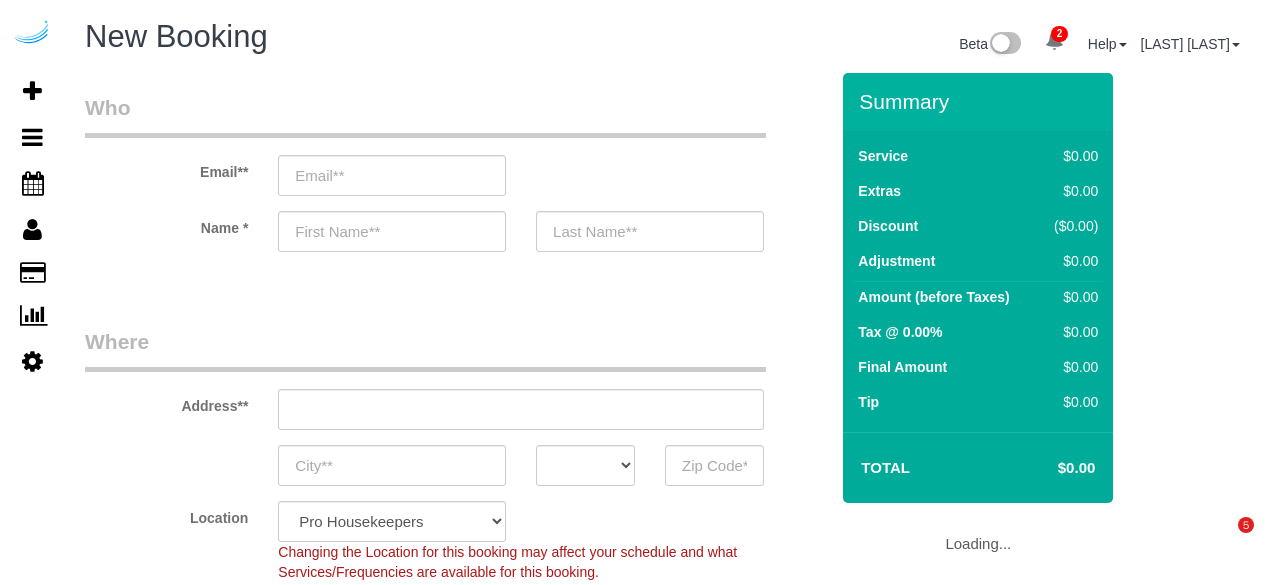 select on "4" 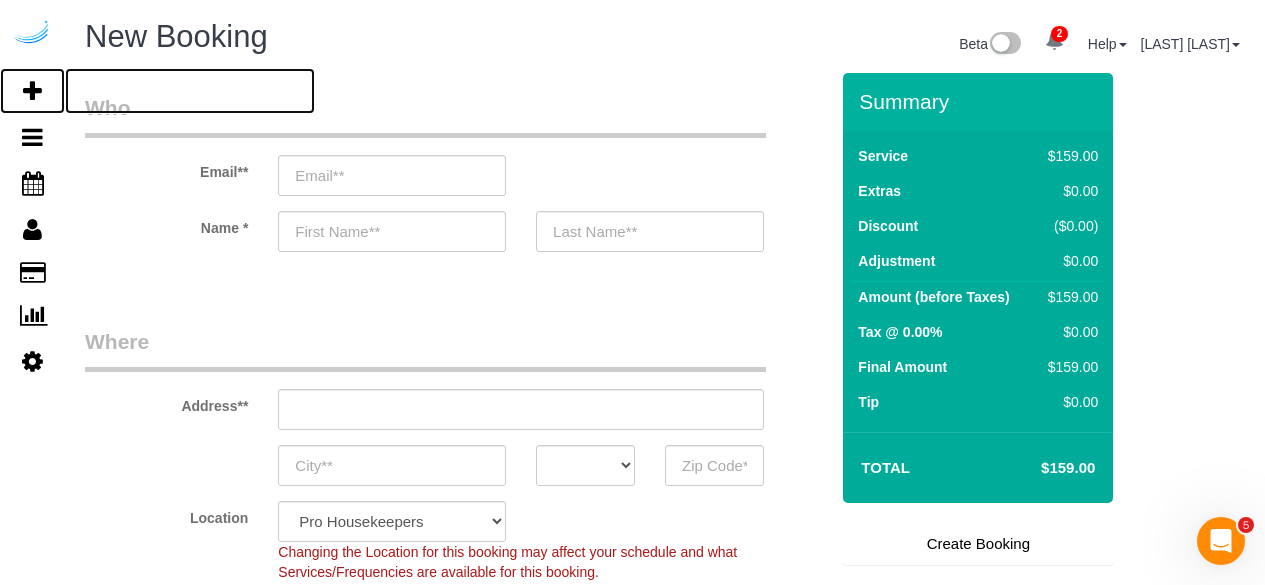 scroll, scrollTop: 0, scrollLeft: 0, axis: both 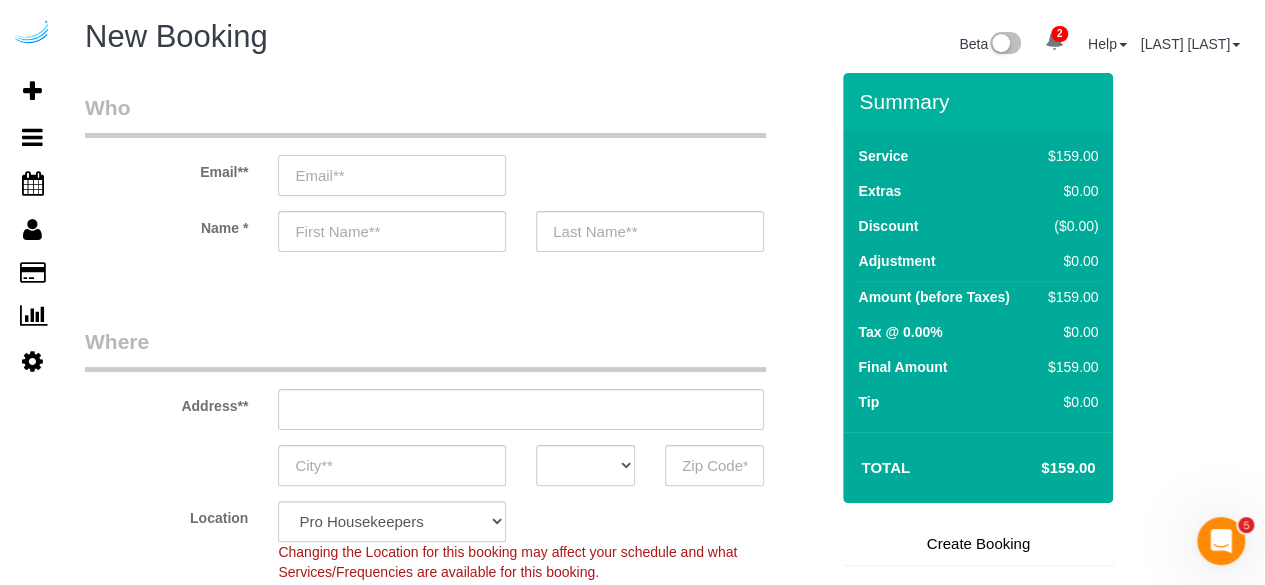 click at bounding box center [392, 175] 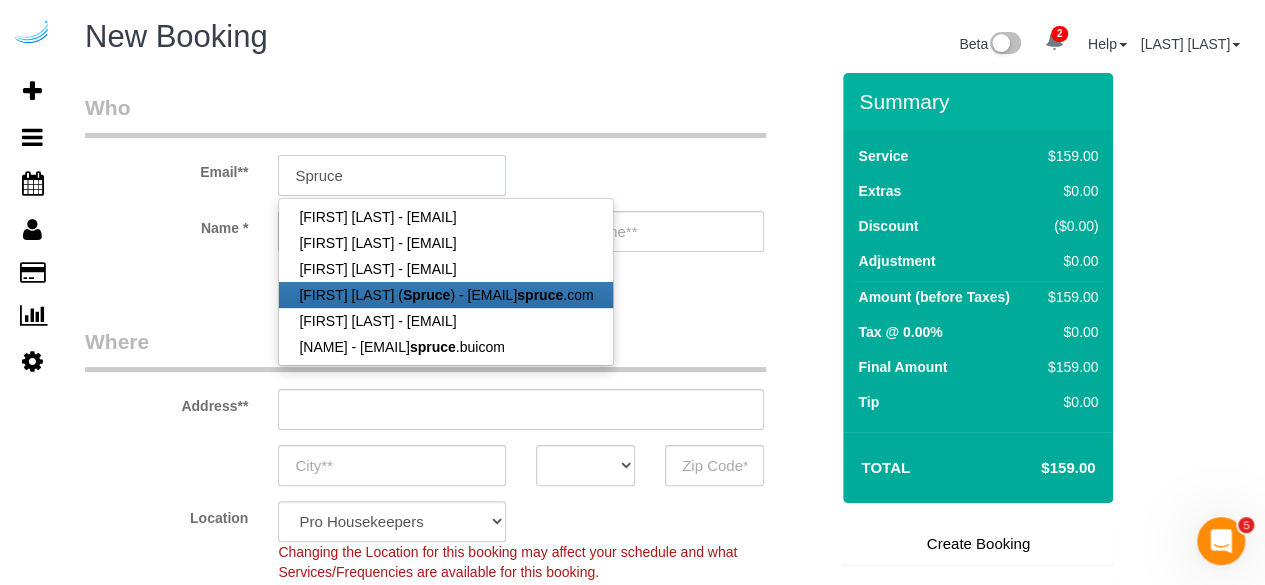type on "brandie@getspruce.com" 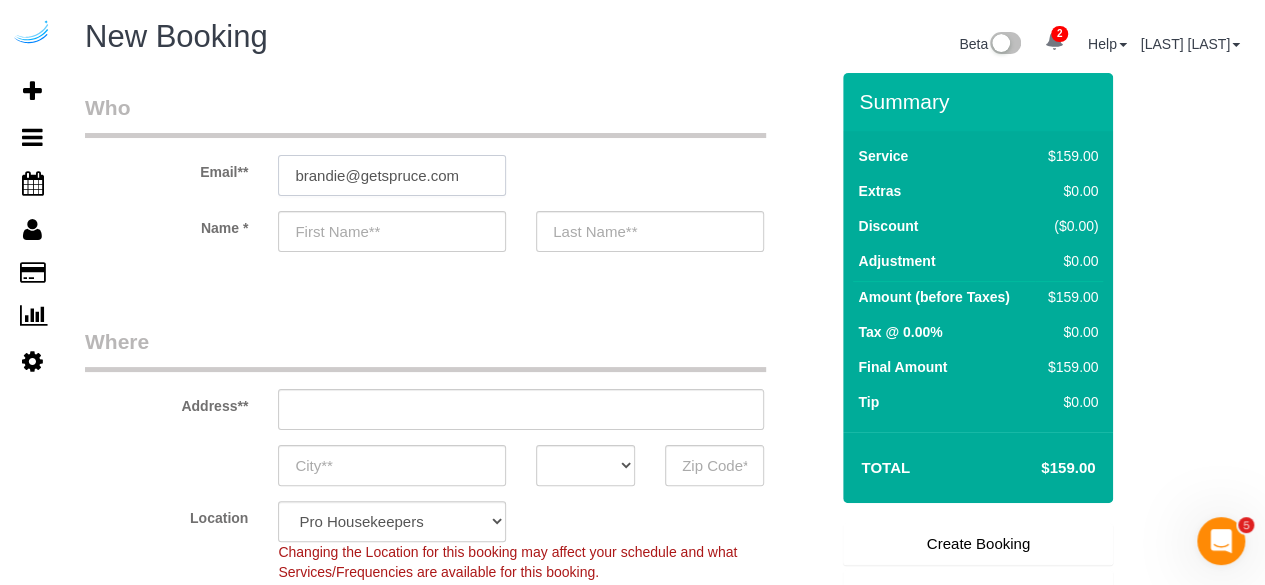 type on "Brandie" 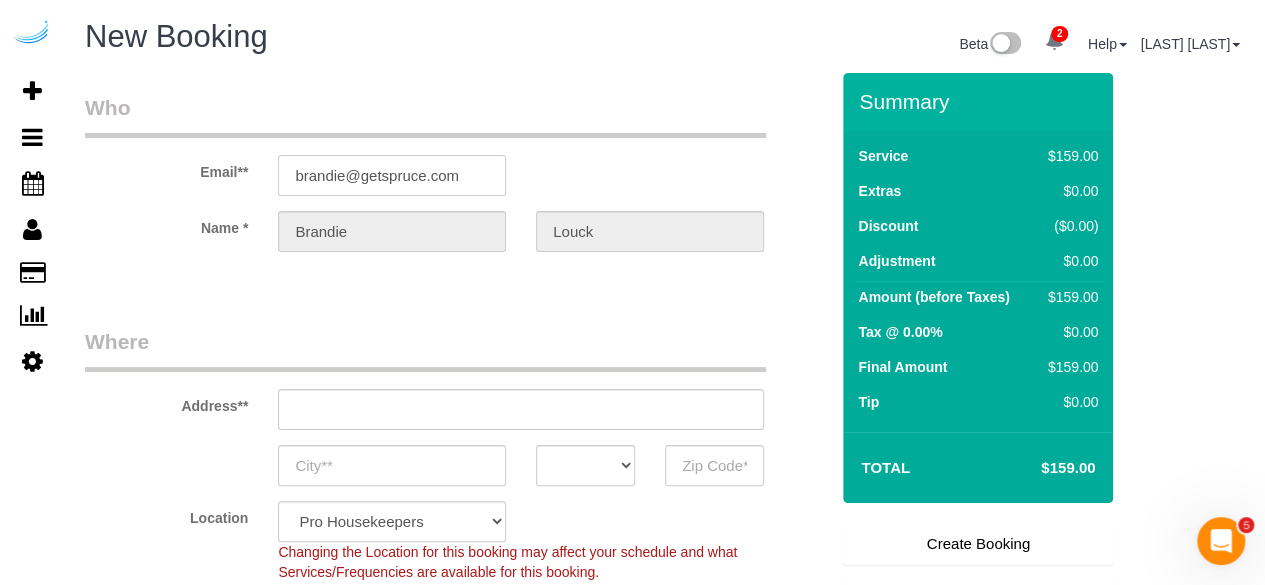 type on "3816 S Lamar Blvd" 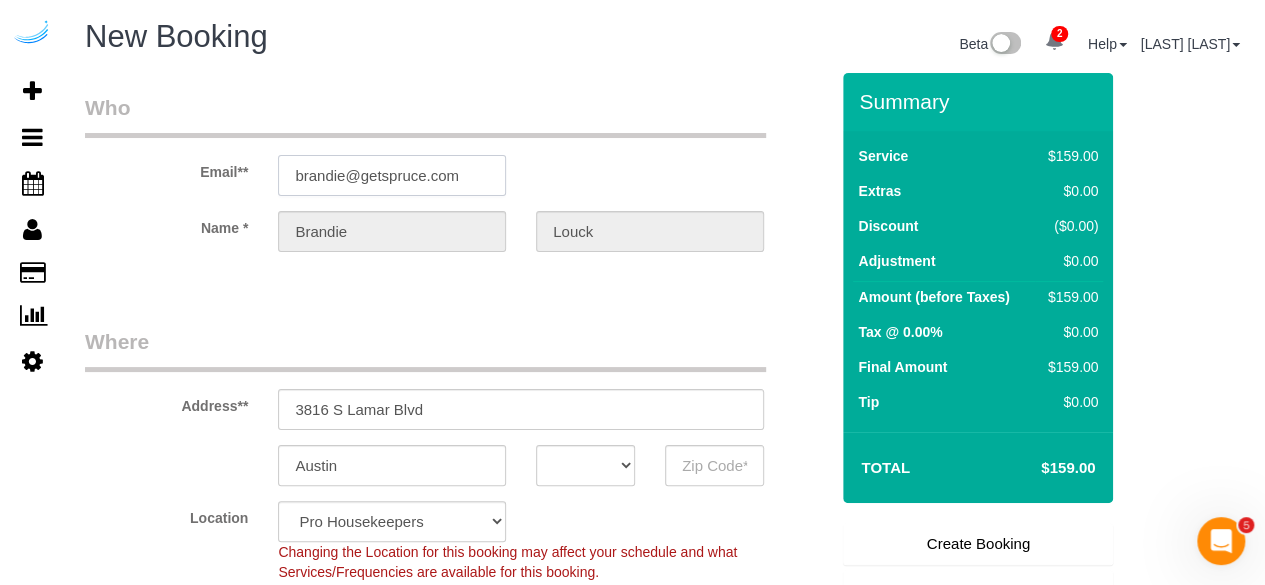 select on "TX" 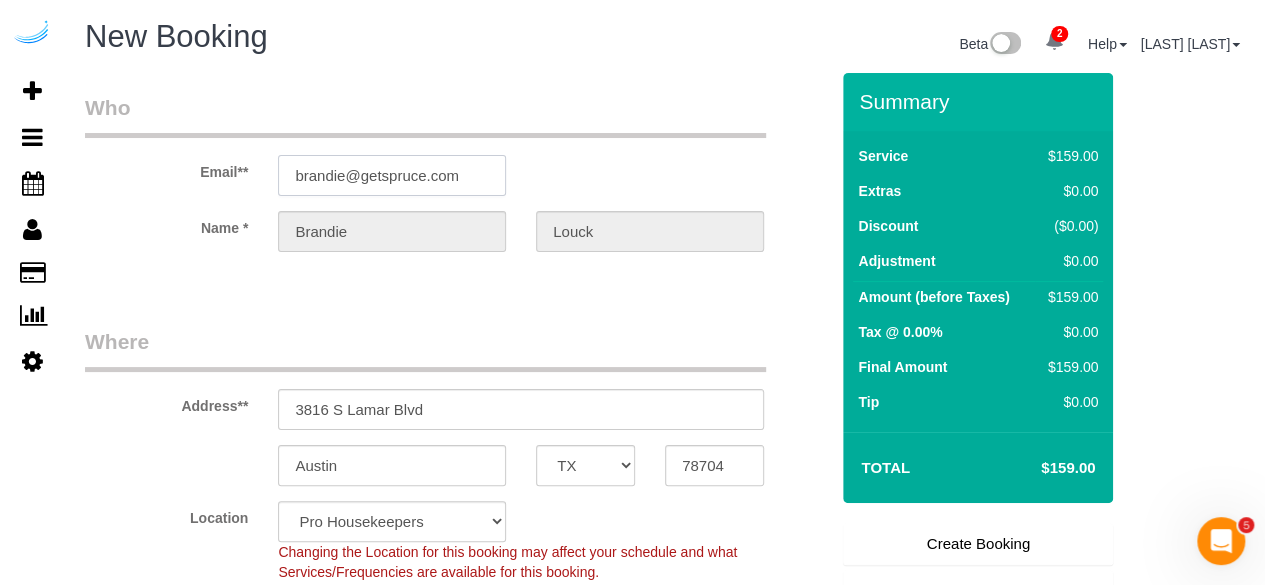 select on "9" 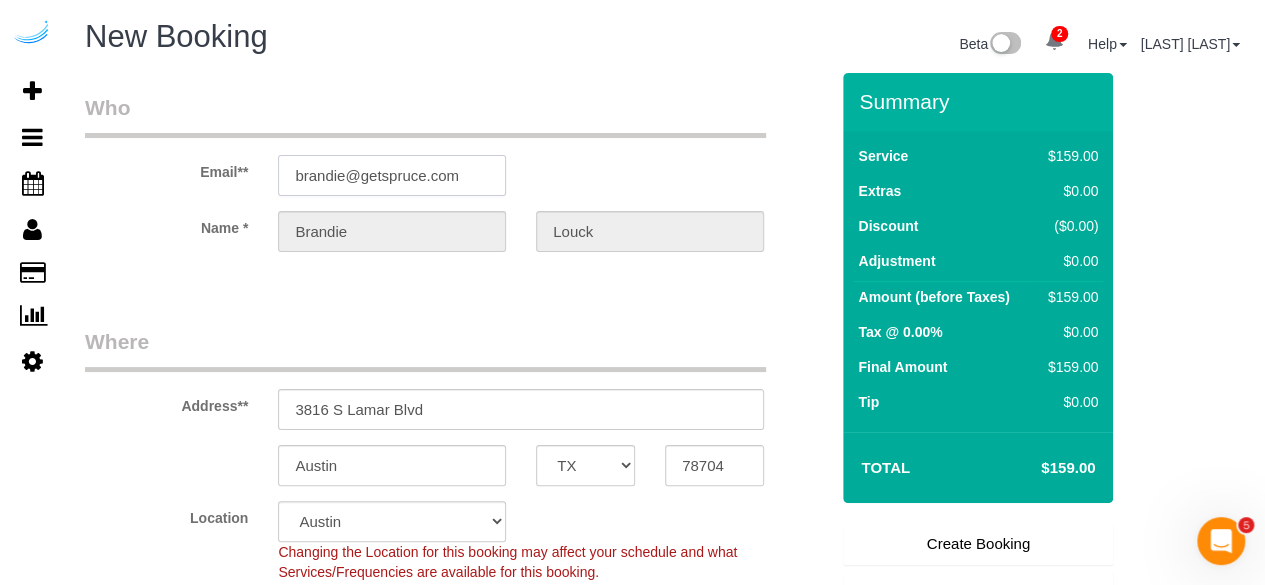 select on "object:4978" 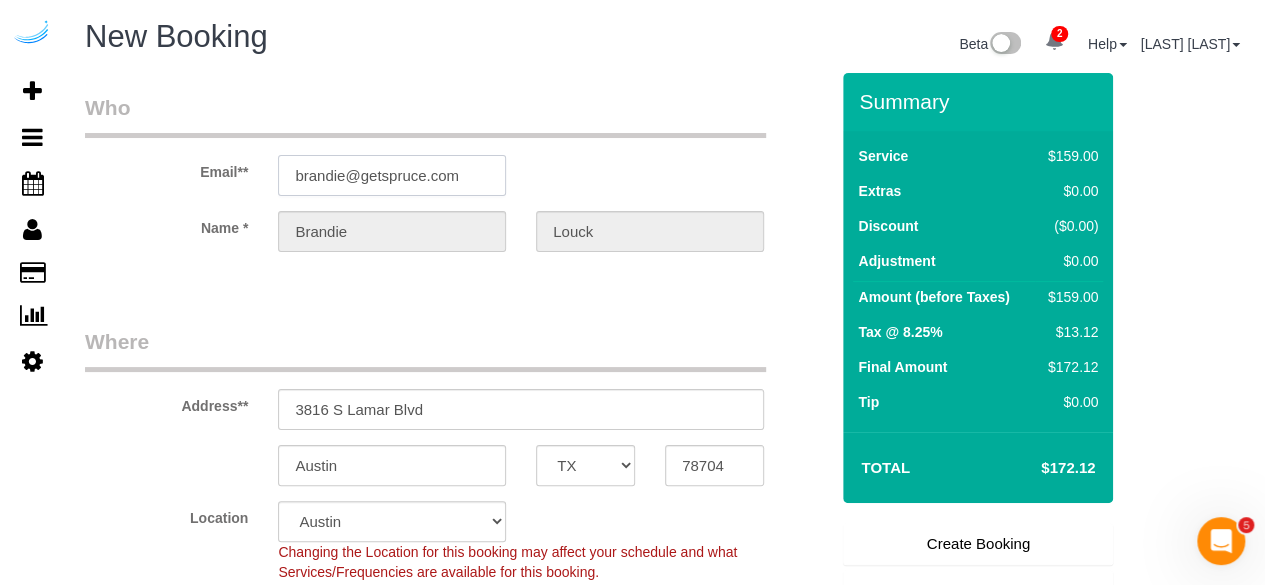 type on "brandie@getspruce.com" 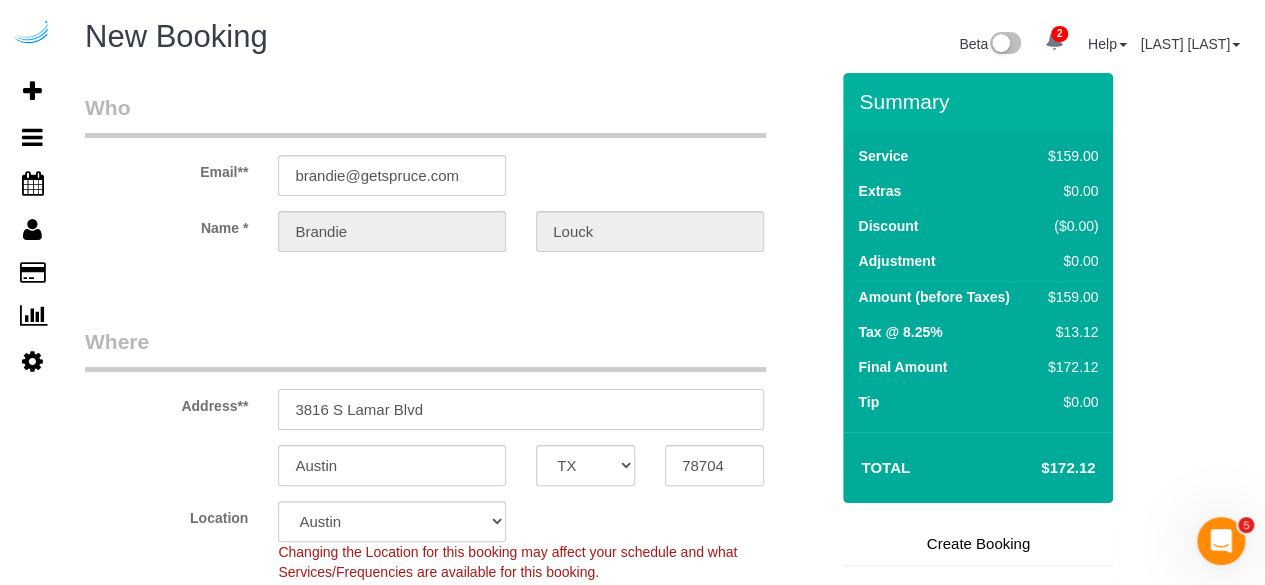 click on "3816 S Lamar Blvd" at bounding box center (521, 409) 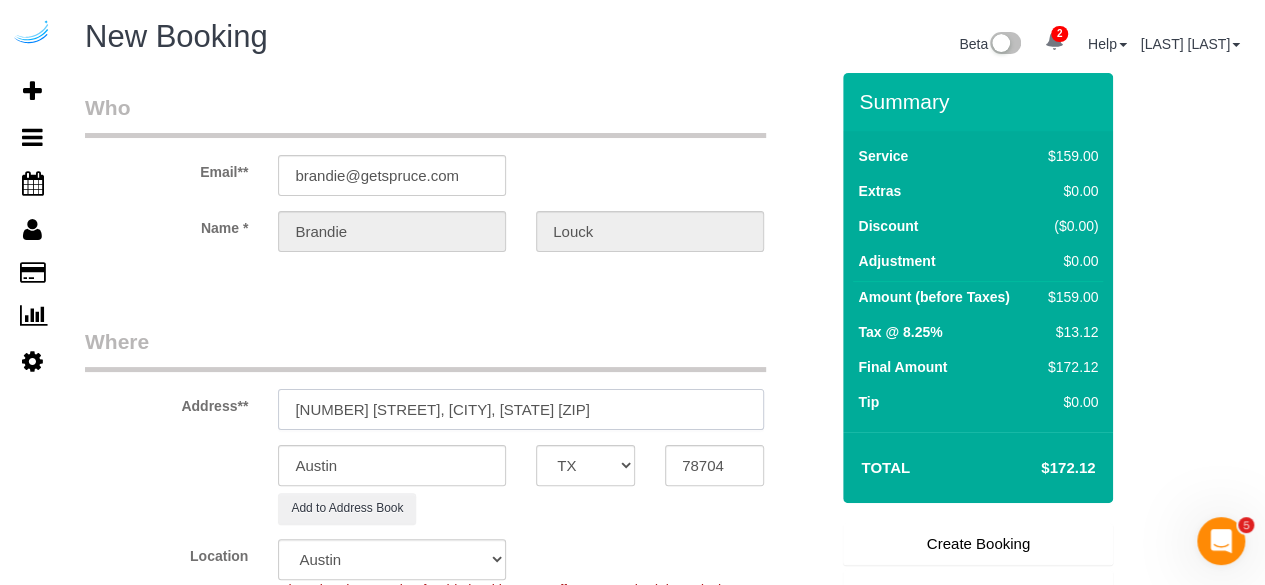 drag, startPoint x: 477, startPoint y: 407, endPoint x: 624, endPoint y: 397, distance: 147.33974 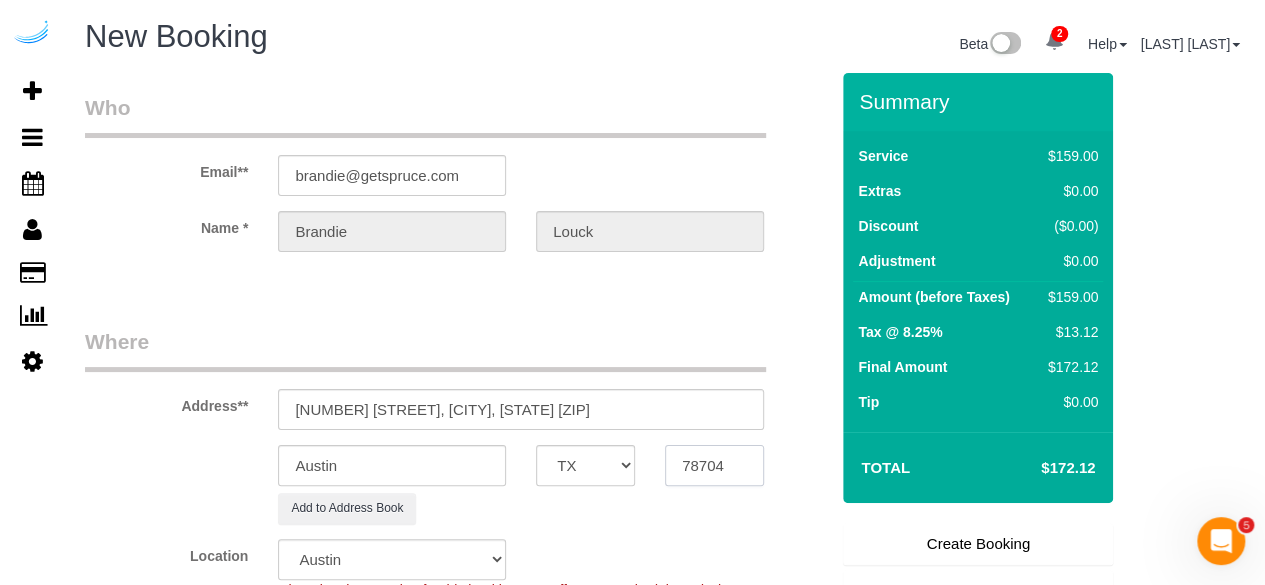click on "78704" at bounding box center [714, 465] 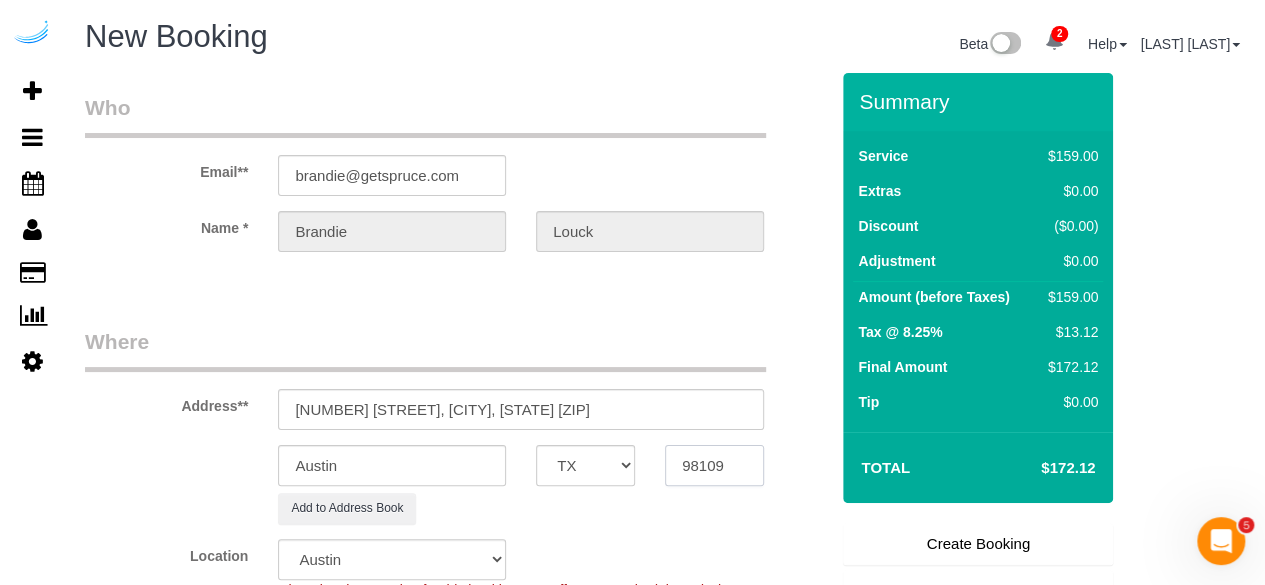 type on "98109" 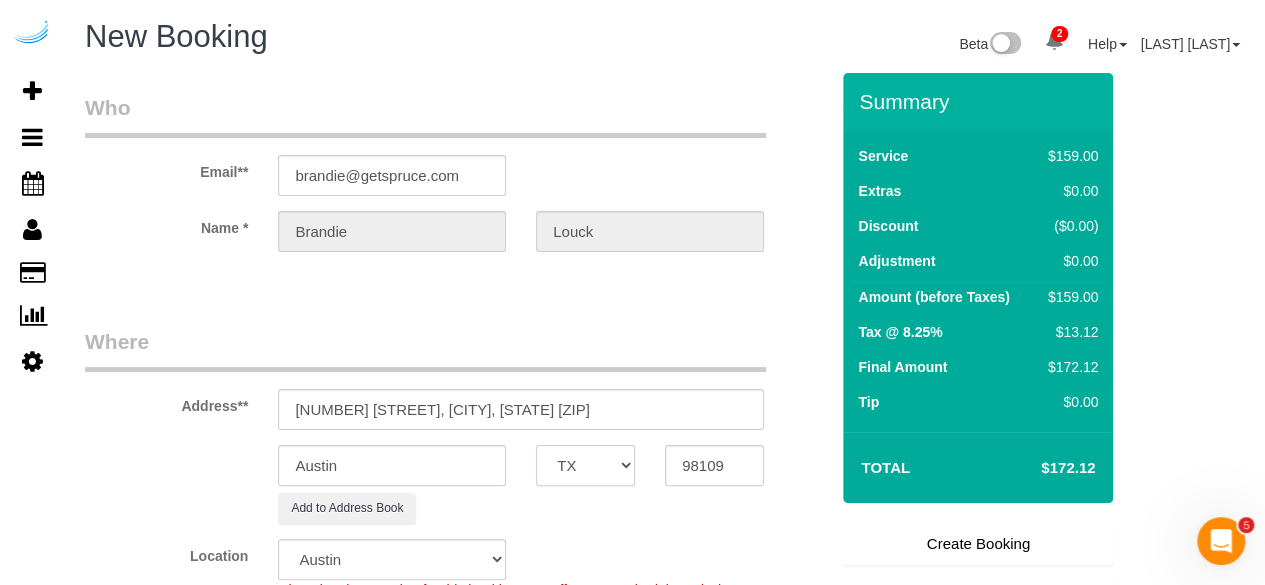 click on "AK
AL
AR
AZ
CA
CO
CT
DC
DE
FL
GA
HI
IA
ID
IL
IN
KS
KY
LA
MA
MD
ME
MI
MN
MO
MS
MT
NC
ND
NE
NH
NJ
NM
NV
NY
OH
OK
OR
PA
RI
SC
SD
TN
TX
UT
VA
VT
WA
WI
WV
WY" at bounding box center (585, 465) 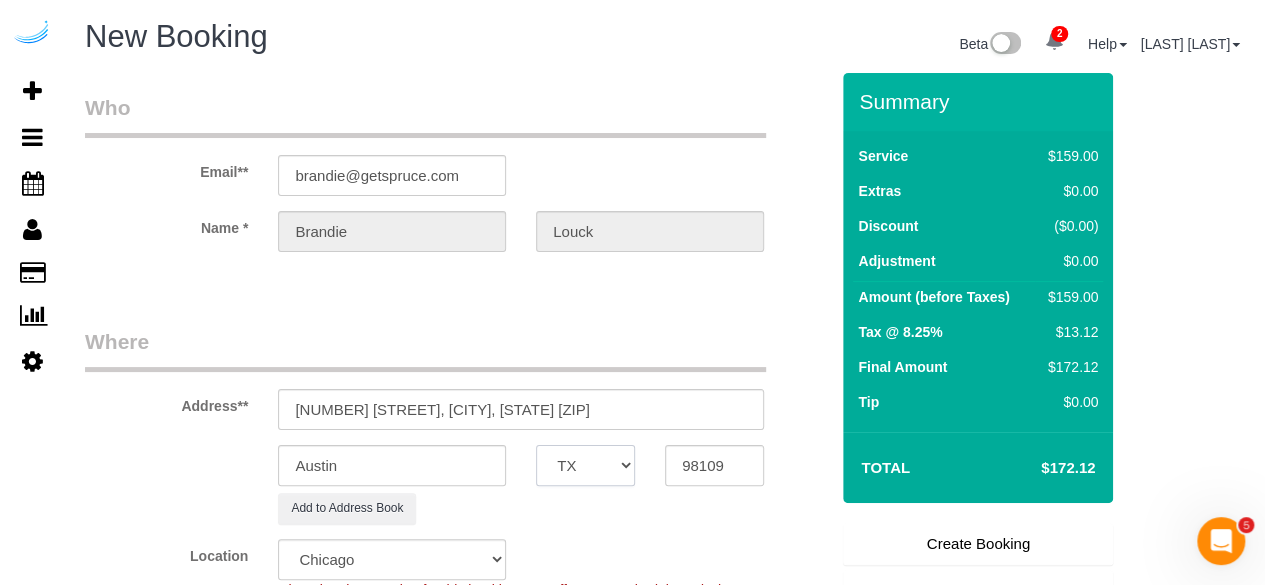 select on "WA" 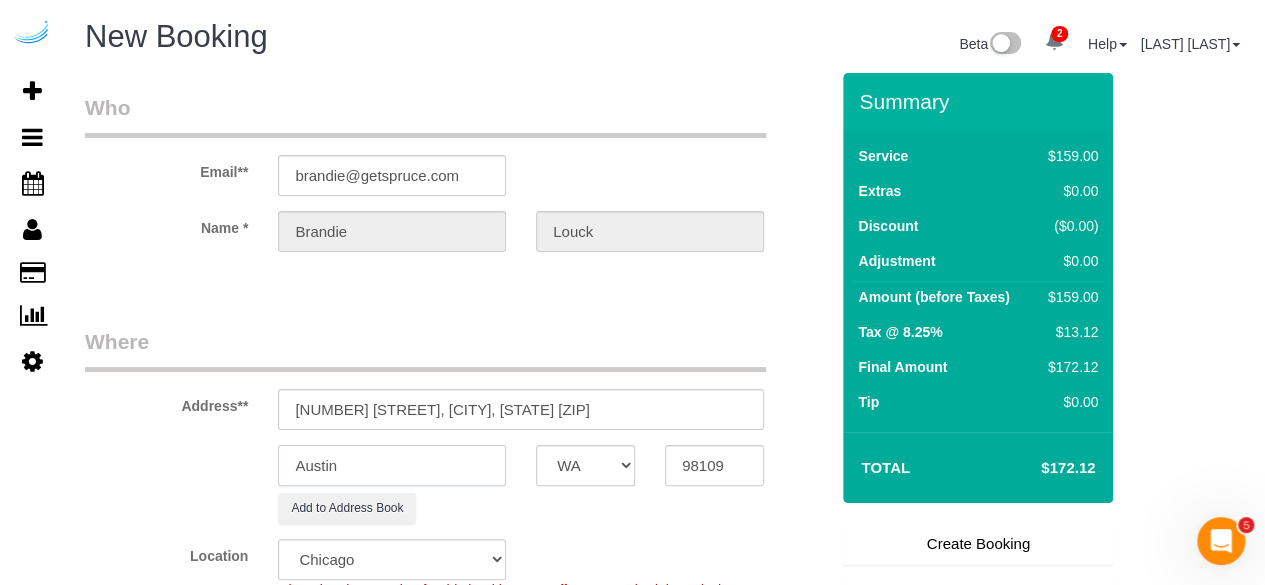 click on "Austin" at bounding box center (392, 465) 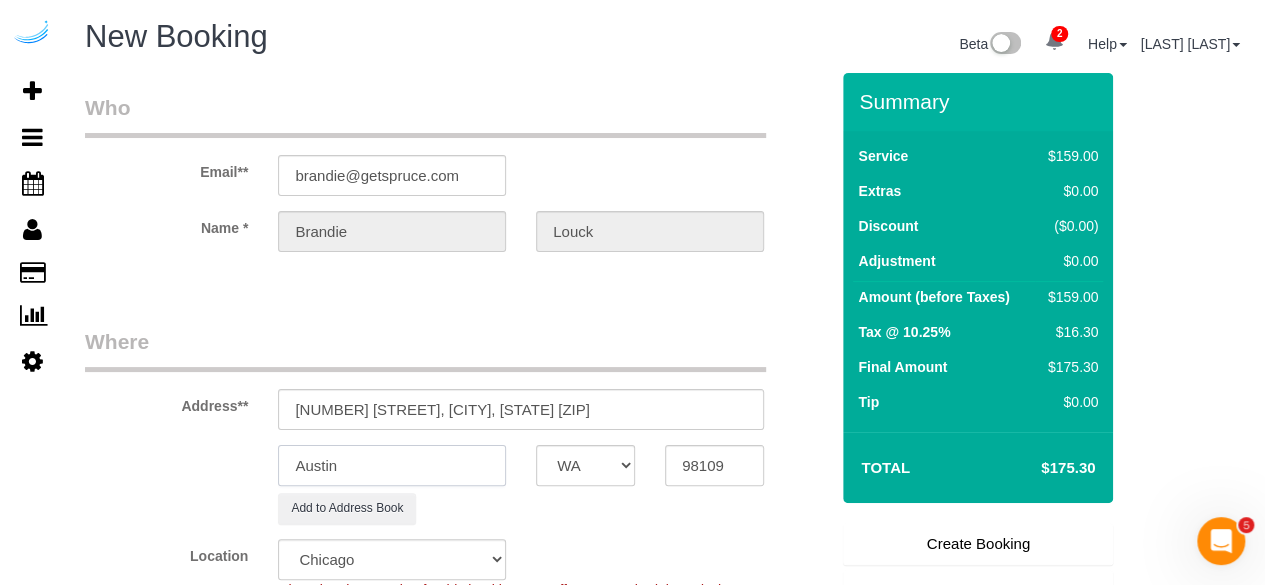 type on "s" 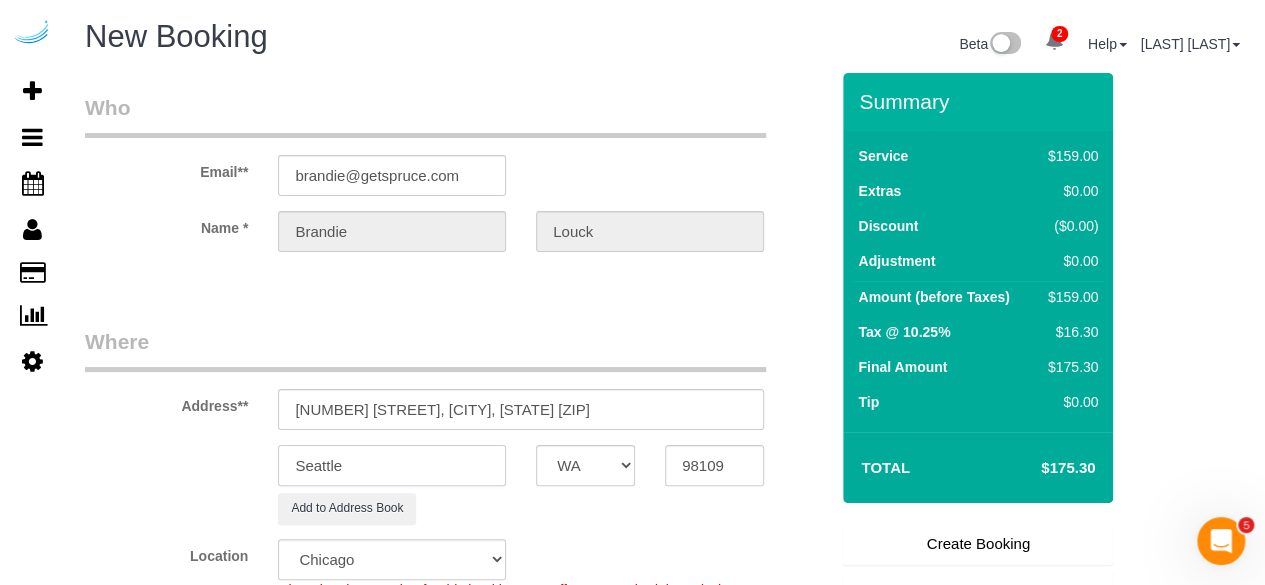 type on "Seattle" 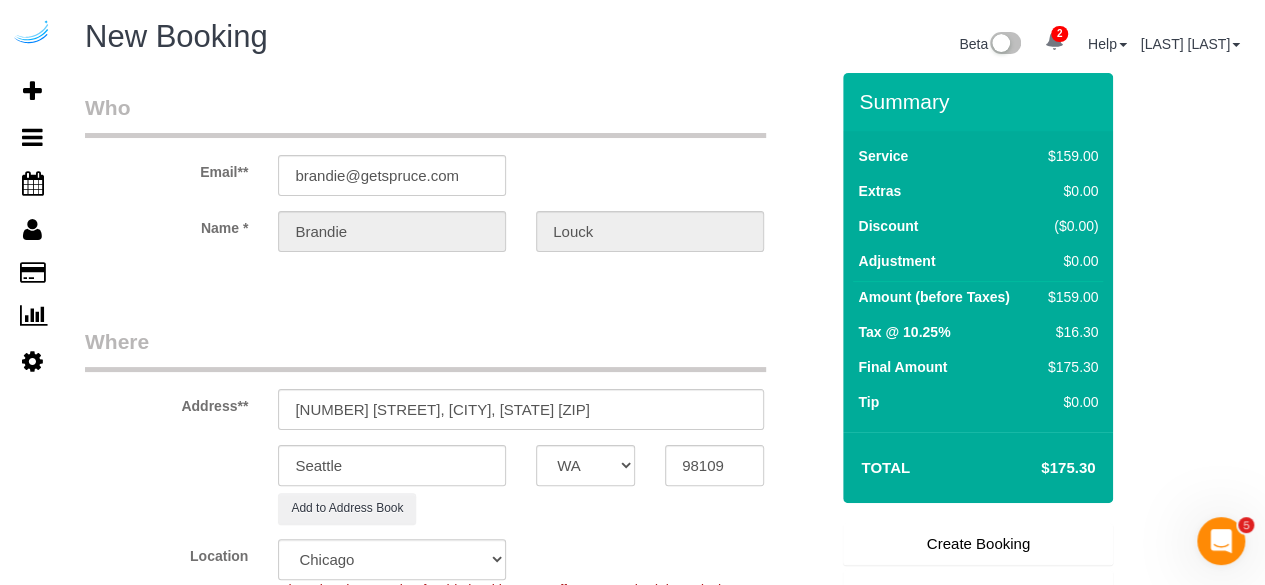 click on "Who
Email**
[EMAIL]
Name *
[NAME]
Louck" at bounding box center (456, 190) 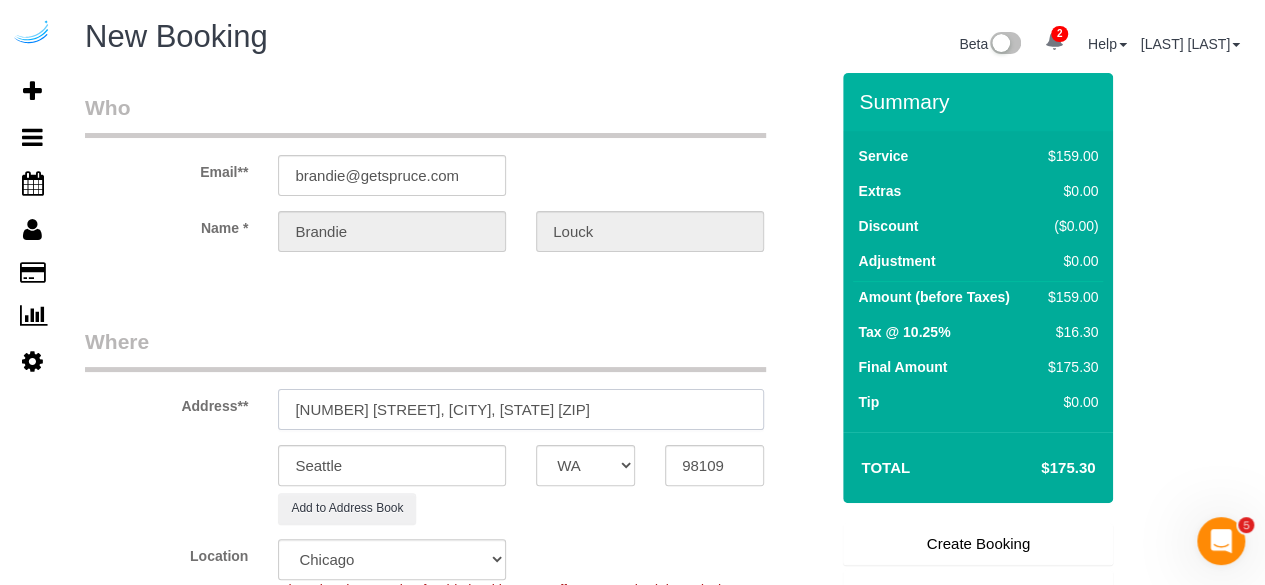 drag, startPoint x: 398, startPoint y: 402, endPoint x: 650, endPoint y: 395, distance: 252.0972 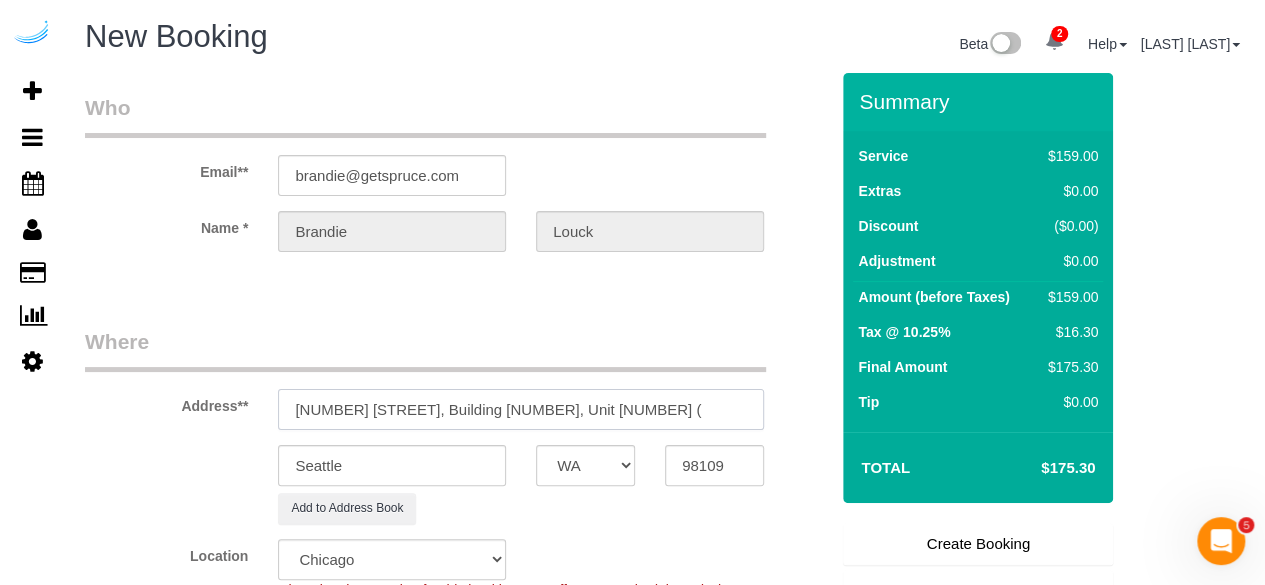 paste on "[FIRST] [LAST]" 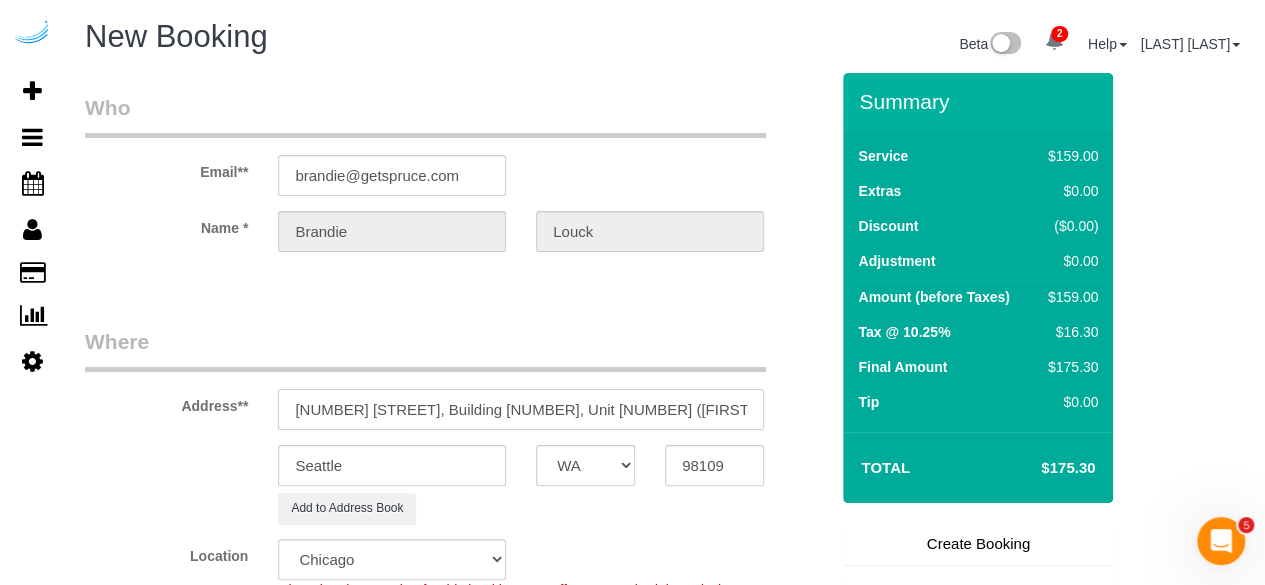 paste on "The Waverly" 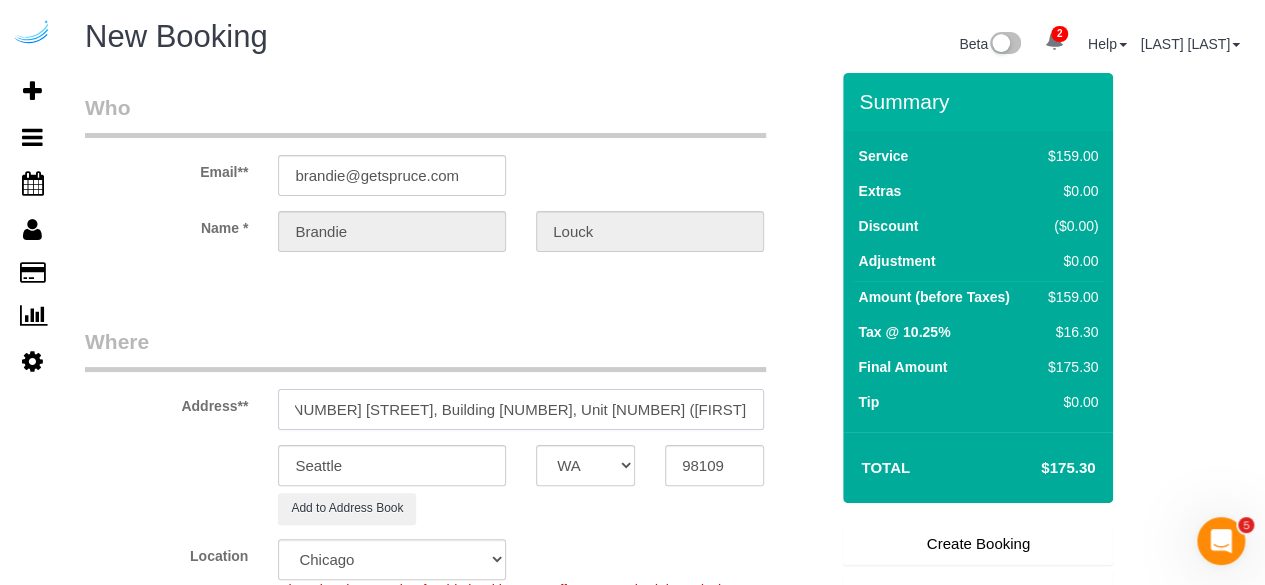 scroll, scrollTop: 0, scrollLeft: 0, axis: both 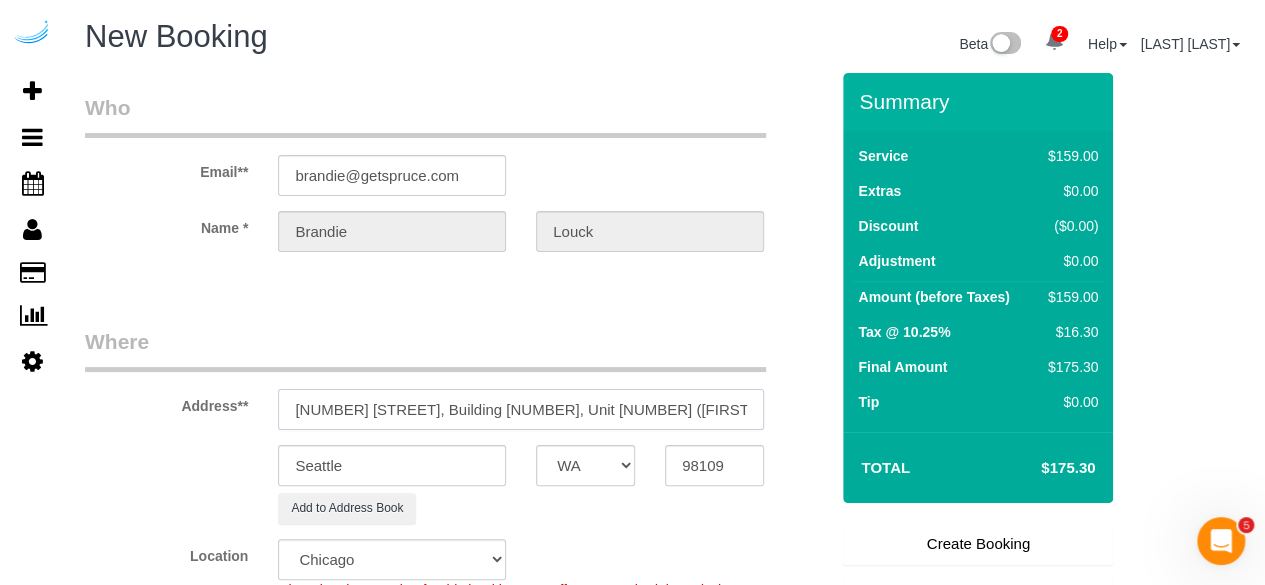 paste on "1440573" 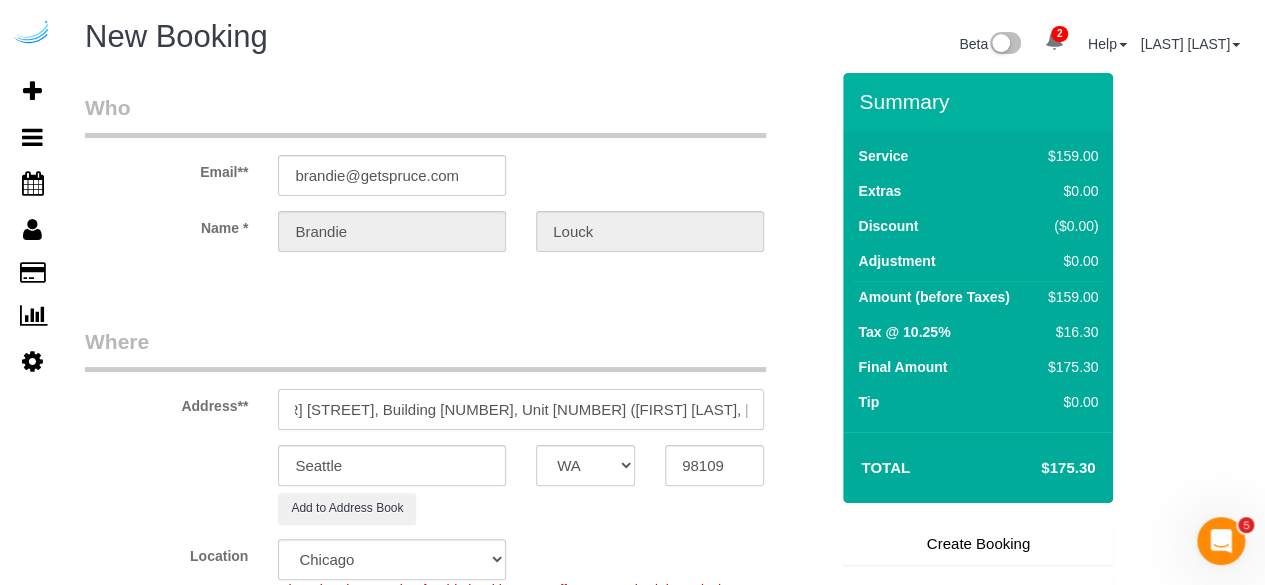 scroll, scrollTop: 0, scrollLeft: 70, axis: horizontal 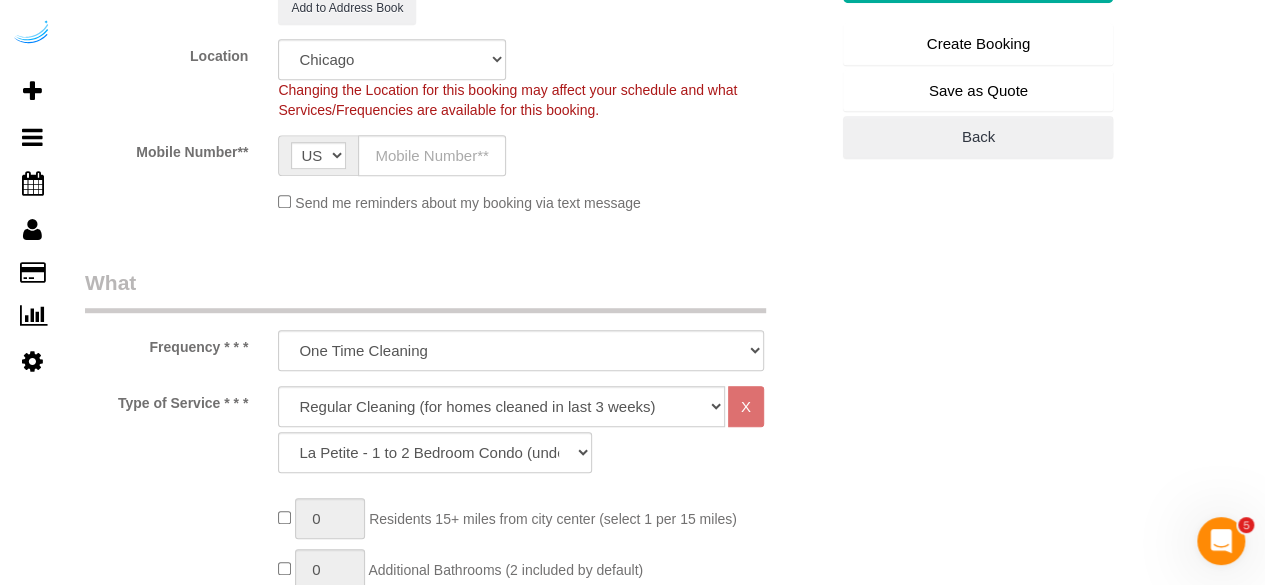 type on "[NUMBER] [STREET], Building [NUMBER], Unit [NUMBER] ([FIRST] [LAST], [LOCATION] , [NUMBER])" 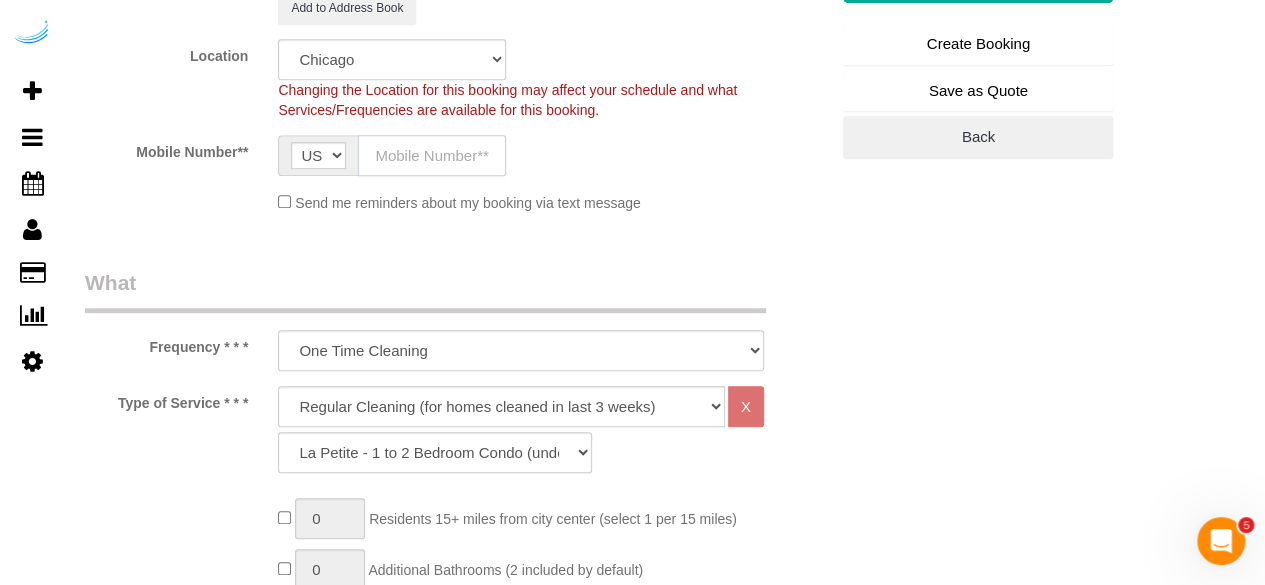 click 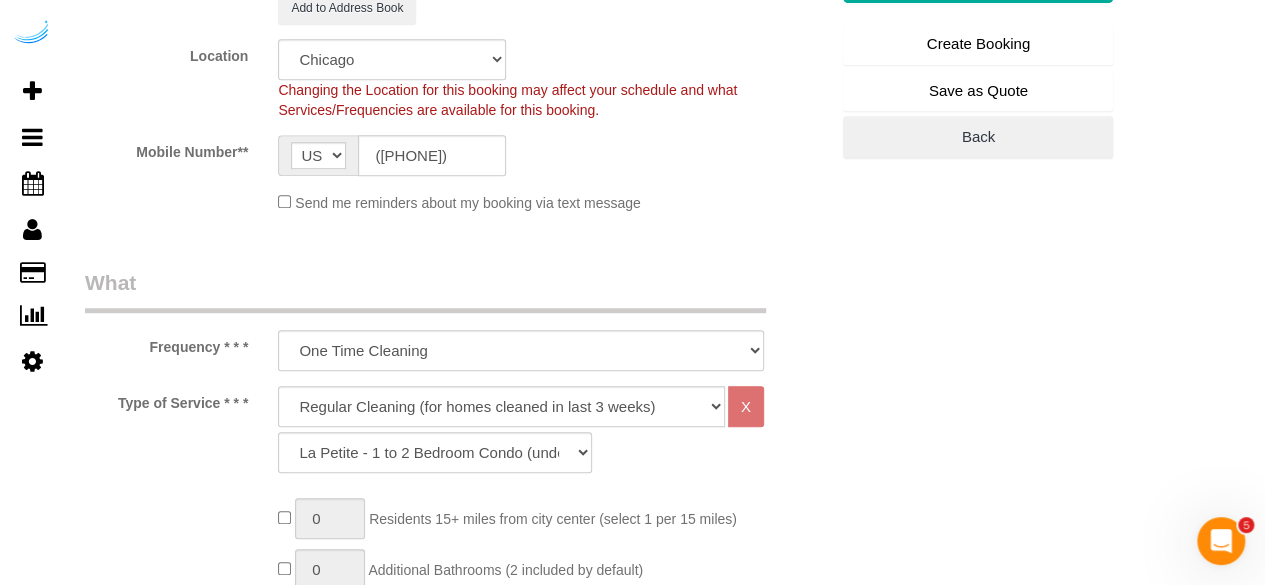 type on "Brandie Louck" 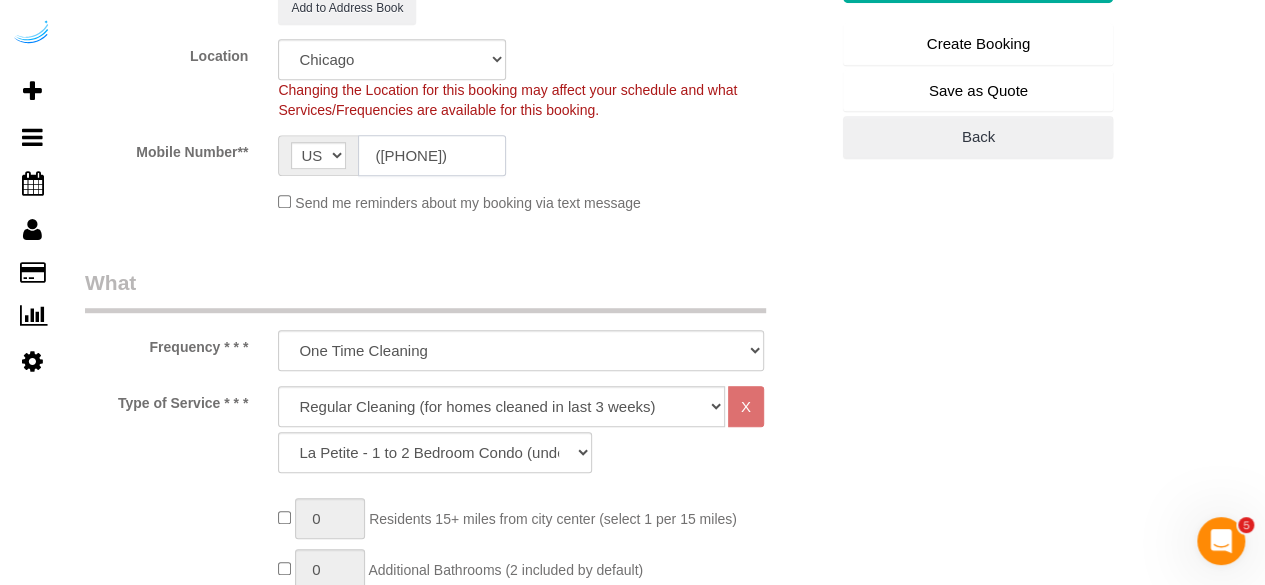 type on "([PHONE])" 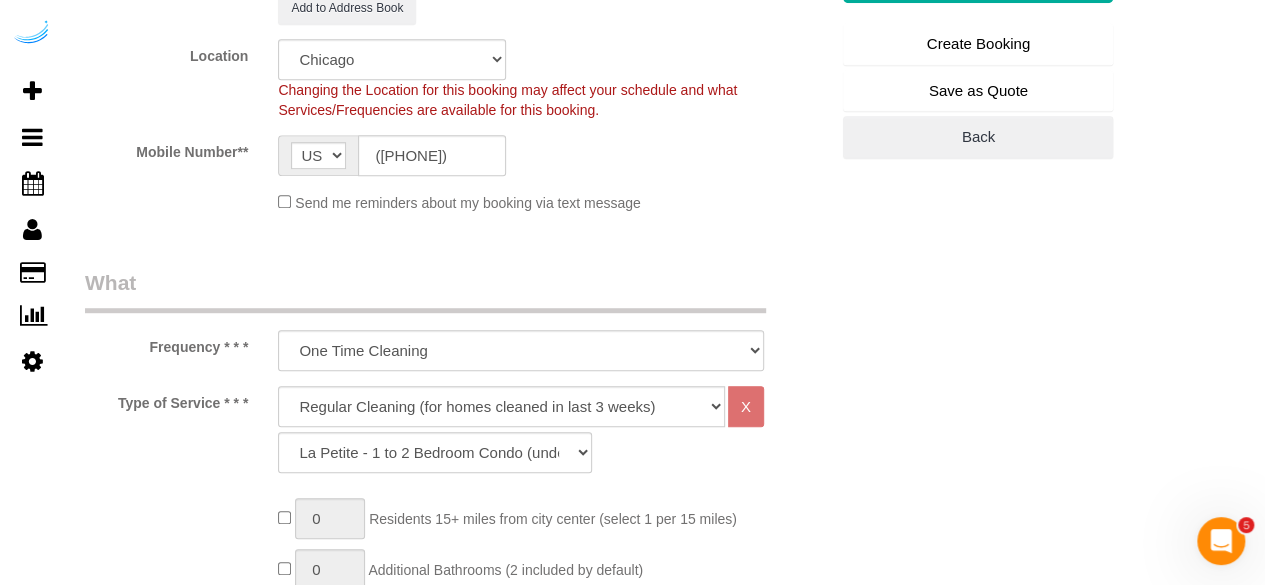 click on "Address**
[NUMBER] [STREET], Building [NUMBER], Unit [NUMBER] ([FIRST] [LAST], The Waverly , [NUMBER])
[CITY]
AK
AL
AR
AZ
CA
CO
CT
DC
DE
FL
GA
HI
IA
ID
IL
IN
KS
KY
LA
MA
MD
ME
MI
MN
MO
MS
MT
NC
ND
NE
NH
NJ
NM
NV
NY
OH
OK
OR
PA
RI
SC
SD" at bounding box center (456, 27) 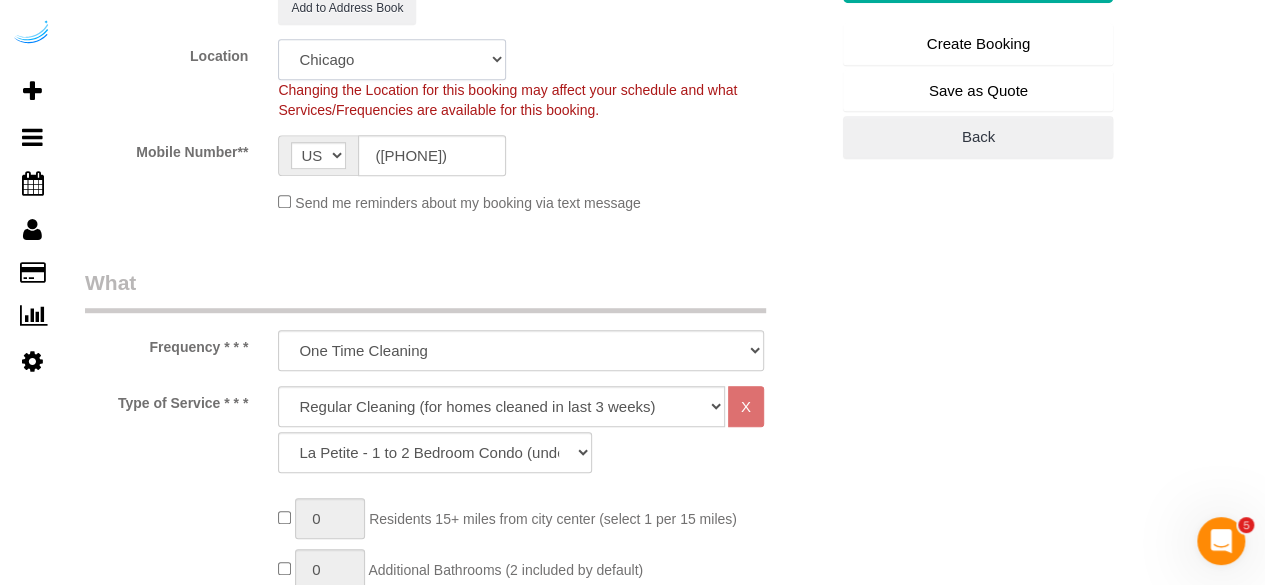 click on "Pro Housekeepers Atlanta Austin Boston Chicago Cincinnati Clearwater Denver Ft Lauderdale Houston Jacksonville Kansas Las Vegas Los Angeles Area Miami Area Naples NYC Area Orlando Palm Beach Phoenix Portland Area San Francisco Area Sarasota Seattle Area St Petersburg Tampa Washington DC" 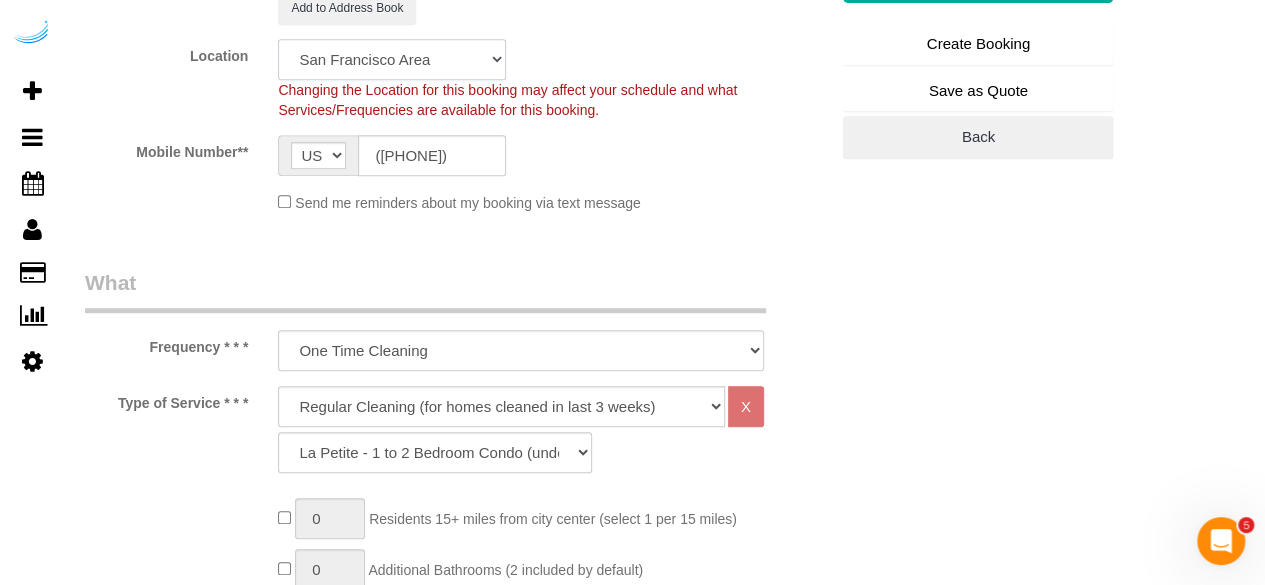 click on "Pro Housekeepers Atlanta Austin Boston Chicago Cincinnati Clearwater Denver Ft Lauderdale Houston Jacksonville Kansas Las Vegas Los Angeles Area Miami Area Naples NYC Area Orlando Palm Beach Phoenix Portland Area San Francisco Area Sarasota Seattle Area St Petersburg Tampa Washington DC" 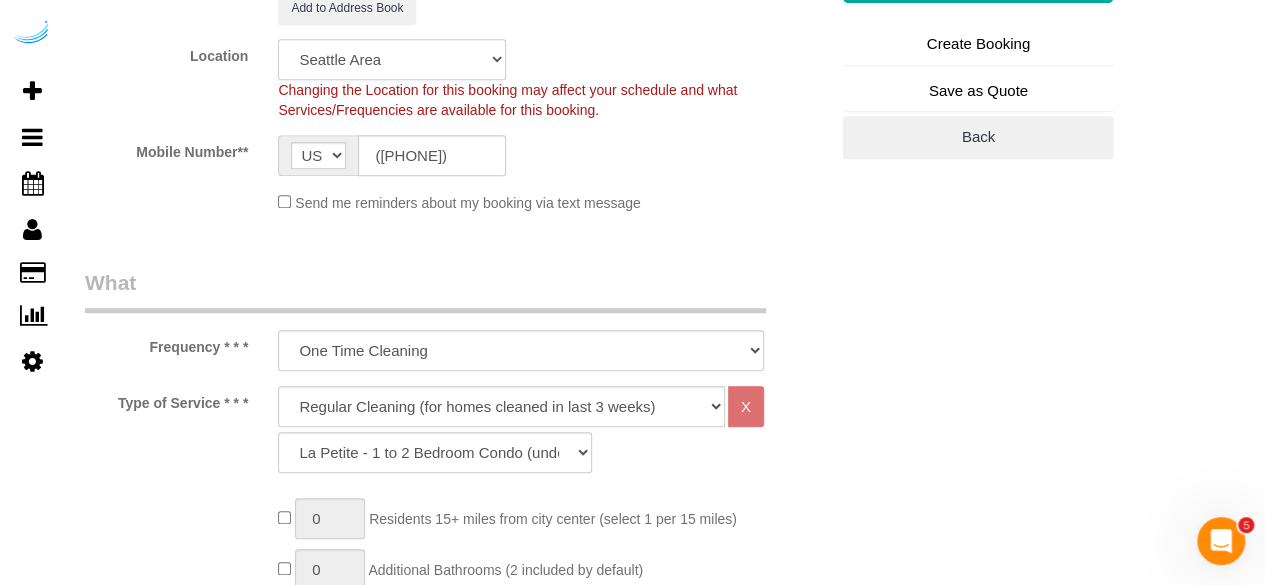 click on "Pro Housekeepers Atlanta Austin Boston Chicago Cincinnati Clearwater Denver Ft Lauderdale Houston Jacksonville Kansas Las Vegas Los Angeles Area Miami Area Naples NYC Area Orlando Palm Beach Phoenix Portland Area San Francisco Area Sarasota Seattle Area St Petersburg Tampa Washington DC" 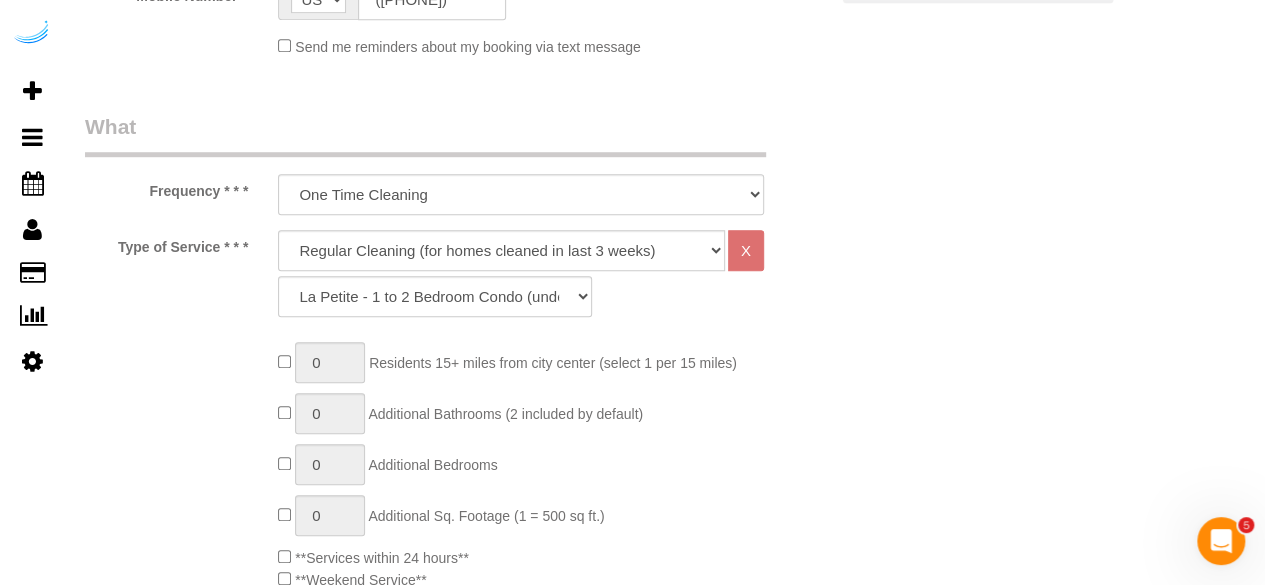 scroll, scrollTop: 700, scrollLeft: 0, axis: vertical 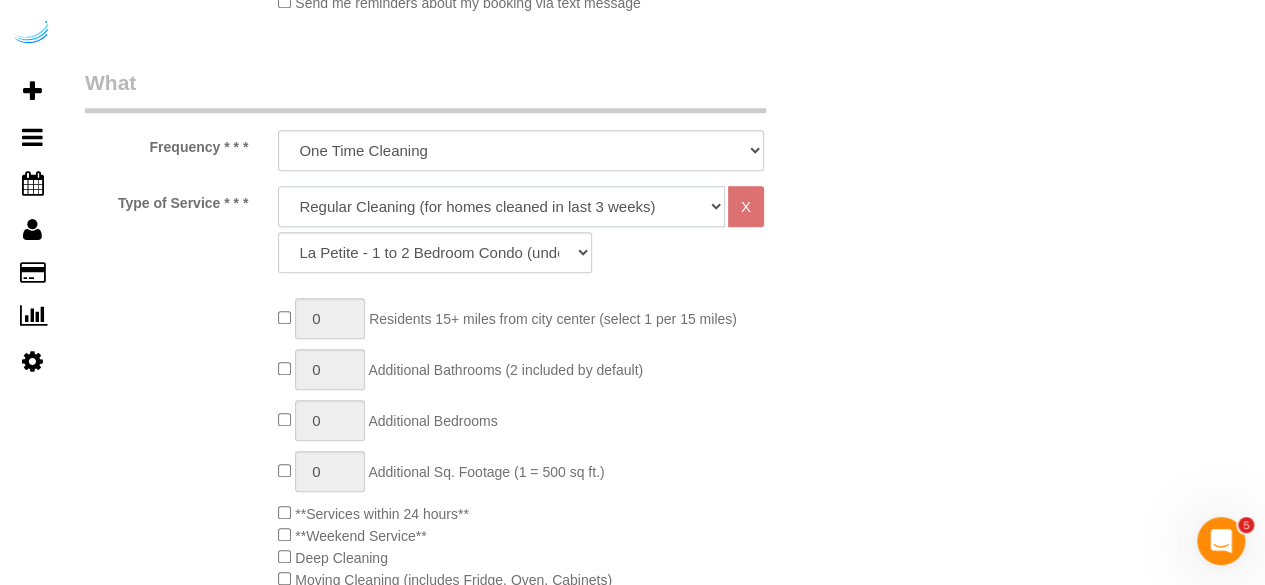 click on "Deep Cleaning (for homes that have not been cleaned in 3+ weeks) Spruce Regular Cleaning (for homes cleaned in last 3 weeks) Moving Cleanup (to clean home for new tenants) Post Construction Cleaning Vacation Rental Cleaning Hourly" 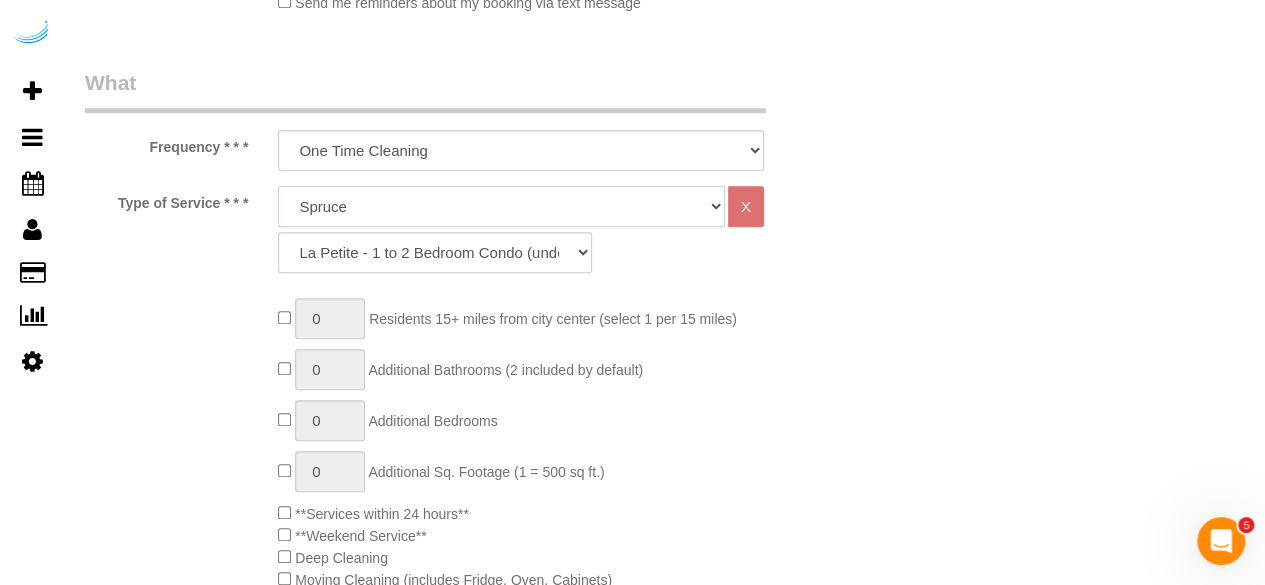 click on "Deep Cleaning (for homes that have not been cleaned in 3+ weeks) Spruce Regular Cleaning (for homes cleaned in last 3 weeks) Moving Cleanup (to clean home for new tenants) Post Construction Cleaning Vacation Rental Cleaning Hourly" 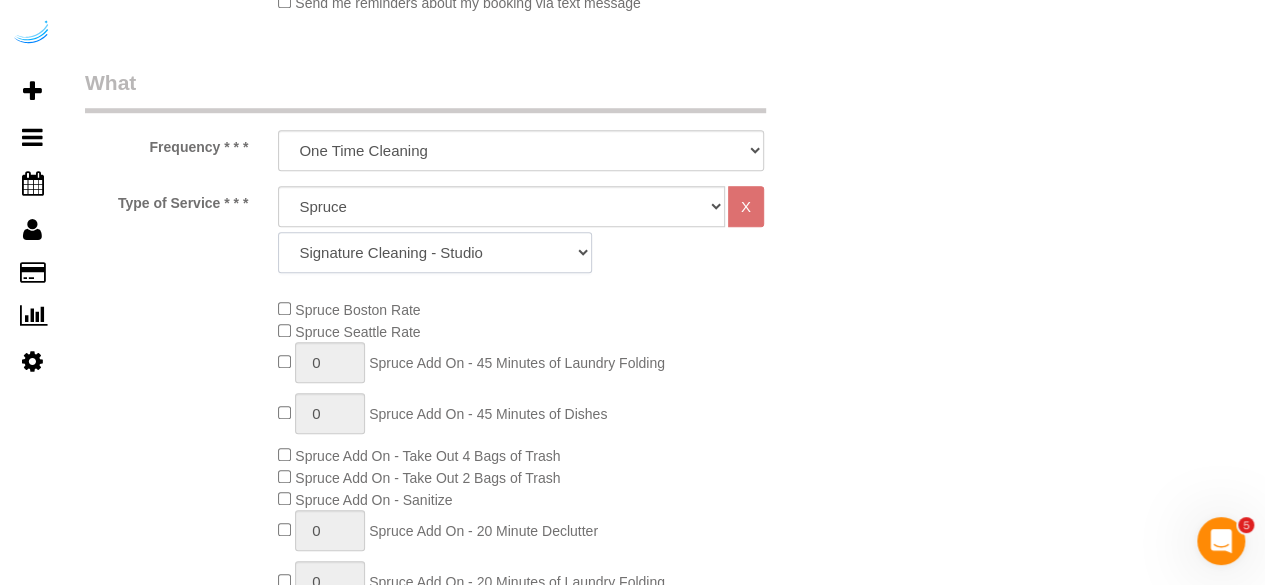 click on "Signature Cleaning - Studio Signature Cleaning - 1 Bed 1 Bath Signature Cleaning - 1 Bed 1.5 Bath Signature Cleaning - 1 Bed 1 Bath + Study Signature Cleaning - 1 Bed 2 Bath Signature Cleaning - 2 Bed 1 Bath Signature Cleaning - 2 Bed 2 Bath Signature Cleaning - 2 Bed 2.5 Bath Signature Cleaning - 2 Bed 2 Bath + Study Signature Cleaning - 3 Bed 2 Bath Signature Cleaning - 3 Bed 3 Bath Signature Cleaning - 4 Bed 2 Bath Signature Cleaning - 4 Bed 4 Bath Signature Cleaning - 5 Bed 4 Bath Signature Cleaning - 5 Bed 5 Bath Signature Cleaning - 6 Bed 6 Bath Premium Cleaning - Studio Premium Cleaning - 1 Bed 1 Bath Premium Cleaning - 1 Bed 1.5 Bath Premium Cleaning - 1 Bed 1 Bath + Study Premium Cleaning - 1 Bed 2 Bath Premium Cleaning - 2 Bed 1 Bath Premium Cleaning - 2 Bed 2 Bath Premium Cleaning - 2 Bed 2.5 Bath Premium Cleaning - 2 Bed 2 Bath + Study Premium Cleaning - 3 Bed 2 Bath Premium Cleaning - 3 Bed 3 Bath Premium Cleaning - 4 Bed 2 Bath Premium Cleaning - 4 Bed 4 Bath Premium Cleaning - 5 Bed 4 Bath" 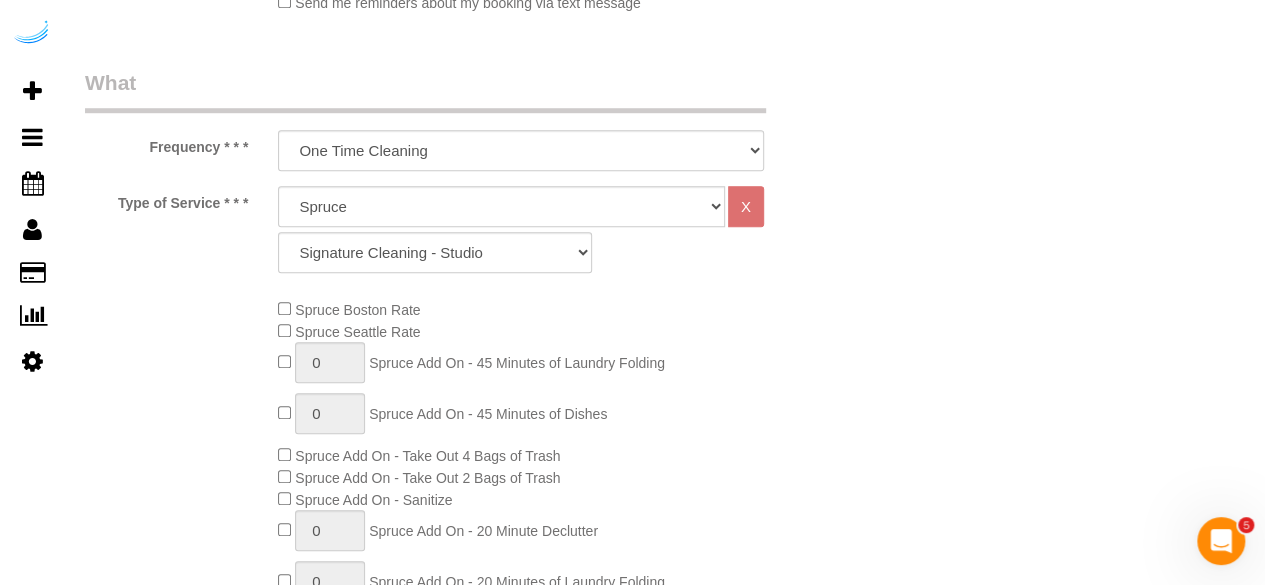 drag, startPoint x: 819, startPoint y: 63, endPoint x: 706, endPoint y: 9, distance: 125.23977 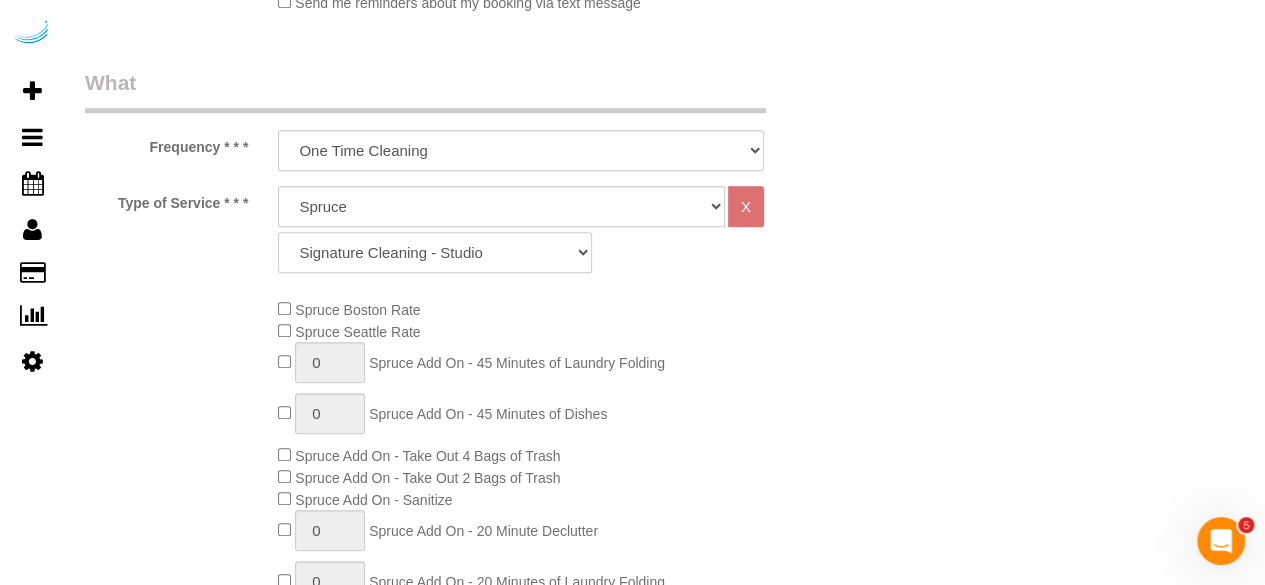 click on "Signature Cleaning - Studio Signature Cleaning - 1 Bed 1 Bath Signature Cleaning - 1 Bed 1.5 Bath Signature Cleaning - 1 Bed 1 Bath + Study Signature Cleaning - 1 Bed 2 Bath Signature Cleaning - 2 Bed 1 Bath Signature Cleaning - 2 Bed 2 Bath Signature Cleaning - 2 Bed 2.5 Bath Signature Cleaning - 2 Bed 2 Bath + Study Signature Cleaning - 3 Bed 2 Bath Signature Cleaning - 3 Bed 3 Bath Signature Cleaning - 4 Bed 2 Bath Signature Cleaning - 4 Bed 4 Bath Signature Cleaning - 5 Bed 4 Bath Signature Cleaning - 5 Bed 5 Bath Signature Cleaning - 6 Bed 6 Bath Premium Cleaning - Studio Premium Cleaning - 1 Bed 1 Bath Premium Cleaning - 1 Bed 1.5 Bath Premium Cleaning - 1 Bed 1 Bath + Study Premium Cleaning - 1 Bed 2 Bath Premium Cleaning - 2 Bed 1 Bath Premium Cleaning - 2 Bed 2 Bath Premium Cleaning - 2 Bed 2.5 Bath Premium Cleaning - 2 Bed 2 Bath + Study Premium Cleaning - 3 Bed 2 Bath Premium Cleaning - 3 Bed 3 Bath Premium Cleaning - 4 Bed 2 Bath Premium Cleaning - 4 Bed 4 Bath Premium Cleaning - 5 Bed 4 Bath" 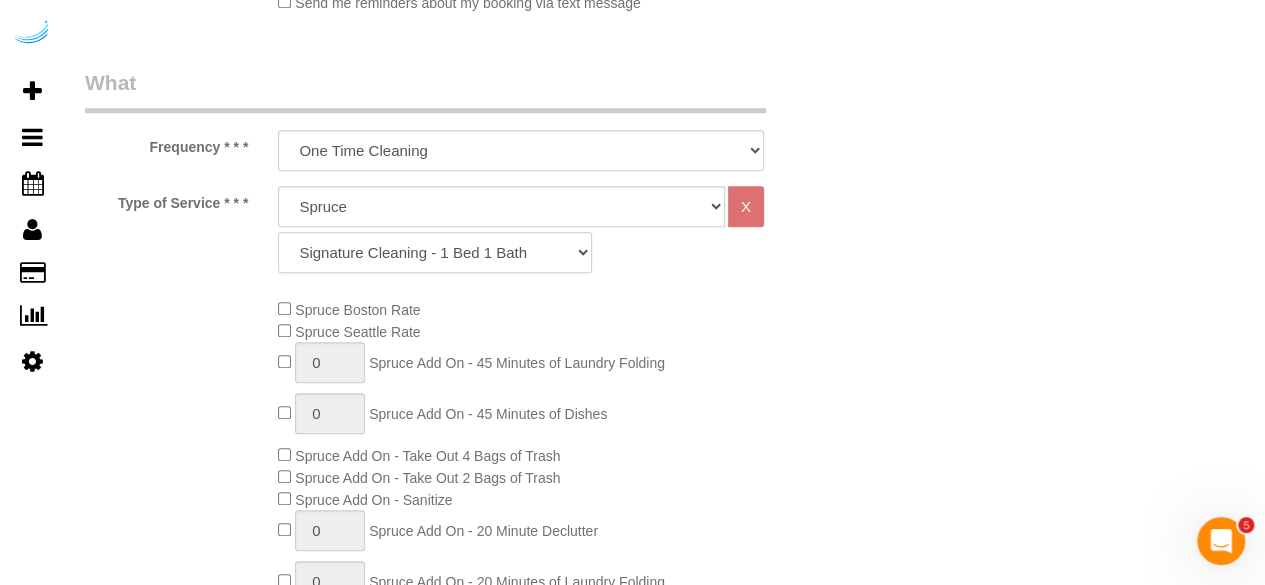 click on "Signature Cleaning - Studio Signature Cleaning - 1 Bed 1 Bath Signature Cleaning - 1 Bed 1.5 Bath Signature Cleaning - 1 Bed 1 Bath + Study Signature Cleaning - 1 Bed 2 Bath Signature Cleaning - 2 Bed 1 Bath Signature Cleaning - 2 Bed 2 Bath Signature Cleaning - 2 Bed 2.5 Bath Signature Cleaning - 2 Bed 2 Bath + Study Signature Cleaning - 3 Bed 2 Bath Signature Cleaning - 3 Bed 3 Bath Signature Cleaning - 4 Bed 2 Bath Signature Cleaning - 4 Bed 4 Bath Signature Cleaning - 5 Bed 4 Bath Signature Cleaning - 5 Bed 5 Bath Signature Cleaning - 6 Bed 6 Bath Premium Cleaning - Studio Premium Cleaning - 1 Bed 1 Bath Premium Cleaning - 1 Bed 1.5 Bath Premium Cleaning - 1 Bed 1 Bath + Study Premium Cleaning - 1 Bed 2 Bath Premium Cleaning - 2 Bed 1 Bath Premium Cleaning - 2 Bed 2 Bath Premium Cleaning - 2 Bed 2.5 Bath Premium Cleaning - 2 Bed 2 Bath + Study Premium Cleaning - 3 Bed 2 Bath Premium Cleaning - 3 Bed 3 Bath Premium Cleaning - 4 Bed 2 Bath Premium Cleaning - 4 Bed 4 Bath Premium Cleaning - 5 Bed 4 Bath" 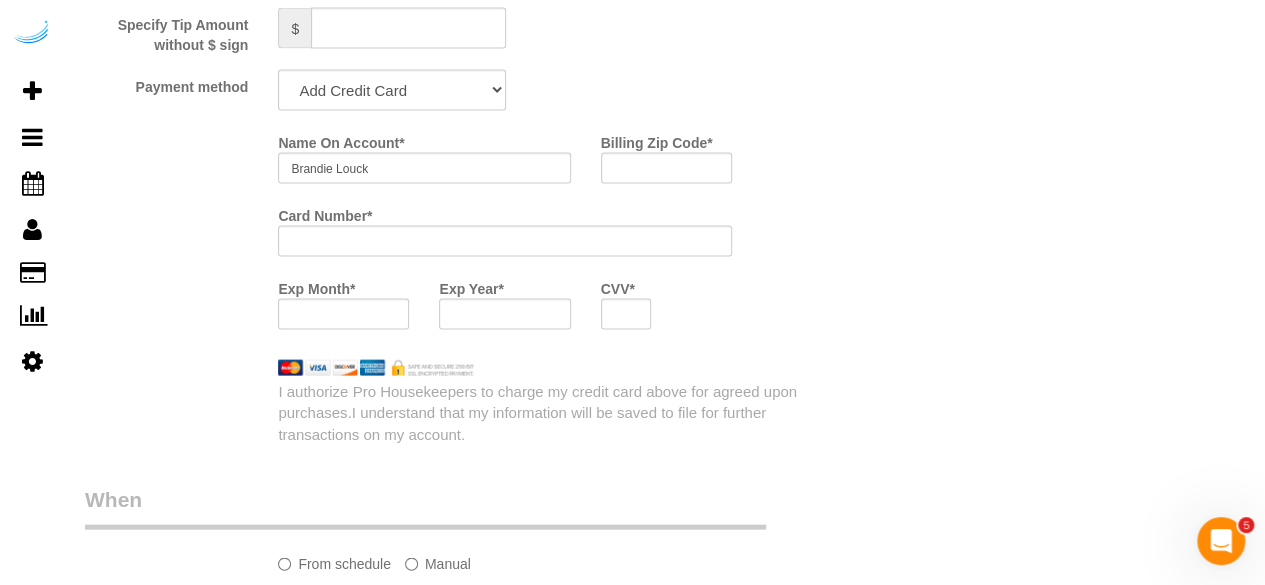 scroll, scrollTop: 2000, scrollLeft: 0, axis: vertical 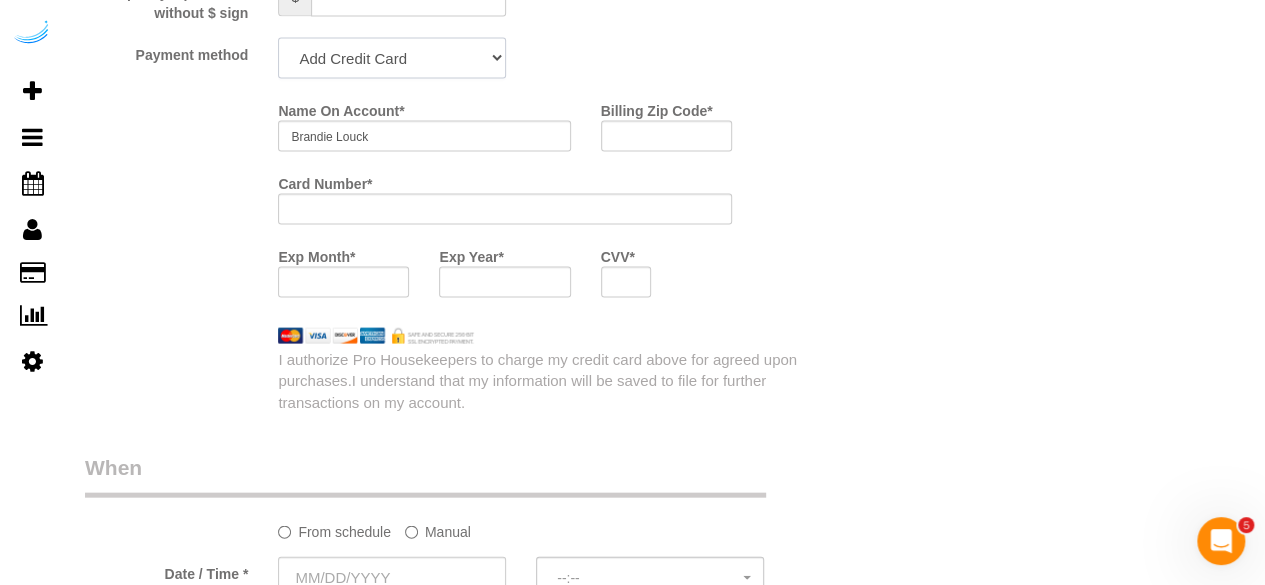 click on "Add Credit Card Cash Check Paypal" 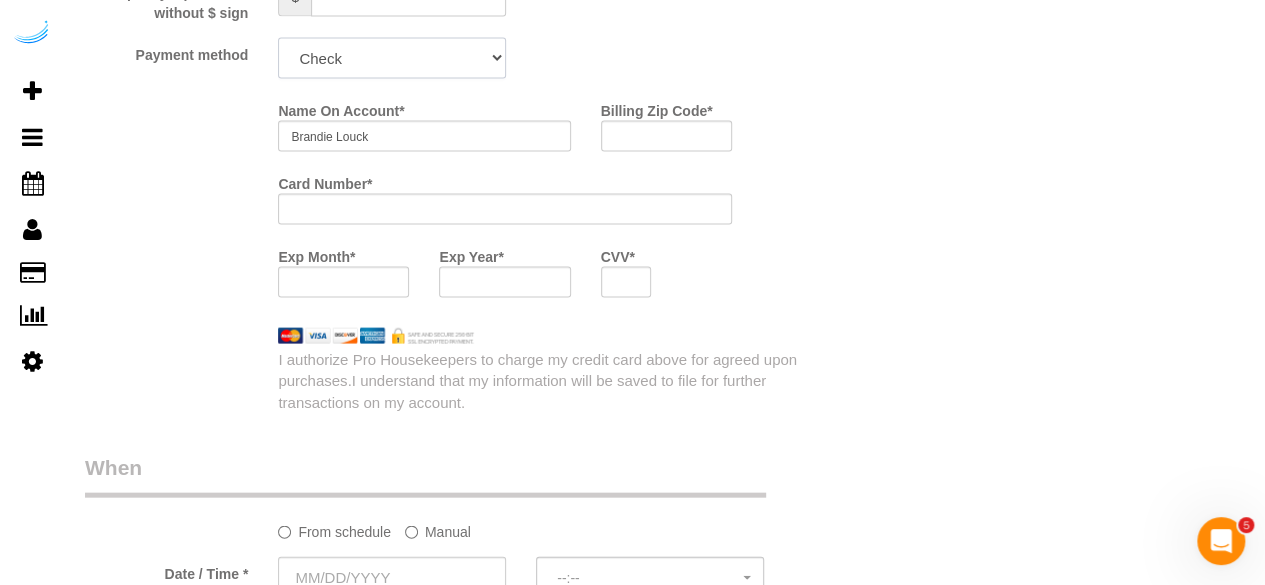 click on "Add Credit Card Cash Check Paypal" 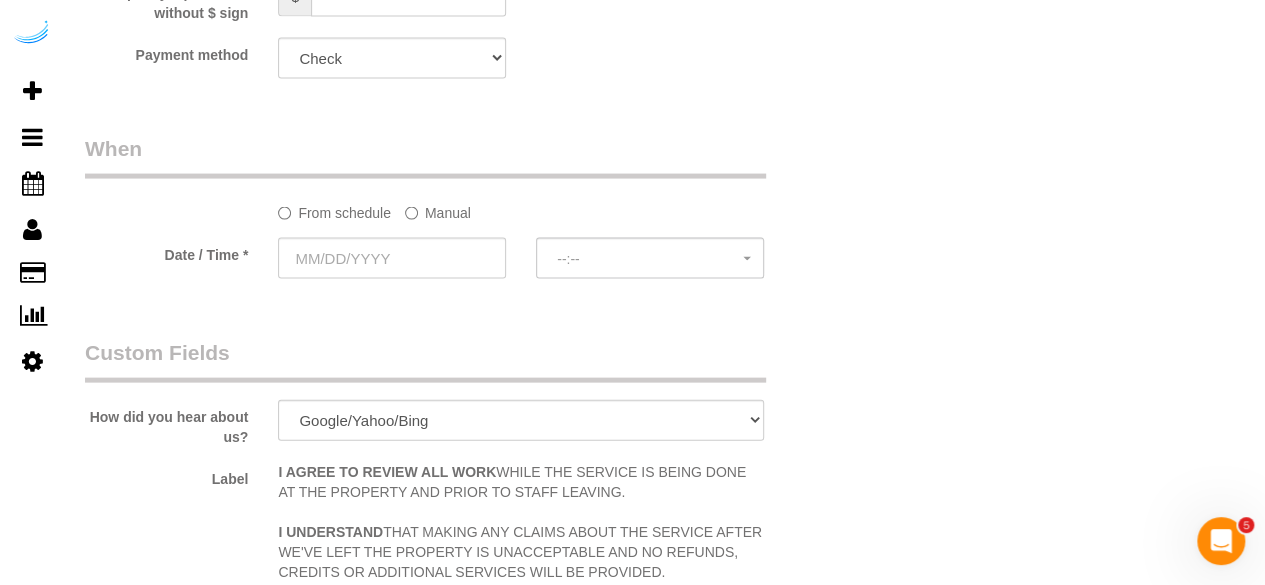 click on "Manual" 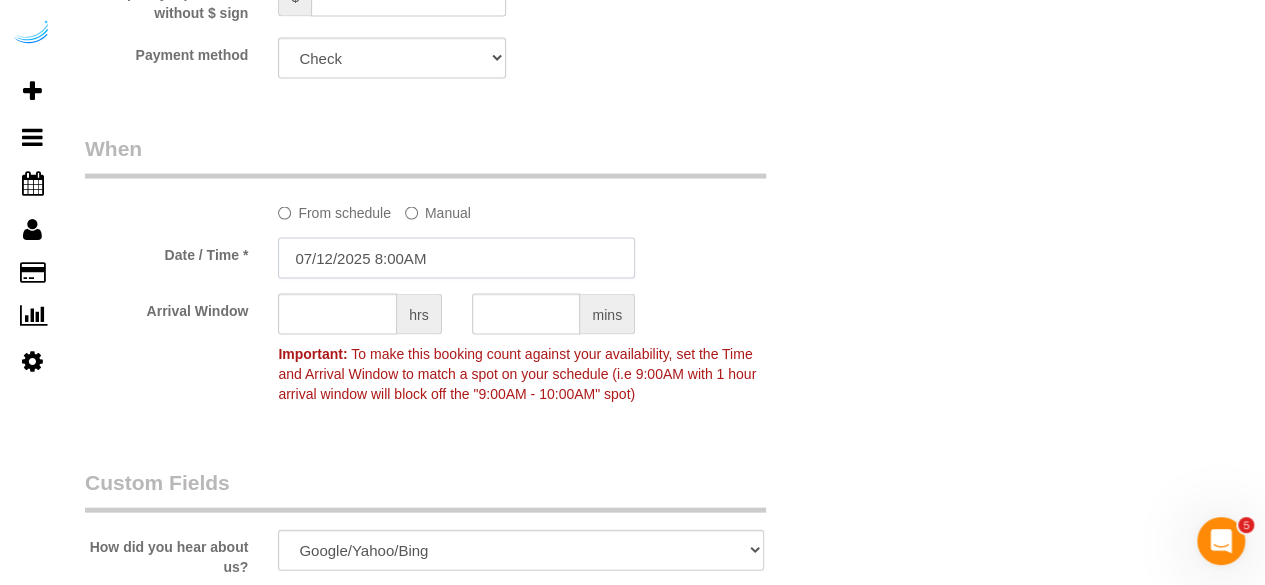 click on "07/12/2025 8:00AM" at bounding box center (456, 258) 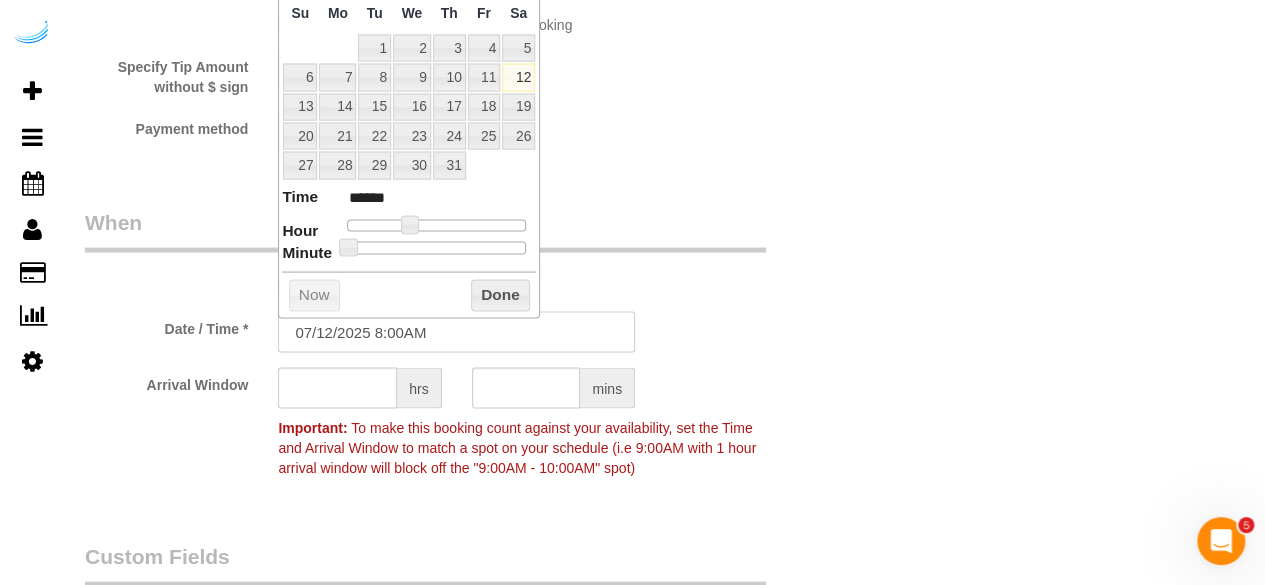 scroll, scrollTop: 1900, scrollLeft: 0, axis: vertical 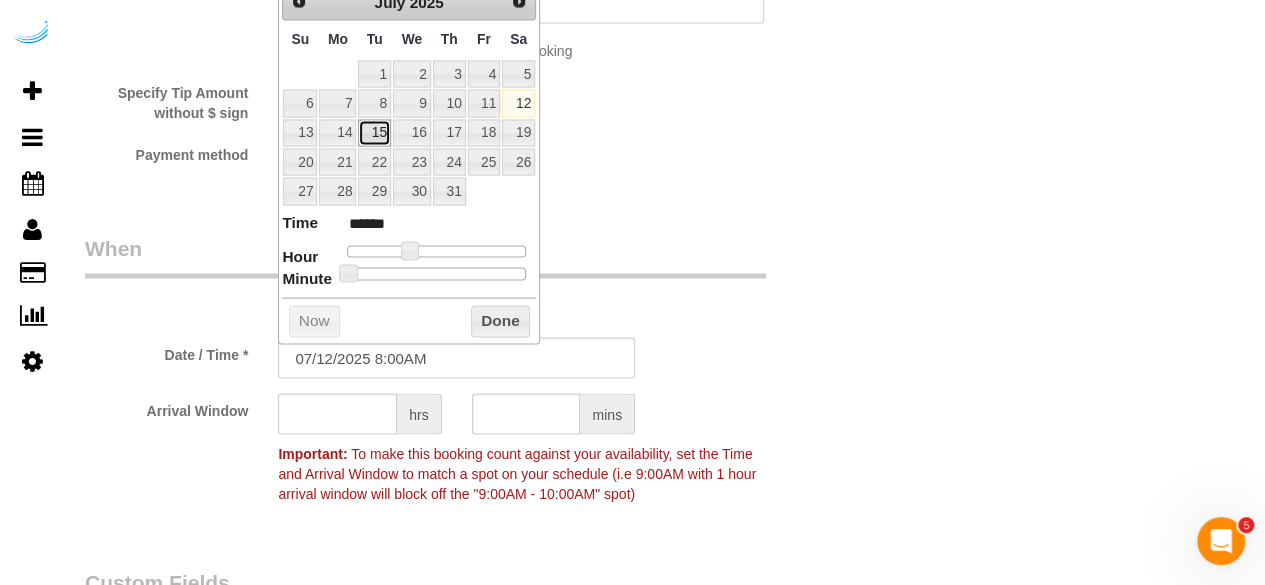 click on "15" at bounding box center [374, 133] 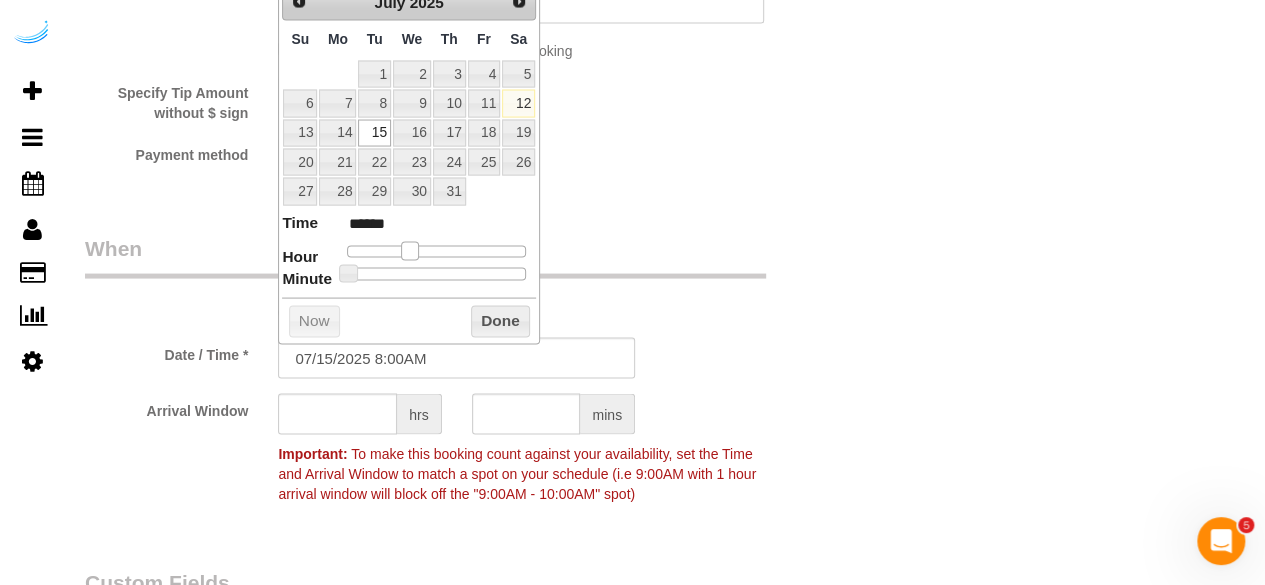 type on "07/15/2025 9:00AM" 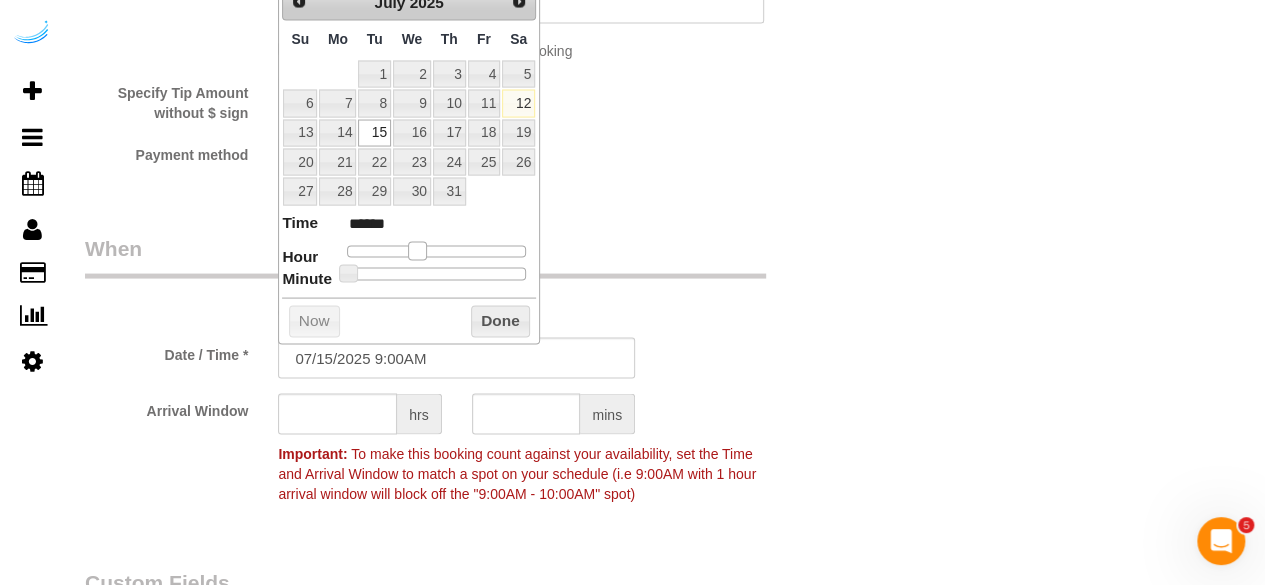 type on "07/15/2025 10:00AM" 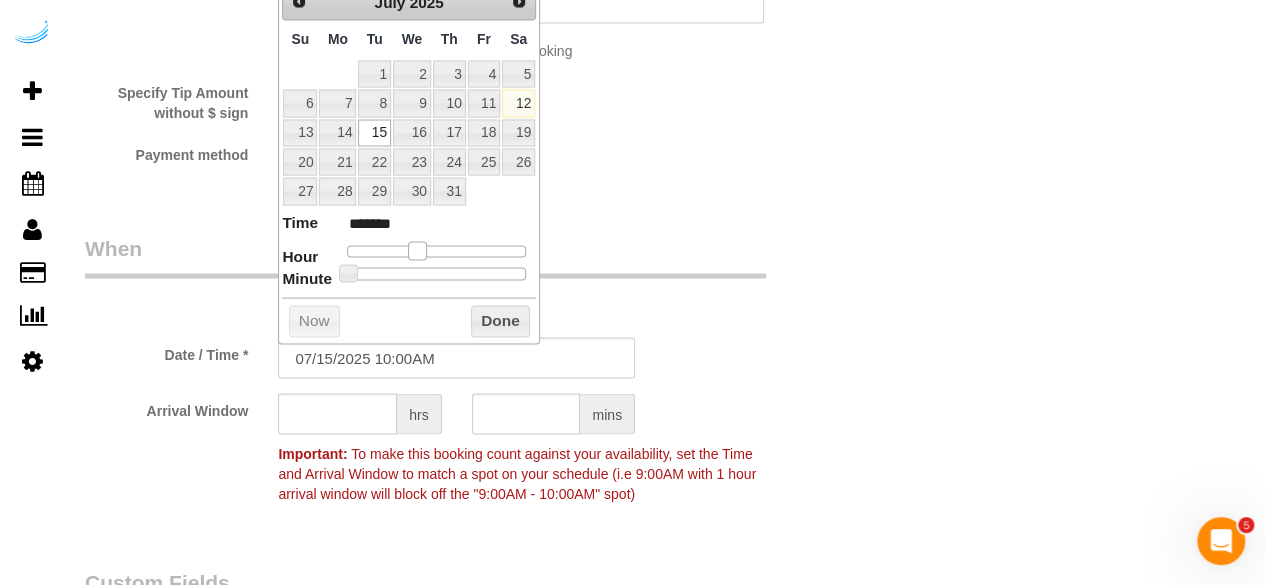 type on "07/15/2025 11:00AM" 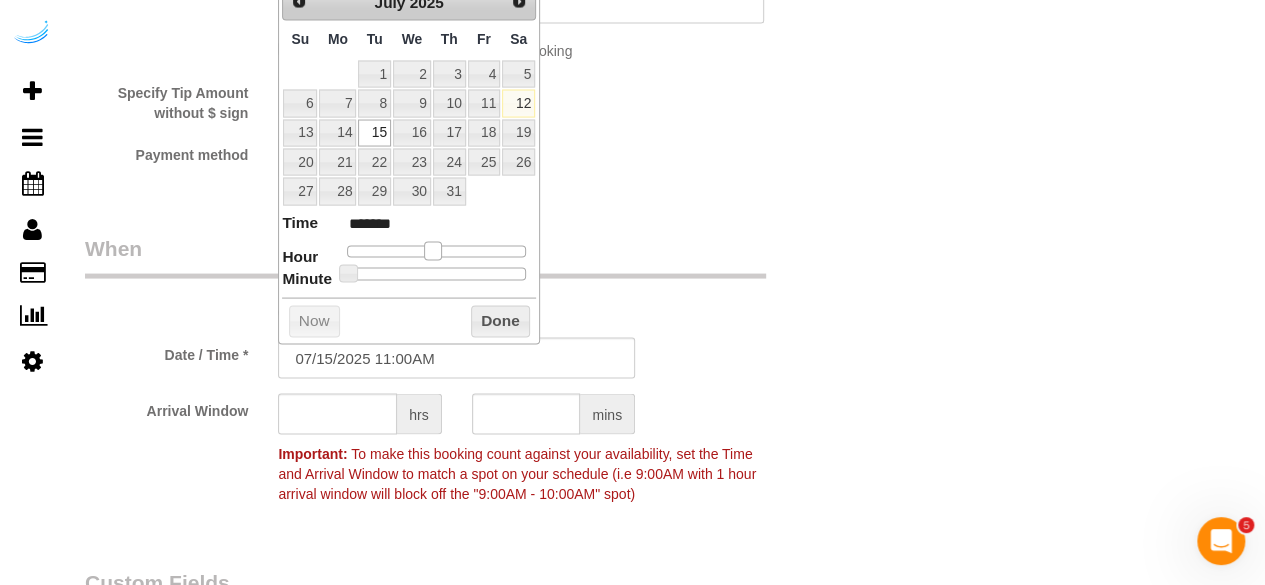 type on "07/15/2025 10:00AM" 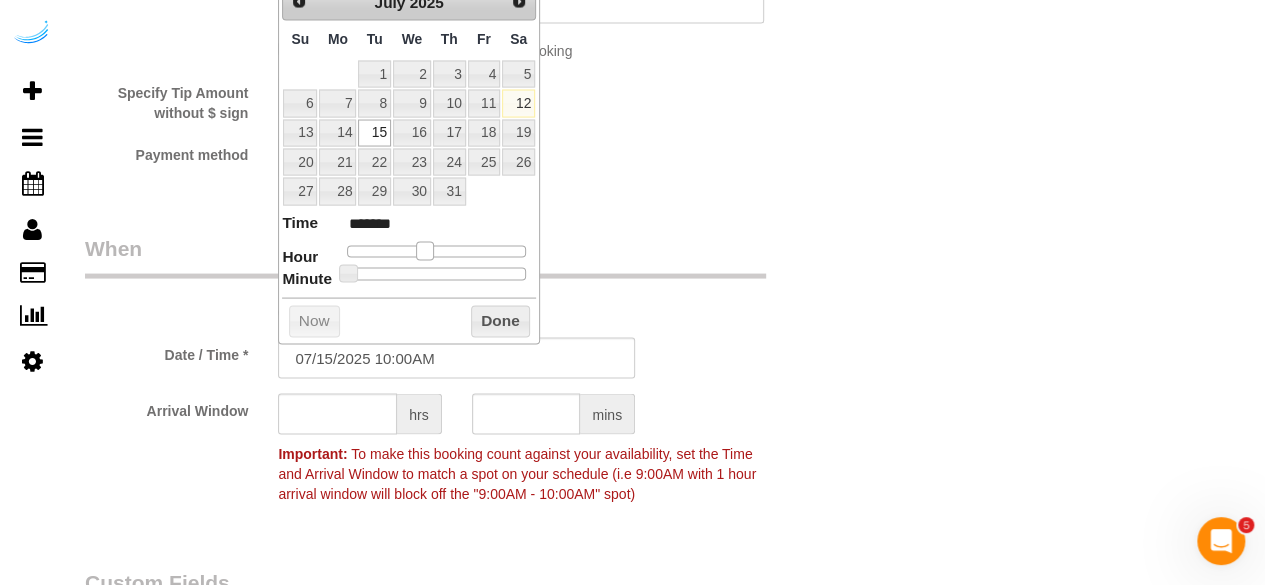 drag, startPoint x: 406, startPoint y: 243, endPoint x: 419, endPoint y: 242, distance: 13.038404 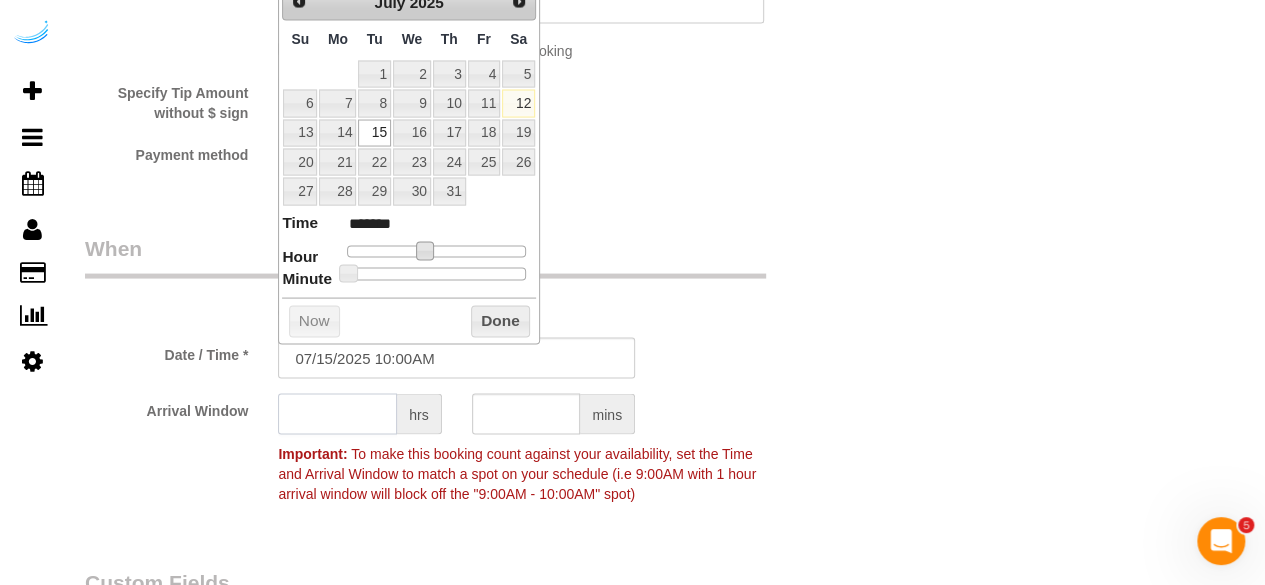 click 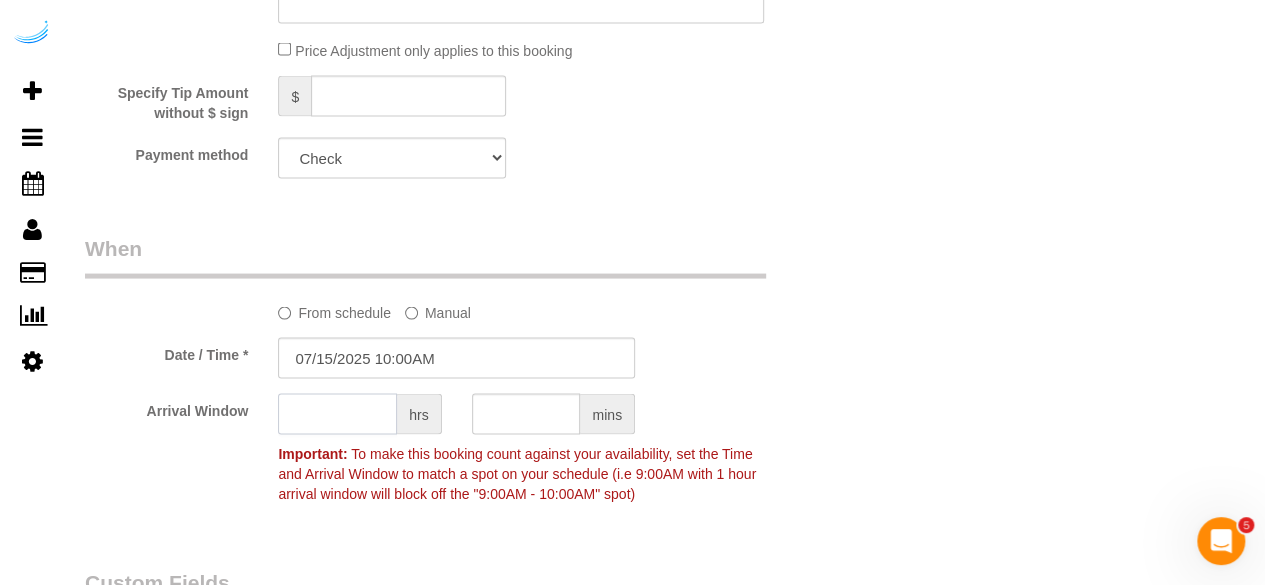 type on "8" 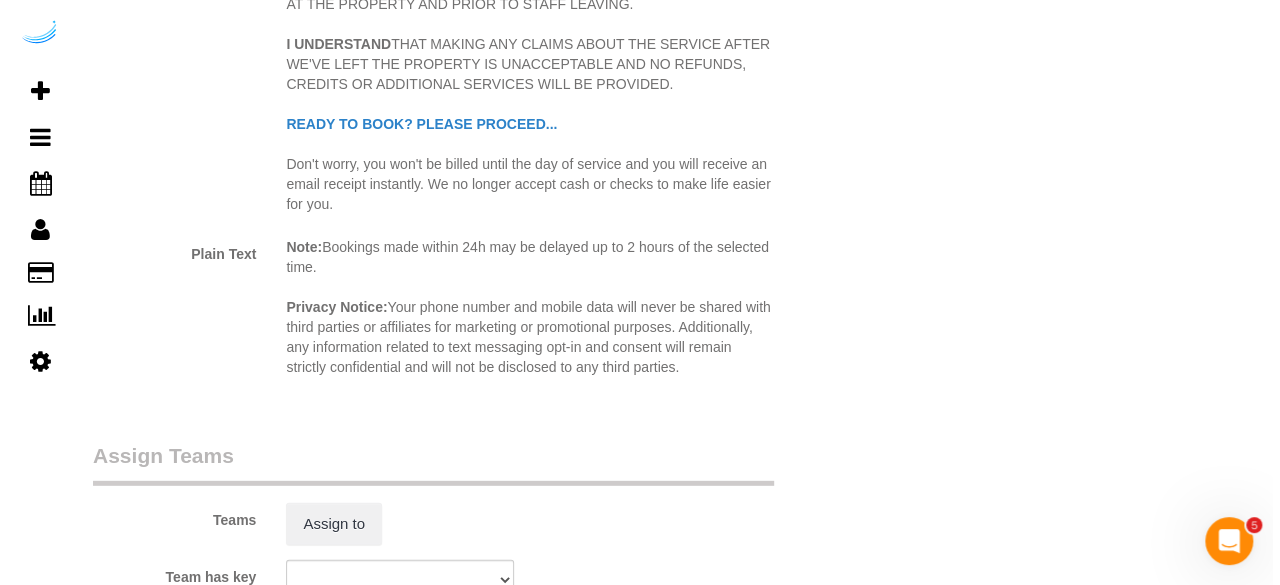 scroll, scrollTop: 2800, scrollLeft: 0, axis: vertical 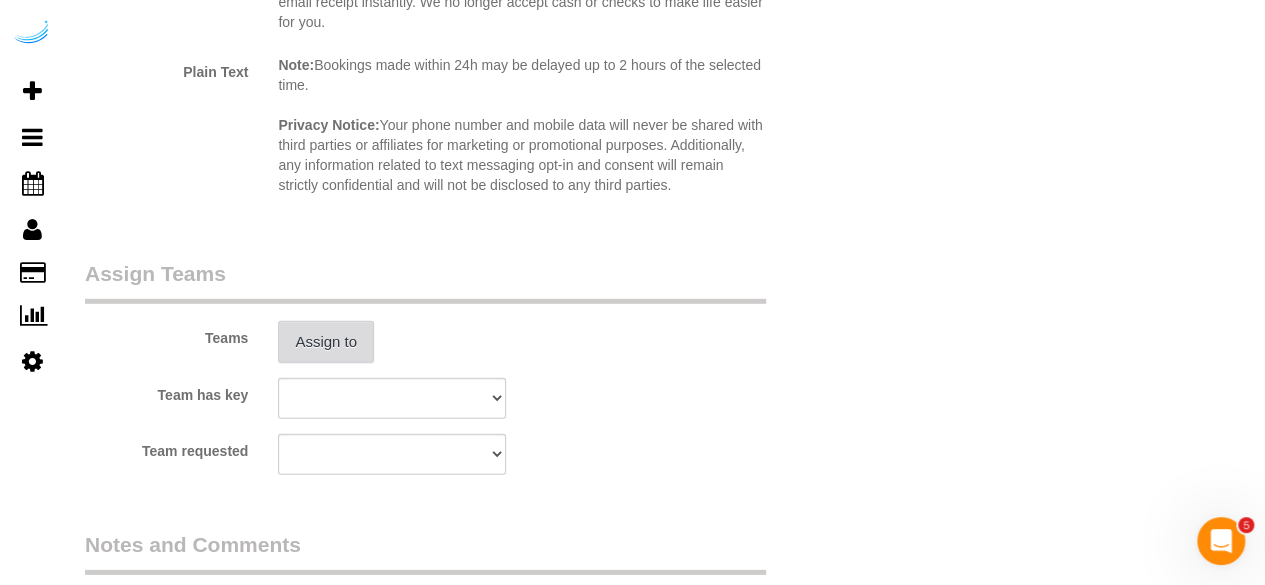 type on "7" 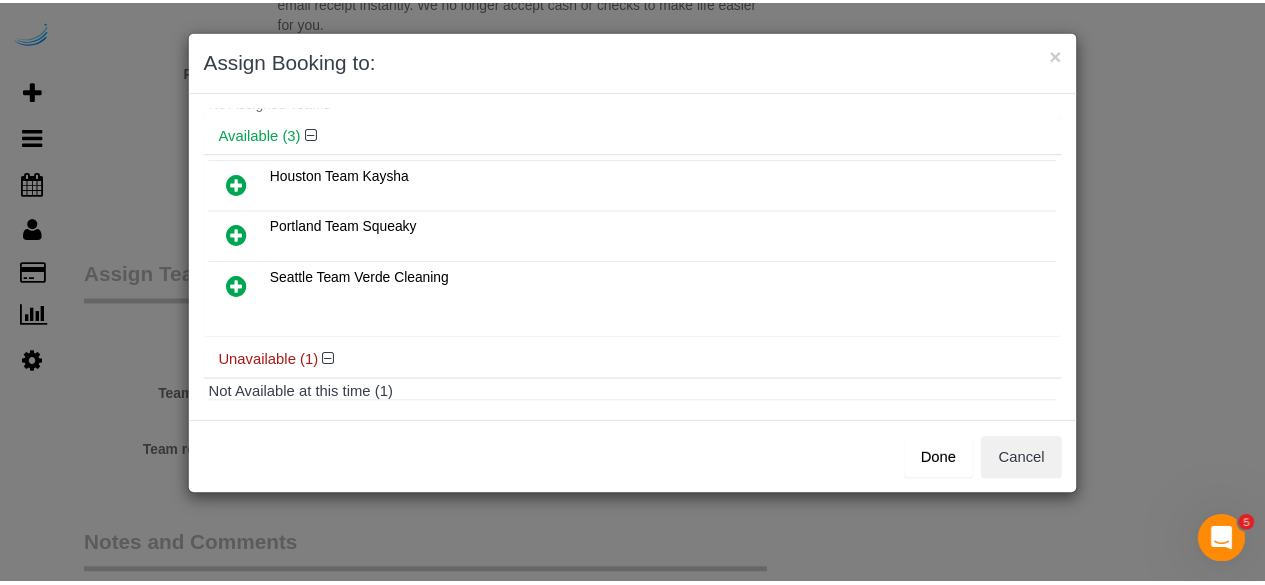 scroll, scrollTop: 100, scrollLeft: 0, axis: vertical 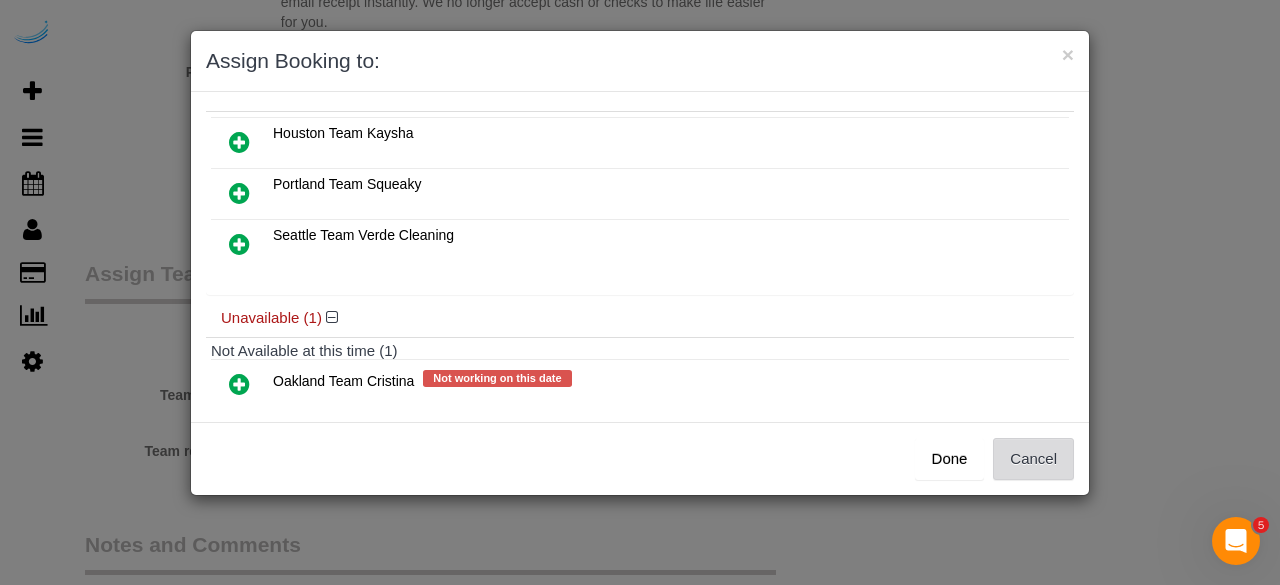drag, startPoint x: 1049, startPoint y: 450, endPoint x: 1051, endPoint y: 435, distance: 15.132746 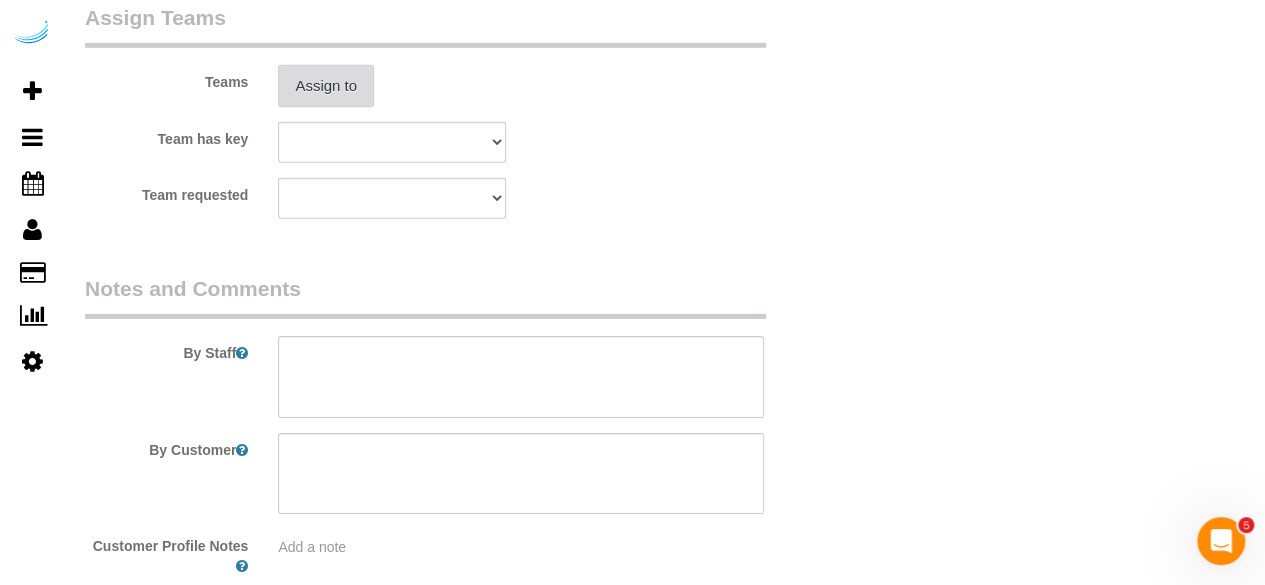 scroll, scrollTop: 3170, scrollLeft: 0, axis: vertical 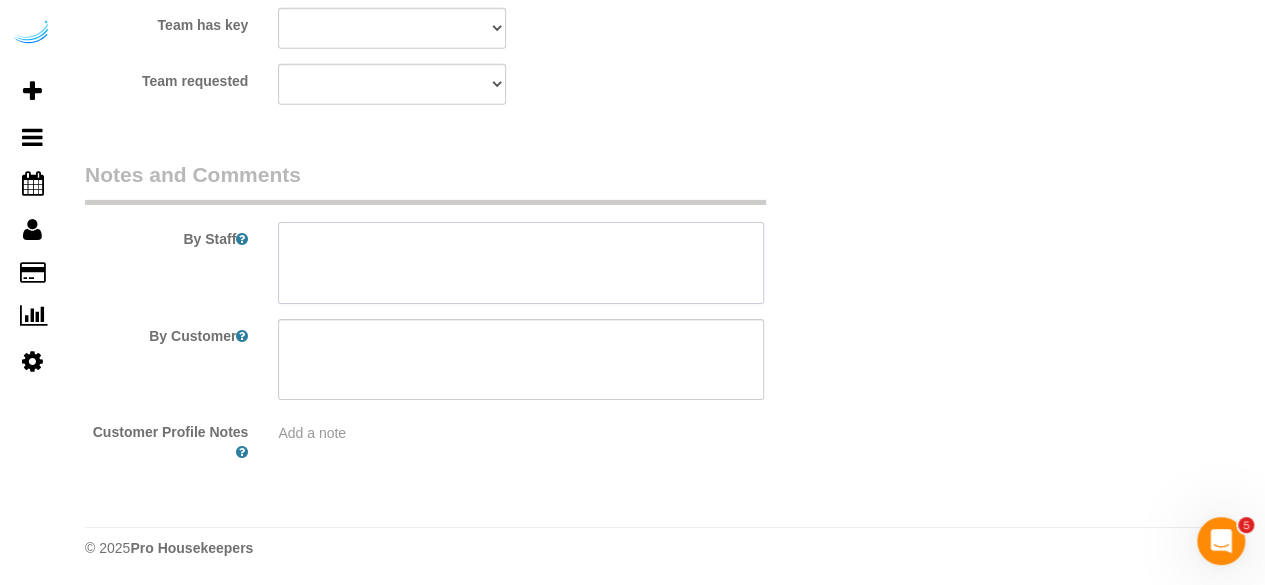 click at bounding box center [521, 263] 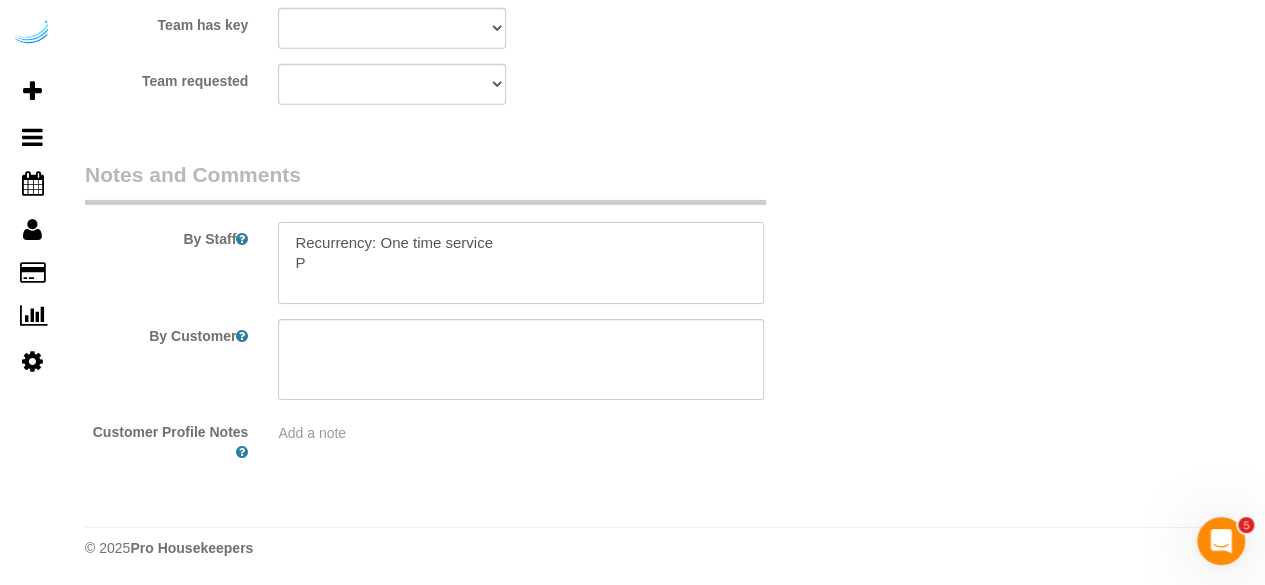 paste on "ermanent Notes:No notes from this customer.Today's Notes:No notes from this service.
Entry Method: Someone will be home
Details:
Additional Notes:
Housekeeping Notes:" 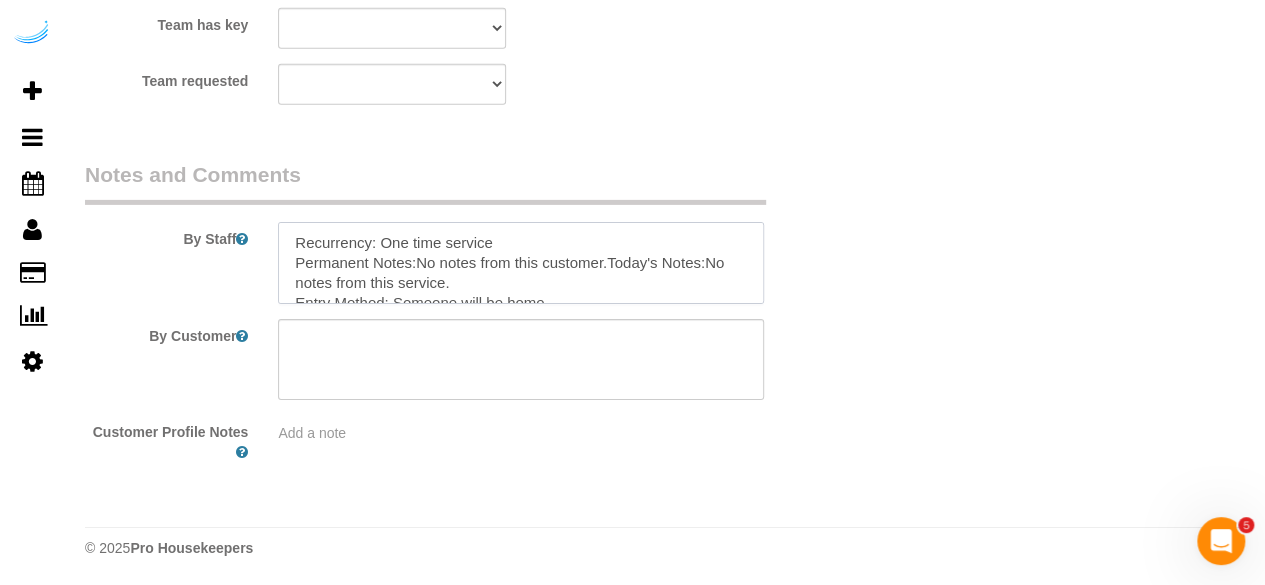 scroll, scrollTop: 108, scrollLeft: 0, axis: vertical 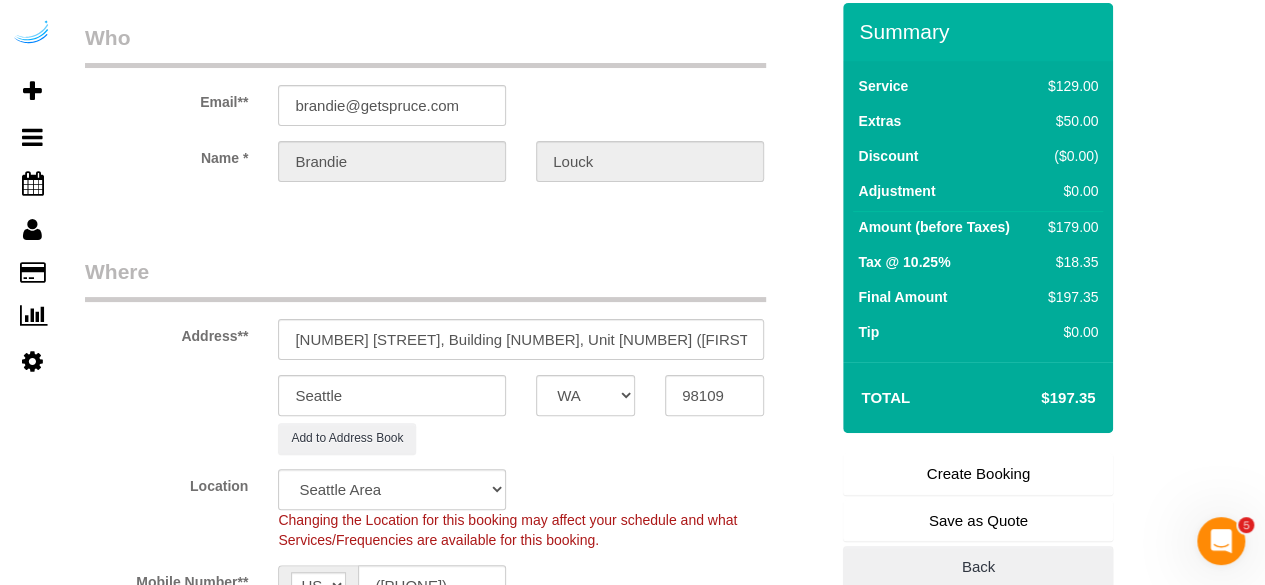 type on "Recurrency: One time service
Permanent Notes:No notes from this customer.Today's Notes:No notes from this service.
Entry Method: Someone will be home
Details:
Additional Notes:
Housekeeping Notes:" 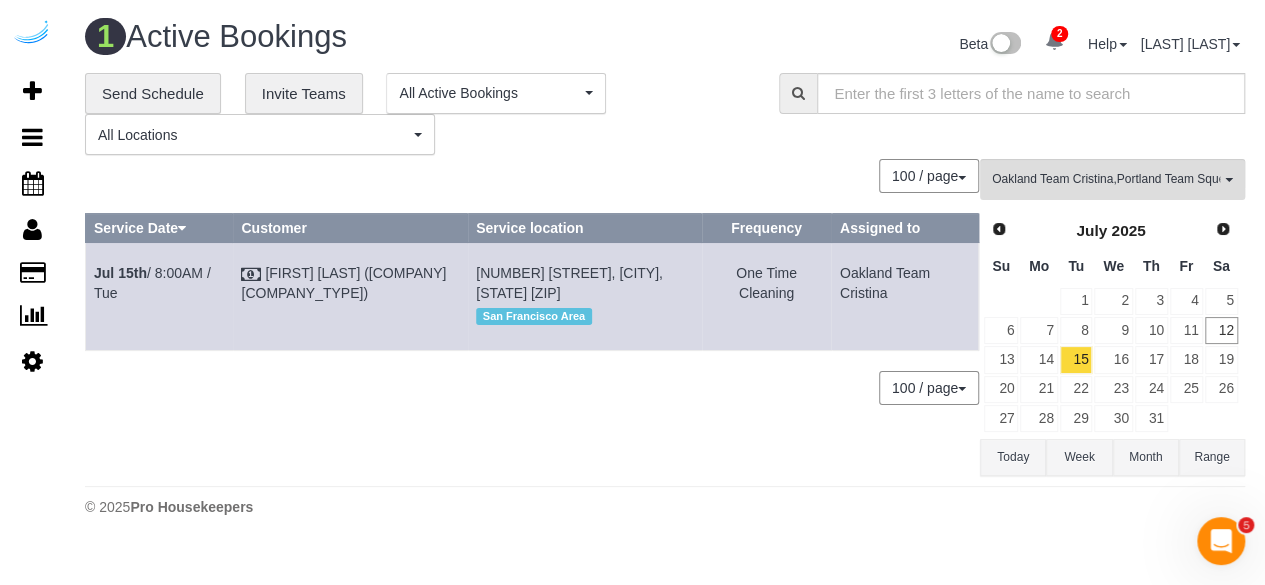 scroll, scrollTop: 0, scrollLeft: 0, axis: both 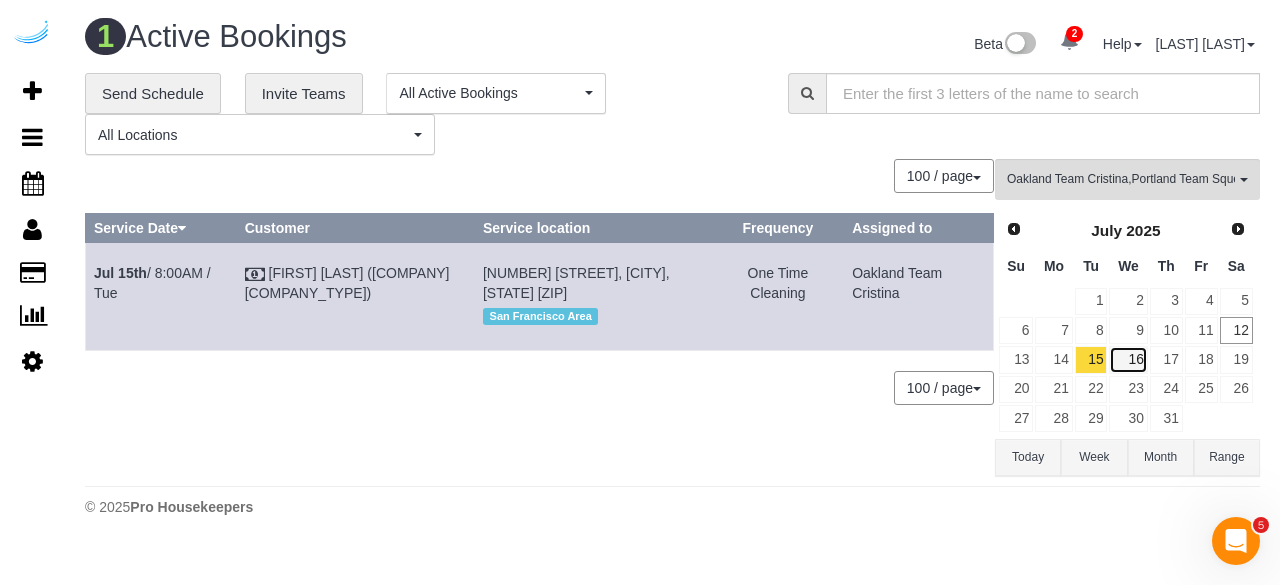 click on "16" at bounding box center (1128, 359) 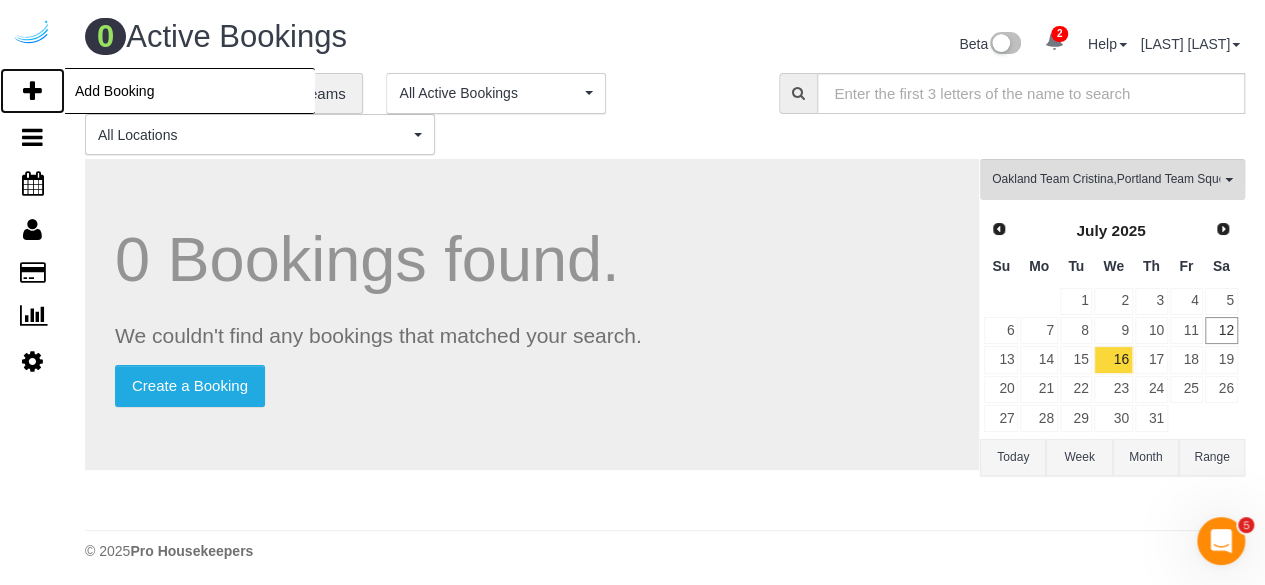 click at bounding box center (32, 91) 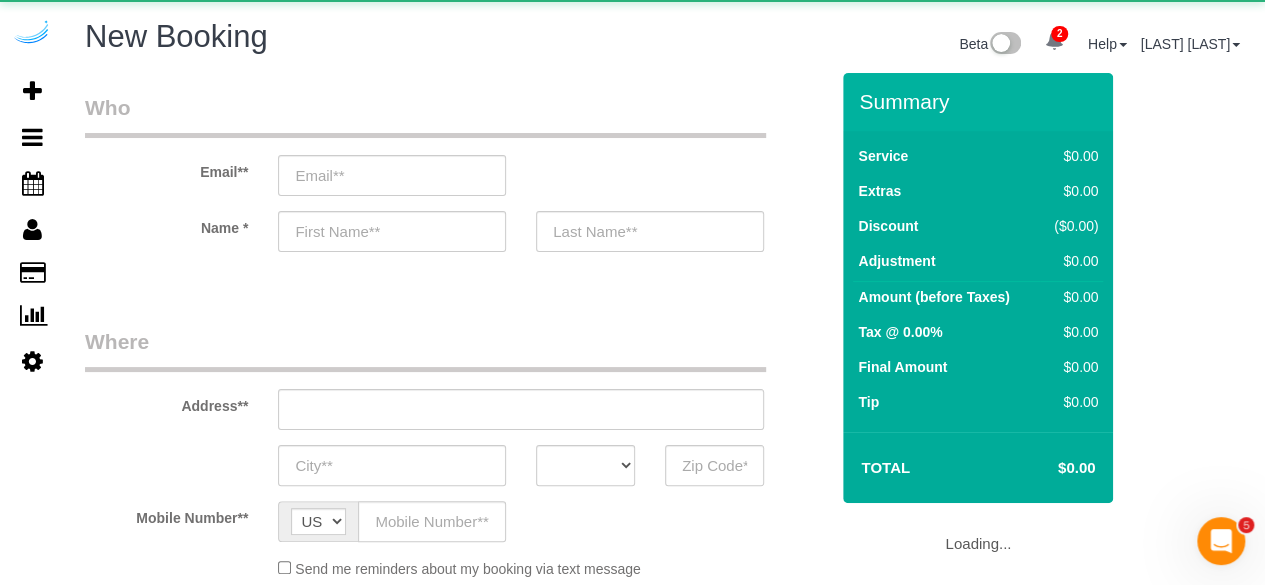 select on "object:[NUMBER]" 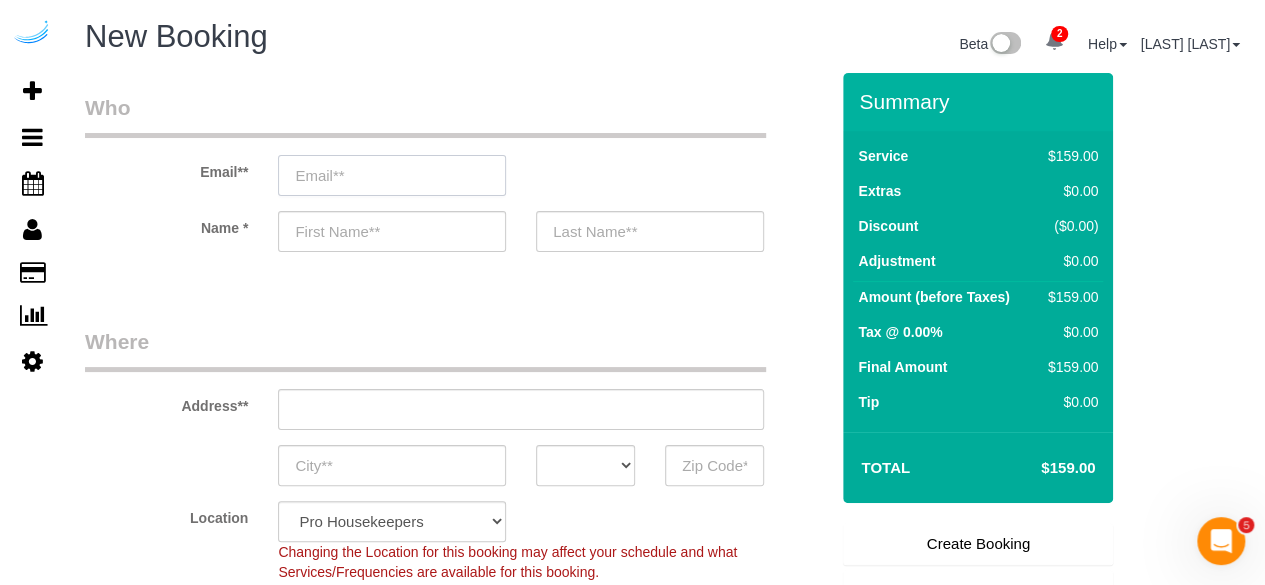 click at bounding box center [392, 175] 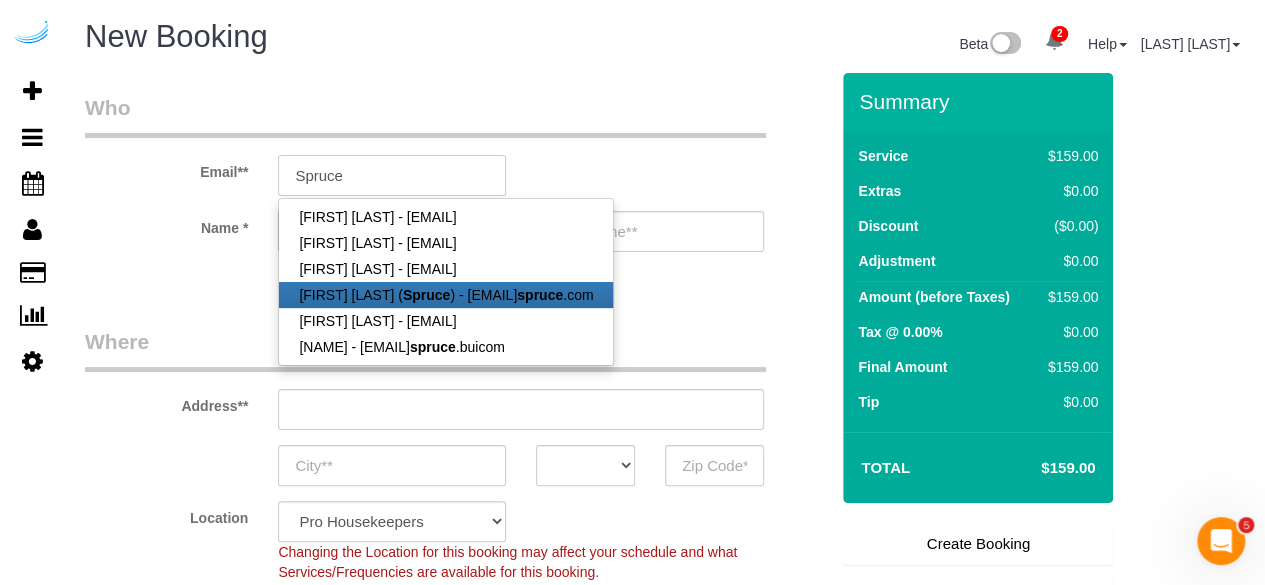 type on "brandie@getspruce.com" 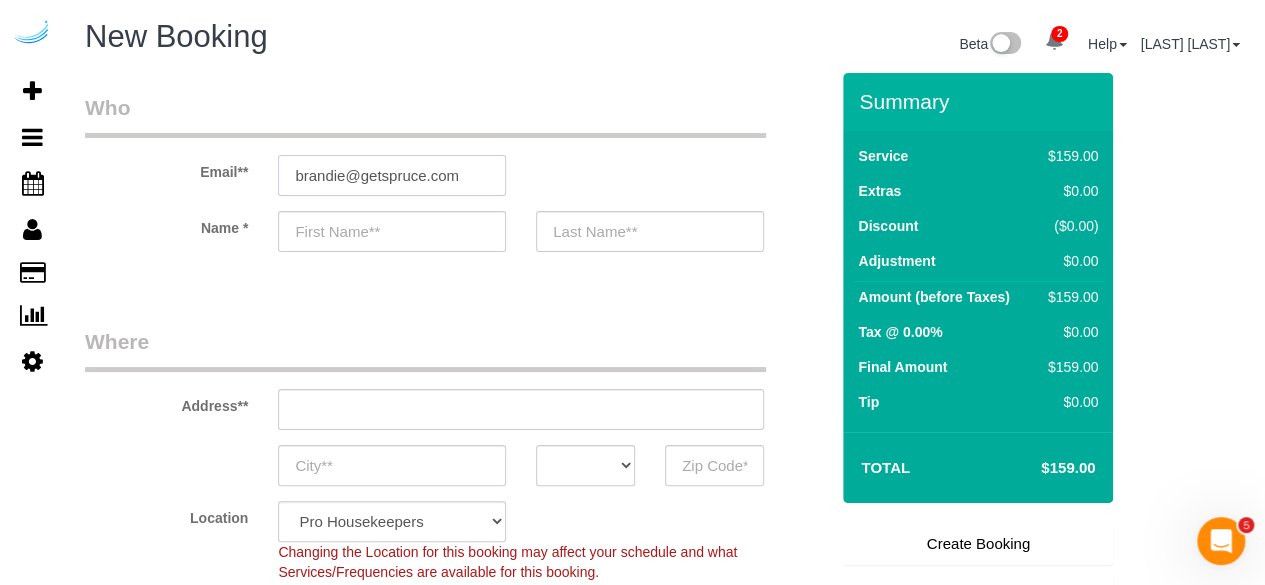 type on "Brandie" 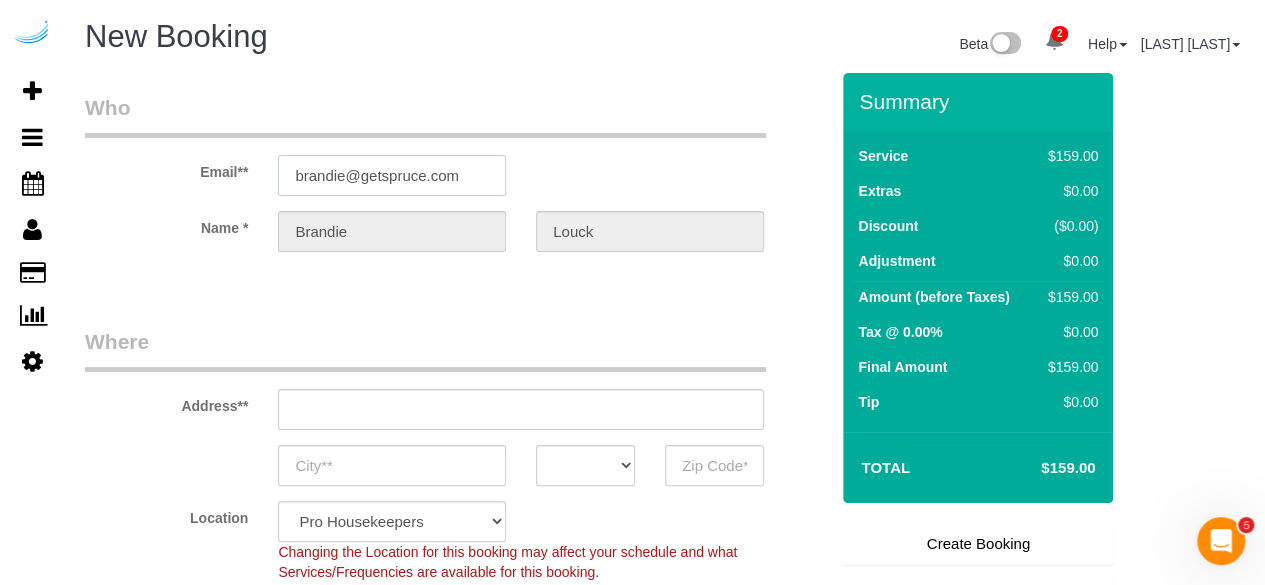 type on "3816 S Lamar Blvd" 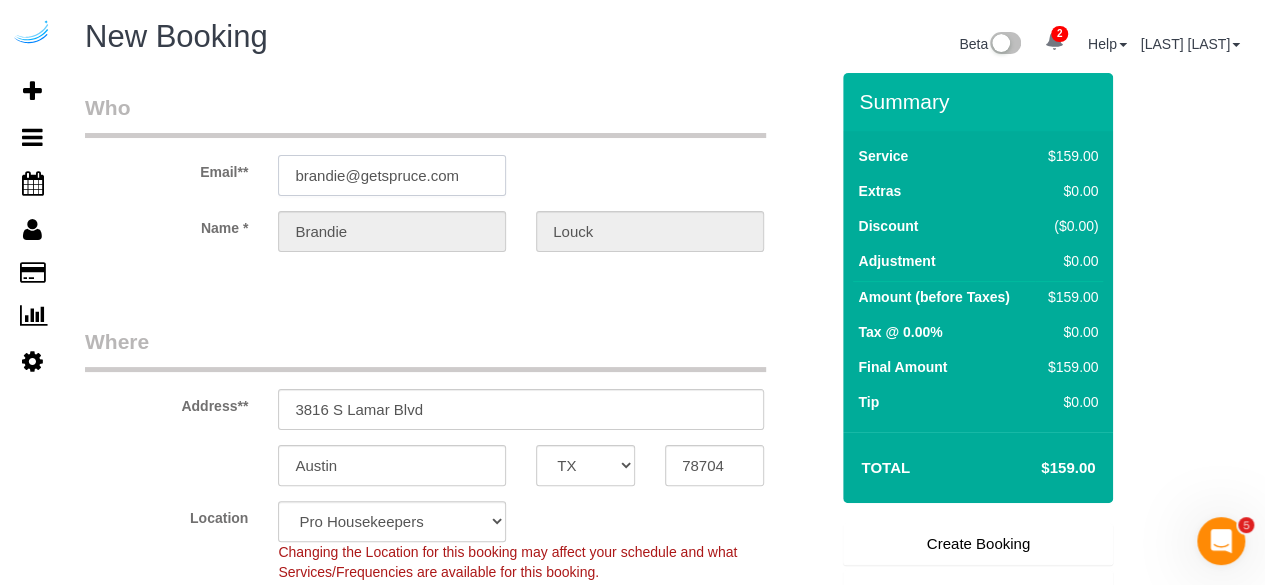 type on "brandie@getspruce.com" 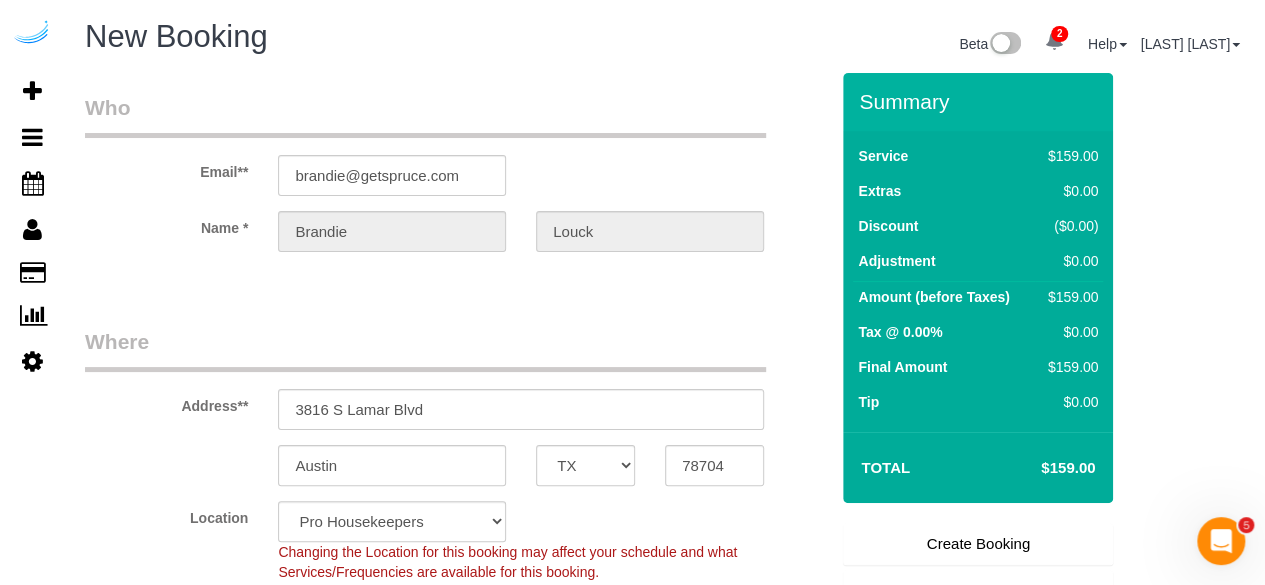 select on "9" 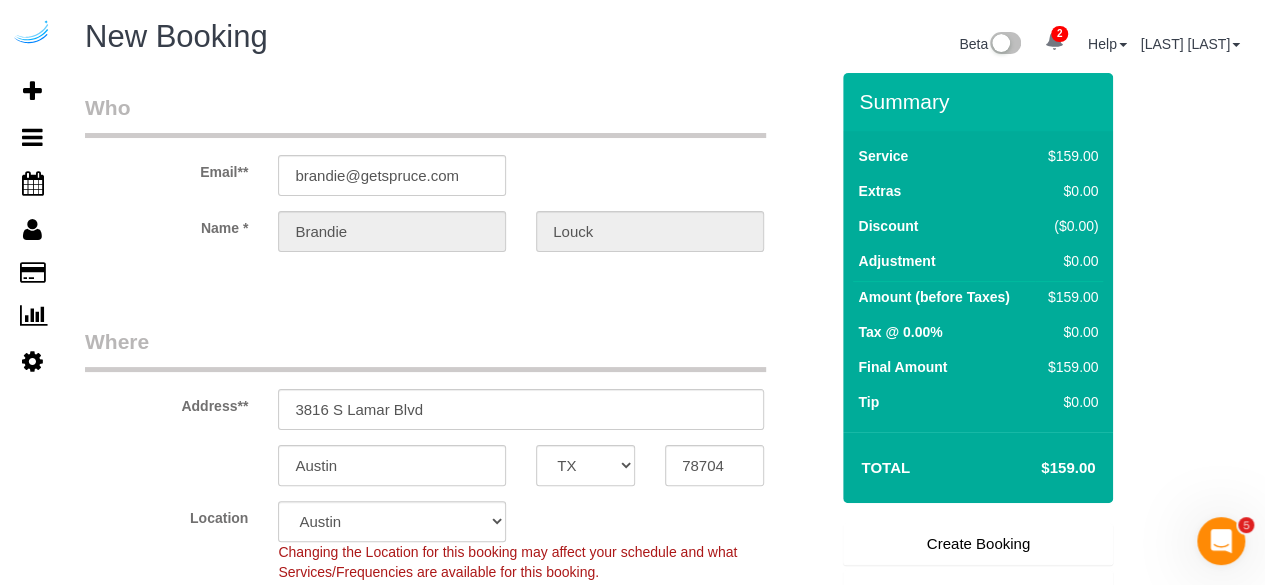 select on "object:6815" 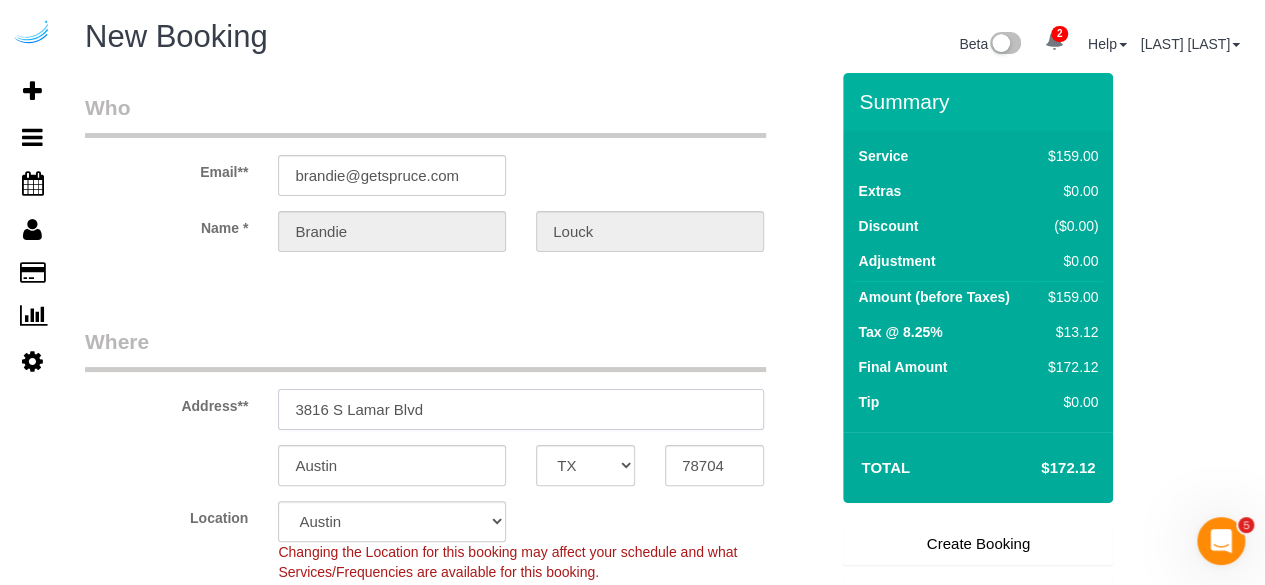click on "3816 S Lamar Blvd" at bounding box center [521, 409] 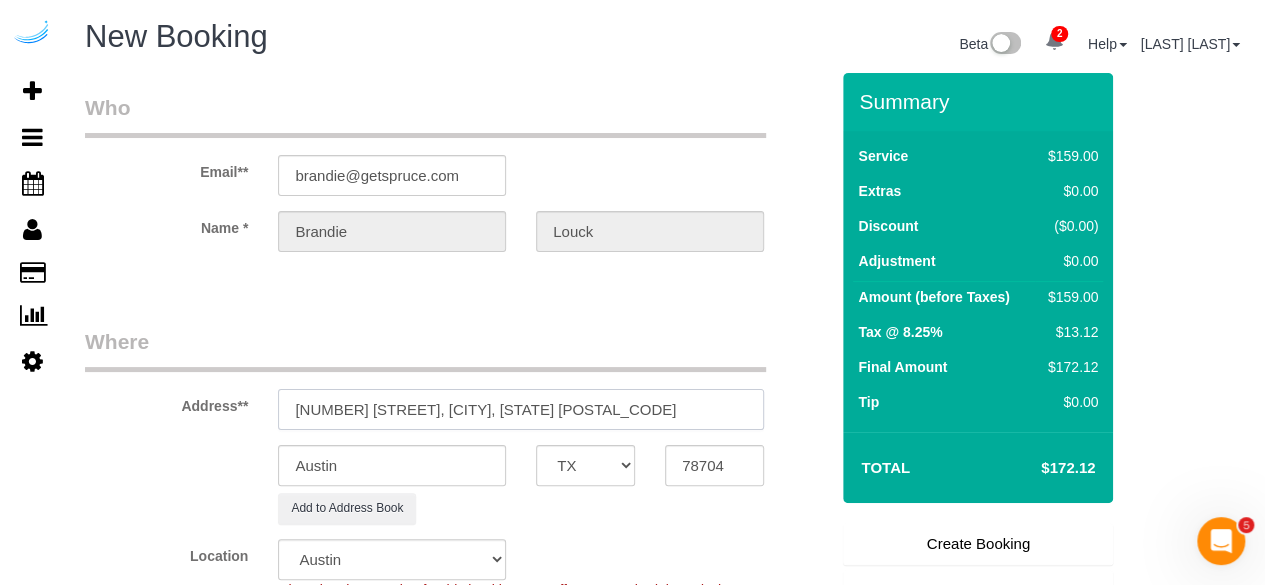 drag, startPoint x: 481, startPoint y: 405, endPoint x: 653, endPoint y: 427, distance: 173.40128 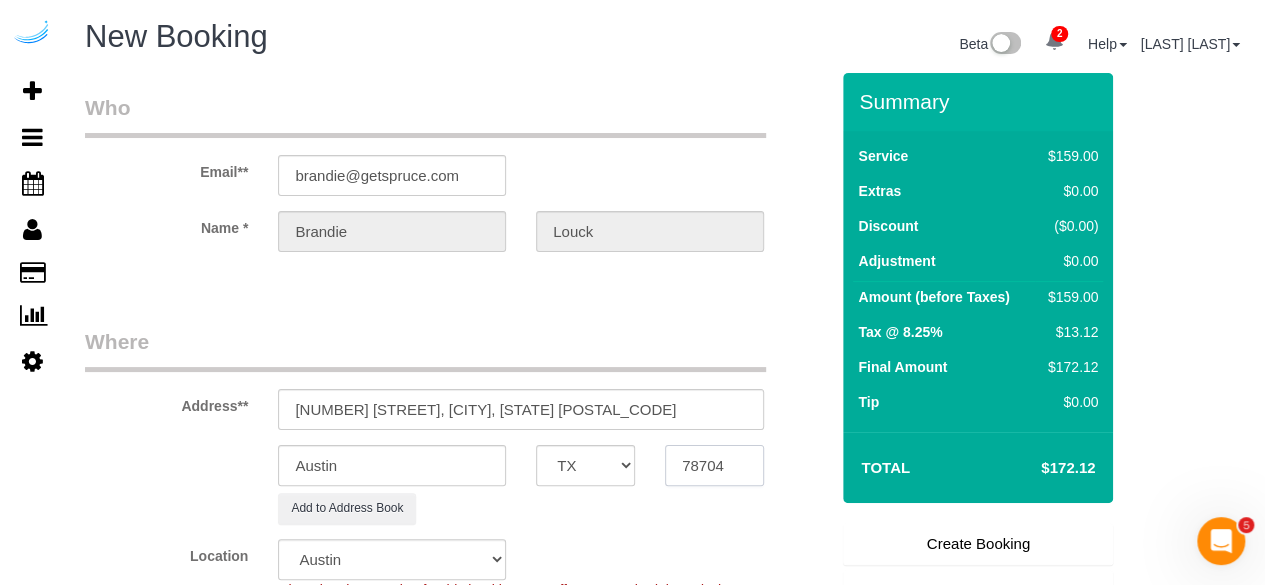 click on "78704" at bounding box center (714, 465) 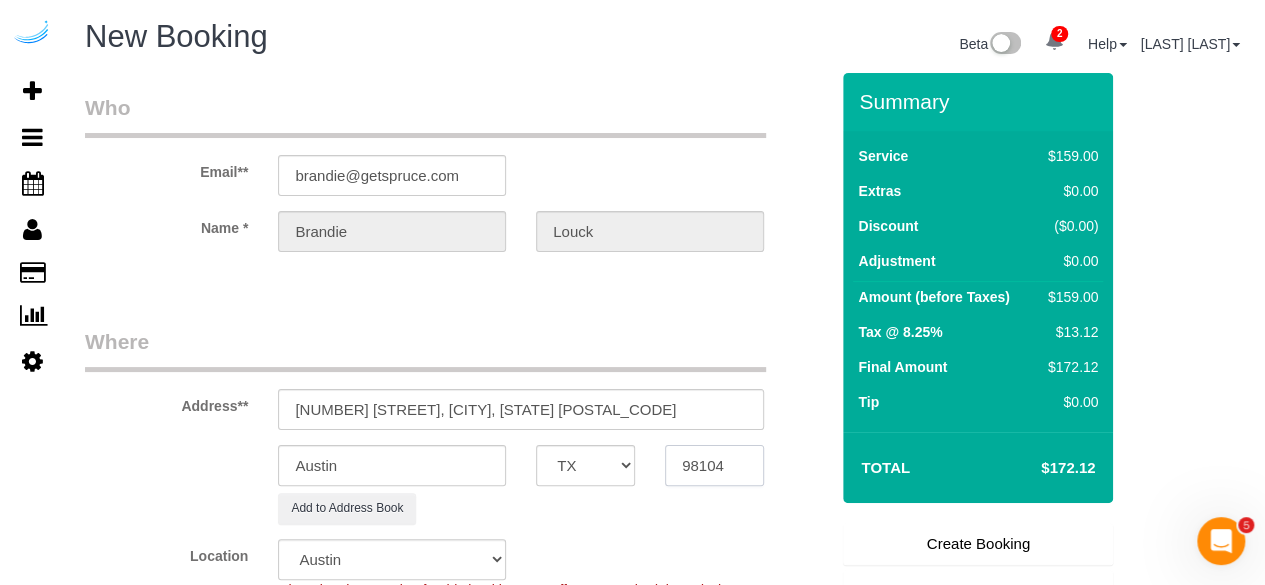 type on "98104" 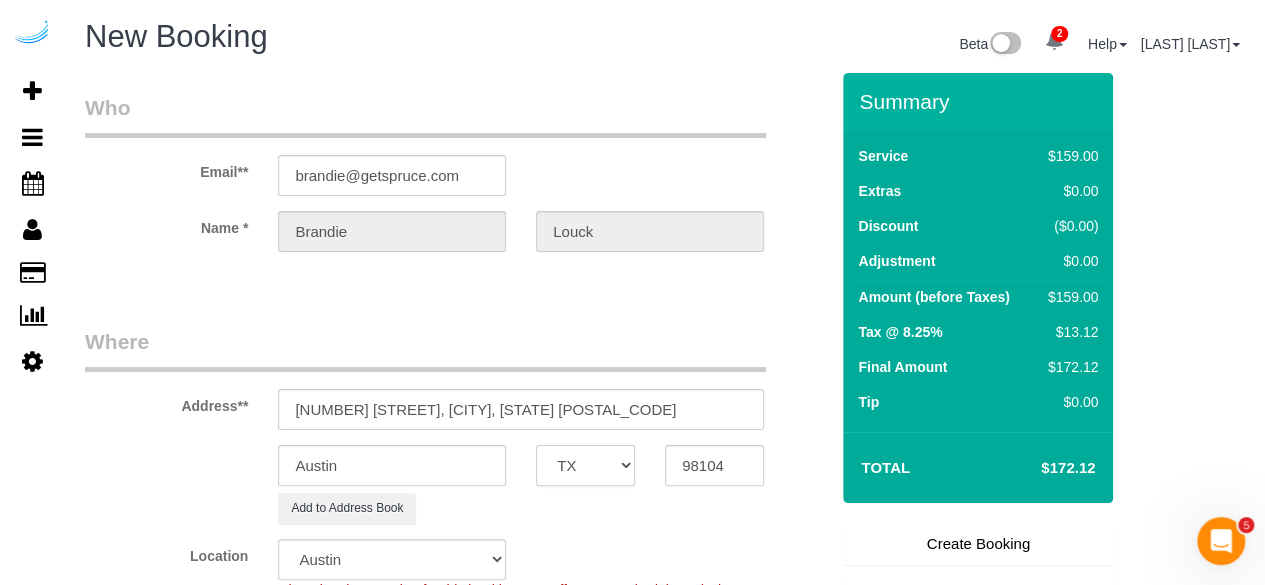 click on "AK
AL
AR
AZ
CA
CO
CT
DC
DE
FL
GA
HI
IA
ID
IL
IN
KS
KY
LA
MA
MD
ME
MI
MN
MO
MS
MT
NC
ND
NE
NH
NJ
NM
NV
NY
OH
OK
OR
PA
RI
SC
SD
TN
TX
UT
VA
VT
WA
WI
WV
WY" at bounding box center [585, 465] 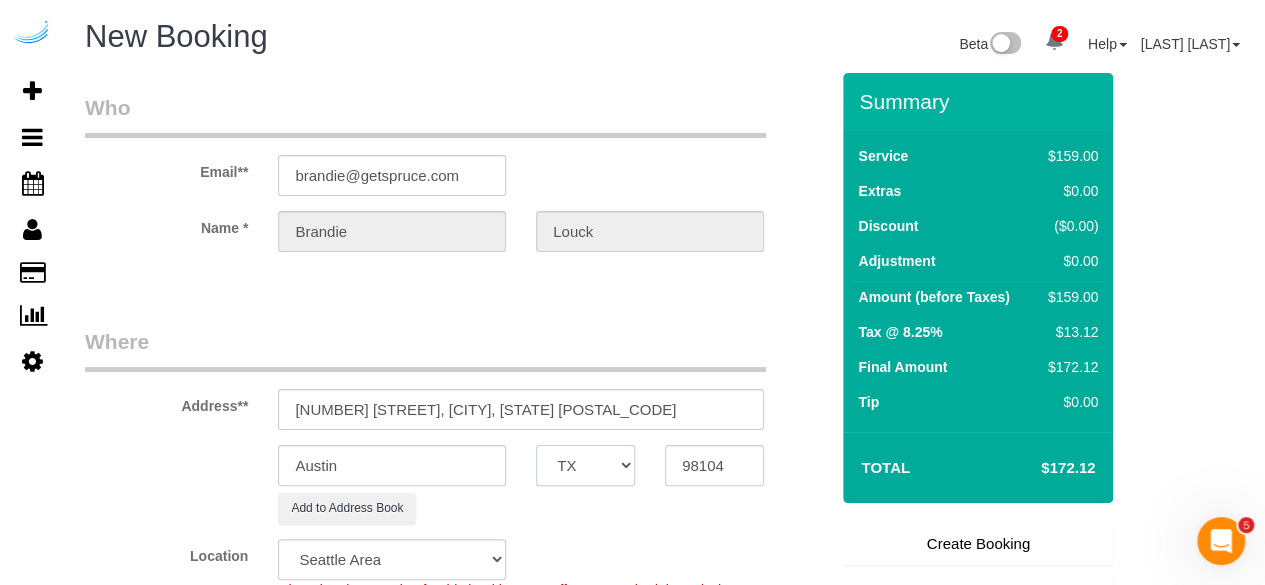 select on "WA" 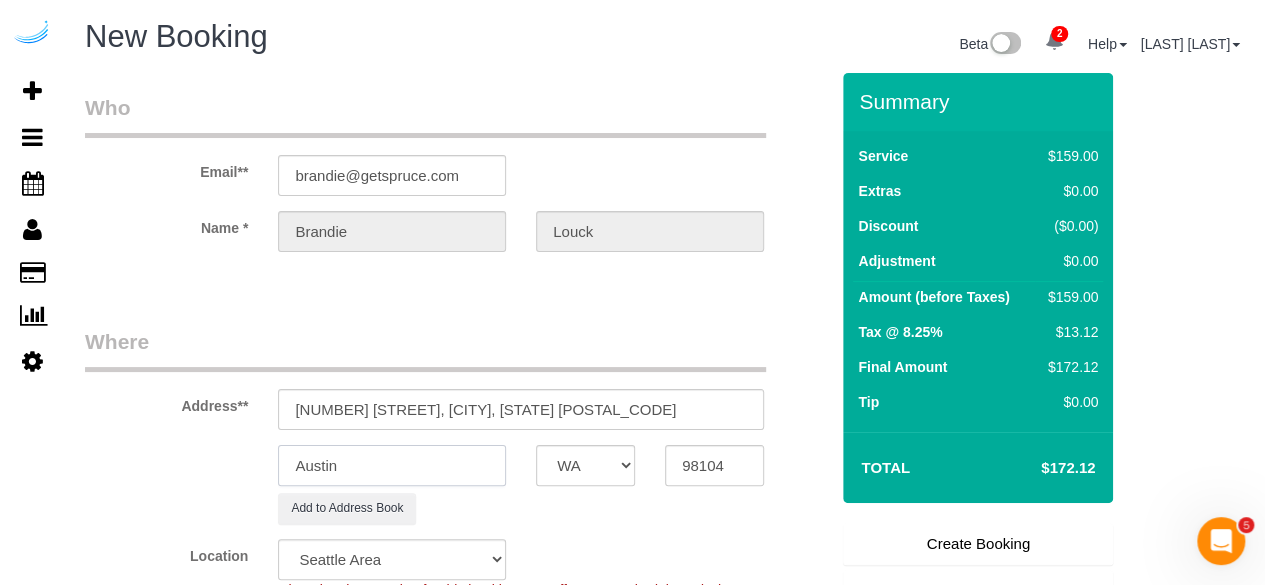 click on "Austin" at bounding box center [392, 465] 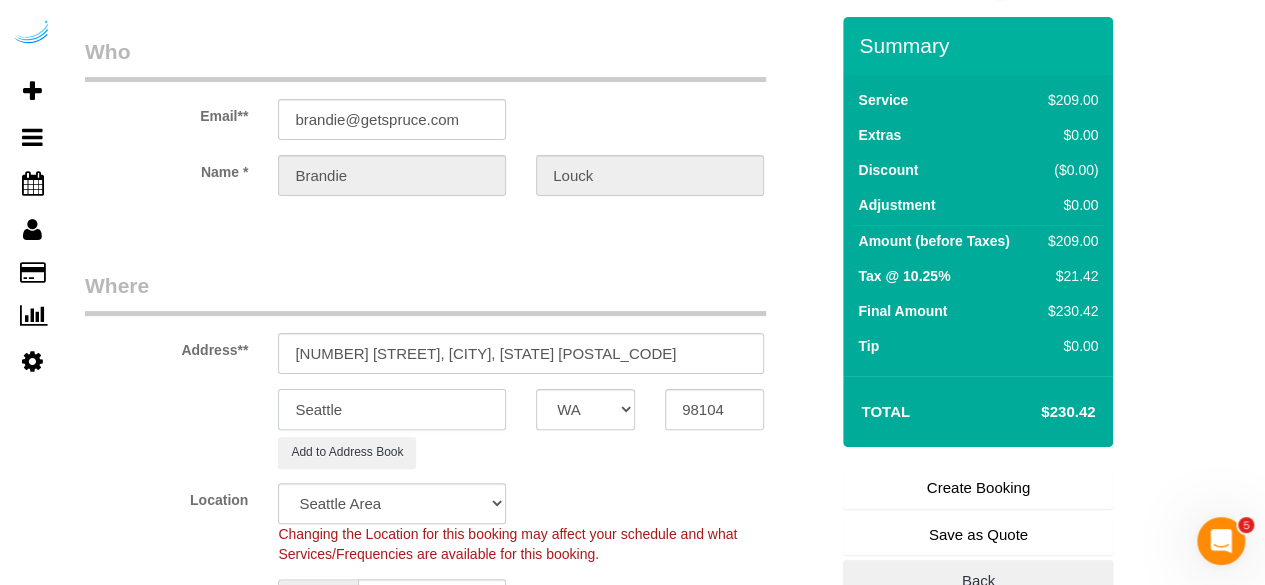 scroll, scrollTop: 100, scrollLeft: 0, axis: vertical 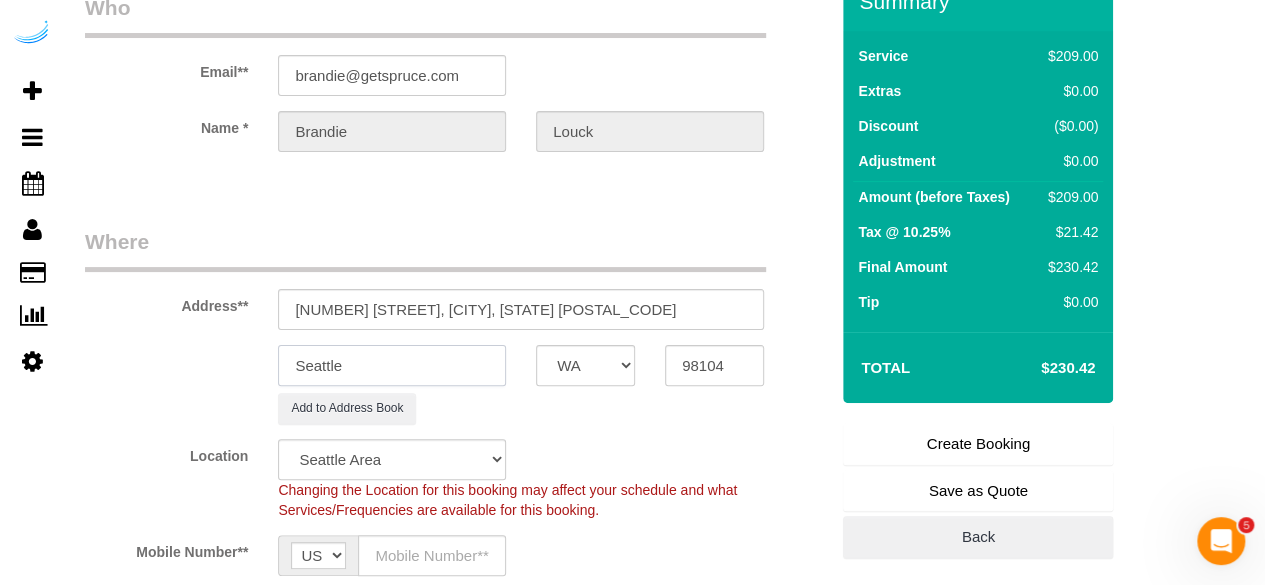 type on "Seattle" 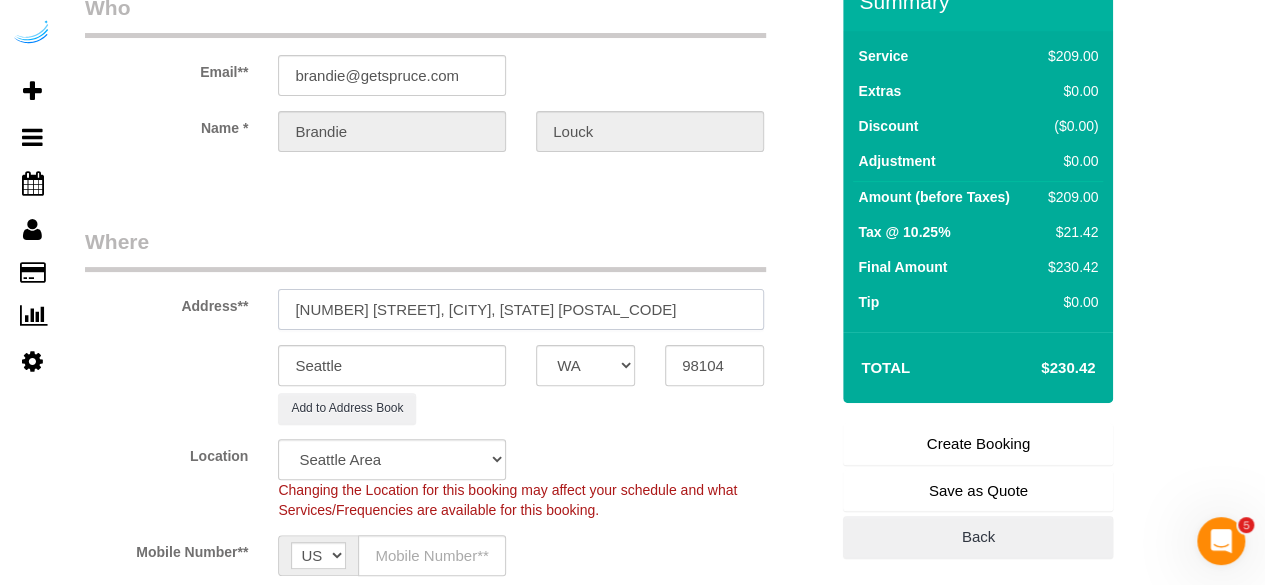 drag, startPoint x: 405, startPoint y: 310, endPoint x: 591, endPoint y: 327, distance: 186.77527 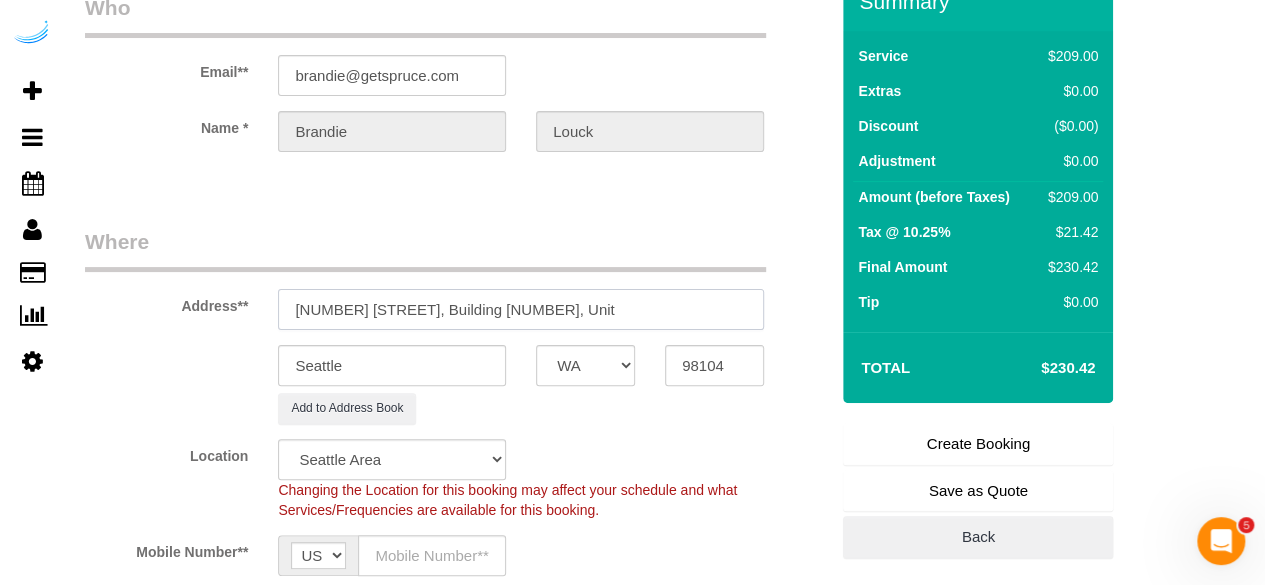 paste on "1005" 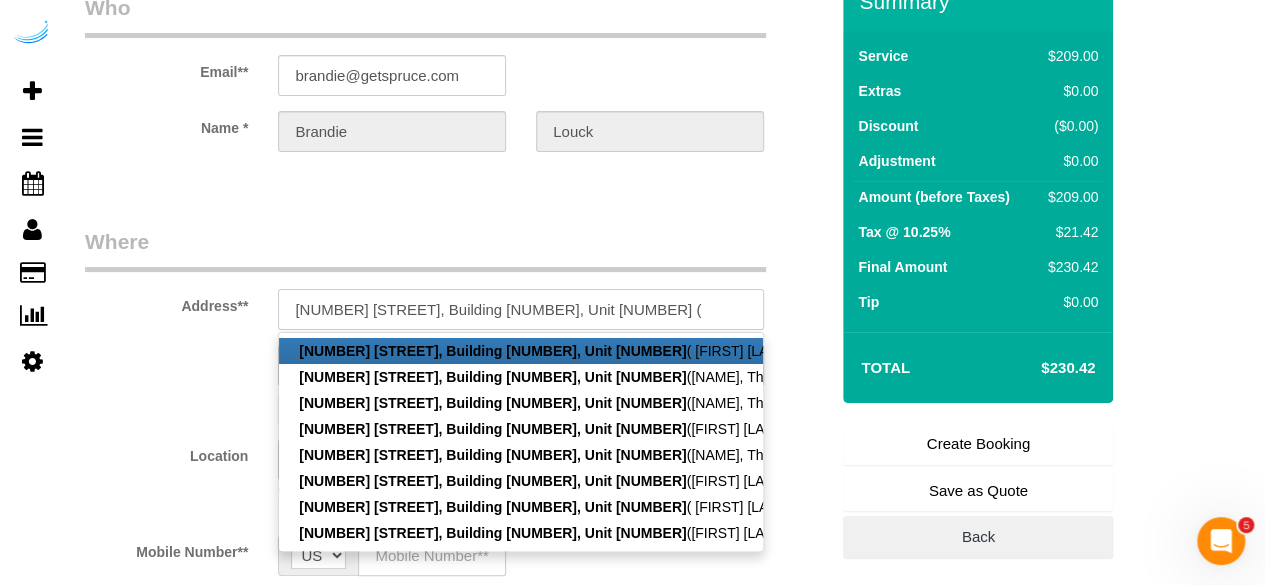 paste on "[FIRST] [LAST]" 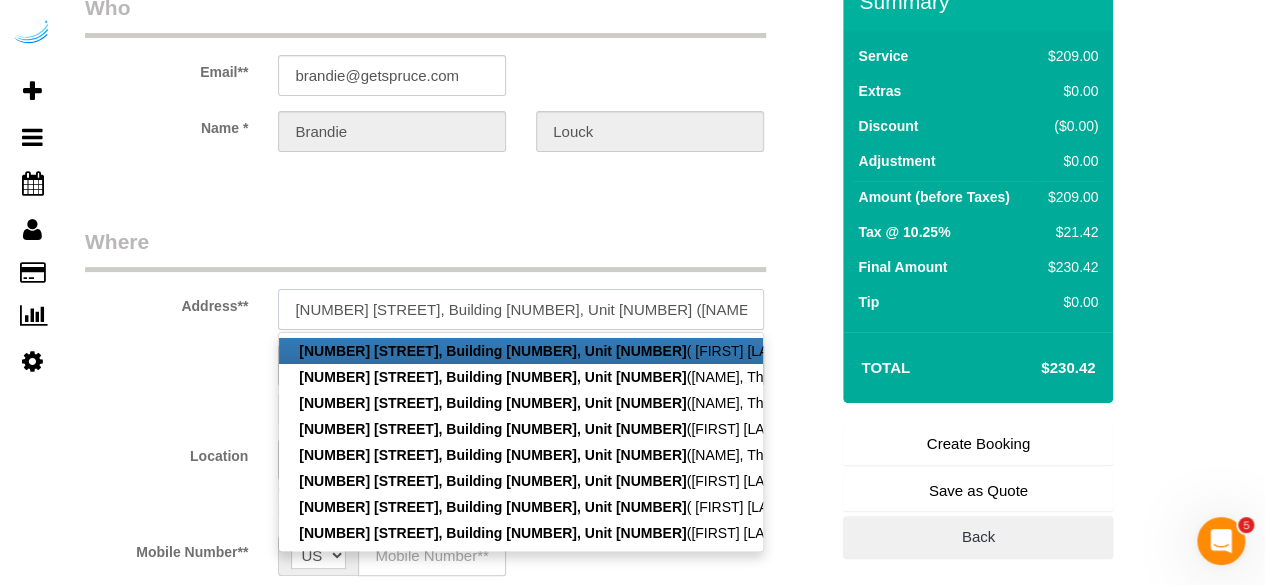 paste on "The [PERSON]" 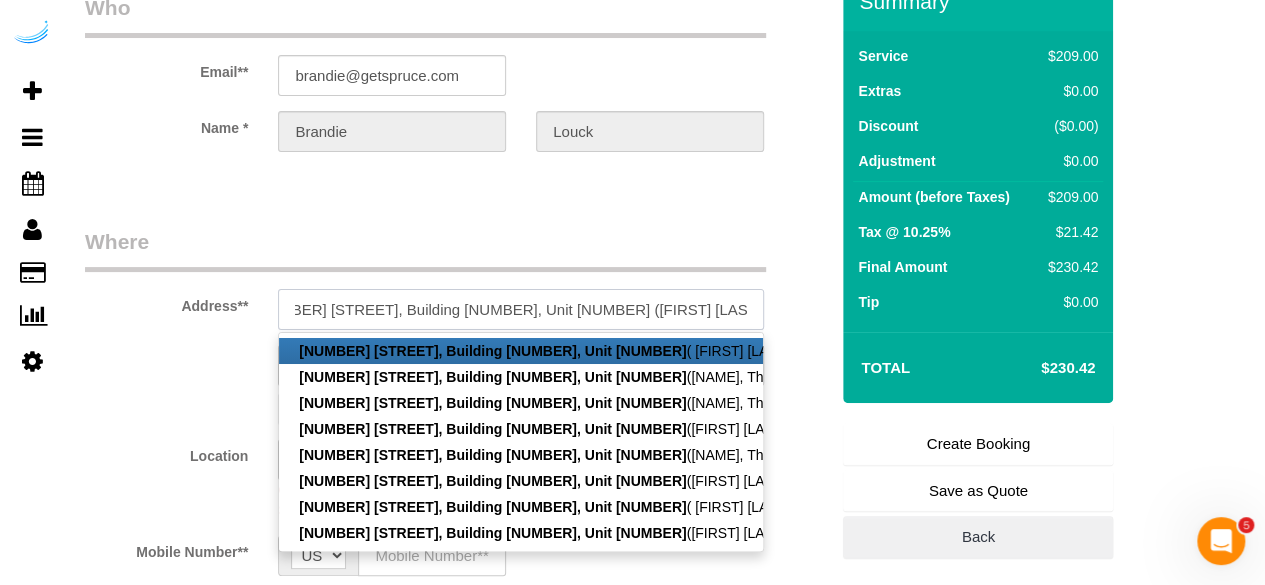 scroll, scrollTop: 0, scrollLeft: 51, axis: horizontal 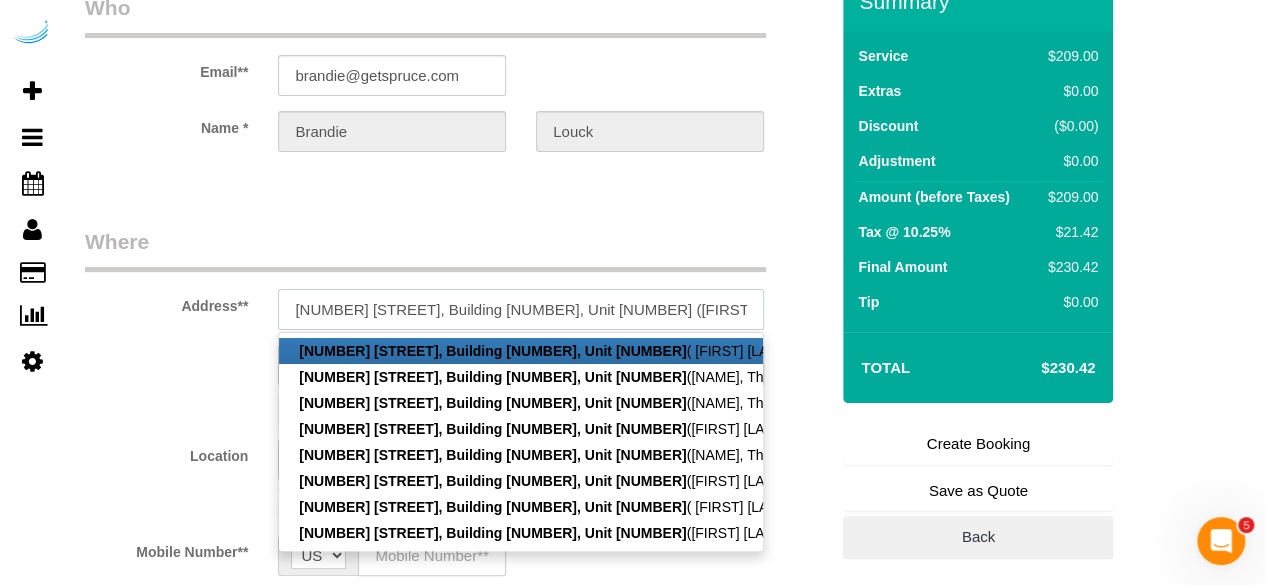 paste on "1383441" 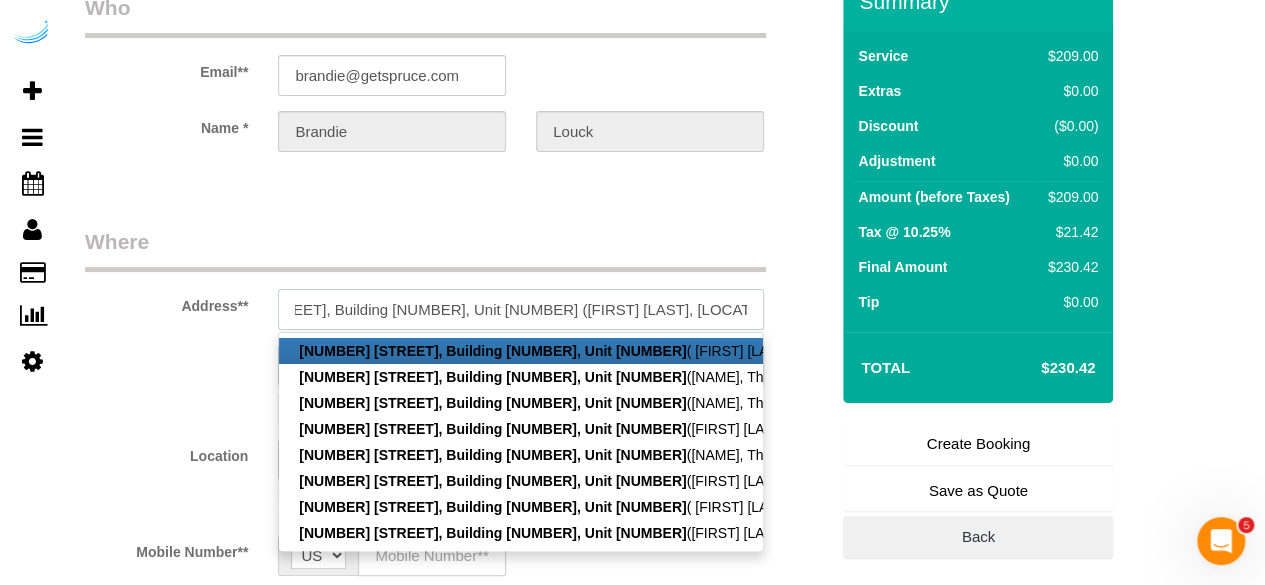scroll, scrollTop: 0, scrollLeft: 120, axis: horizontal 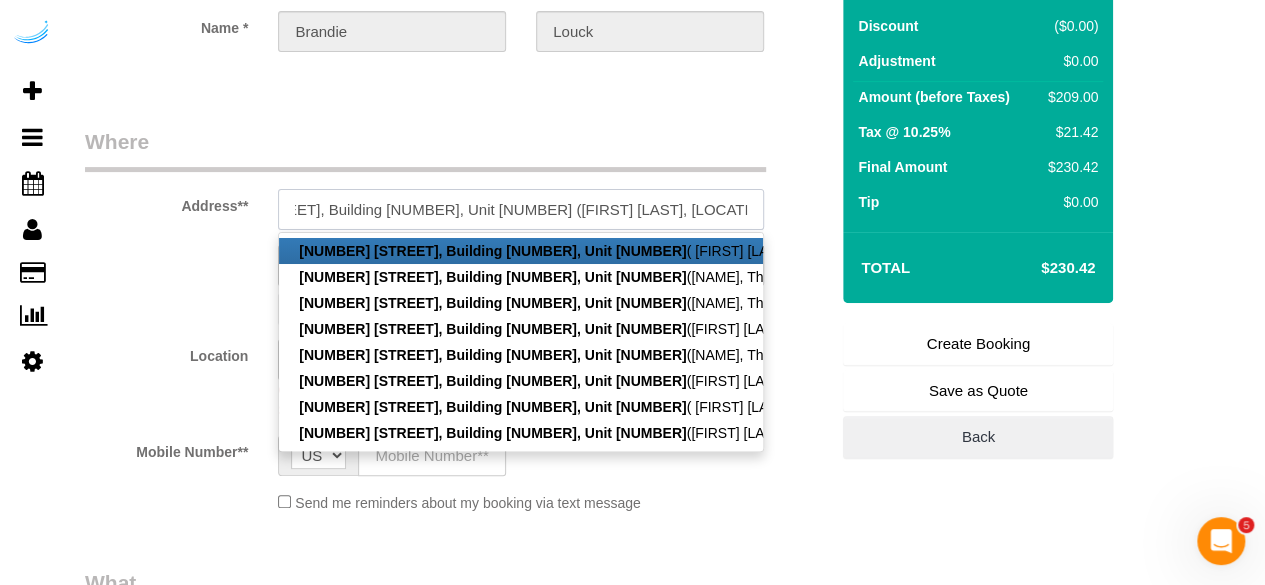 type on "[NUMBER] [STREET], Building [NUMBER], Unit [NUMBER] ([FIRST] [LAST], [LOCATION] , [NUMBER]	)" 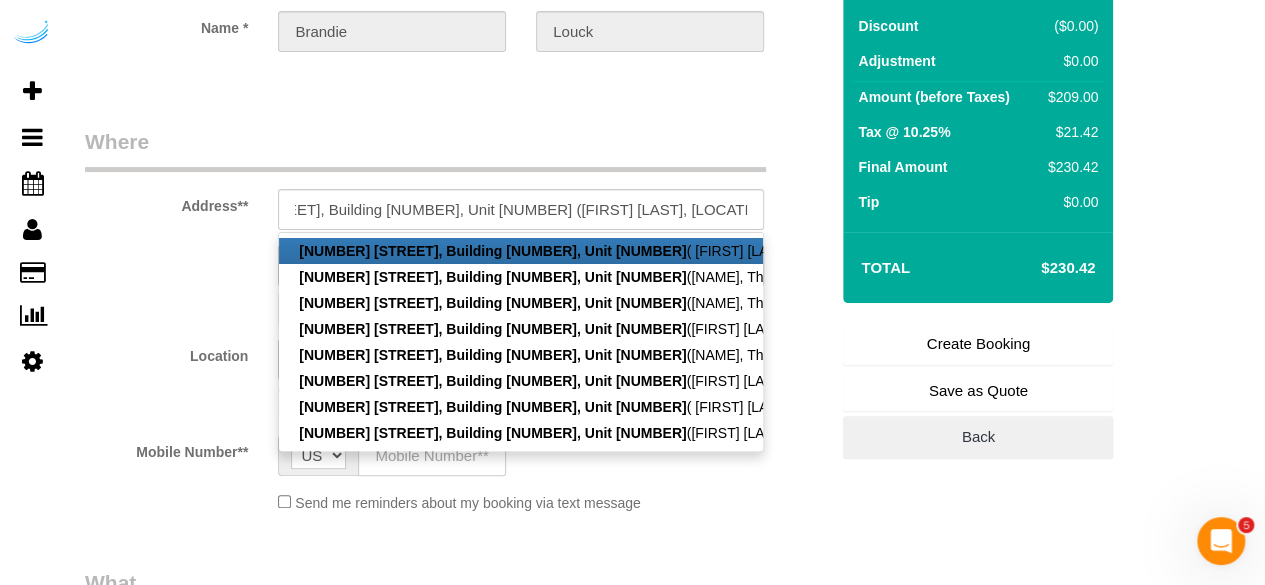 click on "Where" at bounding box center [425, 149] 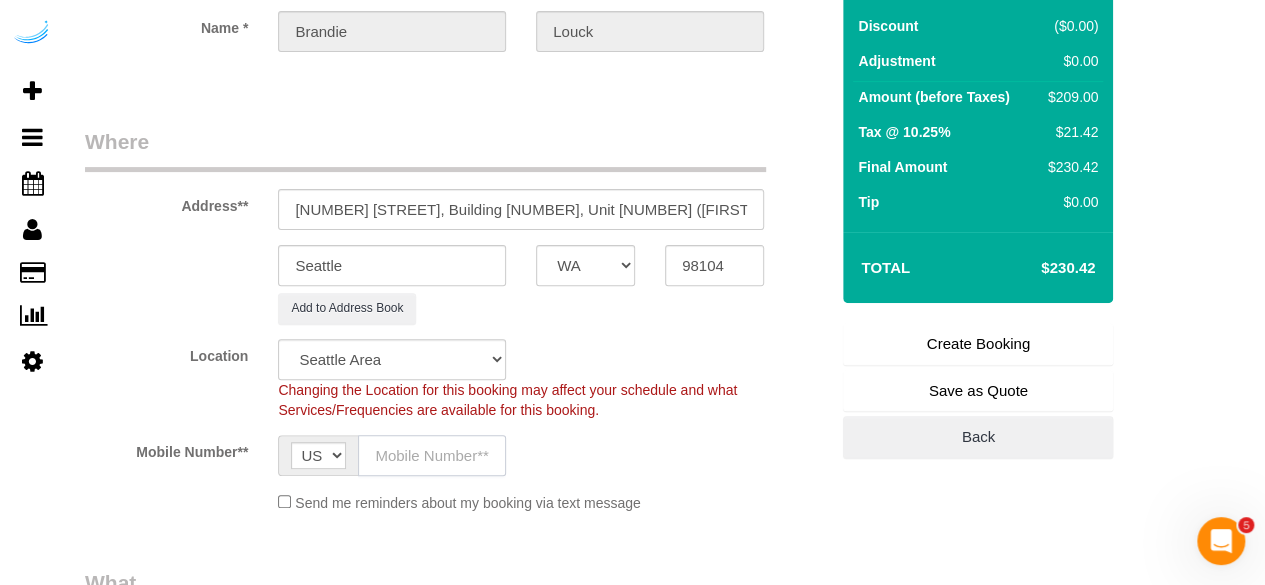 click 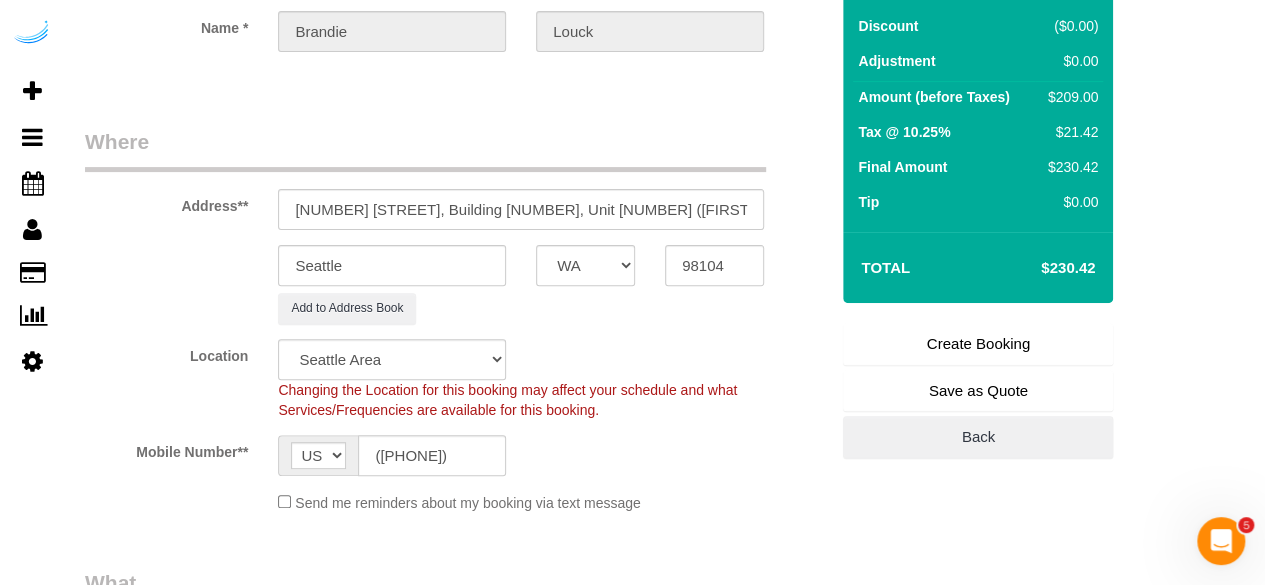 type on "Brandie Louck" 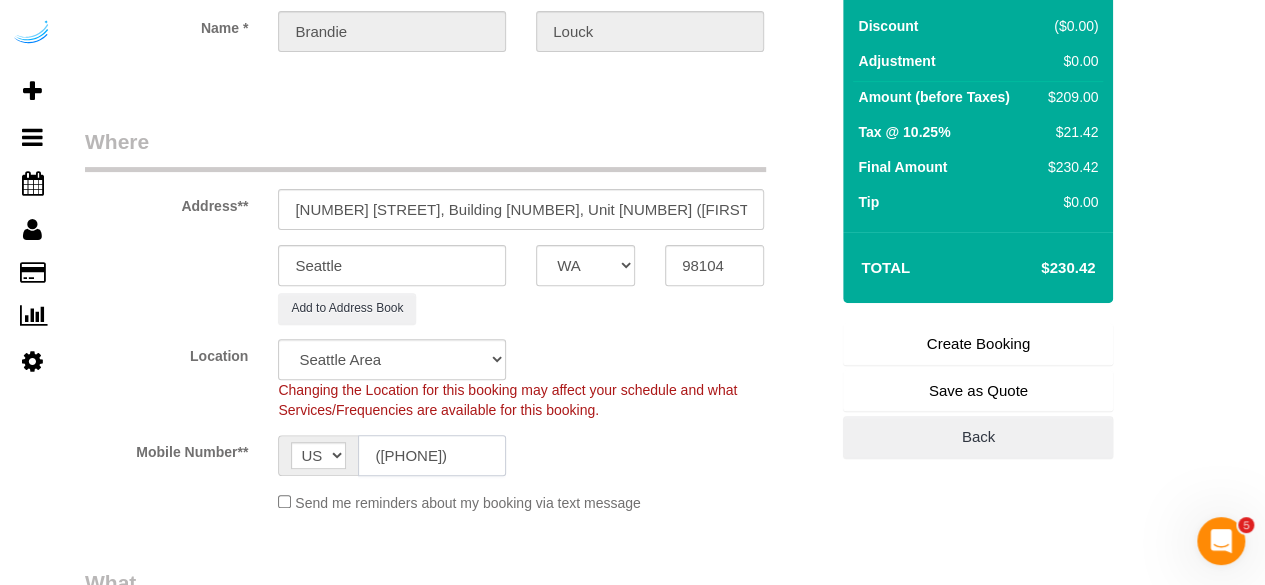 type on "([PHONE])" 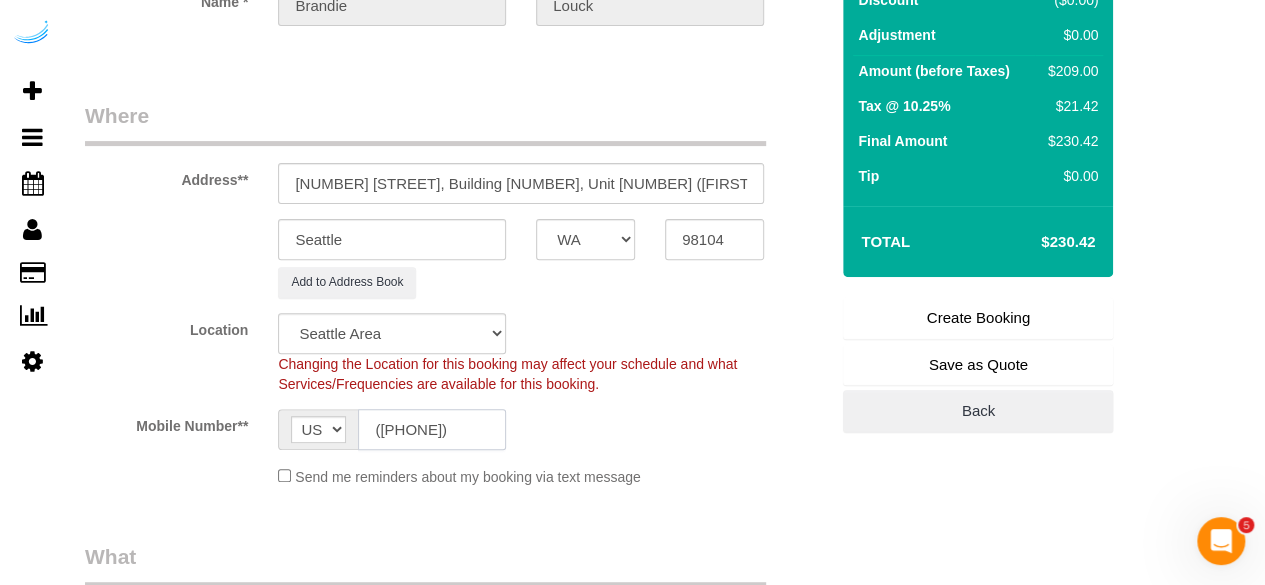scroll, scrollTop: 500, scrollLeft: 0, axis: vertical 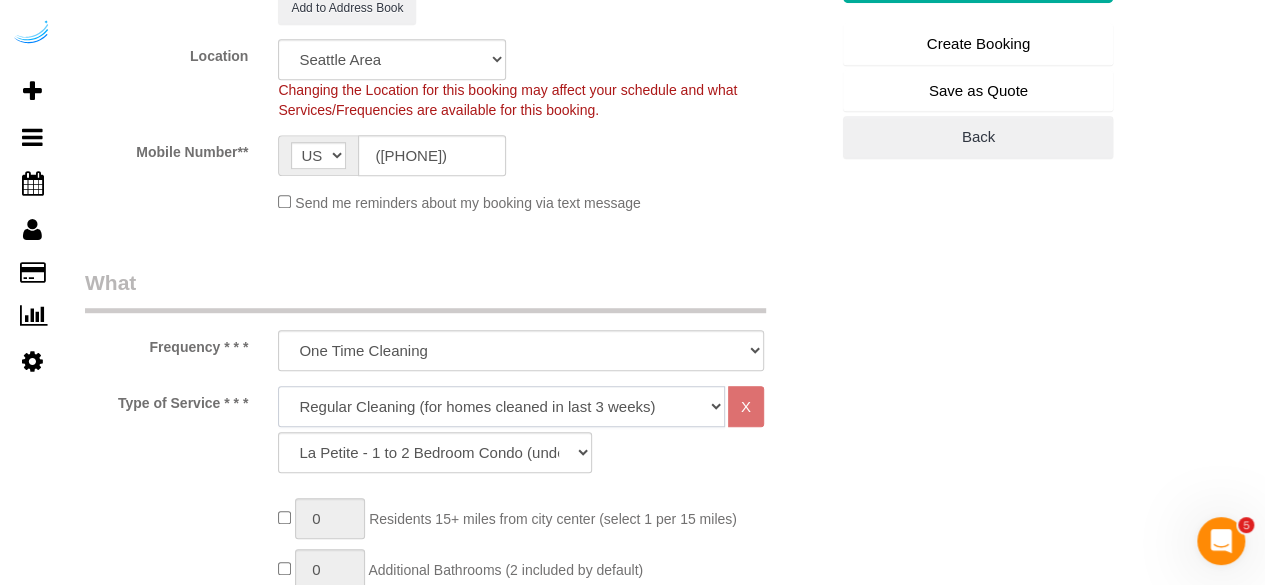 click on "Deep Cleaning (for homes that have not been cleaned in 3+ weeks) Spruce Regular Cleaning (for homes cleaned in last 3 weeks) Moving Cleanup (to clean home for new tenants) Post Construction Cleaning Vacation Rental Cleaning Hourly" 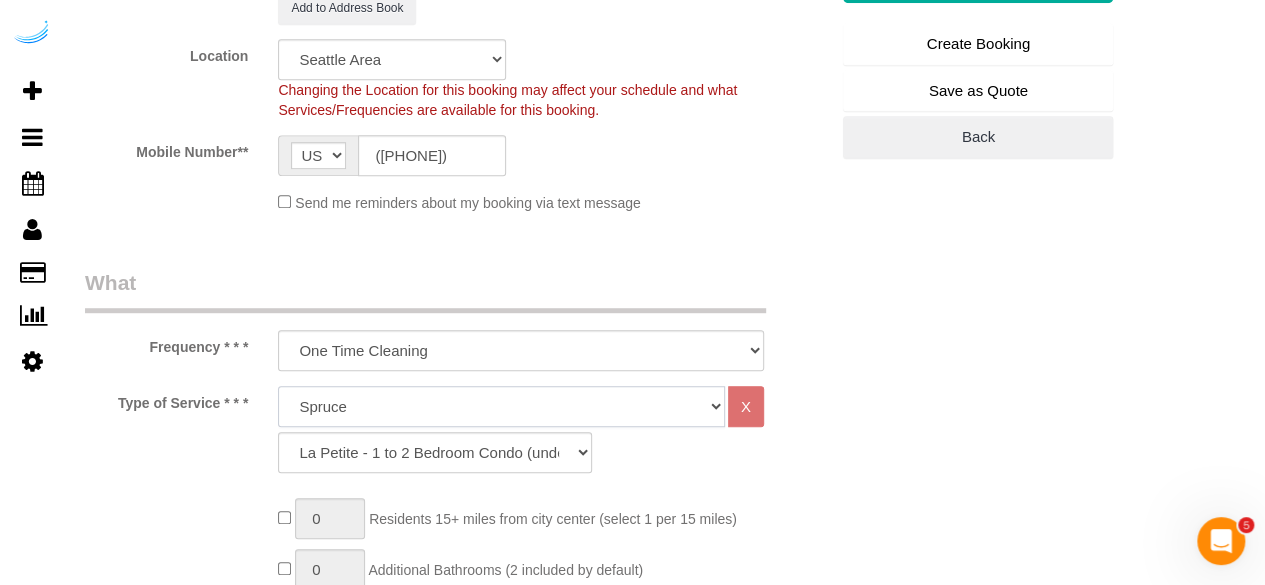 click on "Deep Cleaning (for homes that have not been cleaned in 3+ weeks) Spruce Regular Cleaning (for homes cleaned in last 3 weeks) Moving Cleanup (to clean home for new tenants) Post Construction Cleaning Vacation Rental Cleaning Hourly" 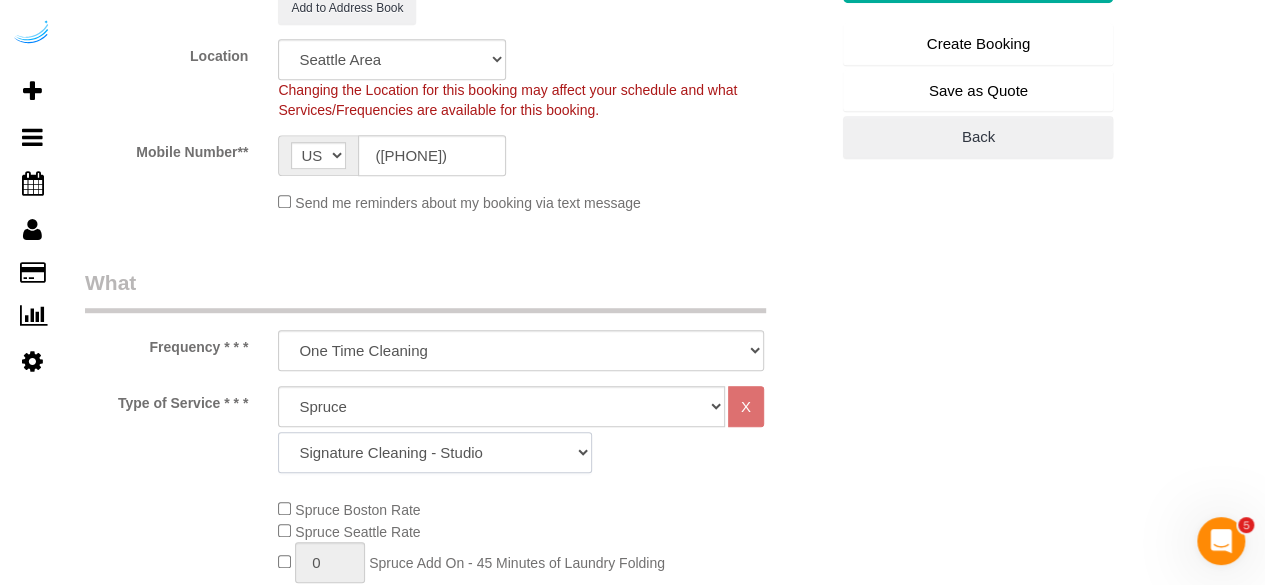 click on "Signature Cleaning - Studio Signature Cleaning - 1 Bed 1 Bath Signature Cleaning - 1 Bed 1.5 Bath Signature Cleaning - 1 Bed 1 Bath + Study Signature Cleaning - 1 Bed 2 Bath Signature Cleaning - 2 Bed 1 Bath Signature Cleaning - 2 Bed 2 Bath Signature Cleaning - 2 Bed 2.5 Bath Signature Cleaning - 2 Bed 2 Bath + Study Signature Cleaning - 3 Bed 2 Bath Signature Cleaning - 3 Bed 3 Bath Signature Cleaning - 4 Bed 2 Bath Signature Cleaning - 4 Bed 4 Bath Signature Cleaning - 5 Bed 4 Bath Signature Cleaning - 5 Bed 5 Bath Signature Cleaning - 6 Bed 6 Bath Premium Cleaning - Studio Premium Cleaning - 1 Bed 1 Bath Premium Cleaning - 1 Bed 1.5 Bath Premium Cleaning - 1 Bed 1 Bath + Study Premium Cleaning - 1 Bed 2 Bath Premium Cleaning - 2 Bed 1 Bath Premium Cleaning - 2 Bed 2 Bath Premium Cleaning - 2 Bed 2.5 Bath Premium Cleaning - 2 Bed 2 Bath + Study Premium Cleaning - 3 Bed 2 Bath Premium Cleaning - 3 Bed 3 Bath Premium Cleaning - 4 Bed 2 Bath Premium Cleaning - 4 Bed 4 Bath Premium Cleaning - 5 Bed 4 Bath" 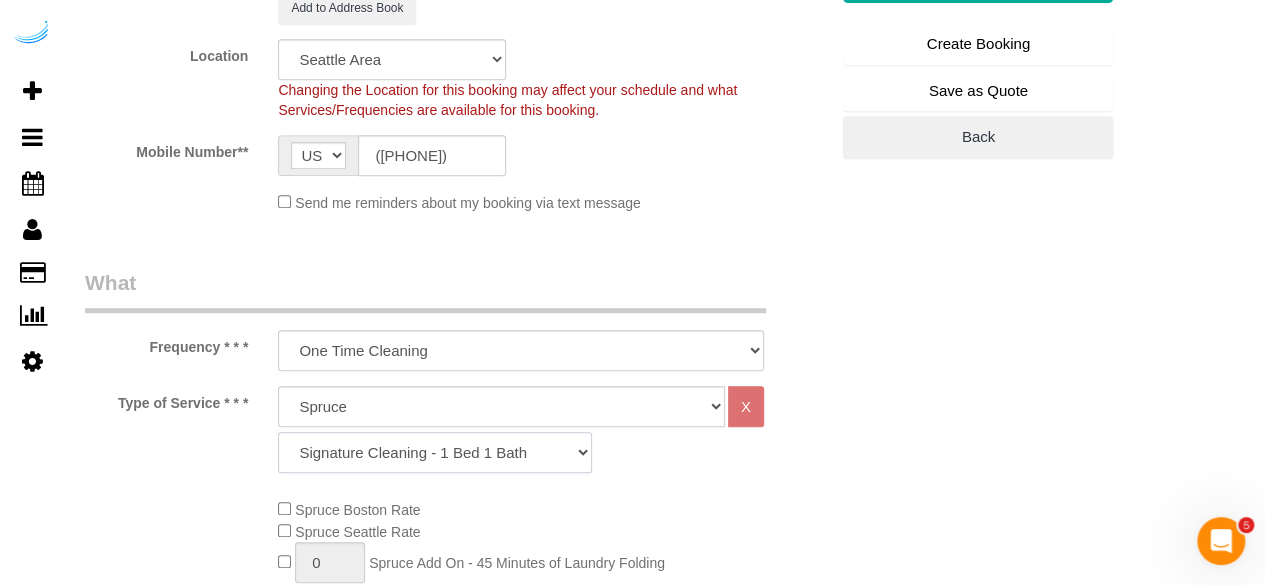 click on "Signature Cleaning - Studio Signature Cleaning - 1 Bed 1 Bath Signature Cleaning - 1 Bed 1.5 Bath Signature Cleaning - 1 Bed 1 Bath + Study Signature Cleaning - 1 Bed 2 Bath Signature Cleaning - 2 Bed 1 Bath Signature Cleaning - 2 Bed 2 Bath Signature Cleaning - 2 Bed 2.5 Bath Signature Cleaning - 2 Bed 2 Bath + Study Signature Cleaning - 3 Bed 2 Bath Signature Cleaning - 3 Bed 3 Bath Signature Cleaning - 4 Bed 2 Bath Signature Cleaning - 4 Bed 4 Bath Signature Cleaning - 5 Bed 4 Bath Signature Cleaning - 5 Bed 5 Bath Signature Cleaning - 6 Bed 6 Bath Premium Cleaning - Studio Premium Cleaning - 1 Bed 1 Bath Premium Cleaning - 1 Bed 1.5 Bath Premium Cleaning - 1 Bed 1 Bath + Study Premium Cleaning - 1 Bed 2 Bath Premium Cleaning - 2 Bed 1 Bath Premium Cleaning - 2 Bed 2 Bath Premium Cleaning - 2 Bed 2.5 Bath Premium Cleaning - 2 Bed 2 Bath + Study Premium Cleaning - 3 Bed 2 Bath Premium Cleaning - 3 Bed 3 Bath Premium Cleaning - 4 Bed 2 Bath Premium Cleaning - 4 Bed 4 Bath Premium Cleaning - 5 Bed 4 Bath" 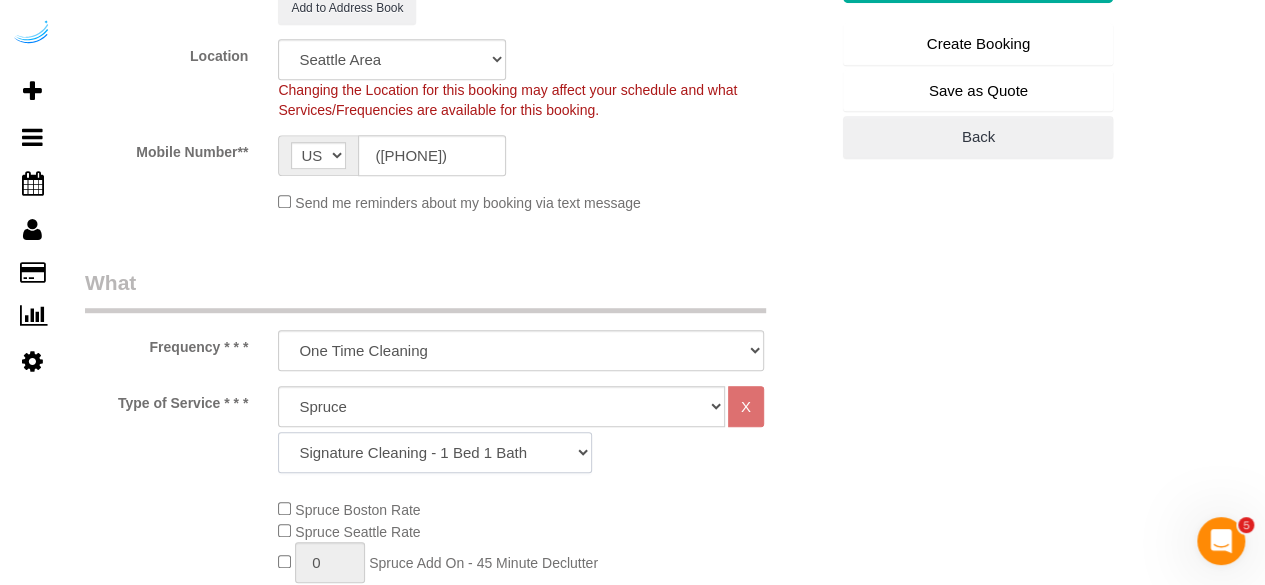 scroll, scrollTop: 800, scrollLeft: 0, axis: vertical 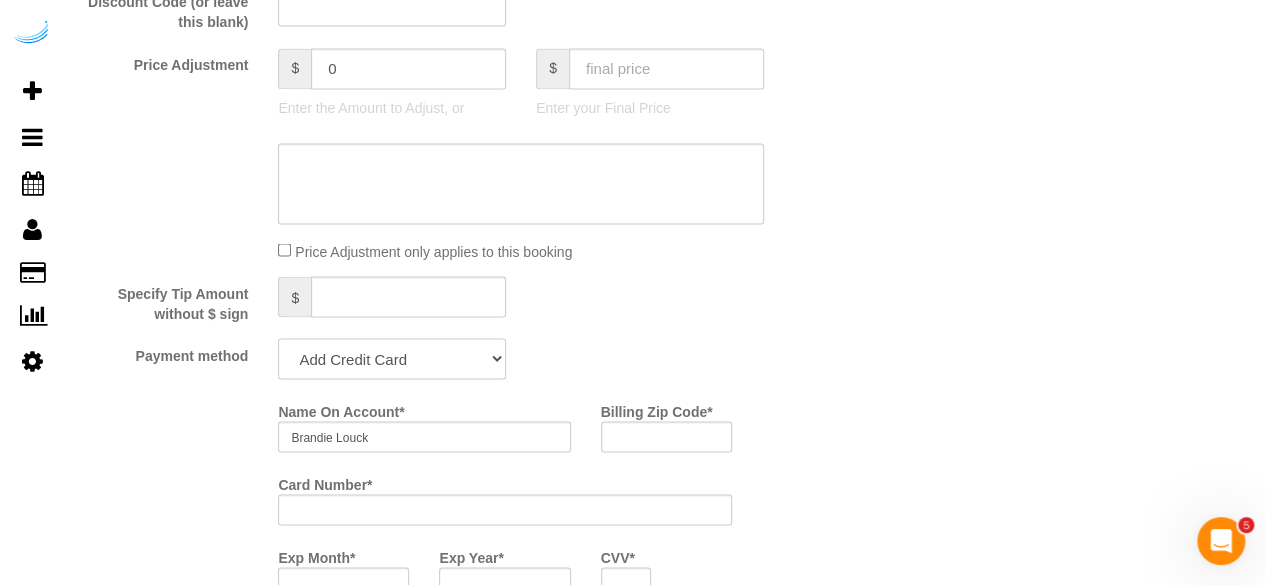 click on "Add Credit Card Cash Check Paypal" 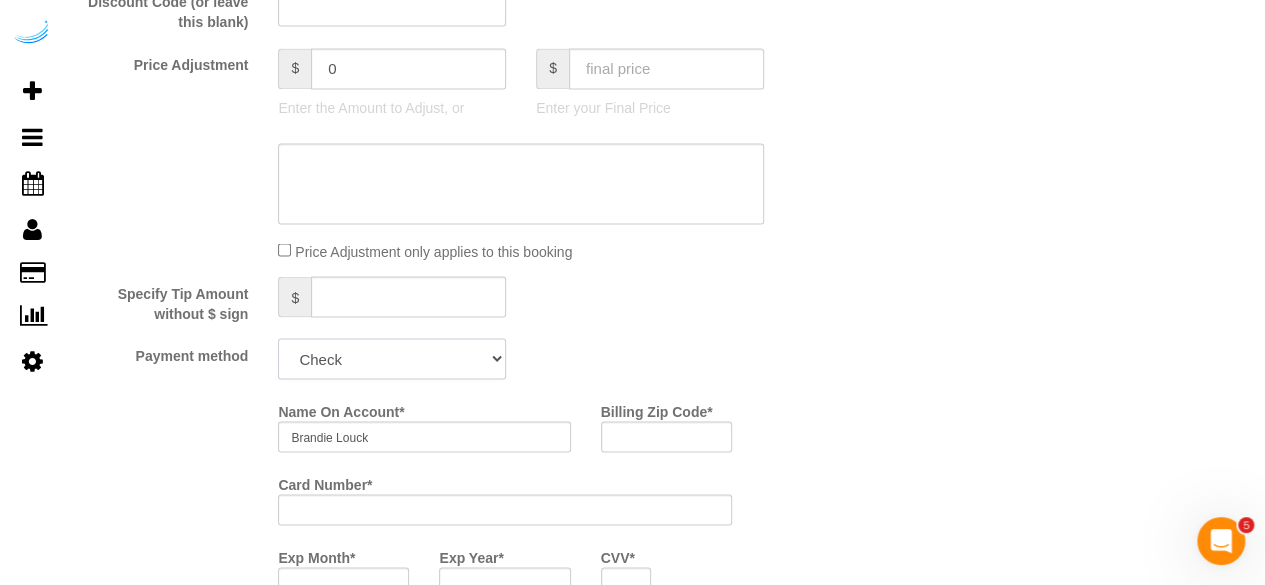 click on "Add Credit Card Cash Check Paypal" 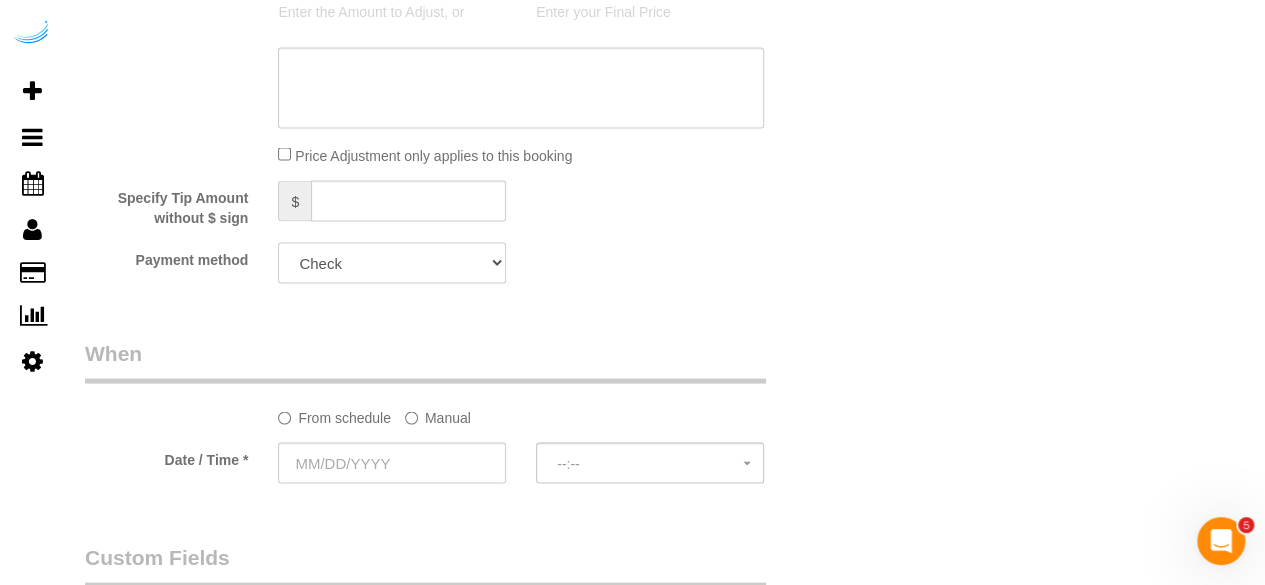 scroll, scrollTop: 1900, scrollLeft: 0, axis: vertical 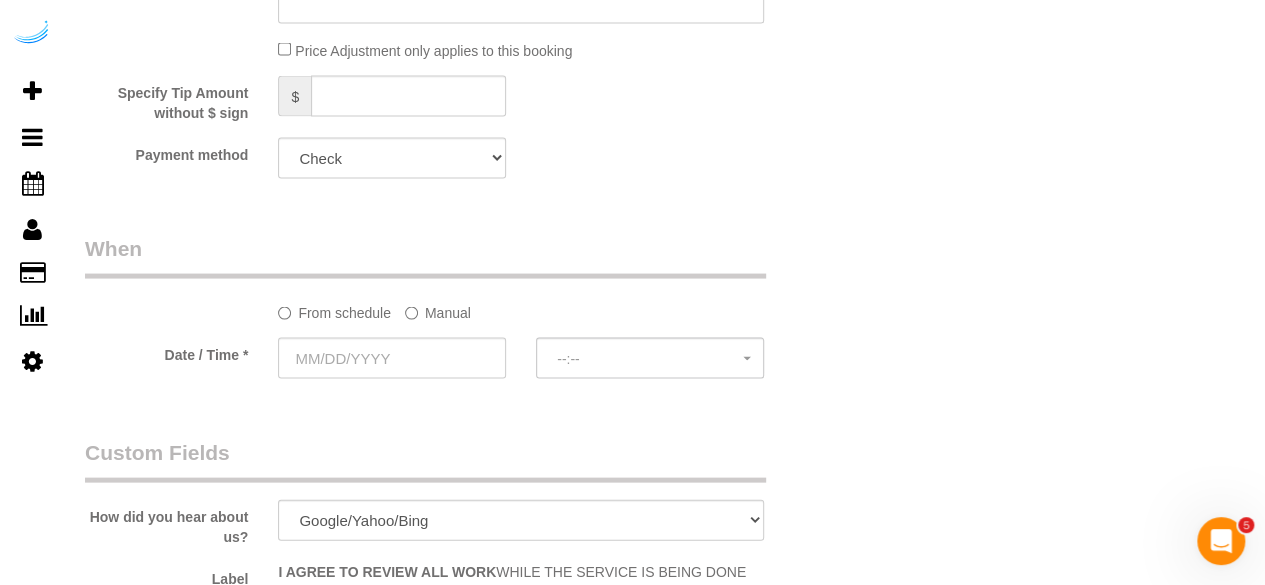 click on "Manual" 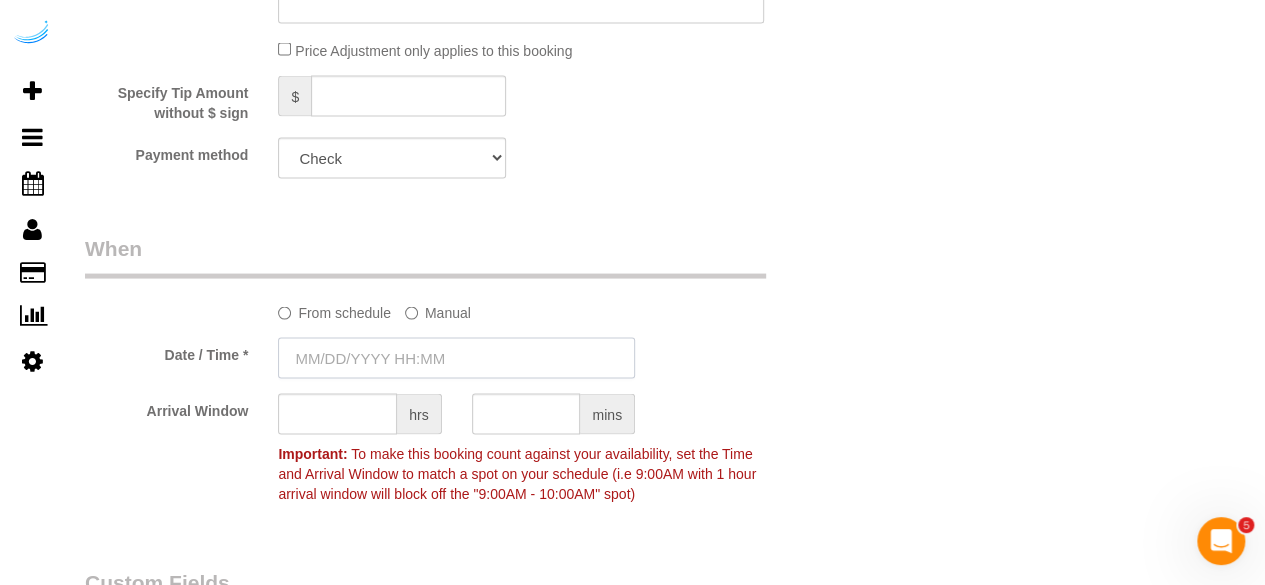 click at bounding box center [456, 358] 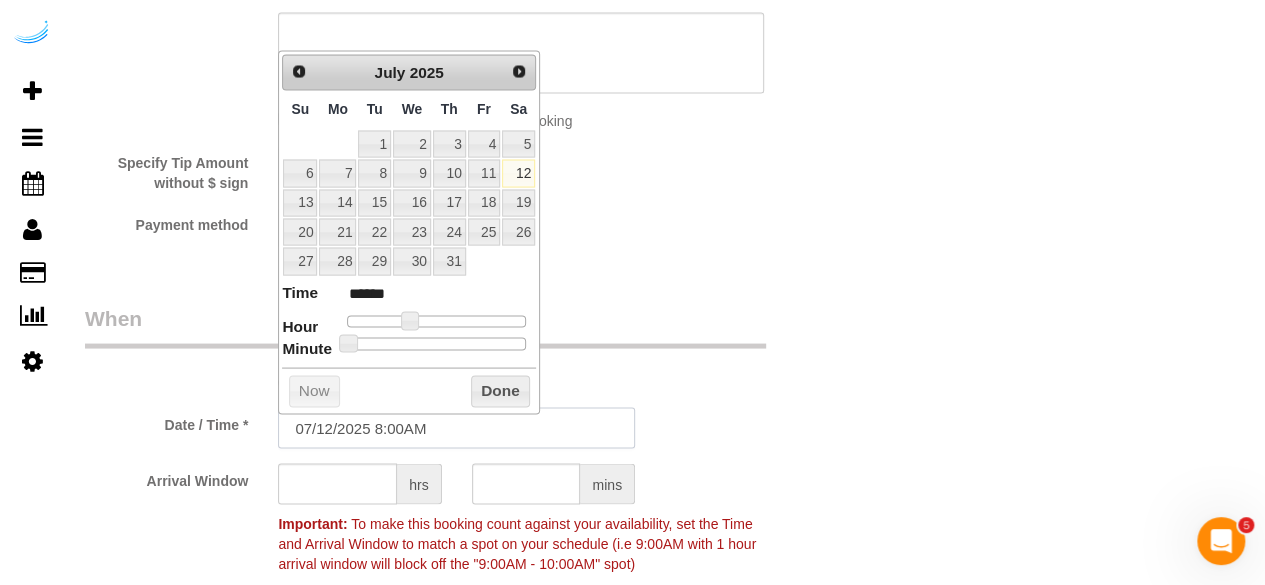 scroll, scrollTop: 1800, scrollLeft: 0, axis: vertical 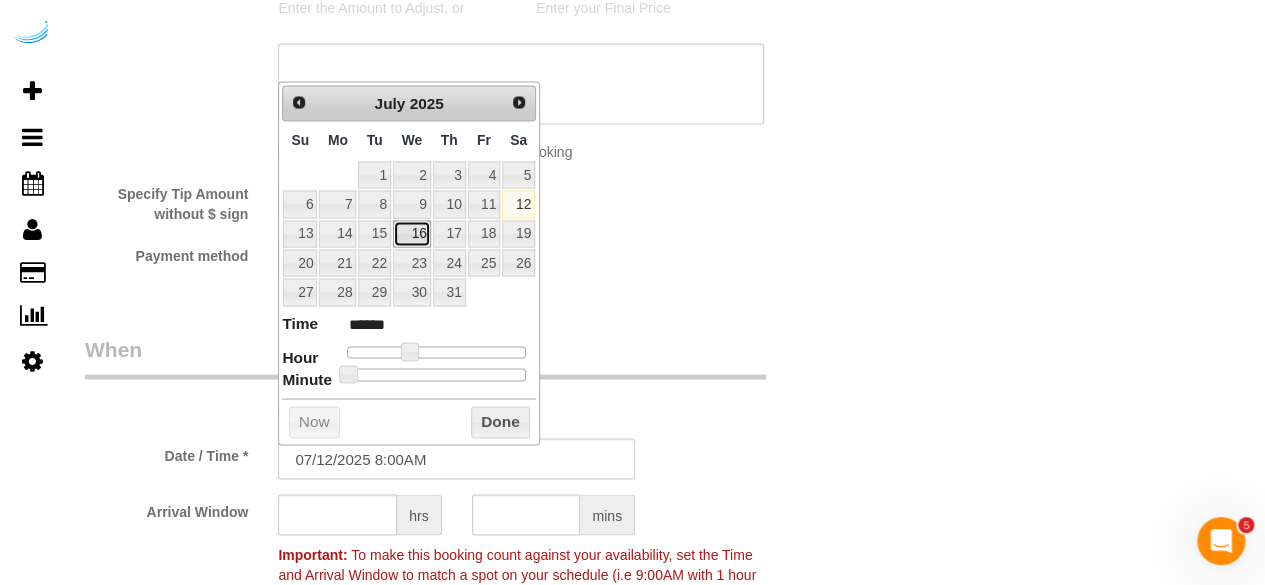 click on "16" at bounding box center (412, 233) 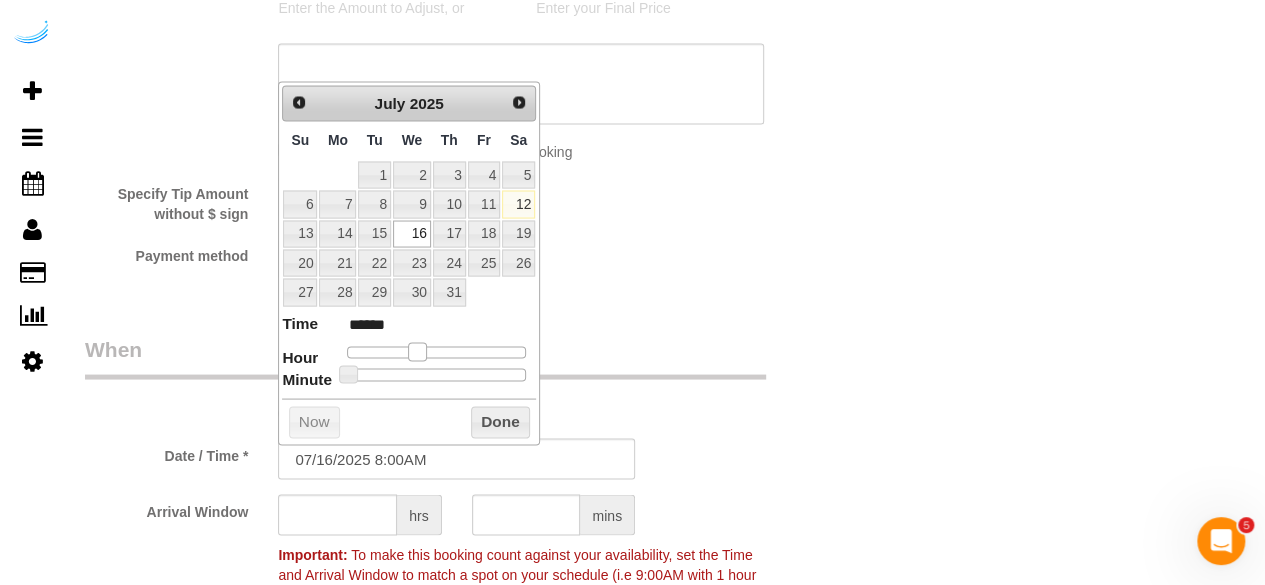 type on "07/16/2025 9:00AM" 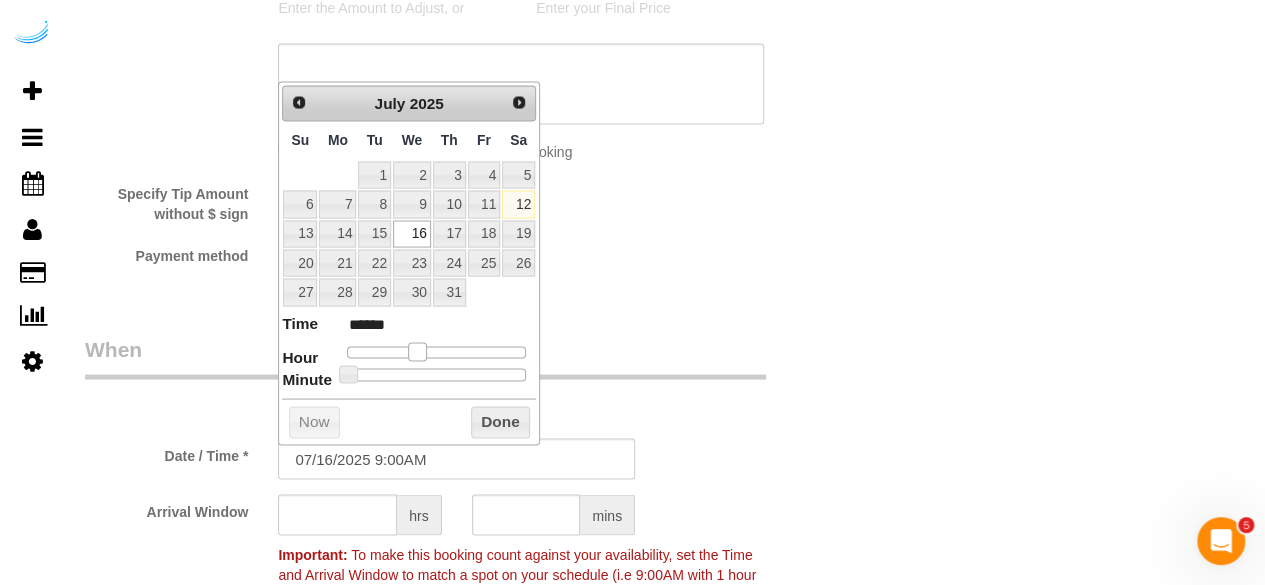 type on "07/16/2025 10:00AM" 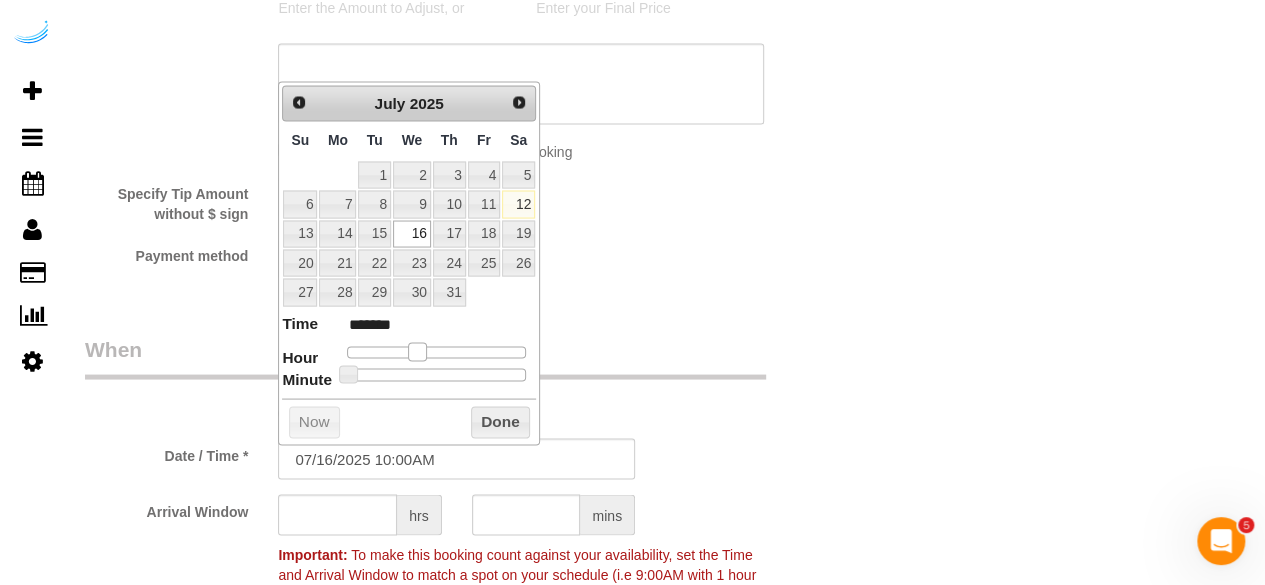 type on "07/16/2025 11:00AM" 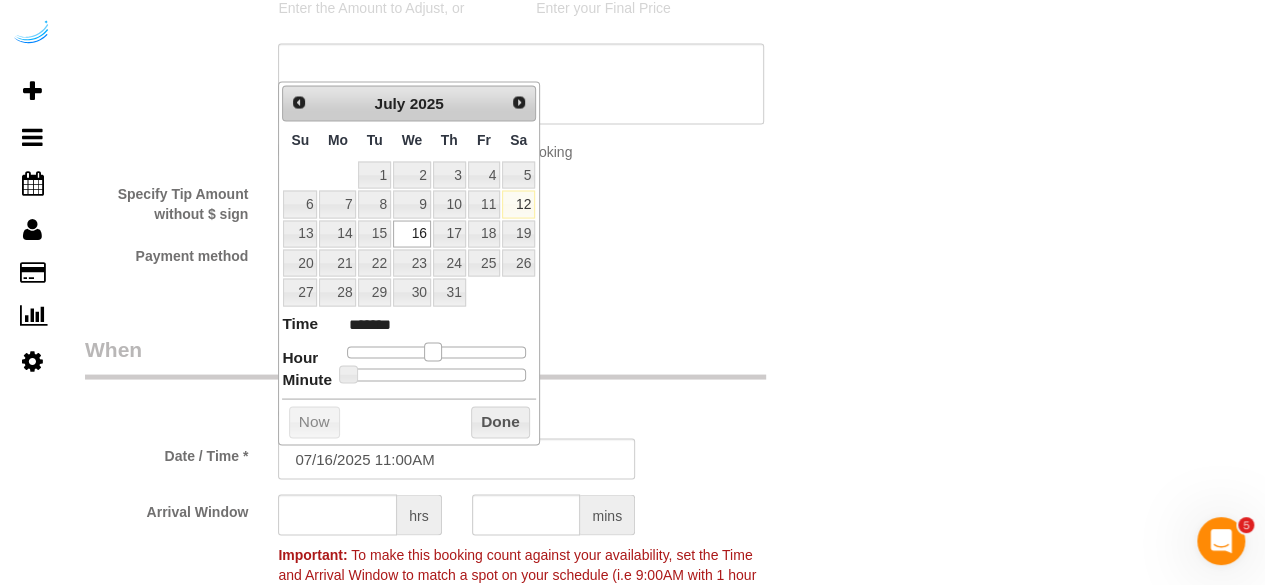 type on "07/16/2025 12:00PM" 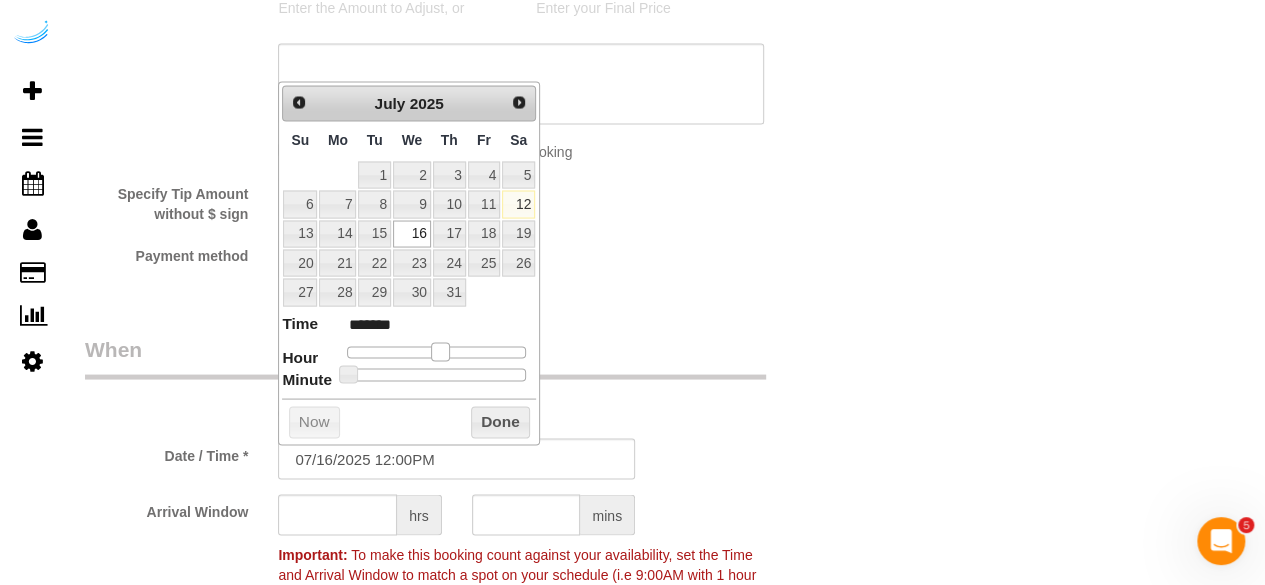 type on "07/16/2025 1:00PM" 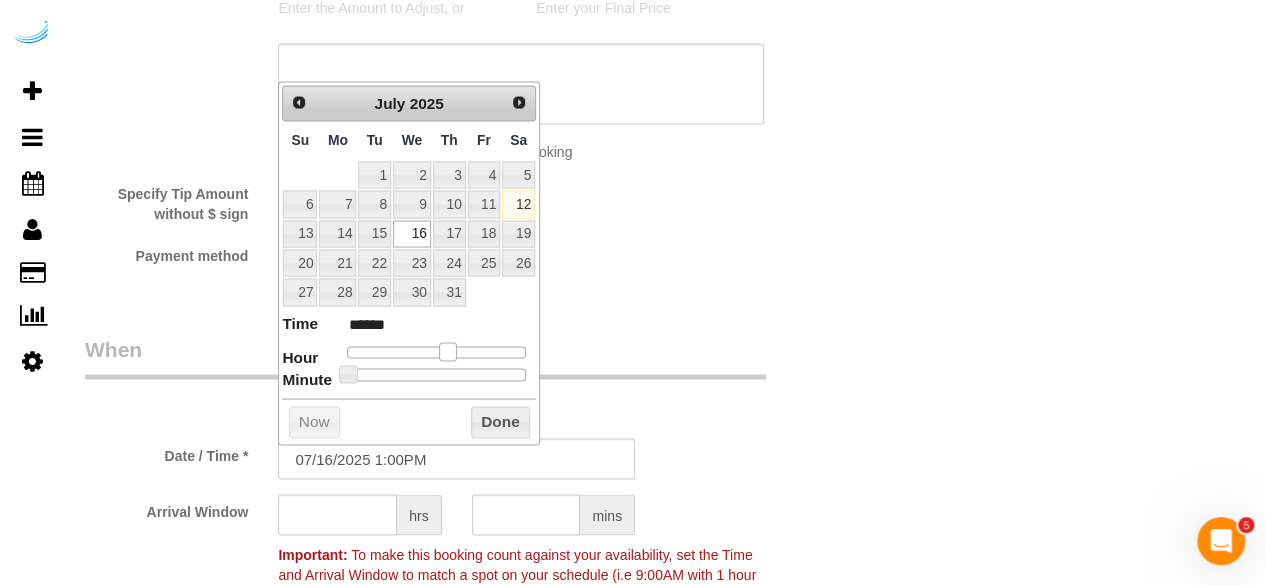 drag, startPoint x: 410, startPoint y: 353, endPoint x: 446, endPoint y: 354, distance: 36.013885 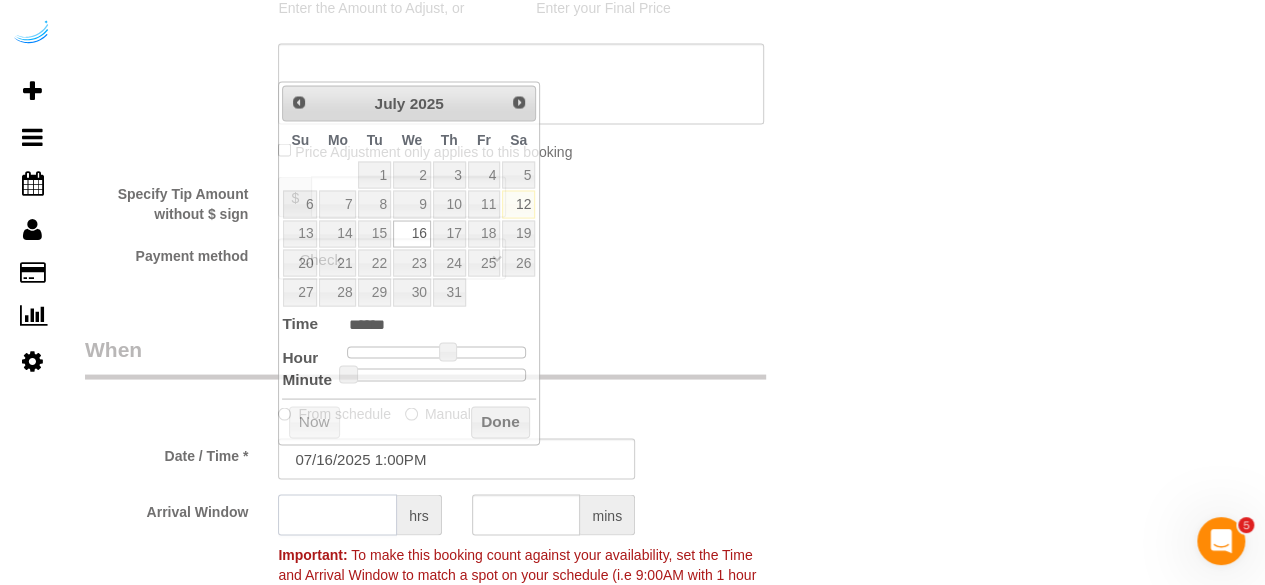 click 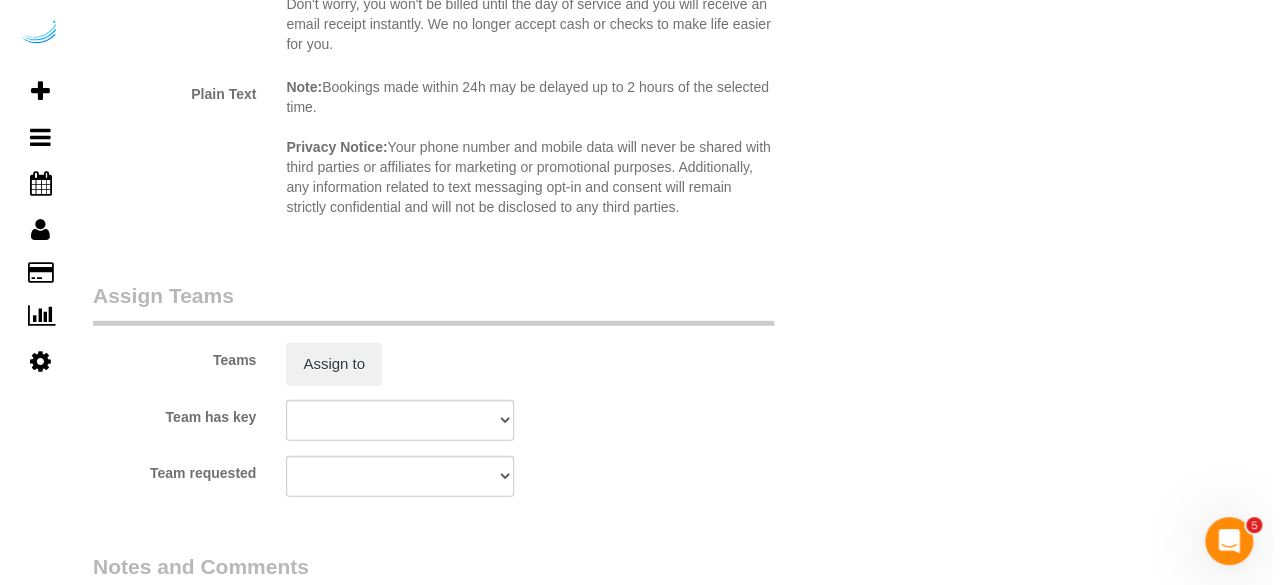 scroll, scrollTop: 3000, scrollLeft: 0, axis: vertical 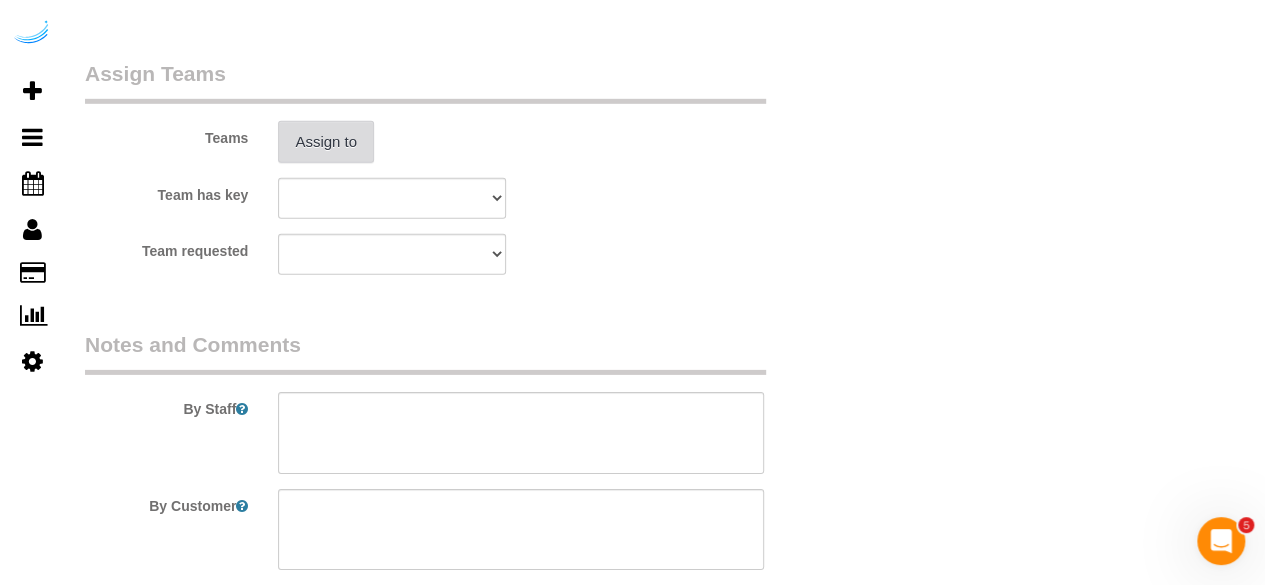 type on "4" 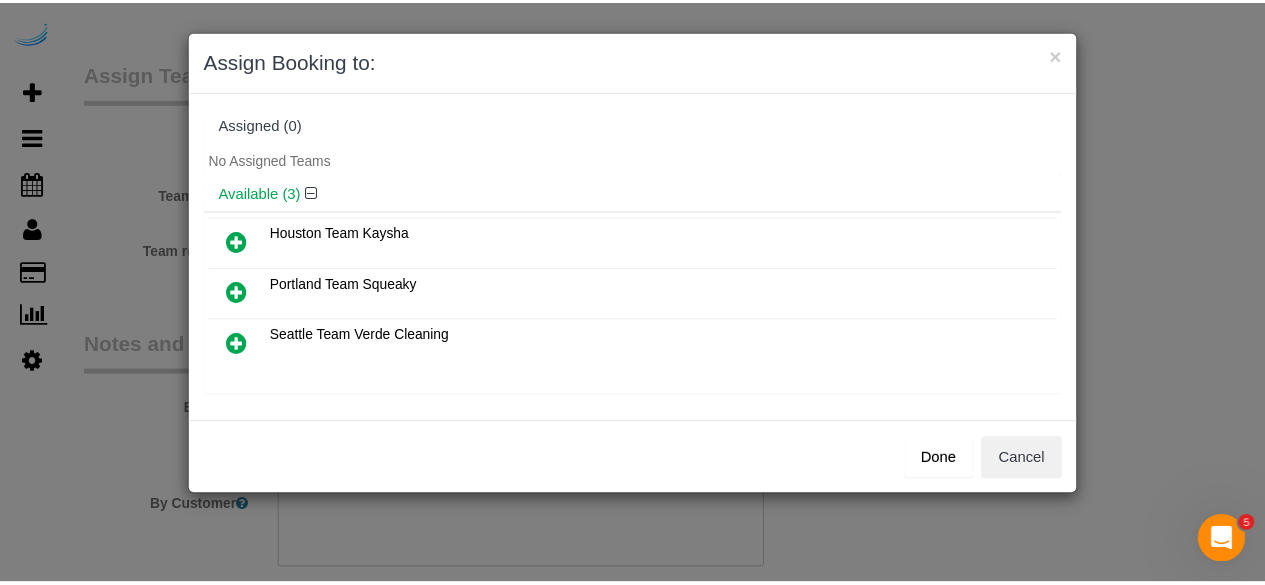 scroll, scrollTop: 138, scrollLeft: 0, axis: vertical 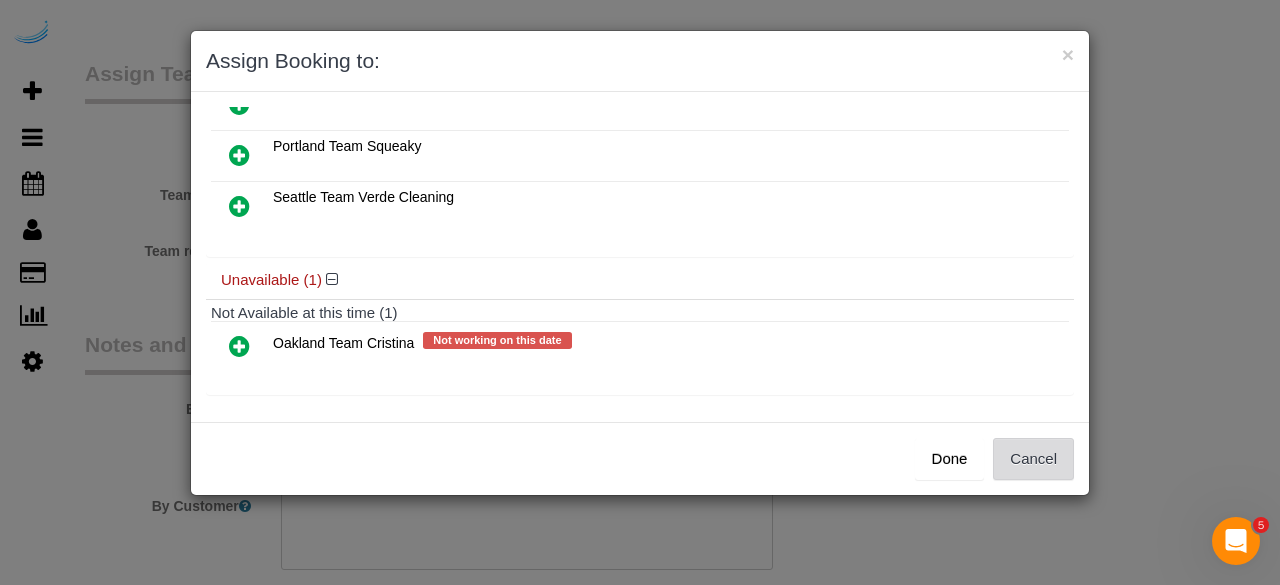 click on "Cancel" at bounding box center [1033, 459] 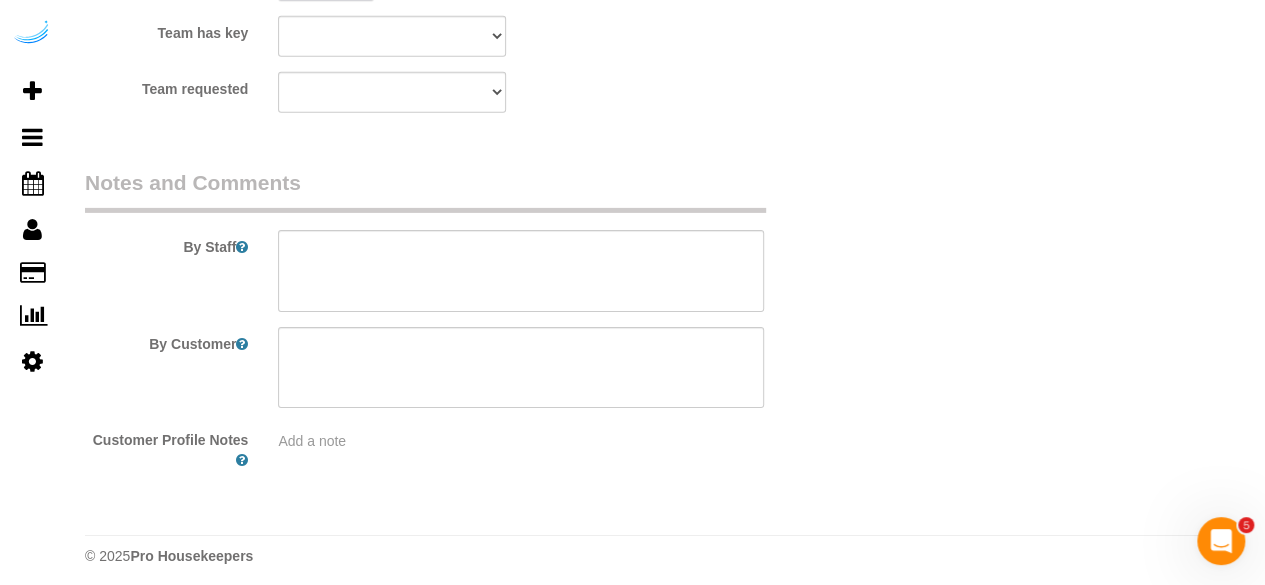 scroll, scrollTop: 3170, scrollLeft: 0, axis: vertical 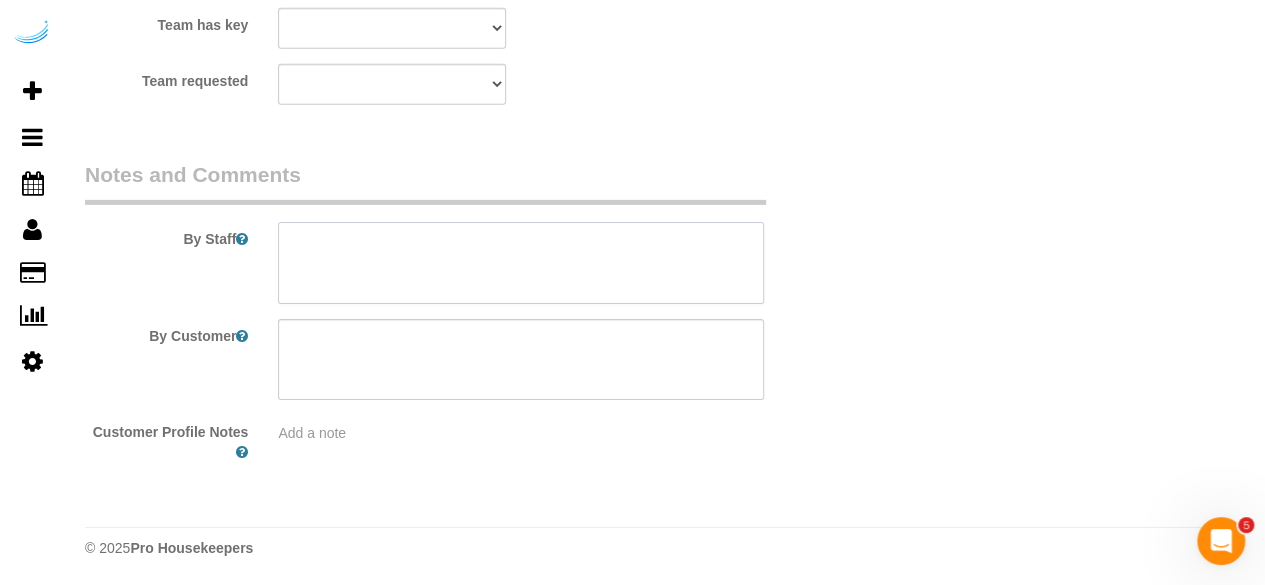 click at bounding box center (521, 263) 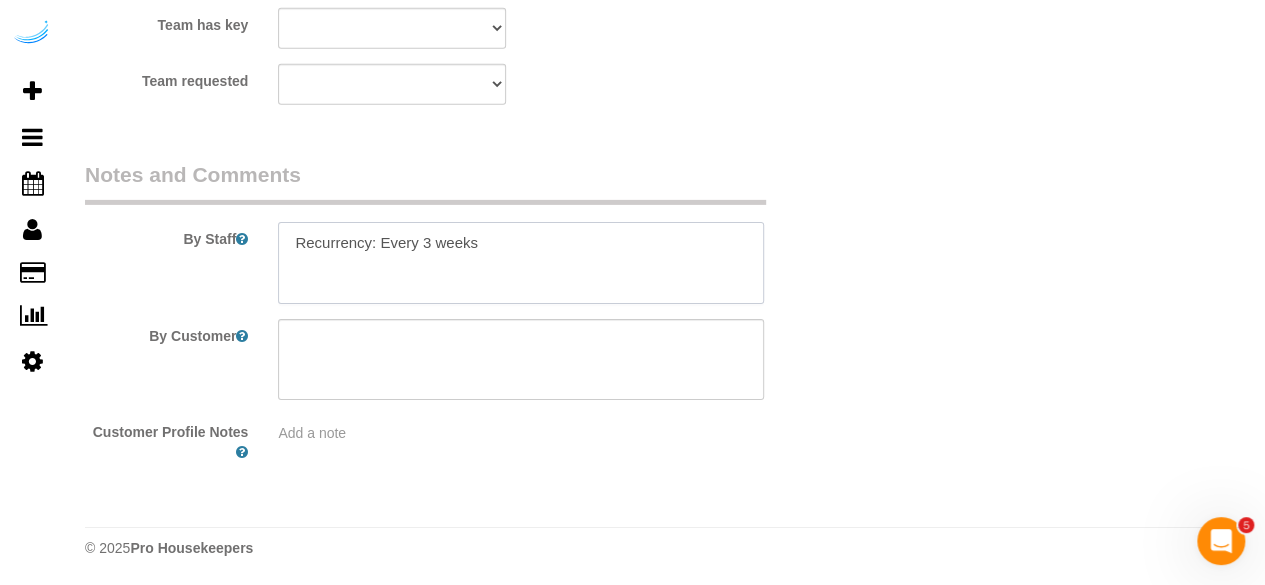paste on "Permanent Notes:No notes from this customer.Today's Notes:No notes from this service.
Entry Method: Key with main office
Details:
At the intercom press the button for the leasing office. The office is located in the 3rd floor.
Additional Notes:
Housekeeping Notes:" 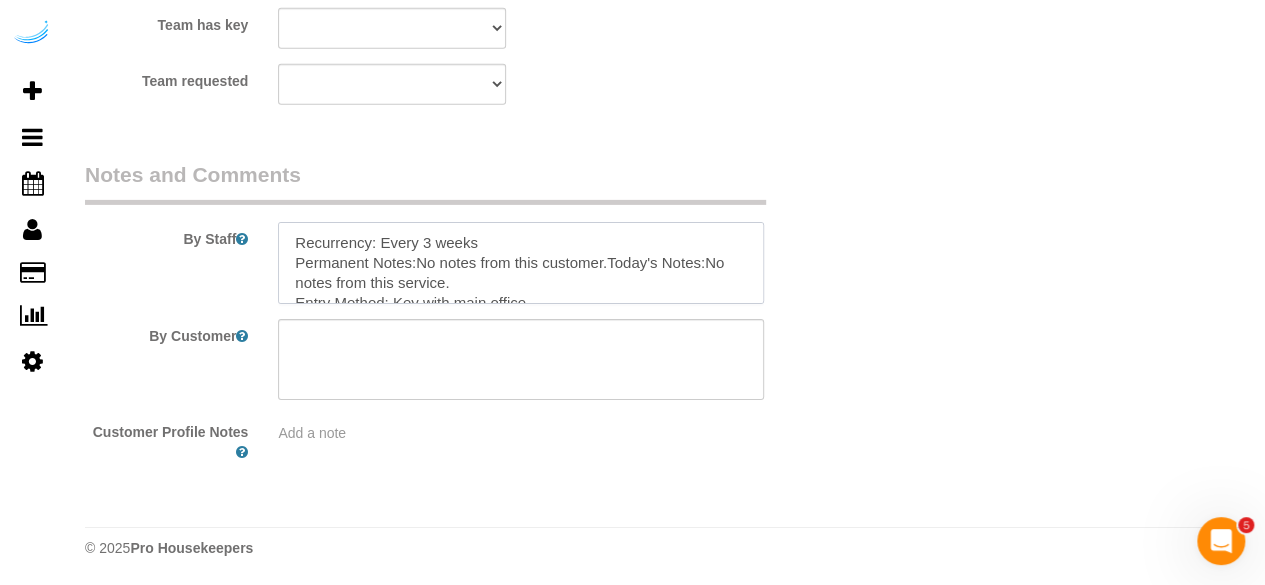 scroll, scrollTop: 148, scrollLeft: 0, axis: vertical 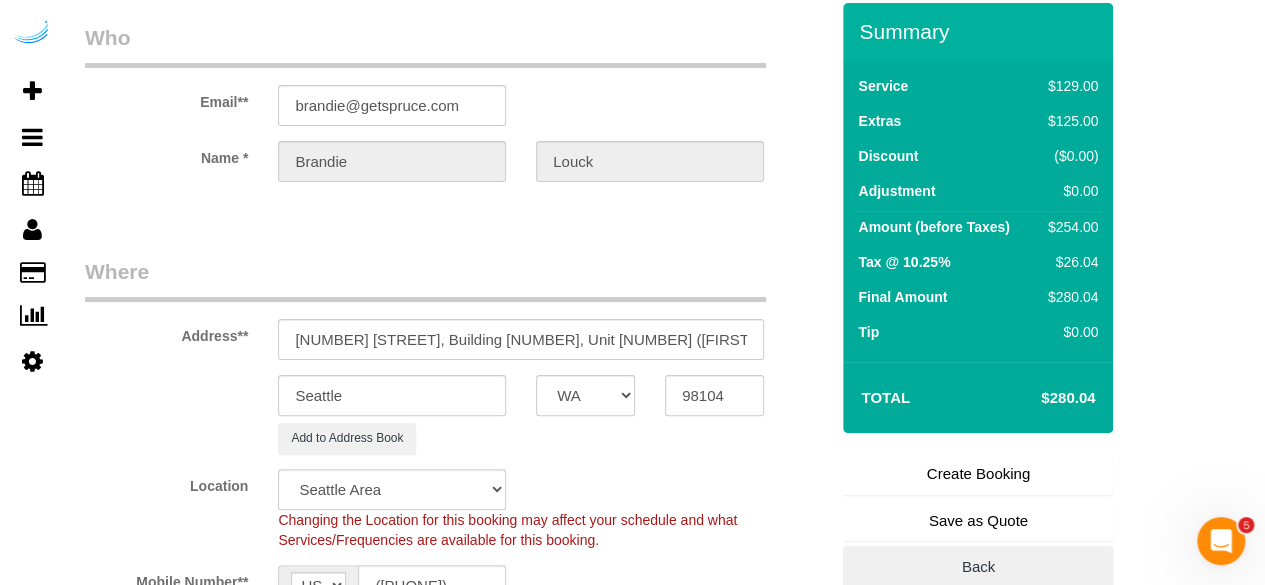 type on "Recurrency: Every 3 weeks
Permanent Notes:No notes from this customer.Today's Notes:No notes from this service.
Entry Method: Key with main office
Details:
At the intercom press the button for the leasing office. The office is located in the 3rd floor.
Additional Notes:
Housekeeping Notes:" 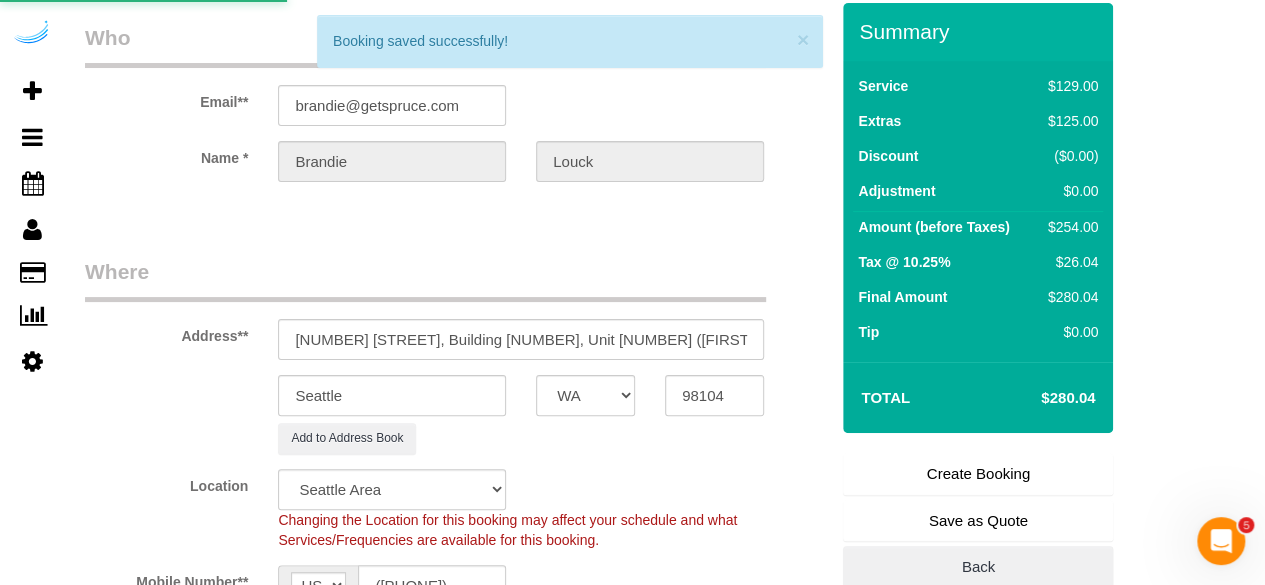scroll, scrollTop: 0, scrollLeft: 0, axis: both 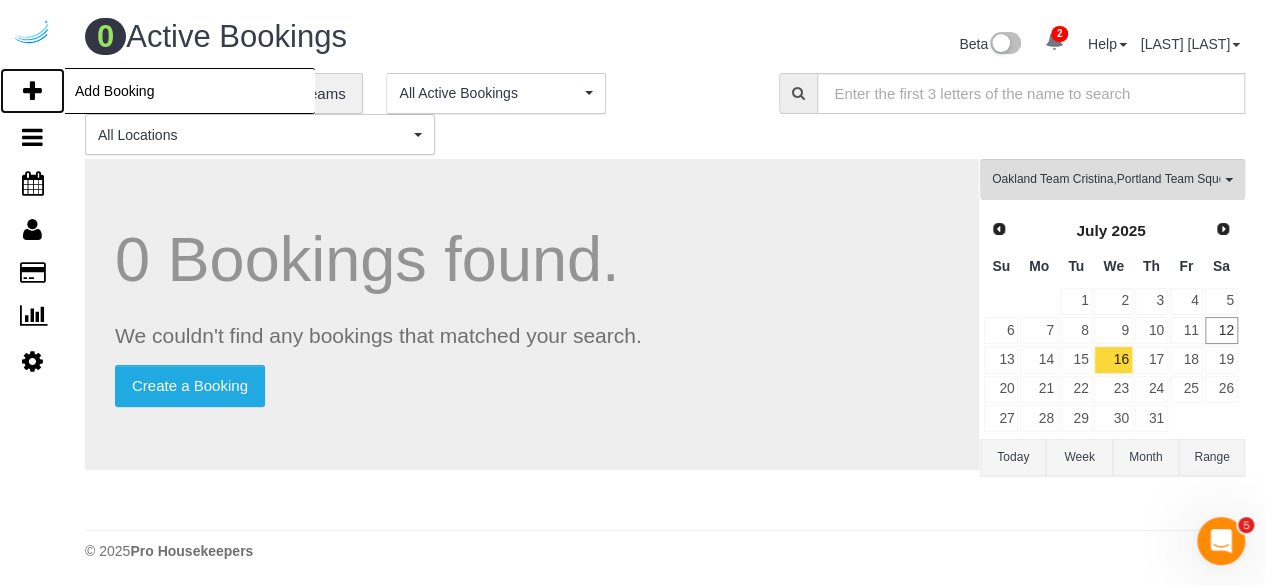 click on "Add Booking" at bounding box center (32, 91) 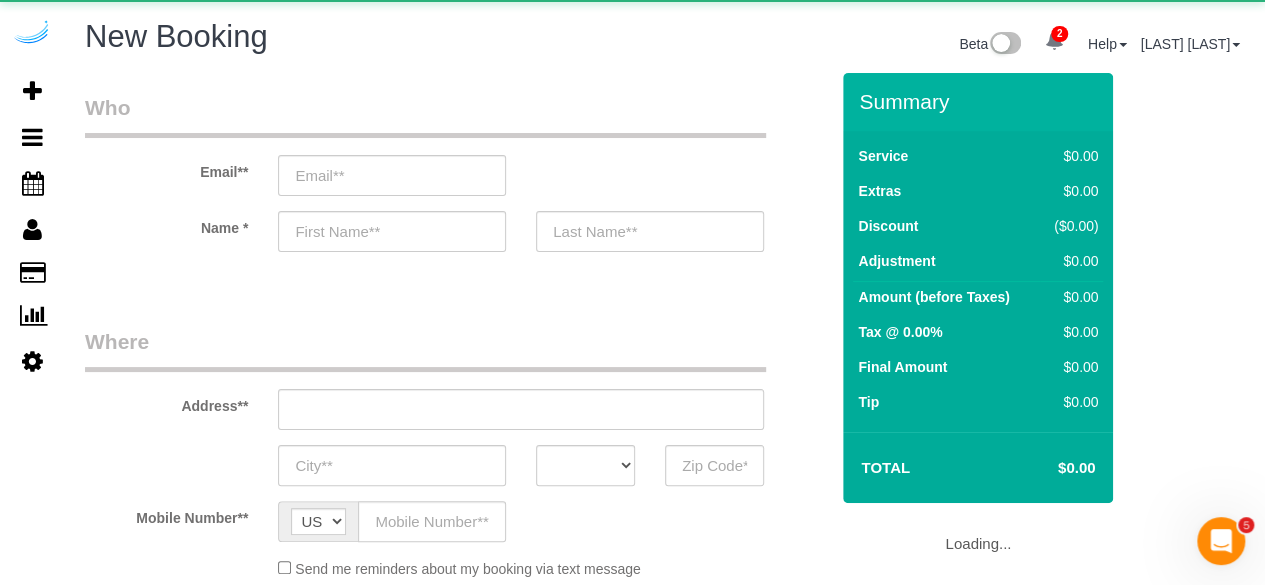 select on "4" 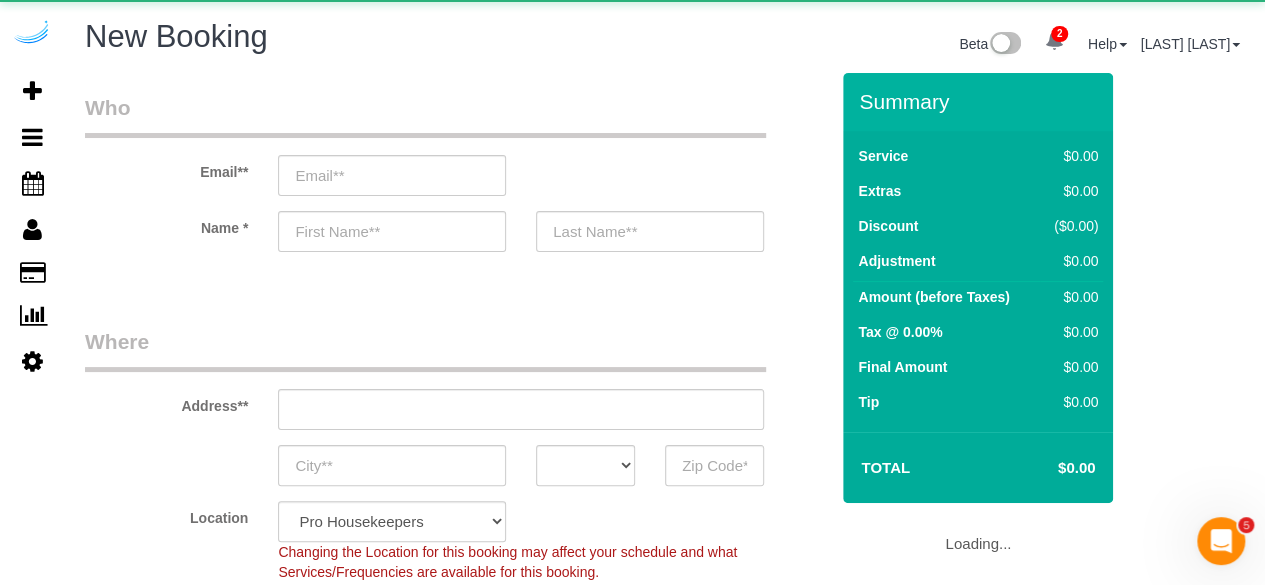 select on "object:8370" 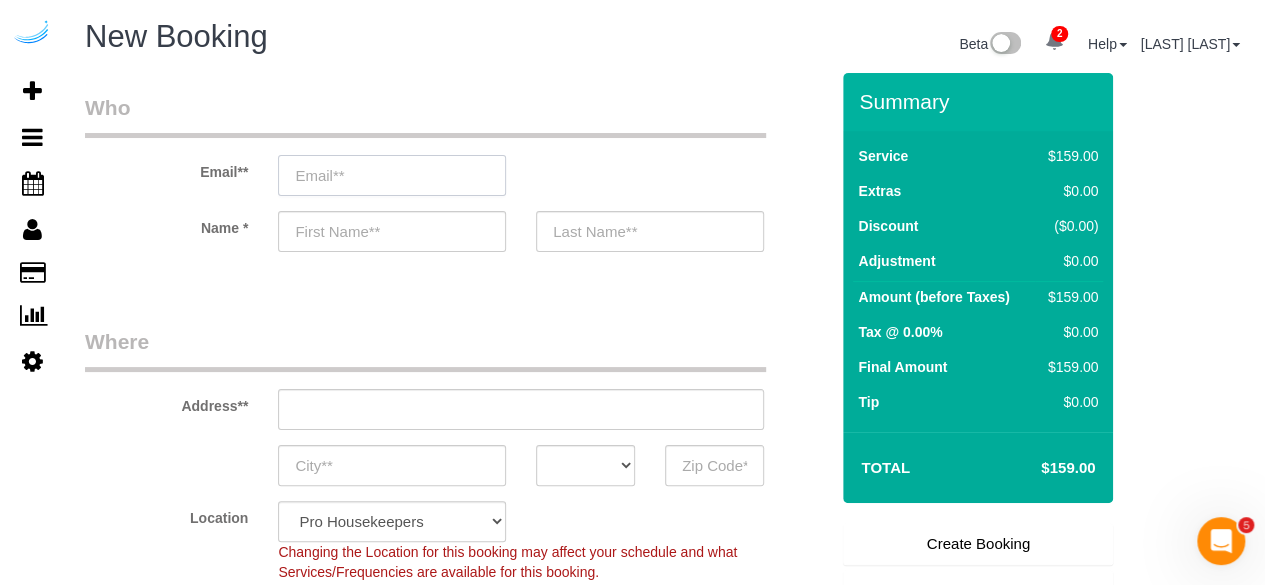 click at bounding box center [392, 175] 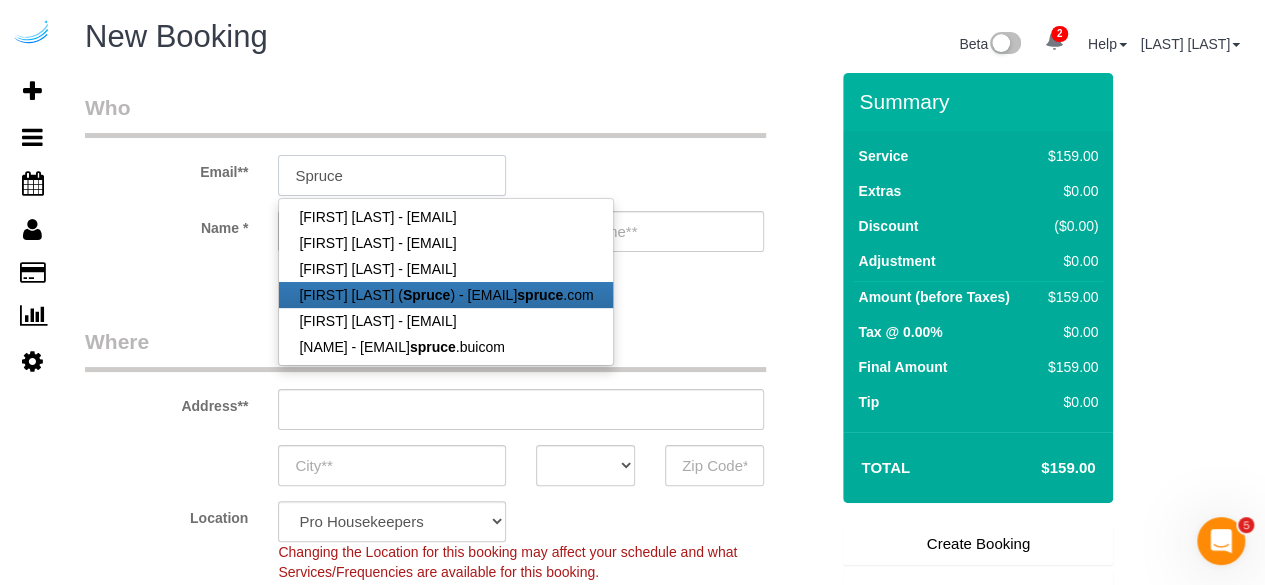 type on "brandie@getspruce.com" 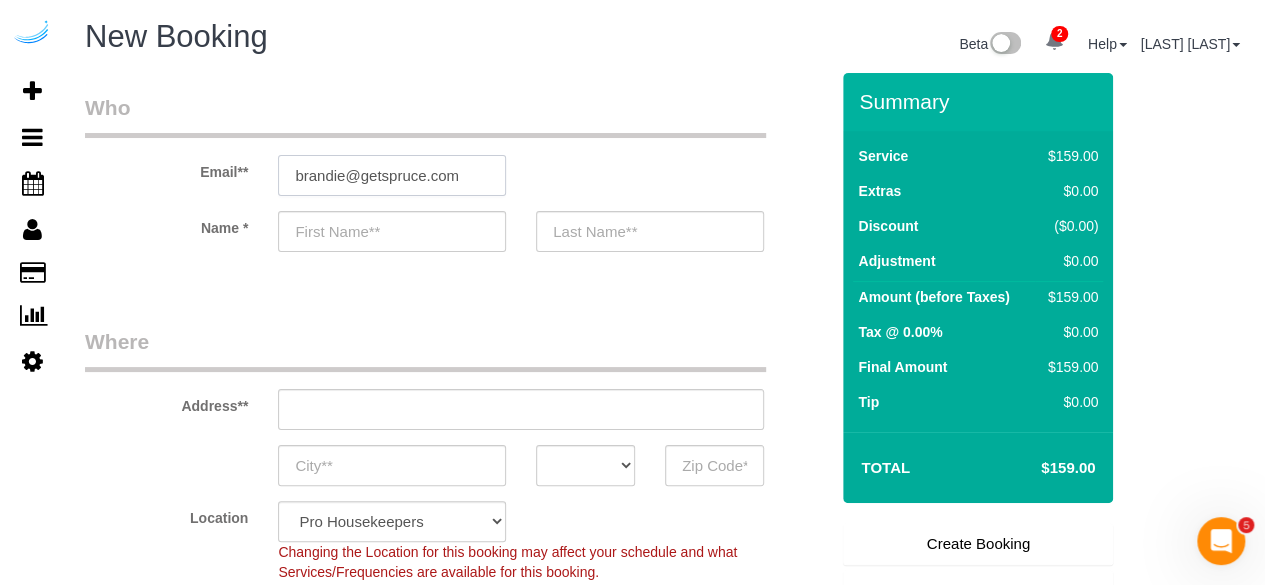 type on "Brandie" 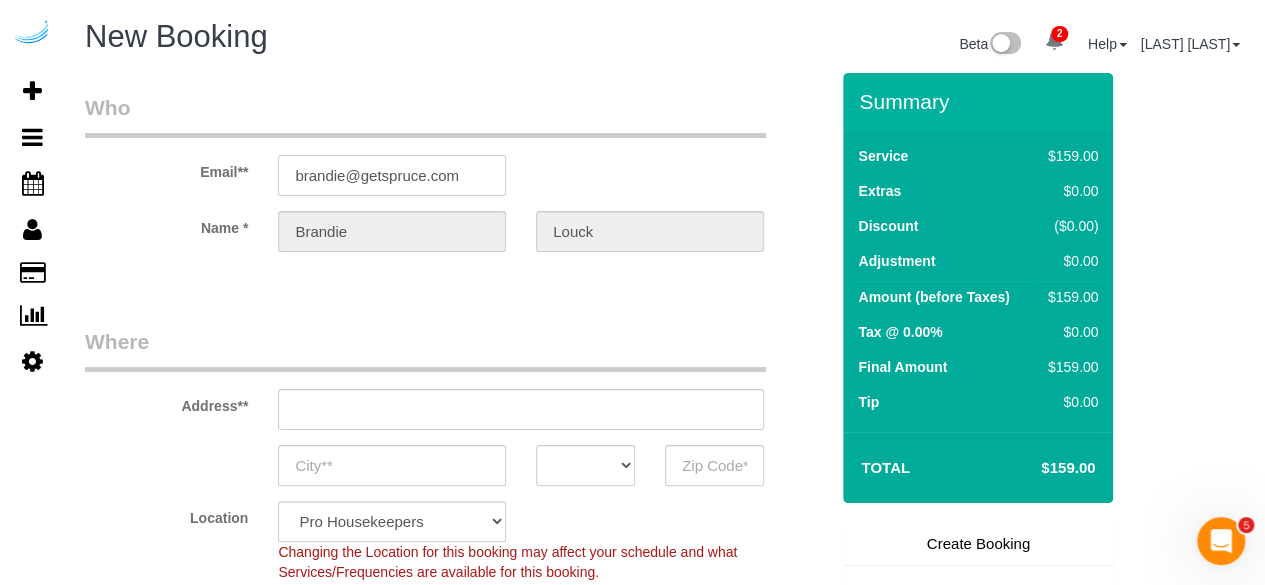 type on "3816 S Lamar Blvd" 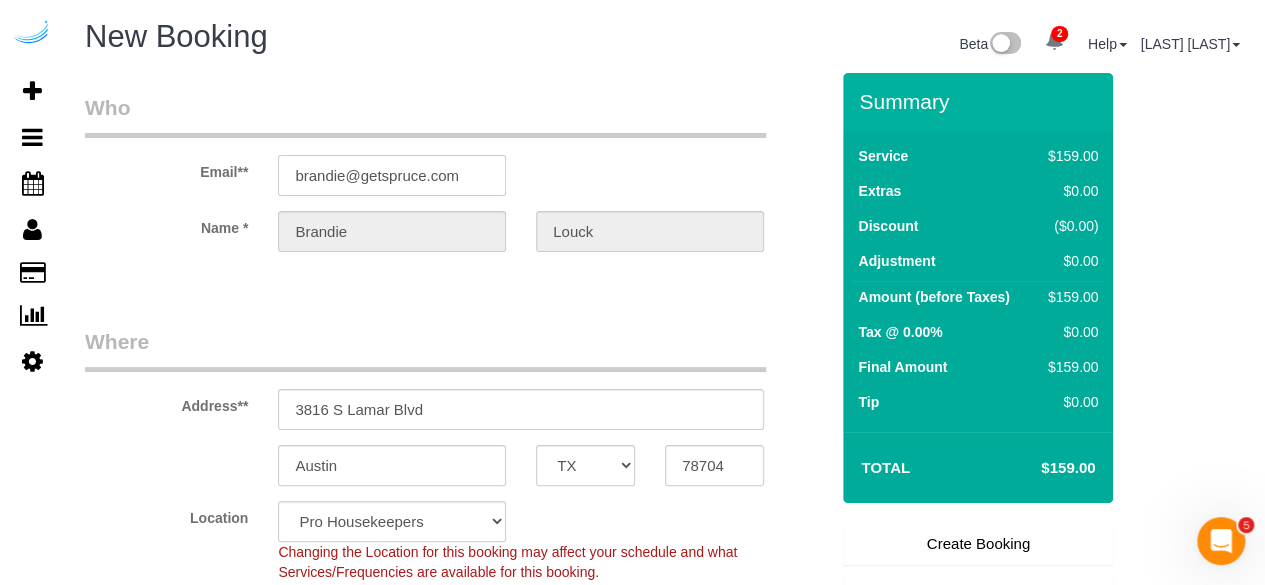 select on "9" 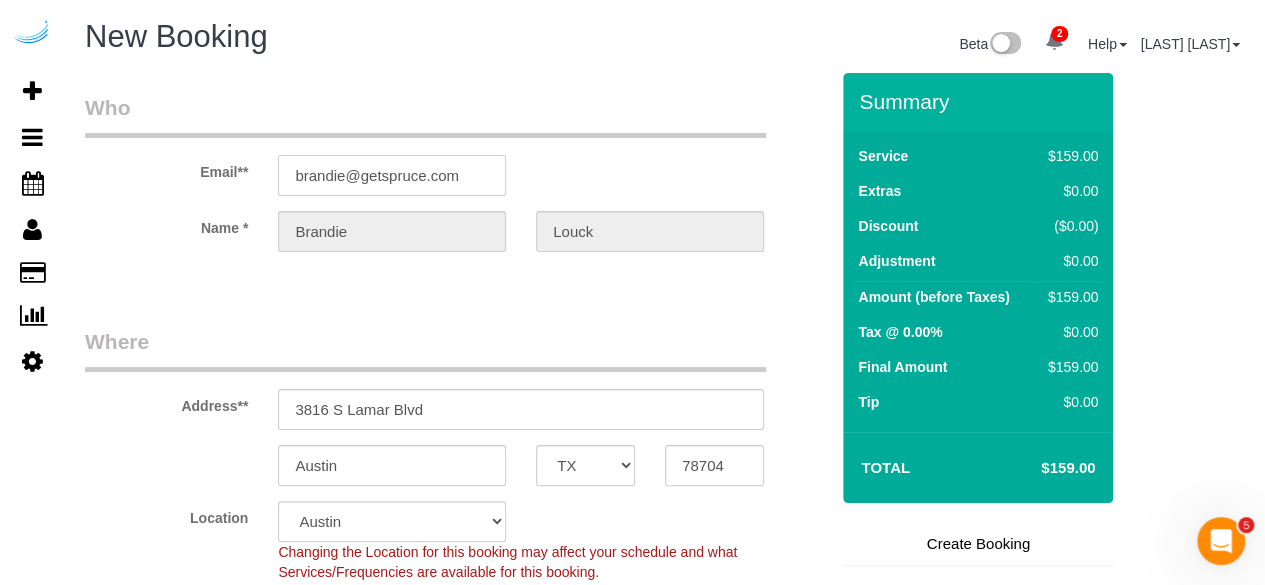 select on "object:8407" 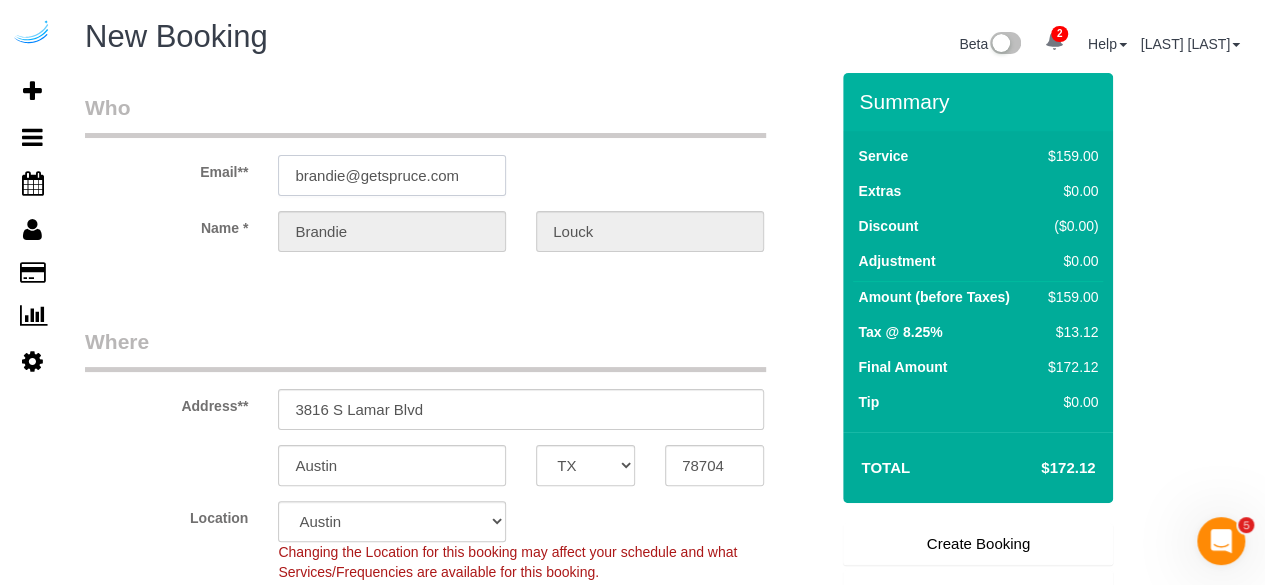 type on "brandie@getspruce.com" 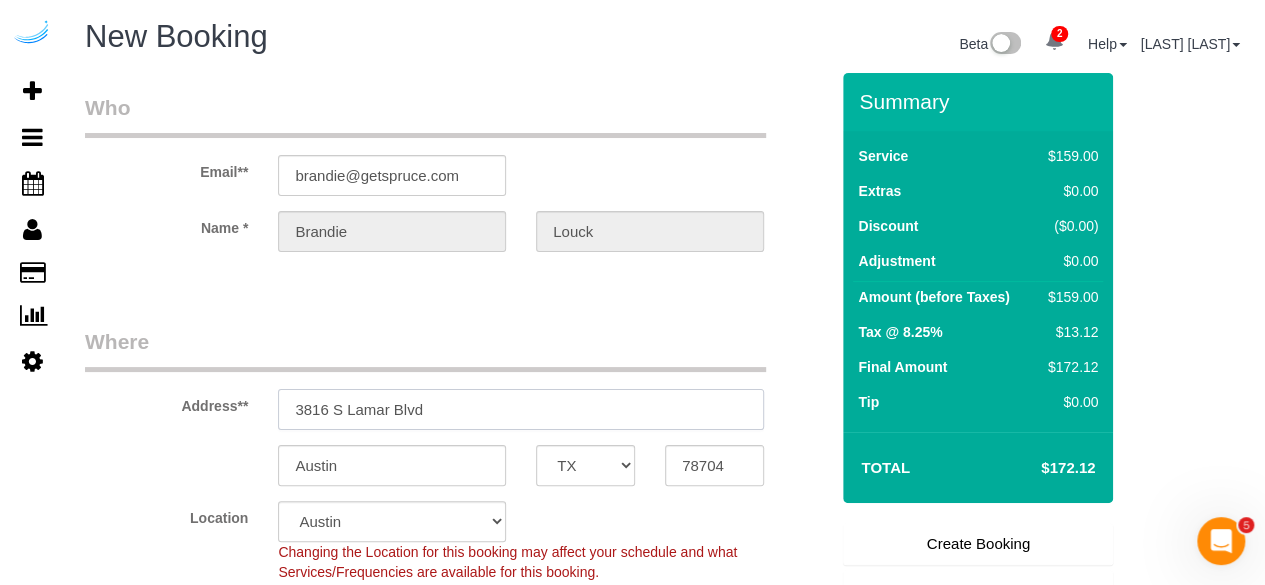 click on "3816 S Lamar Blvd" at bounding box center [521, 409] 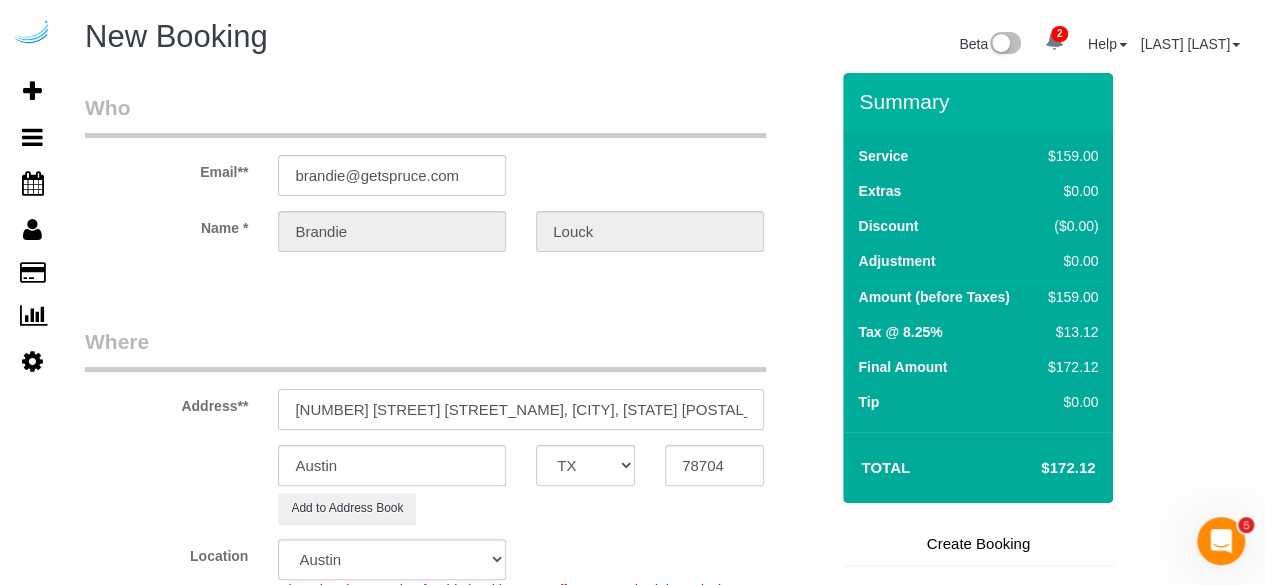 drag, startPoint x: 490, startPoint y: 411, endPoint x: 559, endPoint y: 411, distance: 69 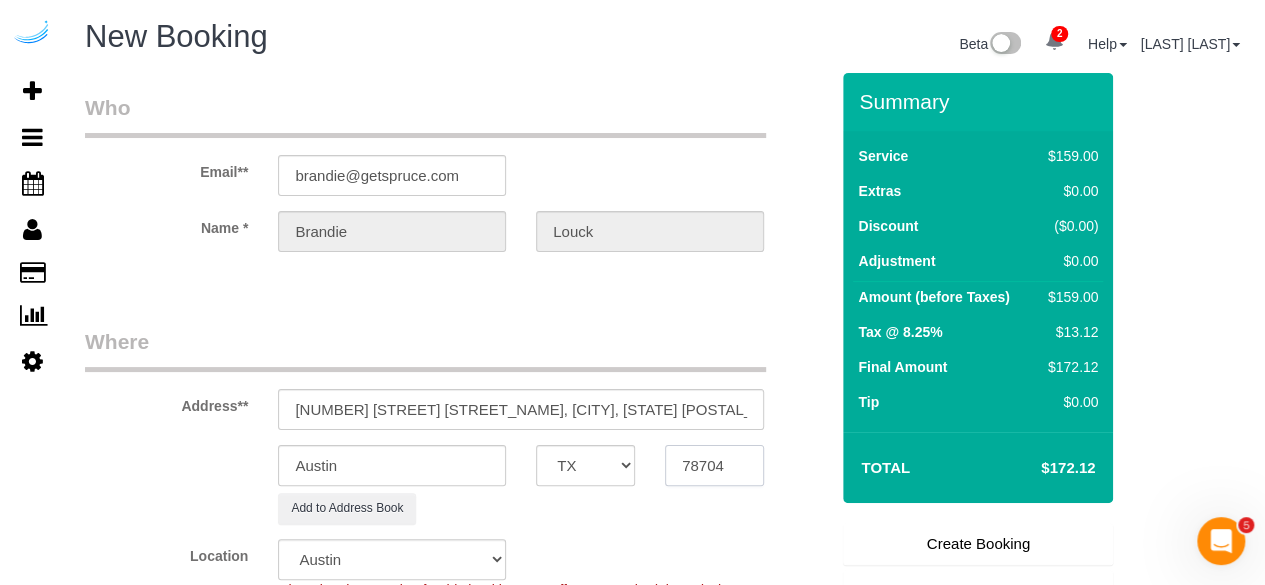 drag, startPoint x: 677, startPoint y: 466, endPoint x: 717, endPoint y: 466, distance: 40 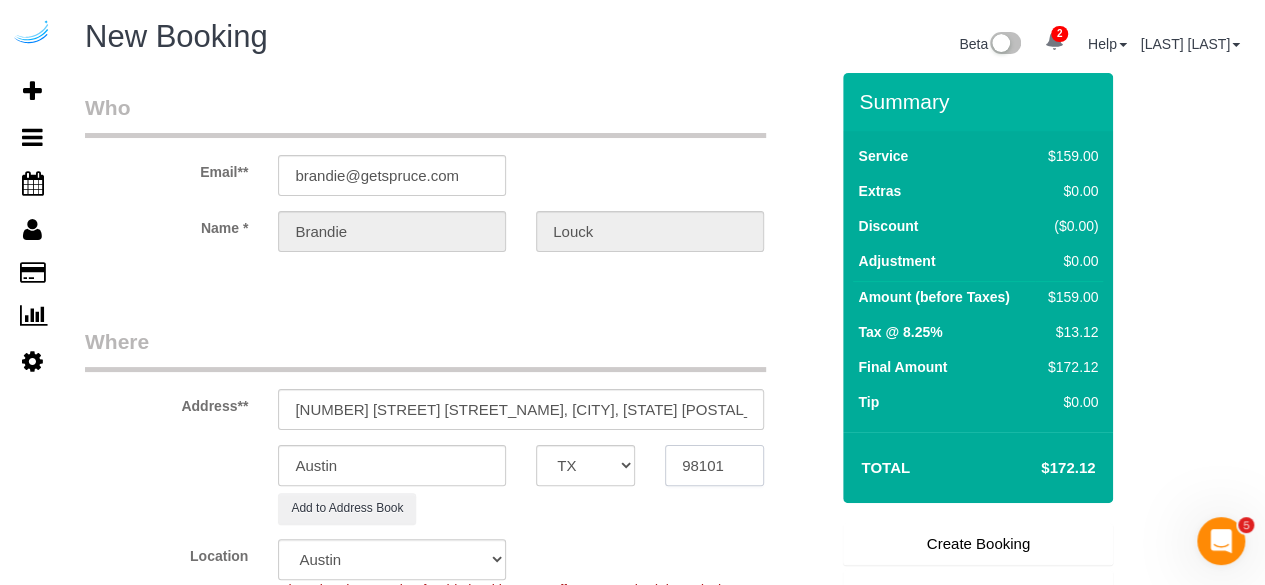 type on "98101" 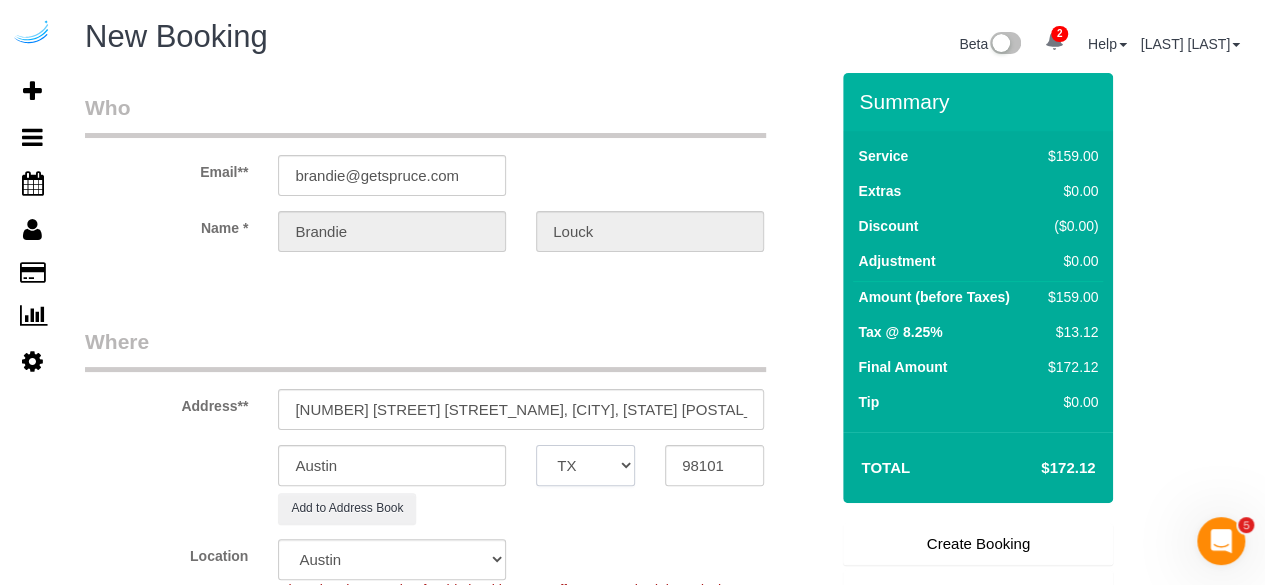 click on "AK
AL
AR
AZ
CA
CO
CT
DC
DE
FL
GA
HI
IA
ID
IL
IN
KS
KY
LA
MA
MD
ME
MI
MN
MO
MS
MT
NC
ND
NE
NH
NJ
NM
NV
NY
OH
OK
OR
PA
RI
SC
SD
TN
TX
UT
VA
VT
WA
WI
WV
WY" at bounding box center [585, 465] 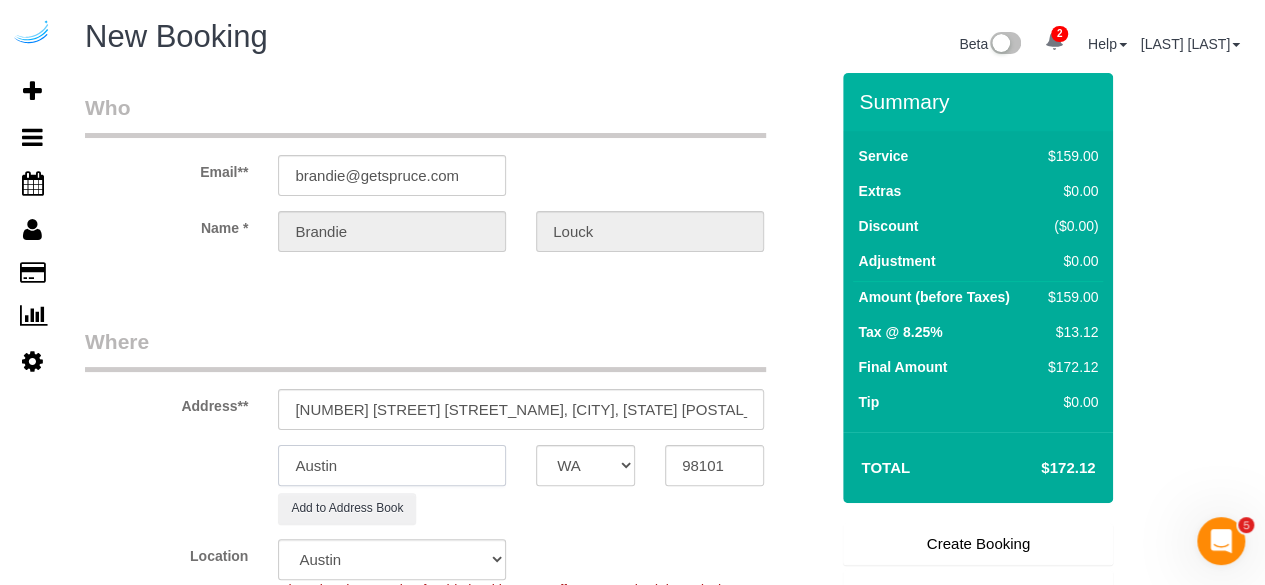select on "11" 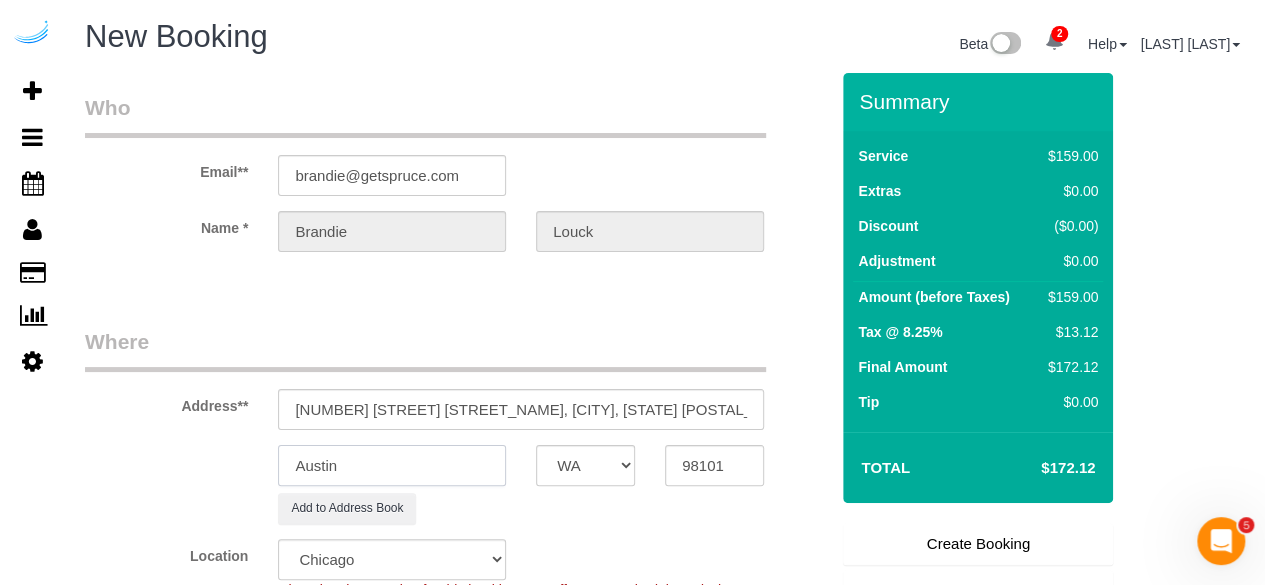 click on "Austin" at bounding box center [392, 465] 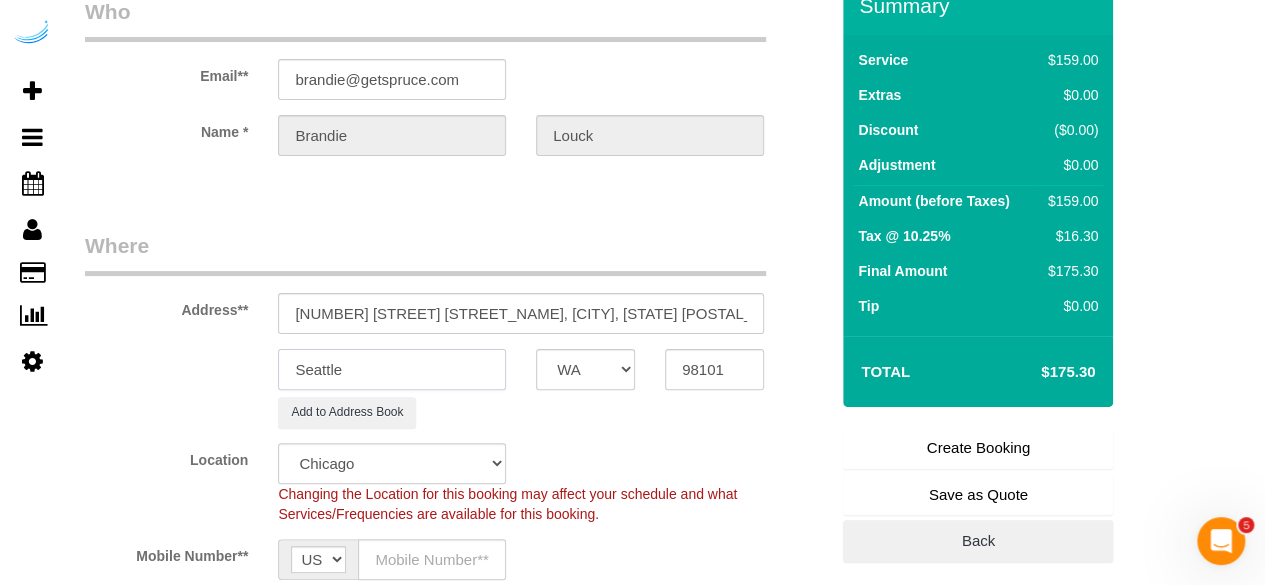 scroll, scrollTop: 100, scrollLeft: 0, axis: vertical 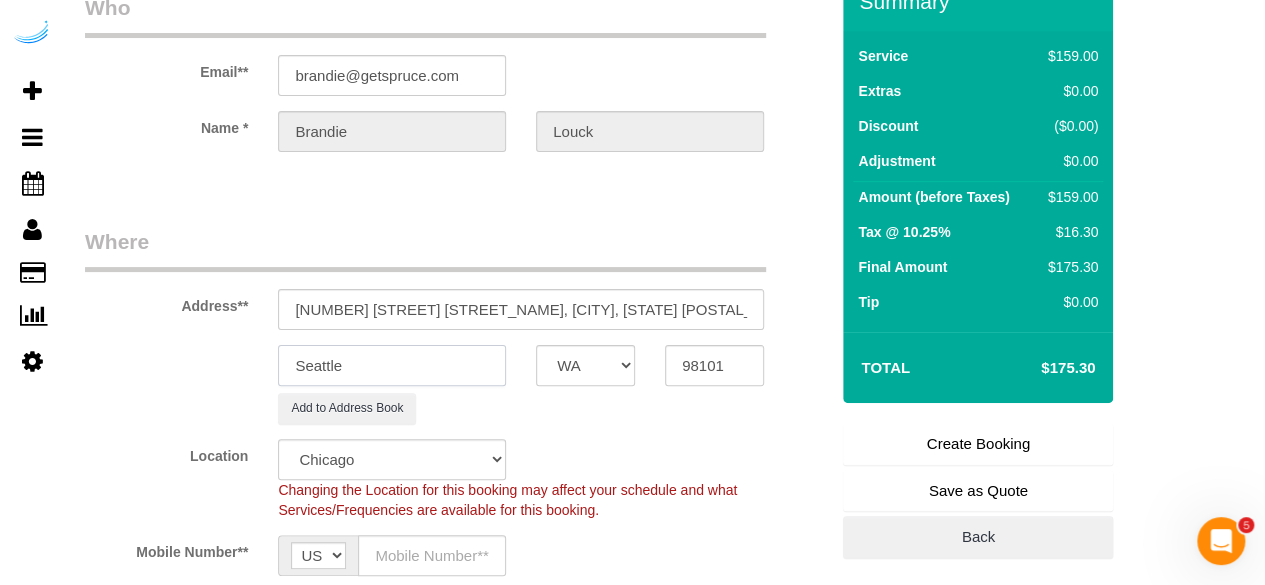 type on "Seattle" 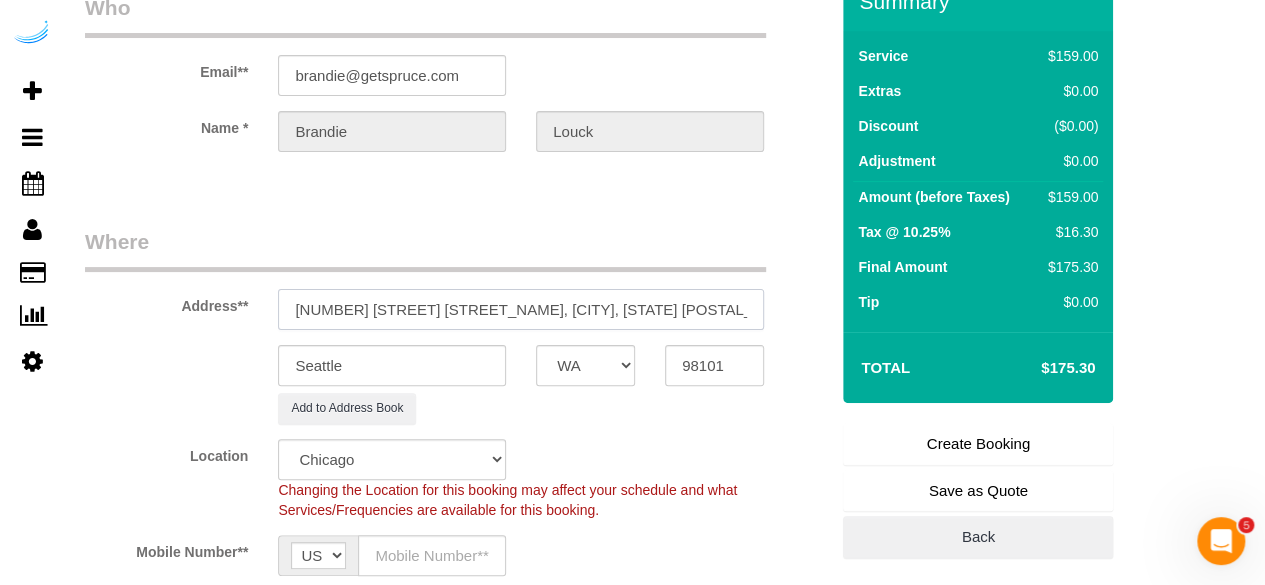 drag, startPoint x: 406, startPoint y: 307, endPoint x: 720, endPoint y: 311, distance: 314.02548 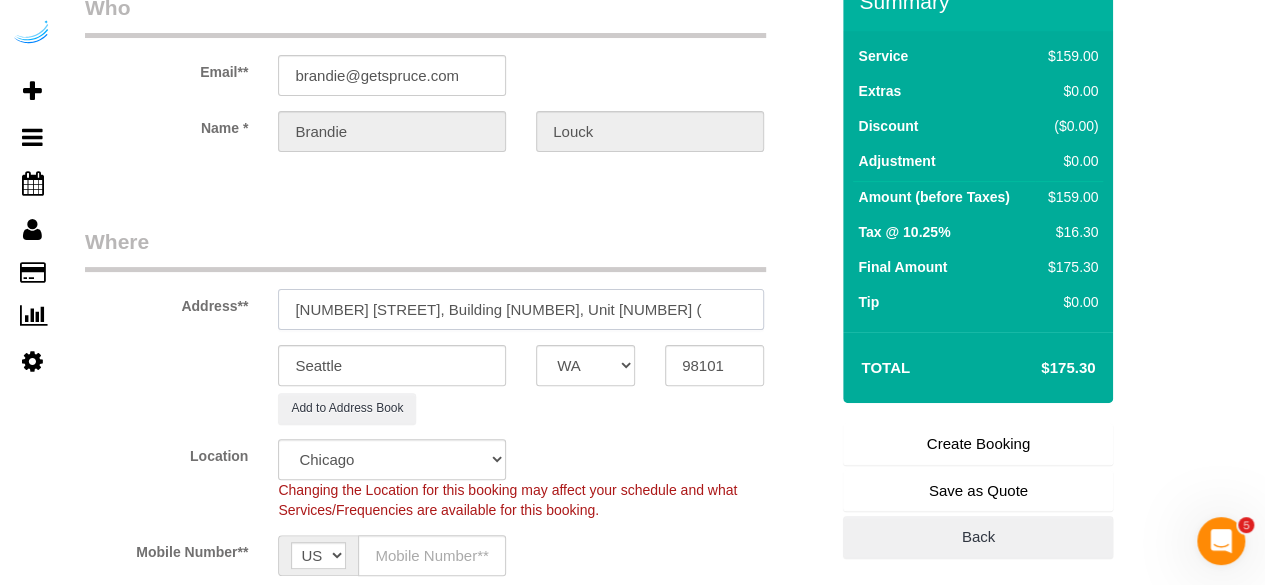 paste on "[FIRST] [LAST]" 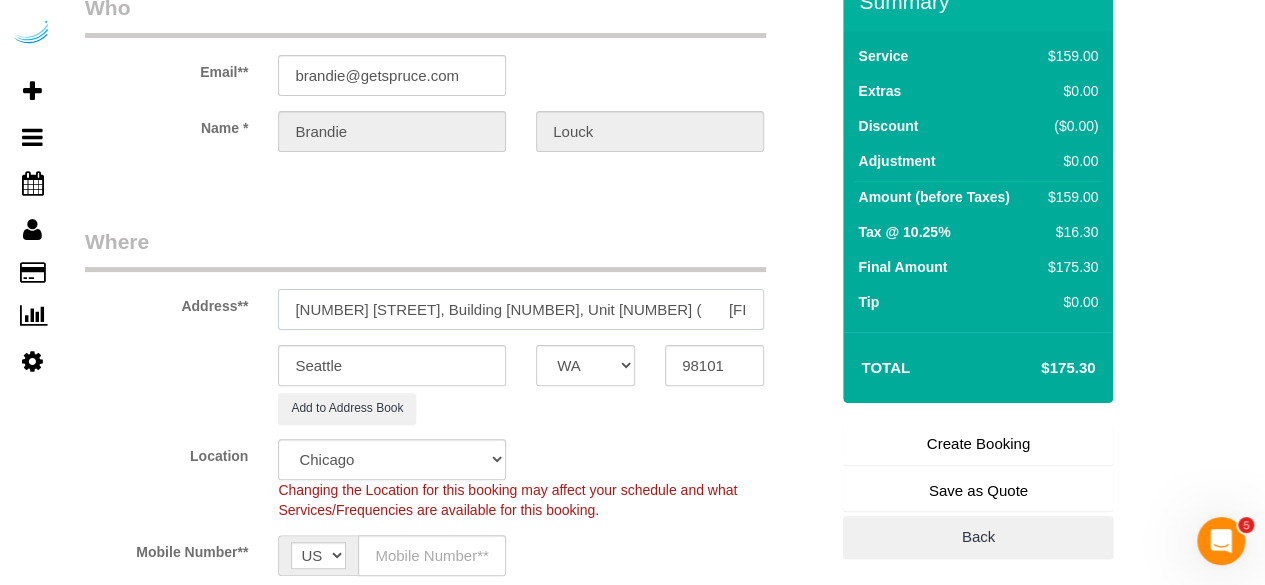 paste on "[NUMBER]" 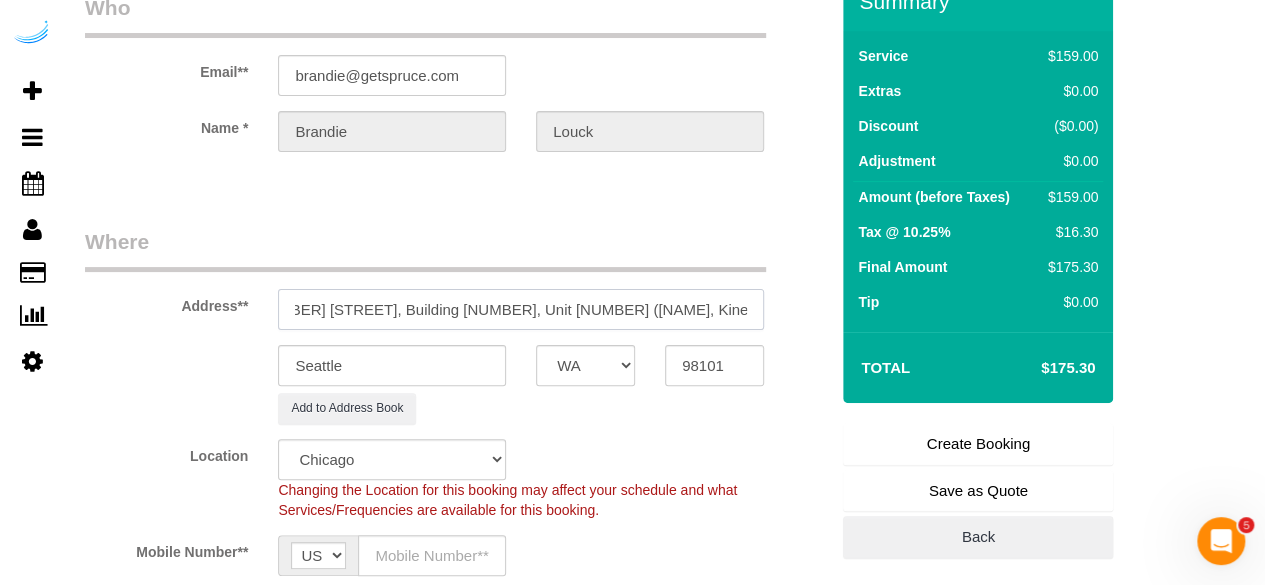 scroll, scrollTop: 0, scrollLeft: 48, axis: horizontal 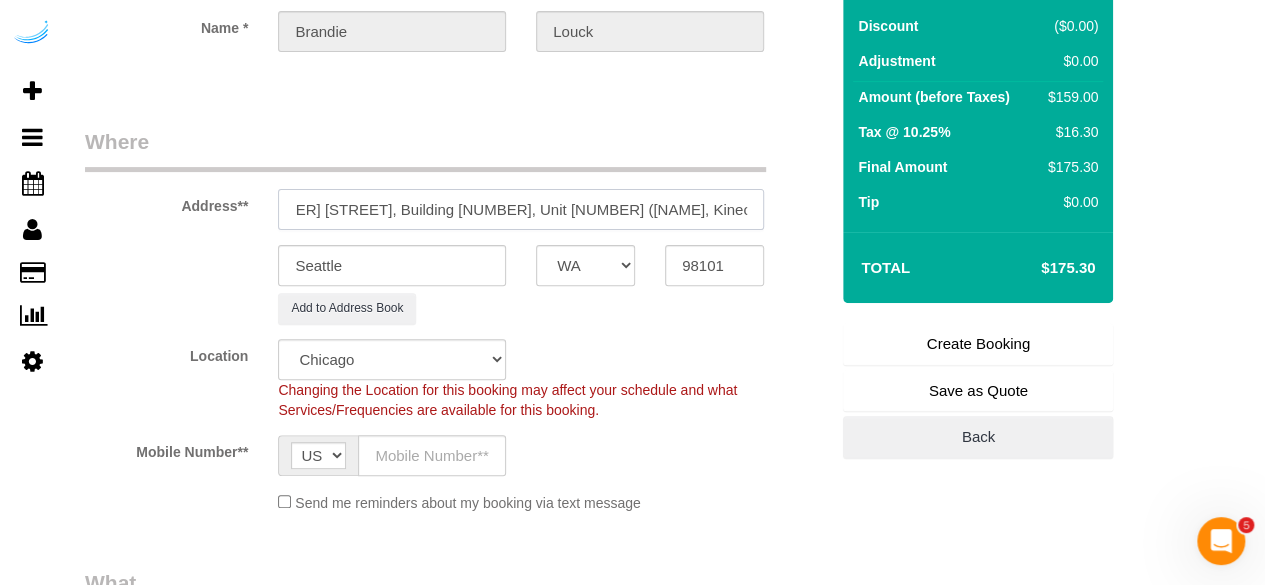 type on "[NUMBER] [STREET], Building [NUMBER], Unit [NUMBER] ([NAME], Kinects, 1383266)" 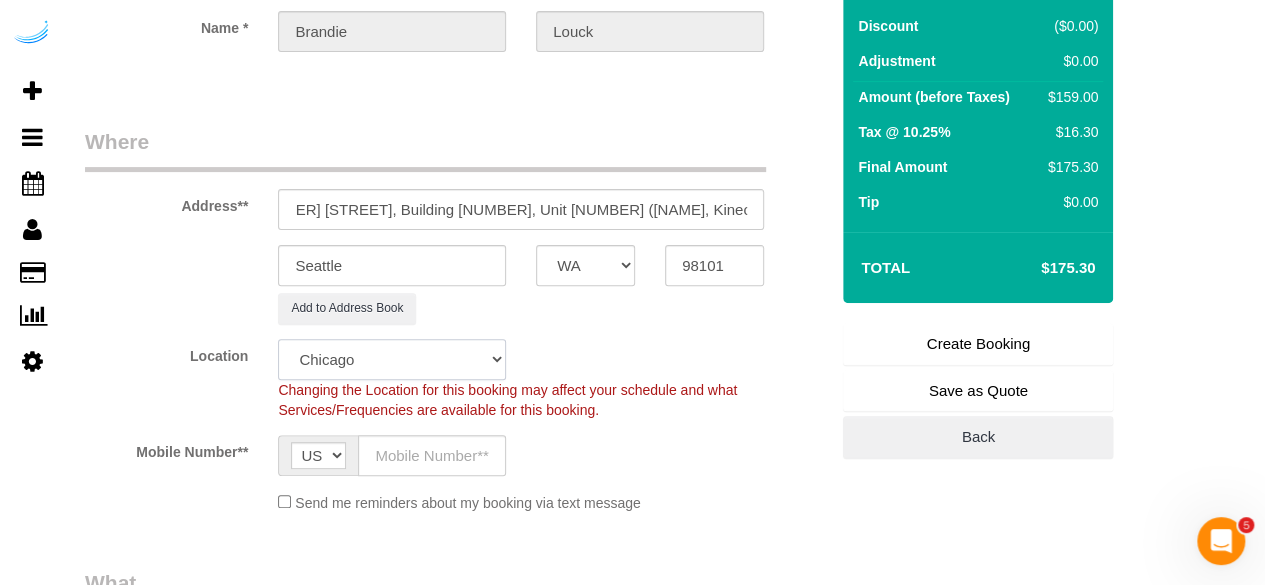click on "Pro Housekeepers Atlanta Austin Boston Chicago Cincinnati Clearwater Denver Ft Lauderdale Houston Jacksonville Kansas Las Vegas Los Angeles Area Miami Area Naples NYC Area Orlando Palm Beach Phoenix Portland Area San Francisco Area Sarasota Seattle Area St Petersburg Tampa Washington DC" 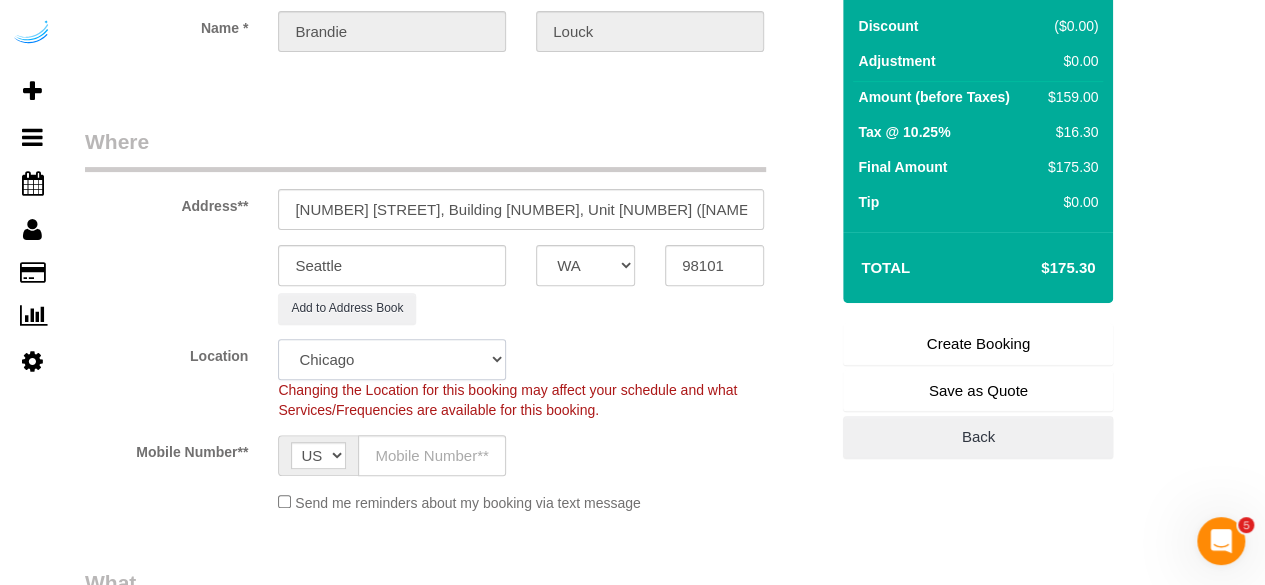 select on "4" 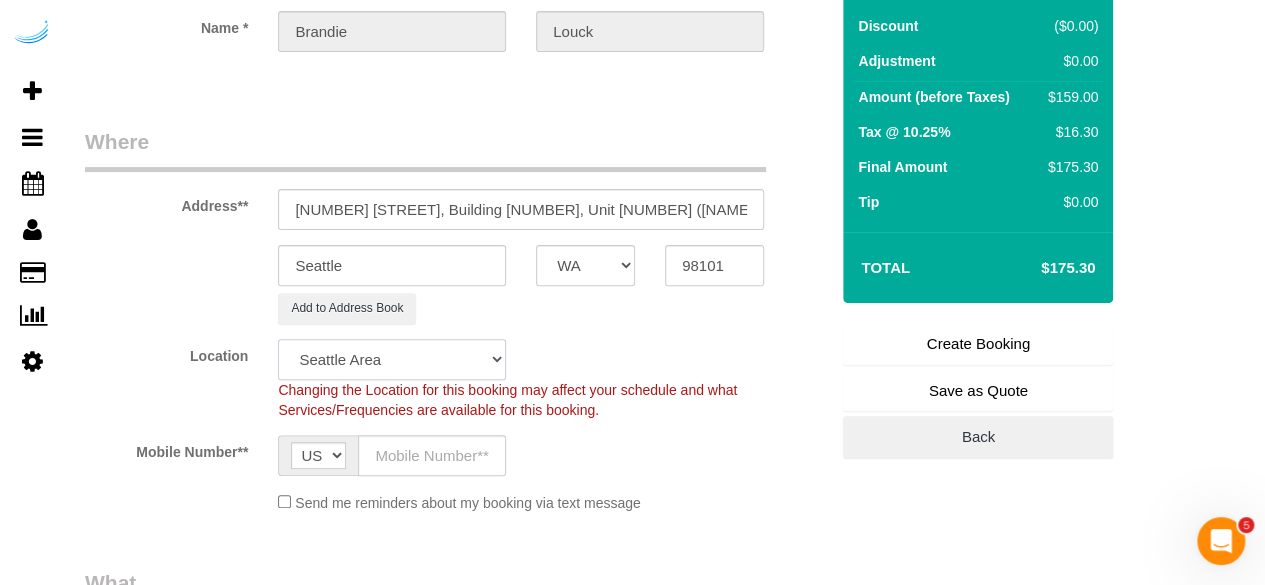 click on "Pro Housekeepers Atlanta Austin Boston Chicago Cincinnati Clearwater Denver Ft Lauderdale Houston Jacksonville Kansas Las Vegas Los Angeles Area Miami Area Naples NYC Area Orlando Palm Beach Phoenix Portland Area San Francisco Area Sarasota Seattle Area St Petersburg Tampa Washington DC" 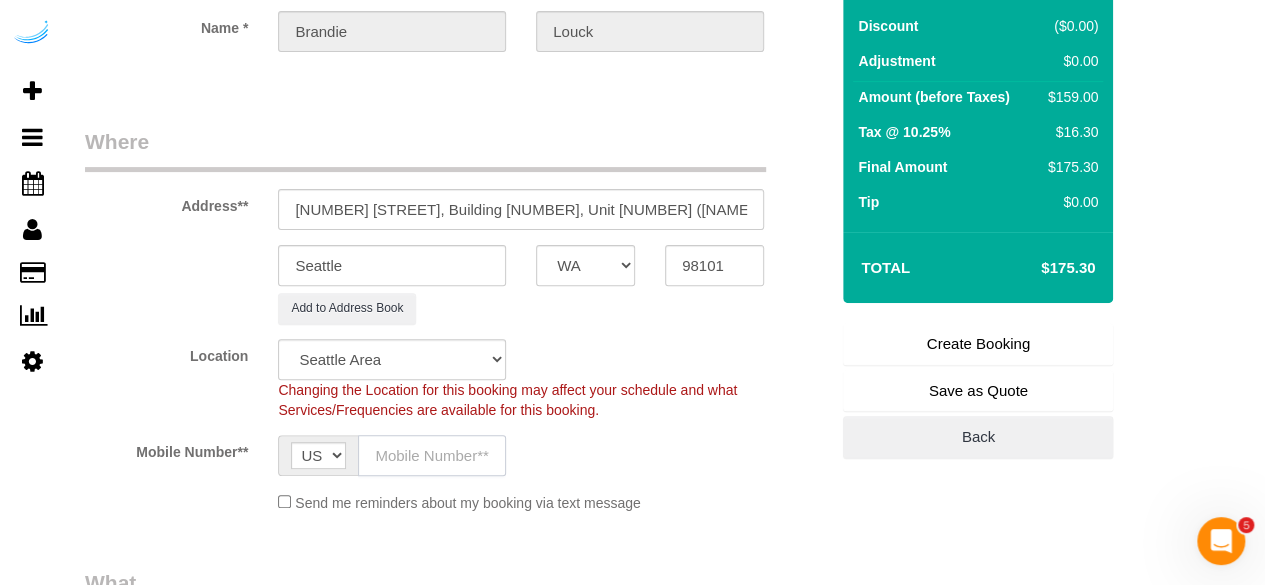 drag, startPoint x: 424, startPoint y: 457, endPoint x: 288, endPoint y: 310, distance: 200.26233 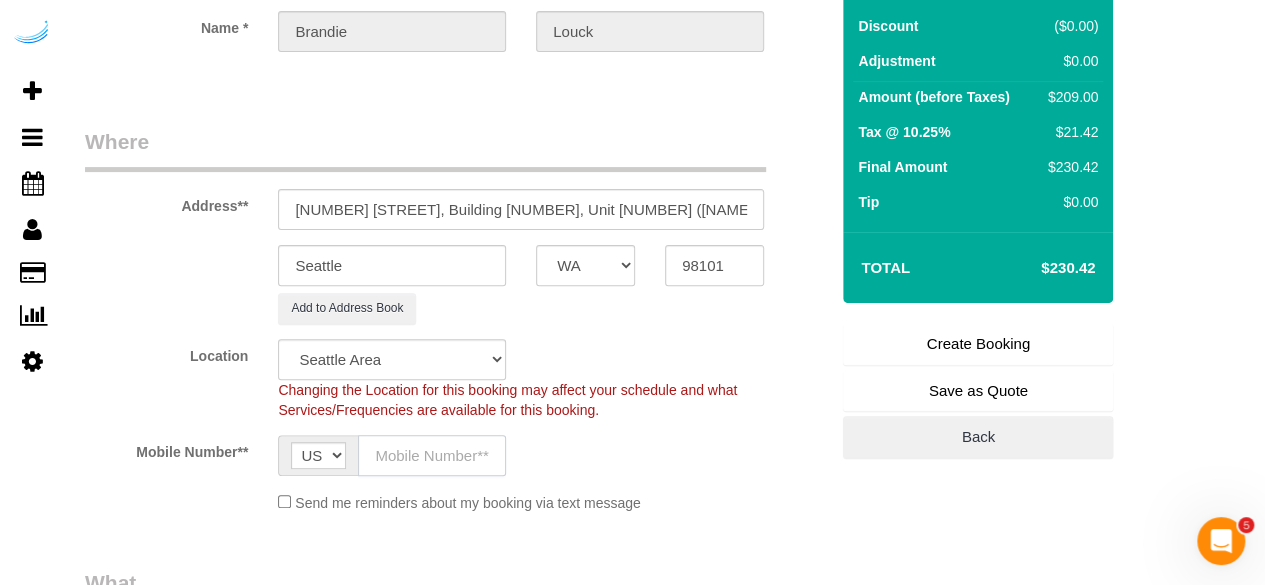 type on "([PHONE])" 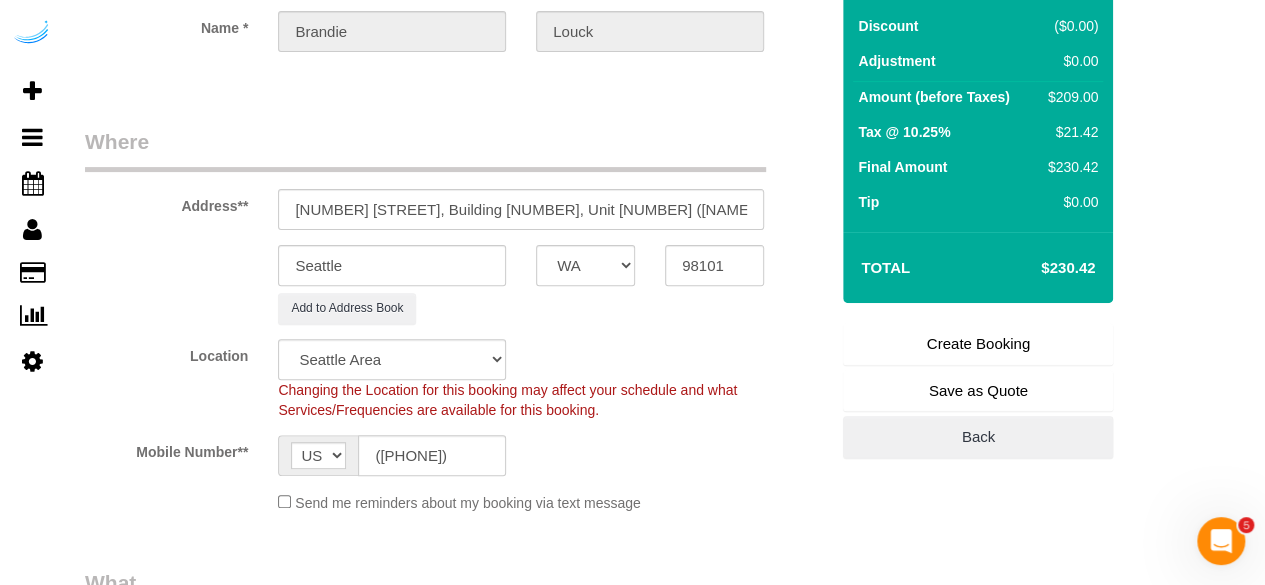 type on "Brandie Louck" 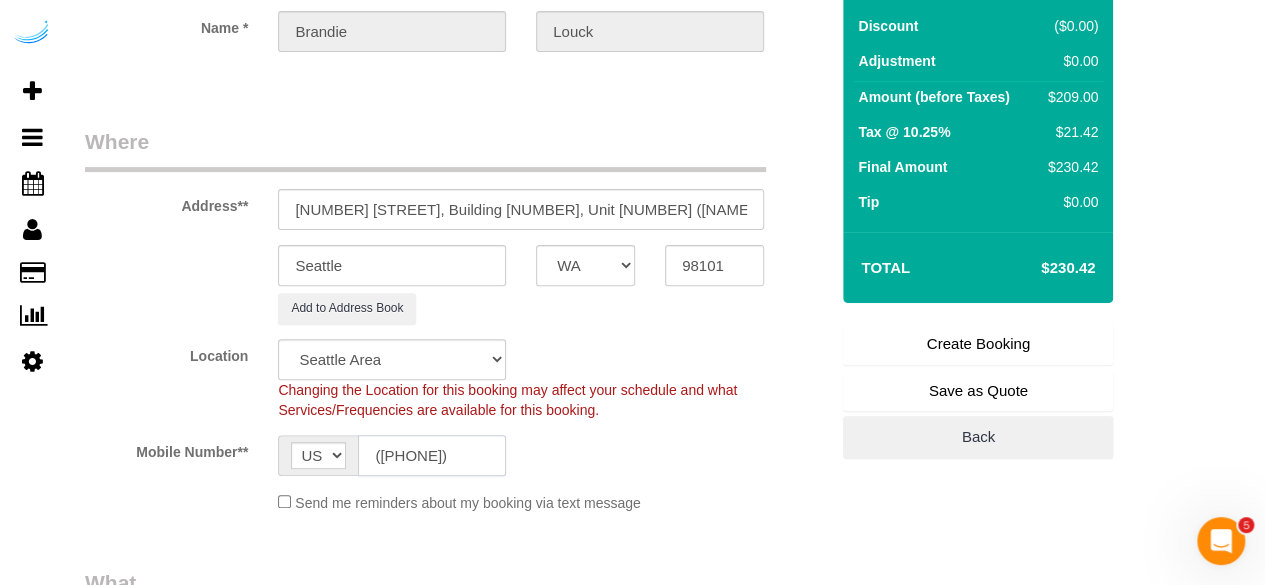 type on "([PHONE])" 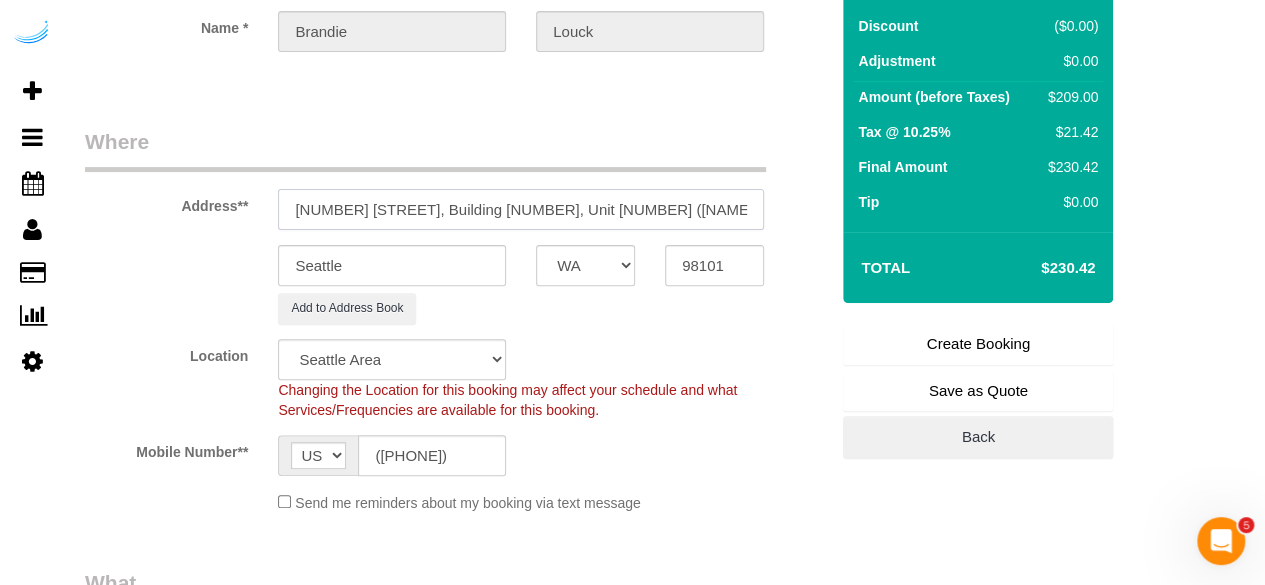 click on "[NUMBER] [STREET], Building [NUMBER], Unit [NUMBER] ([NAME], Kinects, 1383266)" at bounding box center [521, 209] 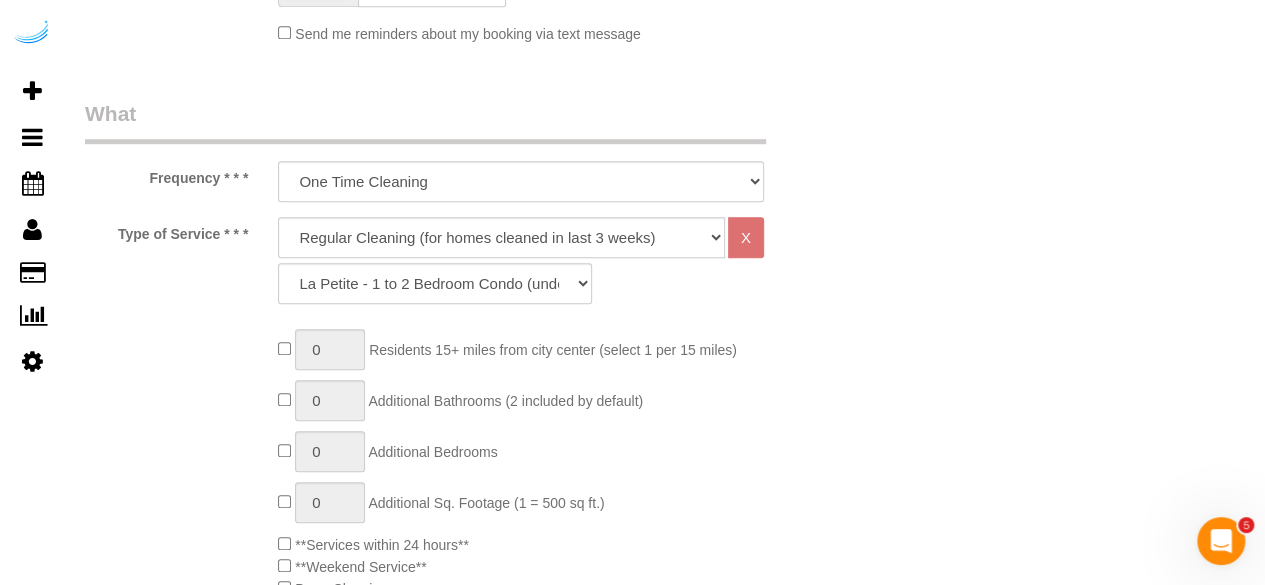 scroll, scrollTop: 700, scrollLeft: 0, axis: vertical 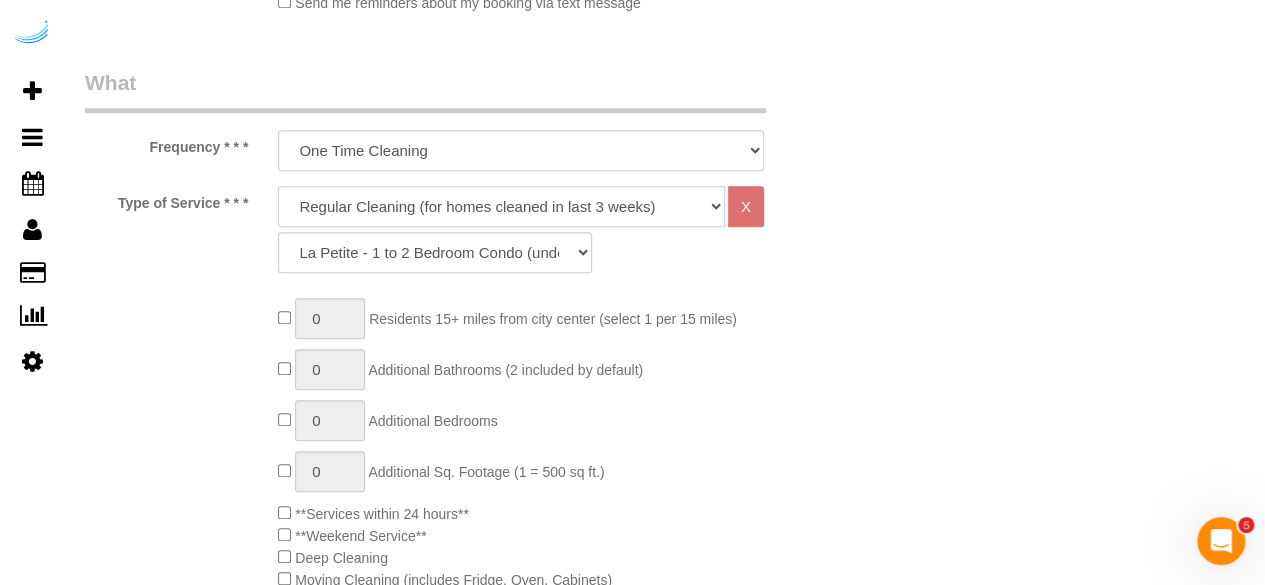 drag, startPoint x: 560, startPoint y: 200, endPoint x: 550, endPoint y: 217, distance: 19.723083 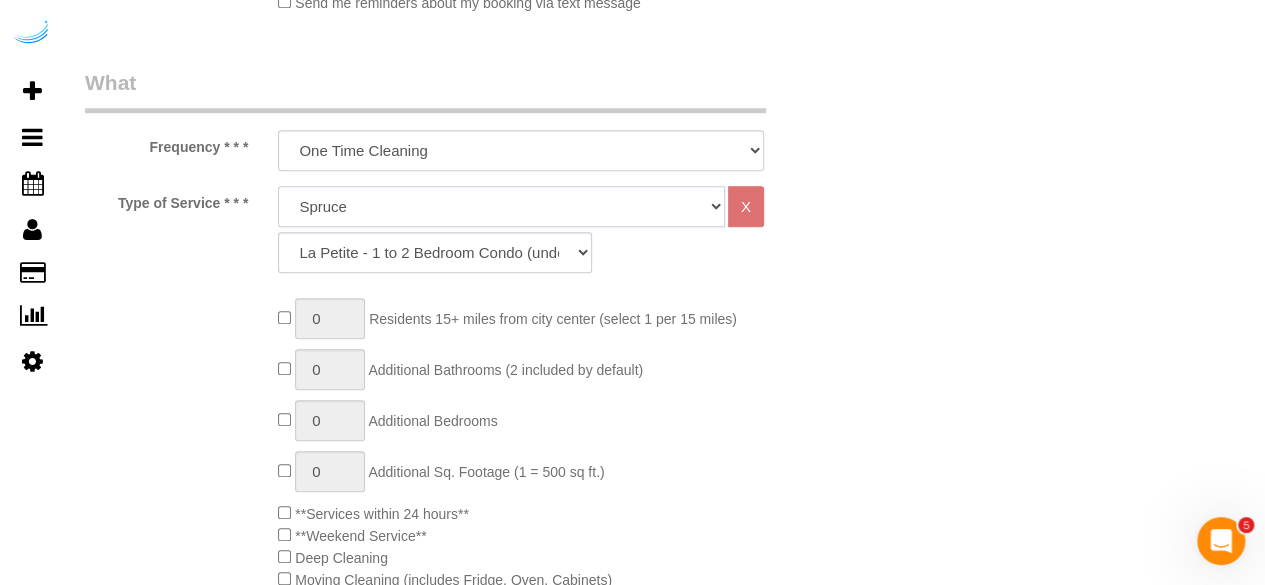 click on "Deep Cleaning (for homes that have not been cleaned in 3+ weeks) Spruce Regular Cleaning (for homes cleaned in last 3 weeks) Moving Cleanup (to clean home for new tenants) Post Construction Cleaning Vacation Rental Cleaning Hourly" 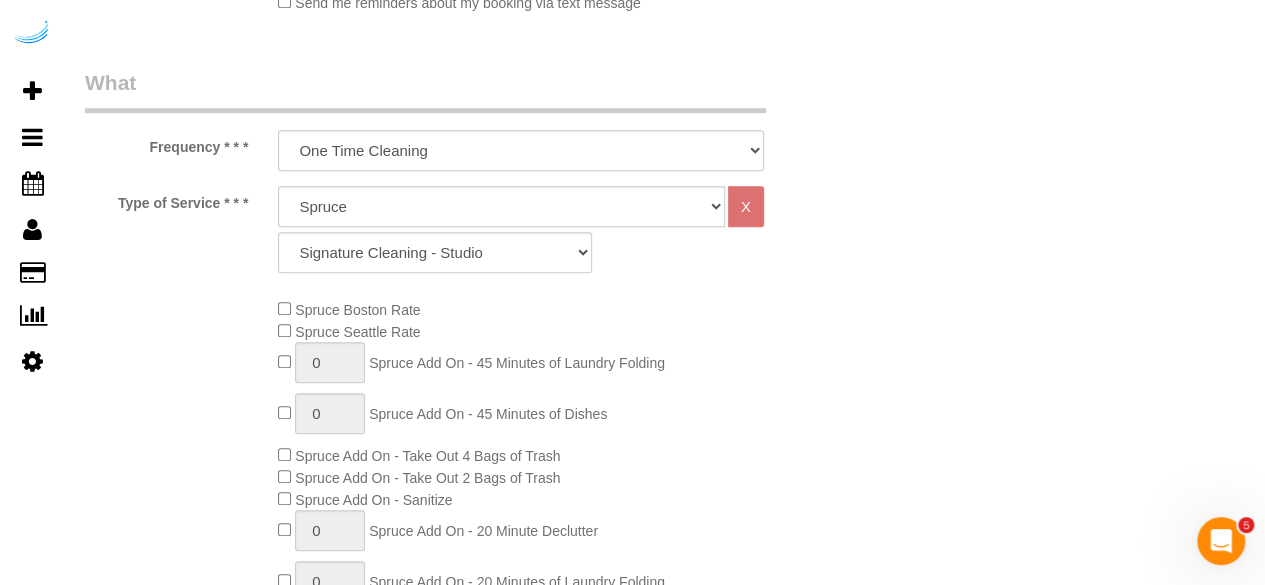 click on "Spruce Boston Rate
Spruce Seattle Rate
0
Spruce Add On - 45 Minutes of Laundry Folding
0
Spruce Add On - 45 Minutes of Dishes
Spruce Add On - Take Out 4 Bags of Trash
Spruce Add On - Take Out 2 Bags of Trash
Spruce Add On - Sanitize
0
0" 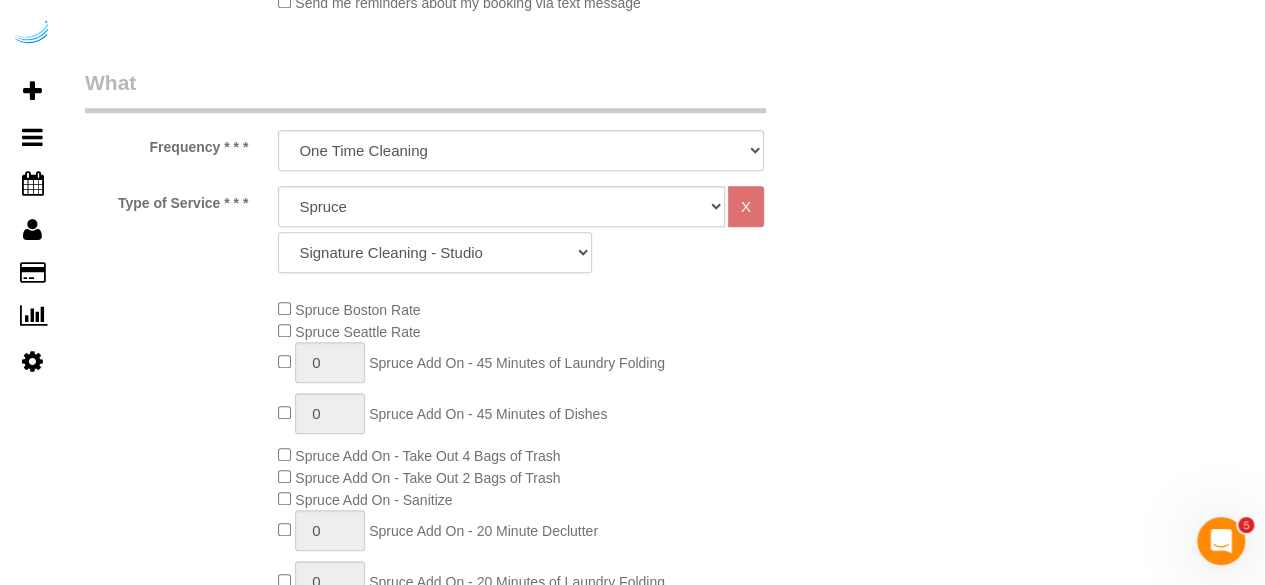click on "Signature Cleaning - Studio Signature Cleaning - 1 Bed 1 Bath Signature Cleaning - 1 Bed 1.5 Bath Signature Cleaning - 1 Bed 1 Bath + Study Signature Cleaning - 1 Bed 2 Bath Signature Cleaning - 2 Bed 1 Bath Signature Cleaning - 2 Bed 2 Bath Signature Cleaning - 2 Bed 2.5 Bath Signature Cleaning - 2 Bed 2 Bath + Study Signature Cleaning - 3 Bed 2 Bath Signature Cleaning - 3 Bed 3 Bath Signature Cleaning - 4 Bed 2 Bath Signature Cleaning - 4 Bed 4 Bath Signature Cleaning - 5 Bed 4 Bath Signature Cleaning - 5 Bed 5 Bath Signature Cleaning - 6 Bed 6 Bath Premium Cleaning - Studio Premium Cleaning - 1 Bed 1 Bath Premium Cleaning - 1 Bed 1.5 Bath Premium Cleaning - 1 Bed 1 Bath + Study Premium Cleaning - 1 Bed 2 Bath Premium Cleaning - 2 Bed 1 Bath Premium Cleaning - 2 Bed 2 Bath Premium Cleaning - 2 Bed 2.5 Bath Premium Cleaning - 2 Bed 2 Bath + Study Premium Cleaning - 3 Bed 2 Bath Premium Cleaning - 3 Bed 3 Bath Premium Cleaning - 4 Bed 2 Bath Premium Cleaning - 4 Bed 4 Bath Premium Cleaning - 5 Bed 4 Bath" 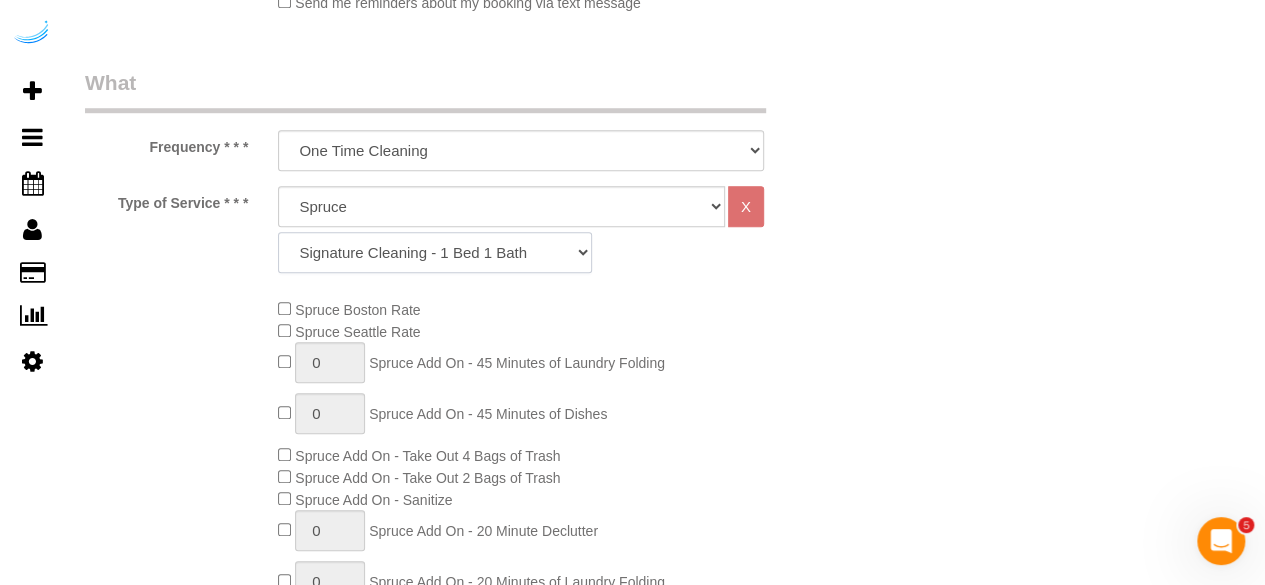 click on "Signature Cleaning - Studio Signature Cleaning - 1 Bed 1 Bath Signature Cleaning - 1 Bed 1.5 Bath Signature Cleaning - 1 Bed 1 Bath + Study Signature Cleaning - 1 Bed 2 Bath Signature Cleaning - 2 Bed 1 Bath Signature Cleaning - 2 Bed 2 Bath Signature Cleaning - 2 Bed 2.5 Bath Signature Cleaning - 2 Bed 2 Bath + Study Signature Cleaning - 3 Bed 2 Bath Signature Cleaning - 3 Bed 3 Bath Signature Cleaning - 4 Bed 2 Bath Signature Cleaning - 4 Bed 4 Bath Signature Cleaning - 5 Bed 4 Bath Signature Cleaning - 5 Bed 5 Bath Signature Cleaning - 6 Bed 6 Bath Premium Cleaning - Studio Premium Cleaning - 1 Bed 1 Bath Premium Cleaning - 1 Bed 1.5 Bath Premium Cleaning - 1 Bed 1 Bath + Study Premium Cleaning - 1 Bed 2 Bath Premium Cleaning - 2 Bed 1 Bath Premium Cleaning - 2 Bed 2 Bath Premium Cleaning - 2 Bed 2.5 Bath Premium Cleaning - 2 Bed 2 Bath + Study Premium Cleaning - 3 Bed 2 Bath Premium Cleaning - 3 Bed 3 Bath Premium Cleaning - 4 Bed 2 Bath Premium Cleaning - 4 Bed 4 Bath Premium Cleaning - 5 Bed 4 Bath" 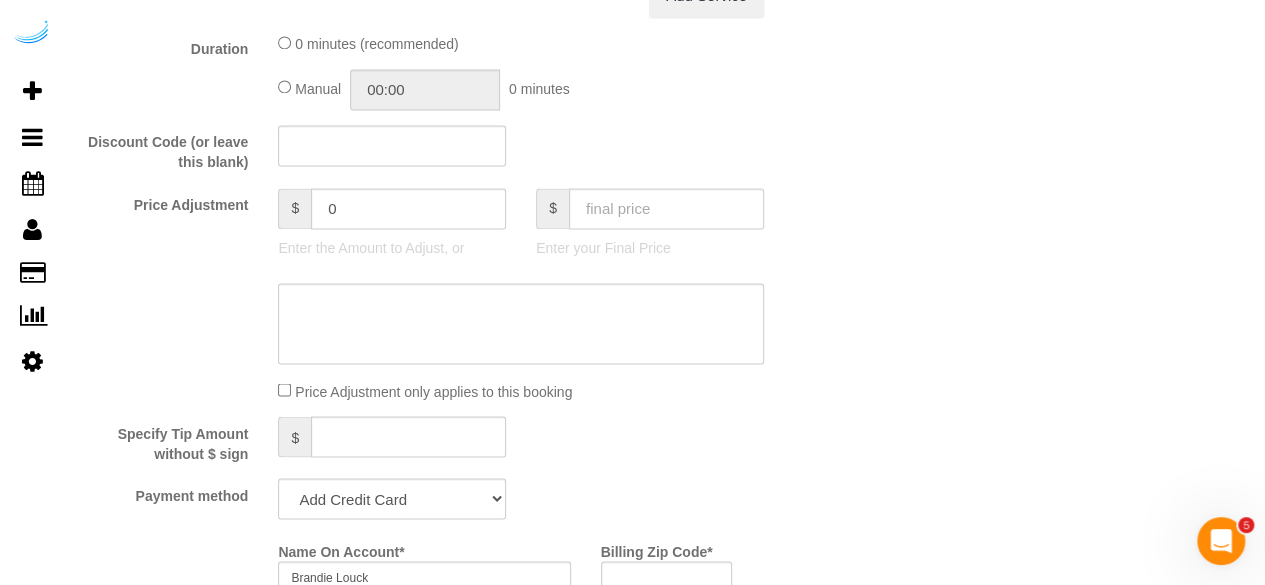 scroll, scrollTop: 1800, scrollLeft: 0, axis: vertical 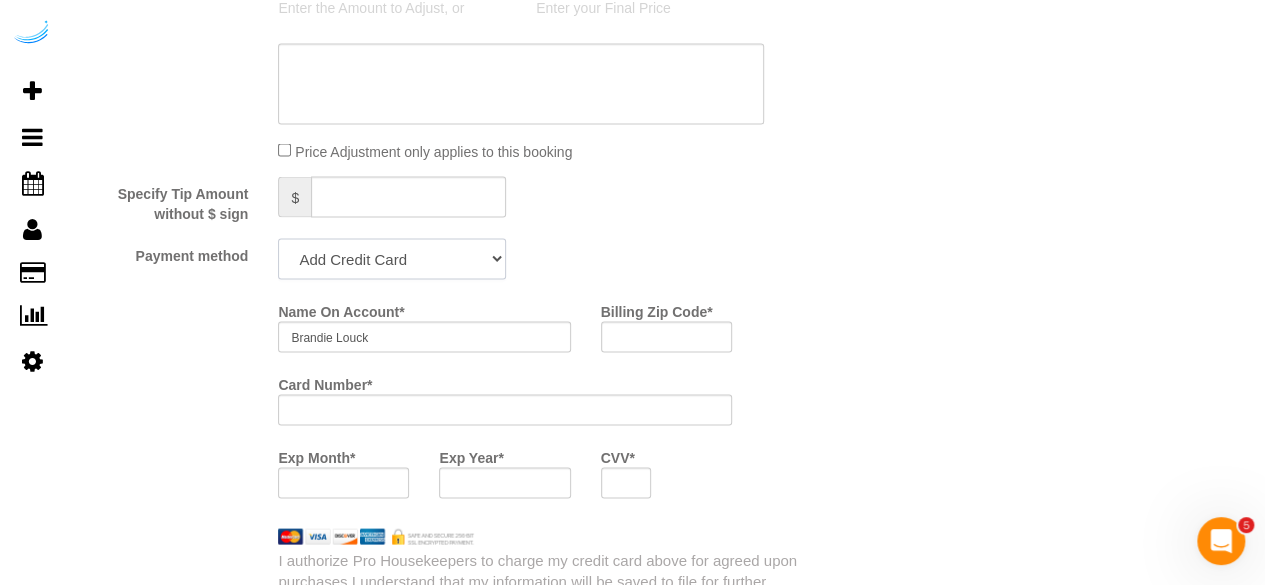 click on "Add Credit Card Cash Check Paypal" 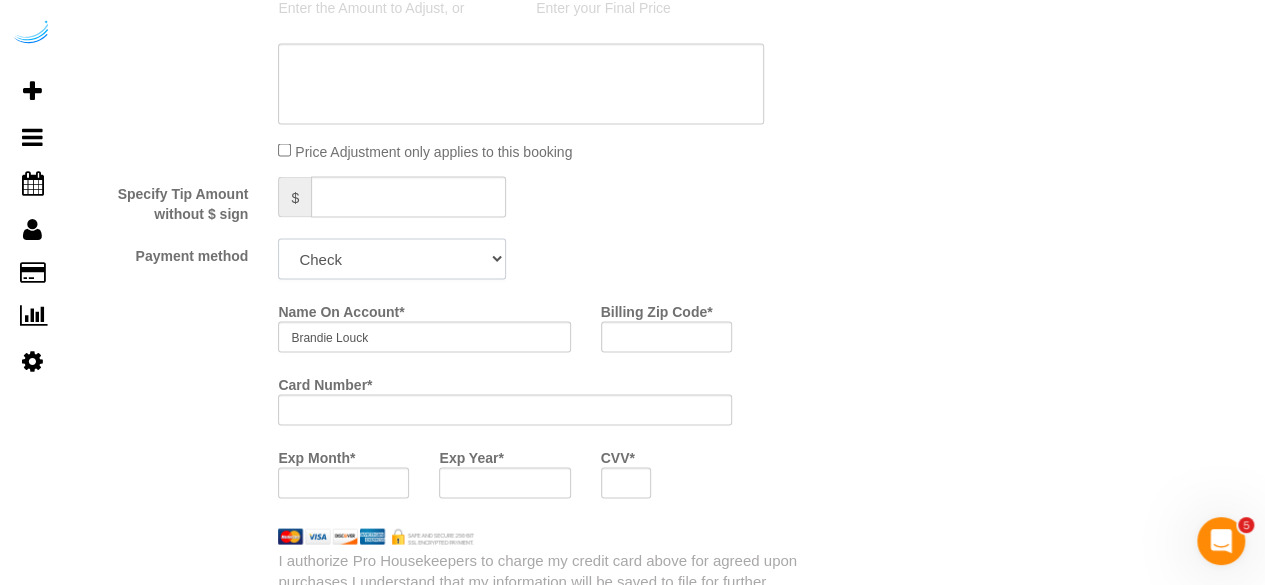 click on "Add Credit Card Cash Check Paypal" 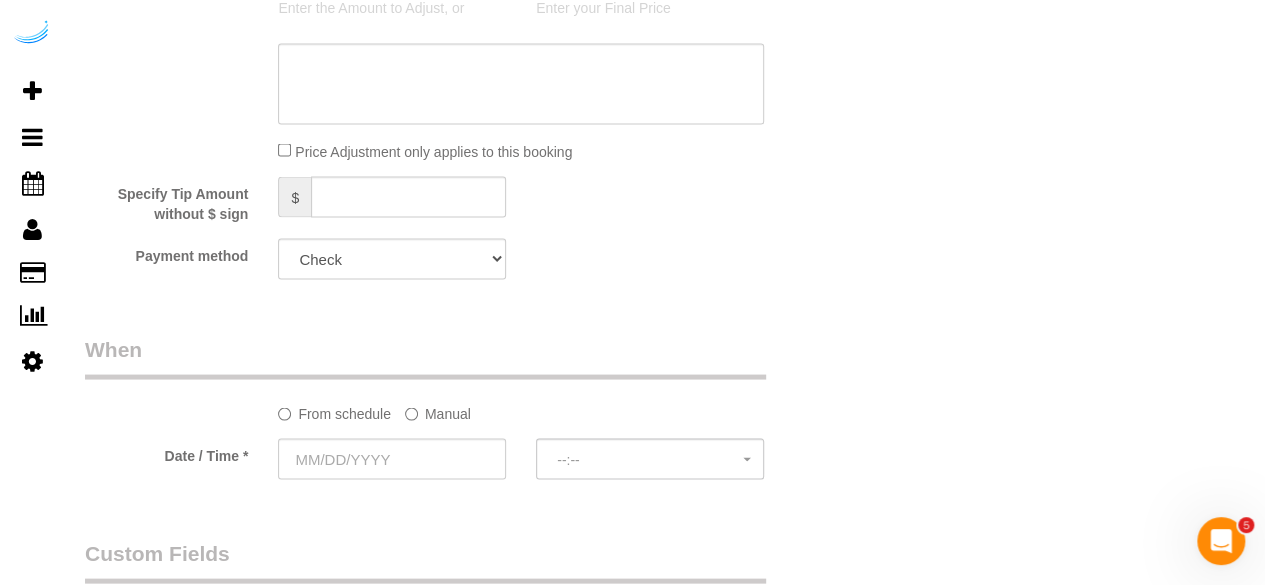 click on "Manual" 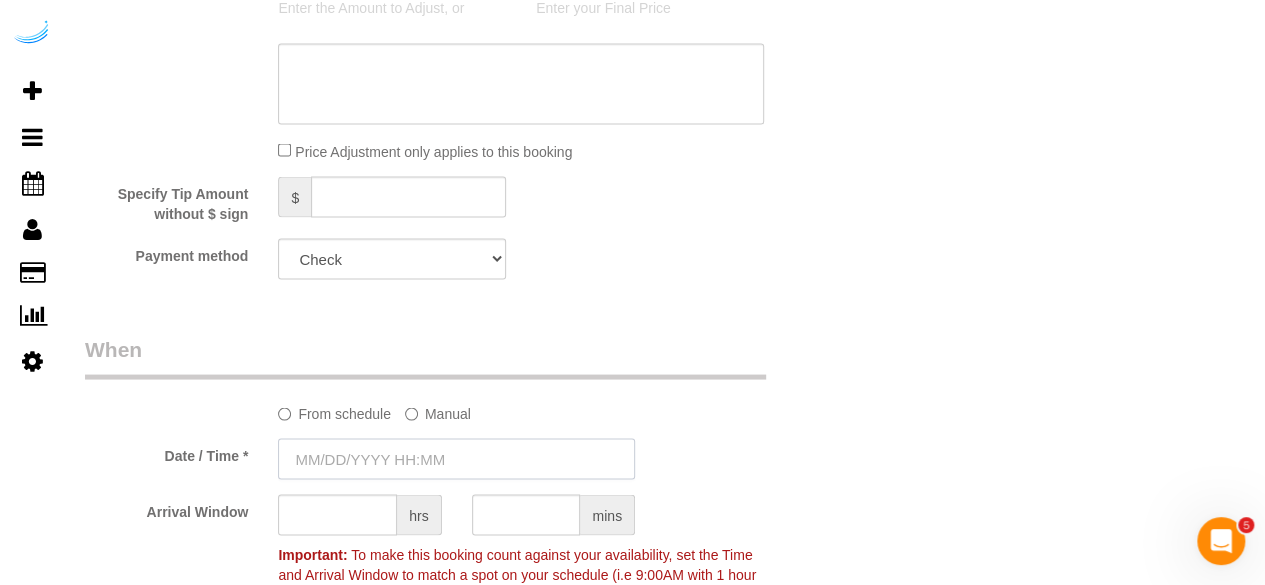 click at bounding box center [456, 458] 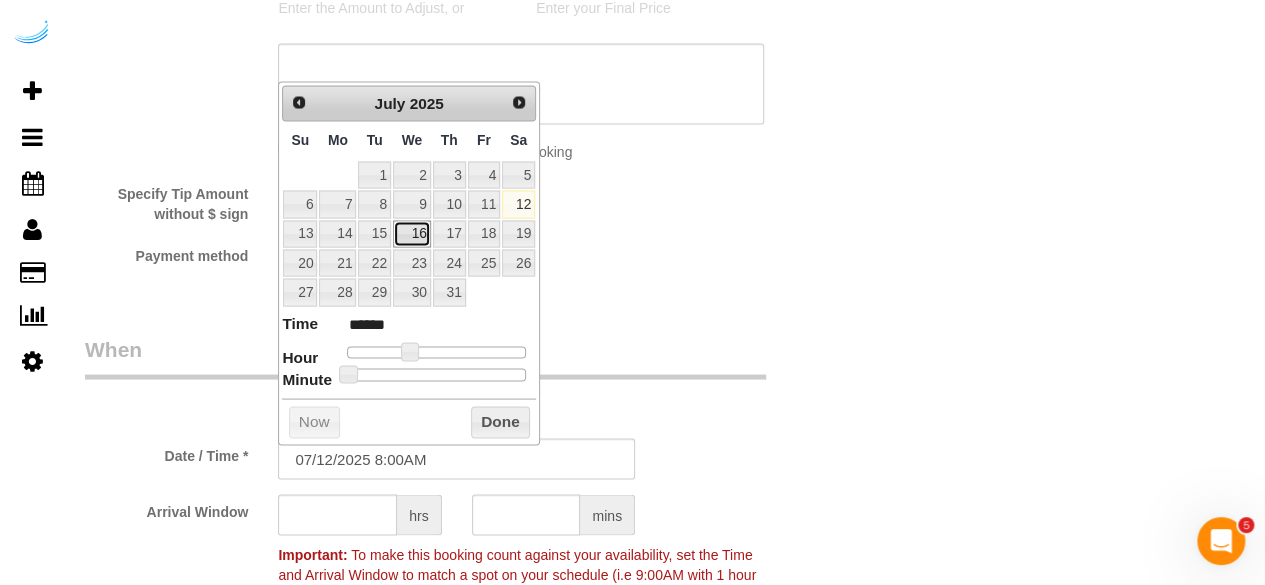 click on "16" at bounding box center (412, 233) 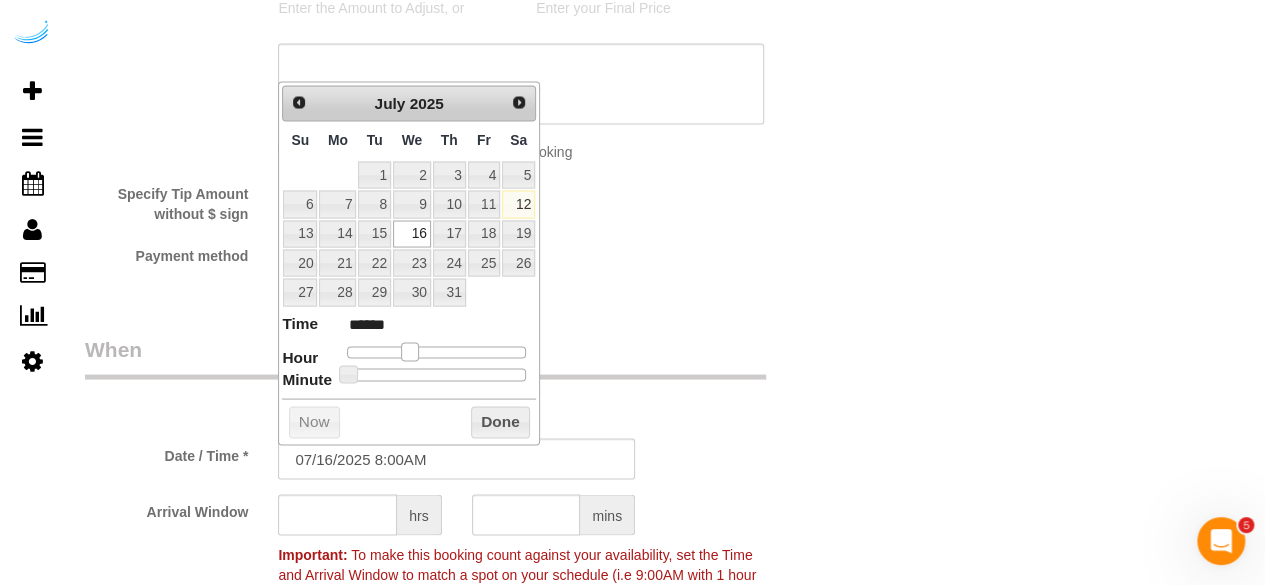 type on "07/16/2025 9:00AM" 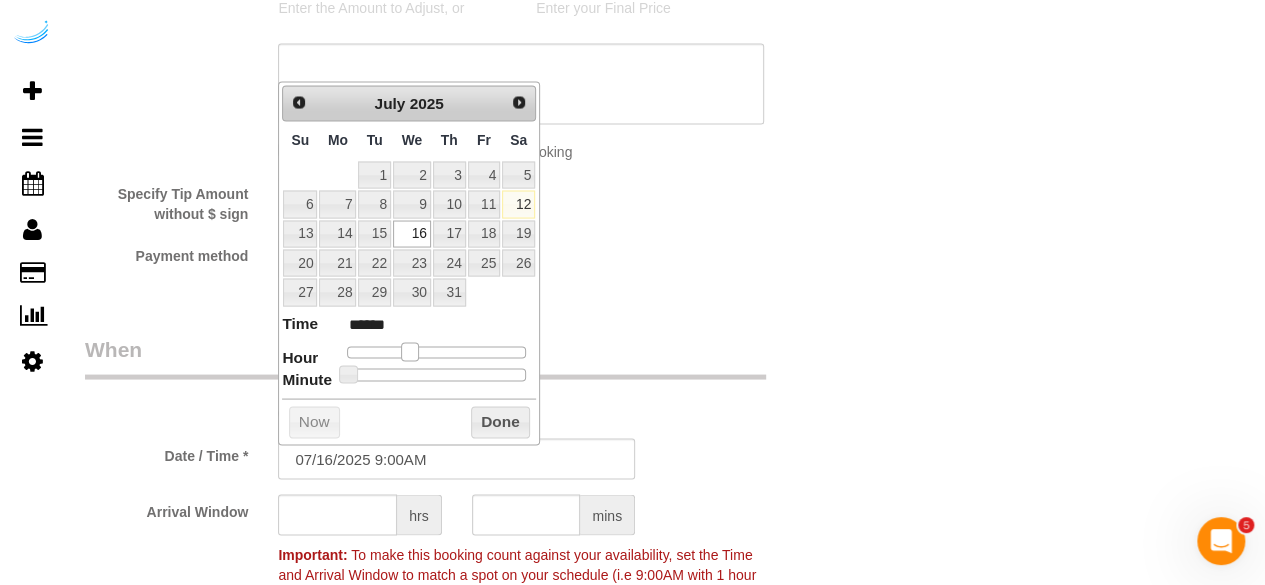 type on "07/16/2025 10:00AM" 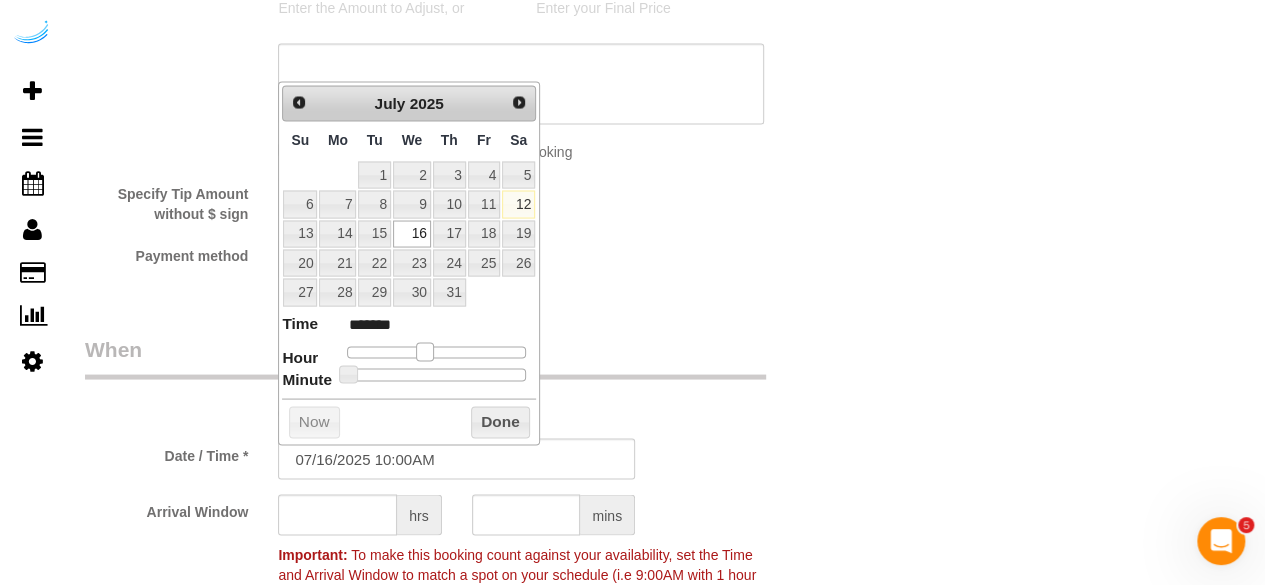 type on "07/16/2025 9:00AM" 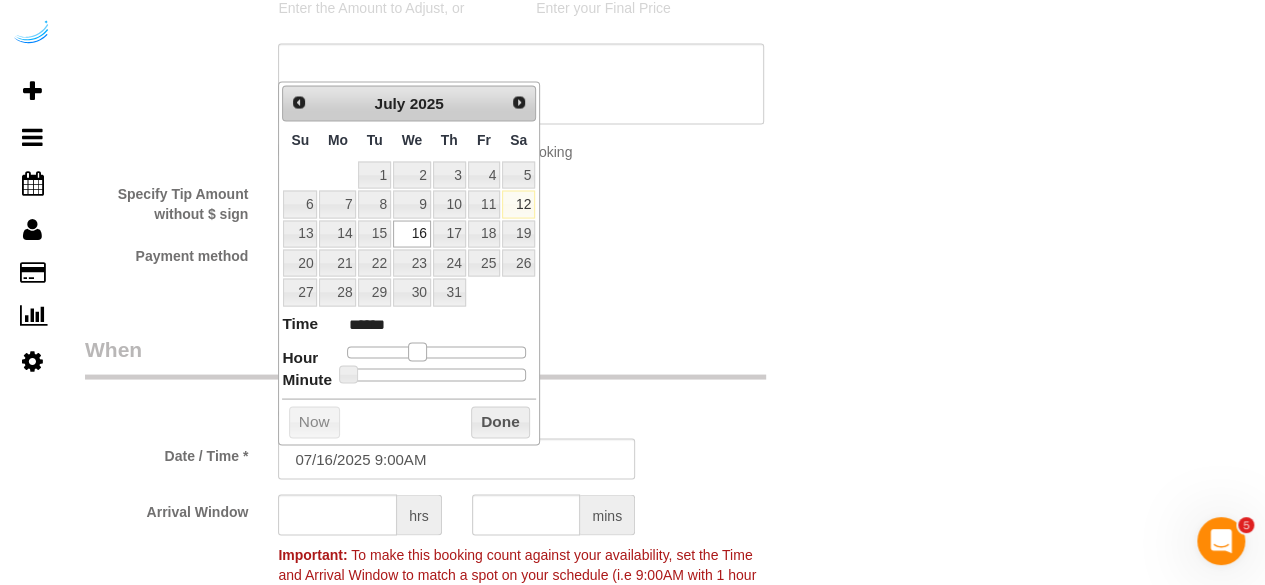 drag, startPoint x: 410, startPoint y: 349, endPoint x: 422, endPoint y: 356, distance: 13.892444 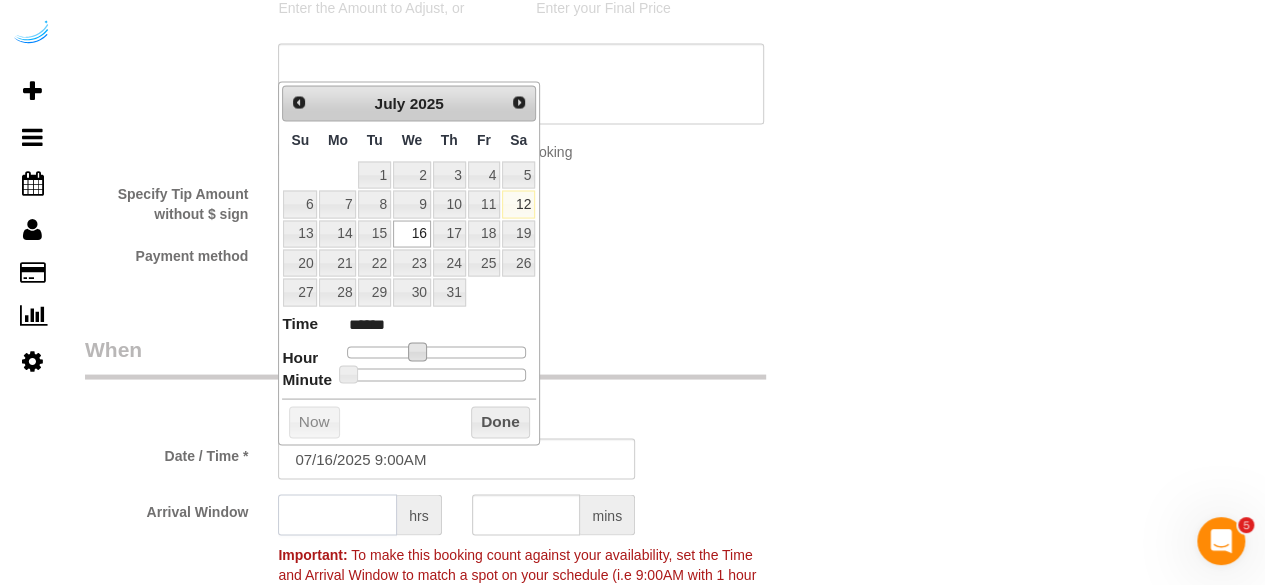 click 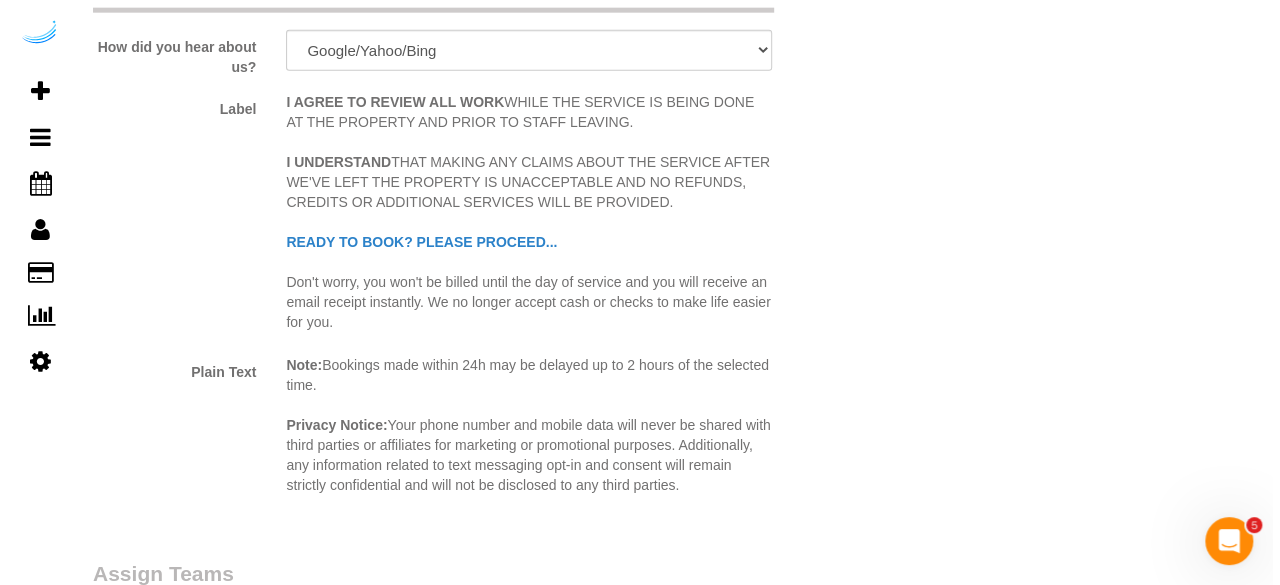 scroll, scrollTop: 2800, scrollLeft: 0, axis: vertical 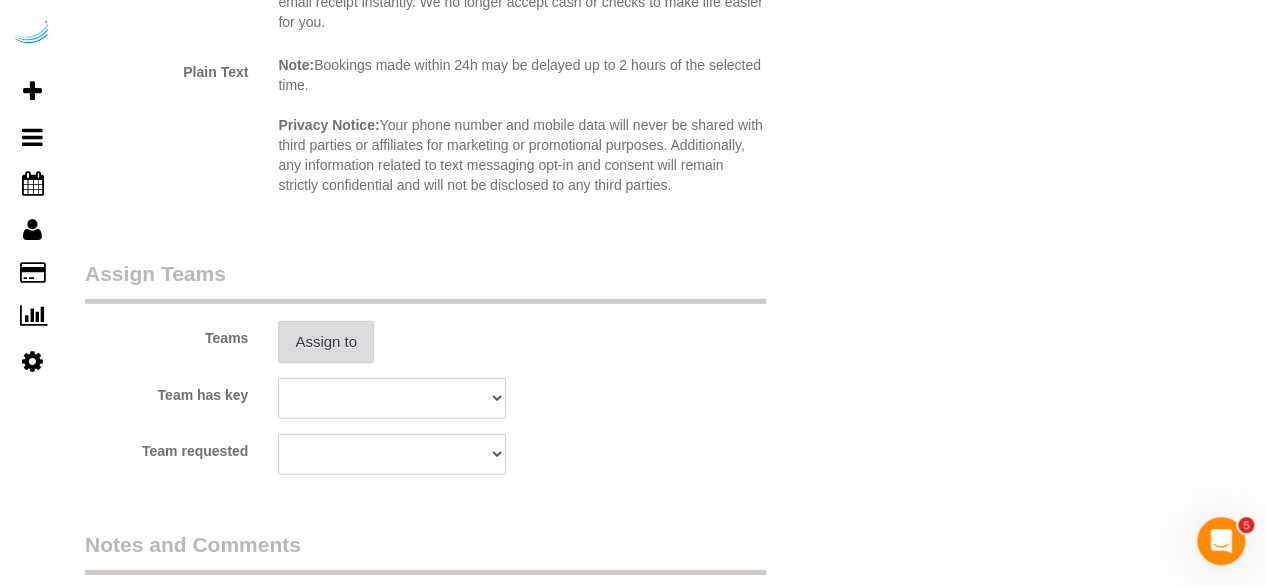 type on "8" 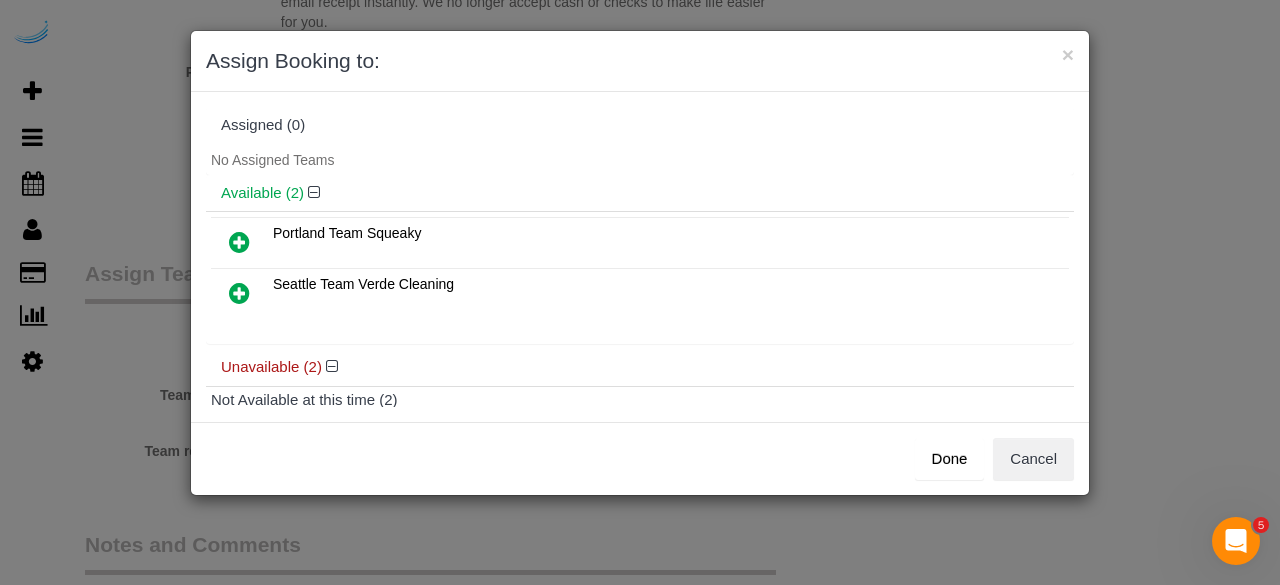 scroll, scrollTop: 138, scrollLeft: 0, axis: vertical 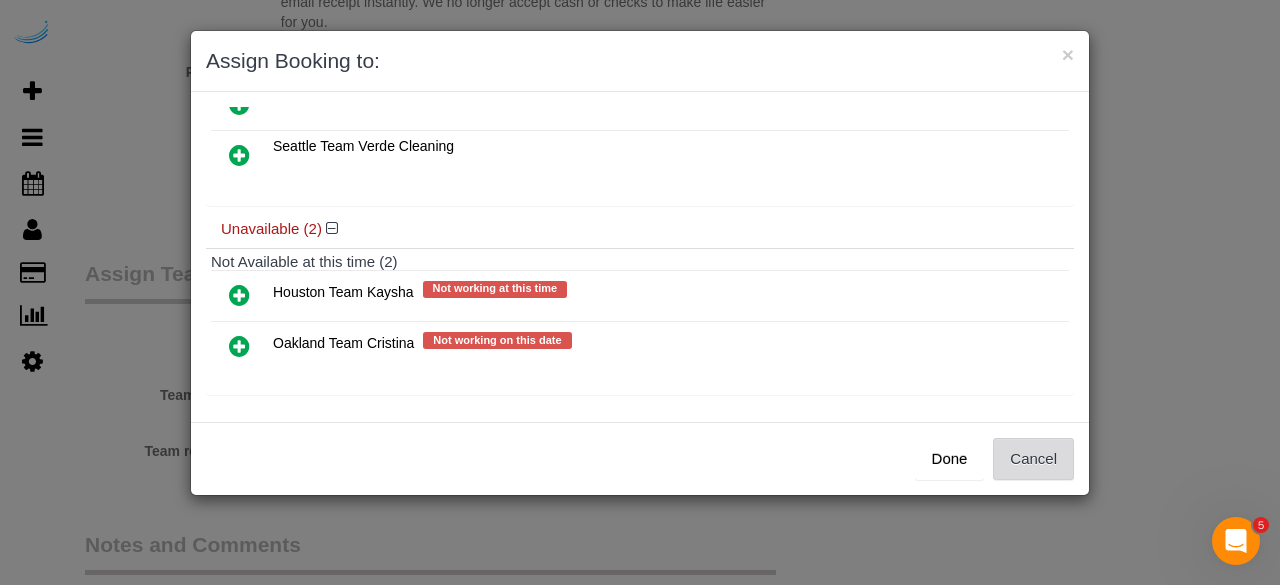 click on "Cancel" at bounding box center [1033, 459] 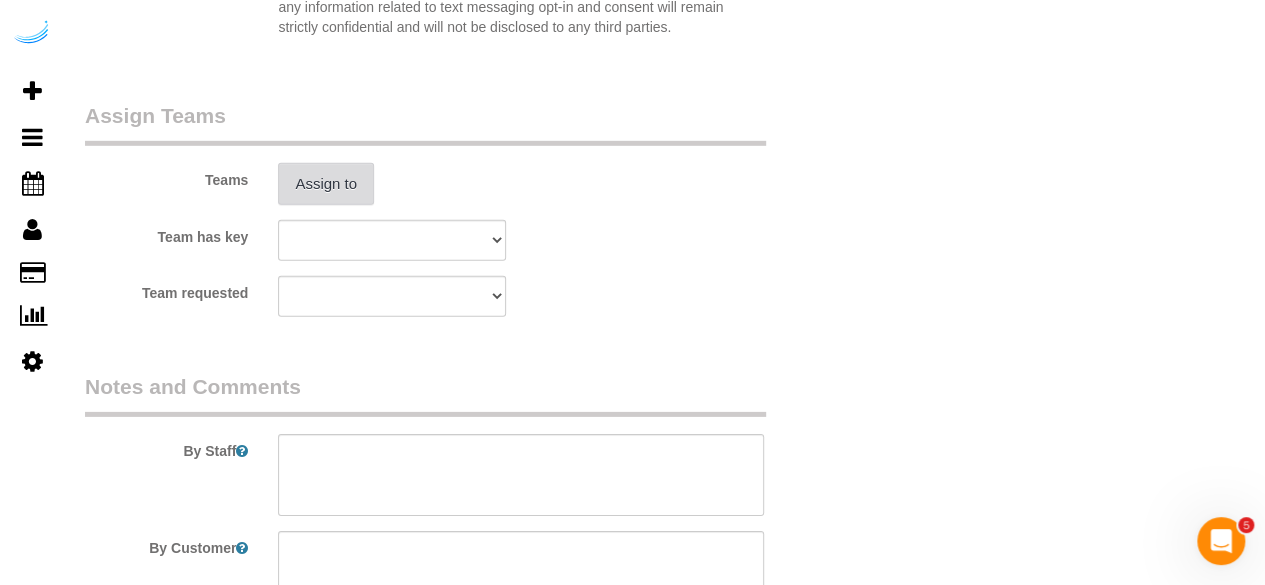 scroll, scrollTop: 3100, scrollLeft: 0, axis: vertical 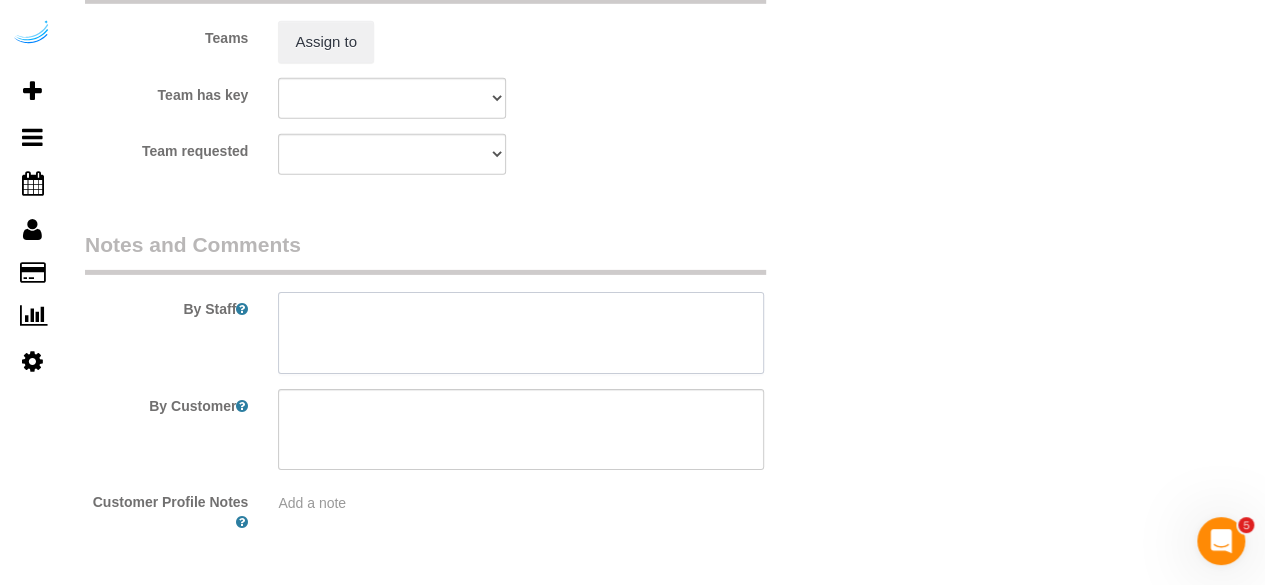 click at bounding box center [521, 333] 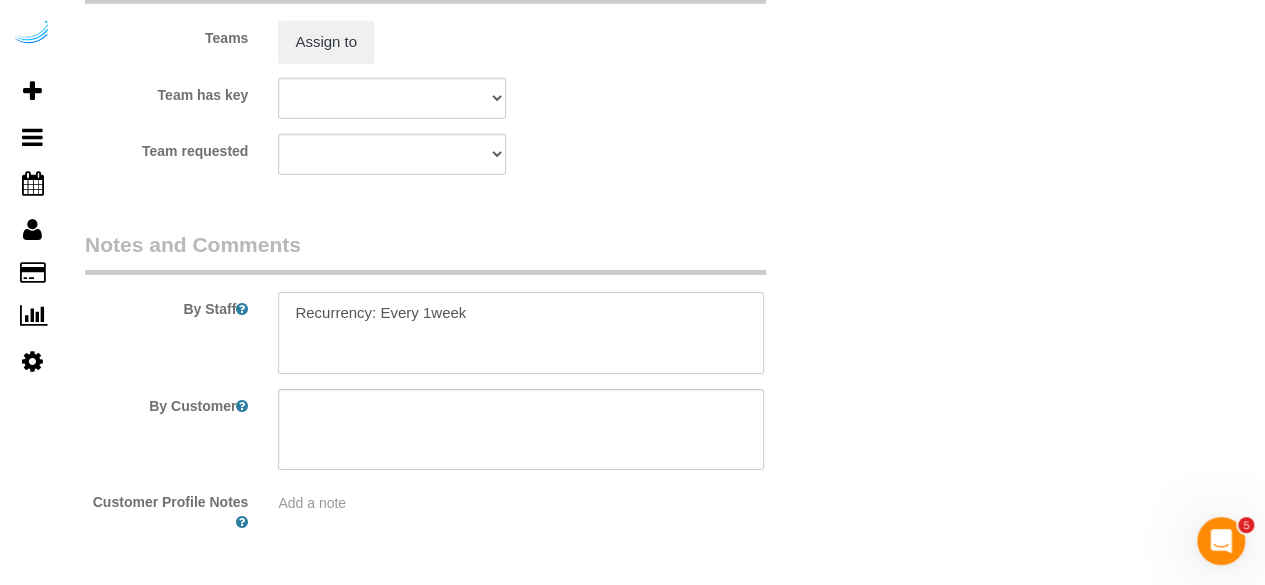 paste on "Permanent Notes:No notes from this customer.Today's Notes:No notes from this service.
Entry Method: Key with main office
Details:
Concierge in the main lobby
Additional Notes:
Housekeeping Notes:" 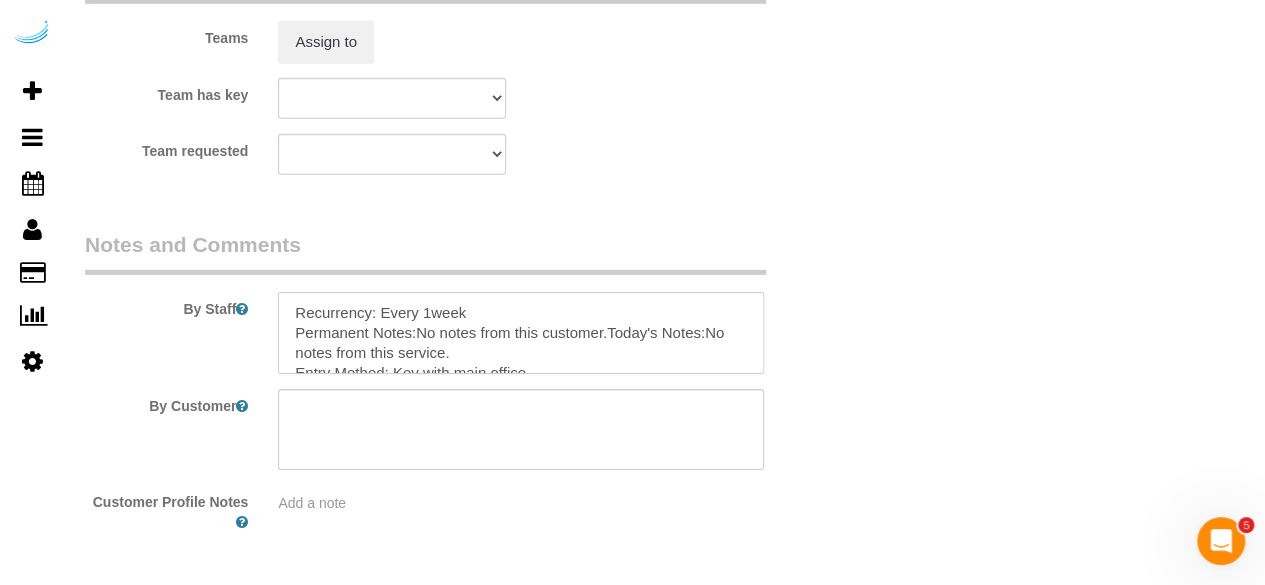scroll, scrollTop: 128, scrollLeft: 0, axis: vertical 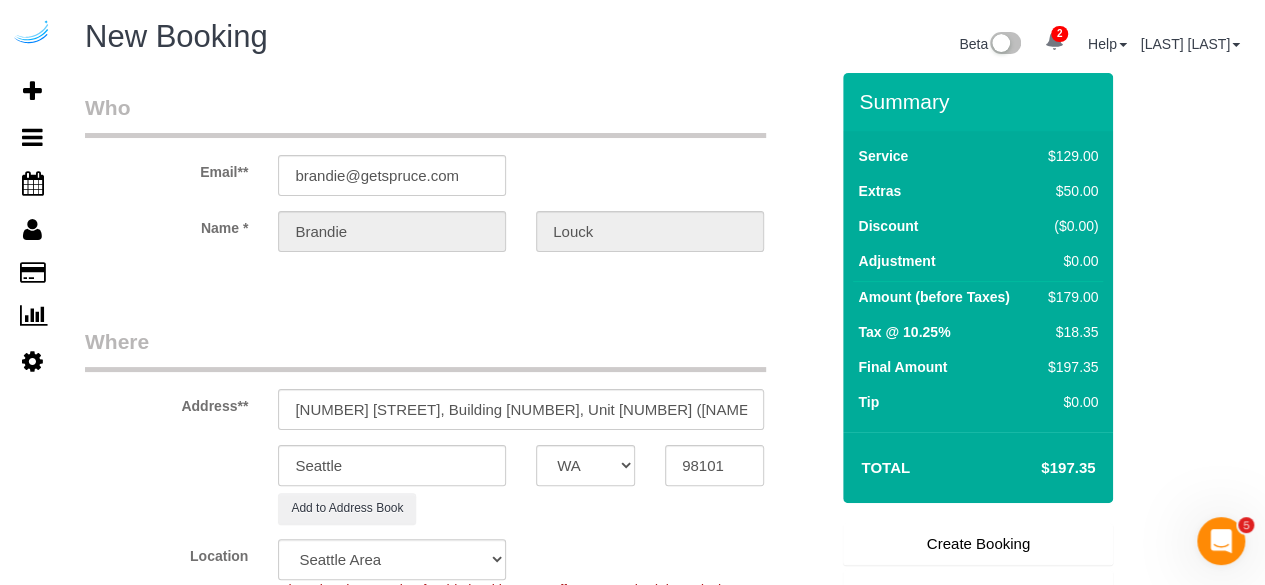 type on "Recurrency: Every 1week
Permanent Notes:No notes from this customer.Today's Notes:No notes from this service.
Entry Method: Key with main office
Details:
Concierge in the main lobby
Additional Notes:
Housekeeping Notes:" 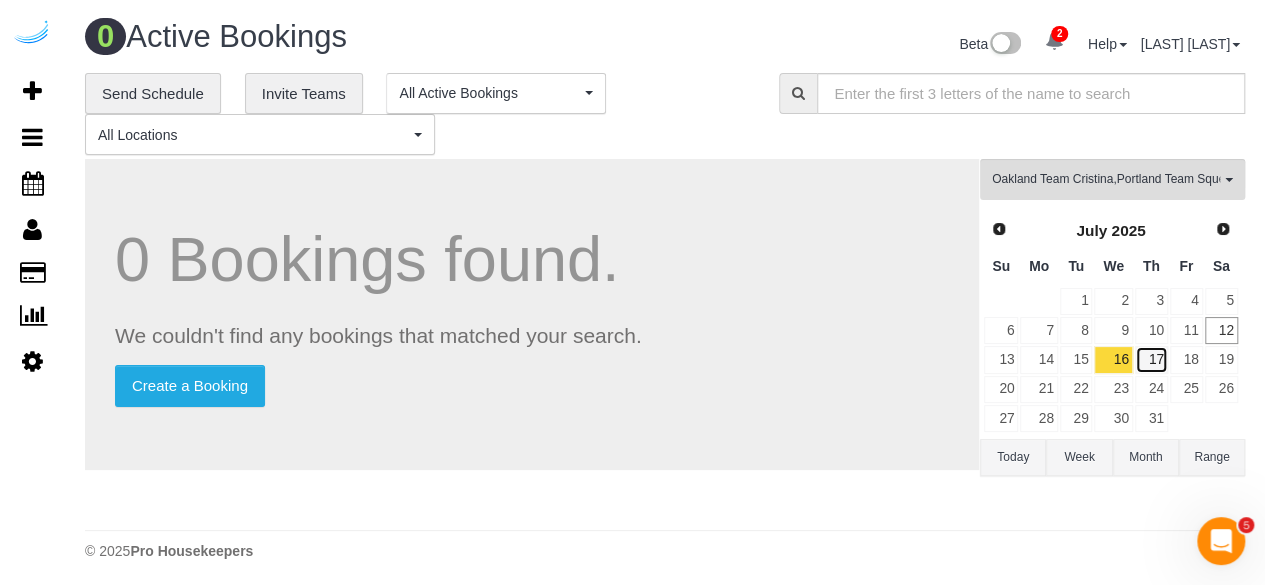 click on "17" at bounding box center (1151, 359) 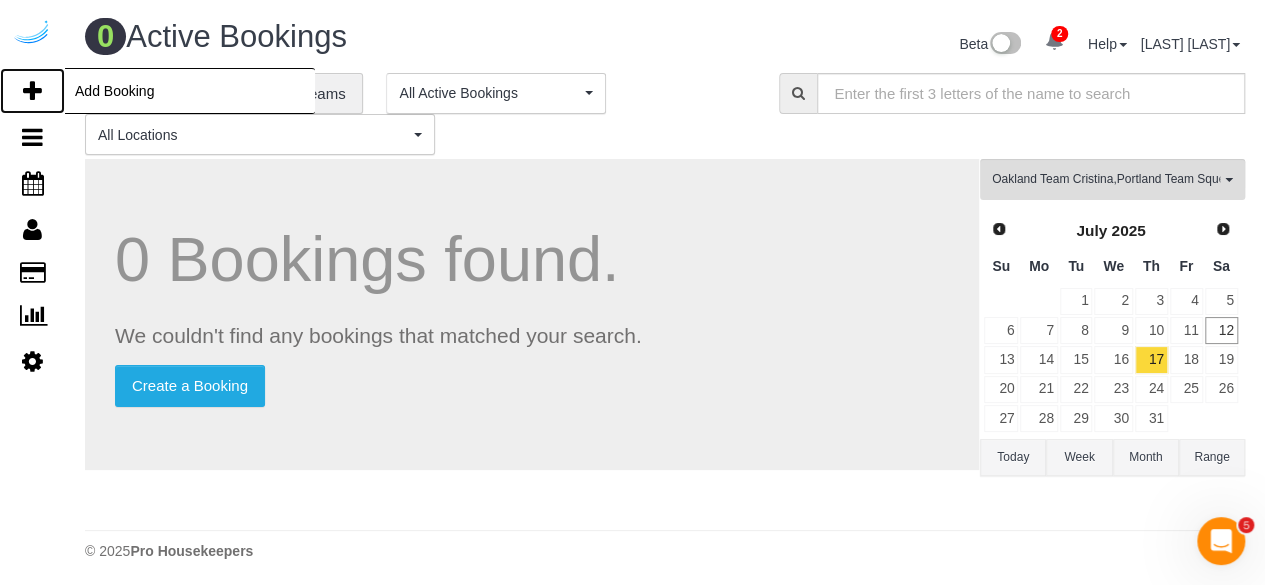 click at bounding box center (32, 91) 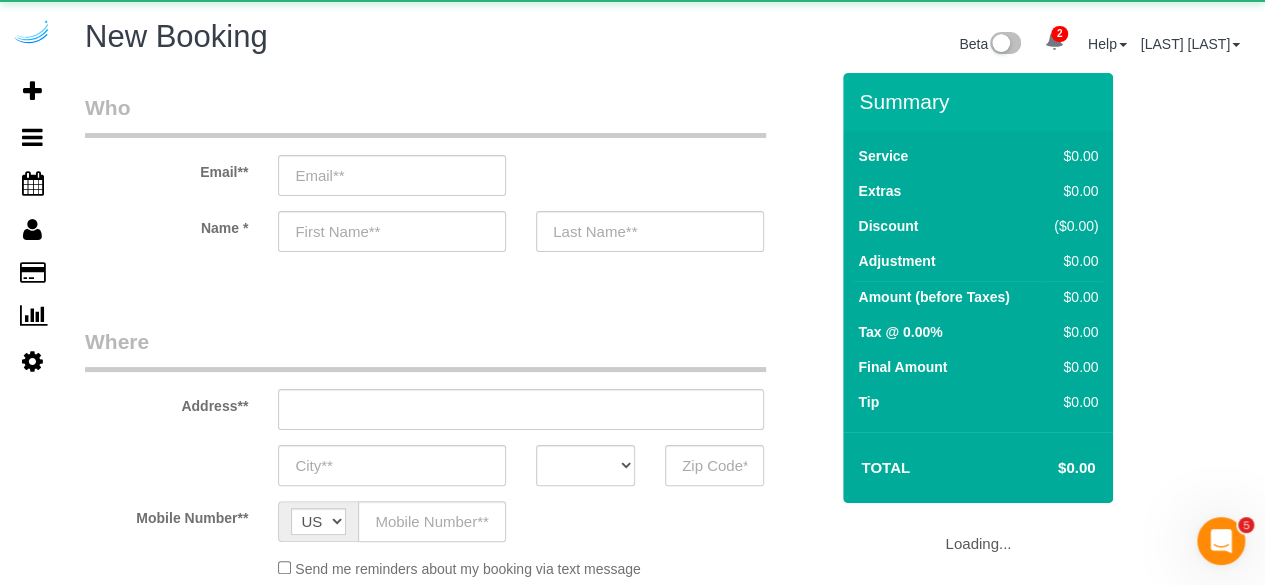select on "object:[NUMBER]" 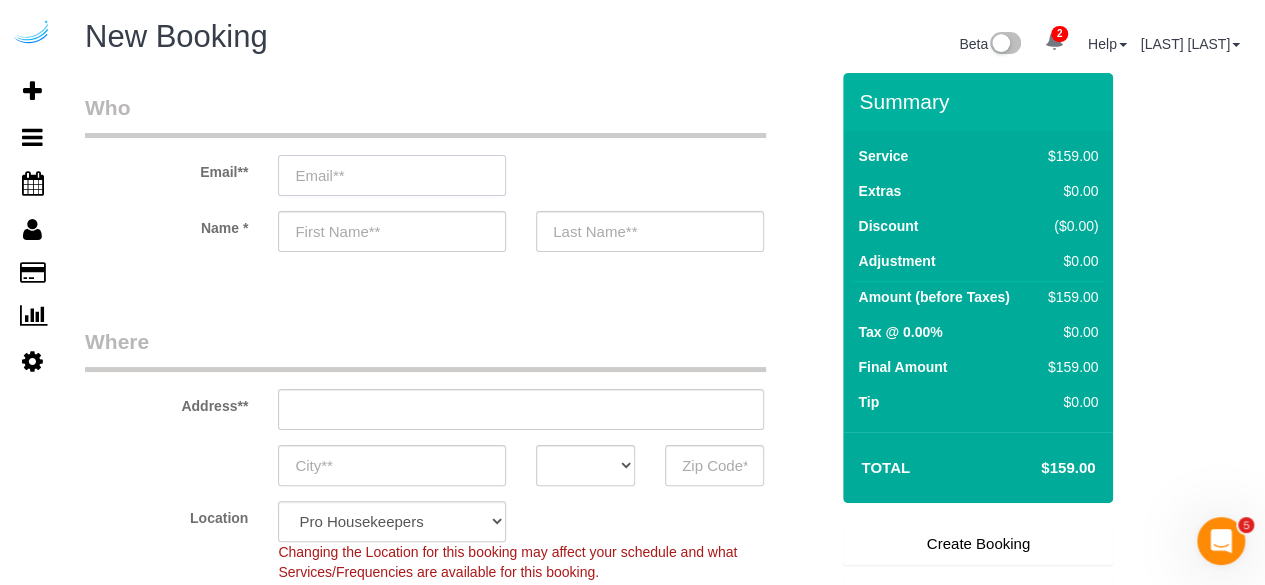 click at bounding box center (392, 175) 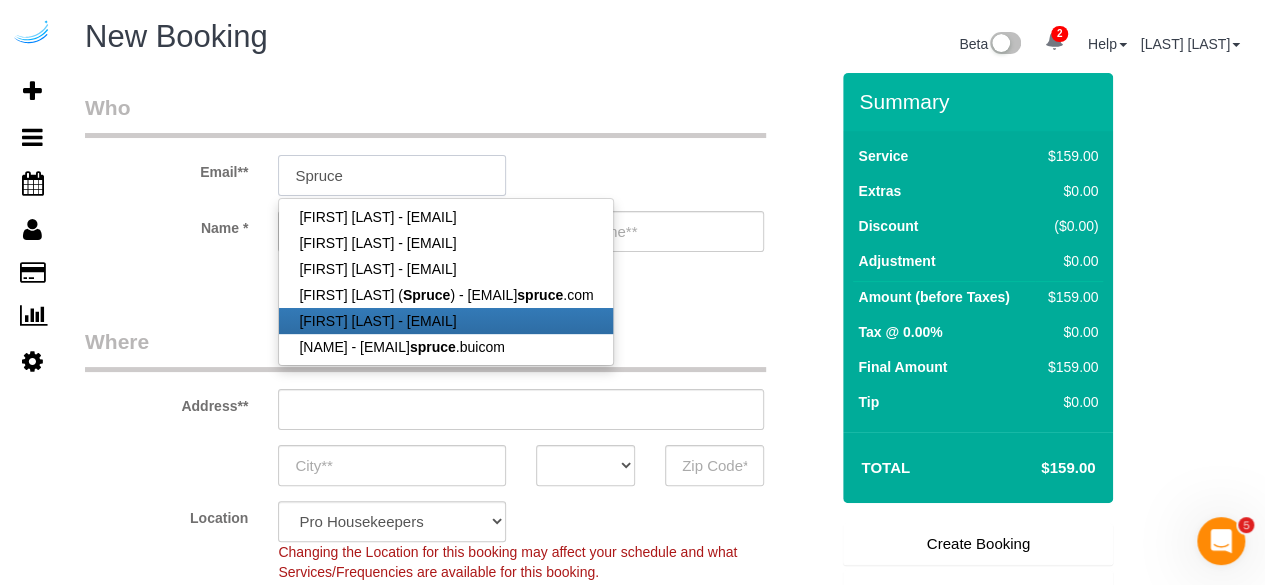 type on "[EMAIL]" 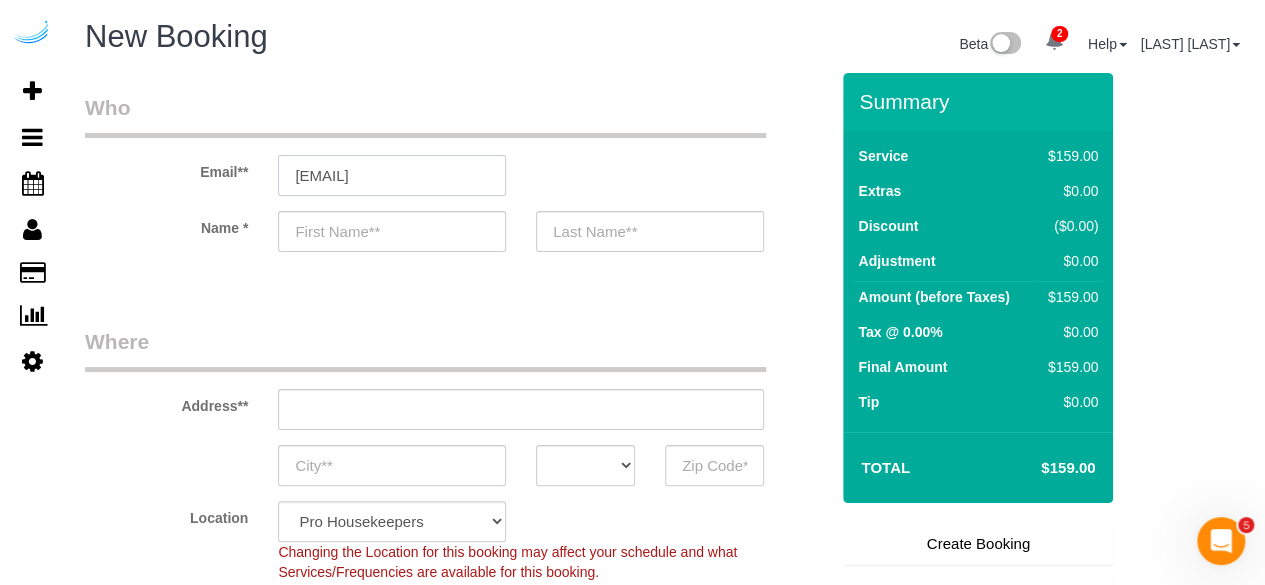 type on "Mark" 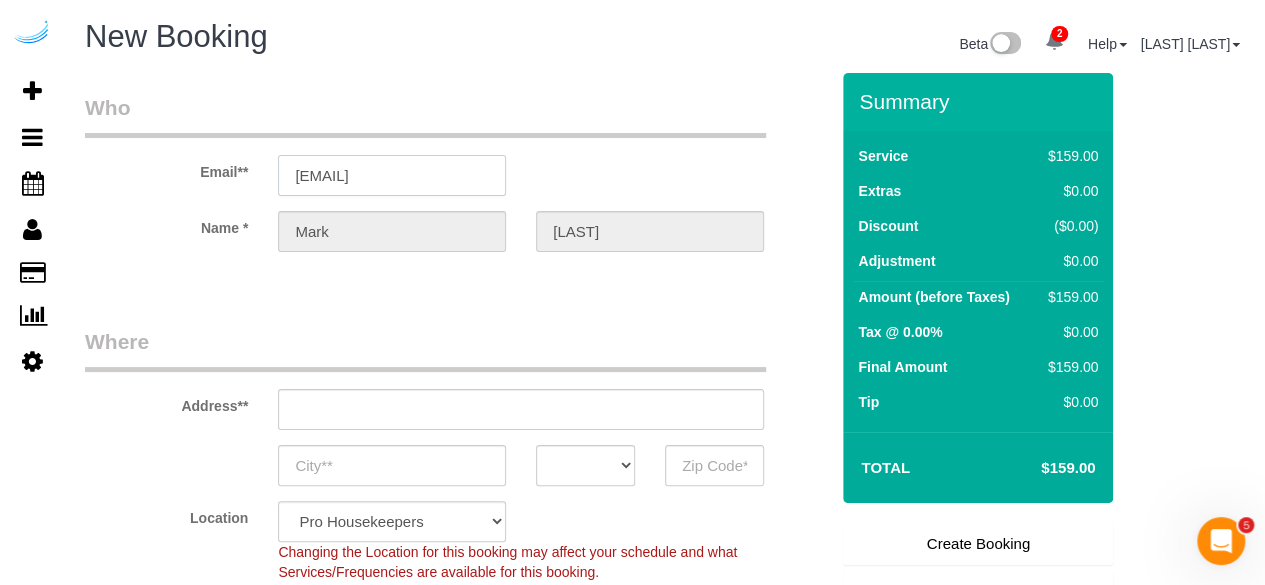 type on "[NUMBER] [STREET], Apt #[NUMBER]" 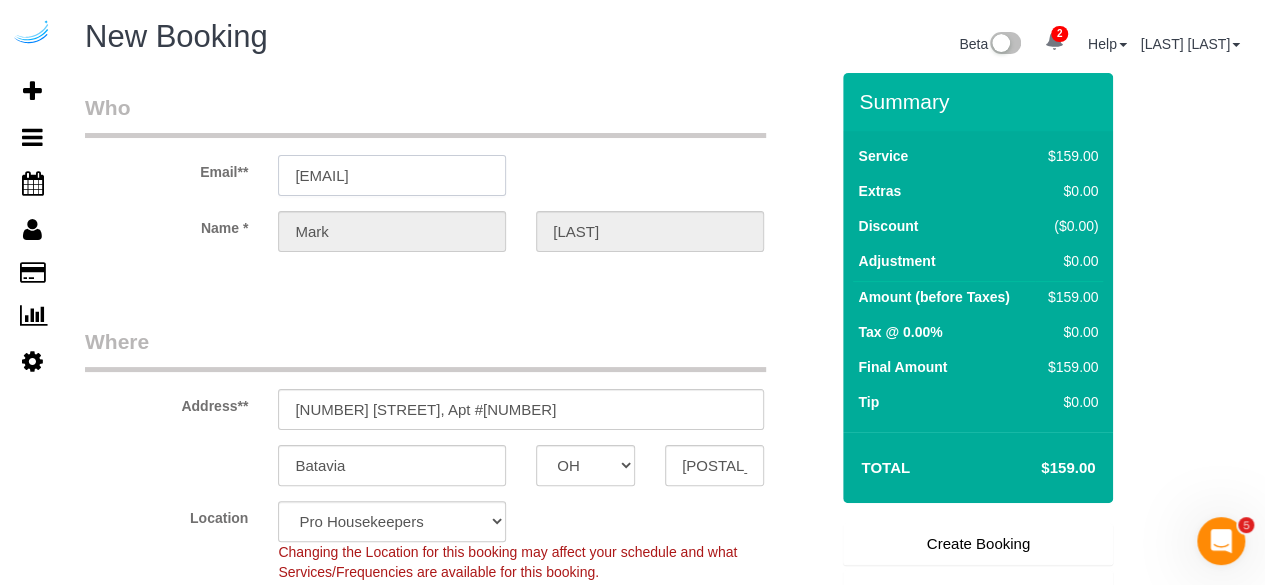 select on "string:fspay-95179ce2-00f6-44f6-9513-edc66634d4fc" 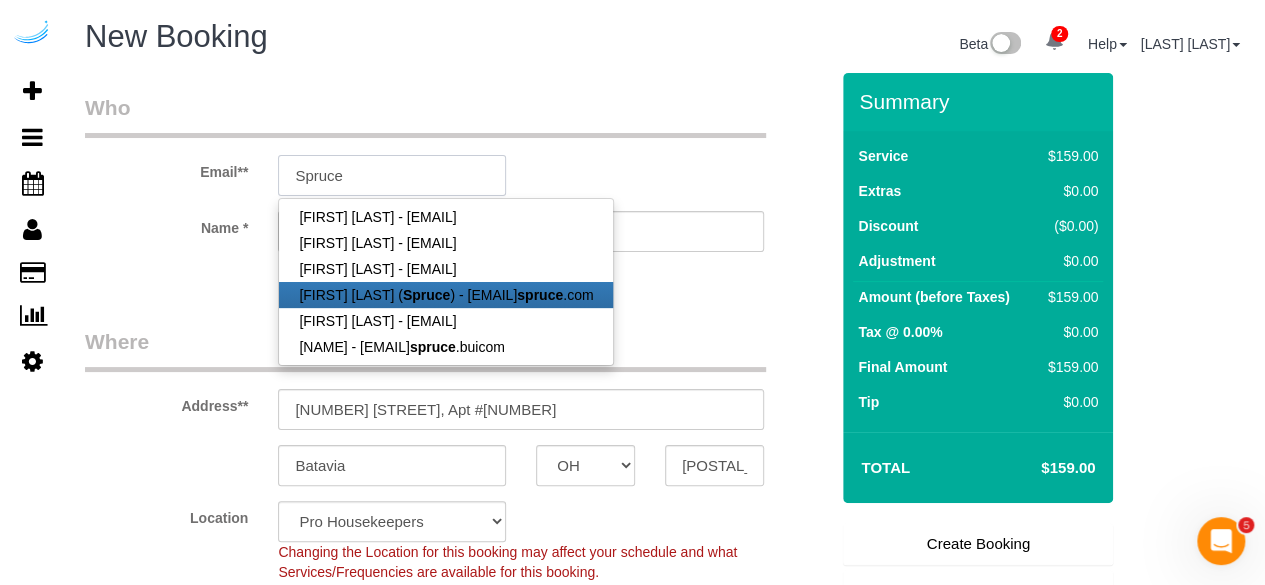 type on "brandie@getspruce.com" 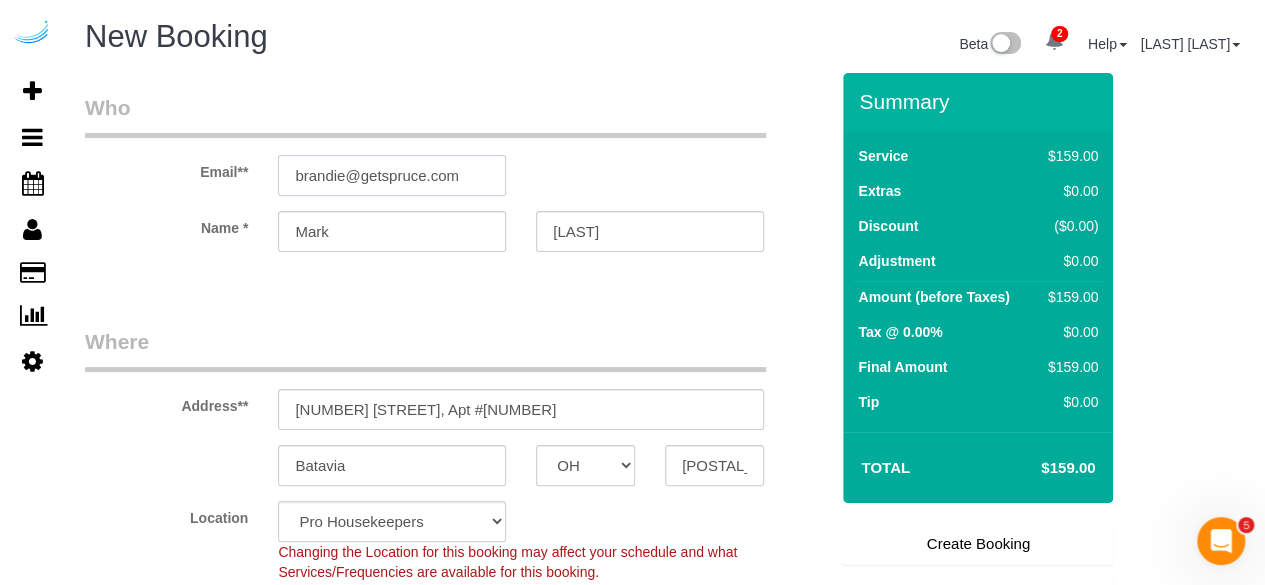 type on "Brandie" 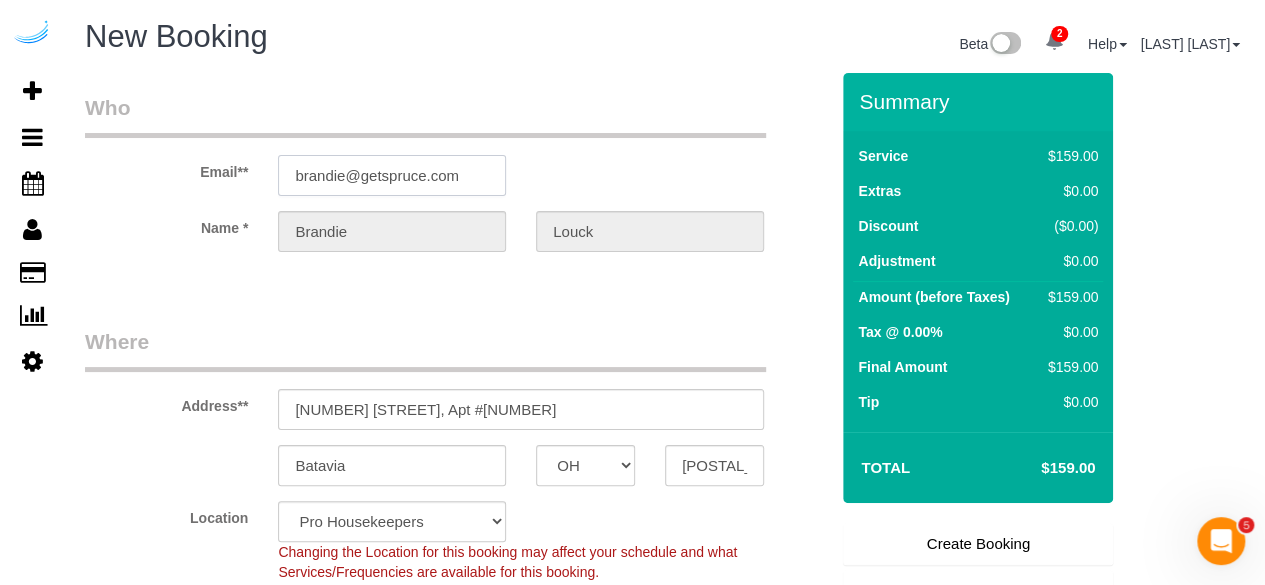 select on "string:fspay" 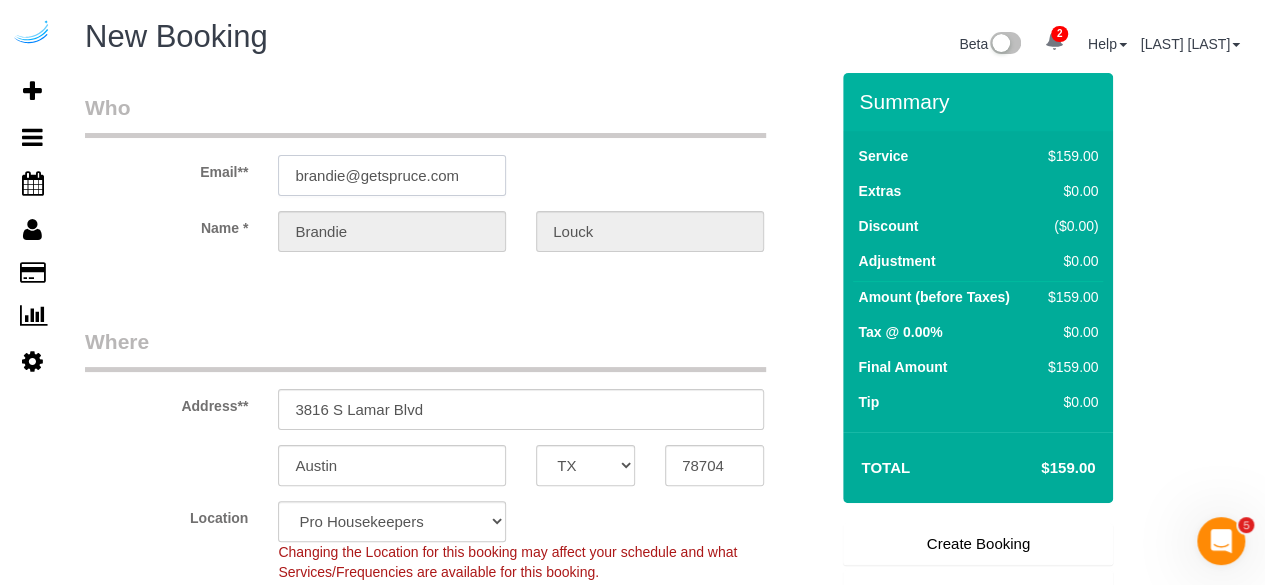 type on "brandie@getspruce.com" 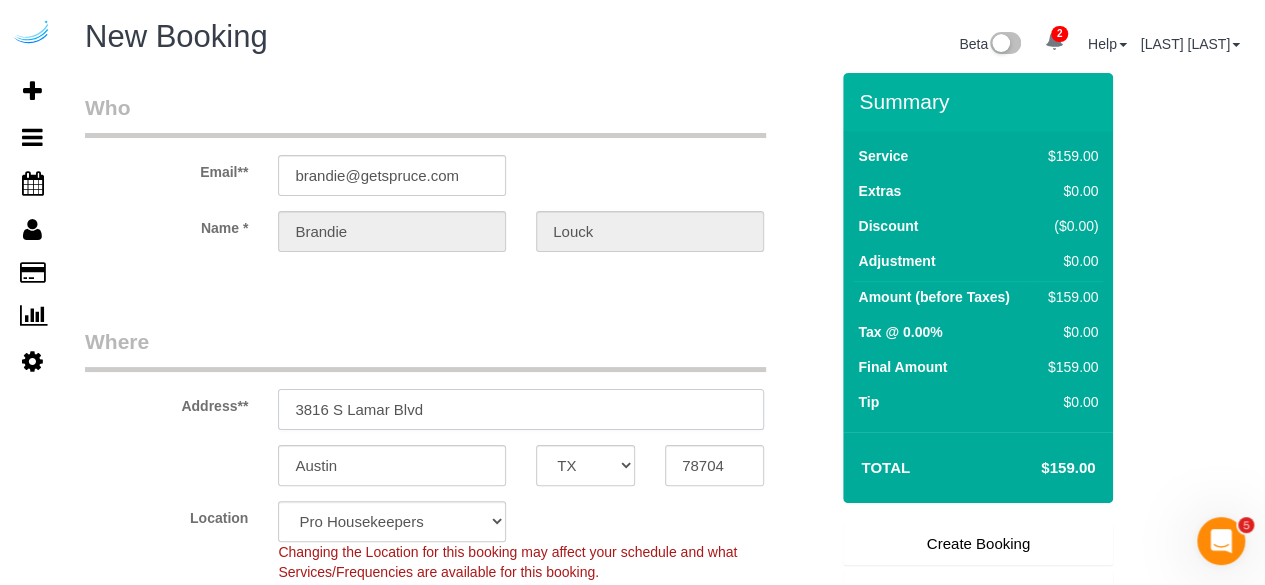 click on "3816 S Lamar Blvd" at bounding box center [521, 409] 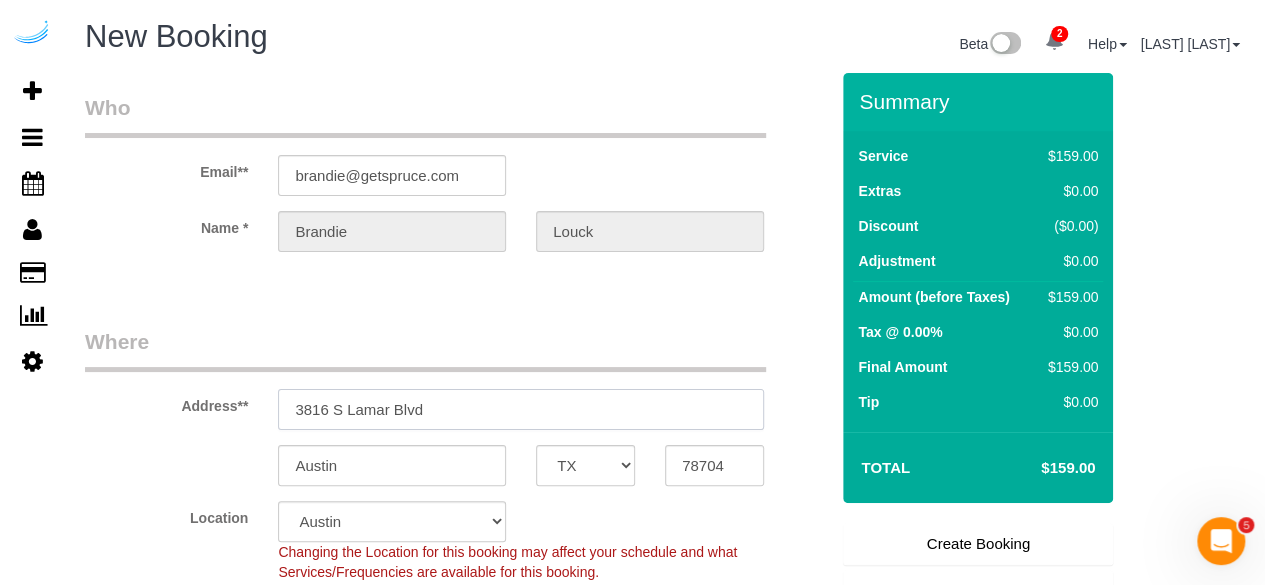 select on "object:10105" 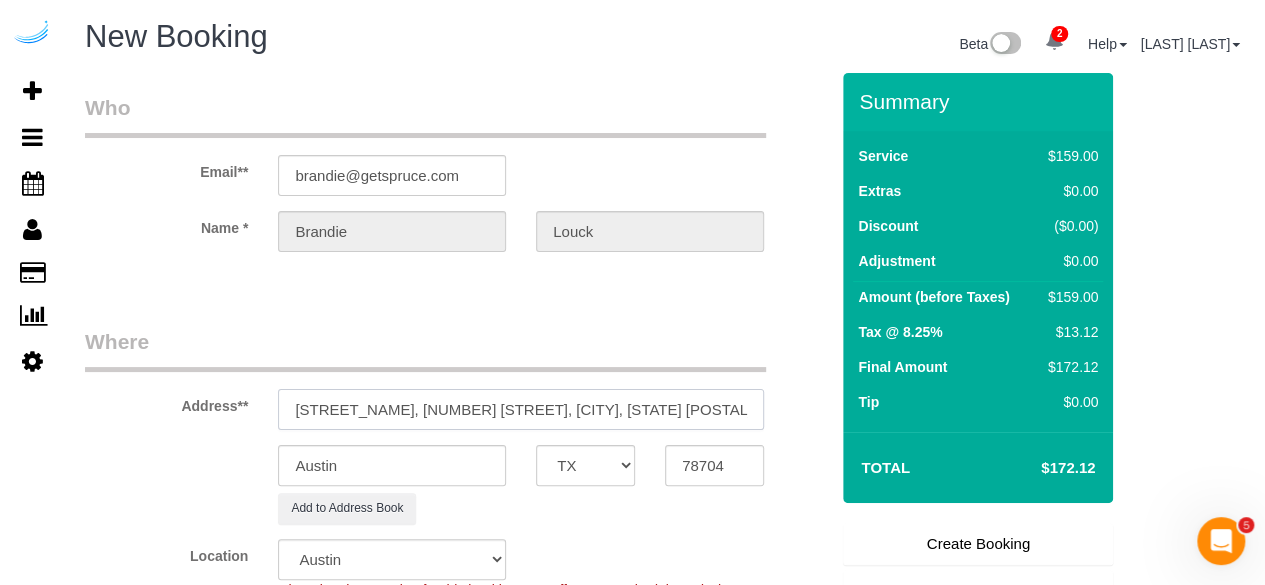 drag, startPoint x: 590, startPoint y: 411, endPoint x: 708, endPoint y: 411, distance: 118 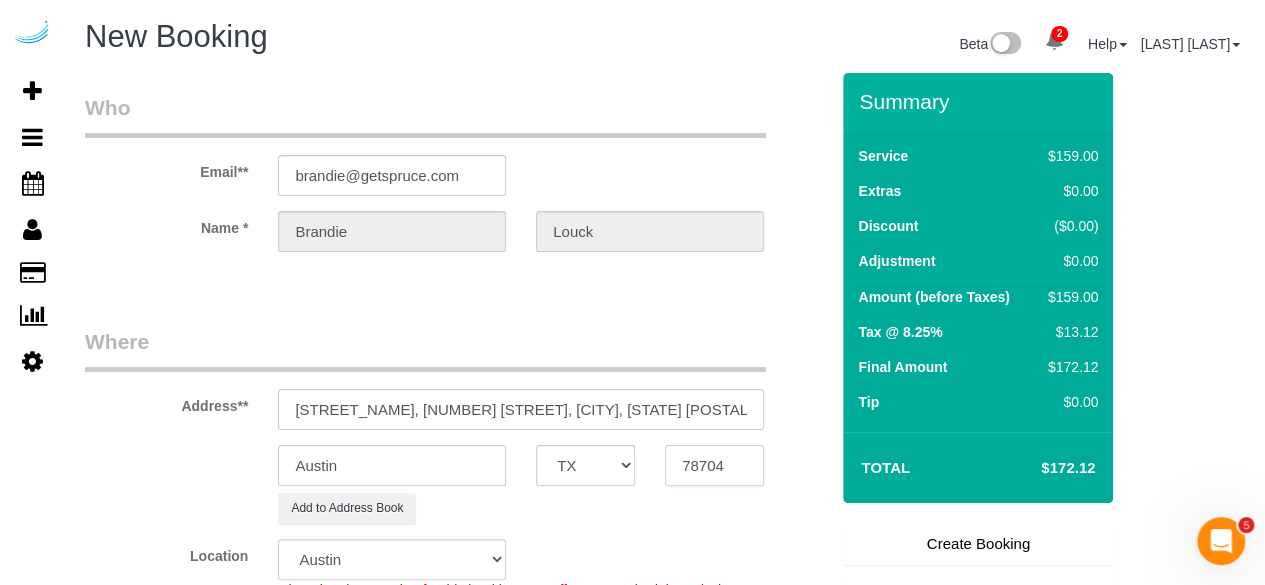 click on "78704" at bounding box center [714, 465] 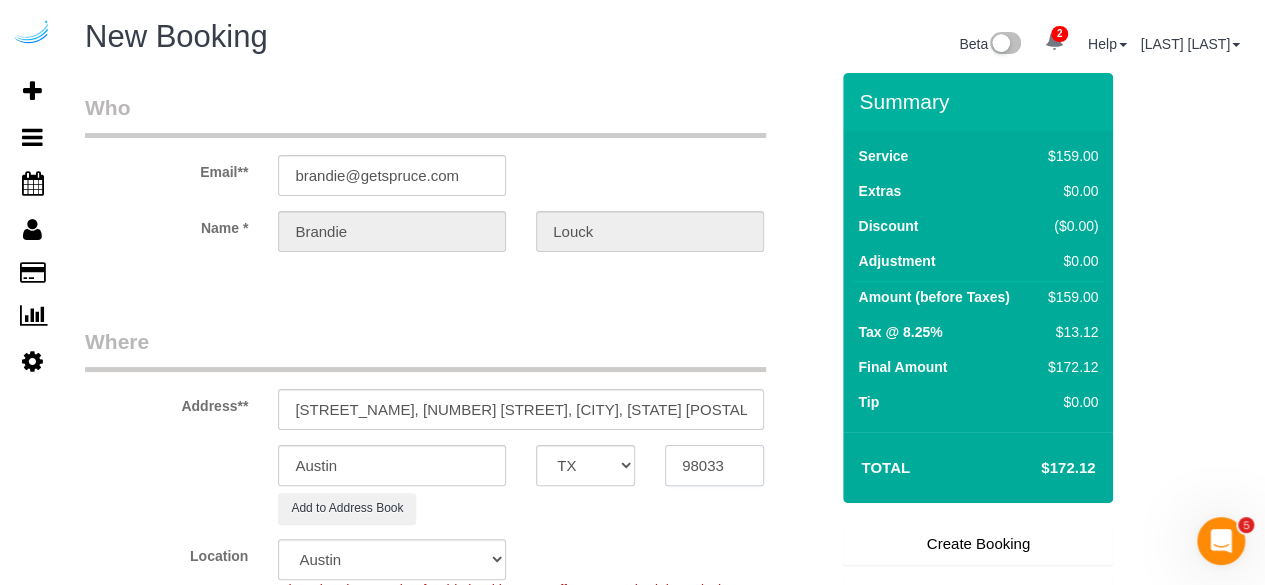 type on "98033" 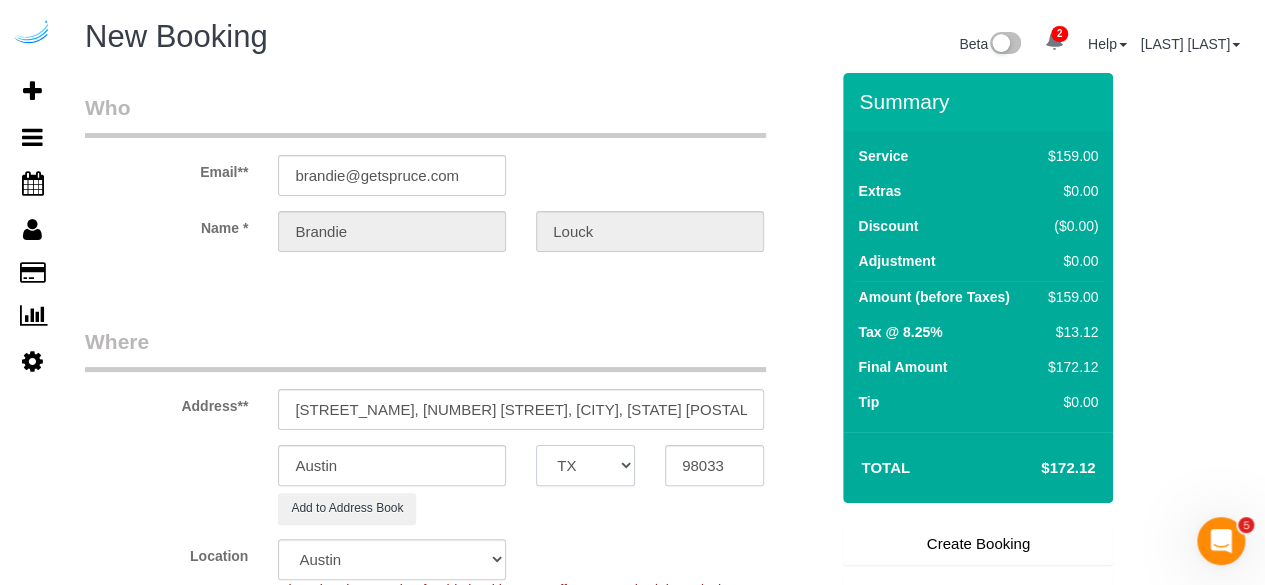 click on "AK
AL
AR
AZ
CA
CO
CT
DC
DE
FL
GA
HI
IA
ID
IL
IN
KS
KY
LA
MA
MD
ME
MI
MN
MO
MS
MT
NC
ND
NE
NH
NJ
NM
NV
NY
OH
OK
OR
PA
RI
SC
SD
TN
TX
UT
VA
VT
WA
WI
WV
WY" at bounding box center (585, 465) 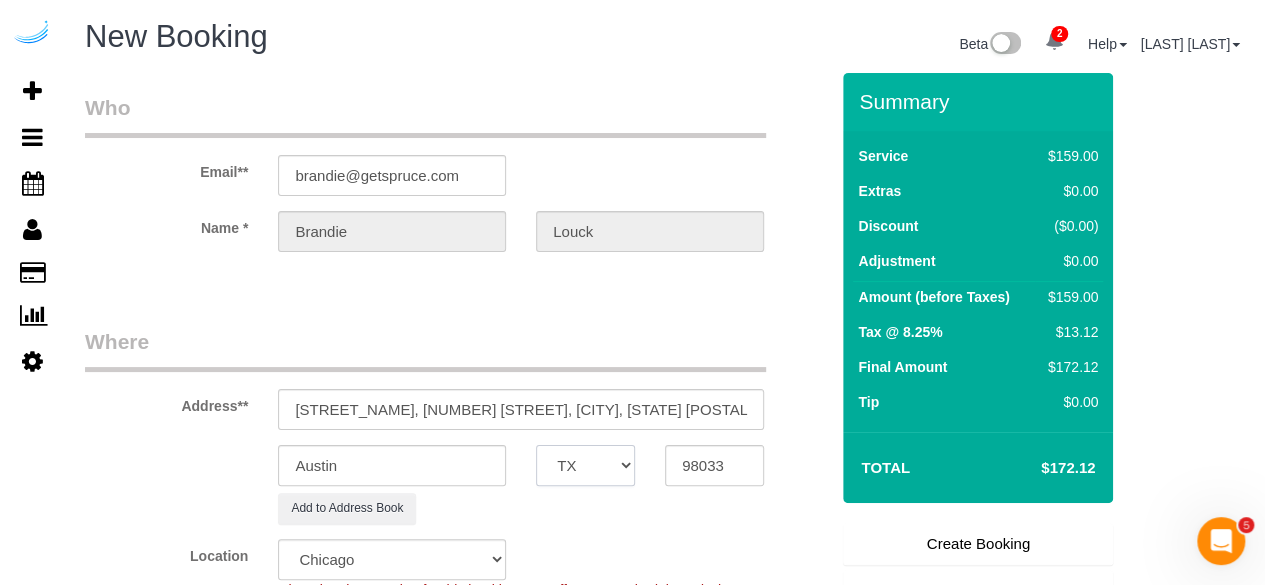 select on "WA" 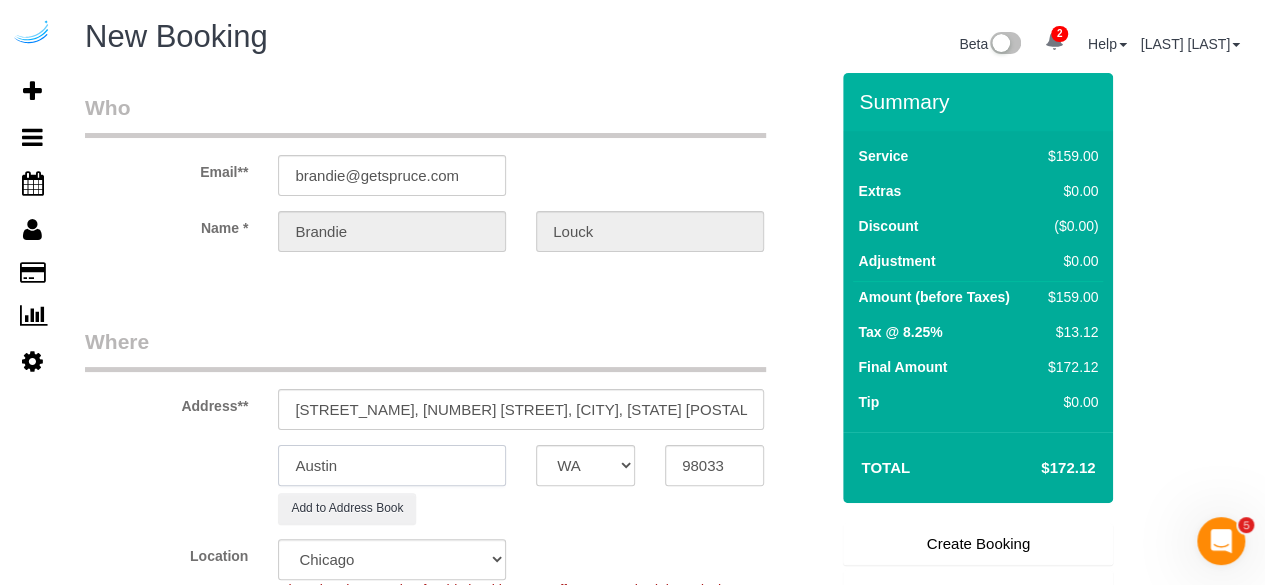 click on "Austin" at bounding box center [392, 465] 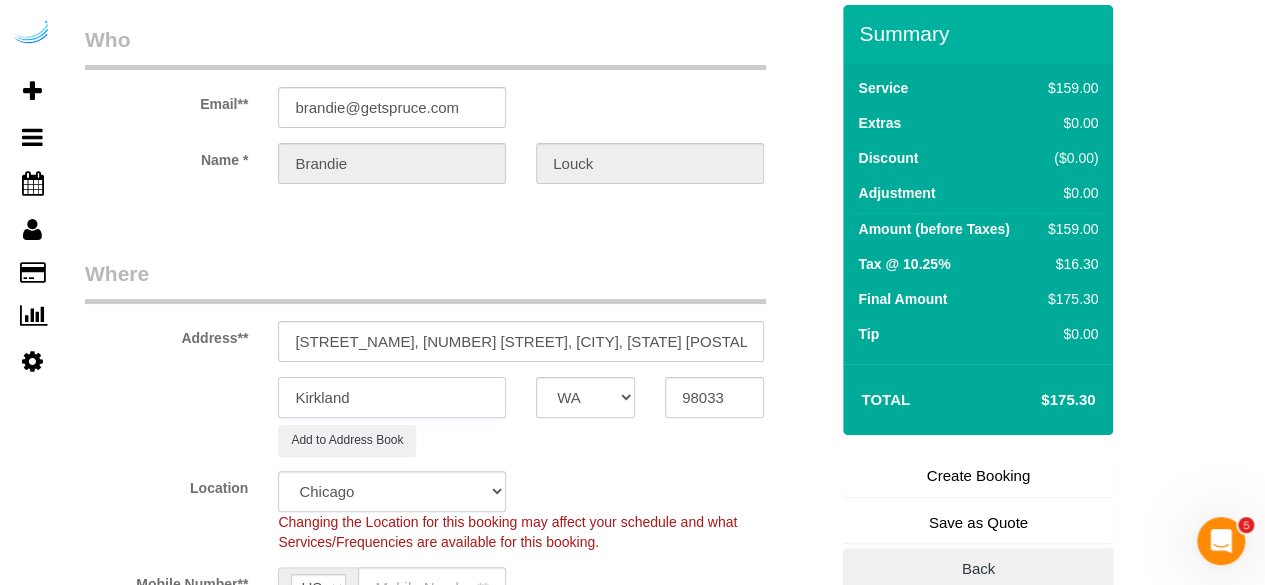 scroll, scrollTop: 100, scrollLeft: 0, axis: vertical 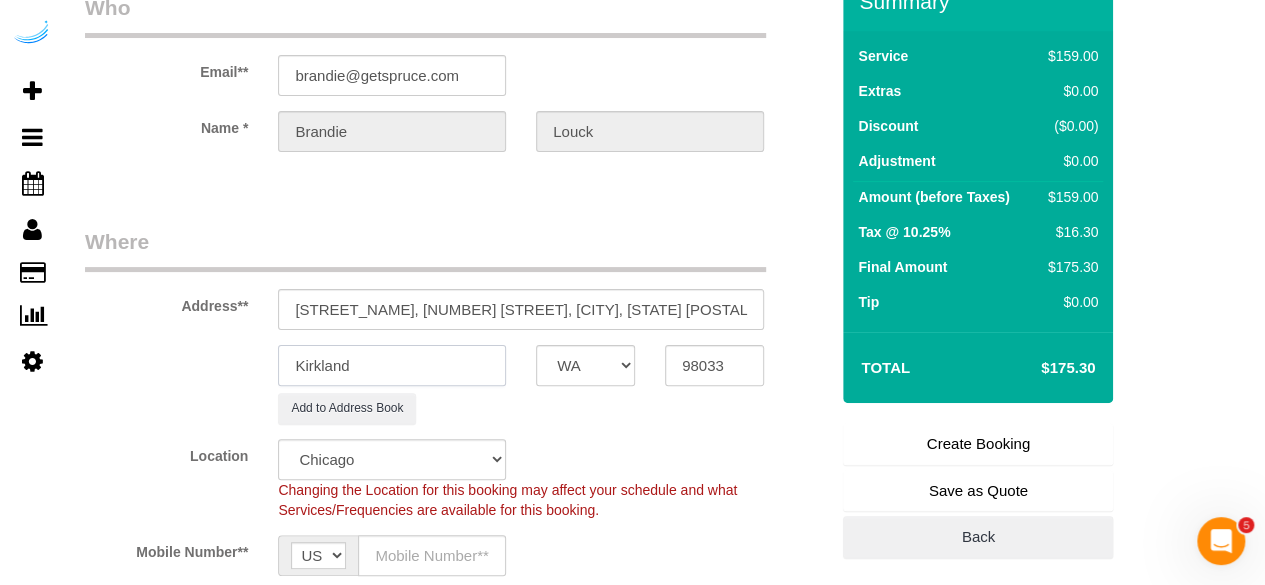 type on "Kirkland" 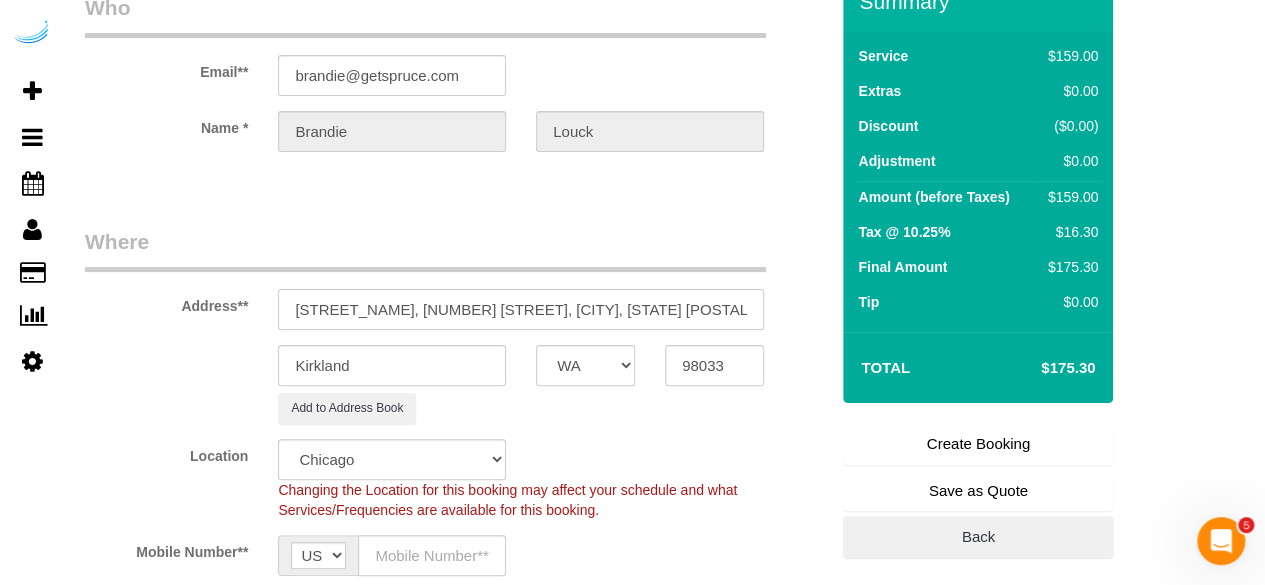 drag, startPoint x: 512, startPoint y: 304, endPoint x: 742, endPoint y: 295, distance: 230.17603 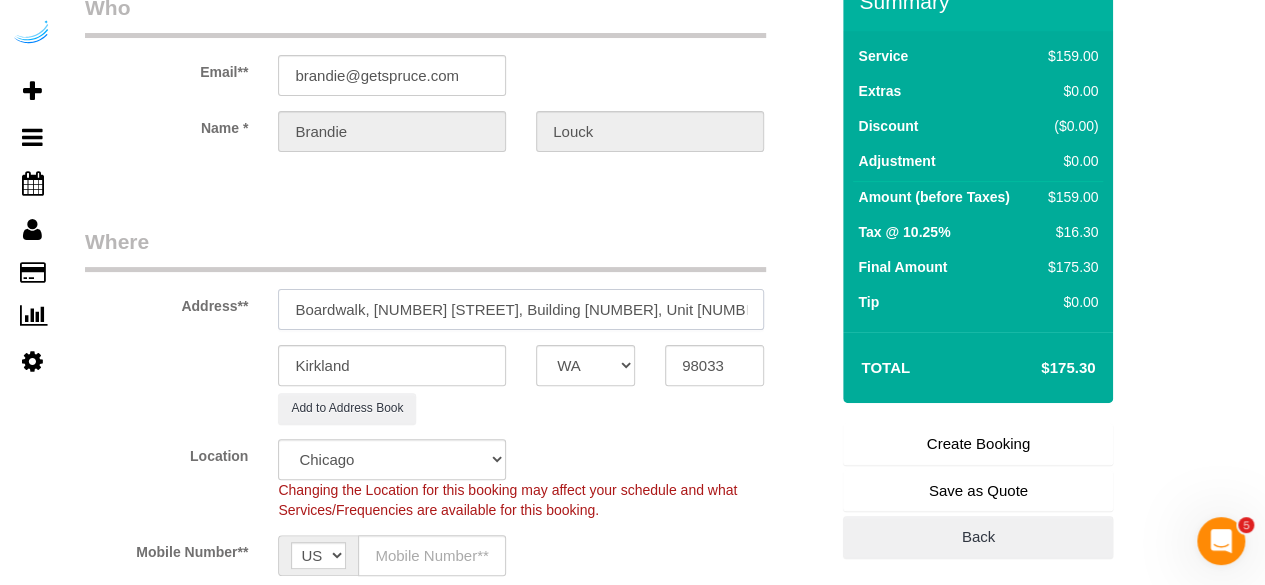 click on "Boardwalk, [NUMBER] [STREET], Building [NUMBER], Unit [NUMBER]" at bounding box center [521, 309] 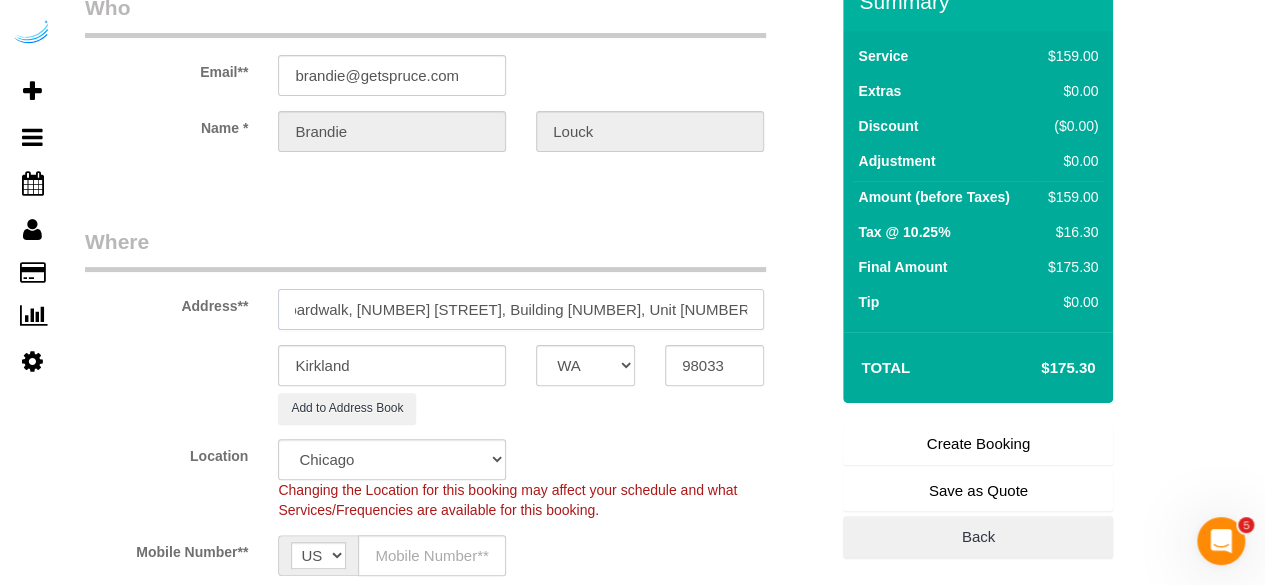 scroll, scrollTop: 0, scrollLeft: 26, axis: horizontal 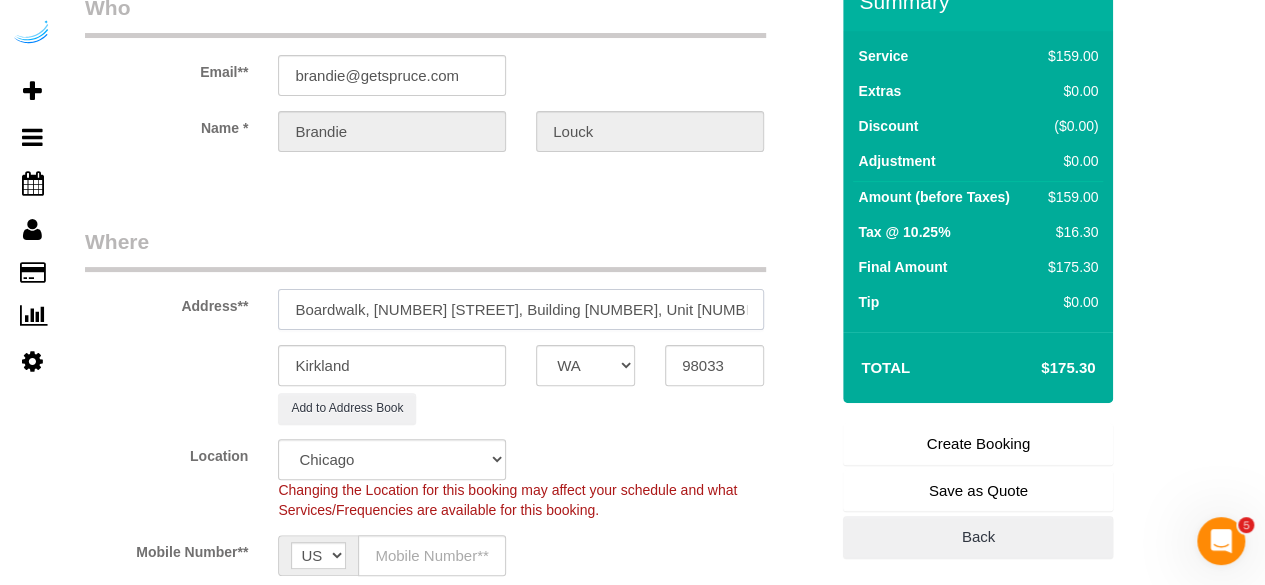 click on "Boardwalk, [NUMBER] [STREET], Building [NUMBER], Unit [NUMBER] ([FIRST] [LAST]," at bounding box center [521, 309] 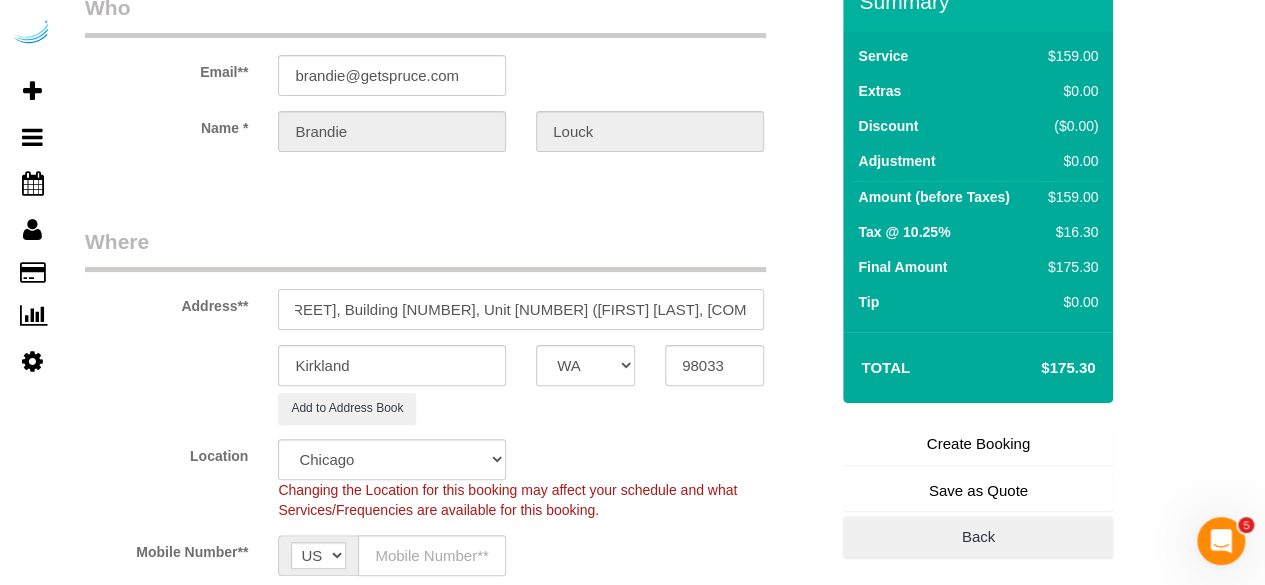 paste on "1384188" 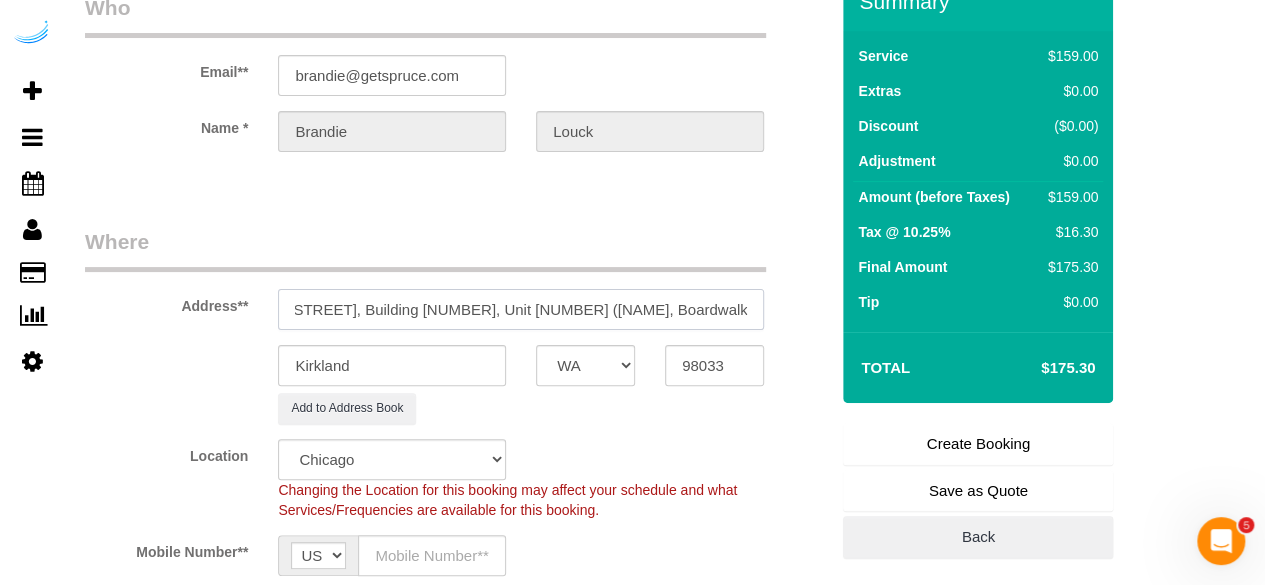 scroll, scrollTop: 0, scrollLeft: 167, axis: horizontal 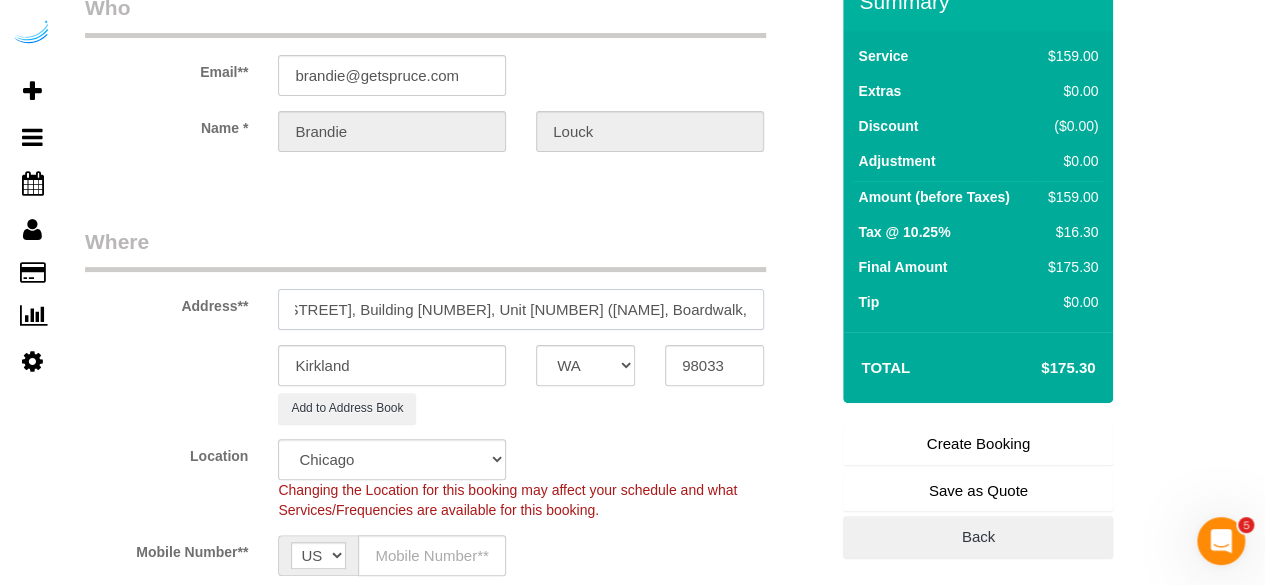 type on "Boardwalk, [NUMBER] [STREET], Building [NUMBER], Unit [NUMBER] ([NAME], Boardwalk, 1384188)" 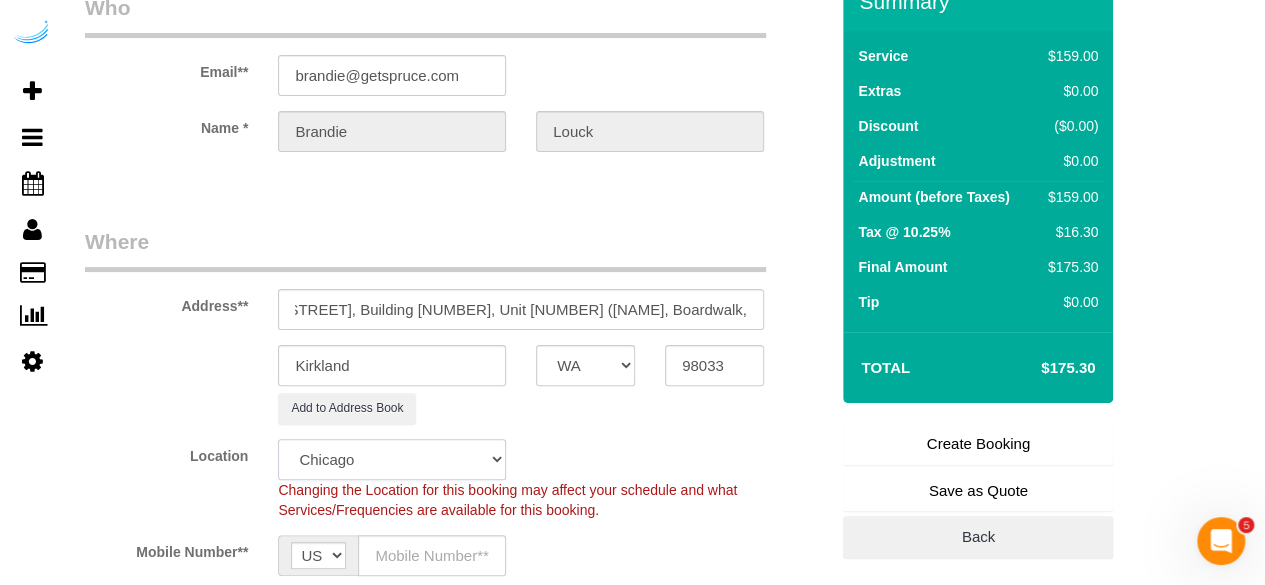 scroll, scrollTop: 0, scrollLeft: 0, axis: both 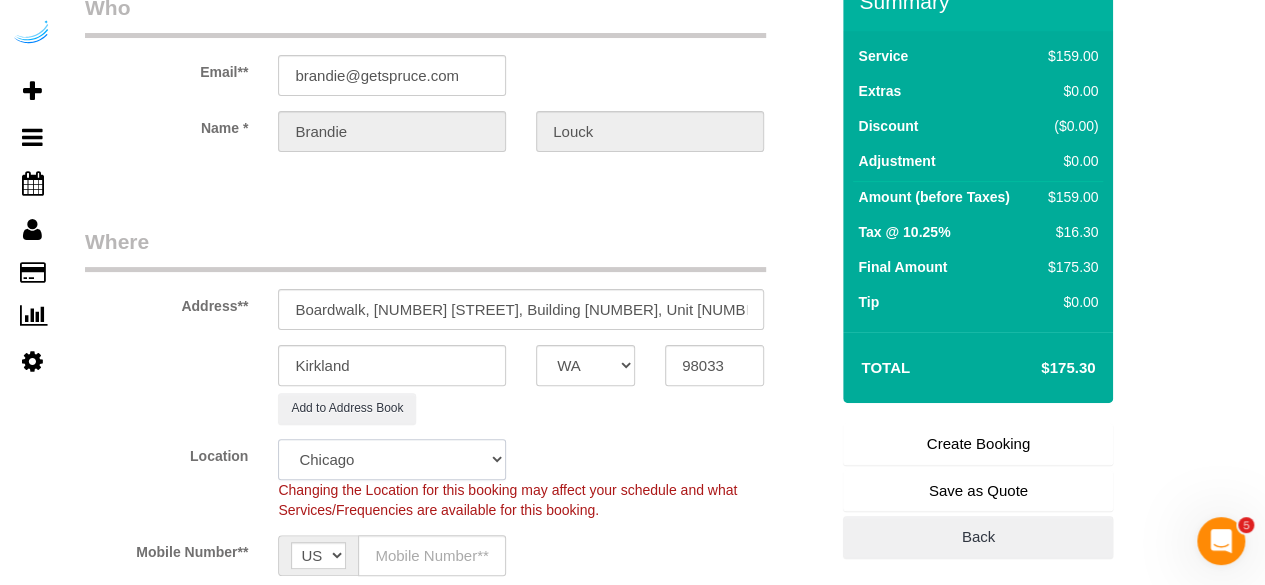 click on "Pro Housekeepers Atlanta Austin Boston Chicago Cincinnati Clearwater Denver Ft Lauderdale Houston Jacksonville Kansas Las Vegas Los Angeles Area Miami Area Naples NYC Area Orlando Palm Beach Phoenix Portland Area San Francisco Area Sarasota Seattle Area St Petersburg Tampa Washington DC" 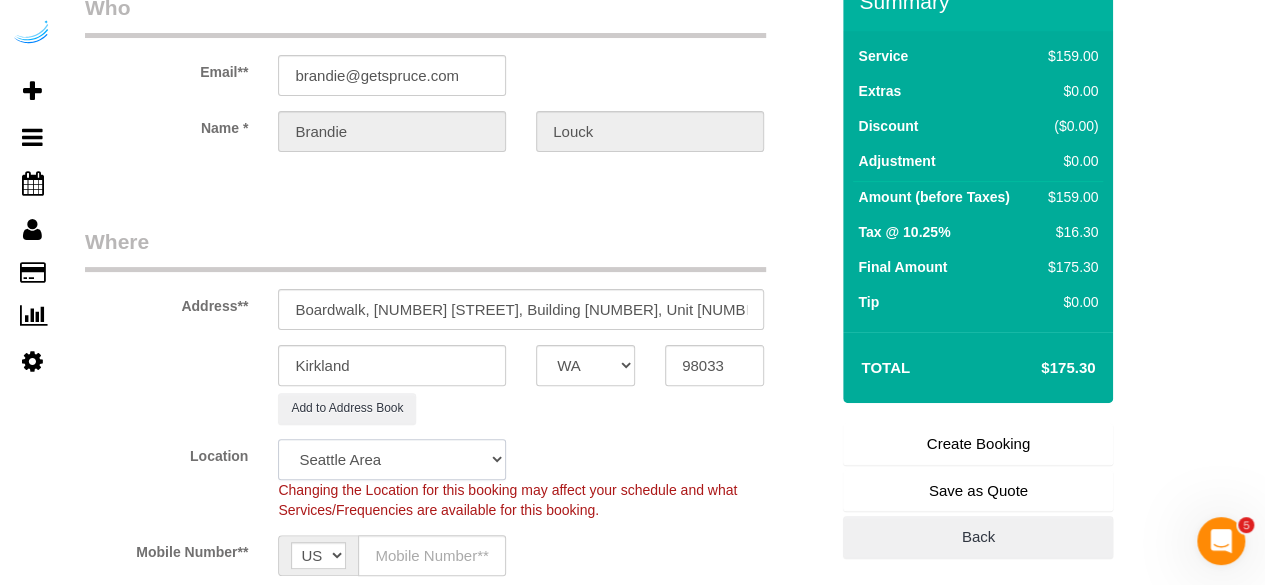 click on "Pro Housekeepers Atlanta Austin Boston Chicago Cincinnati Clearwater Denver Ft Lauderdale Houston Jacksonville Kansas Las Vegas Los Angeles Area Miami Area Naples NYC Area Orlando Palm Beach Phoenix Portland Area San Francisco Area Sarasota Seattle Area St Petersburg Tampa Washington DC" 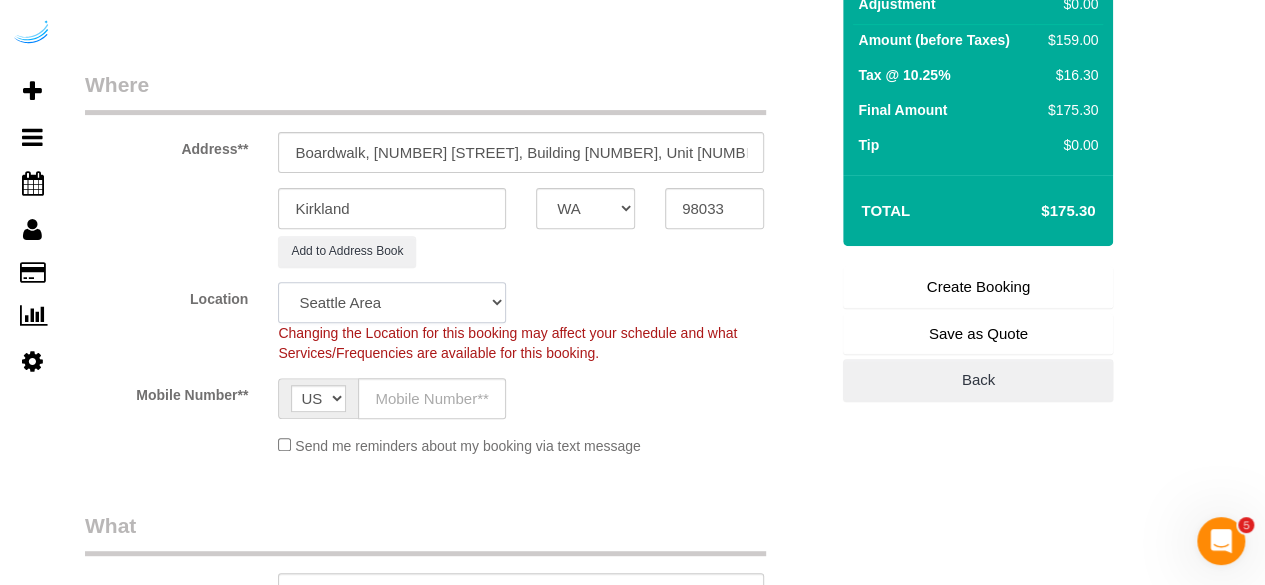 scroll, scrollTop: 400, scrollLeft: 0, axis: vertical 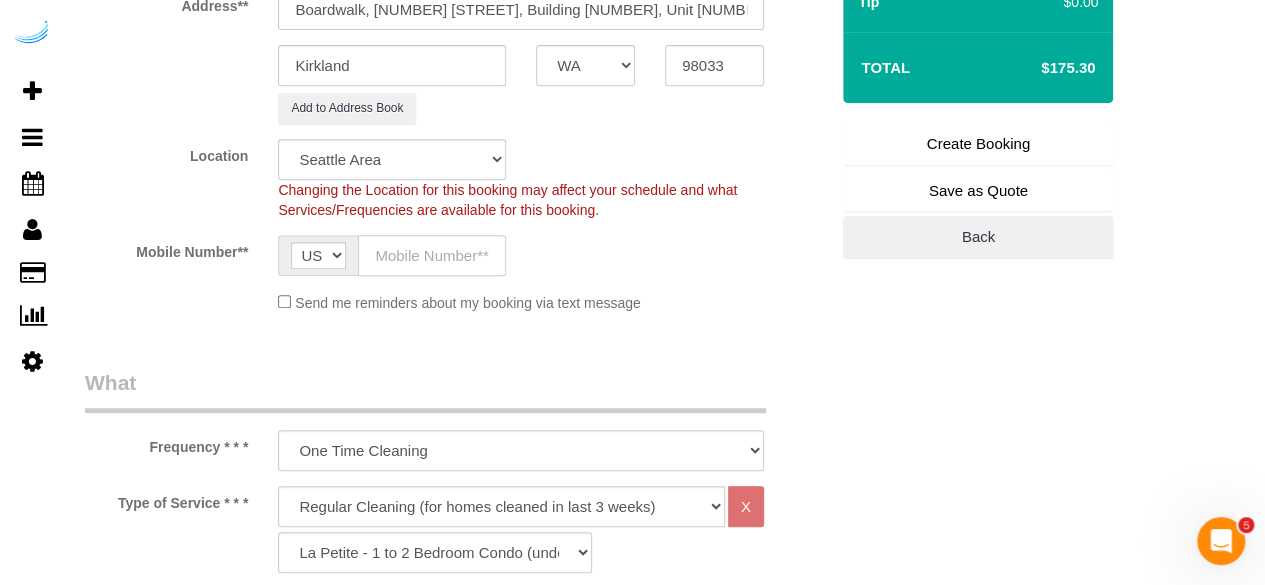 drag, startPoint x: 430, startPoint y: 235, endPoint x: 446, endPoint y: 268, distance: 36.67424 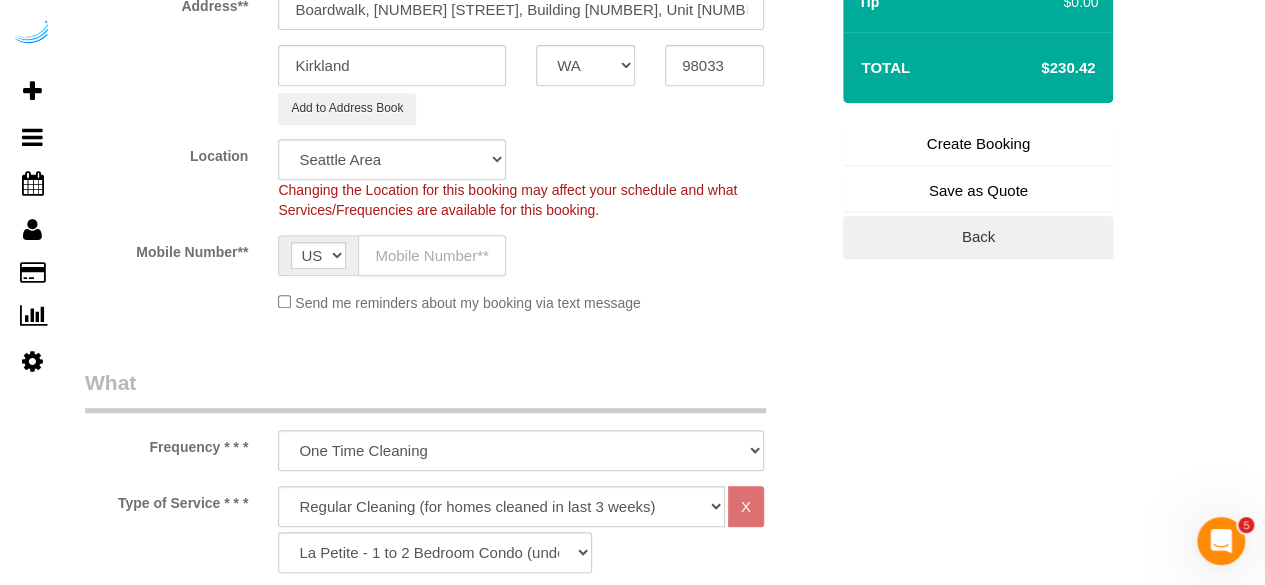 type on "([PHONE])" 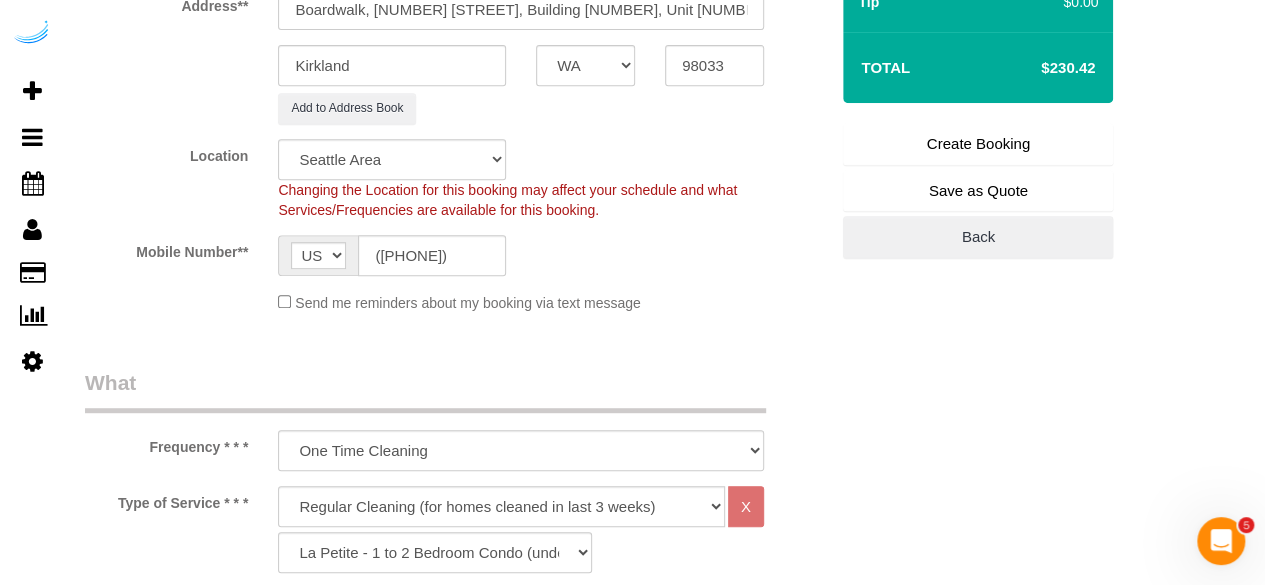 type on "Brandie Louck" 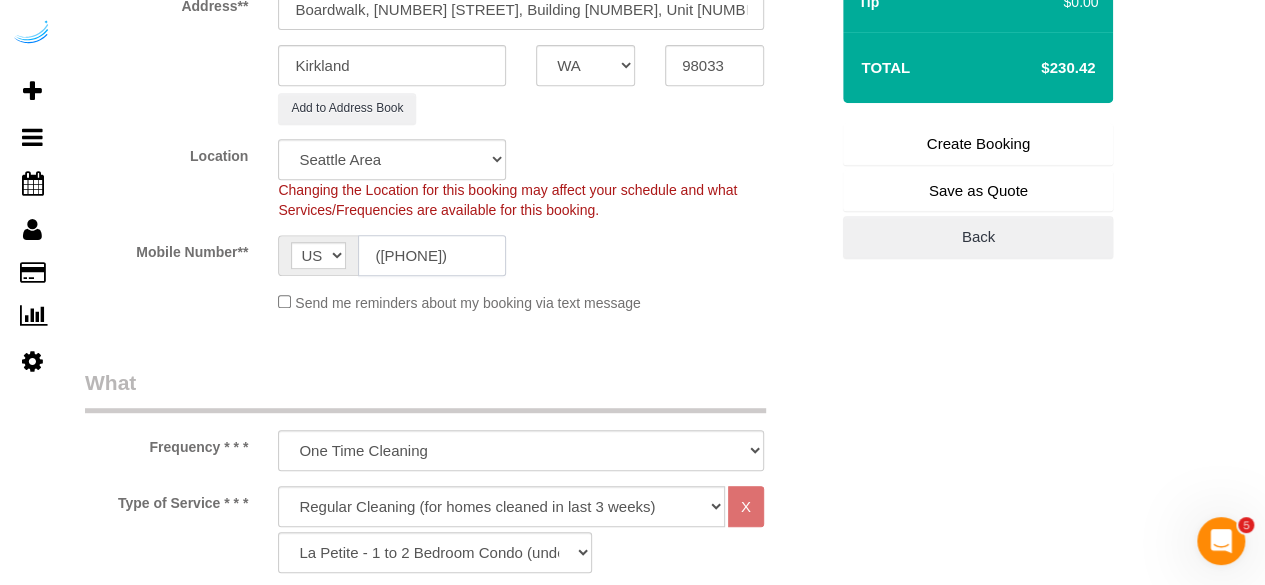 type on "([PHONE])" 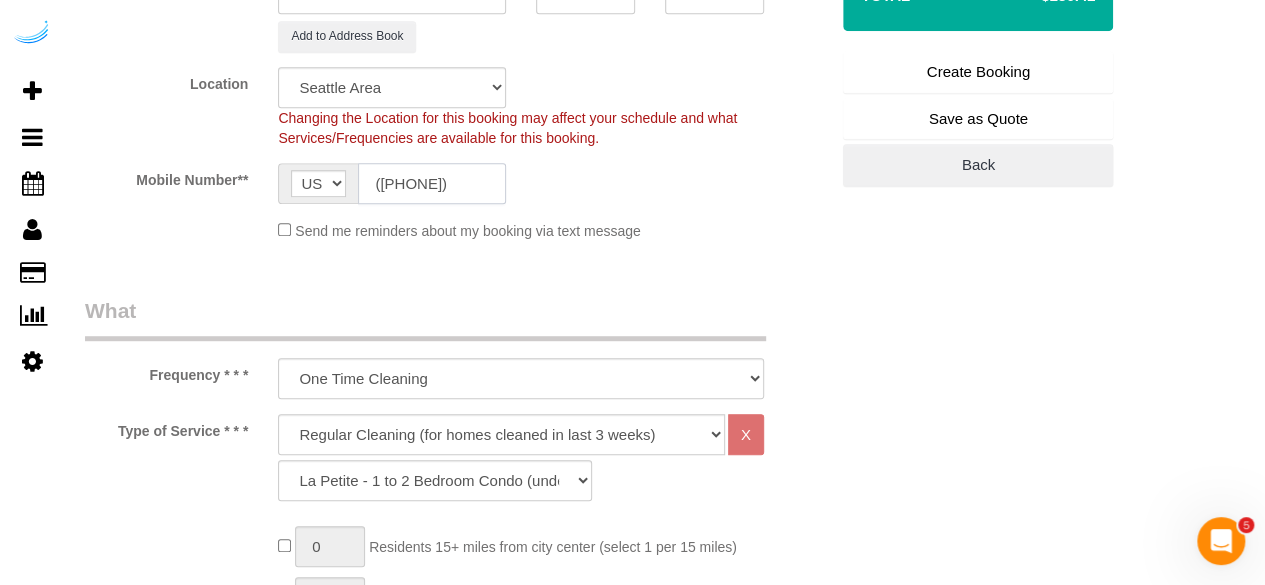 scroll, scrollTop: 600, scrollLeft: 0, axis: vertical 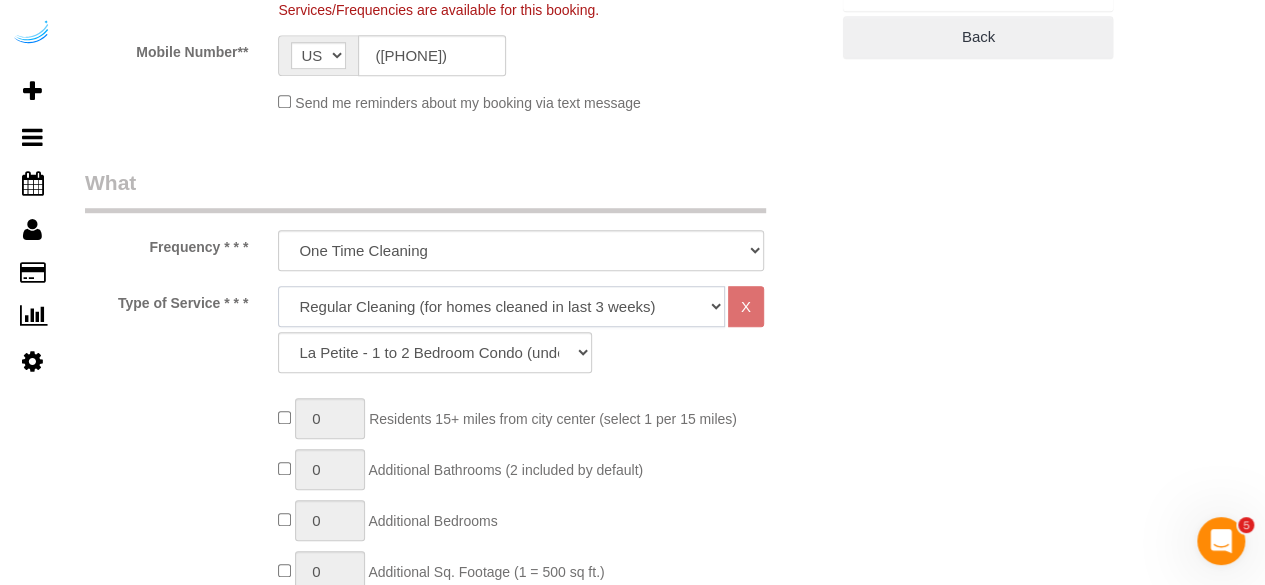 drag, startPoint x: 540, startPoint y: 304, endPoint x: 538, endPoint y: 321, distance: 17.117243 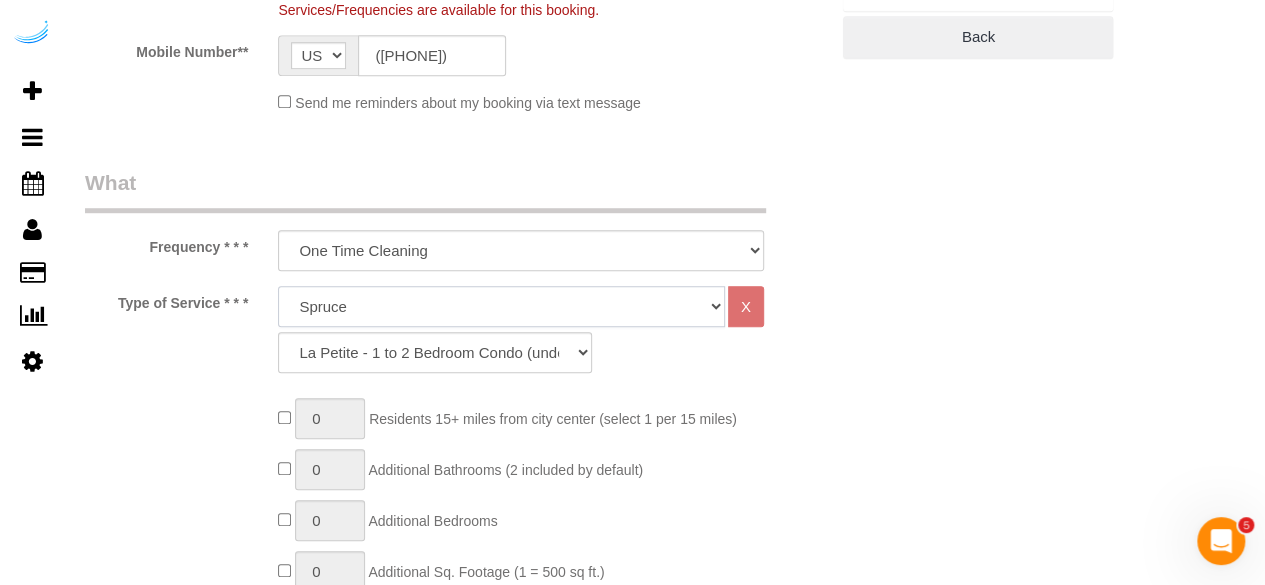 click on "Deep Cleaning (for homes that have not been cleaned in 3+ weeks) Spruce Regular Cleaning (for homes cleaned in last 3 weeks) Moving Cleanup (to clean home for new tenants) Post Construction Cleaning Vacation Rental Cleaning Hourly" 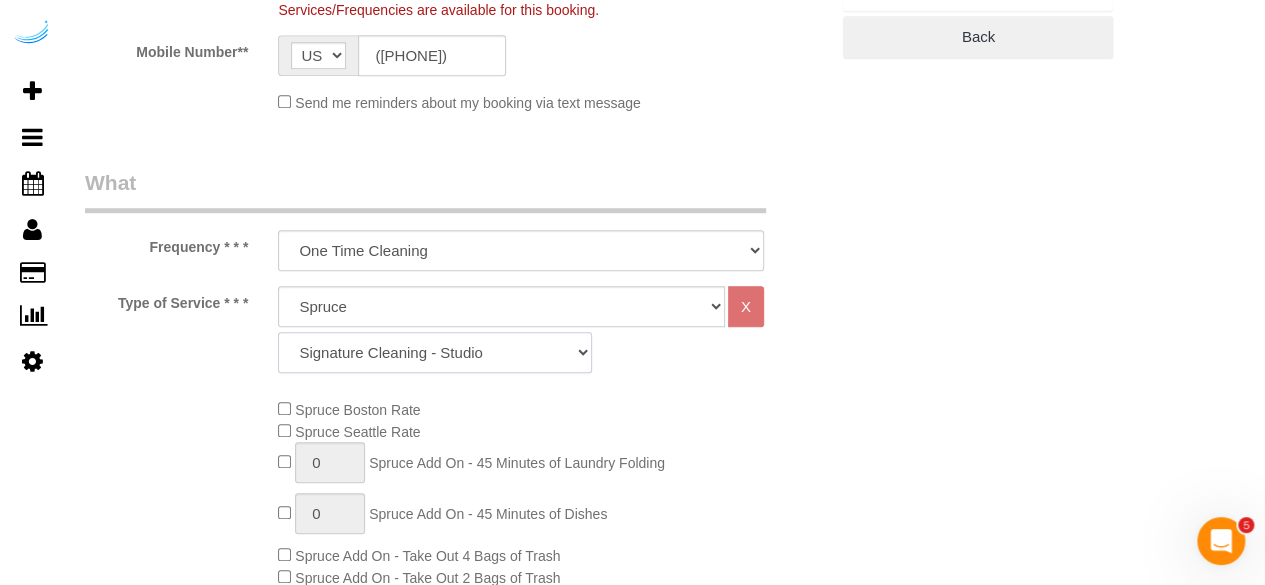 click on "Signature Cleaning - Studio Signature Cleaning - 1 Bed 1 Bath Signature Cleaning - 1 Bed 1.5 Bath Signature Cleaning - 1 Bed 1 Bath + Study Signature Cleaning - 1 Bed 2 Bath Signature Cleaning - 2 Bed 1 Bath Signature Cleaning - 2 Bed 2 Bath Signature Cleaning - 2 Bed 2.5 Bath Signature Cleaning - 2 Bed 2 Bath + Study Signature Cleaning - 3 Bed 2 Bath Signature Cleaning - 3 Bed 3 Bath Signature Cleaning - 4 Bed 2 Bath Signature Cleaning - 4 Bed 4 Bath Signature Cleaning - 5 Bed 4 Bath Signature Cleaning - 5 Bed 5 Bath Signature Cleaning - 6 Bed 6 Bath Premium Cleaning - Studio Premium Cleaning - 1 Bed 1 Bath Premium Cleaning - 1 Bed 1.5 Bath Premium Cleaning - 1 Bed 1 Bath + Study Premium Cleaning - 1 Bed 2 Bath Premium Cleaning - 2 Bed 1 Bath Premium Cleaning - 2 Bed 2 Bath Premium Cleaning - 2 Bed 2.5 Bath Premium Cleaning - 2 Bed 2 Bath + Study Premium Cleaning - 3 Bed 2 Bath Premium Cleaning - 3 Bed 3 Bath Premium Cleaning - 4 Bed 2 Bath Premium Cleaning - 4 Bed 4 Bath Premium Cleaning - 5 Bed 4 Bath" 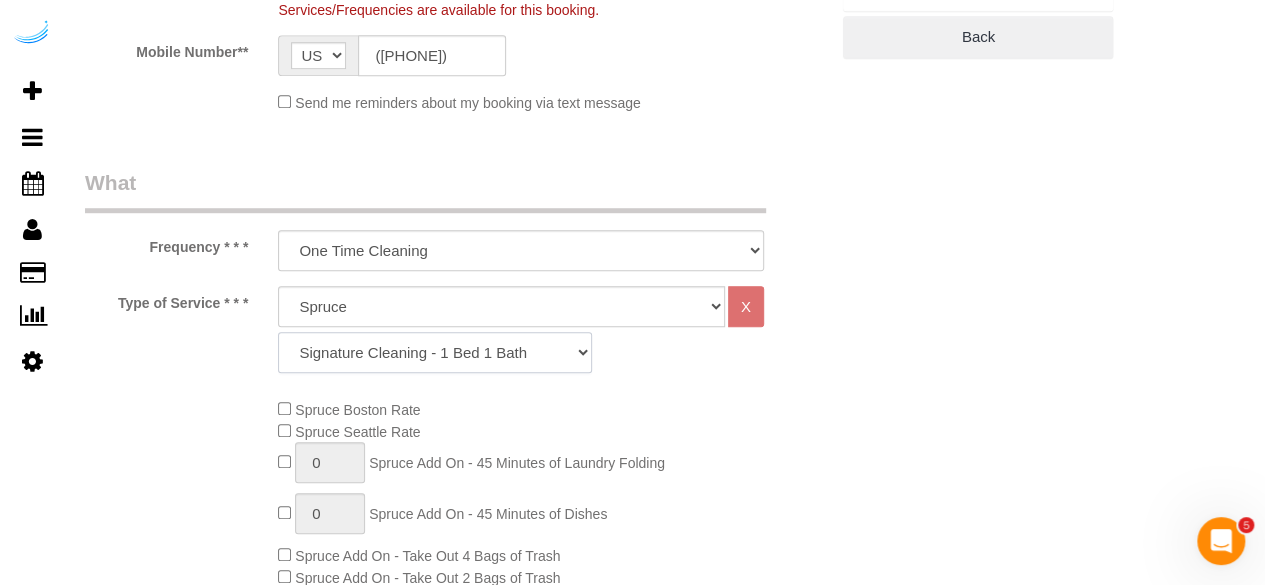 click on "Signature Cleaning - Studio Signature Cleaning - 1 Bed 1 Bath Signature Cleaning - 1 Bed 1.5 Bath Signature Cleaning - 1 Bed 1 Bath + Study Signature Cleaning - 1 Bed 2 Bath Signature Cleaning - 2 Bed 1 Bath Signature Cleaning - 2 Bed 2 Bath Signature Cleaning - 2 Bed 2.5 Bath Signature Cleaning - 2 Bed 2 Bath + Study Signature Cleaning - 3 Bed 2 Bath Signature Cleaning - 3 Bed 3 Bath Signature Cleaning - 4 Bed 2 Bath Signature Cleaning - 4 Bed 4 Bath Signature Cleaning - 5 Bed 4 Bath Signature Cleaning - 5 Bed 5 Bath Signature Cleaning - 6 Bed 6 Bath Premium Cleaning - Studio Premium Cleaning - 1 Bed 1 Bath Premium Cleaning - 1 Bed 1.5 Bath Premium Cleaning - 1 Bed 1 Bath + Study Premium Cleaning - 1 Bed 2 Bath Premium Cleaning - 2 Bed 1 Bath Premium Cleaning - 2 Bed 2 Bath Premium Cleaning - 2 Bed 2.5 Bath Premium Cleaning - 2 Bed 2 Bath + Study Premium Cleaning - 3 Bed 2 Bath Premium Cleaning - 3 Bed 3 Bath Premium Cleaning - 4 Bed 2 Bath Premium Cleaning - 4 Bed 4 Bath Premium Cleaning - 5 Bed 4 Bath" 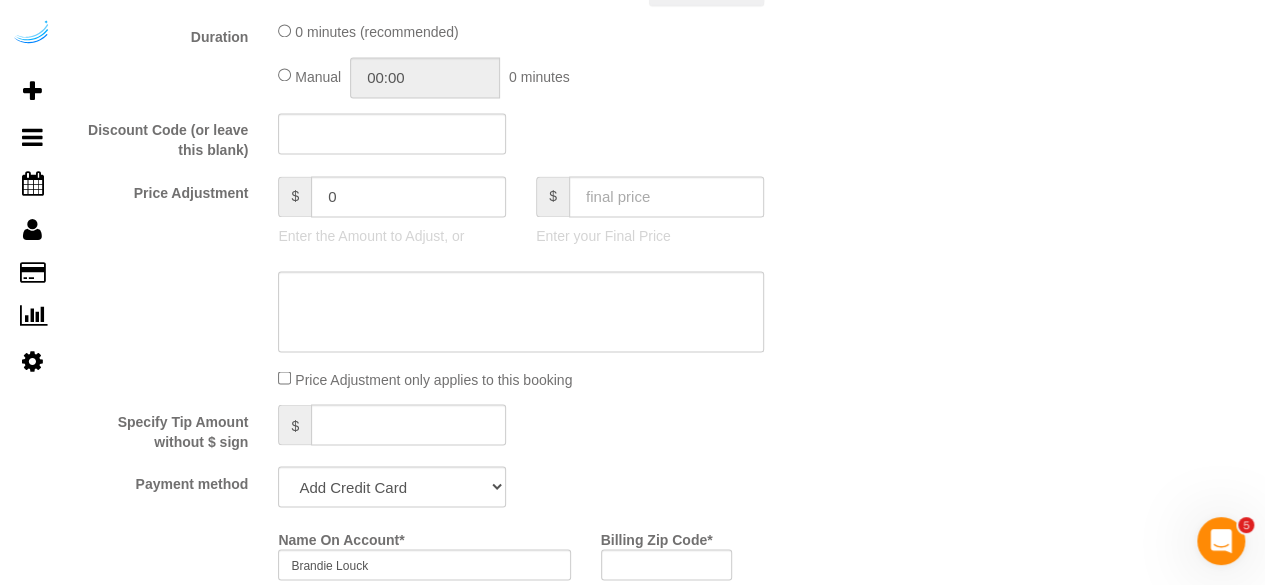 scroll, scrollTop: 1700, scrollLeft: 0, axis: vertical 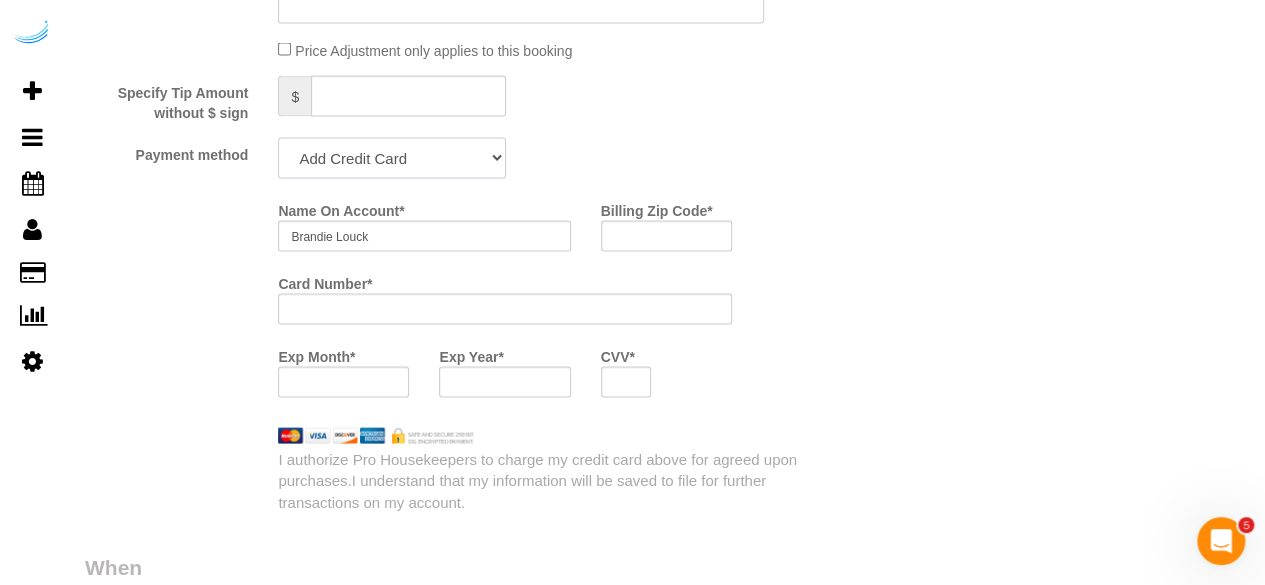 click on "Add Credit Card Cash Check Paypal" 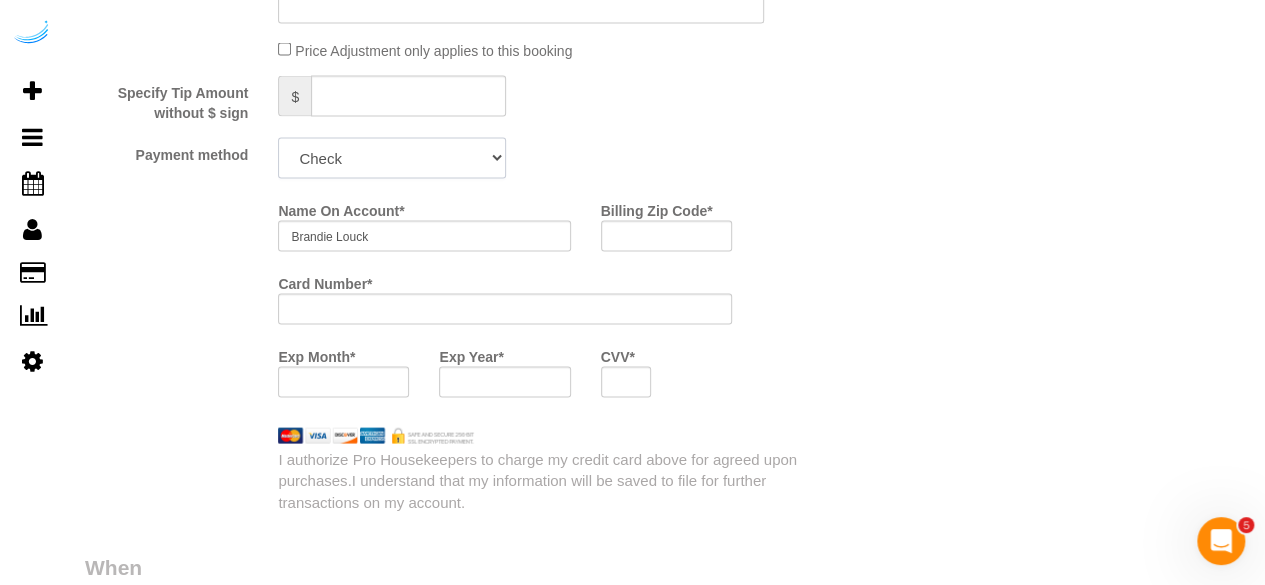 click on "Add Credit Card Cash Check Paypal" 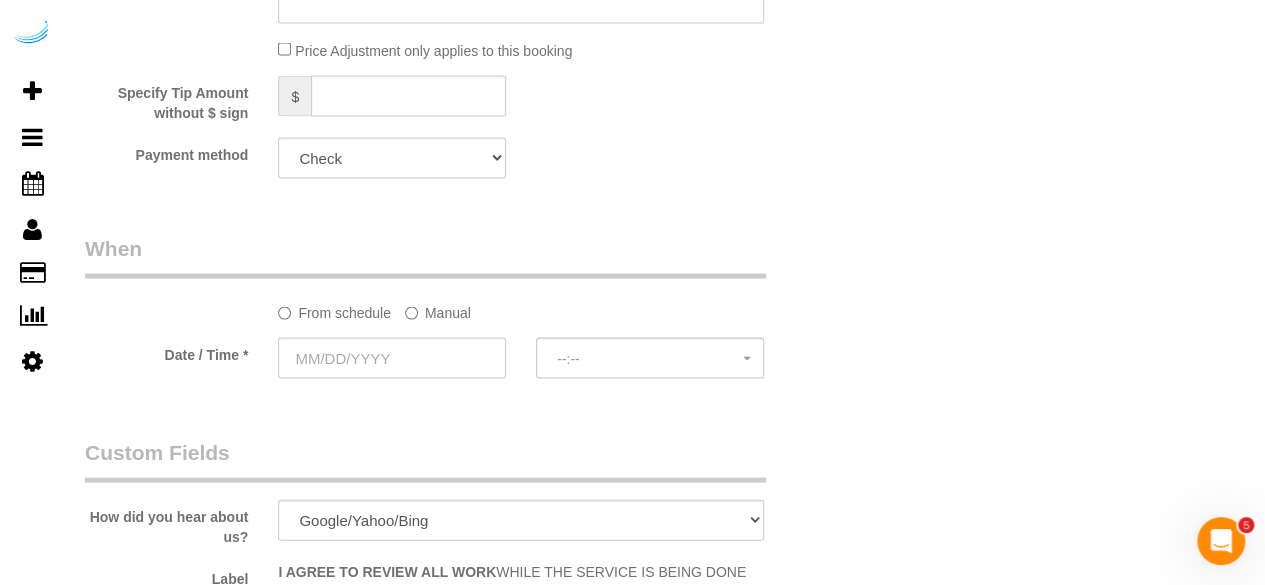 click on "Manual" 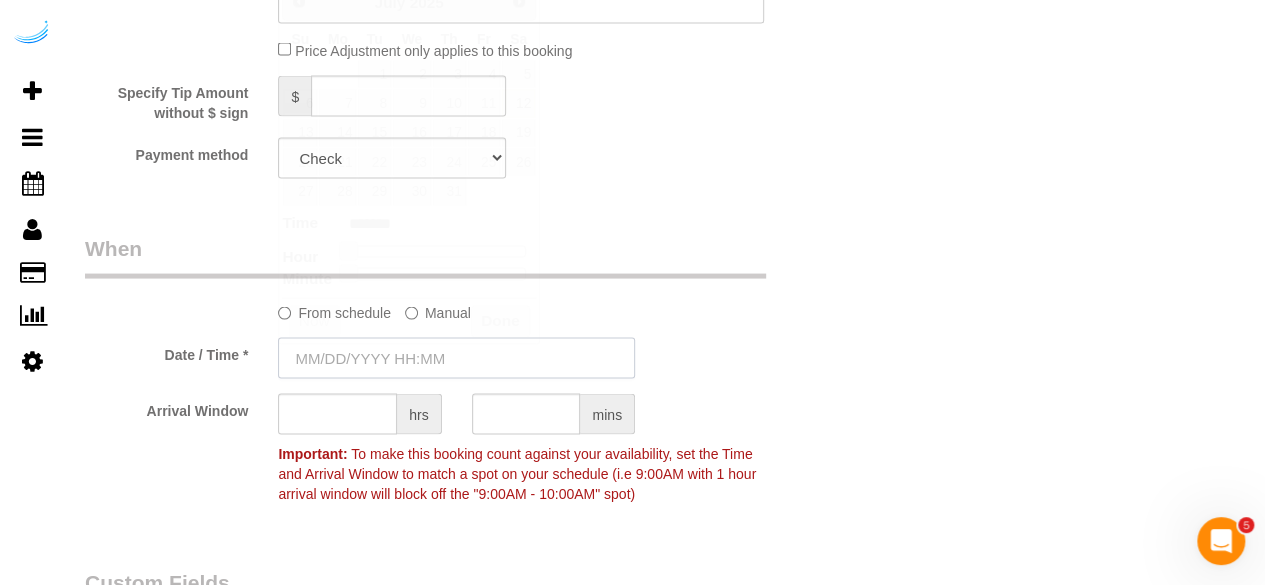 click at bounding box center [456, 358] 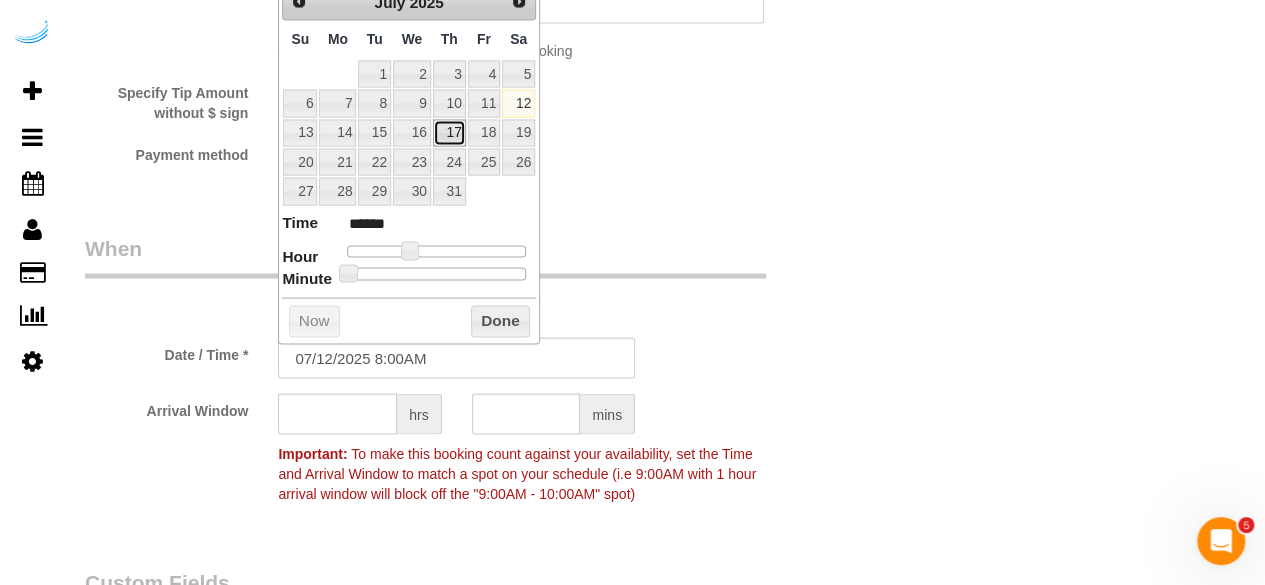 click on "17" at bounding box center [449, 133] 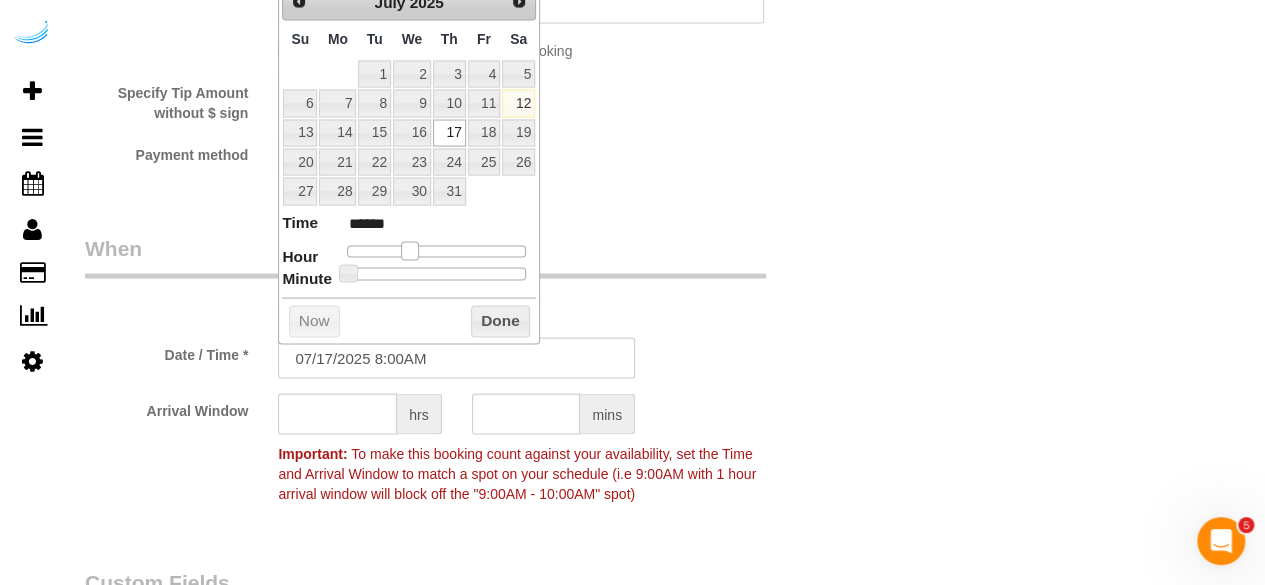 type on "07/17/2025 9:00AM" 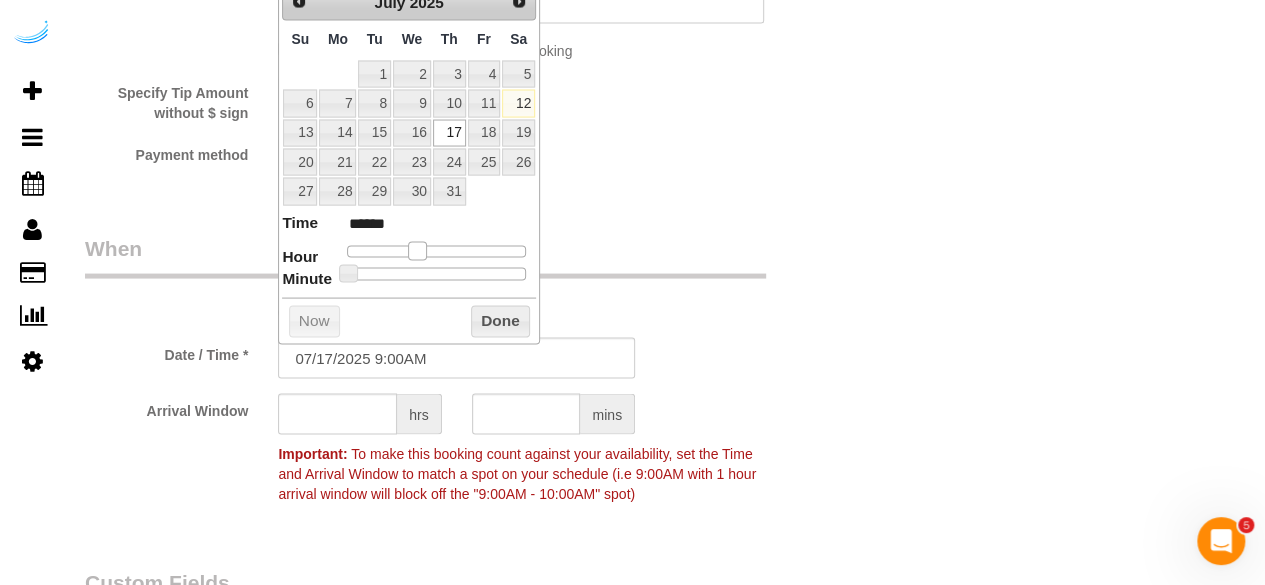 click at bounding box center (417, 251) 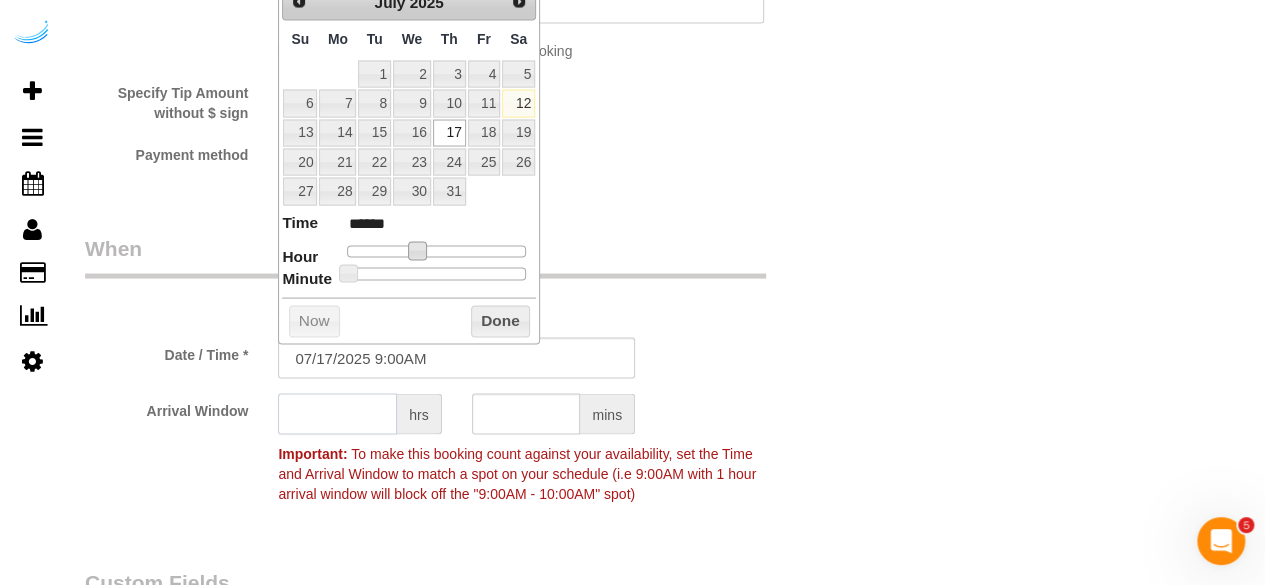 click 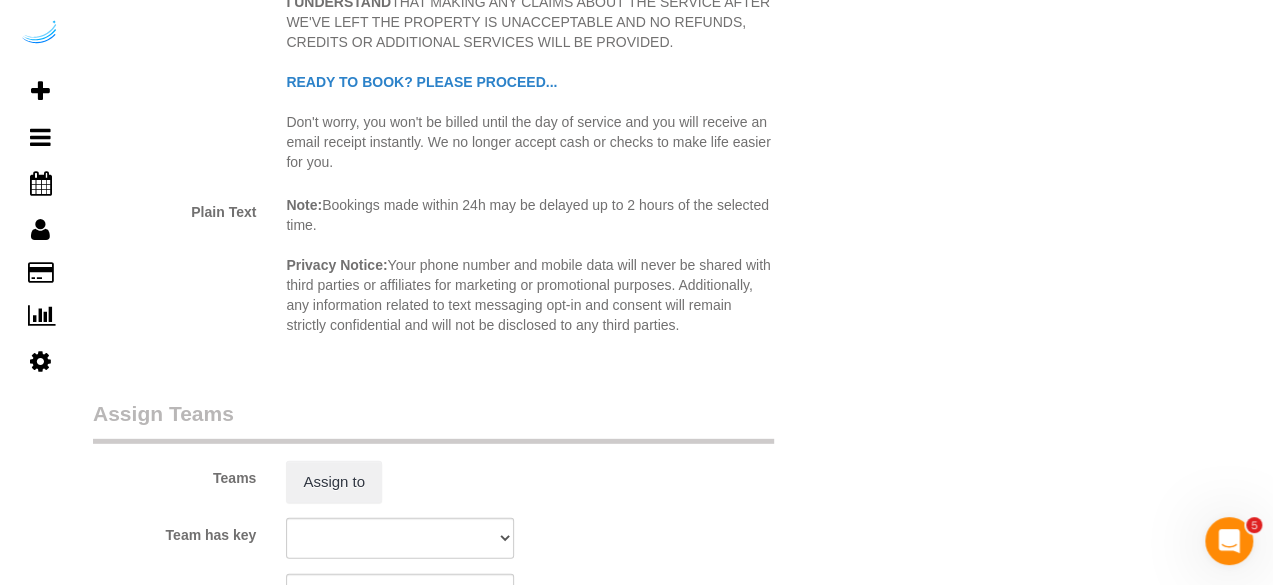 scroll, scrollTop: 2700, scrollLeft: 0, axis: vertical 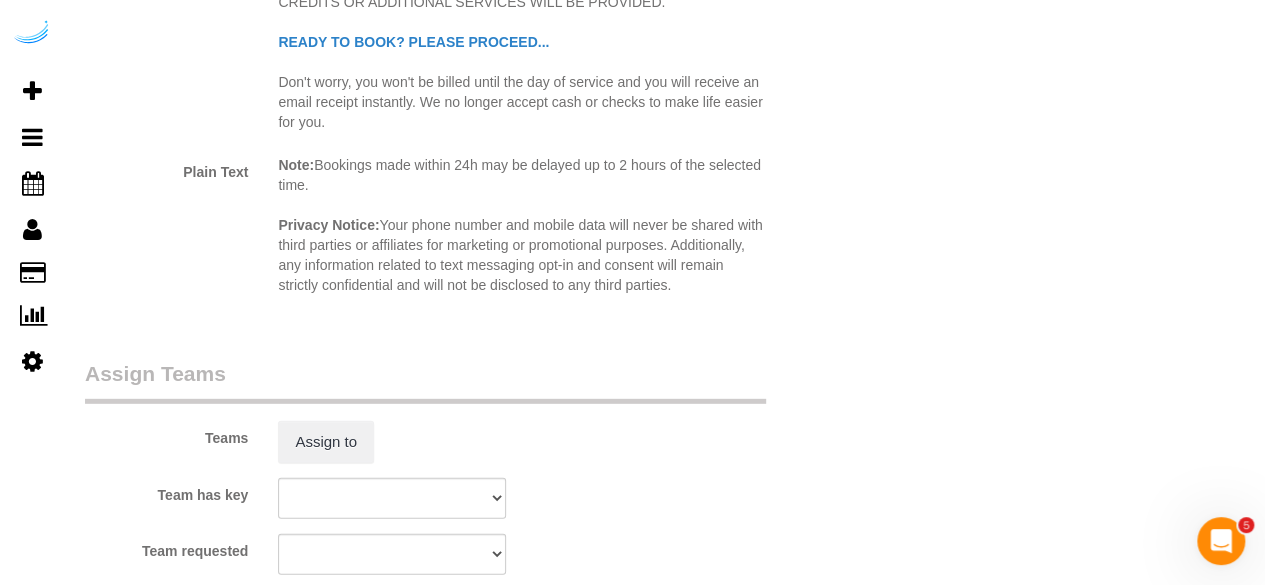 type on "4" 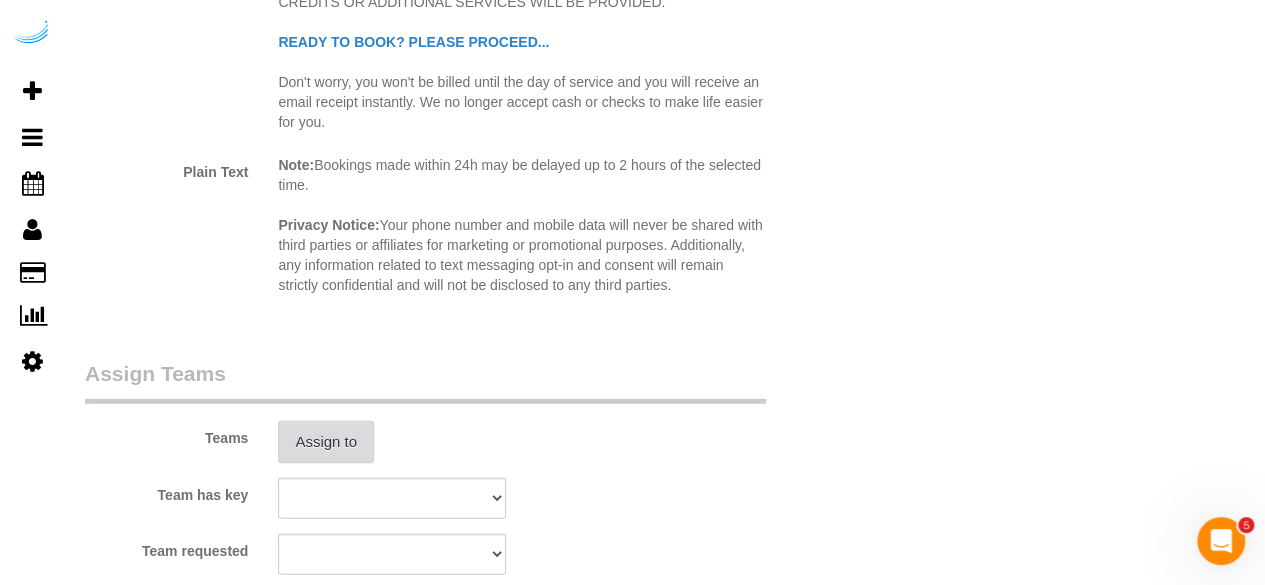 click on "Assign to" at bounding box center [326, 442] 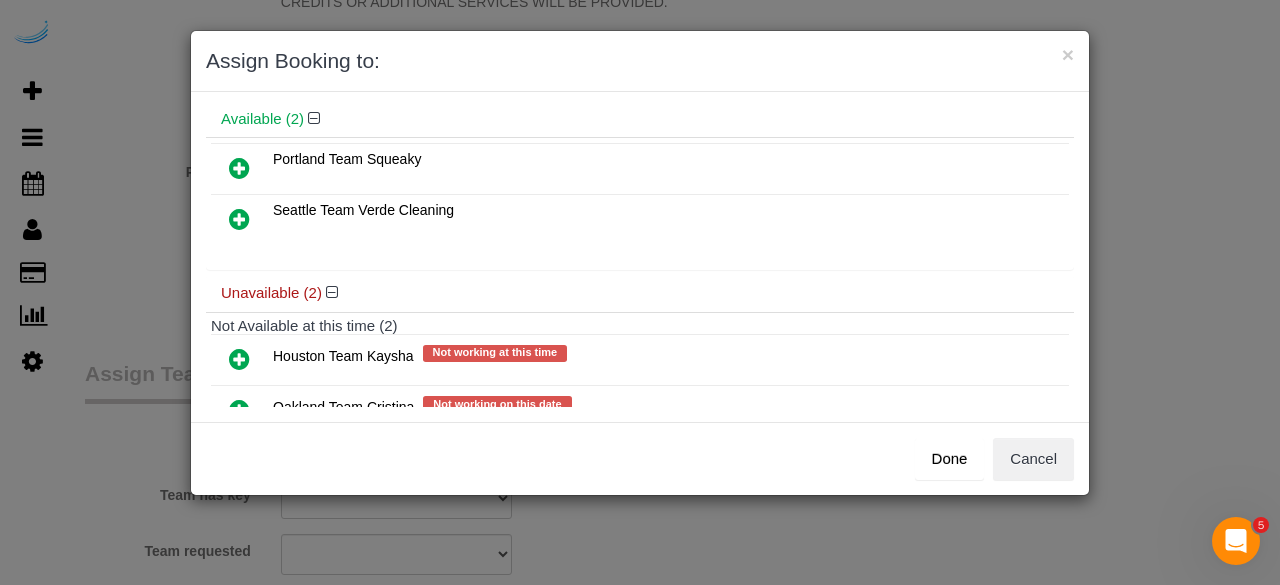 scroll, scrollTop: 138, scrollLeft: 0, axis: vertical 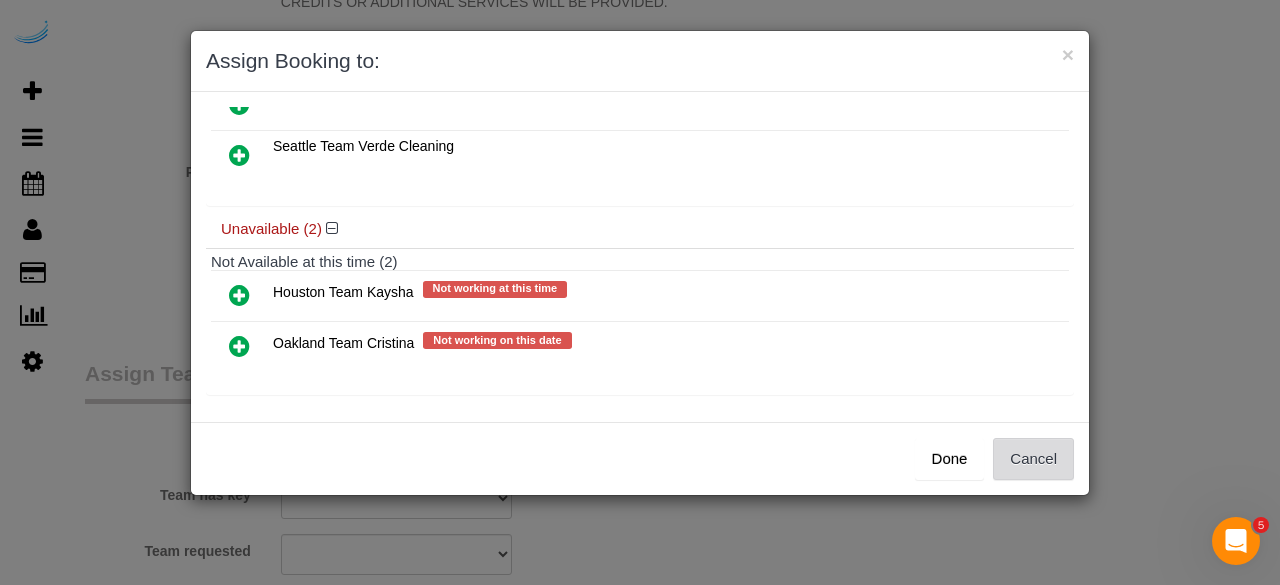 click on "Cancel" at bounding box center (1033, 459) 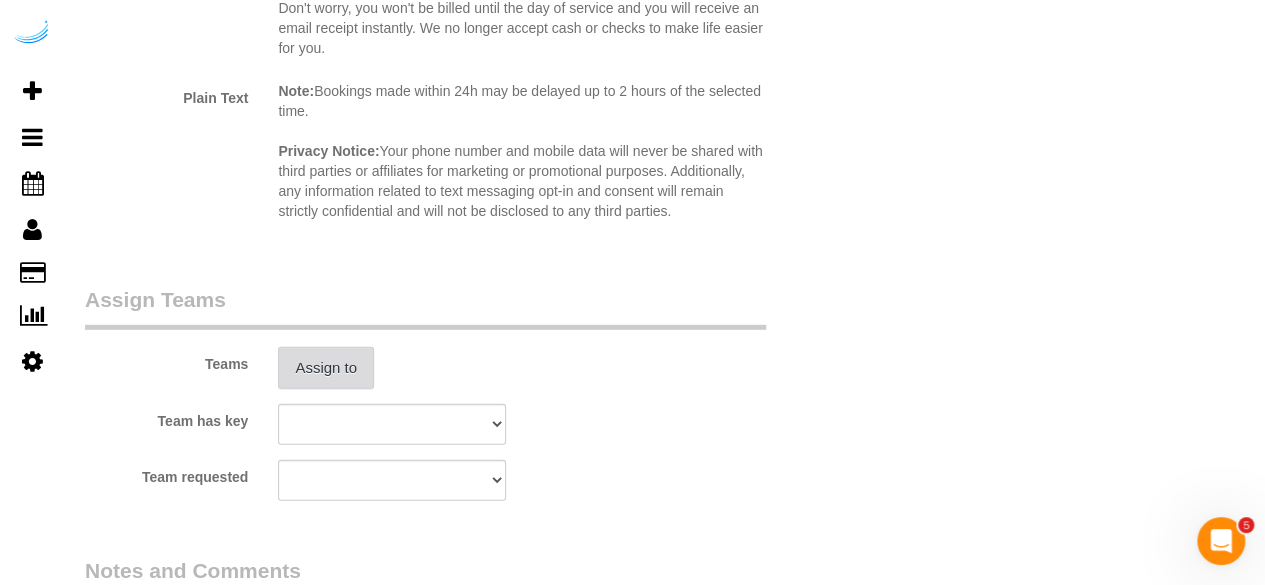 scroll, scrollTop: 3000, scrollLeft: 0, axis: vertical 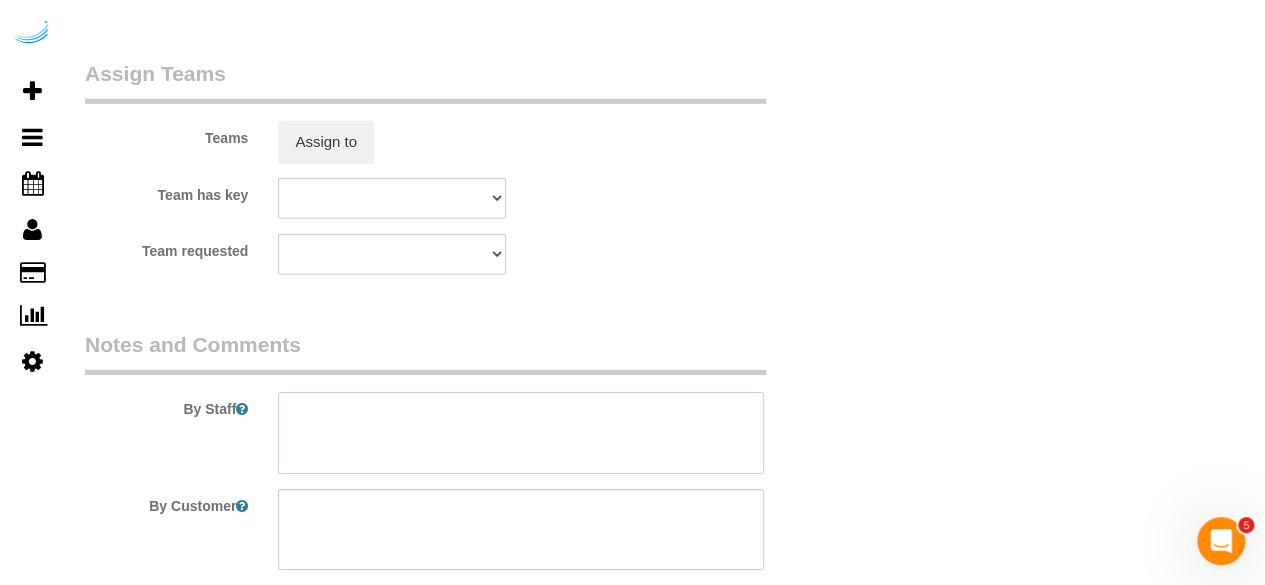 click at bounding box center [521, 433] 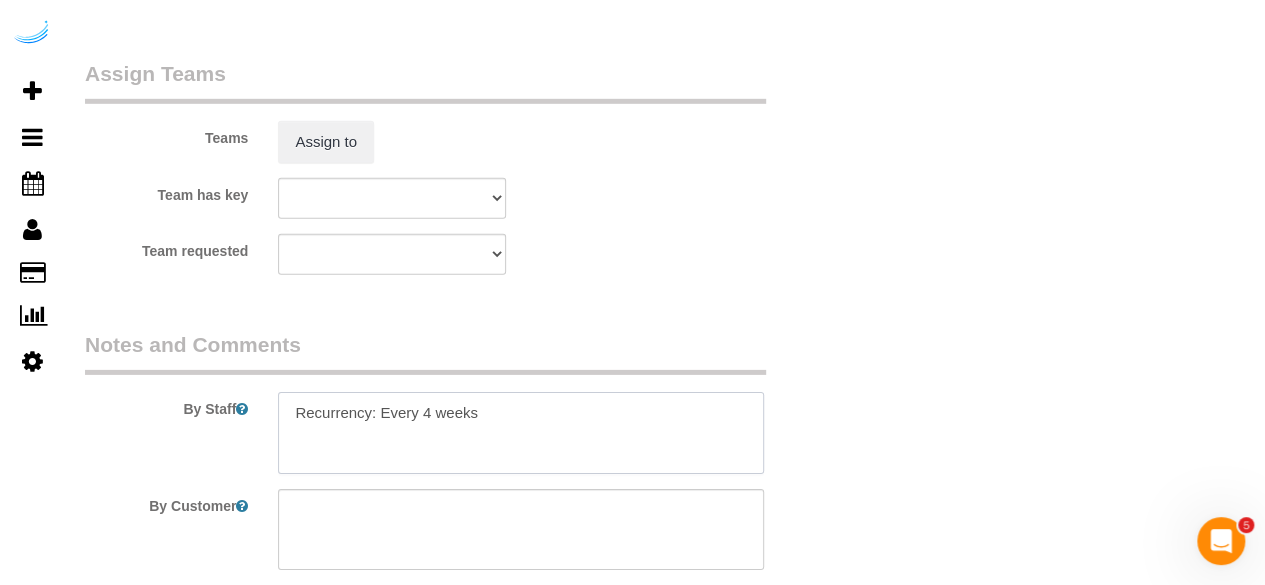 paste on "Permanent Notes:No notes from this customer.Today's Notes:No notes from this service.
Entry Method: Other
Details:
When you’re at the entrance facing Kirkland way street. Enter my name into the butterfly Mx box and I can buzz you into the entrance and you will have 90s to hop into the elevator to the 6th floor. The door to [NUMBER] will be open for you.
Additional Notes:
You can park on the street or the PCC market. The entrance is on Kirkland way. So easier to park on the street.
Housekeeping Notes:" 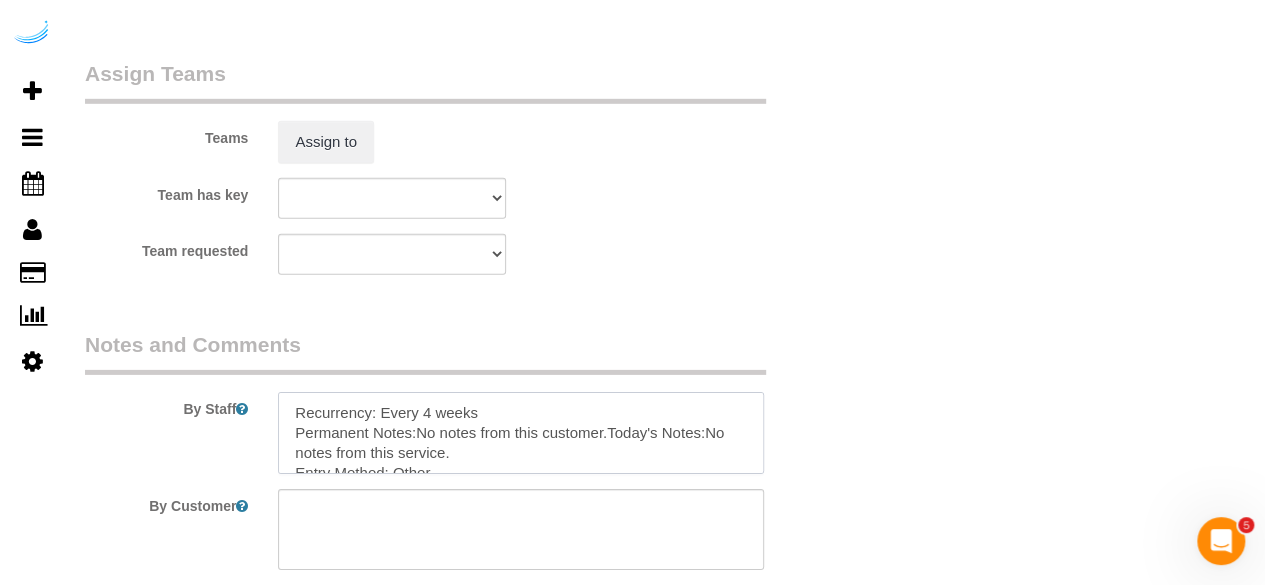 scroll, scrollTop: 228, scrollLeft: 0, axis: vertical 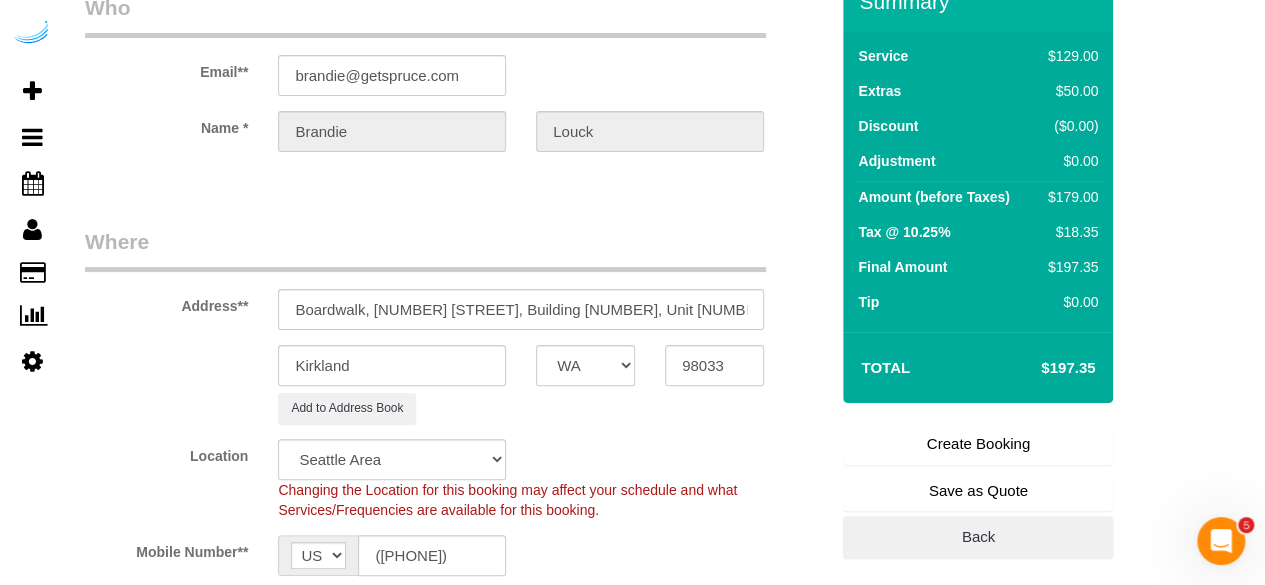 type on "Recurrency: Every 4 weeks
Permanent Notes:No notes from this customer.Today's Notes:No notes from this service.
Entry Method: Other
Details:
When you’re at the entrance facing Kirkland way street. Enter my name into the butterfly Mx box and I can buzz you into the entrance and you will have 90s to hop into the elevator to the 6th floor. The door to 607 will be open for you.
Additional Notes:
You can park on the street or the PCC market. The entrance is on Kirkland way. So easier to park on the street.
Housekeeping Notes:" 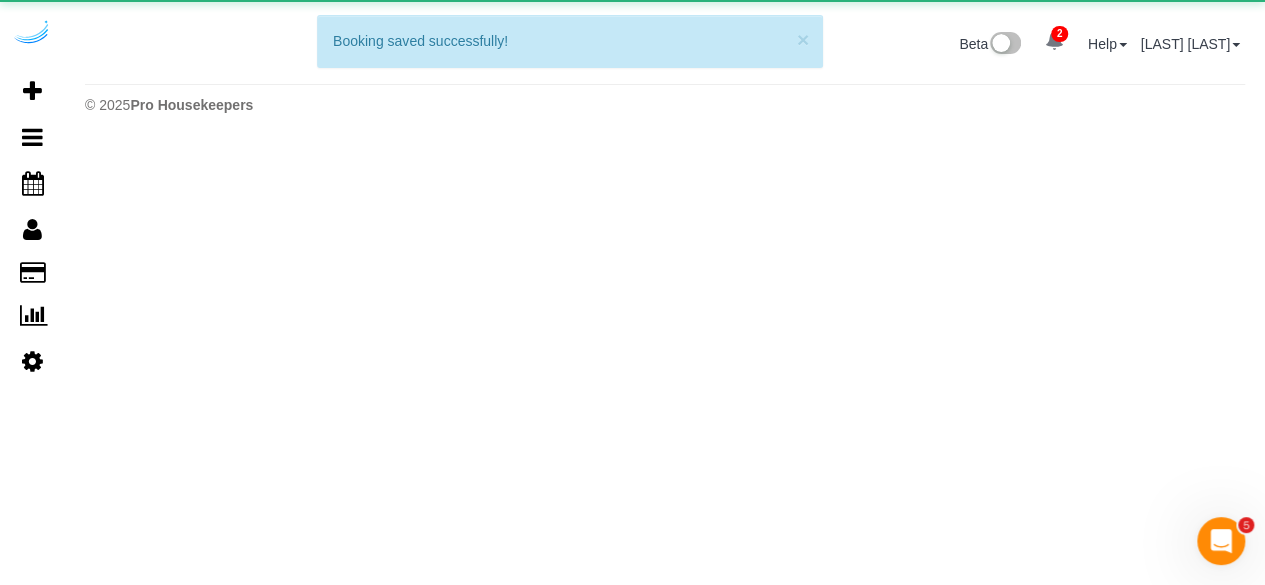 scroll, scrollTop: 0, scrollLeft: 0, axis: both 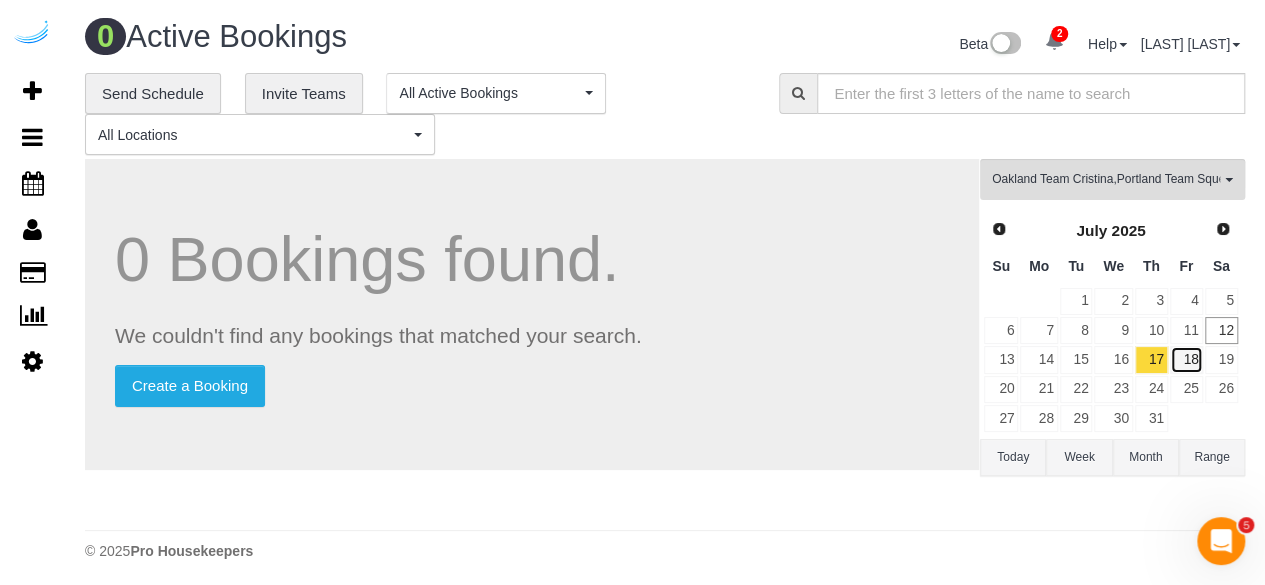 click on "18" at bounding box center [1186, 359] 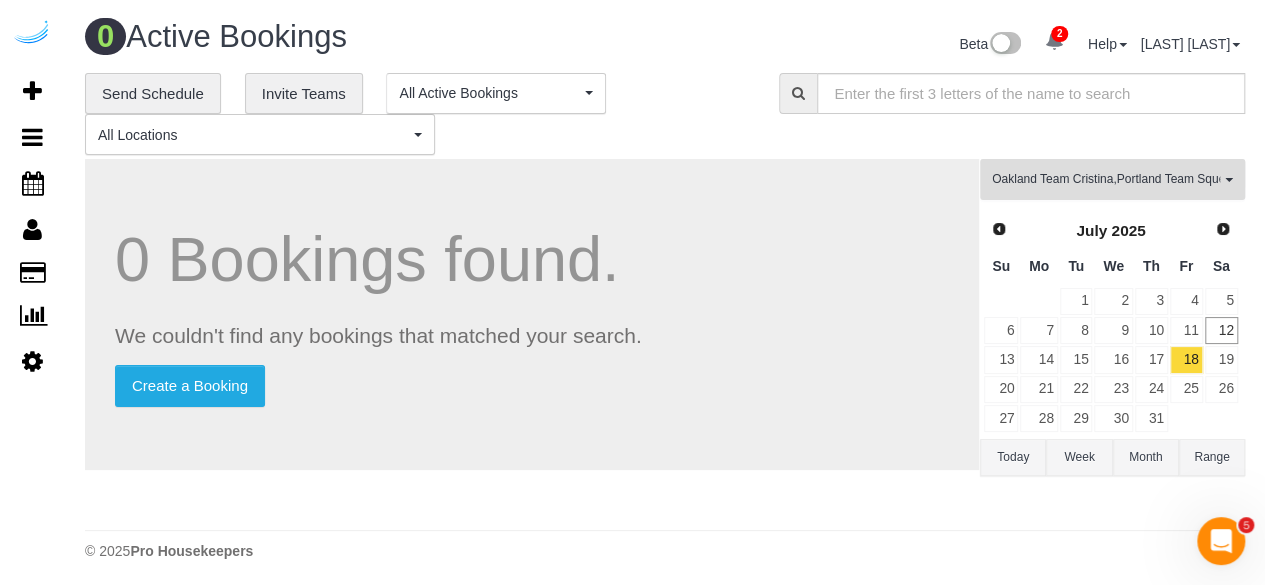 click on "[CITY] Team [NAME]
,
[CITY] Team [NAME]
,
[CITY] Team [NAME]" at bounding box center [1106, 179] 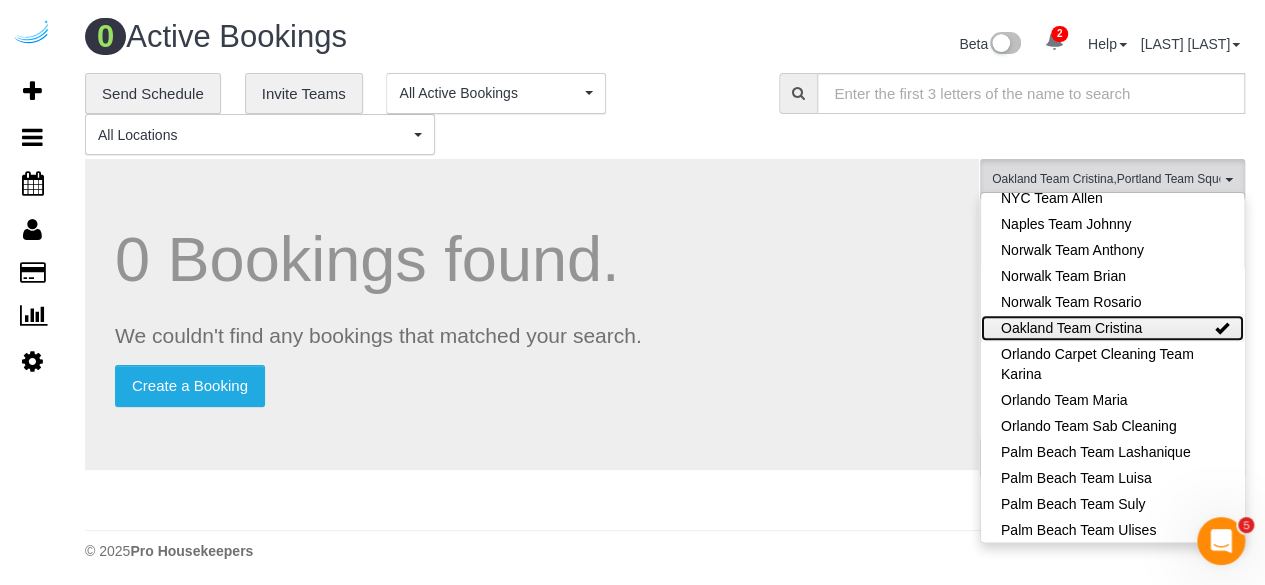 click on "Oakland Team Cristina" at bounding box center [1112, 328] 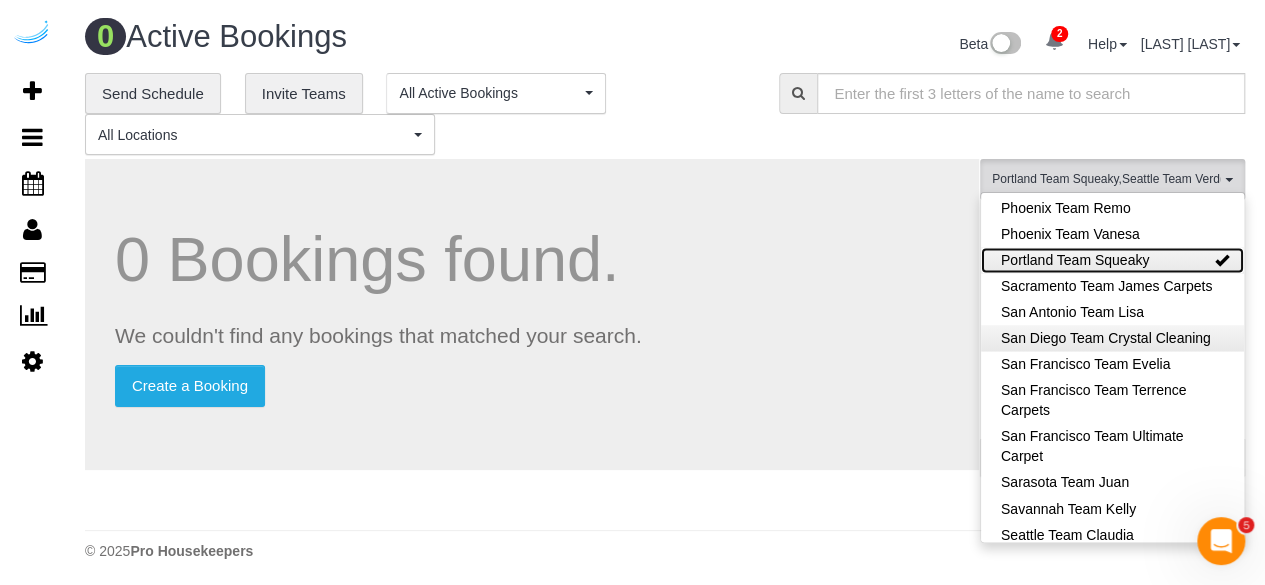 click on "Portland Team Squeaky" at bounding box center (1112, 260) 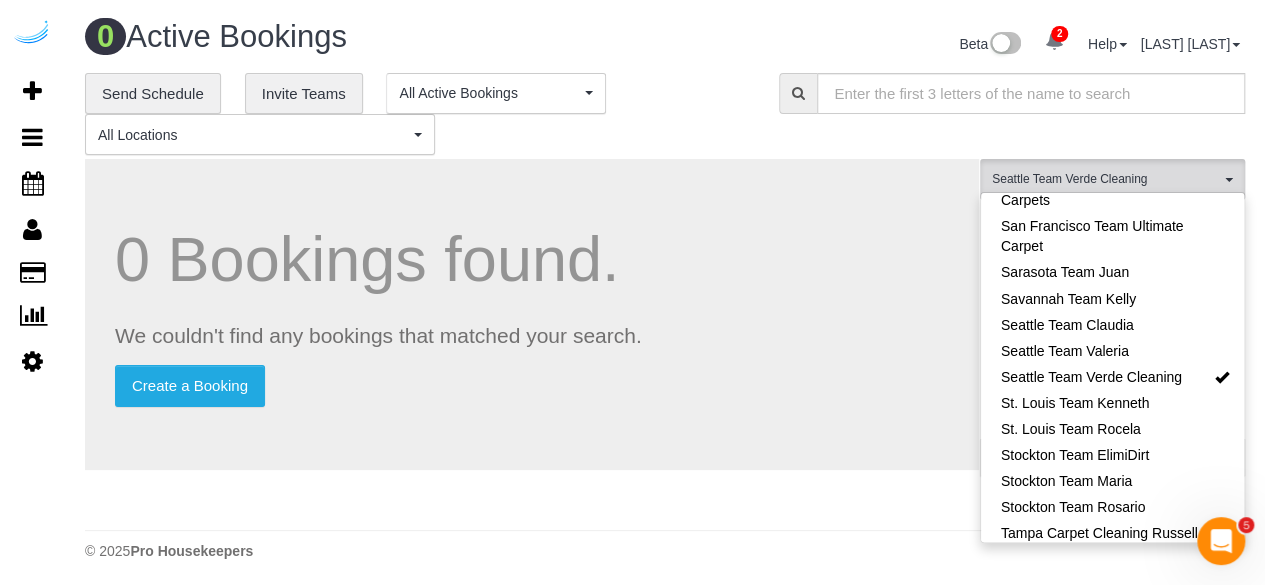 scroll, scrollTop: 1896, scrollLeft: 0, axis: vertical 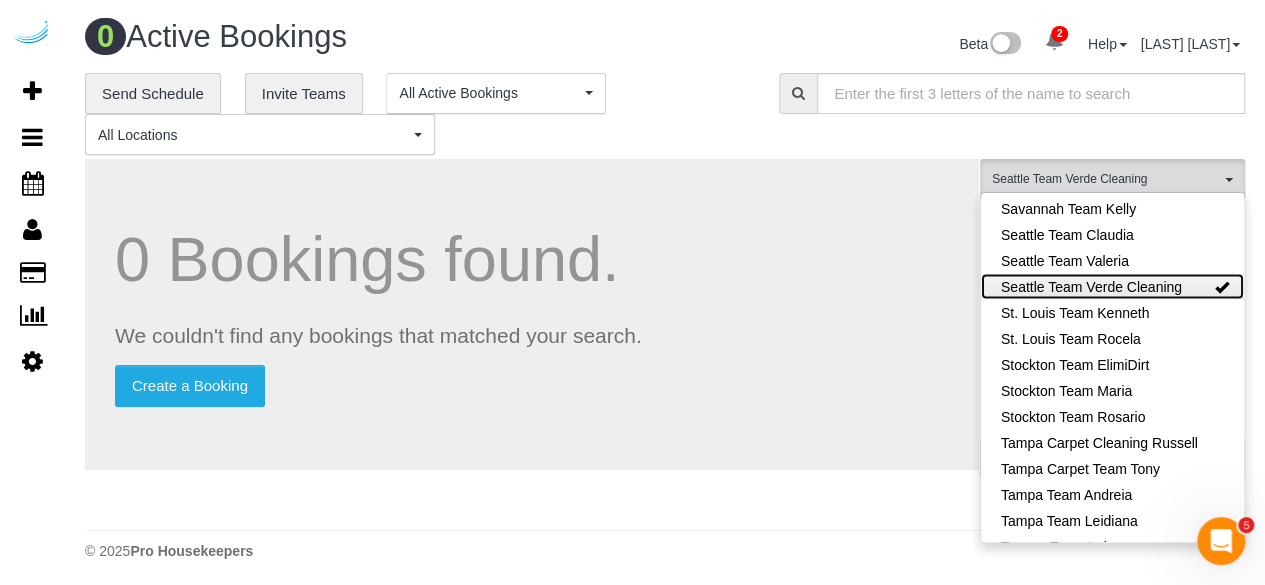 click on "Seattle Team Verde Cleaning" at bounding box center (1112, 286) 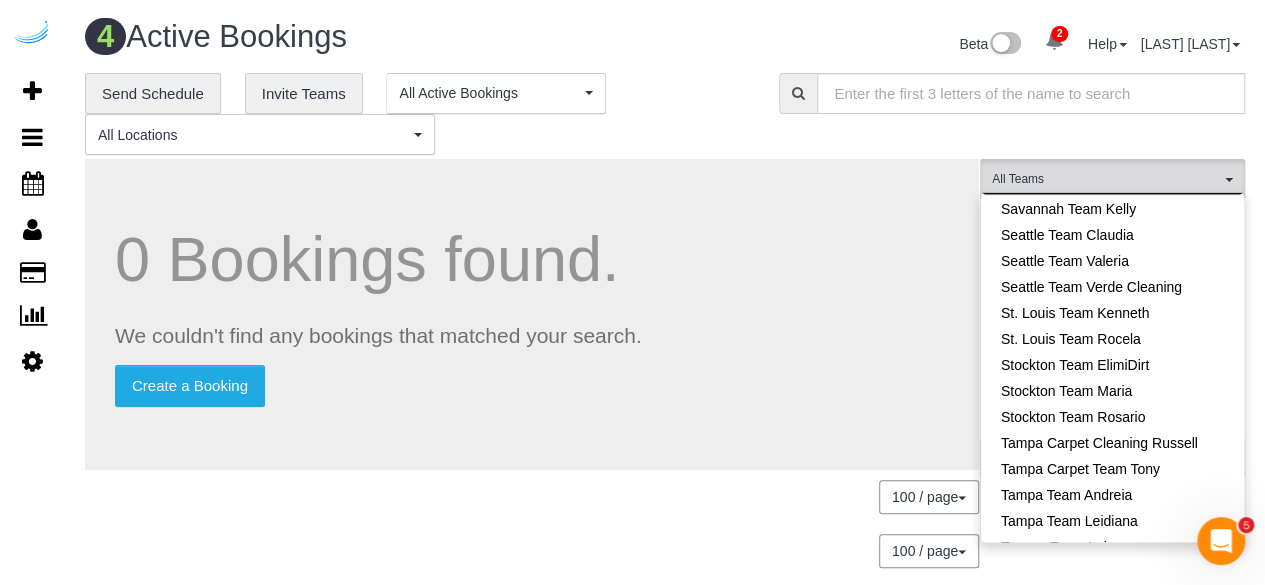 click on "Sarasota Team Juan" at bounding box center [1112, 182] 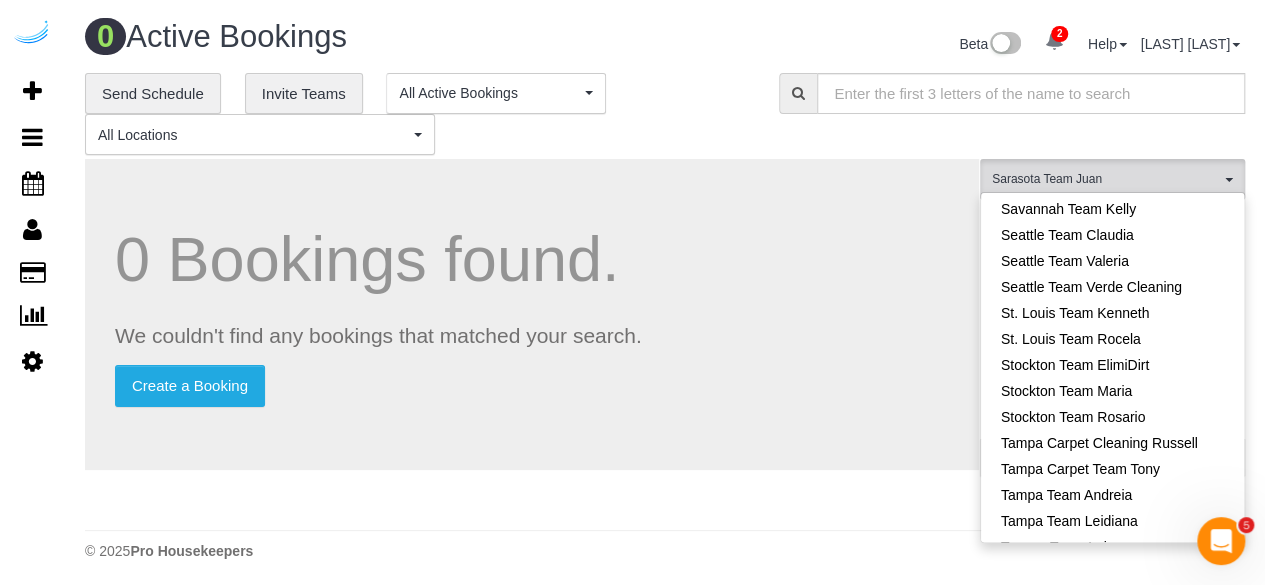 click on "**********" at bounding box center (665, 297) 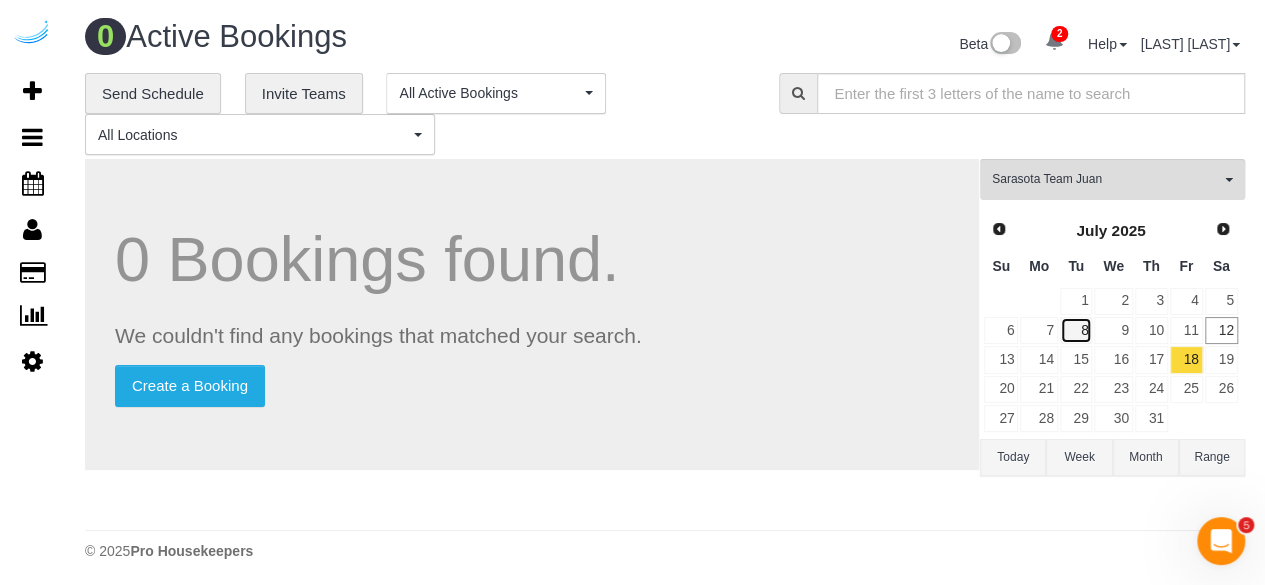 click on "8" at bounding box center (1076, 330) 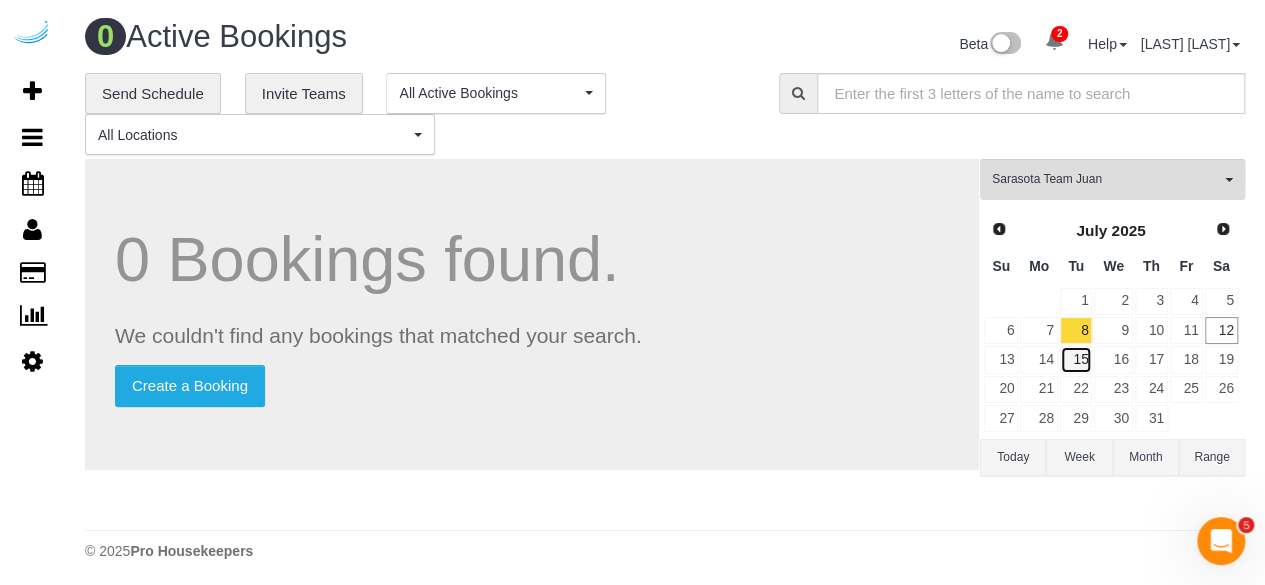 click on "15" at bounding box center (1076, 359) 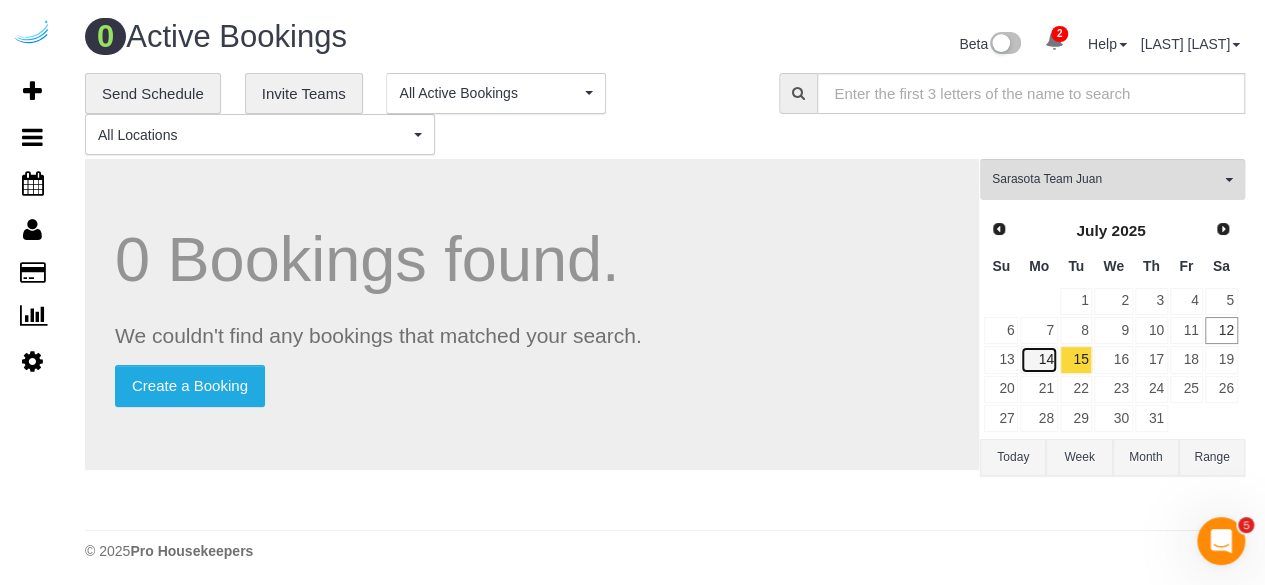 click on "14" at bounding box center [1038, 359] 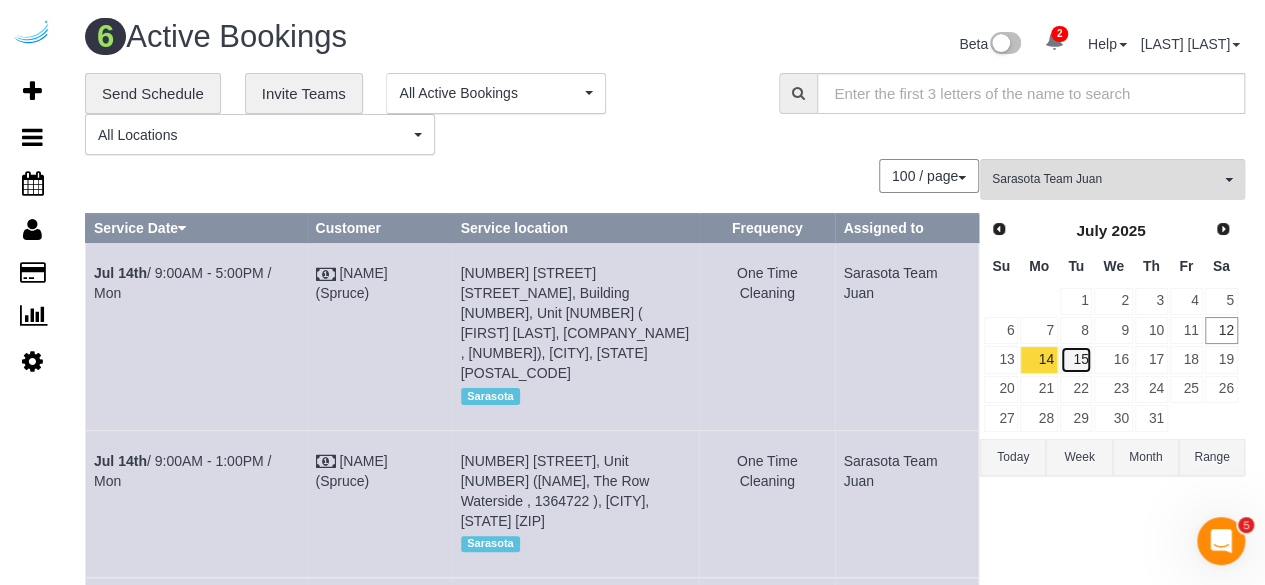 click on "15" at bounding box center (1076, 359) 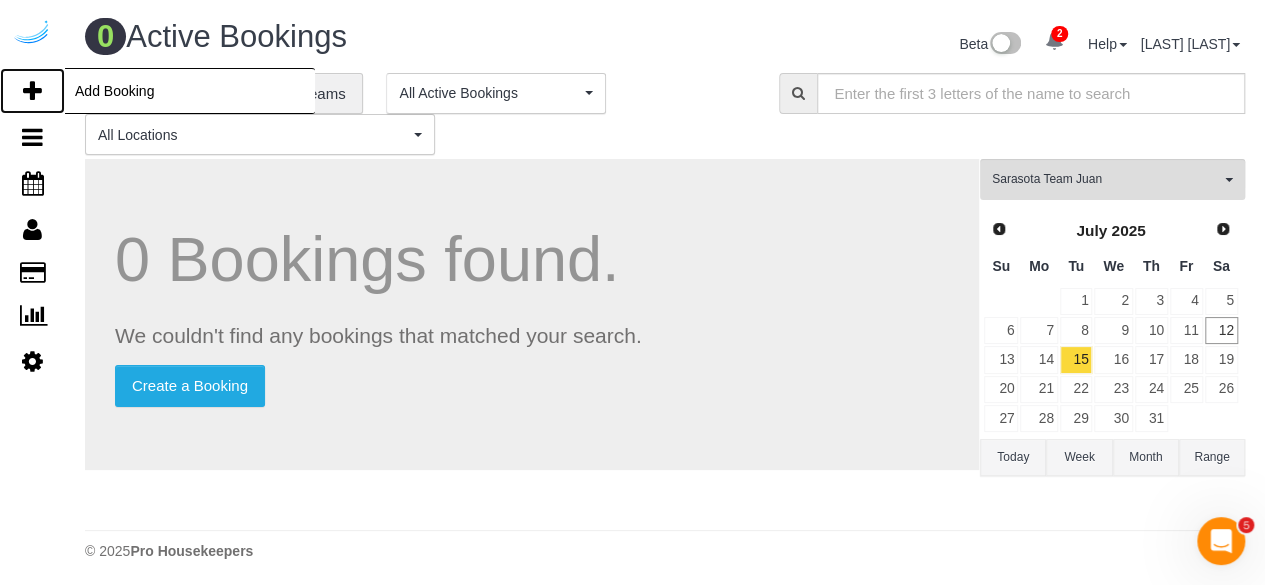 click at bounding box center (32, 91) 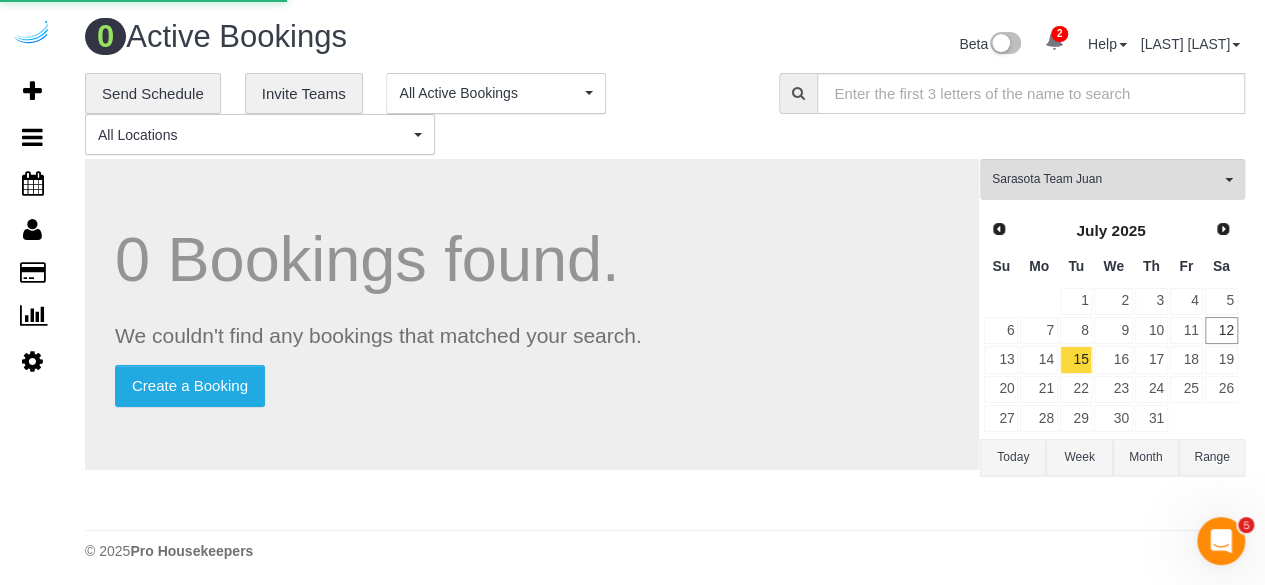 select on "number:9" 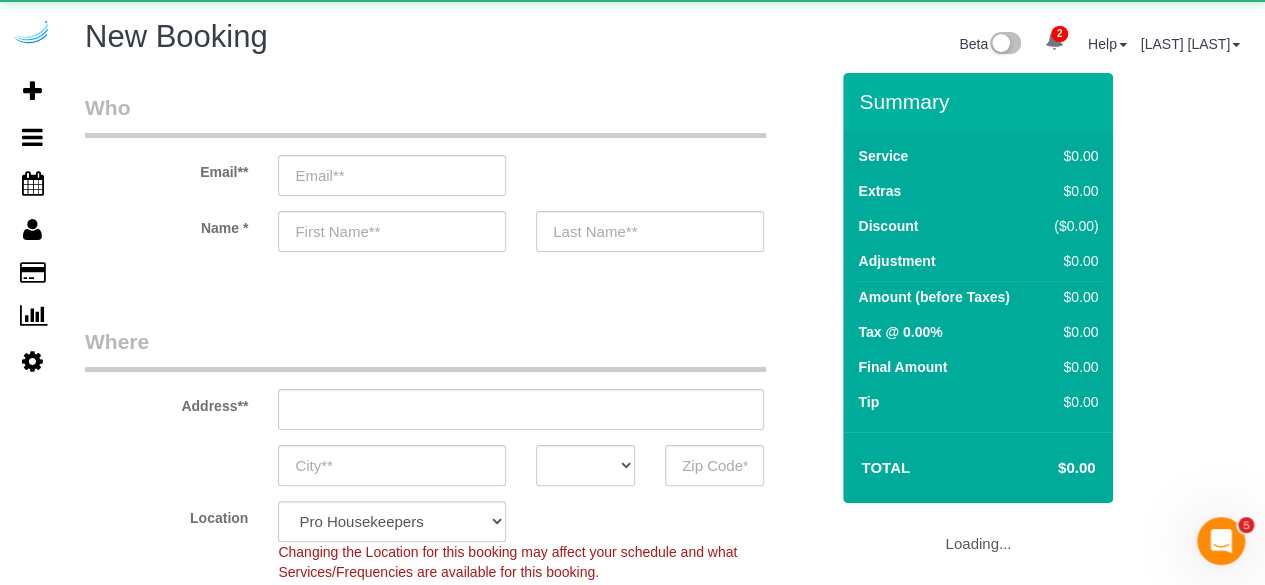 select on "4" 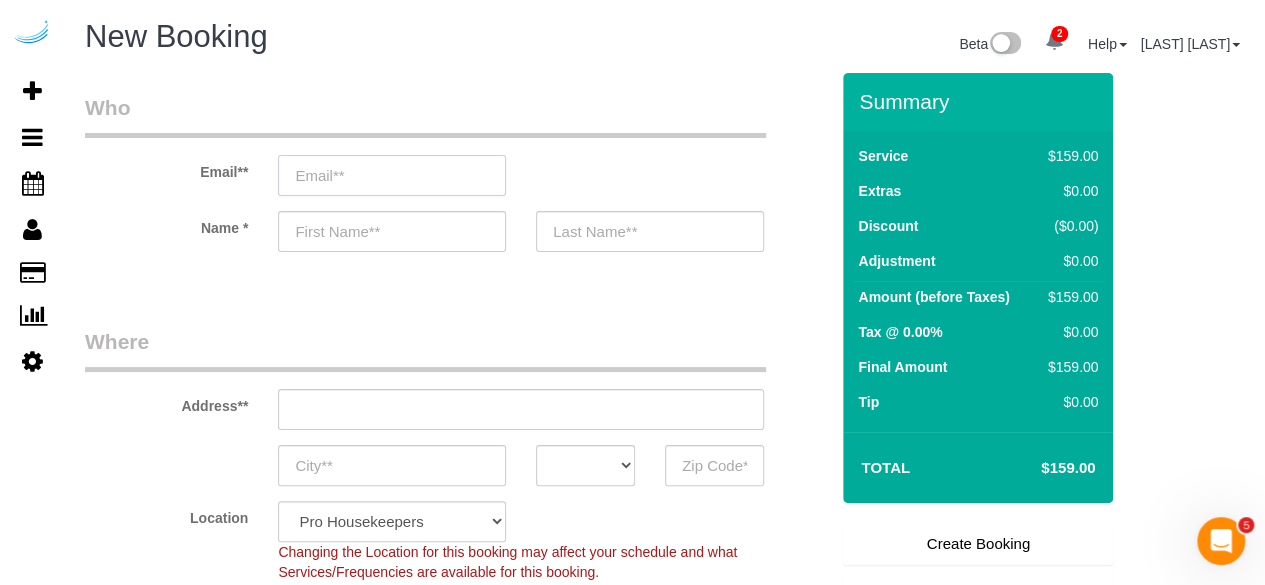 click at bounding box center (392, 175) 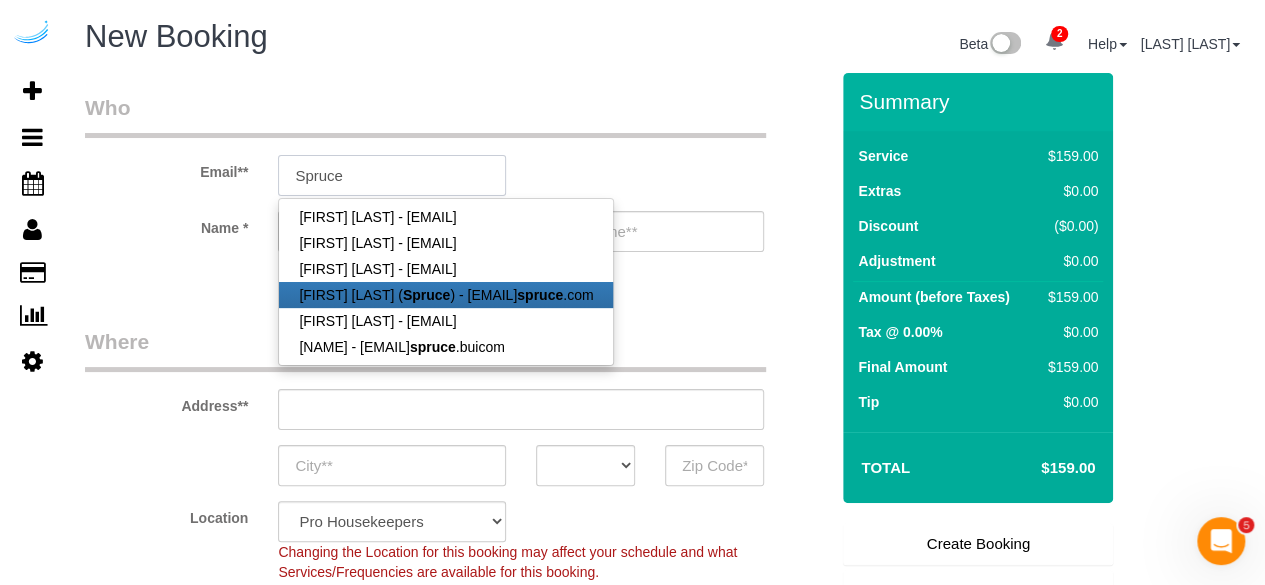 type on "brandie@getspruce.com" 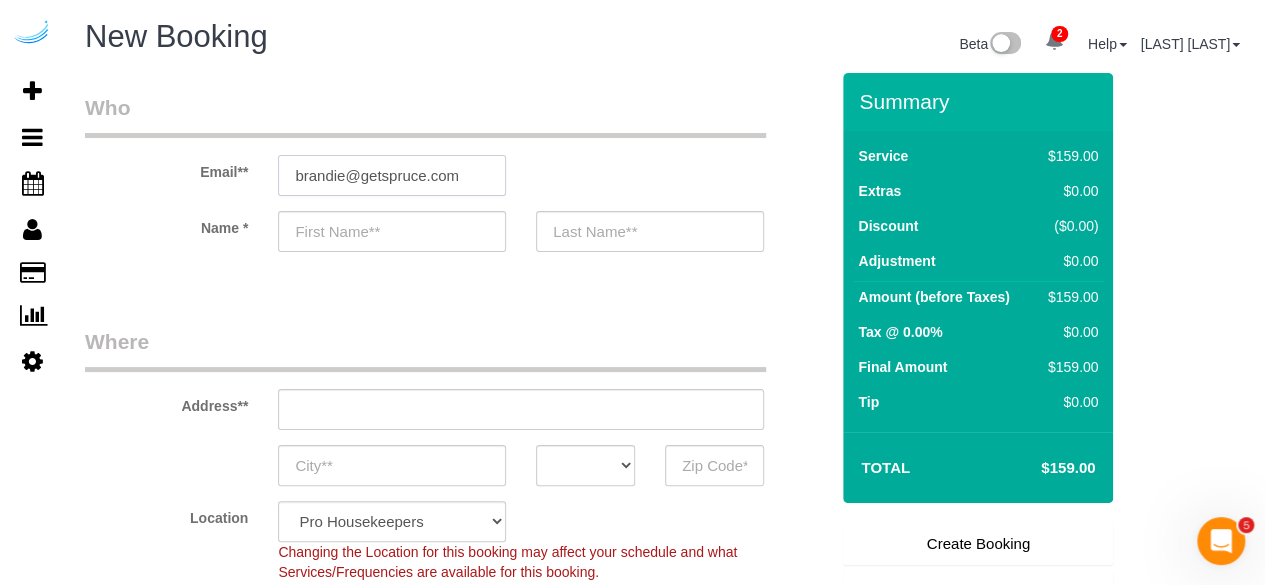 type on "Brandie" 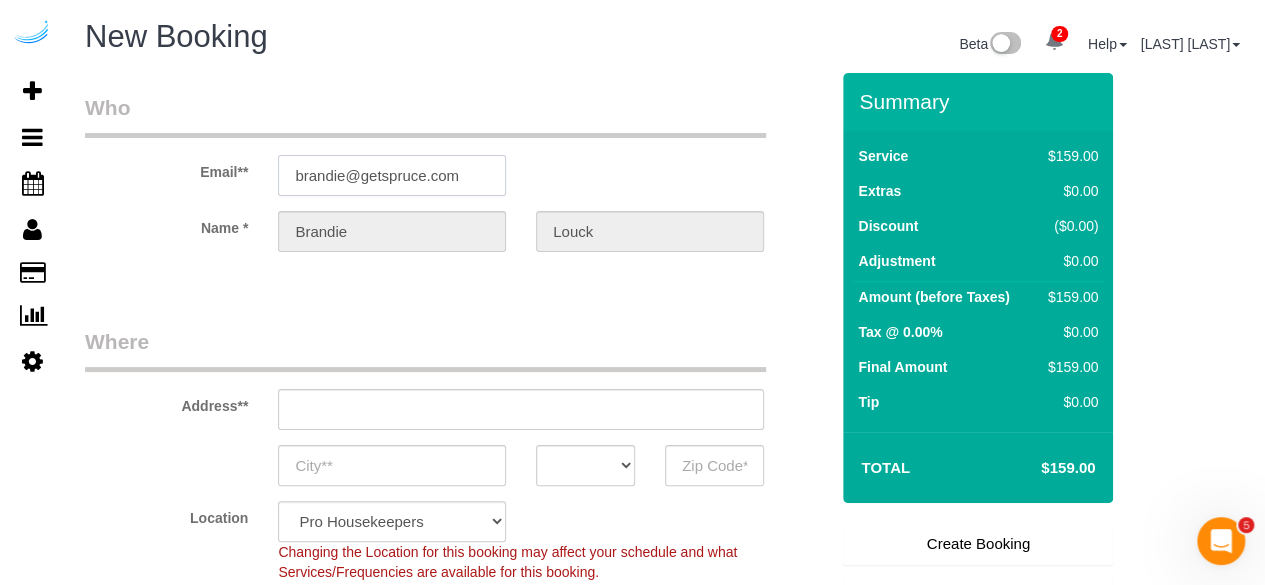 type on "3816 S Lamar Blvd" 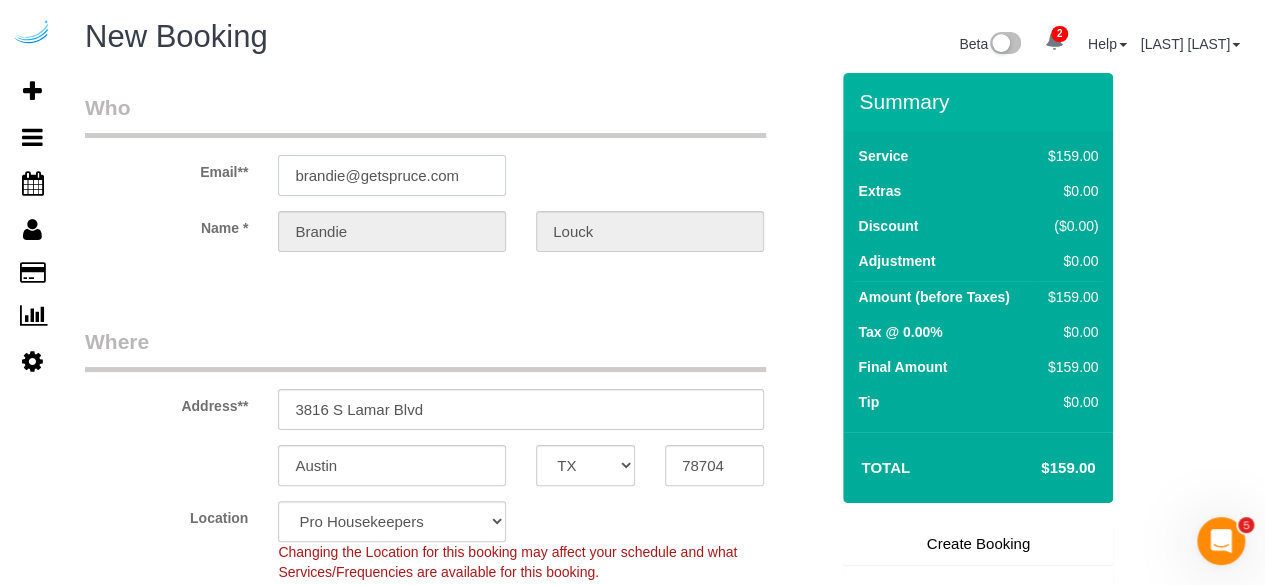 type on "brandie@getspruce.com" 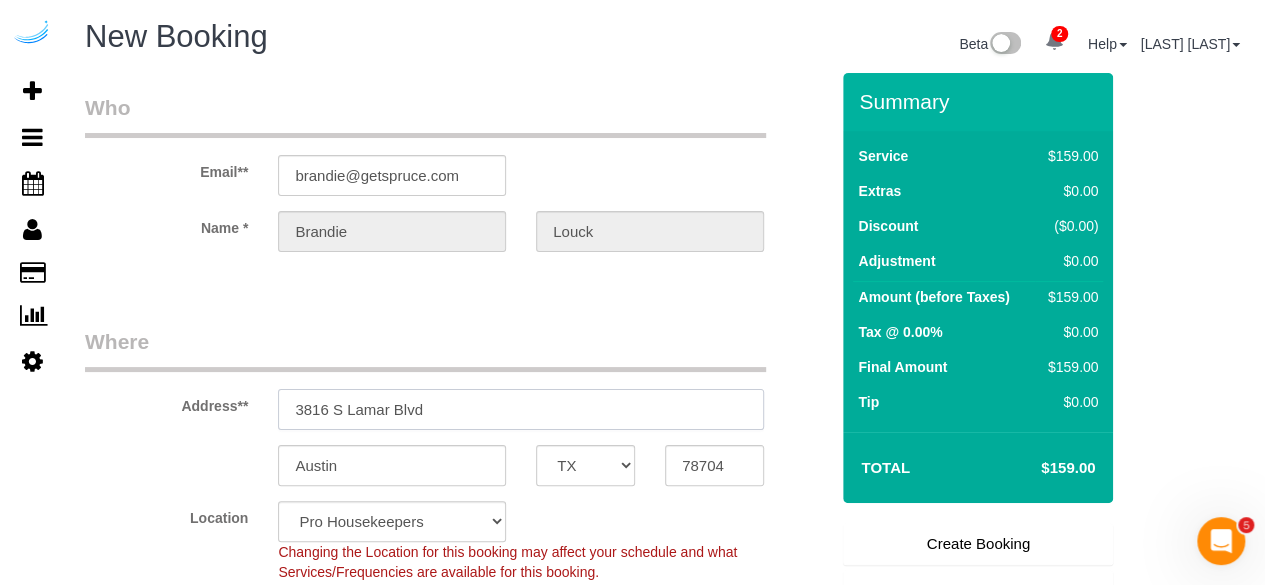 click on "3816 S Lamar Blvd" at bounding box center (521, 409) 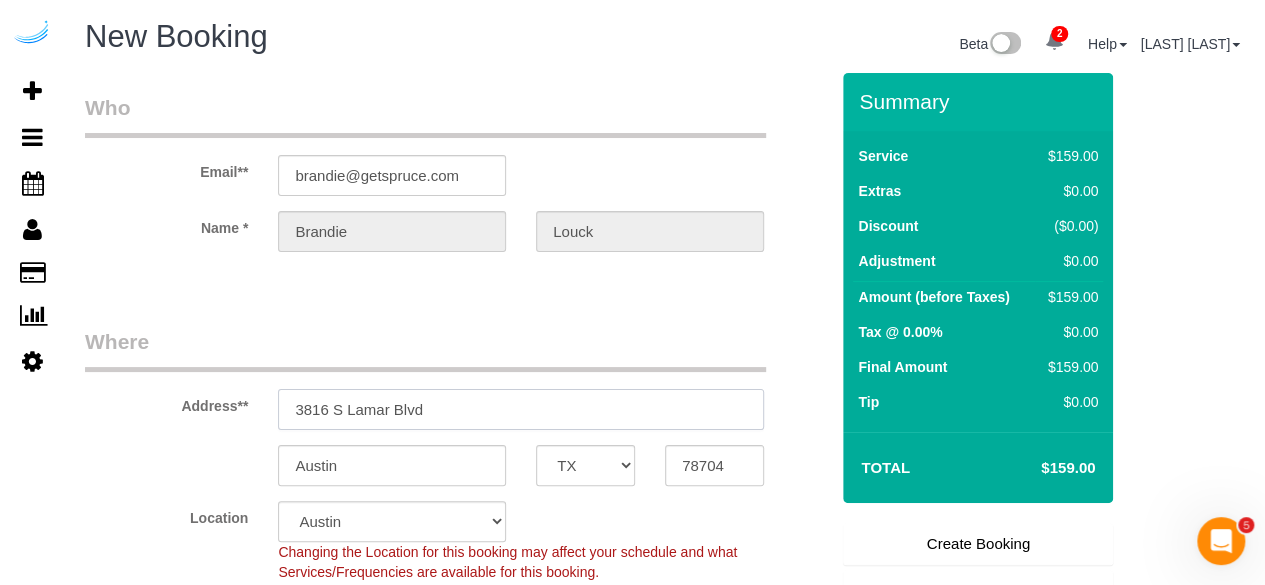 paste on "[NUMBER] [STREET], [CITY], [STATE] [POSTAL_CODE]" 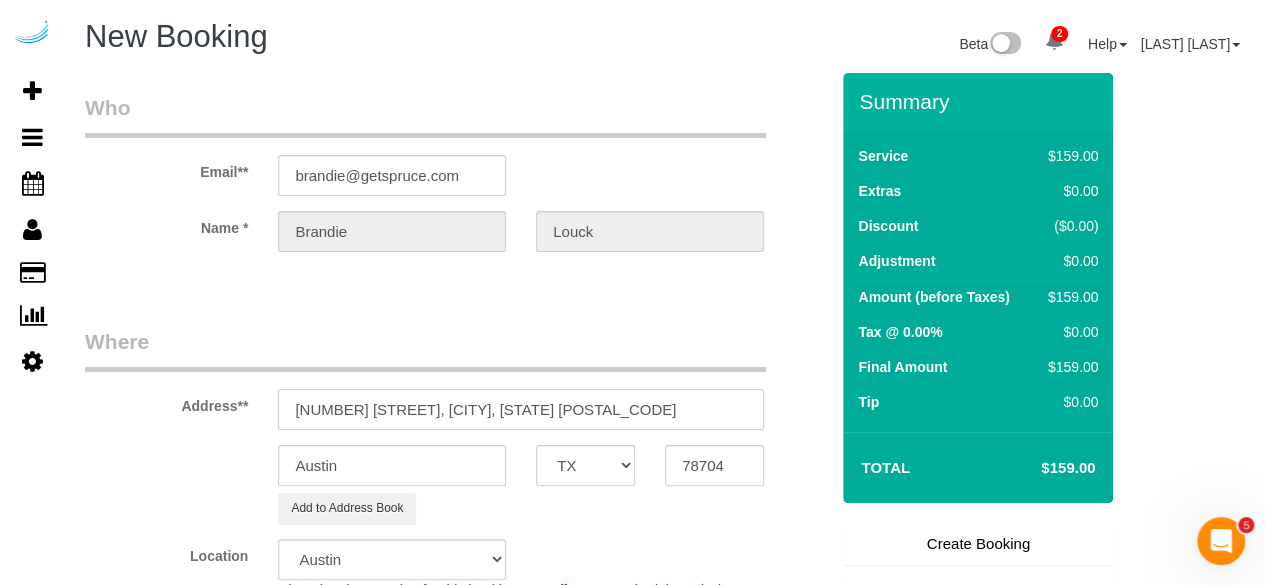 select on "object:11945" 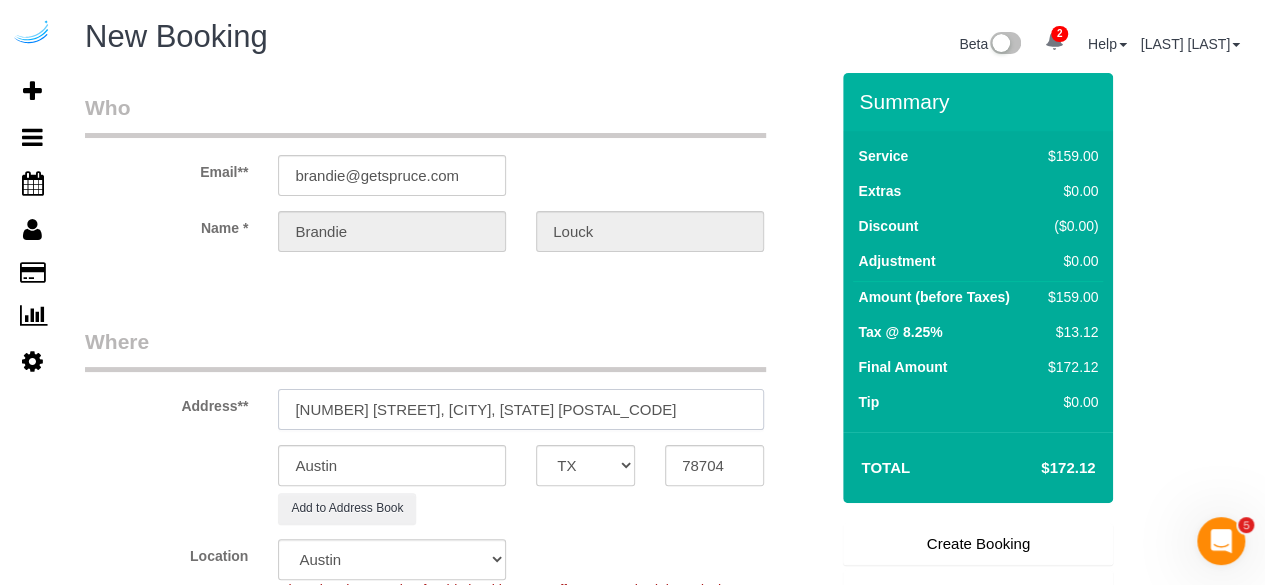 type on "[NUMBER] [STREET], [CITY], [STATE] [POSTAL_CODE]" 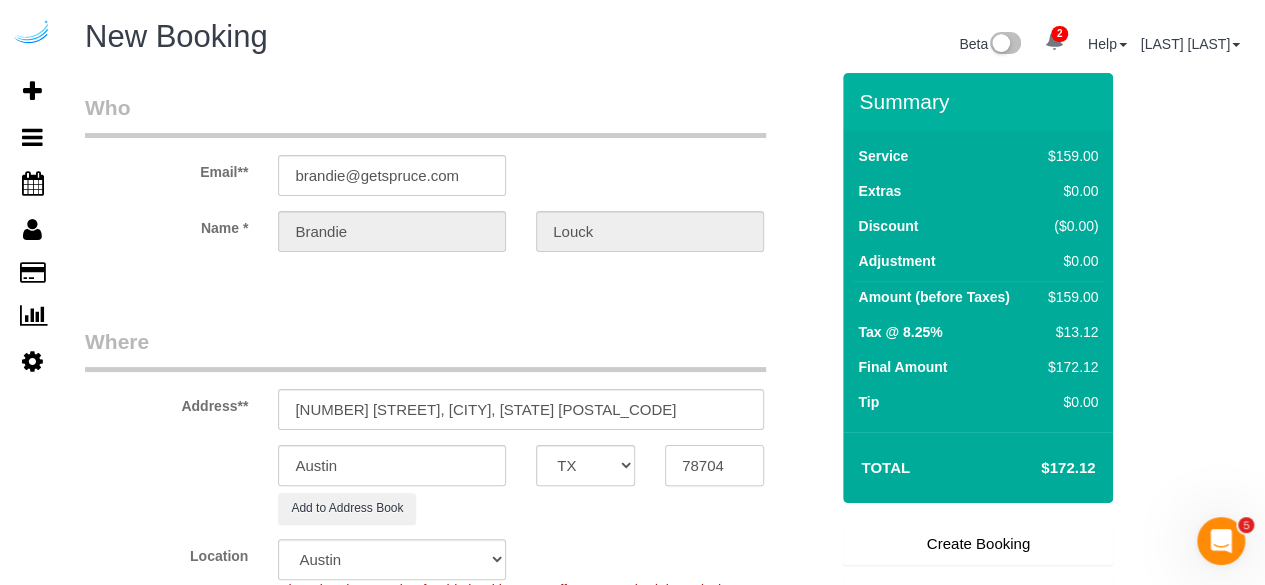 click on "78704" at bounding box center [714, 465] 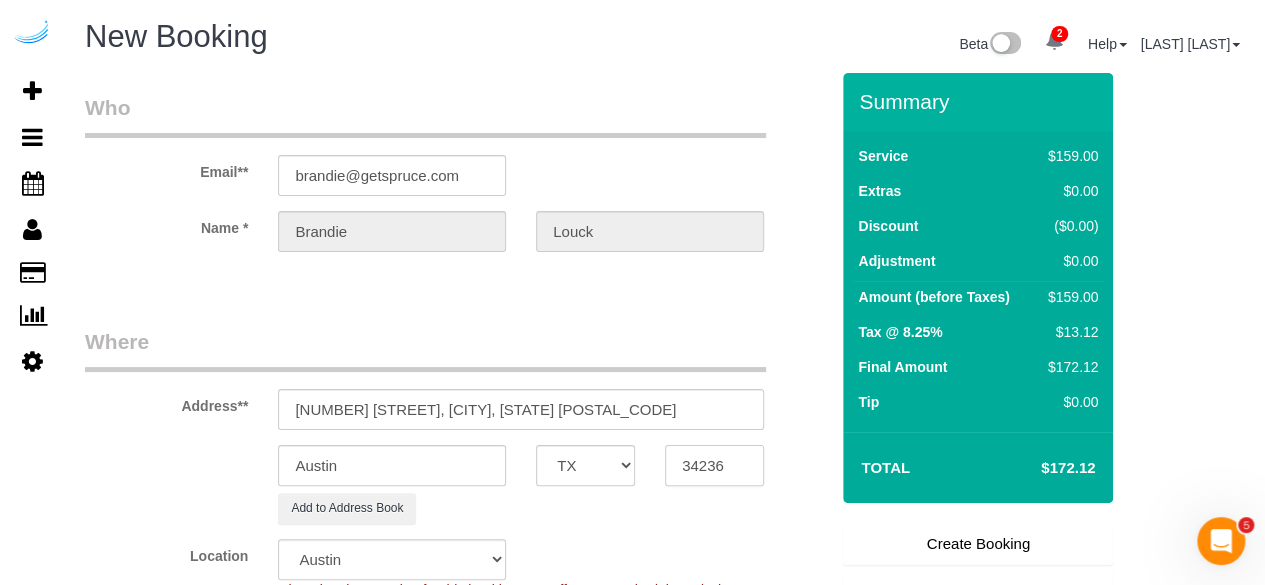type on "34236" 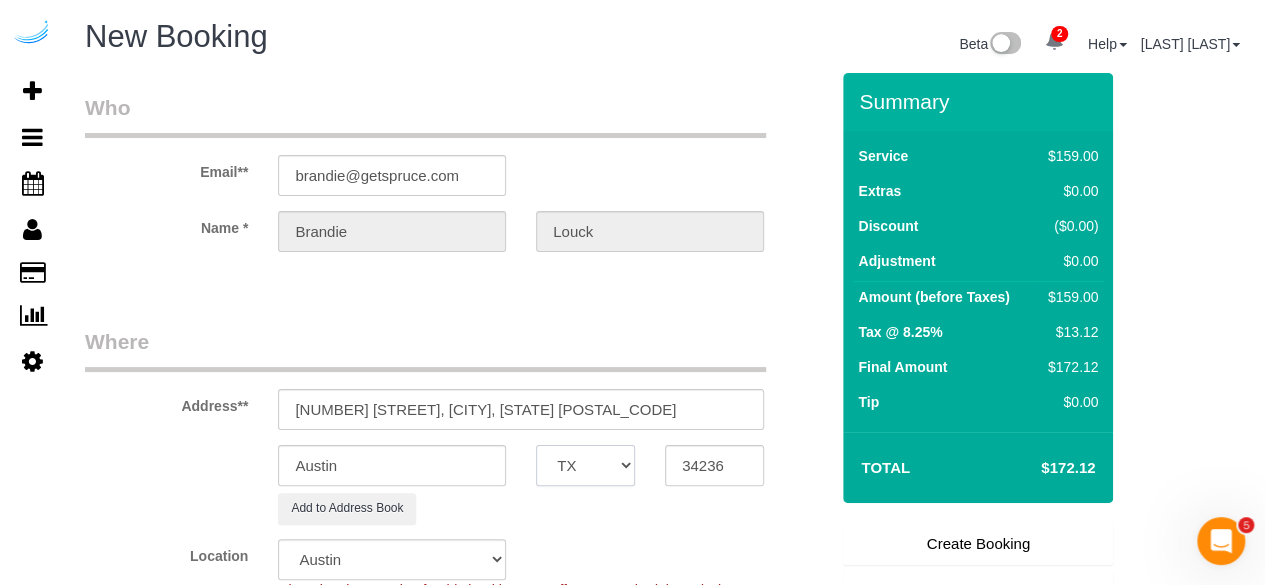 click on "AK
AL
AR
AZ
CA
CO
CT
DC
DE
FL
GA
HI
IA
ID
IL
IN
KS
KY
LA
MA
MD
ME
MI
MN
MO
MS
MT
NC
ND
NE
NH
NJ
NM
NV
NY
OH
OK
OR
PA
RI
SC
SD
TN
TX
UT
VA
VT
WA
WI
WV
WY" at bounding box center [585, 465] 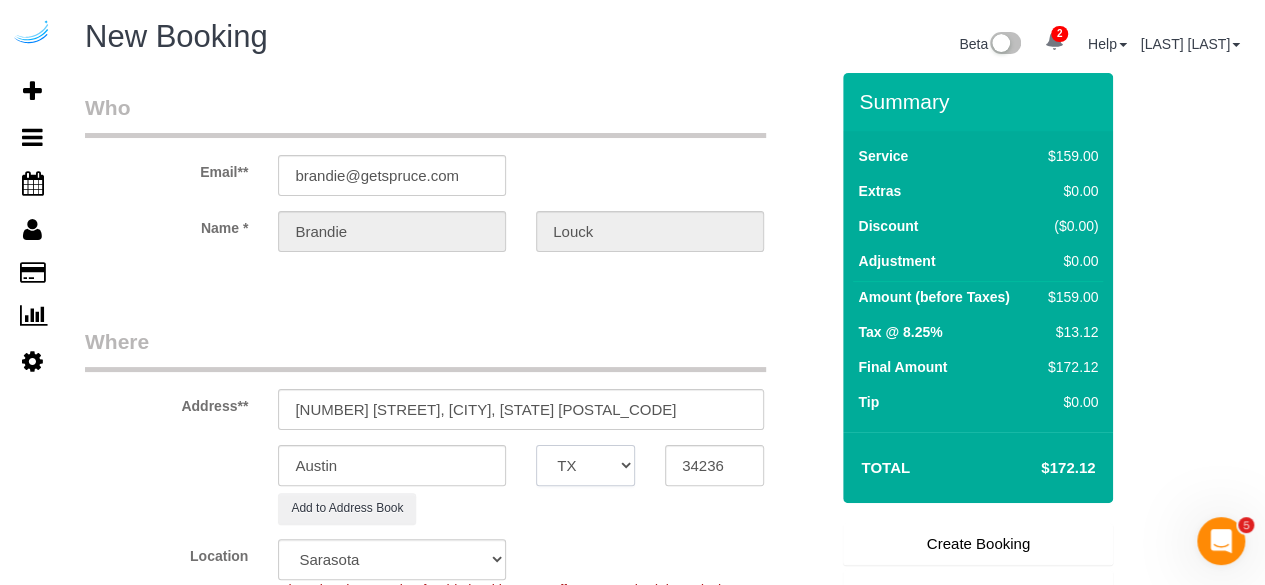 select on "22" 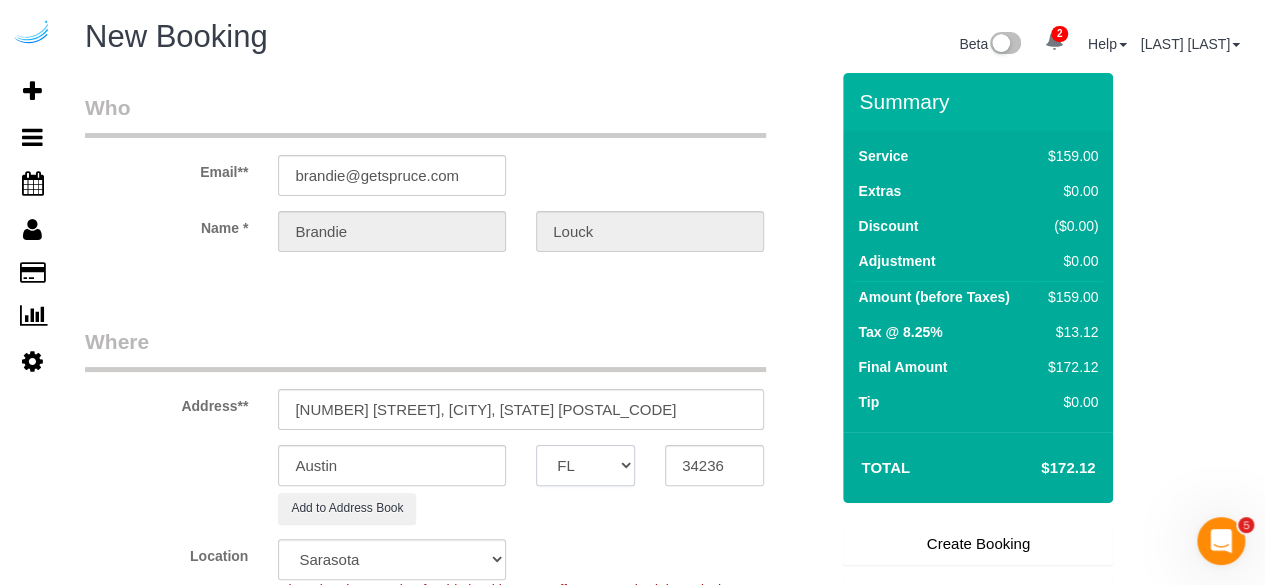 click on "AK
AL
AR
AZ
CA
CO
CT
DC
DE
FL
GA
HI
IA
ID
IL
IN
KS
KY
LA
MA
MD
ME
MI
MN
MO
MS
MT
NC
ND
NE
NH
NJ
NM
NV
NY
OH
OK
OR
PA
RI
SC
SD
TN
TX
UT
VA
VT
WA
WI
WV
WY" at bounding box center (585, 465) 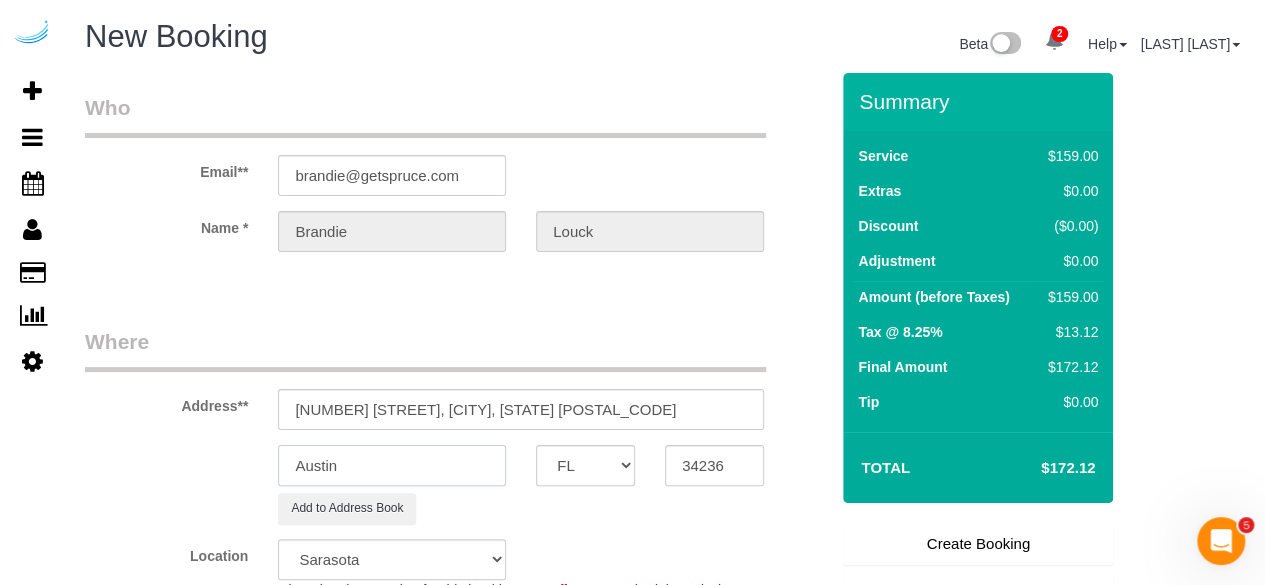 click on "Austin" at bounding box center [392, 465] 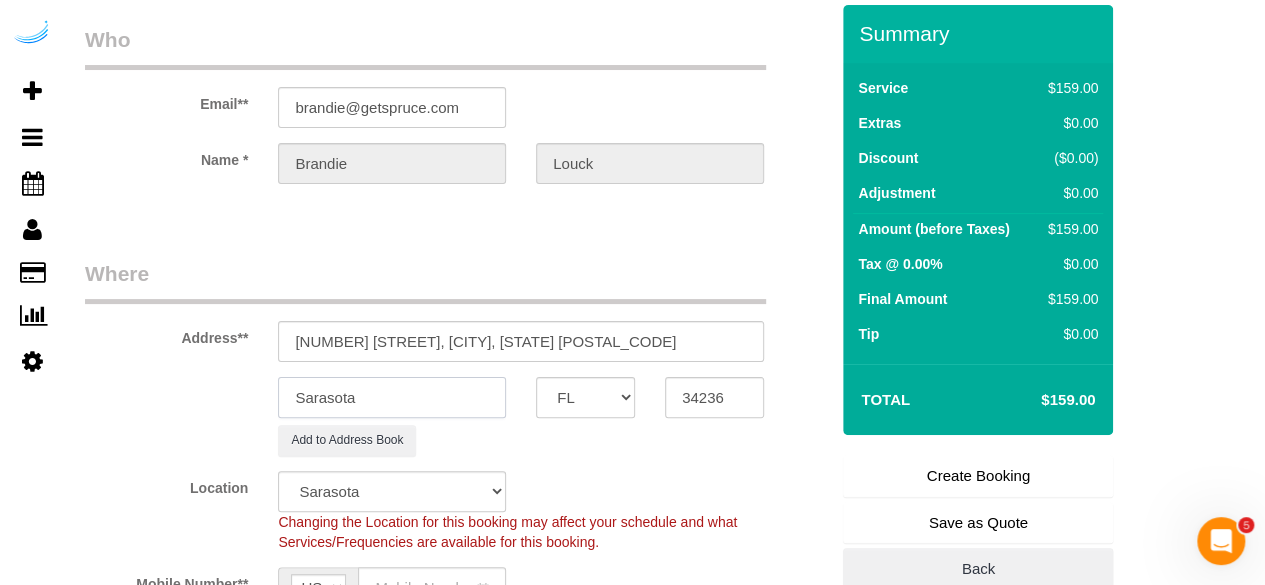 scroll, scrollTop: 100, scrollLeft: 0, axis: vertical 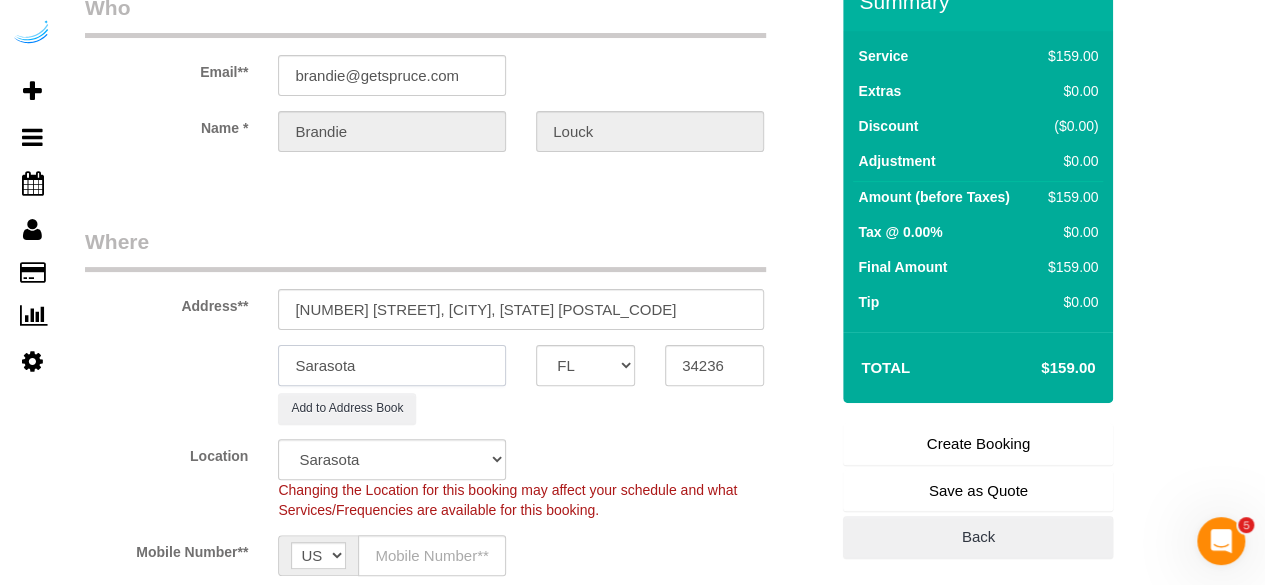 type on "Sarasota" 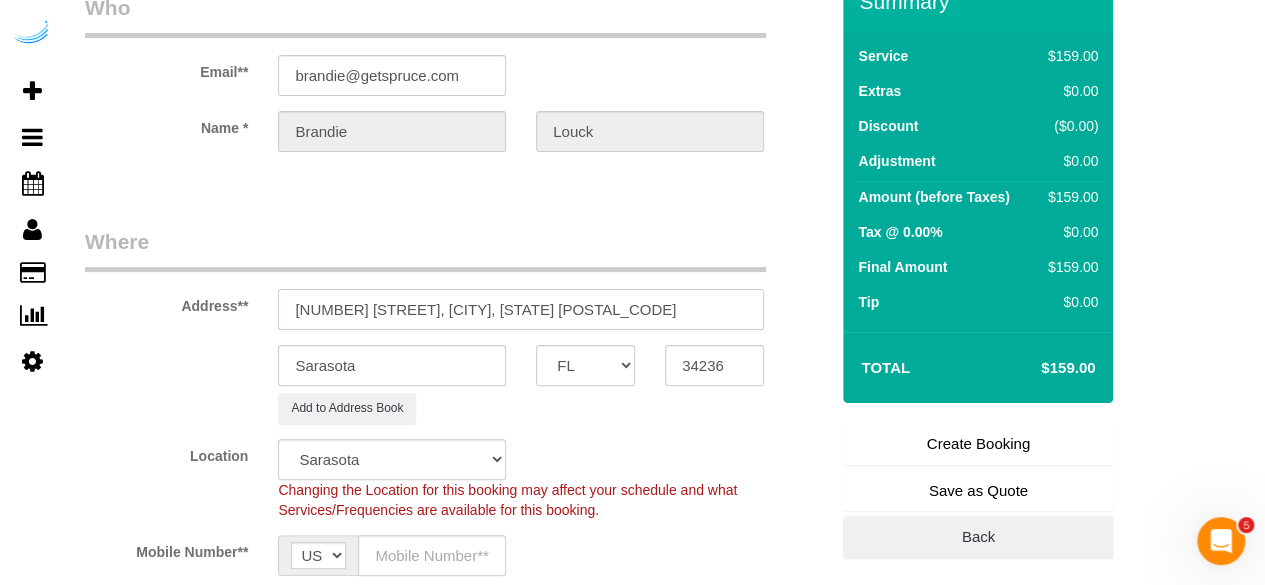 drag, startPoint x: 409, startPoint y: 301, endPoint x: 780, endPoint y: 289, distance: 371.19403 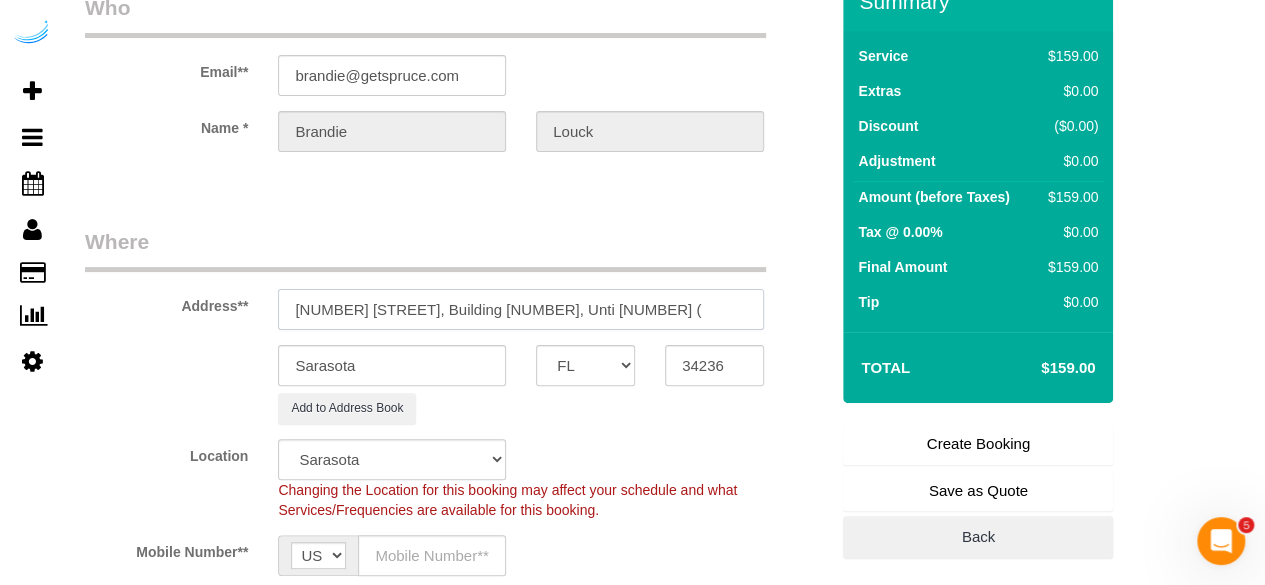 paste on "[FIRST] [LAST]" 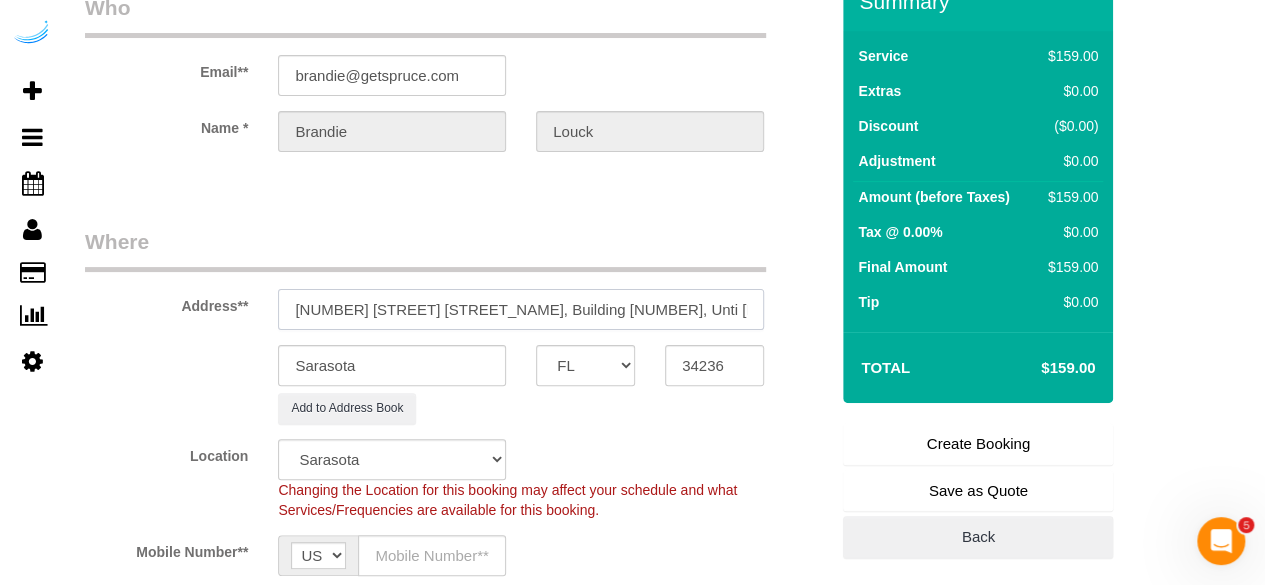 click on "[NUMBER] [STREET] [STREET_NAME], Building [NUMBER], Unti [NUMBER] ([FIRST] [LAST]," at bounding box center (521, 309) 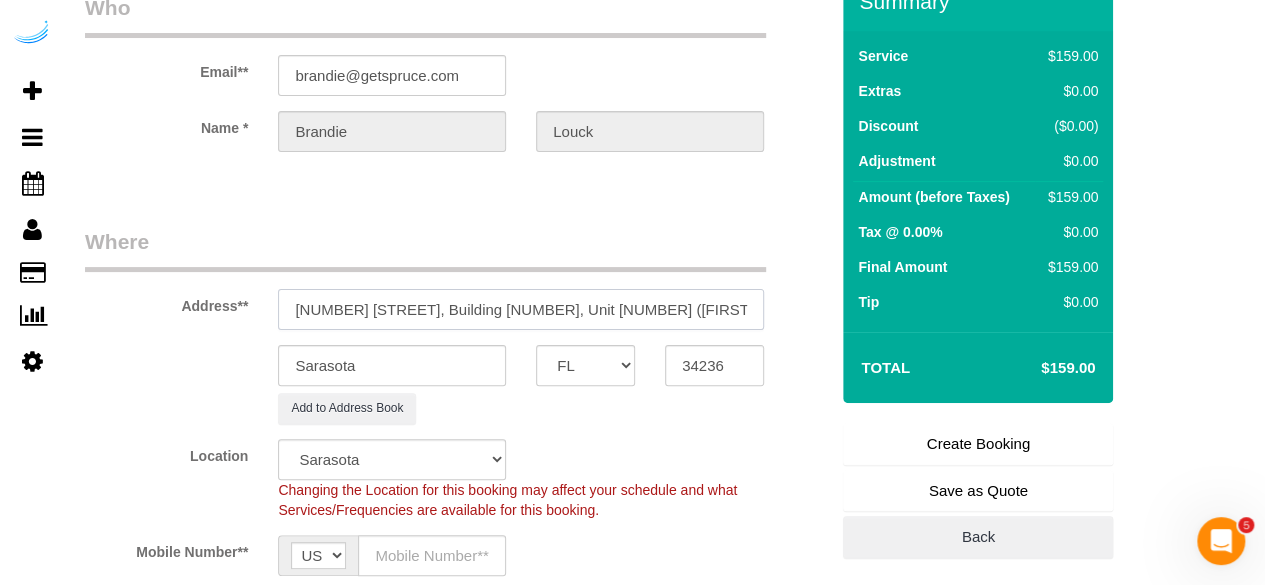 click on "[NUMBER] [STREET], Building [NUMBER], Unit [NUMBER] ([FIRST] [LAST]," at bounding box center (521, 309) 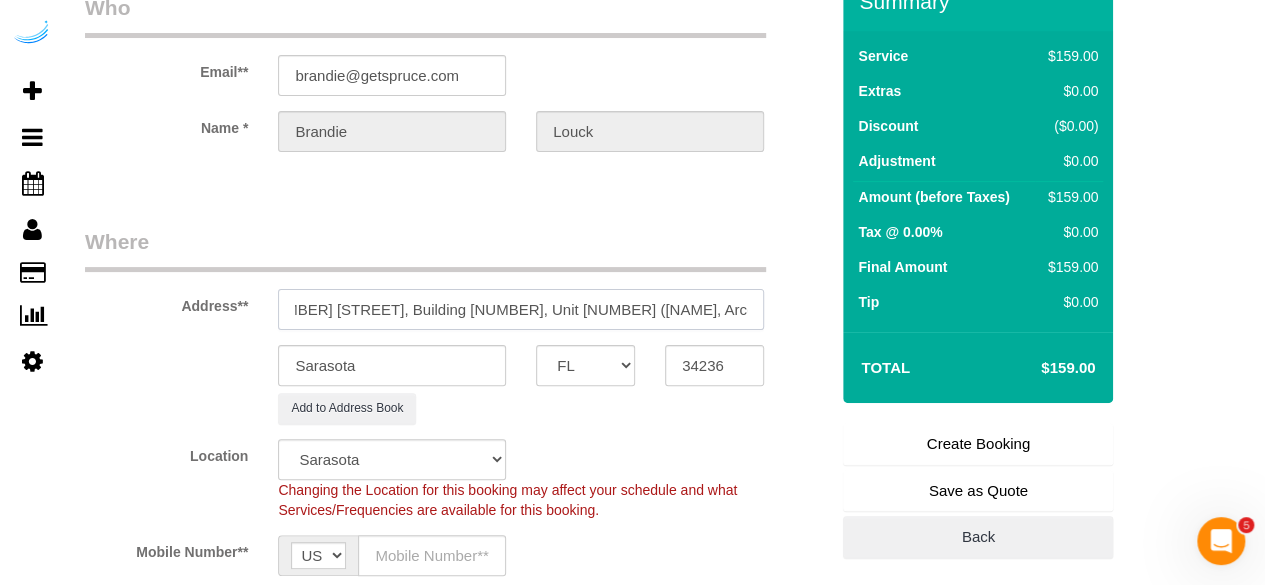 scroll, scrollTop: 0, scrollLeft: 41, axis: horizontal 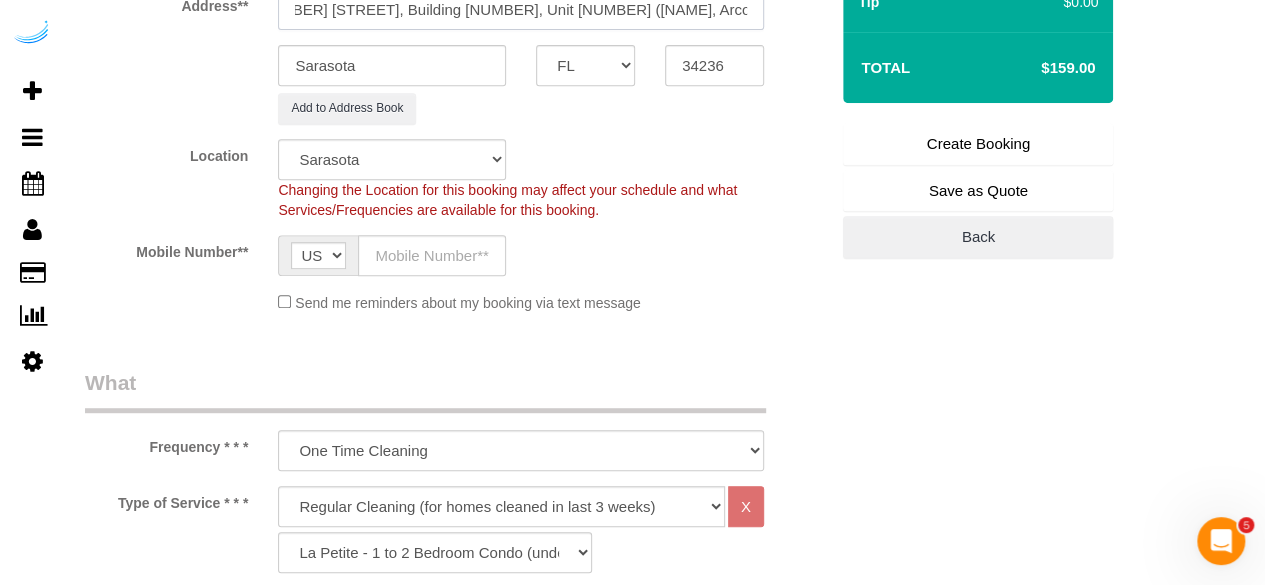 type on "[NUMBER] [STREET], Building [NUMBER], Unit [NUMBER] ([NAME], Arcos, 1440830)" 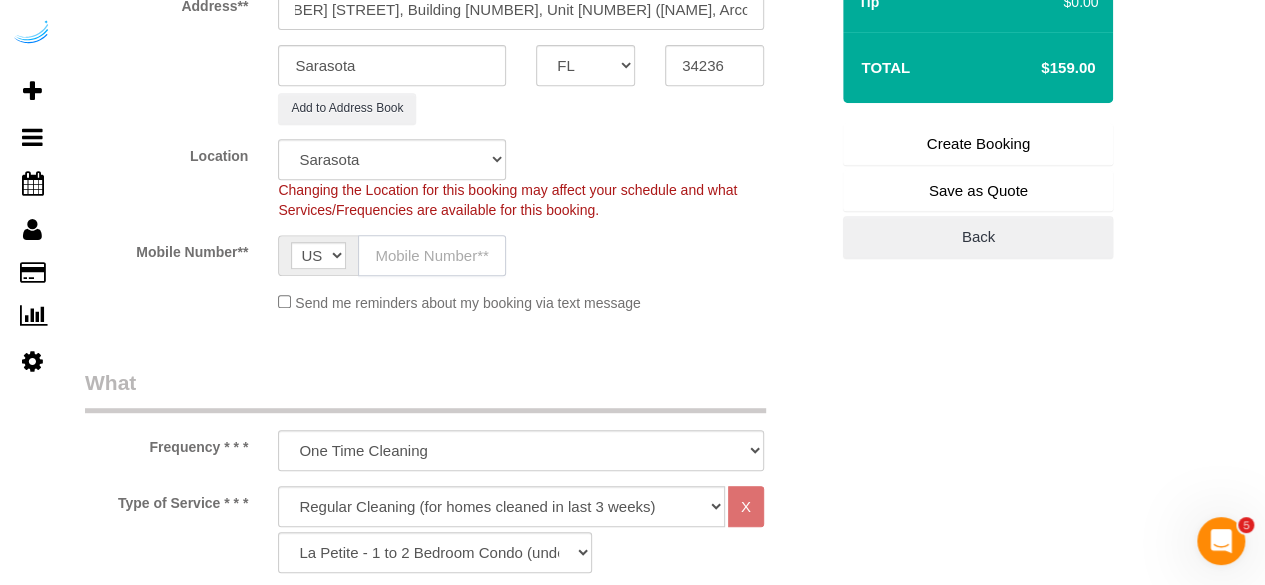 scroll, scrollTop: 0, scrollLeft: 0, axis: both 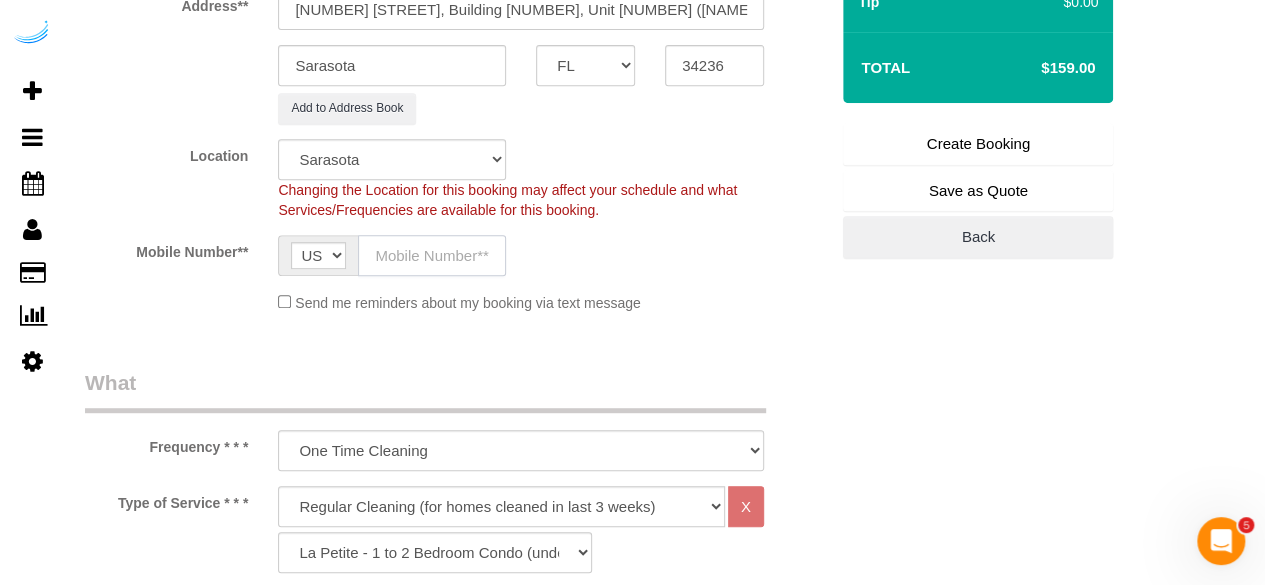click 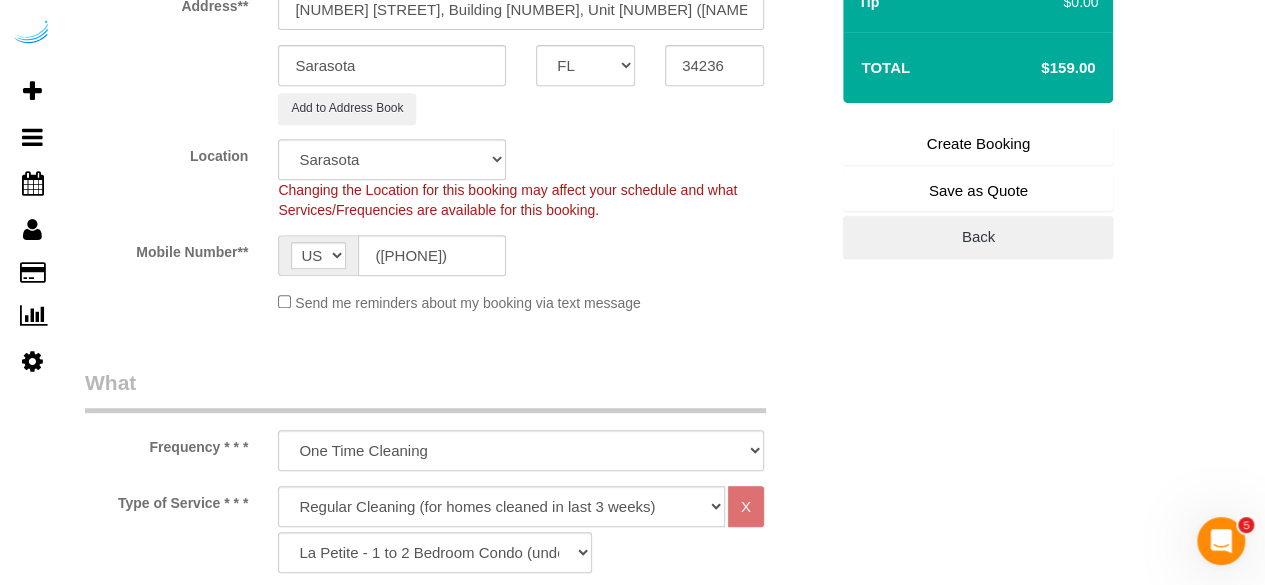 type on "Brandie Louck" 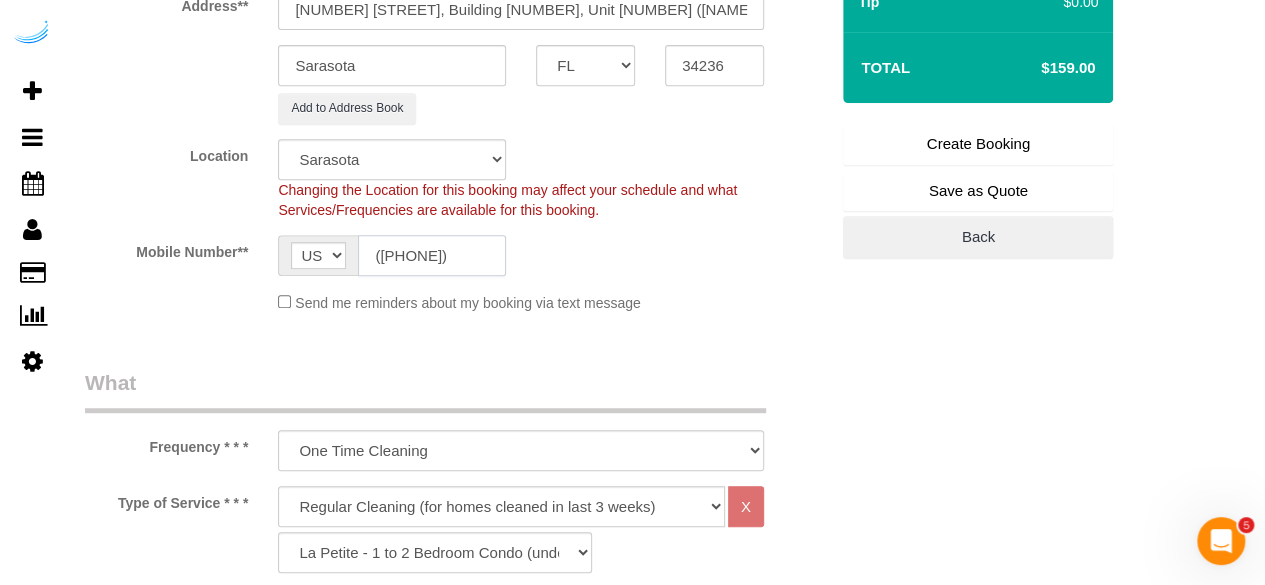 type on "([PHONE])" 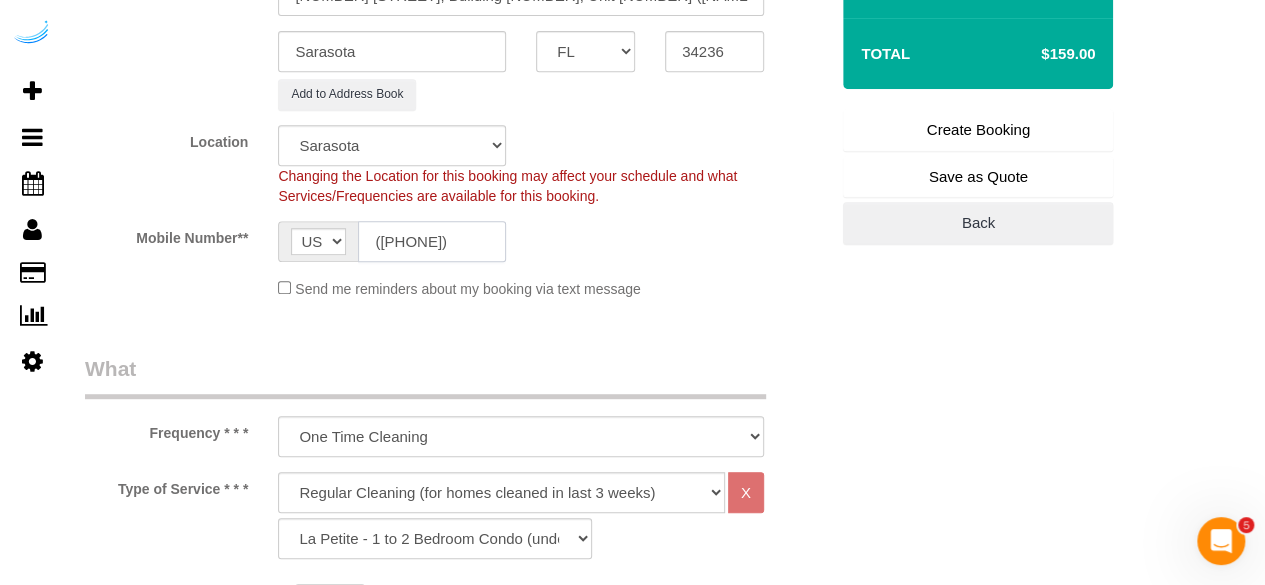 scroll, scrollTop: 600, scrollLeft: 0, axis: vertical 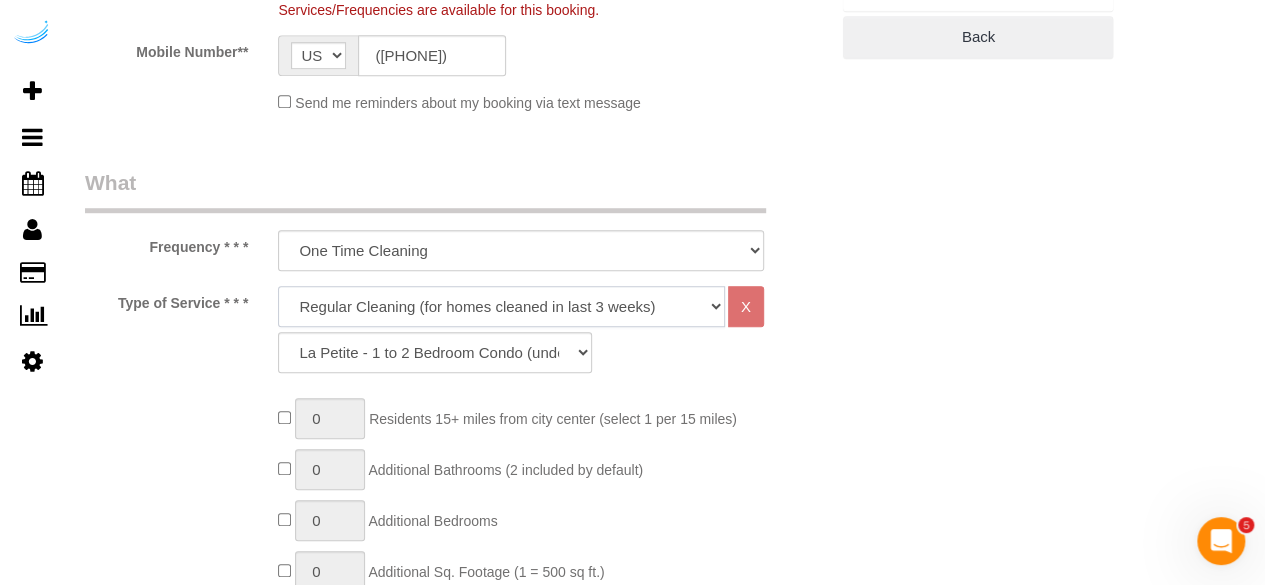 click on "Deep Cleaning (for homes that have not been cleaned in 3+ weeks) Spruce Regular Cleaning (for homes cleaned in last 3 weeks) Moving Cleanup (to clean home for new tenants) Post Construction Cleaning Vacation Rental Cleaning Hourly" 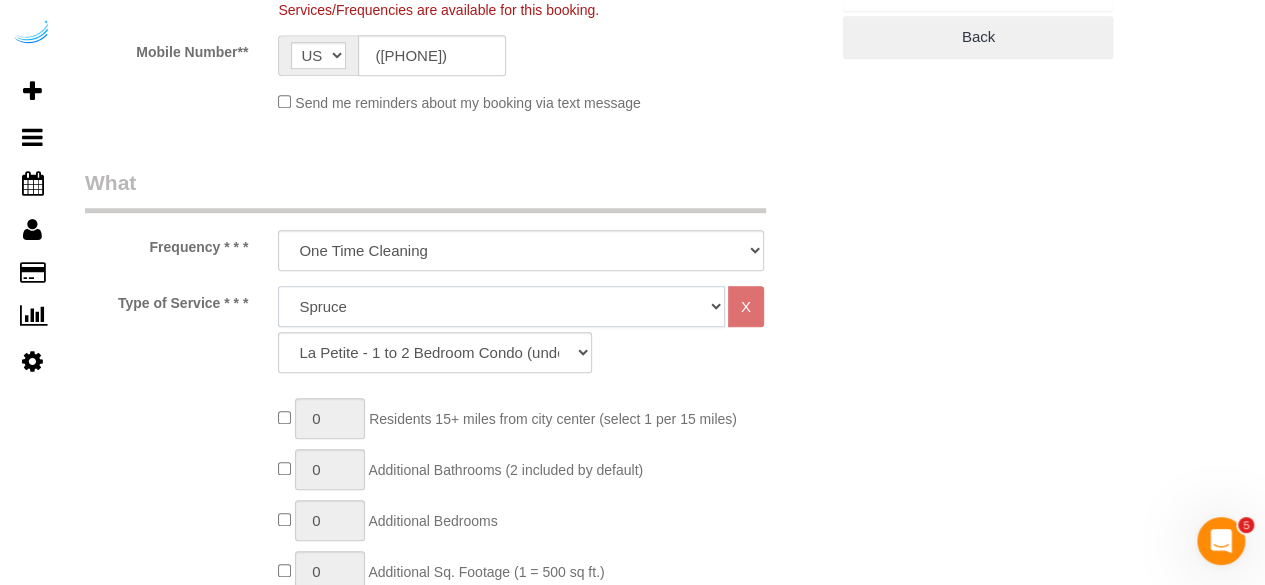 click on "Deep Cleaning (for homes that have not been cleaned in 3+ weeks) Spruce Regular Cleaning (for homes cleaned in last 3 weeks) Moving Cleanup (to clean home for new tenants) Post Construction Cleaning Vacation Rental Cleaning Hourly" 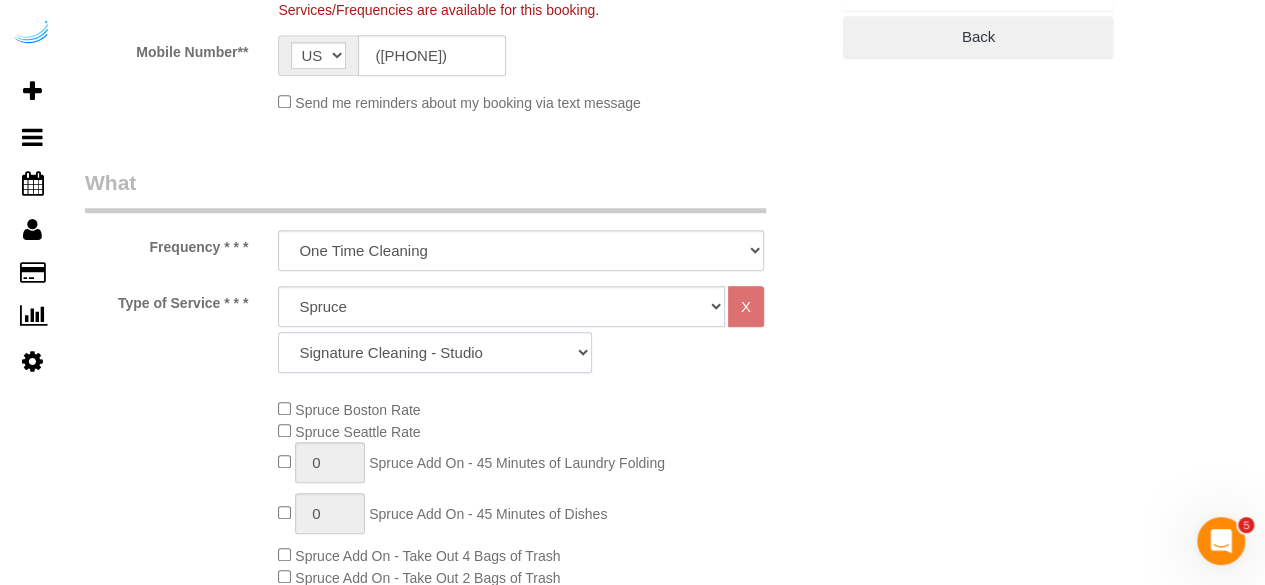 click on "Signature Cleaning - Studio Signature Cleaning - 1 Bed 1 Bath Signature Cleaning - 1 Bed 1.5 Bath Signature Cleaning - 1 Bed 1 Bath + Study Signature Cleaning - 1 Bed 2 Bath Signature Cleaning - 2 Bed 1 Bath Signature Cleaning - 2 Bed 2 Bath Signature Cleaning - 2 Bed 2.5 Bath Signature Cleaning - 2 Bed 2 Bath + Study Signature Cleaning - 3 Bed 2 Bath Signature Cleaning - 3 Bed 3 Bath Signature Cleaning - 4 Bed 2 Bath Signature Cleaning - 4 Bed 4 Bath Signature Cleaning - 5 Bed 4 Bath Signature Cleaning - 5 Bed 5 Bath Signature Cleaning - 6 Bed 6 Bath Premium Cleaning - Studio Premium Cleaning - 1 Bed 1 Bath Premium Cleaning - 1 Bed 1.5 Bath Premium Cleaning - 1 Bed 1 Bath + Study Premium Cleaning - 1 Bed 2 Bath Premium Cleaning - 2 Bed 1 Bath Premium Cleaning - 2 Bed 2 Bath Premium Cleaning - 2 Bed 2.5 Bath Premium Cleaning - 2 Bed 2 Bath + Study Premium Cleaning - 3 Bed 2 Bath Premium Cleaning - 3 Bed 3 Bath Premium Cleaning - 4 Bed 2 Bath Premium Cleaning - 4 Bed 4 Bath Premium Cleaning - 5 Bed 4 Bath" 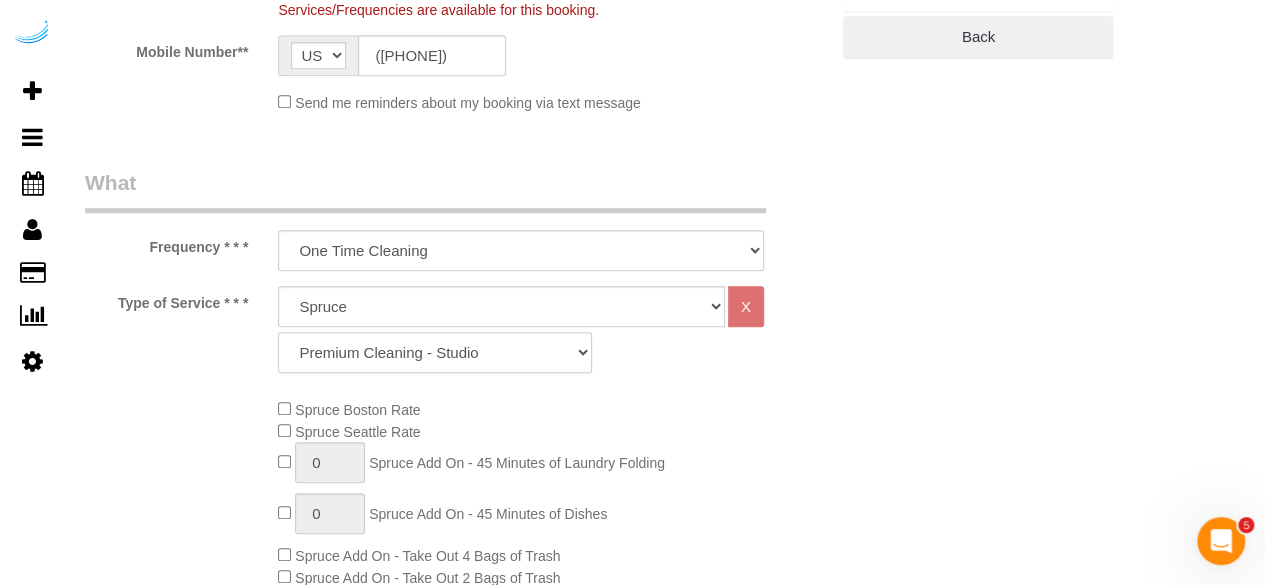 click on "Signature Cleaning - Studio Signature Cleaning - 1 Bed 1 Bath Signature Cleaning - 1 Bed 1.5 Bath Signature Cleaning - 1 Bed 1 Bath + Study Signature Cleaning - 1 Bed 2 Bath Signature Cleaning - 2 Bed 1 Bath Signature Cleaning - 2 Bed 2 Bath Signature Cleaning - 2 Bed 2.5 Bath Signature Cleaning - 2 Bed 2 Bath + Study Signature Cleaning - 3 Bed 2 Bath Signature Cleaning - 3 Bed 3 Bath Signature Cleaning - 4 Bed 2 Bath Signature Cleaning - 4 Bed 4 Bath Signature Cleaning - 5 Bed 4 Bath Signature Cleaning - 5 Bed 5 Bath Signature Cleaning - 6 Bed 6 Bath Premium Cleaning - Studio Premium Cleaning - 1 Bed 1 Bath Premium Cleaning - 1 Bed 1.5 Bath Premium Cleaning - 1 Bed 1 Bath + Study Premium Cleaning - 1 Bed 2 Bath Premium Cleaning - 2 Bed 1 Bath Premium Cleaning - 2 Bed 2 Bath Premium Cleaning - 2 Bed 2.5 Bath Premium Cleaning - 2 Bed 2 Bath + Study Premium Cleaning - 3 Bed 2 Bath Premium Cleaning - 3 Bed 3 Bath Premium Cleaning - 4 Bed 2 Bath Premium Cleaning - 4 Bed 4 Bath Premium Cleaning - 5 Bed 4 Bath" 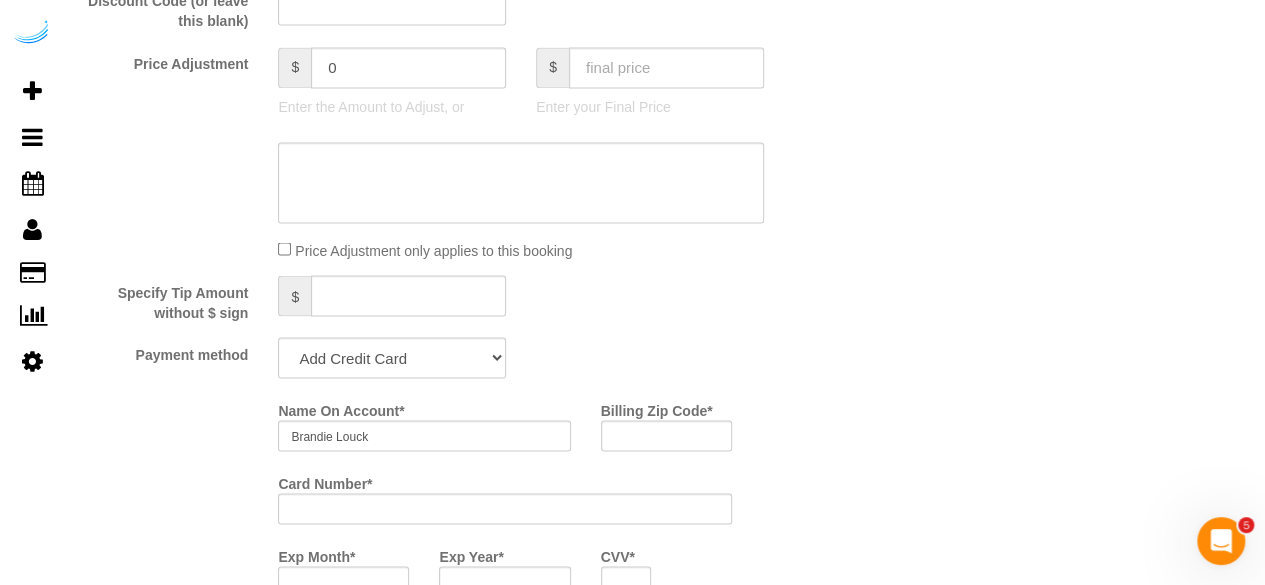 scroll, scrollTop: 1800, scrollLeft: 0, axis: vertical 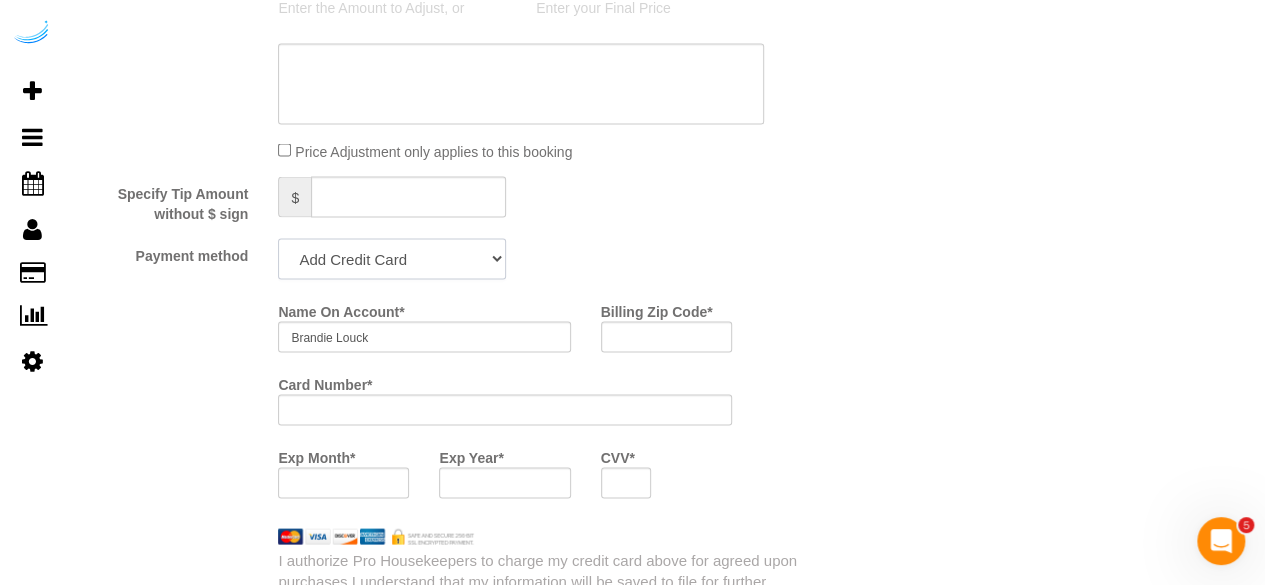 click on "Add Credit Card Cash Check Paypal" 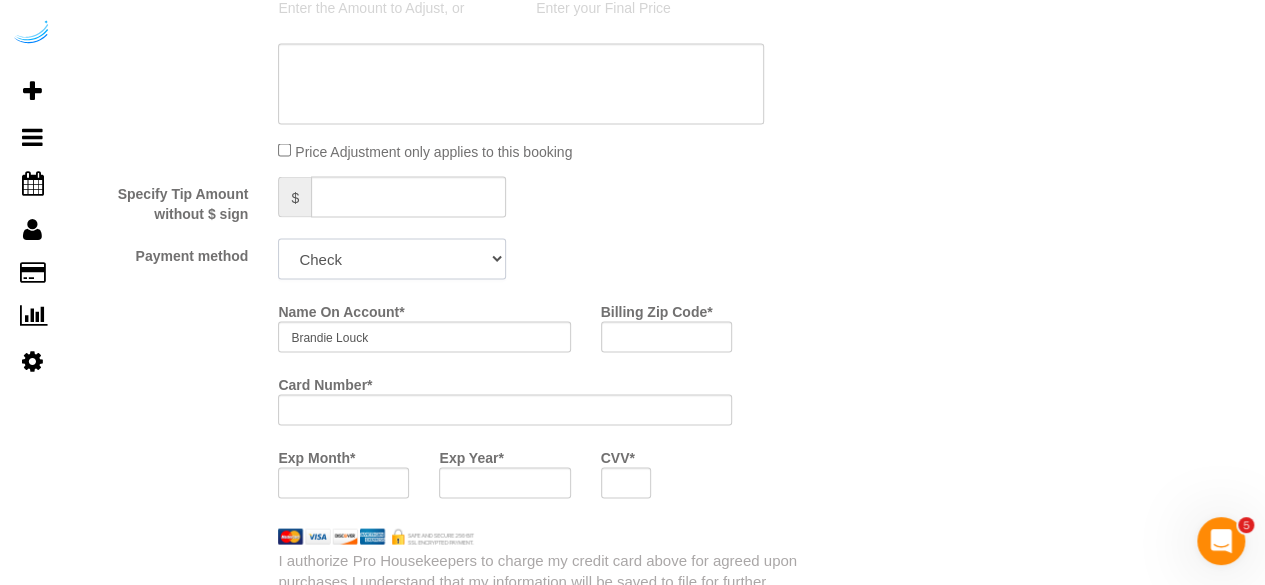 click on "Add Credit Card Cash Check Paypal" 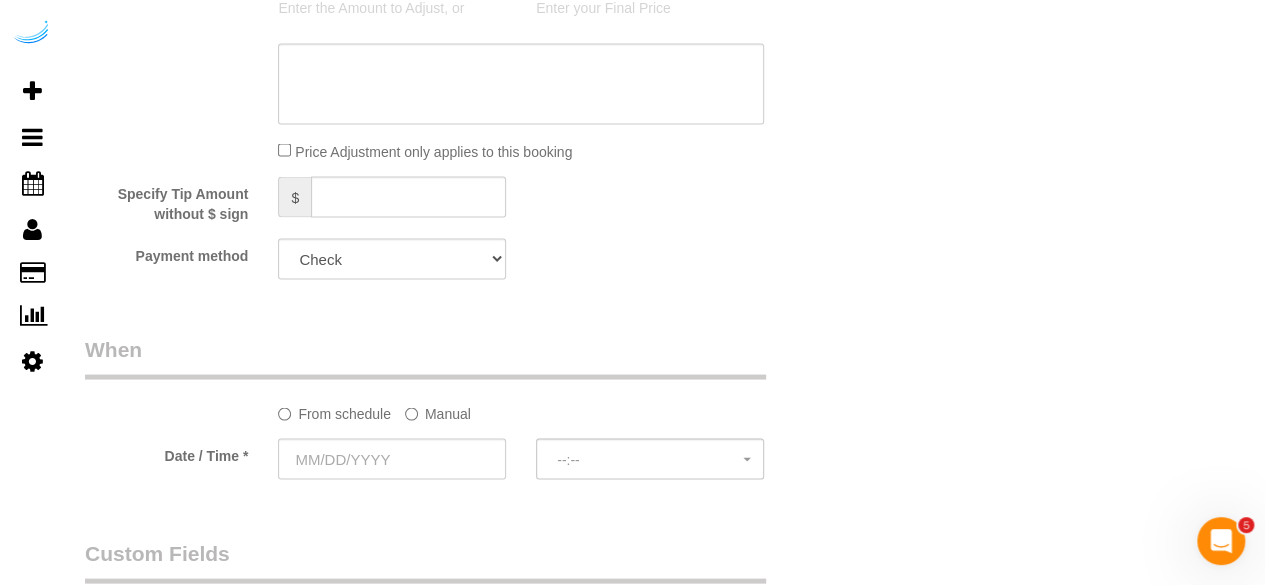 click on "Manual" 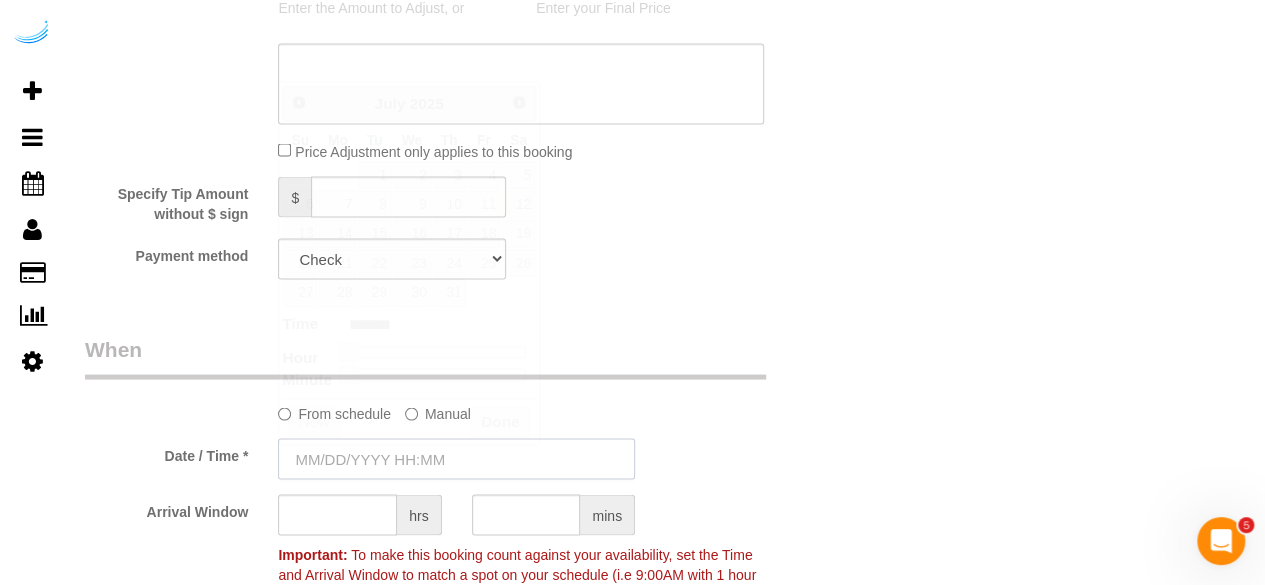 drag, startPoint x: 425, startPoint y: 441, endPoint x: 406, endPoint y: 417, distance: 30.610456 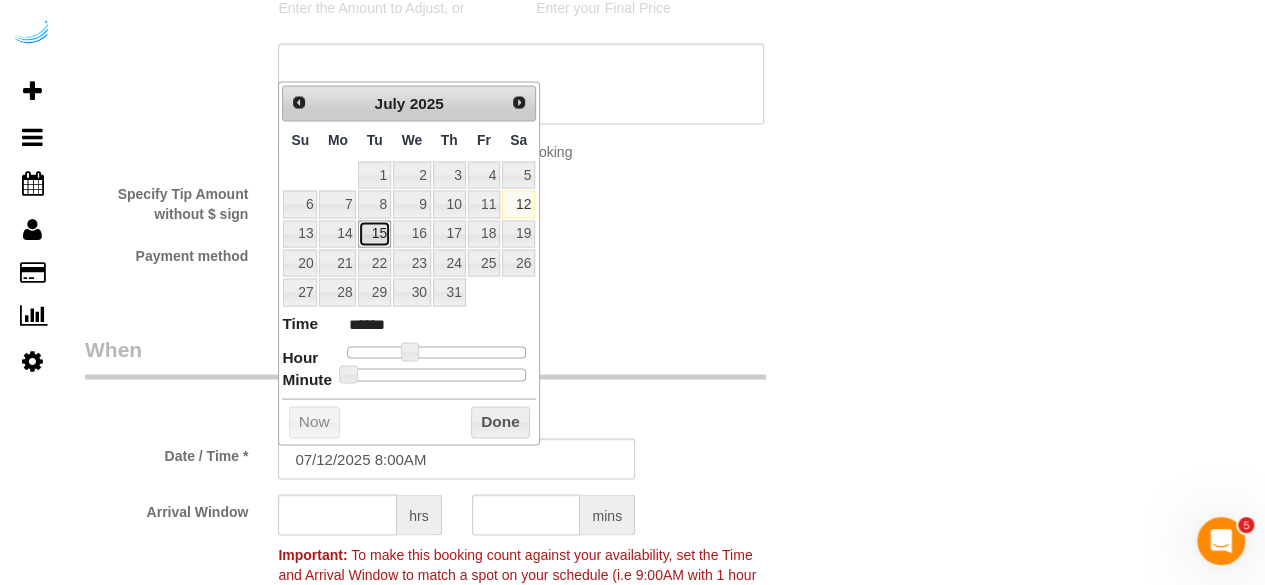 click on "15" at bounding box center (374, 233) 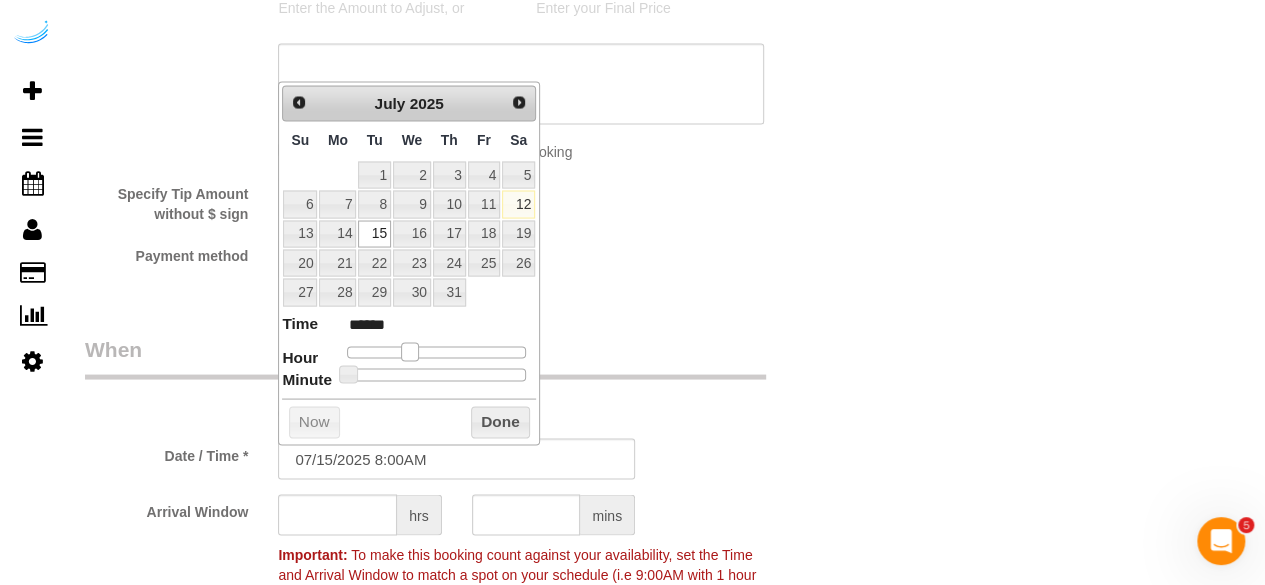 type on "07/15/2025 9:00AM" 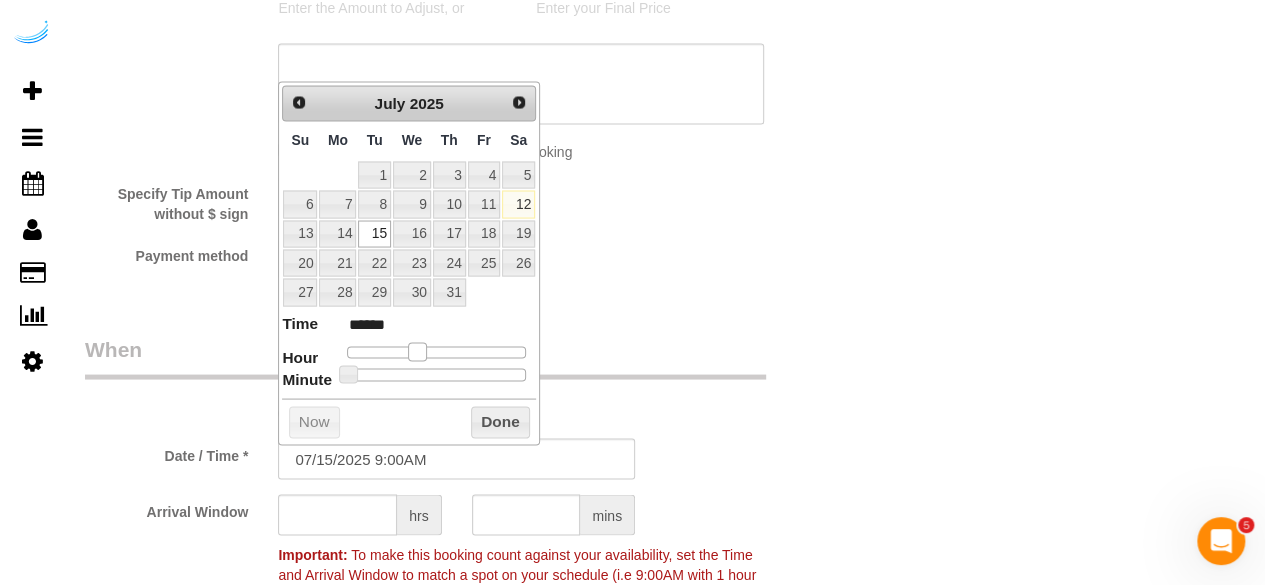 type on "07/15/2025 10:00AM" 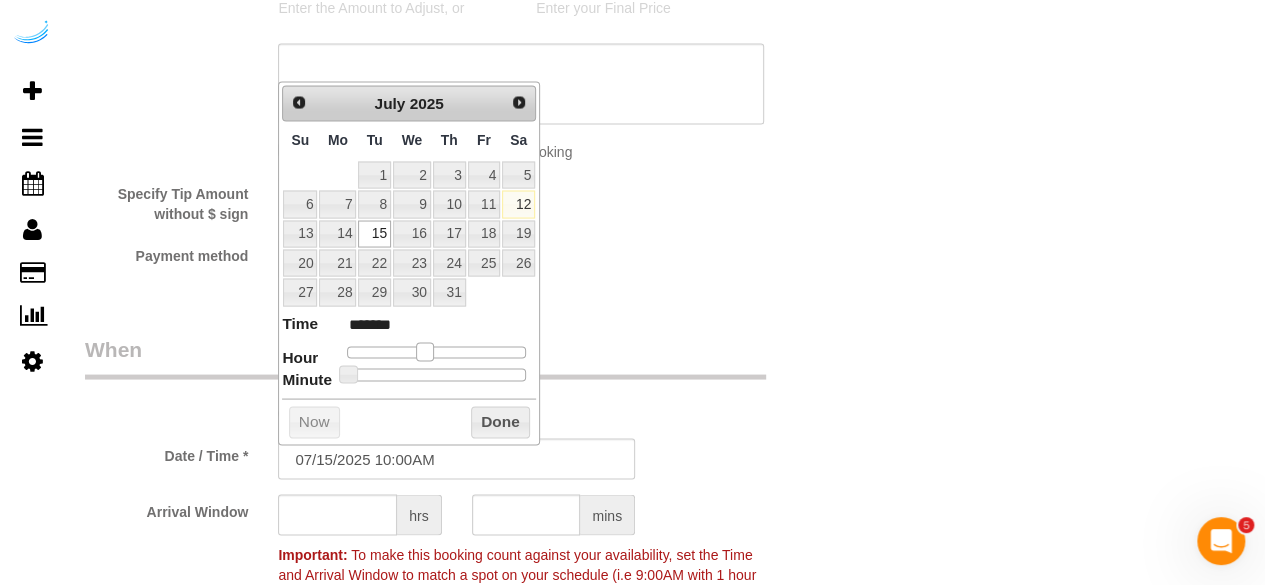 type on "07/15/2025 11:00AM" 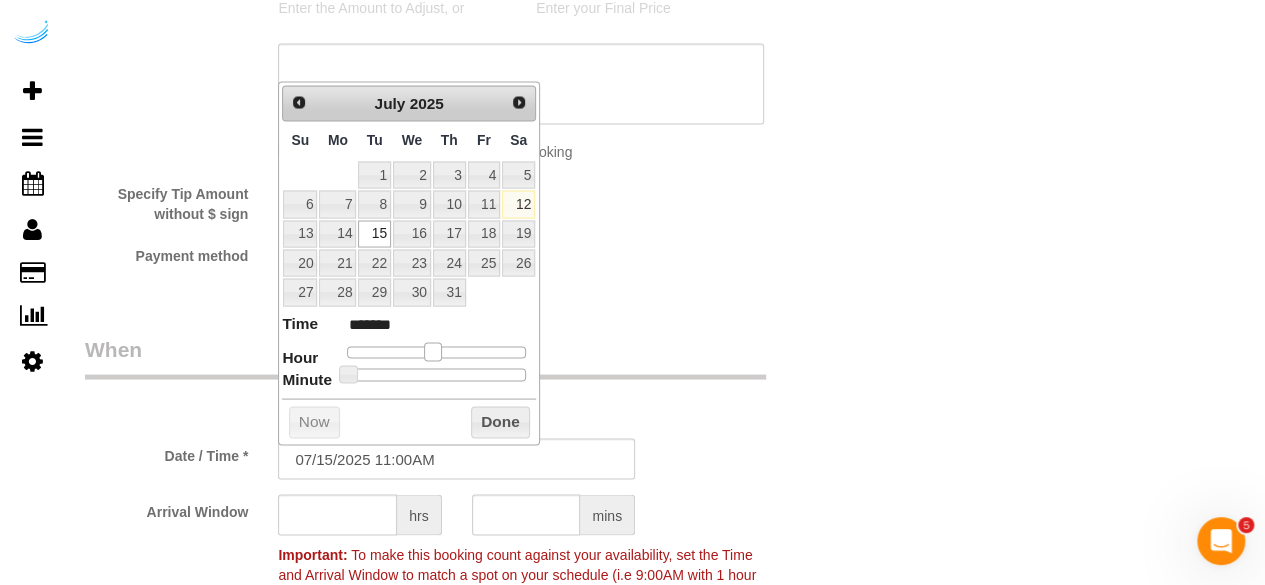 type on "07/15/2025 12:00PM" 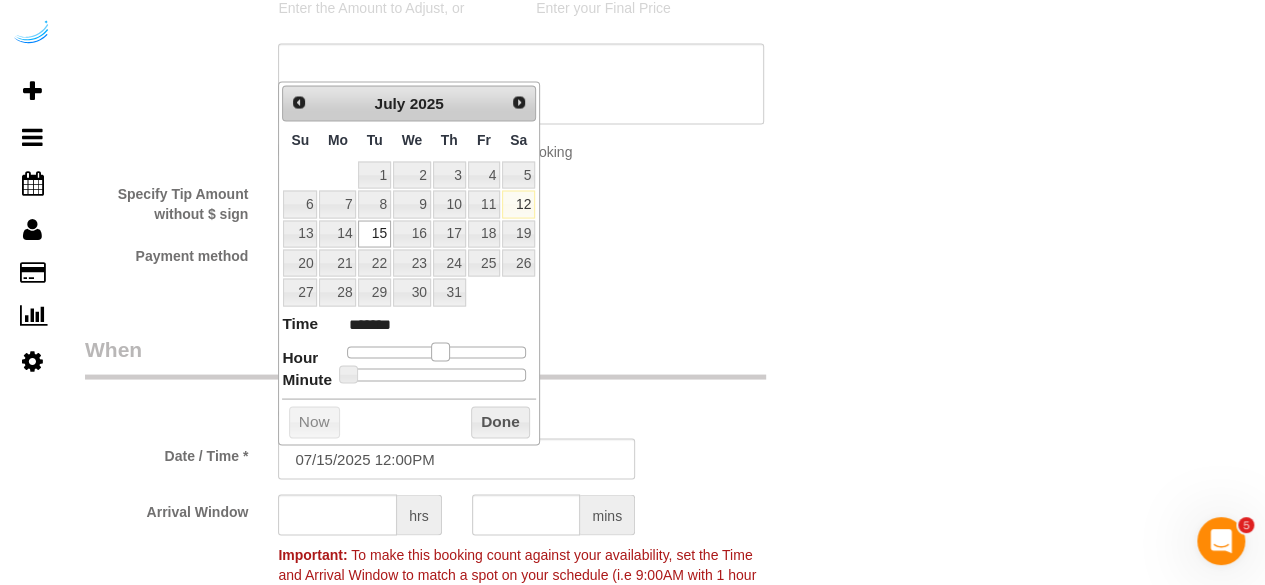 type on "07/15/2025 1:00PM" 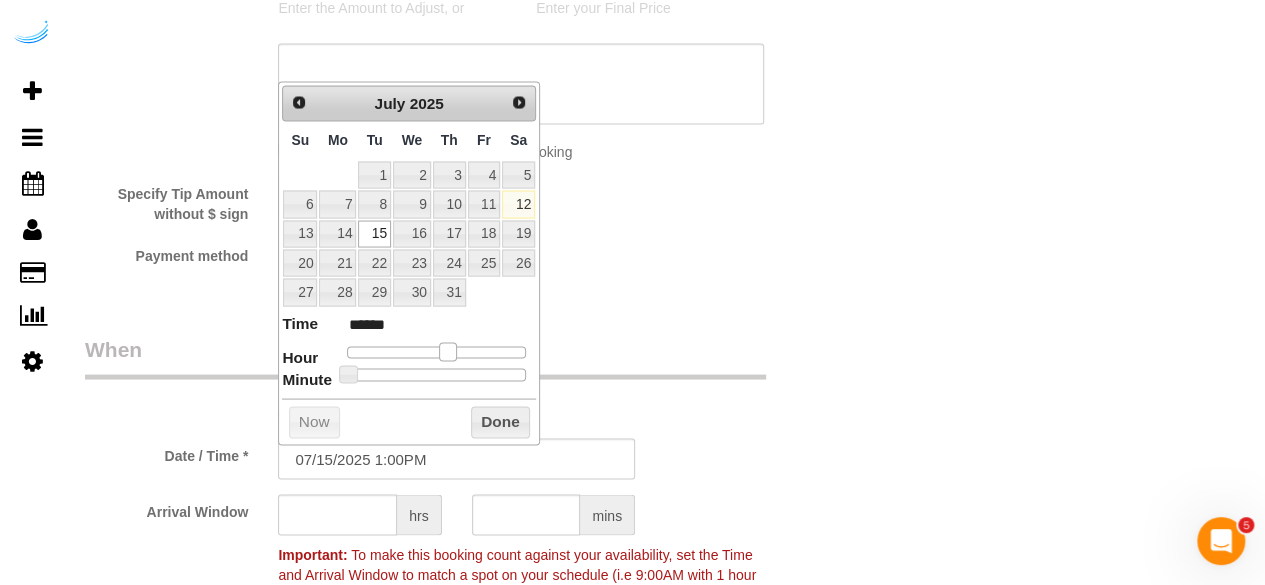 drag, startPoint x: 411, startPoint y: 352, endPoint x: 447, endPoint y: 352, distance: 36 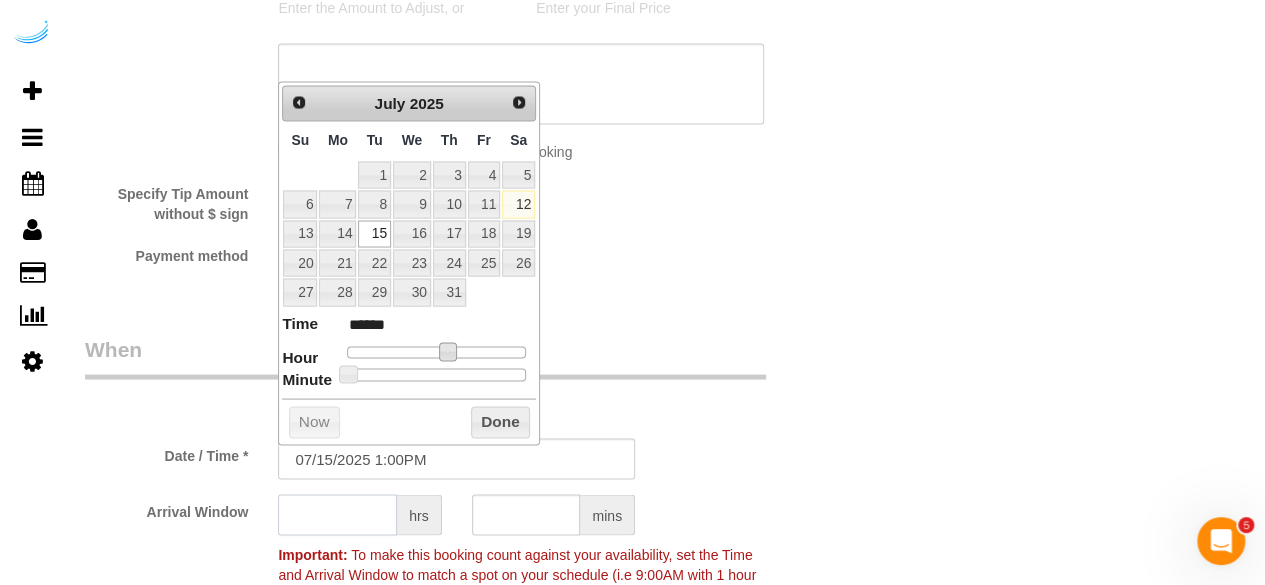 click 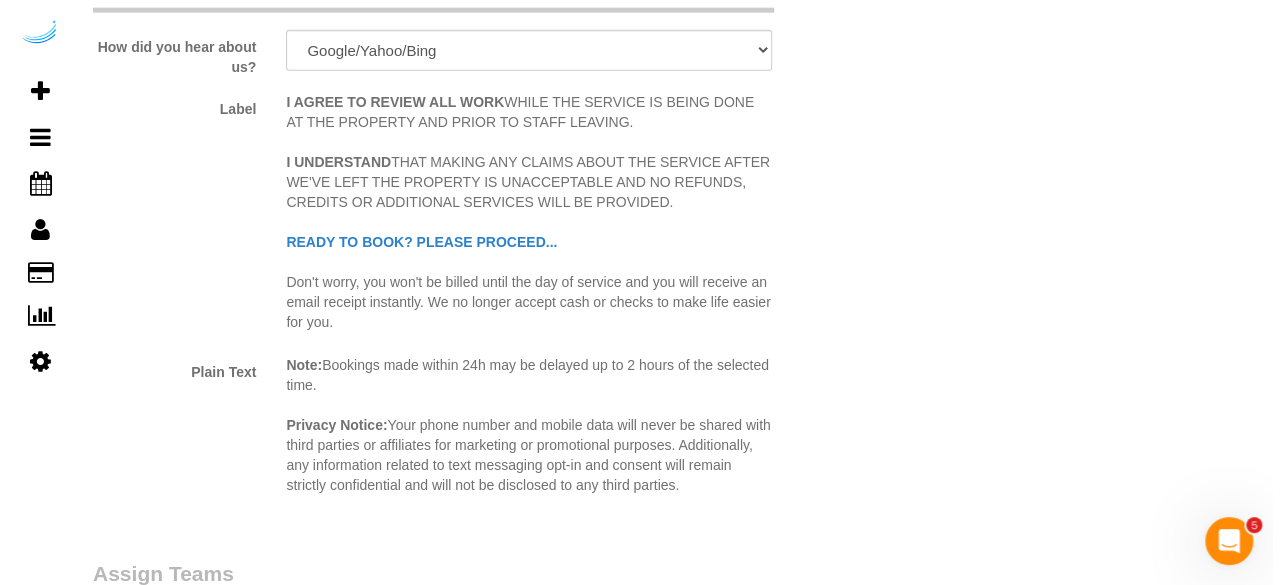 scroll, scrollTop: 2900, scrollLeft: 0, axis: vertical 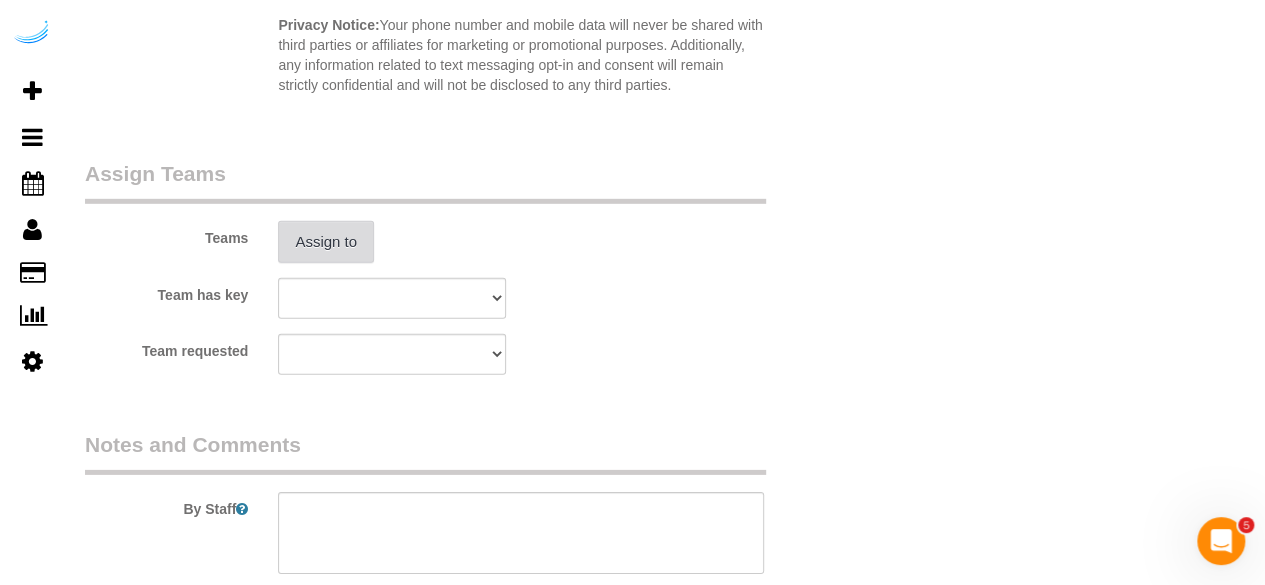 type on "4" 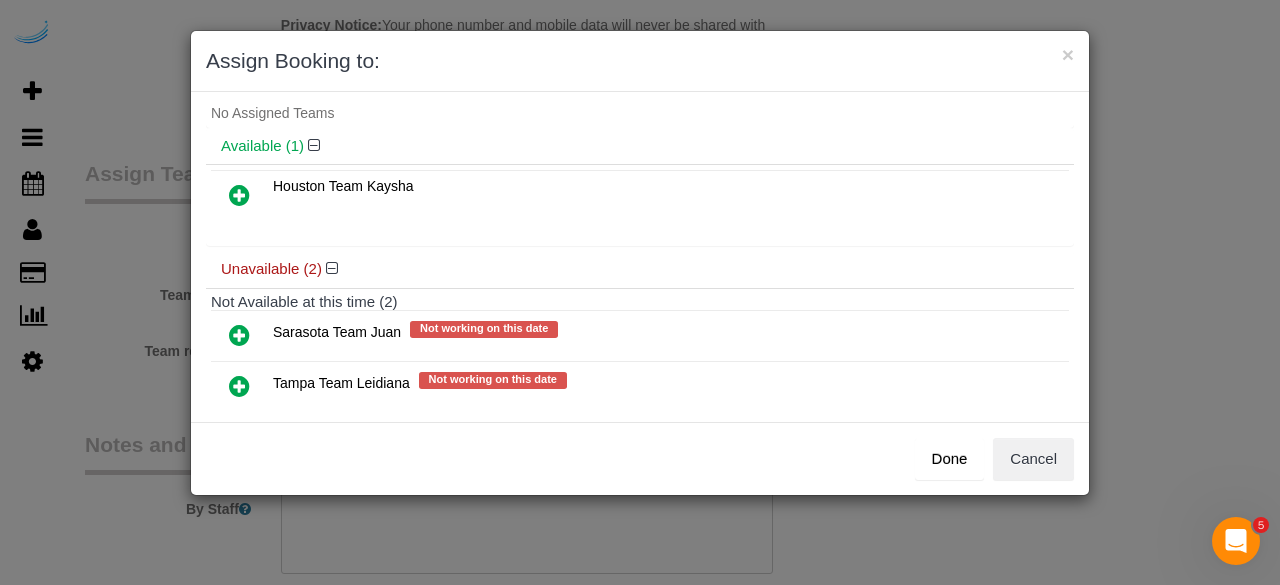 scroll, scrollTop: 89, scrollLeft: 0, axis: vertical 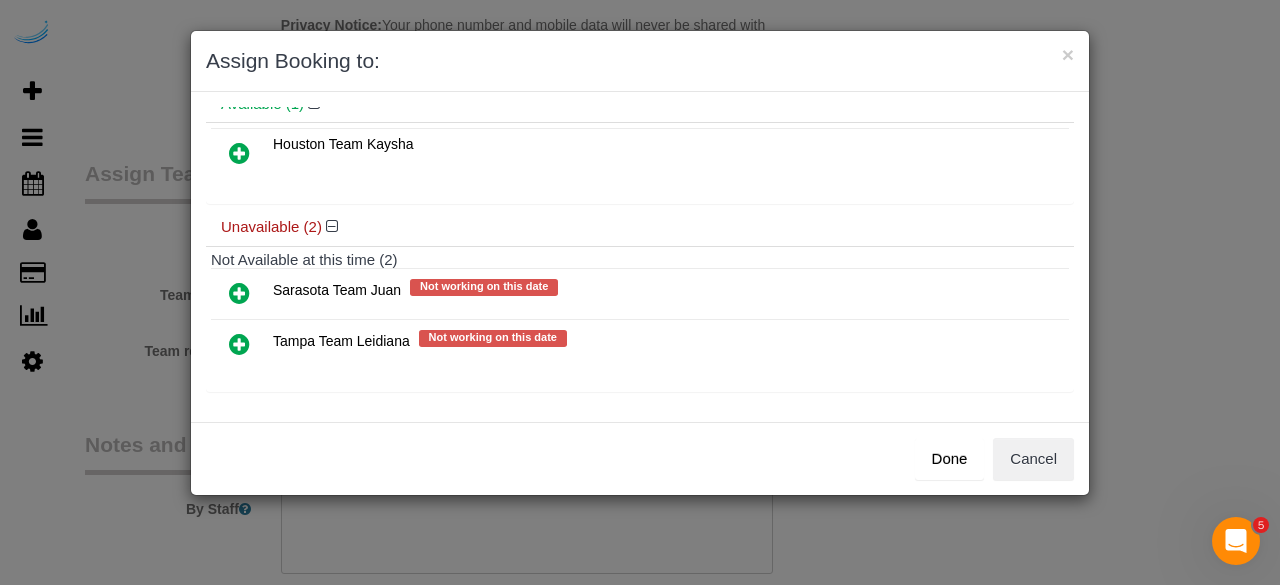 click at bounding box center (239, 293) 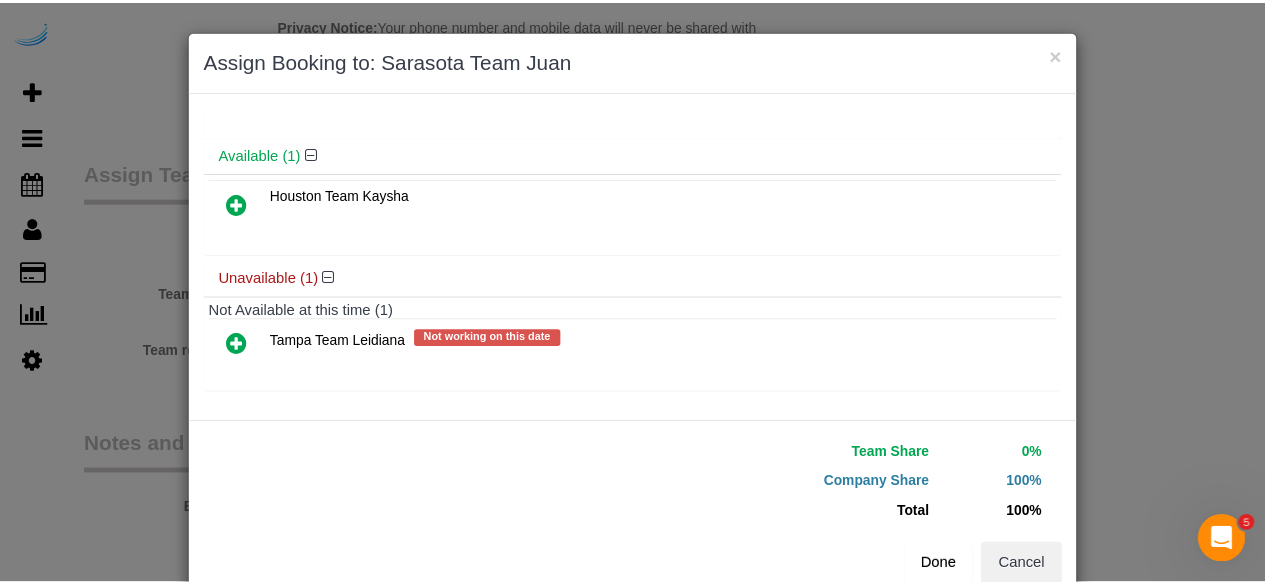 scroll, scrollTop: 86, scrollLeft: 0, axis: vertical 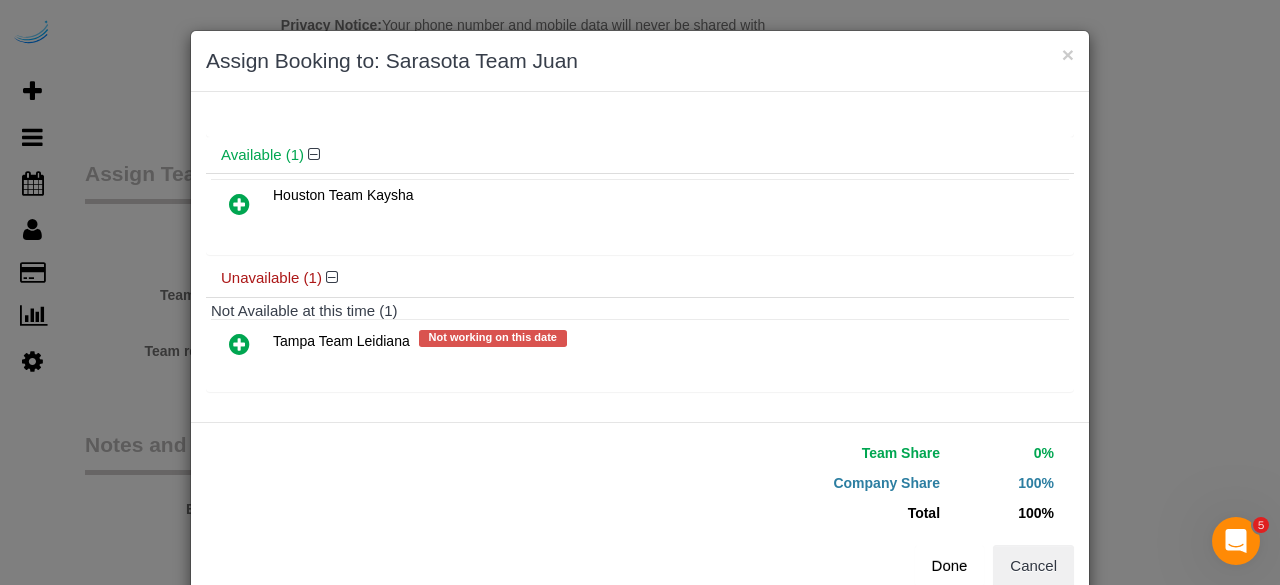 click on "Done" at bounding box center (950, 566) 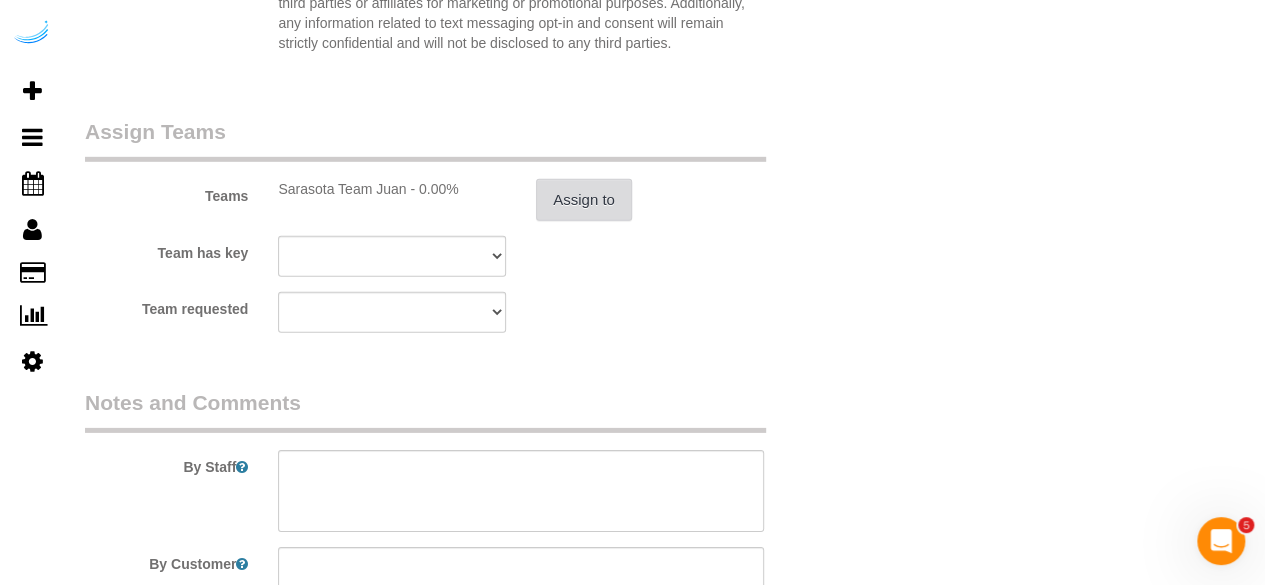 scroll, scrollTop: 3170, scrollLeft: 0, axis: vertical 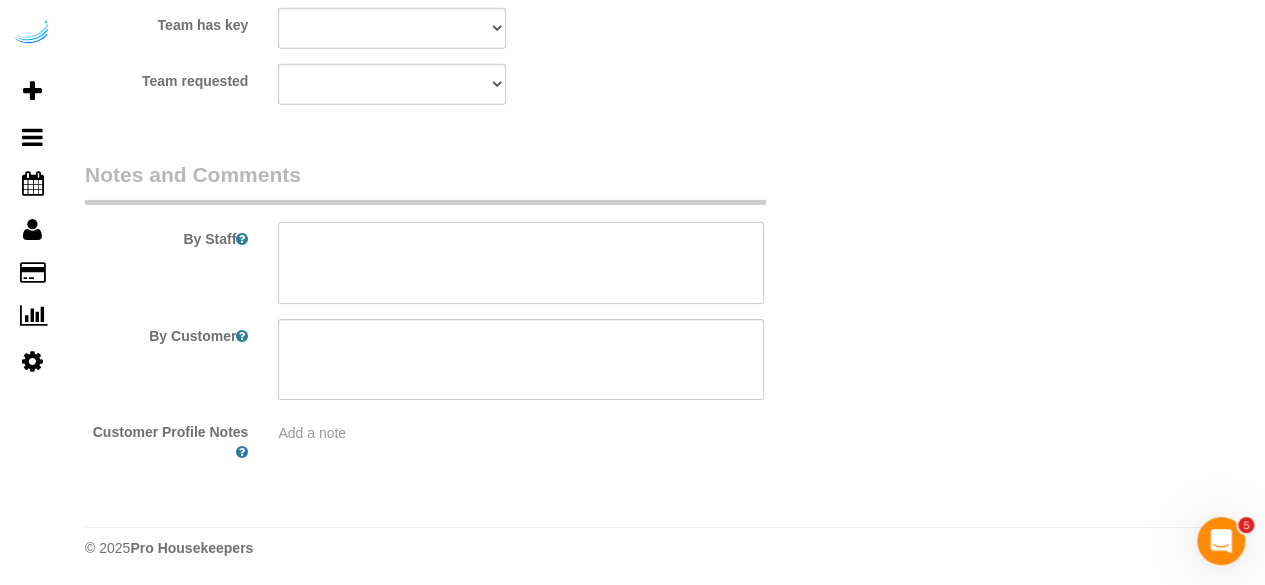 click at bounding box center [521, 263] 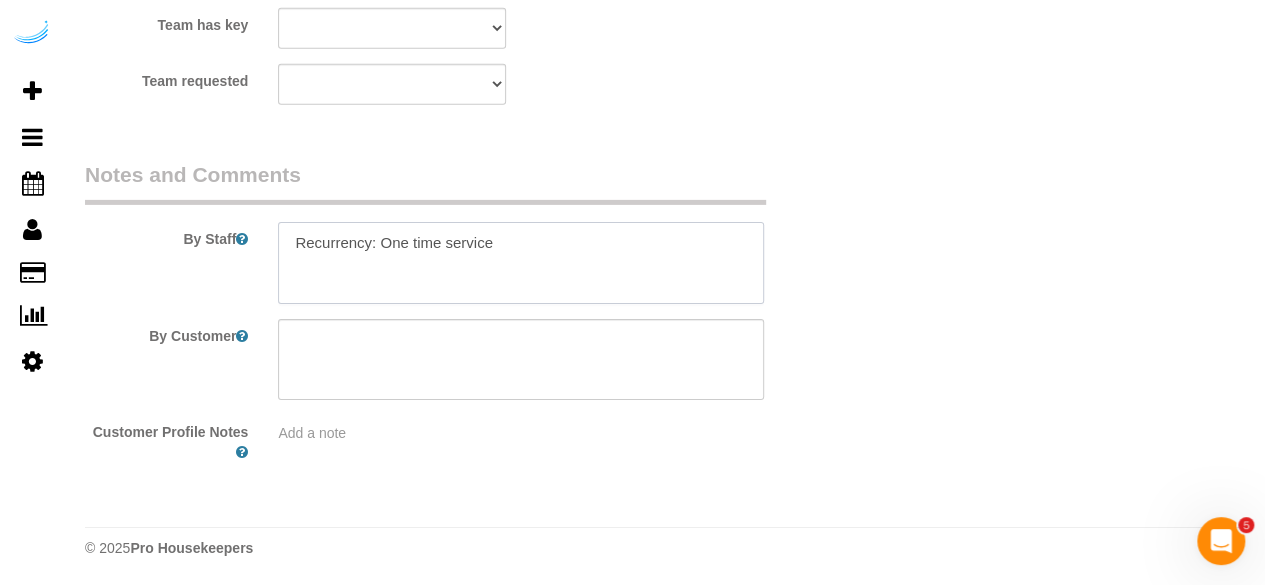 paste on "Permanent Notes:No notes from this customer.Today's Notes:No notes from this service.
Entry Method: Key with main office
Details:
Entrance
Additional Notes:
Two yorkies in the studio.
Housekeeping Notes:" 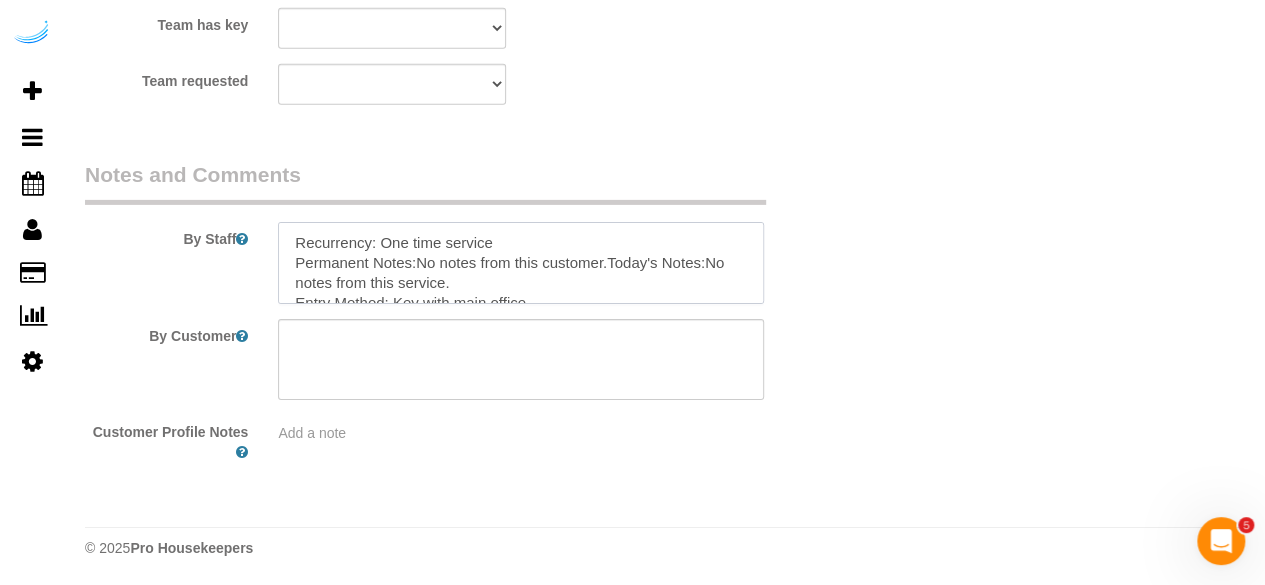 scroll, scrollTop: 148, scrollLeft: 0, axis: vertical 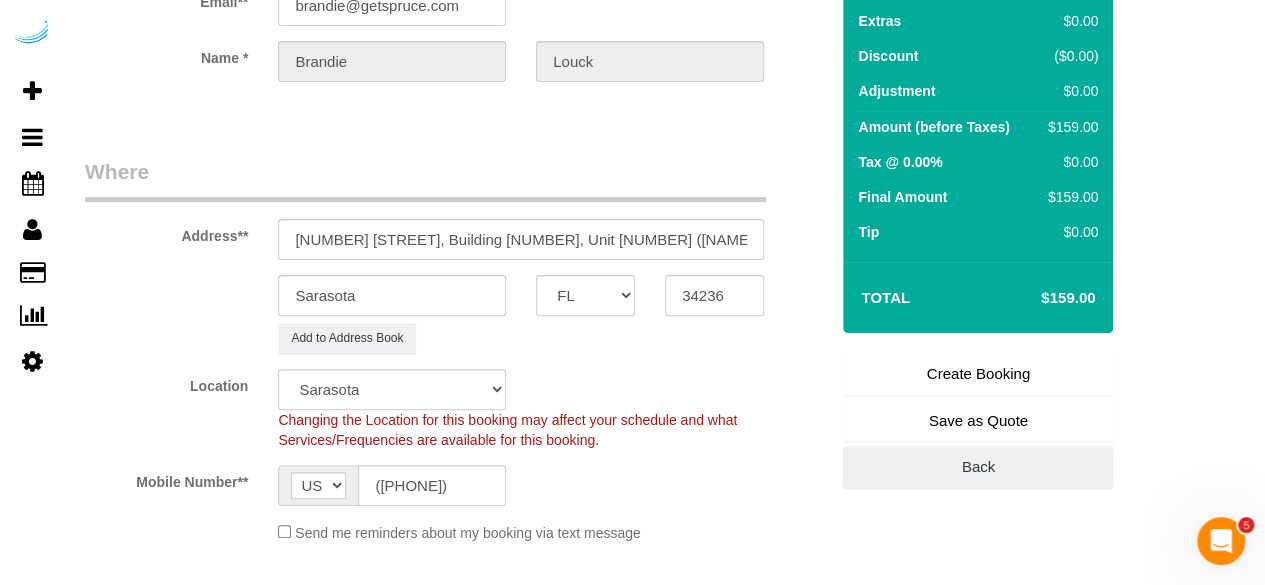 type on "Recurrency: One time service
Permanent Notes:No notes from this customer.Today's Notes:No notes from this service.
Entry Method: Key with main office
Details:
Entrance
Additional Notes:
Two yorkies in the studio.
Housekeeping Notes:" 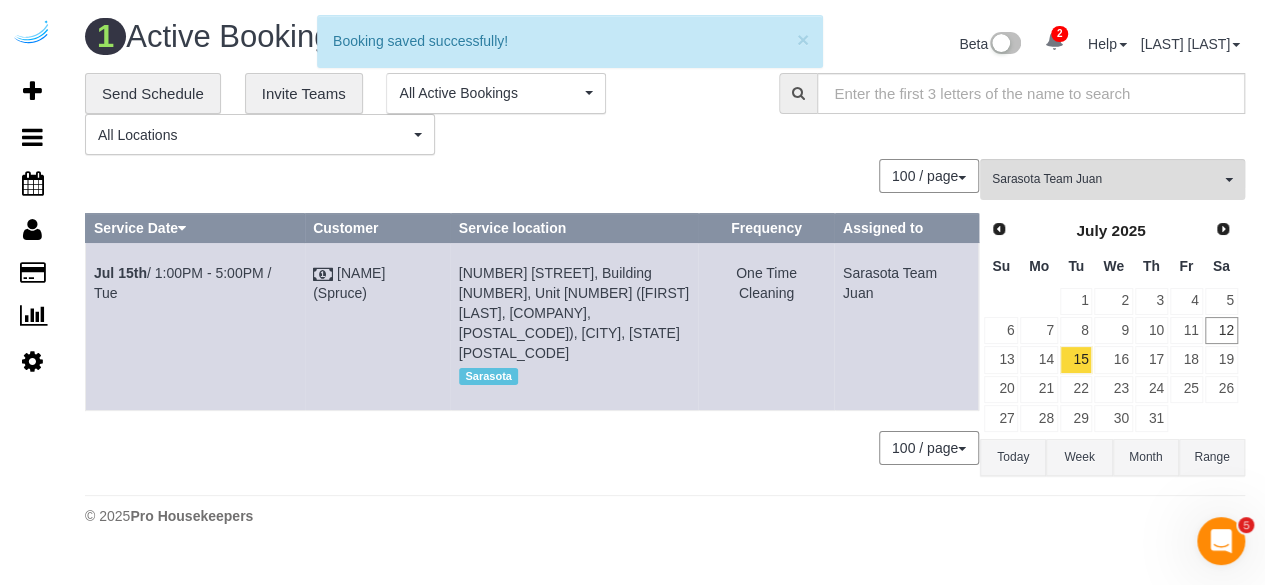 scroll, scrollTop: 0, scrollLeft: 0, axis: both 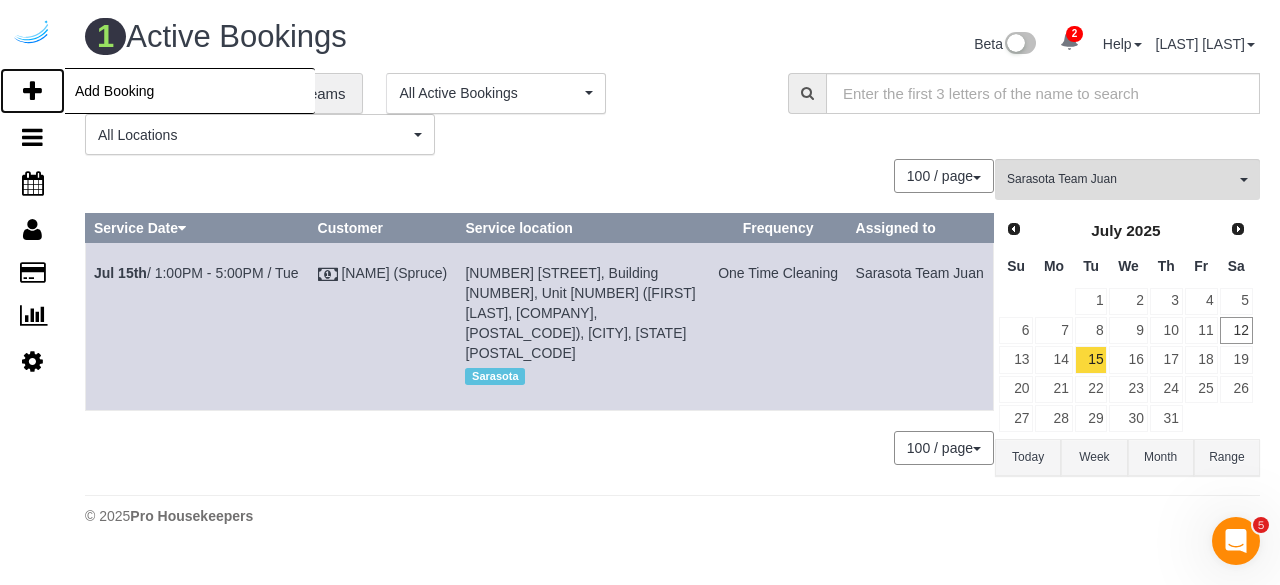 click at bounding box center (32, 91) 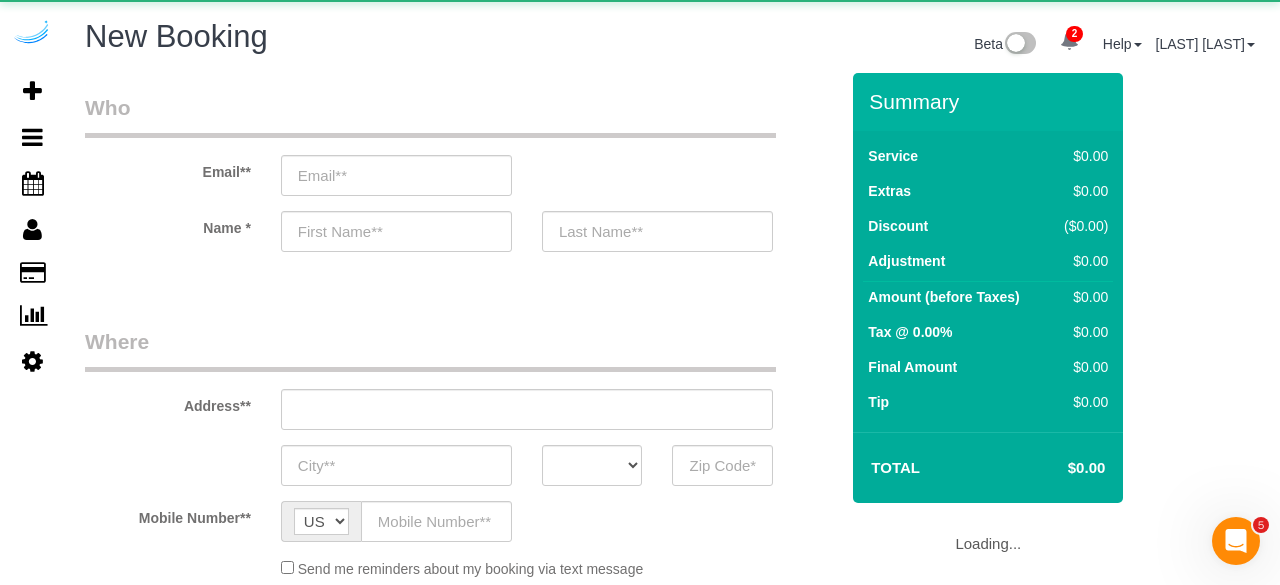 type 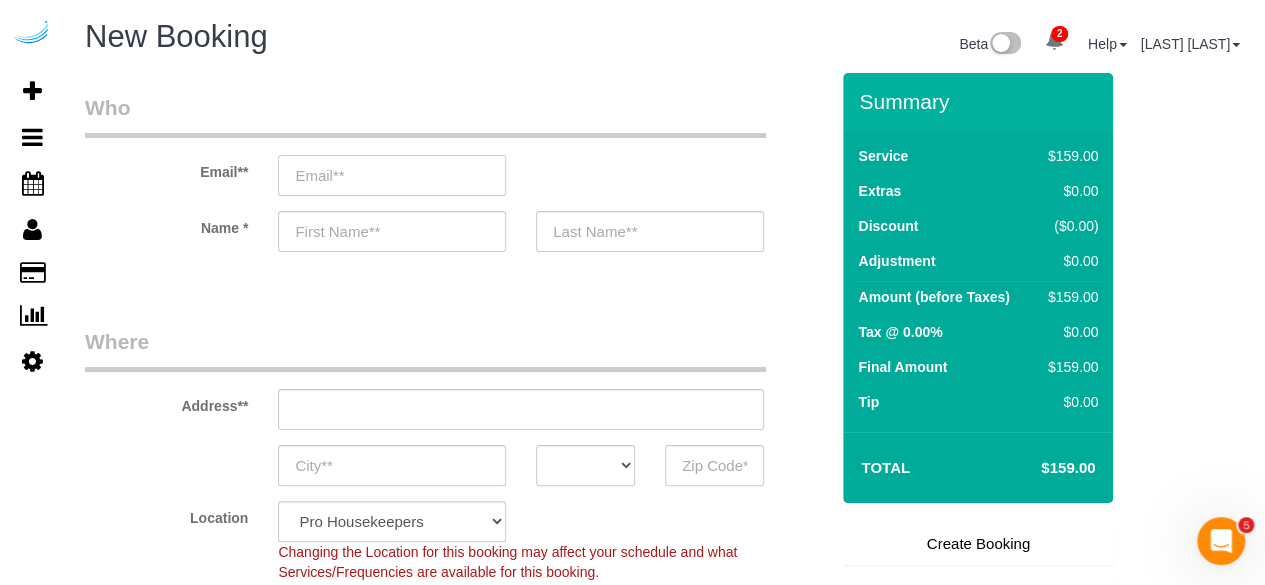 click at bounding box center (392, 175) 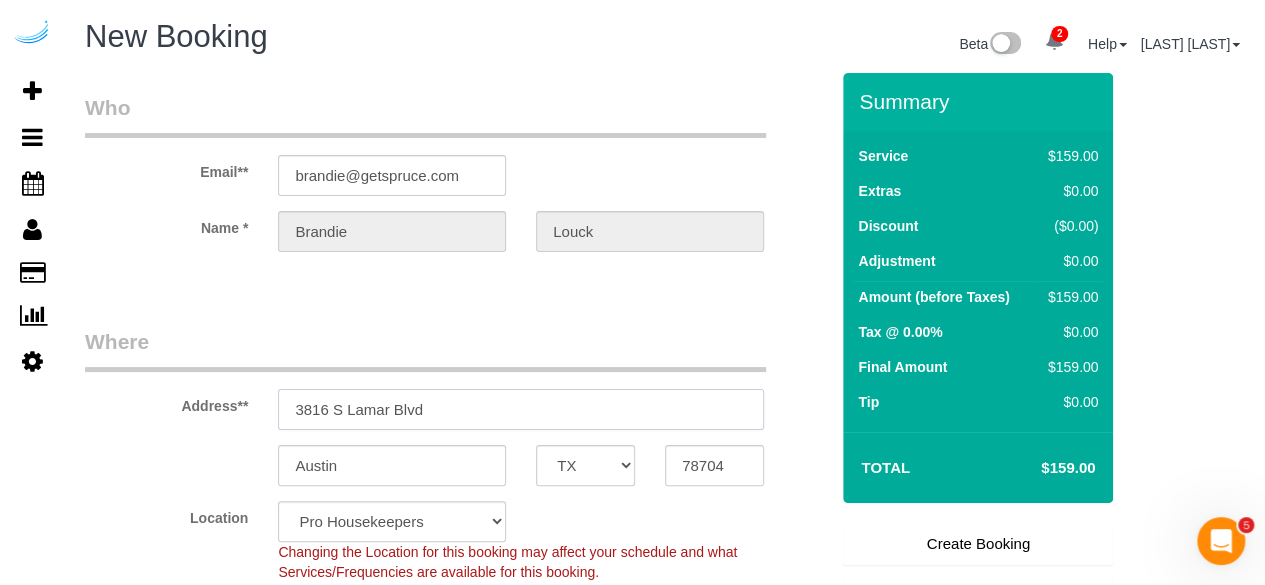 click on "3816 S Lamar Blvd" at bounding box center (521, 409) 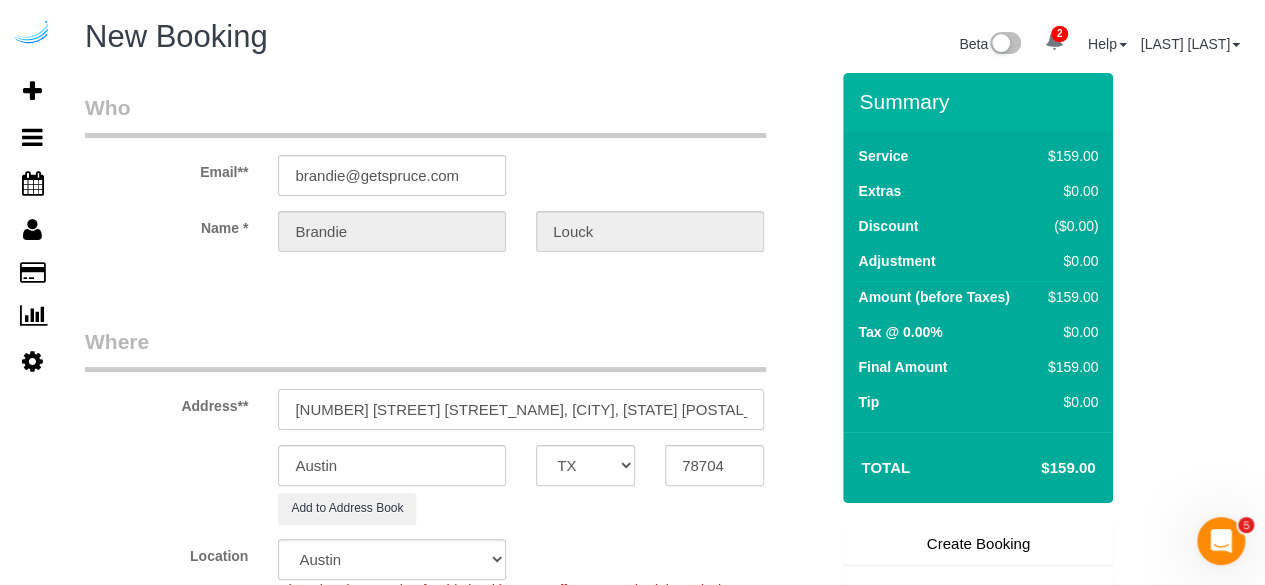 drag, startPoint x: 508, startPoint y: 413, endPoint x: 656, endPoint y: 413, distance: 148 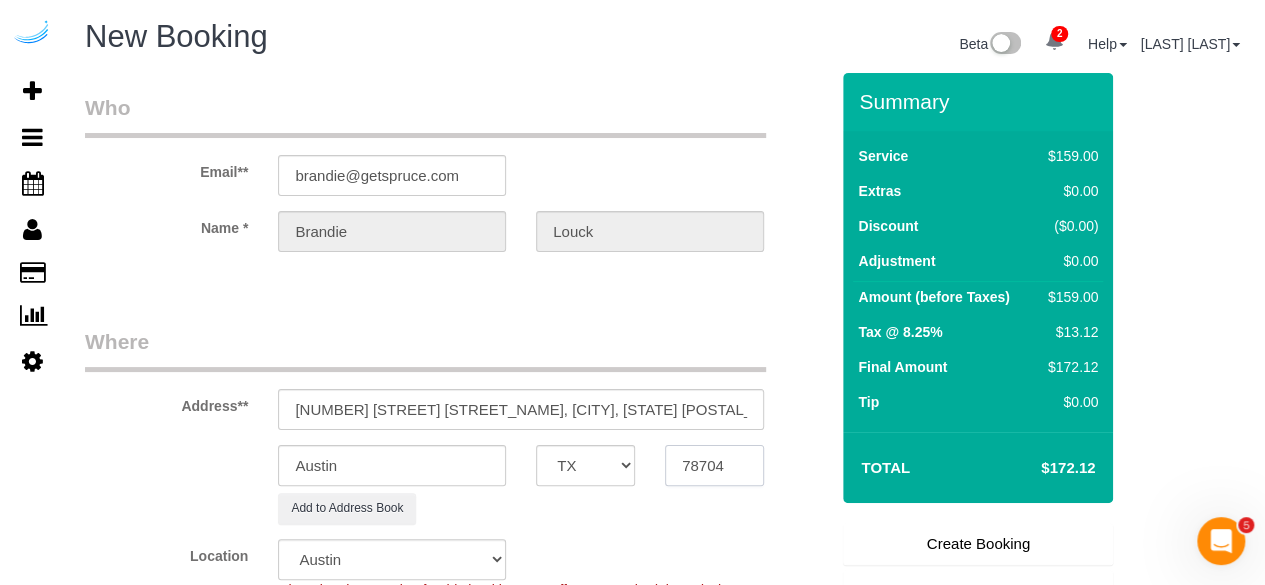 click on "78704" at bounding box center (714, 465) 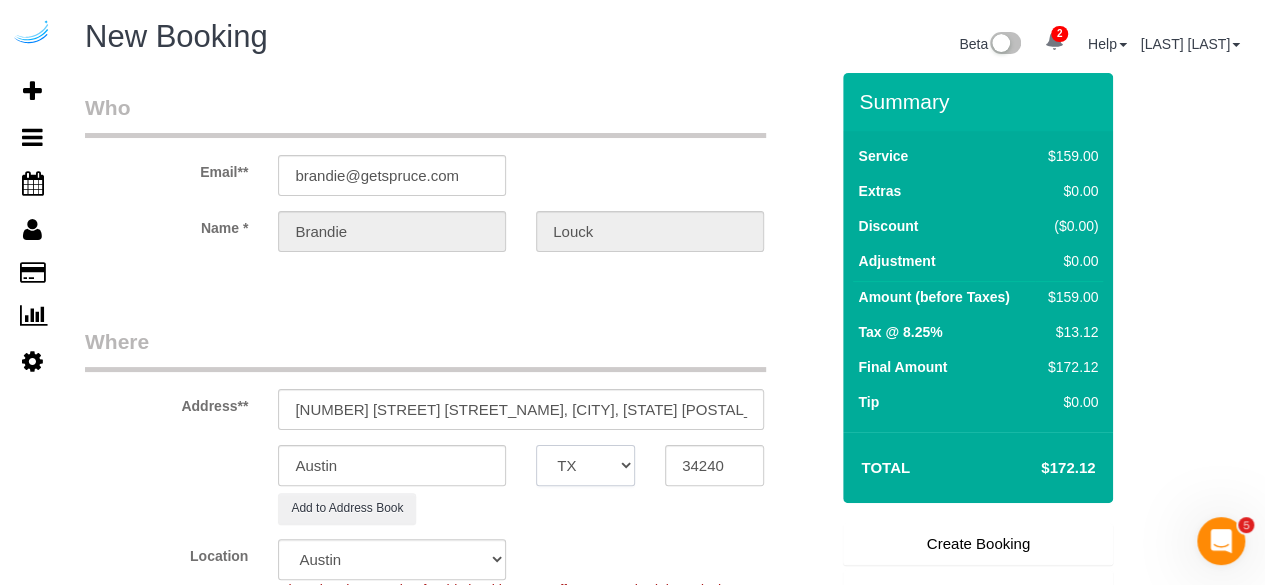 click on "AK
AL
AR
AZ
CA
CO
CT
DC
DE
FL
GA
HI
IA
ID
IL
IN
KS
KY
LA
MA
MD
ME
MI
MN
MO
MS
MT
NC
ND
NE
NH
NJ
NM
NV
NY
OH
OK
OR
PA
RI
SC
SD
TN
TX
UT
VA
VT
WA
WI
WV
WY" at bounding box center (585, 465) 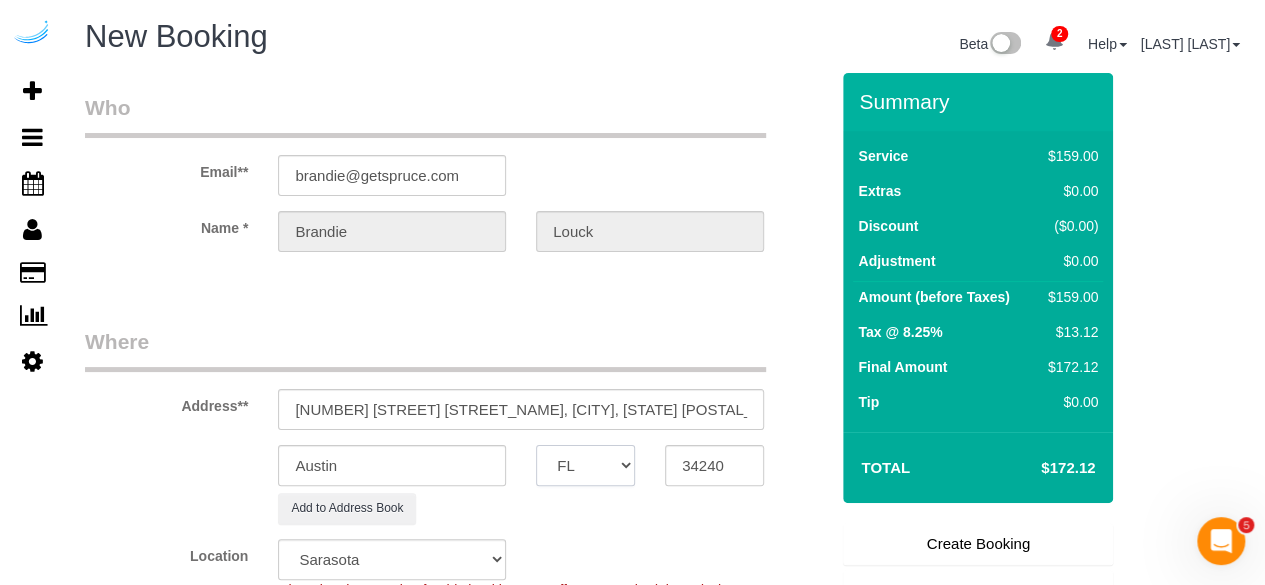 click on "AK
AL
AR
AZ
CA
CO
CT
DC
DE
FL
GA
HI
IA
ID
IL
IN
KS
KY
LA
MA
MD
ME
MI
MN
MO
MS
MT
NC
ND
NE
NH
NJ
NM
NV
NY
OH
OK
OR
PA
RI
SC
SD
TN
TX
UT
VA
VT
WA
WI
WV
WY" at bounding box center [585, 465] 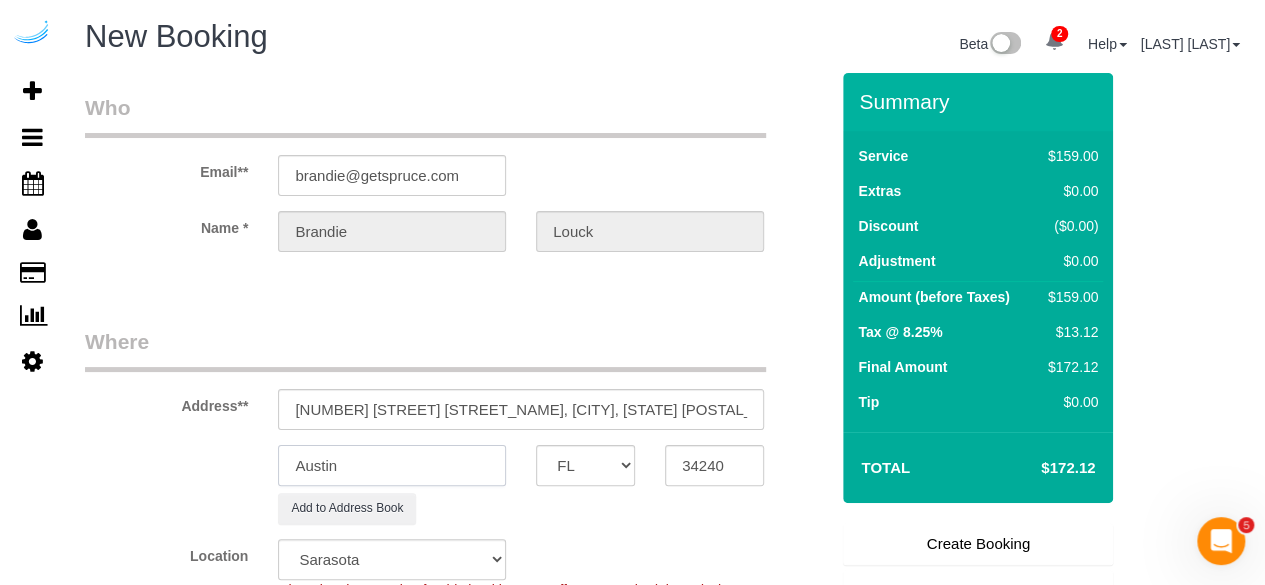 click on "Austin" at bounding box center (392, 465) 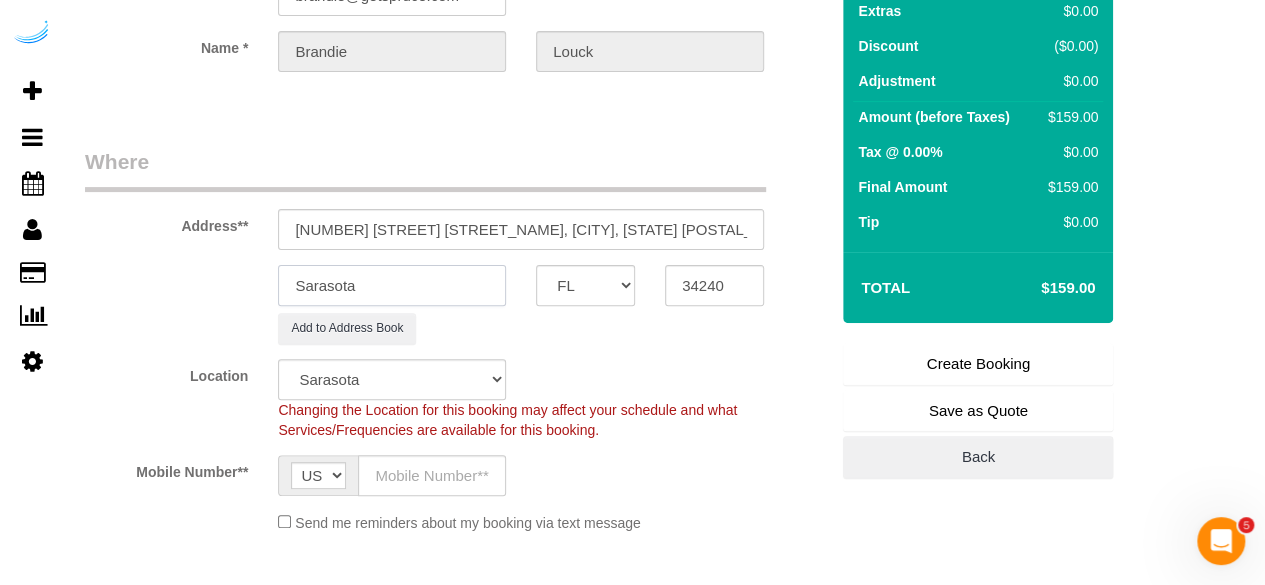 scroll, scrollTop: 200, scrollLeft: 0, axis: vertical 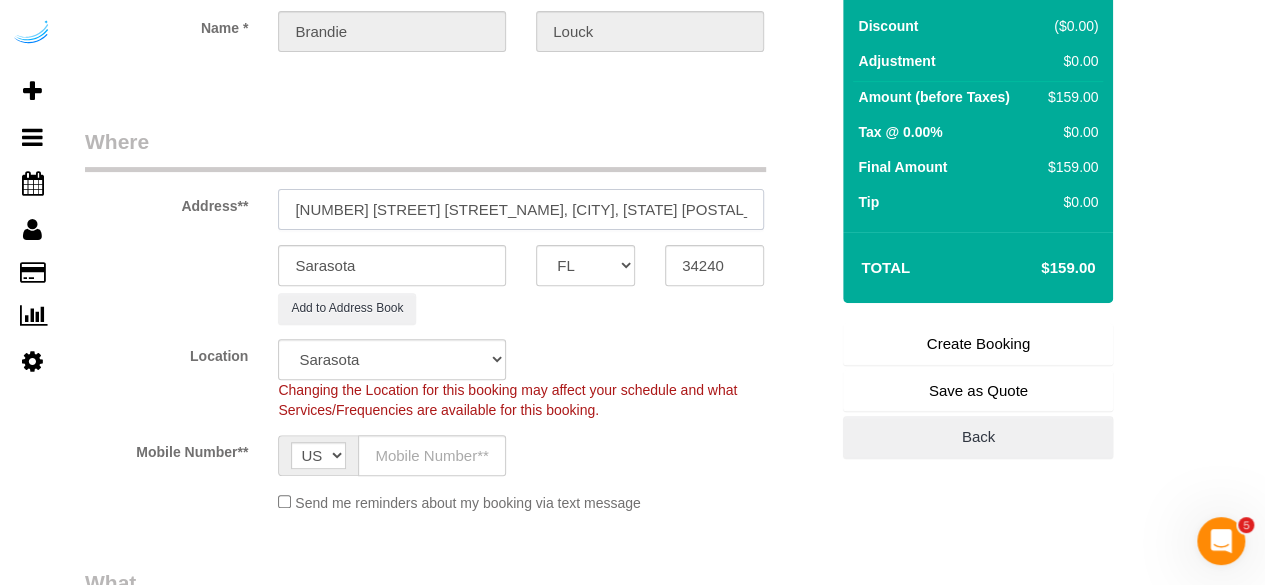 drag, startPoint x: 426, startPoint y: 201, endPoint x: 650, endPoint y: 211, distance: 224.2231 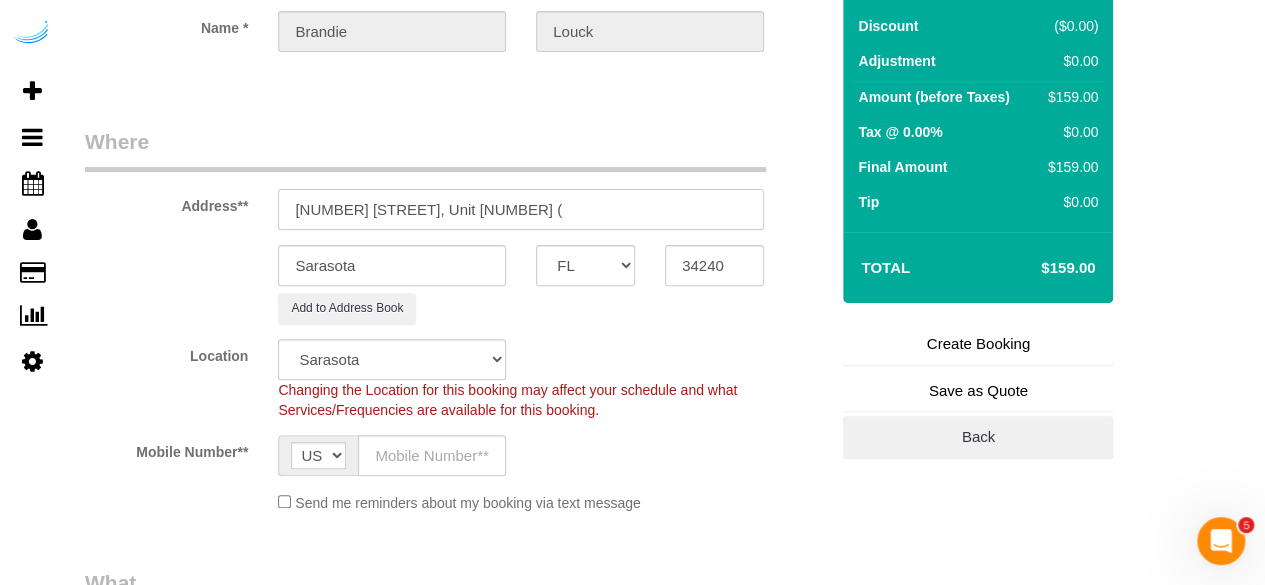 paste on "[FIRST] [LAST]" 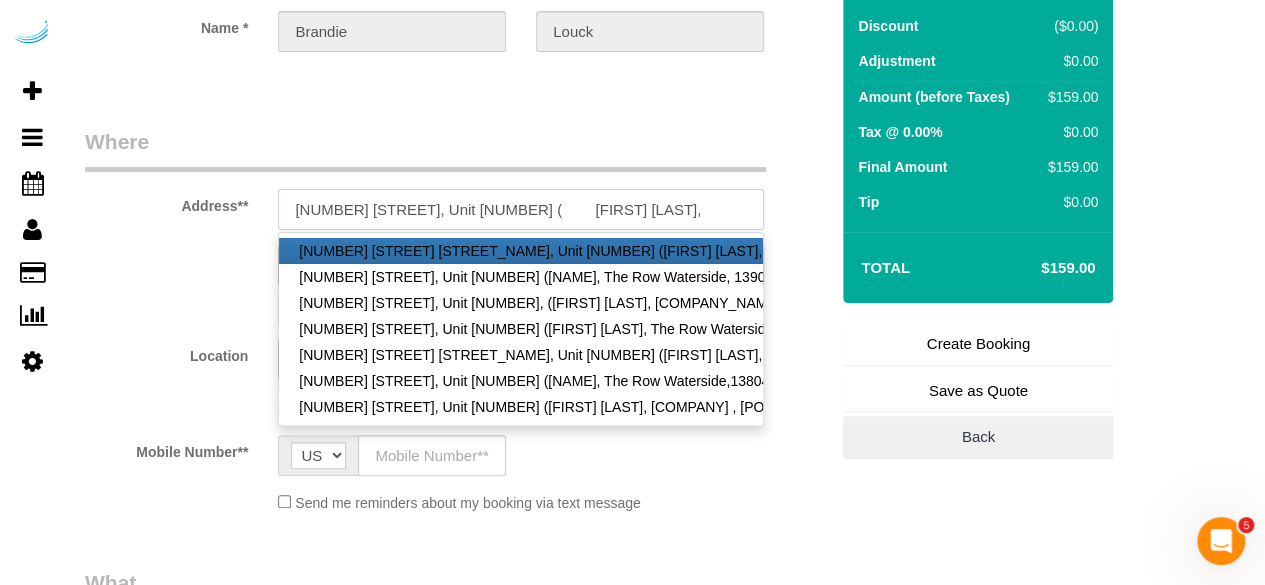 paste on "The Row Waterside" 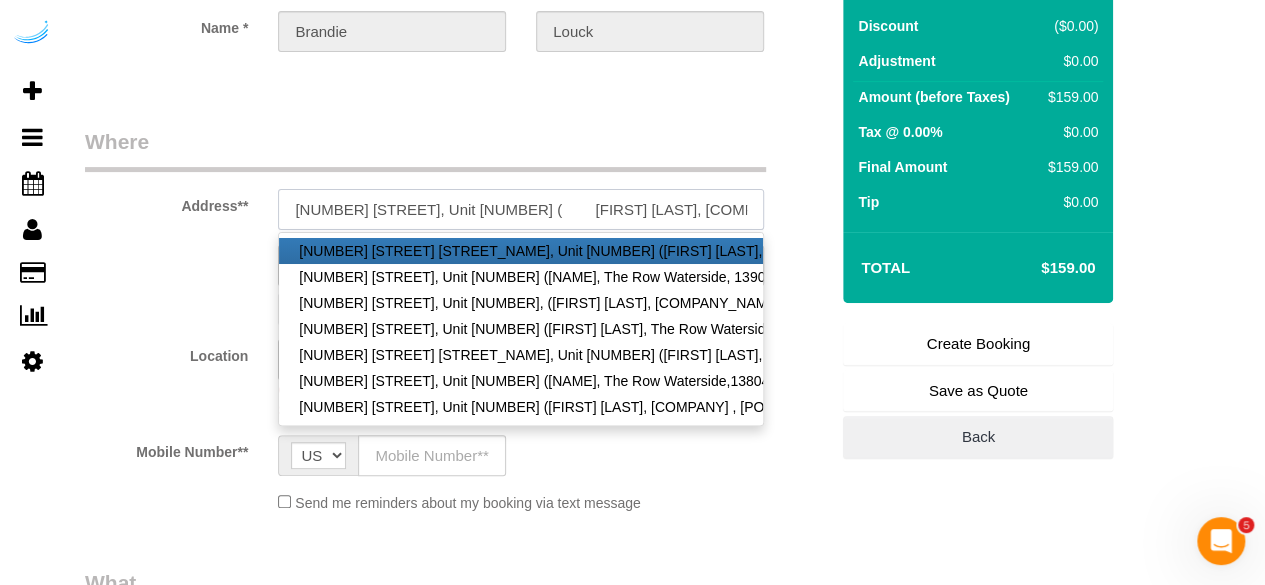 paste on "[NUMBER]" 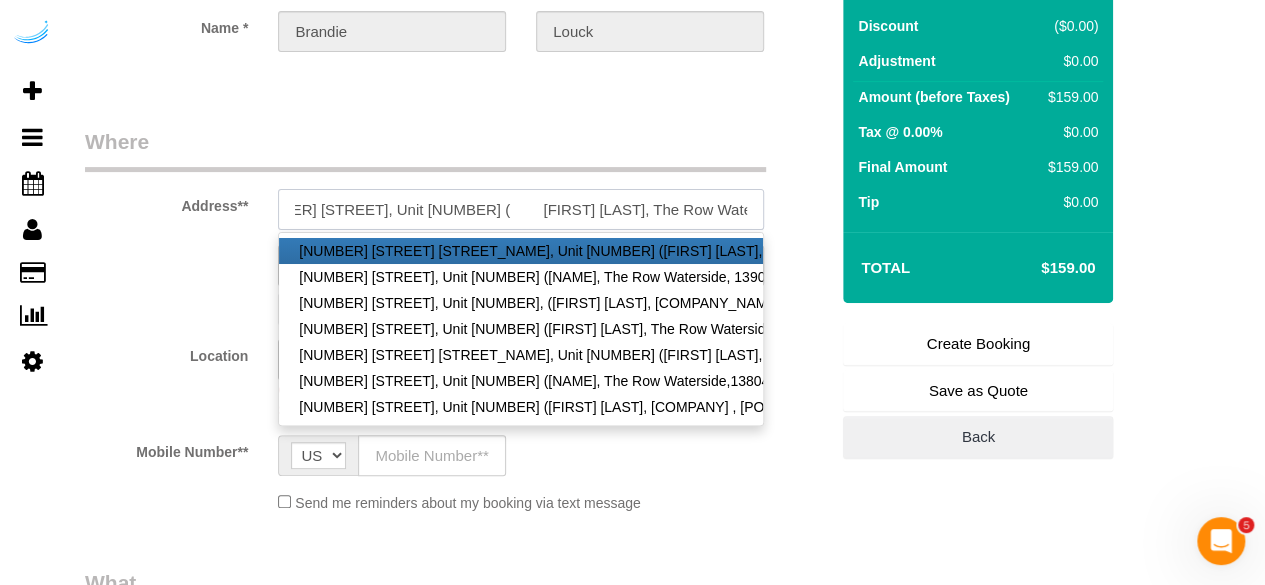 scroll, scrollTop: 0, scrollLeft: 57, axis: horizontal 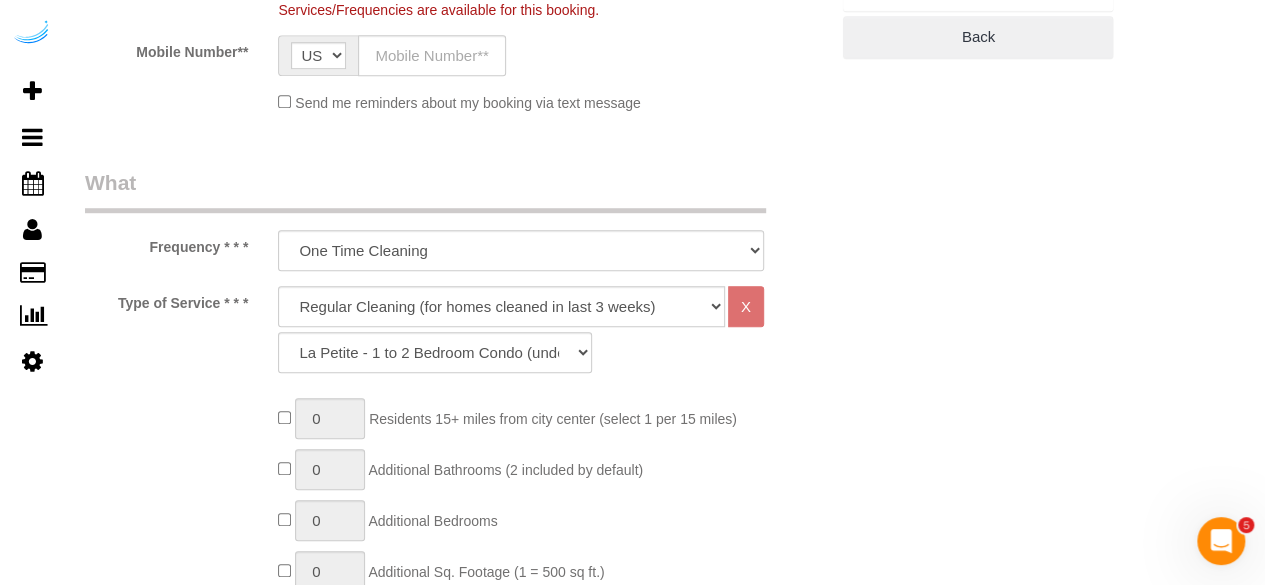 click on "Who
Email**
[EMAIL]
Name *
[FIRST]
[LAST]
Where
Address**
[NUMBER] [STREET] [STREET_NAME], Unit [NUMBER] (	[FIRST] [LAST], [COMPANY_NAME] , [NUMBER])
[CITY]
[STATE]
[STATE]
[STATE]
[STATE]
[STATE]
[STATE]
[STATE]
[STATE]
[STATE]
[STATE]
[STATE]
[STATE]
[STATE]
[STATE]
[STATE]
[STATE]
[STATE]
[STATE]
[STATE]
[STATE]
[STATE]
[STATE]
[STATE]
[STATE]
[STATE]
[STATE]
[STATE]
[STATE]" at bounding box center [456, 1623] 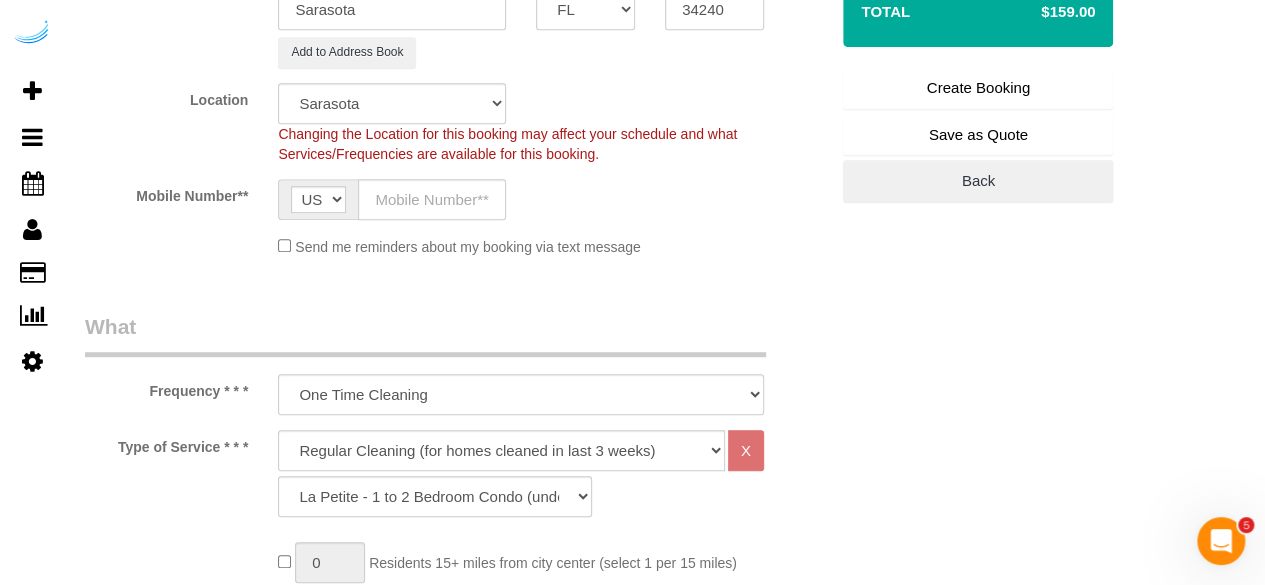 scroll, scrollTop: 400, scrollLeft: 0, axis: vertical 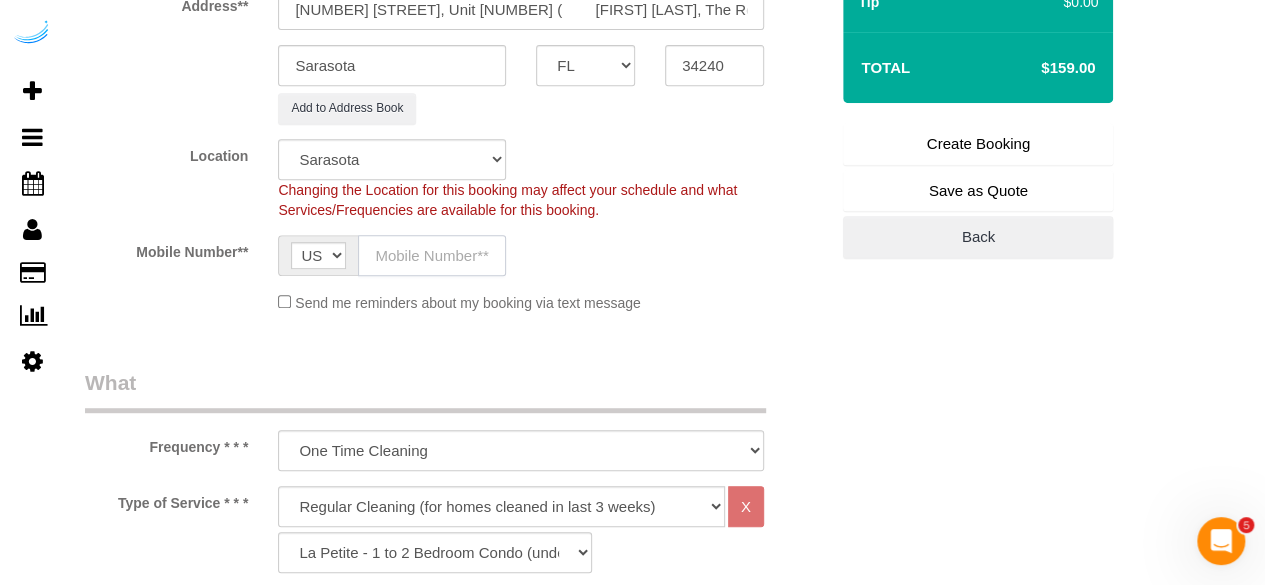 click 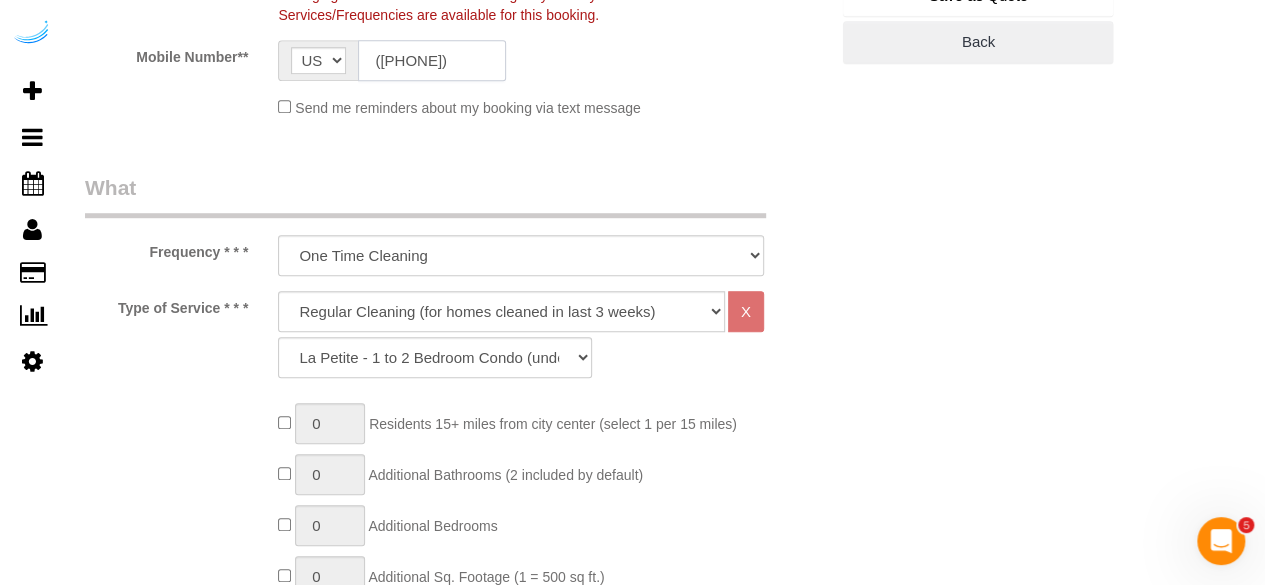 scroll, scrollTop: 600, scrollLeft: 0, axis: vertical 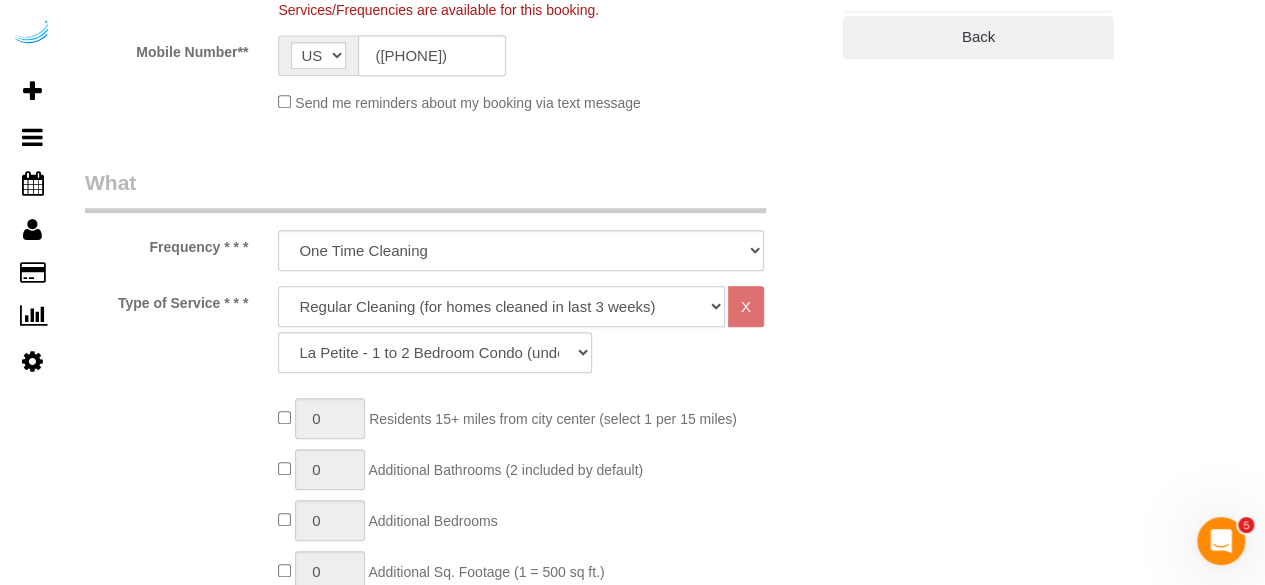 click on "Deep Cleaning (for homes that have not been cleaned in 3+ weeks) Spruce Regular Cleaning (for homes cleaned in last 3 weeks) Moving Cleanup (to clean home for new tenants) Post Construction Cleaning Vacation Rental Cleaning Hourly" 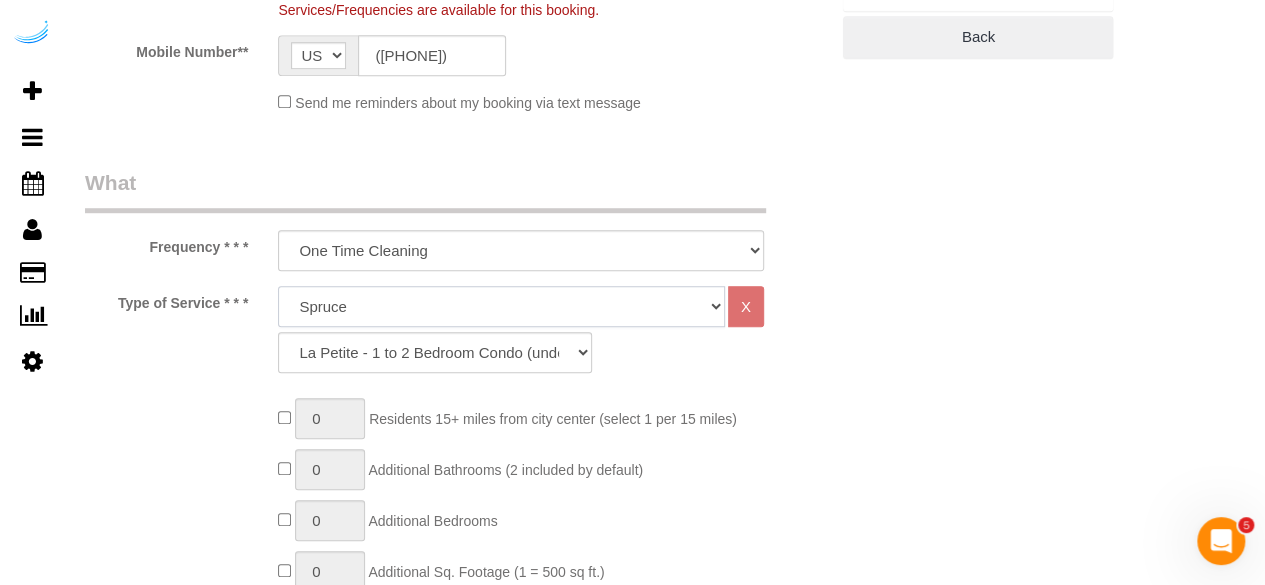 click on "Deep Cleaning (for homes that have not been cleaned in 3+ weeks) Spruce Regular Cleaning (for homes cleaned in last 3 weeks) Moving Cleanup (to clean home for new tenants) Post Construction Cleaning Vacation Rental Cleaning Hourly" 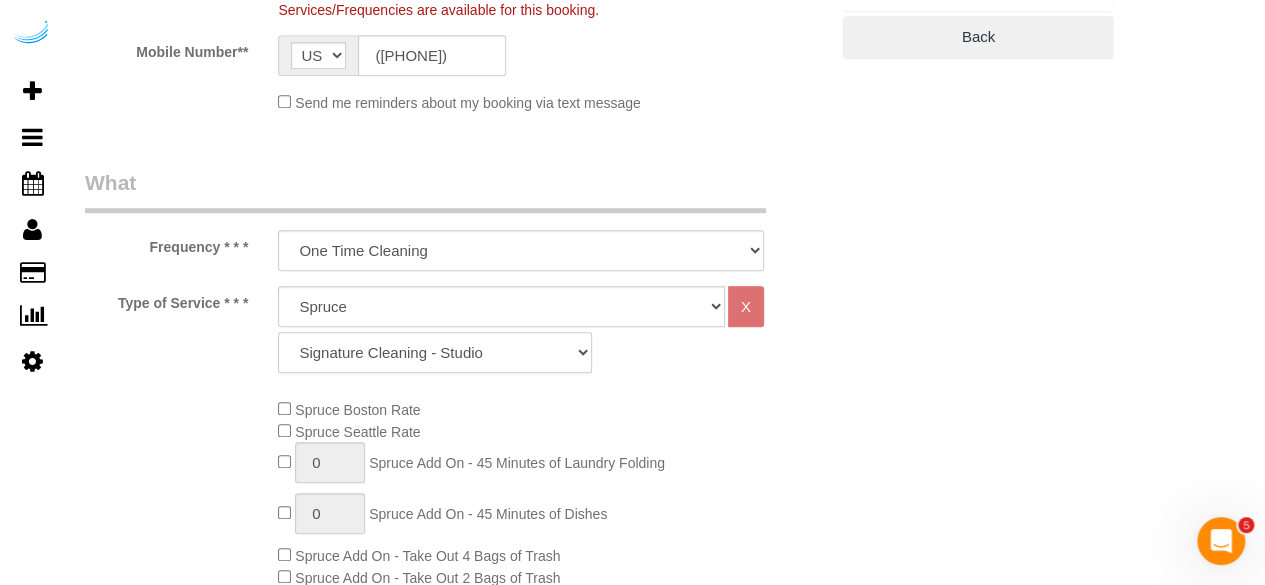 click on "Signature Cleaning - Studio Signature Cleaning - 1 Bed 1 Bath Signature Cleaning - 1 Bed 1.5 Bath Signature Cleaning - 1 Bed 1 Bath + Study Signature Cleaning - 1 Bed 2 Bath Signature Cleaning - 2 Bed 1 Bath Signature Cleaning - 2 Bed 2 Bath Signature Cleaning - 2 Bed 2.5 Bath Signature Cleaning - 2 Bed 2 Bath + Study Signature Cleaning - 3 Bed 2 Bath Signature Cleaning - 3 Bed 3 Bath Signature Cleaning - 4 Bed 2 Bath Signature Cleaning - 4 Bed 4 Bath Signature Cleaning - 5 Bed 4 Bath Signature Cleaning - 5 Bed 5 Bath Signature Cleaning - 6 Bed 6 Bath Premium Cleaning - Studio Premium Cleaning - 1 Bed 1 Bath Premium Cleaning - 1 Bed 1.5 Bath Premium Cleaning - 1 Bed 1 Bath + Study Premium Cleaning - 1 Bed 2 Bath Premium Cleaning - 2 Bed 1 Bath Premium Cleaning - 2 Bed 2 Bath Premium Cleaning - 2 Bed 2.5 Bath Premium Cleaning - 2 Bed 2 Bath + Study Premium Cleaning - 3 Bed 2 Bath Premium Cleaning - 3 Bed 3 Bath Premium Cleaning - 4 Bed 2 Bath Premium Cleaning - 4 Bed 4 Bath Premium Cleaning - 5 Bed 4 Bath" 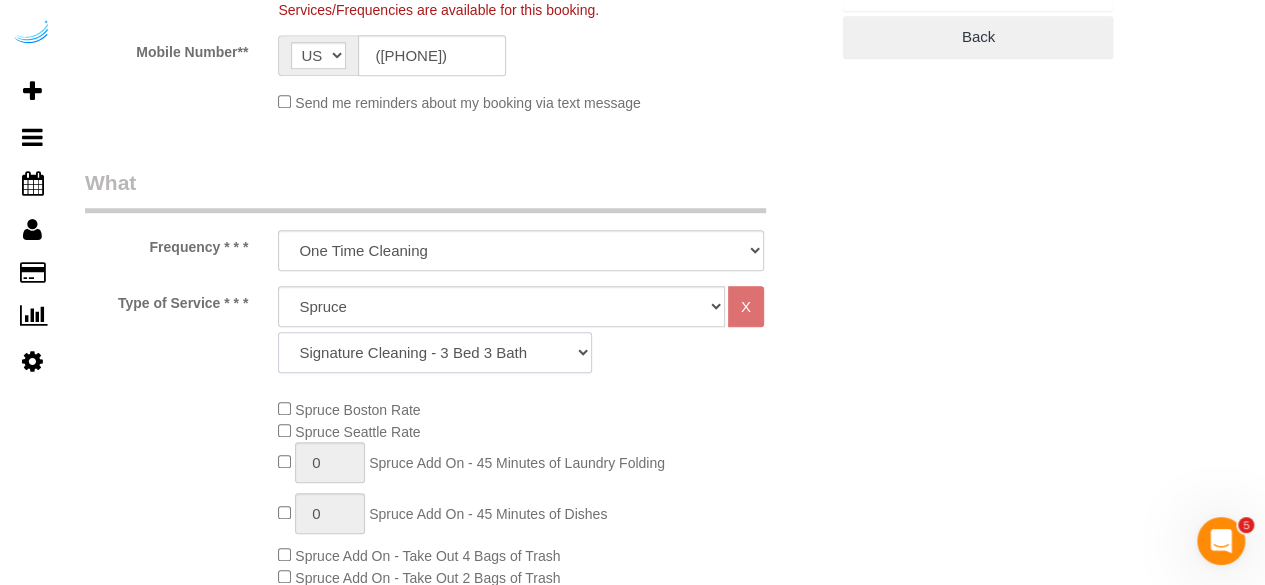 click on "Signature Cleaning - Studio Signature Cleaning - 1 Bed 1 Bath Signature Cleaning - 1 Bed 1.5 Bath Signature Cleaning - 1 Bed 1 Bath + Study Signature Cleaning - 1 Bed 2 Bath Signature Cleaning - 2 Bed 1 Bath Signature Cleaning - 2 Bed 2 Bath Signature Cleaning - 2 Bed 2.5 Bath Signature Cleaning - 2 Bed 2 Bath + Study Signature Cleaning - 3 Bed 2 Bath Signature Cleaning - 3 Bed 3 Bath Signature Cleaning - 4 Bed 2 Bath Signature Cleaning - 4 Bed 4 Bath Signature Cleaning - 5 Bed 4 Bath Signature Cleaning - 5 Bed 5 Bath Signature Cleaning - 6 Bed 6 Bath Premium Cleaning - Studio Premium Cleaning - 1 Bed 1 Bath Premium Cleaning - 1 Bed 1.5 Bath Premium Cleaning - 1 Bed 1 Bath + Study Premium Cleaning - 1 Bed 2 Bath Premium Cleaning - 2 Bed 1 Bath Premium Cleaning - 2 Bed 2 Bath Premium Cleaning - 2 Bed 2.5 Bath Premium Cleaning - 2 Bed 2 Bath + Study Premium Cleaning - 3 Bed 2 Bath Premium Cleaning - 3 Bed 3 Bath Premium Cleaning - 4 Bed 2 Bath Premium Cleaning - 4 Bed 4 Bath Premium Cleaning - 5 Bed 4 Bath" 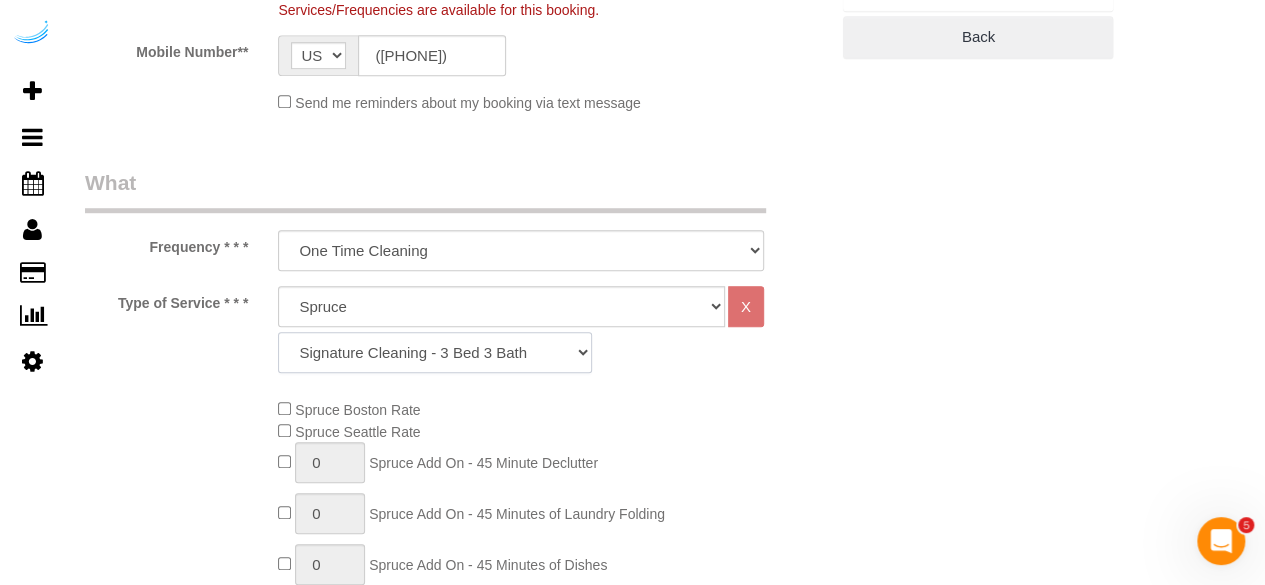 scroll, scrollTop: 700, scrollLeft: 0, axis: vertical 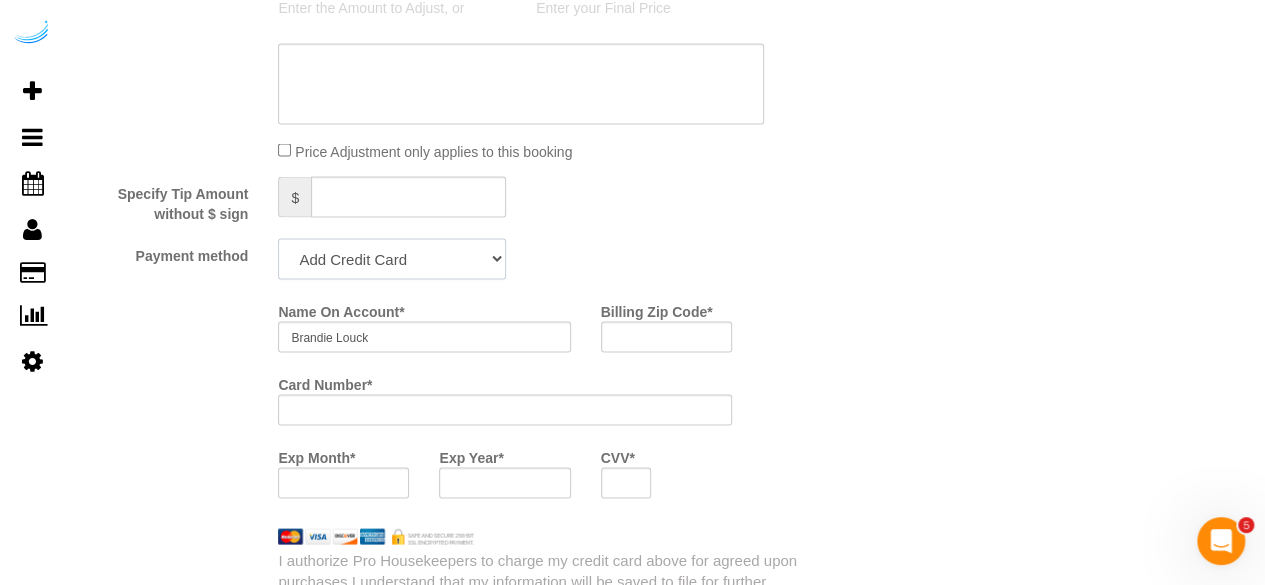 drag, startPoint x: 407, startPoint y: 246, endPoint x: 407, endPoint y: 275, distance: 29 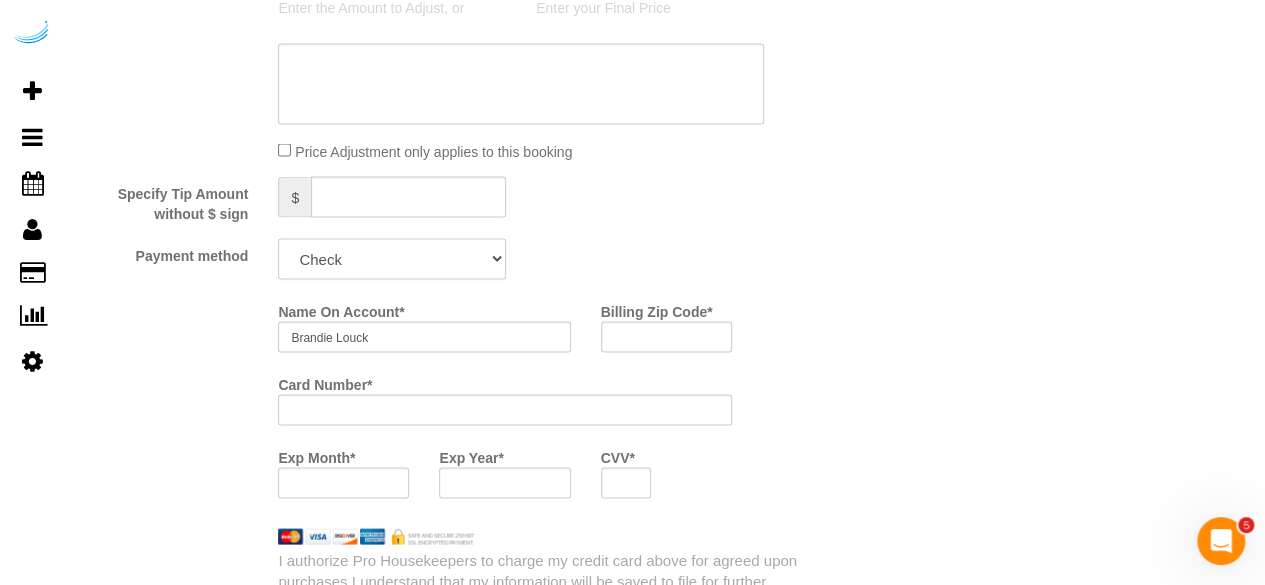 click on "Add Credit Card Cash Check Paypal" 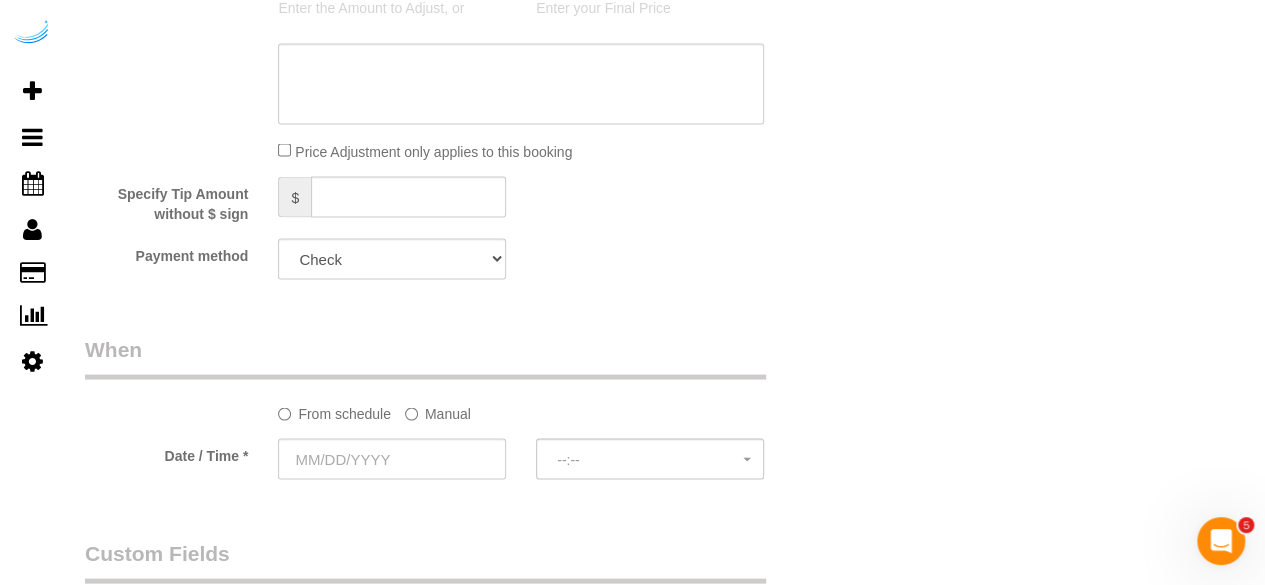 click on "From schedule
Manual
Date / Time *
--:--   --:--" 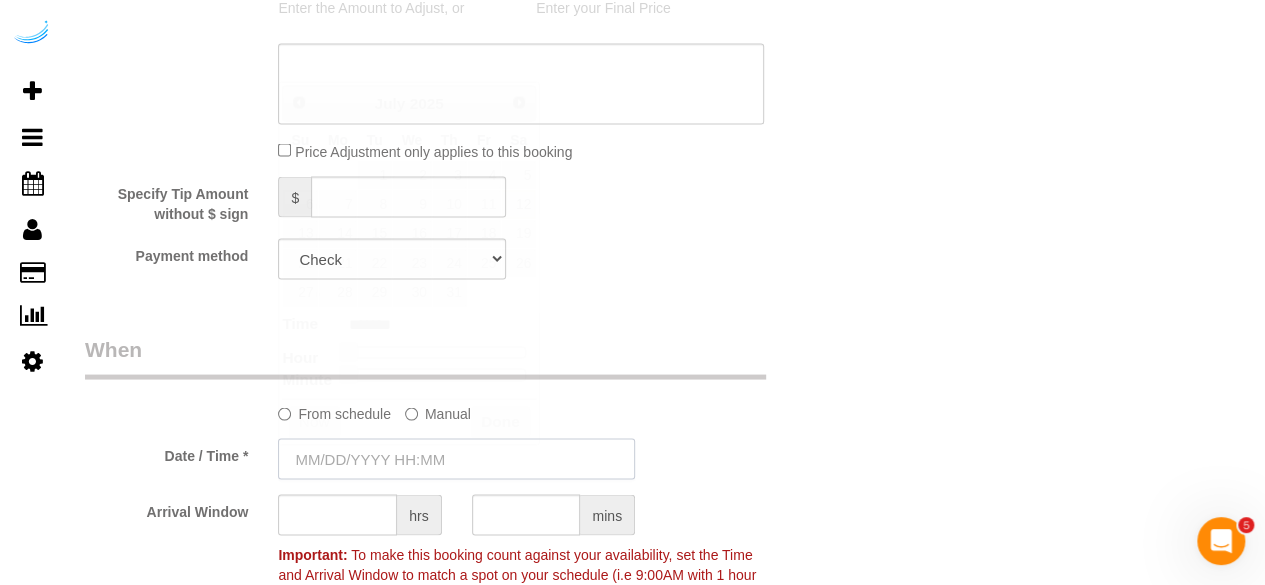 click at bounding box center (456, 458) 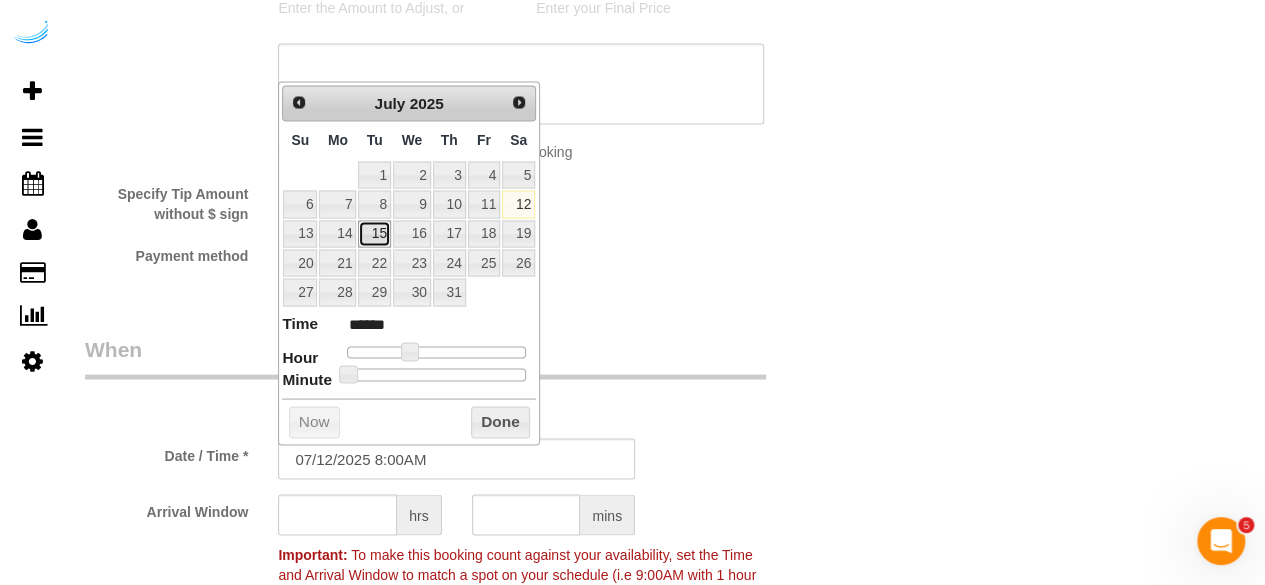 click on "15" at bounding box center (374, 233) 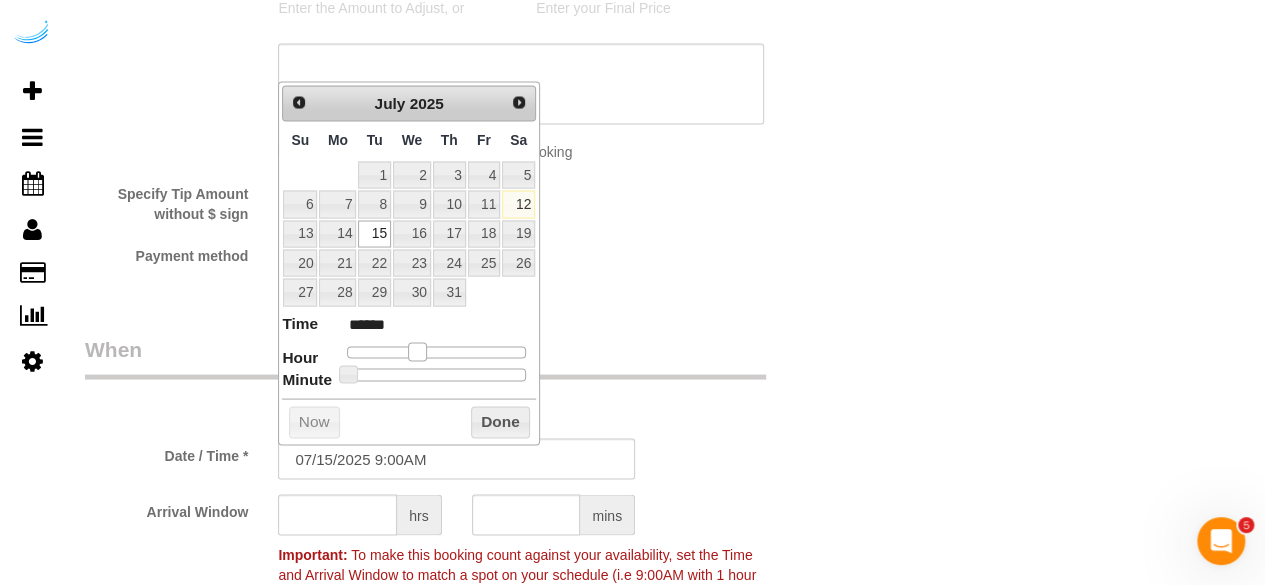 drag, startPoint x: 410, startPoint y: 349, endPoint x: 420, endPoint y: 350, distance: 10.049875 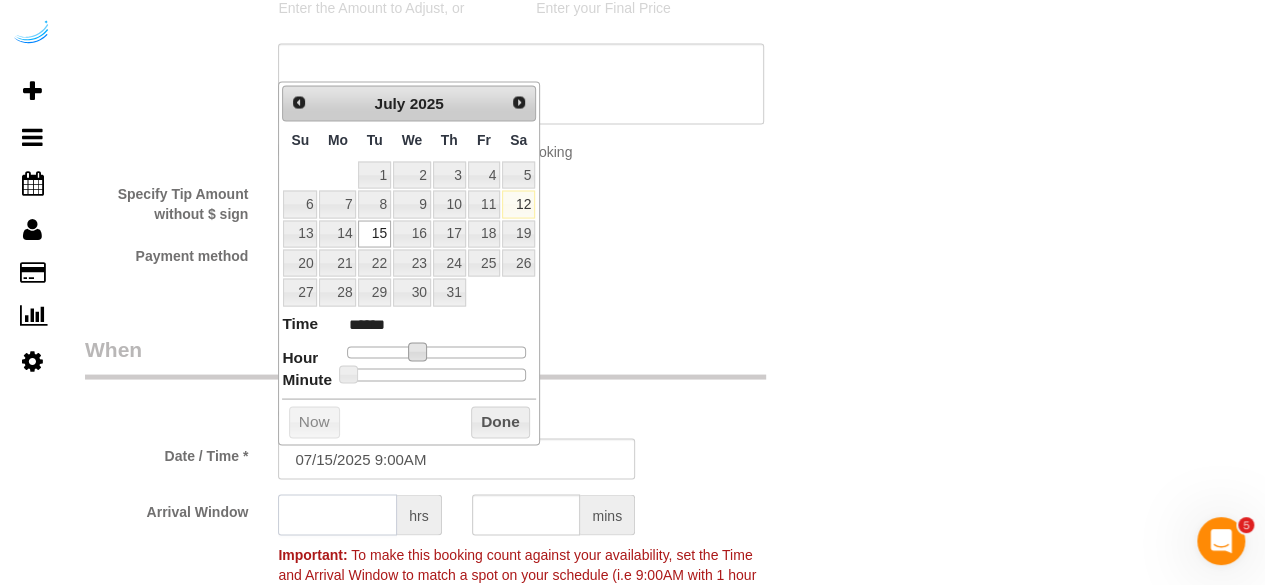 click 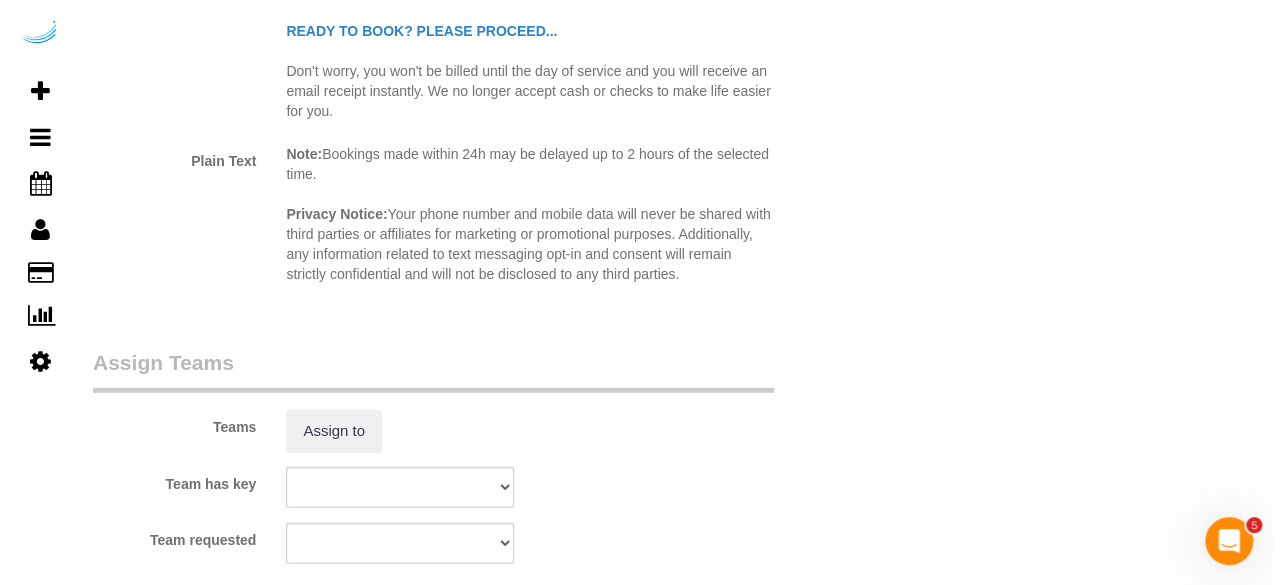 scroll, scrollTop: 2800, scrollLeft: 0, axis: vertical 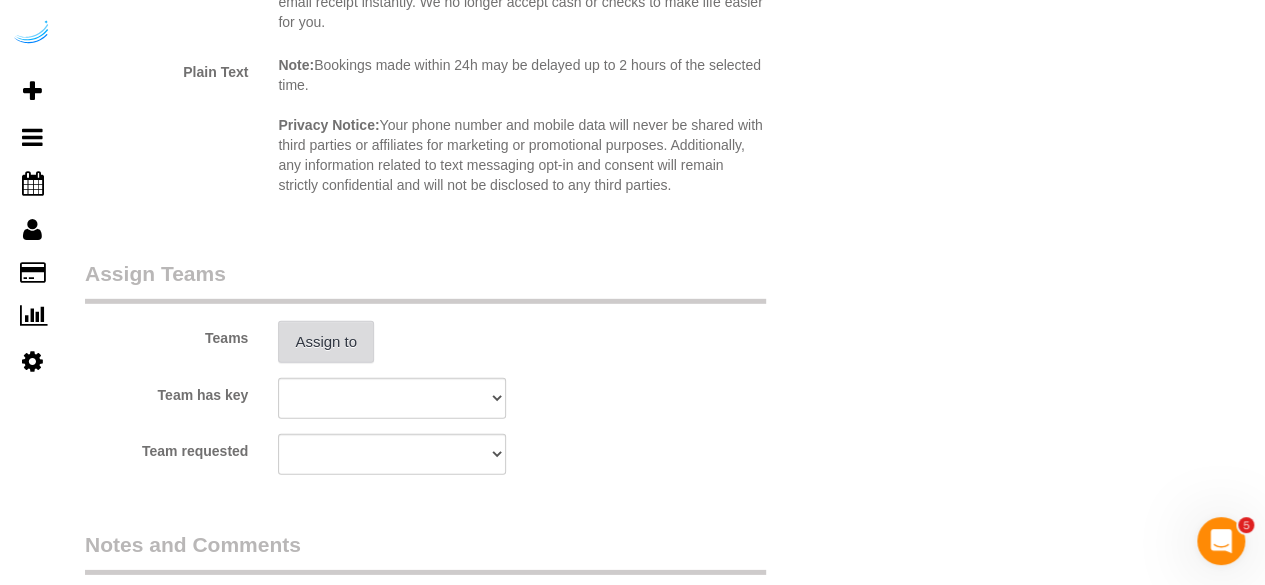 click on "Assign to" at bounding box center [326, 342] 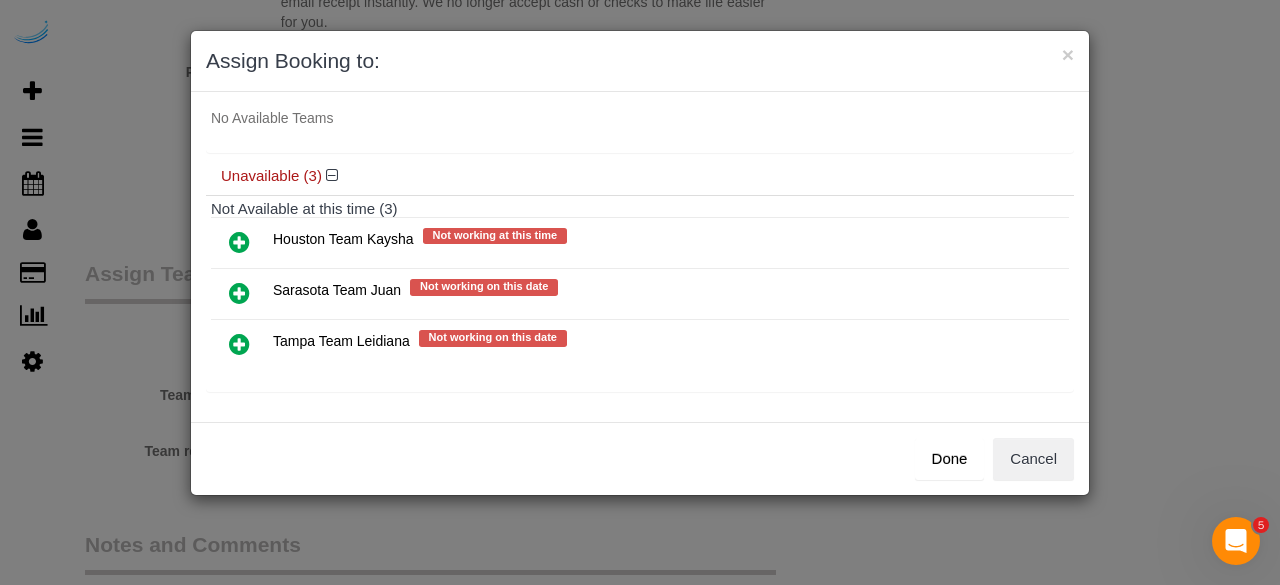 click at bounding box center [239, 293] 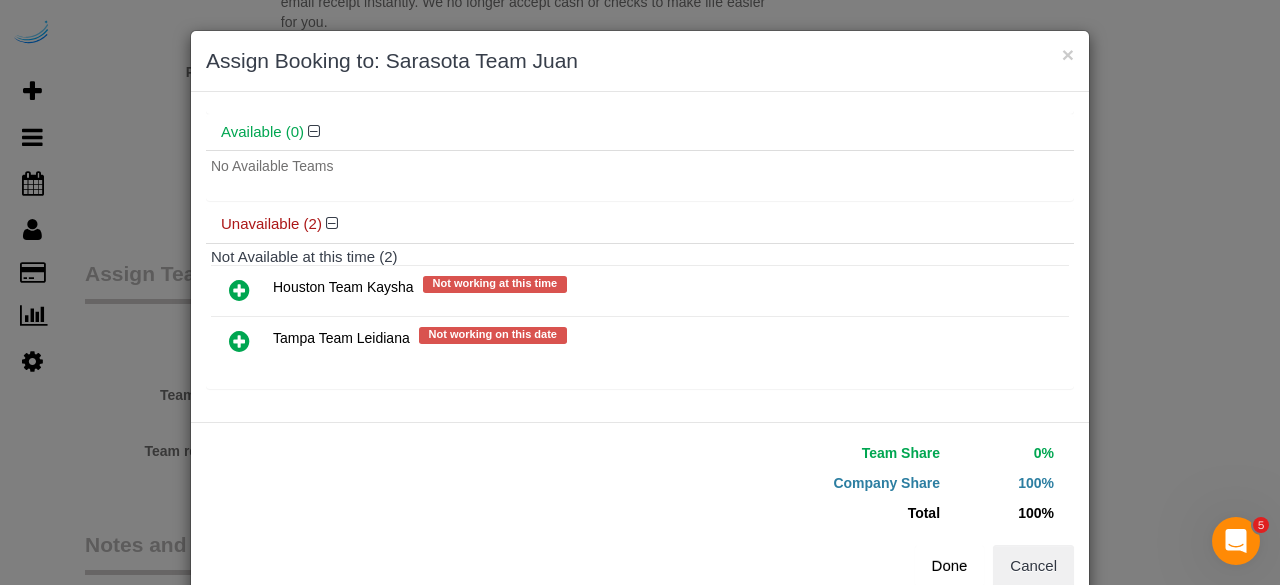 scroll, scrollTop: 106, scrollLeft: 0, axis: vertical 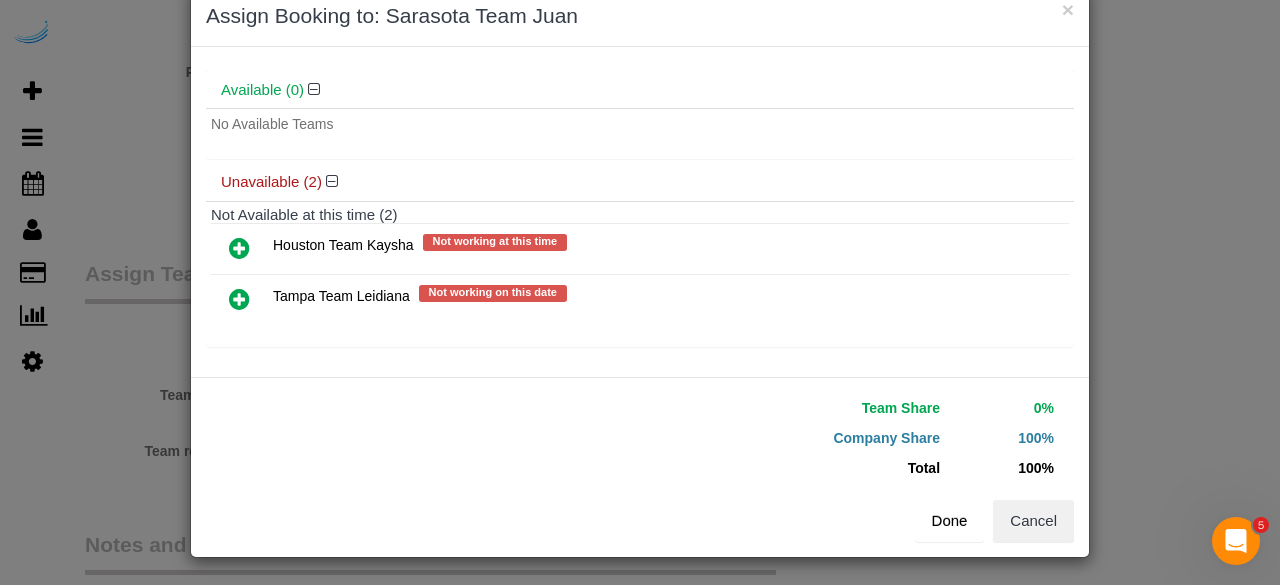 click on "Done" at bounding box center (950, 521) 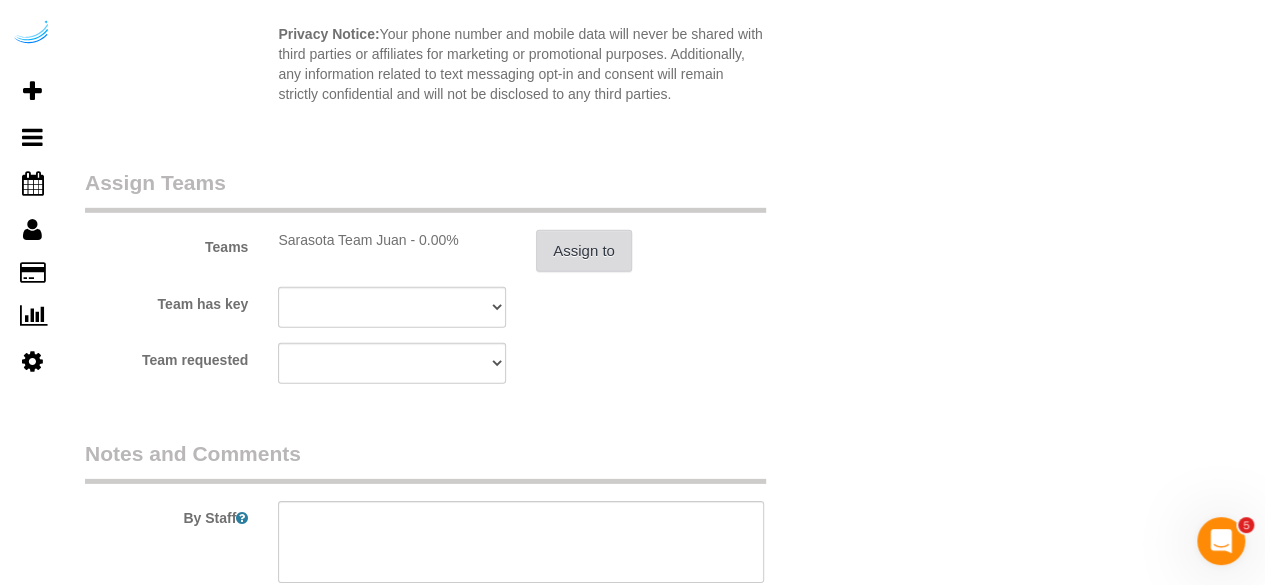 scroll, scrollTop: 3000, scrollLeft: 0, axis: vertical 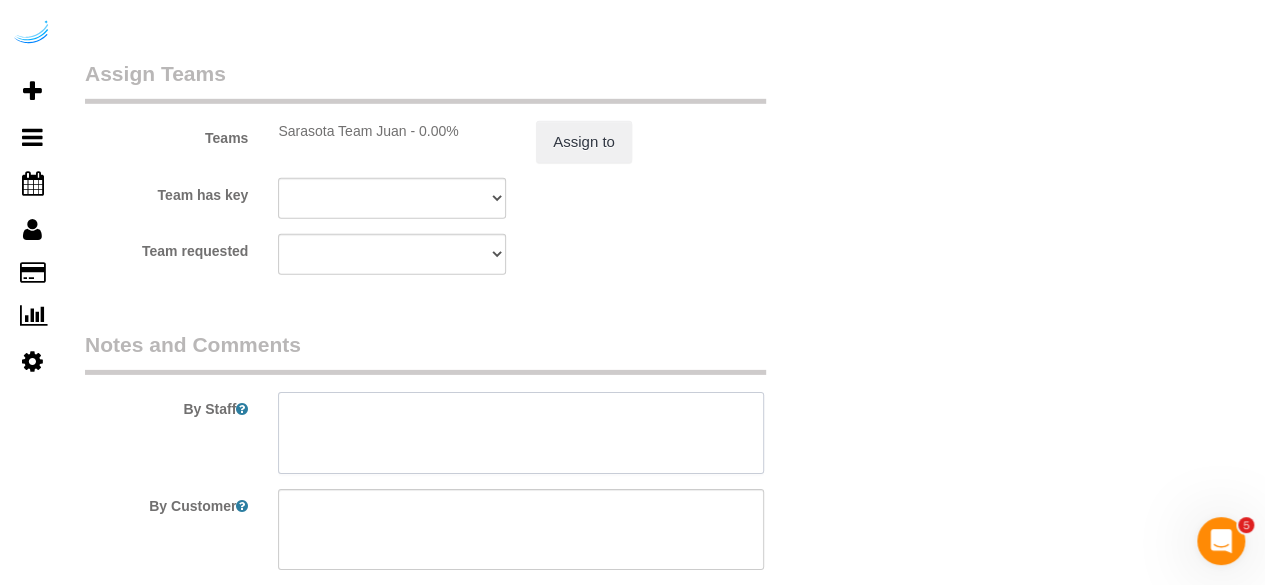 click at bounding box center [521, 433] 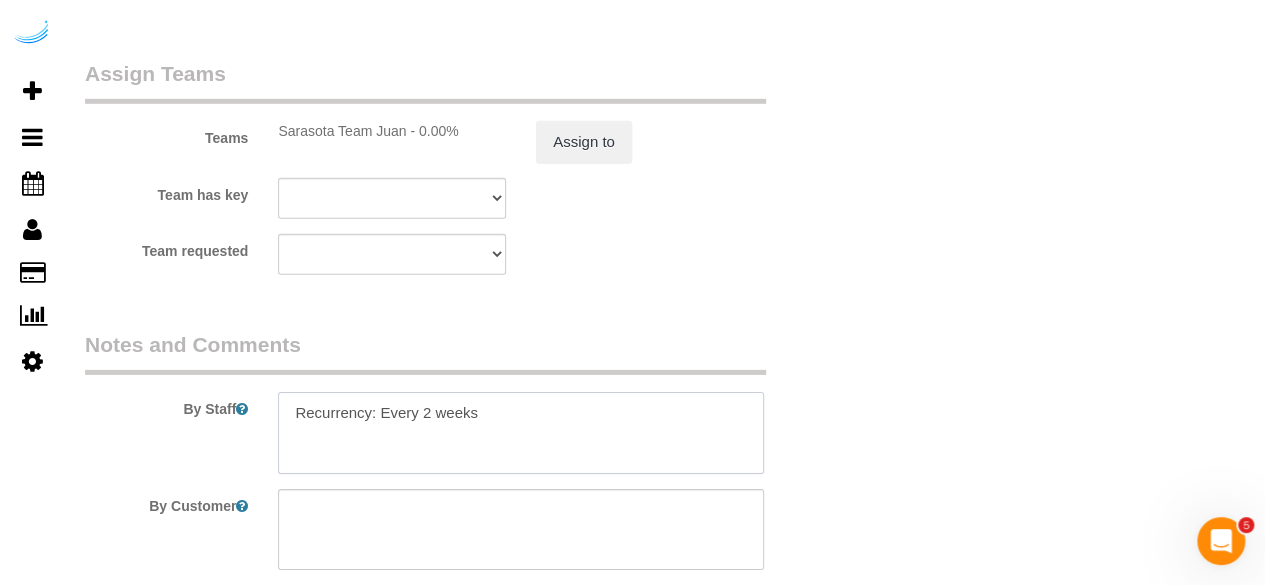 paste on "Permanent Notes:No notes from this customer.Today's Notes:No notes from this service.
Entry Method: Key with main office
Details:
Additional Notes:
No need to change sheets this week. Just make the beds.
Housekeeping Notes:" 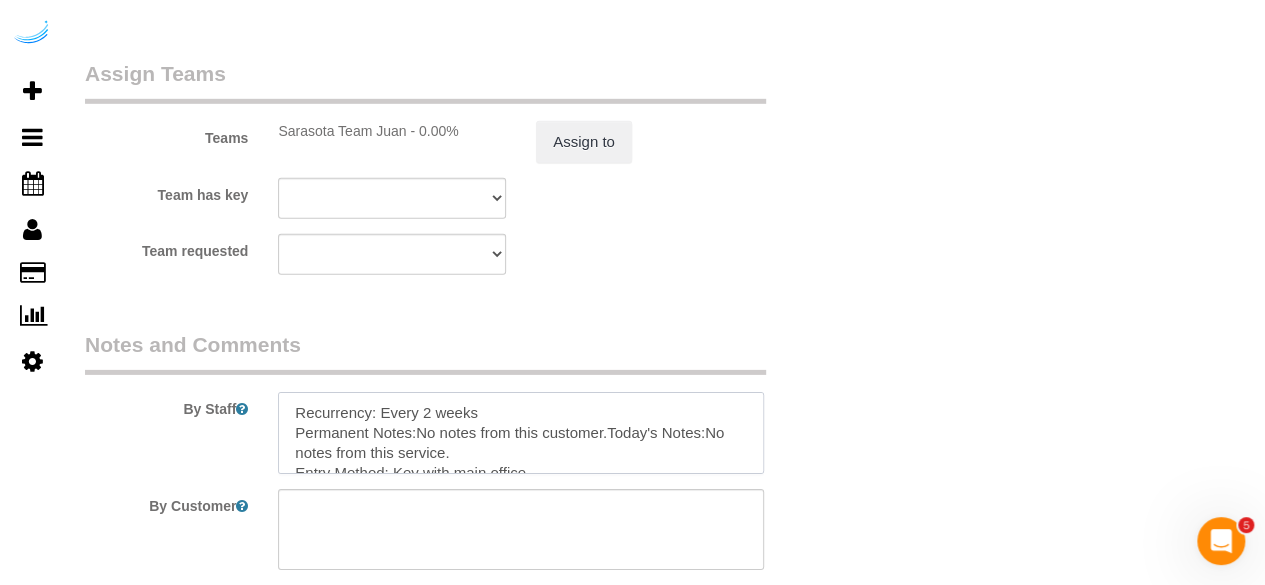 scroll, scrollTop: 128, scrollLeft: 0, axis: vertical 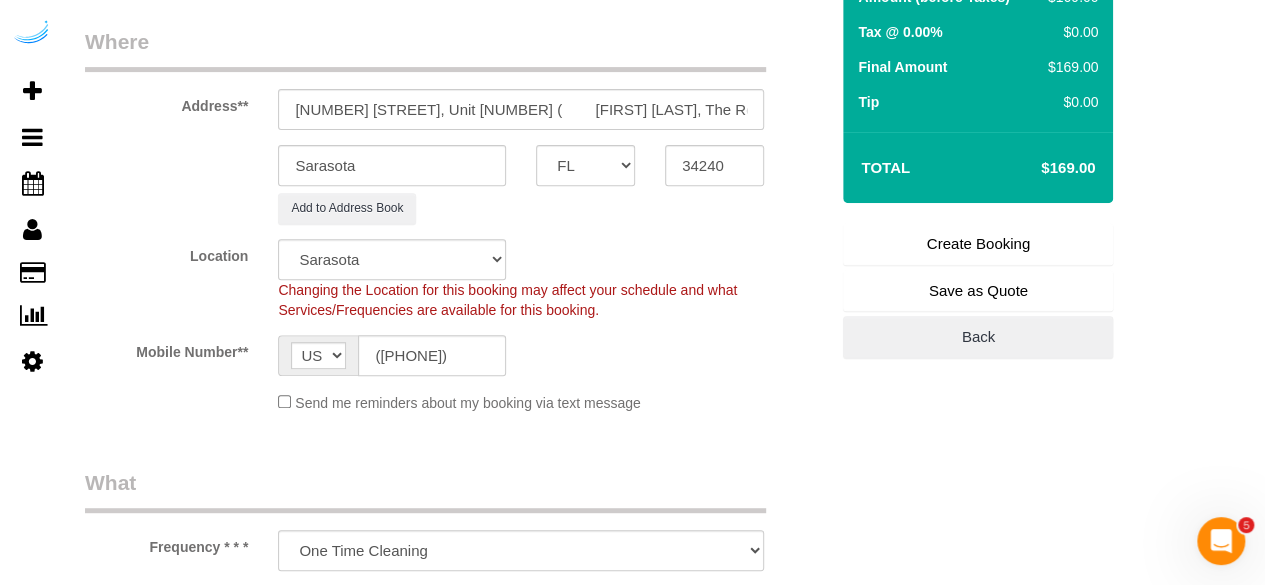 click on "Create Booking" at bounding box center [978, 244] 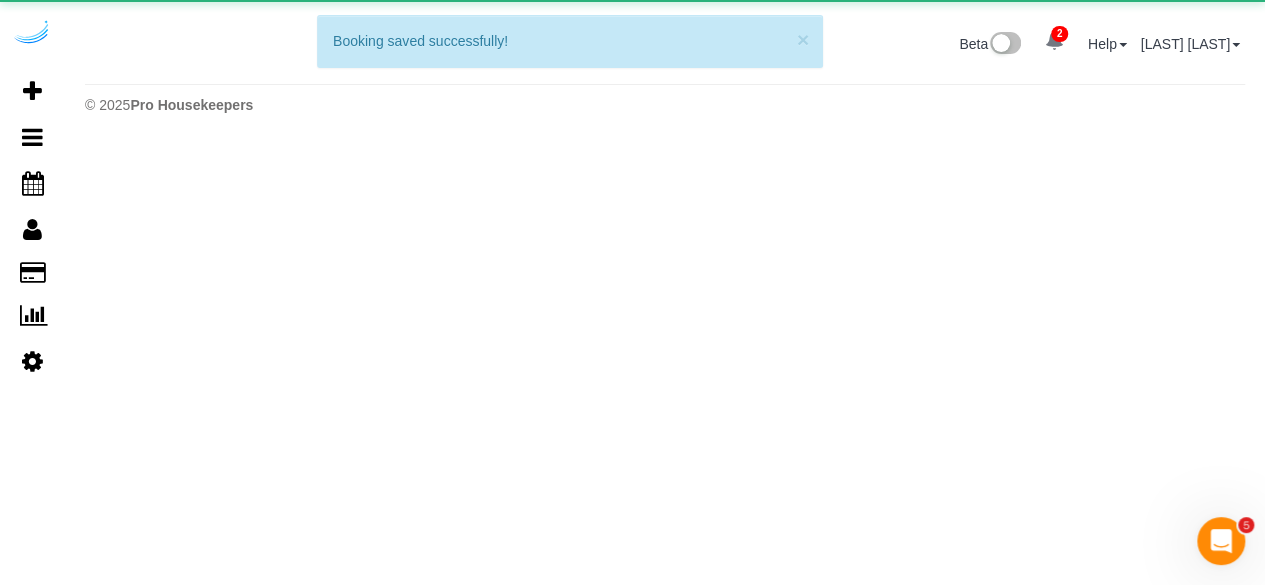 scroll, scrollTop: 0, scrollLeft: 0, axis: both 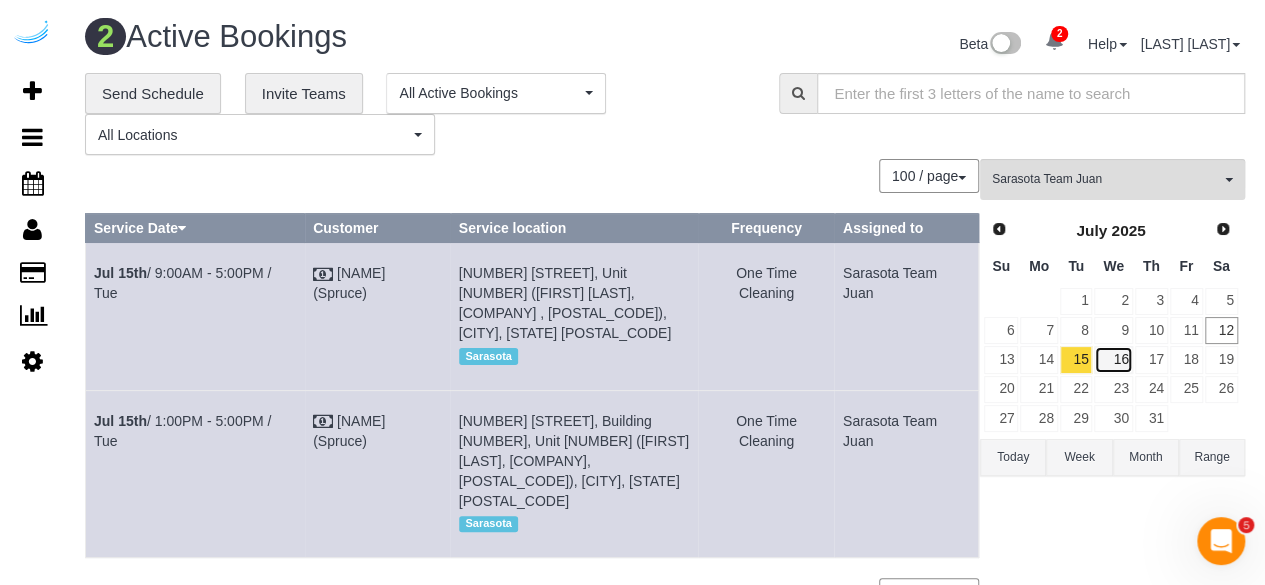 click on "16" at bounding box center [1113, 359] 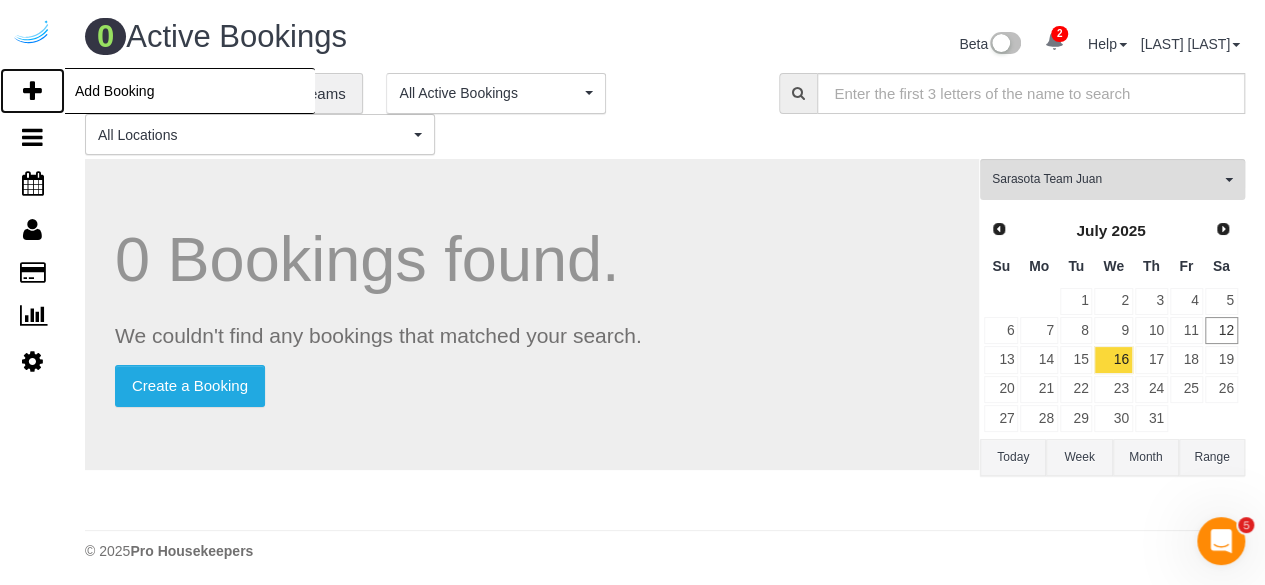 click on "Add Booking" at bounding box center [32, 91] 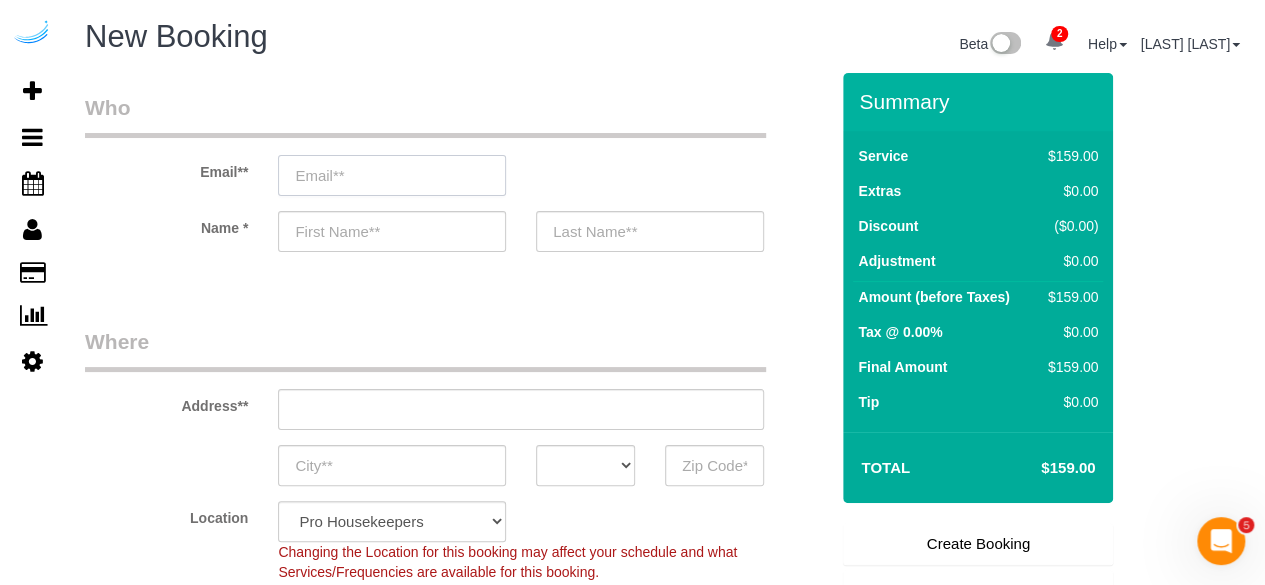 click at bounding box center [392, 175] 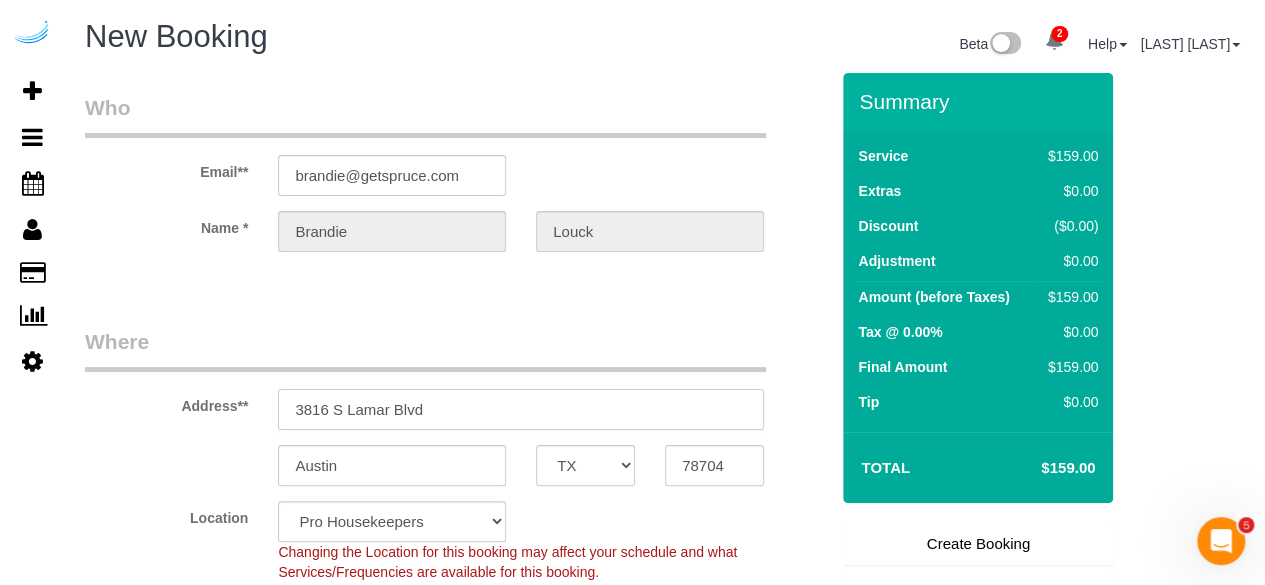 click on "3816 S Lamar Blvd" at bounding box center (521, 409) 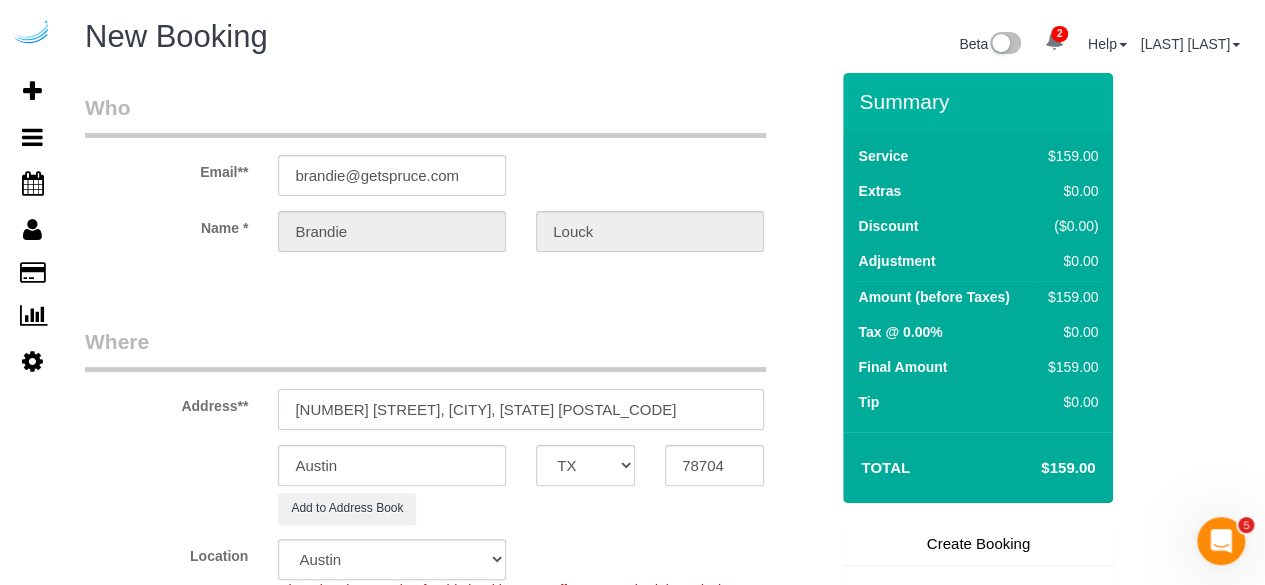 drag, startPoint x: 500, startPoint y: 413, endPoint x: 566, endPoint y: 406, distance: 66.37017 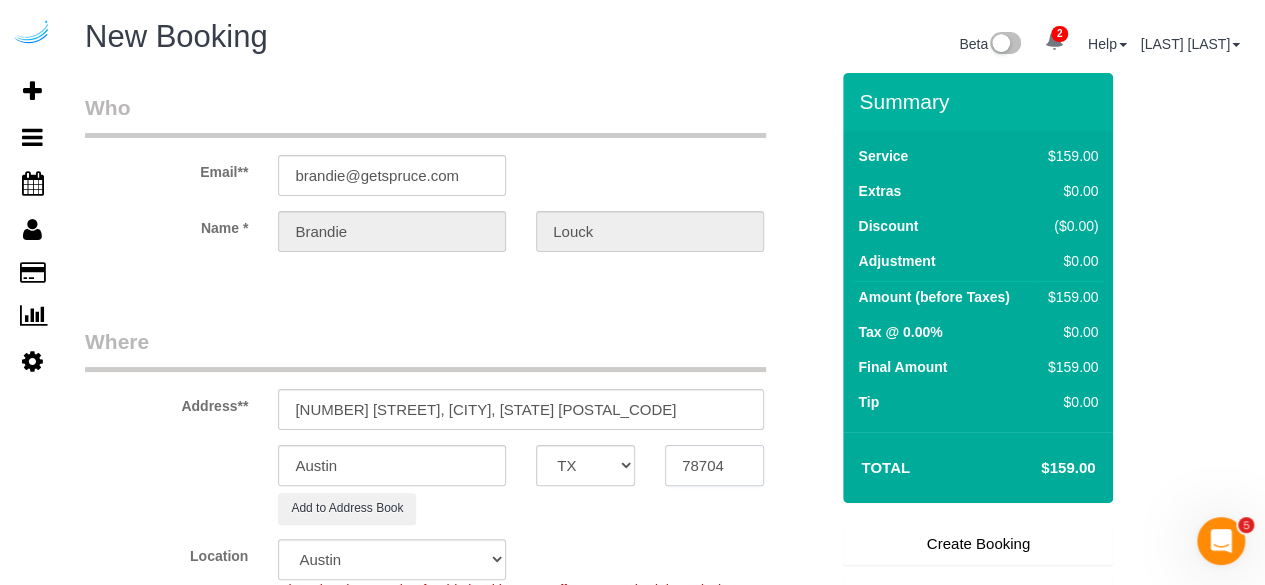 click on "78704" at bounding box center (714, 465) 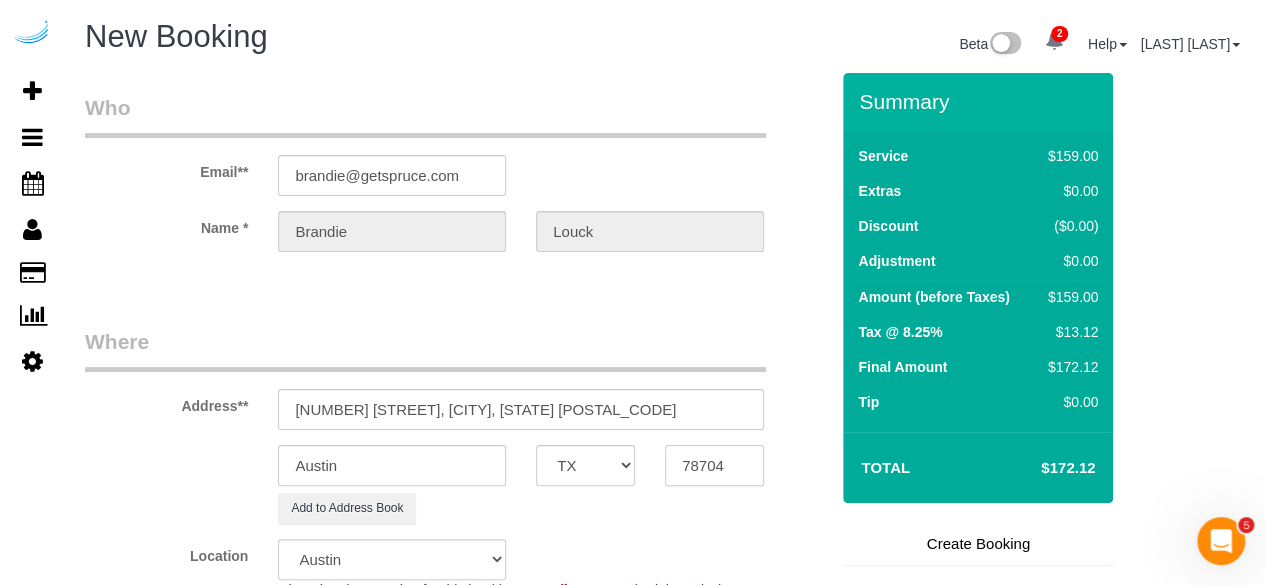 paste on "34236" 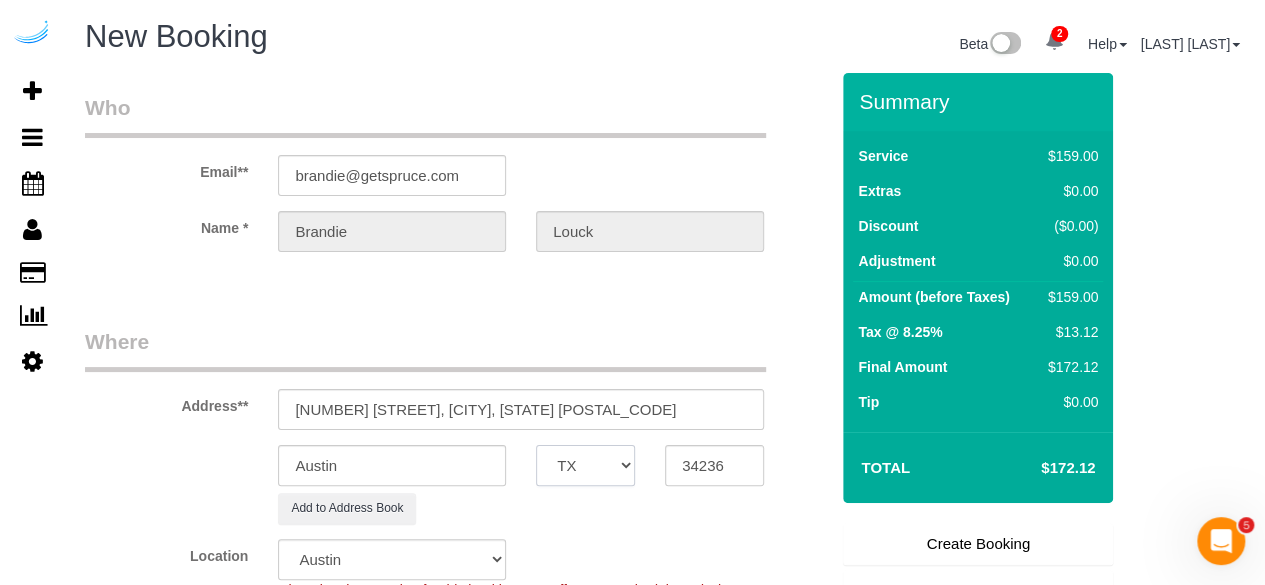 click on "AK
AL
AR
AZ
CA
CO
CT
DC
DE
FL
GA
HI
IA
ID
IL
IN
KS
KY
LA
MA
MD
ME
MI
MN
MO
MS
MT
NC
ND
NE
NH
NJ
NM
NV
NY
OH
OK
OR
PA
RI
SC
SD
TN
TX
UT
VA
VT
WA
WI
WV
WY" at bounding box center [585, 465] 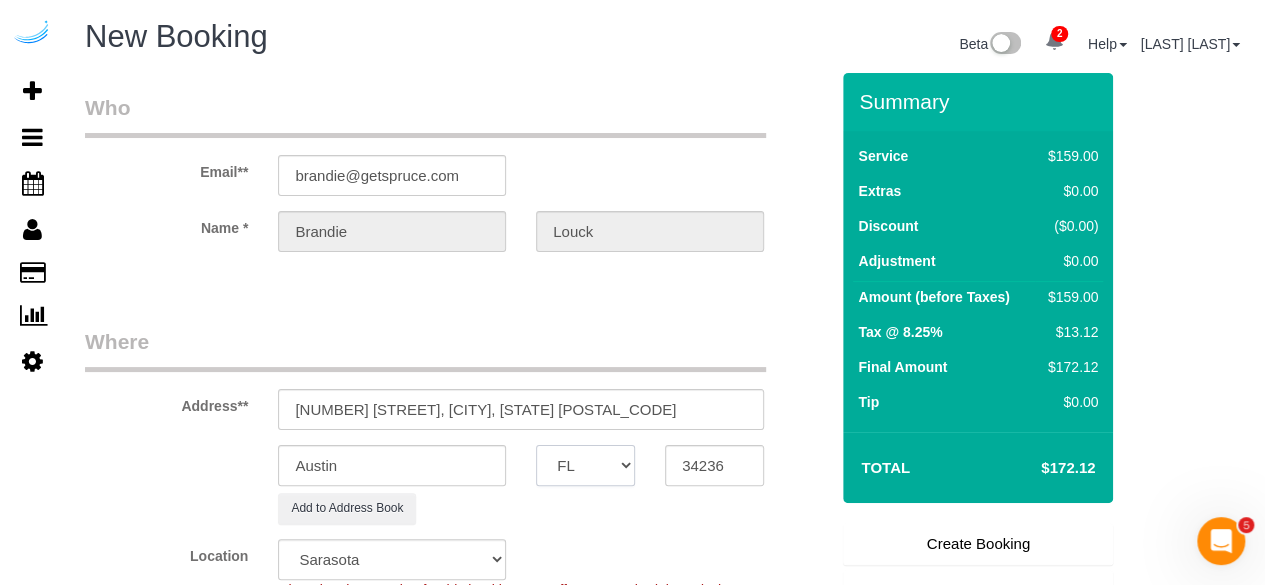 click on "AK
AL
AR
AZ
CA
CO
CT
DC
DE
FL
GA
HI
IA
ID
IL
IN
KS
KY
LA
MA
MD
ME
MI
MN
MO
MS
MT
NC
ND
NE
NH
NJ
NM
NV
NY
OH
OK
OR
PA
RI
SC
SD
TN
TX
UT
VA
VT
WA
WI
WV
WY" at bounding box center [585, 465] 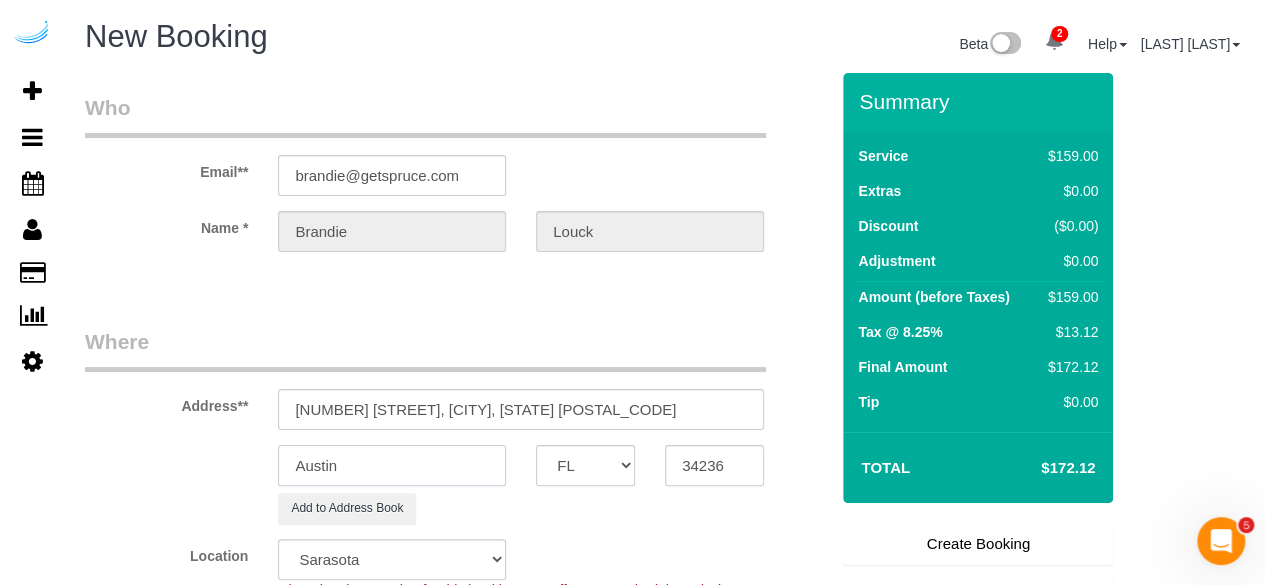 click on "Austin" at bounding box center (392, 465) 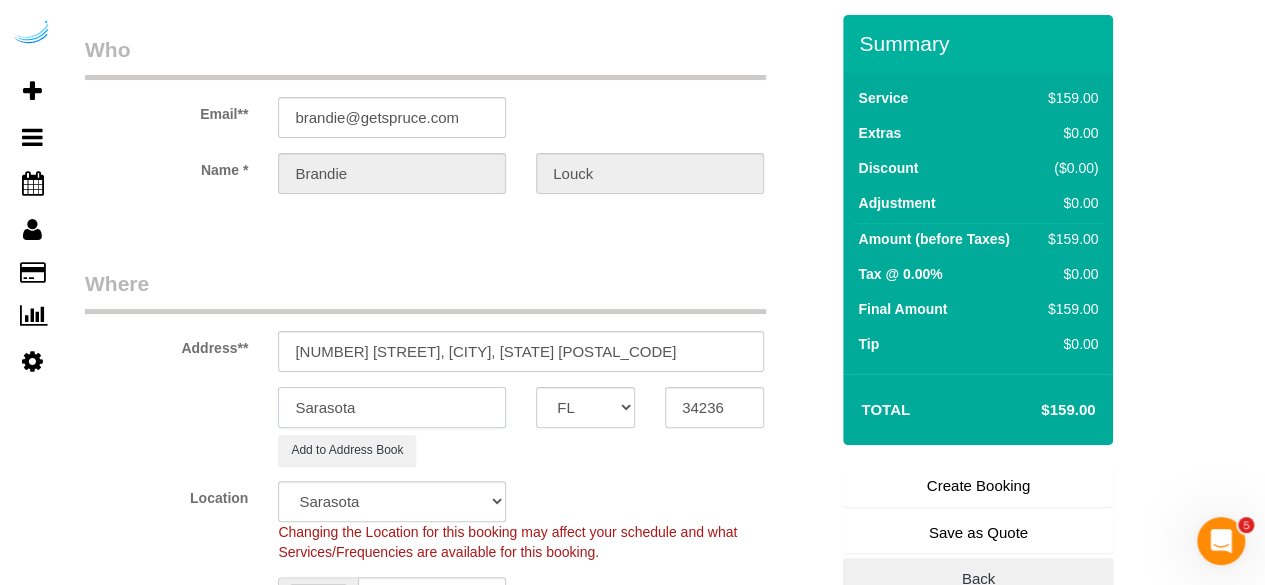 scroll, scrollTop: 100, scrollLeft: 0, axis: vertical 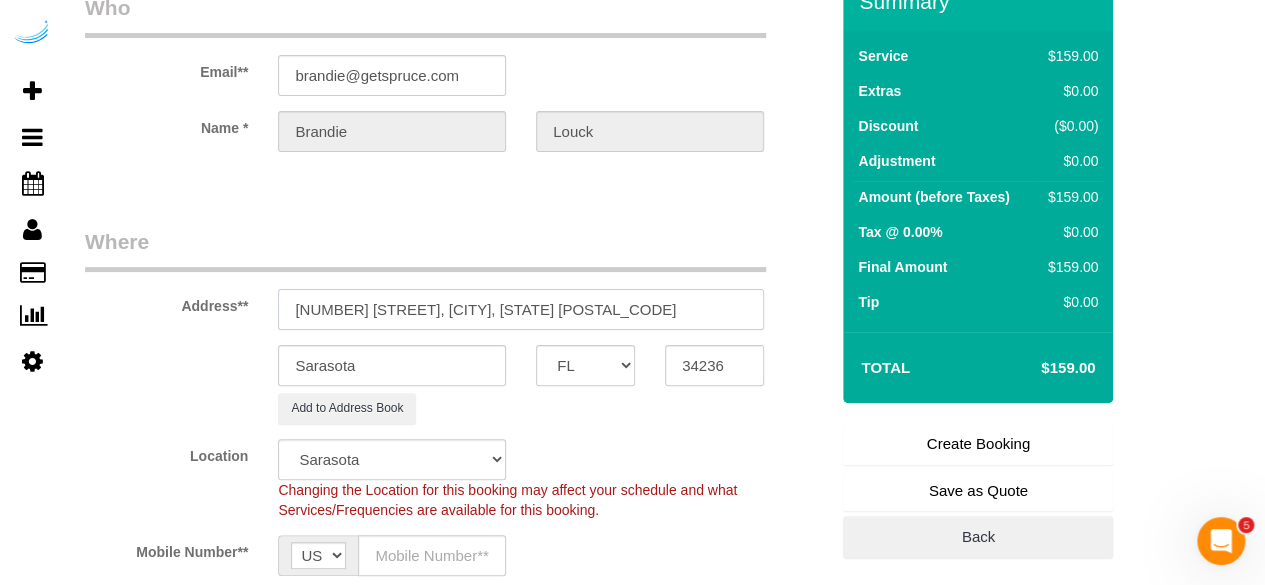 drag, startPoint x: 644, startPoint y: 304, endPoint x: 767, endPoint y: 323, distance: 124.45883 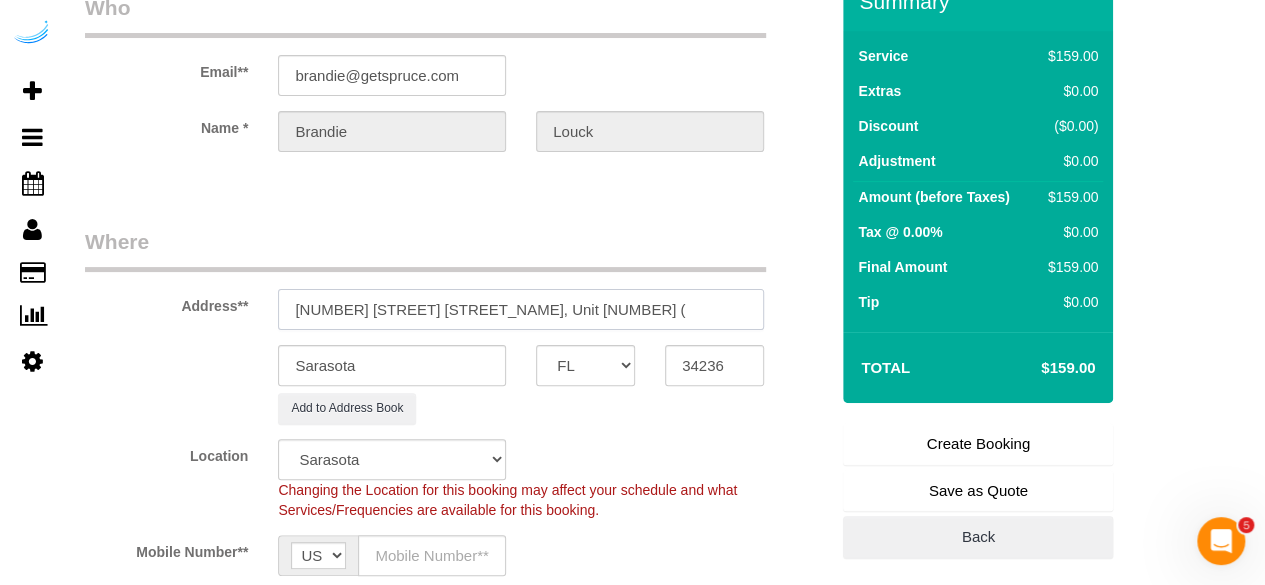 paste on "[FIRST] [LAST]" 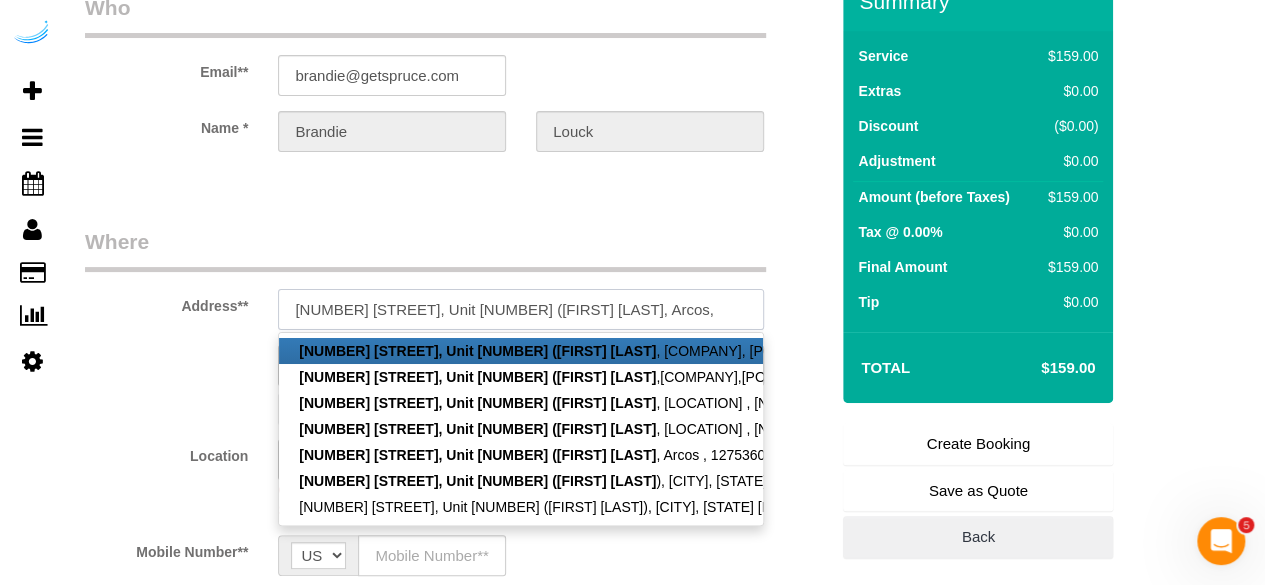 paste on "1384670" 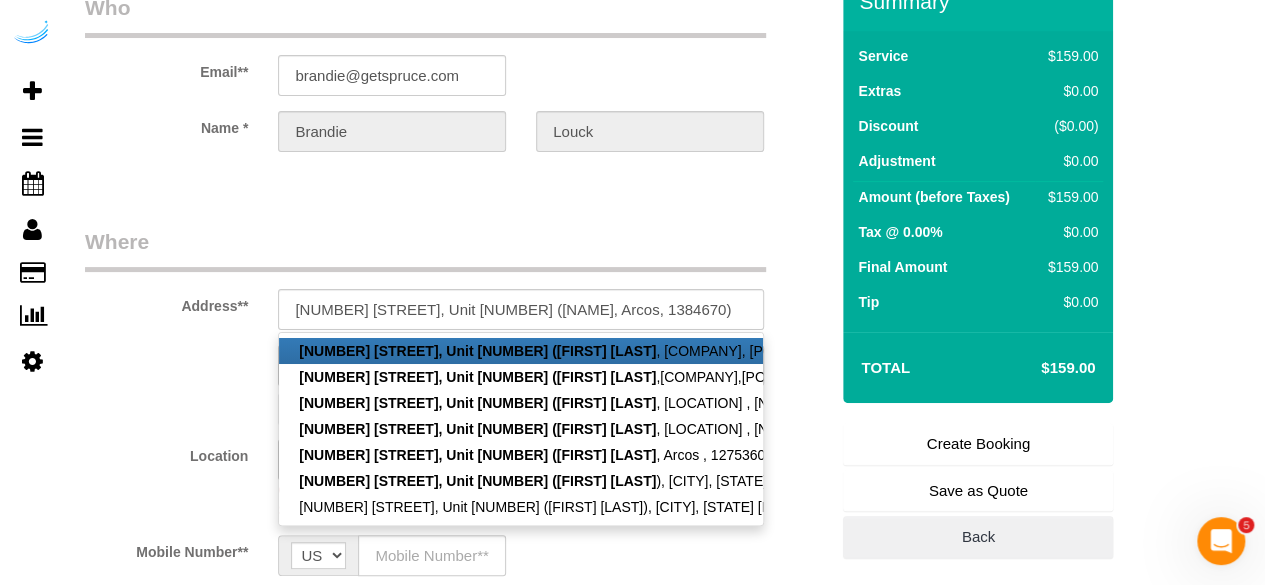 click on "Email**
[EMAIL]
Name *
[FIRST]
[LAST]
Where
Address**
[NUMBER] [STREET], Unit [NUMBER] ([FIRST] [LAST], Arcos, [NUMBER])
[NUMBER] [STREET], Unit [NUMBER] ([FIRST] [LAST] , Arcos, [NUMBER]), [CITY], [STATE] [ZIP]
[NUMBER] [STREET], Unit [NUMBER] ([FIRST] [LAST] ,Arcos,[NUMBER]), [CITY], [STATE] [ZIP]
[NUMBER] [STREET], Unit [NUMBER] ([FIRST] [LAST] , Arcos , [NUMBER]), [CITY], [STATE] [ZIP]
[NUMBER] [STREET], Unit [NUMBER] ([FIRST] [LAST] , Arcos , [NUMBER]	), [CITY], [STATE] [ZIP]
[NUMBER] [STREET], Unit [NUMBER] ([FIRST] [LAST] ,  Arcos , [NUMBER]), [CITY], [STATE] [ZIP]
[NUMBER] [STREET], Unit [NUMBER] ([FIRST] [LAST] ), [CITY], [STATE] [ZIP]" at bounding box center [456, 2123] 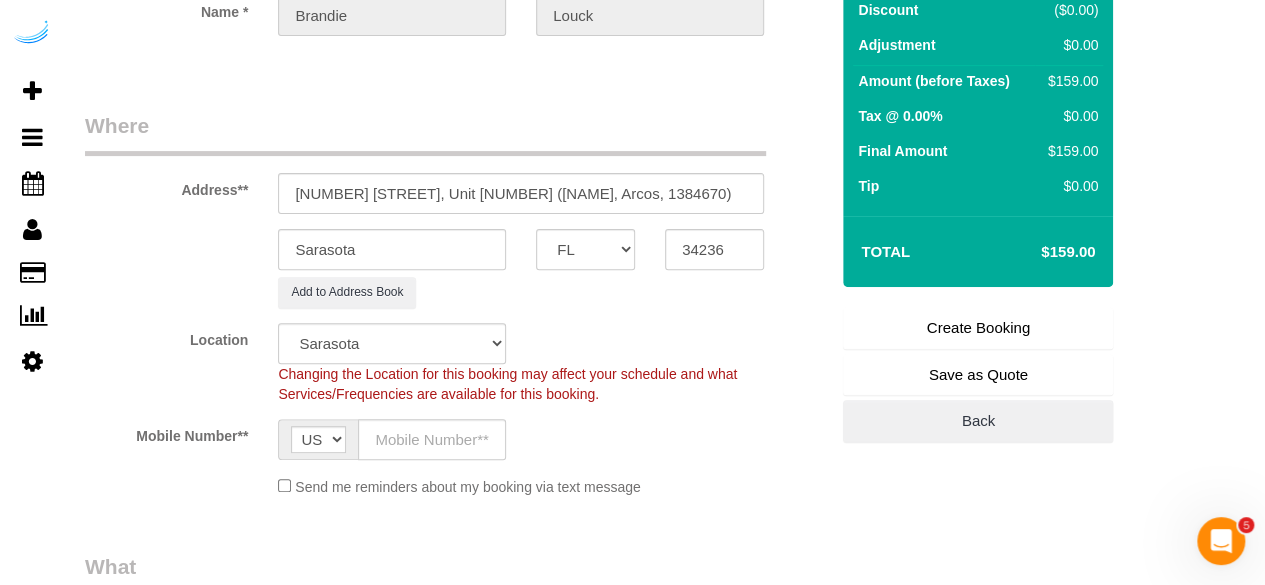 scroll, scrollTop: 300, scrollLeft: 0, axis: vertical 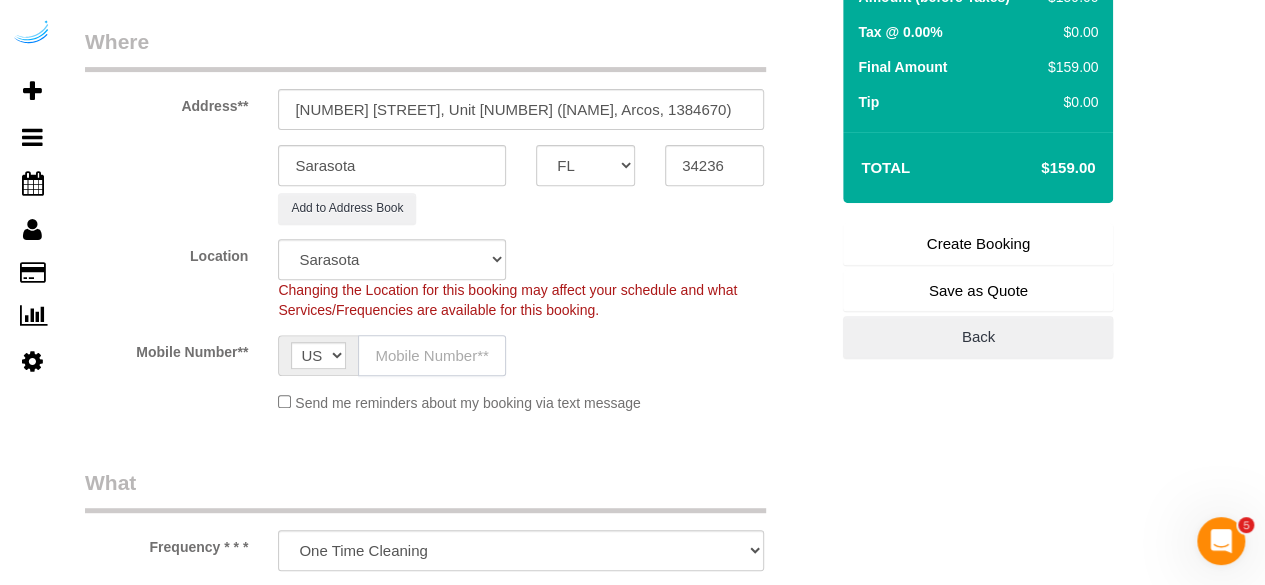 click on "Location
Pro Housekeepers Atlanta Austin Boston Chicago Cincinnati Clearwater Denver Ft Lauderdale Houston Jacksonville Kansas Las Vegas Los Angeles Area Miami Area Naples NYC Area Orlando Palm Beach Phoenix Portland Area San Francisco Area Sarasota Seattle Area St Petersburg Tampa Washington DC
Changing the Location for this booking may affect your schedule and what
Services/Frequencies are available for this booking.
Mobile Number**
AF AL DZ AD AO AI AQ AG AR AM AW AU AT AZ BS BH BD BB BY BE BZ BJ BM BT BO BA BW BR GB IO BN BG BF BI KH CM CA CV BQ KY CF TD CL CN CX CC CO KM CD CG CK CR HR CU CW CY CZ CI DK DJ DM DO TL EC EG SV GQ ER EE ET FK FO FJ FI FR GF PF TF GA GM GE DE GH GI GR GL GD GP GU GT GG GN GW GY HT HN HK HU IS IN ID IR IQ IE IM IL IT JM JP JE JO KZ KE KI KP KR KW KG LA LV LB LS LR LY LI LT LU MO MK MG MW MY MV ML MT MH MQ MR MU YT MX FM MD MC MN ME MS MA MZ MM NA NR NP NL NC NZ NI NE" 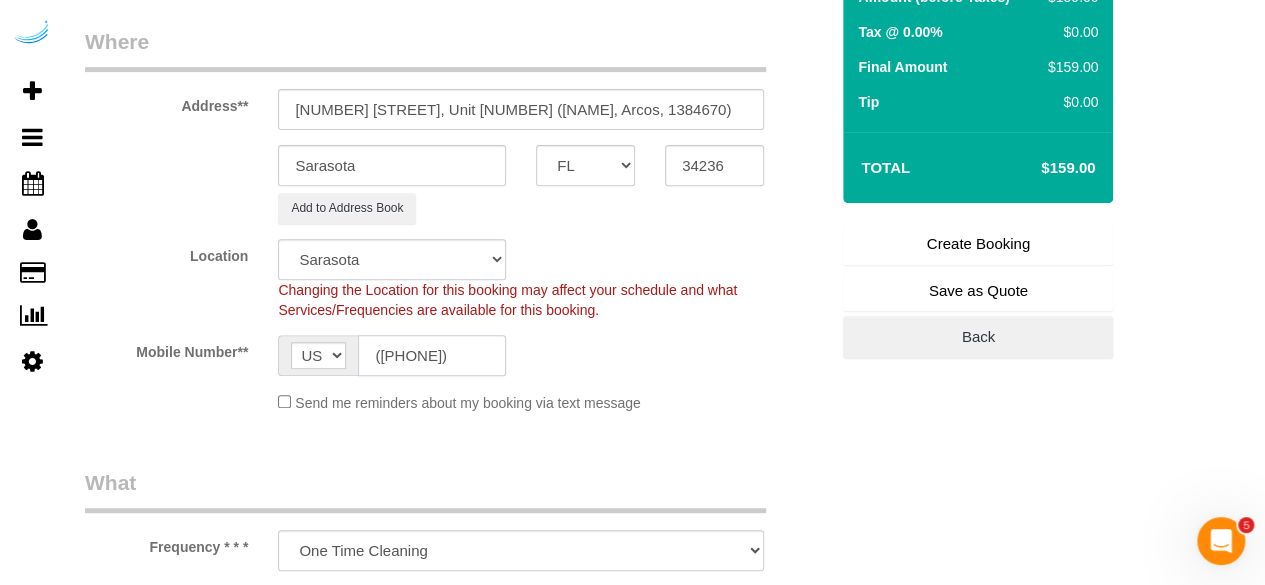 scroll, scrollTop: 500, scrollLeft: 0, axis: vertical 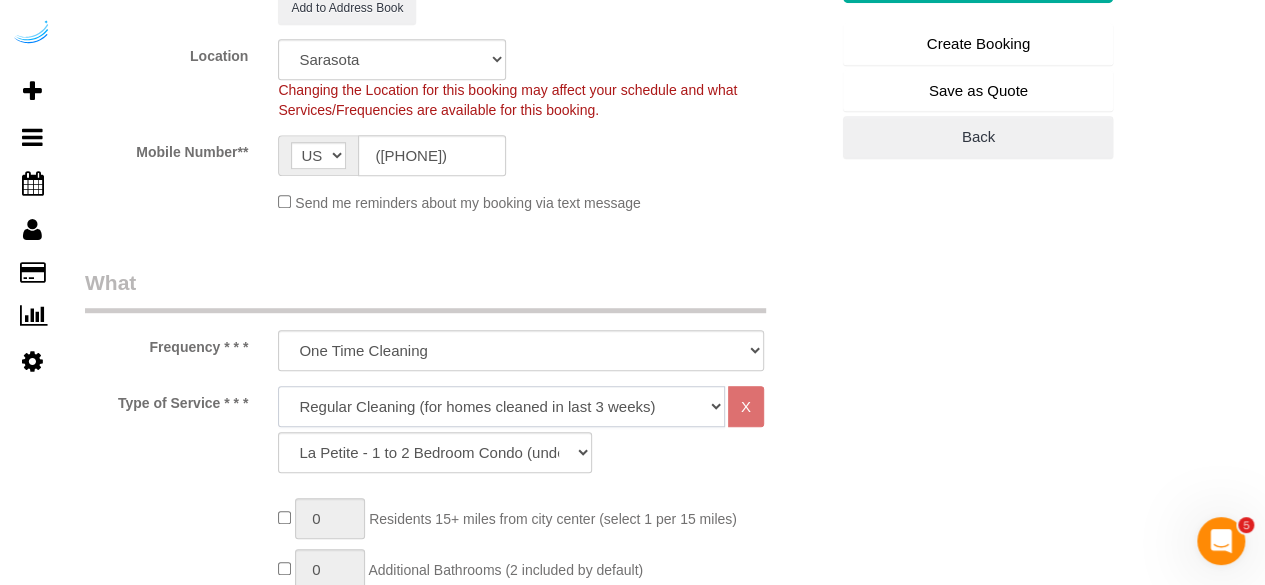 drag, startPoint x: 512, startPoint y: 391, endPoint x: 512, endPoint y: 410, distance: 19 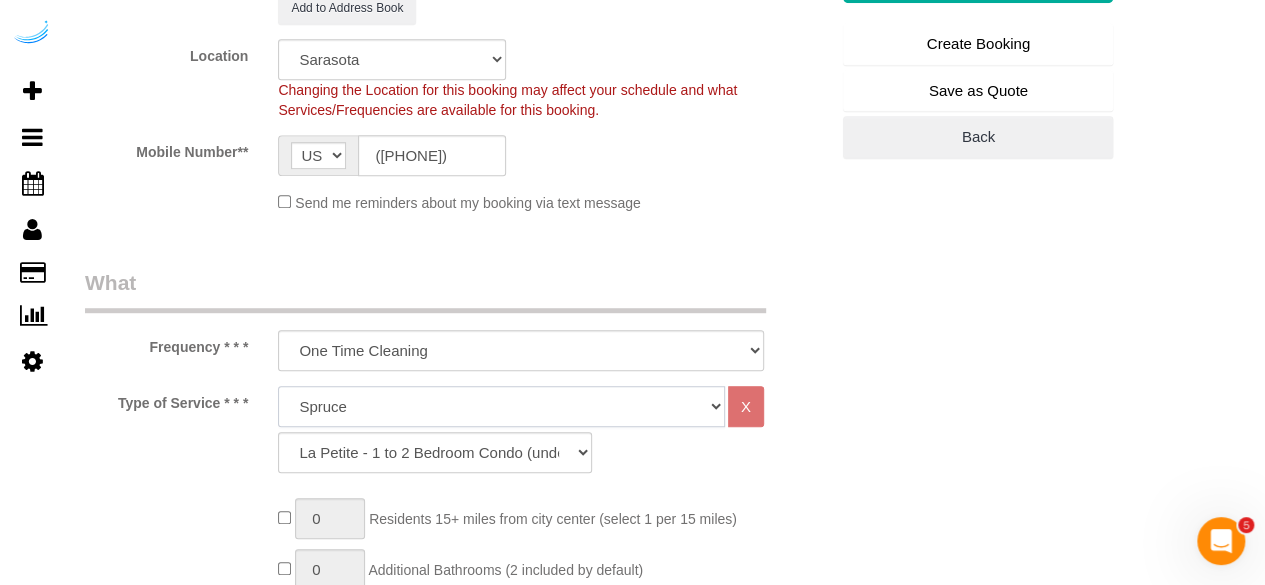 click on "Deep Cleaning (for homes that have not been cleaned in 3+ weeks) Spruce Regular Cleaning (for homes cleaned in last 3 weeks) Moving Cleanup (to clean home for new tenants) Post Construction Cleaning Vacation Rental Cleaning Hourly" 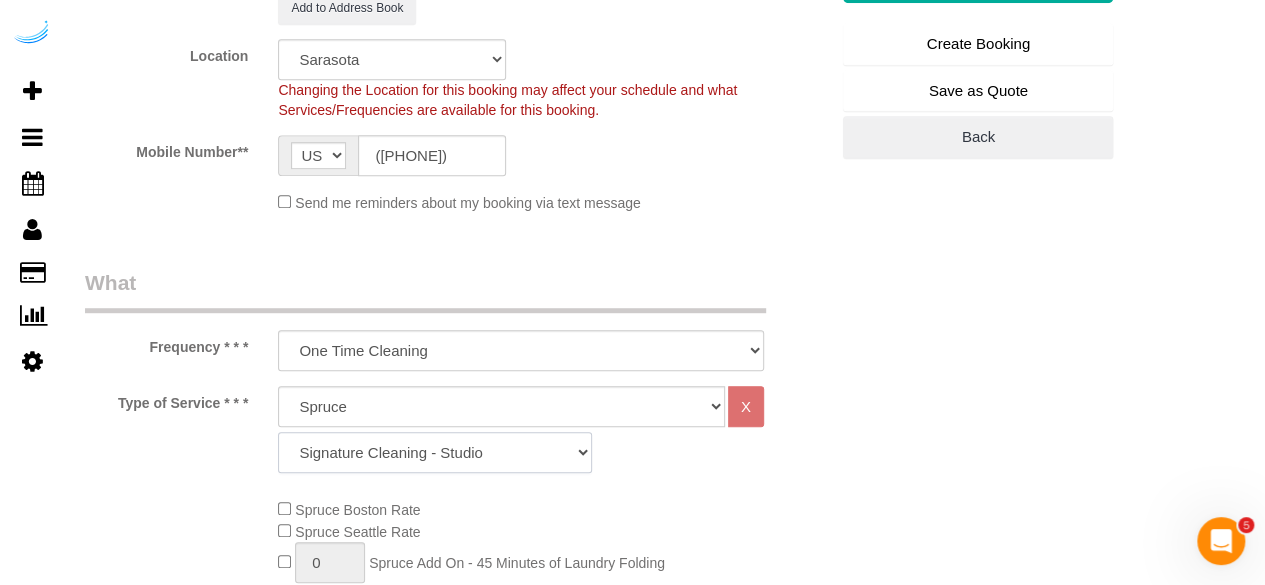drag, startPoint x: 509, startPoint y: 444, endPoint x: 509, endPoint y: 432, distance: 12 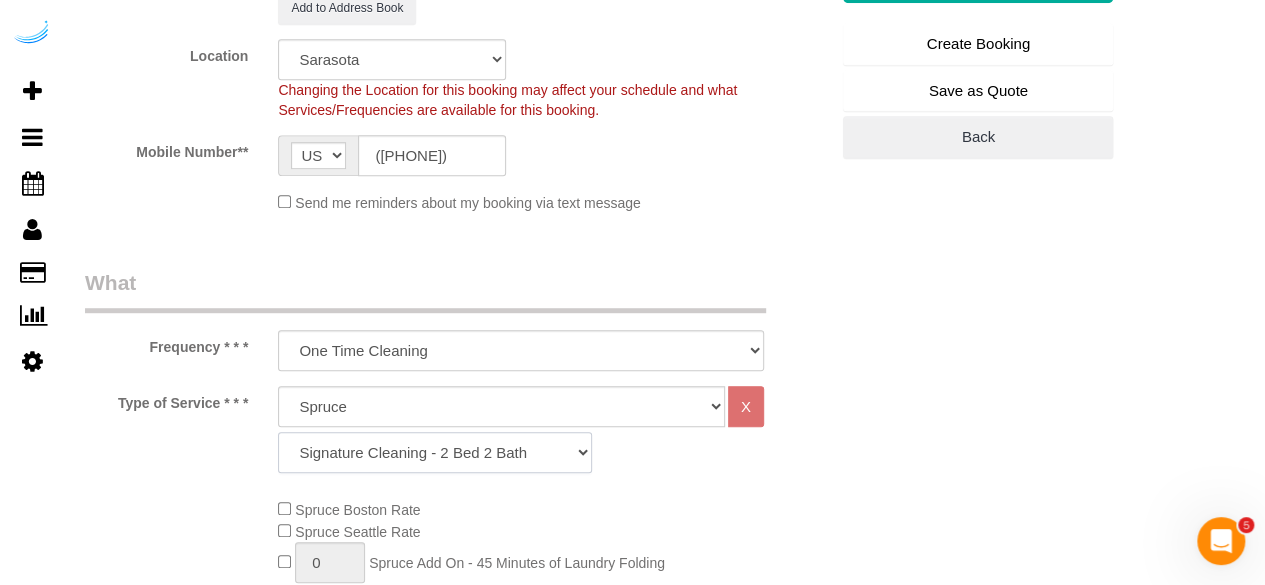 click on "Signature Cleaning - Studio Signature Cleaning - 1 Bed 1 Bath Signature Cleaning - 1 Bed 1.5 Bath Signature Cleaning - 1 Bed 1 Bath + Study Signature Cleaning - 1 Bed 2 Bath Signature Cleaning - 2 Bed 1 Bath Signature Cleaning - 2 Bed 2 Bath Signature Cleaning - 2 Bed 2.5 Bath Signature Cleaning - 2 Bed 2 Bath + Study Signature Cleaning - 3 Bed 2 Bath Signature Cleaning - 3 Bed 3 Bath Signature Cleaning - 4 Bed 2 Bath Signature Cleaning - 4 Bed 4 Bath Signature Cleaning - 5 Bed 4 Bath Signature Cleaning - 5 Bed 5 Bath Signature Cleaning - 6 Bed 6 Bath Premium Cleaning - Studio Premium Cleaning - 1 Bed 1 Bath Premium Cleaning - 1 Bed 1.5 Bath Premium Cleaning - 1 Bed 1 Bath + Study Premium Cleaning - 1 Bed 2 Bath Premium Cleaning - 2 Bed 1 Bath Premium Cleaning - 2 Bed 2 Bath Premium Cleaning - 2 Bed 2.5 Bath Premium Cleaning - 2 Bed 2 Bath + Study Premium Cleaning - 3 Bed 2 Bath Premium Cleaning - 3 Bed 3 Bath Premium Cleaning - 4 Bed 2 Bath Premium Cleaning - 4 Bed 4 Bath Premium Cleaning - 5 Bed 4 Bath" 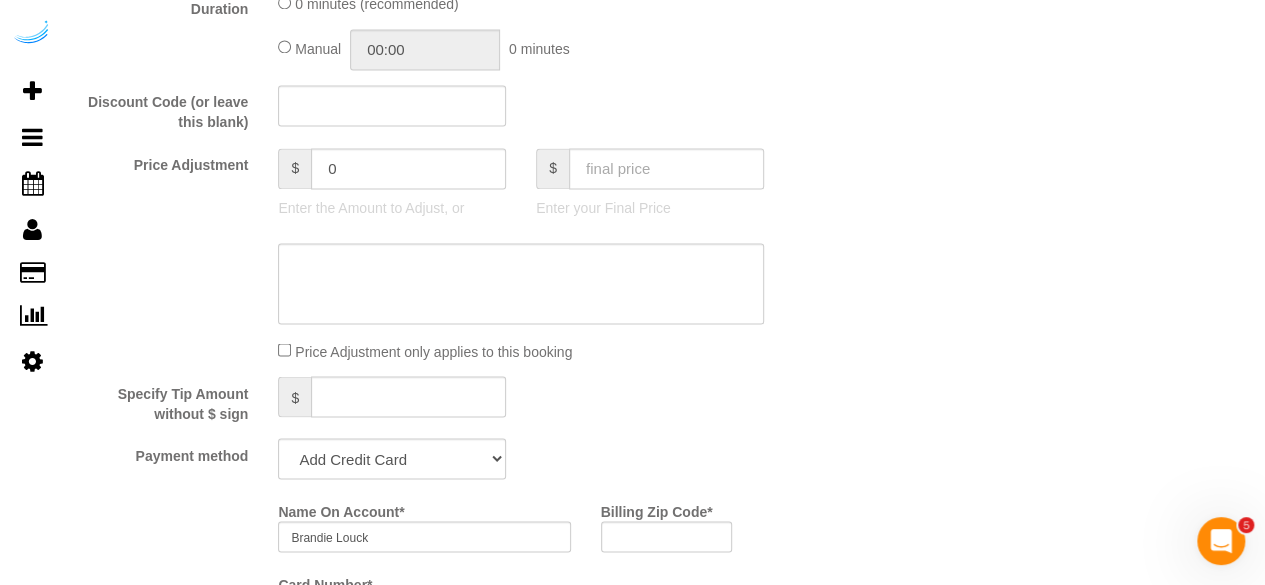scroll, scrollTop: 1800, scrollLeft: 0, axis: vertical 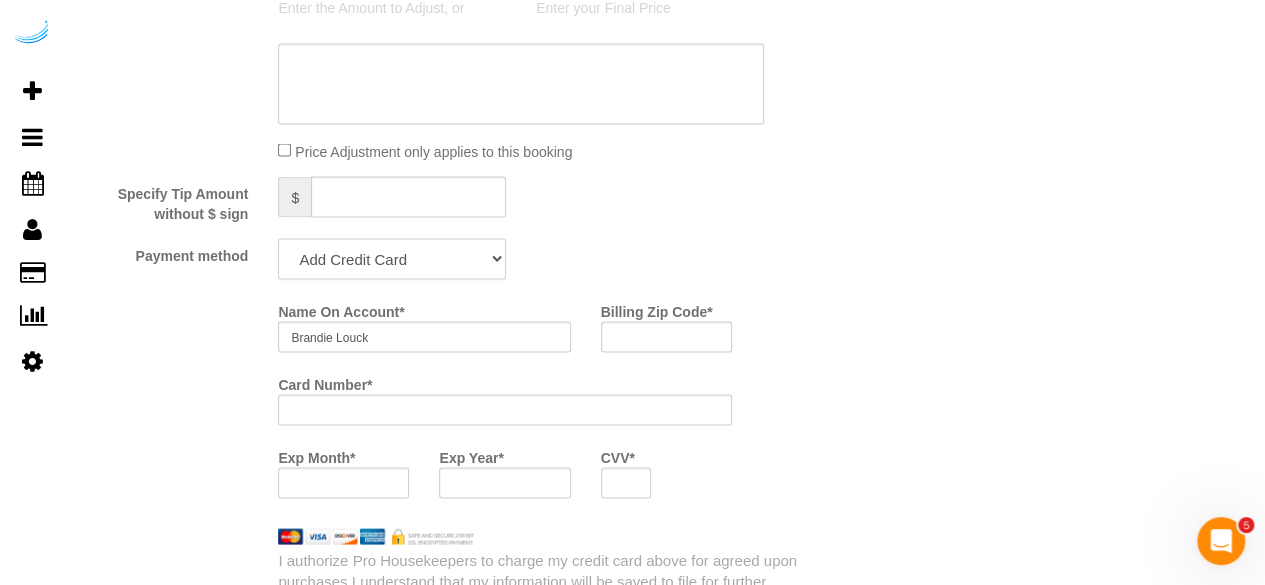 click on "Add Credit Card Cash Check Paypal" 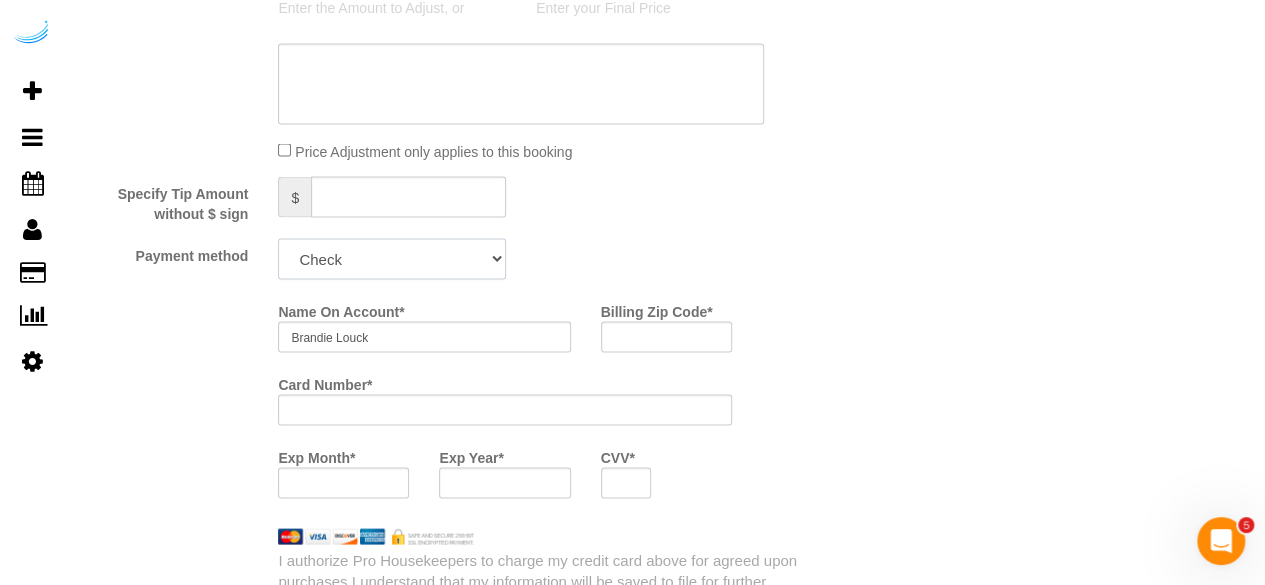 click on "Add Credit Card Cash Check Paypal" 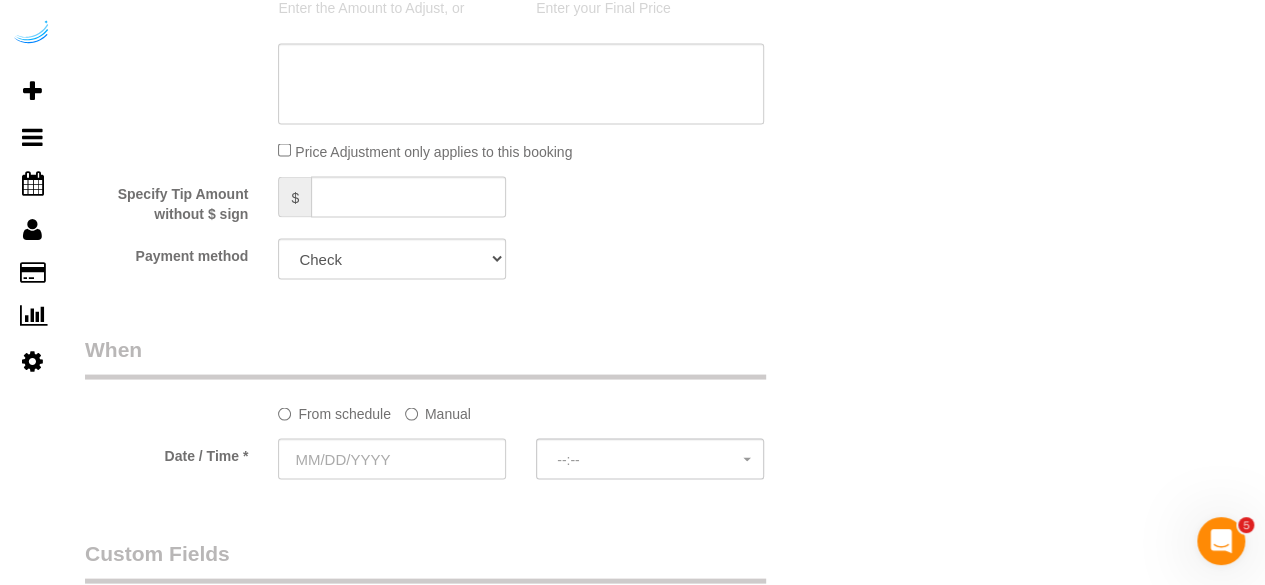 click on "Manual" 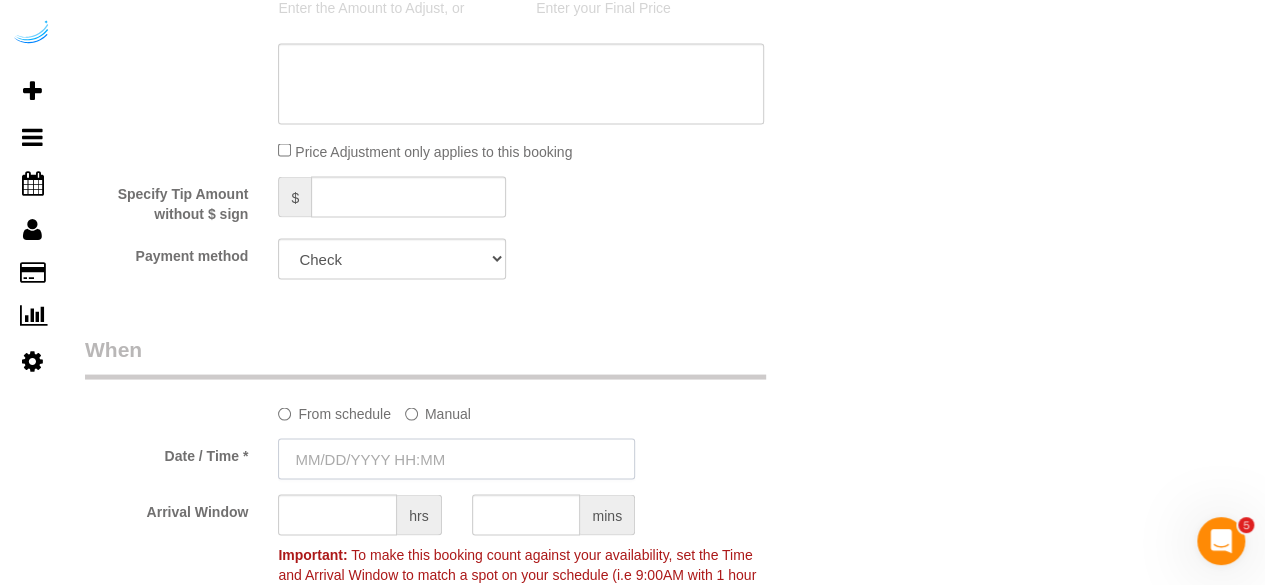 click at bounding box center [456, 458] 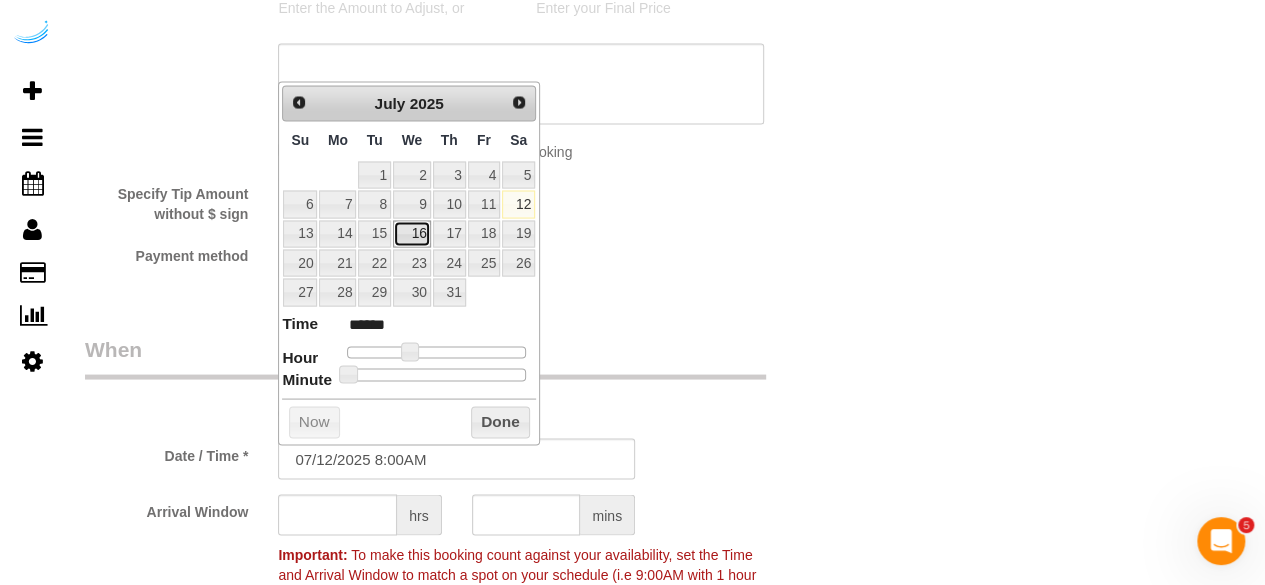 click on "16" at bounding box center [412, 233] 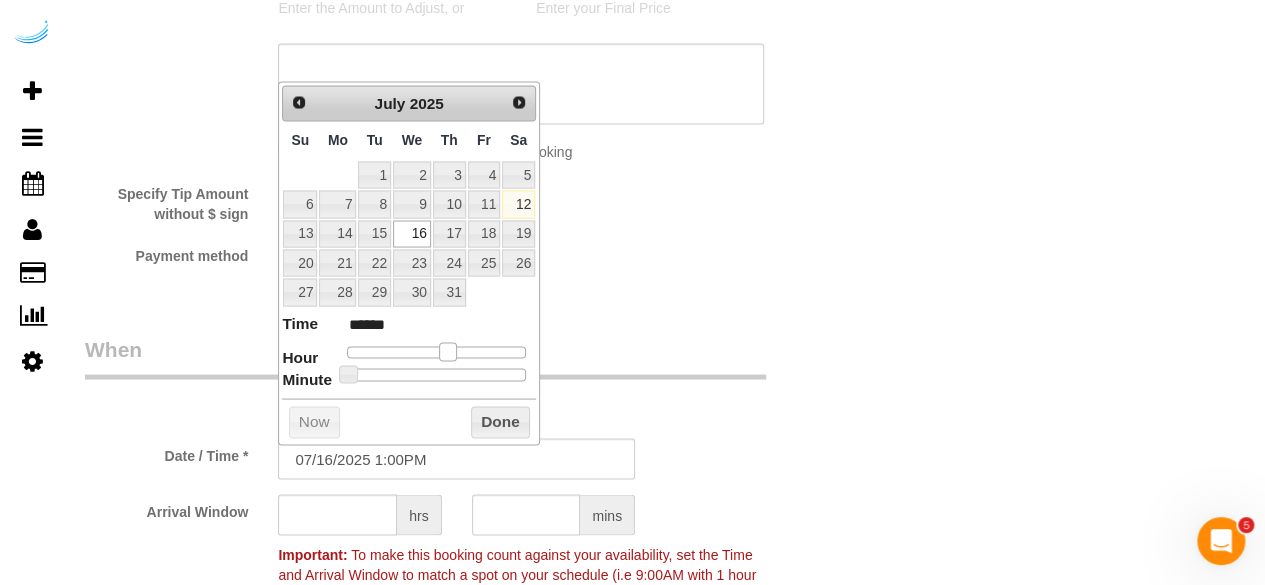 drag, startPoint x: 414, startPoint y: 347, endPoint x: 454, endPoint y: 357, distance: 41.231056 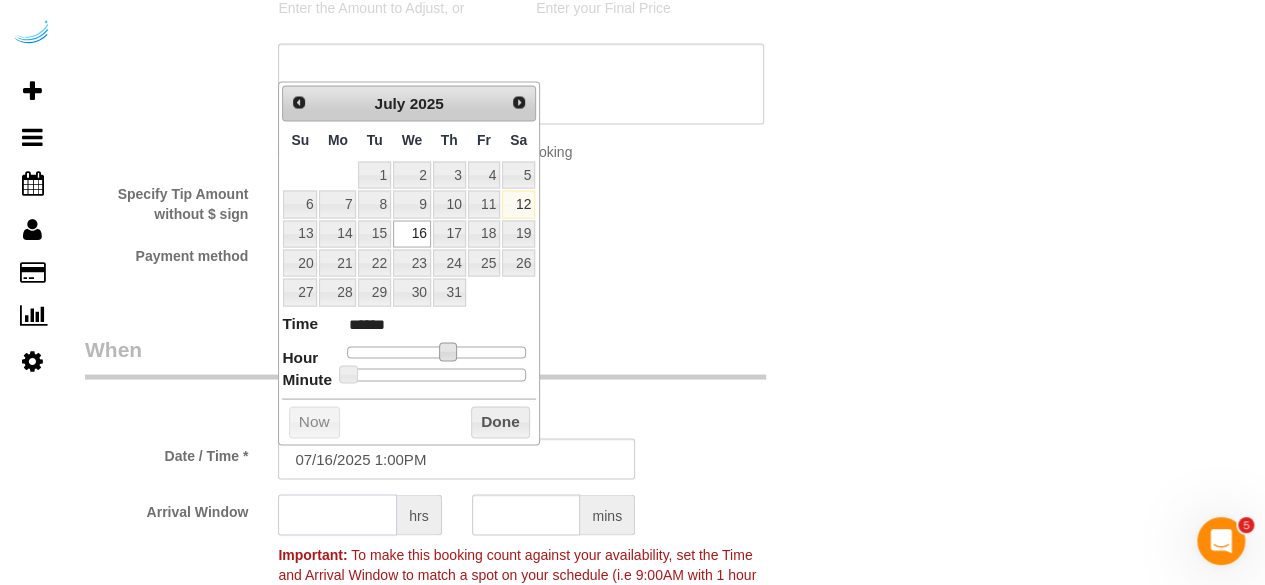 click 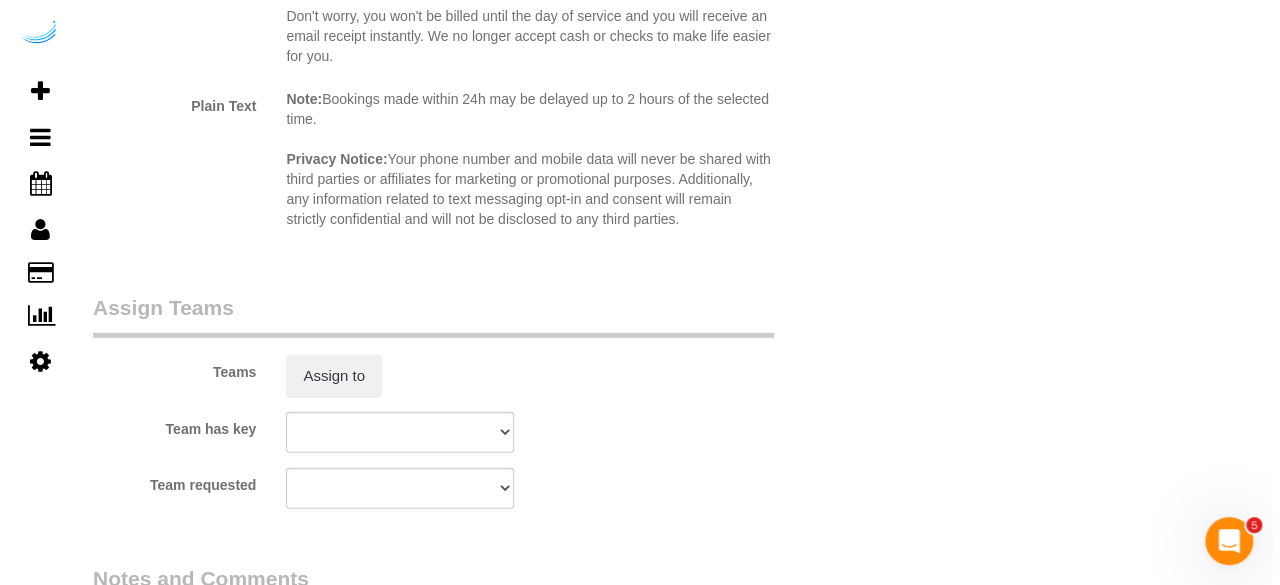 scroll, scrollTop: 2900, scrollLeft: 0, axis: vertical 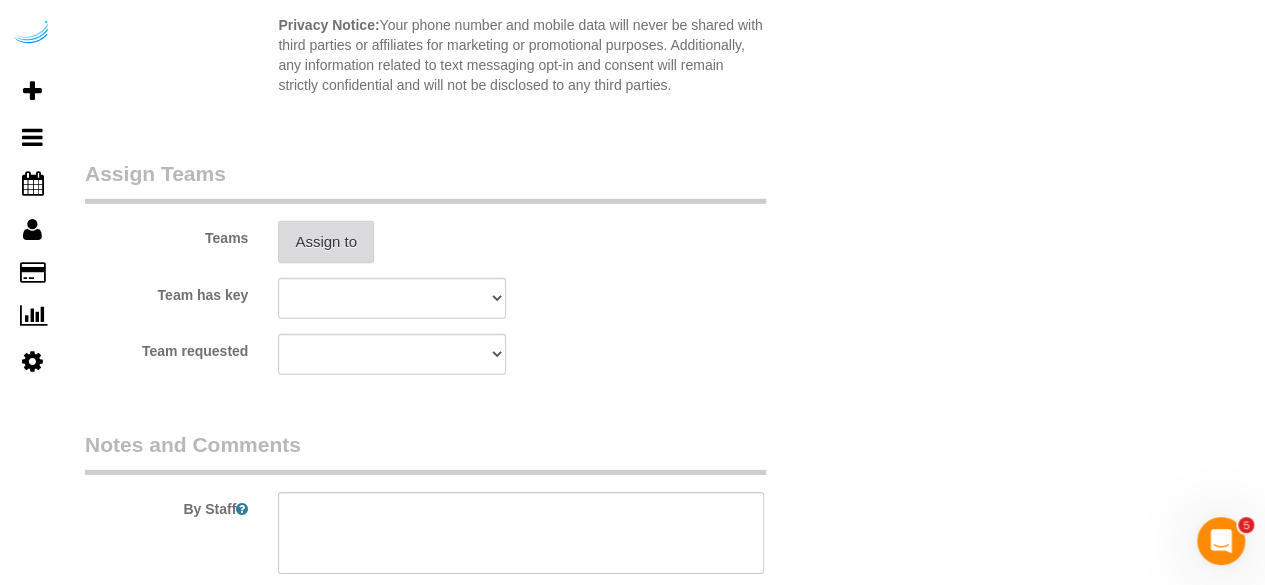 click on "Assign to" at bounding box center (326, 242) 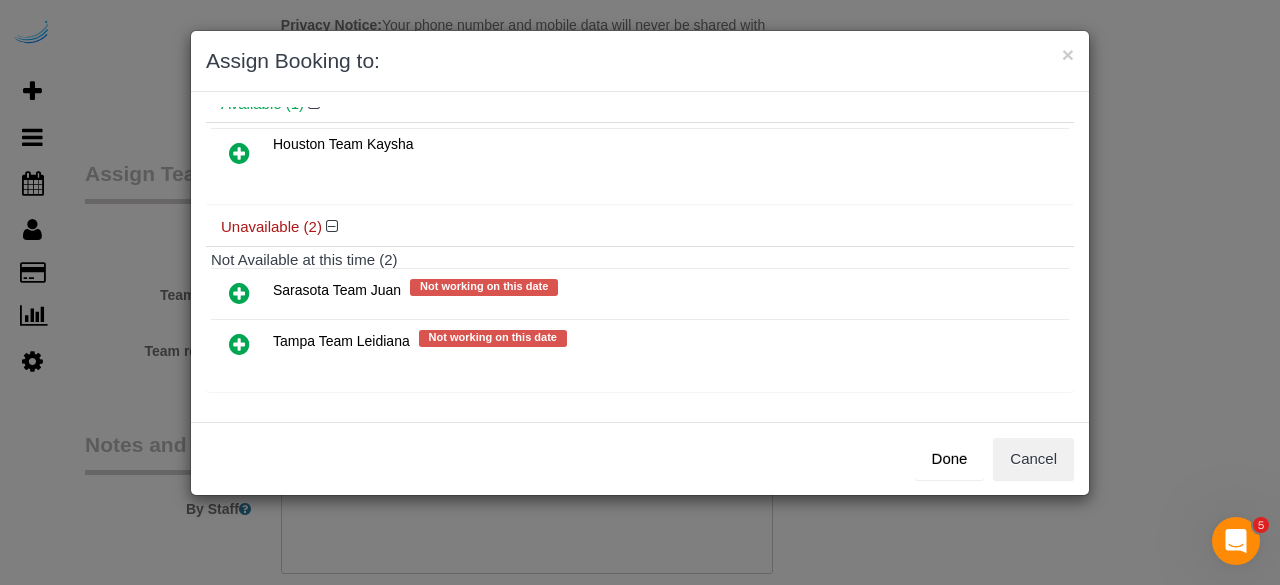 click at bounding box center [239, 293] 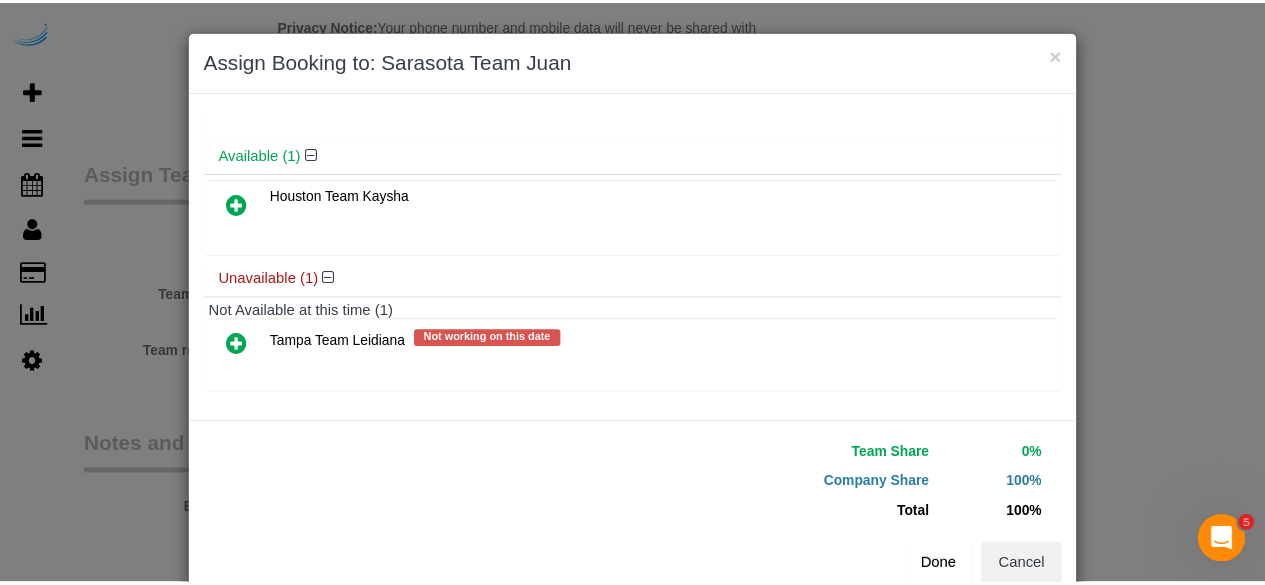 scroll, scrollTop: 86, scrollLeft: 0, axis: vertical 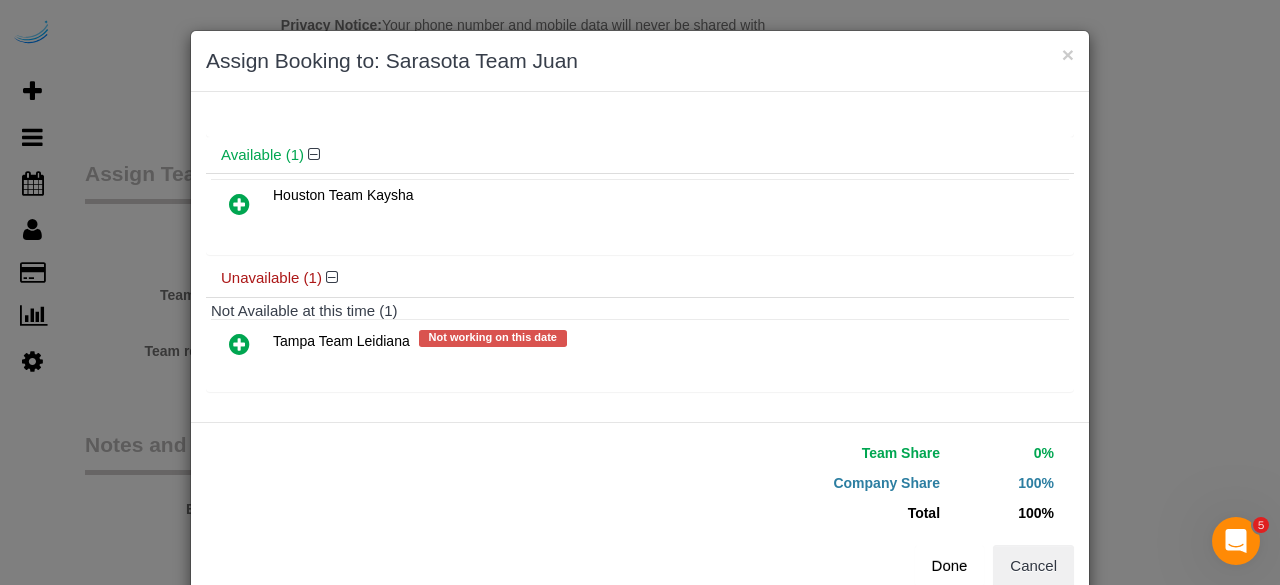 click on "Done" at bounding box center (950, 566) 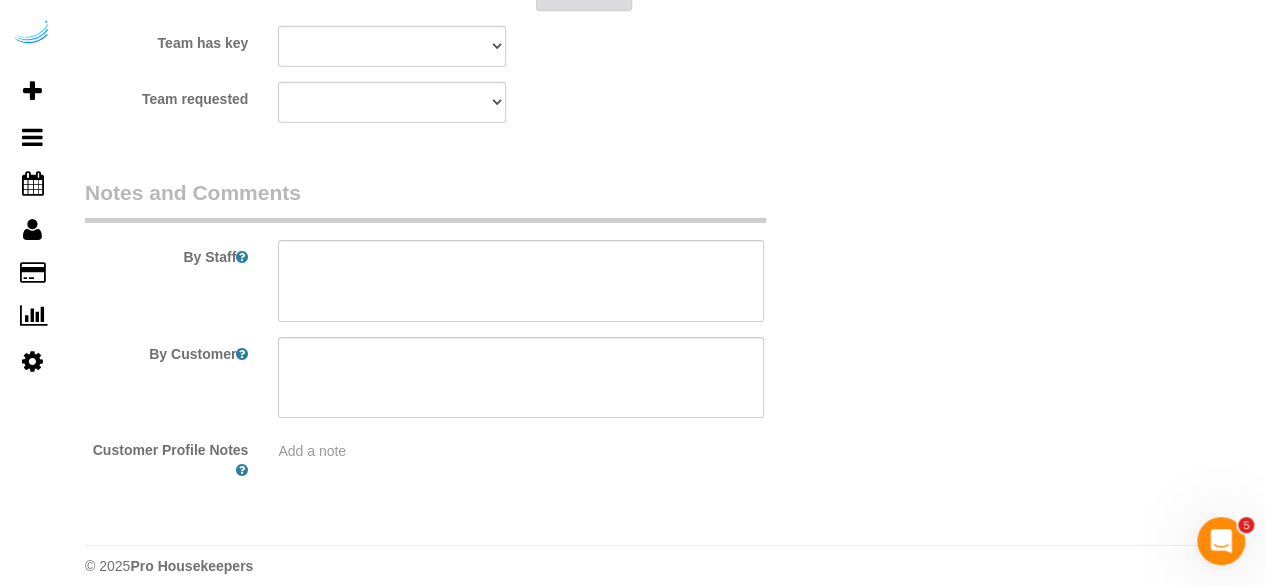 scroll, scrollTop: 3170, scrollLeft: 0, axis: vertical 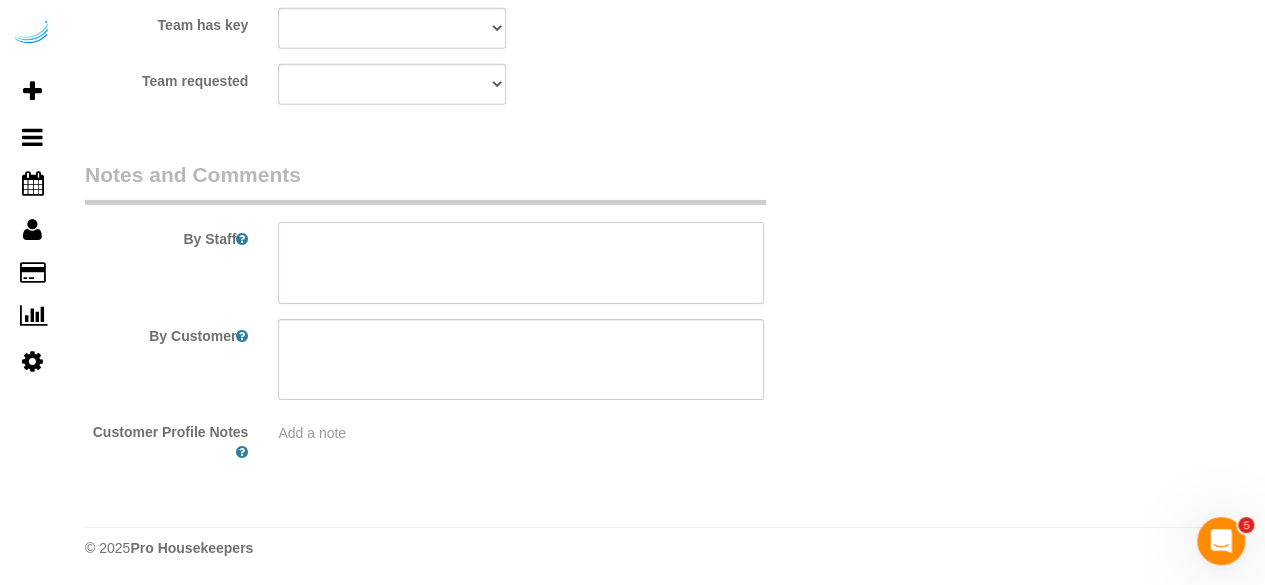click at bounding box center (521, 263) 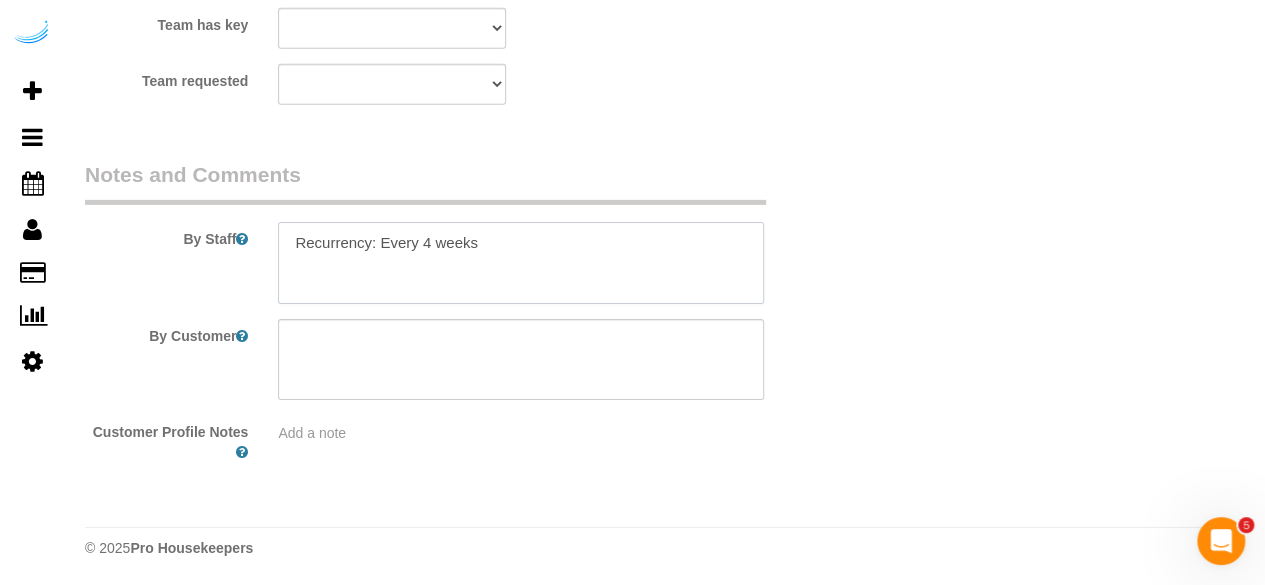 paste on "Permanent Notes:No notes from this customer.Today's Notes:No notes from this service.
Entry Method: Other
Details:
STRATIS app
Additional Notes:
Housekeeping Notes:" 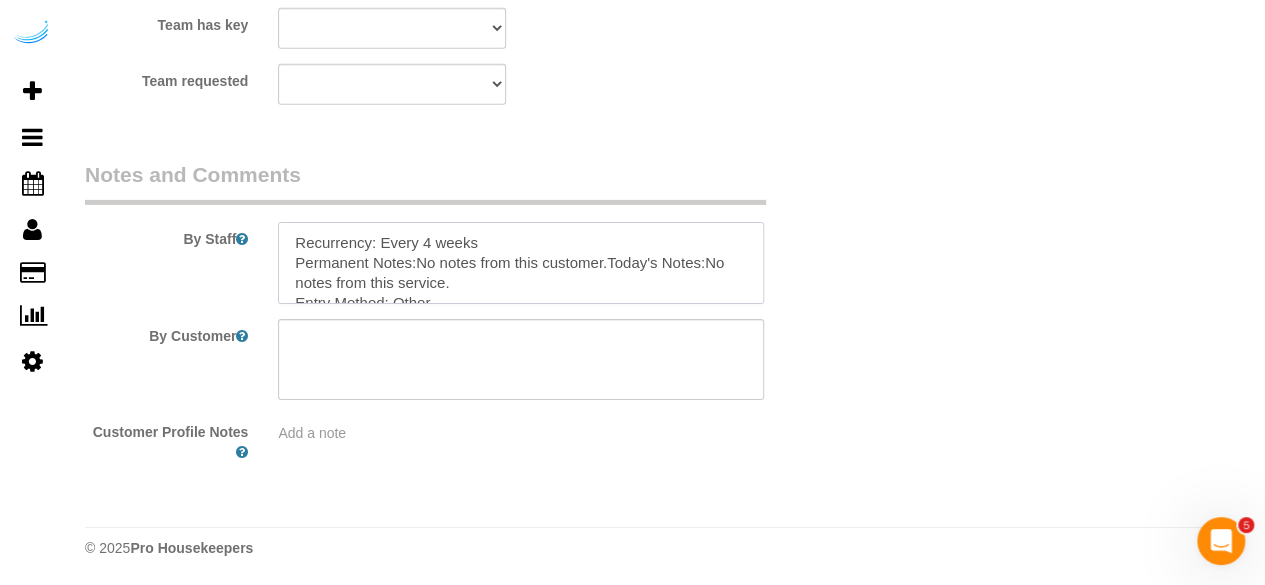 scroll, scrollTop: 128, scrollLeft: 0, axis: vertical 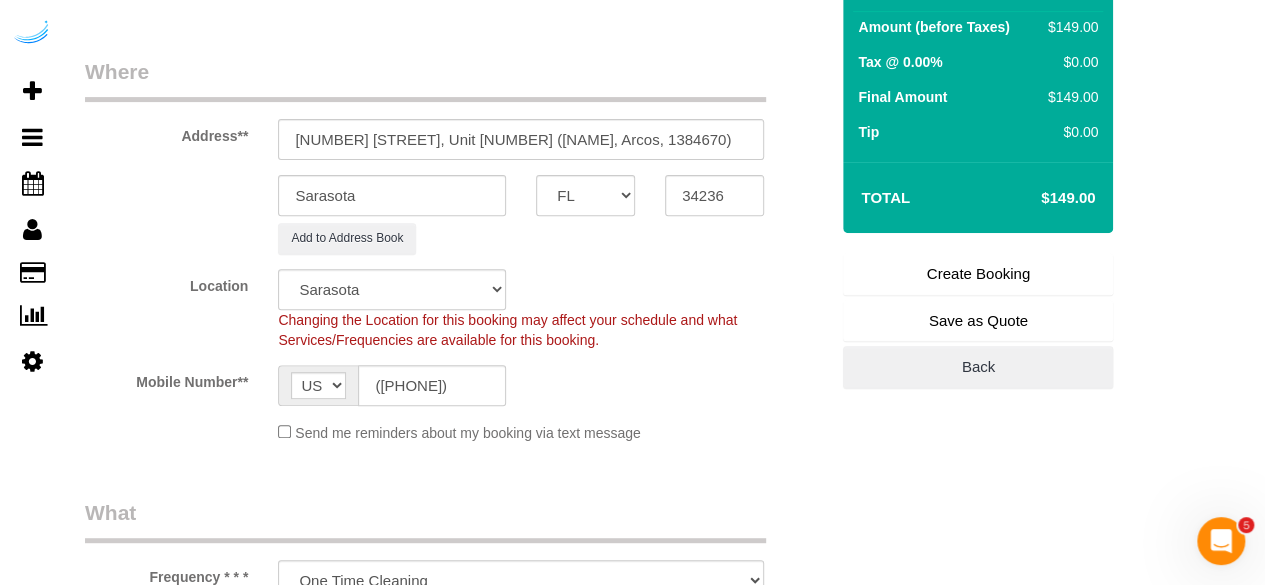 click on "Create Booking" at bounding box center [978, 274] 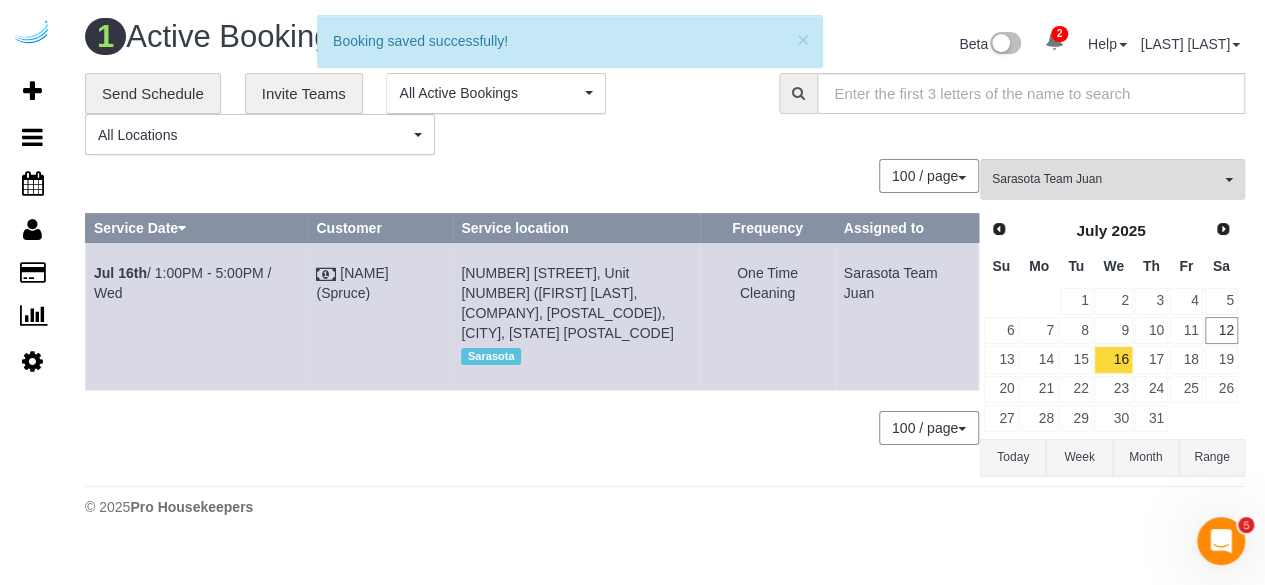 scroll, scrollTop: 0, scrollLeft: 0, axis: both 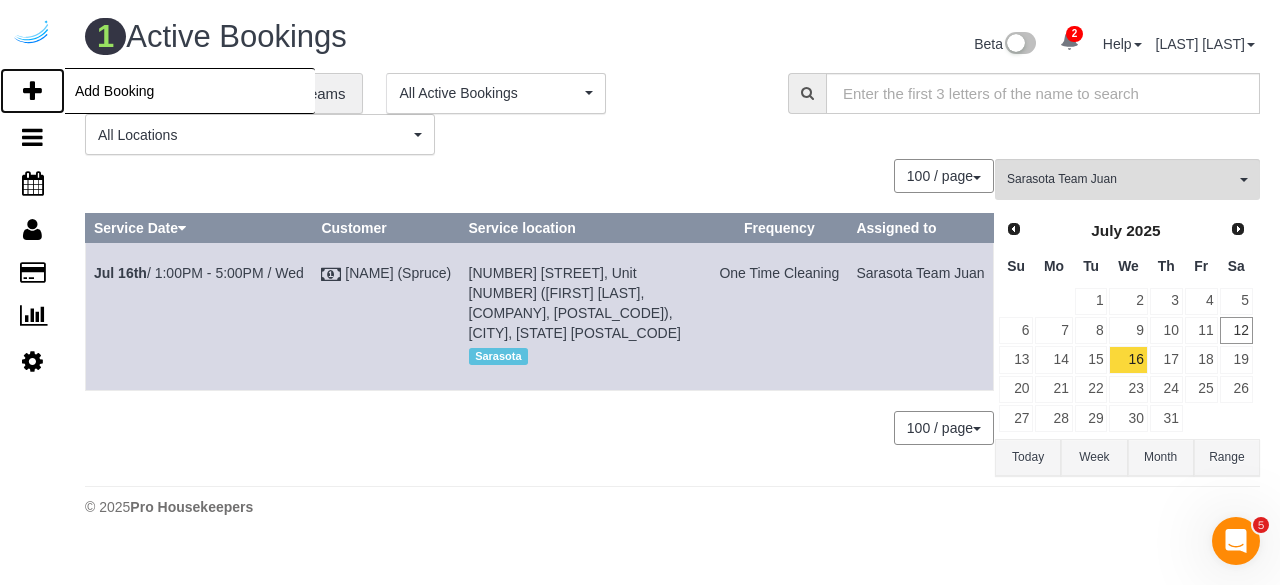 click on "Add Booking" at bounding box center (32, 91) 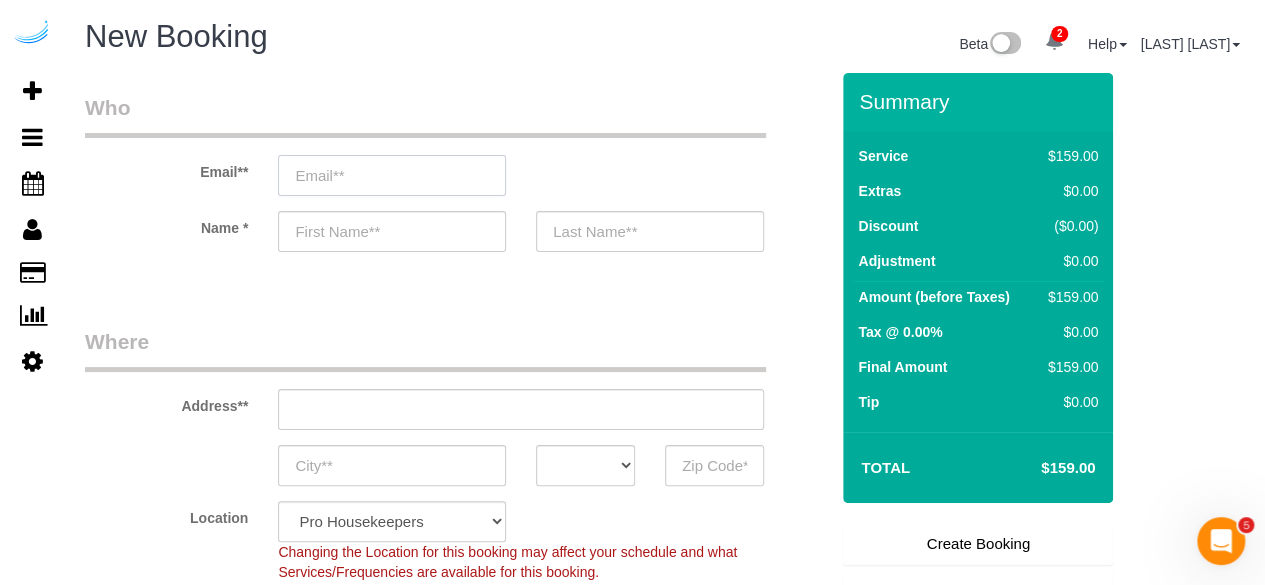click at bounding box center [392, 175] 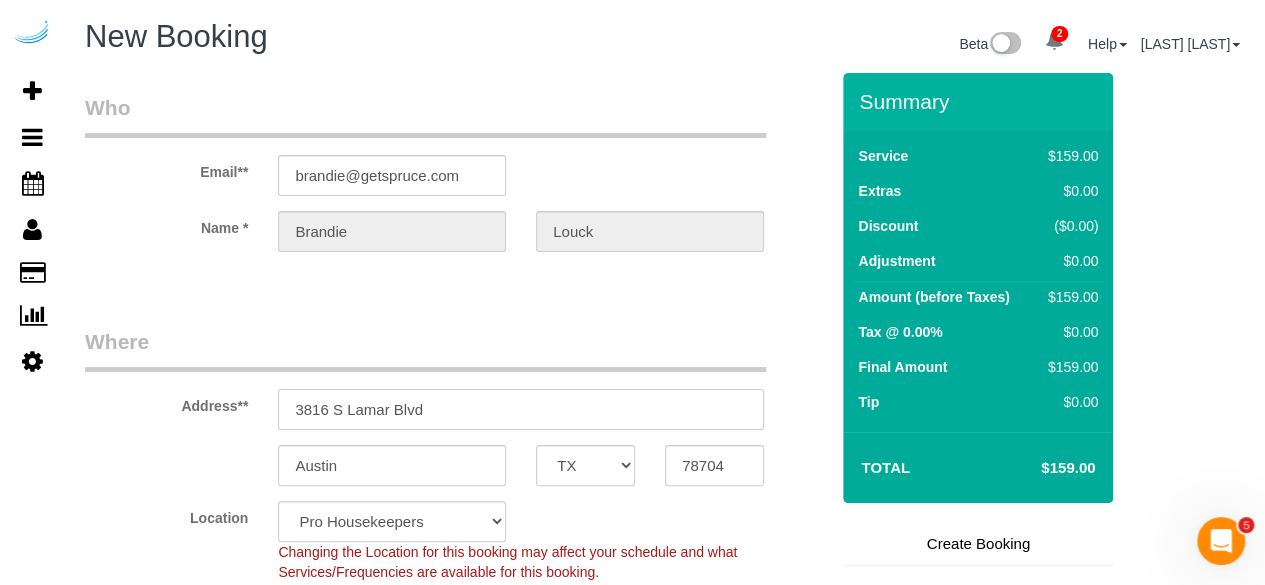 click on "3816 S Lamar Blvd" at bounding box center [521, 409] 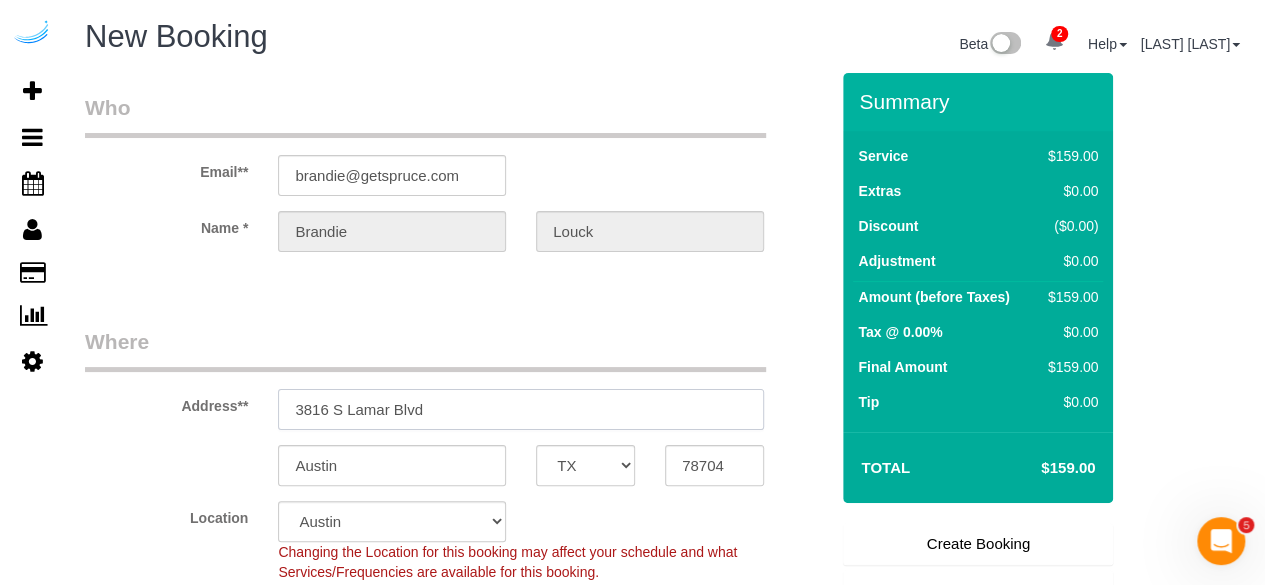 paste on "[NUMBER] [STREET], [CITY], [STATE] [POSTAL_CODE]" 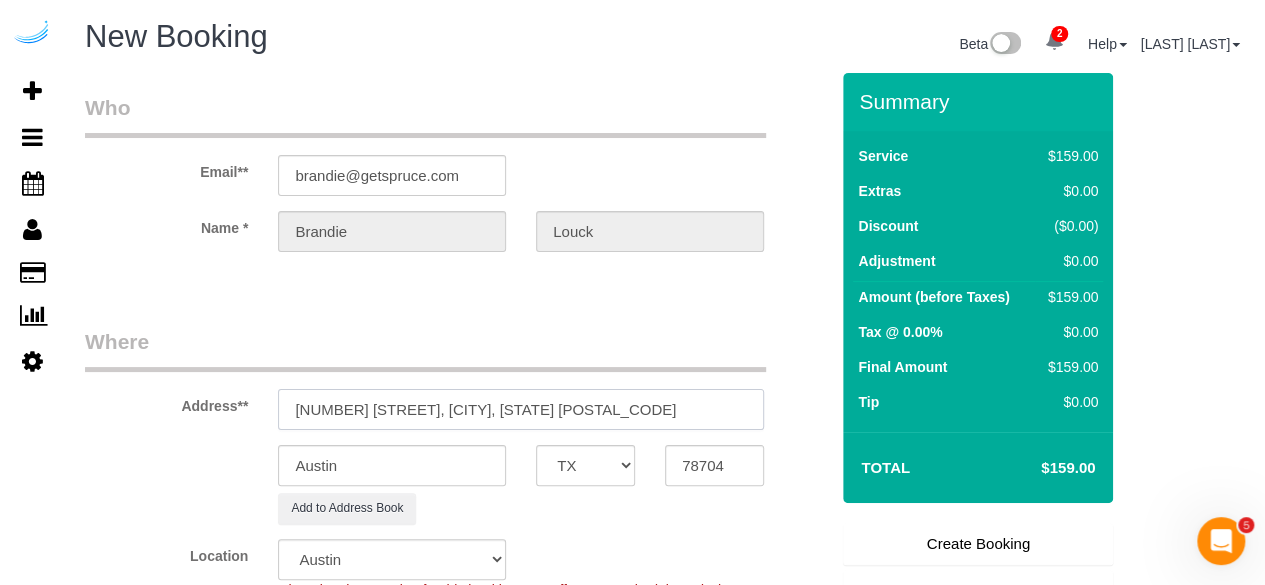 drag, startPoint x: 497, startPoint y: 409, endPoint x: 569, endPoint y: 409, distance: 72 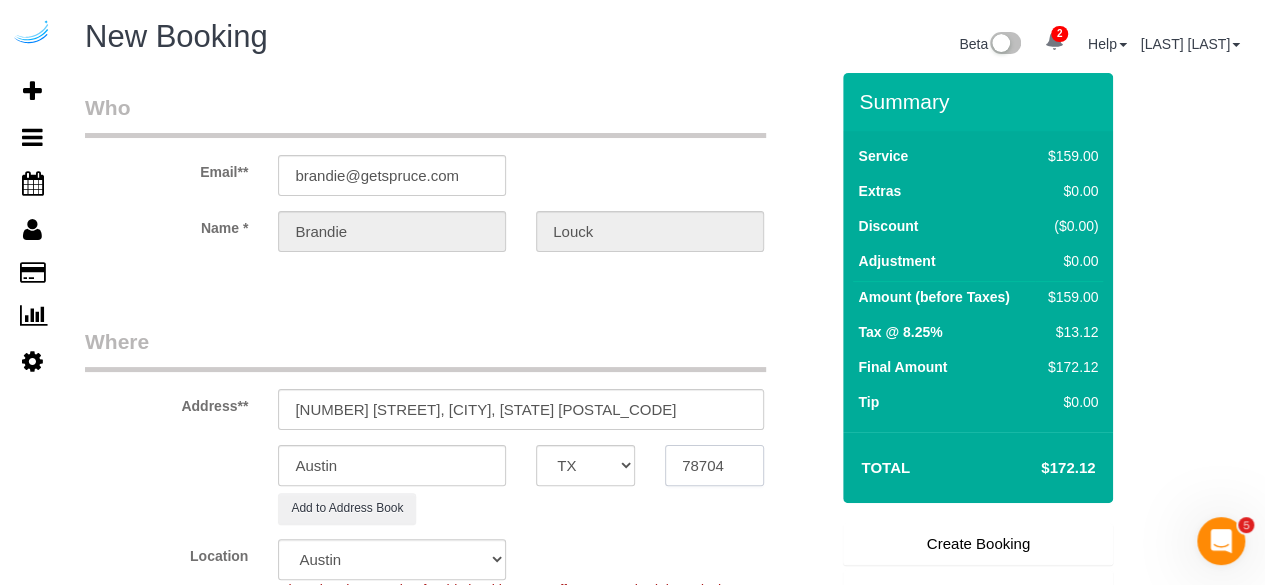 click on "78704" at bounding box center (714, 465) 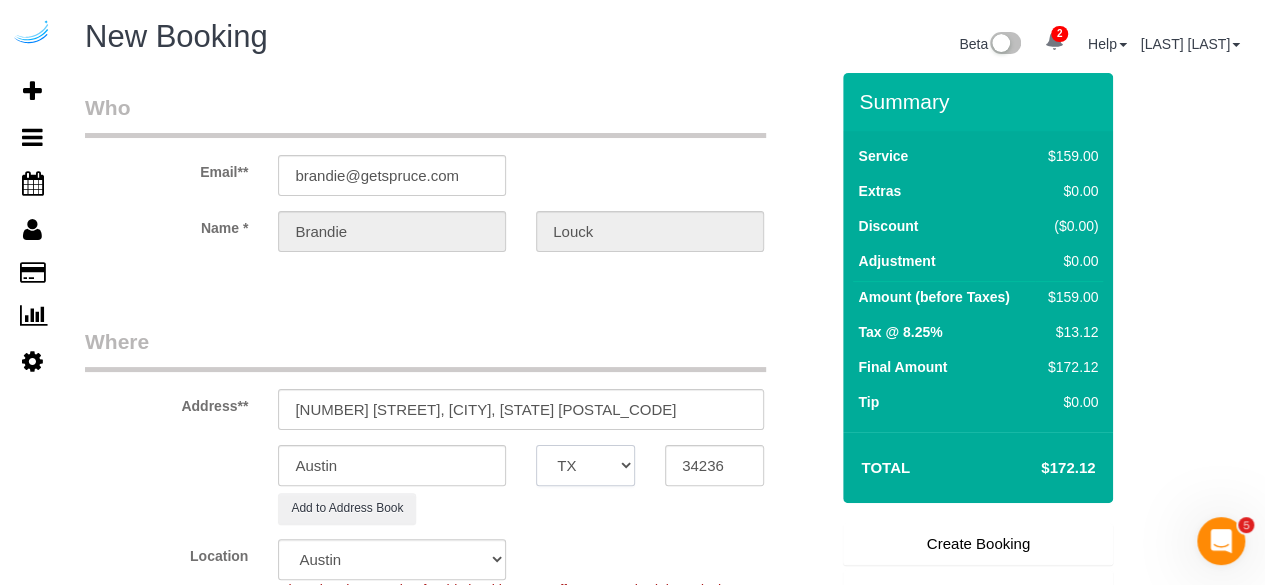 click on "AK
AL
AR
AZ
CA
CO
CT
DC
DE
FL
GA
HI
IA
ID
IL
IN
KS
KY
LA
MA
MD
ME
MI
MN
MO
MS
MT
NC
ND
NE
NH
NJ
NM
NV
NY
OH
OK
OR
PA
RI
SC
SD
TN
TX
UT
VA
VT
WA
WI
WV
WY" at bounding box center (585, 465) 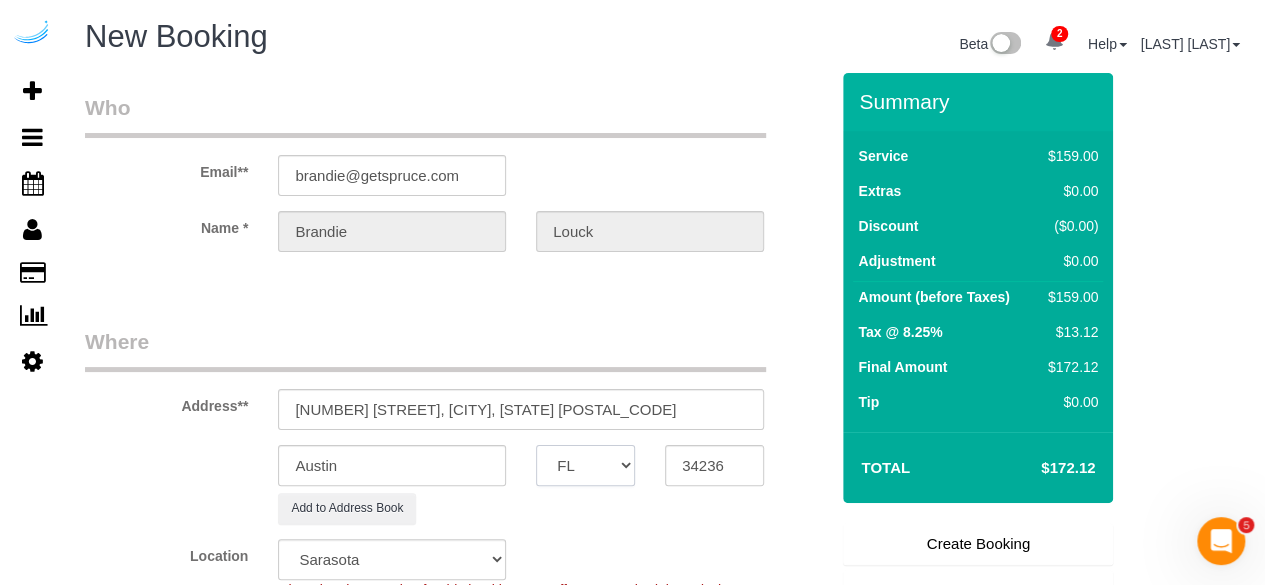 click on "AK
AL
AR
AZ
CA
CO
CT
DC
DE
FL
GA
HI
IA
ID
IL
IN
KS
KY
LA
MA
MD
ME
MI
MN
MO
MS
MT
NC
ND
NE
NH
NJ
NM
NV
NY
OH
OK
OR
PA
RI
SC
SD
TN
TX
UT
VA
VT
WA
WI
WV
WY" at bounding box center [585, 465] 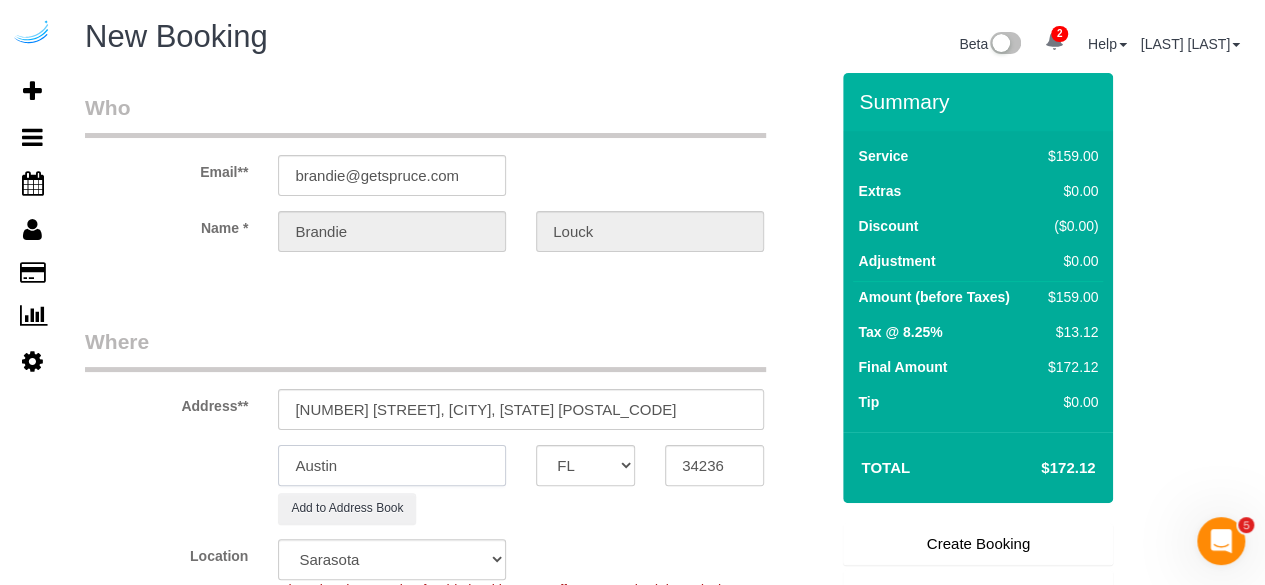 click on "Austin" at bounding box center (392, 465) 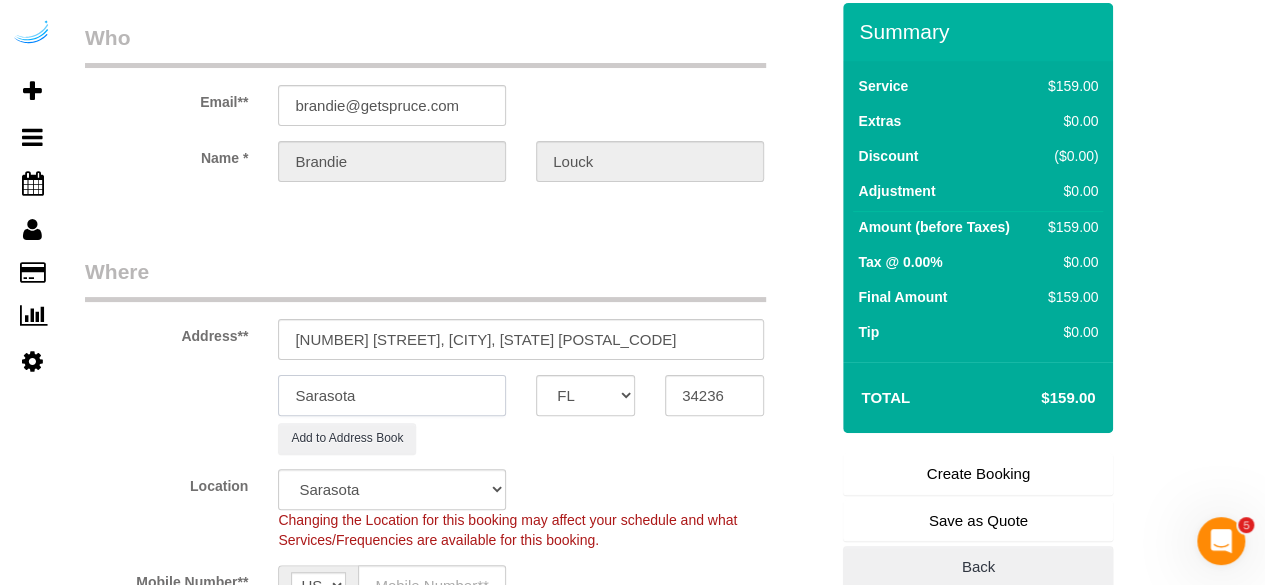 scroll, scrollTop: 100, scrollLeft: 0, axis: vertical 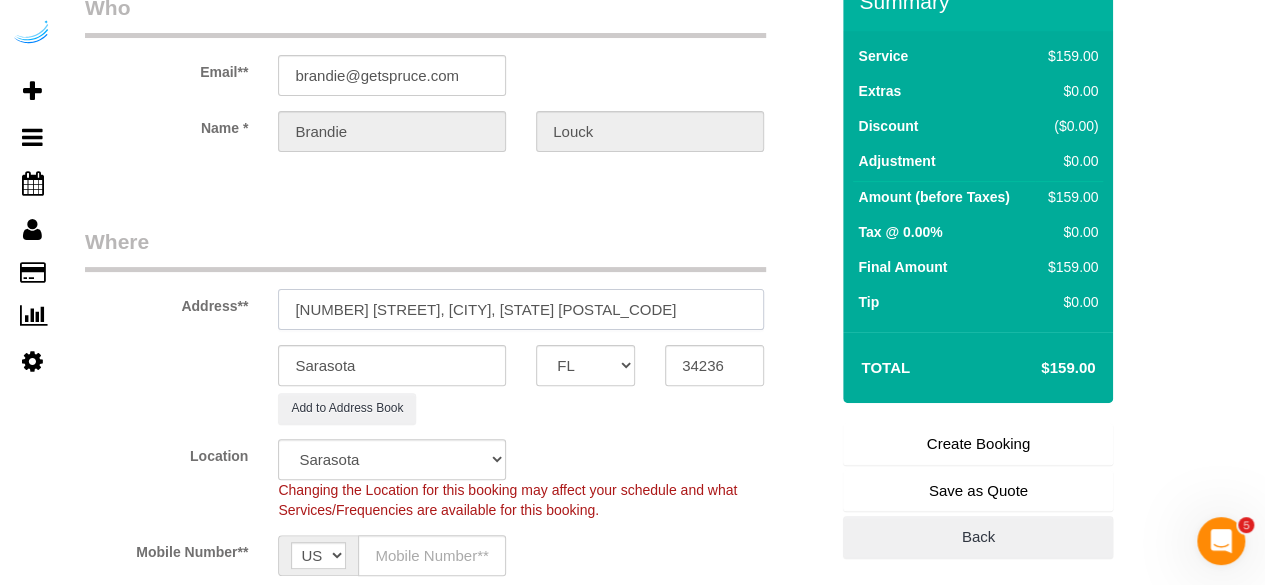 drag, startPoint x: 408, startPoint y: 313, endPoint x: 640, endPoint y: 336, distance: 233.1373 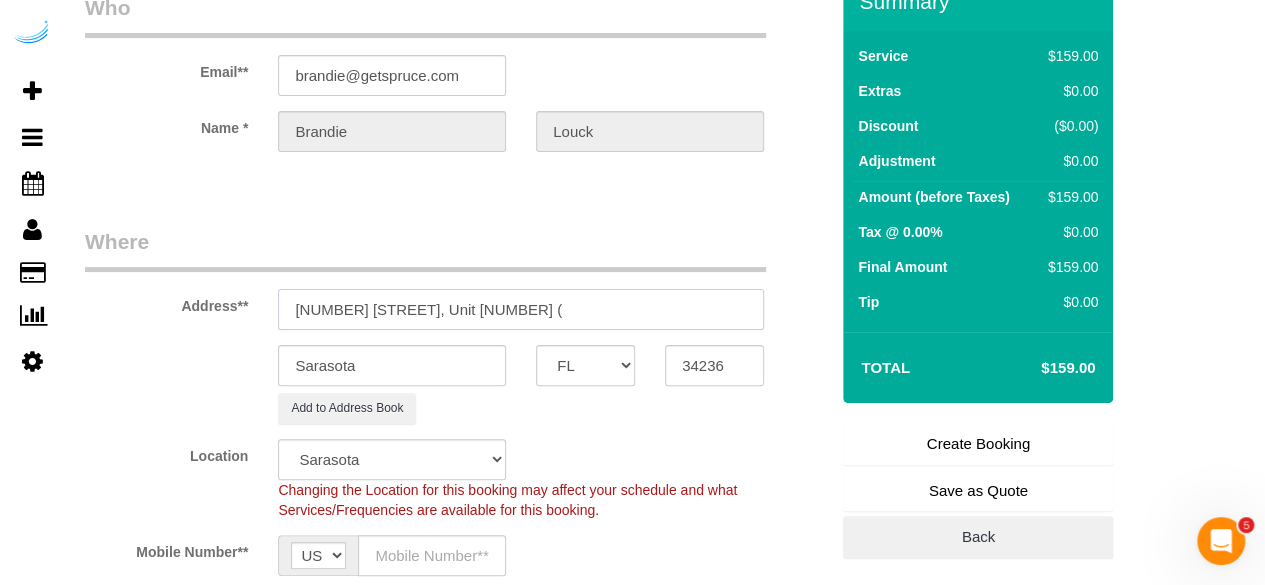 paste on "[FIRST] [LAST]" 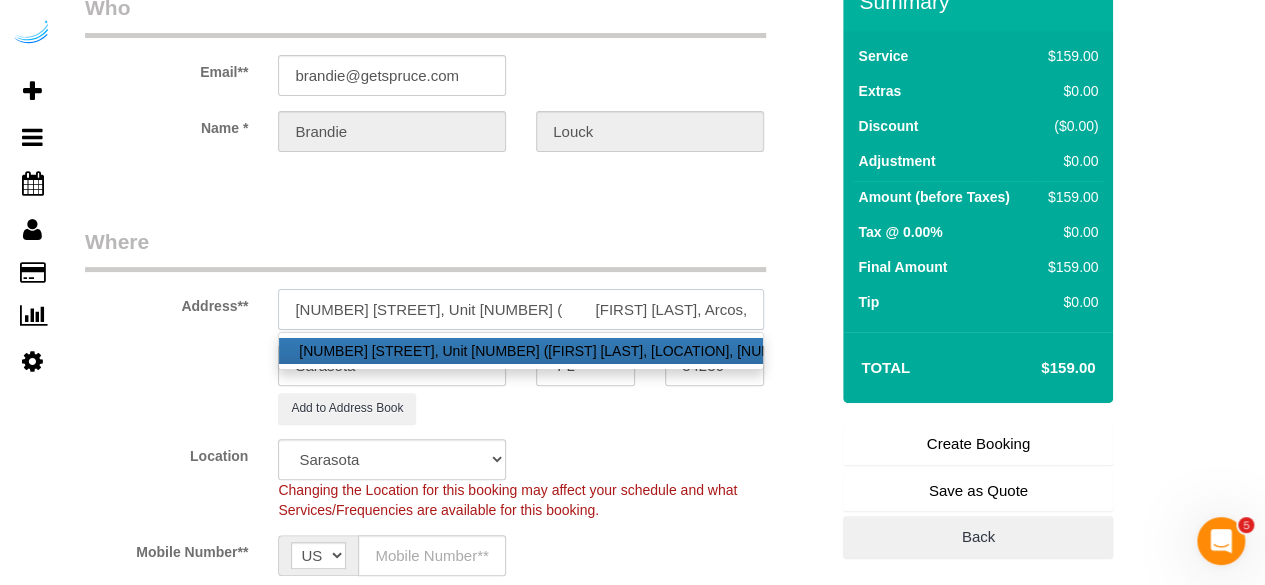 paste on "[NUMBER]" 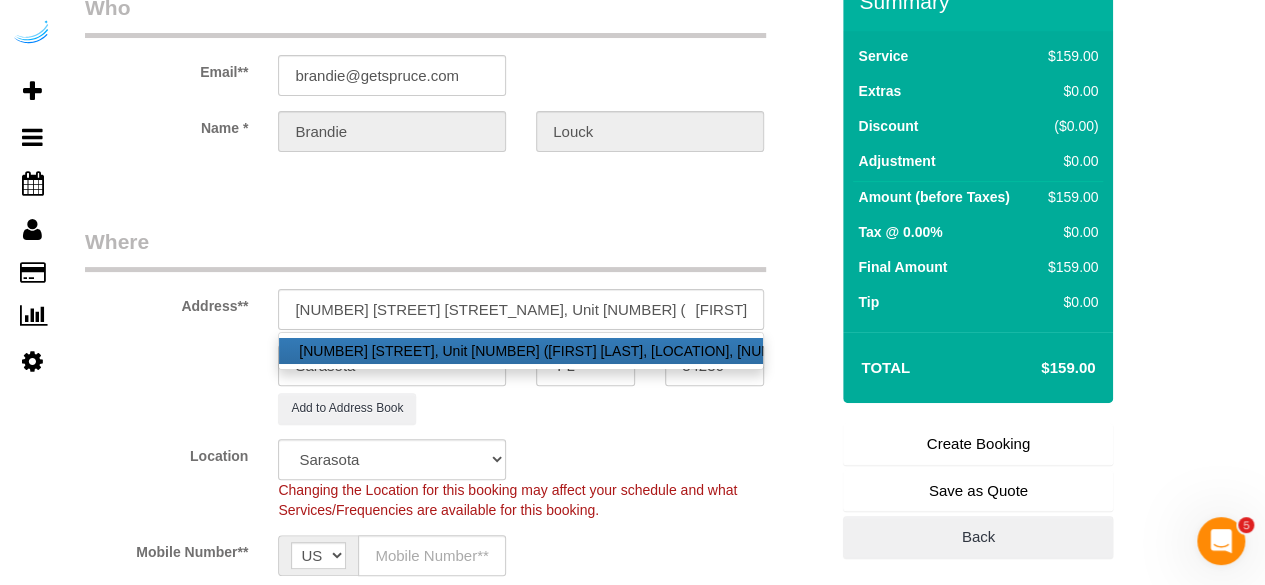 click on "Where" at bounding box center [425, 249] 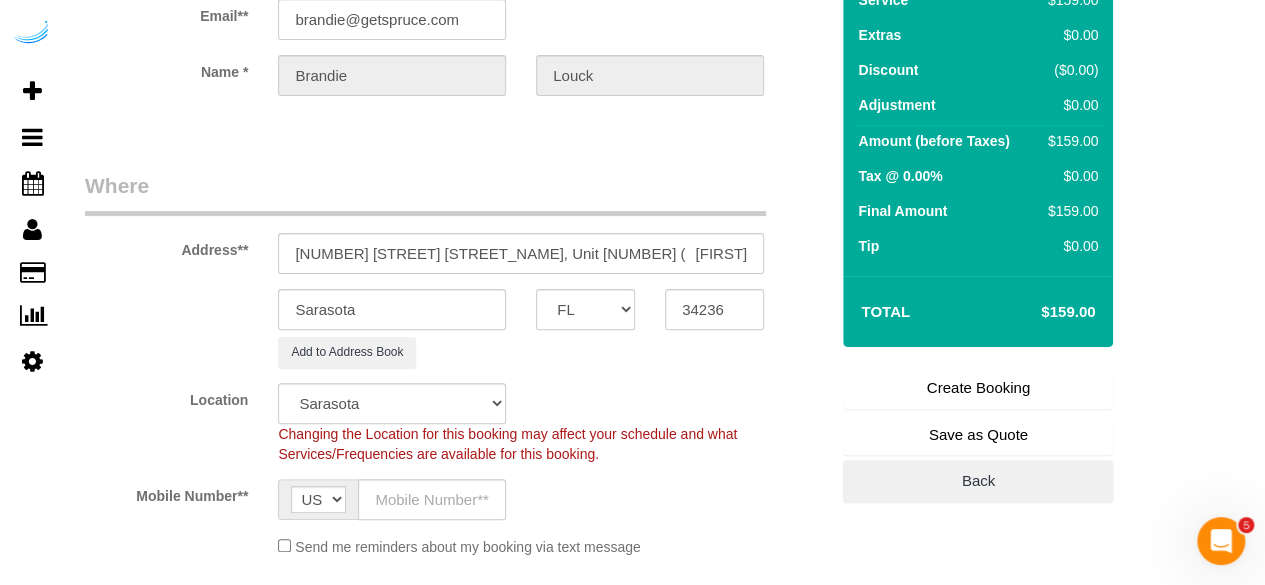 scroll, scrollTop: 200, scrollLeft: 0, axis: vertical 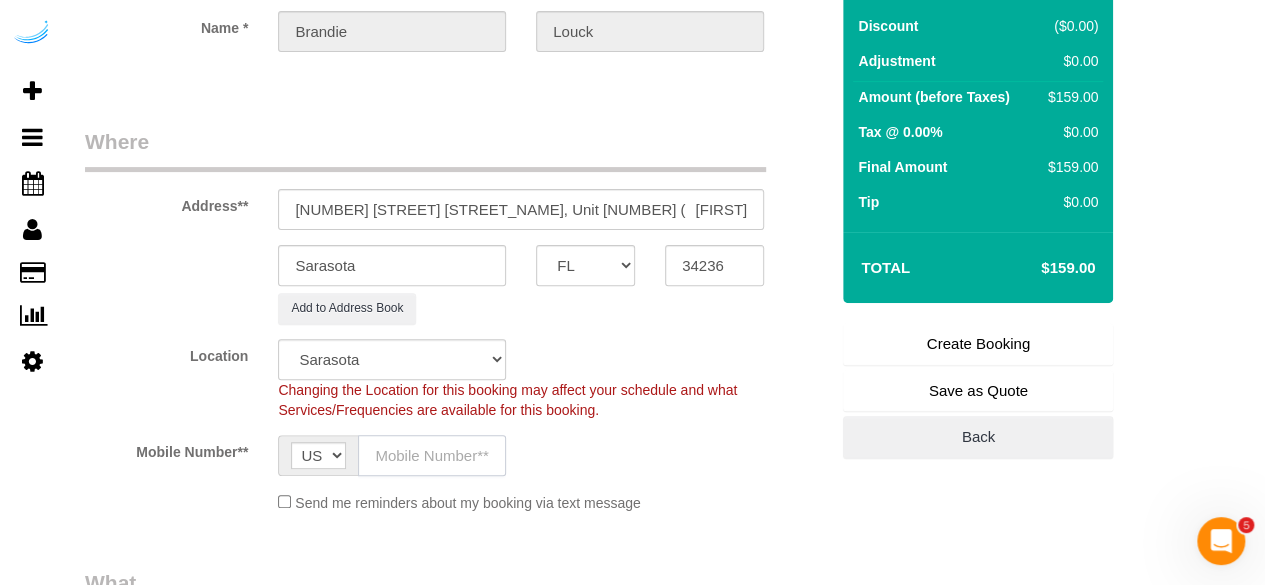 drag, startPoint x: 430, startPoint y: 445, endPoint x: 472, endPoint y: 499, distance: 68.41052 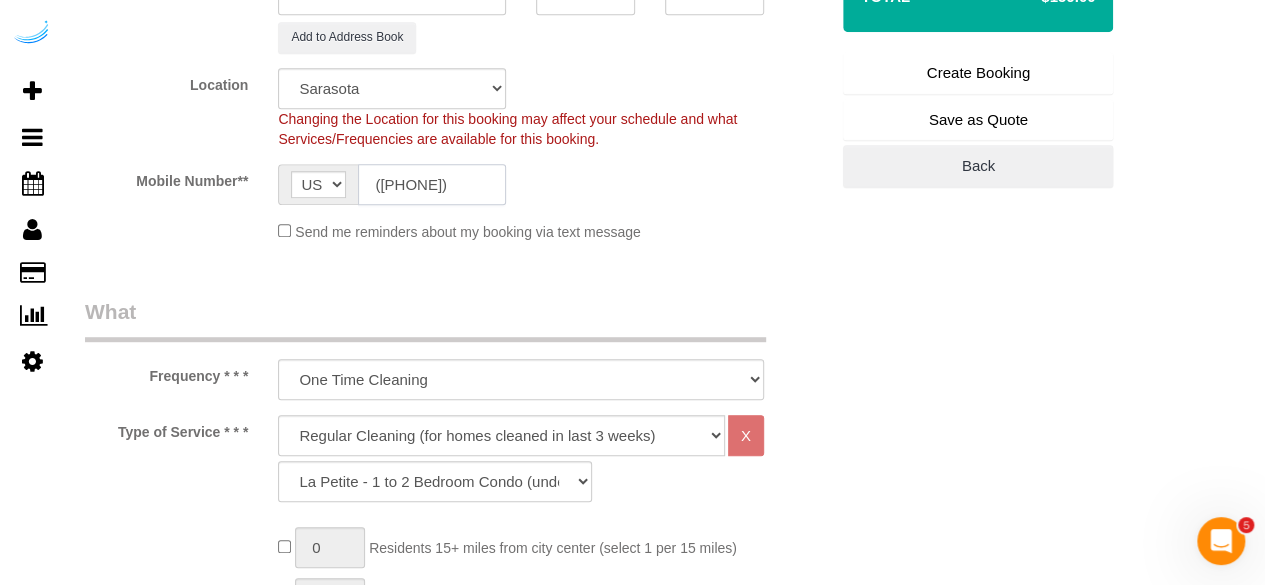 scroll, scrollTop: 500, scrollLeft: 0, axis: vertical 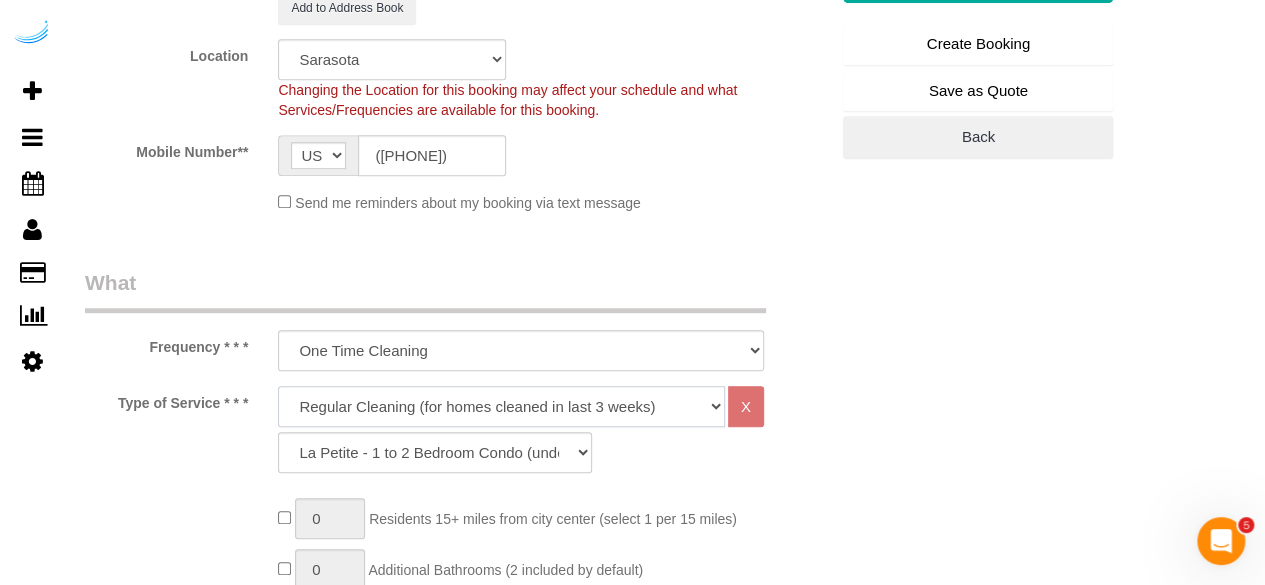 click on "Deep Cleaning (for homes that have not been cleaned in 3+ weeks) Spruce Regular Cleaning (for homes cleaned in last 3 weeks) Moving Cleanup (to clean home for new tenants) Post Construction Cleaning Vacation Rental Cleaning Hourly" 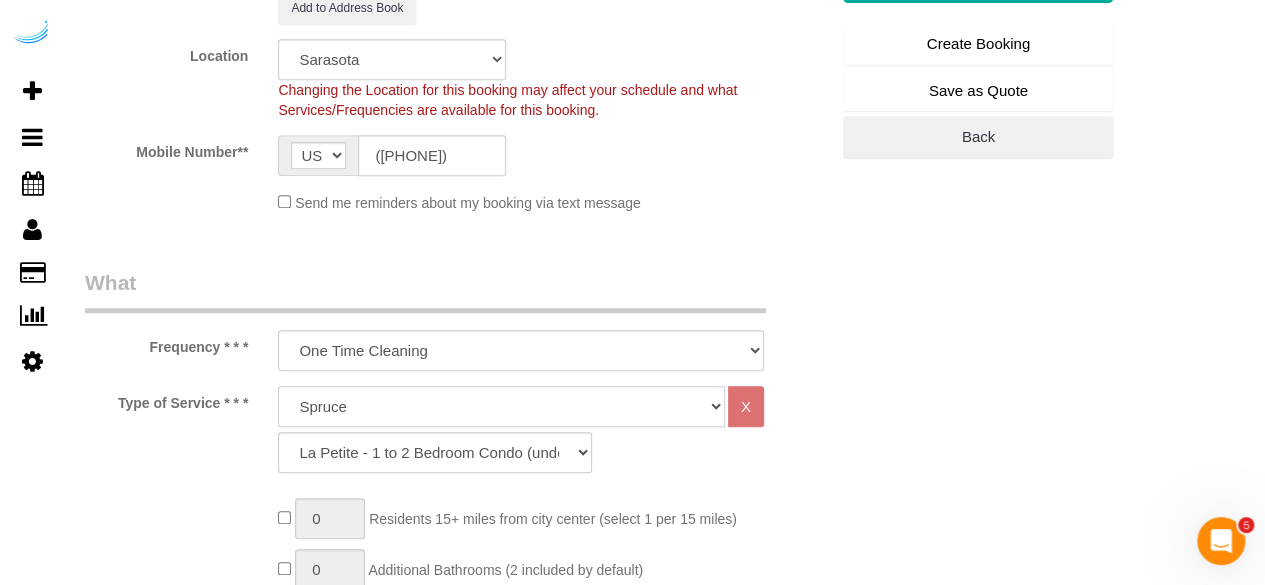 click on "Deep Cleaning (for homes that have not been cleaned in 3+ weeks) Spruce Regular Cleaning (for homes cleaned in last 3 weeks) Moving Cleanup (to clean home for new tenants) Post Construction Cleaning Vacation Rental Cleaning Hourly" 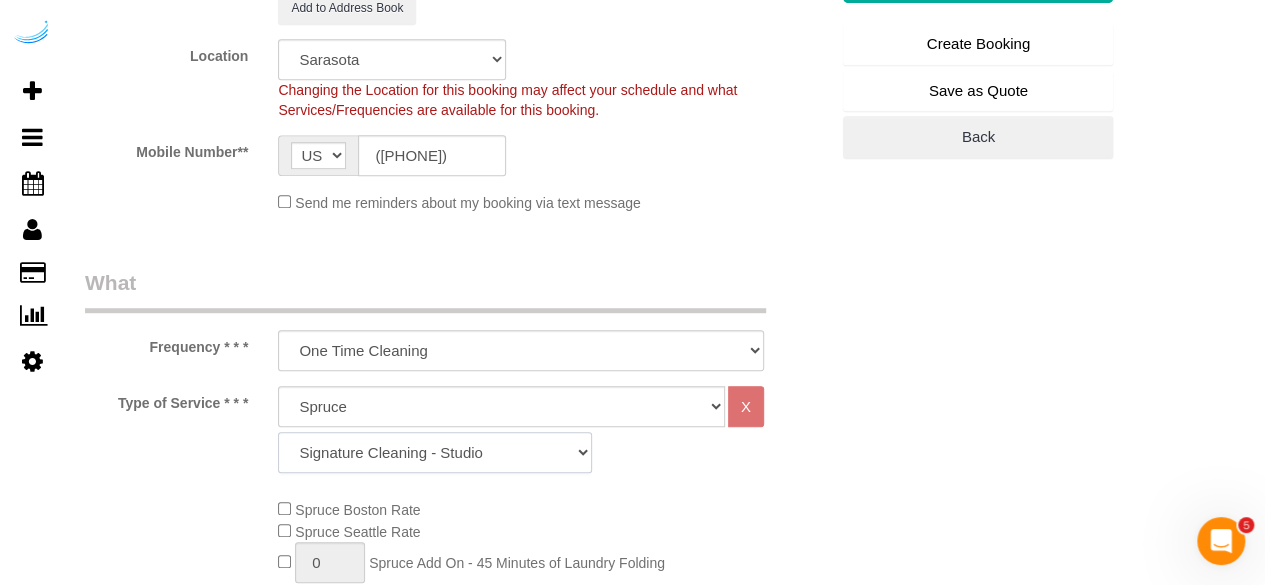 drag, startPoint x: 360, startPoint y: 444, endPoint x: 360, endPoint y: 431, distance: 13 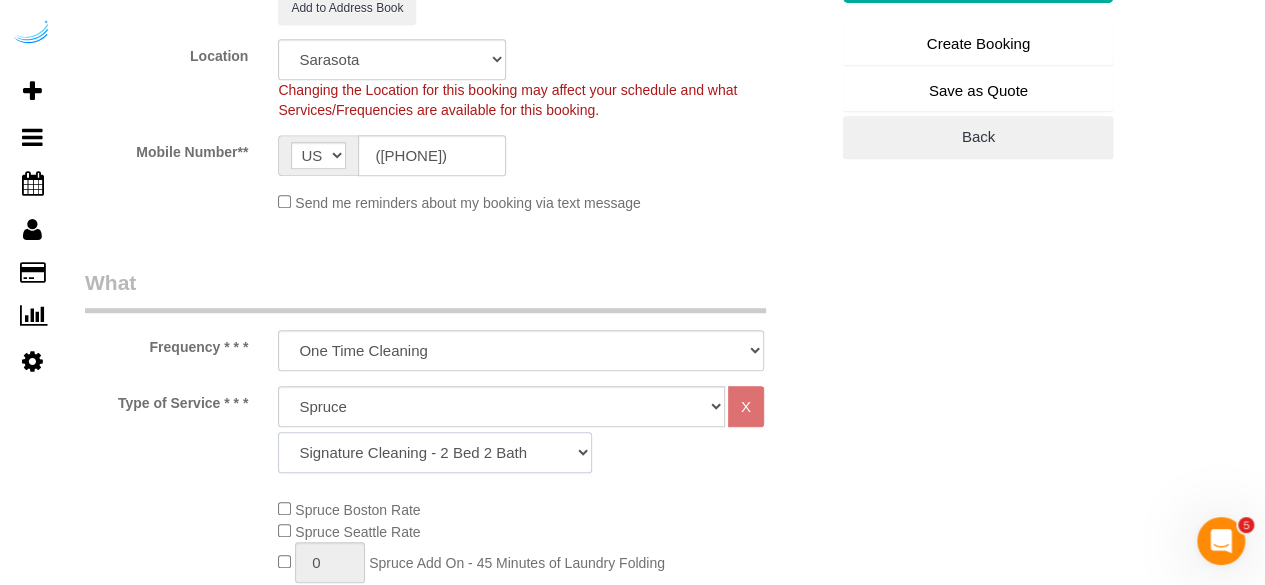 click on "Signature Cleaning - Studio Signature Cleaning - 1 Bed 1 Bath Signature Cleaning - 1 Bed 1.5 Bath Signature Cleaning - 1 Bed 1 Bath + Study Signature Cleaning - 1 Bed 2 Bath Signature Cleaning - 2 Bed 1 Bath Signature Cleaning - 2 Bed 2 Bath Signature Cleaning - 2 Bed 2.5 Bath Signature Cleaning - 2 Bed 2 Bath + Study Signature Cleaning - 3 Bed 2 Bath Signature Cleaning - 3 Bed 3 Bath Signature Cleaning - 4 Bed 2 Bath Signature Cleaning - 4 Bed 4 Bath Signature Cleaning - 5 Bed 4 Bath Signature Cleaning - 5 Bed 5 Bath Signature Cleaning - 6 Bed 6 Bath Premium Cleaning - Studio Premium Cleaning - 1 Bed 1 Bath Premium Cleaning - 1 Bed 1.5 Bath Premium Cleaning - 1 Bed 1 Bath + Study Premium Cleaning - 1 Bed 2 Bath Premium Cleaning - 2 Bed 1 Bath Premium Cleaning - 2 Bed 2 Bath Premium Cleaning - 2 Bed 2.5 Bath Premium Cleaning - 2 Bed 2 Bath + Study Premium Cleaning - 3 Bed 2 Bath Premium Cleaning - 3 Bed 3 Bath Premium Cleaning - 4 Bed 2 Bath Premium Cleaning - 4 Bed 4 Bath Premium Cleaning - 5 Bed 4 Bath" 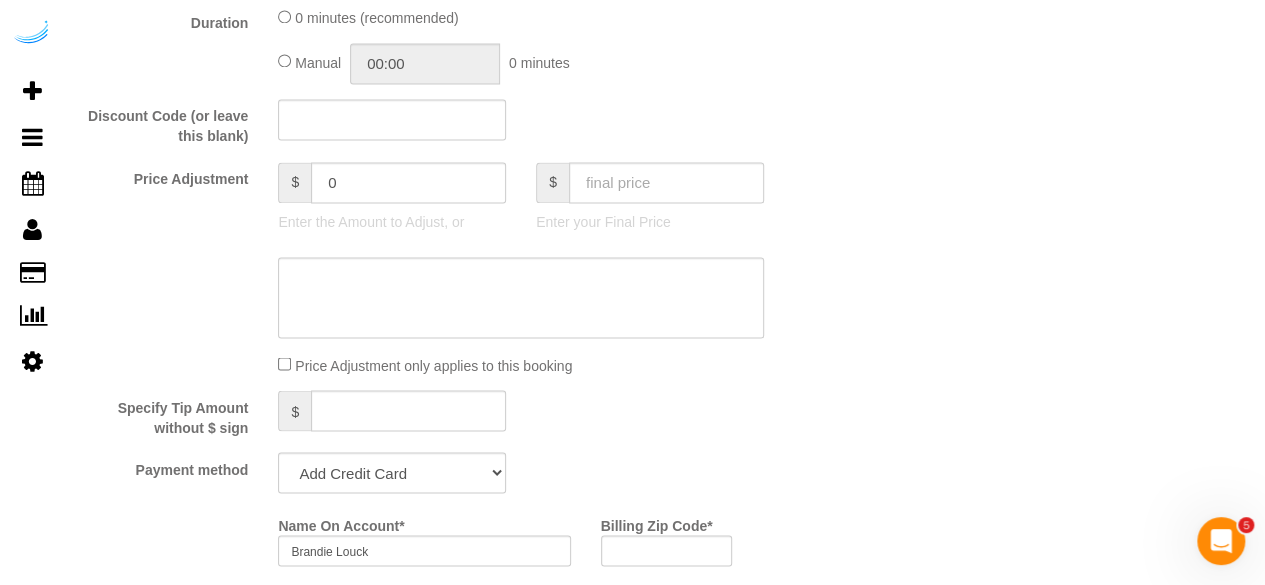 scroll, scrollTop: 1800, scrollLeft: 0, axis: vertical 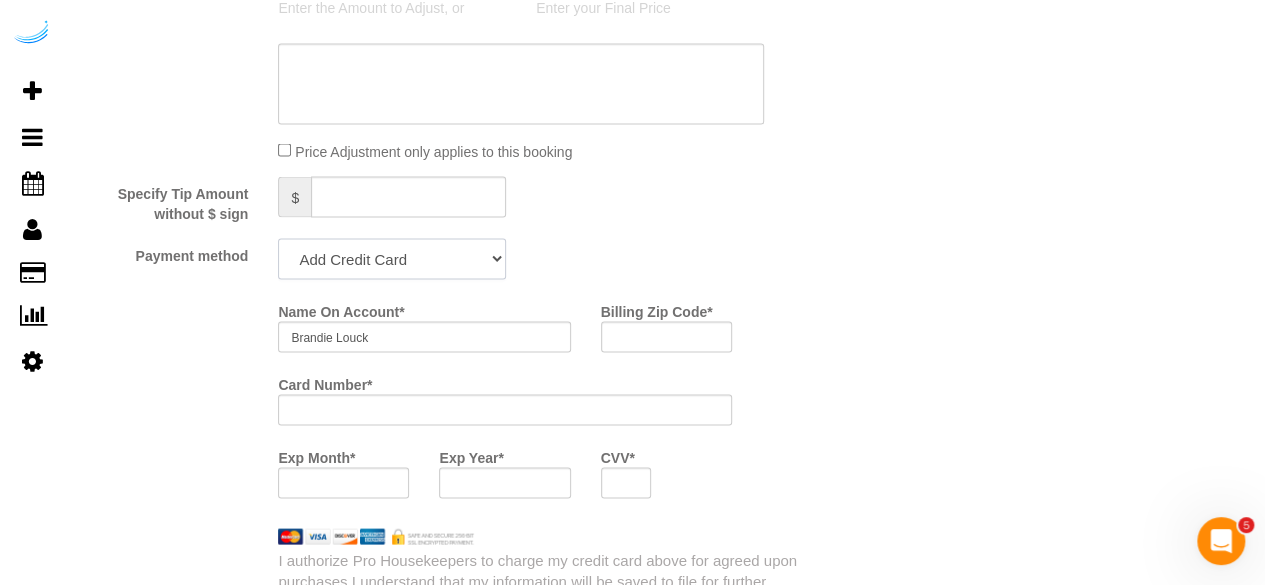 click on "Add Credit Card Cash Check Paypal" 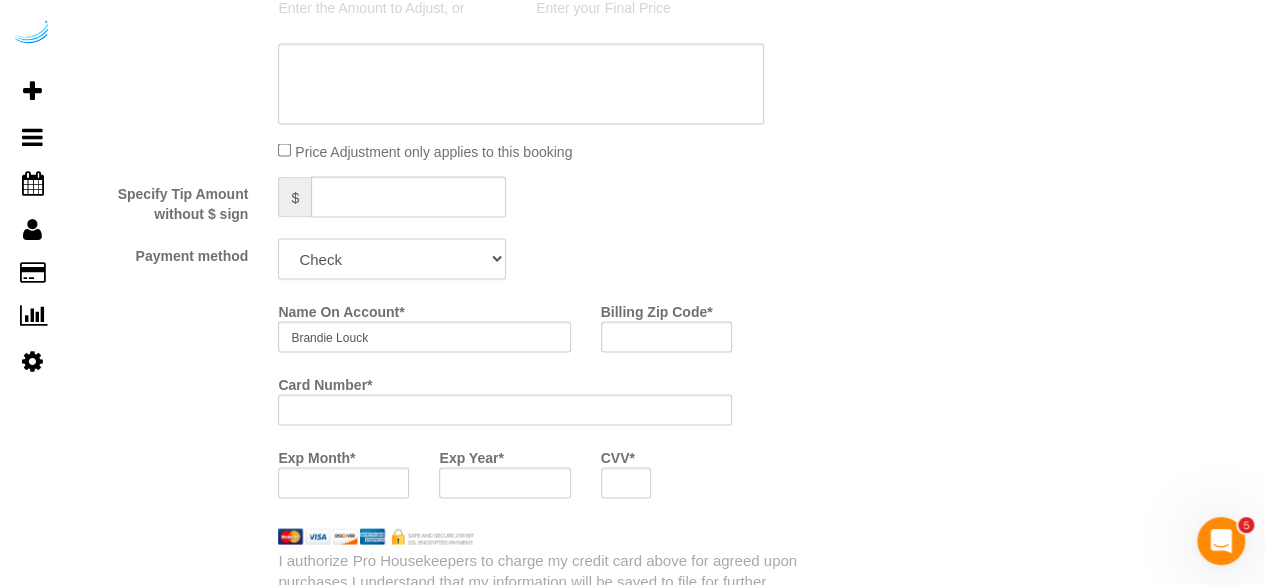 click on "Add Credit Card Cash Check Paypal" 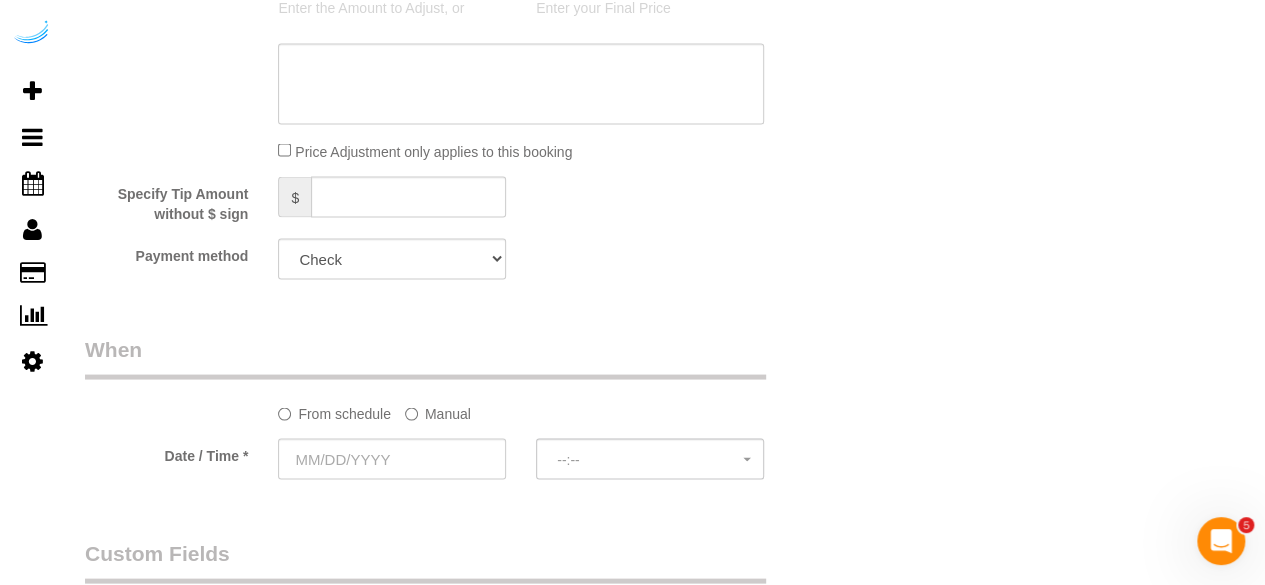click on "Manual" 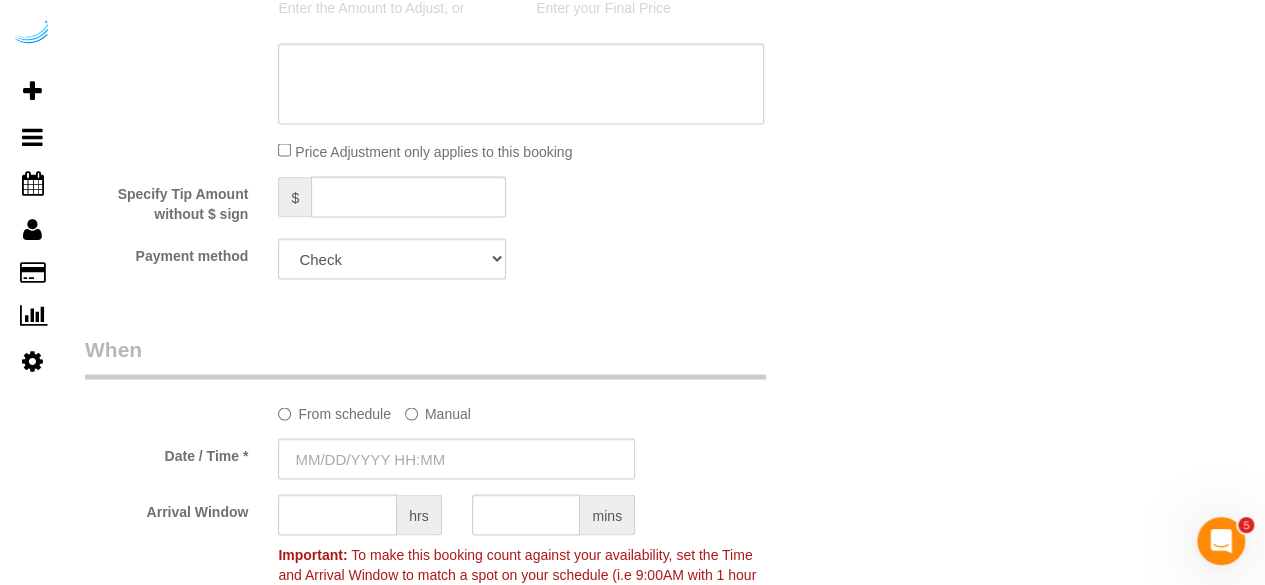 click on "From schedule
Manual
Date / Time *
Arrival Window
hrs
mins
Important:
To make this booking count against your availability, set the Time and
Arrival Window to match a spot on your schedule (i.e 9:00AM with 1 hour
arrival window will block off the "9:00AM - 10:00AM" spot)" 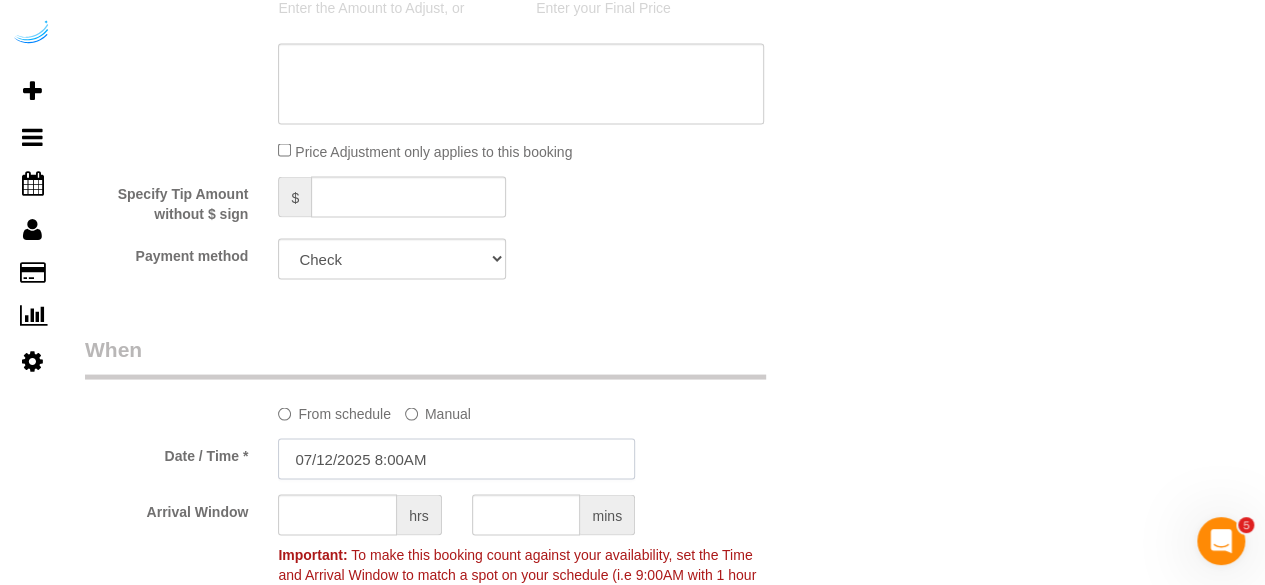 click on "07/12/2025 8:00AM" at bounding box center (456, 458) 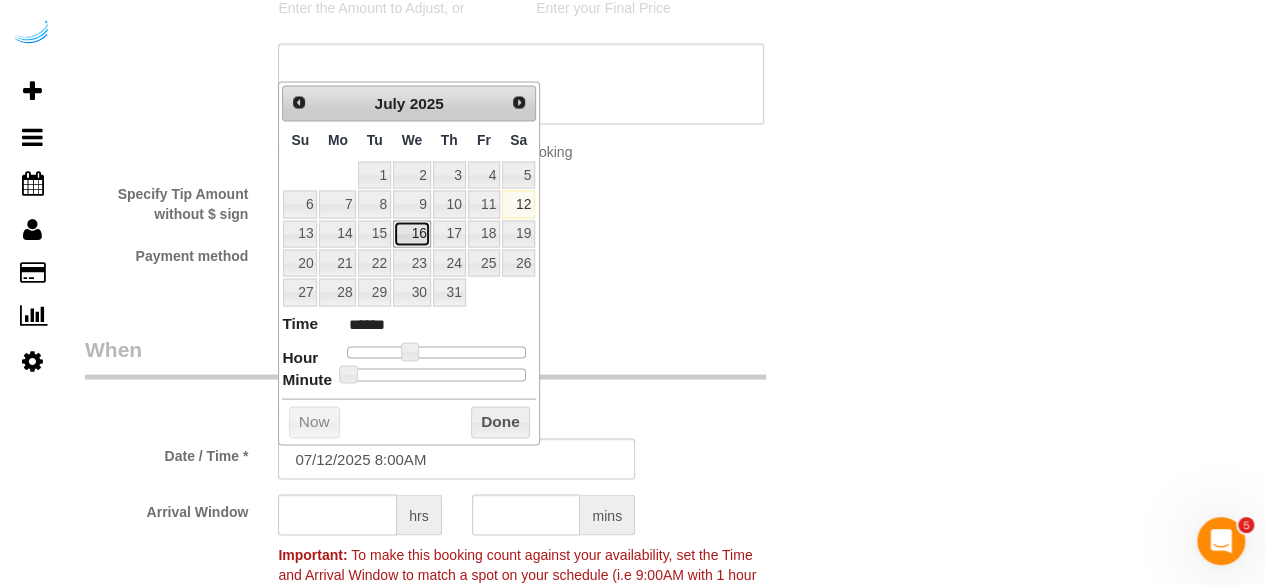 click on "16" at bounding box center [412, 233] 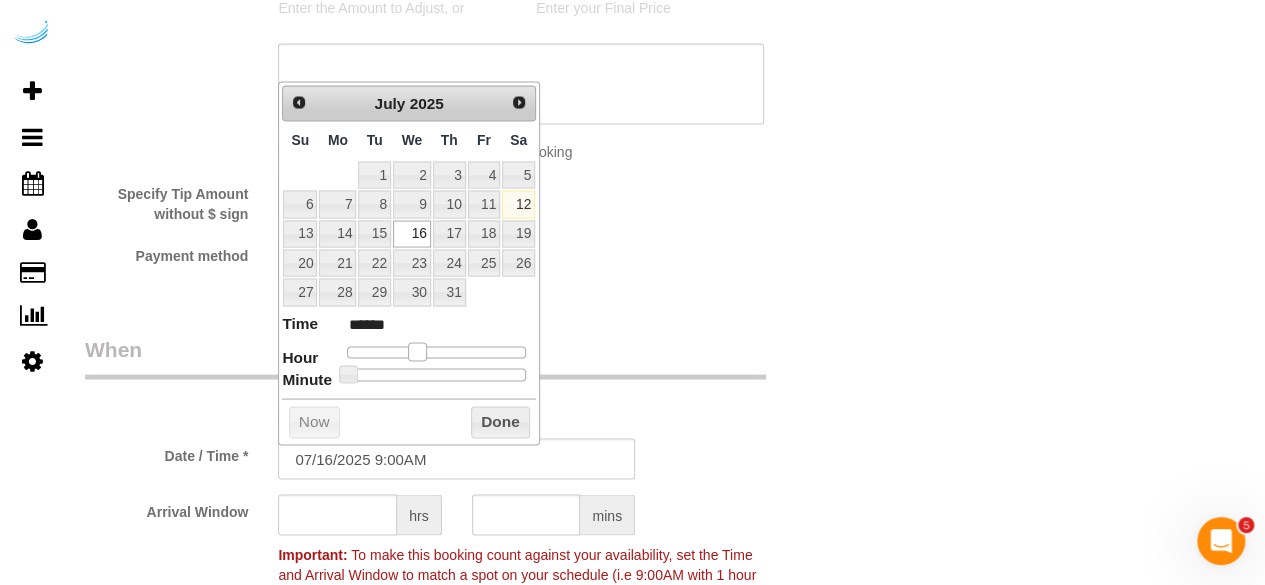 click at bounding box center (417, 351) 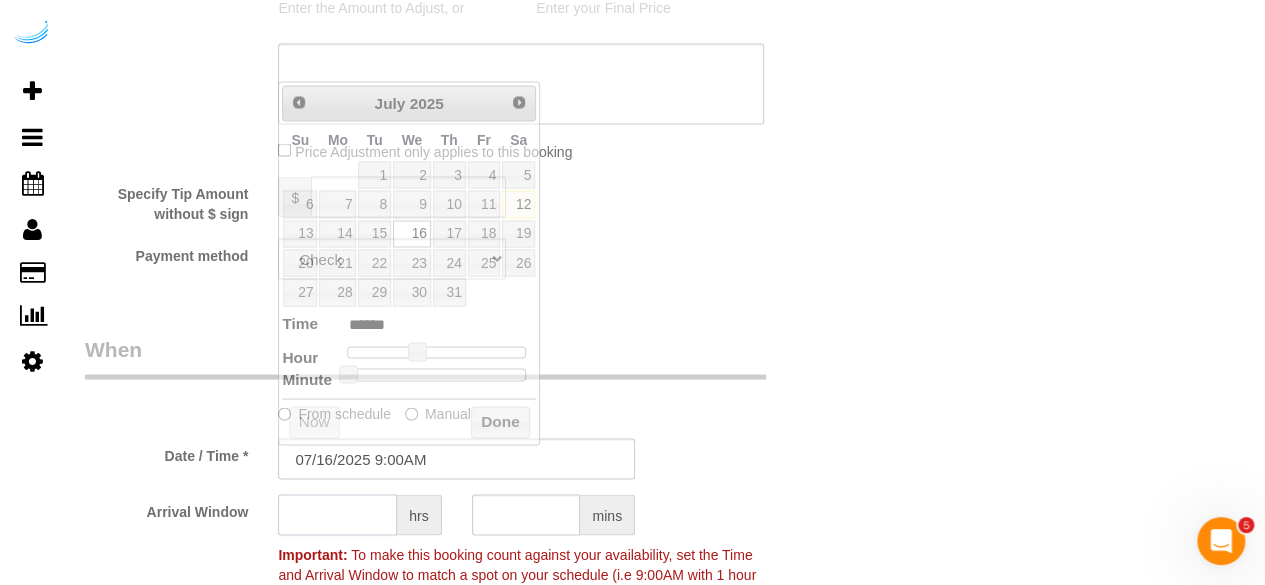 click 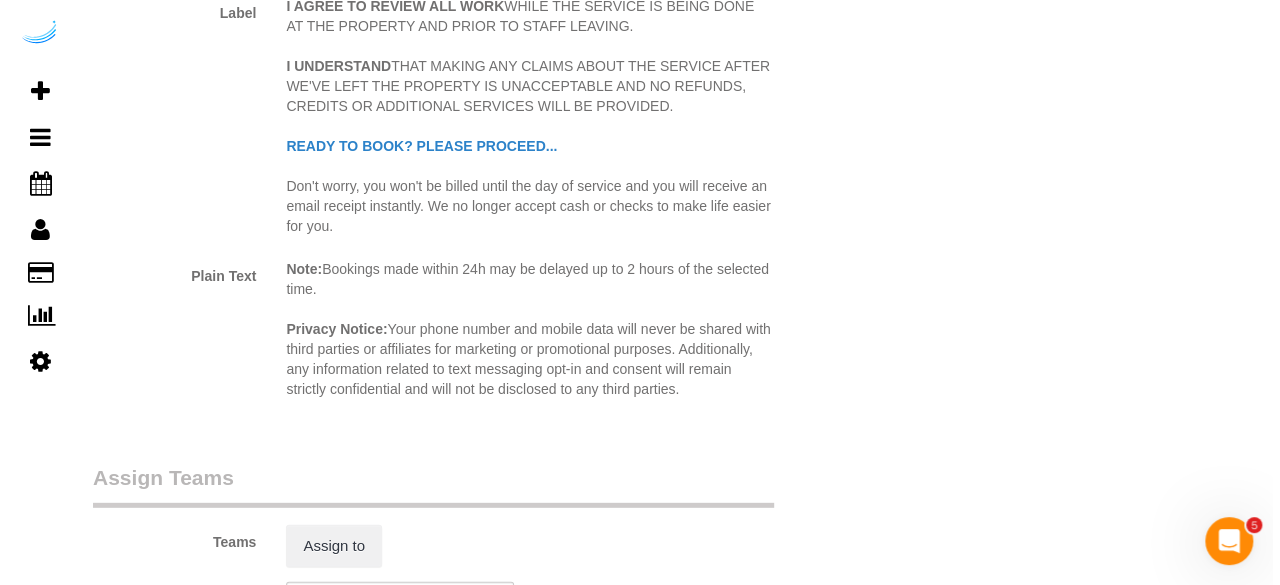 scroll, scrollTop: 2600, scrollLeft: 0, axis: vertical 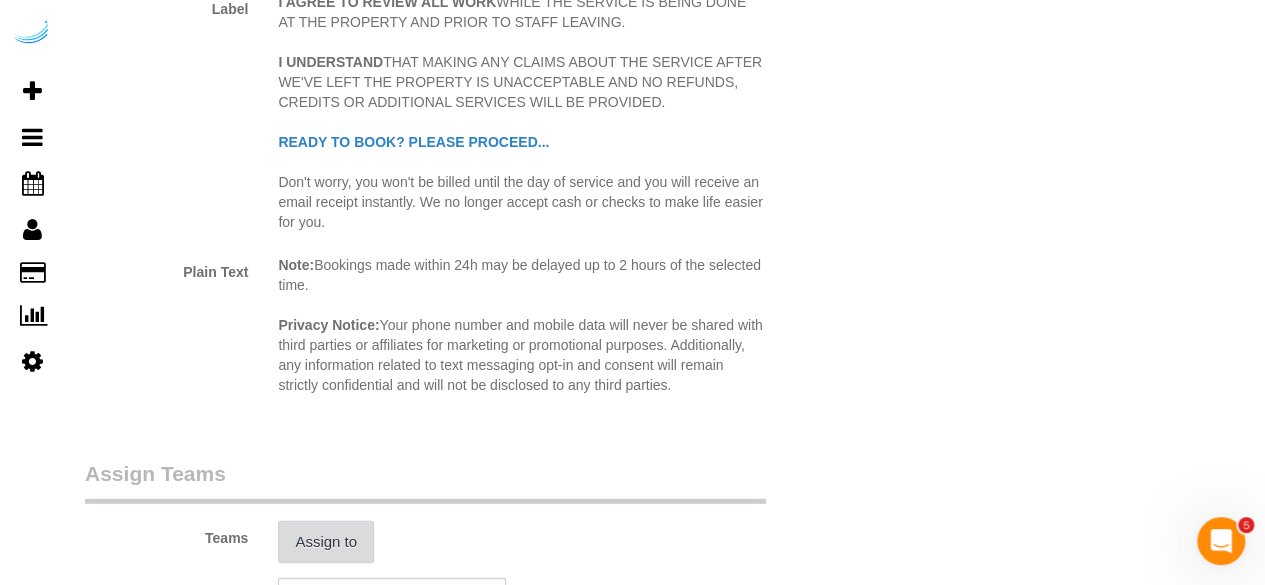 click on "Assign to" at bounding box center (326, 542) 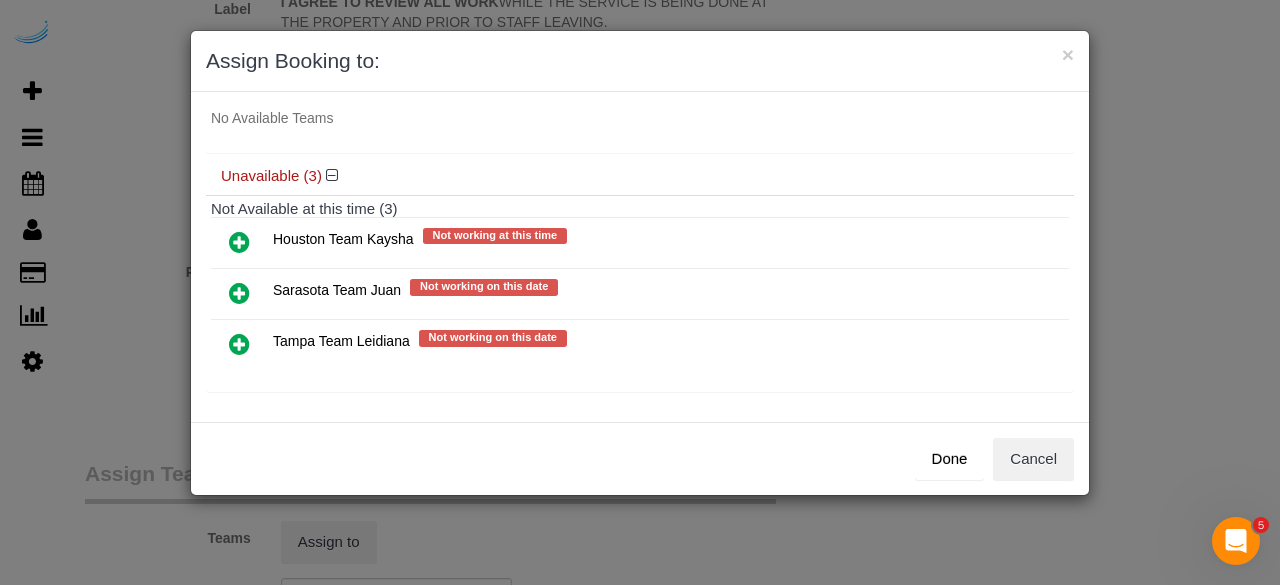 click at bounding box center [239, 293] 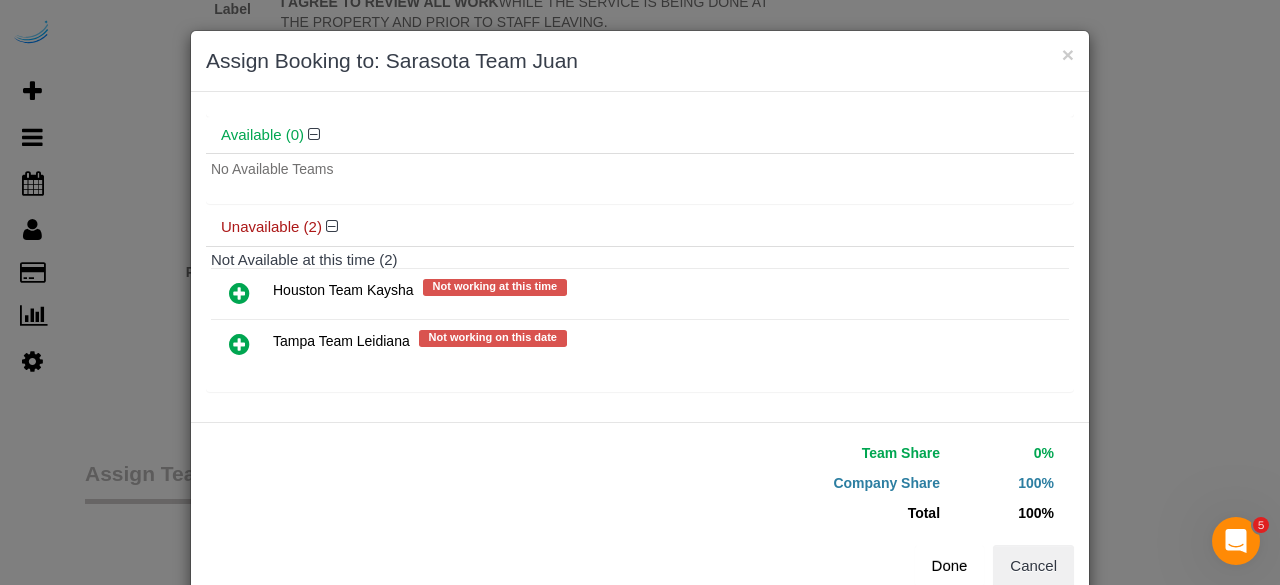 scroll, scrollTop: 106, scrollLeft: 0, axis: vertical 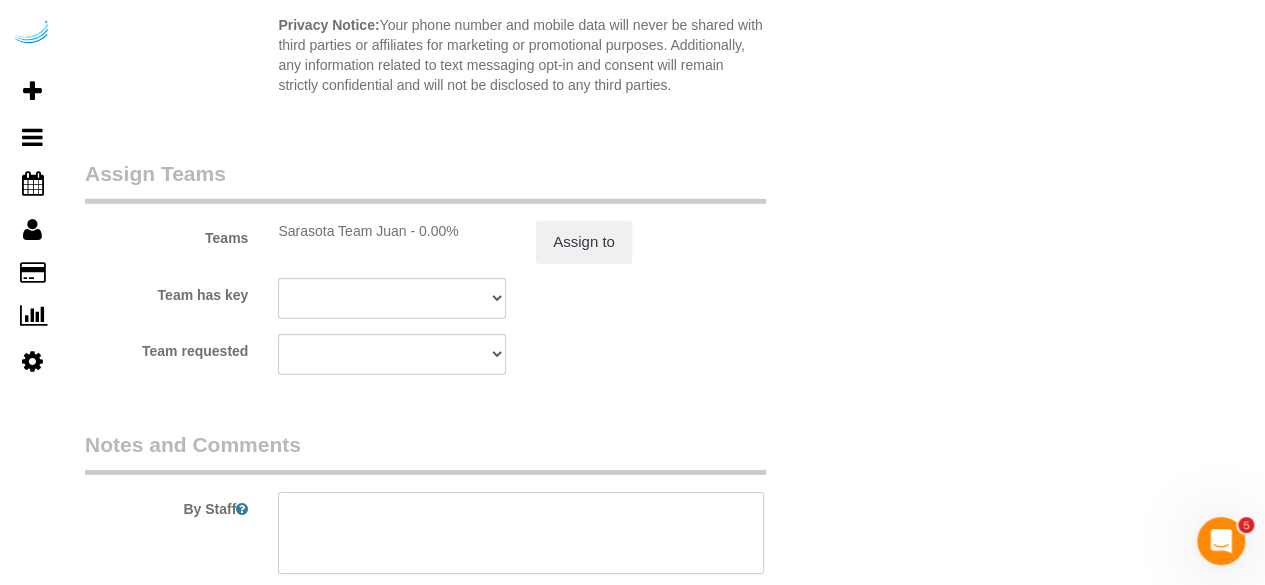 click at bounding box center [521, 533] 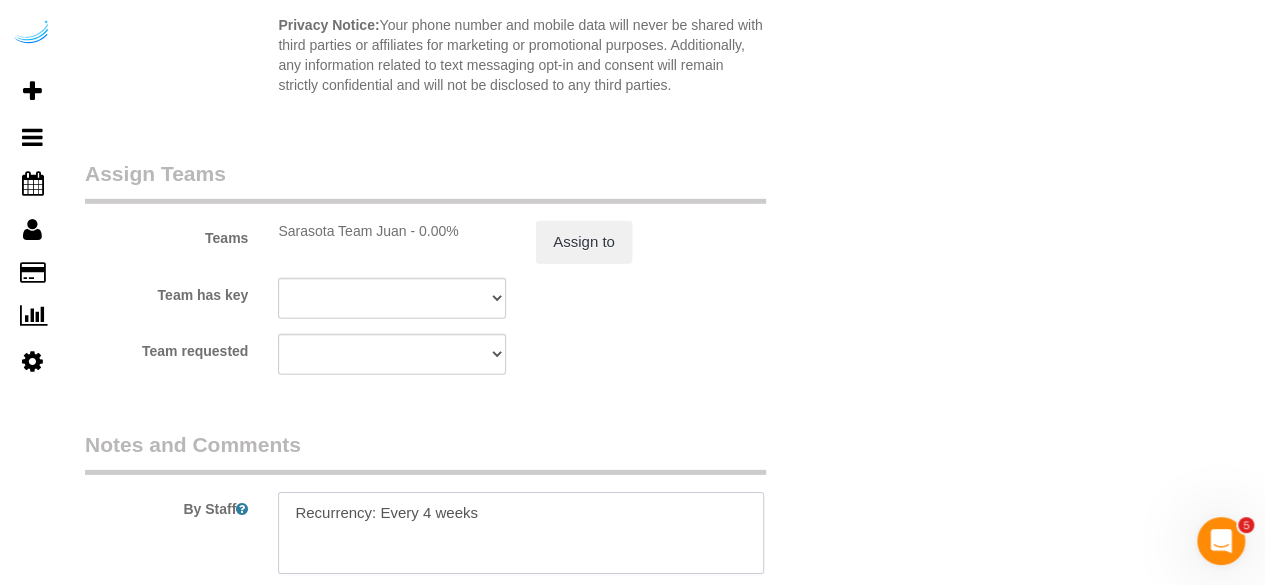 paste on "Today's Notes:Master bathroom and. Kitchen, main living room.
Entry Method: Someone will be home
Details:
Additional Notes:
Housekeeping Notes:" 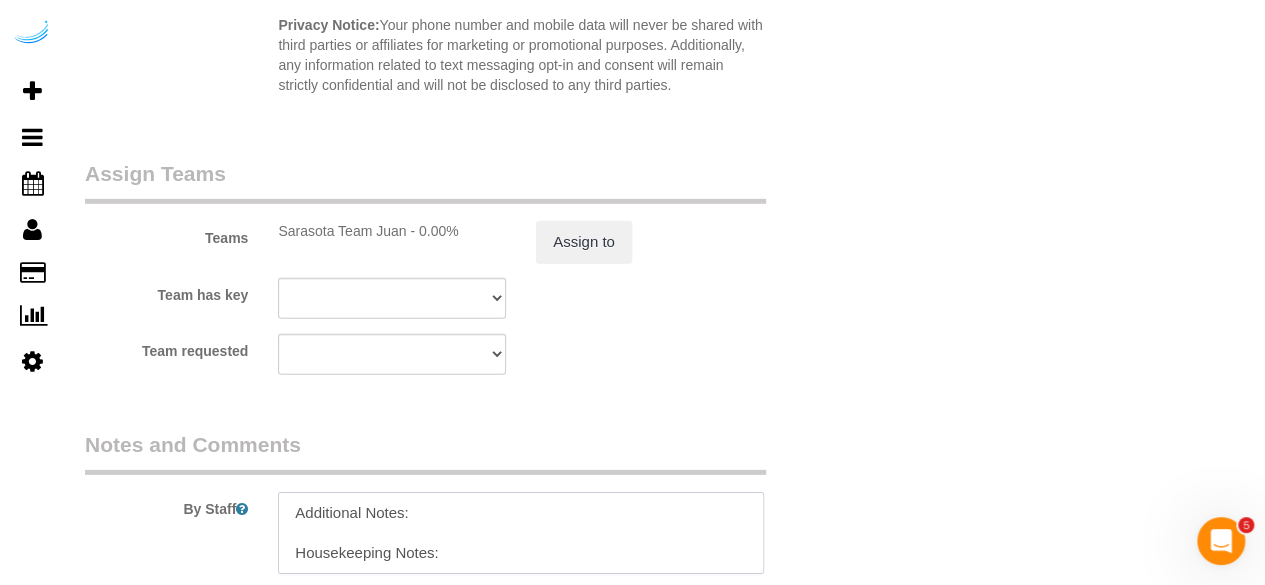 scroll, scrollTop: 148, scrollLeft: 0, axis: vertical 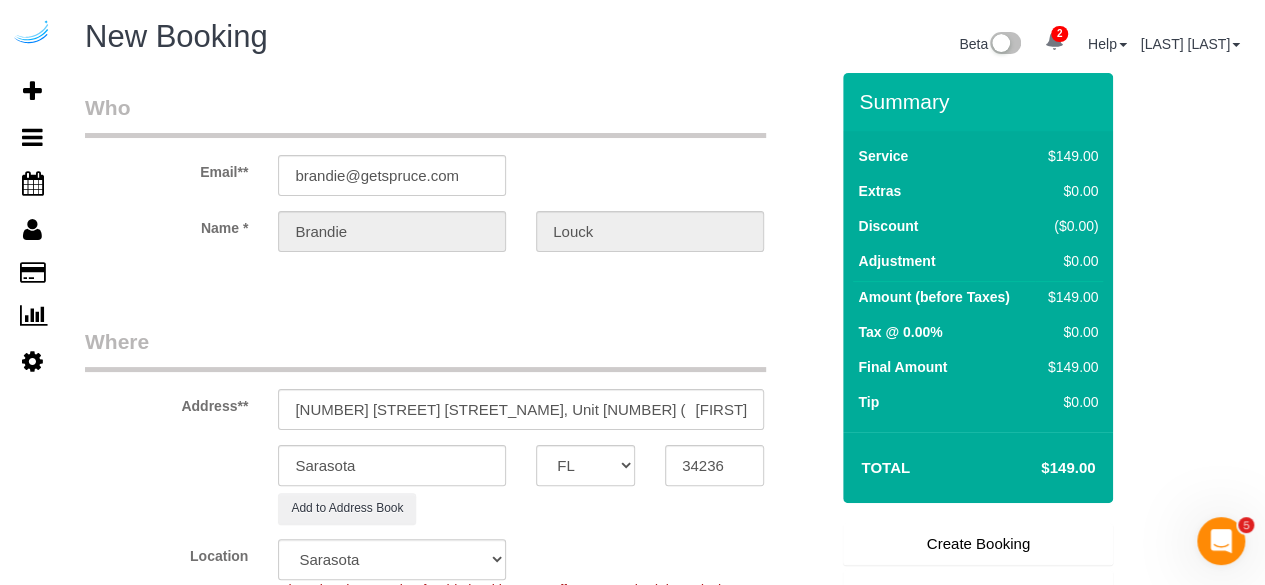 click on "Create Booking" at bounding box center [978, 544] 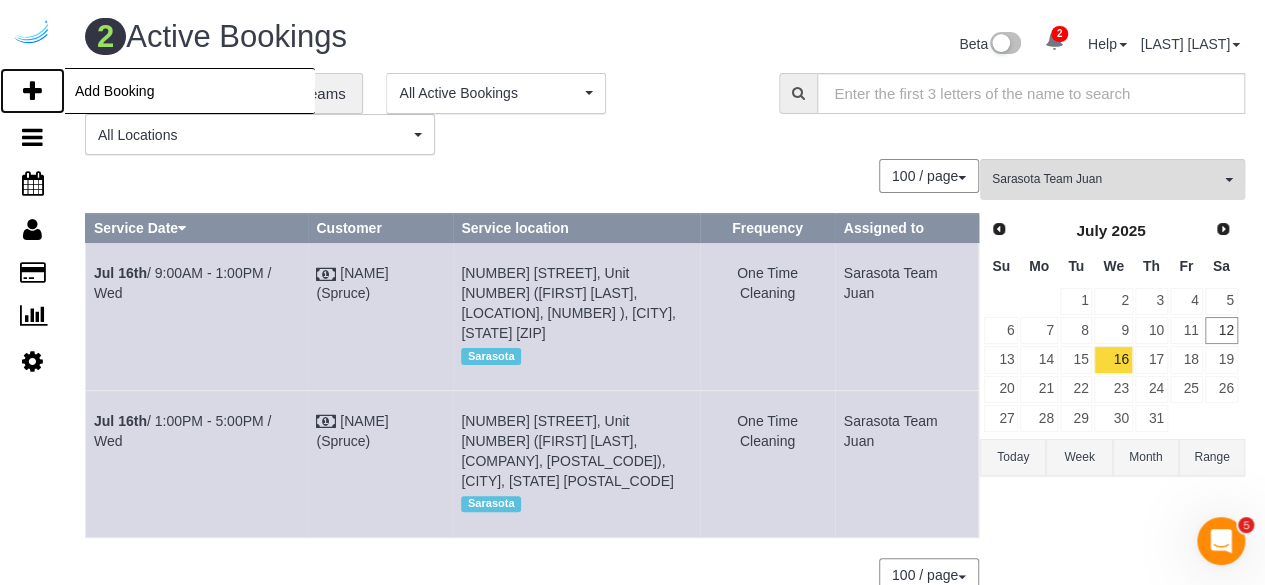 click at bounding box center (32, 91) 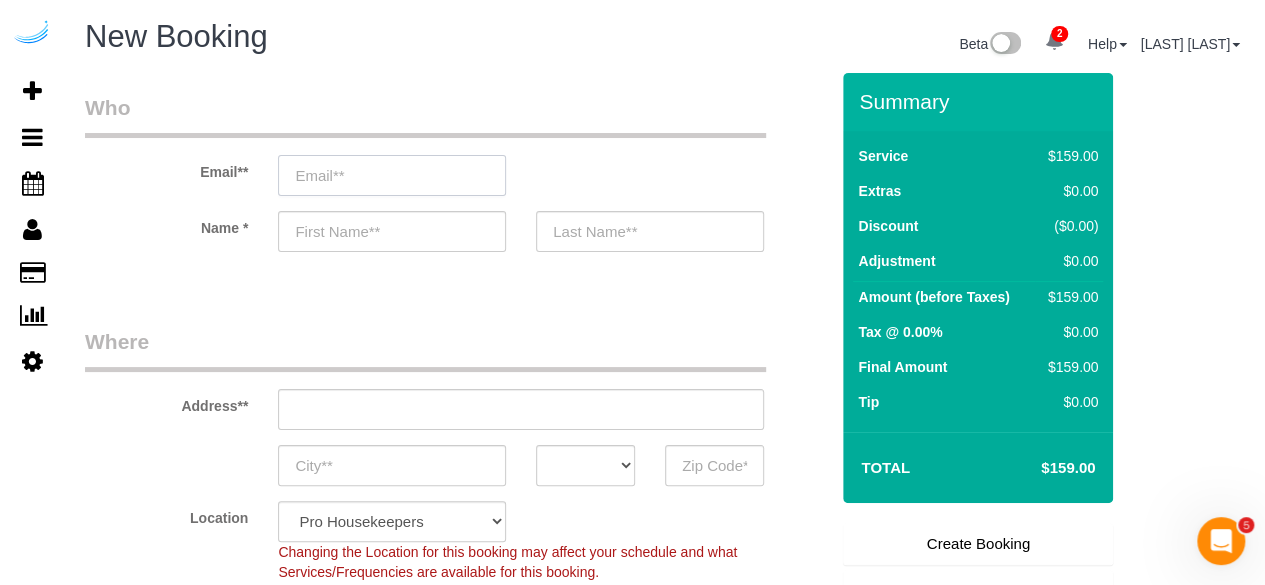 click at bounding box center [392, 175] 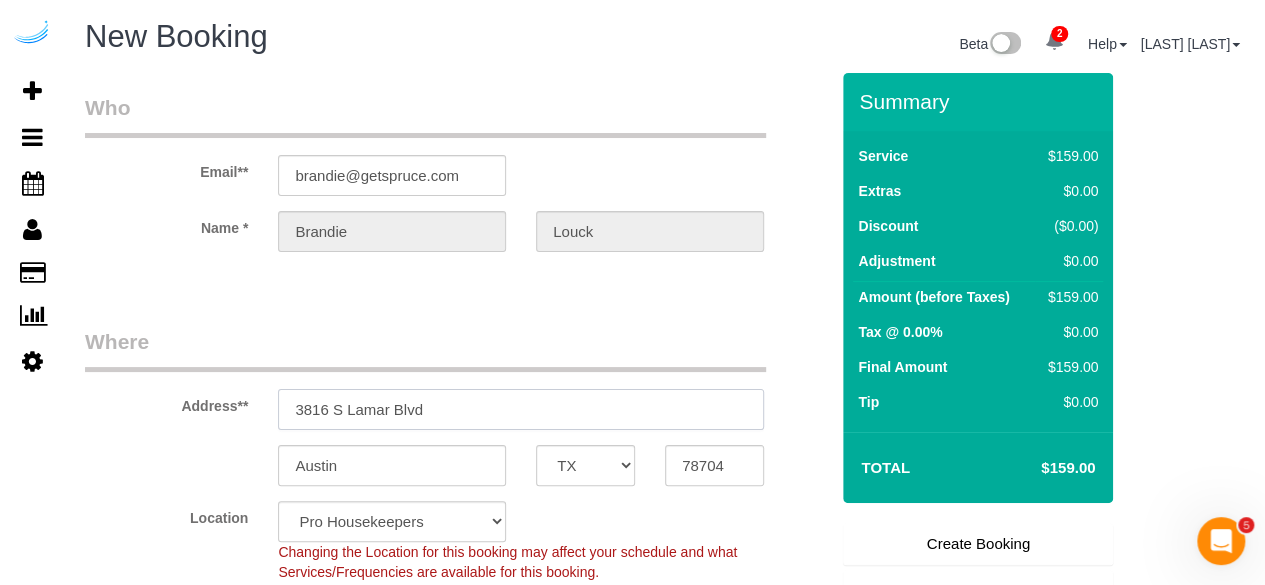 click on "3816 S Lamar Blvd" at bounding box center [521, 409] 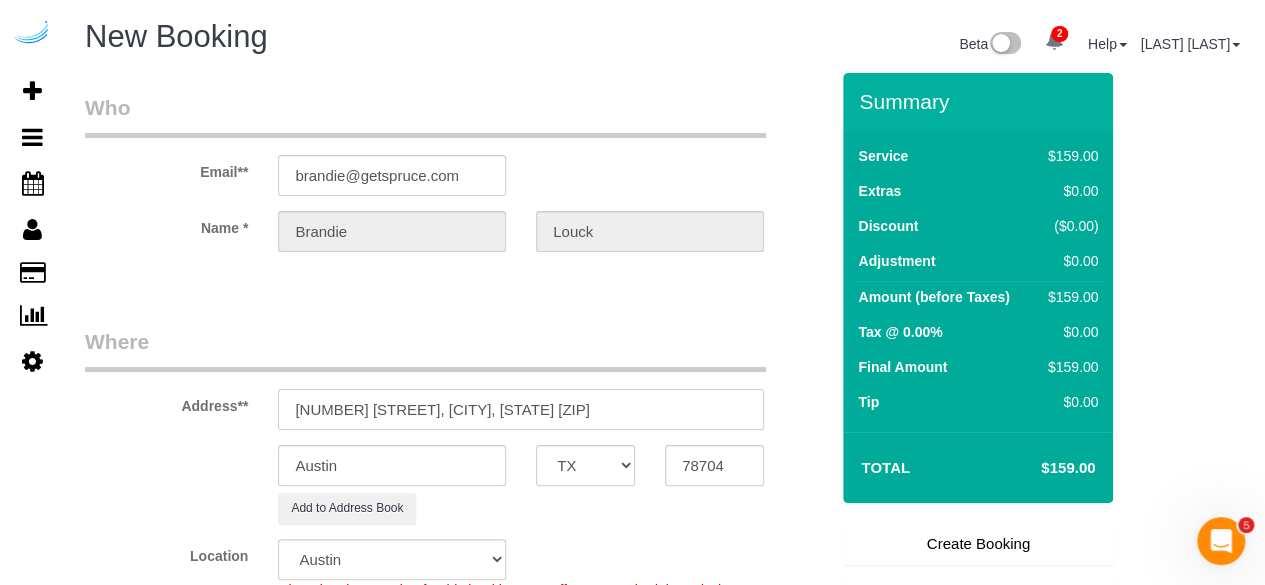 drag, startPoint x: 640, startPoint y: 407, endPoint x: 654, endPoint y: 407, distance: 14 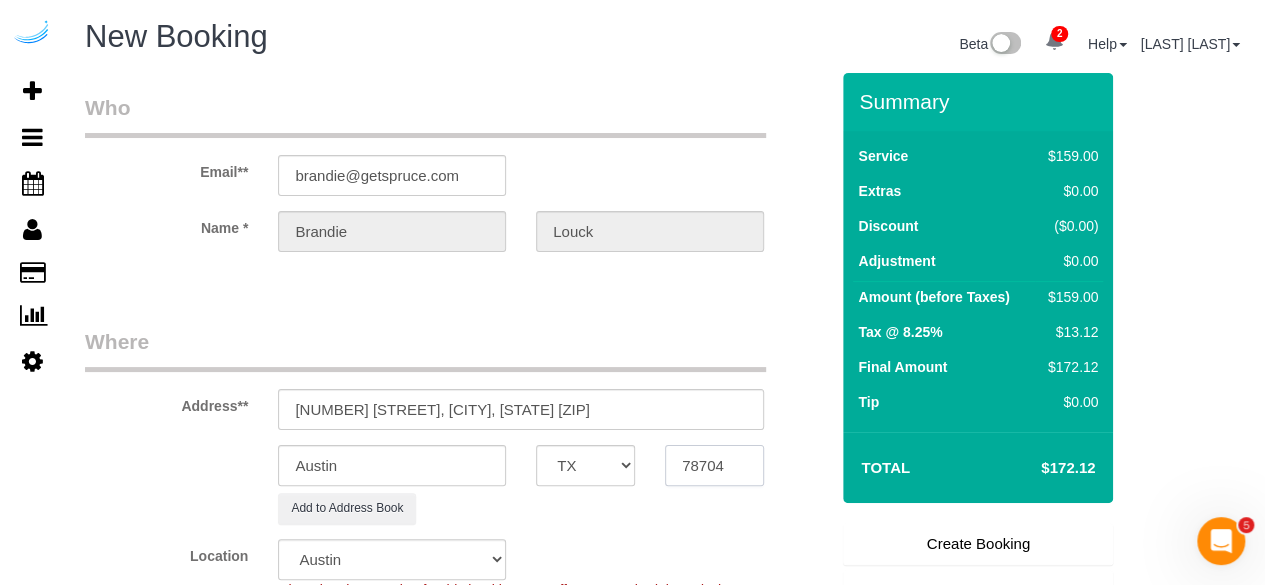 click on "78704" at bounding box center (714, 465) 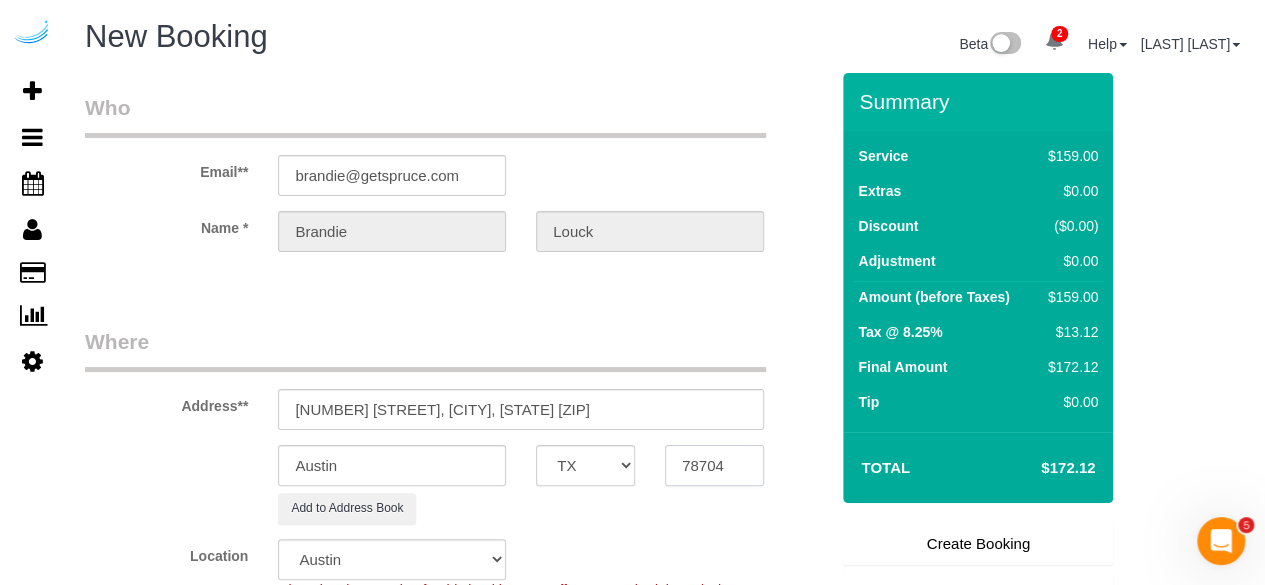 paste on "34211" 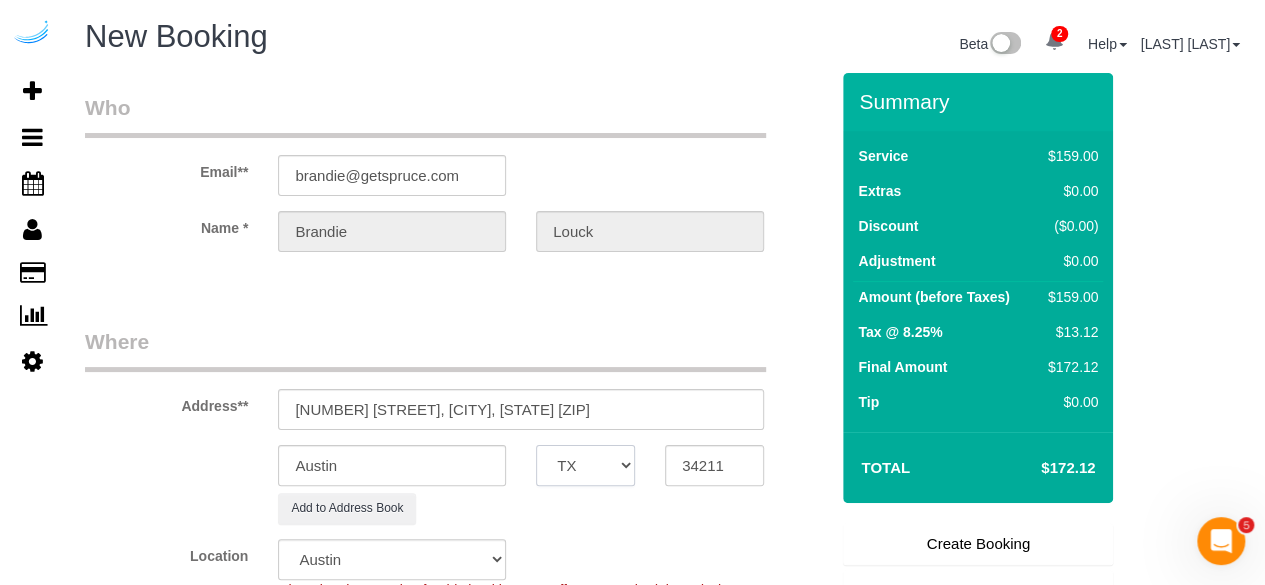 click on "AK
AL
AR
AZ
CA
CO
CT
DC
DE
FL
GA
HI
IA
ID
IL
IN
KS
KY
LA
MA
MD
ME
MI
MN
MO
MS
MT
NC
ND
NE
NH
NJ
NM
NV
NY
OH
OK
OR
PA
RI
SC
SD
TN
TX
UT
VA
VT
WA
WI
WV
WY" at bounding box center [585, 465] 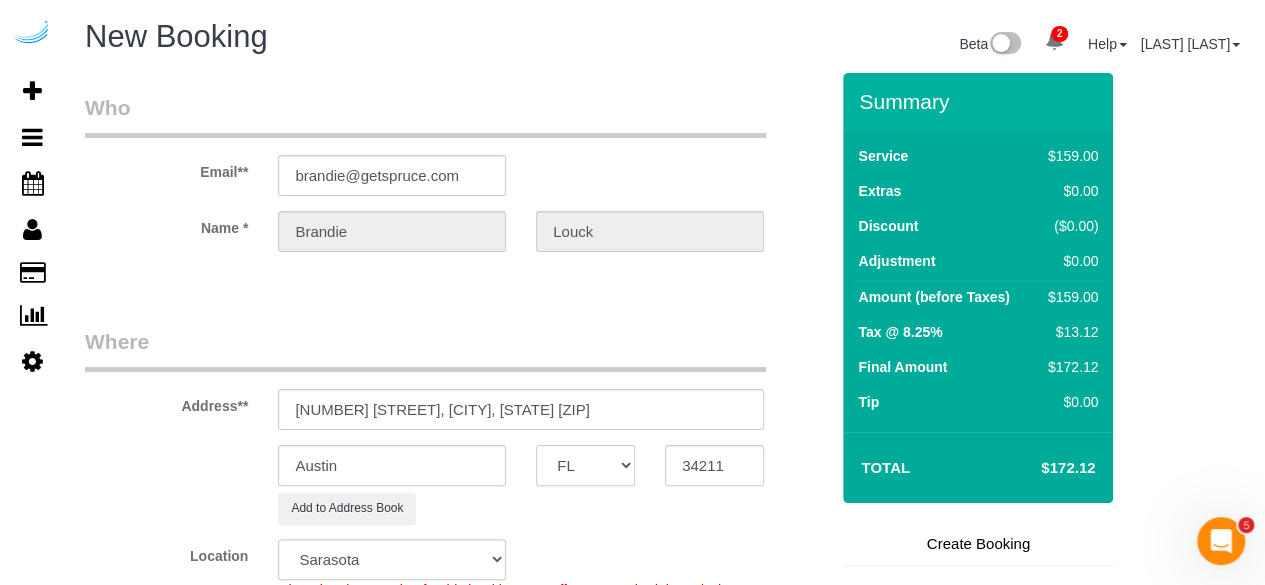 click on "AK
AL
AR
AZ
CA
CO
CT
DC
DE
FL
GA
HI
IA
ID
IL
IN
KS
KY
LA
MA
MD
ME
MI
MN
MO
MS
MT
NC
ND
NE
NH
NJ
NM
NV
NY
OH
OK
OR
PA
RI
SC
SD
TN
TX
UT
VA
VT
WA
WI
WV
WY" at bounding box center [585, 465] 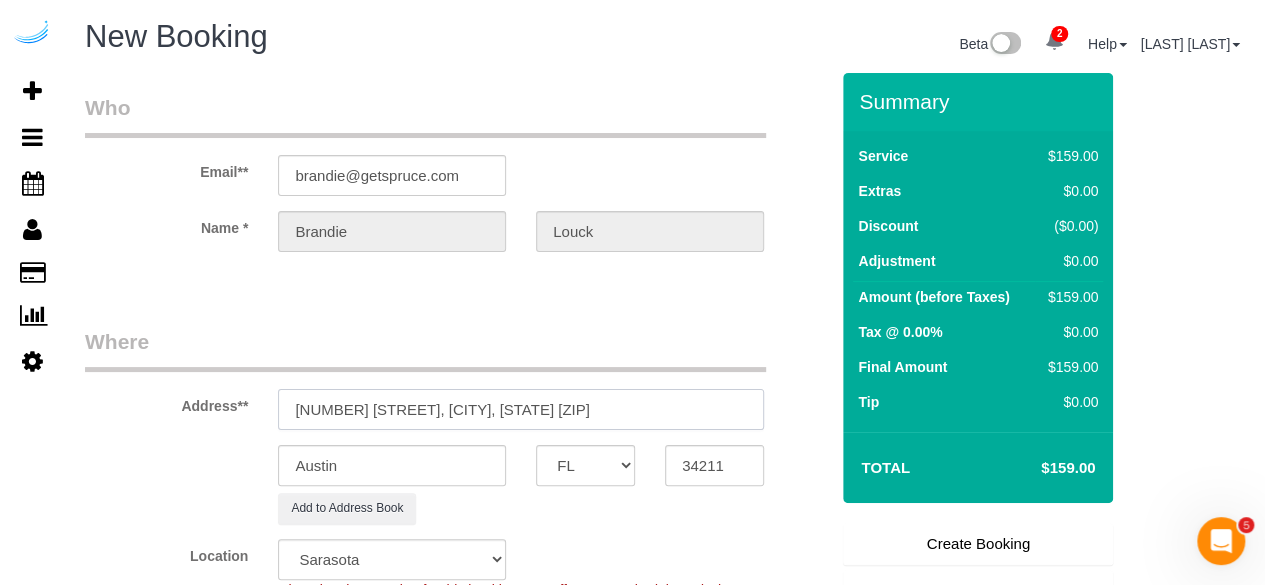 drag, startPoint x: 512, startPoint y: 405, endPoint x: 399, endPoint y: 420, distance: 113.99123 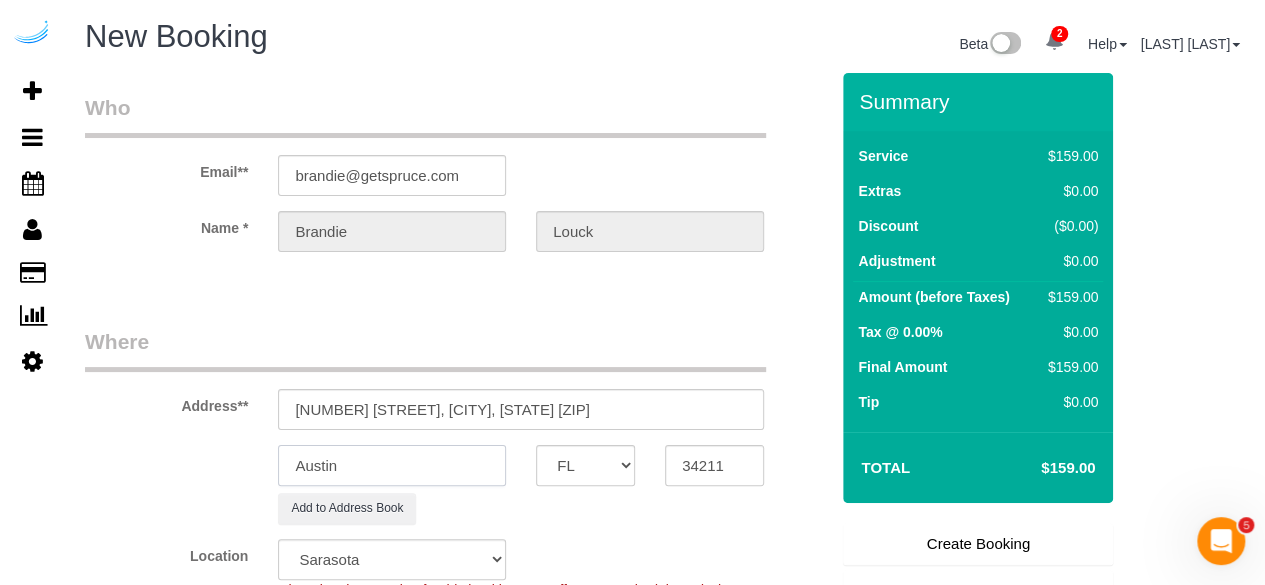 click on "Austin" at bounding box center (392, 465) 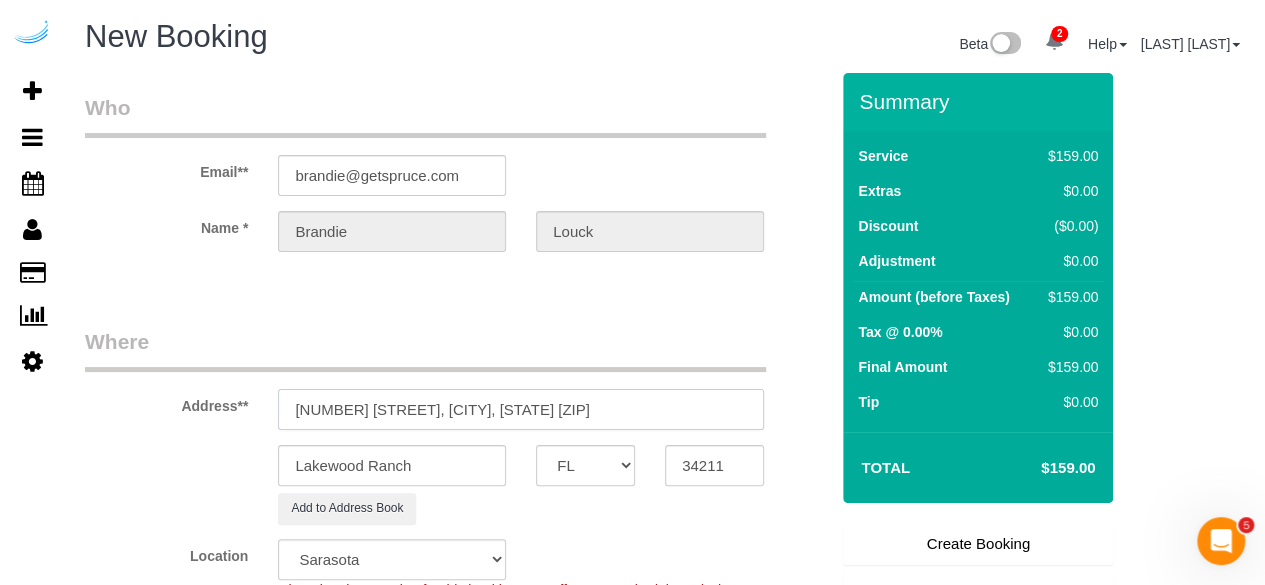 drag, startPoint x: 400, startPoint y: 409, endPoint x: 662, endPoint y: 407, distance: 262.00763 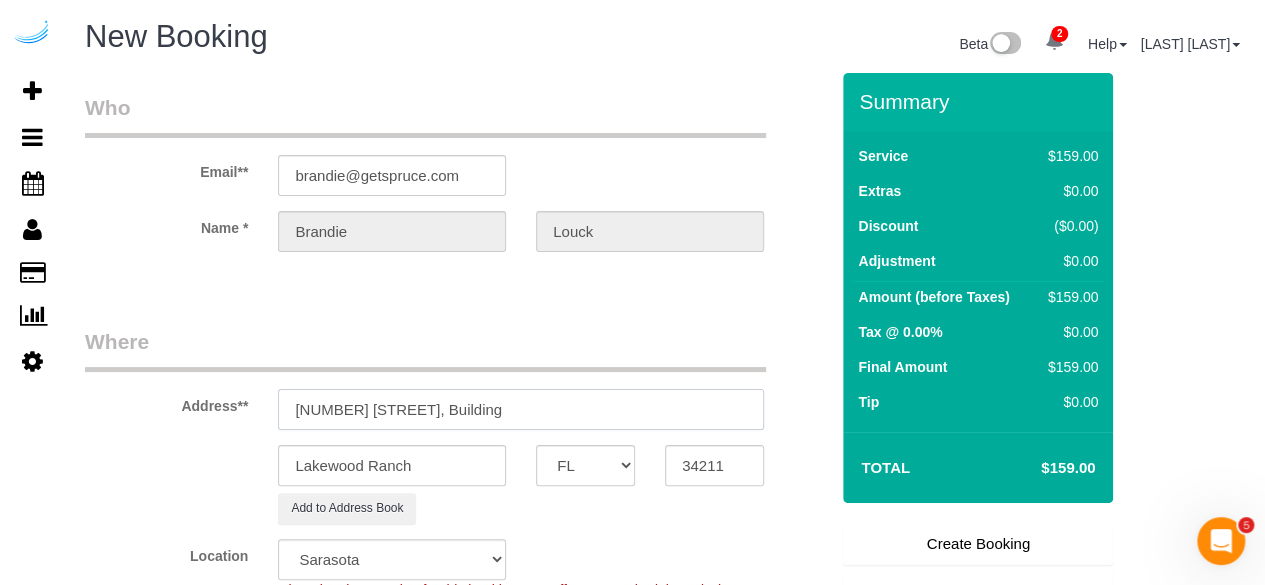 paste on "08-206" 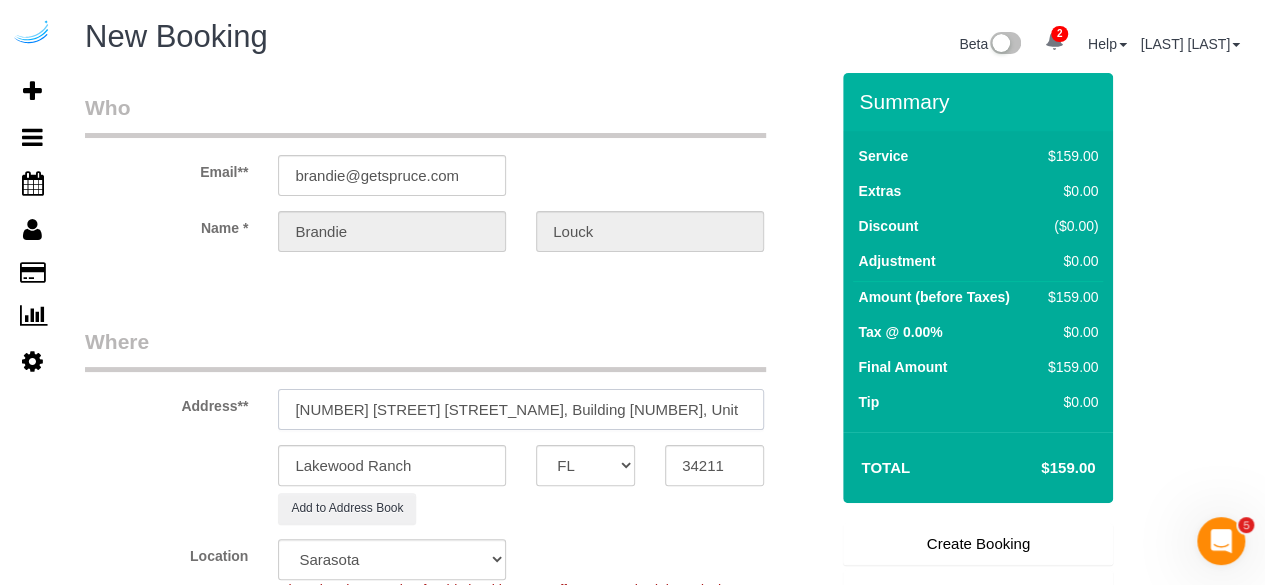 paste on "08-206" 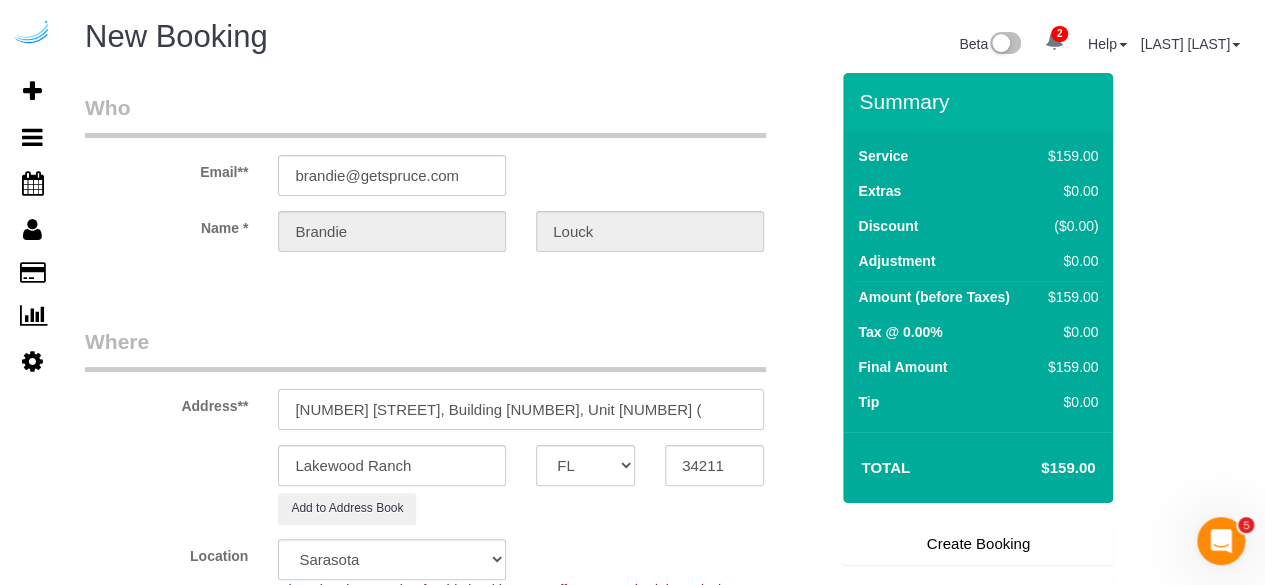 paste on "[FIRST] [LAST]" 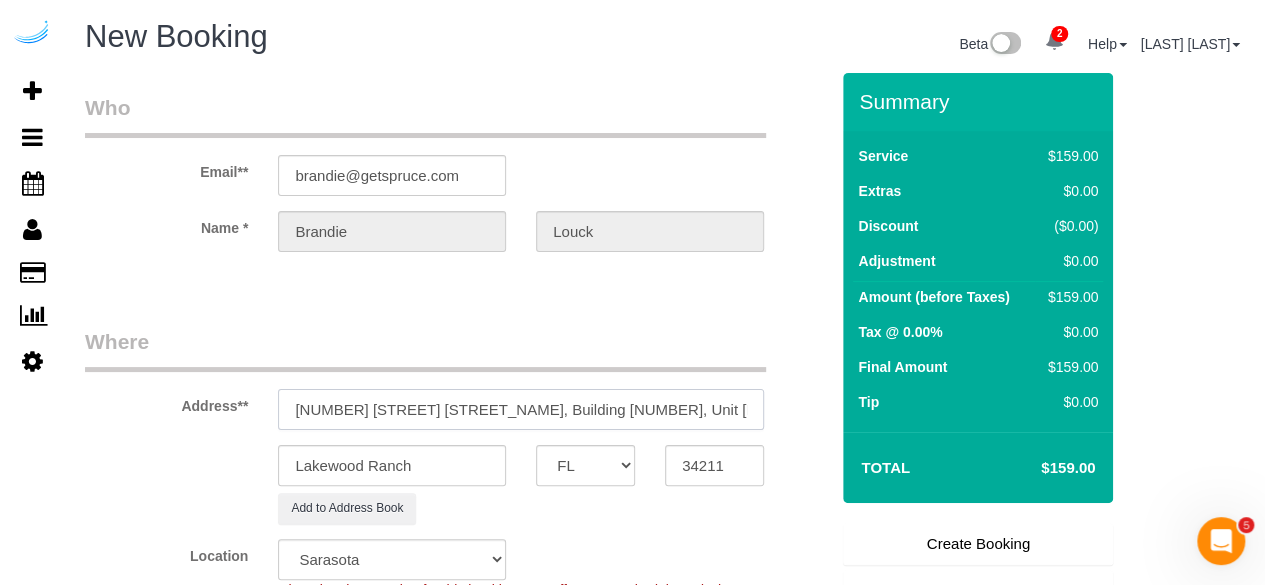 scroll, scrollTop: 0, scrollLeft: 2, axis: horizontal 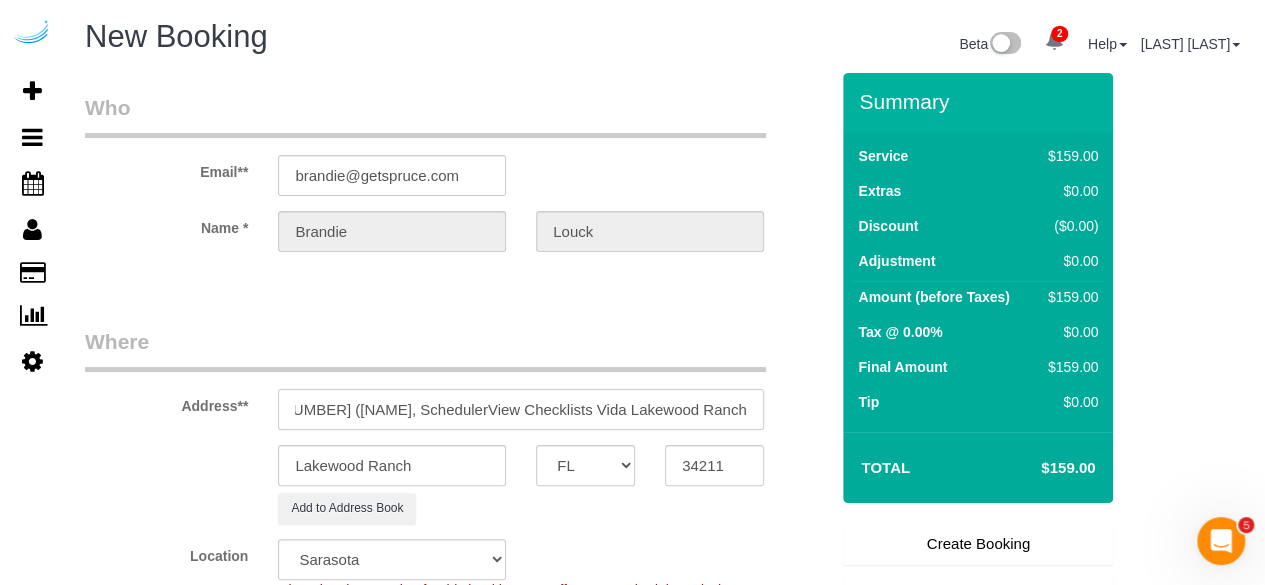 drag, startPoint x: 583, startPoint y: 410, endPoint x: 414, endPoint y: 414, distance: 169.04733 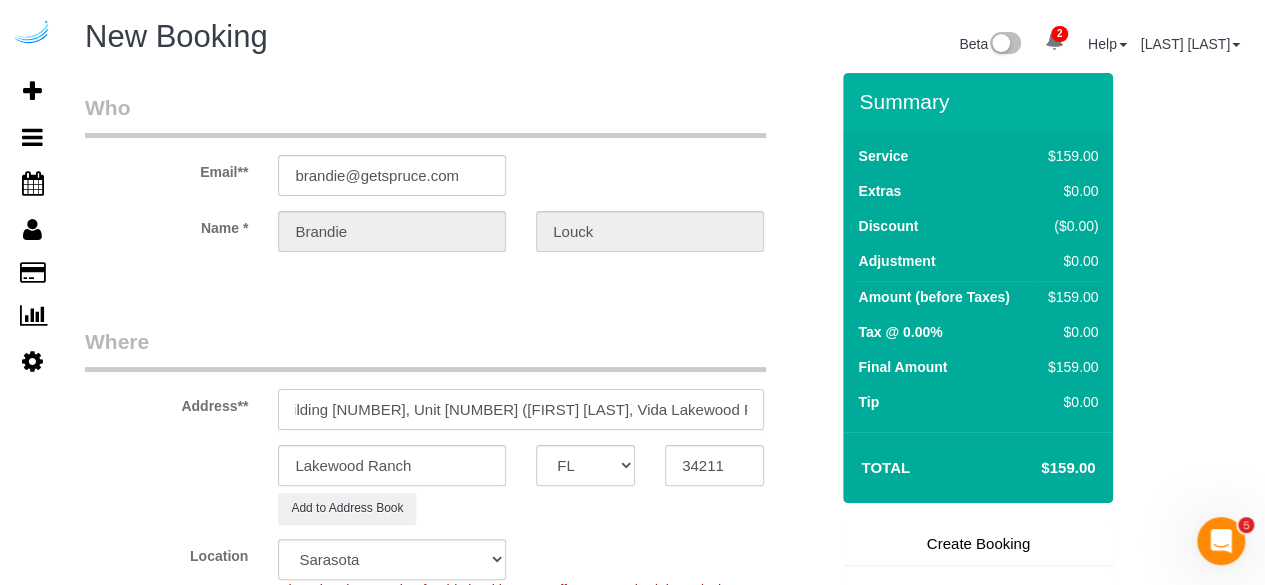 scroll, scrollTop: 0, scrollLeft: 164, axis: horizontal 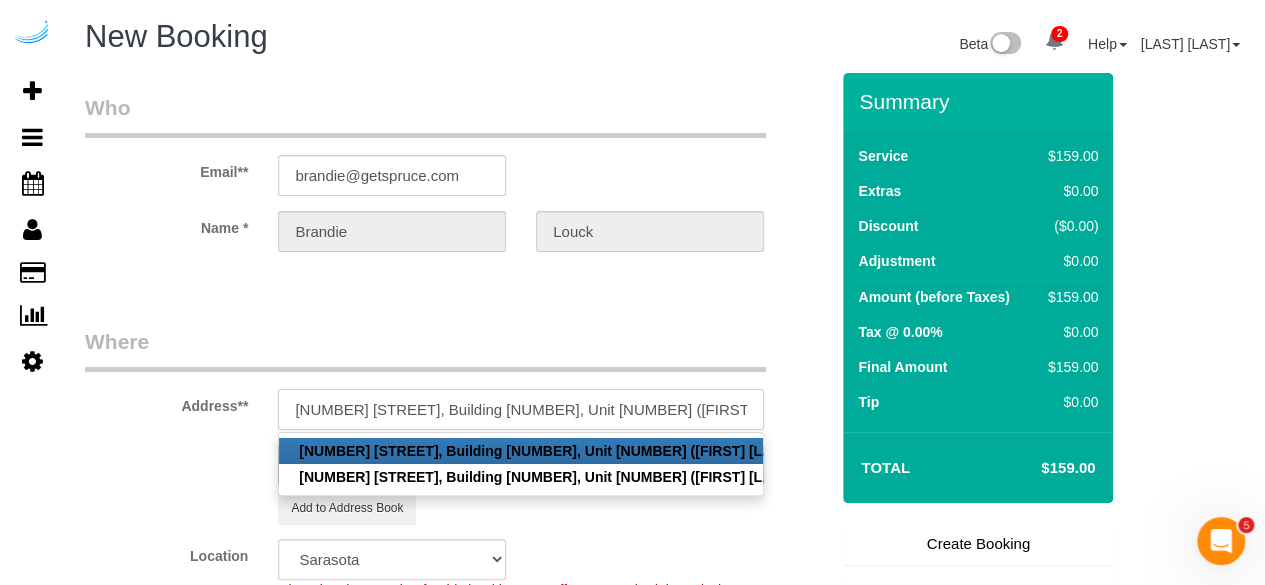 paste on "1384195" 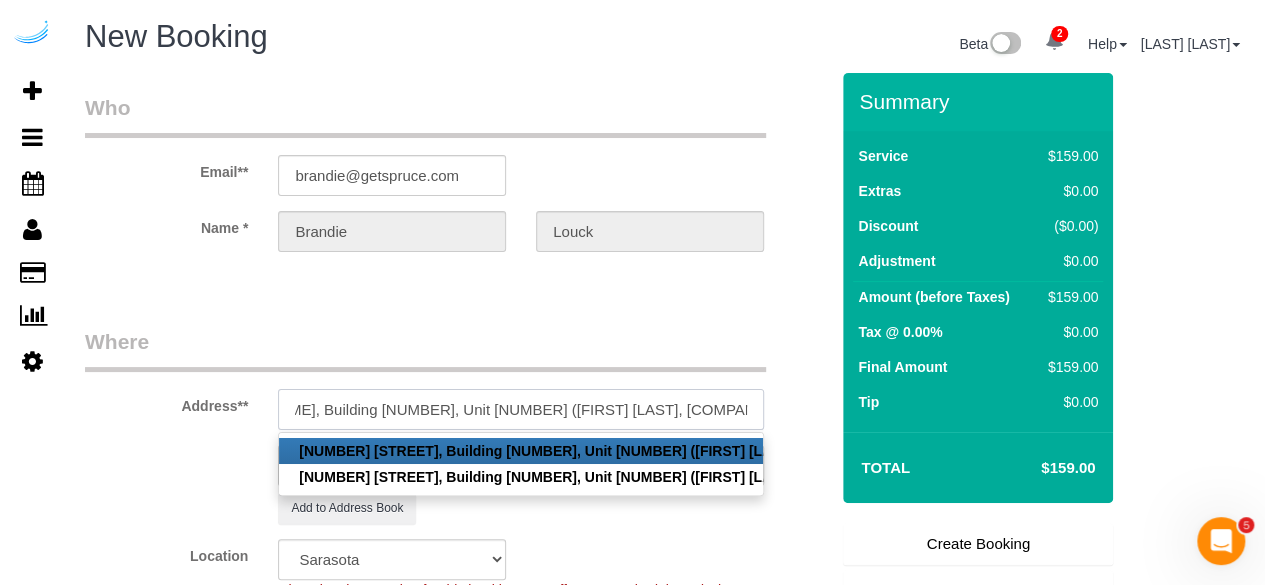 scroll, scrollTop: 0, scrollLeft: 253, axis: horizontal 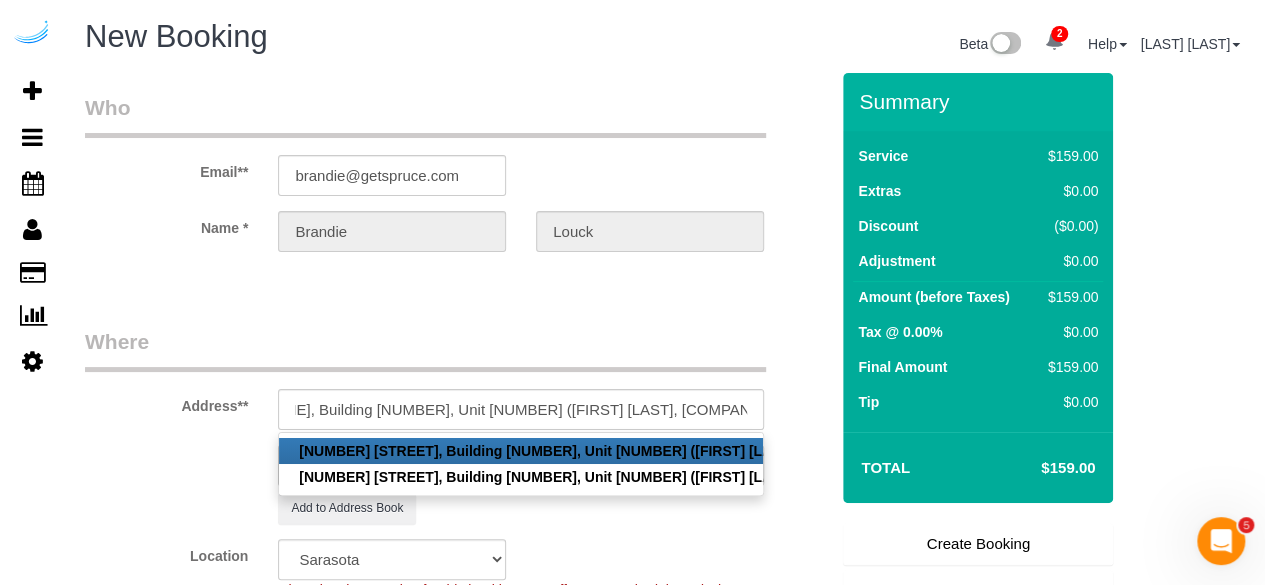 click on "Who
Email**
[EMAIL]
Name *
[NAME]
Louck" at bounding box center [456, 190] 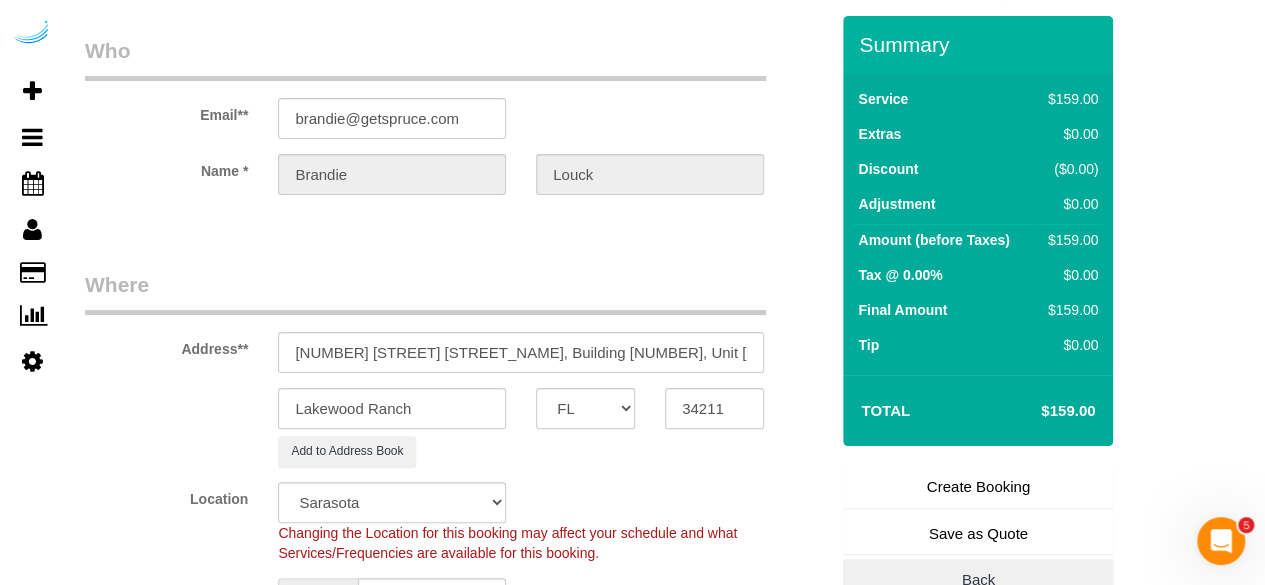 scroll, scrollTop: 100, scrollLeft: 0, axis: vertical 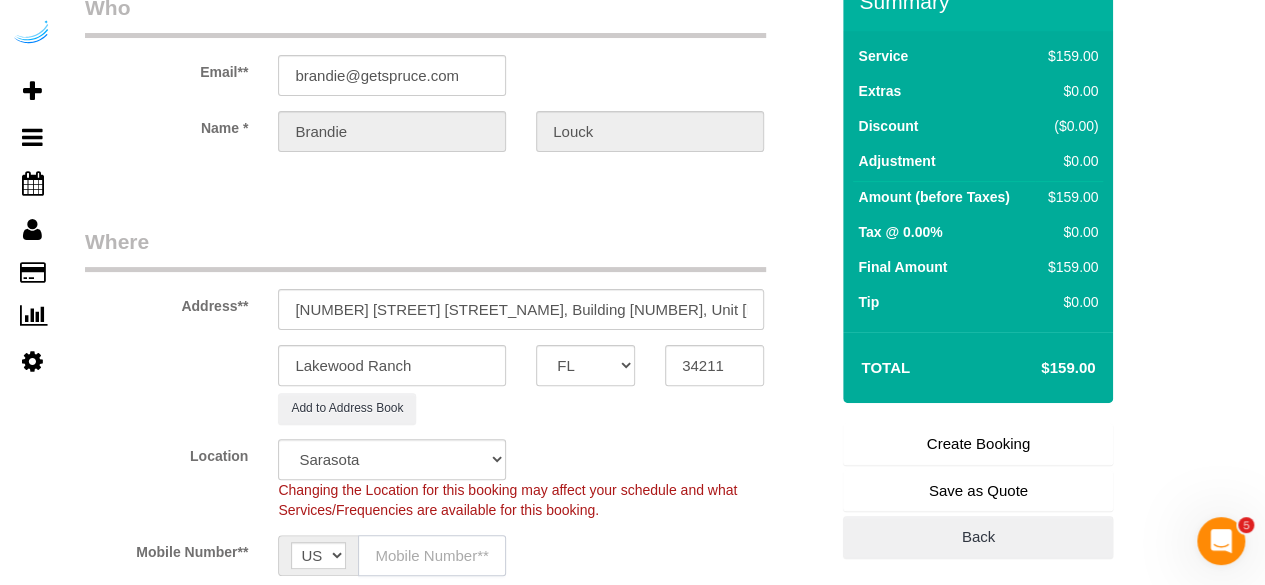 click 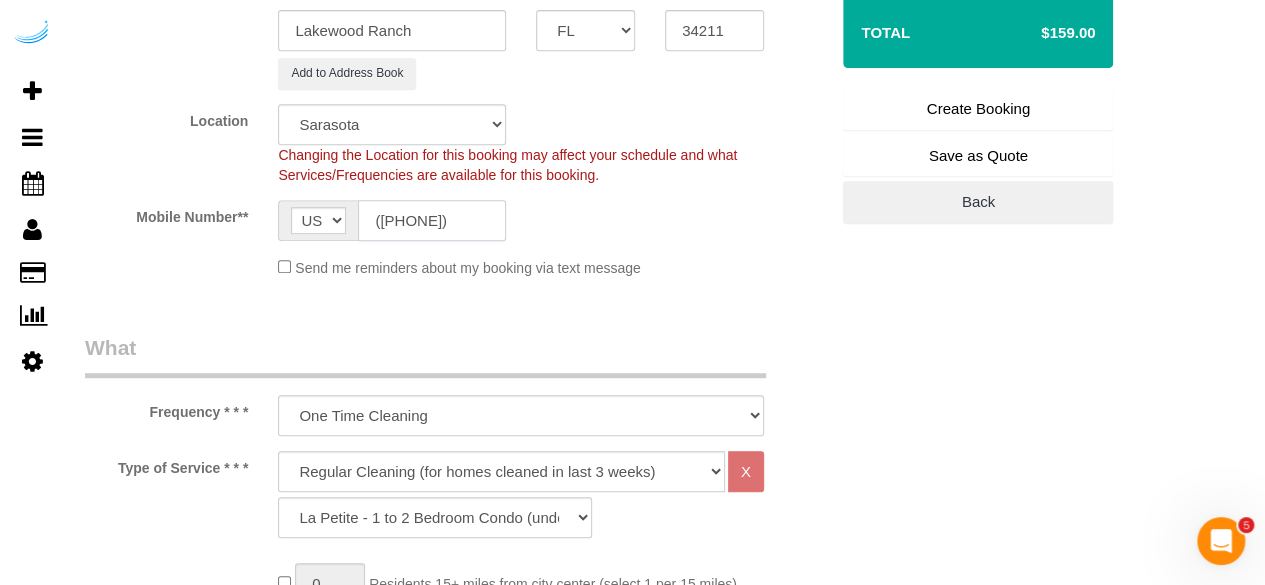 scroll, scrollTop: 500, scrollLeft: 0, axis: vertical 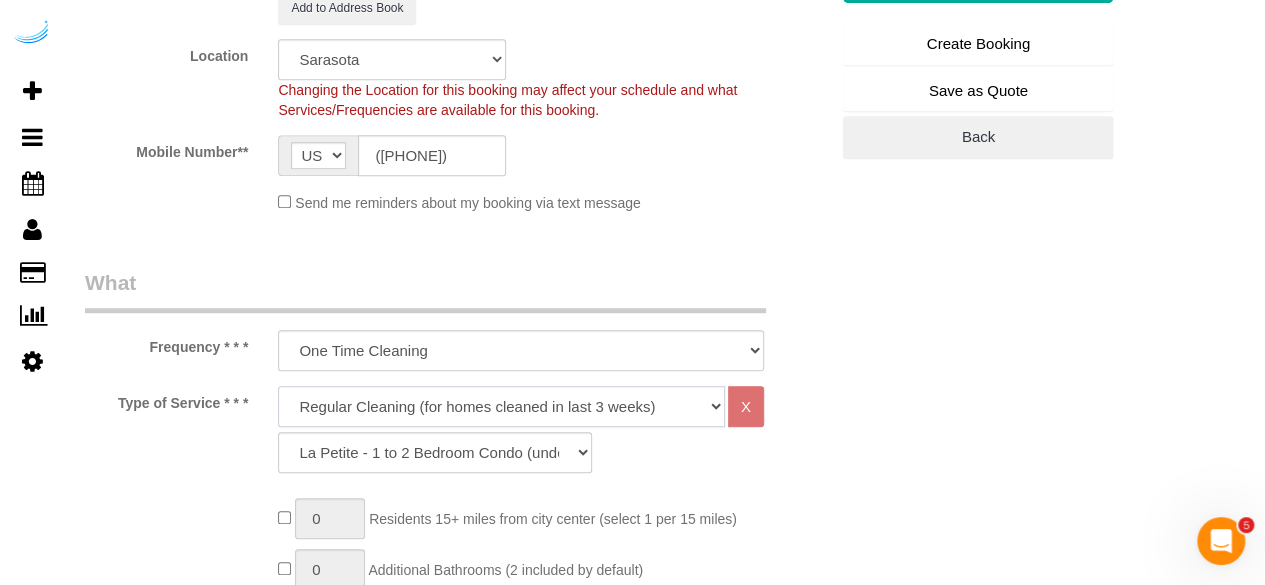 click on "Deep Cleaning (for homes that have not been cleaned in 3+ weeks) Spruce Regular Cleaning (for homes cleaned in last 3 weeks) Moving Cleanup (to clean home for new tenants) Post Construction Cleaning Vacation Rental Cleaning Hourly" 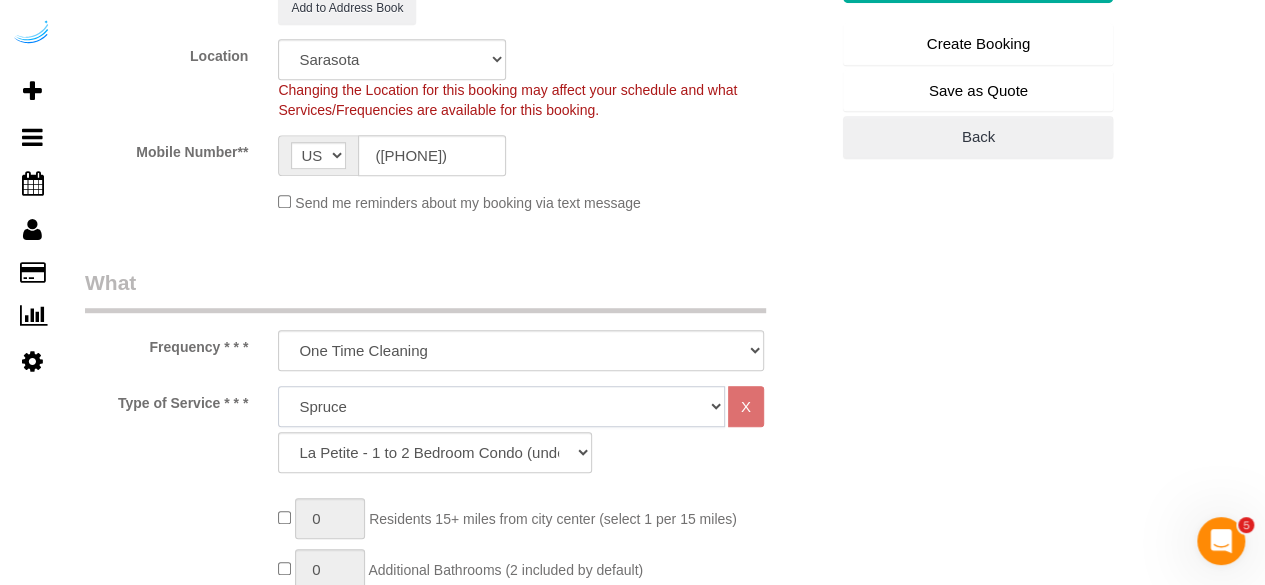 click on "Deep Cleaning (for homes that have not been cleaned in 3+ weeks) Spruce Regular Cleaning (for homes cleaned in last 3 weeks) Moving Cleanup (to clean home for new tenants) Post Construction Cleaning Vacation Rental Cleaning Hourly" 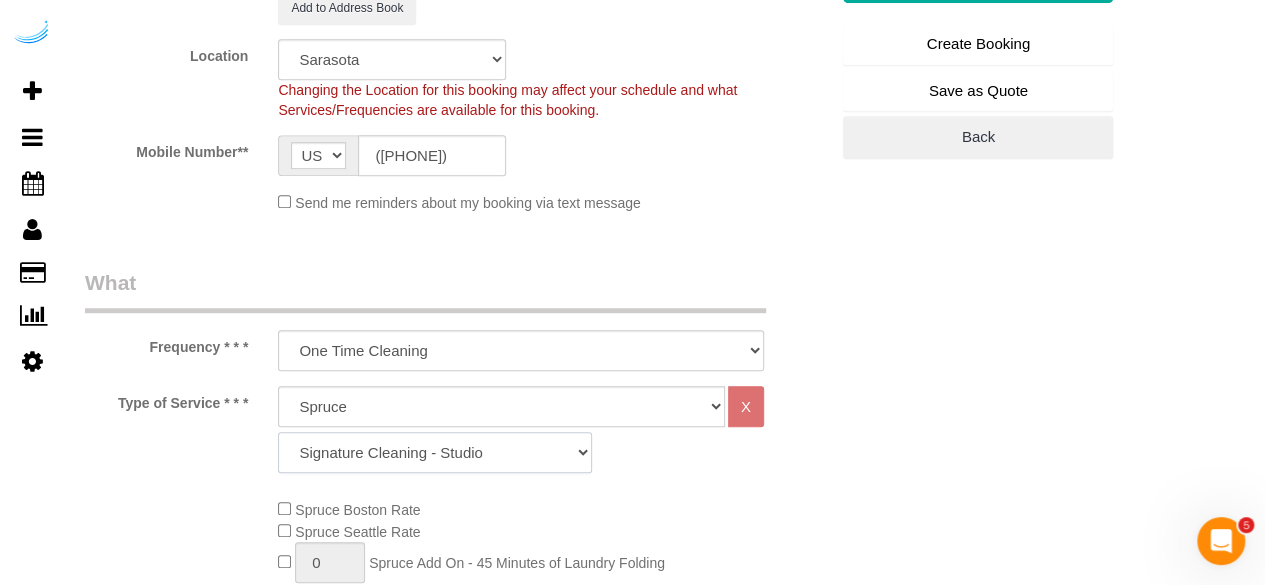 click on "Signature Cleaning - Studio Signature Cleaning - 1 Bed 1 Bath Signature Cleaning - 1 Bed 1.5 Bath Signature Cleaning - 1 Bed 1 Bath + Study Signature Cleaning - 1 Bed 2 Bath Signature Cleaning - 2 Bed 1 Bath Signature Cleaning - 2 Bed 2 Bath Signature Cleaning - 2 Bed 2.5 Bath Signature Cleaning - 2 Bed 2 Bath + Study Signature Cleaning - 3 Bed 2 Bath Signature Cleaning - 3 Bed 3 Bath Signature Cleaning - 4 Bed 2 Bath Signature Cleaning - 4 Bed 4 Bath Signature Cleaning - 5 Bed 4 Bath Signature Cleaning - 5 Bed 5 Bath Signature Cleaning - 6 Bed 6 Bath Premium Cleaning - Studio Premium Cleaning - 1 Bed 1 Bath Premium Cleaning - 1 Bed 1.5 Bath Premium Cleaning - 1 Bed 1 Bath + Study Premium Cleaning - 1 Bed 2 Bath Premium Cleaning - 2 Bed 1 Bath Premium Cleaning - 2 Bed 2 Bath Premium Cleaning - 2 Bed 2.5 Bath Premium Cleaning - 2 Bed 2 Bath + Study Premium Cleaning - 3 Bed 2 Bath Premium Cleaning - 3 Bed 3 Bath Premium Cleaning - 4 Bed 2 Bath Premium Cleaning - 4 Bed 4 Bath Premium Cleaning - 5 Bed 4 Bath" 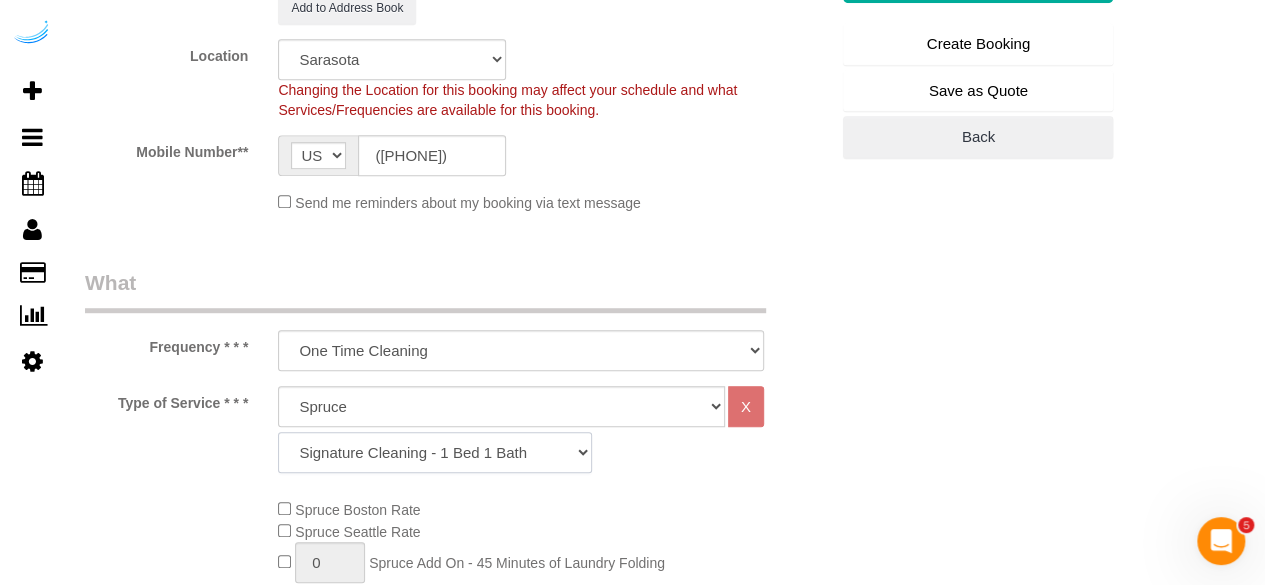 click on "Signature Cleaning - Studio Signature Cleaning - 1 Bed 1 Bath Signature Cleaning - 1 Bed 1.5 Bath Signature Cleaning - 1 Bed 1 Bath + Study Signature Cleaning - 1 Bed 2 Bath Signature Cleaning - 2 Bed 1 Bath Signature Cleaning - 2 Bed 2 Bath Signature Cleaning - 2 Bed 2.5 Bath Signature Cleaning - 2 Bed 2 Bath + Study Signature Cleaning - 3 Bed 2 Bath Signature Cleaning - 3 Bed 3 Bath Signature Cleaning - 4 Bed 2 Bath Signature Cleaning - 4 Bed 4 Bath Signature Cleaning - 5 Bed 4 Bath Signature Cleaning - 5 Bed 5 Bath Signature Cleaning - 6 Bed 6 Bath Premium Cleaning - Studio Premium Cleaning - 1 Bed 1 Bath Premium Cleaning - 1 Bed 1.5 Bath Premium Cleaning - 1 Bed 1 Bath + Study Premium Cleaning - 1 Bed 2 Bath Premium Cleaning - 2 Bed 1 Bath Premium Cleaning - 2 Bed 2 Bath Premium Cleaning - 2 Bed 2.5 Bath Premium Cleaning - 2 Bed 2 Bath + Study Premium Cleaning - 3 Bed 2 Bath Premium Cleaning - 3 Bed 3 Bath Premium Cleaning - 4 Bed 2 Bath Premium Cleaning - 4 Bed 4 Bath Premium Cleaning - 5 Bed 4 Bath" 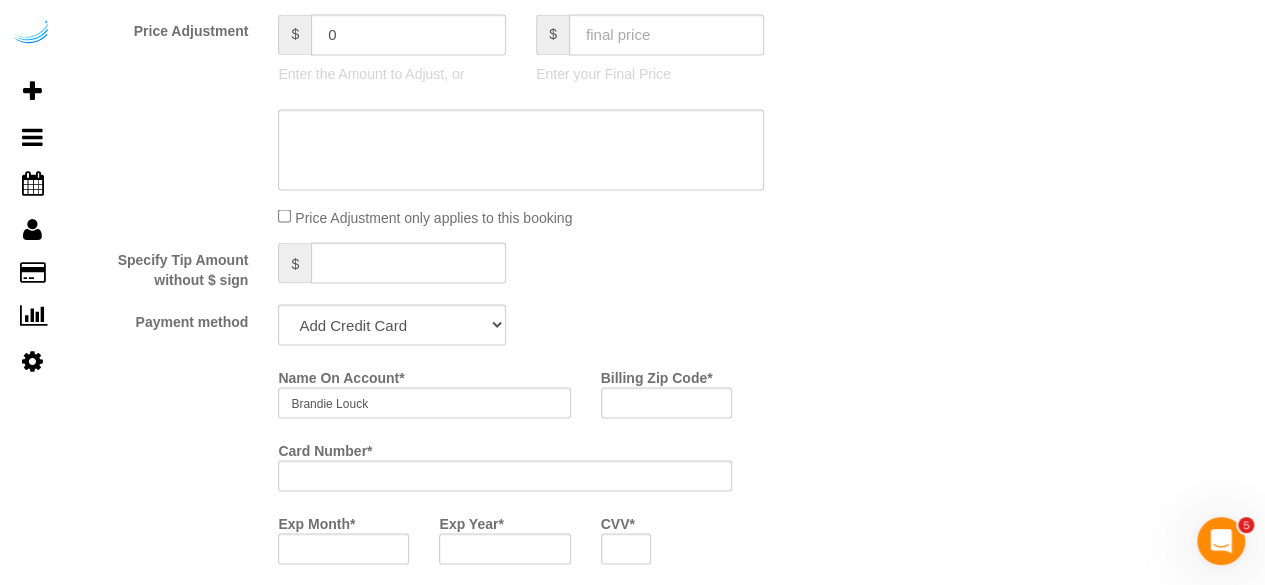 scroll, scrollTop: 1900, scrollLeft: 0, axis: vertical 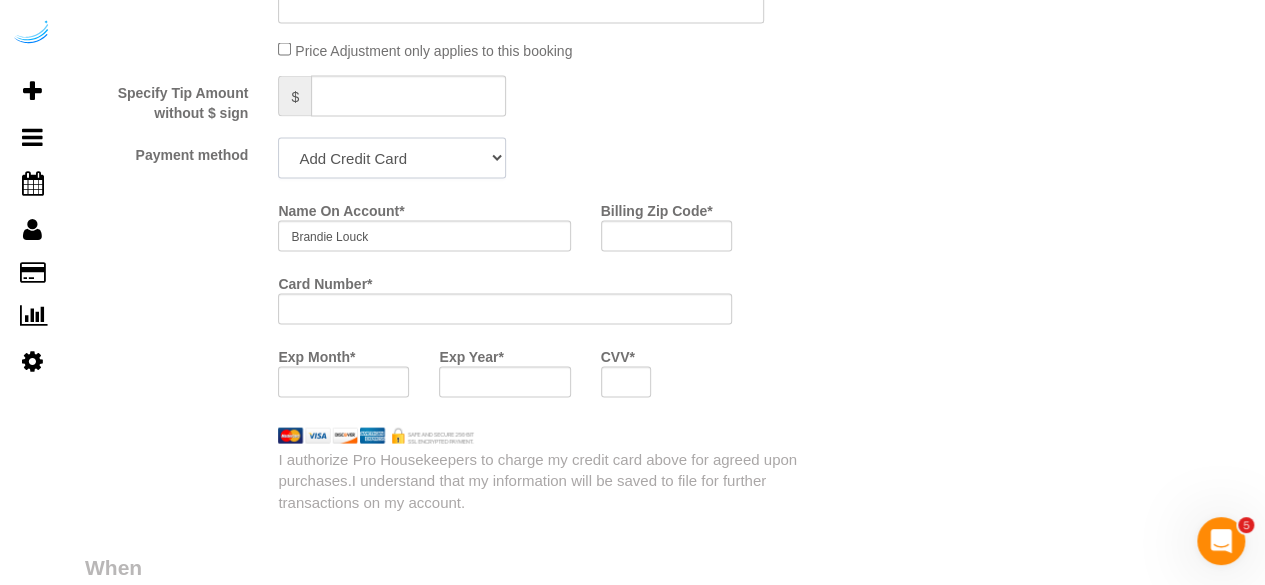 click on "Add Credit Card Cash Check Paypal" 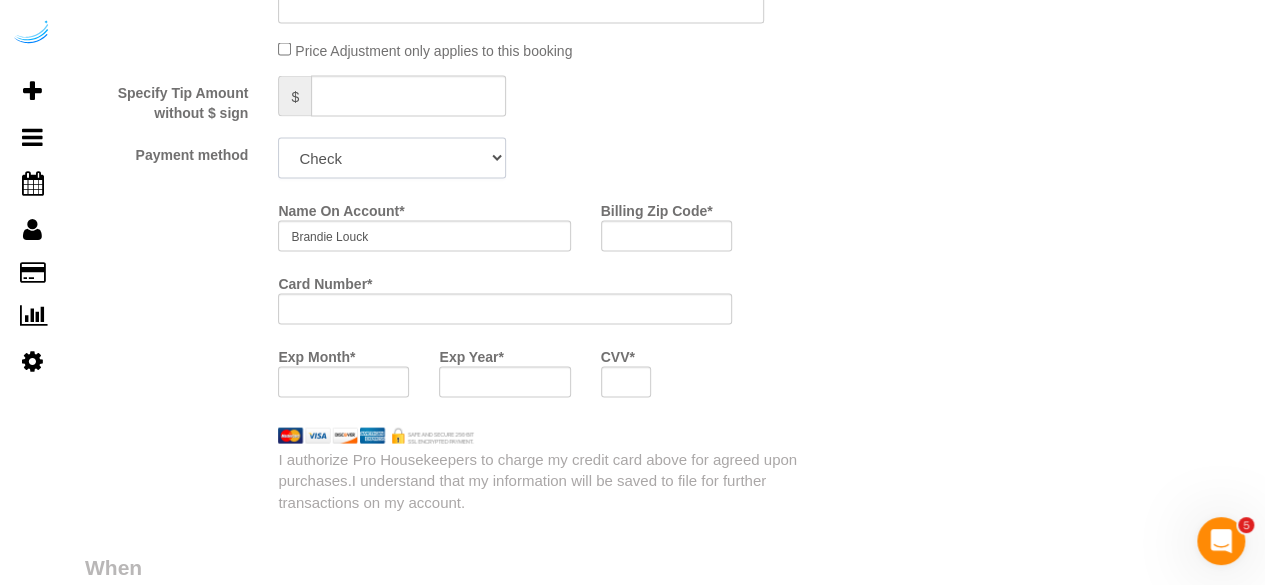 click on "Add Credit Card Cash Check Paypal" 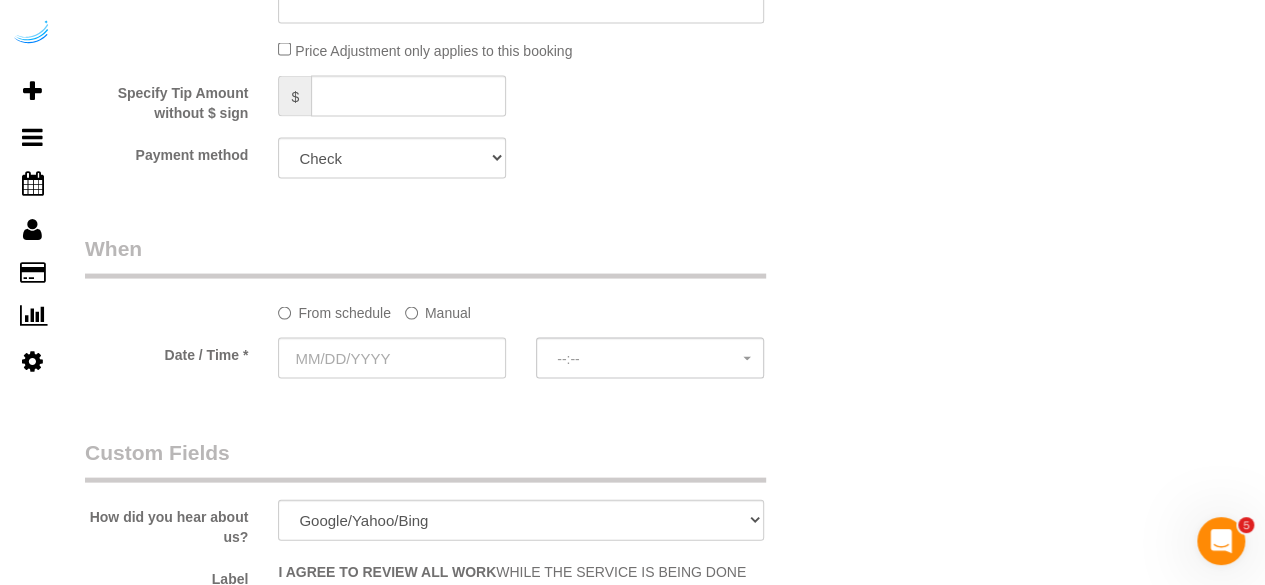 click on "Manual" 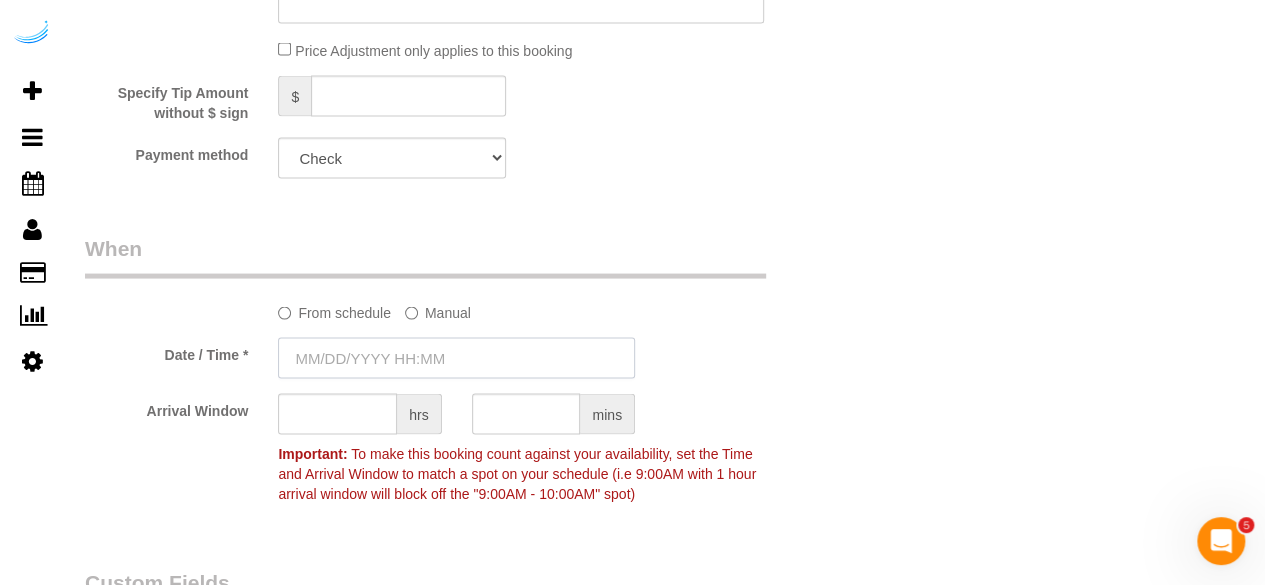 click at bounding box center [456, 358] 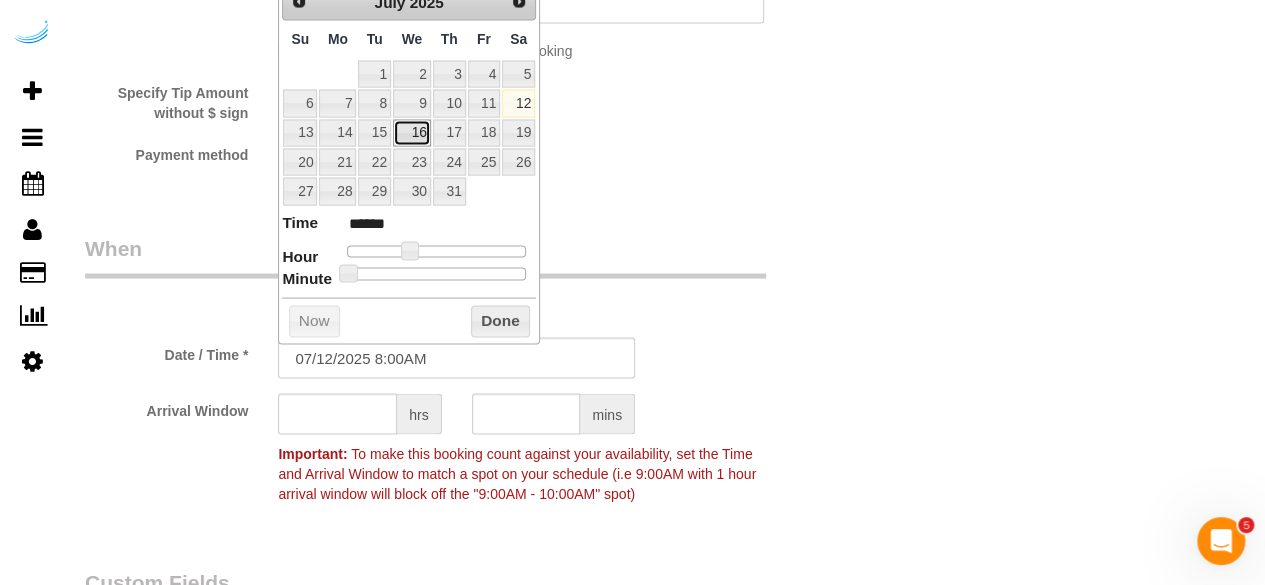 click on "16" at bounding box center [412, 133] 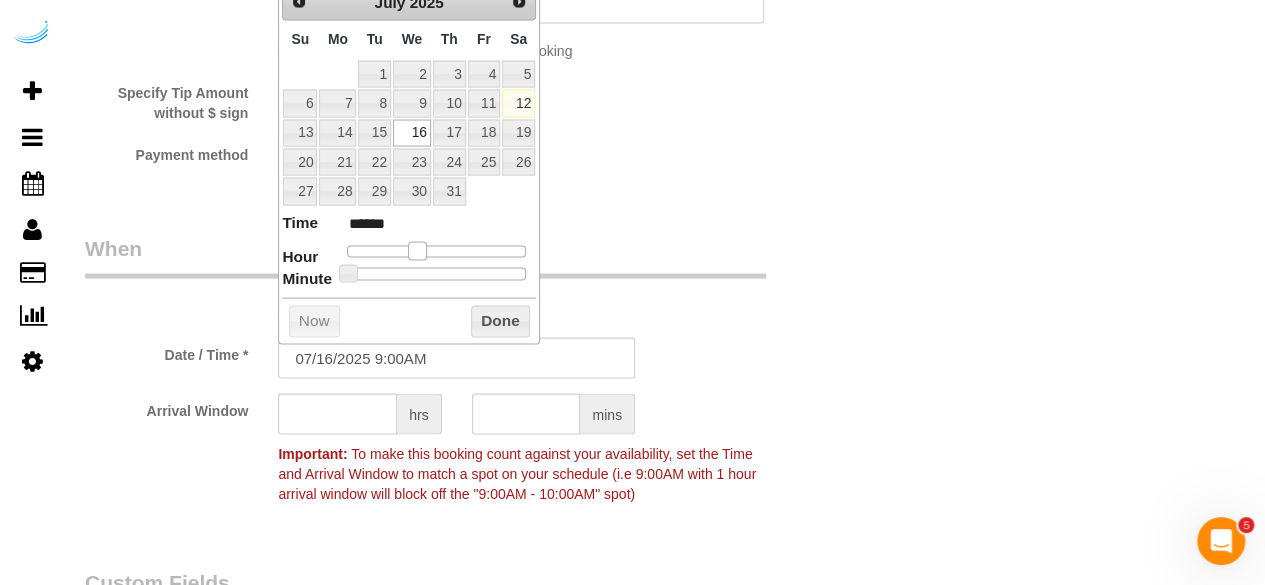 click at bounding box center [417, 251] 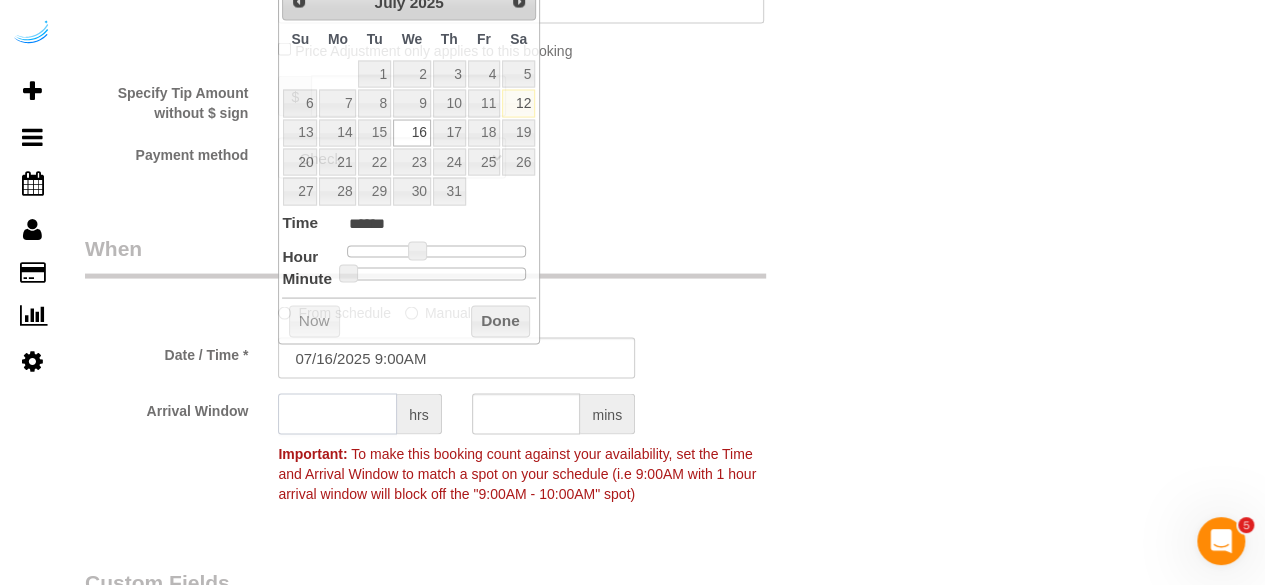 click 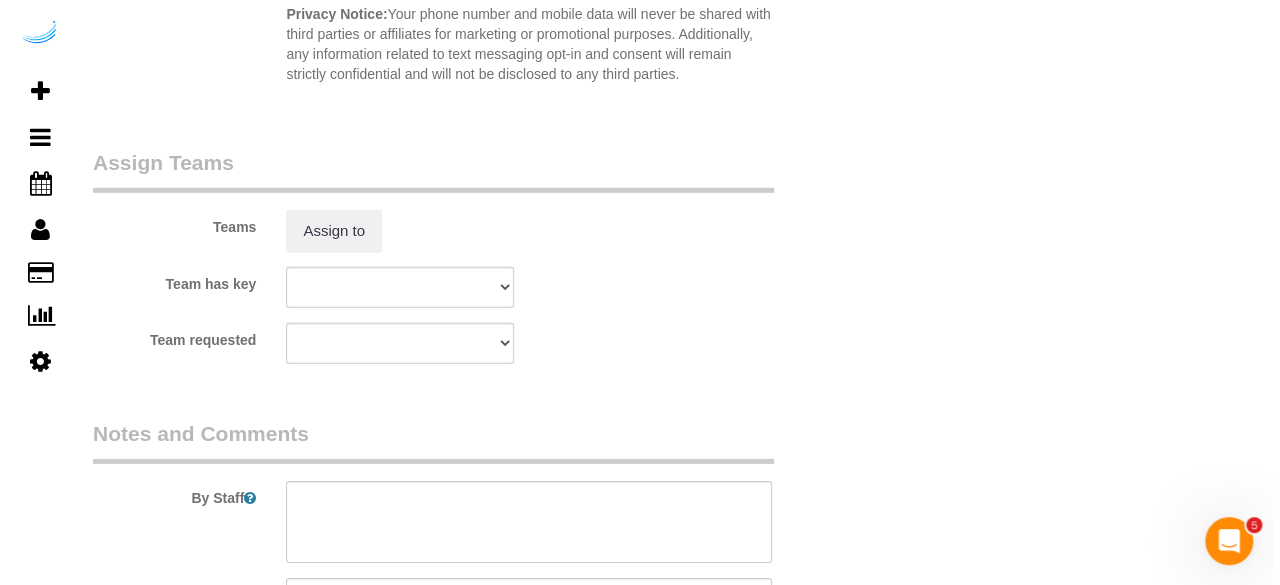 scroll, scrollTop: 3000, scrollLeft: 0, axis: vertical 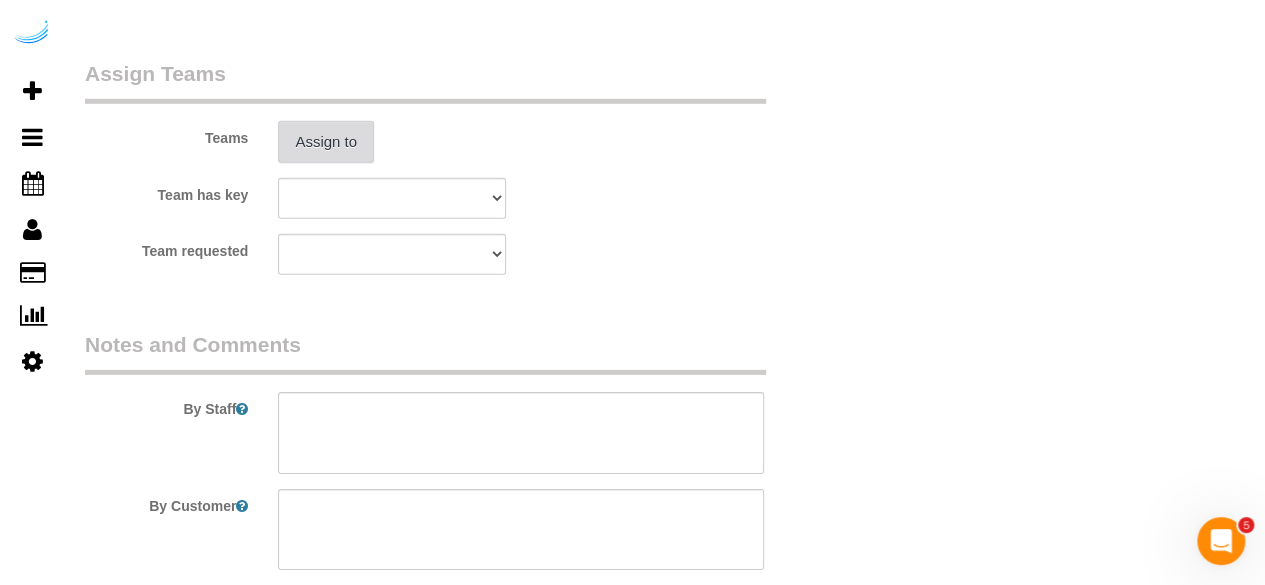 click on "Assign to" at bounding box center (326, 142) 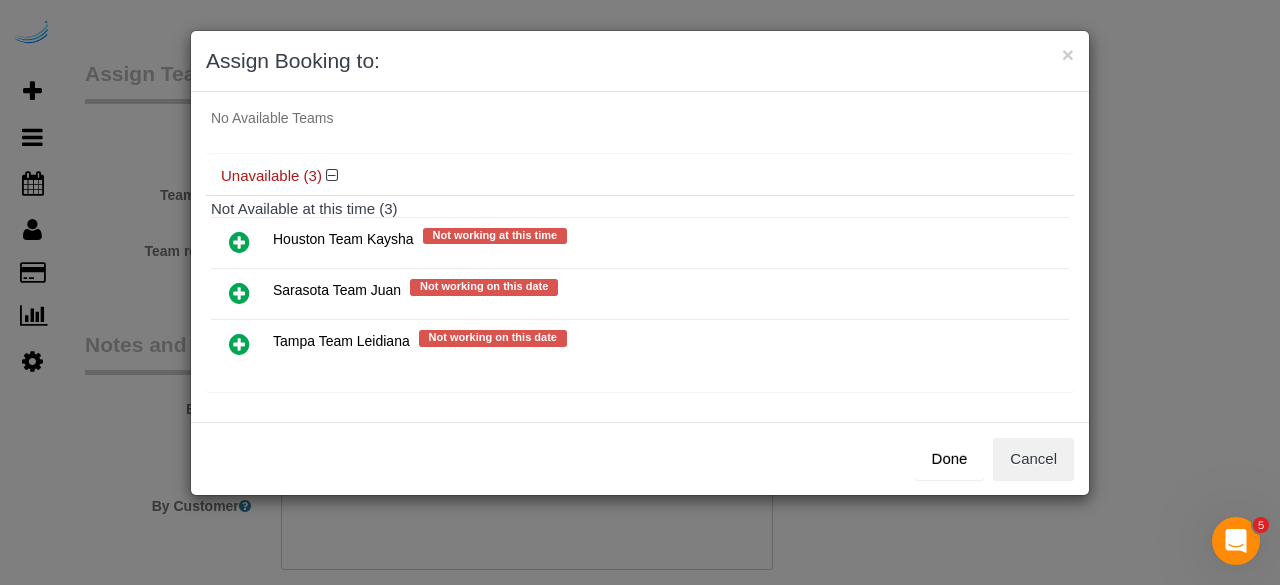 click at bounding box center [239, 293] 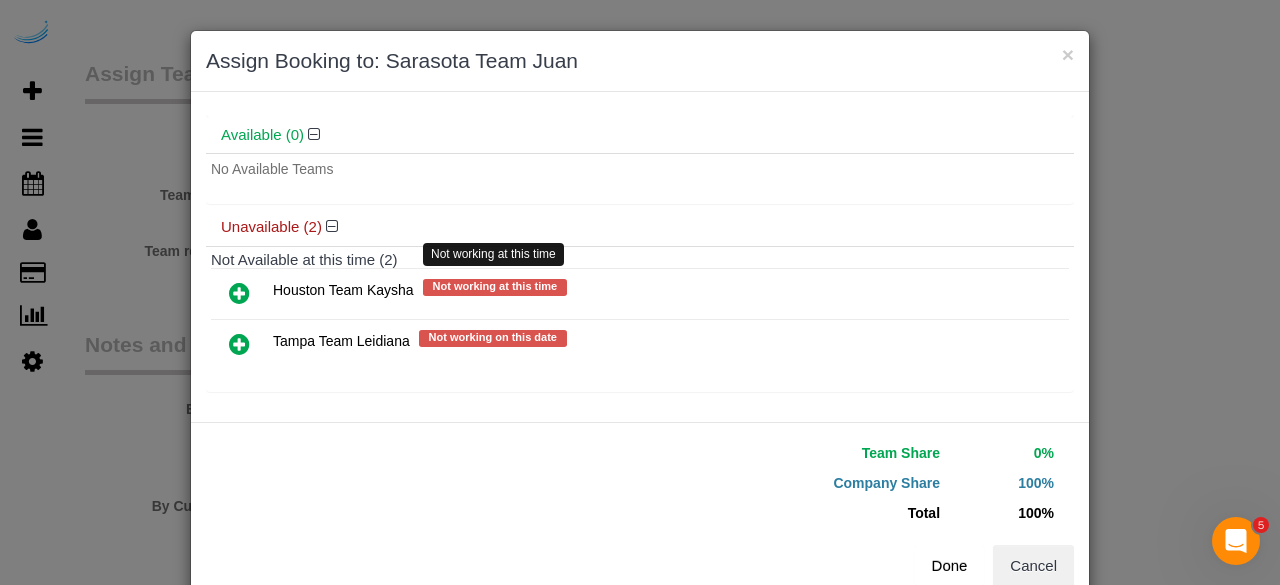 scroll, scrollTop: 106, scrollLeft: 0, axis: vertical 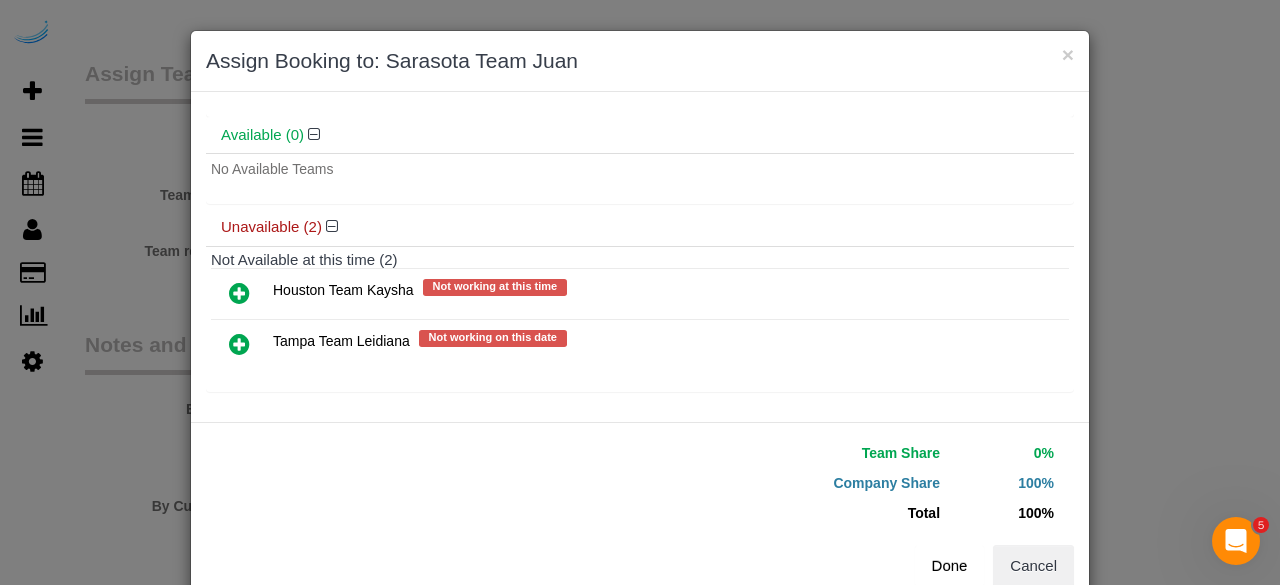 click on "Done" at bounding box center [950, 566] 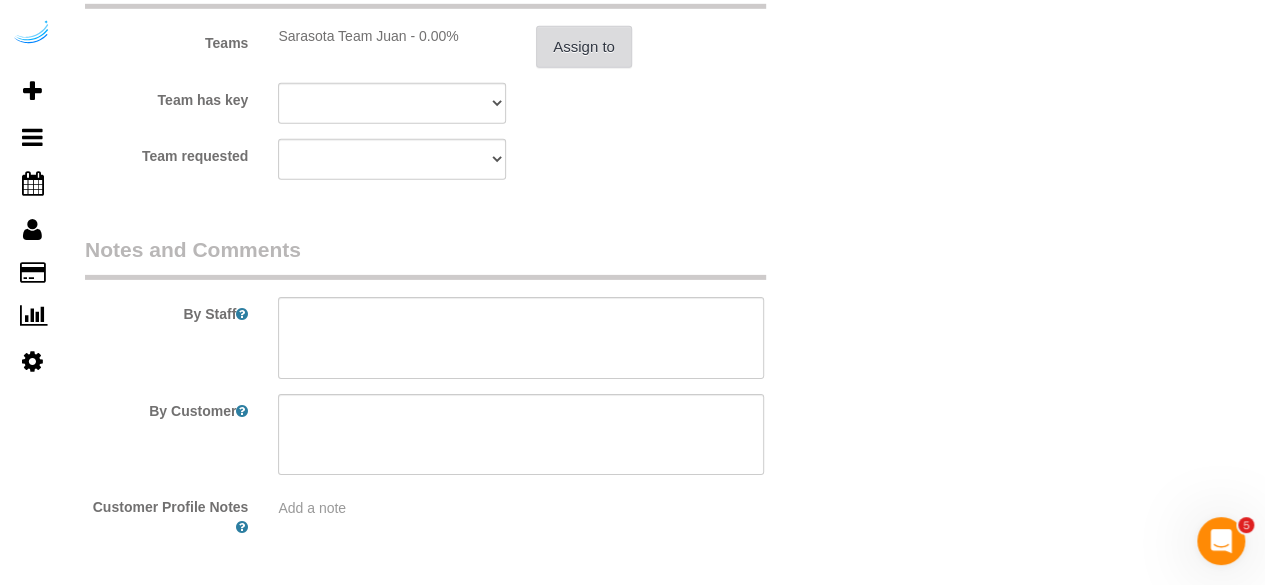 scroll, scrollTop: 3170, scrollLeft: 0, axis: vertical 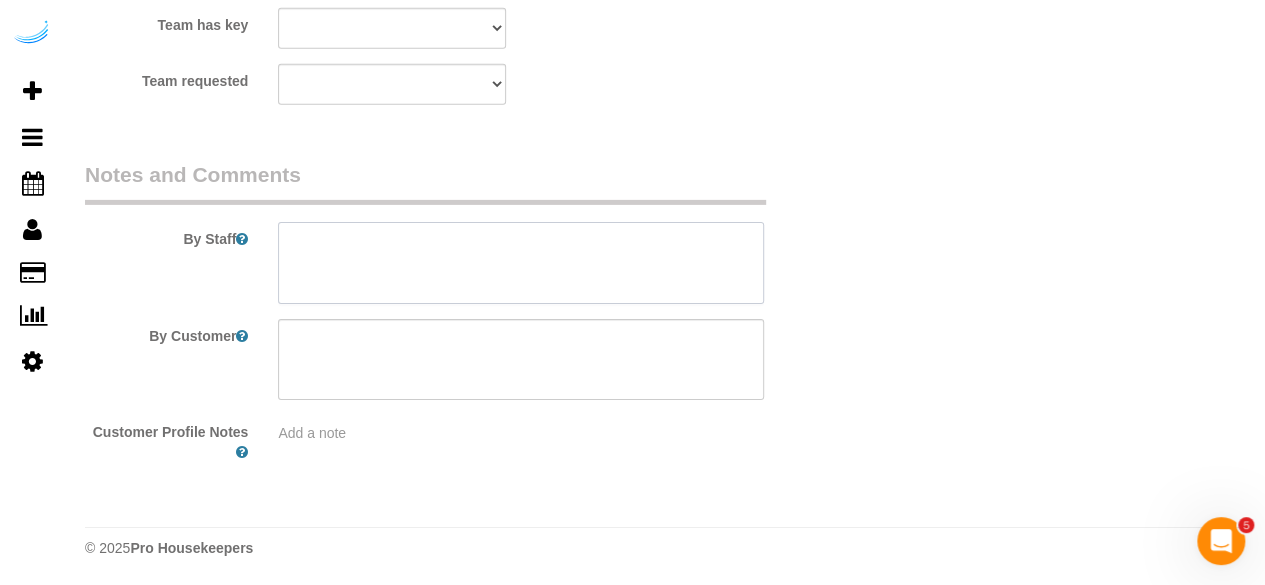 click at bounding box center [521, 263] 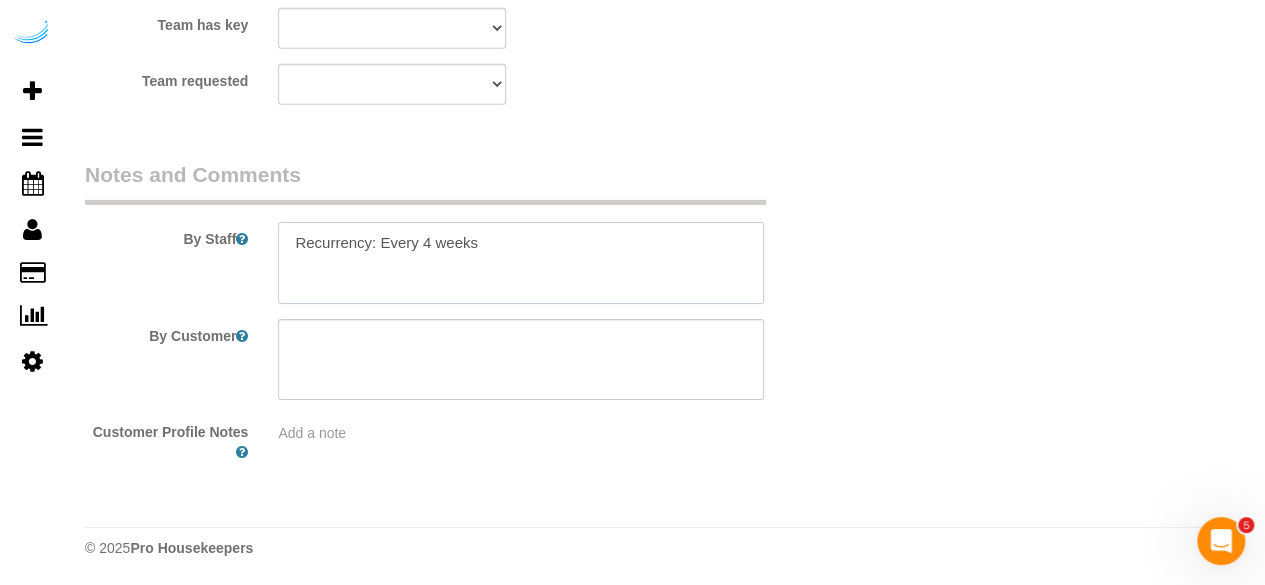 paste on "Permanent Notes:No notes from this customer.Today's Notes:Feel free to move anything if needed. Thank you!
Entry Method: Door Code
Code: [NUMBER]
Details:
Additional Notes:
Code Type: Gate
Access Code: [NUMBER]
Details:
Housekeeping Notes:" 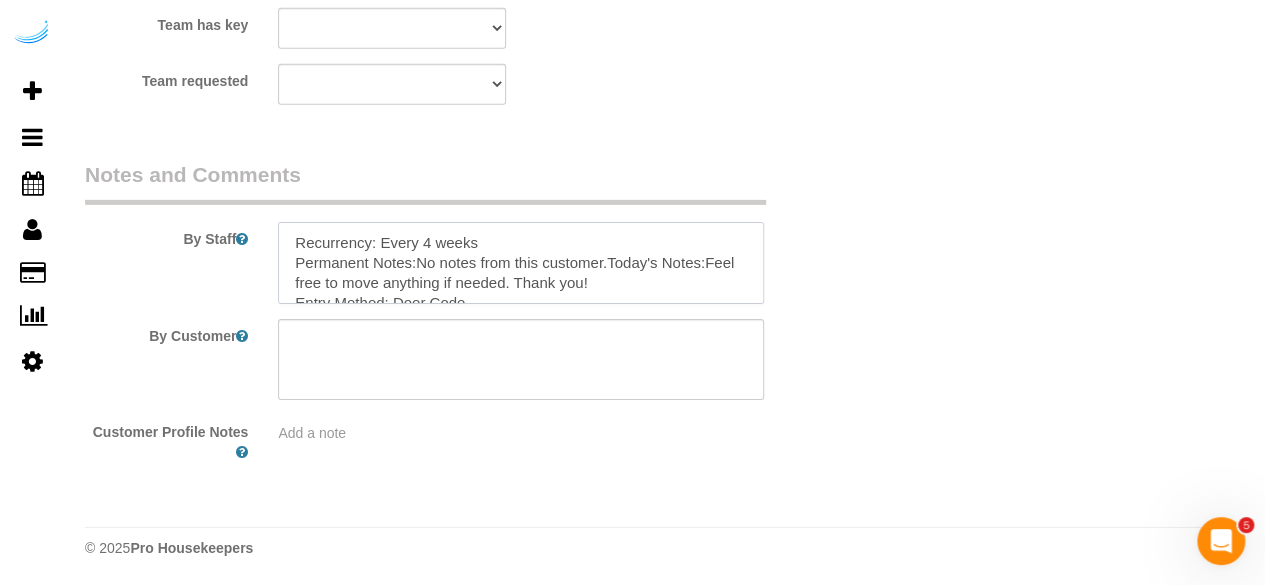 scroll, scrollTop: 208, scrollLeft: 0, axis: vertical 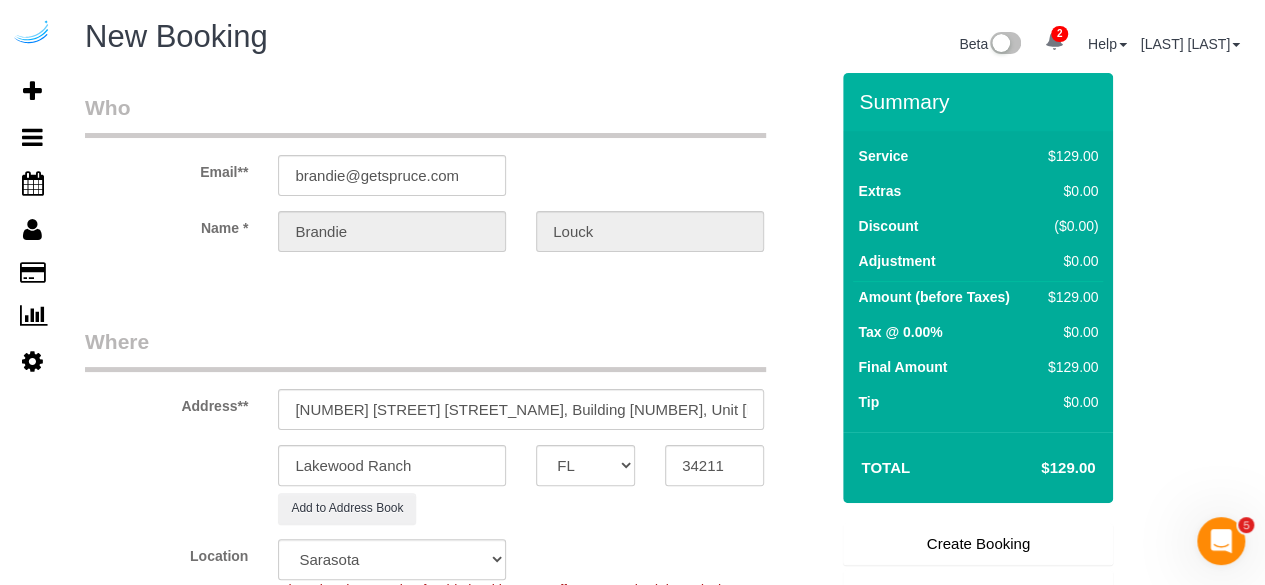 click on "Create Booking" at bounding box center [978, 544] 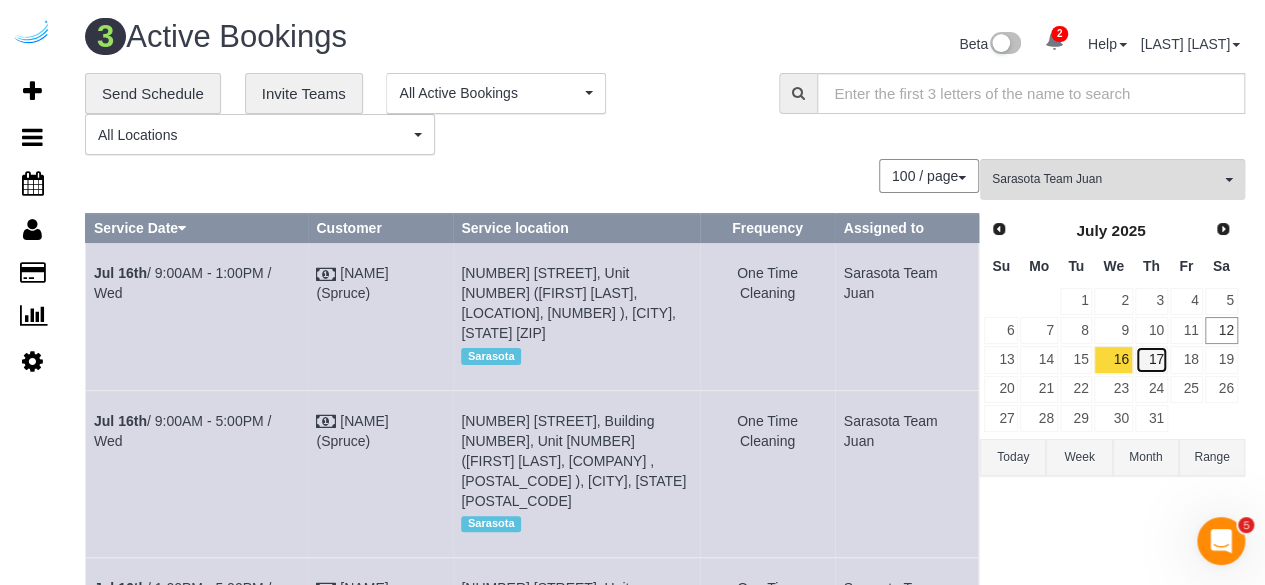 click on "17" at bounding box center [1151, 359] 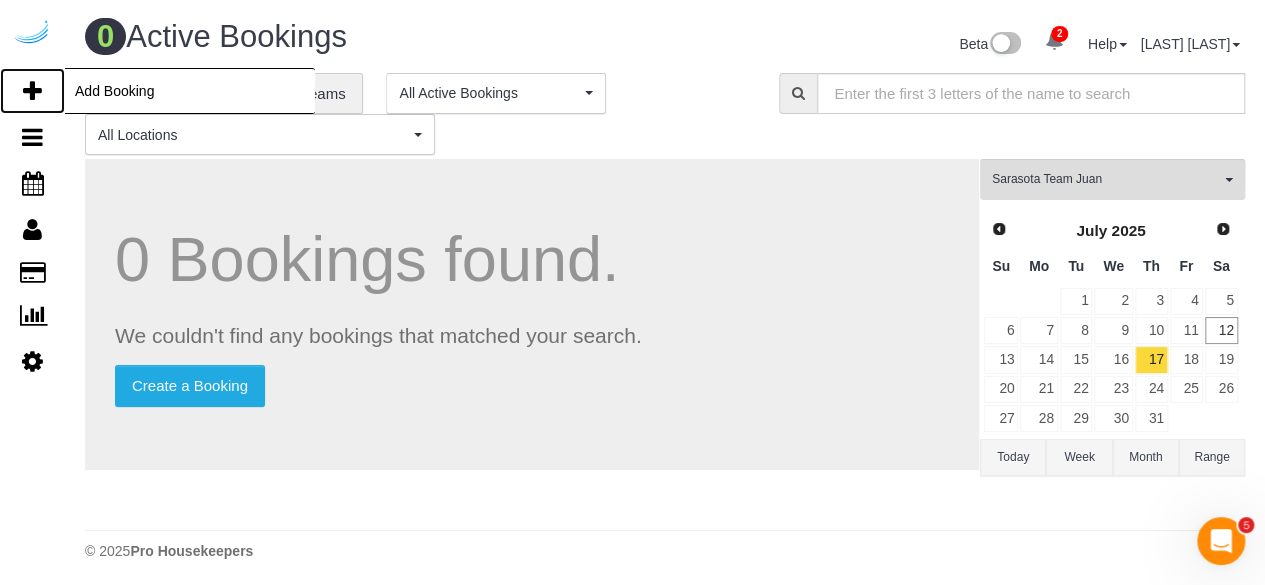click at bounding box center (32, 91) 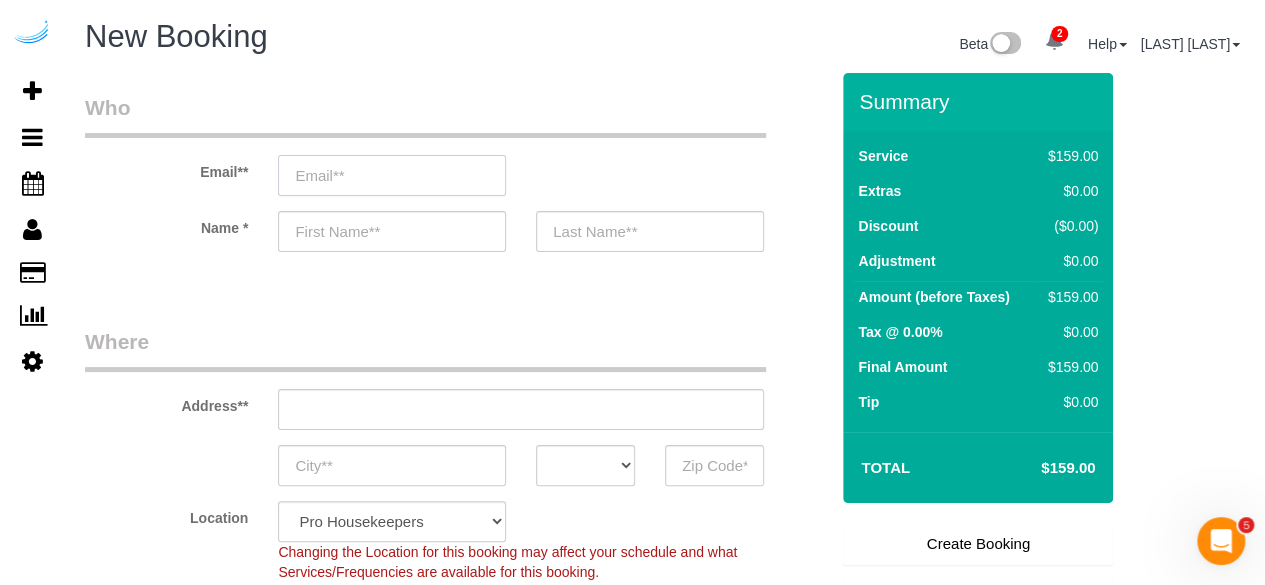 click at bounding box center [392, 175] 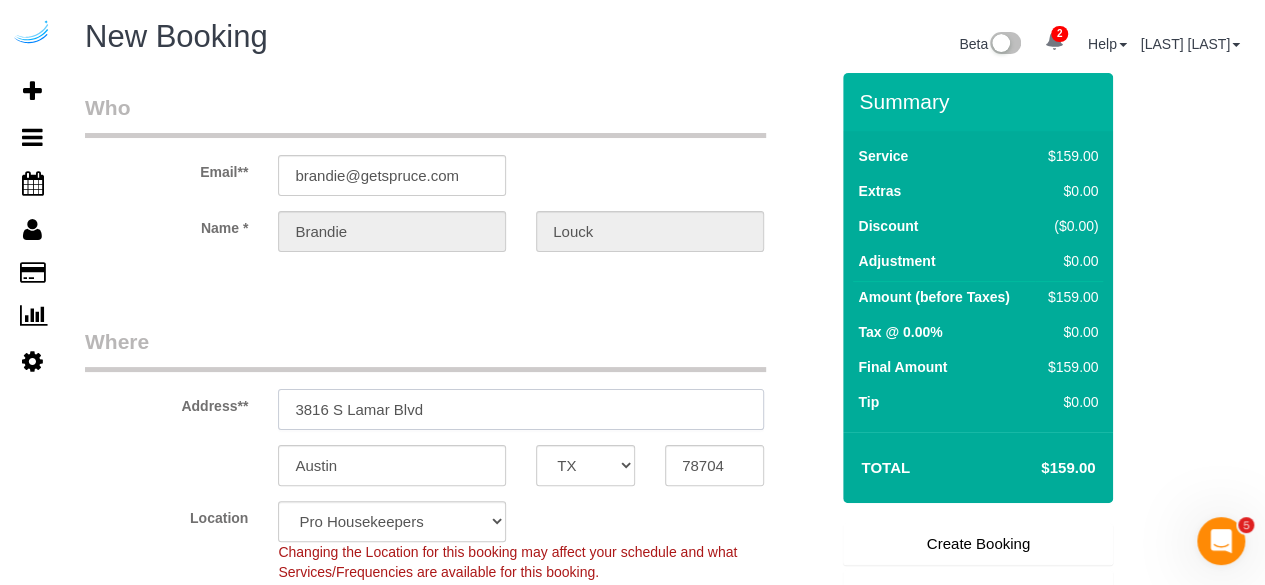 click on "3816 S Lamar Blvd" at bounding box center (521, 409) 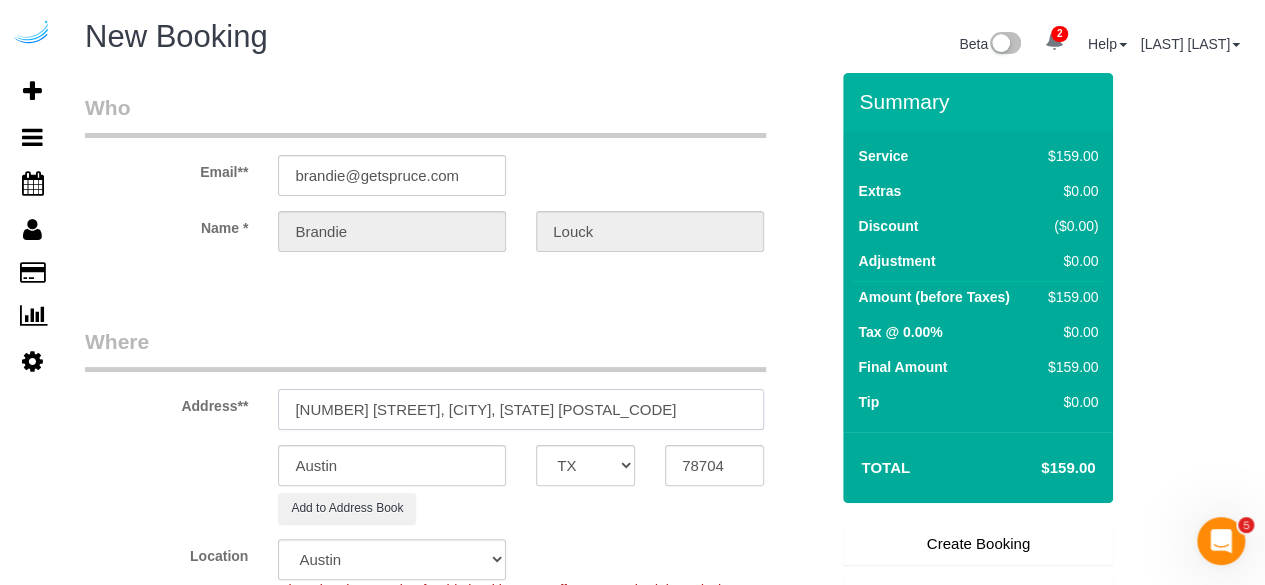 drag, startPoint x: 501, startPoint y: 411, endPoint x: 572, endPoint y: 407, distance: 71.11259 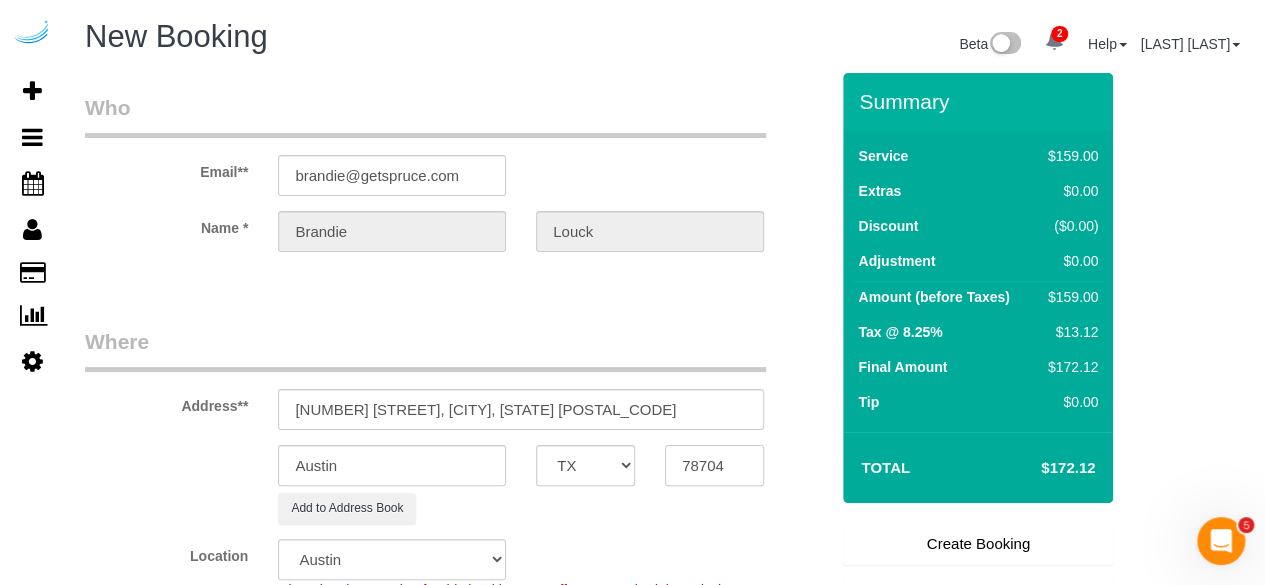 click on "78704" at bounding box center (714, 465) 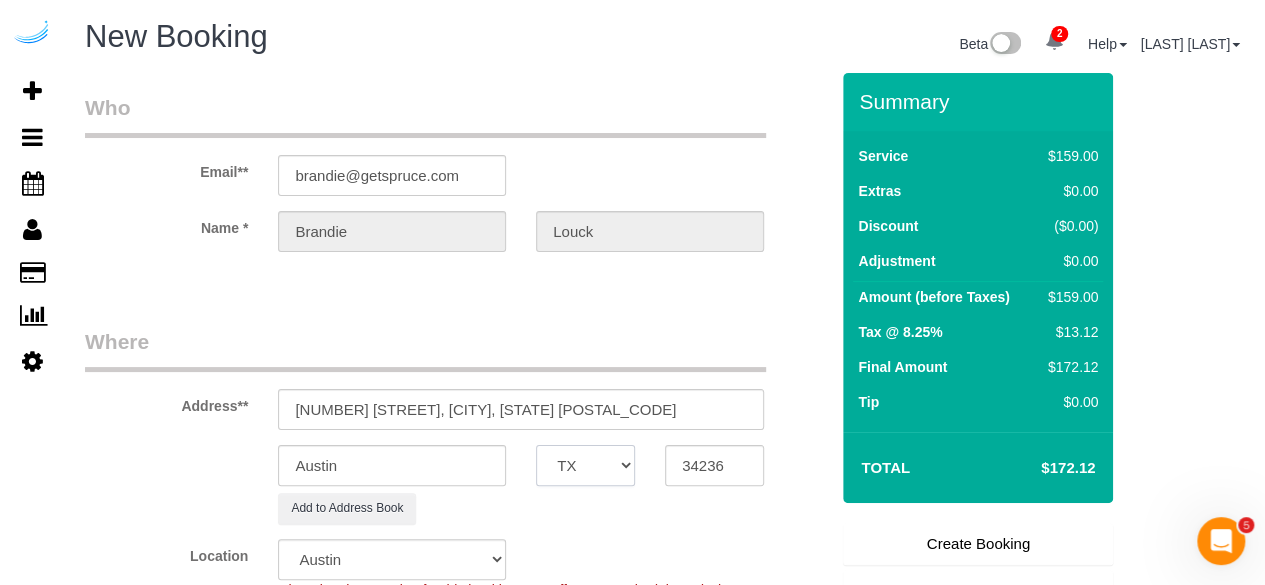 click on "AK
AL
AR
AZ
CA
CO
CT
DC
DE
FL
GA
HI
IA
ID
IL
IN
KS
KY
LA
MA
MD
ME
MI
MN
MO
MS
MT
NC
ND
NE
NH
NJ
NM
NV
NY
OH
OK
OR
PA
RI
SC
SD
TN
TX
UT
VA
VT
WA
WI
WV
WY" at bounding box center (585, 465) 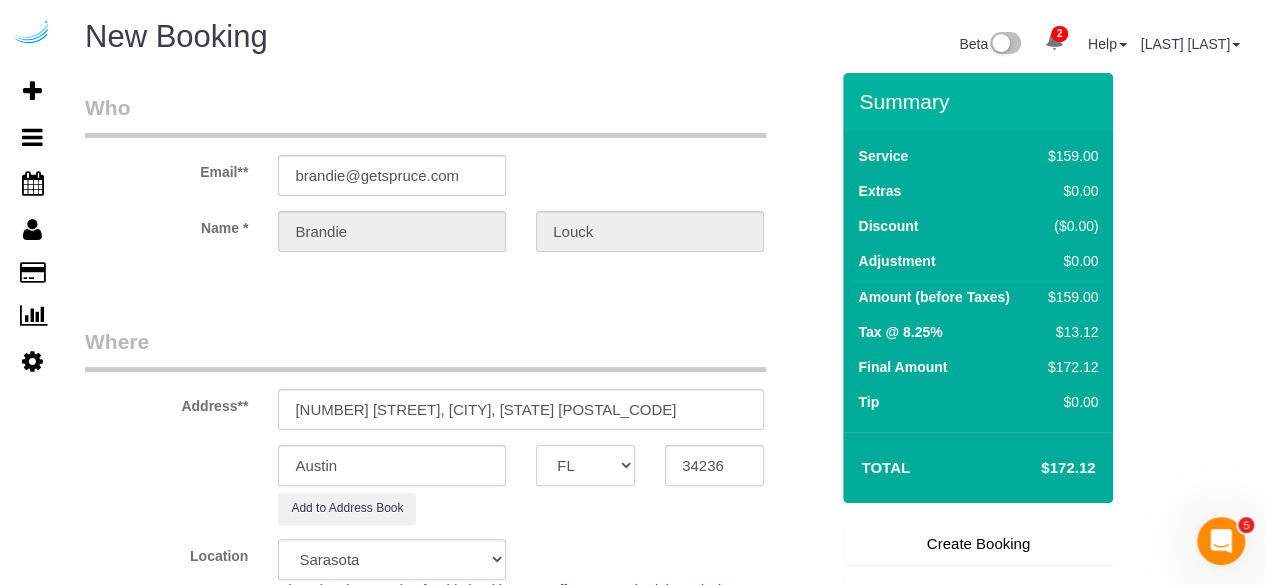 click on "AK
AL
AR
AZ
CA
CO
CT
DC
DE
FL
GA
HI
IA
ID
IL
IN
KS
KY
LA
MA
MD
ME
MI
MN
MO
MS
MT
NC
ND
NE
NH
NJ
NM
NV
NY
OH
OK
OR
PA
RI
SC
SD
TN
TX
UT
VA
VT
WA
WI
WV
WY" at bounding box center (585, 465) 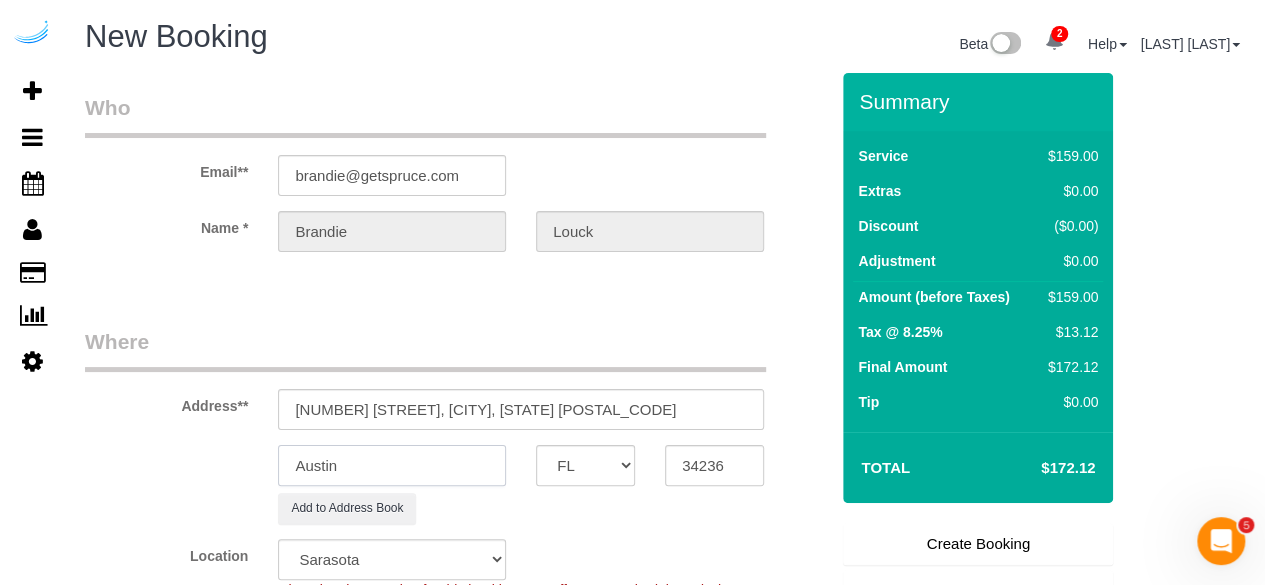 click on "Austin" at bounding box center (392, 465) 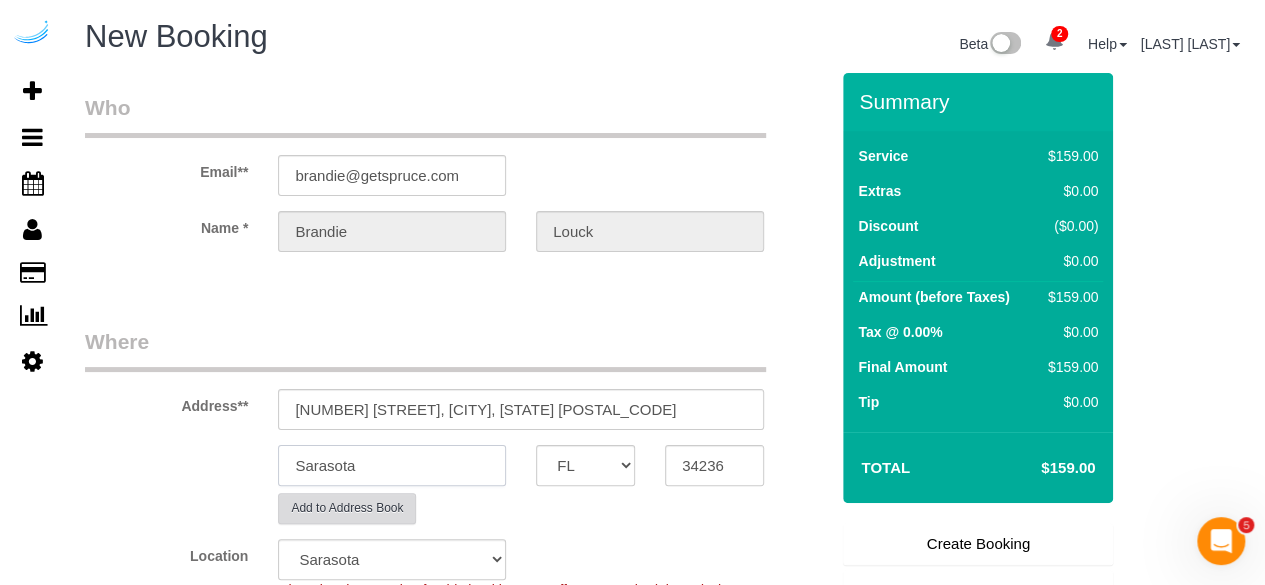 scroll, scrollTop: 200, scrollLeft: 0, axis: vertical 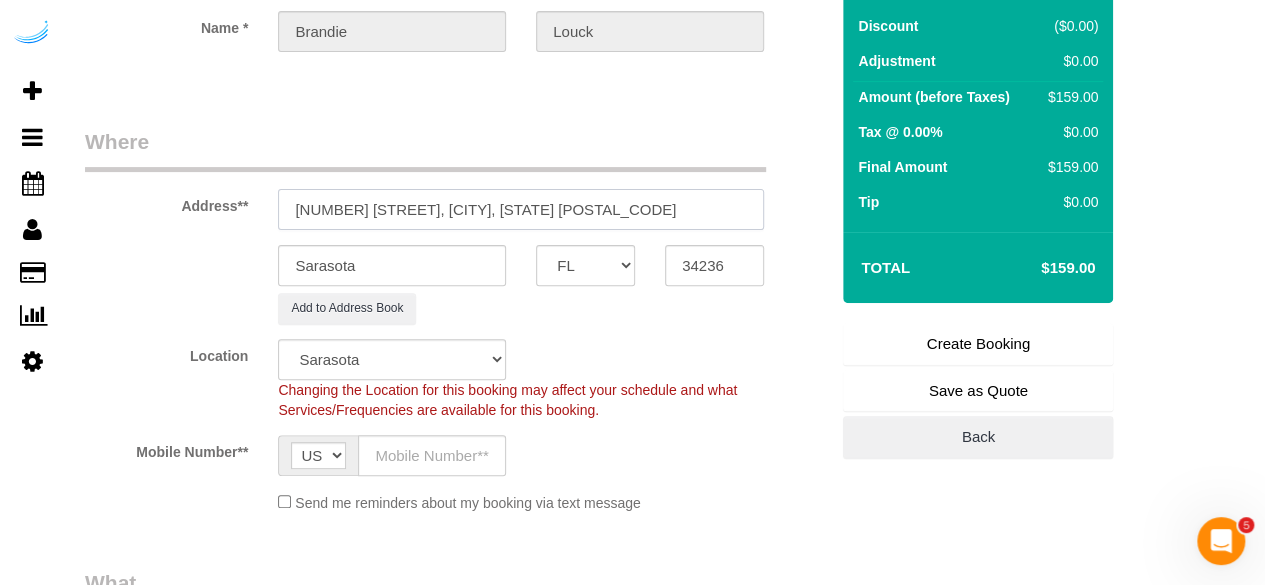 drag, startPoint x: 413, startPoint y: 204, endPoint x: 687, endPoint y: 226, distance: 274.8818 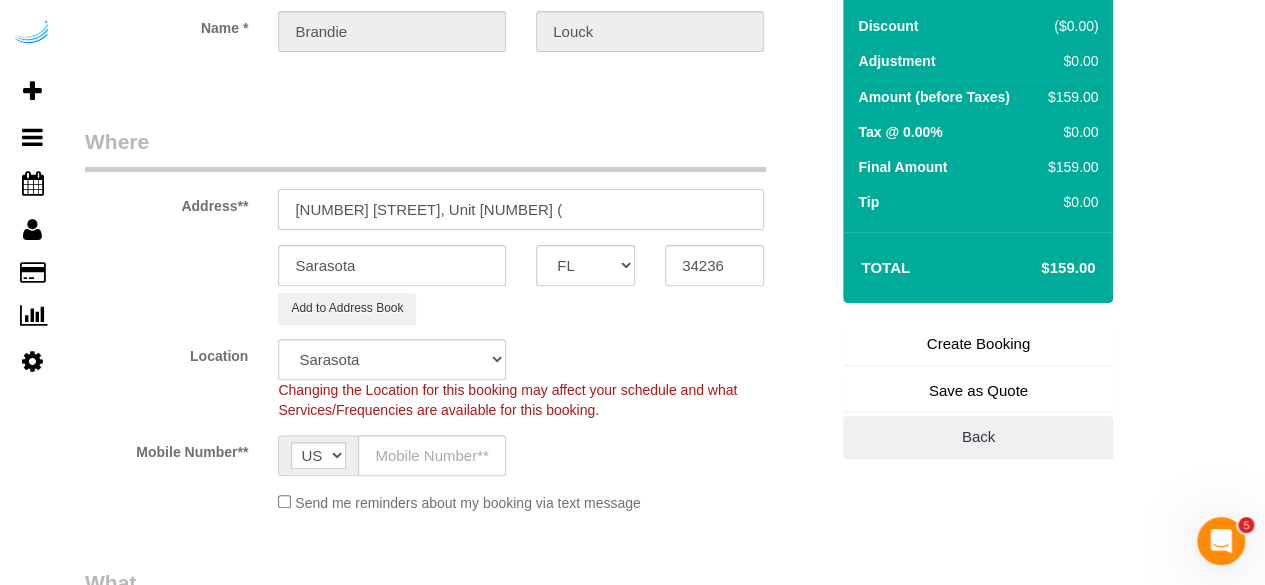 paste on "[FIRST] [LAST]" 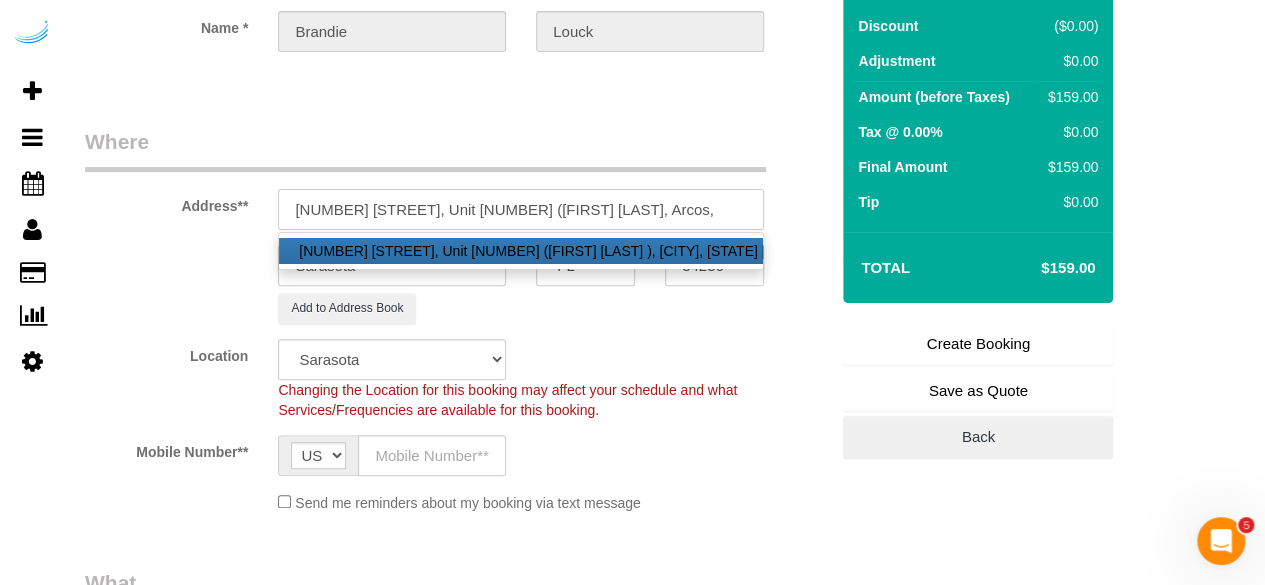 paste on "1417472" 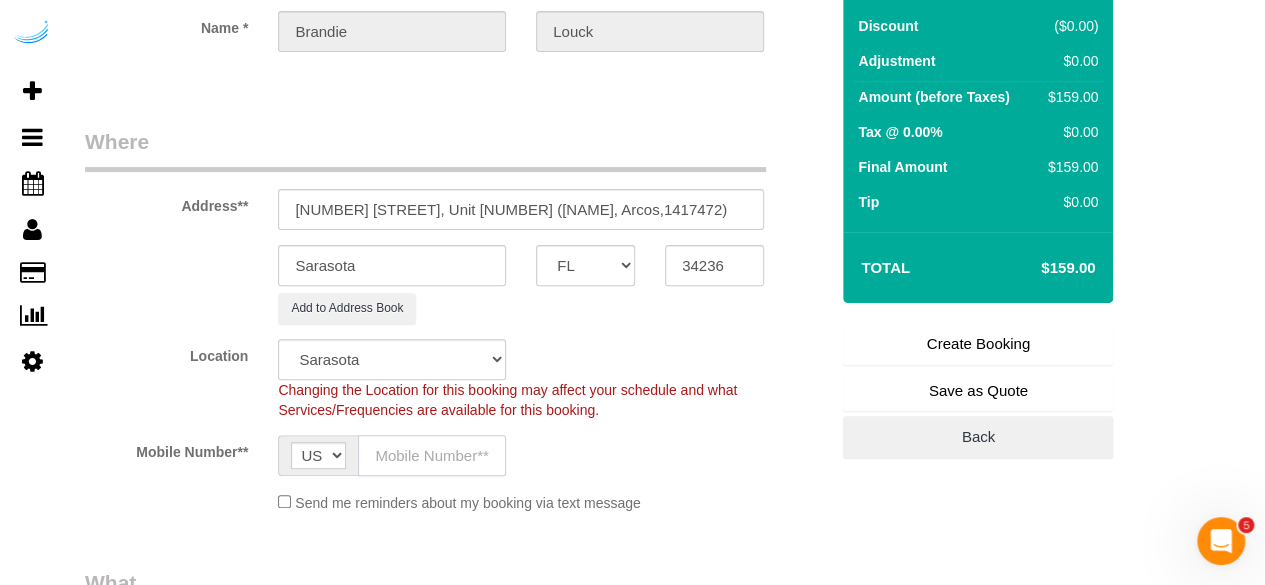 click 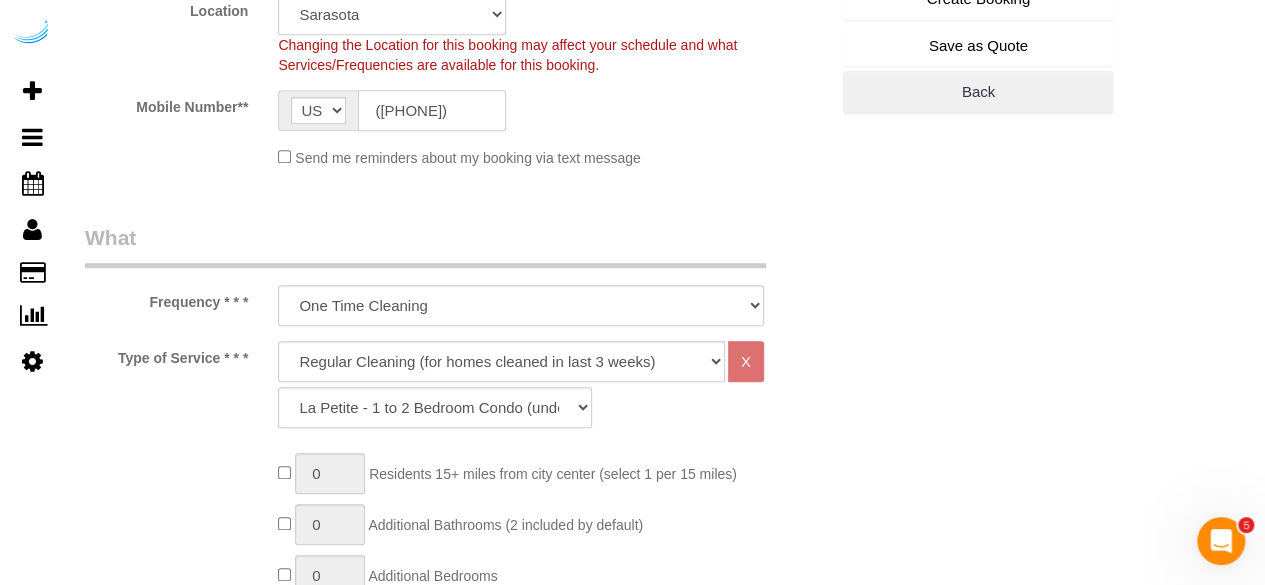 scroll, scrollTop: 700, scrollLeft: 0, axis: vertical 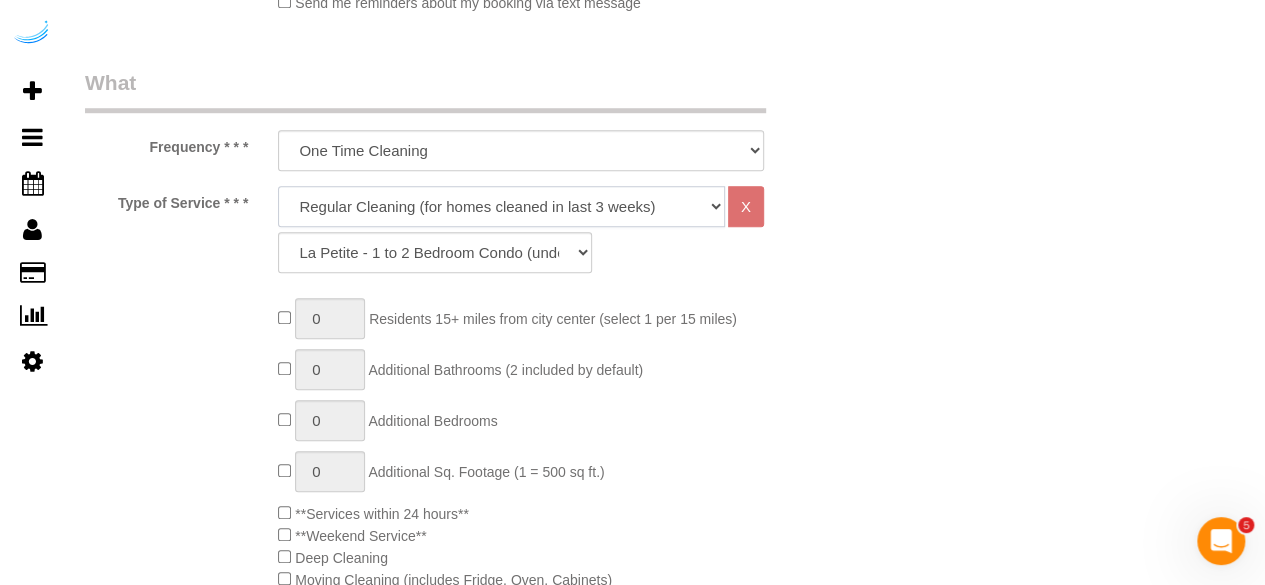 click on "Deep Cleaning (for homes that have not been cleaned in 3+ weeks) Spruce Regular Cleaning (for homes cleaned in last 3 weeks) Moving Cleanup (to clean home for new tenants) Post Construction Cleaning Vacation Rental Cleaning Hourly" 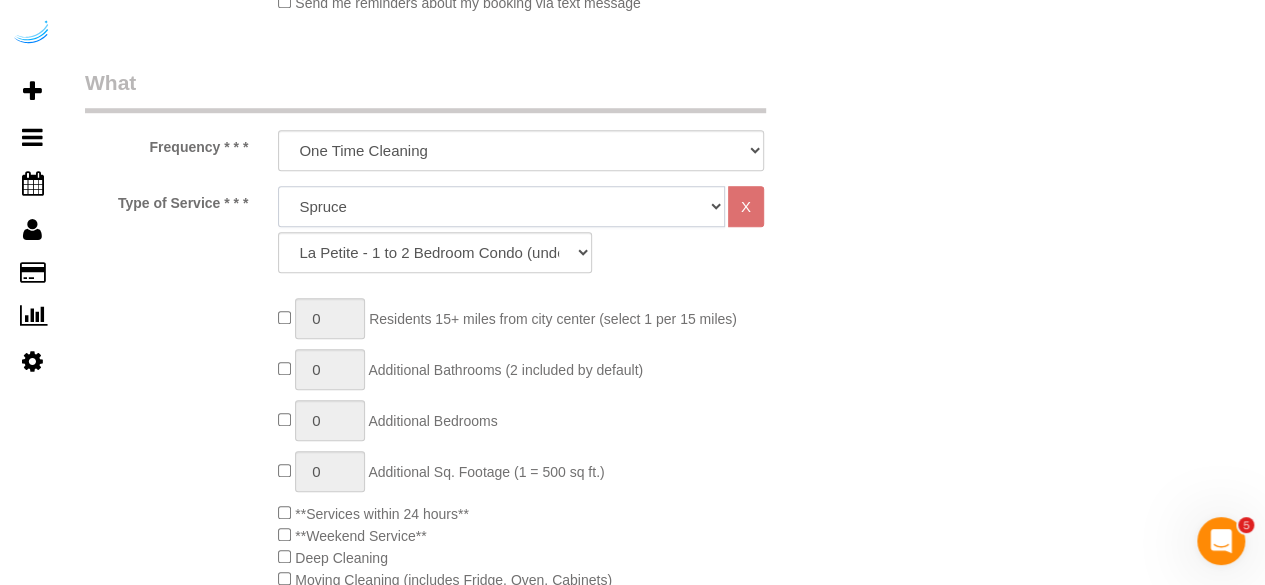 click on "Deep Cleaning (for homes that have not been cleaned in 3+ weeks) Spruce Regular Cleaning (for homes cleaned in last 3 weeks) Moving Cleanup (to clean home for new tenants) Post Construction Cleaning Vacation Rental Cleaning Hourly" 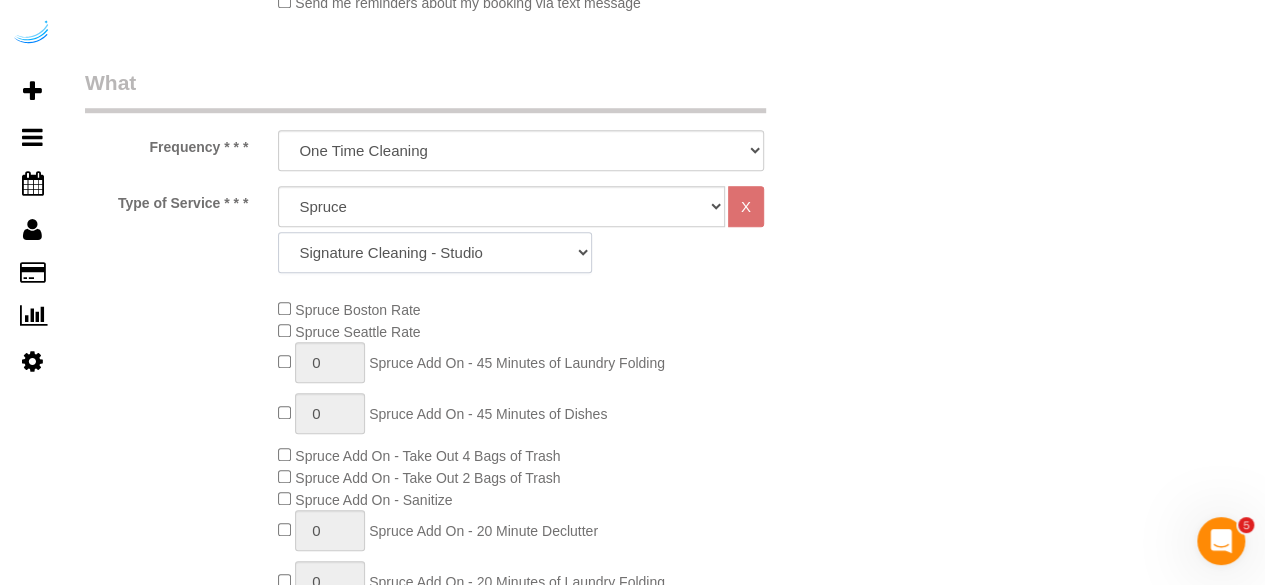 click on "Signature Cleaning - Studio Signature Cleaning - 1 Bed 1 Bath Signature Cleaning - 1 Bed 1.5 Bath Signature Cleaning - 1 Bed 1 Bath + Study Signature Cleaning - 1 Bed 2 Bath Signature Cleaning - 2 Bed 1 Bath Signature Cleaning - 2 Bed 2 Bath Signature Cleaning - 2 Bed 2.5 Bath Signature Cleaning - 2 Bed 2 Bath + Study Signature Cleaning - 3 Bed 2 Bath Signature Cleaning - 3 Bed 3 Bath Signature Cleaning - 4 Bed 2 Bath Signature Cleaning - 4 Bed 4 Bath Signature Cleaning - 5 Bed 4 Bath Signature Cleaning - 5 Bed 5 Bath Signature Cleaning - 6 Bed 6 Bath Premium Cleaning - Studio Premium Cleaning - 1 Bed 1 Bath Premium Cleaning - 1 Bed 1.5 Bath Premium Cleaning - 1 Bed 1 Bath + Study Premium Cleaning - 1 Bed 2 Bath Premium Cleaning - 2 Bed 1 Bath Premium Cleaning - 2 Bed 2 Bath Premium Cleaning - 2 Bed 2.5 Bath Premium Cleaning - 2 Bed 2 Bath + Study Premium Cleaning - 3 Bed 2 Bath Premium Cleaning - 3 Bed 3 Bath Premium Cleaning - 4 Bed 2 Bath Premium Cleaning - 4 Bed 4 Bath Premium Cleaning - 5 Bed 4 Bath" 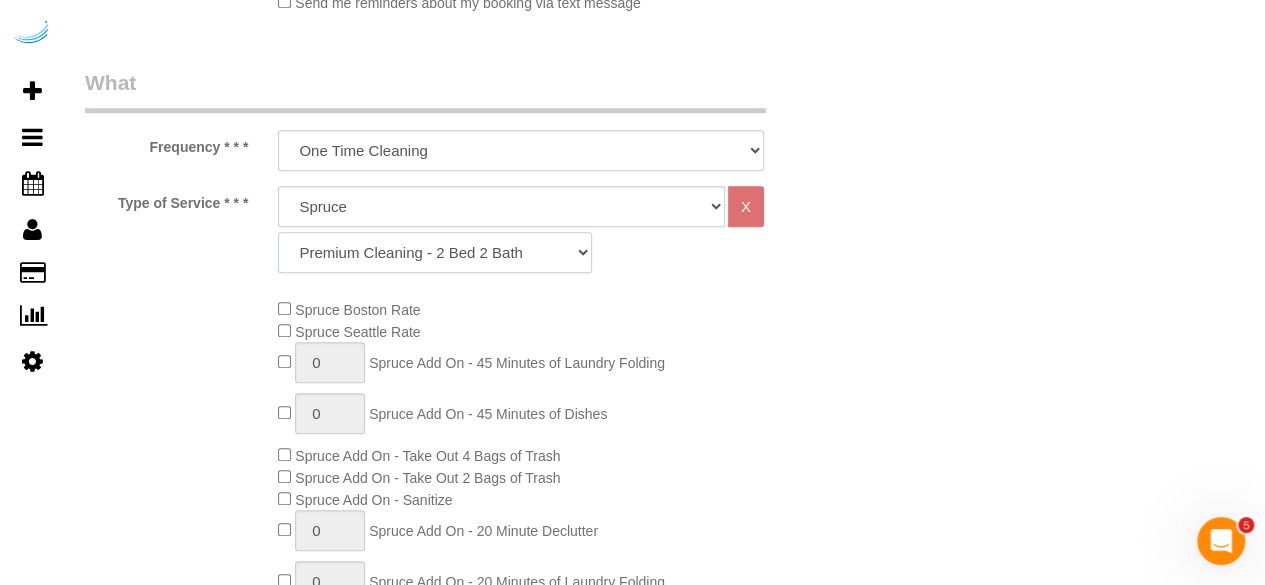 click on "Signature Cleaning - Studio Signature Cleaning - 1 Bed 1 Bath Signature Cleaning - 1 Bed 1.5 Bath Signature Cleaning - 1 Bed 1 Bath + Study Signature Cleaning - 1 Bed 2 Bath Signature Cleaning - 2 Bed 1 Bath Signature Cleaning - 2 Bed 2 Bath Signature Cleaning - 2 Bed 2.5 Bath Signature Cleaning - 2 Bed 2 Bath + Study Signature Cleaning - 3 Bed 2 Bath Signature Cleaning - 3 Bed 3 Bath Signature Cleaning - 4 Bed 2 Bath Signature Cleaning - 4 Bed 4 Bath Signature Cleaning - 5 Bed 4 Bath Signature Cleaning - 5 Bed 5 Bath Signature Cleaning - 6 Bed 6 Bath Premium Cleaning - Studio Premium Cleaning - 1 Bed 1 Bath Premium Cleaning - 1 Bed 1.5 Bath Premium Cleaning - 1 Bed 1 Bath + Study Premium Cleaning - 1 Bed 2 Bath Premium Cleaning - 2 Bed 1 Bath Premium Cleaning - 2 Bed 2 Bath Premium Cleaning - 2 Bed 2.5 Bath Premium Cleaning - 2 Bed 2 Bath + Study Premium Cleaning - 3 Bed 2 Bath Premium Cleaning - 3 Bed 3 Bath Premium Cleaning - 4 Bed 2 Bath Premium Cleaning - 4 Bed 4 Bath Premium Cleaning - 5 Bed 4 Bath" 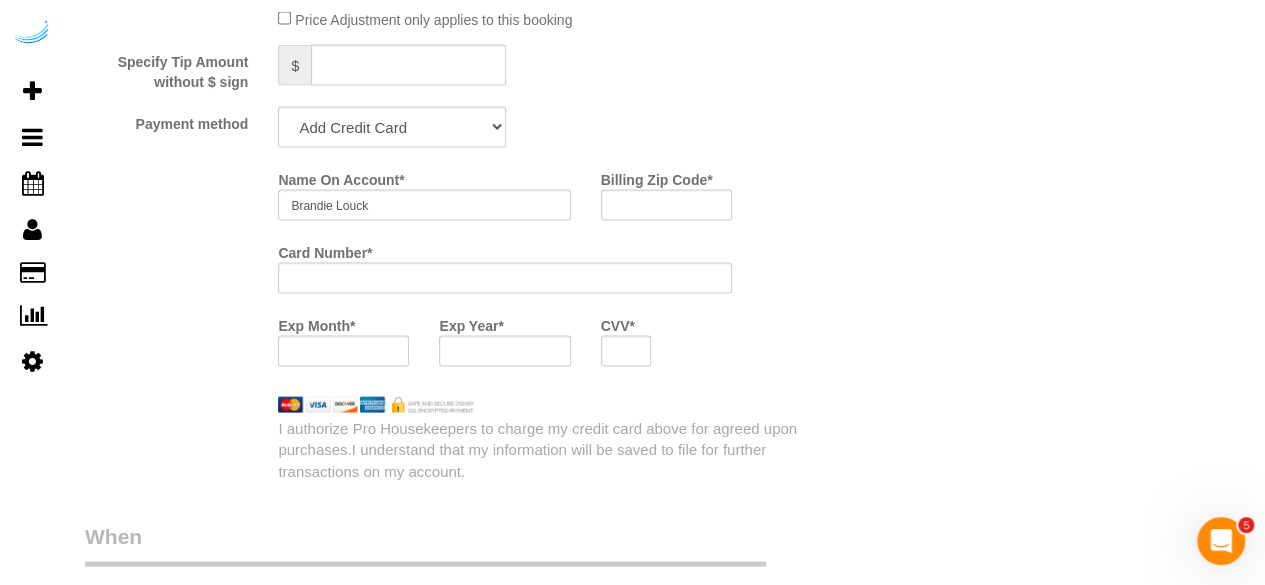 scroll, scrollTop: 1900, scrollLeft: 0, axis: vertical 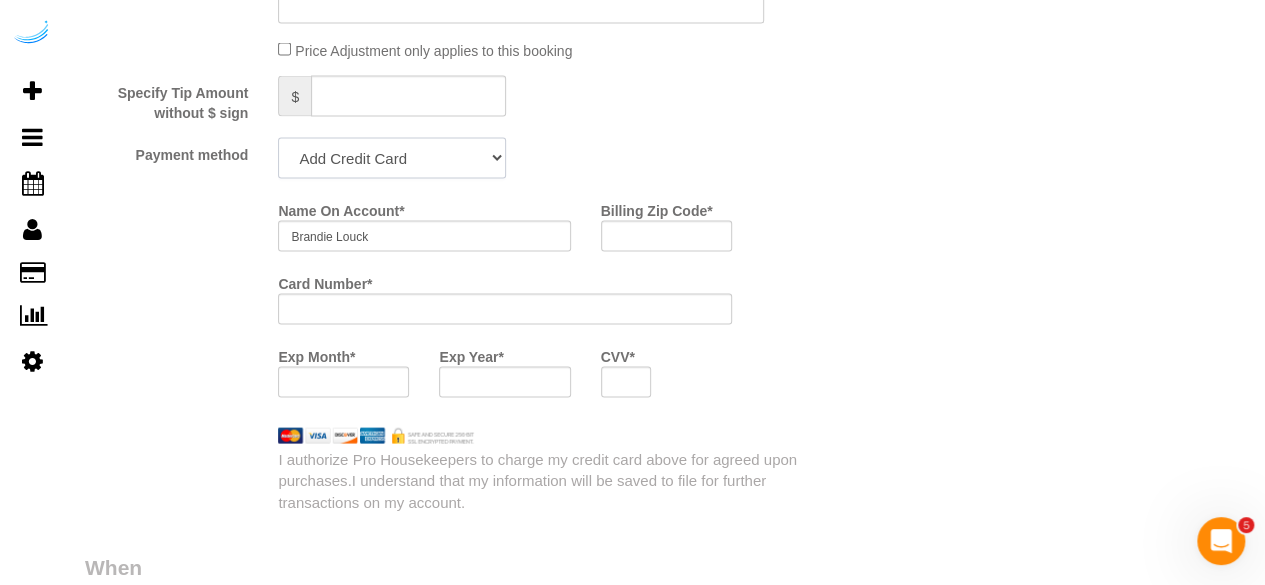 click on "Add Credit Card Cash Check Paypal" 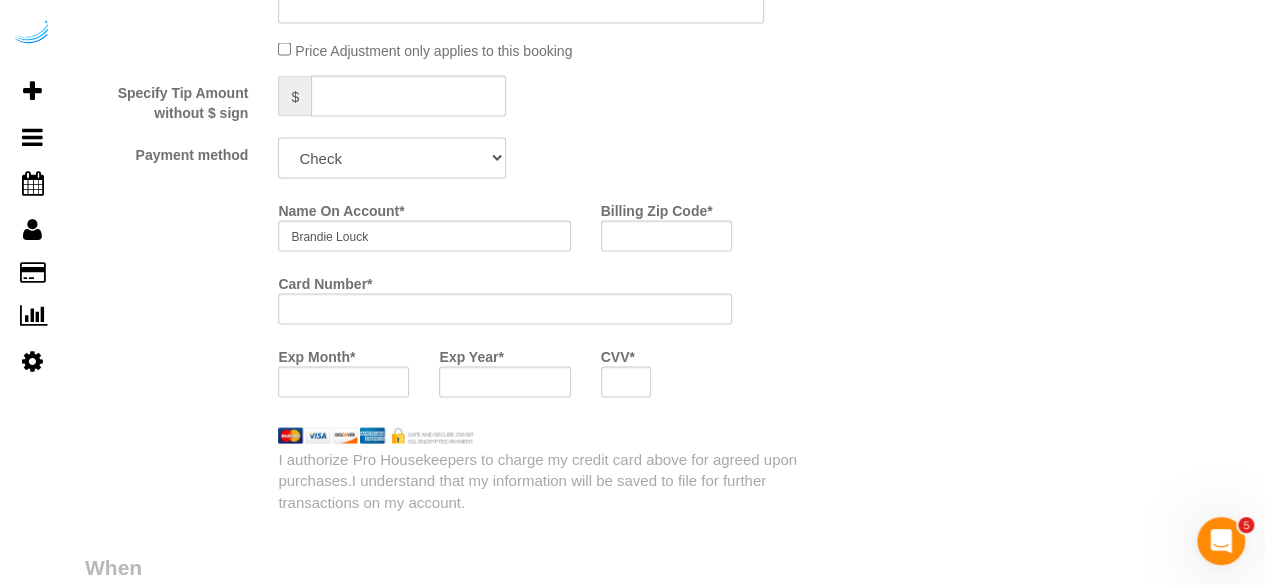click on "Add Credit Card Cash Check Paypal" 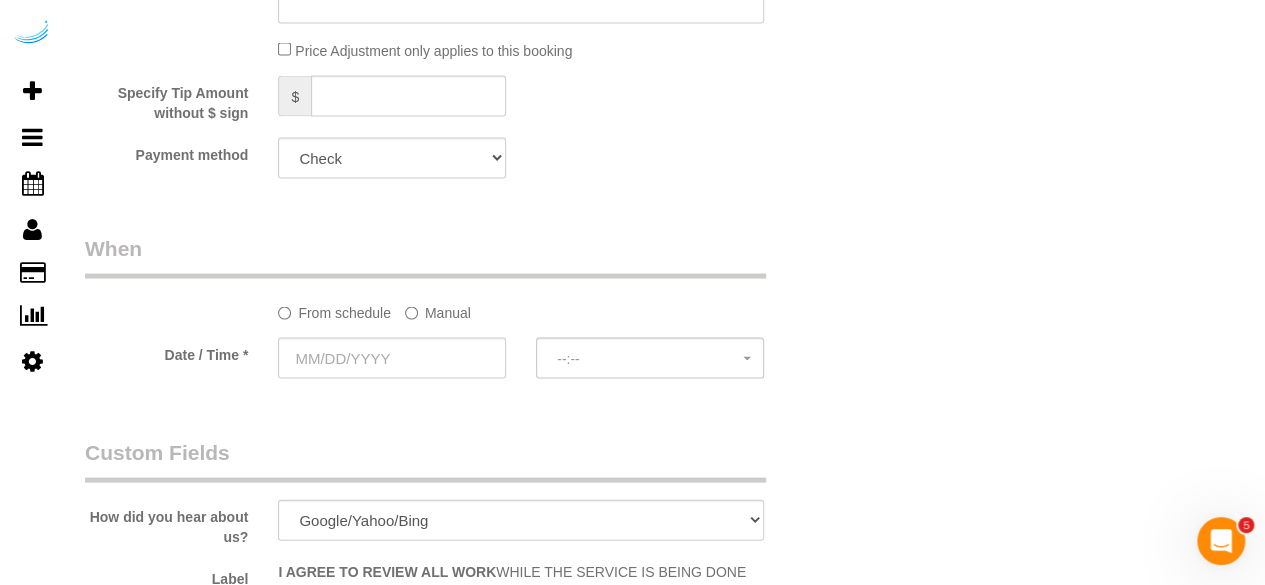 drag, startPoint x: 425, startPoint y: 311, endPoint x: 420, endPoint y: 330, distance: 19.646883 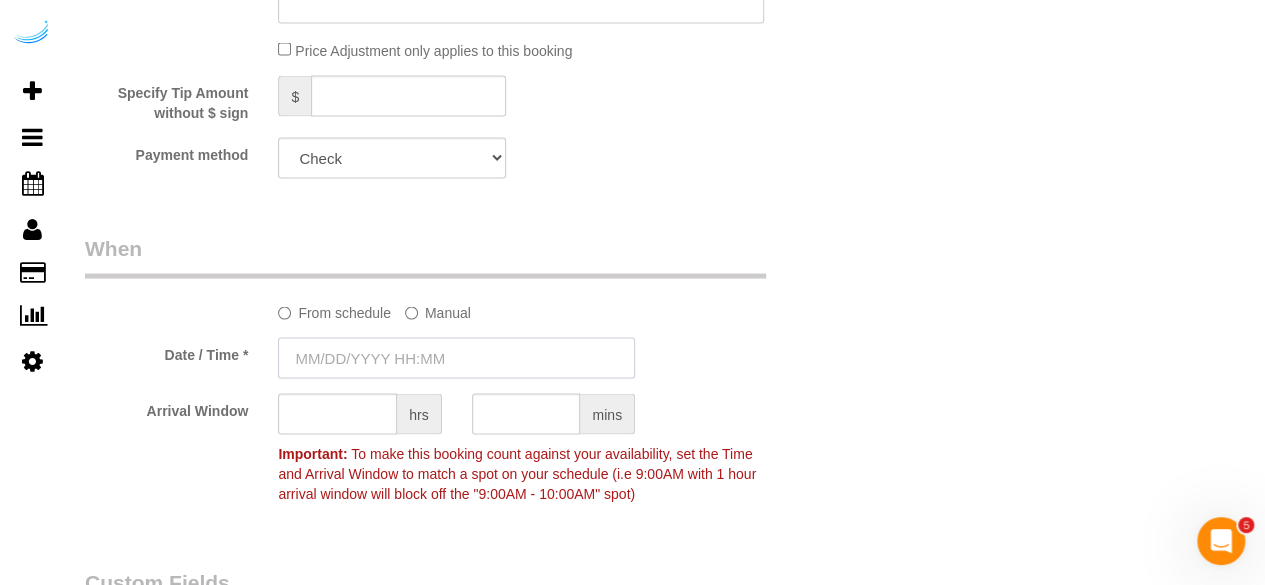 click at bounding box center (456, 358) 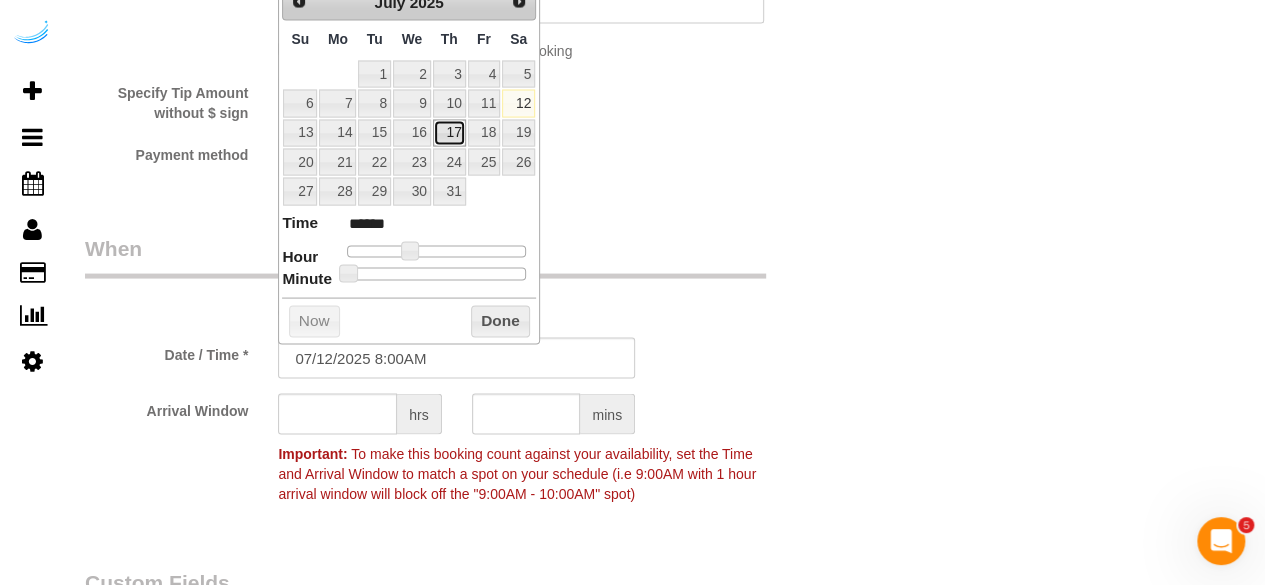 click on "17" at bounding box center (449, 133) 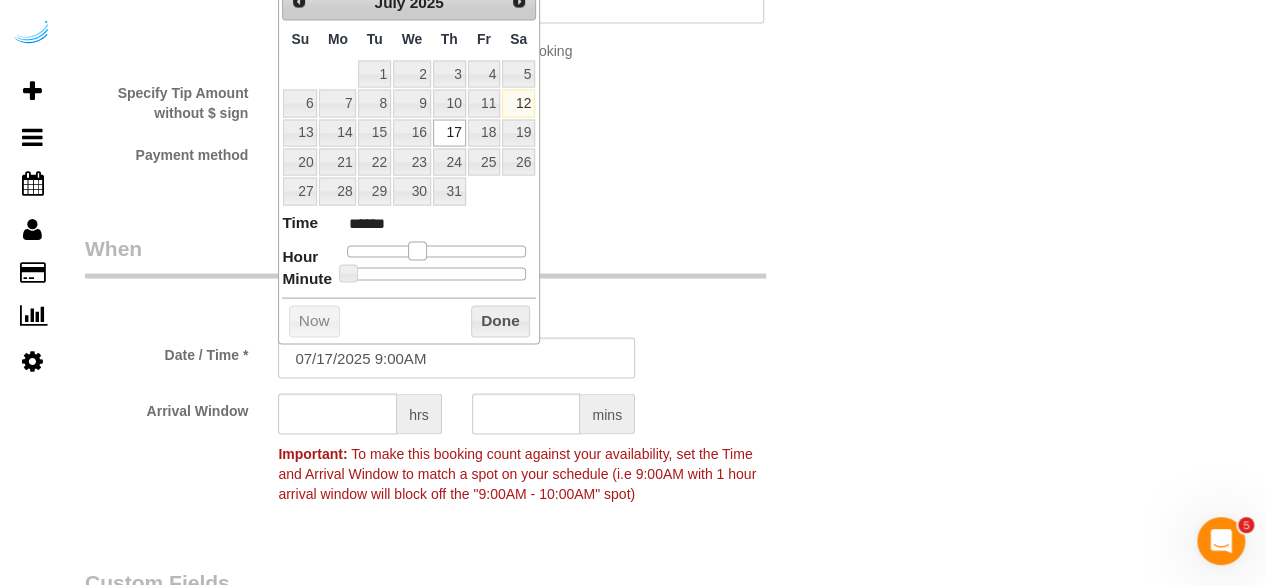 click at bounding box center (417, 251) 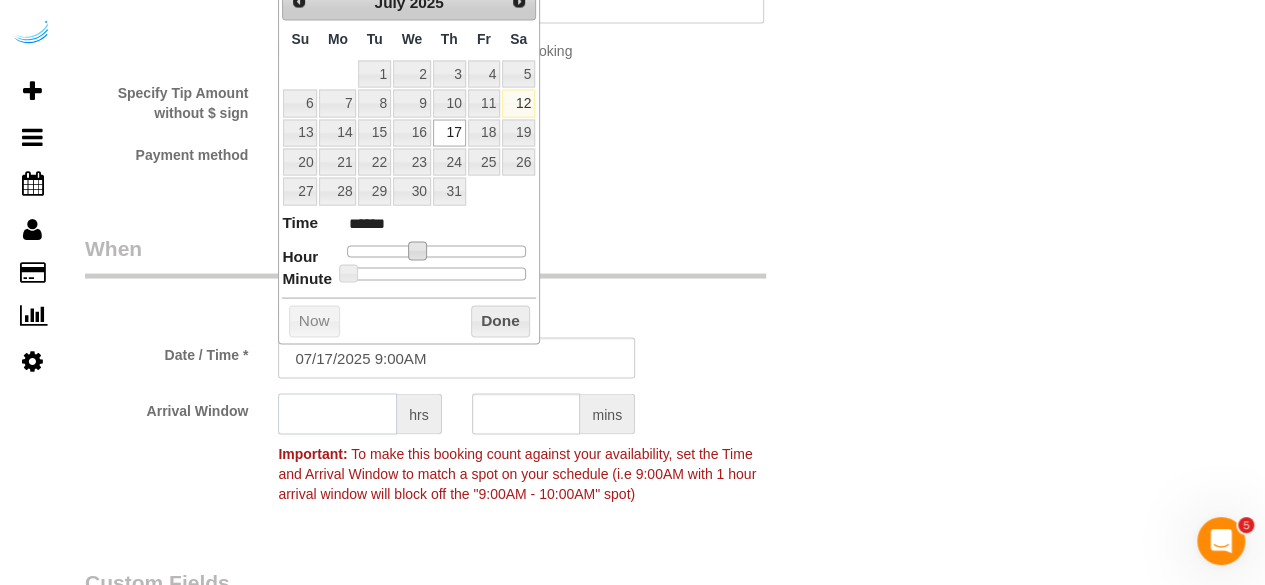 click 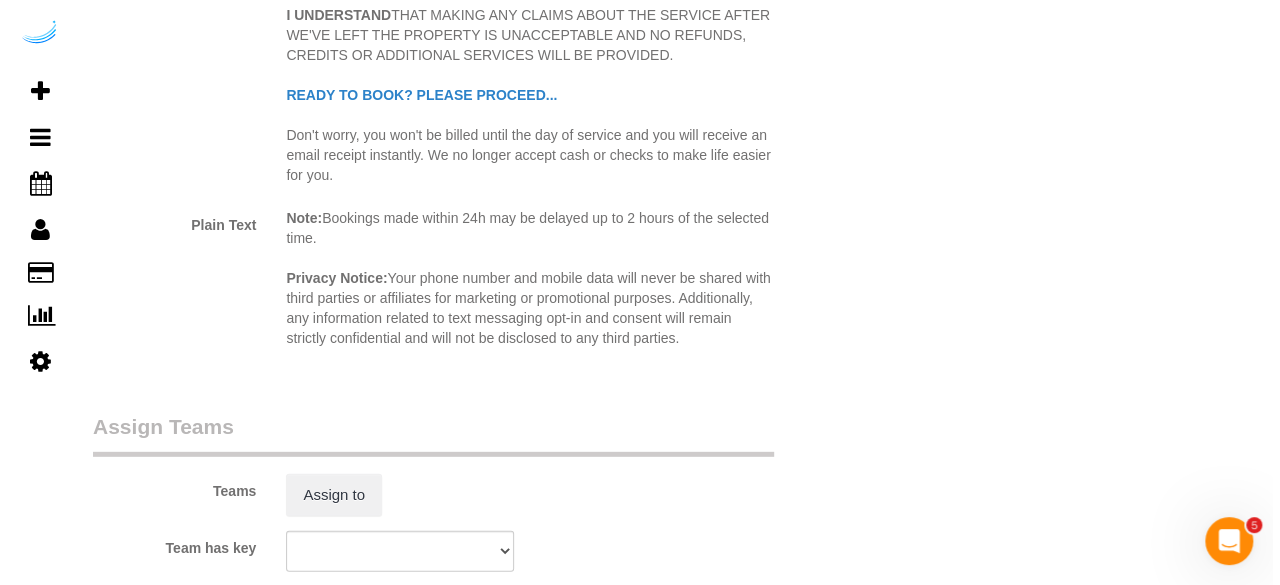 scroll, scrollTop: 2800, scrollLeft: 0, axis: vertical 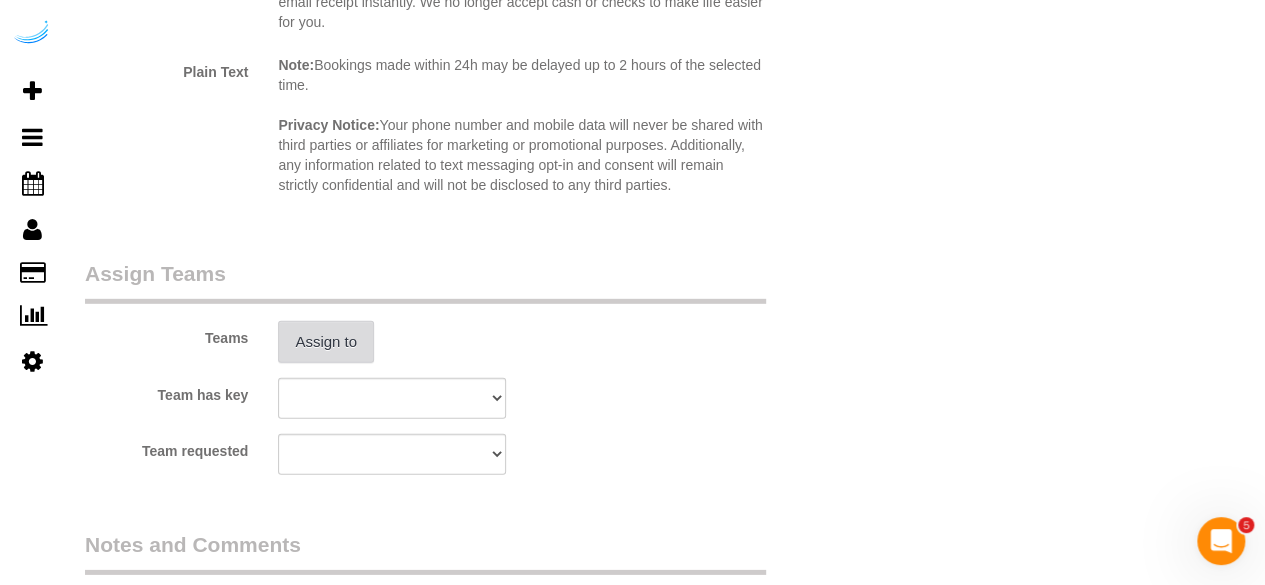 click on "Assign to" at bounding box center (326, 342) 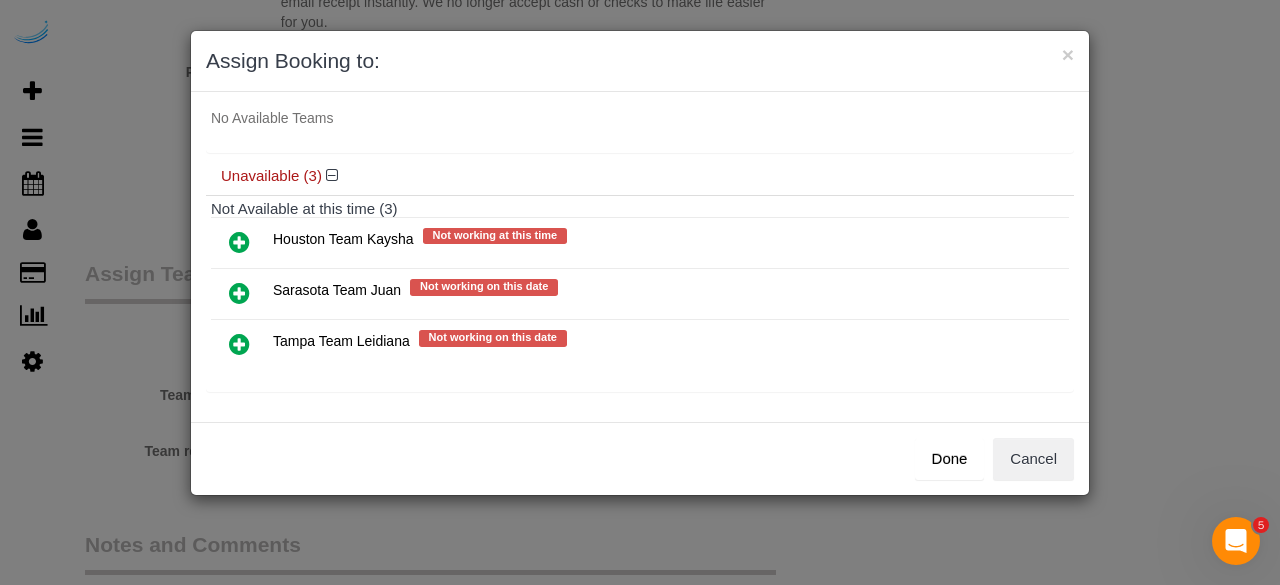 click at bounding box center [239, 293] 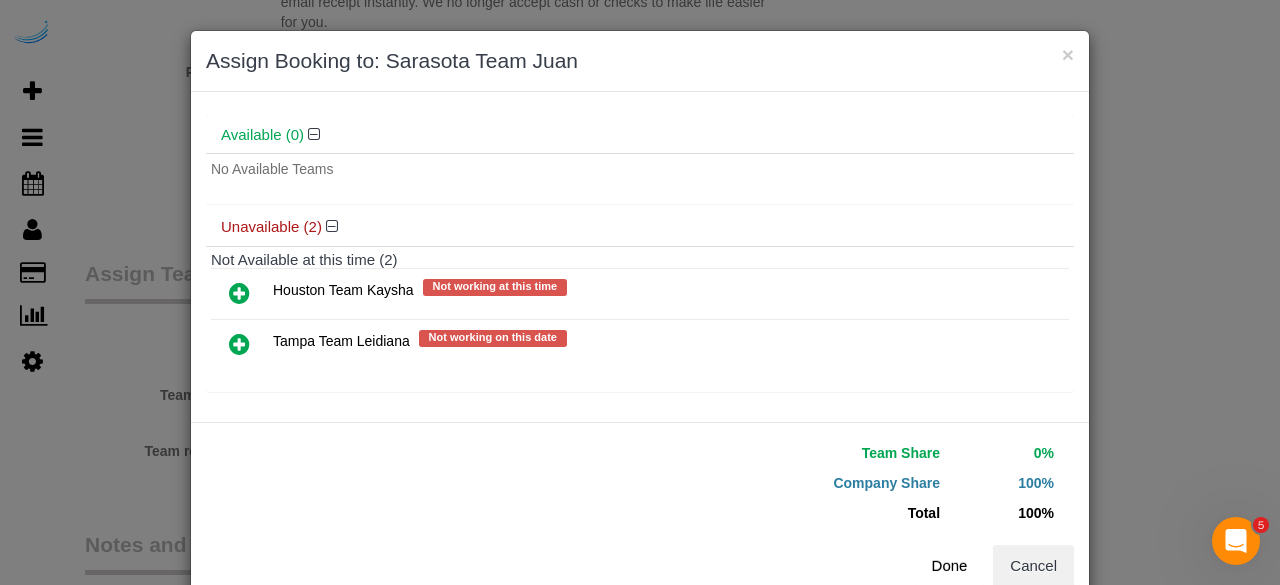 scroll, scrollTop: 106, scrollLeft: 0, axis: vertical 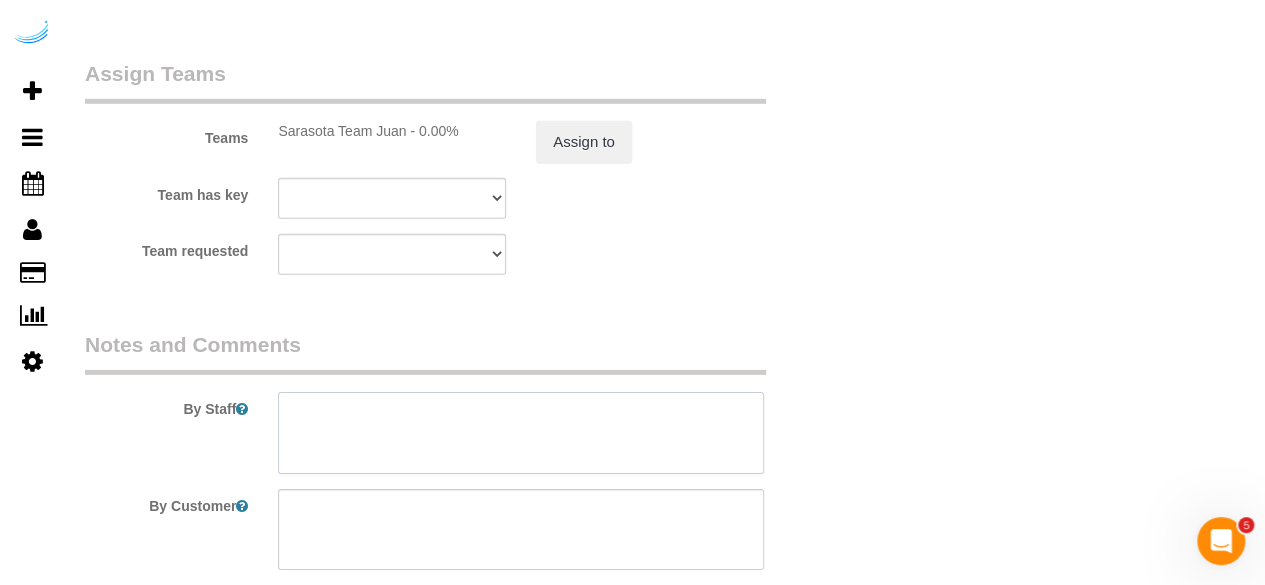 click at bounding box center (521, 433) 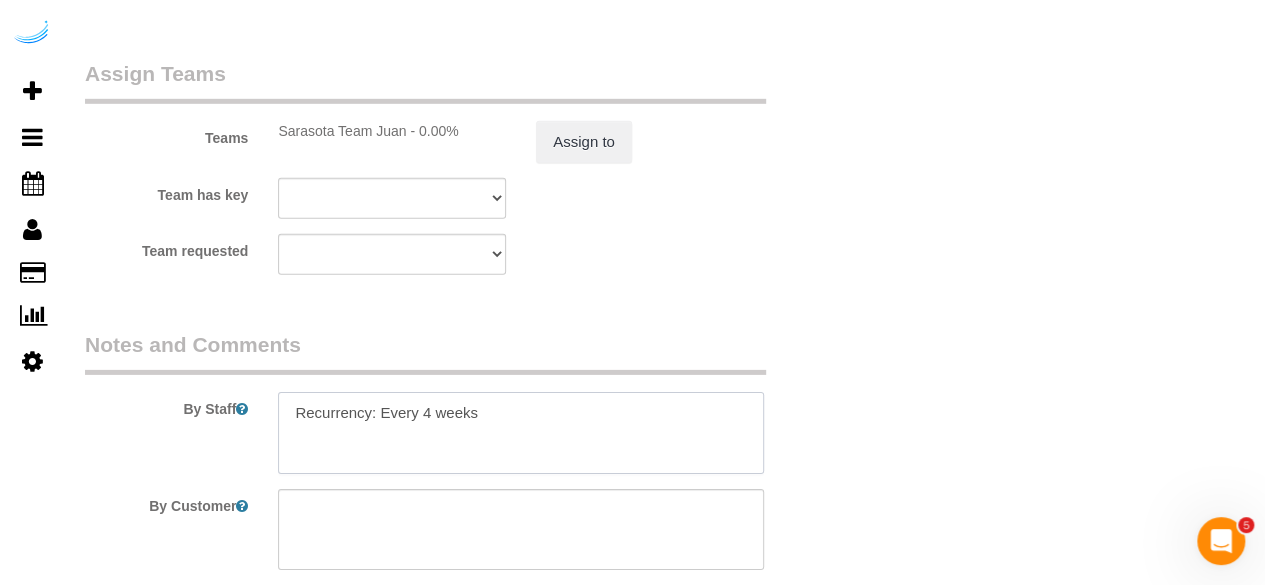 paste on "Permanent Notes:No notes from this customer.Today's Notes:Apartment has been empty with dog staying there. Please focus on floors and vacuuming in main living area and master bedroom/bath
Entry Method: Other
Details:
Key will be under mat
Additional Notes:
Housekeeping Notes:" 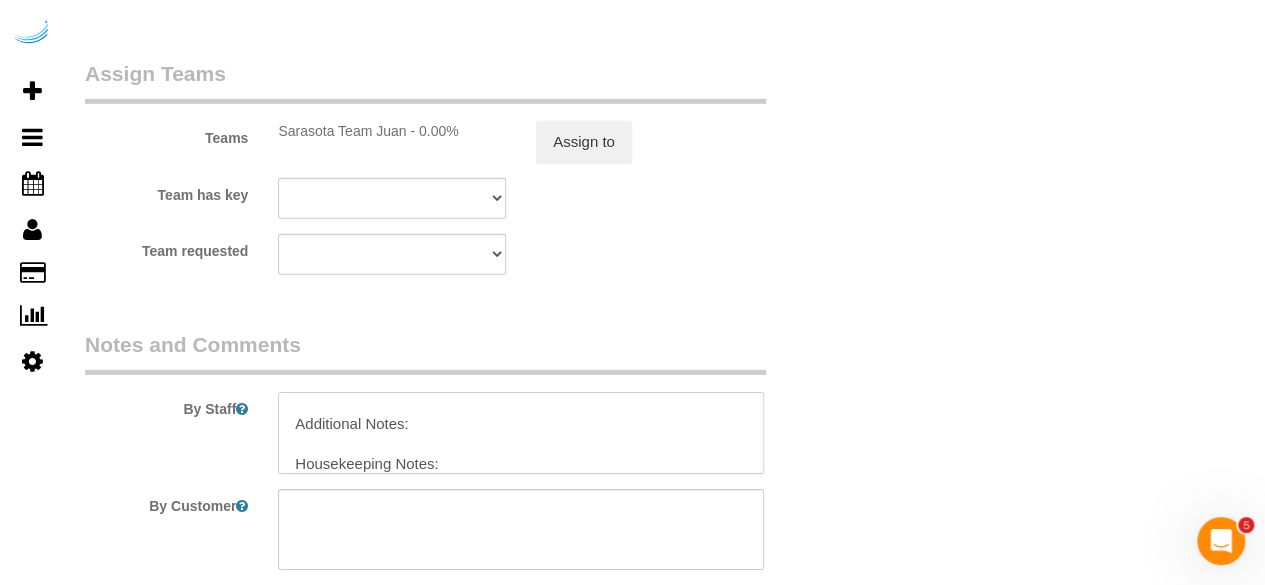 scroll, scrollTop: 188, scrollLeft: 0, axis: vertical 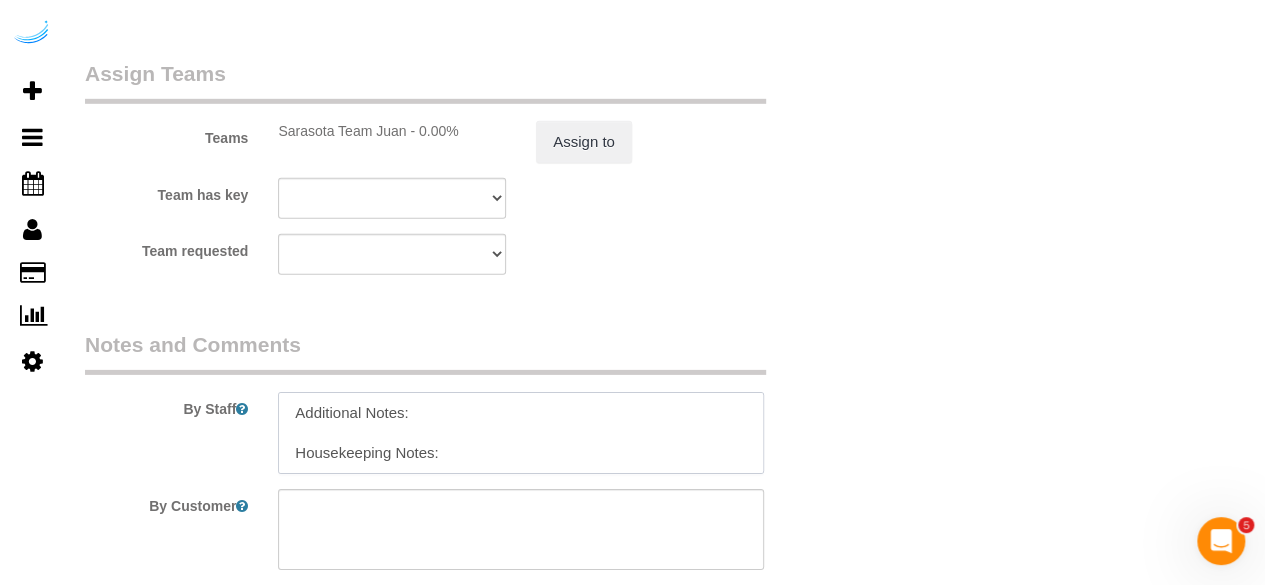 paste on "key will be under the mat - Spruce" 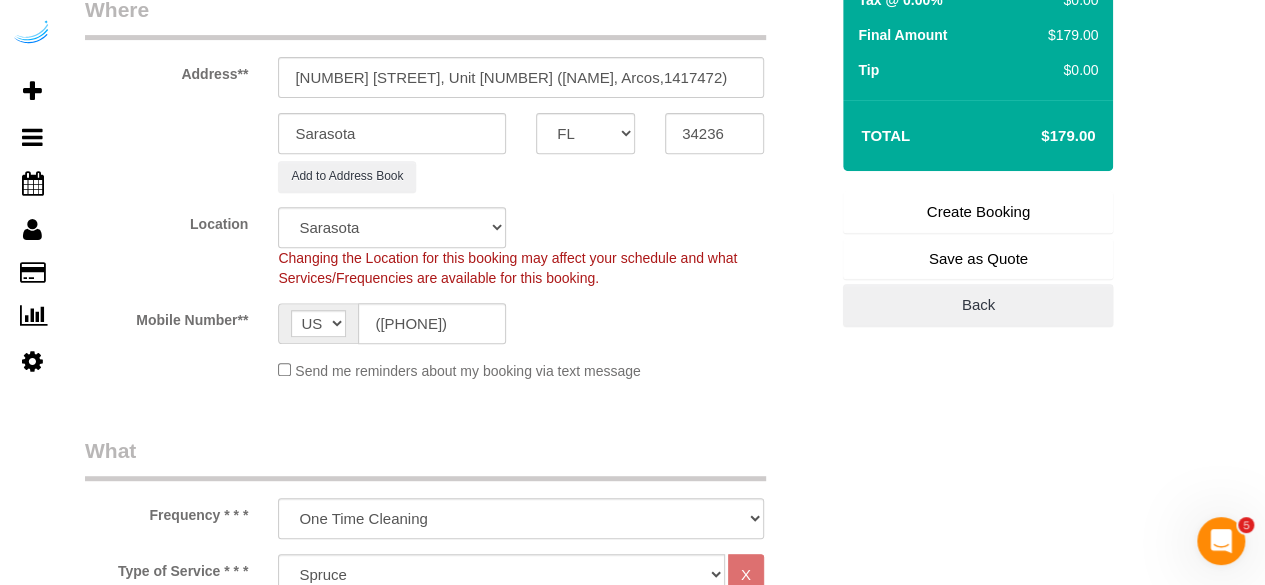 scroll, scrollTop: 0, scrollLeft: 0, axis: both 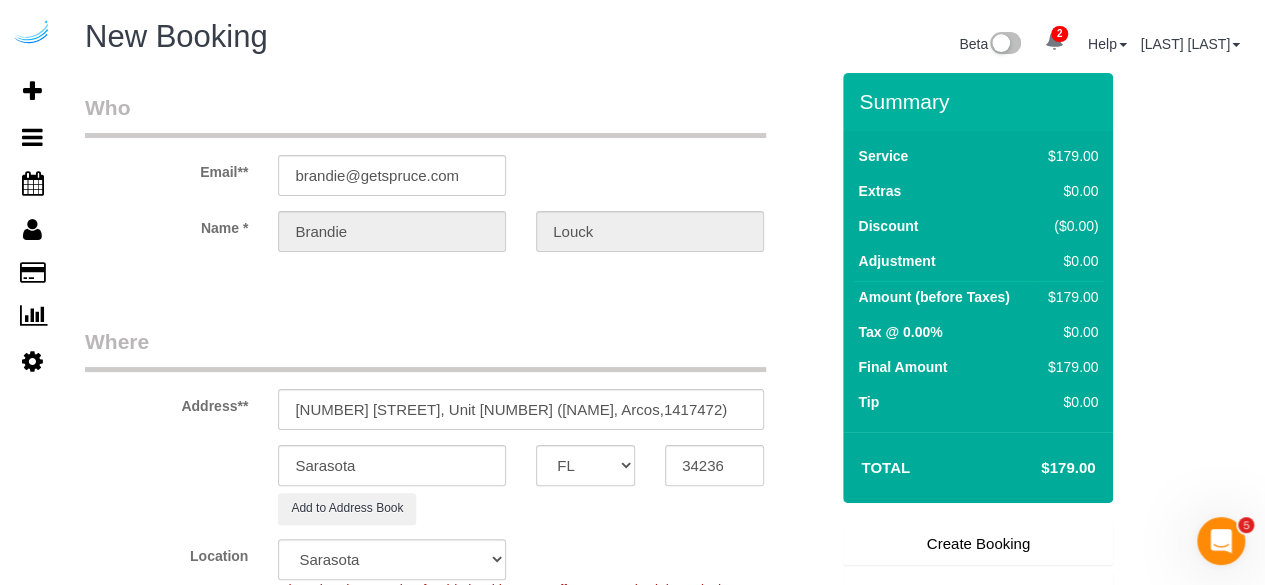 click on "Create Booking" at bounding box center [978, 544] 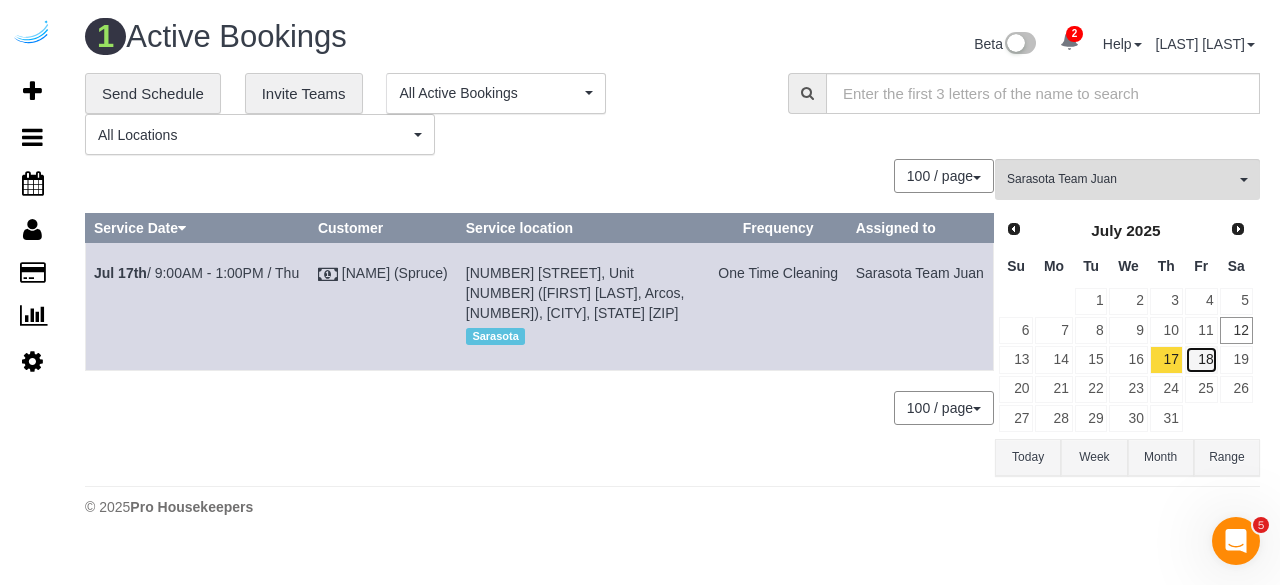 click on "18" at bounding box center [1201, 359] 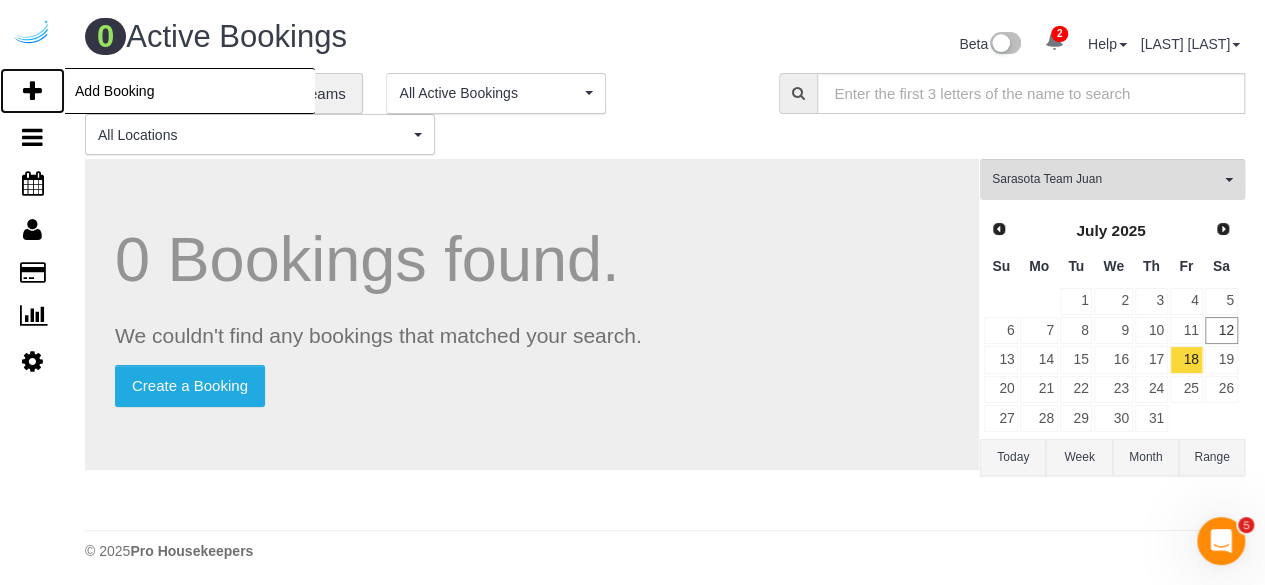 click on "Add Booking" at bounding box center [32, 91] 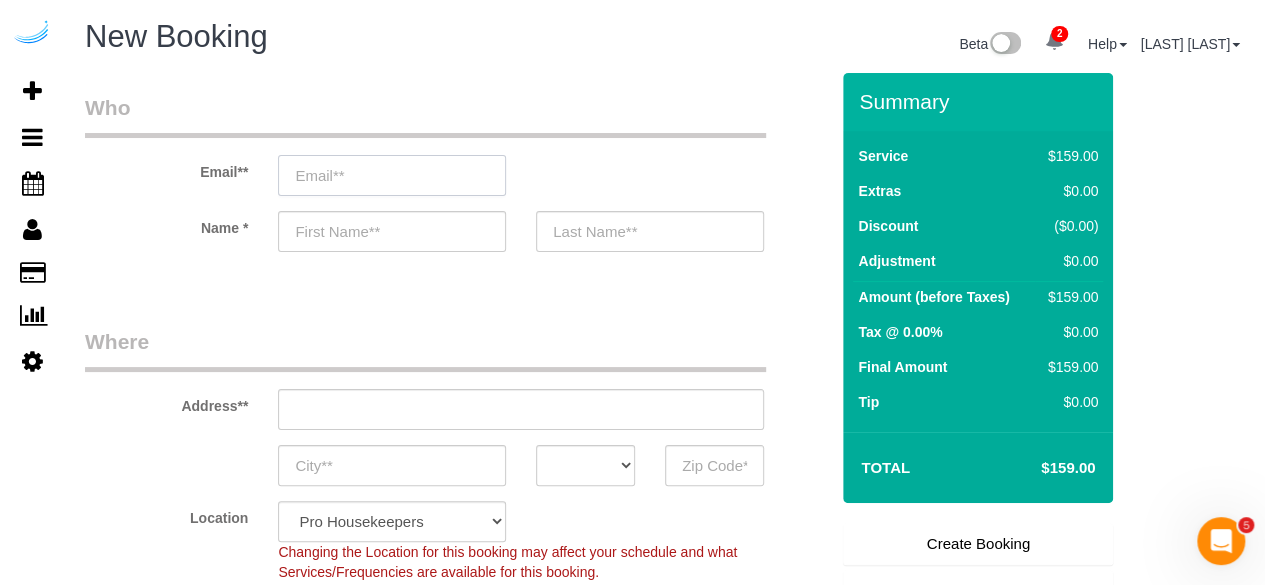 click at bounding box center (392, 175) 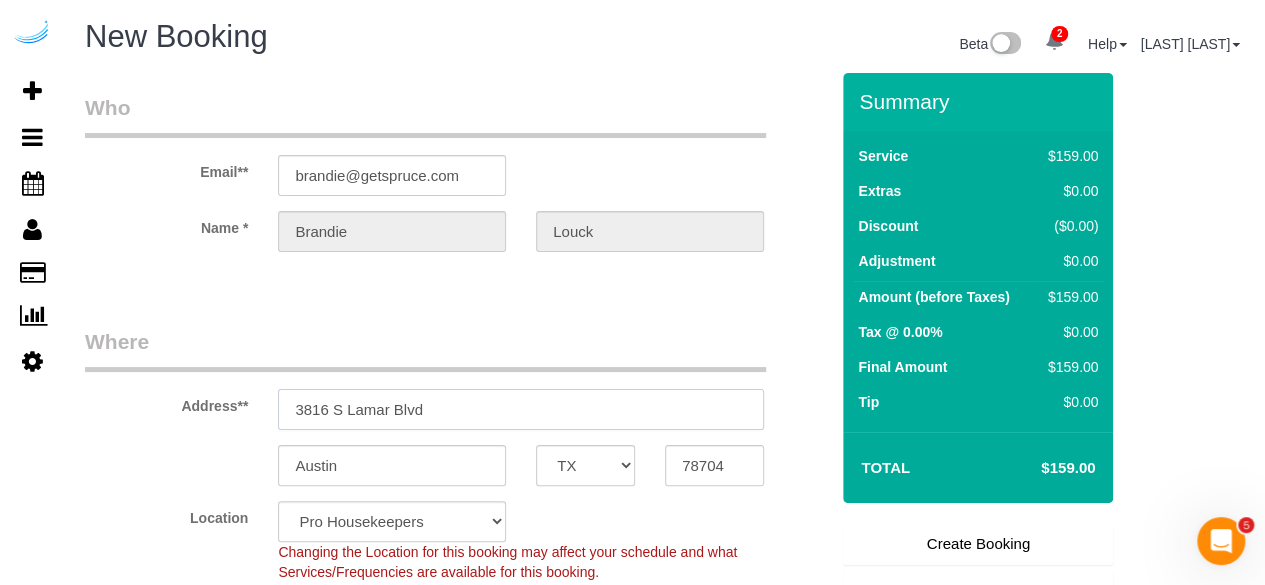 click on "3816 S Lamar Blvd" at bounding box center [521, 409] 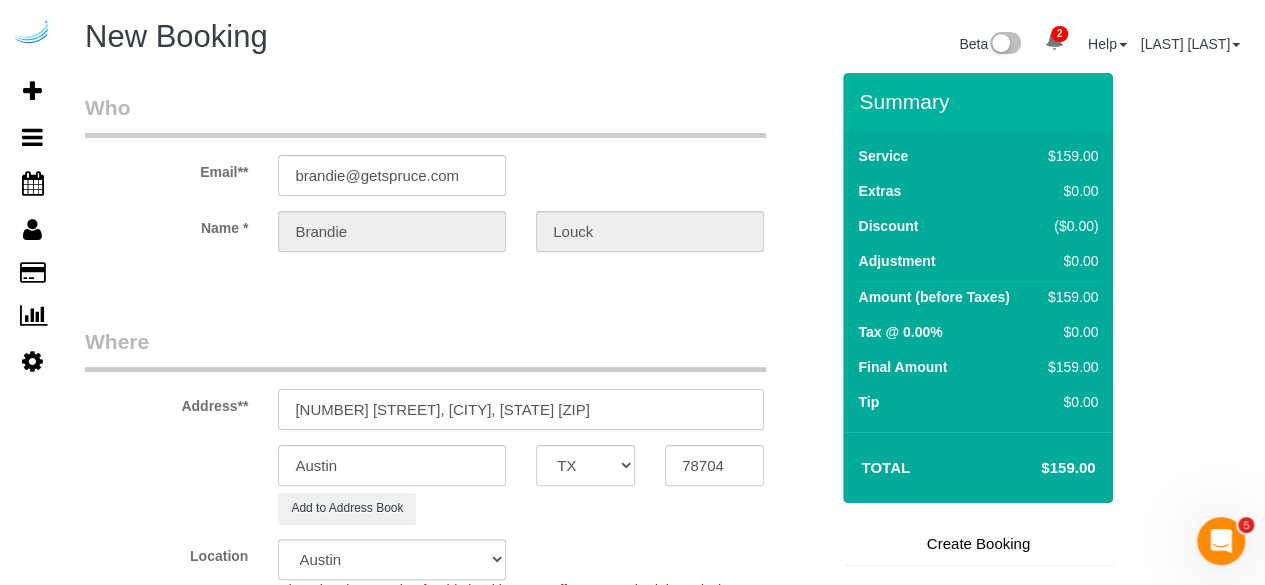drag, startPoint x: 600, startPoint y: 405, endPoint x: 690, endPoint y: 405, distance: 90 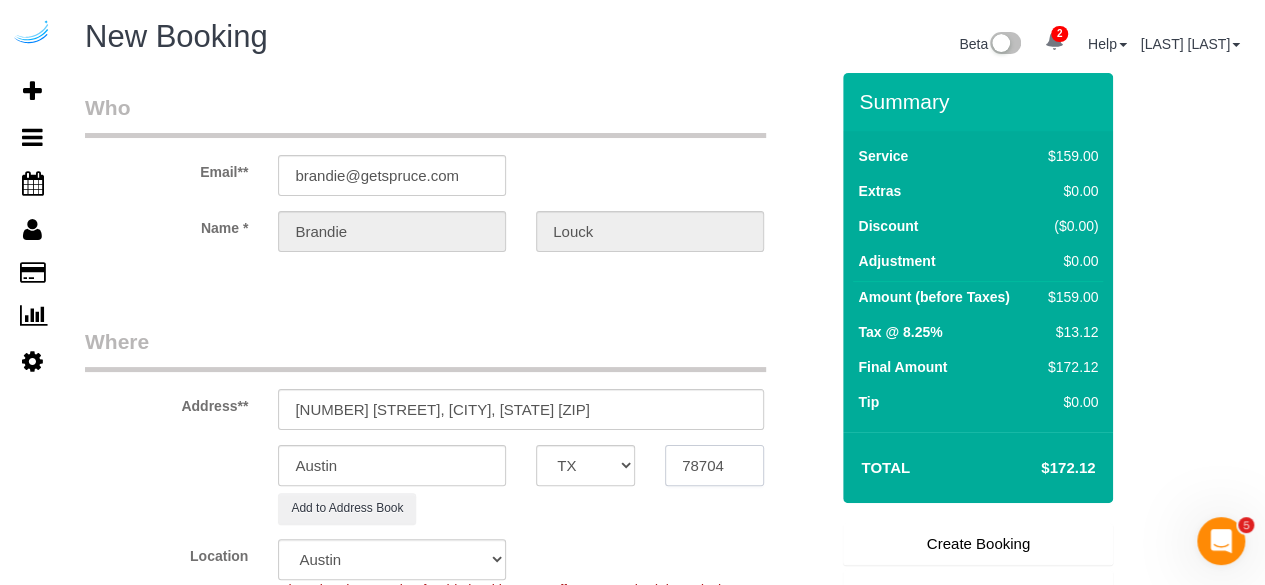 click on "78704" at bounding box center (714, 465) 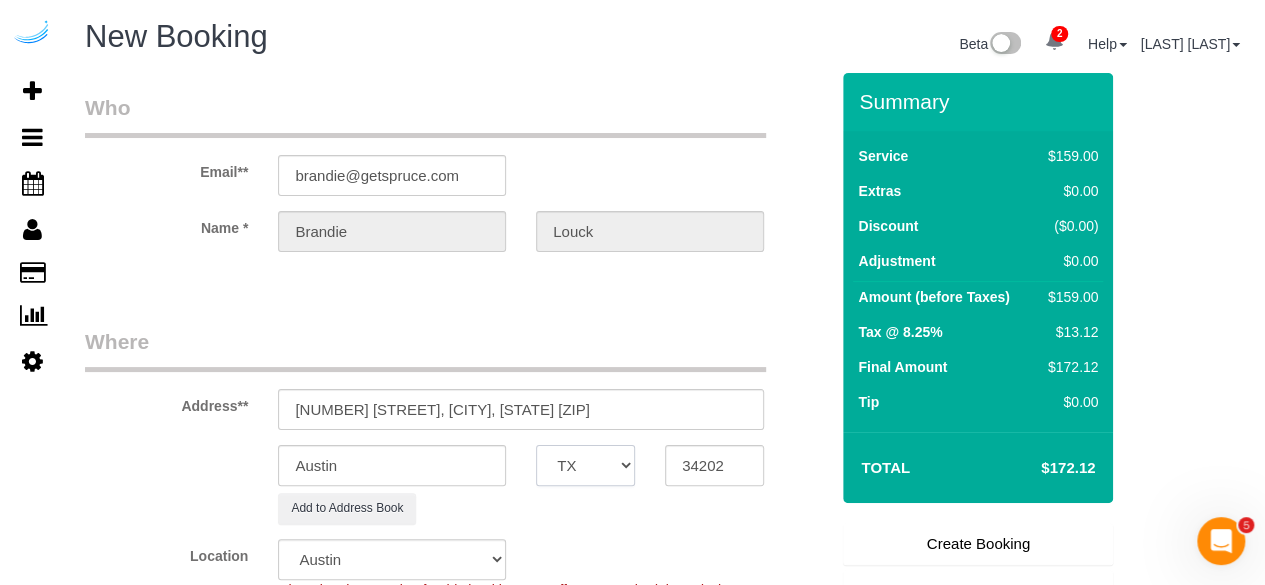 click on "AK
AL
AR
AZ
CA
CO
CT
DC
DE
FL
GA
HI
IA
ID
IL
IN
KS
KY
LA
MA
MD
ME
MI
MN
MO
MS
MT
NC
ND
NE
NH
NJ
NM
NV
NY
OH
OK
OR
PA
RI
SC
SD
TN
TX
UT
VA
VT
WA
WI
WV
WY" at bounding box center (585, 465) 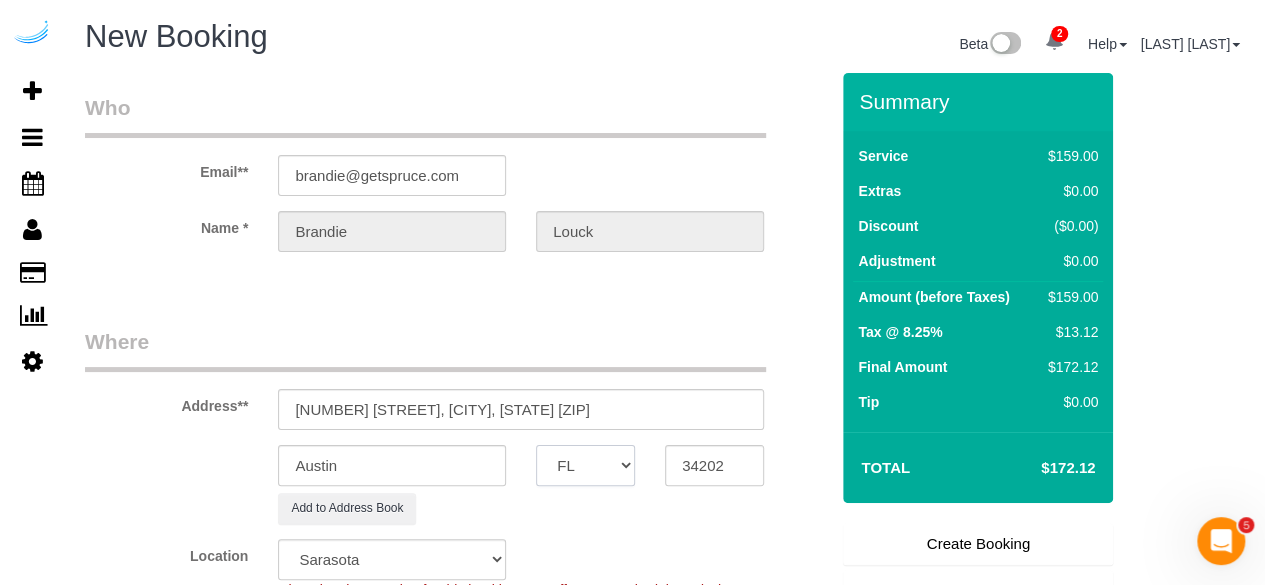 click on "AK
AL
AR
AZ
CA
CO
CT
DC
DE
FL
GA
HI
IA
ID
IL
IN
KS
KY
LA
MA
MD
ME
MI
MN
MO
MS
MT
NC
ND
NE
NH
NJ
NM
NV
NY
OH
OK
OR
PA
RI
SC
SD
TN
TX
UT
VA
VT
WA
WI
WV
WY" at bounding box center (585, 465) 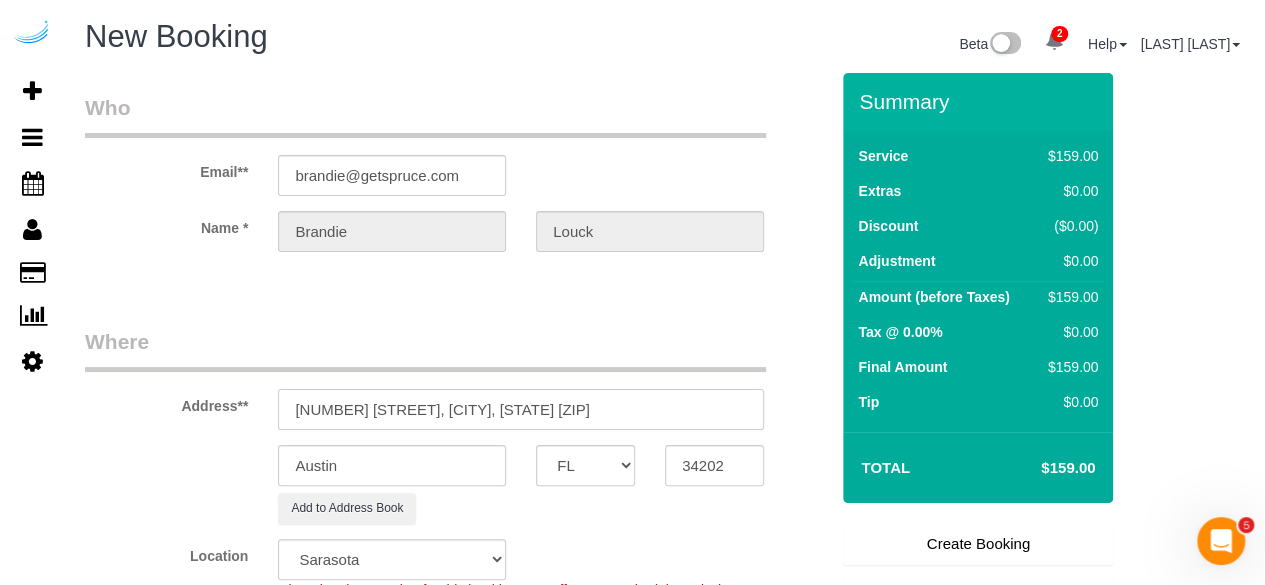 drag, startPoint x: 566, startPoint y: 411, endPoint x: 455, endPoint y: 419, distance: 111.28792 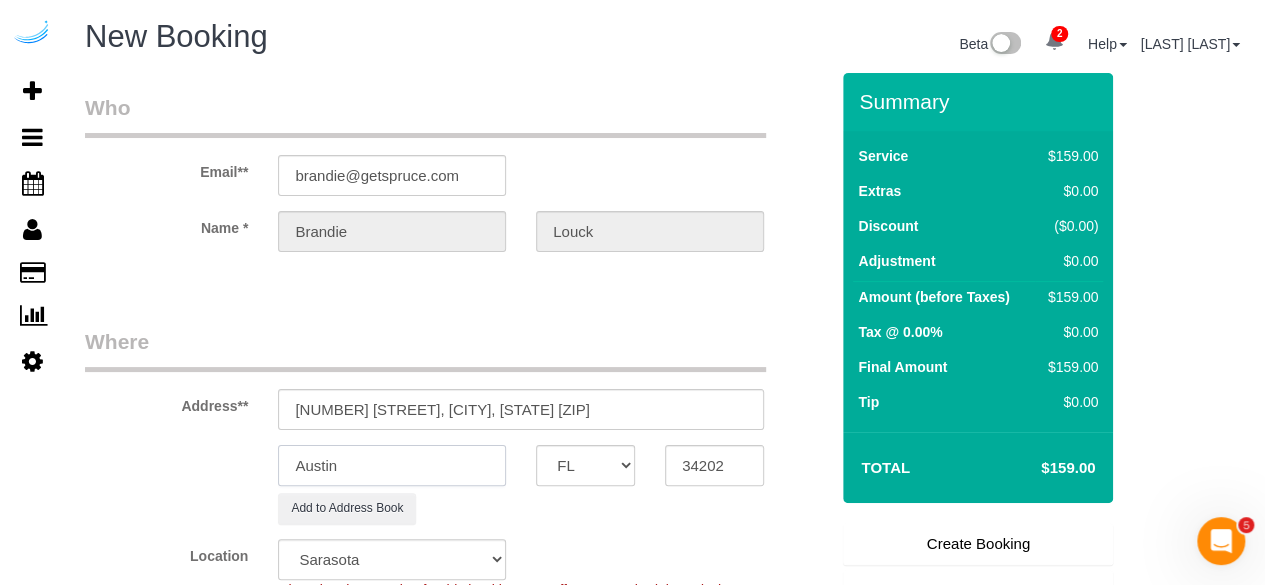 click on "Austin" at bounding box center (392, 465) 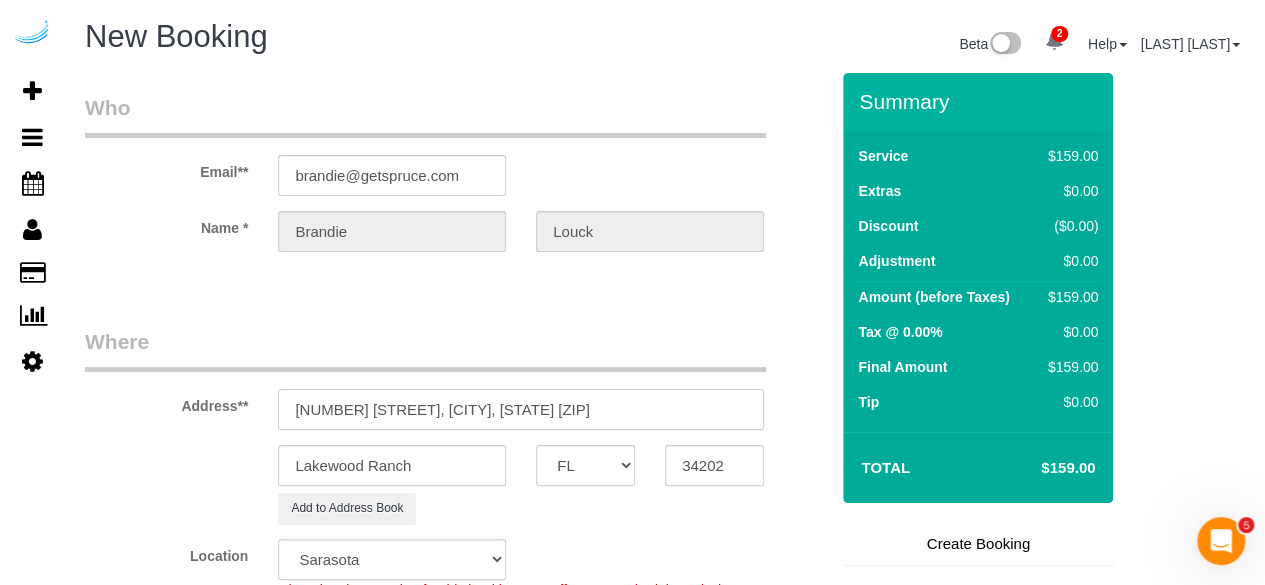 drag, startPoint x: 688, startPoint y: 443, endPoint x: 746, endPoint y: 447, distance: 58.137768 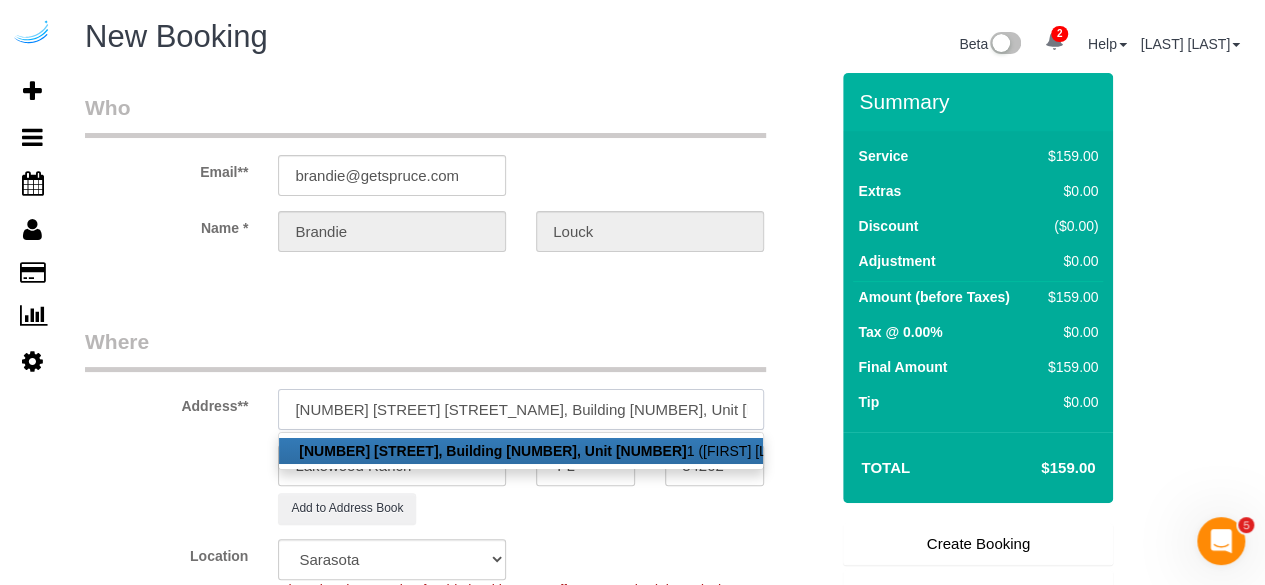 paste on "[FIRST] [LAST]" 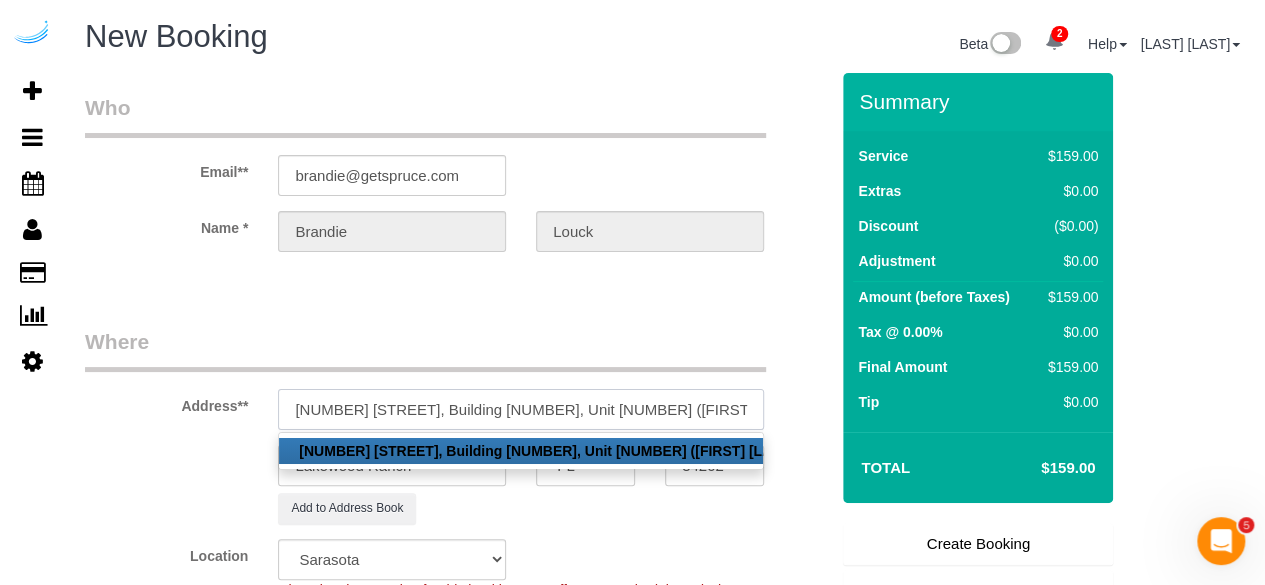 paste on "[LOCATION]" 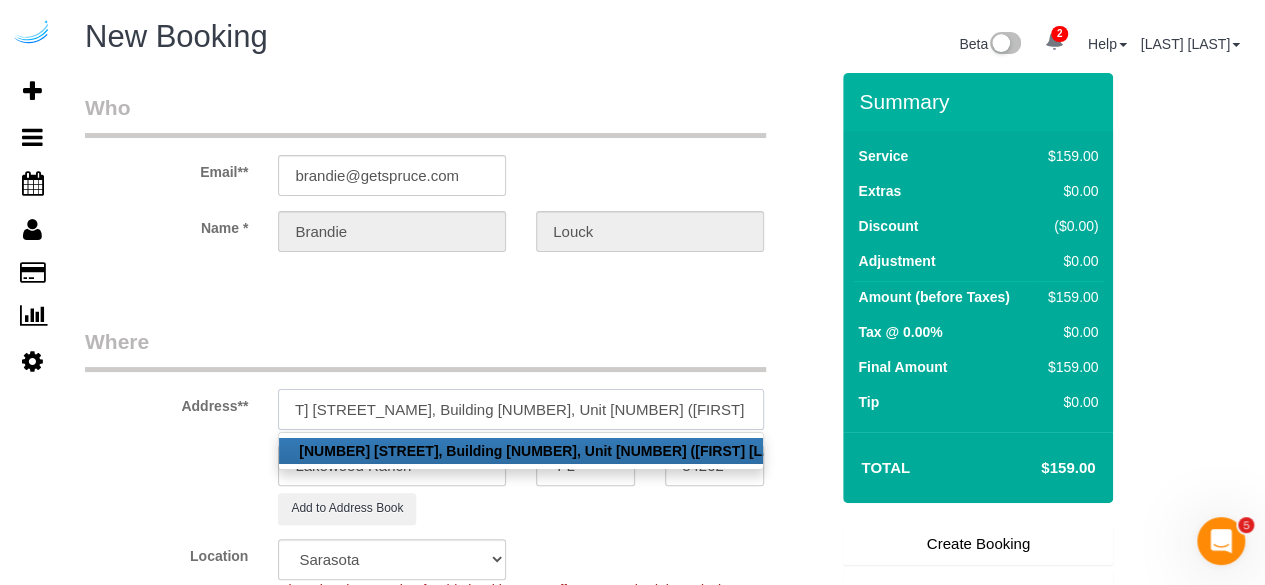 scroll, scrollTop: 0, scrollLeft: 140, axis: horizontal 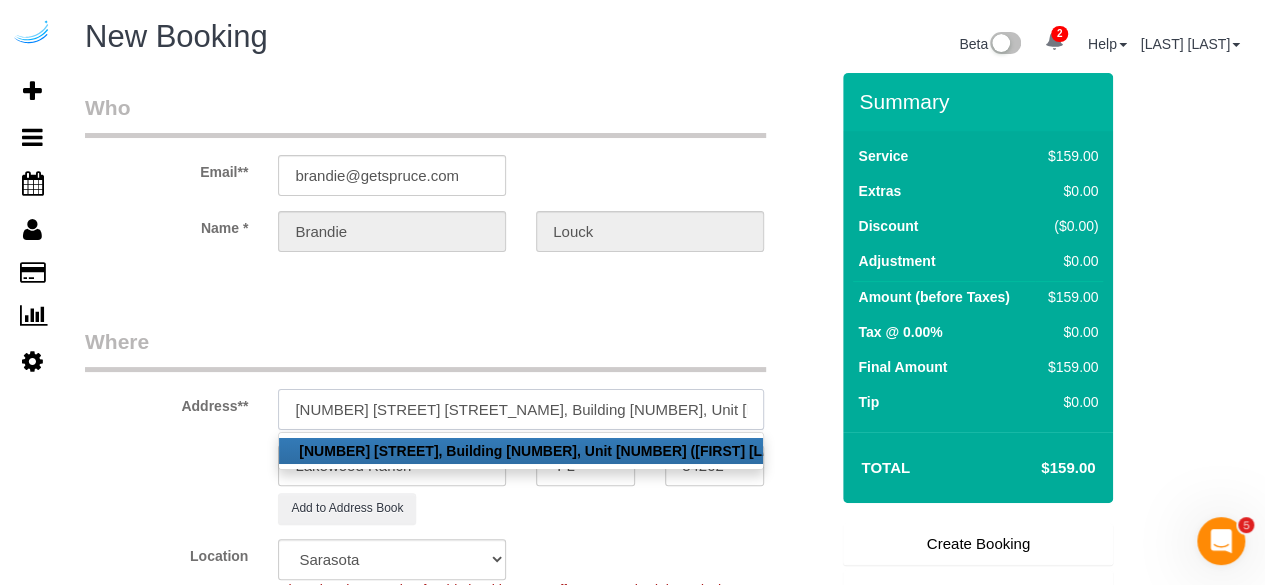 paste on "1421823" 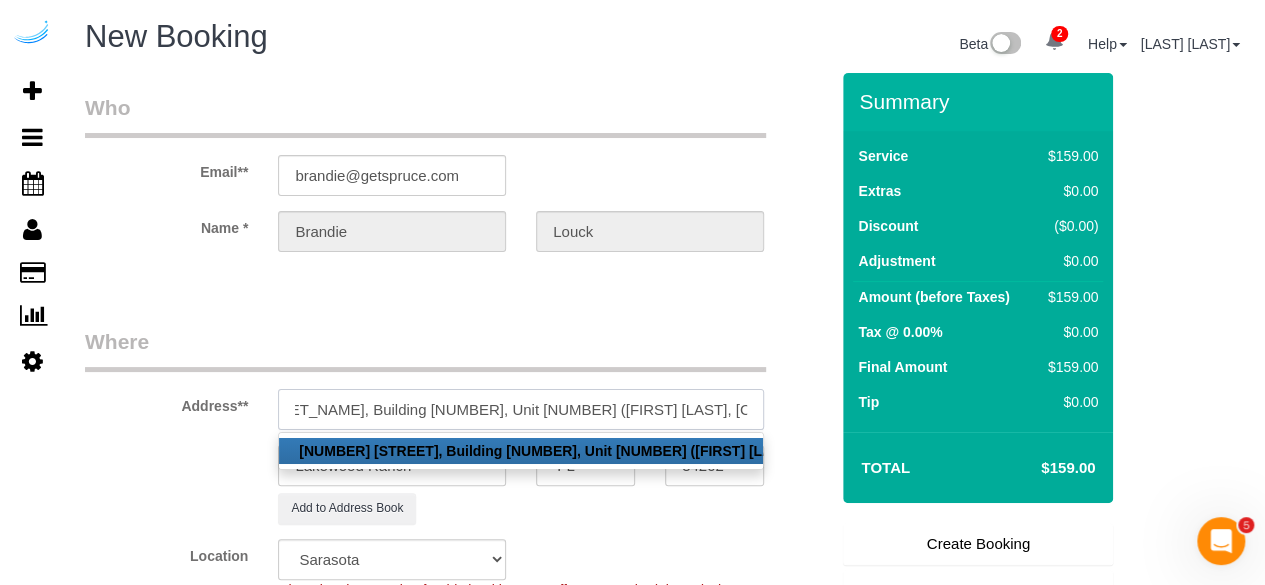scroll, scrollTop: 0, scrollLeft: 204, axis: horizontal 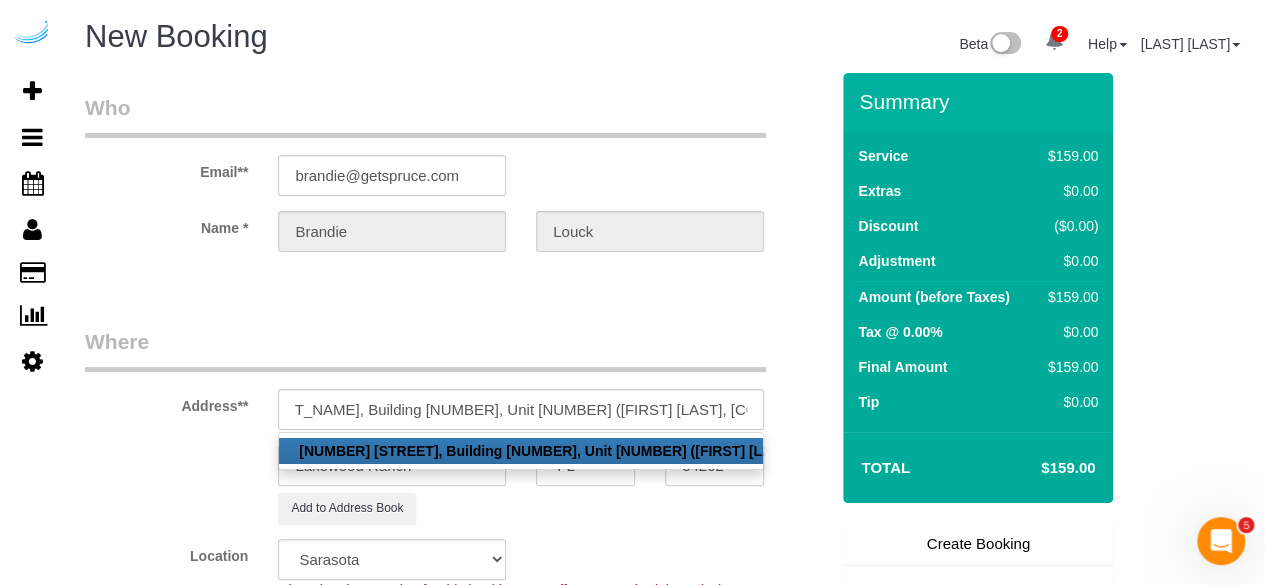 click on "Email**
[EMAIL]
Name *
[FIRST]
[LAST]
Where
Address**
[NUMBER] [STREET], Building [NUMBER], Unit [NUMBER] ([FIRST] [LAST], Brea Lakewood Ranch , [NUMBER])
[NUMBER] [STREET], Building [NUMBER], Unit [NUMBER] ([FIRST] [LAST],  Brea Lakewood Ranch , [NUMBER]), [CITY], [STATE] [ZIP]
[CITY]
AK
AL
AR
AZ
CA
CO
CT
DC
DE
FL
GA
HI
IA
ID
IL
IN
KS
KY
LA" at bounding box center (456, 2223) 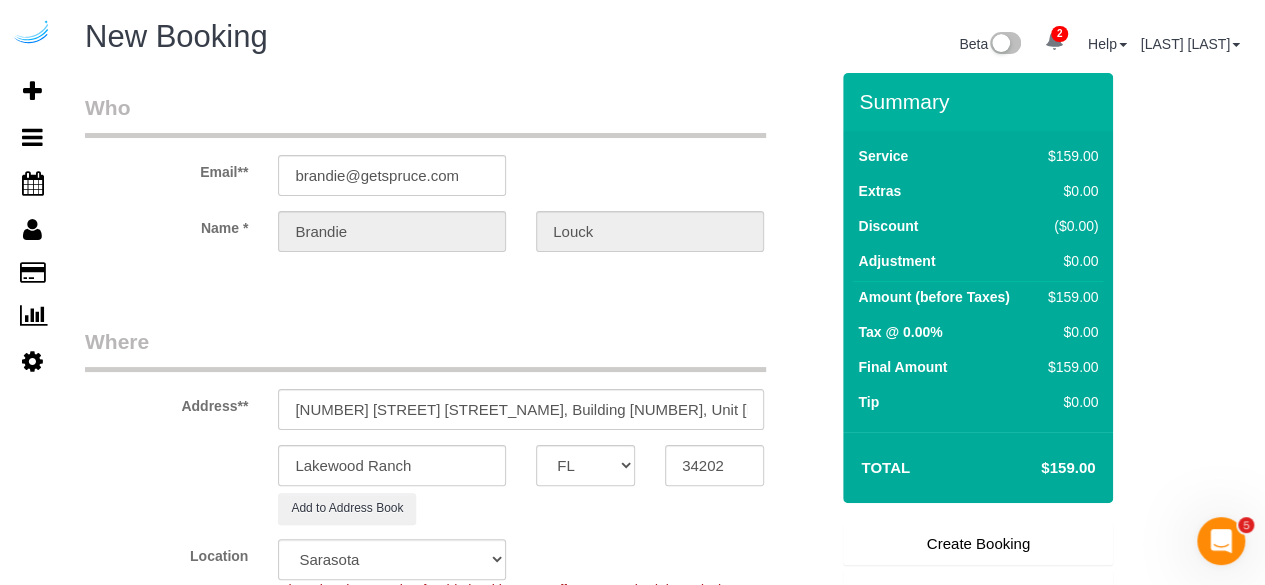 scroll, scrollTop: 200, scrollLeft: 0, axis: vertical 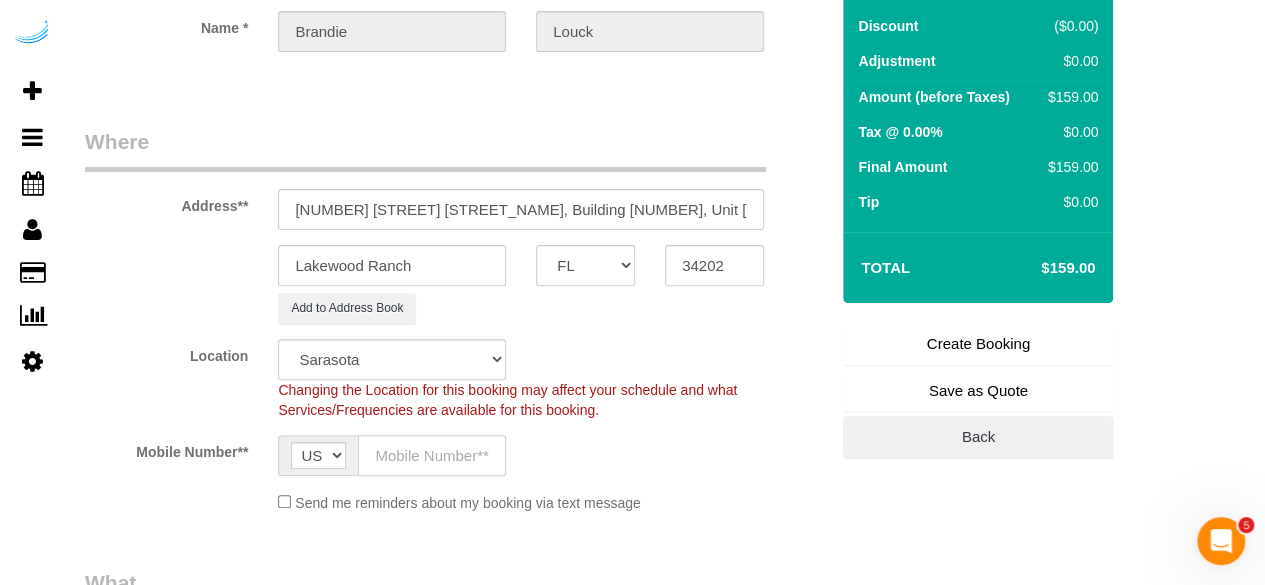 click 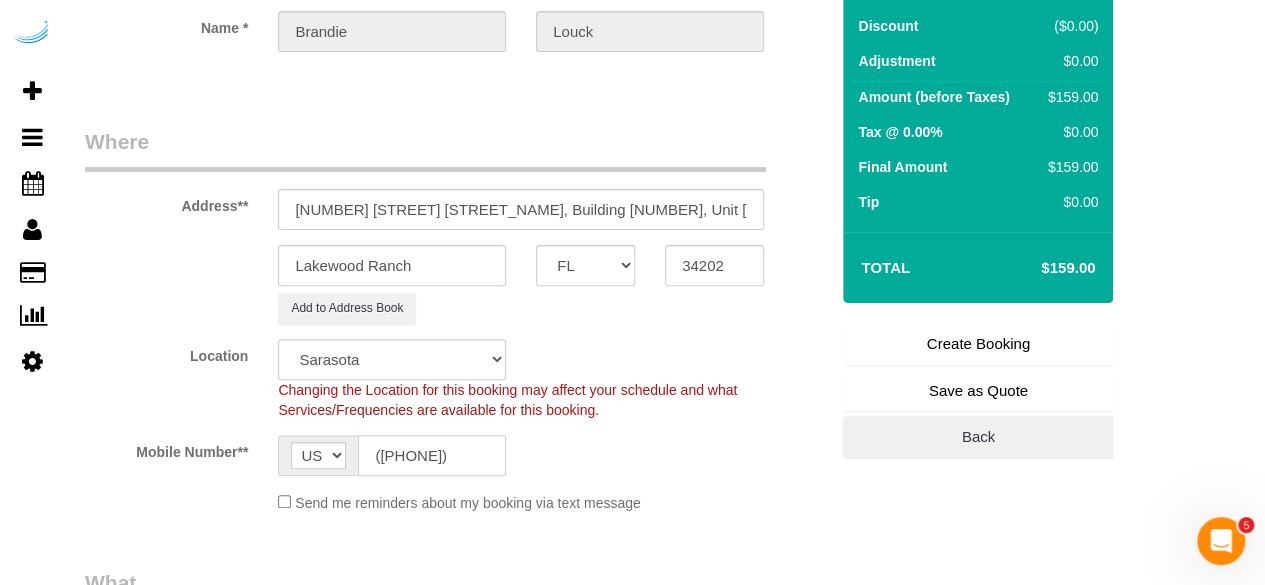scroll, scrollTop: 500, scrollLeft: 0, axis: vertical 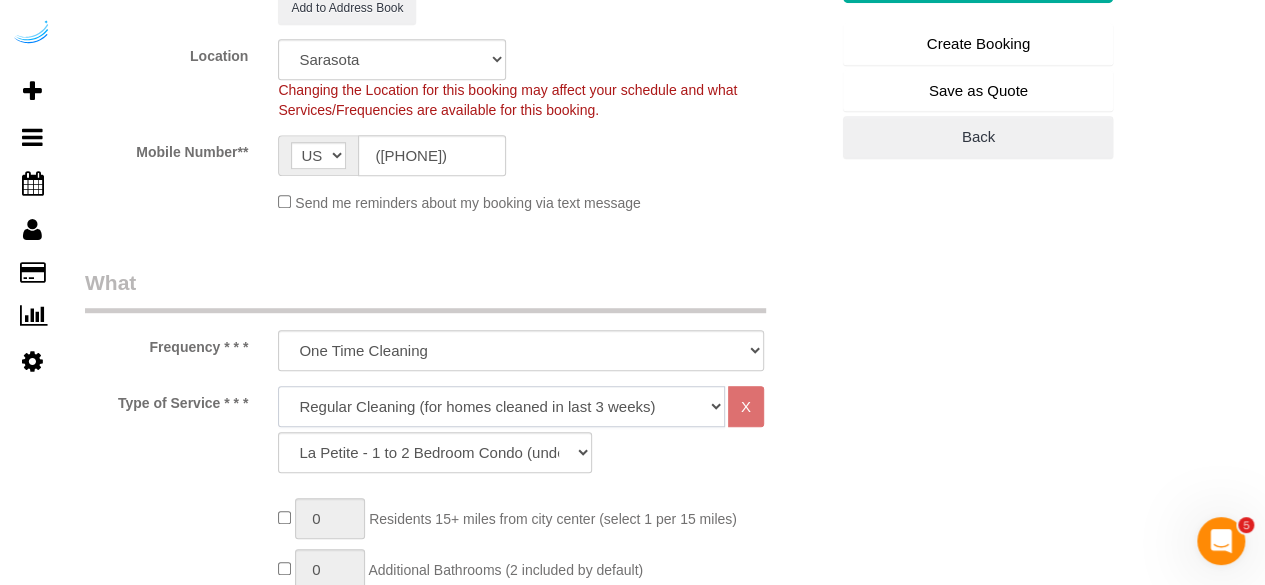 click on "Deep Cleaning (for homes that have not been cleaned in 3+ weeks) Spruce Regular Cleaning (for homes cleaned in last 3 weeks) Moving Cleanup (to clean home for new tenants) Post Construction Cleaning Vacation Rental Cleaning Hourly" 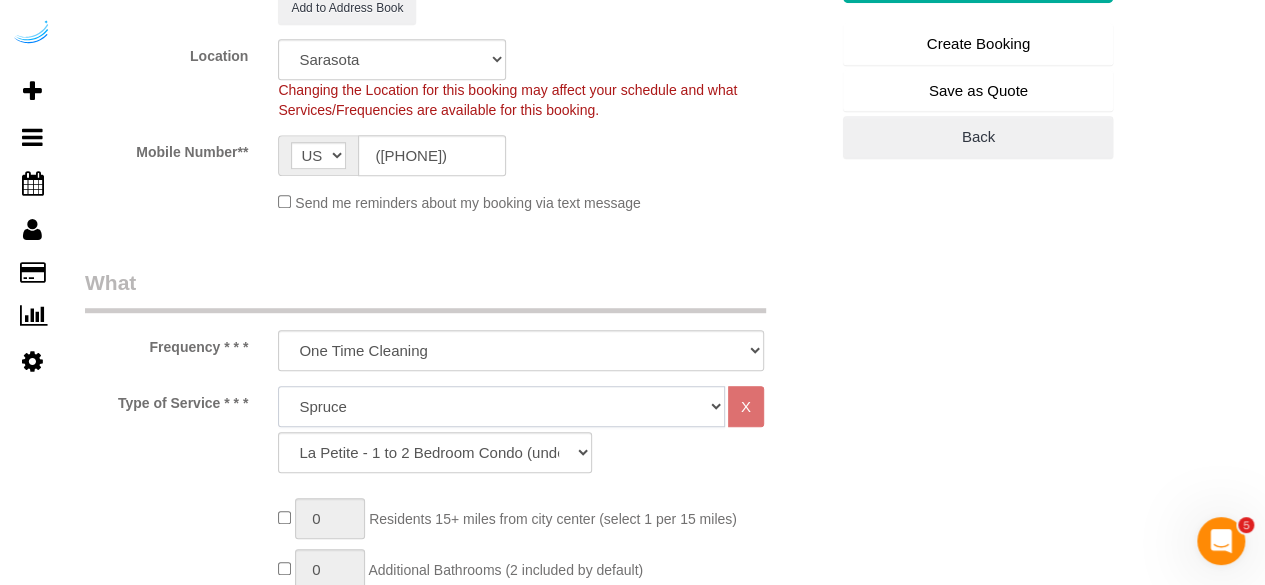 click on "Deep Cleaning (for homes that have not been cleaned in 3+ weeks) Spruce Regular Cleaning (for homes cleaned in last 3 weeks) Moving Cleanup (to clean home for new tenants) Post Construction Cleaning Vacation Rental Cleaning Hourly" 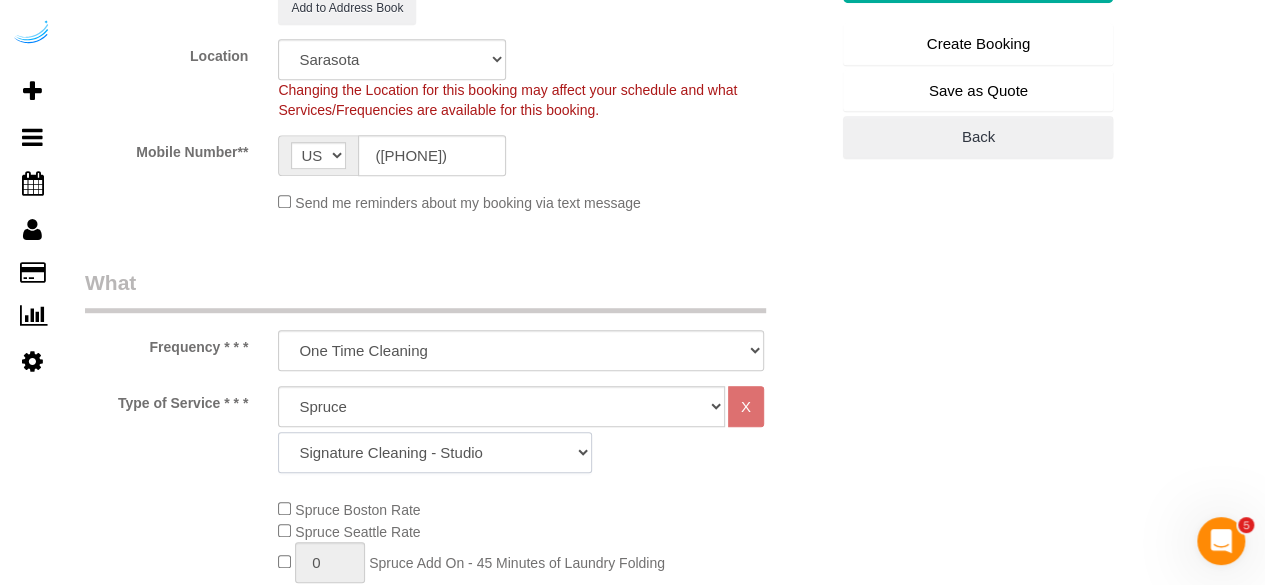 drag, startPoint x: 440, startPoint y: 451, endPoint x: 440, endPoint y: 437, distance: 14 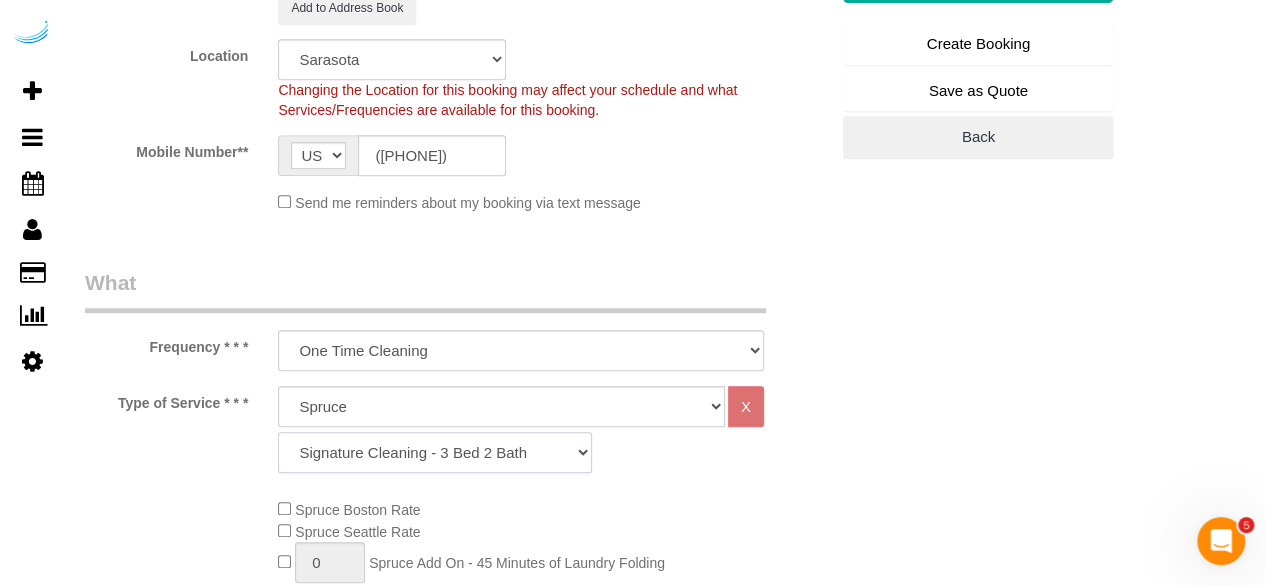 click on "Signature Cleaning - Studio Signature Cleaning - 1 Bed 1 Bath Signature Cleaning - 1 Bed 1.5 Bath Signature Cleaning - 1 Bed 1 Bath + Study Signature Cleaning - 1 Bed 2 Bath Signature Cleaning - 2 Bed 1 Bath Signature Cleaning - 2 Bed 2 Bath Signature Cleaning - 2 Bed 2.5 Bath Signature Cleaning - 2 Bed 2 Bath + Study Signature Cleaning - 3 Bed 2 Bath Signature Cleaning - 3 Bed 3 Bath Signature Cleaning - 4 Bed 2 Bath Signature Cleaning - 4 Bed 4 Bath Signature Cleaning - 5 Bed 4 Bath Signature Cleaning - 5 Bed 5 Bath Signature Cleaning - 6 Bed 6 Bath Premium Cleaning - Studio Premium Cleaning - 1 Bed 1 Bath Premium Cleaning - 1 Bed 1.5 Bath Premium Cleaning - 1 Bed 1 Bath + Study Premium Cleaning - 1 Bed 2 Bath Premium Cleaning - 2 Bed 1 Bath Premium Cleaning - 2 Bed 2 Bath Premium Cleaning - 2 Bed 2.5 Bath Premium Cleaning - 2 Bed 2 Bath + Study Premium Cleaning - 3 Bed 2 Bath Premium Cleaning - 3 Bed 3 Bath Premium Cleaning - 4 Bed 2 Bath Premium Cleaning - 4 Bed 4 Bath Premium Cleaning - 5 Bed 4 Bath" 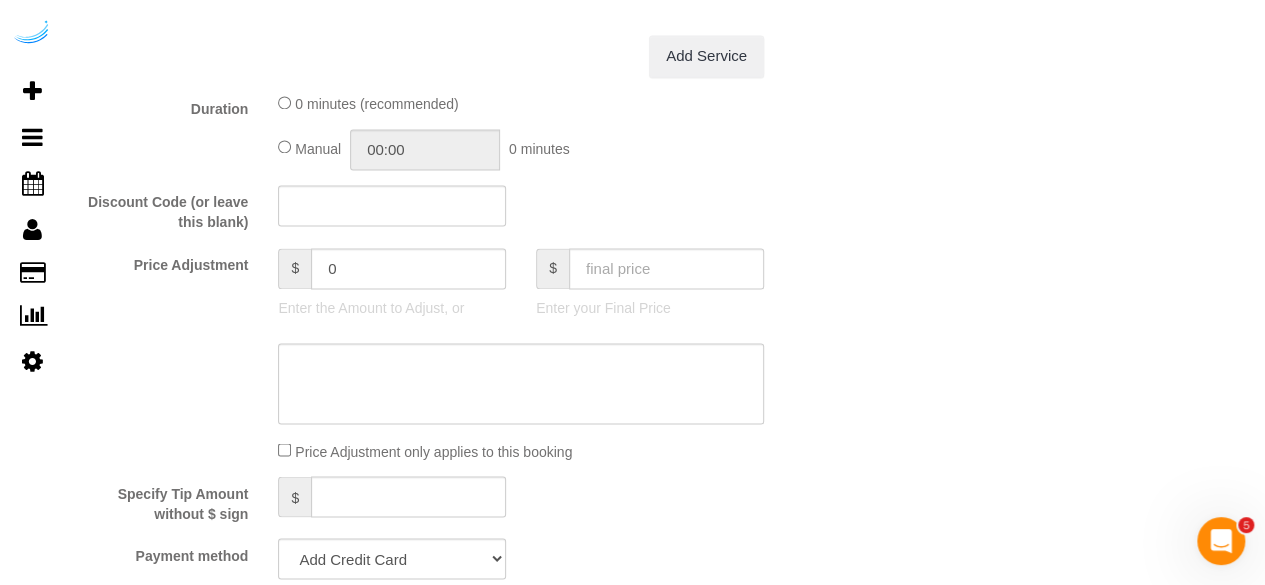 scroll, scrollTop: 1700, scrollLeft: 0, axis: vertical 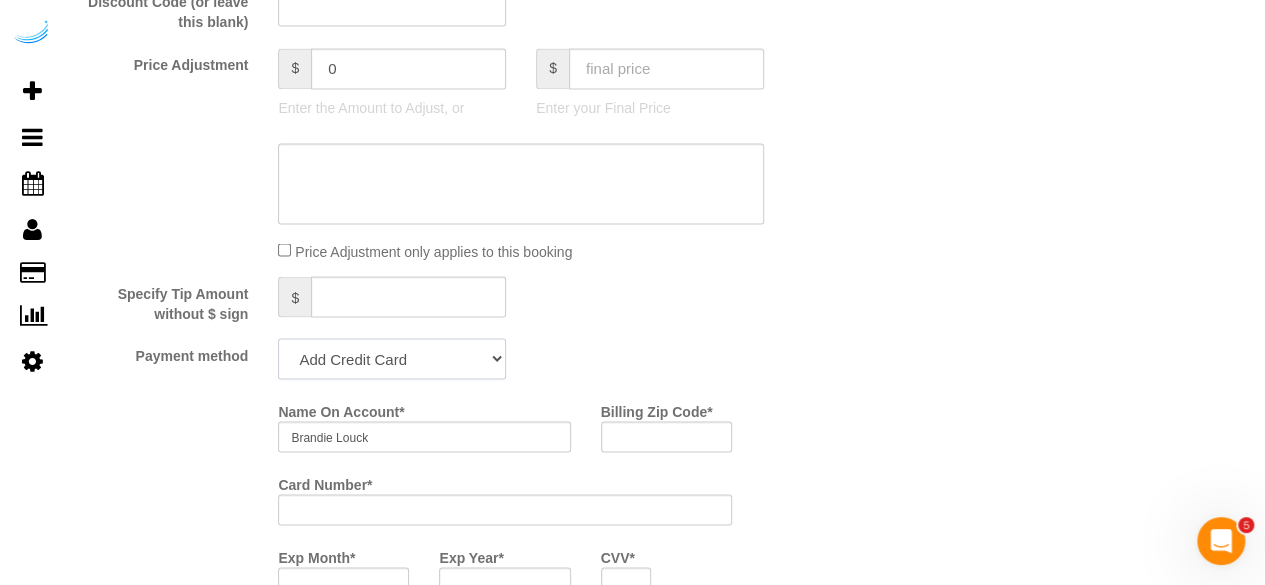 click on "Add Credit Card Cash Check Paypal" 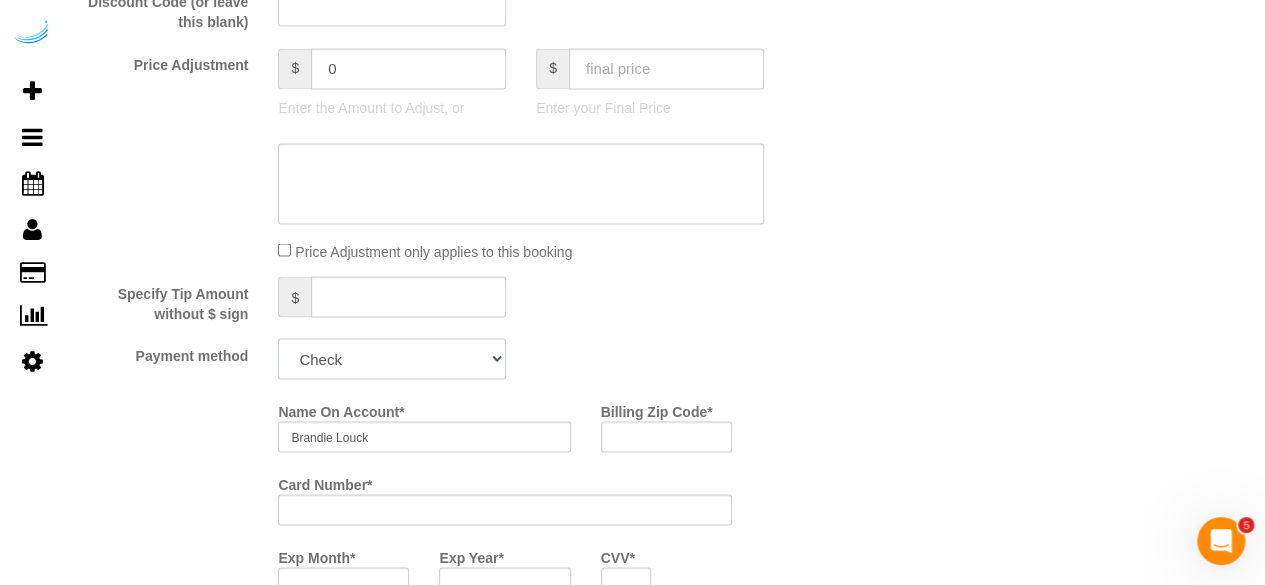 click on "Add Credit Card Cash Check Paypal" 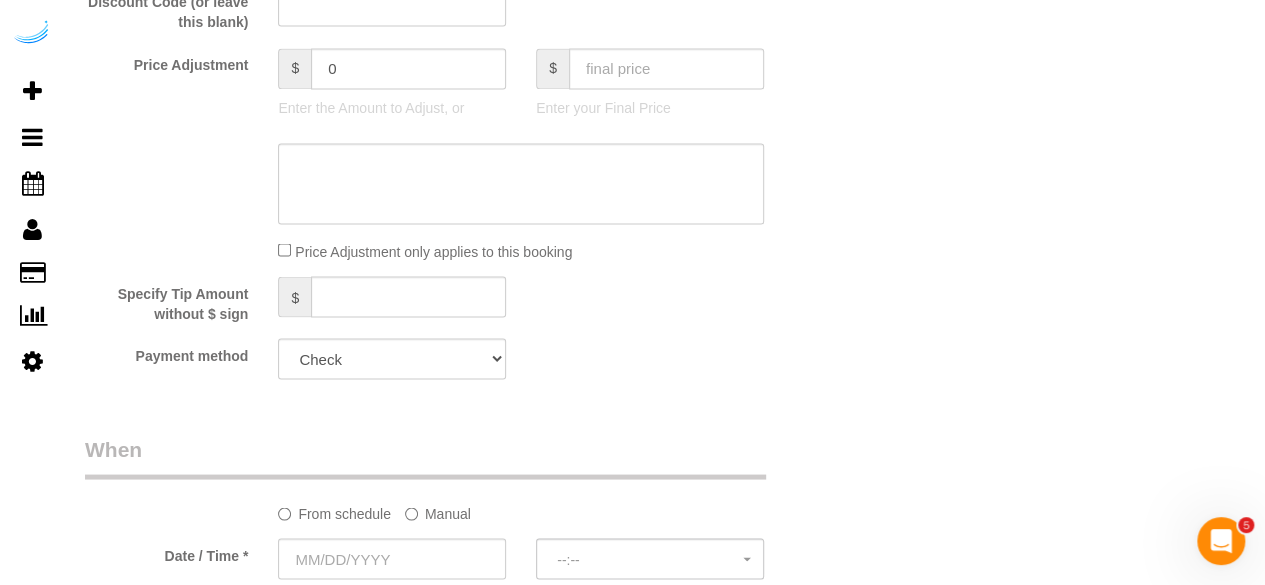 click on "Manual" 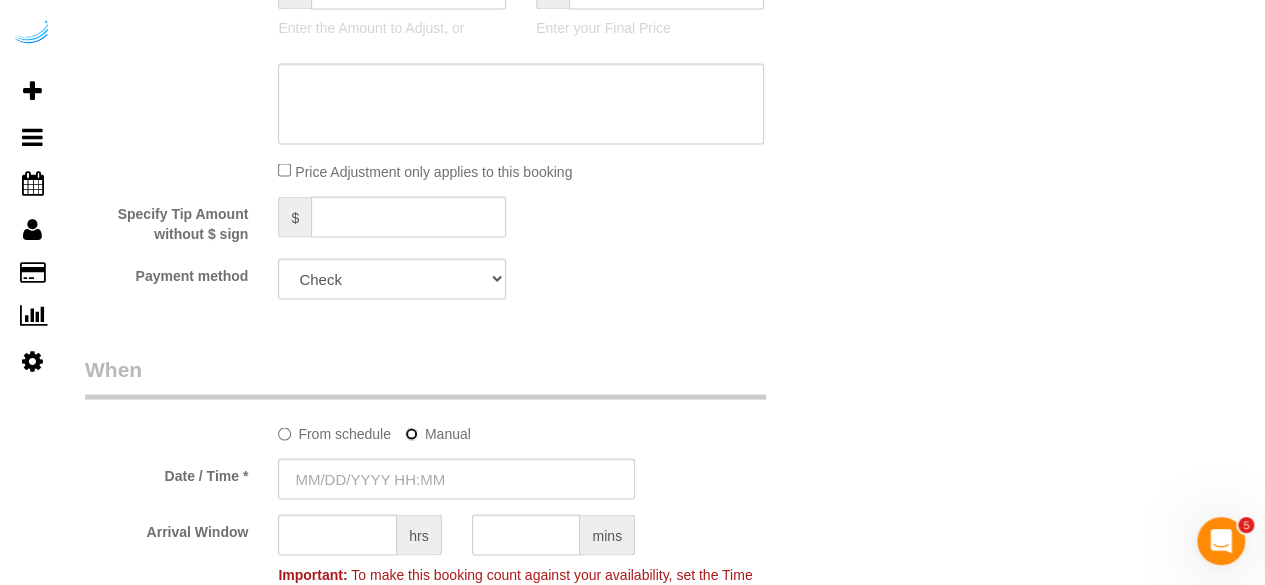 scroll, scrollTop: 1900, scrollLeft: 0, axis: vertical 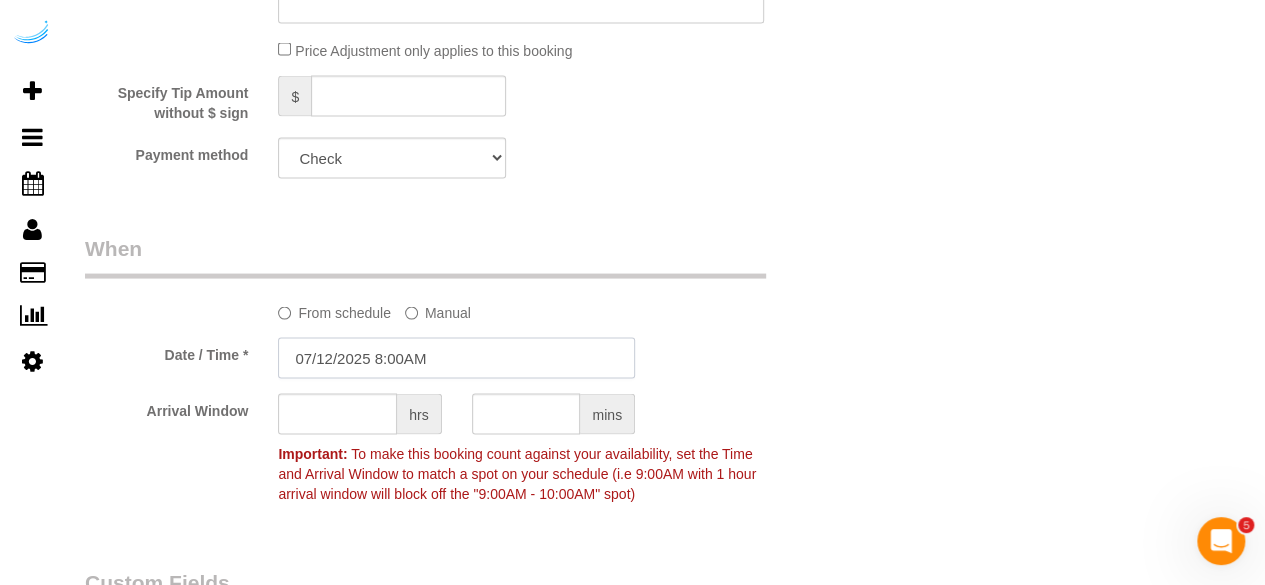 click on "07/12/2025 8:00AM" at bounding box center (456, 358) 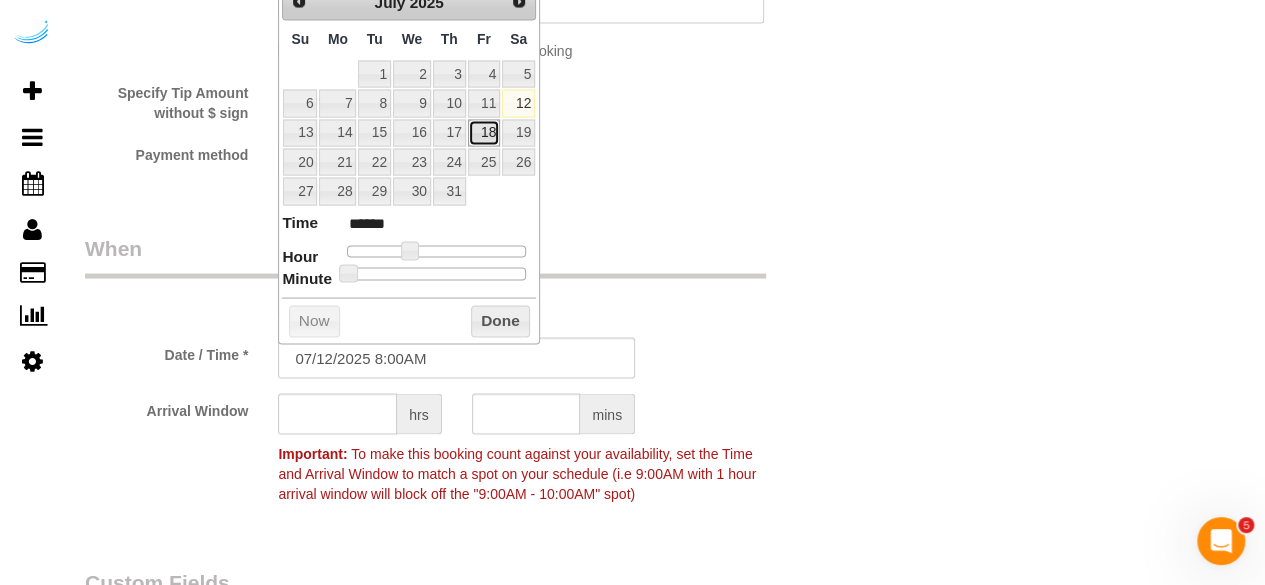 click on "18" at bounding box center [484, 133] 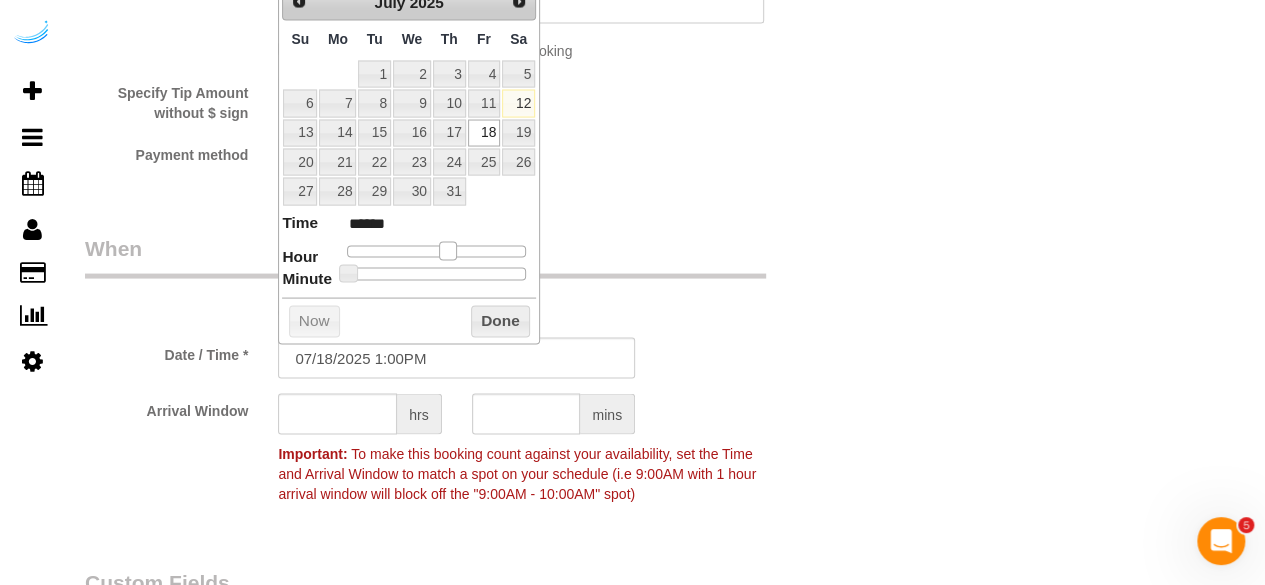 drag, startPoint x: 408, startPoint y: 247, endPoint x: 444, endPoint y: 248, distance: 36.013885 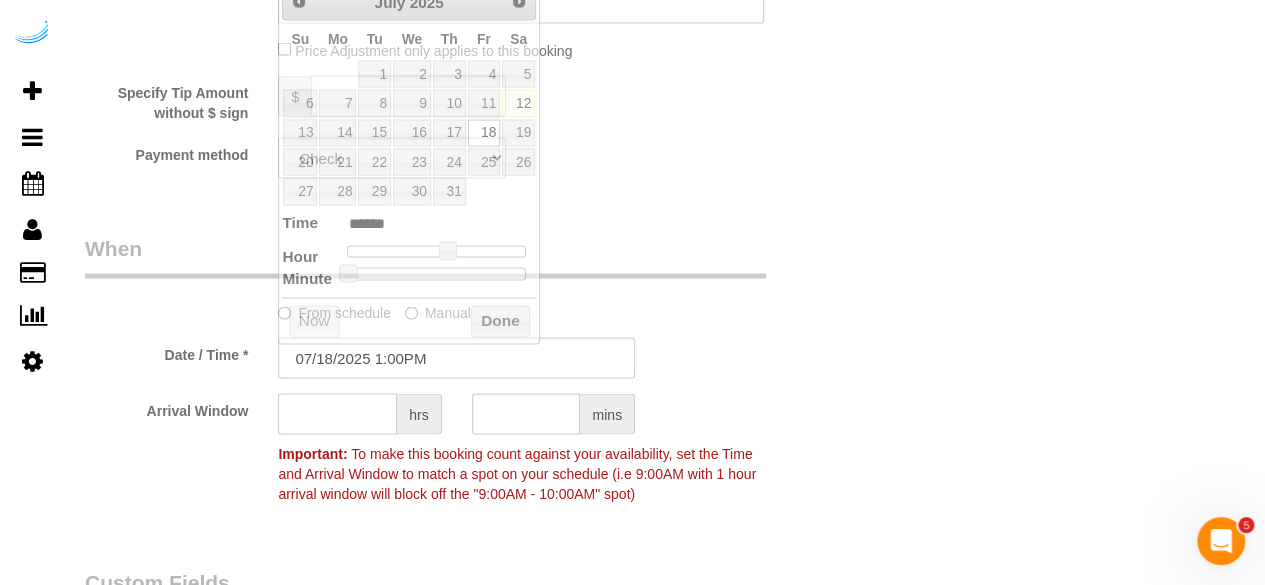 click 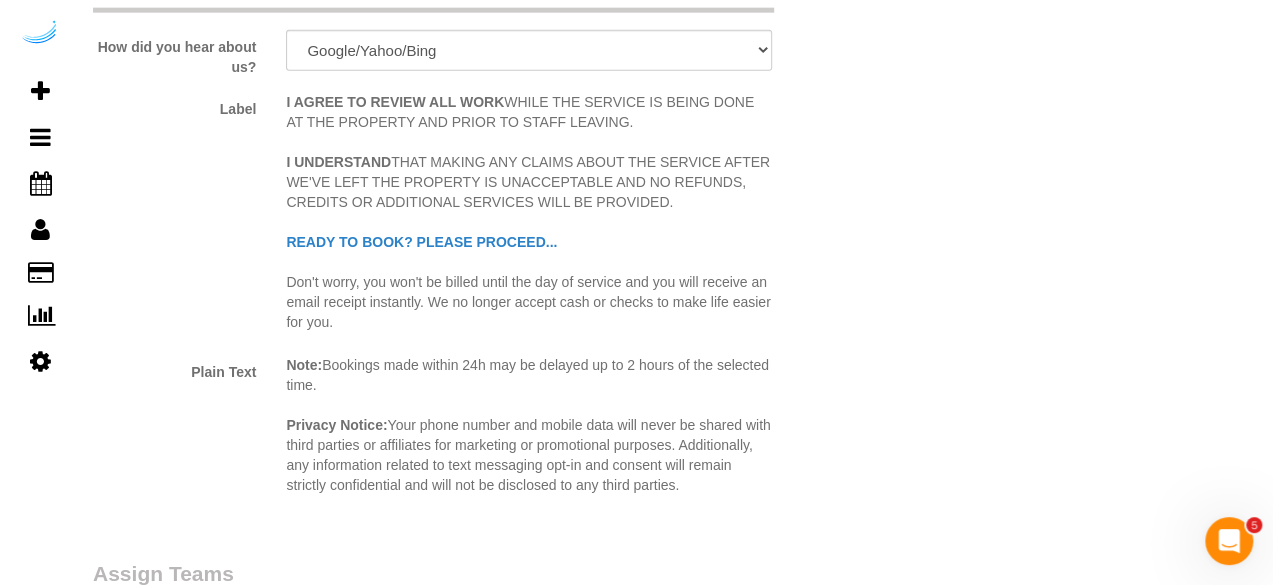 scroll, scrollTop: 2700, scrollLeft: 0, axis: vertical 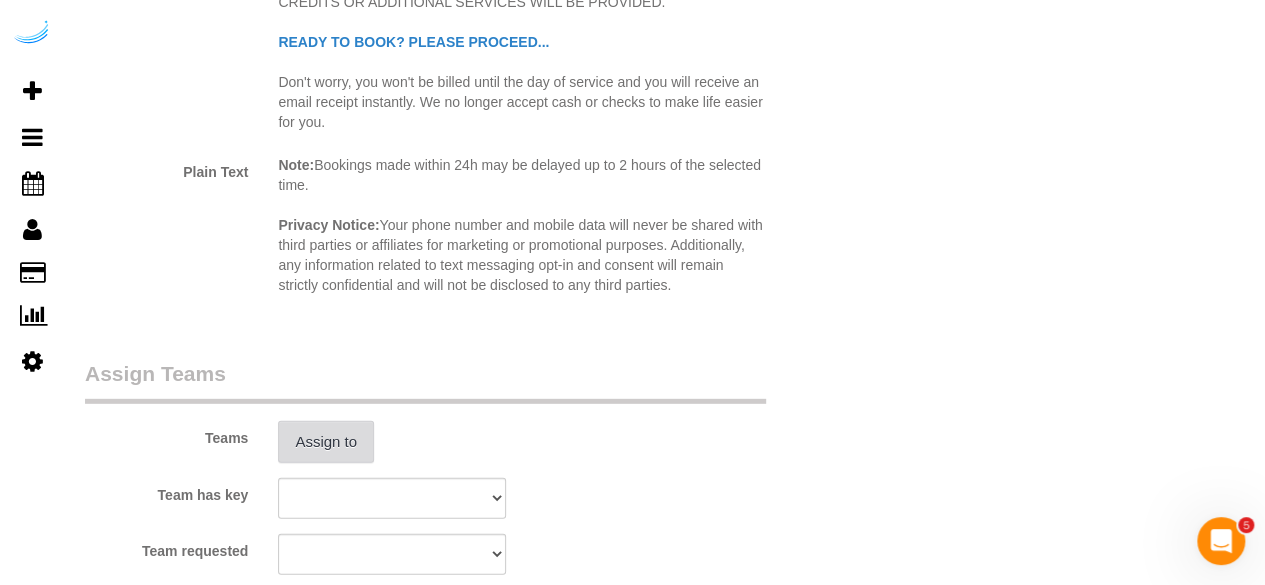 click on "Assign to" at bounding box center [326, 442] 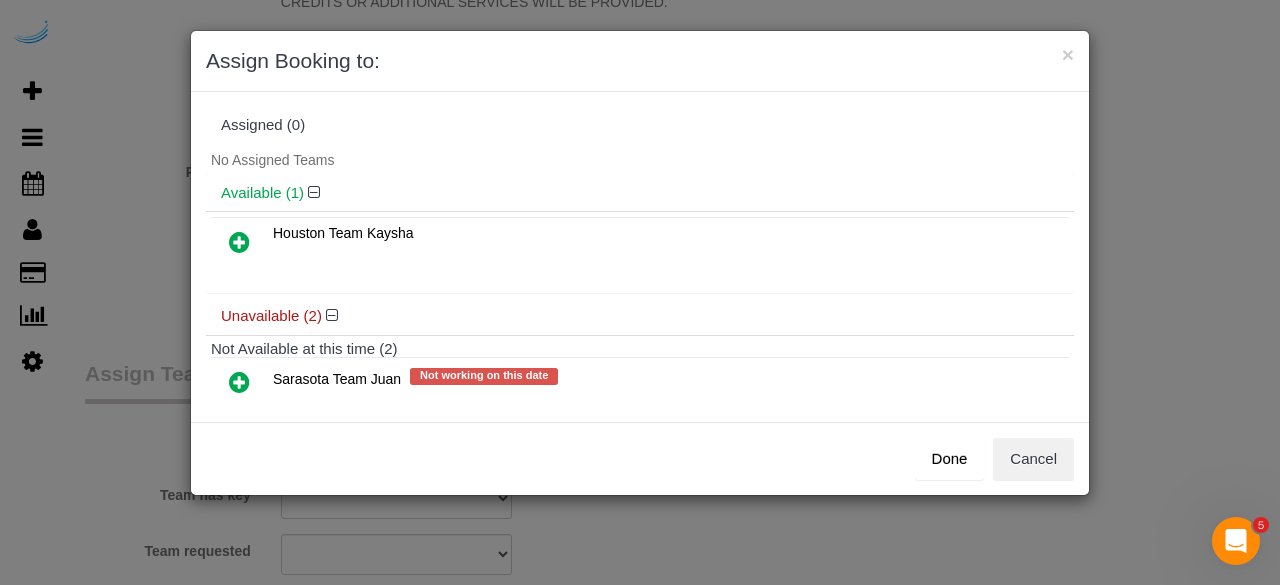 scroll, scrollTop: 89, scrollLeft: 0, axis: vertical 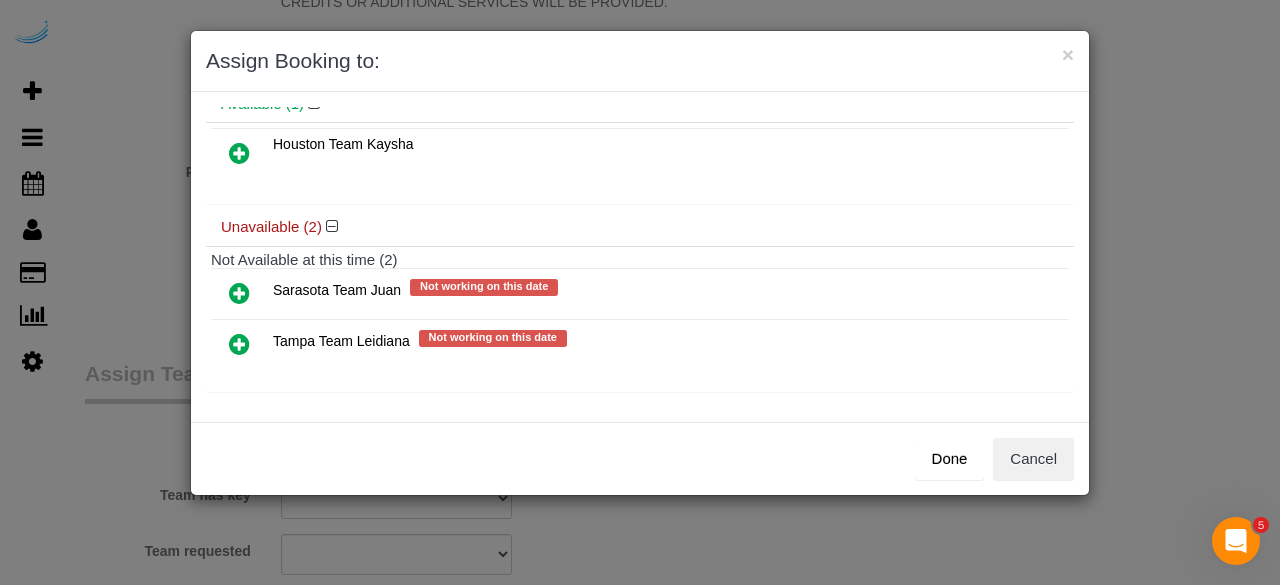 click at bounding box center [239, 293] 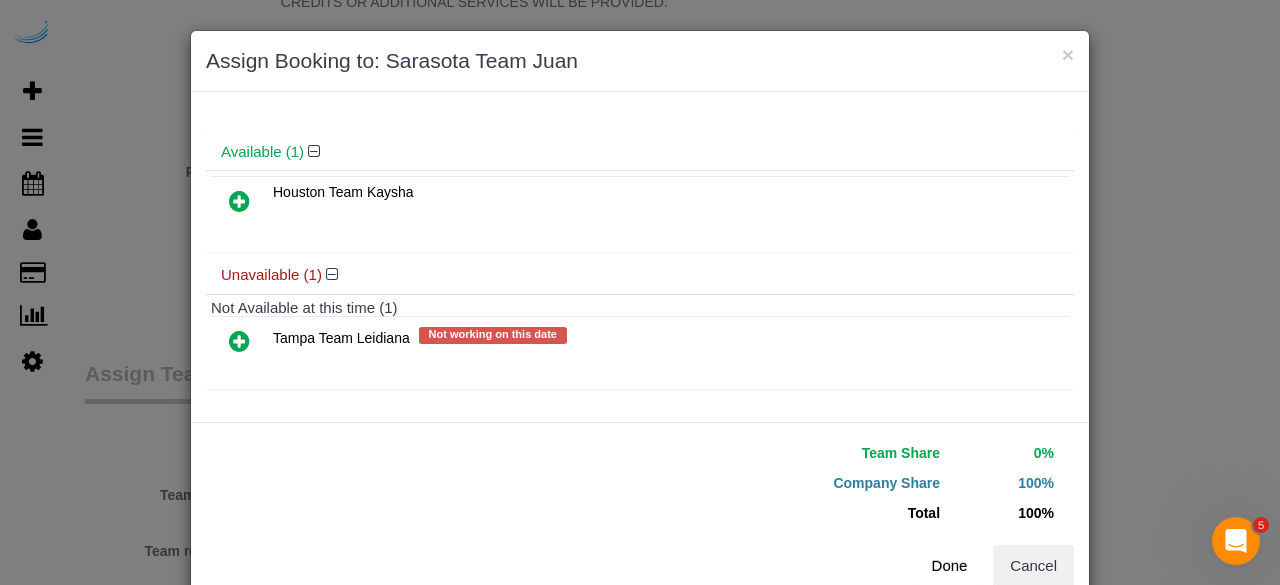 scroll, scrollTop: 86, scrollLeft: 0, axis: vertical 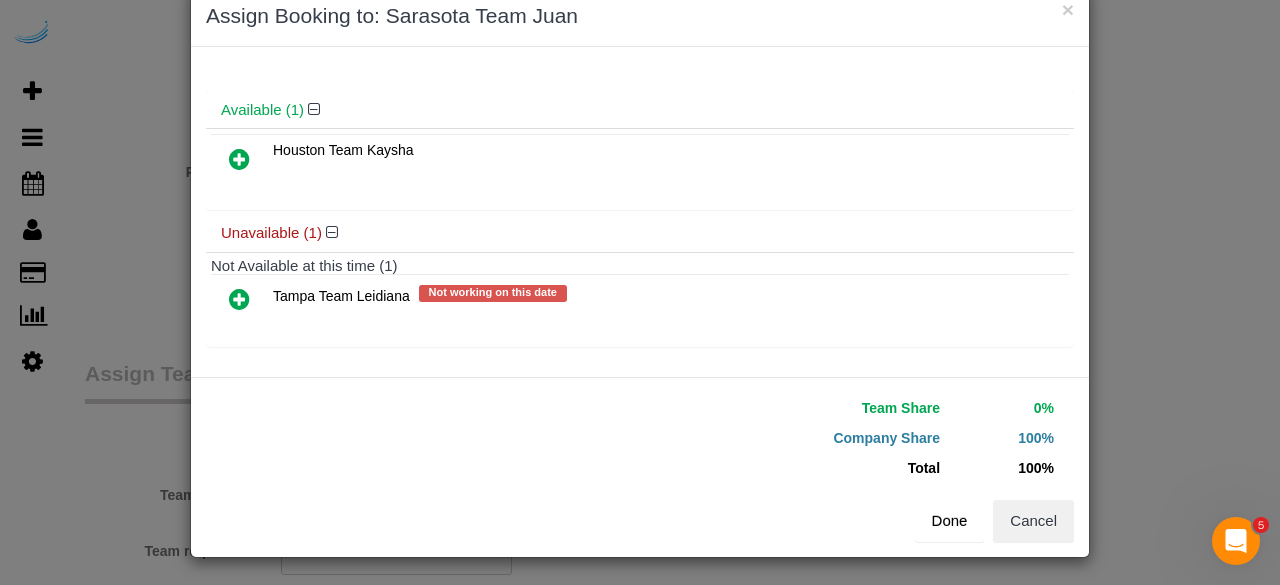 click on "Done" at bounding box center (950, 521) 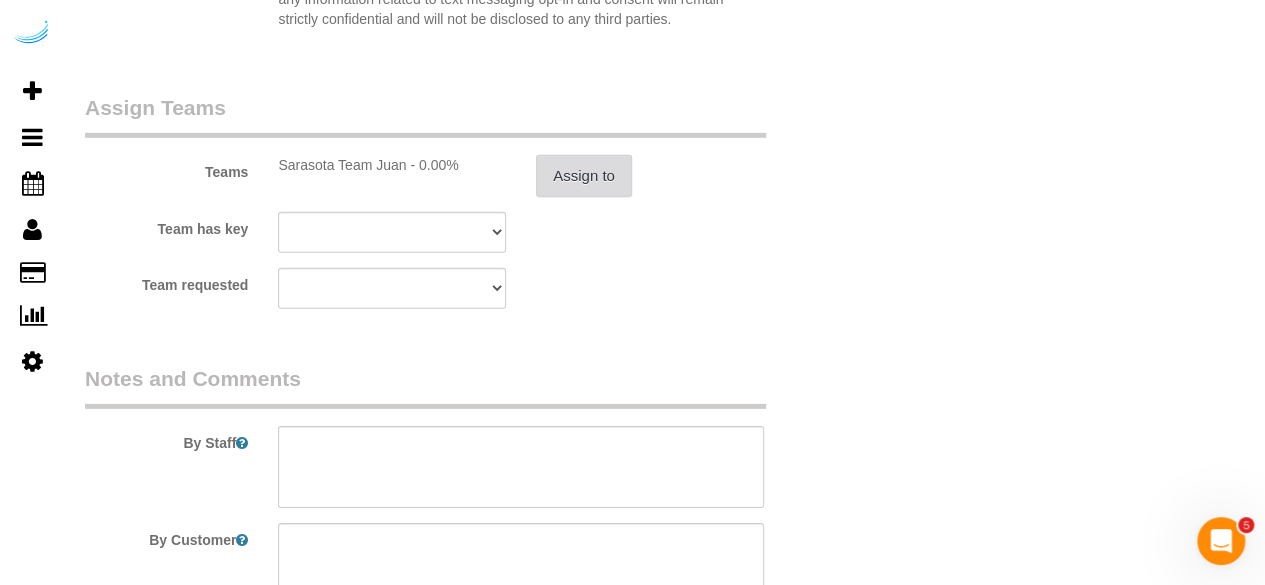 scroll, scrollTop: 3000, scrollLeft: 0, axis: vertical 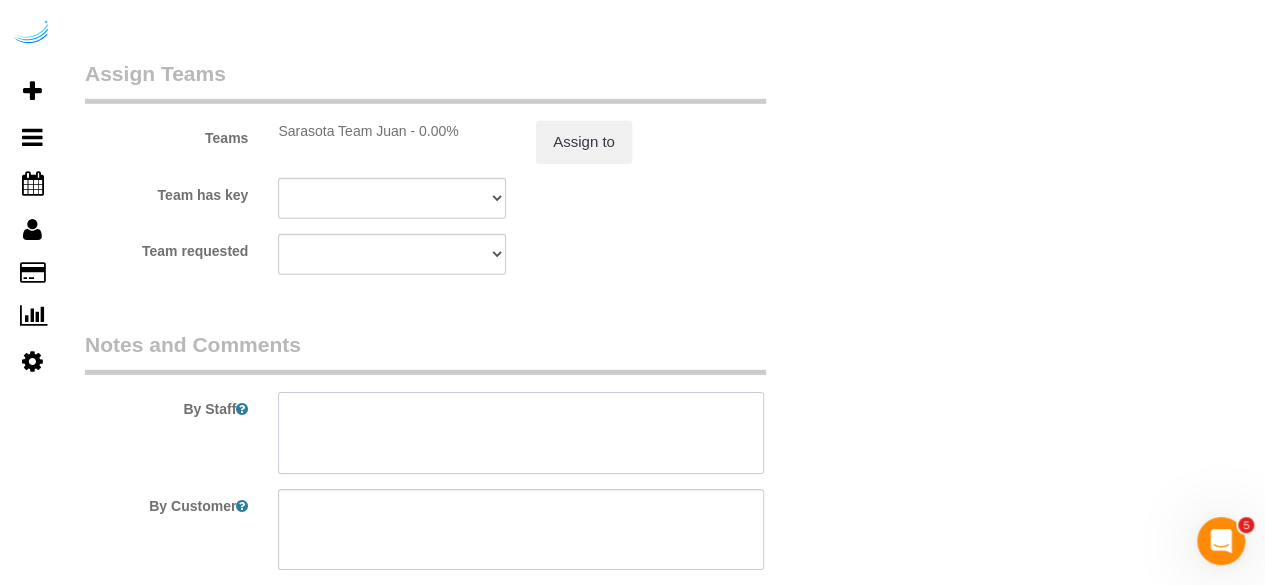 click at bounding box center (521, 433) 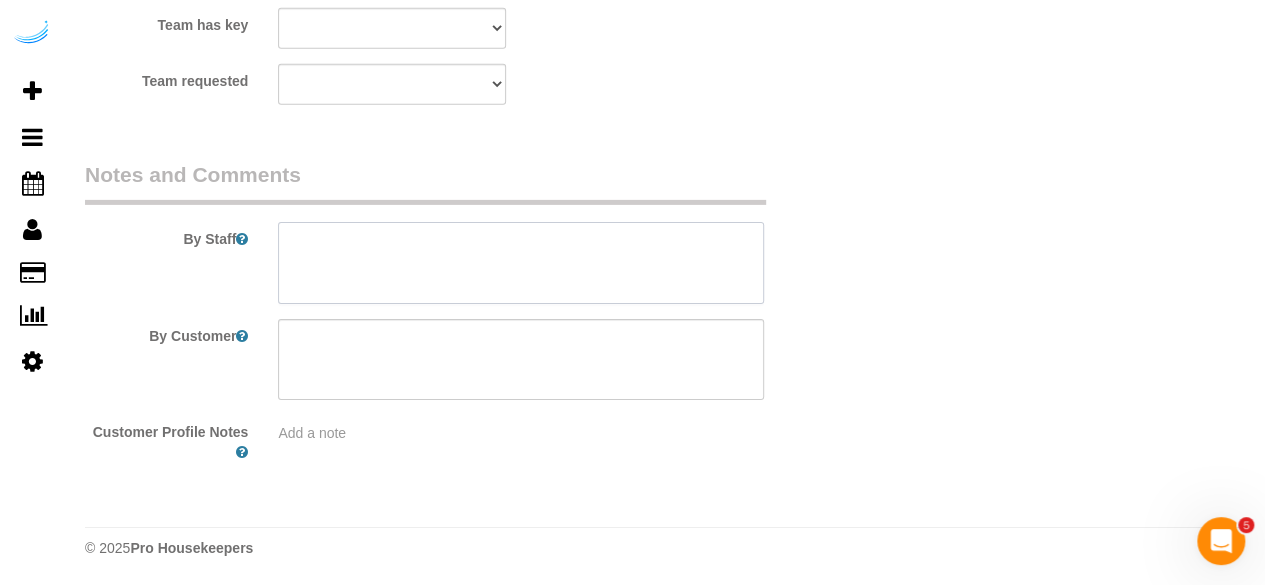 click at bounding box center [521, 263] 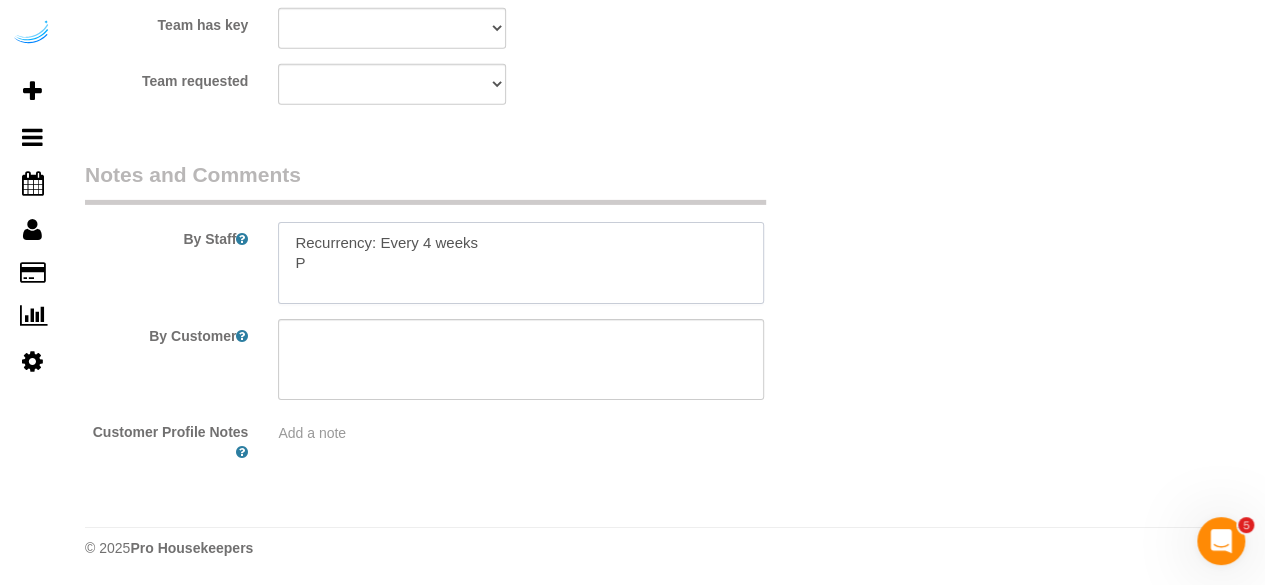 paste on "ermanent Notes:No notes from this customer.Today's Notes:No notes from this service.
Entry Method: Someone will be home
Details:
Knock on door.
Additional Notes:
Housekeeping Notes:" 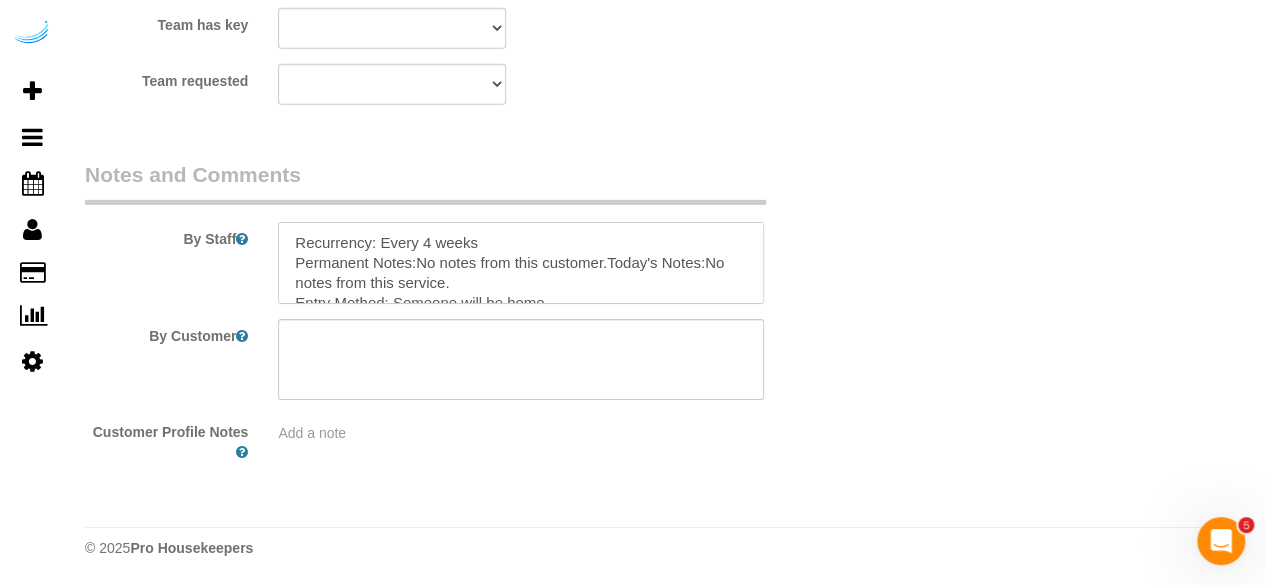 scroll, scrollTop: 128, scrollLeft: 0, axis: vertical 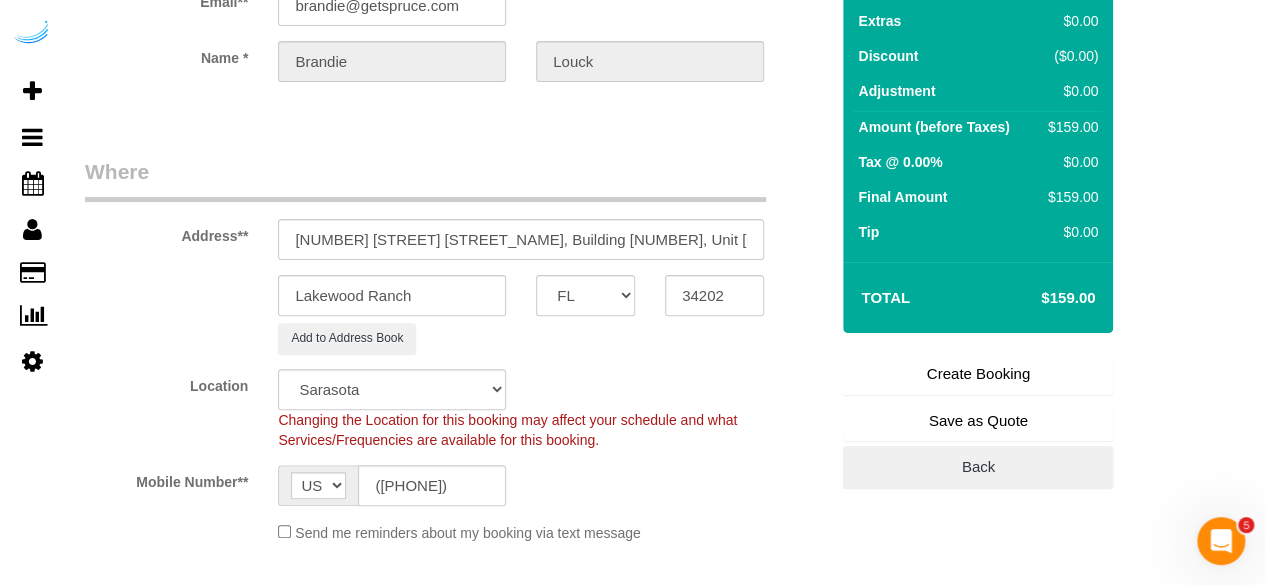 click on "Create Booking" at bounding box center (978, 374) 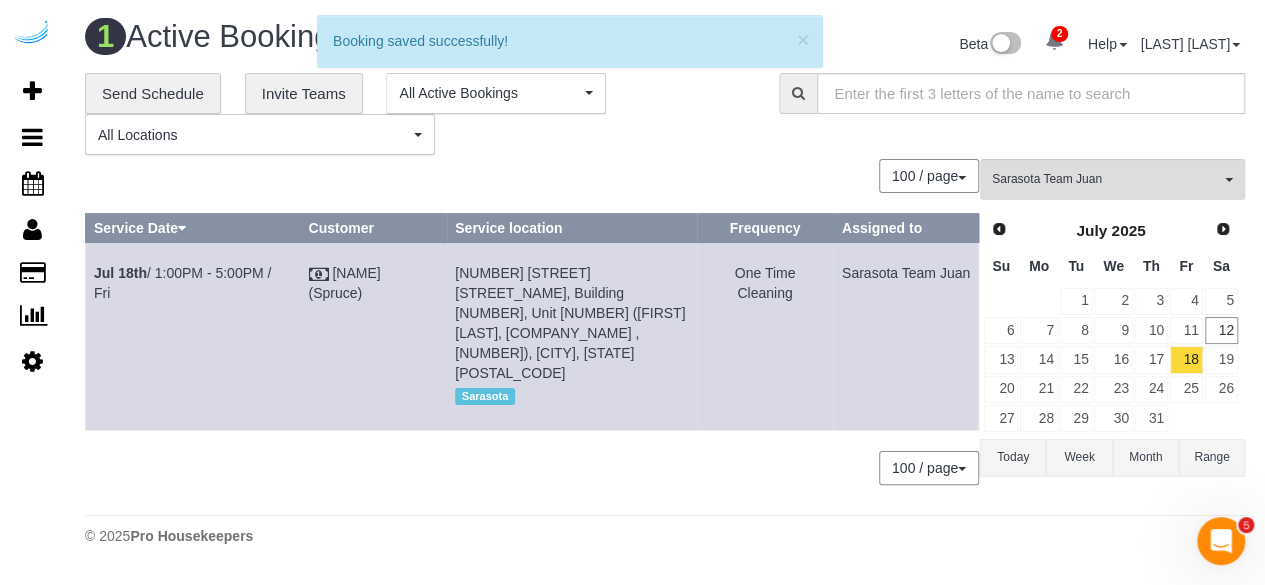 scroll, scrollTop: 0, scrollLeft: 0, axis: both 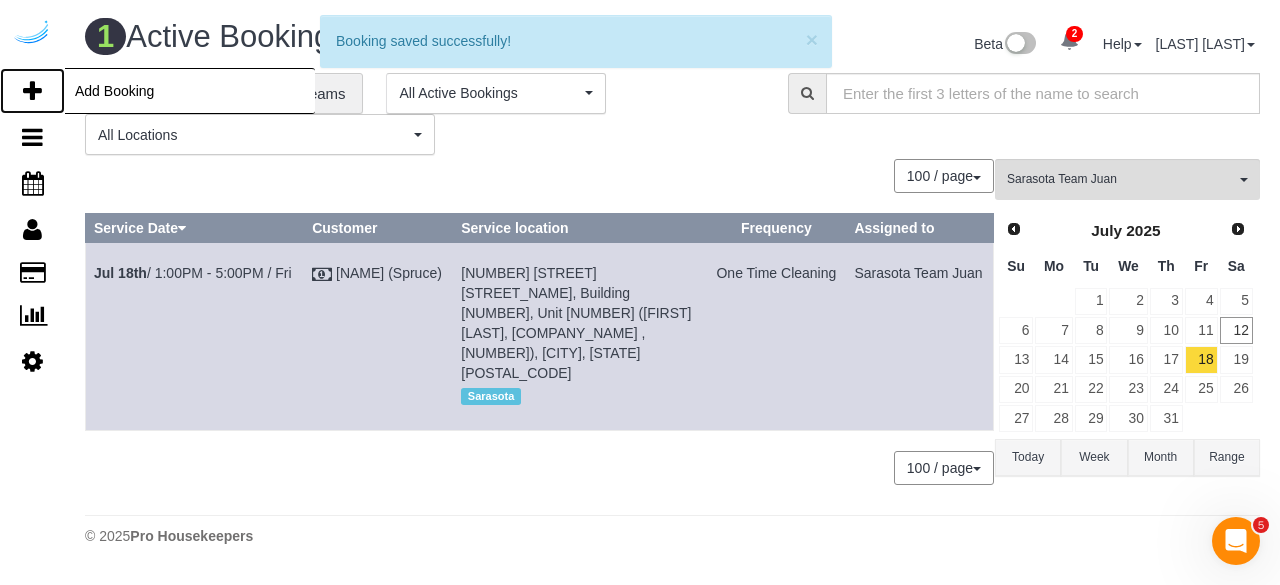 click on "Add Booking" at bounding box center (32, 91) 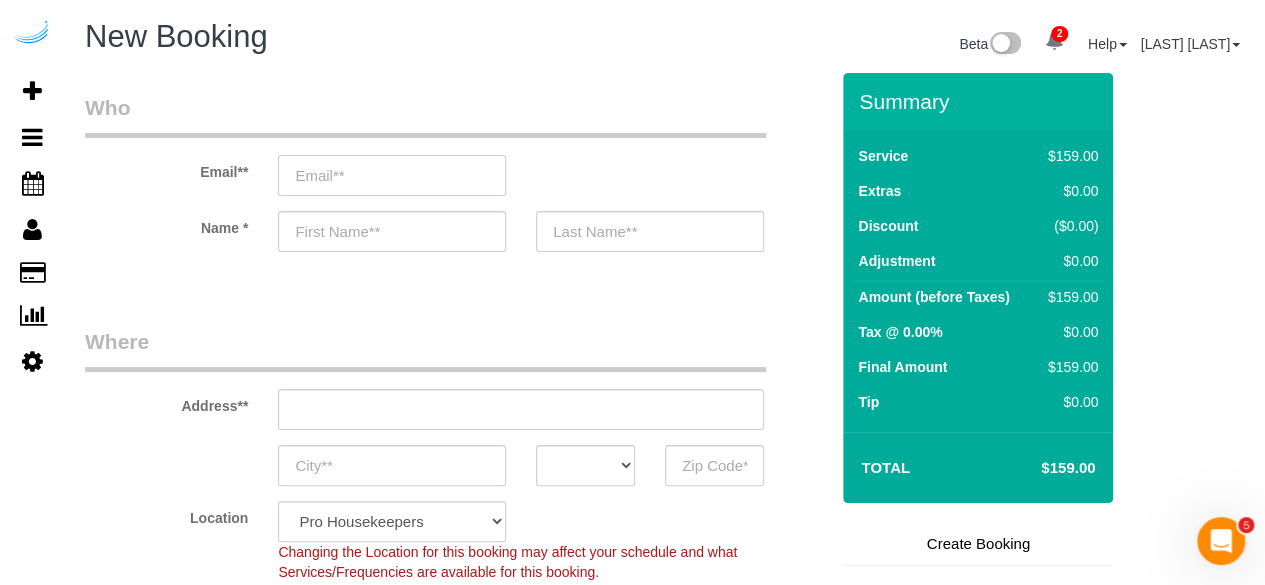 click at bounding box center (392, 175) 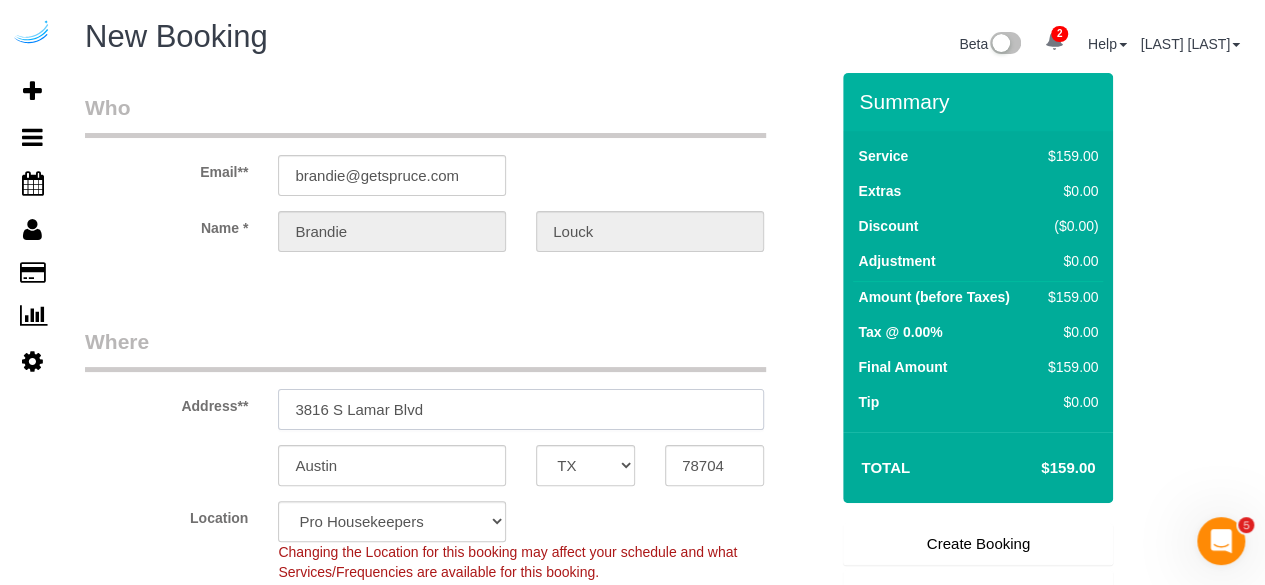 click on "3816 S Lamar Blvd" at bounding box center [521, 409] 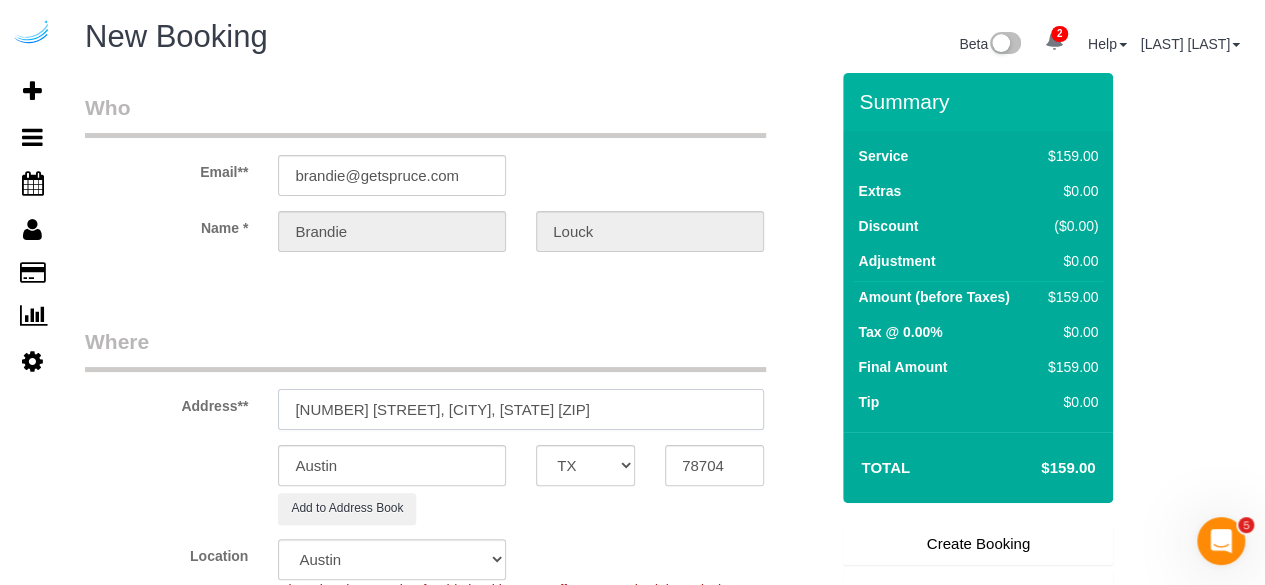 drag, startPoint x: 520, startPoint y: 411, endPoint x: 615, endPoint y: 408, distance: 95.047356 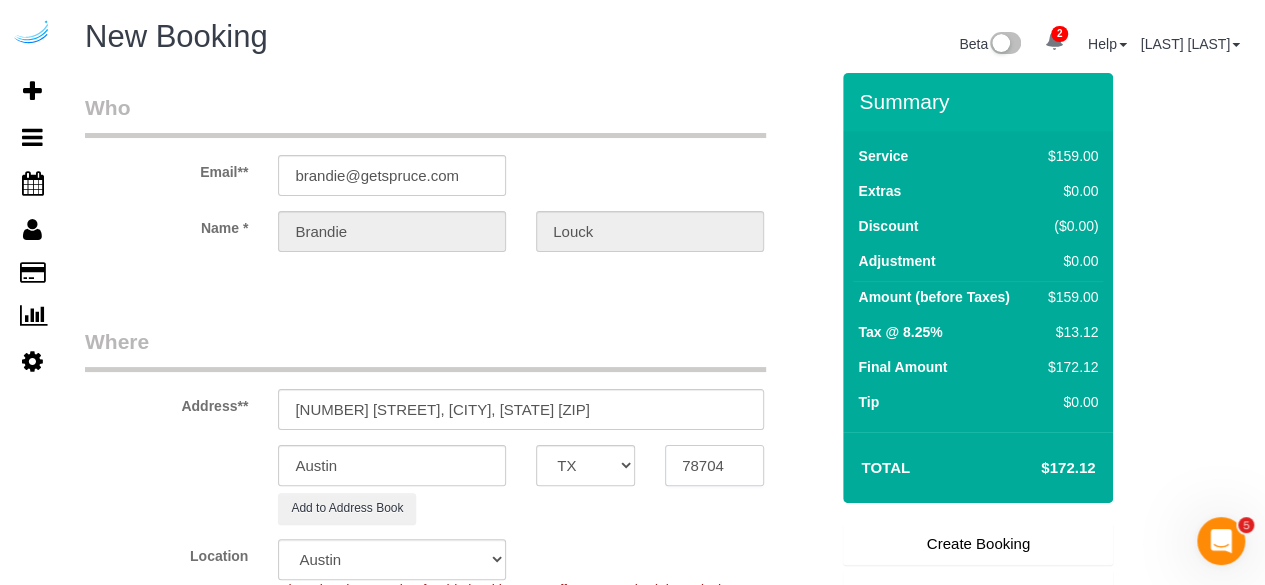 click on "78704" at bounding box center [714, 465] 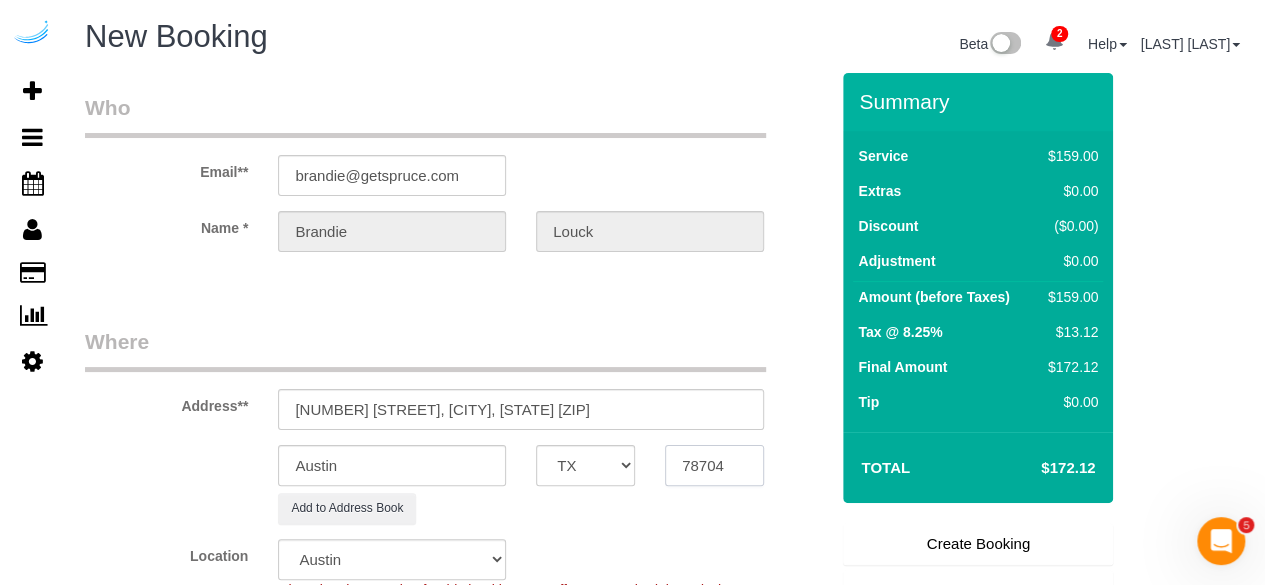 paste on "34243" 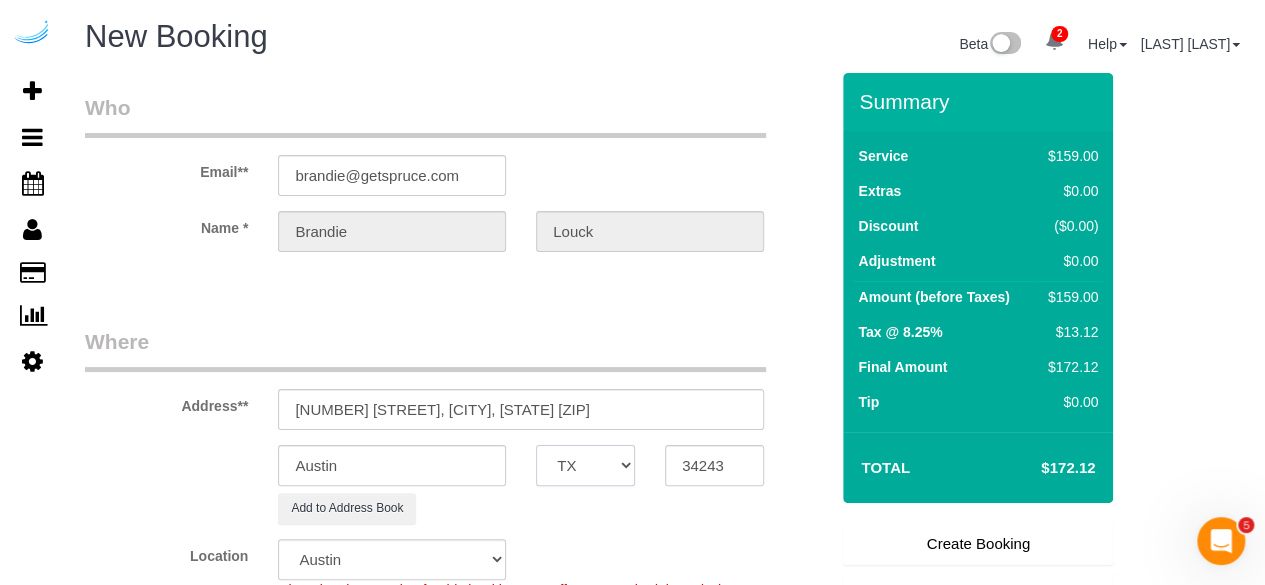 click on "AK
AL
AR
AZ
CA
CO
CT
DC
DE
FL
GA
HI
IA
ID
IL
IN
KS
KY
LA
MA
MD
ME
MI
MN
MO
MS
MT
NC
ND
NE
NH
NJ
NM
NV
NY
OH
OK
OR
PA
RI
SC
SD
TN
TX
UT
VA
VT
WA
WI
WV
WY" at bounding box center [585, 465] 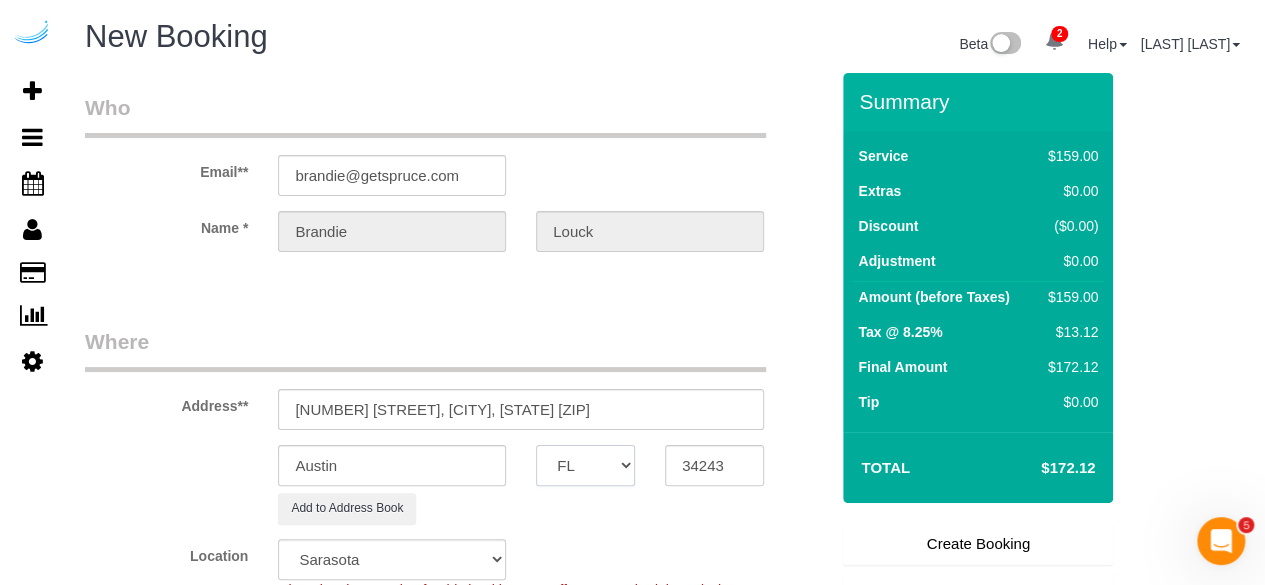 click on "AK
AL
AR
AZ
CA
CO
CT
DC
DE
FL
GA
HI
IA
ID
IL
IN
KS
KY
LA
MA
MD
ME
MI
MN
MO
MS
MT
NC
ND
NE
NH
NJ
NM
NV
NY
OH
OK
OR
PA
RI
SC
SD
TN
TX
UT
VA
VT
WA
WI
WV
WY" at bounding box center (585, 465) 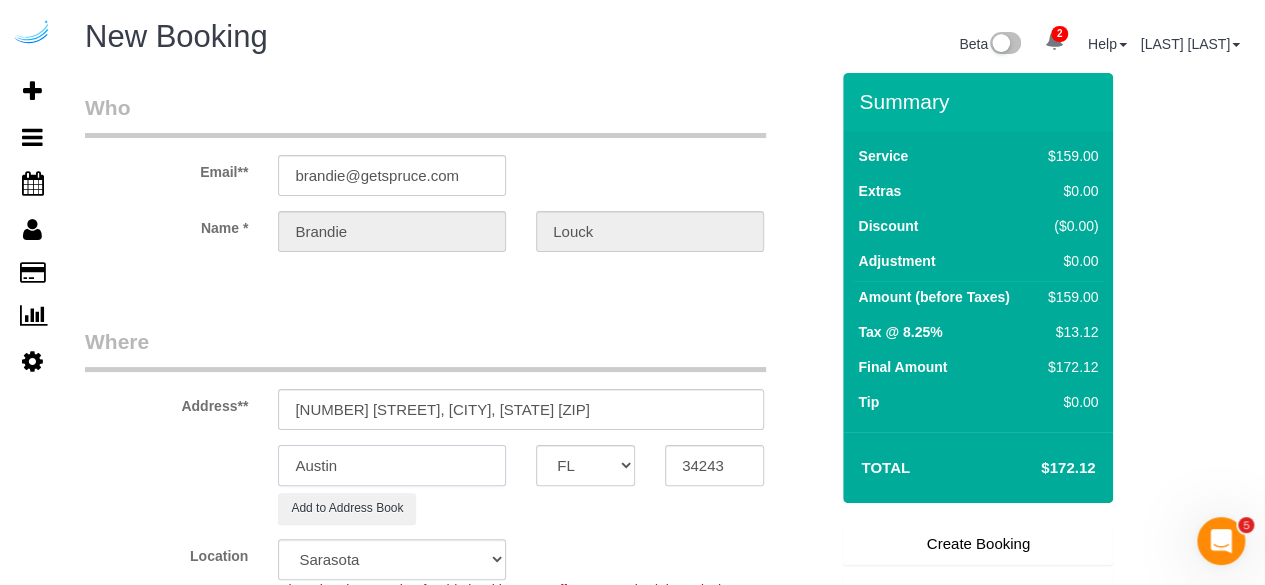 click on "Austin" at bounding box center [392, 465] 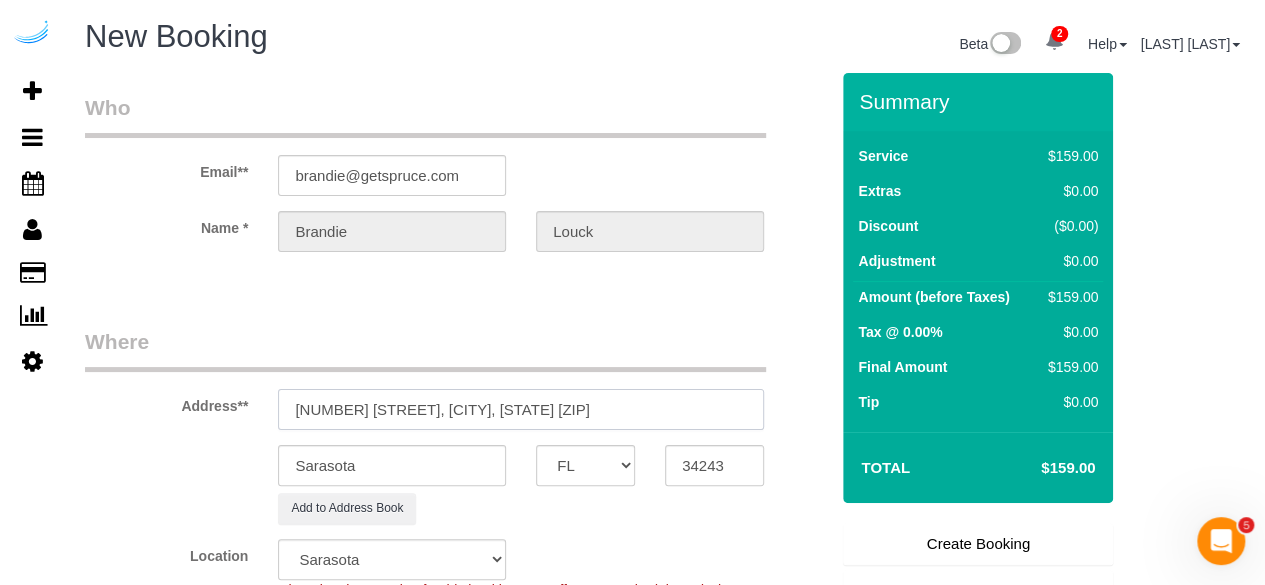 drag, startPoint x: 428, startPoint y: 405, endPoint x: 823, endPoint y: 401, distance: 395.02026 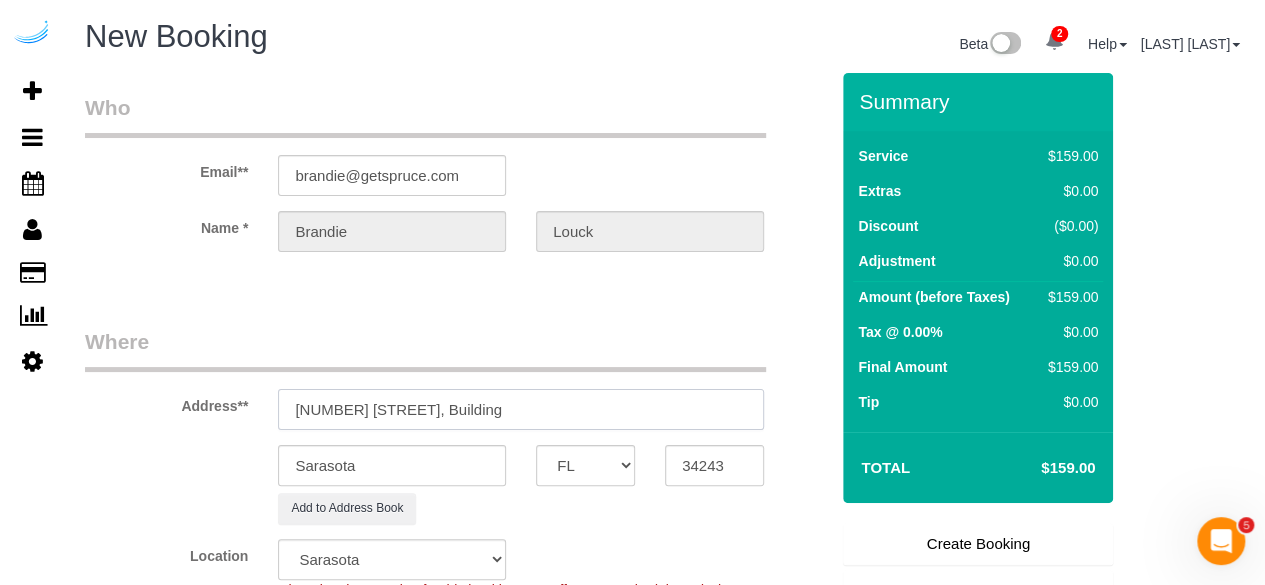 paste on "4-416" 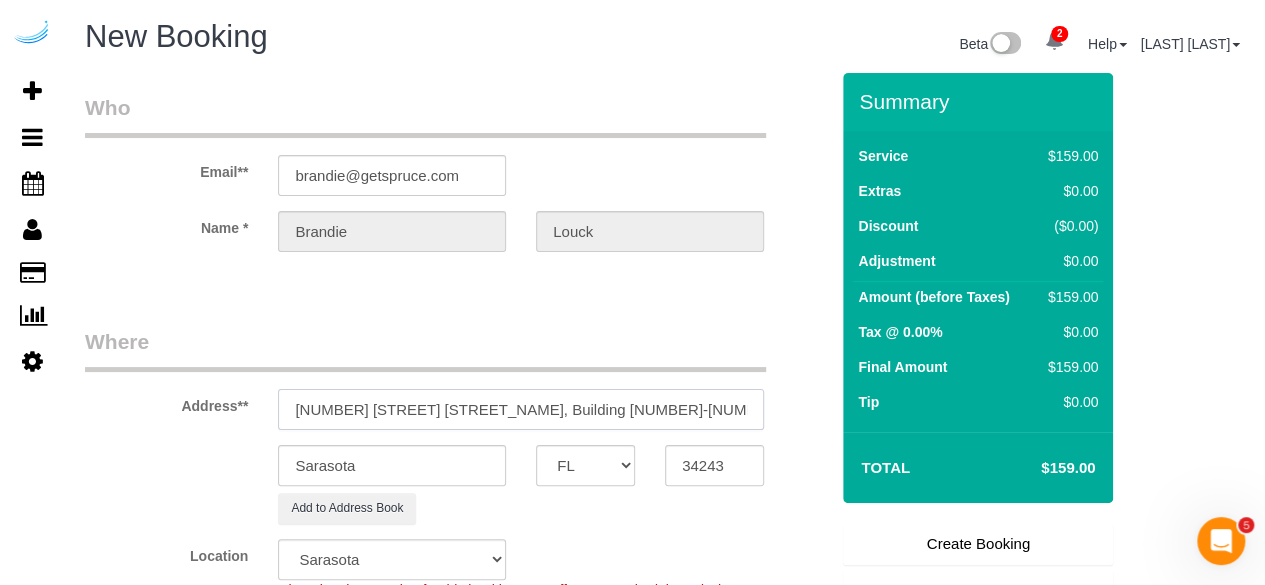 paste on "4-416" 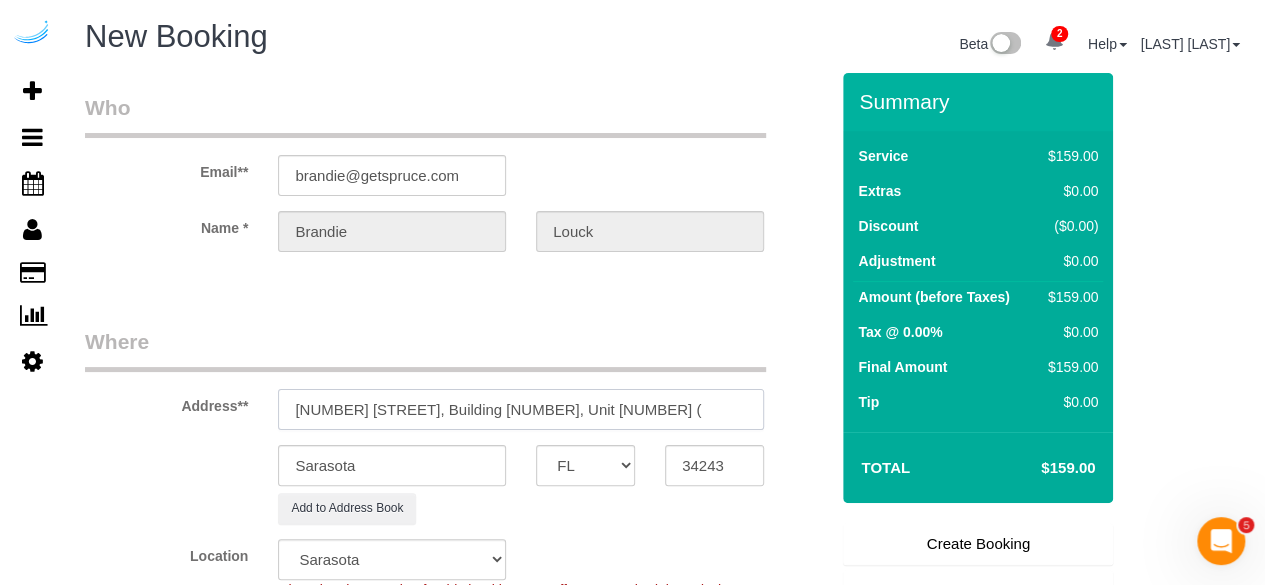 paste on "[FIRST] [LAST]" 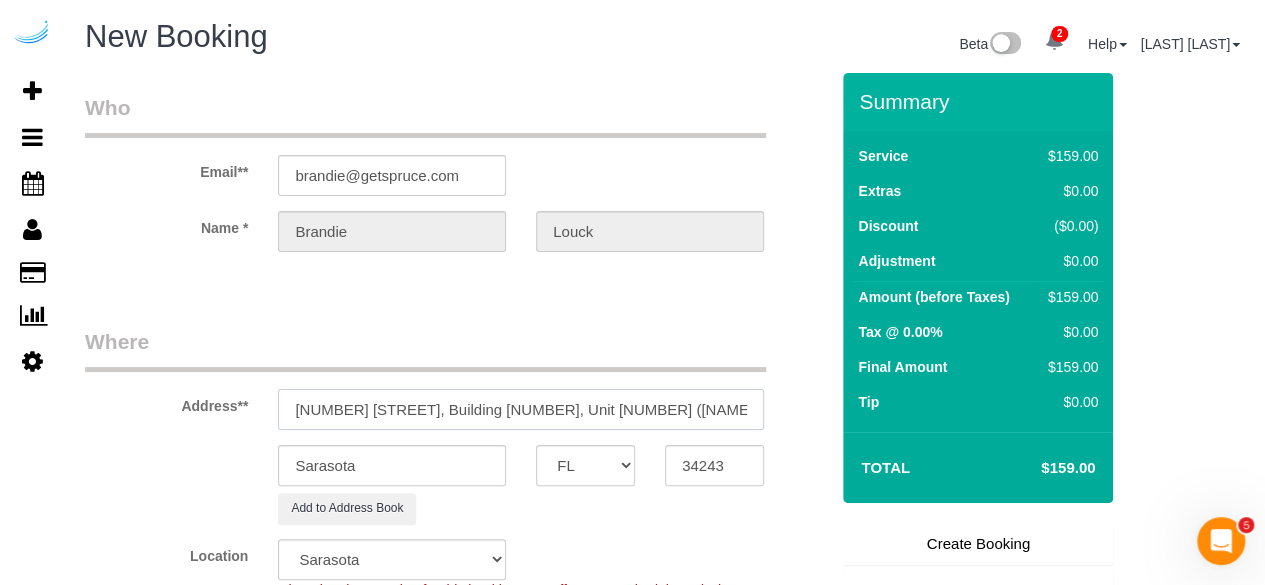 scroll, scrollTop: 0, scrollLeft: 2, axis: horizontal 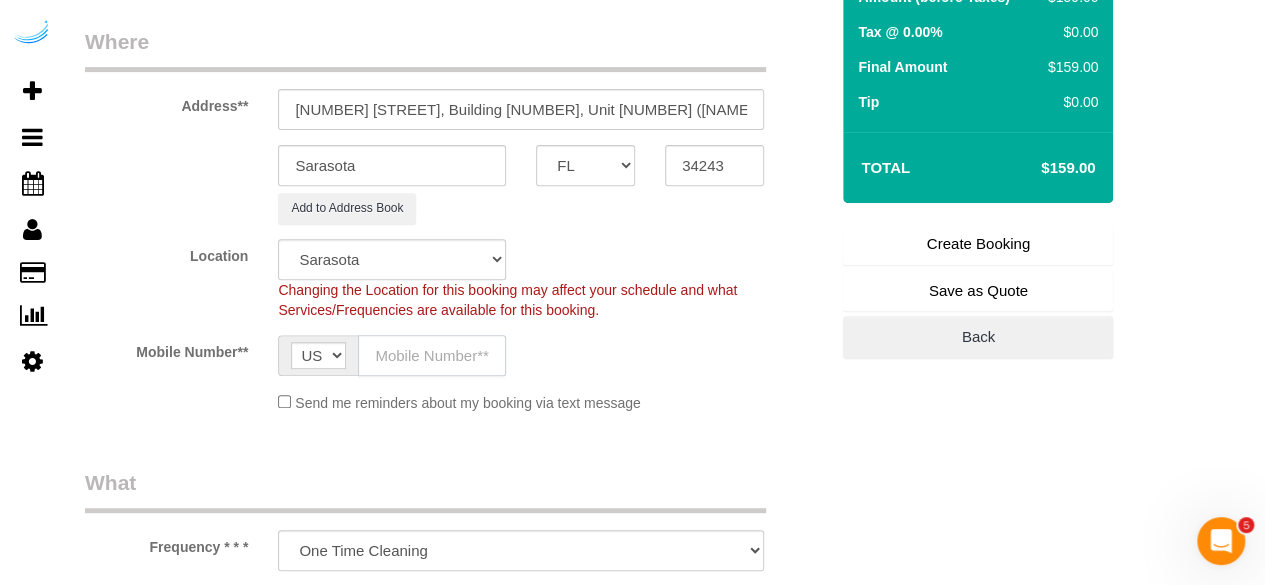 click 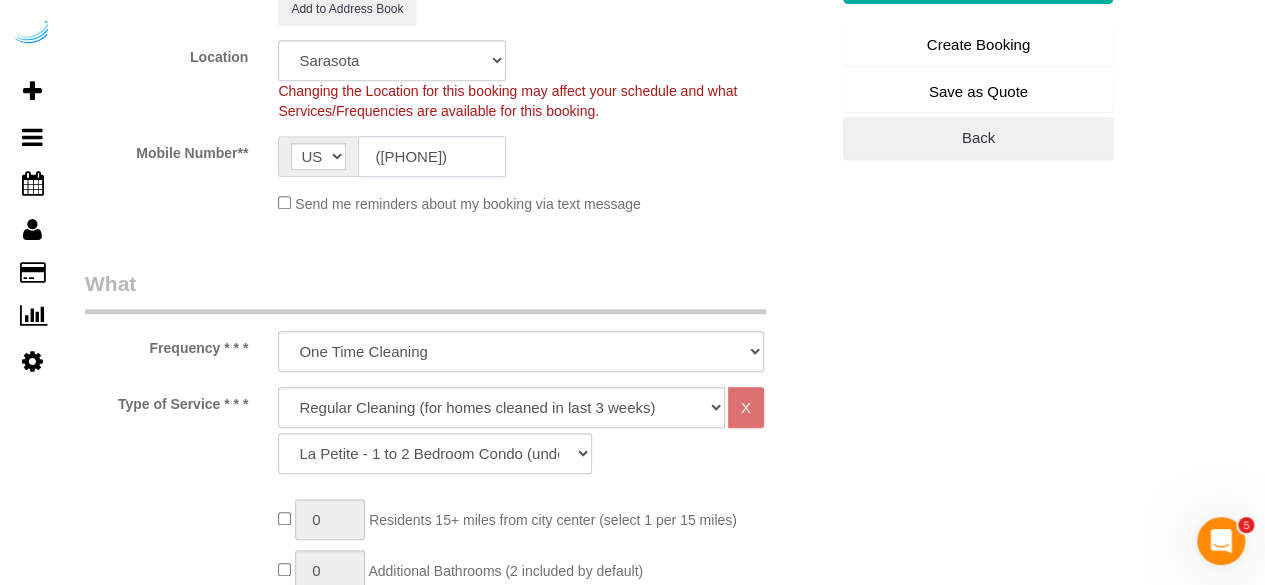 scroll, scrollTop: 500, scrollLeft: 0, axis: vertical 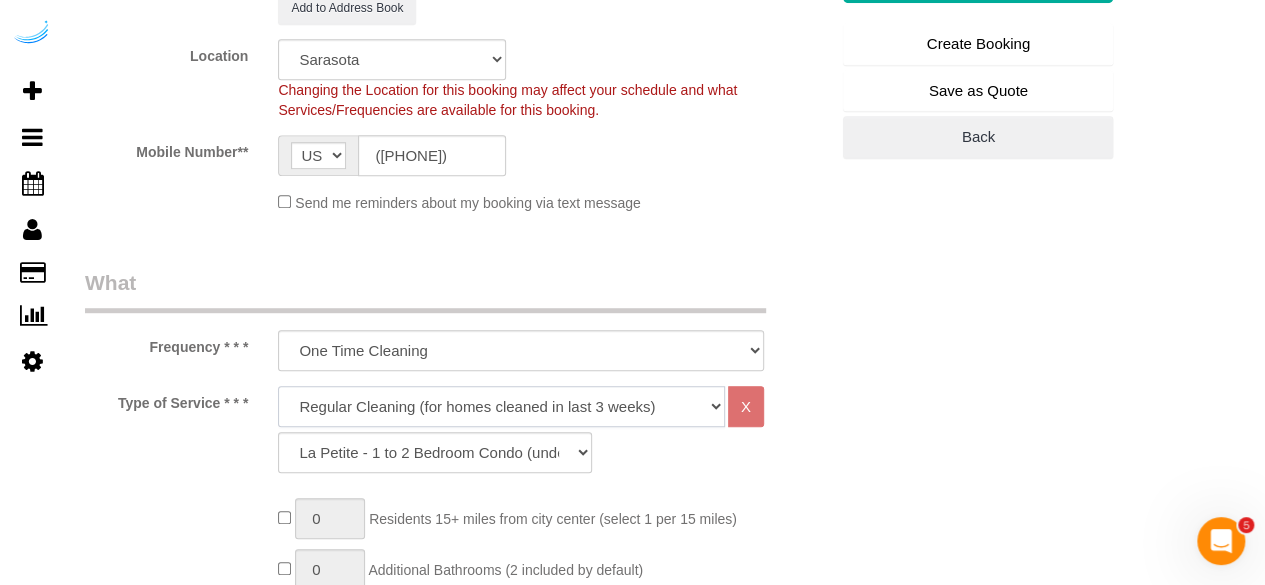 click on "Deep Cleaning (for homes that have not been cleaned in 3+ weeks) Spruce Regular Cleaning (for homes cleaned in last 3 weeks) Moving Cleanup (to clean home for new tenants) Post Construction Cleaning Vacation Rental Cleaning Hourly" 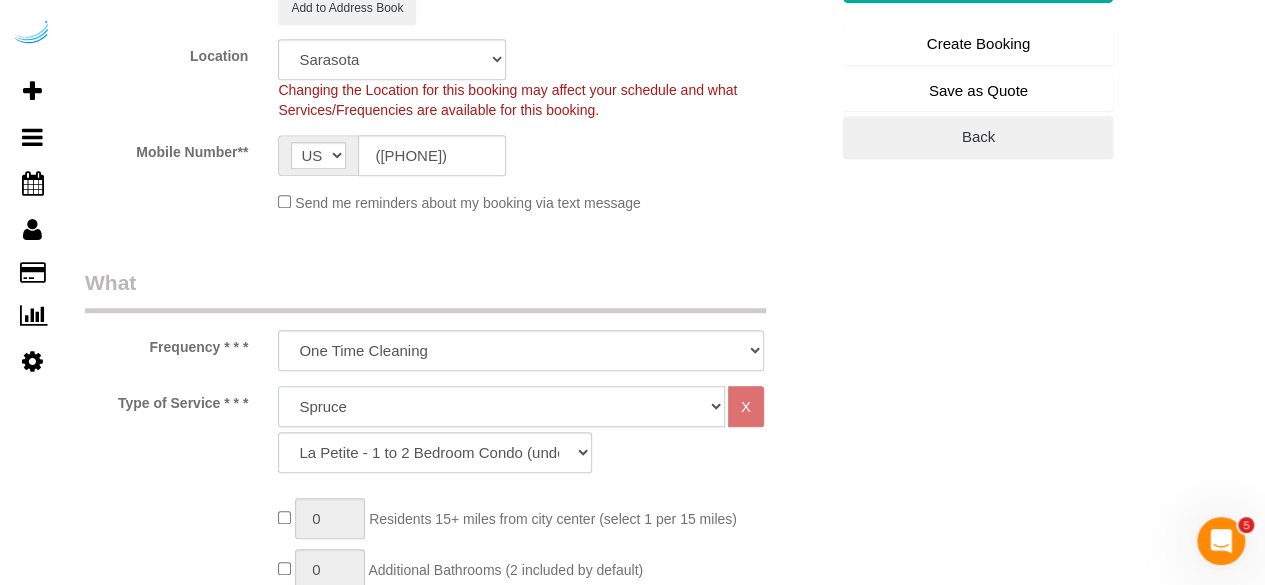 click on "Deep Cleaning (for homes that have not been cleaned in 3+ weeks) Spruce Regular Cleaning (for homes cleaned in last 3 weeks) Moving Cleanup (to clean home for new tenants) Post Construction Cleaning Vacation Rental Cleaning Hourly" 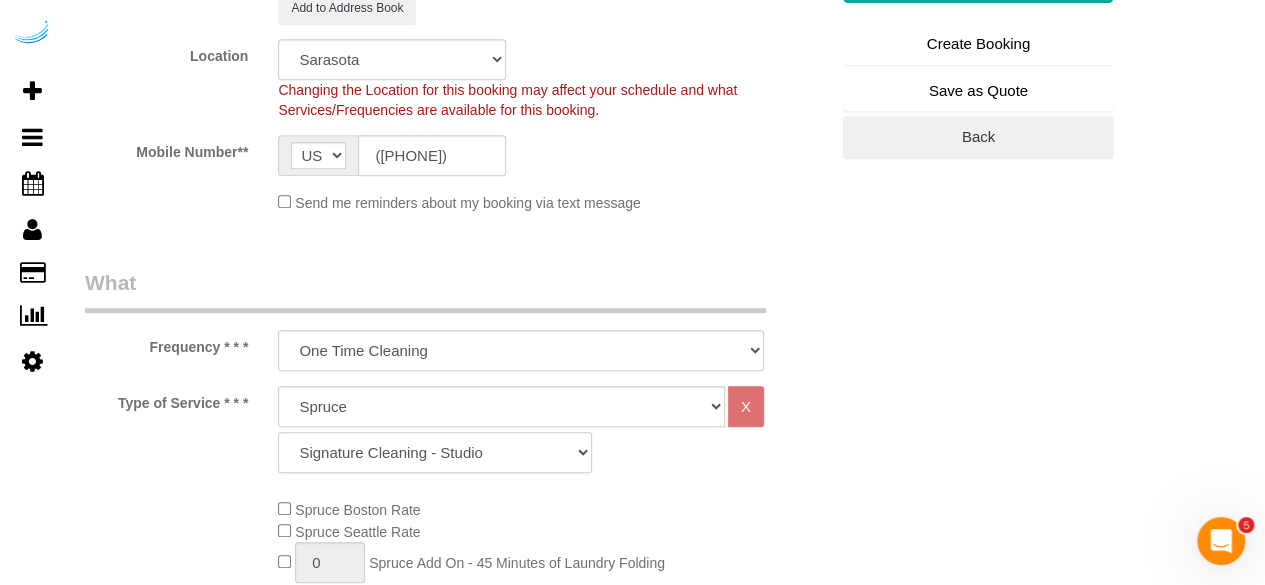 click on "Signature Cleaning - Studio Signature Cleaning - 1 Bed 1 Bath Signature Cleaning - 1 Bed 1.5 Bath Signature Cleaning - 1 Bed 1 Bath + Study Signature Cleaning - 1 Bed 2 Bath Signature Cleaning - 2 Bed 1 Bath Signature Cleaning - 2 Bed 2 Bath Signature Cleaning - 2 Bed 2.5 Bath Signature Cleaning - 2 Bed 2 Bath + Study Signature Cleaning - 3 Bed 2 Bath Signature Cleaning - 3 Bed 3 Bath Signature Cleaning - 4 Bed 2 Bath Signature Cleaning - 4 Bed 4 Bath Signature Cleaning - 5 Bed 4 Bath Signature Cleaning - 5 Bed 5 Bath Signature Cleaning - 6 Bed 6 Bath Premium Cleaning - Studio Premium Cleaning - 1 Bed 1 Bath Premium Cleaning - 1 Bed 1.5 Bath Premium Cleaning - 1 Bed 1 Bath + Study Premium Cleaning - 1 Bed 2 Bath Premium Cleaning - 2 Bed 1 Bath Premium Cleaning - 2 Bed 2 Bath Premium Cleaning - 2 Bed 2.5 Bath Premium Cleaning - 2 Bed 2 Bath + Study Premium Cleaning - 3 Bed 2 Bath Premium Cleaning - 3 Bed 3 Bath Premium Cleaning - 4 Bed 2 Bath Premium Cleaning - 4 Bed 4 Bath Premium Cleaning - 5 Bed 4 Bath" 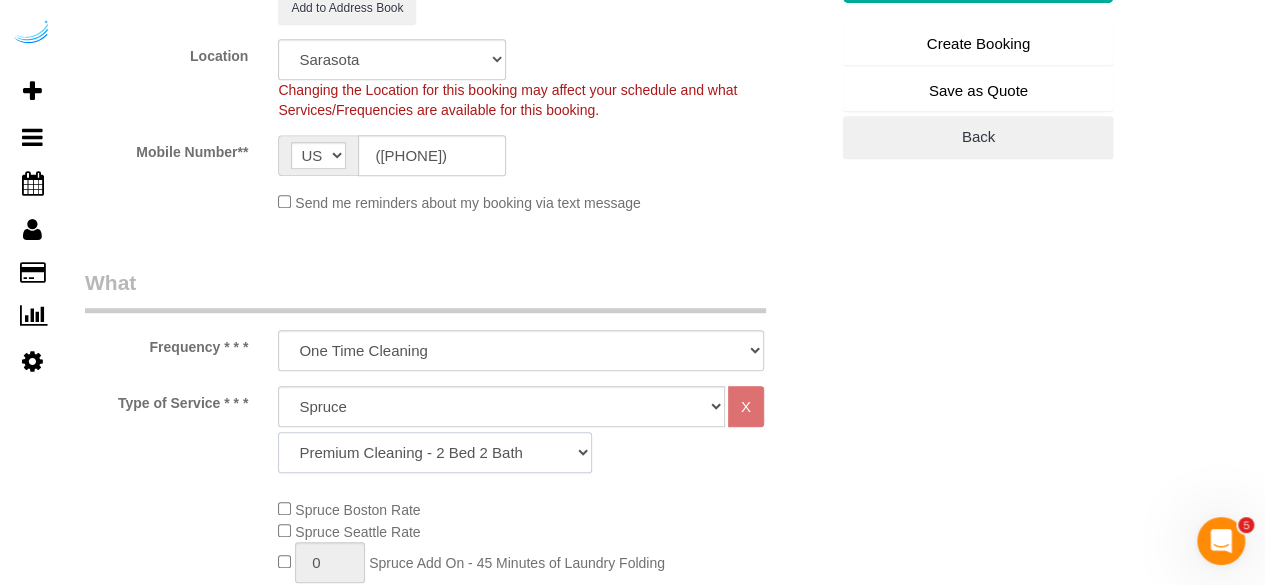 click on "Signature Cleaning - Studio Signature Cleaning - 1 Bed 1 Bath Signature Cleaning - 1 Bed 1.5 Bath Signature Cleaning - 1 Bed 1 Bath + Study Signature Cleaning - 1 Bed 2 Bath Signature Cleaning - 2 Bed 1 Bath Signature Cleaning - 2 Bed 2 Bath Signature Cleaning - 2 Bed 2.5 Bath Signature Cleaning - 2 Bed 2 Bath + Study Signature Cleaning - 3 Bed 2 Bath Signature Cleaning - 3 Bed 3 Bath Signature Cleaning - 4 Bed 2 Bath Signature Cleaning - 4 Bed 4 Bath Signature Cleaning - 5 Bed 4 Bath Signature Cleaning - 5 Bed 5 Bath Signature Cleaning - 6 Bed 6 Bath Premium Cleaning - Studio Premium Cleaning - 1 Bed 1 Bath Premium Cleaning - 1 Bed 1.5 Bath Premium Cleaning - 1 Bed 1 Bath + Study Premium Cleaning - 1 Bed 2 Bath Premium Cleaning - 2 Bed 1 Bath Premium Cleaning - 2 Bed 2 Bath Premium Cleaning - 2 Bed 2.5 Bath Premium Cleaning - 2 Bed 2 Bath + Study Premium Cleaning - 3 Bed 2 Bath Premium Cleaning - 3 Bed 3 Bath Premium Cleaning - 4 Bed 2 Bath Premium Cleaning - 4 Bed 4 Bath Premium Cleaning - 5 Bed 4 Bath" 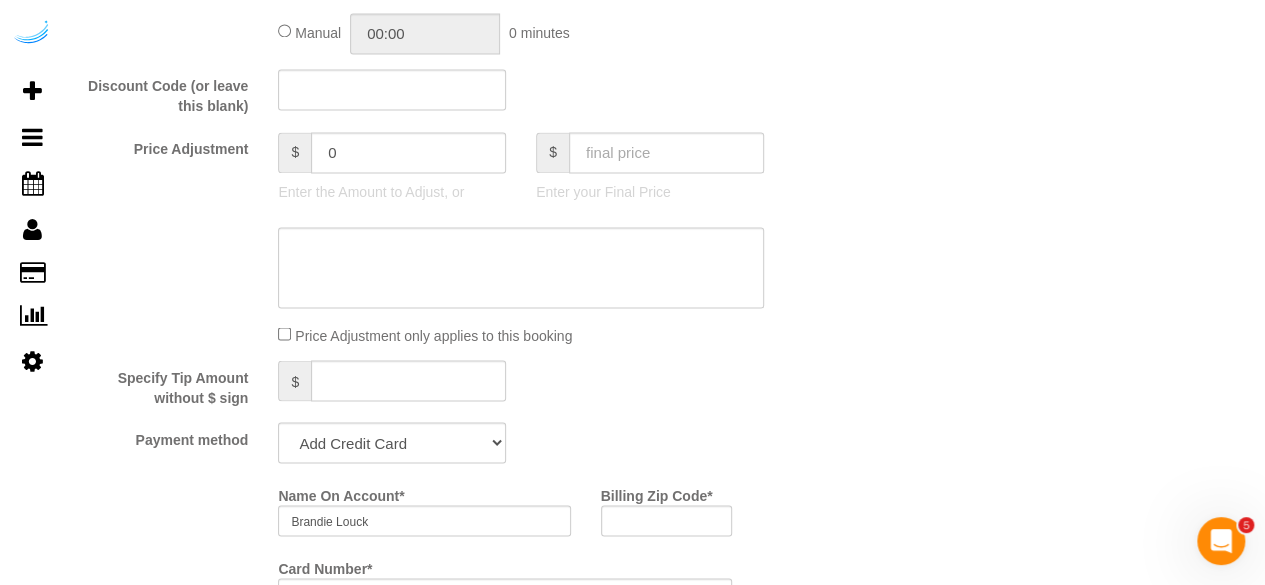 scroll, scrollTop: 1900, scrollLeft: 0, axis: vertical 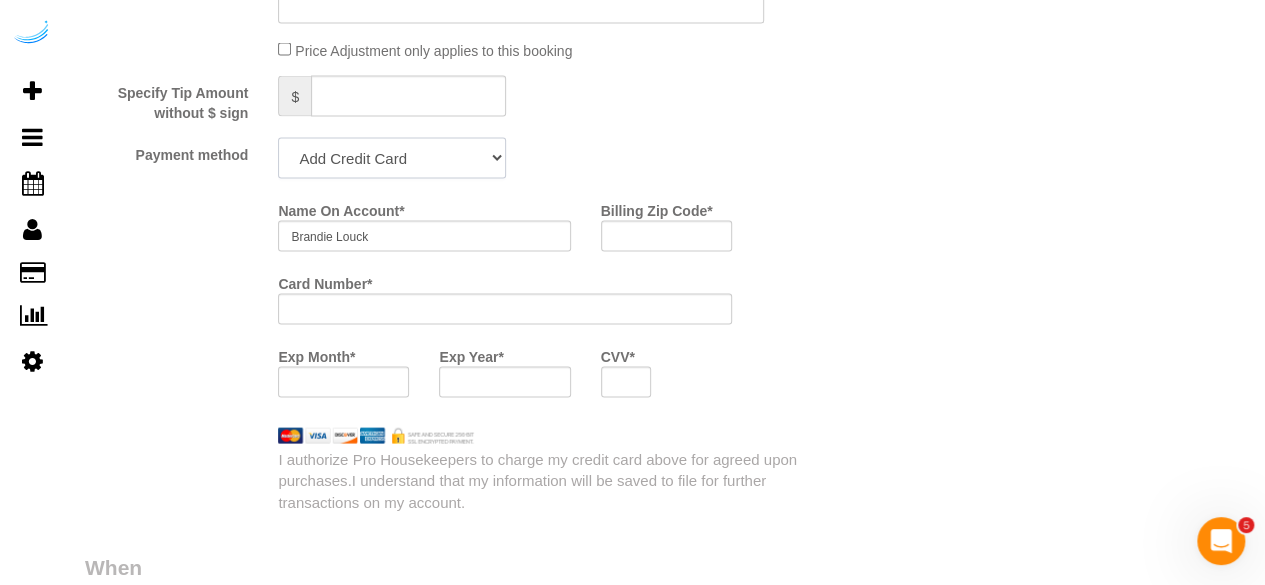 click on "Add Credit Card Cash Check Paypal" 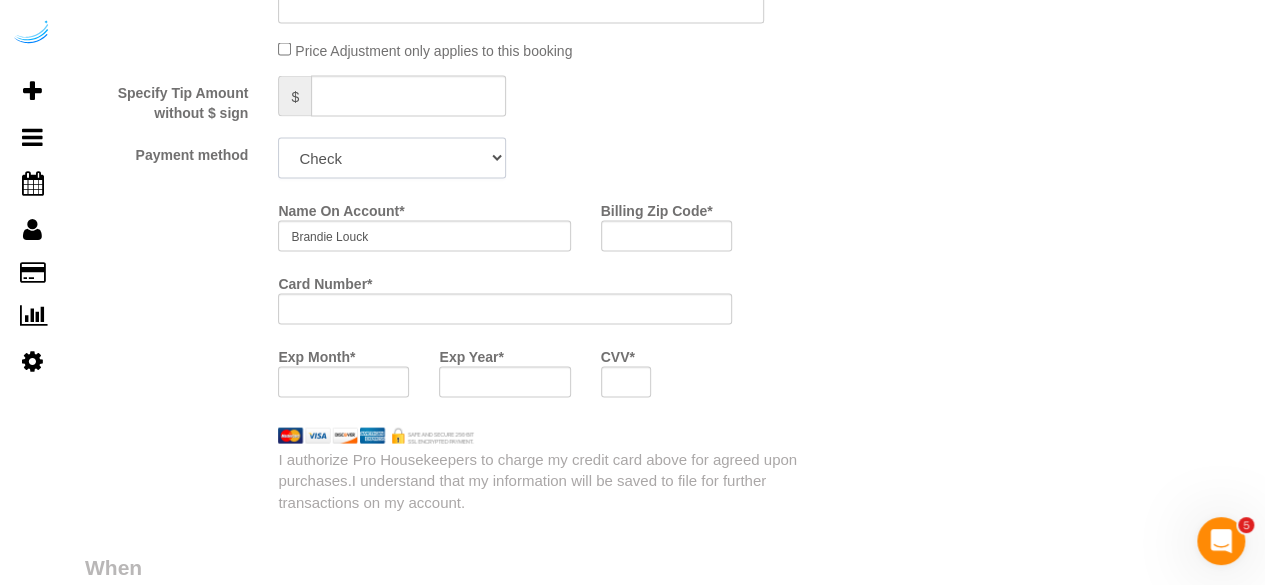 click on "Add Credit Card Cash Check Paypal" 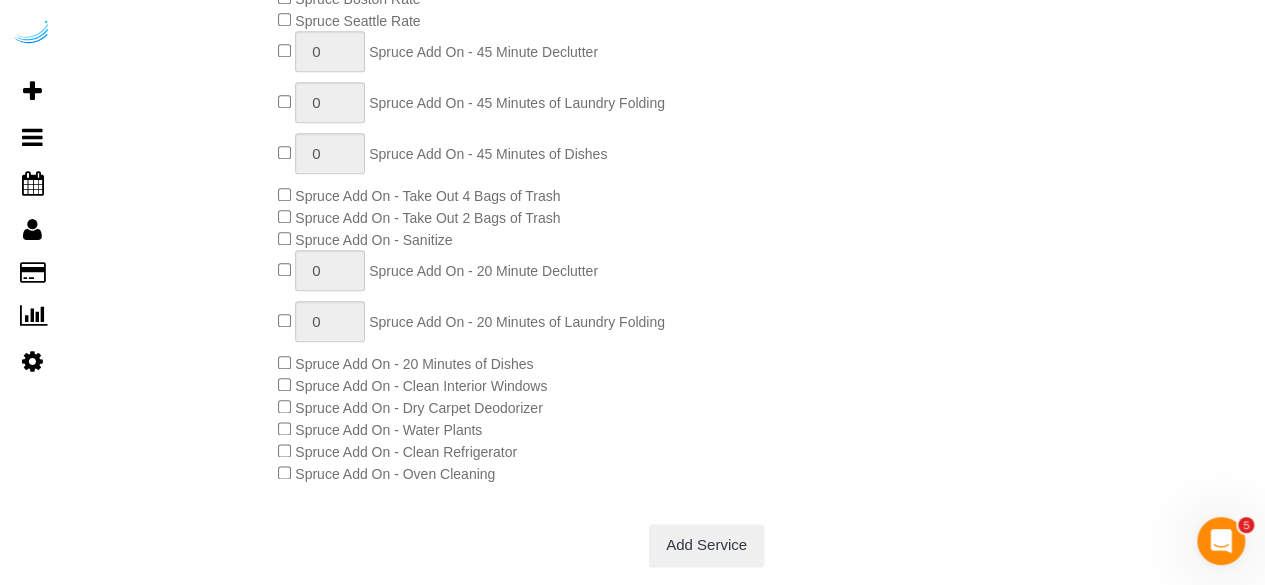 scroll, scrollTop: 1000, scrollLeft: 0, axis: vertical 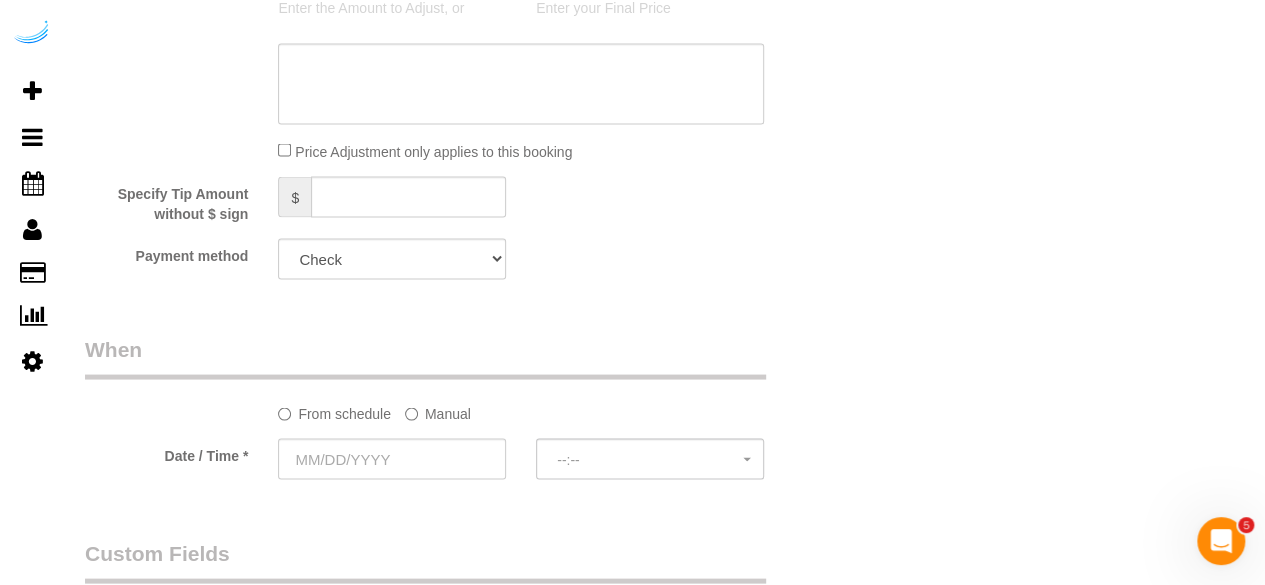 click on "Manual" 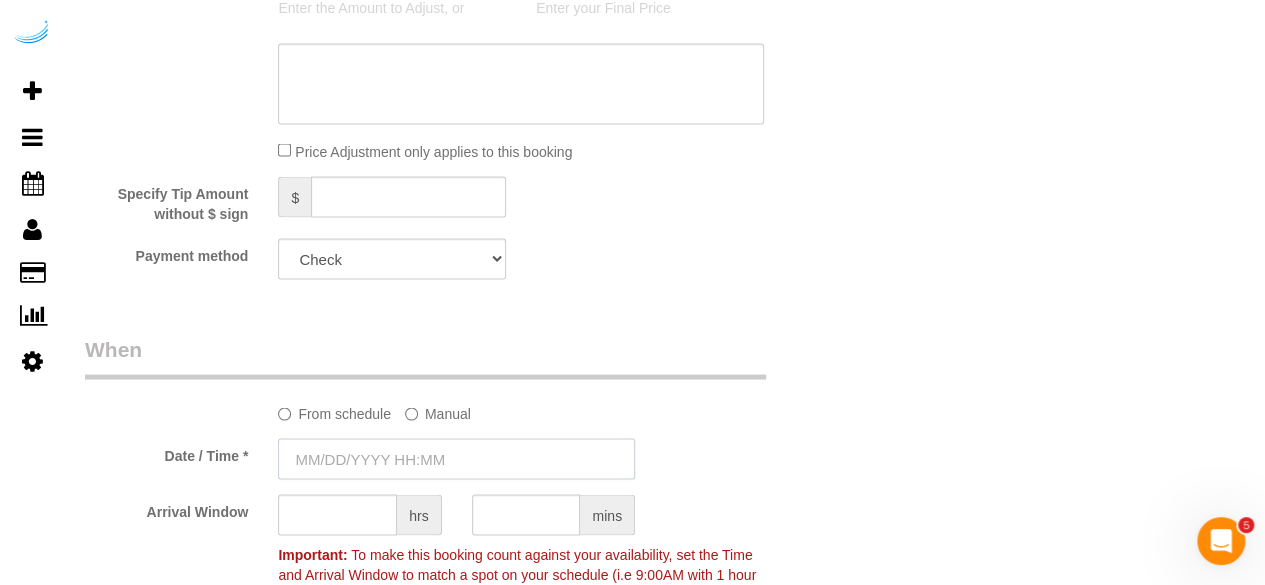 click at bounding box center [456, 458] 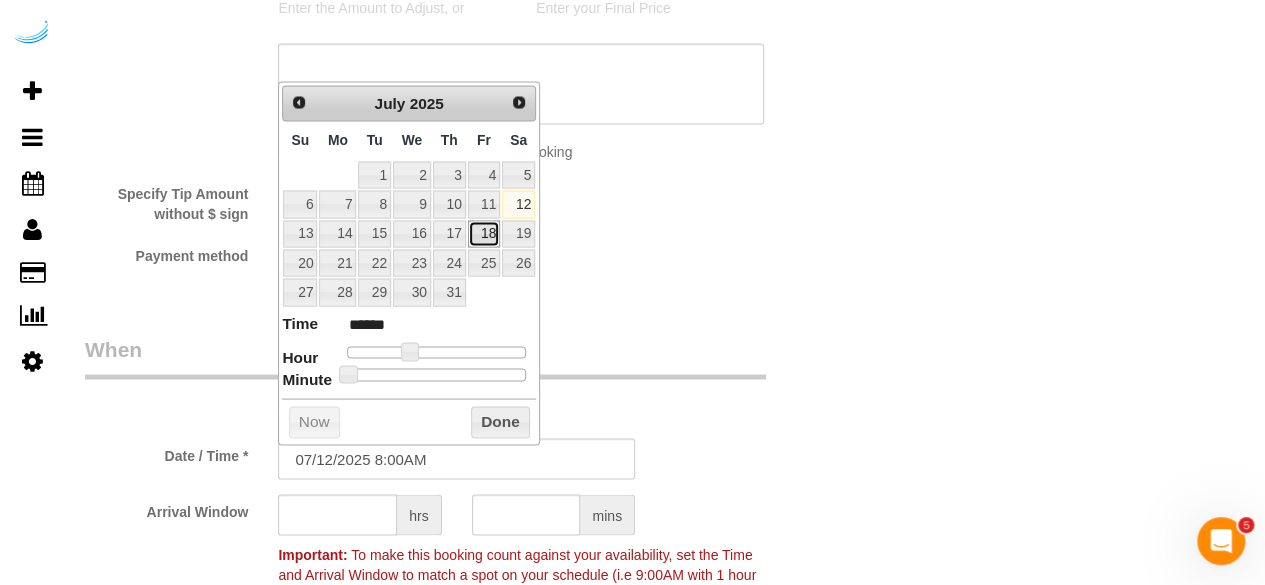 click on "18" at bounding box center (484, 233) 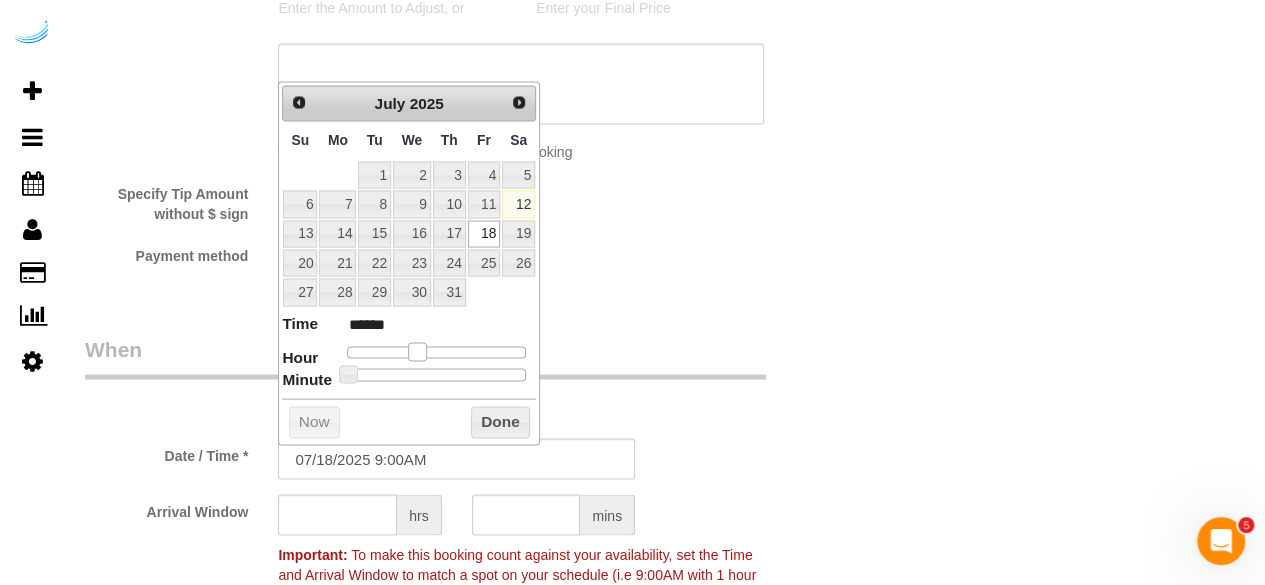 click at bounding box center (417, 351) 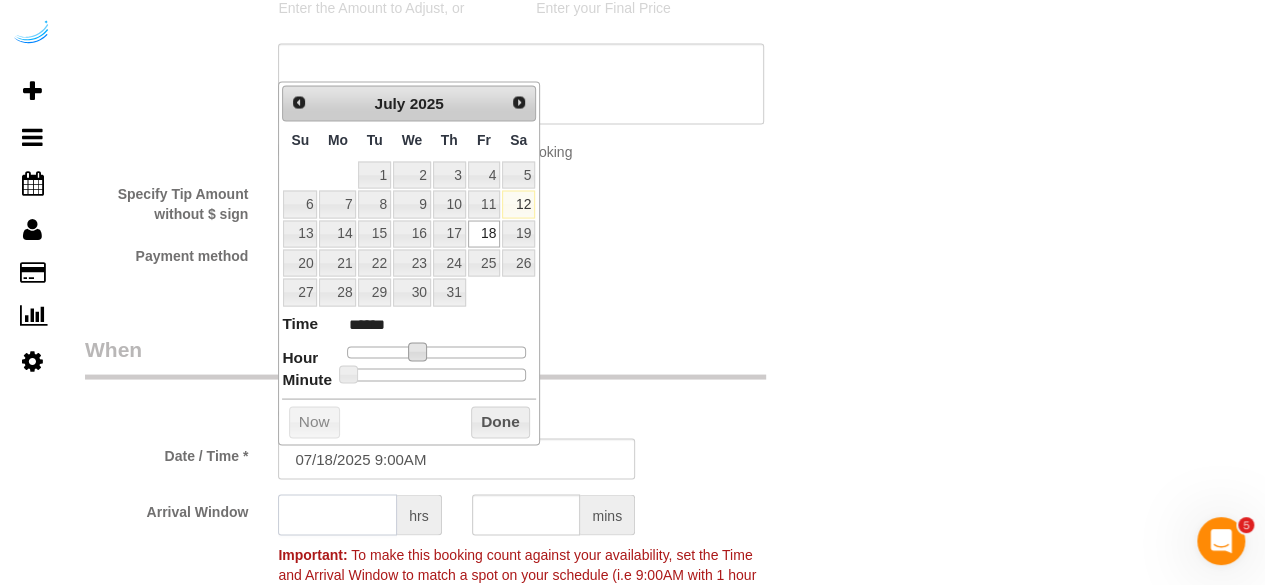 click 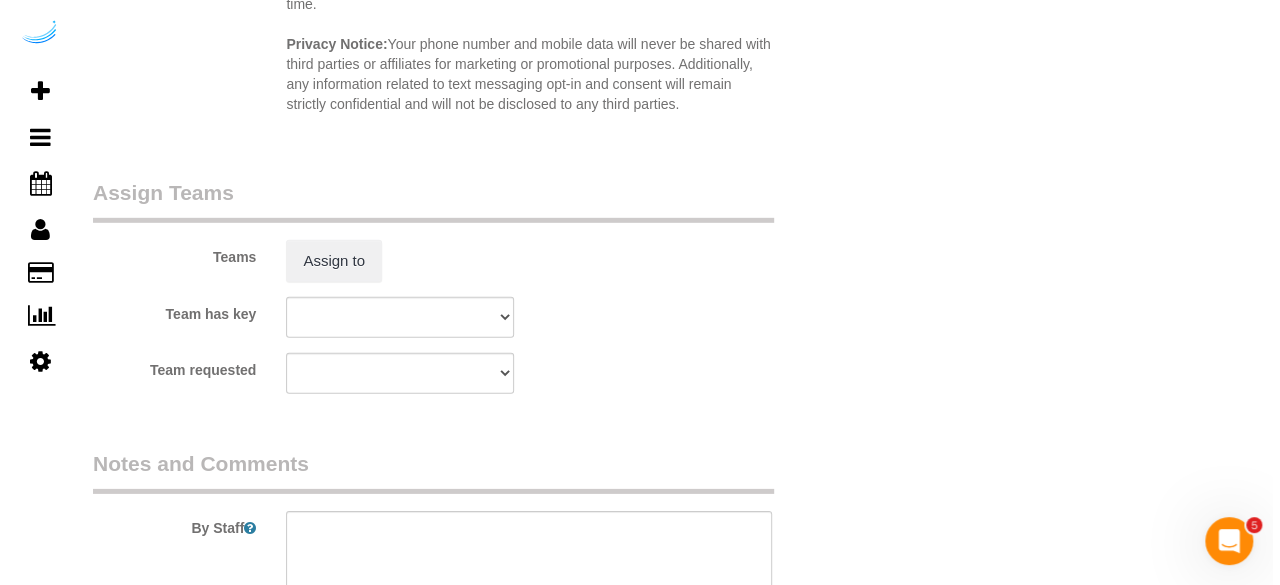 scroll, scrollTop: 3000, scrollLeft: 0, axis: vertical 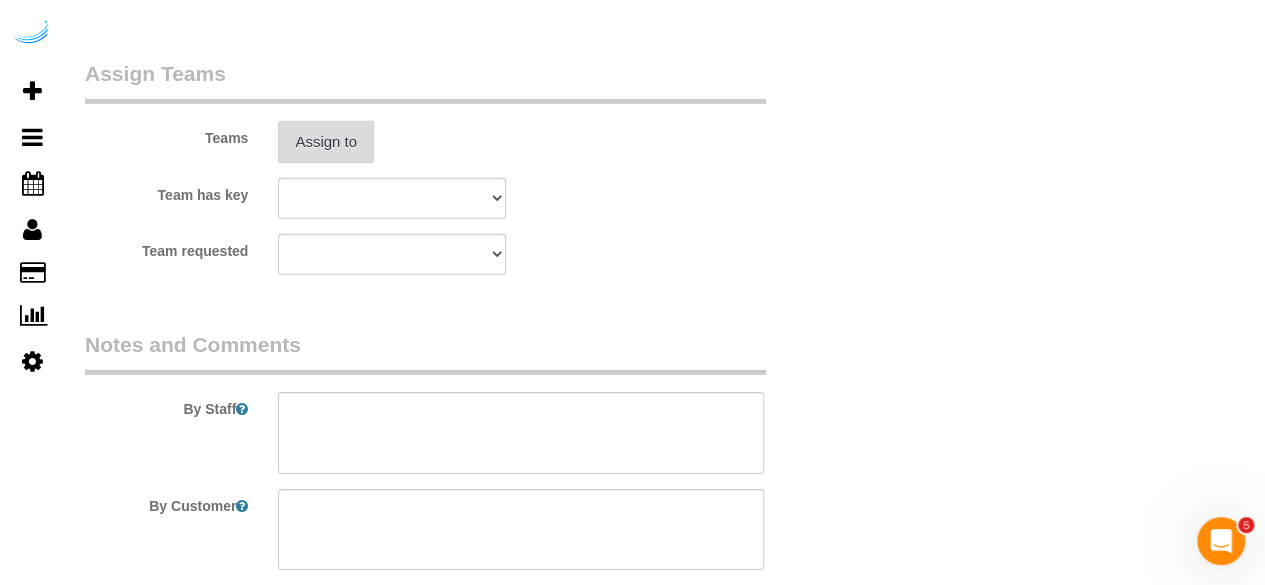 click on "Assign to" at bounding box center (326, 142) 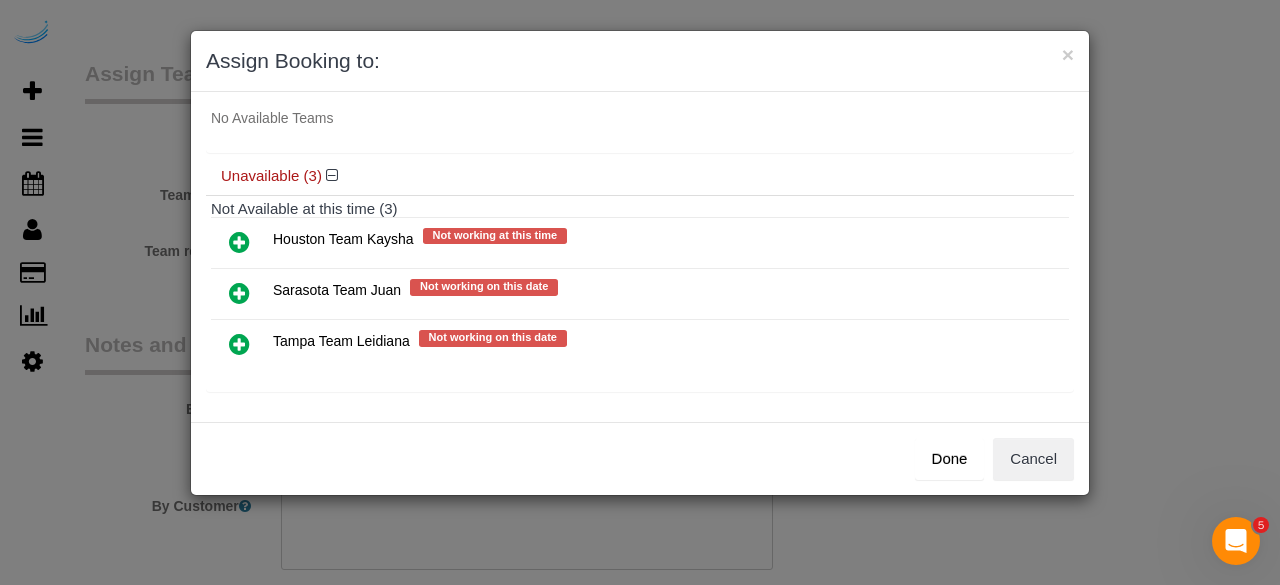 click at bounding box center [239, 293] 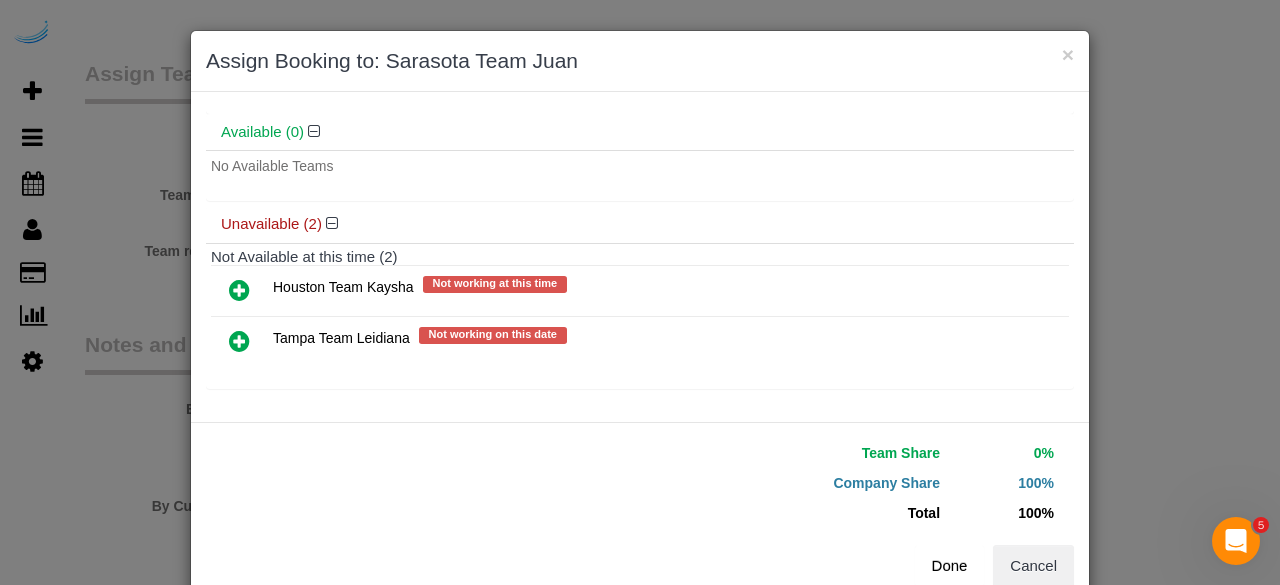 scroll, scrollTop: 106, scrollLeft: 0, axis: vertical 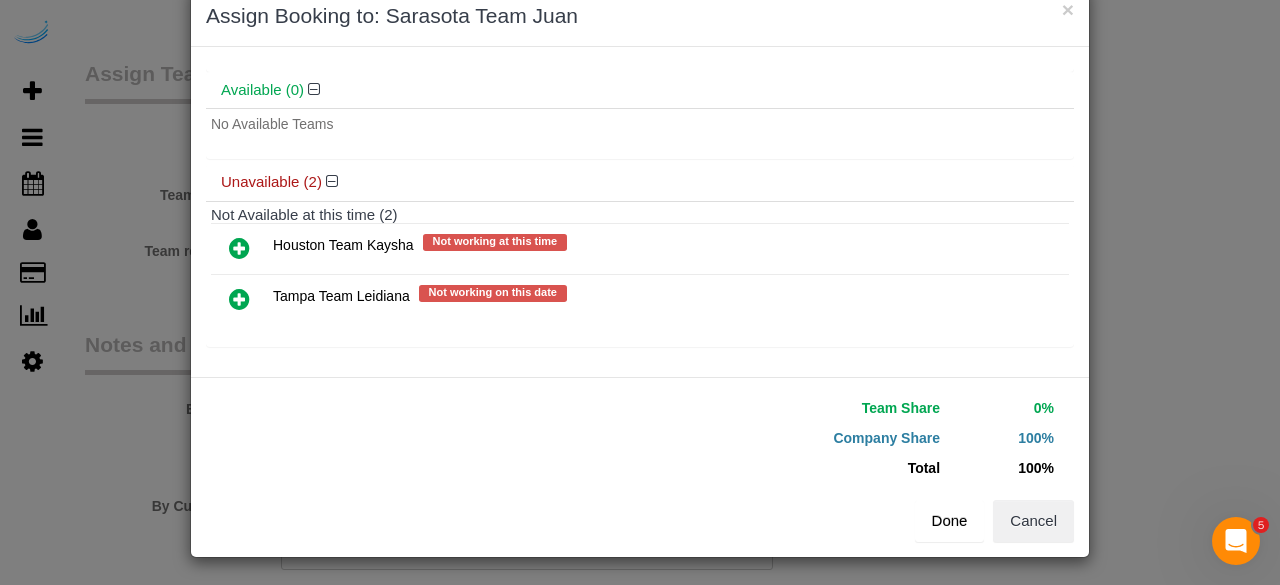 click on "Done" at bounding box center (950, 521) 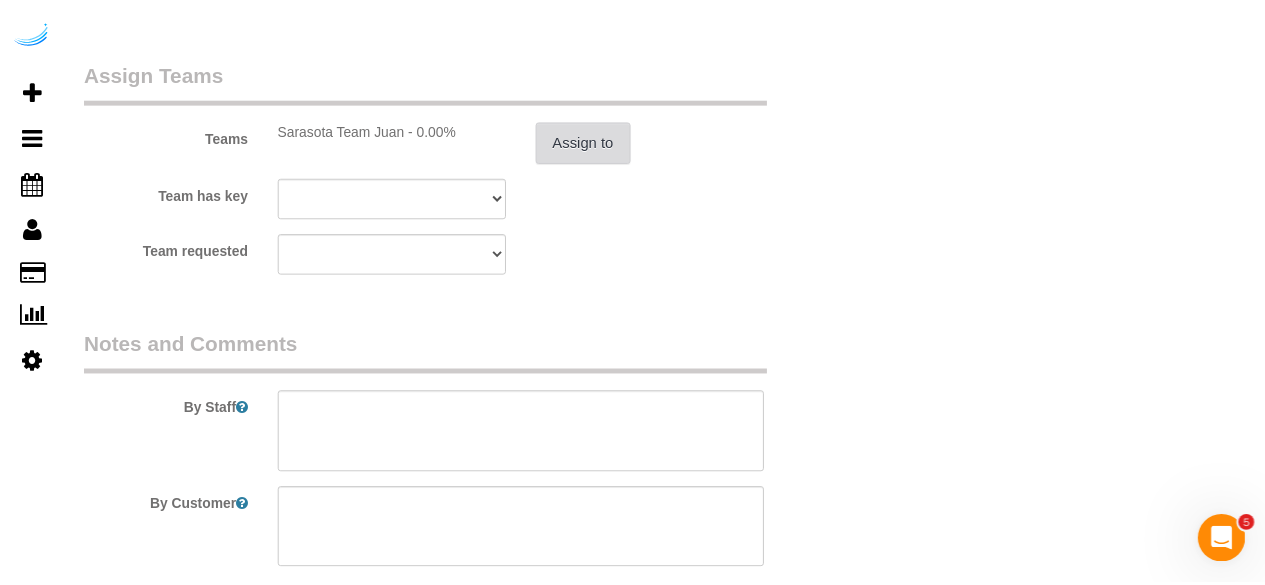 scroll, scrollTop: 3170, scrollLeft: 0, axis: vertical 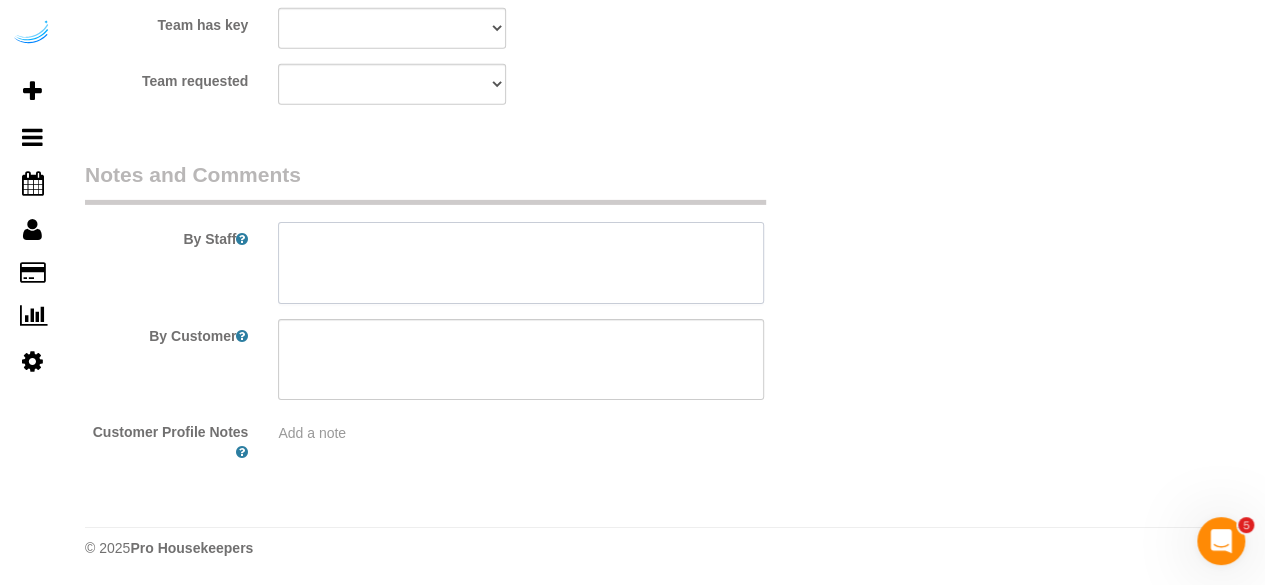 click at bounding box center [521, 263] 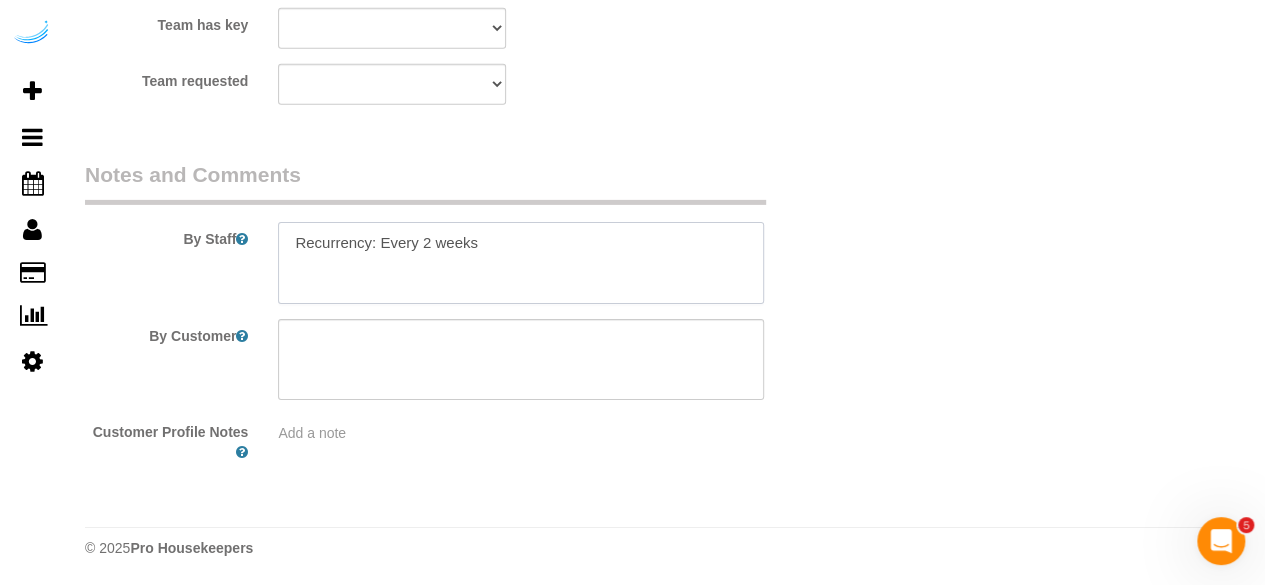 paste on "Permanent Notes:No notes from this customer.Today's Notes:Please don’t move bike, please clean around bike. Also when cleaning bed stands carefully clean the surface as it is glass and scratches easily. Same with dresser please dust carefully as it scratches.
Entry Method: Key with main office
Details:
Please go to leasing office and request a key and they will provide access
Additional Notes:
Housekeeping Notes:" 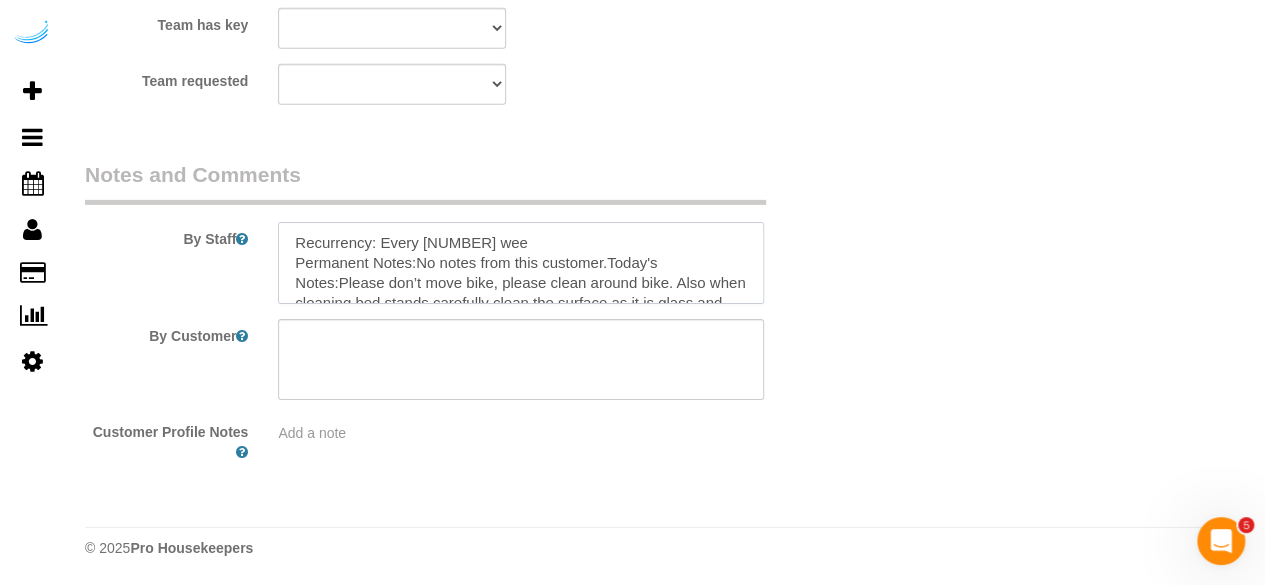 scroll, scrollTop: 208, scrollLeft: 0, axis: vertical 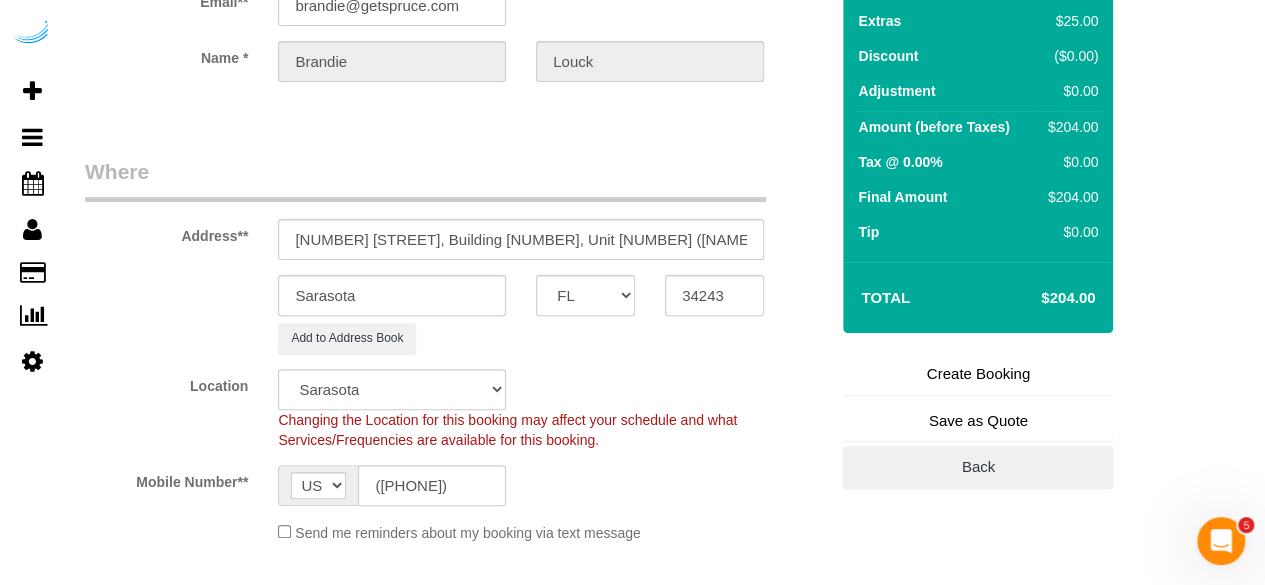 click on "Create Booking" at bounding box center [978, 374] 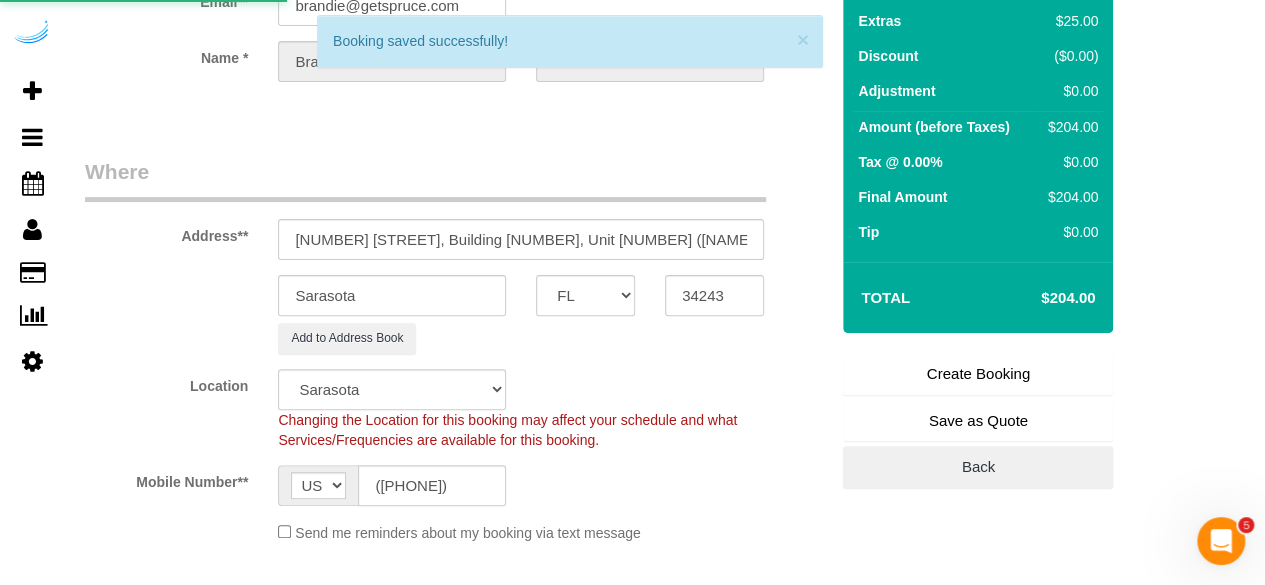 scroll, scrollTop: 0, scrollLeft: 0, axis: both 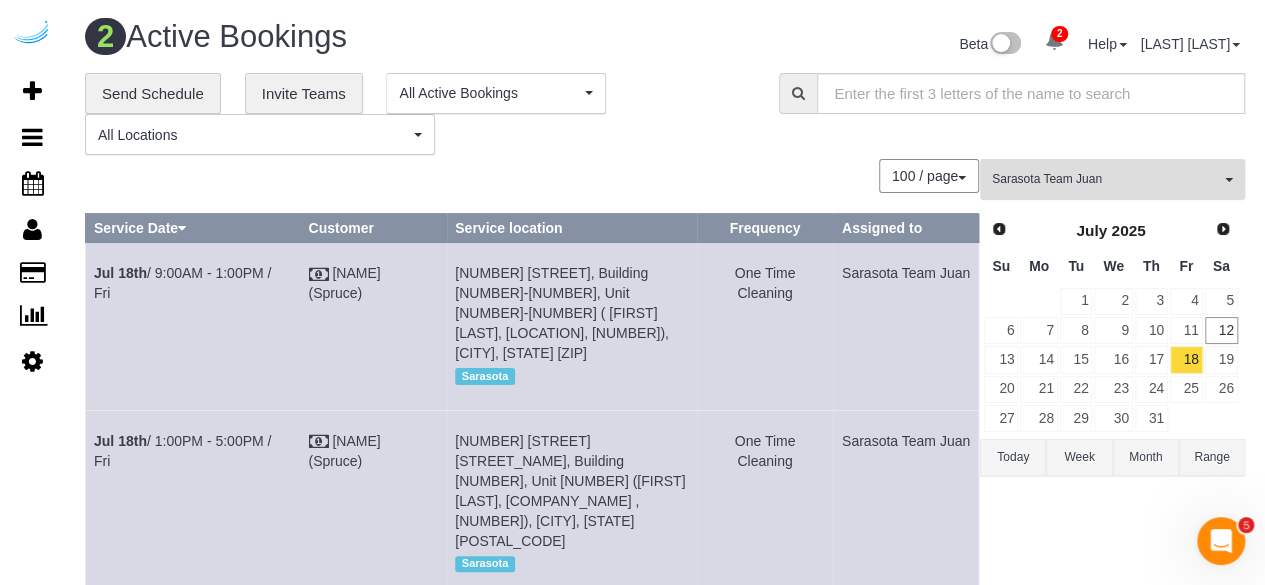 click on "Sarasota Team Juan" at bounding box center [1106, 179] 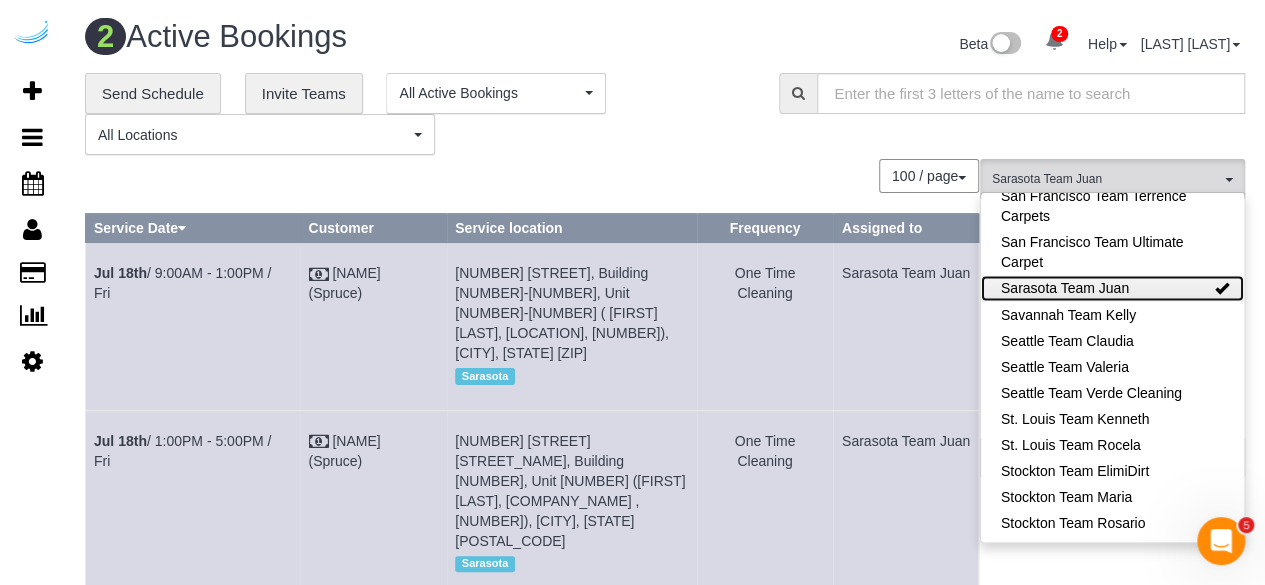 click on "Sarasota Team Juan" at bounding box center [1112, 288] 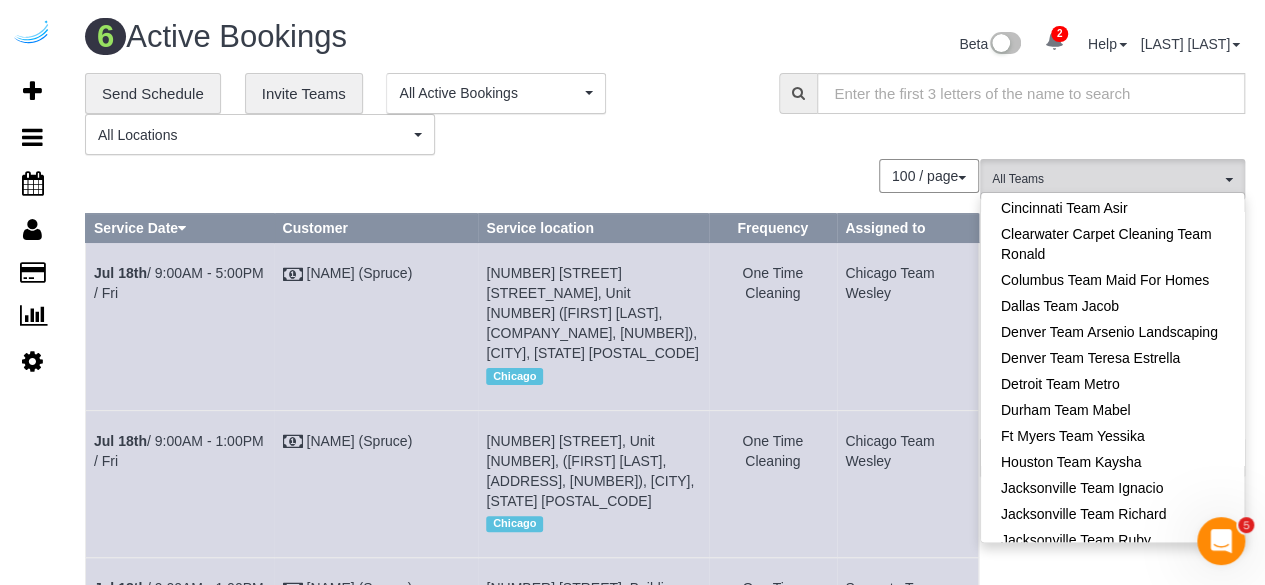scroll, scrollTop: 0, scrollLeft: 0, axis: both 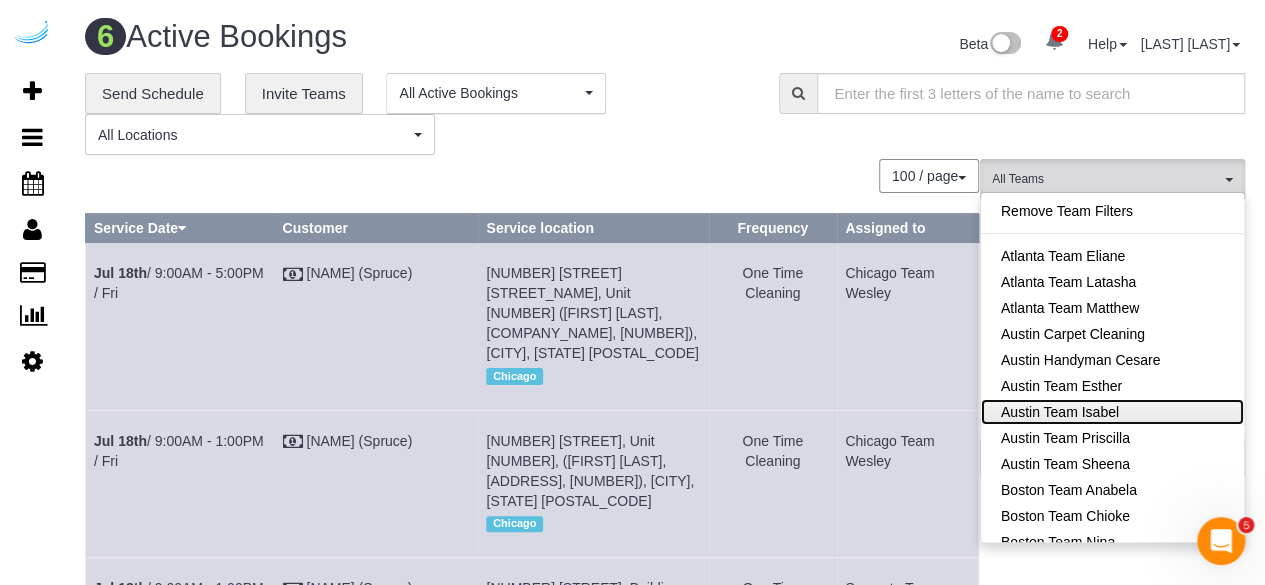 click on "Austin Team Isabel" at bounding box center (1112, 412) 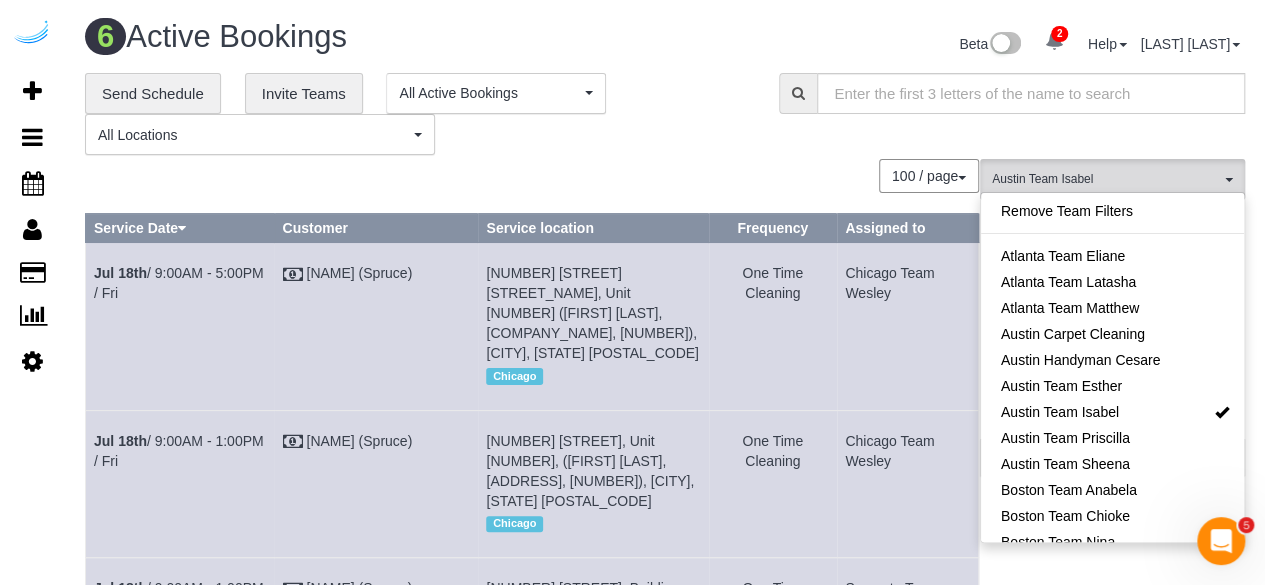 click on "**********" at bounding box center (417, 114) 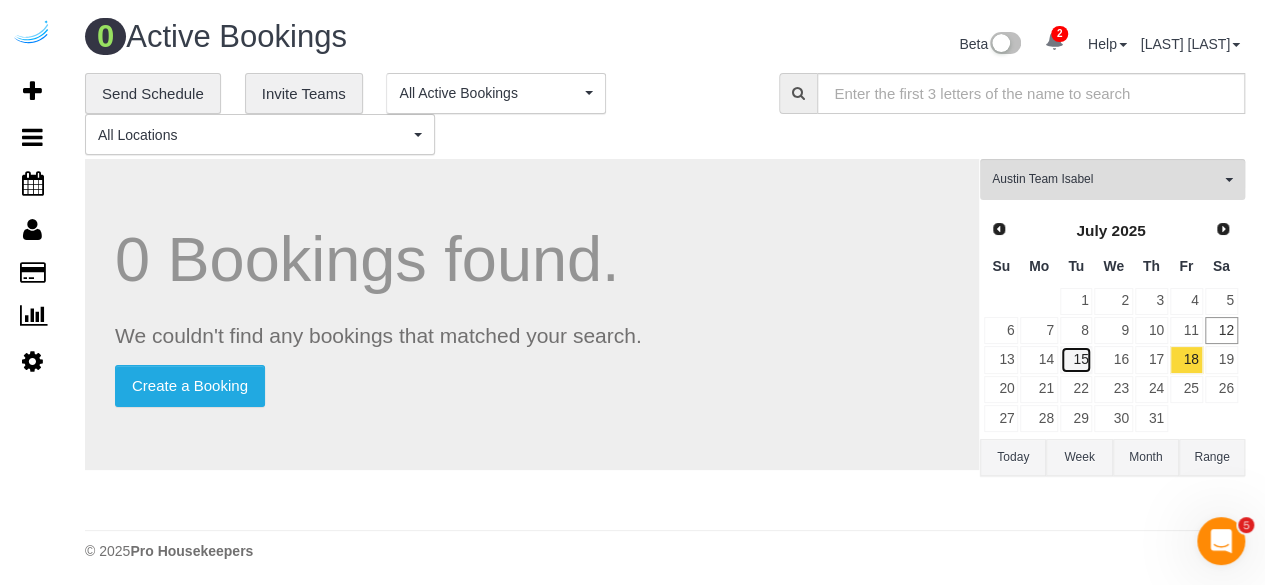 click on "15" at bounding box center [1076, 359] 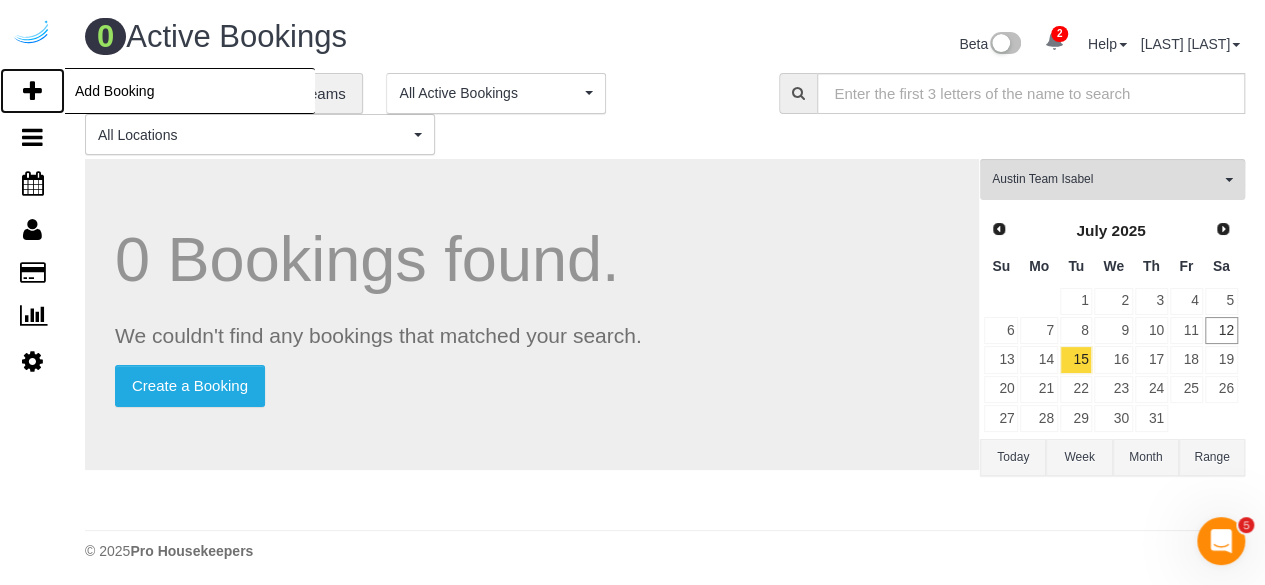 click at bounding box center [32, 91] 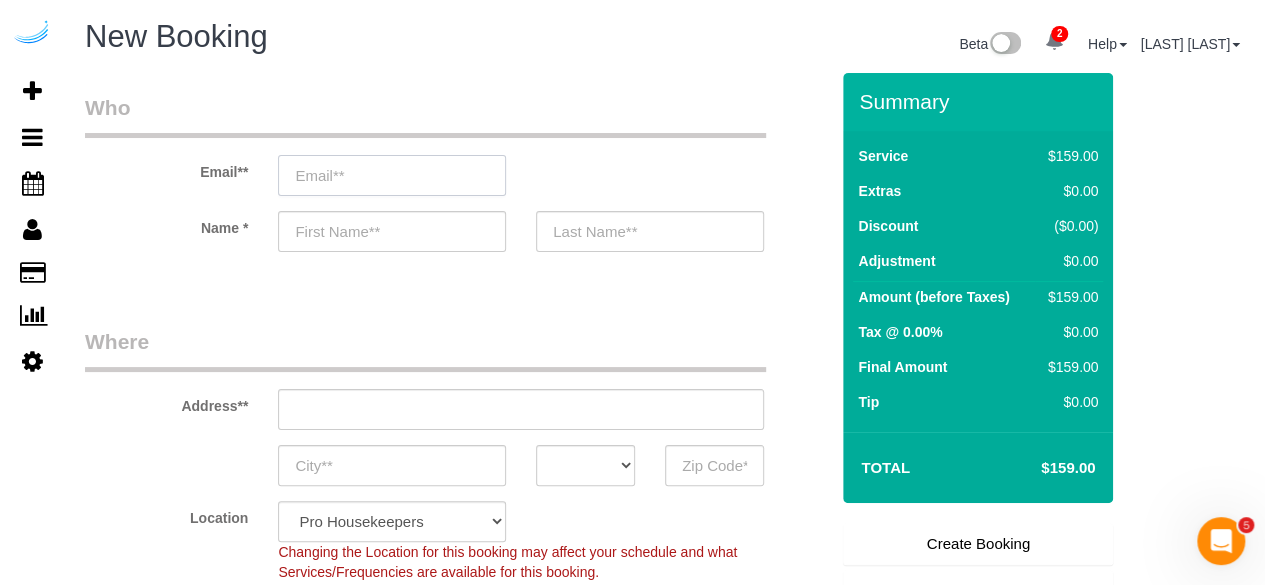 click at bounding box center [392, 175] 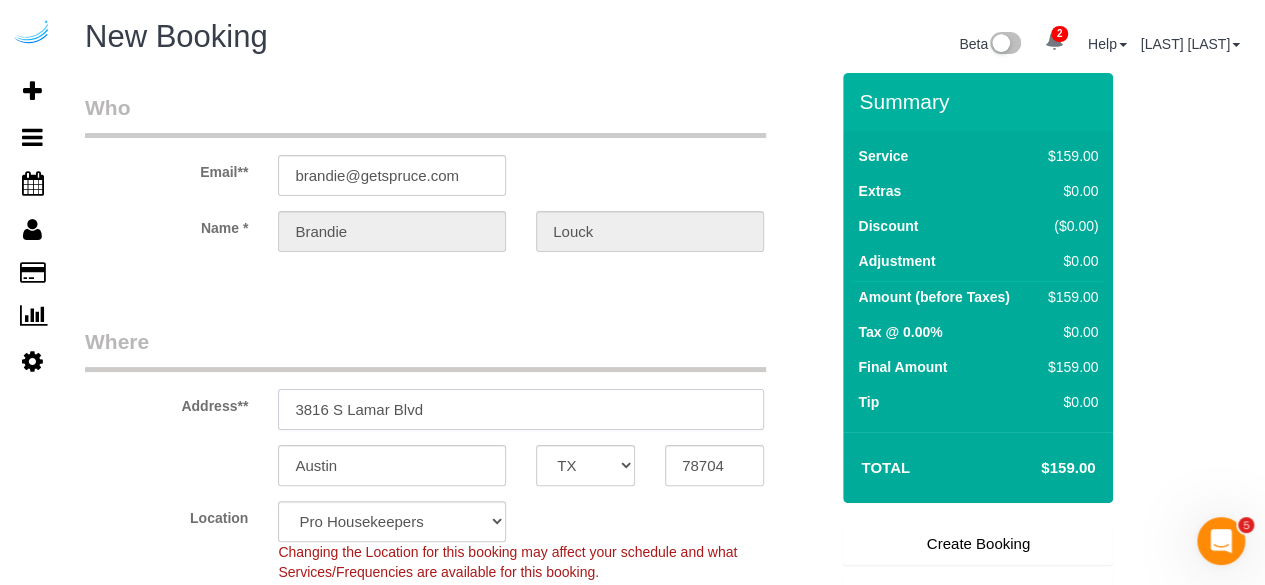 click on "3816 S Lamar Blvd" at bounding box center (521, 409) 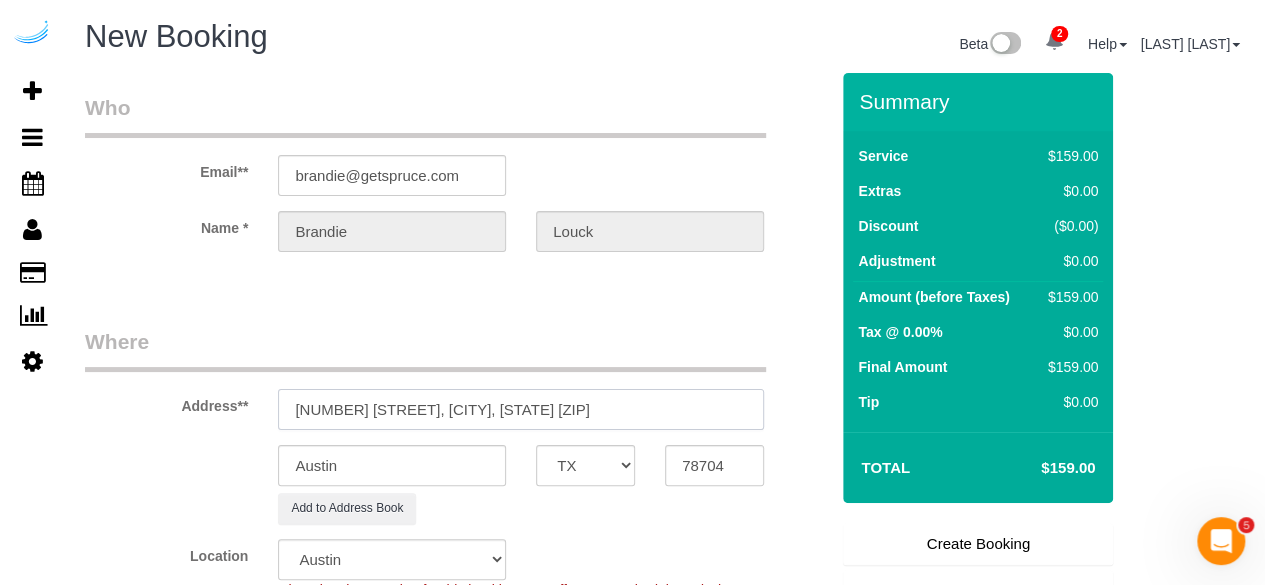 drag, startPoint x: 592, startPoint y: 401, endPoint x: 618, endPoint y: 401, distance: 26 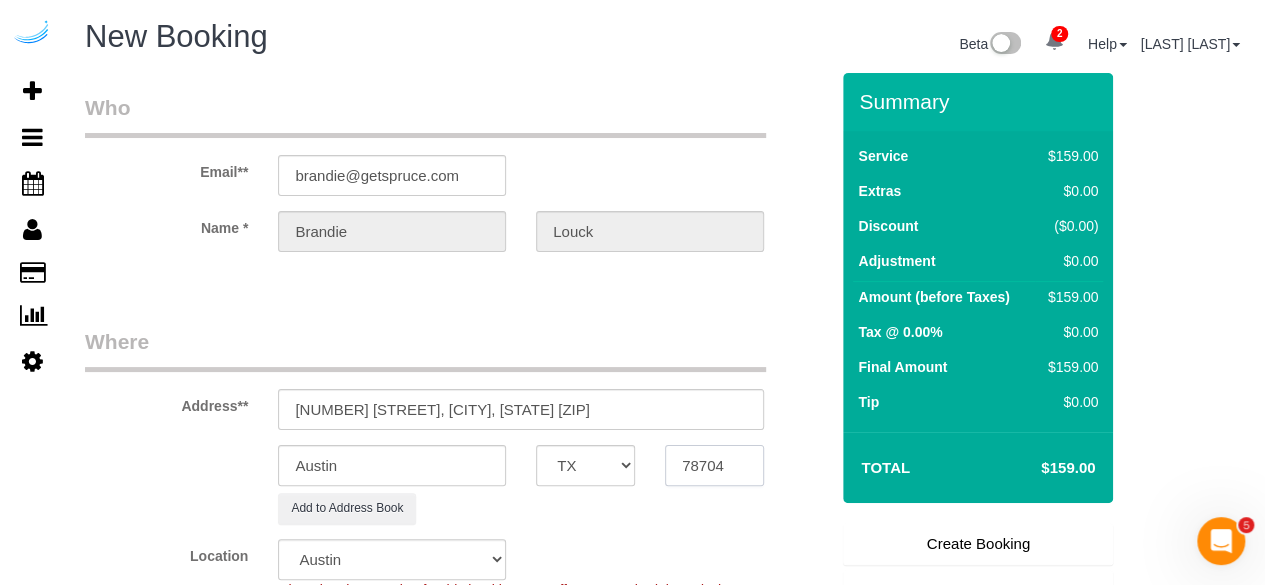 click on "78704" at bounding box center (714, 465) 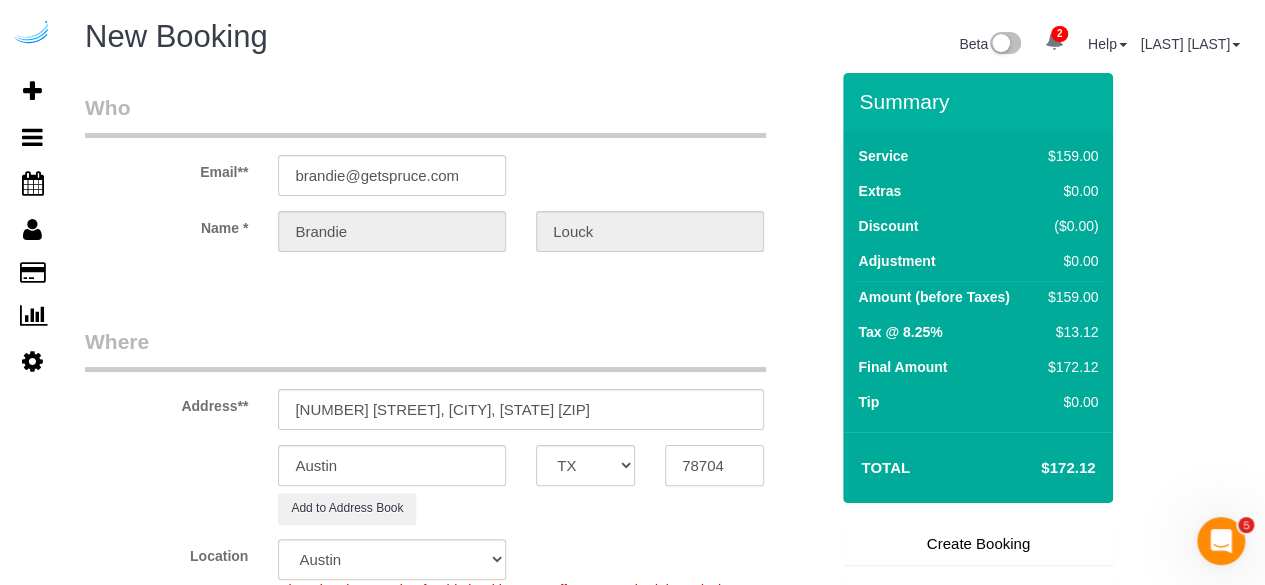 paste 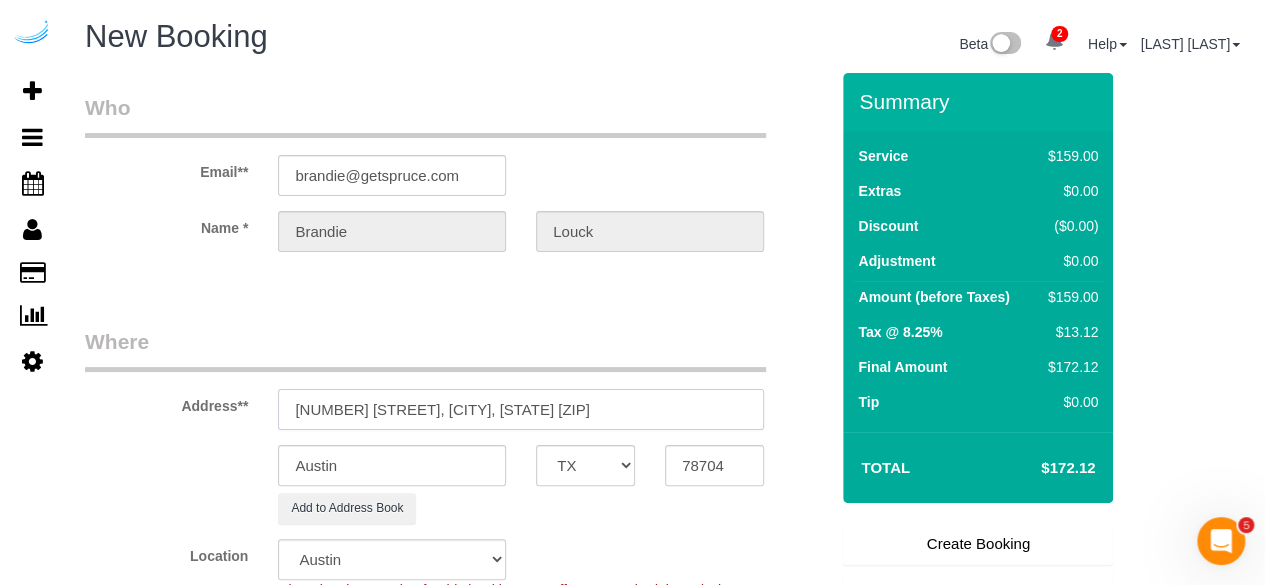 drag, startPoint x: 461, startPoint y: 402, endPoint x: 790, endPoint y: 410, distance: 329.09726 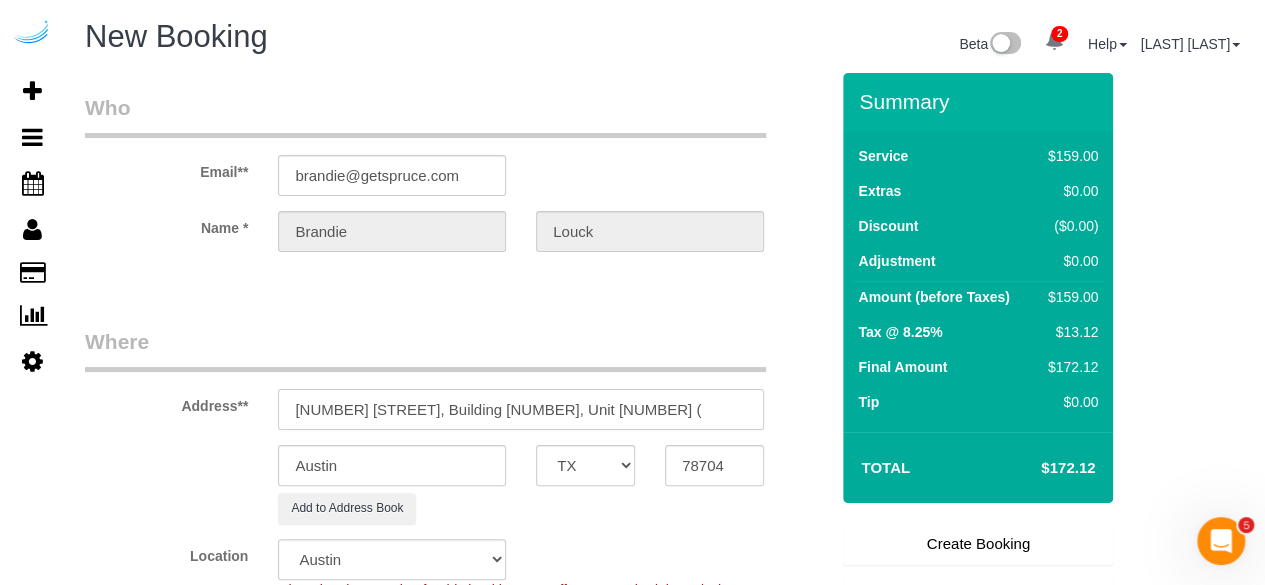 paste on "[FIRST] [LAST]" 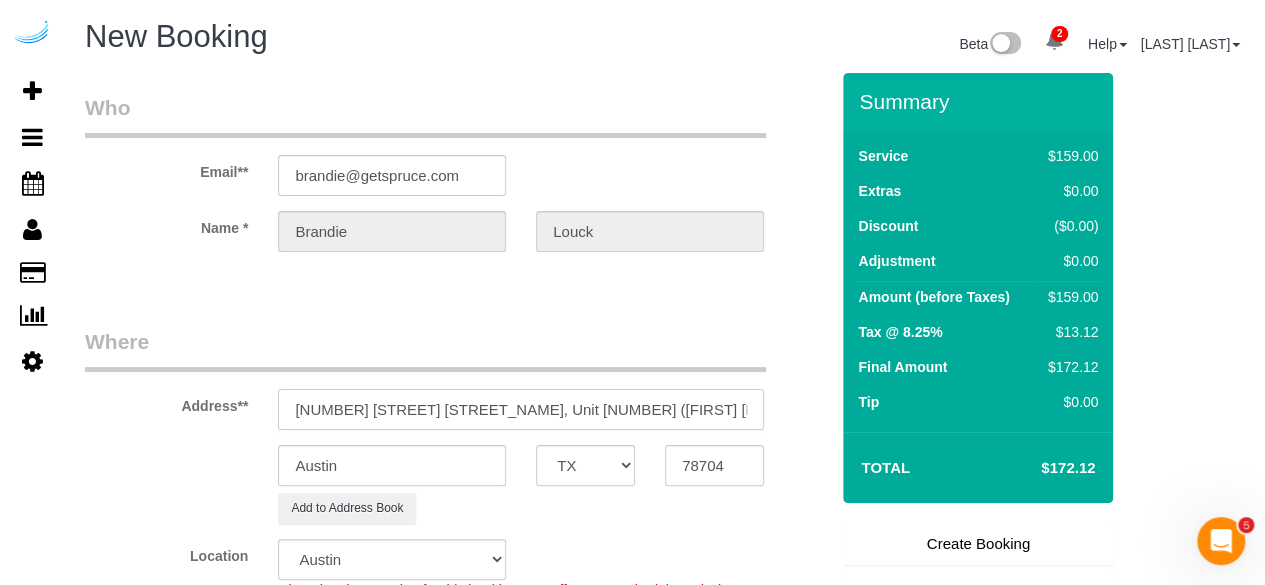 paste on "[NUMBER] [STREET] [STREET_NAME]" 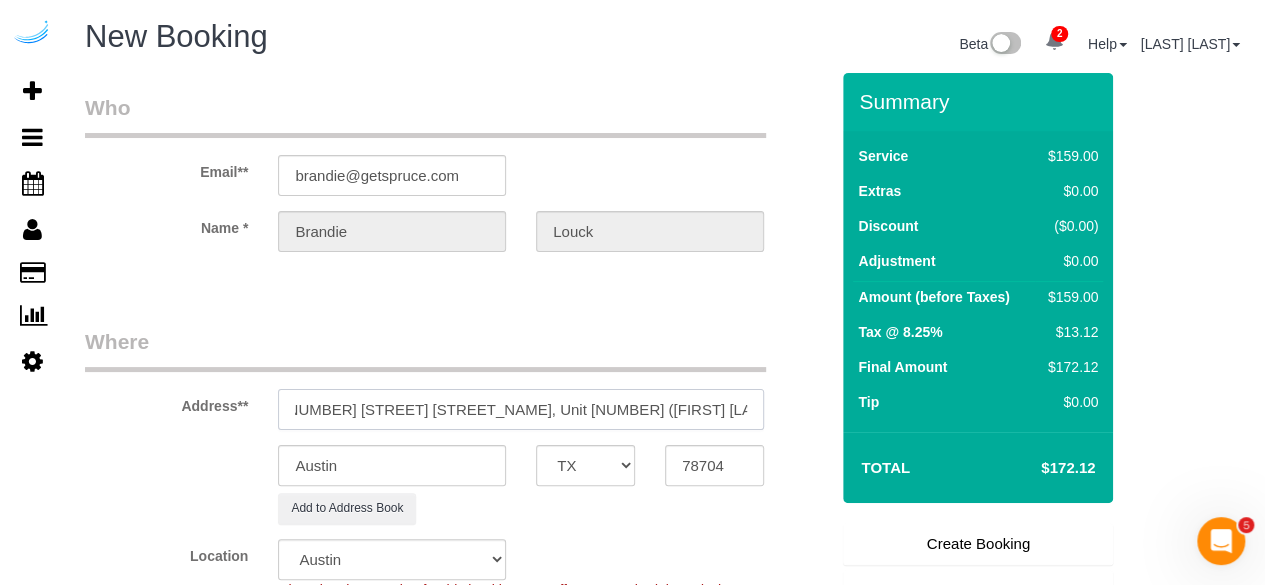 scroll, scrollTop: 0, scrollLeft: 20, axis: horizontal 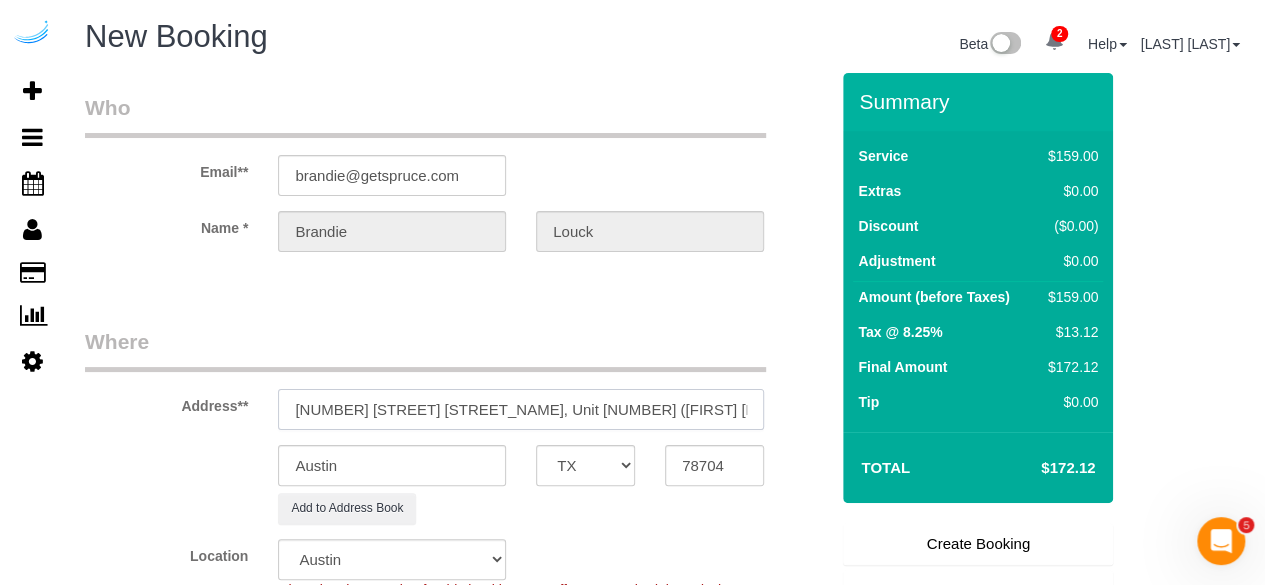 paste on "[NUMBER]" 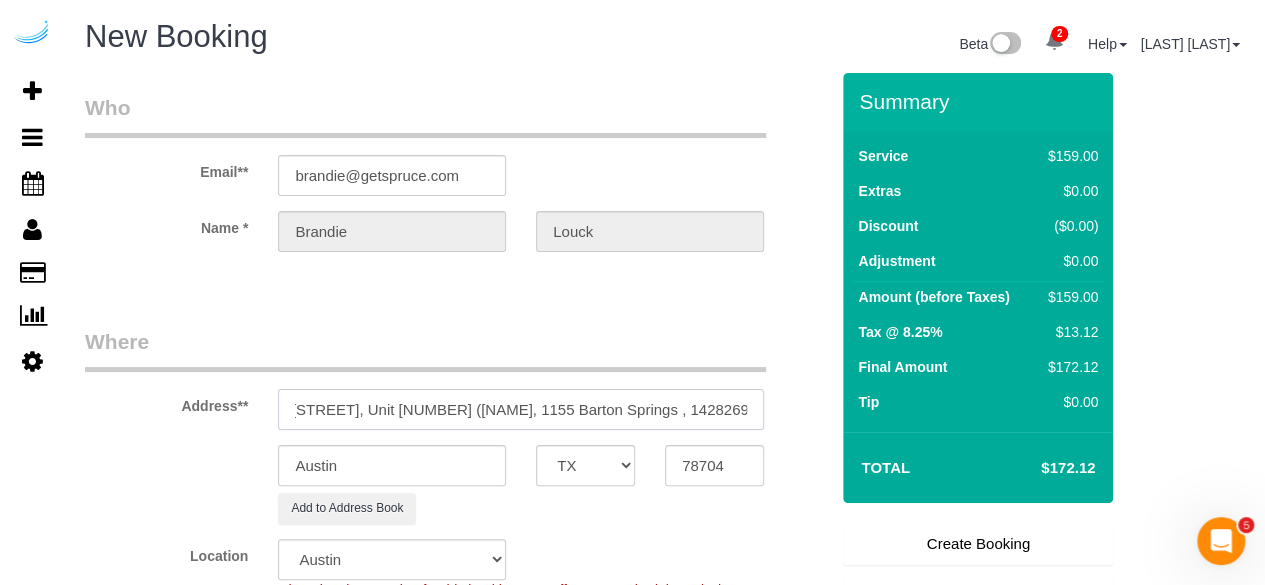 scroll, scrollTop: 0, scrollLeft: 86, axis: horizontal 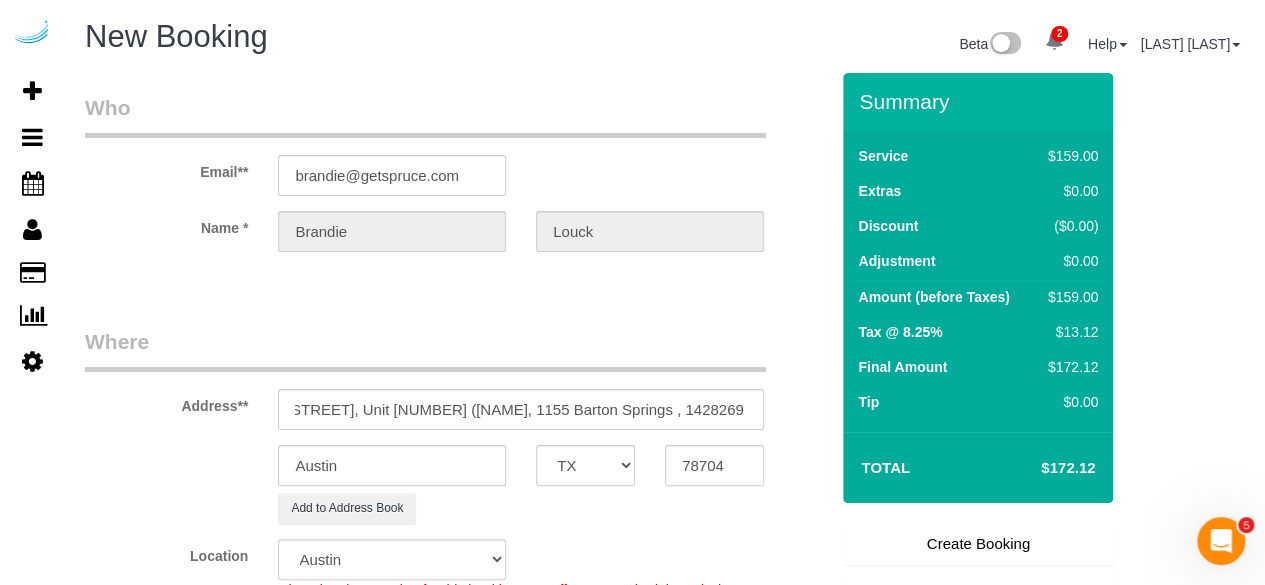 click on "Email**
[EMAIL]
Name *
[FIRST]
[LAST]
Where
Address**
[NUMBER] [STREET], Unit [NUMBER] ([FIRST] [LAST], [COMPANY] , [POSTAL_CODE]	)
[CITY]
AK
AL
AR
AZ
CA
CO
CT
DC
DE
FL
GA
HI
IA
ID
IL
IN
KS
KY
LA
MA
MD
ME
MI
MN
MO
MS
MT
NC" at bounding box center [456, 2223] 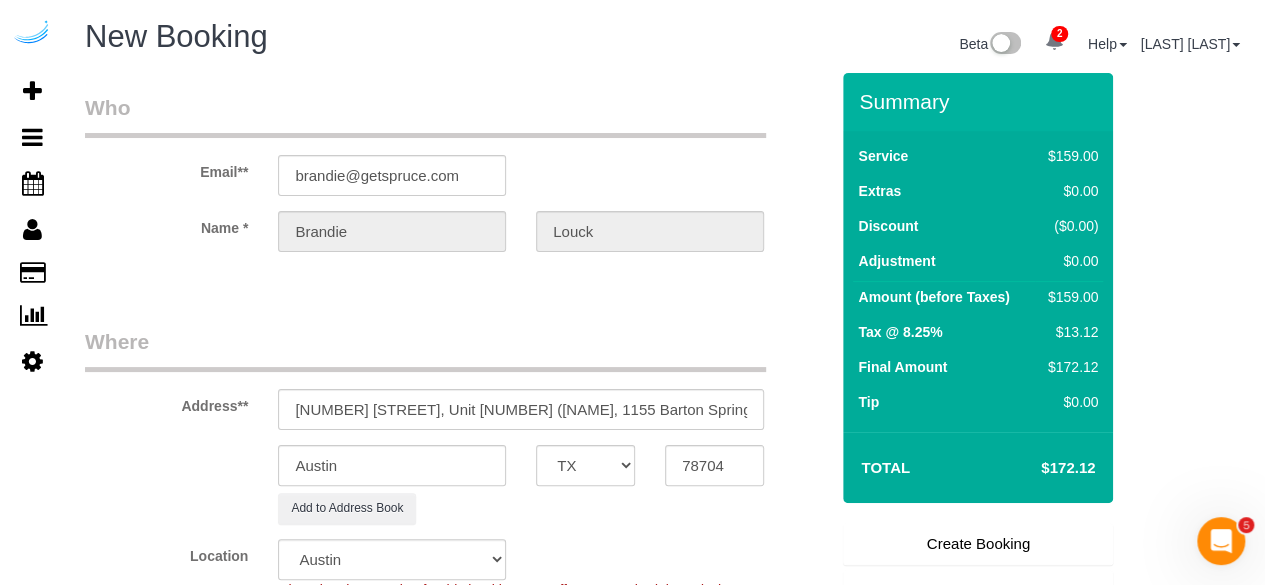 scroll, scrollTop: 200, scrollLeft: 0, axis: vertical 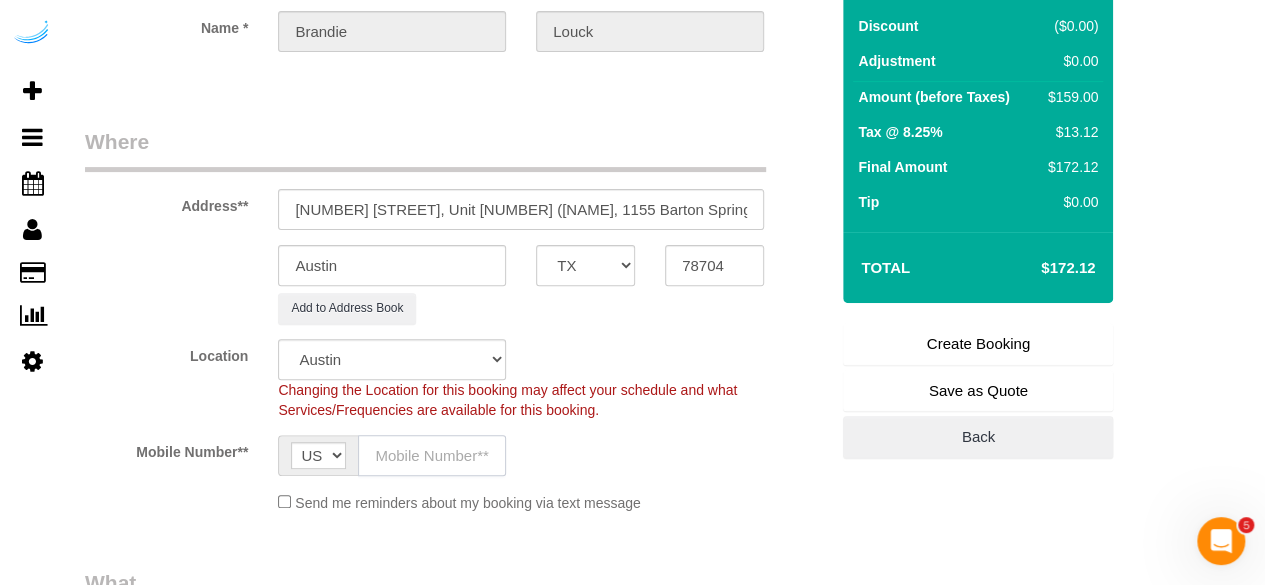 click 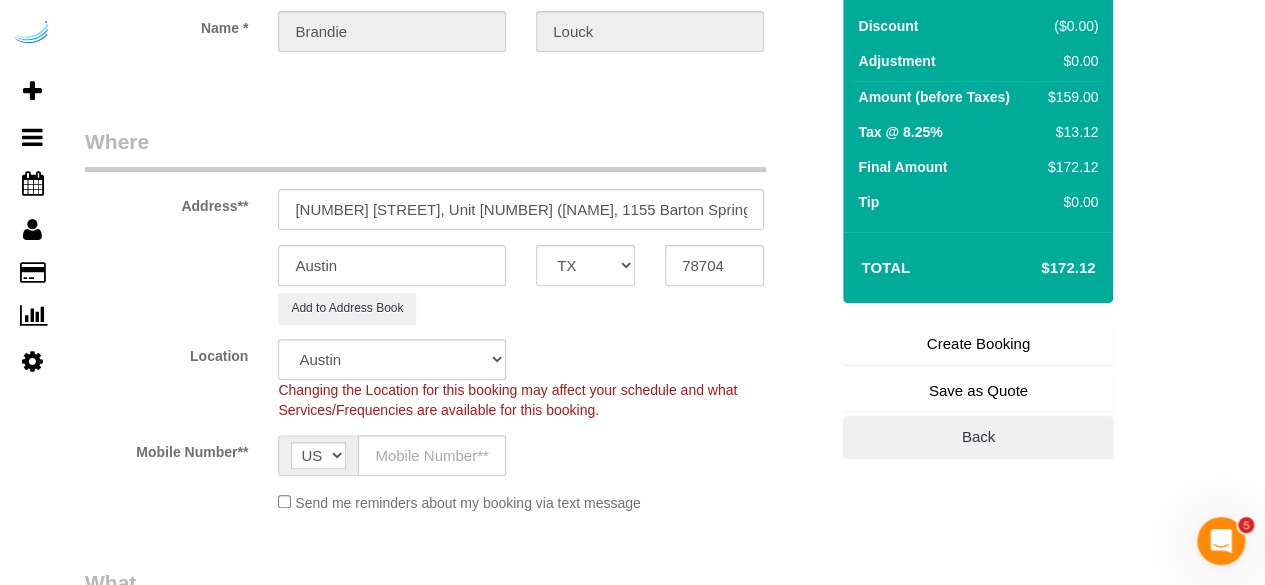 click on "Location
Pro Housekeepers Atlanta Austin Boston Chicago Cincinnati Clearwater Denver Ft Lauderdale Houston Jacksonville Kansas Las Vegas Los Angeles Area Miami Area Naples NYC Area Orlando Palm Beach Phoenix Portland Area San Francisco Area Sarasota Seattle Area St Petersburg Tampa Washington DC
Changing the Location for this booking may affect your schedule and what
Services/Frequencies are available for this booking.
Mobile Number**
AF AL DZ AD AO AI AQ AG AR AM AW AU AT AZ BS BH BD BB BY BE BZ BJ BM BT BO BA BW BR GB IO BN BG BF BI KH CM CA CV BQ KY CF TD CL CN CX CC CO KM CD CG CK CR HR CU CW CY CZ CI DK DJ DM DO TL EC EG SV GQ ER EE ET FK FO FJ FI FR GF PF TF GA GM GE DE GH GI GR GL GD GP GU GT GG GN GW GY HT HN HK HU IS IN ID IR IQ IE IM IL IT JM JP JE JO KZ KE KI KP KR KW KG LA LV LB LS LR LY LI LT LU MO MK MG MW MY MV ML MT MH MQ MR MU YT MX FM MD MC MN ME MS MA MZ MM NA NR NP NL NC NZ NI NE" 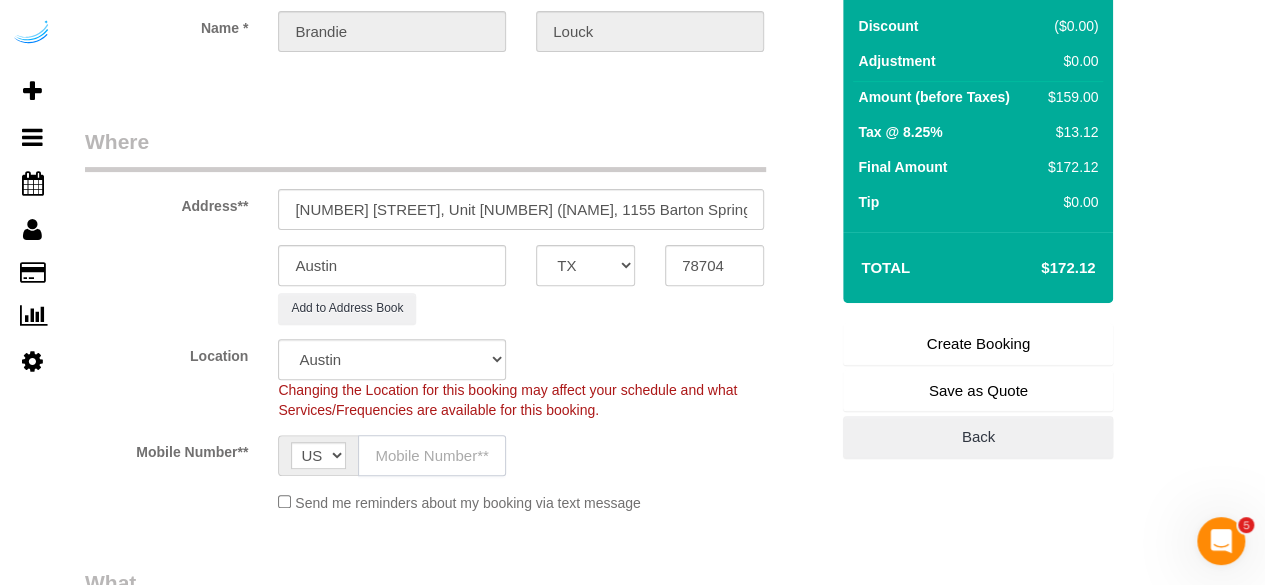 click 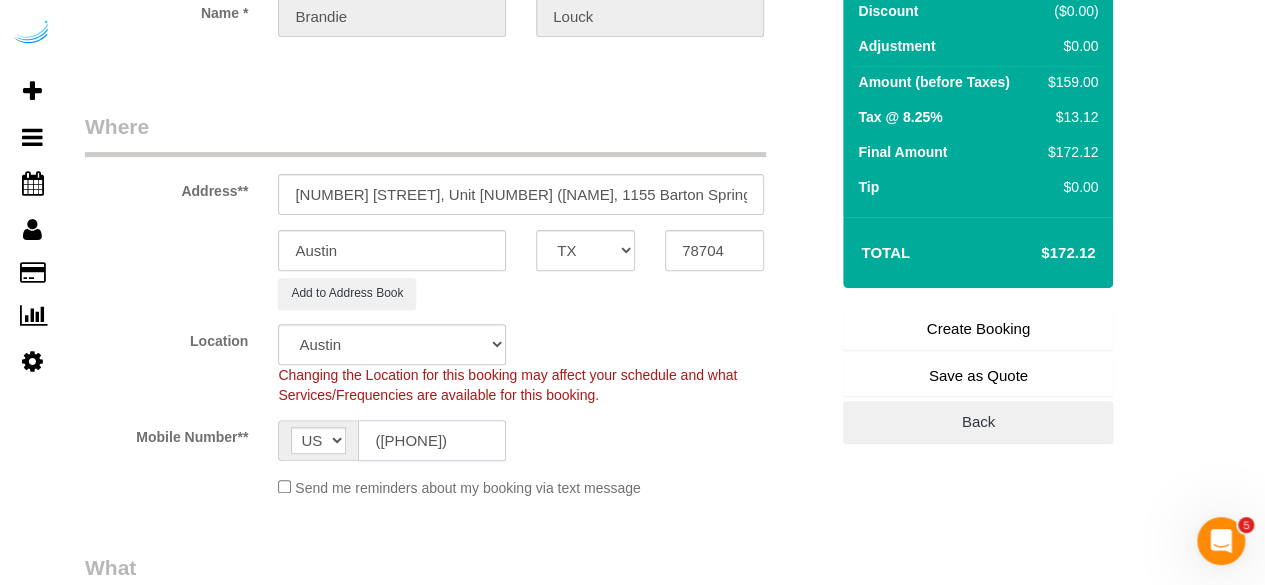 scroll, scrollTop: 500, scrollLeft: 0, axis: vertical 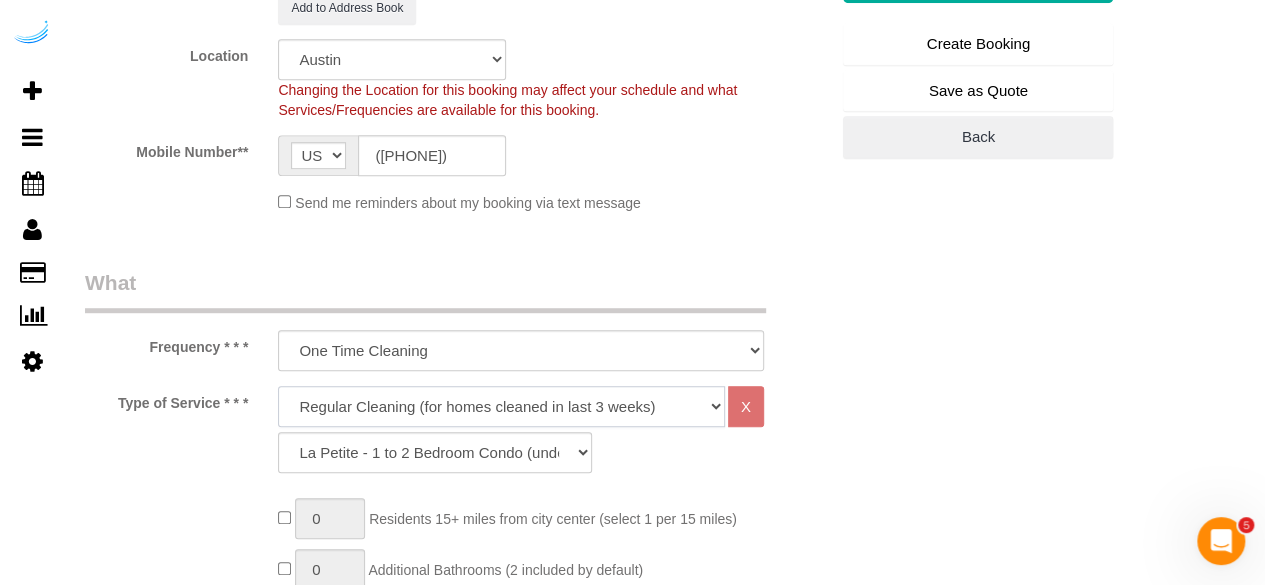 click on "Deep Cleaning (for homes that have not been cleaned in 3+ weeks) Spruce Regular Cleaning (for homes cleaned in last 3 weeks) Moving Cleanup (to clean home for new tenants) Post Construction Cleaning Vacation Rental Cleaning Hourly" 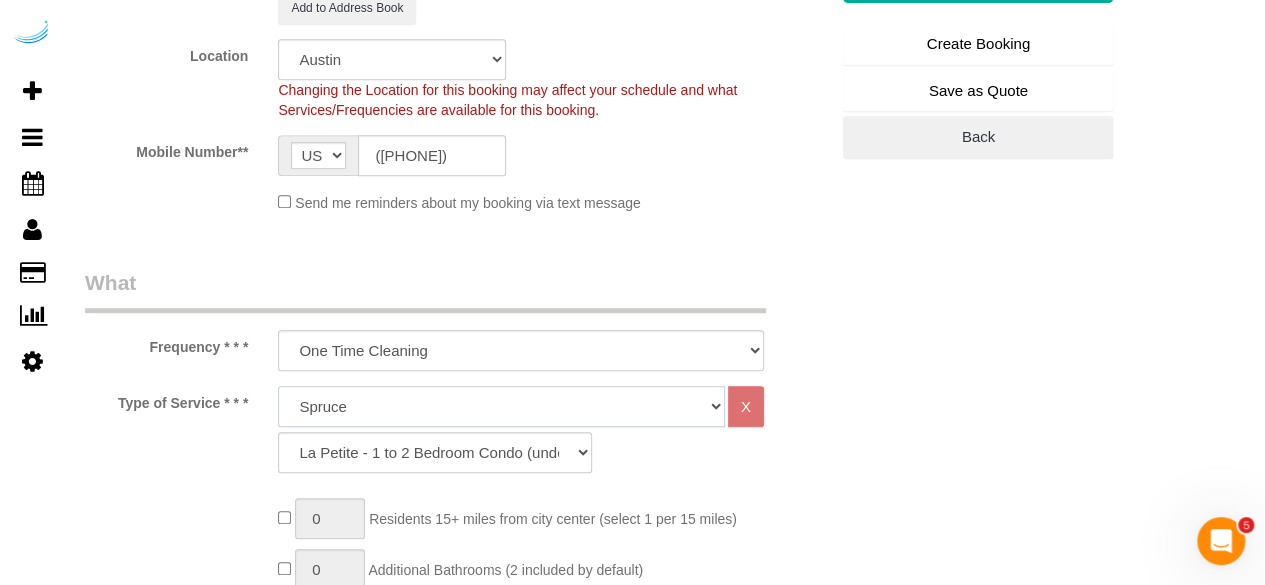 click on "Deep Cleaning (for homes that have not been cleaned in 3+ weeks) Spruce Regular Cleaning (for homes cleaned in last 3 weeks) Moving Cleanup (to clean home for new tenants) Post Construction Cleaning Vacation Rental Cleaning Hourly" 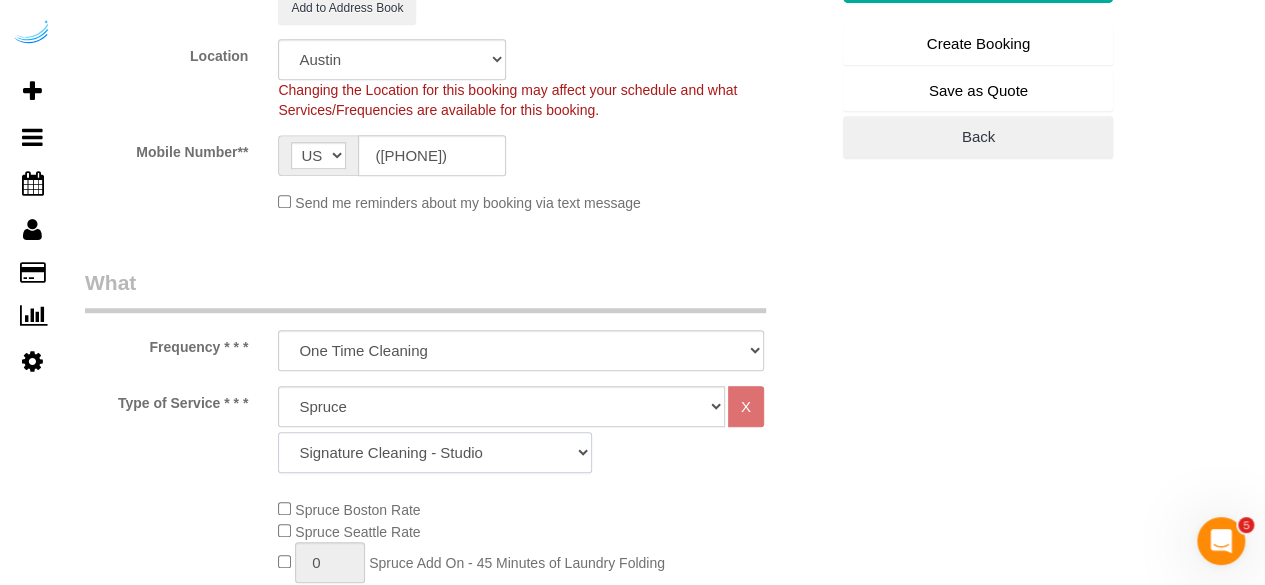 click on "Signature Cleaning - Studio Signature Cleaning - 1 Bed 1 Bath Signature Cleaning - 1 Bed 1.5 Bath Signature Cleaning - 1 Bed 1 Bath + Study Signature Cleaning - 1 Bed 2 Bath Signature Cleaning - 2 Bed 1 Bath Signature Cleaning - 2 Bed 2 Bath Signature Cleaning - 2 Bed 2.5 Bath Signature Cleaning - 2 Bed 2 Bath + Study Signature Cleaning - 3 Bed 2 Bath Signature Cleaning - 3 Bed 3 Bath Signature Cleaning - 4 Bed 2 Bath Signature Cleaning - 4 Bed 4 Bath Signature Cleaning - 5 Bed 4 Bath Signature Cleaning - 5 Bed 5 Bath Signature Cleaning - 6 Bed 6 Bath Premium Cleaning - Studio Premium Cleaning - 1 Bed 1 Bath Premium Cleaning - 1 Bed 1.5 Bath Premium Cleaning - 1 Bed 1 Bath + Study Premium Cleaning - 1 Bed 2 Bath Premium Cleaning - 2 Bed 1 Bath Premium Cleaning - 2 Bed 2 Bath Premium Cleaning - 2 Bed 2.5 Bath Premium Cleaning - 2 Bed 2 Bath + Study Premium Cleaning - 3 Bed 2 Bath Premium Cleaning - 3 Bed 3 Bath Premium Cleaning - 4 Bed 2 Bath Premium Cleaning - 4 Bed 4 Bath Premium Cleaning - 5 Bed 4 Bath" 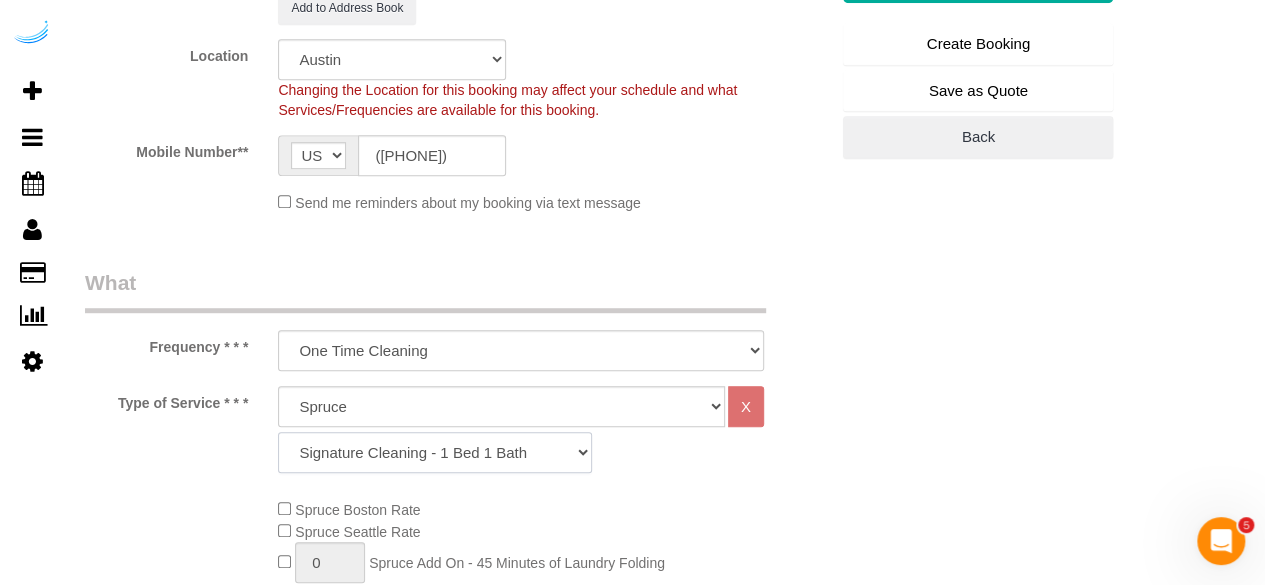 click on "Signature Cleaning - Studio Signature Cleaning - 1 Bed 1 Bath Signature Cleaning - 1 Bed 1.5 Bath Signature Cleaning - 1 Bed 1 Bath + Study Signature Cleaning - 1 Bed 2 Bath Signature Cleaning - 2 Bed 1 Bath Signature Cleaning - 2 Bed 2 Bath Signature Cleaning - 2 Bed 2.5 Bath Signature Cleaning - 2 Bed 2 Bath + Study Signature Cleaning - 3 Bed 2 Bath Signature Cleaning - 3 Bed 3 Bath Signature Cleaning - 4 Bed 2 Bath Signature Cleaning - 4 Bed 4 Bath Signature Cleaning - 5 Bed 4 Bath Signature Cleaning - 5 Bed 5 Bath Signature Cleaning - 6 Bed 6 Bath Premium Cleaning - Studio Premium Cleaning - 1 Bed 1 Bath Premium Cleaning - 1 Bed 1.5 Bath Premium Cleaning - 1 Bed 1 Bath + Study Premium Cleaning - 1 Bed 2 Bath Premium Cleaning - 2 Bed 1 Bath Premium Cleaning - 2 Bed 2 Bath Premium Cleaning - 2 Bed 2.5 Bath Premium Cleaning - 2 Bed 2 Bath + Study Premium Cleaning - 3 Bed 2 Bath Premium Cleaning - 3 Bed 3 Bath Premium Cleaning - 4 Bed 2 Bath Premium Cleaning - 4 Bed 4 Bath Premium Cleaning - 5 Bed 4 Bath" 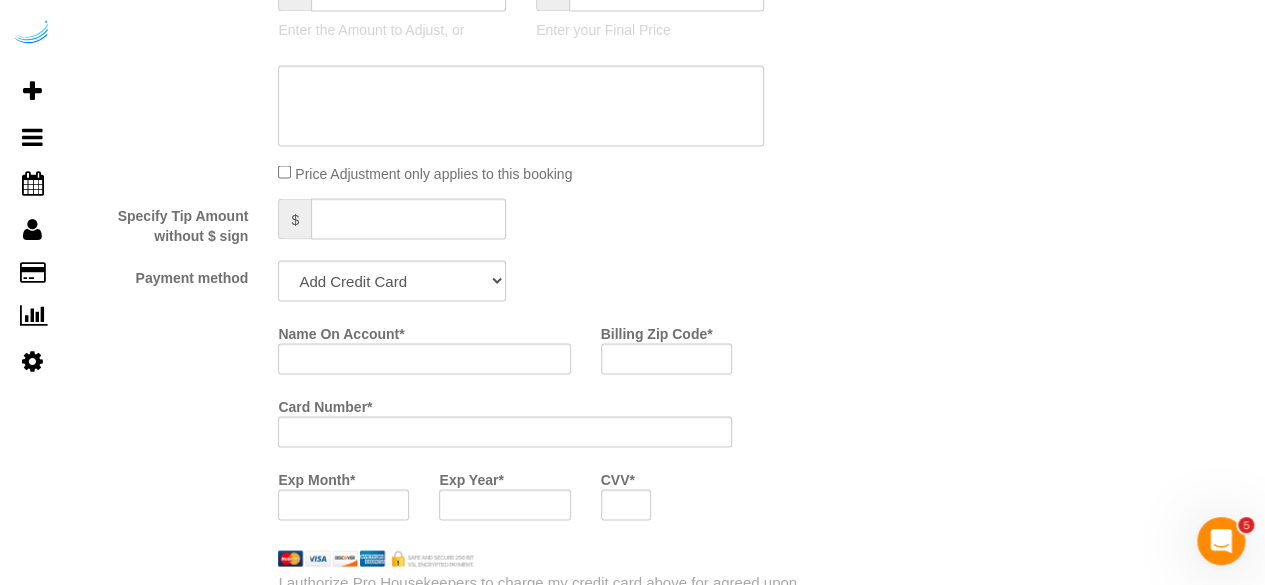 scroll, scrollTop: 1800, scrollLeft: 0, axis: vertical 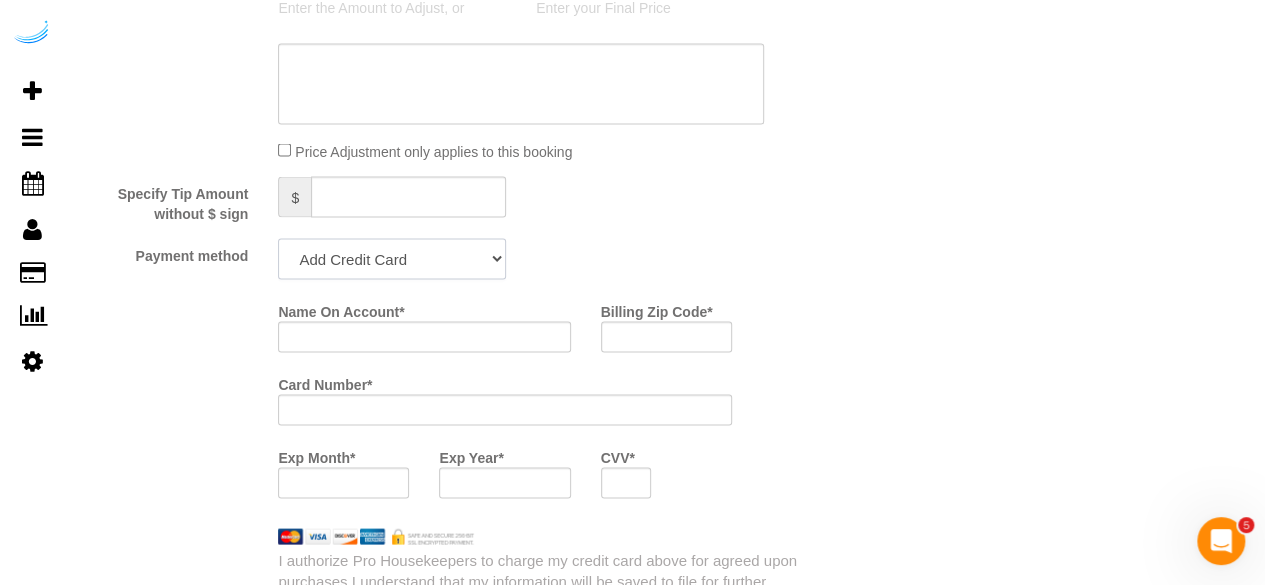 click on "Add Credit Card Cash Check Paypal" 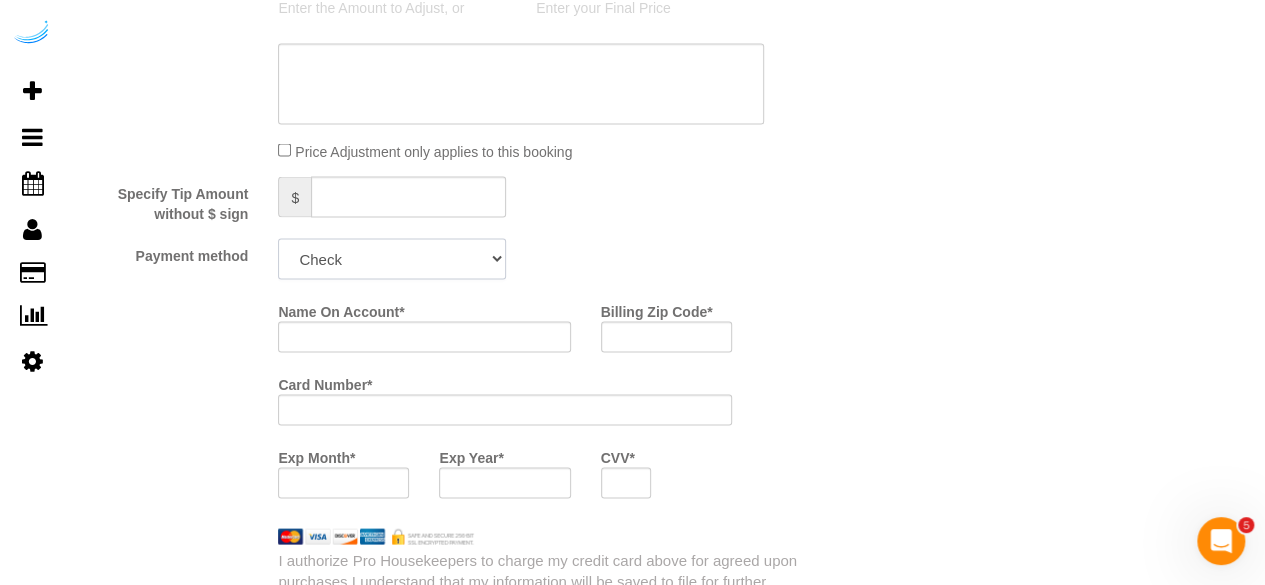 click on "Add Credit Card Cash Check Paypal" 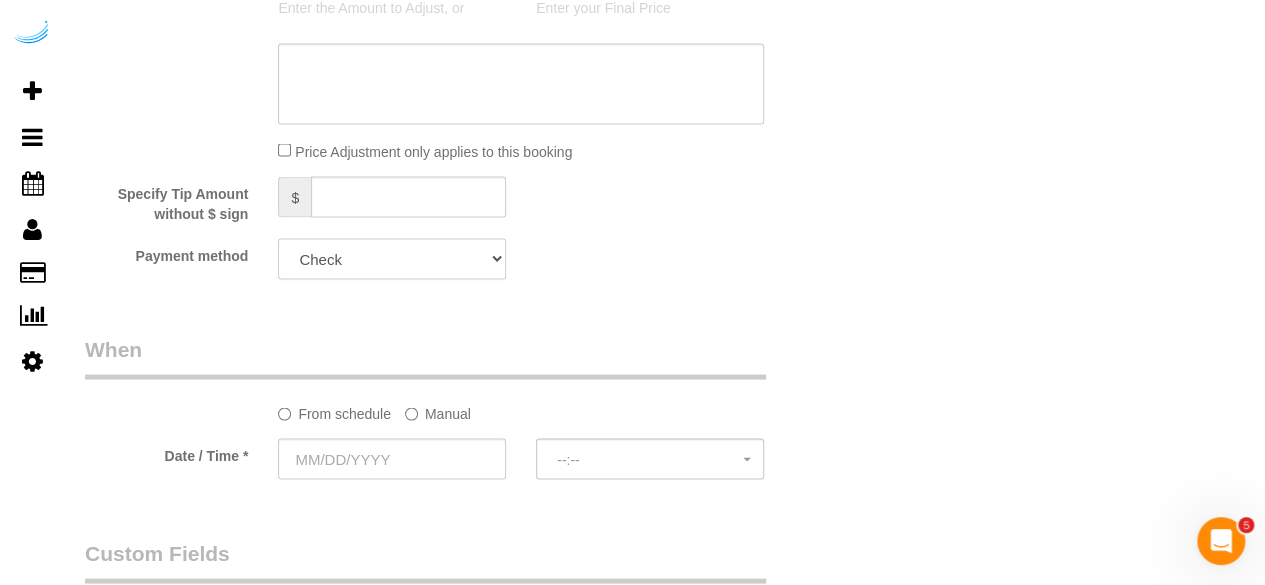 scroll, scrollTop: 1900, scrollLeft: 0, axis: vertical 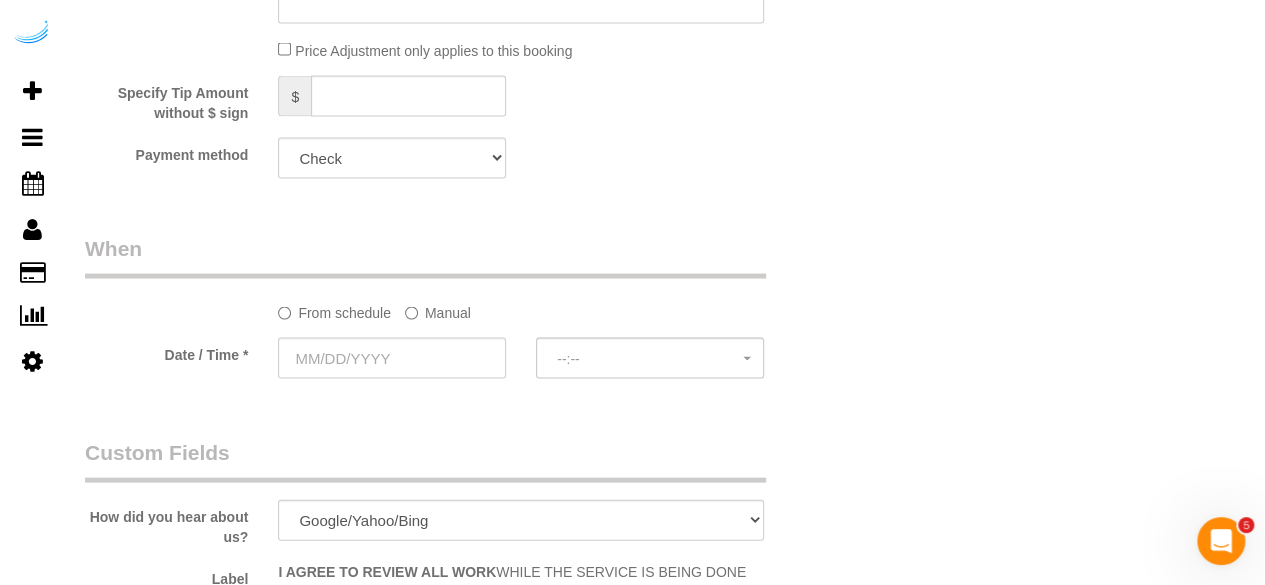 click on "Manual" 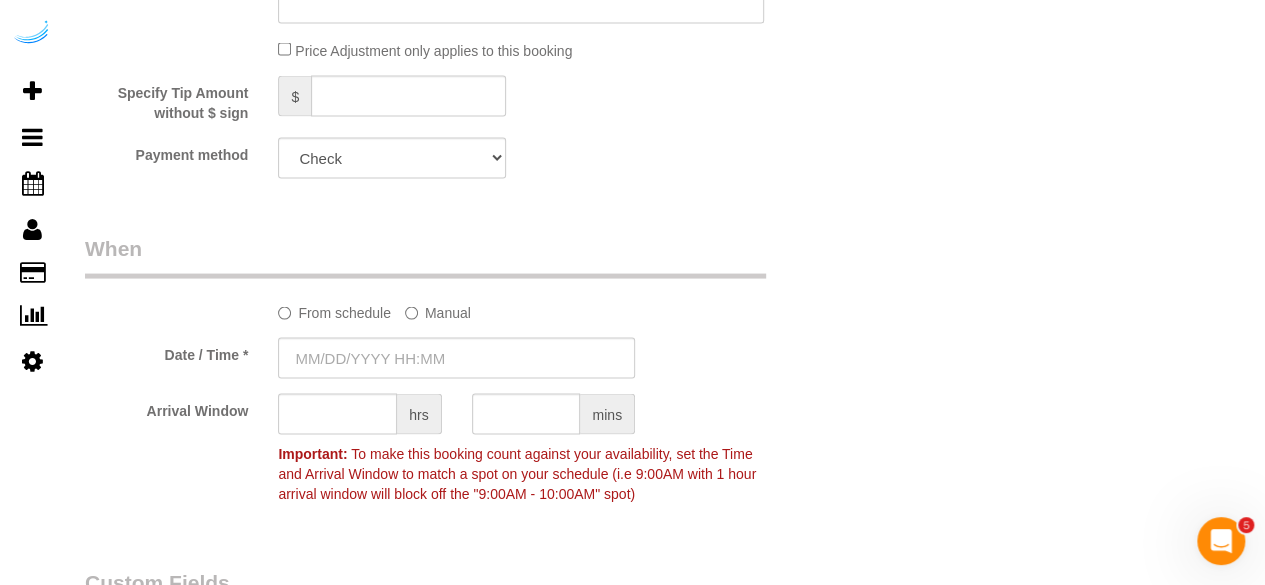 click on "From schedule
Manual
Date / Time *
Arrival Window
hrs
mins
Important:
To make this booking count against your availability, set the Time and
Arrival Window to match a spot on your schedule (i.e 9:00AM with 1 hour
arrival window will block off the "9:00AM - 10:00AM" spot)" 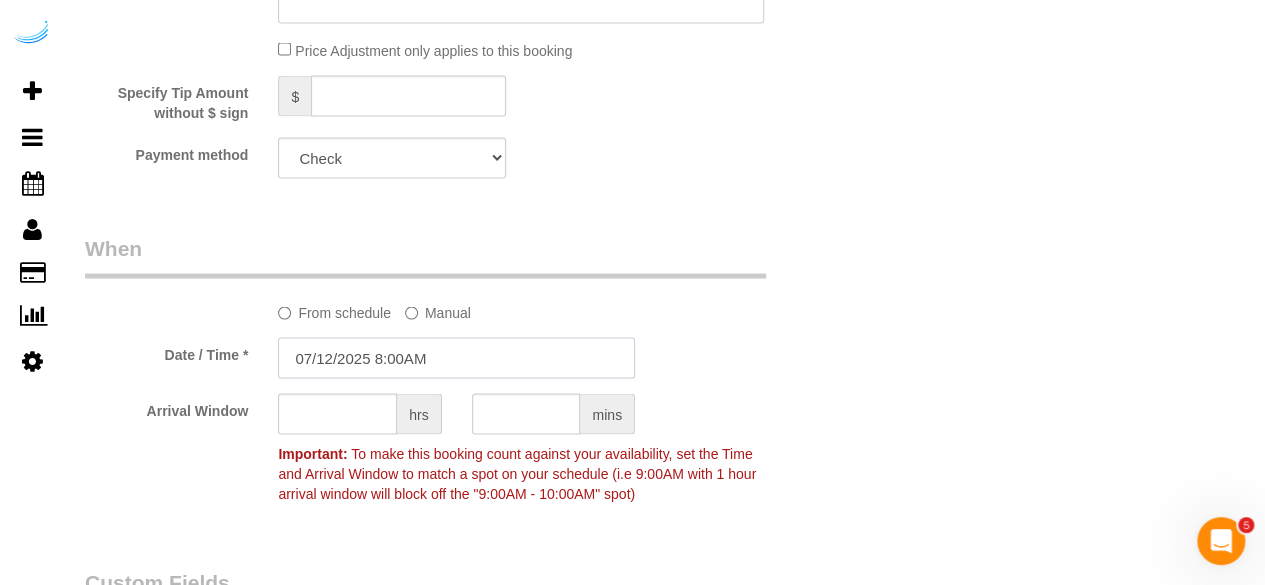 click on "07/12/2025 8:00AM" at bounding box center [456, 358] 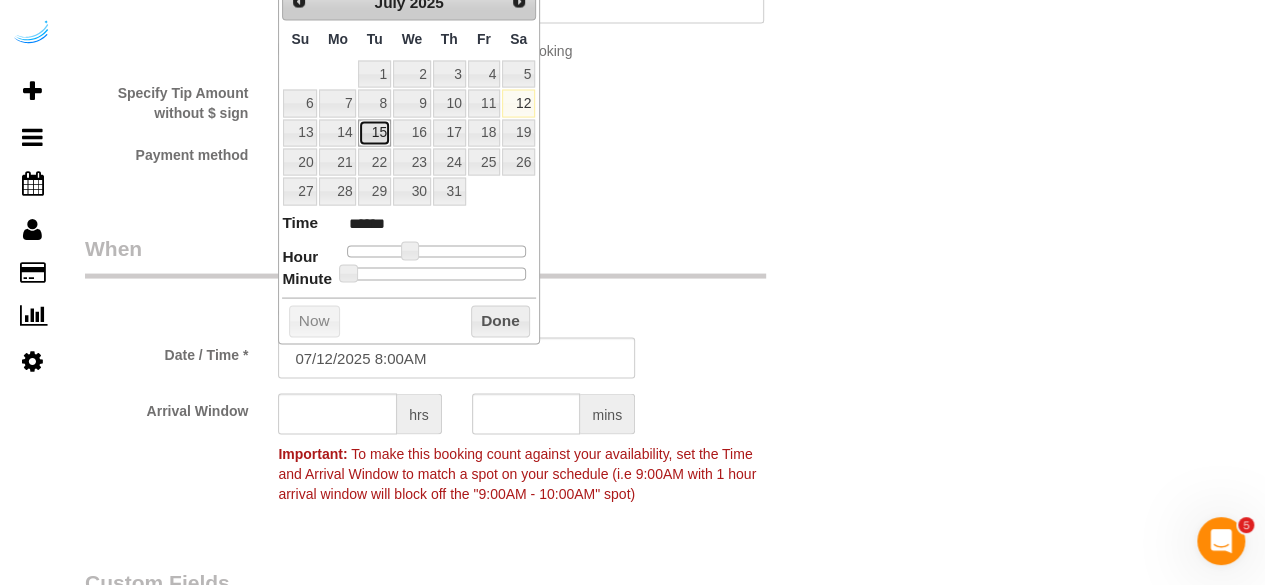 click on "15" at bounding box center (374, 133) 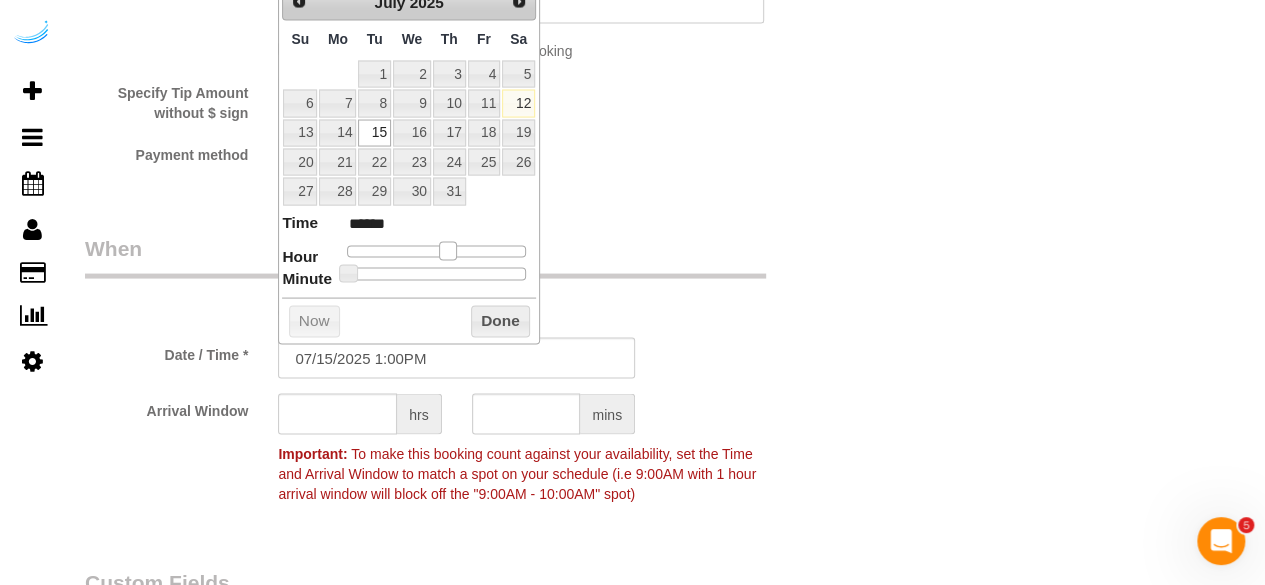 drag, startPoint x: 401, startPoint y: 245, endPoint x: 440, endPoint y: 248, distance: 39.115215 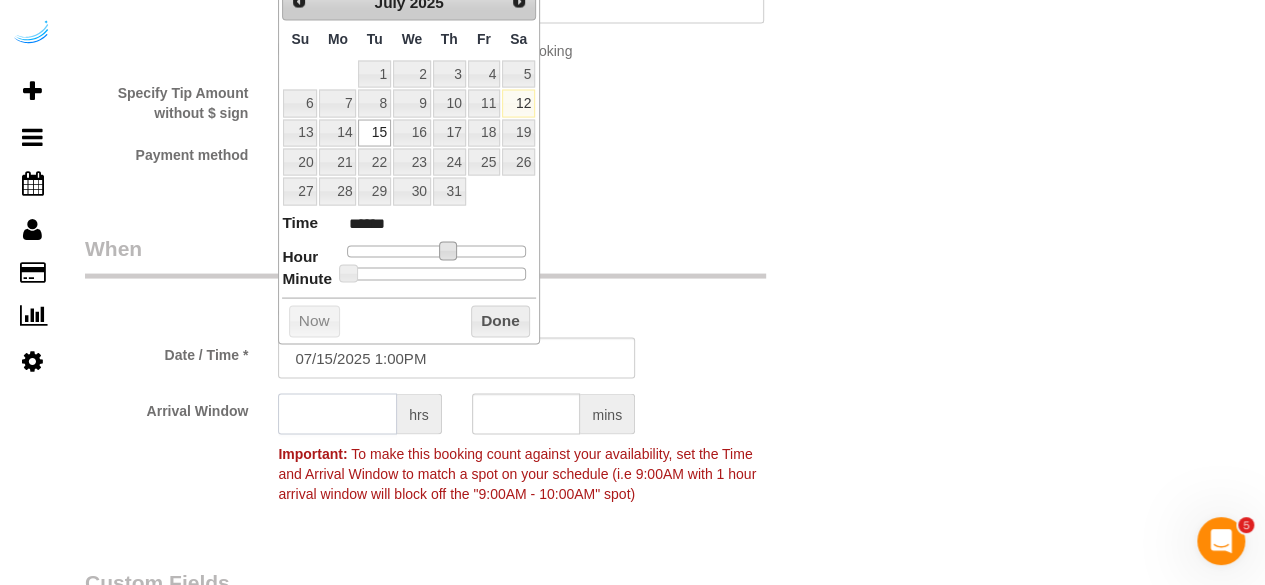 click 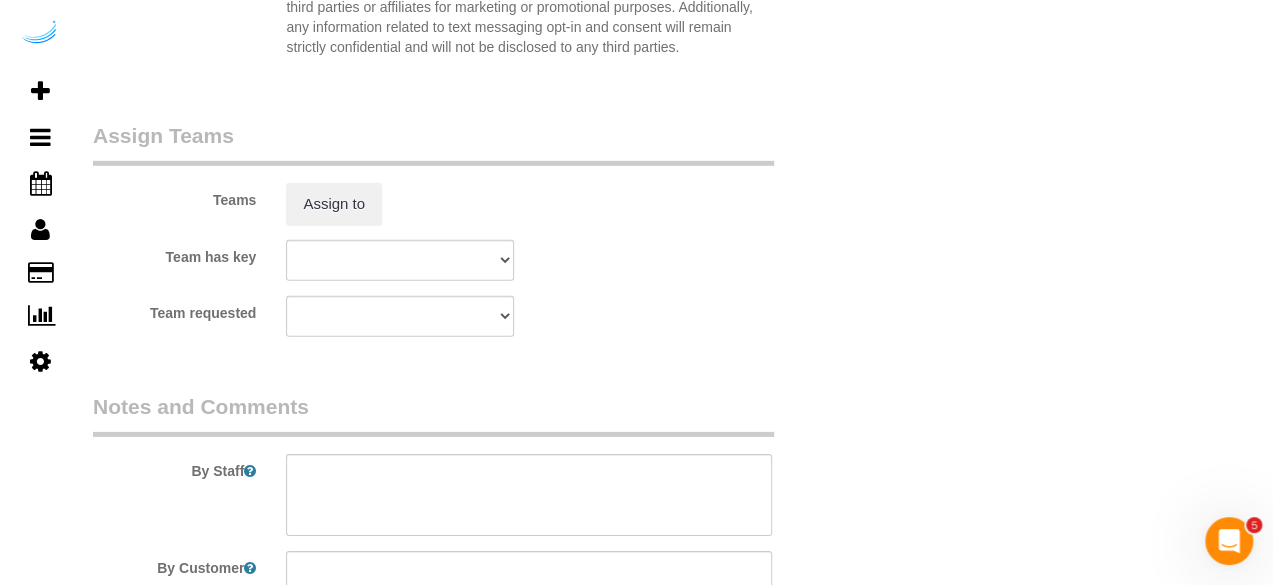 scroll, scrollTop: 3100, scrollLeft: 0, axis: vertical 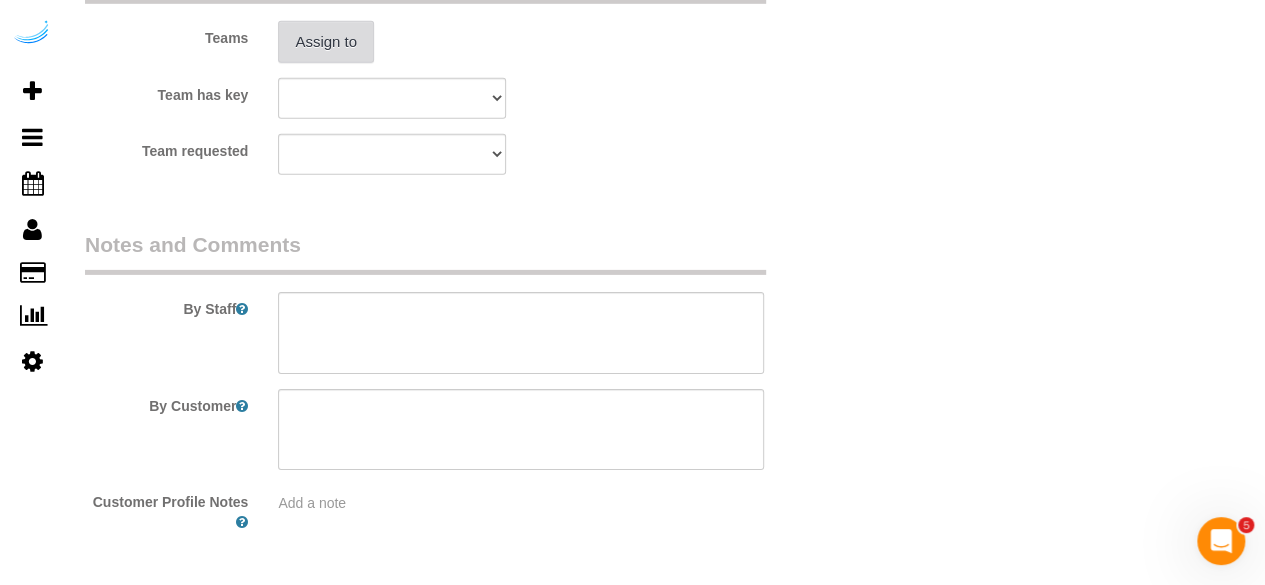click on "Assign to" at bounding box center [326, 42] 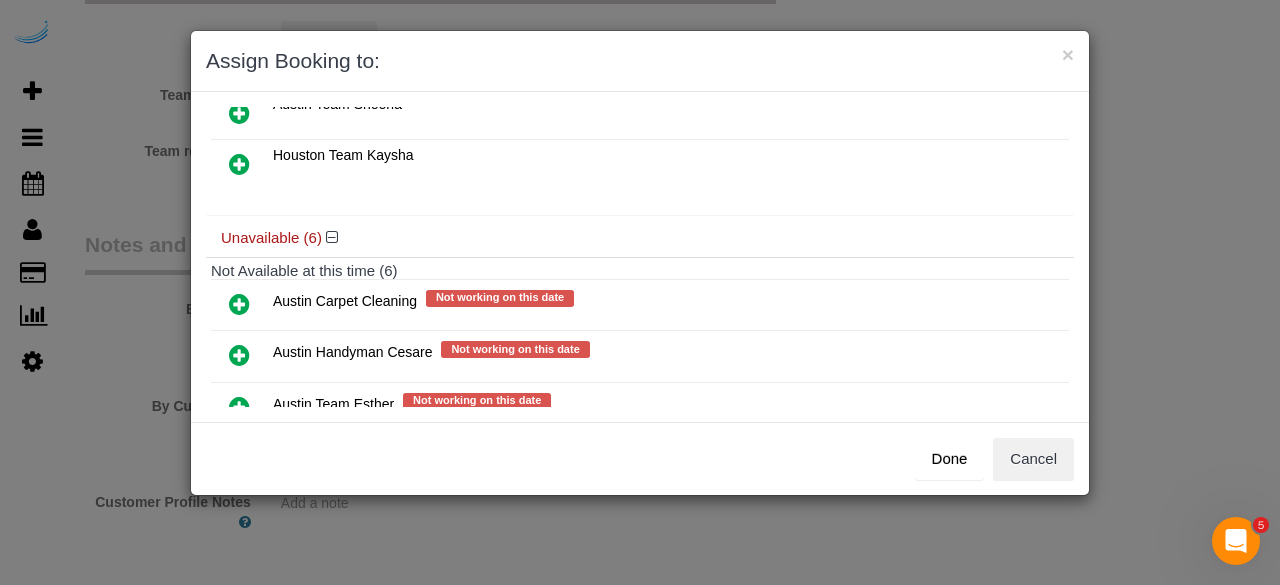 scroll, scrollTop: 0, scrollLeft: 0, axis: both 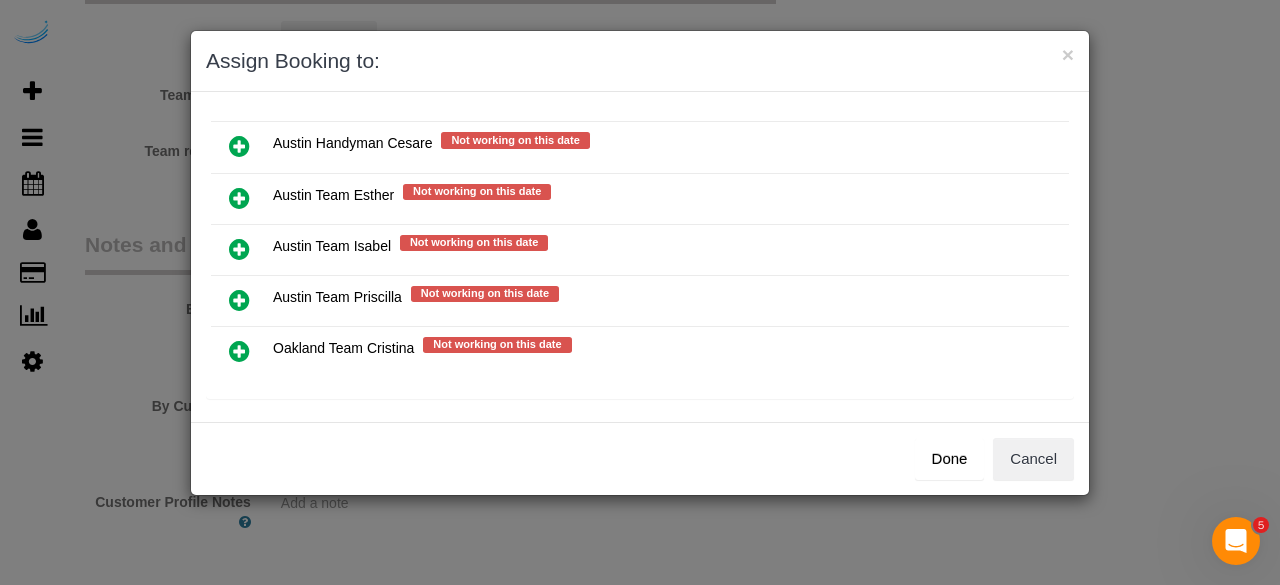 click at bounding box center (239, 249) 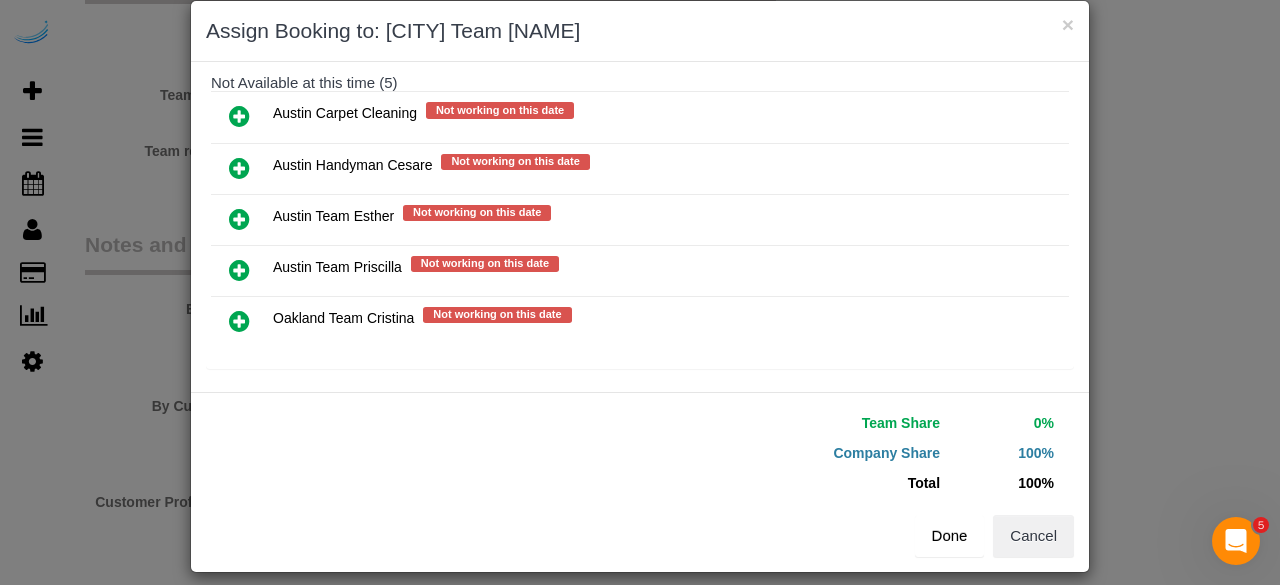 scroll, scrollTop: 45, scrollLeft: 0, axis: vertical 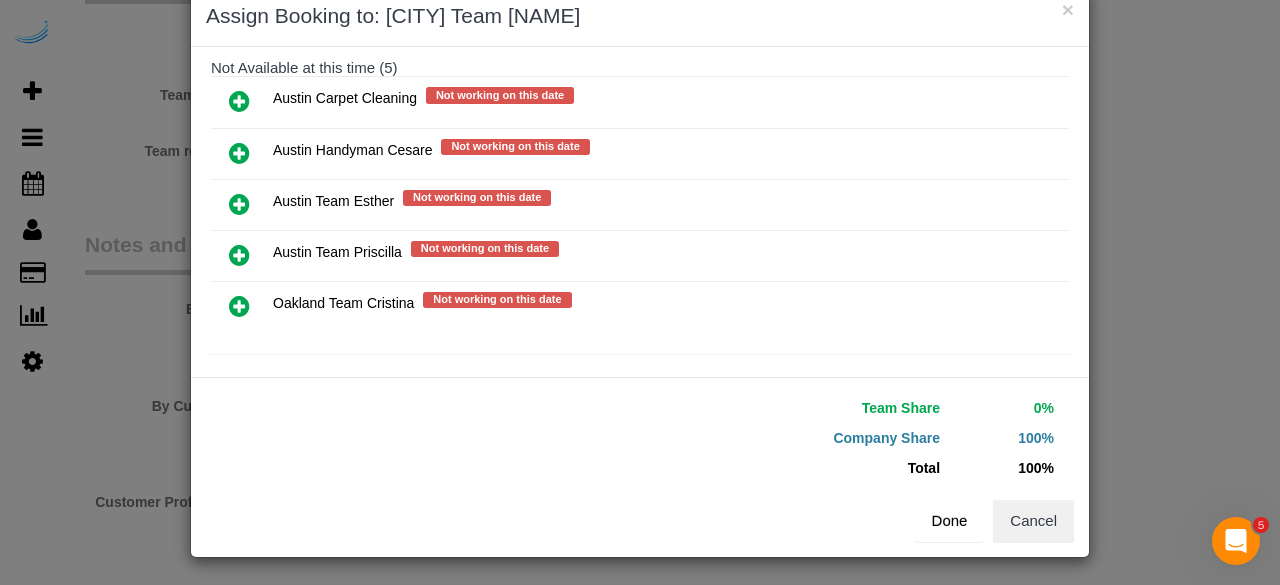 click on "Done" at bounding box center (950, 521) 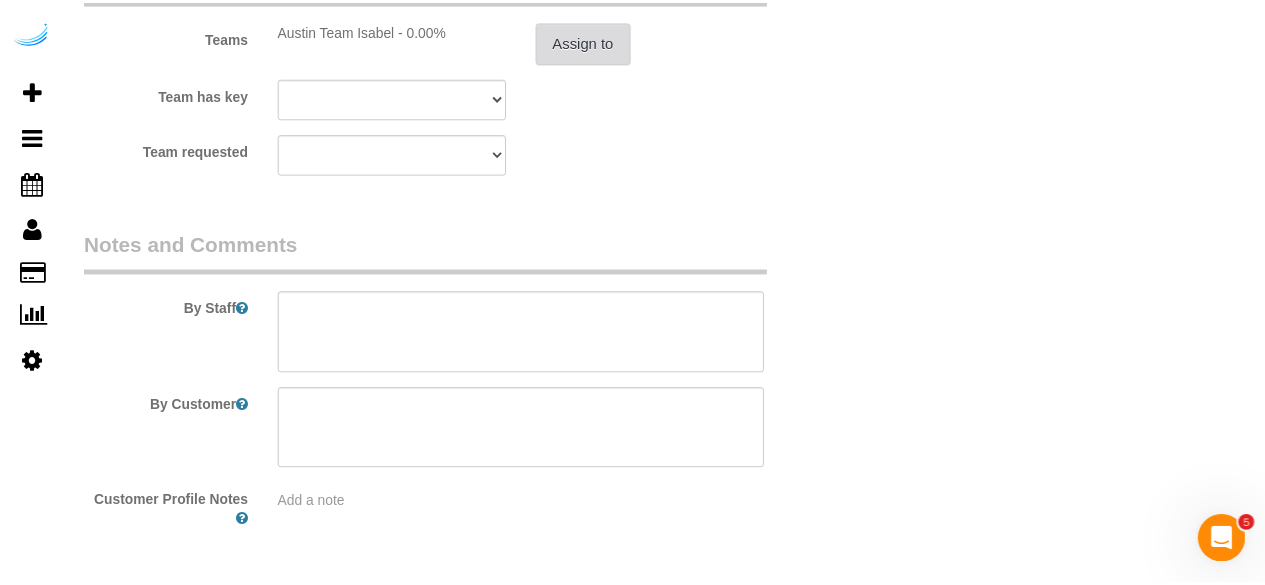 scroll, scrollTop: 3170, scrollLeft: 0, axis: vertical 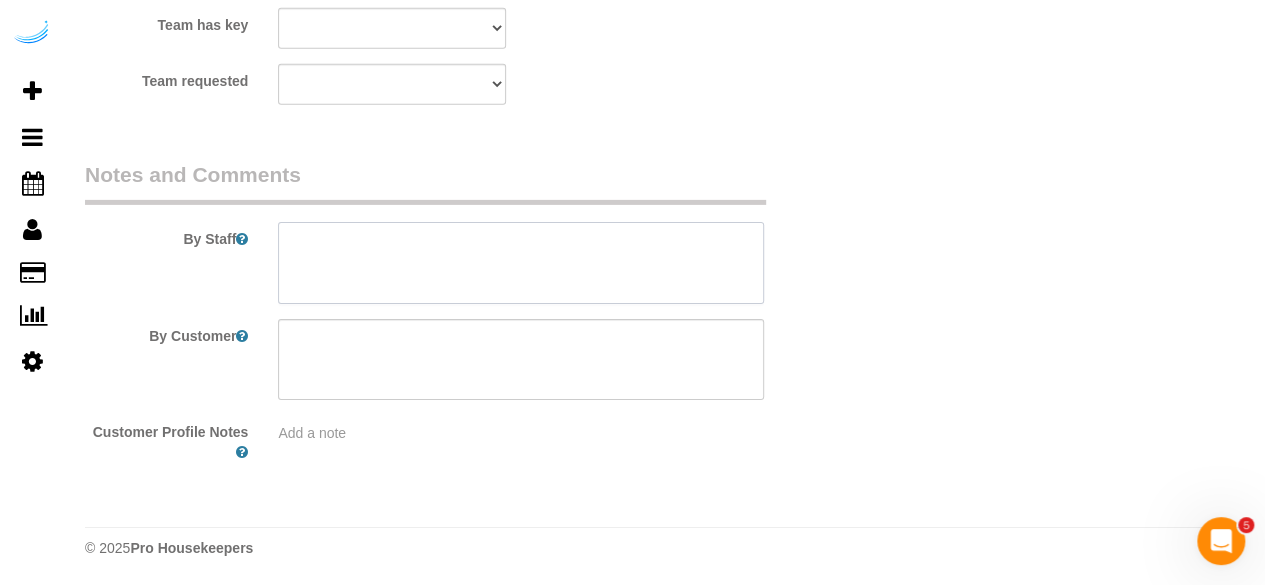 click at bounding box center [521, 263] 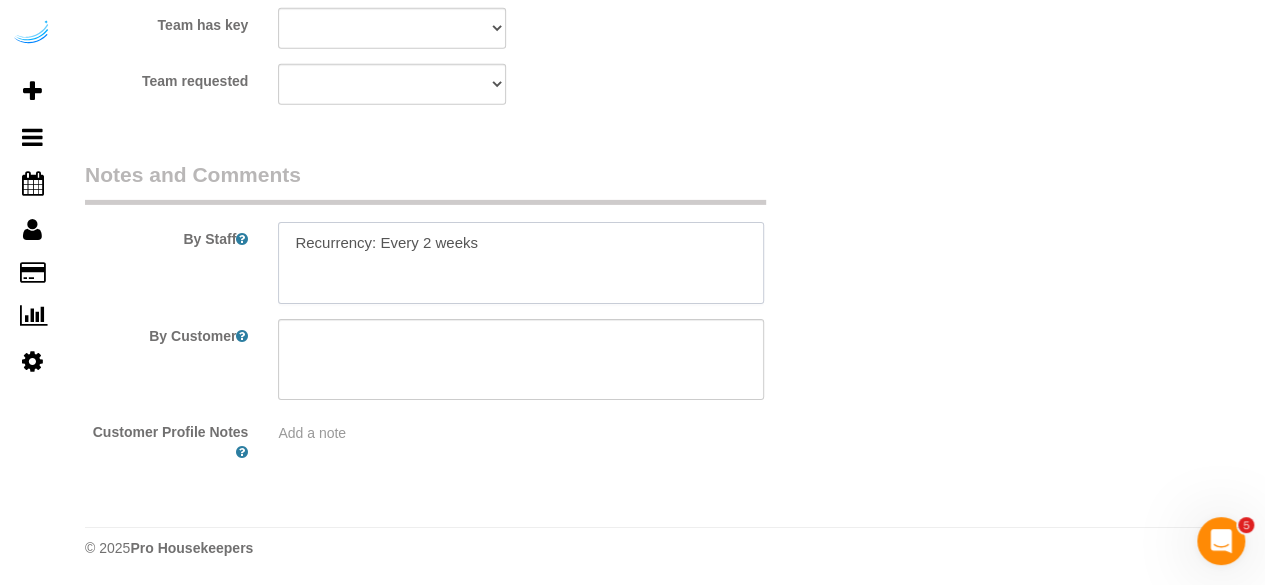 paste on "Permanent Notes:No notes from this customer.Today's Notes:No notes from this service.
Entry Method: Key with main office
Details:
Additional Notes:
Housekeeping Notes:" 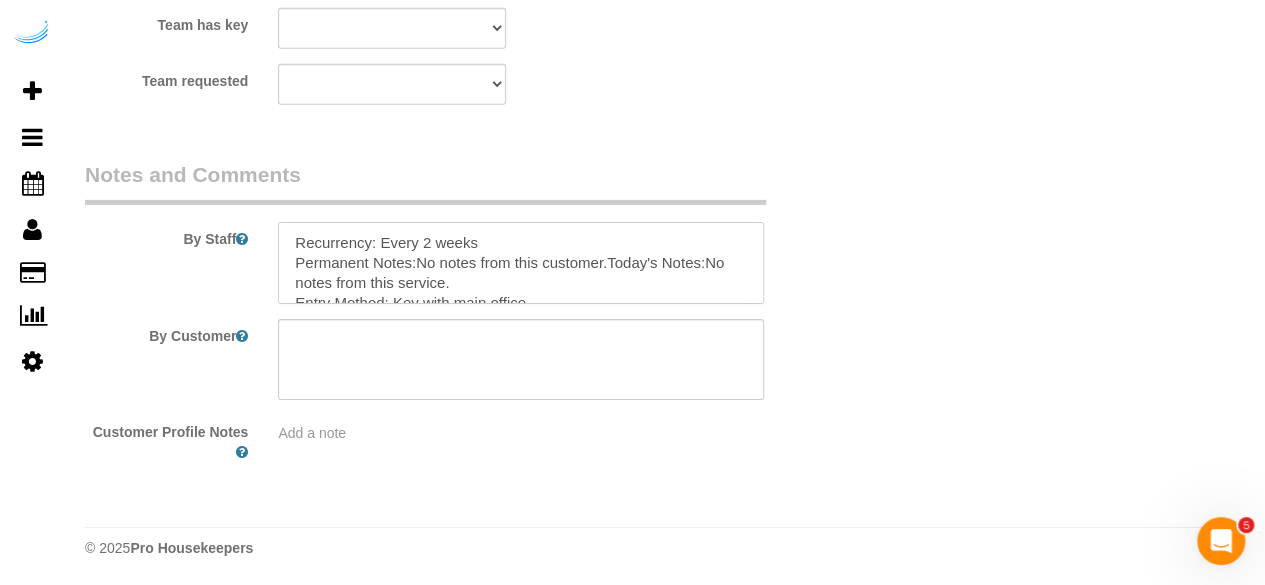 scroll, scrollTop: 108, scrollLeft: 0, axis: vertical 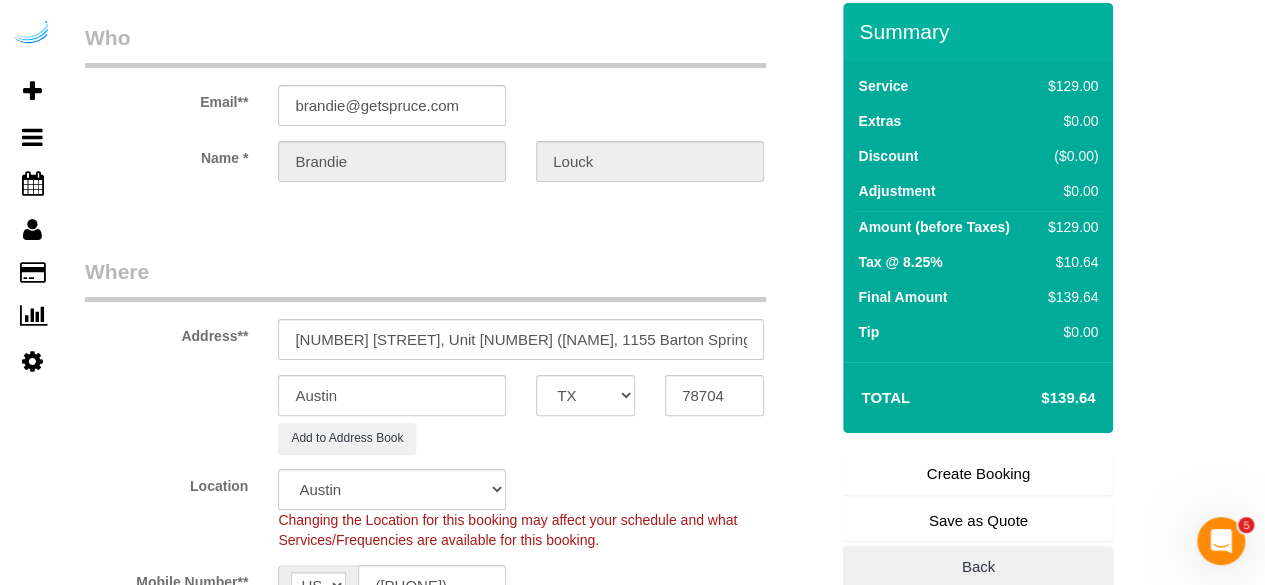 click on "Create Booking" at bounding box center [978, 474] 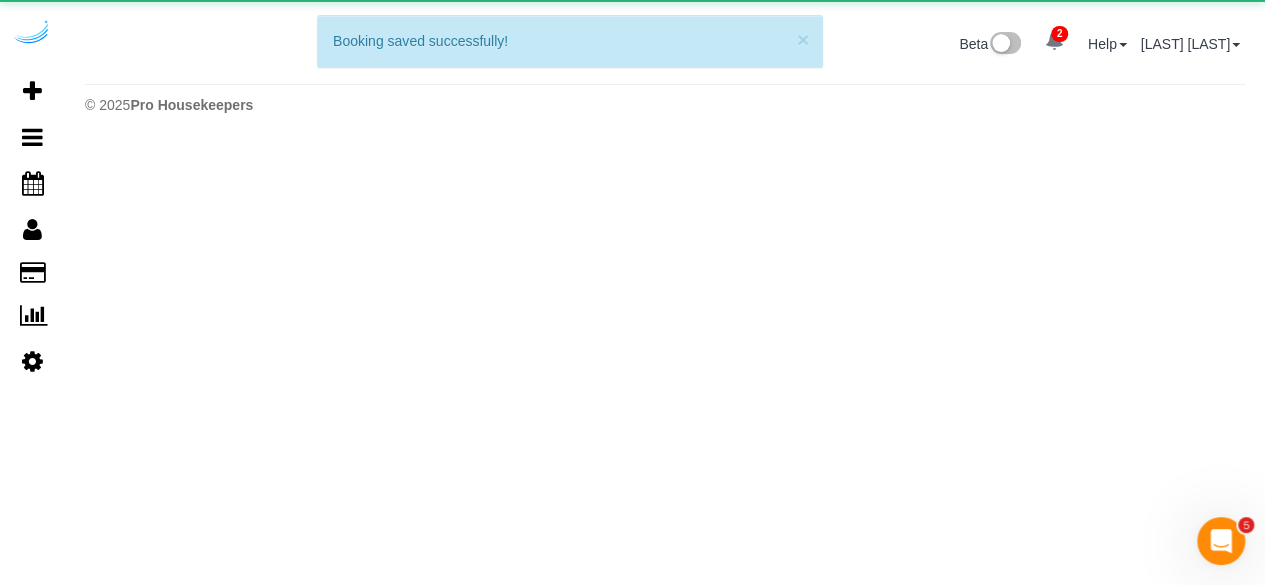 scroll, scrollTop: 0, scrollLeft: 0, axis: both 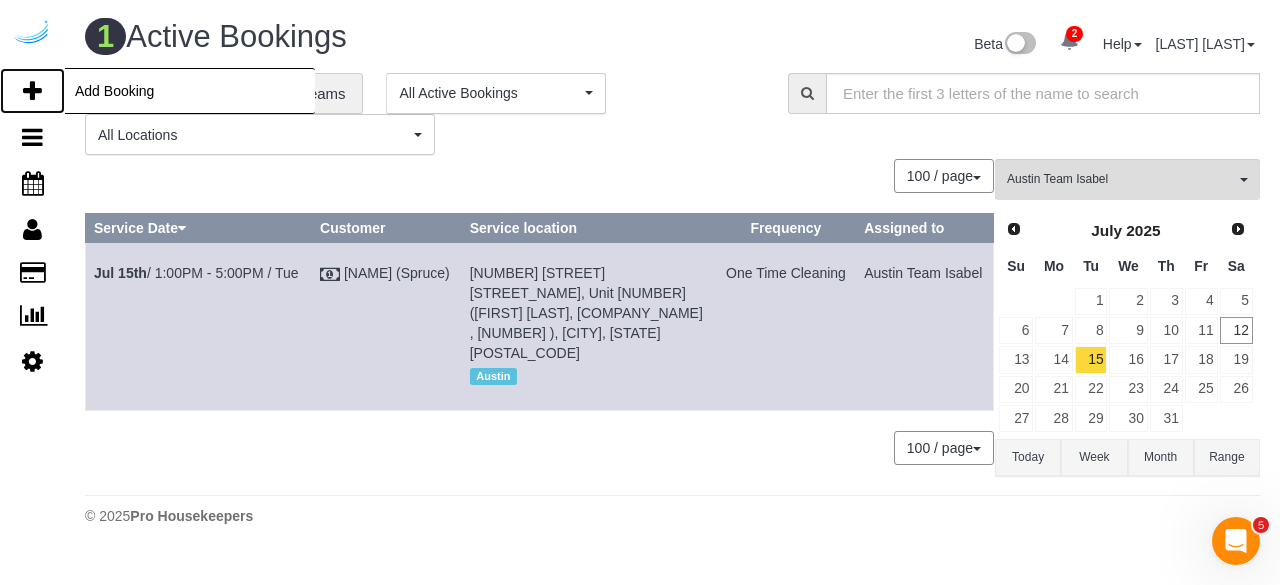 click at bounding box center [32, 91] 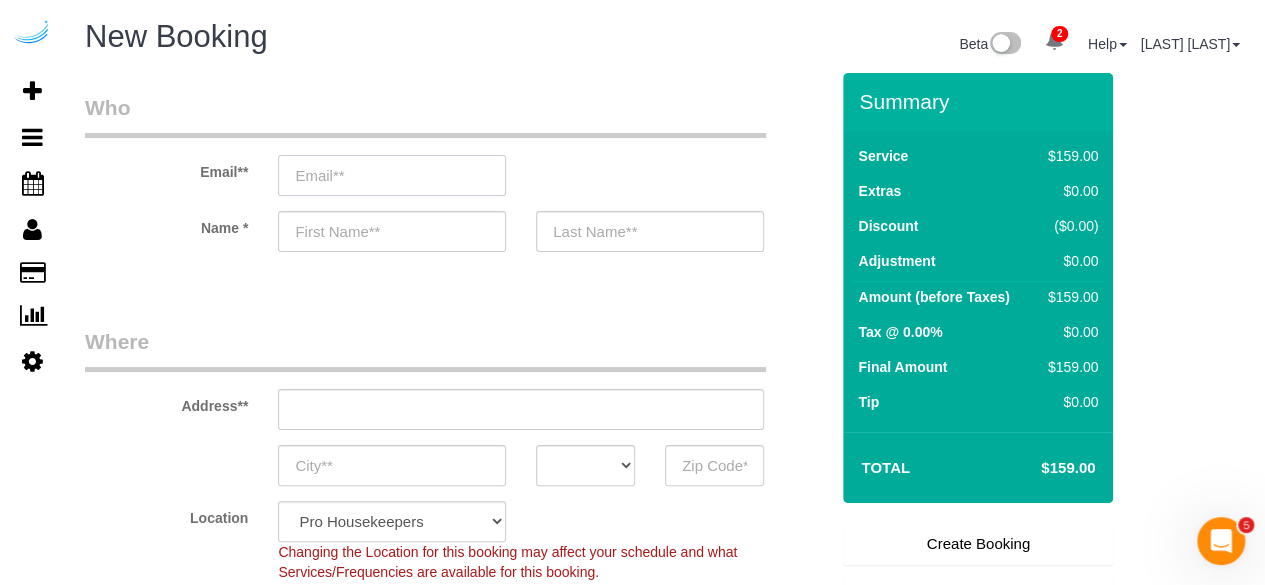 click at bounding box center (392, 175) 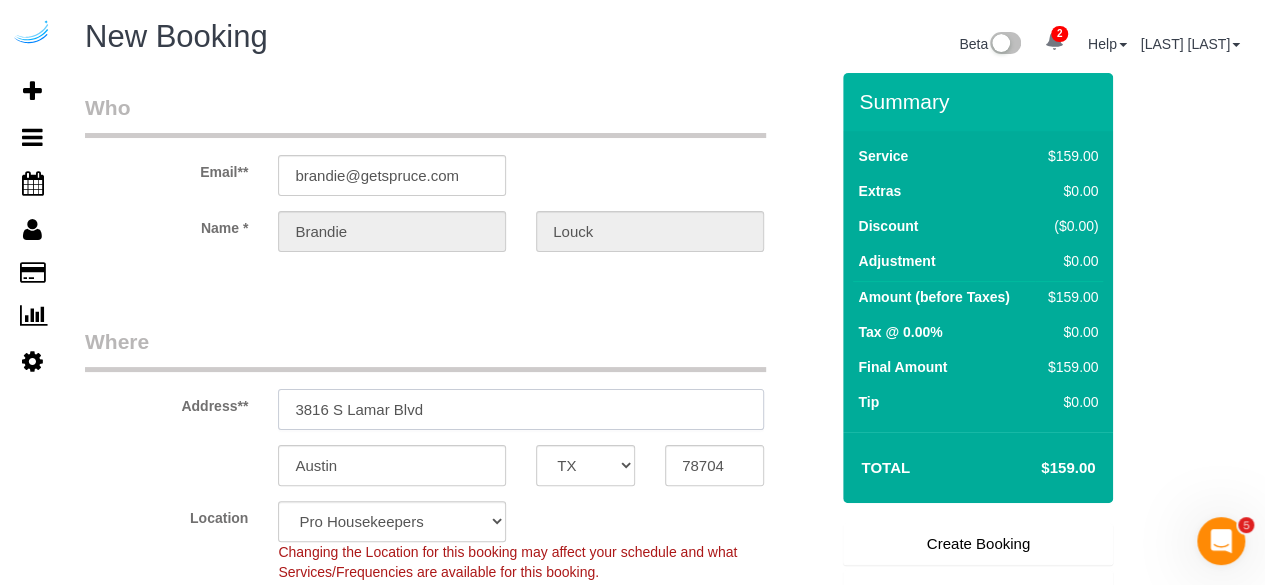 click on "3816 S Lamar Blvd" at bounding box center [521, 409] 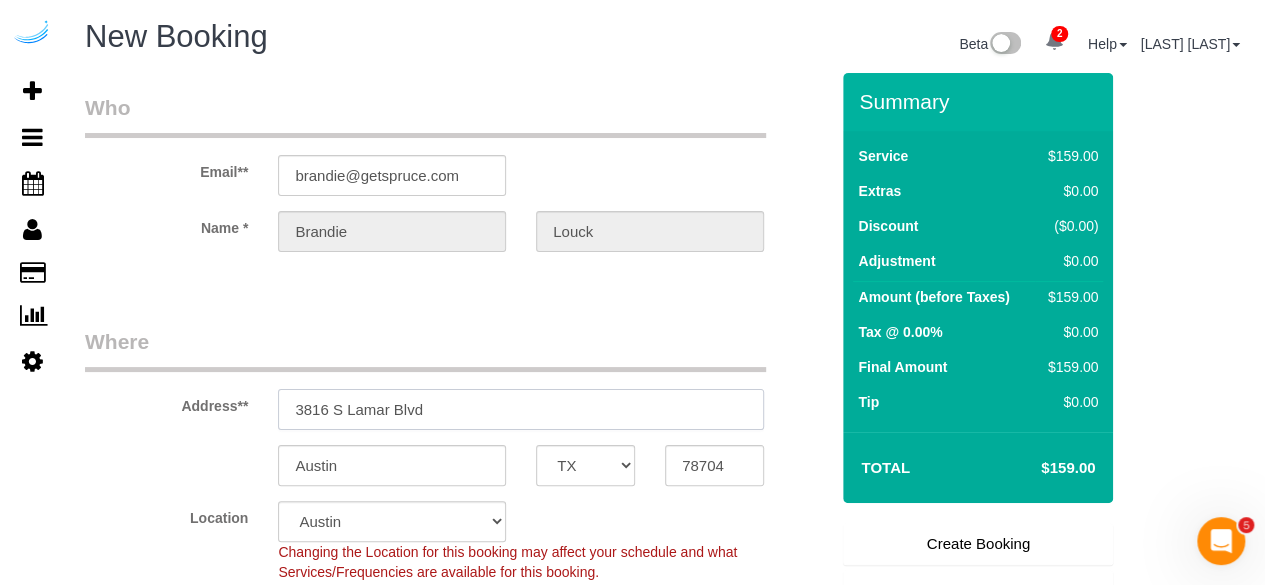 paste on "[NUMBER] [STREET], [CITY], [STATE] [ZIP]" 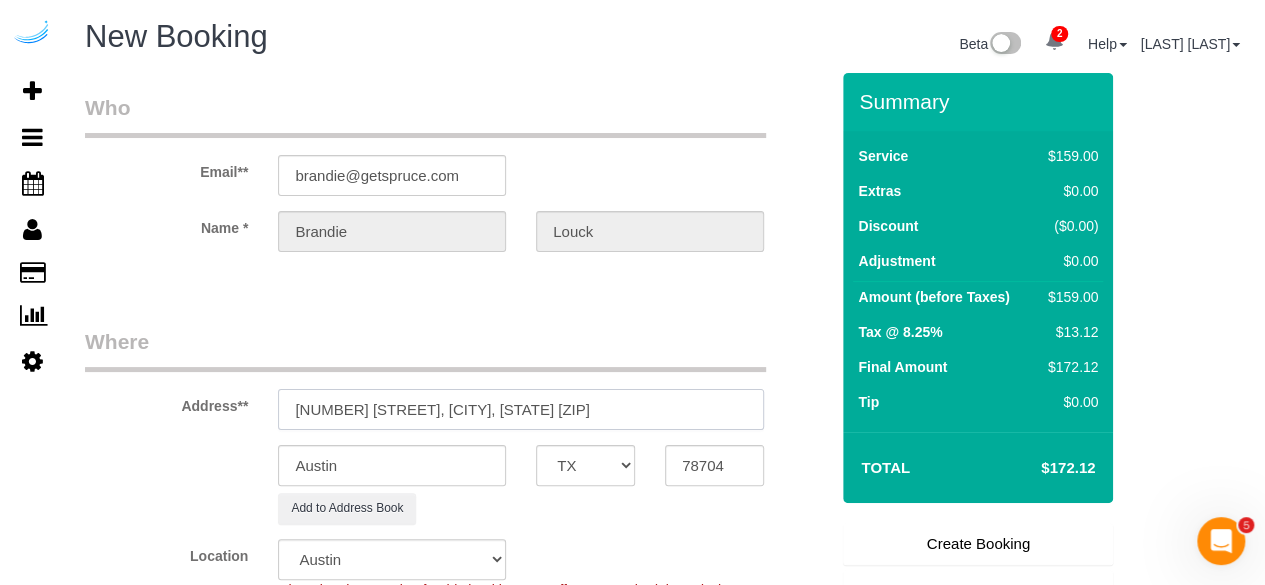 drag, startPoint x: 464, startPoint y: 418, endPoint x: 724, endPoint y: 422, distance: 260.03076 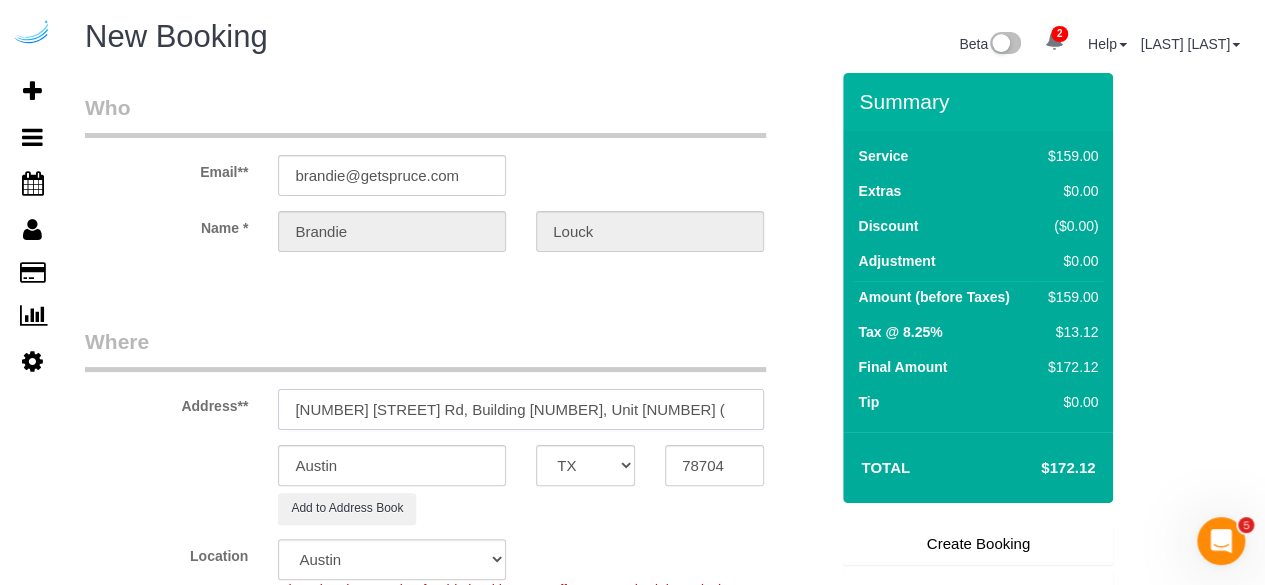 paste on "[FIRST] [LAST]" 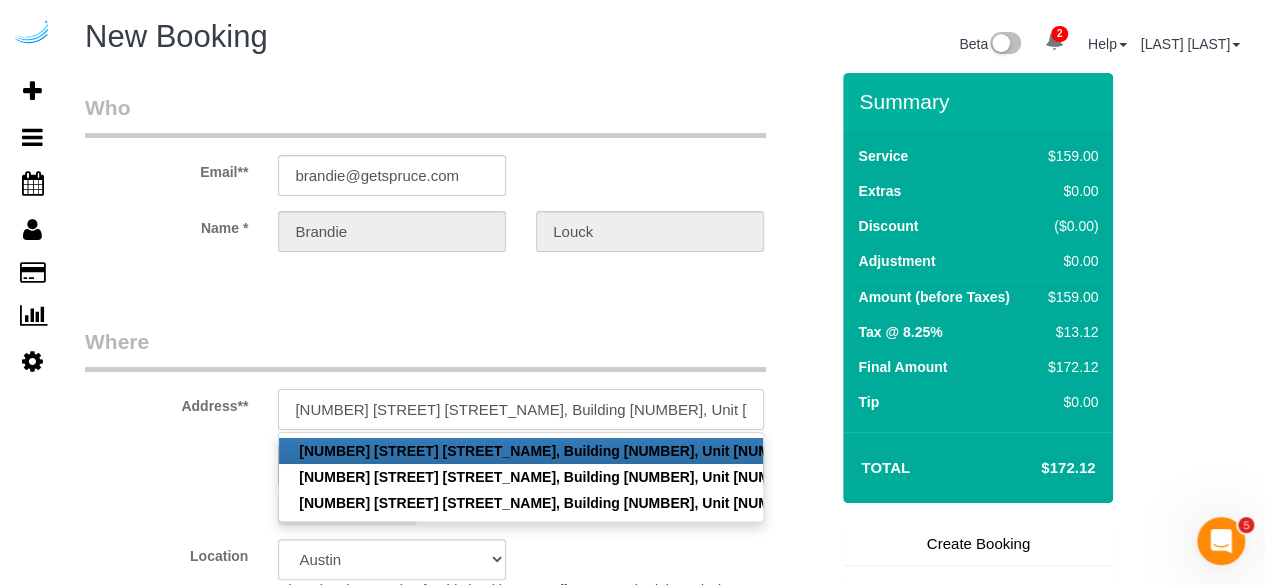 paste on "[NUMBER] [STREET] [STREET_NAME]" 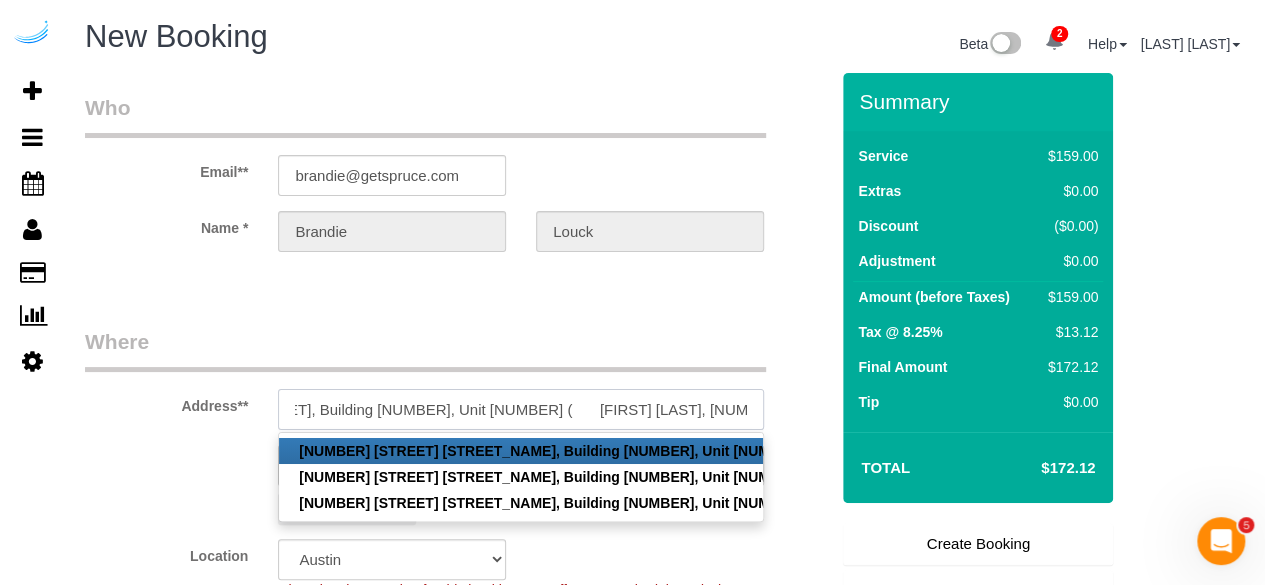 scroll, scrollTop: 0, scrollLeft: 138, axis: horizontal 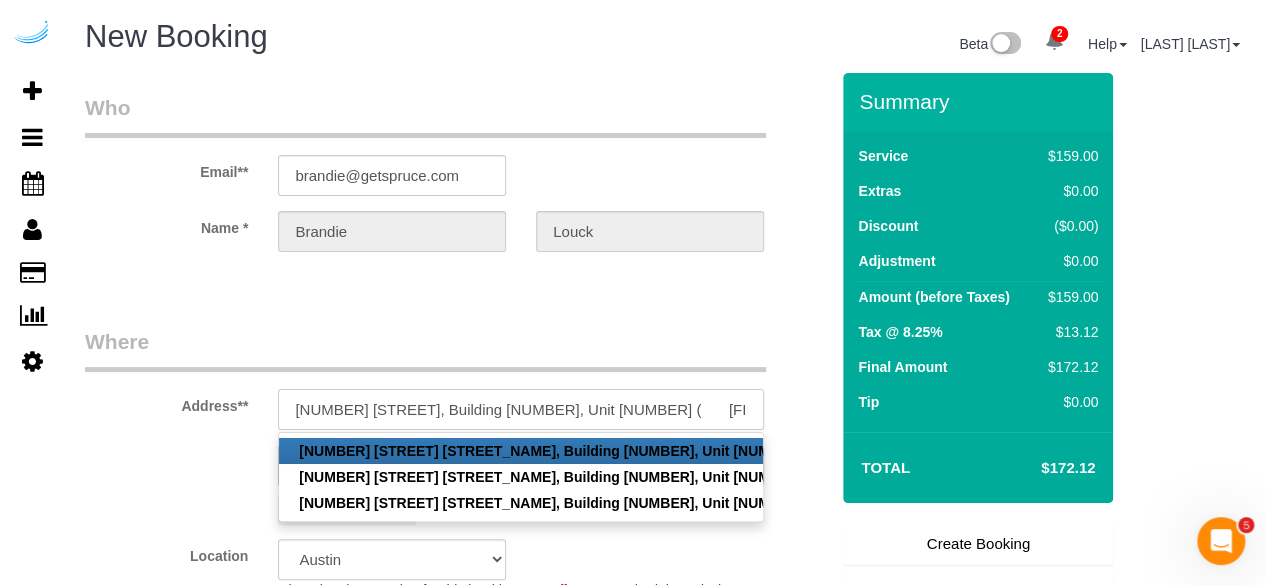 paste on "[NUMBER]" 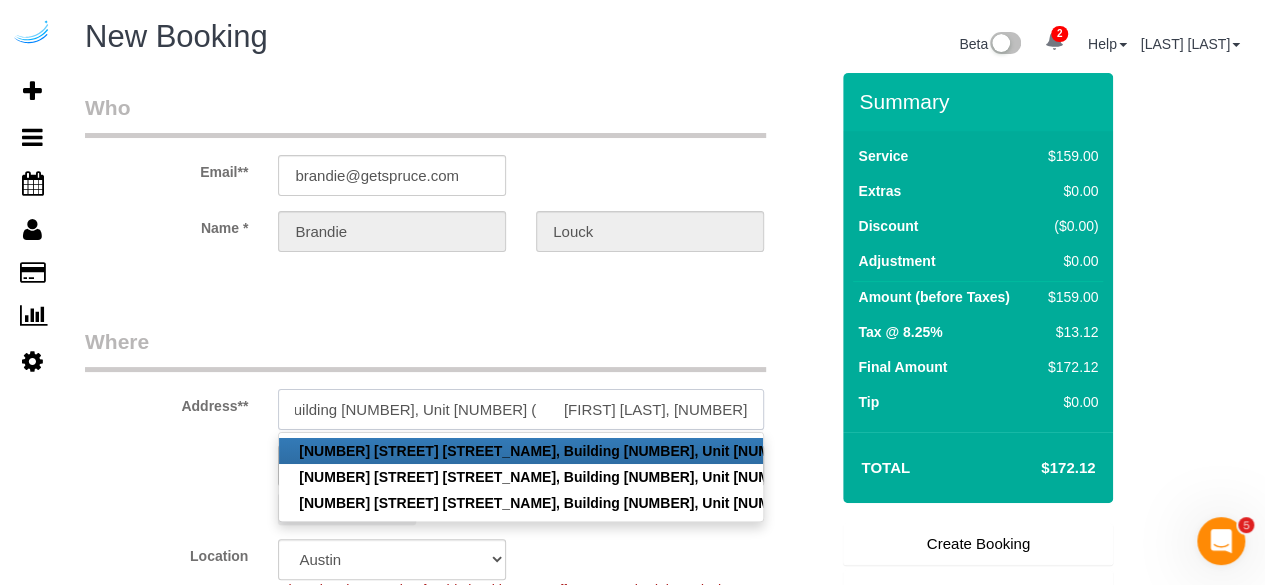 scroll, scrollTop: 0, scrollLeft: 201, axis: horizontal 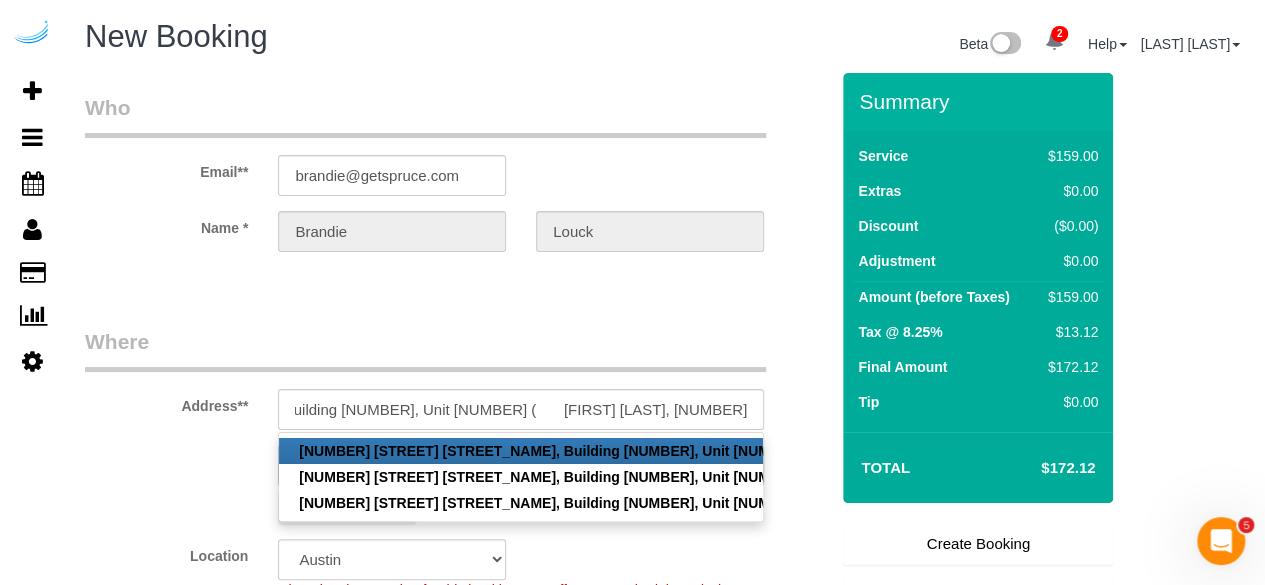 click on "Where" at bounding box center [425, 349] 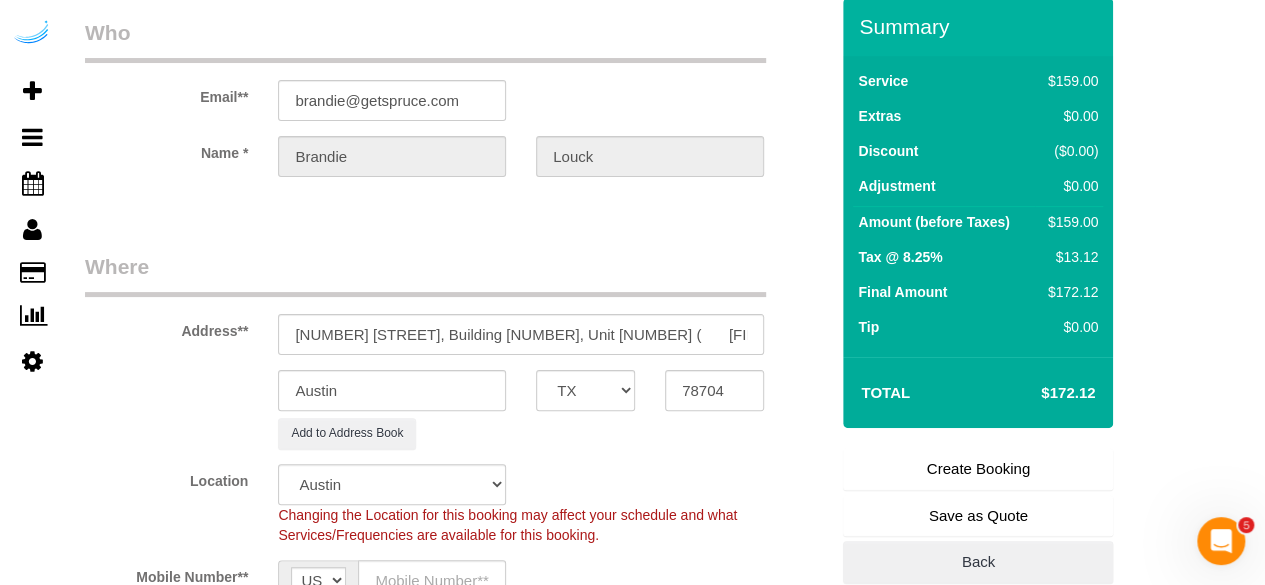 scroll, scrollTop: 200, scrollLeft: 0, axis: vertical 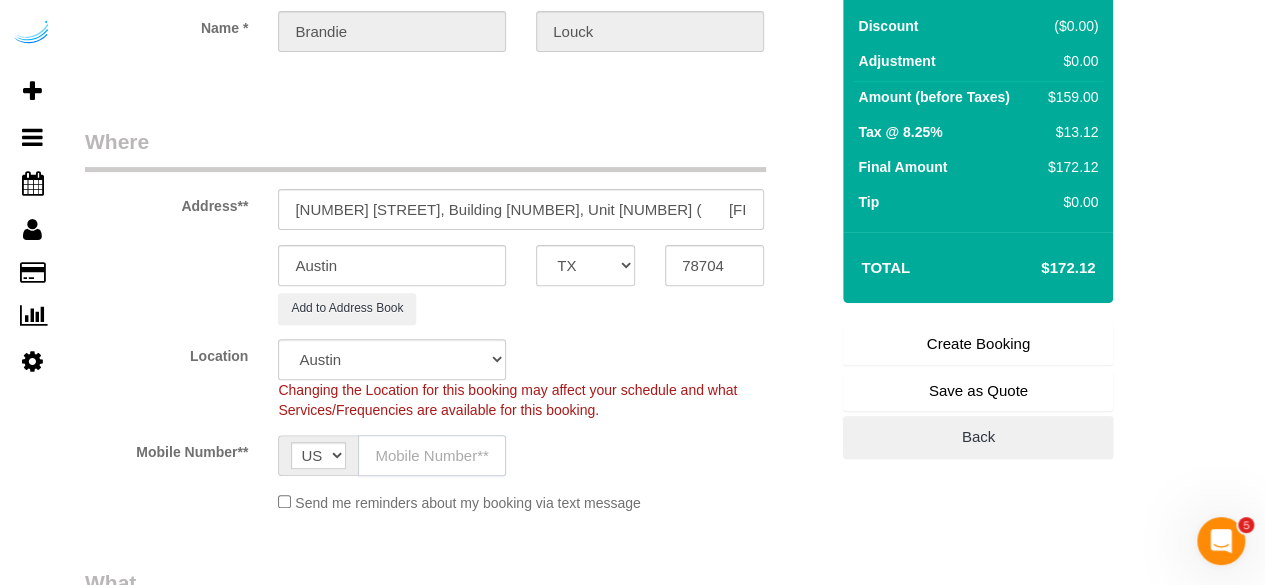 click 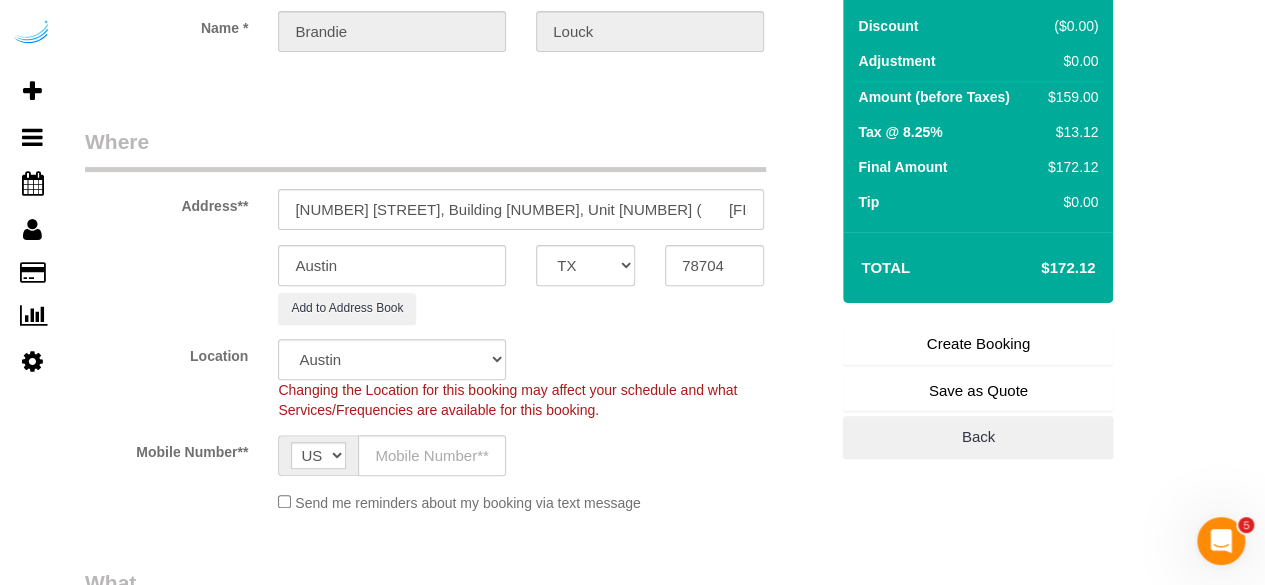 click on "Mobile Number**
AF AL DZ AD AO AI AQ AG AR AM AW AU AT AZ BS BH BD BB BY BE BZ BJ BM BT BO BA BW BR GB IO BN BG BF BI KH CM CA CV BQ KY CF TD CL CN CX CC CO KM CD CG CK CR HR CU CW CY CZ CI DK DJ DM DO TL EC EG SV GQ ER EE ET FK FO FJ FI FR GF PF TF GA GM GE DE GH GI GR GL GD GP GU GT GG GN GW GY HT HN HK HU IS IN ID IR IQ IE IM IL IT JM JP JE JO KZ KE KI KP KR KW KG LA LV LB LS LR LY LI LT LU MO MK MG MW MY MV ML MT MH MQ MR MU YT MX FM MD MC MN ME MS MA MZ MM NA NR NP NL NC NZ NI NE NG NU NF MP NO OM PK PW PS PA PG PY PE PH PN PL PT PR QA RO RU RW RE AS WS SM ST SA SN RS SC SL SG SK SI SB SO ZA GS SS ES LK BL SH KN LC SX MF PM VC SD SR SJ SZ SE CH SY TW TJ TZ TH TG TK TO TT TN TR TM TC TV UM UG UA AE US UY UZ VU VA VE VN VG VI WF EH YE ZM ZW AX" 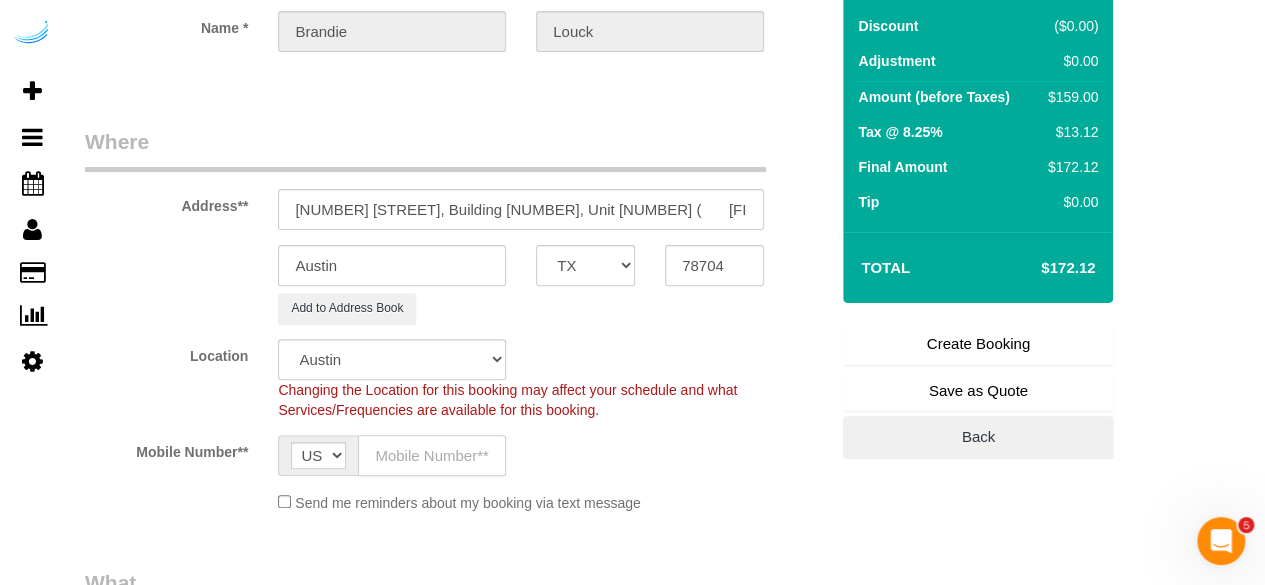 click 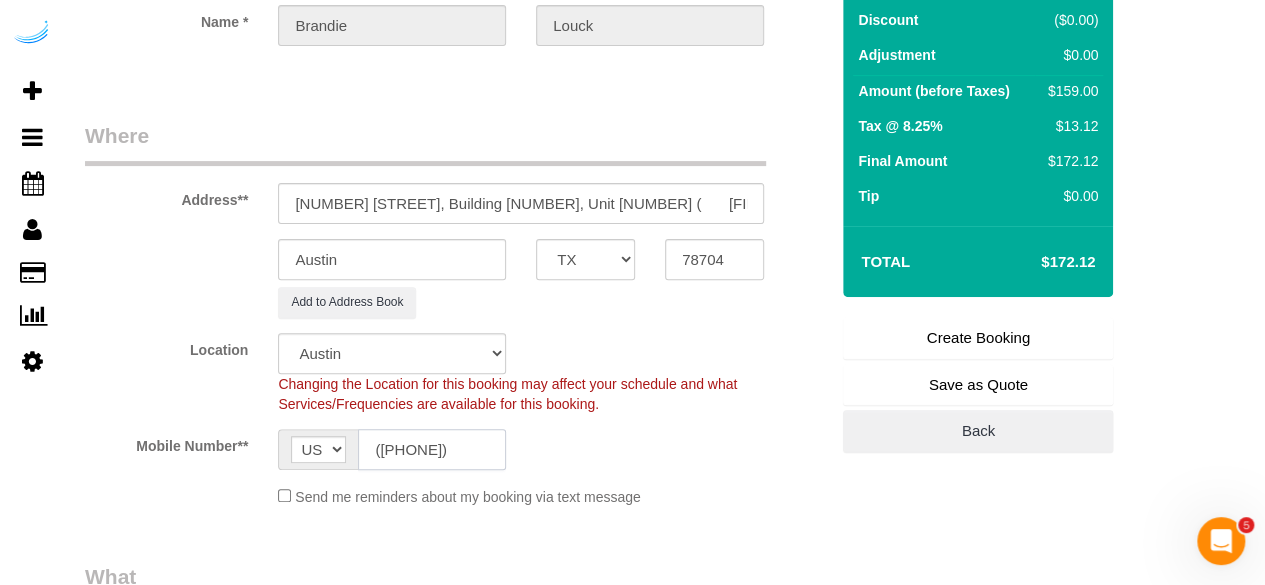 scroll, scrollTop: 500, scrollLeft: 0, axis: vertical 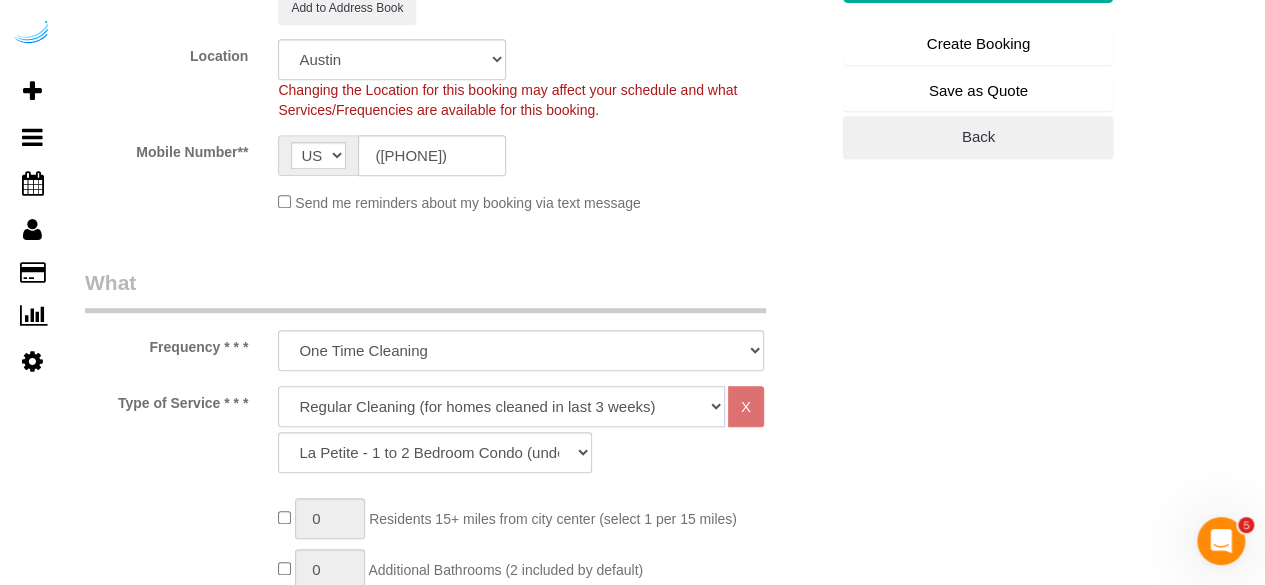 click on "Deep Cleaning (for homes that have not been cleaned in 3+ weeks) Spruce Regular Cleaning (for homes cleaned in last 3 weeks) Moving Cleanup (to clean home for new tenants) Post Construction Cleaning Vacation Rental Cleaning Hourly" 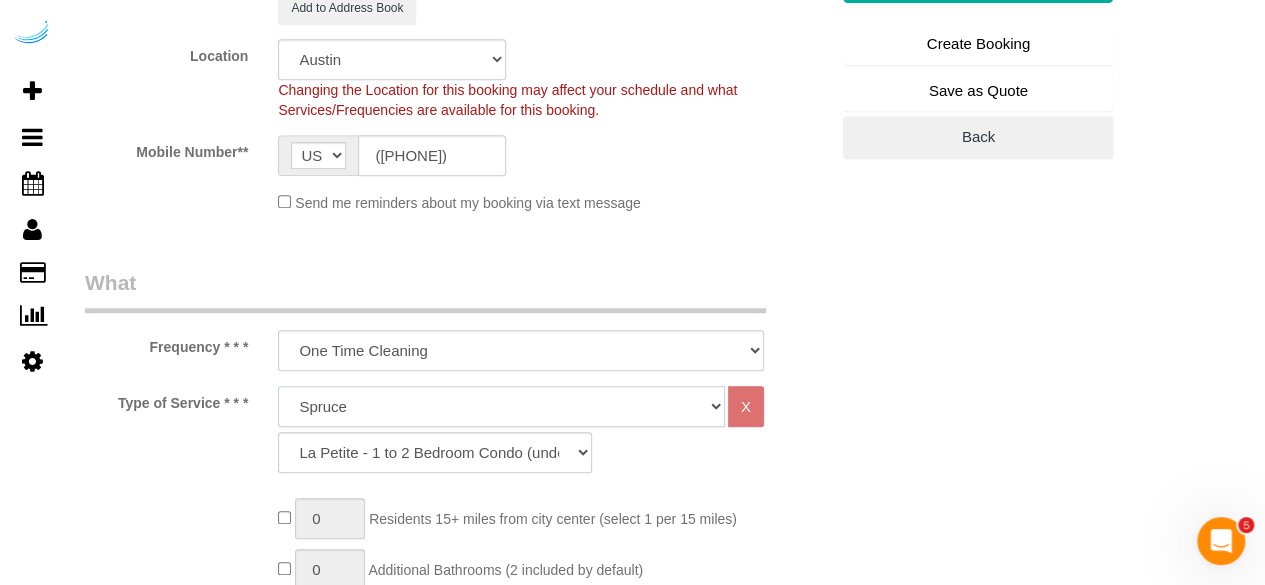 click on "Deep Cleaning (for homes that have not been cleaned in 3+ weeks) Spruce Regular Cleaning (for homes cleaned in last 3 weeks) Moving Cleanup (to clean home for new tenants) Post Construction Cleaning Vacation Rental Cleaning Hourly" 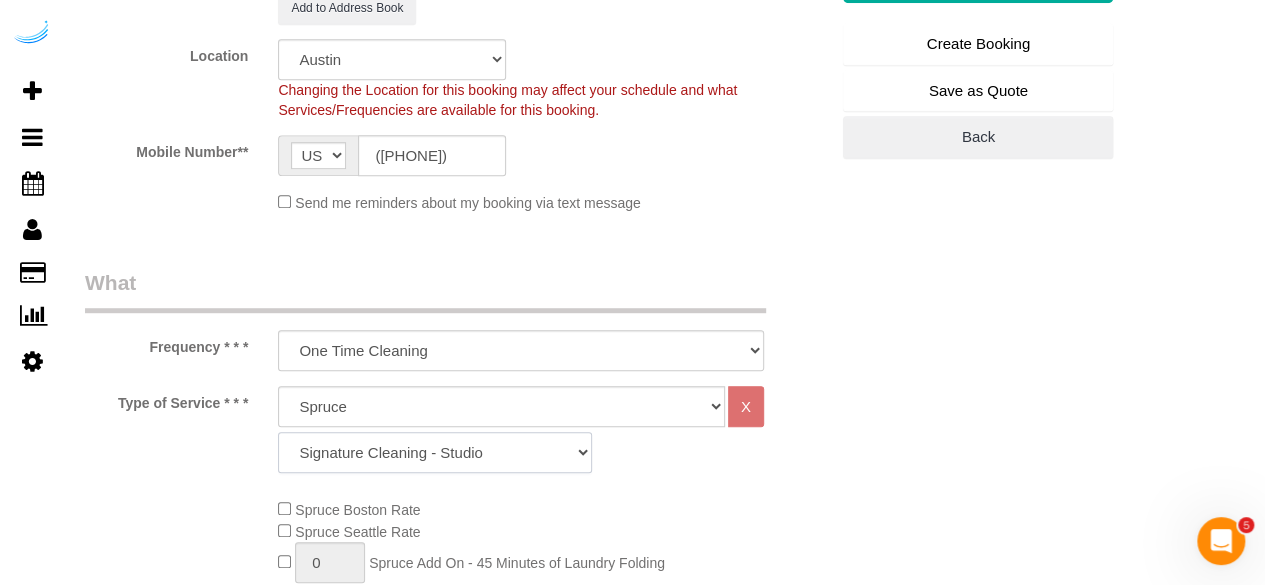 click on "Signature Cleaning - Studio Signature Cleaning - 1 Bed 1 Bath Signature Cleaning - 1 Bed 1.5 Bath Signature Cleaning - 1 Bed 1 Bath + Study Signature Cleaning - 1 Bed 2 Bath Signature Cleaning - 2 Bed 1 Bath Signature Cleaning - 2 Bed 2 Bath Signature Cleaning - 2 Bed 2.5 Bath Signature Cleaning - 2 Bed 2 Bath + Study Signature Cleaning - 3 Bed 2 Bath Signature Cleaning - 3 Bed 3 Bath Signature Cleaning - 4 Bed 2 Bath Signature Cleaning - 4 Bed 4 Bath Signature Cleaning - 5 Bed 4 Bath Signature Cleaning - 5 Bed 5 Bath Signature Cleaning - 6 Bed 6 Bath Premium Cleaning - Studio Premium Cleaning - 1 Bed 1 Bath Premium Cleaning - 1 Bed 1.5 Bath Premium Cleaning - 1 Bed 1 Bath + Study Premium Cleaning - 1 Bed 2 Bath Premium Cleaning - 2 Bed 1 Bath Premium Cleaning - 2 Bed 2 Bath Premium Cleaning - 2 Bed 2.5 Bath Premium Cleaning - 2 Bed 2 Bath + Study Premium Cleaning - 3 Bed 2 Bath Premium Cleaning - 3 Bed 3 Bath Premium Cleaning - 4 Bed 2 Bath Premium Cleaning - 4 Bed 4 Bath Premium Cleaning - 5 Bed 4 Bath" 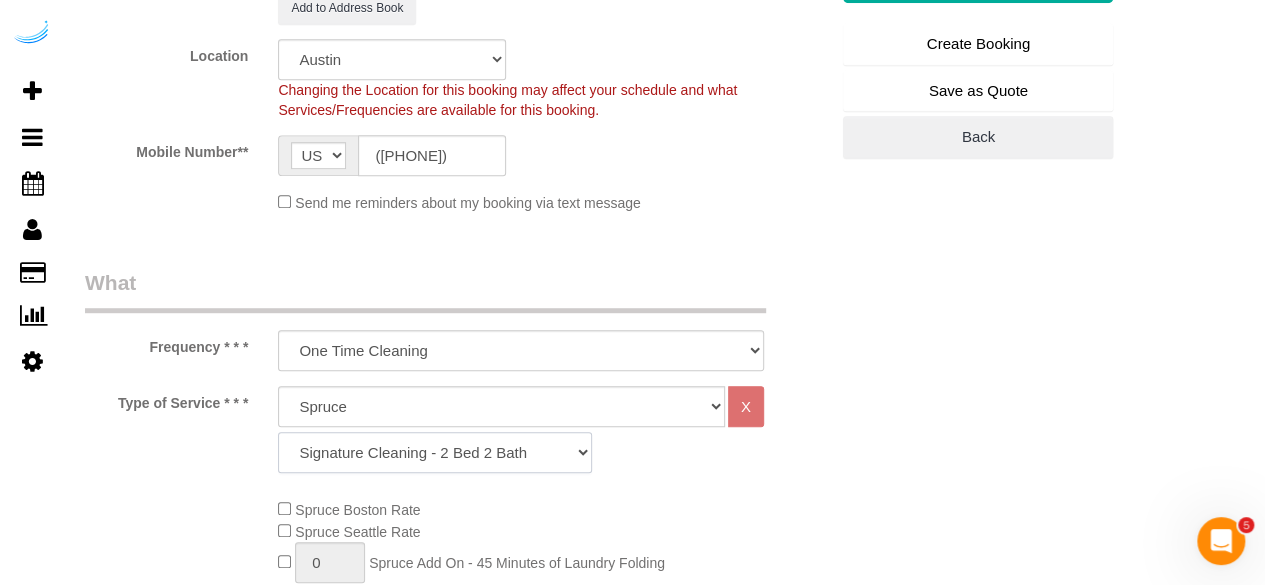 click on "Signature Cleaning - Studio Signature Cleaning - 1 Bed 1 Bath Signature Cleaning - 1 Bed 1.5 Bath Signature Cleaning - 1 Bed 1 Bath + Study Signature Cleaning - 1 Bed 2 Bath Signature Cleaning - 2 Bed 1 Bath Signature Cleaning - 2 Bed 2 Bath Signature Cleaning - 2 Bed 2.5 Bath Signature Cleaning - 2 Bed 2 Bath + Study Signature Cleaning - 3 Bed 2 Bath Signature Cleaning - 3 Bed 3 Bath Signature Cleaning - 4 Bed 2 Bath Signature Cleaning - 4 Bed 4 Bath Signature Cleaning - 5 Bed 4 Bath Signature Cleaning - 5 Bed 5 Bath Signature Cleaning - 6 Bed 6 Bath Premium Cleaning - Studio Premium Cleaning - 1 Bed 1 Bath Premium Cleaning - 1 Bed 1.5 Bath Premium Cleaning - 1 Bed 1 Bath + Study Premium Cleaning - 1 Bed 2 Bath Premium Cleaning - 2 Bed 1 Bath Premium Cleaning - 2 Bed 2 Bath Premium Cleaning - 2 Bed 2.5 Bath Premium Cleaning - 2 Bed 2 Bath + Study Premium Cleaning - 3 Bed 2 Bath Premium Cleaning - 3 Bed 3 Bath Premium Cleaning - 4 Bed 2 Bath Premium Cleaning - 4 Bed 4 Bath Premium Cleaning - 5 Bed 4 Bath" 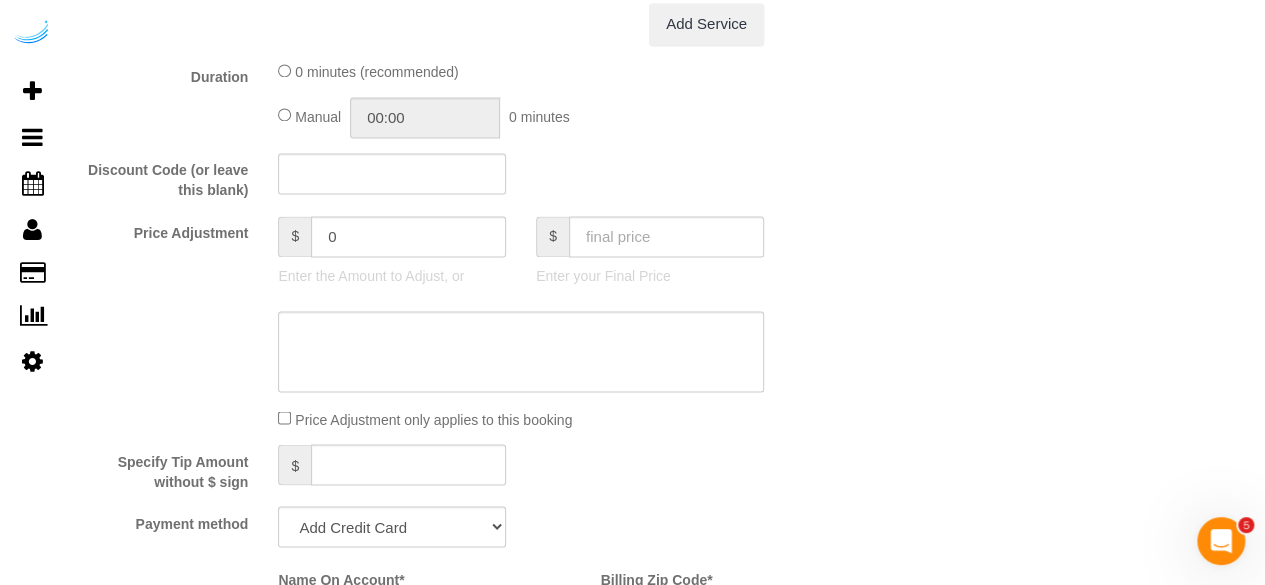 scroll, scrollTop: 1700, scrollLeft: 0, axis: vertical 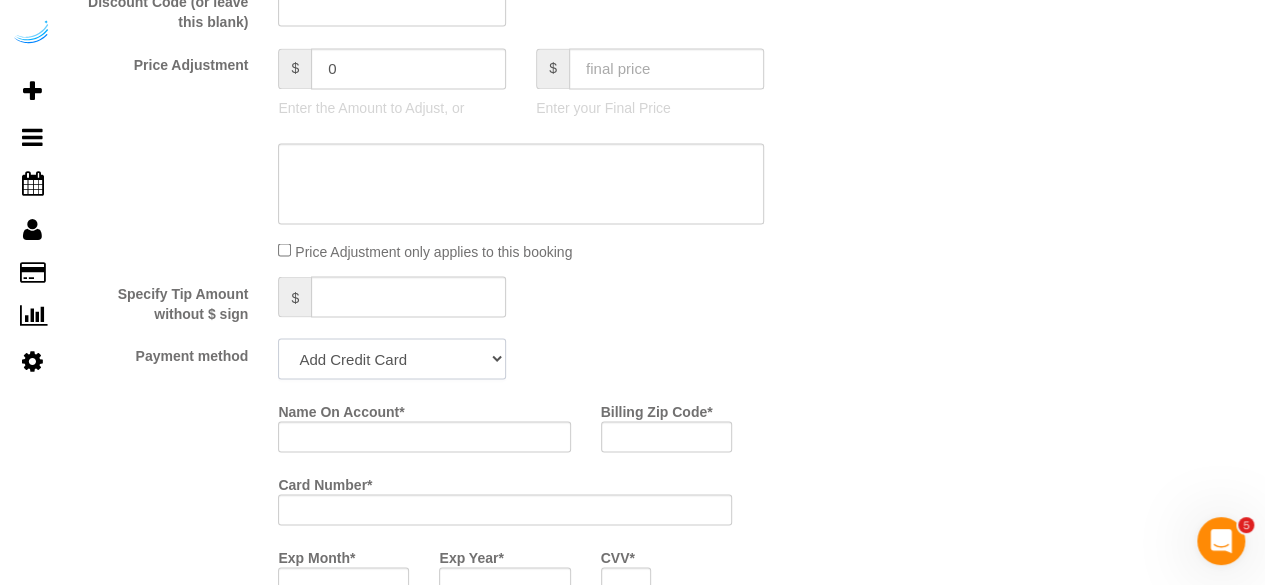 click on "Add Credit Card Cash Check Paypal" 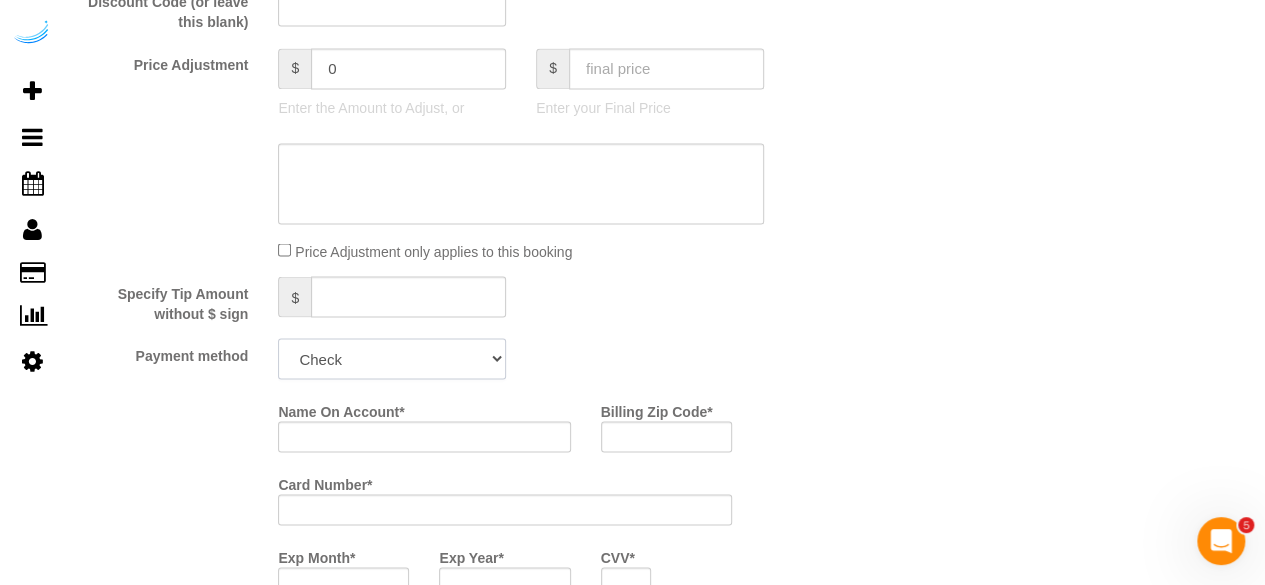 click on "Add Credit Card Cash Check Paypal" 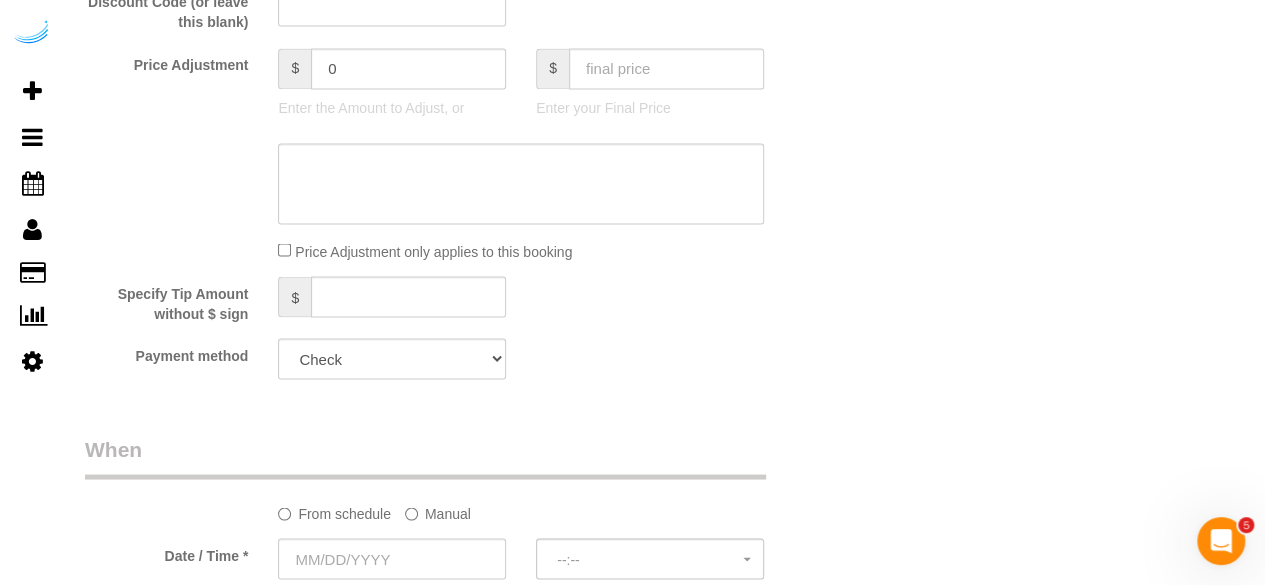 click on "Manual" 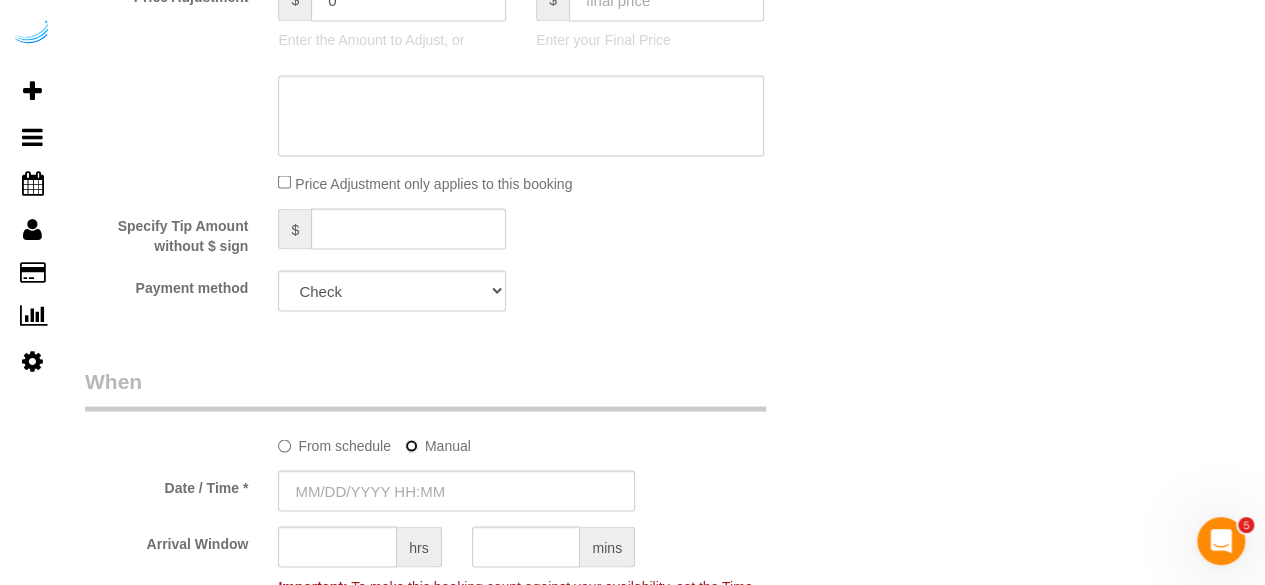scroll, scrollTop: 1800, scrollLeft: 0, axis: vertical 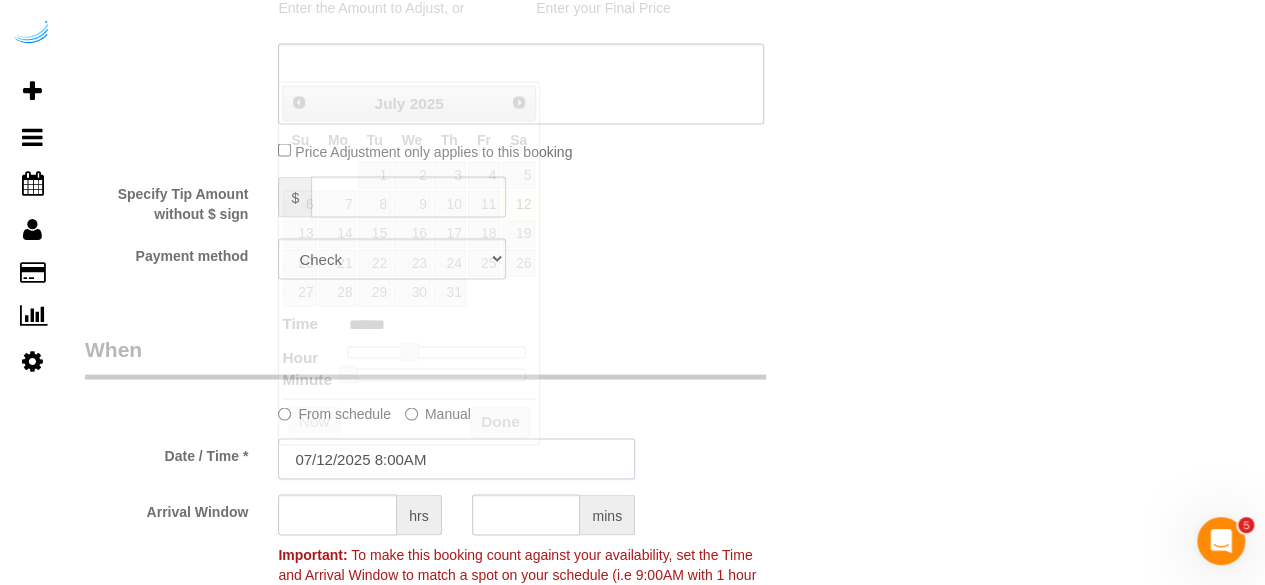 click on "07/12/2025 8:00AM" at bounding box center (456, 458) 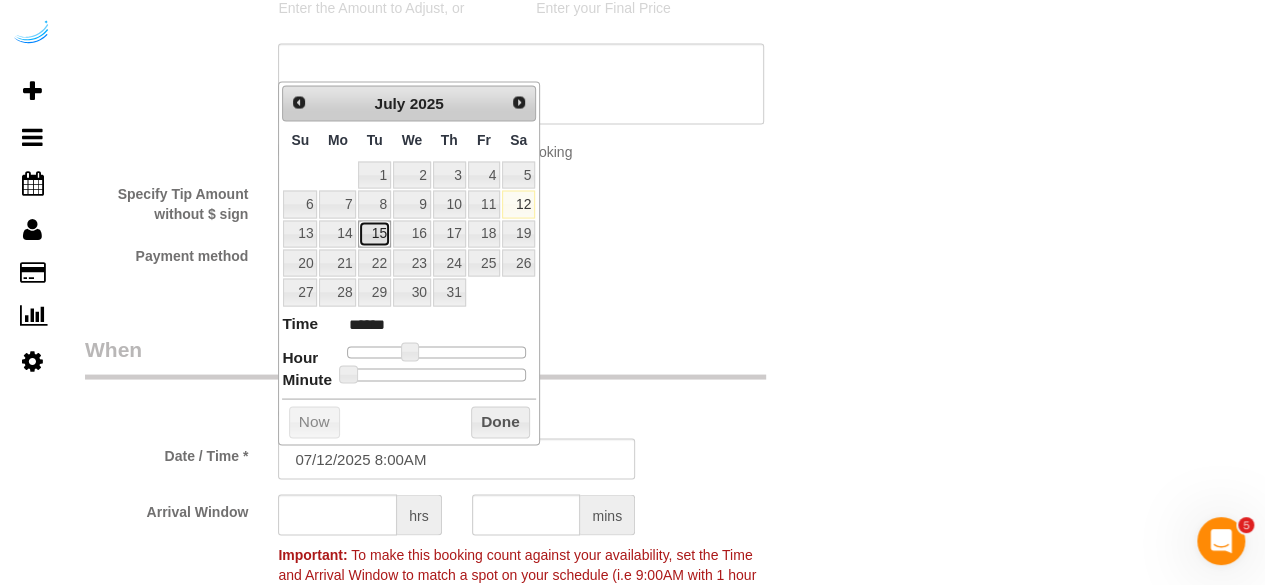 click on "15" at bounding box center [374, 233] 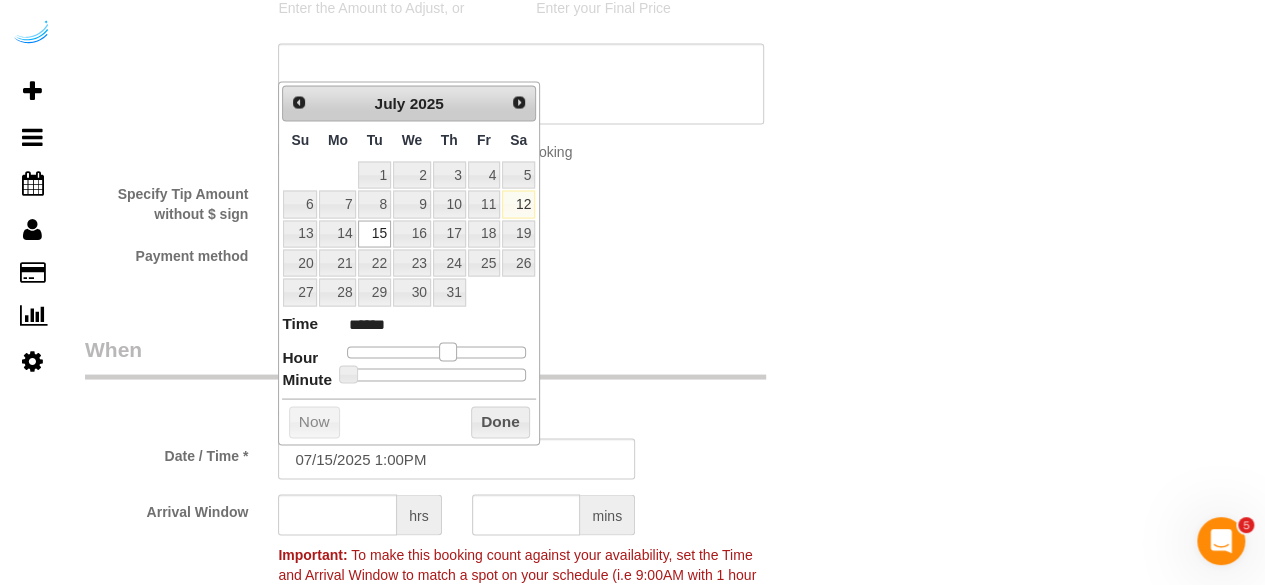 drag, startPoint x: 420, startPoint y: 352, endPoint x: 446, endPoint y: 354, distance: 26.076809 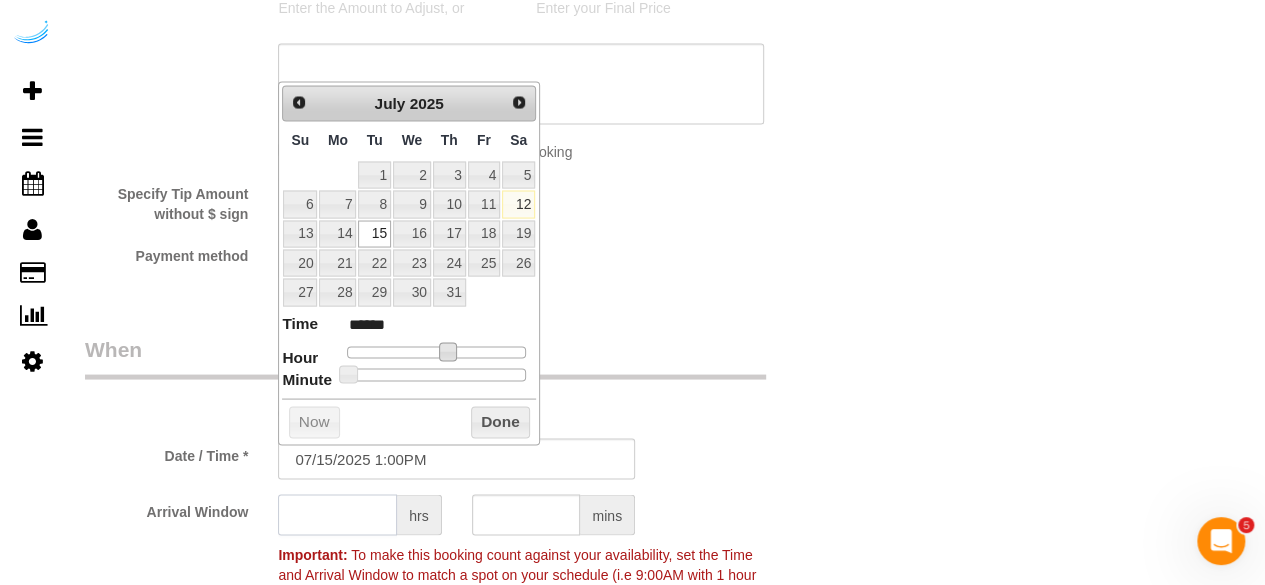 click 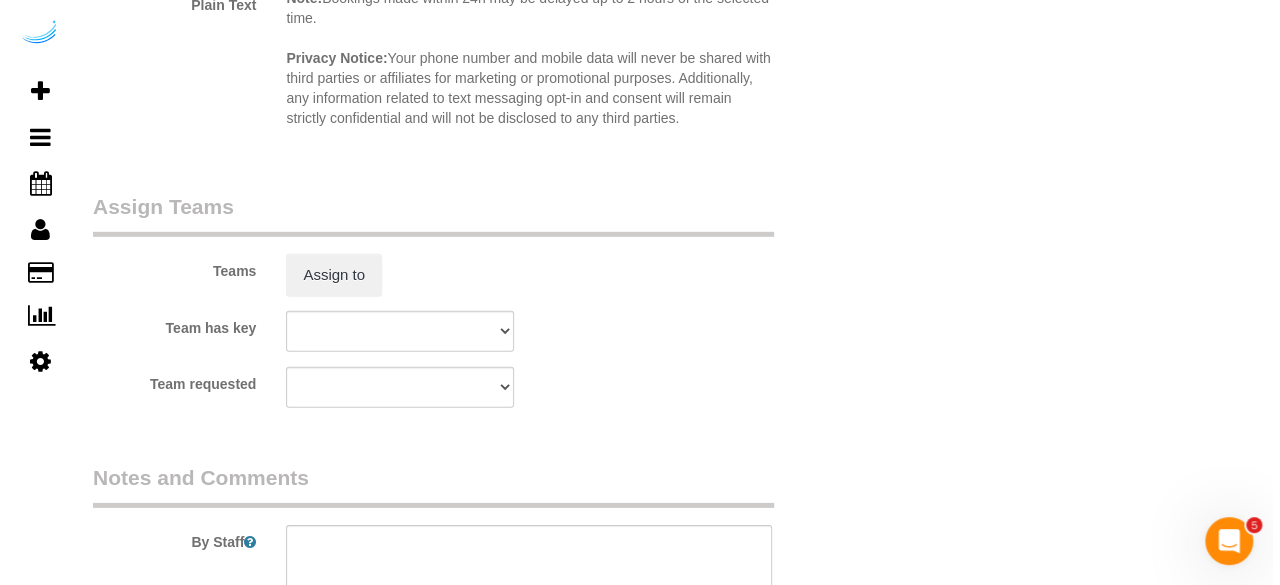scroll, scrollTop: 2900, scrollLeft: 0, axis: vertical 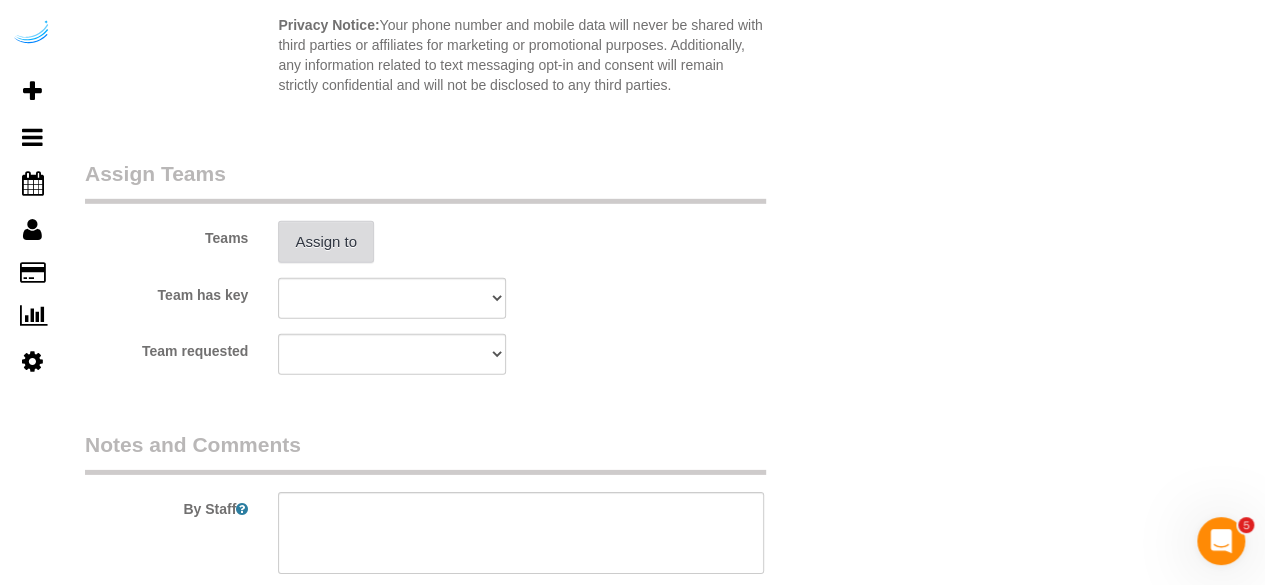 click on "Assign to" at bounding box center [326, 242] 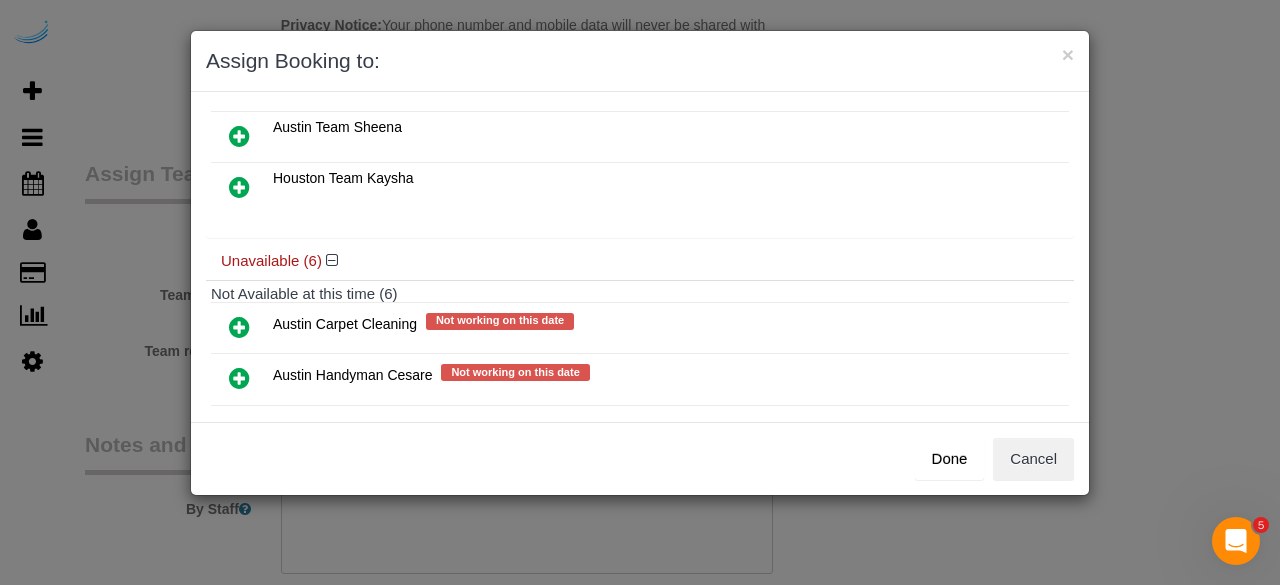 scroll, scrollTop: 338, scrollLeft: 0, axis: vertical 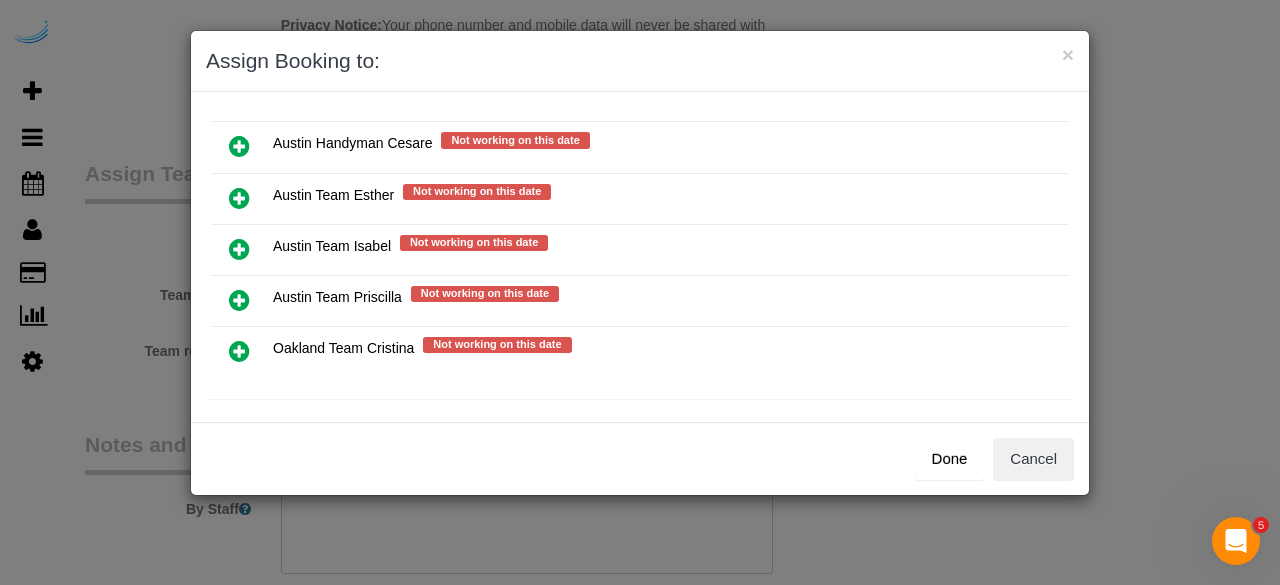 click at bounding box center (239, 249) 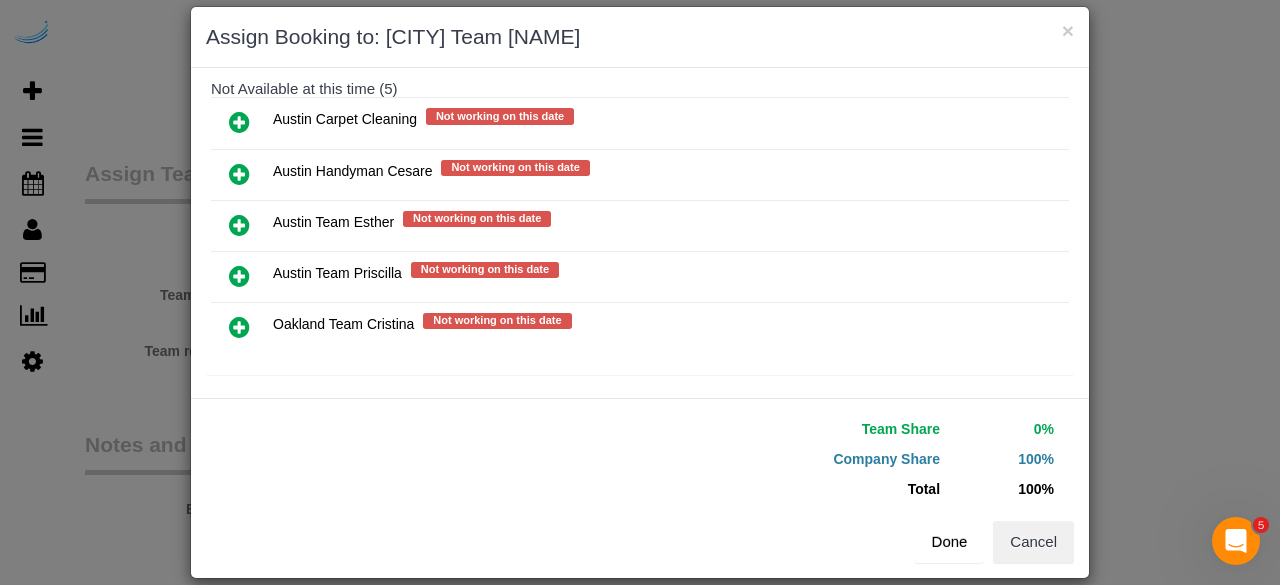 scroll, scrollTop: 45, scrollLeft: 0, axis: vertical 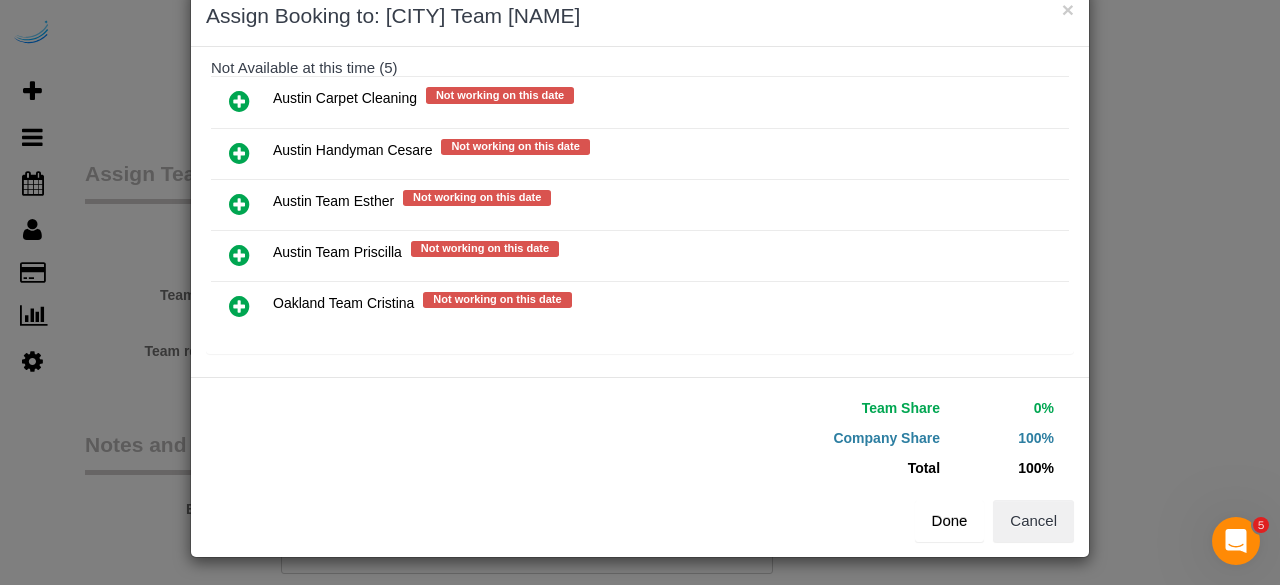 click on "Done" at bounding box center [950, 521] 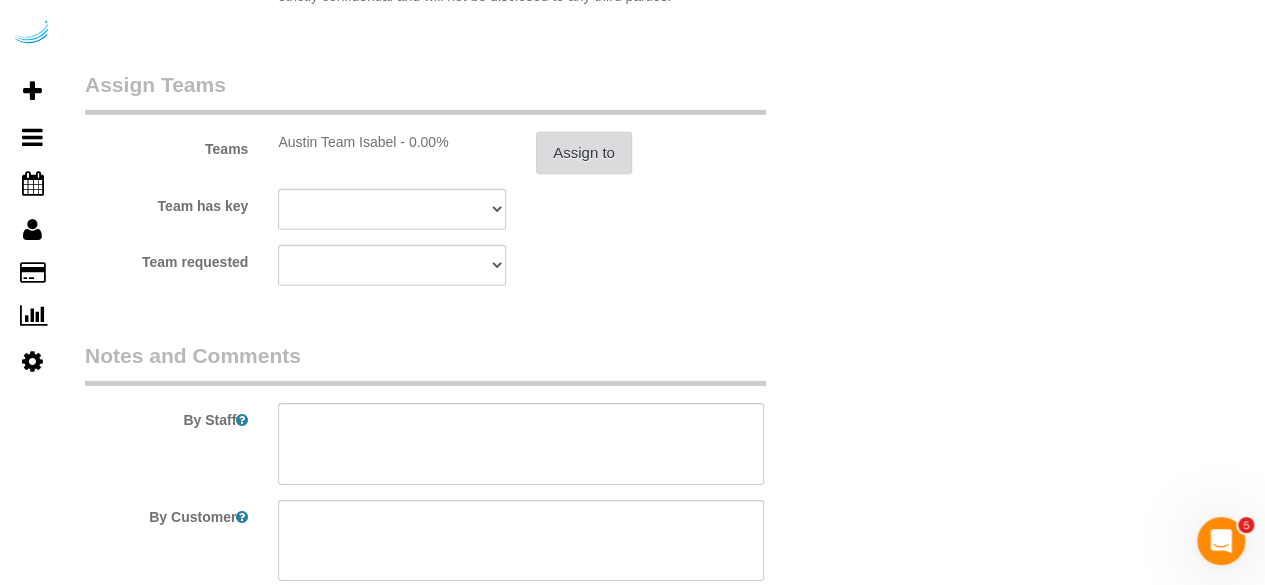scroll, scrollTop: 3100, scrollLeft: 0, axis: vertical 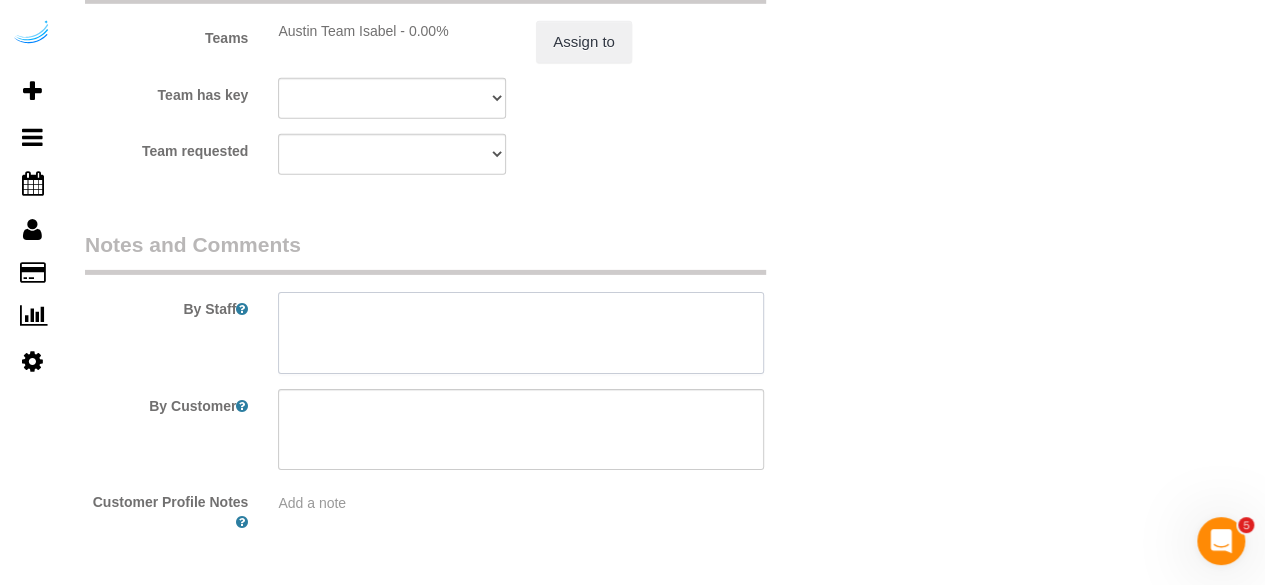 click at bounding box center [521, 333] 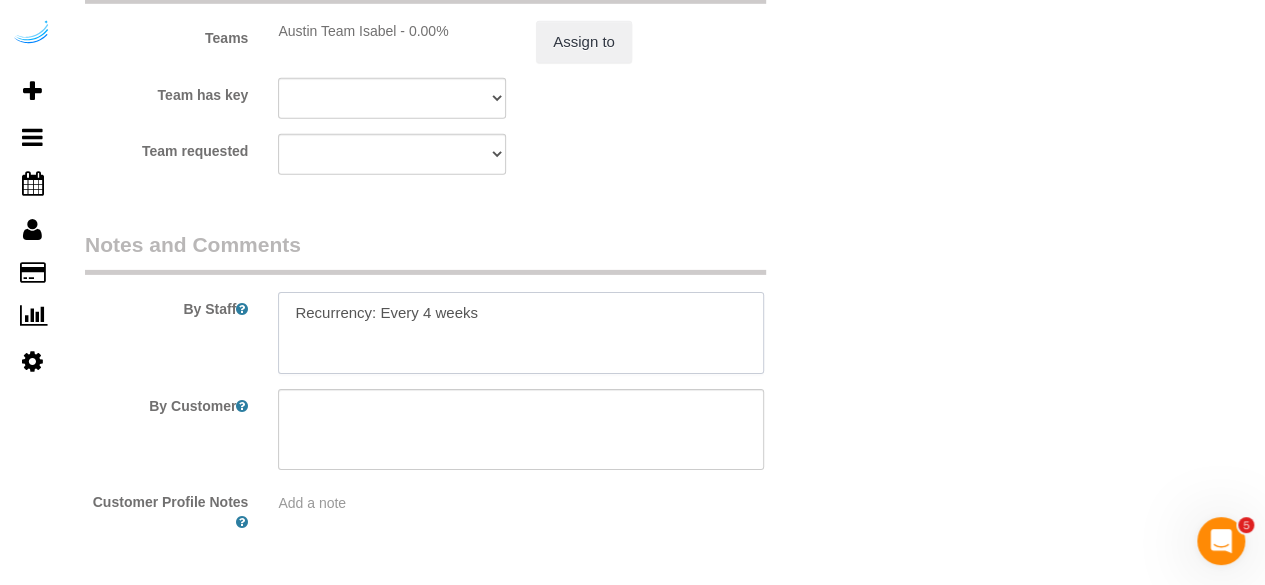 paste on "Permanent Notes:No notes from this customer.Today's Notes:No notes from this service.
Entry Method: Hidden Key
Details:
The entry code is [CODE] to get in and [CODE] to go up the elevator. Key is under the door mat
Additional Notes:
There are 4 guest spots if you pull into the garage entry area on the main level
Housekeeping Notes:" 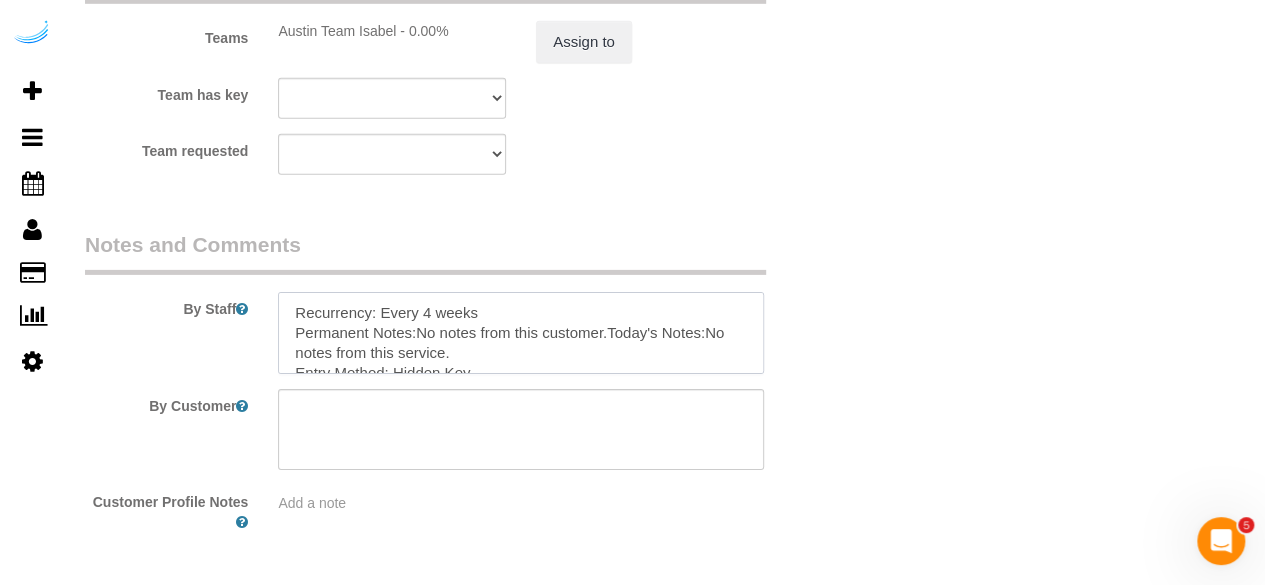 scroll, scrollTop: 188, scrollLeft: 0, axis: vertical 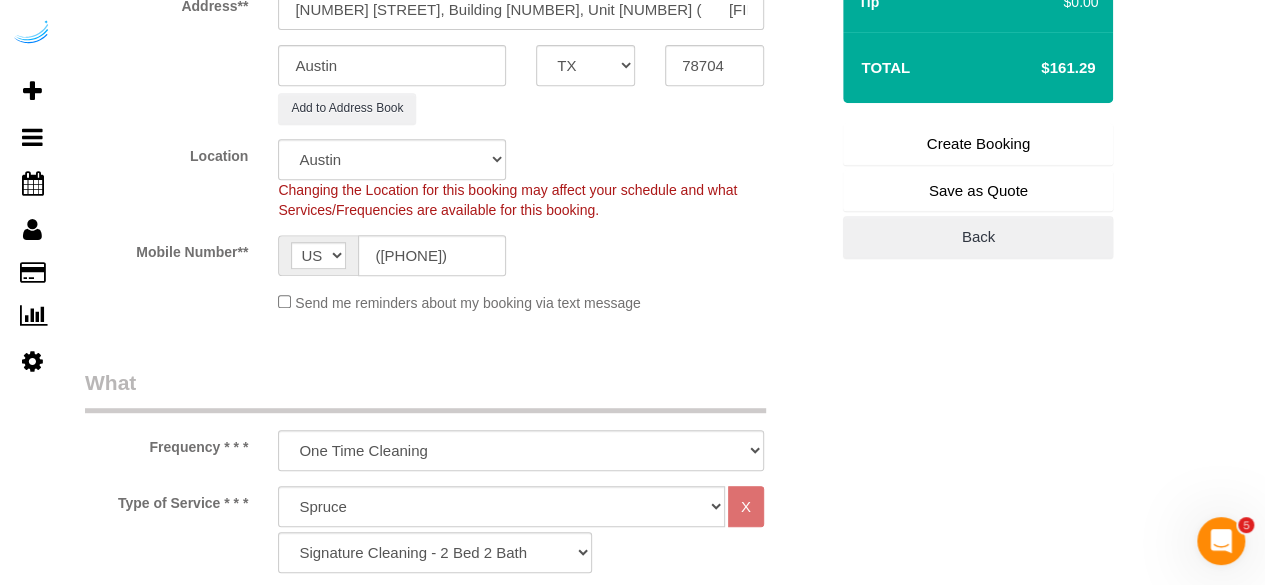 click on "Create Booking" at bounding box center [978, 144] 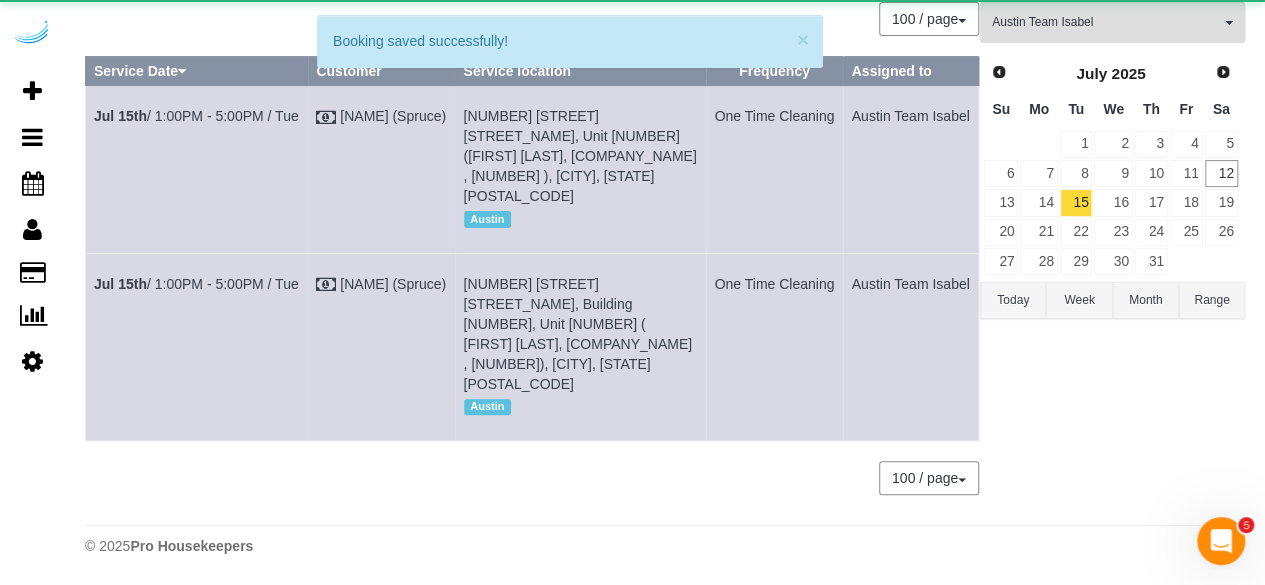 scroll, scrollTop: 0, scrollLeft: 0, axis: both 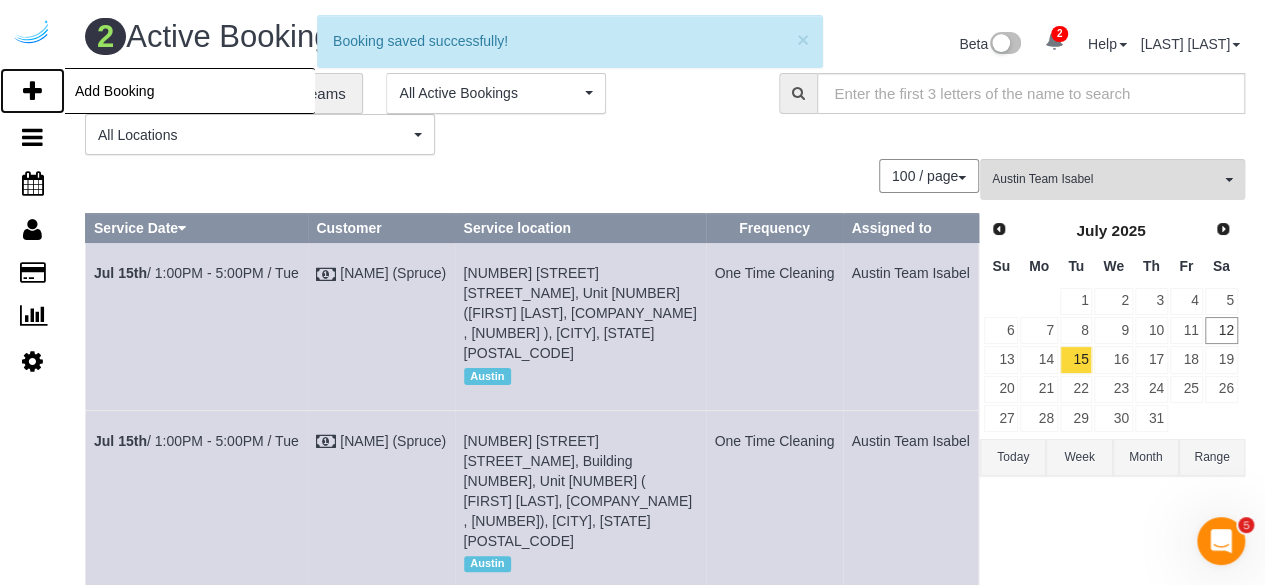 click on "Add Booking" at bounding box center [32, 91] 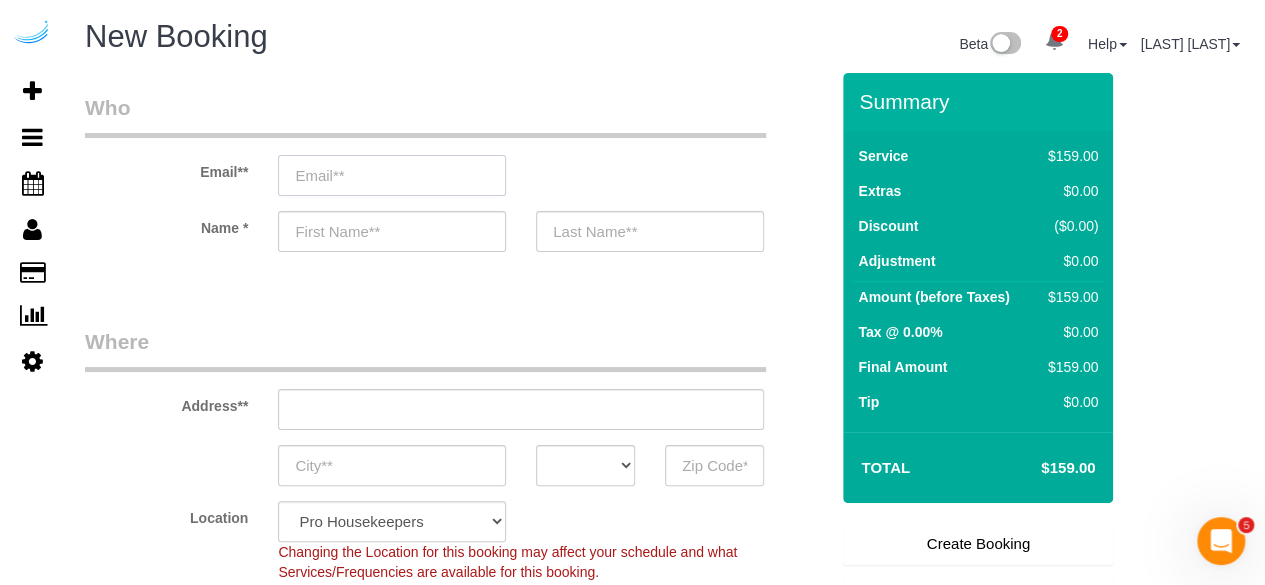 click at bounding box center (392, 175) 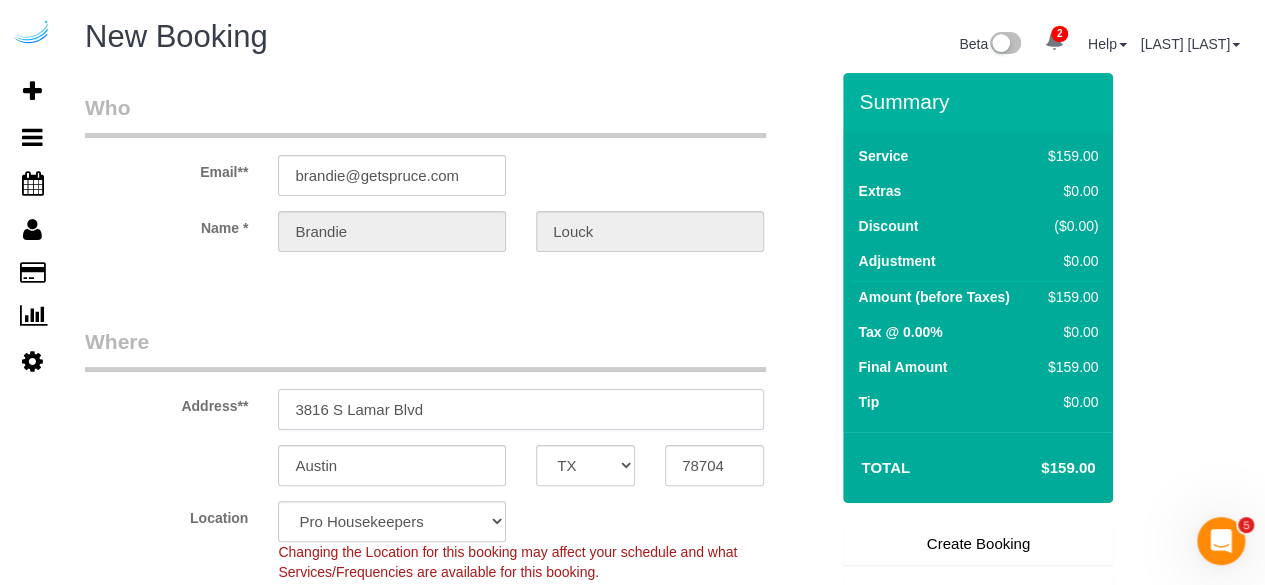 click on "3816 S Lamar Blvd" at bounding box center [521, 409] 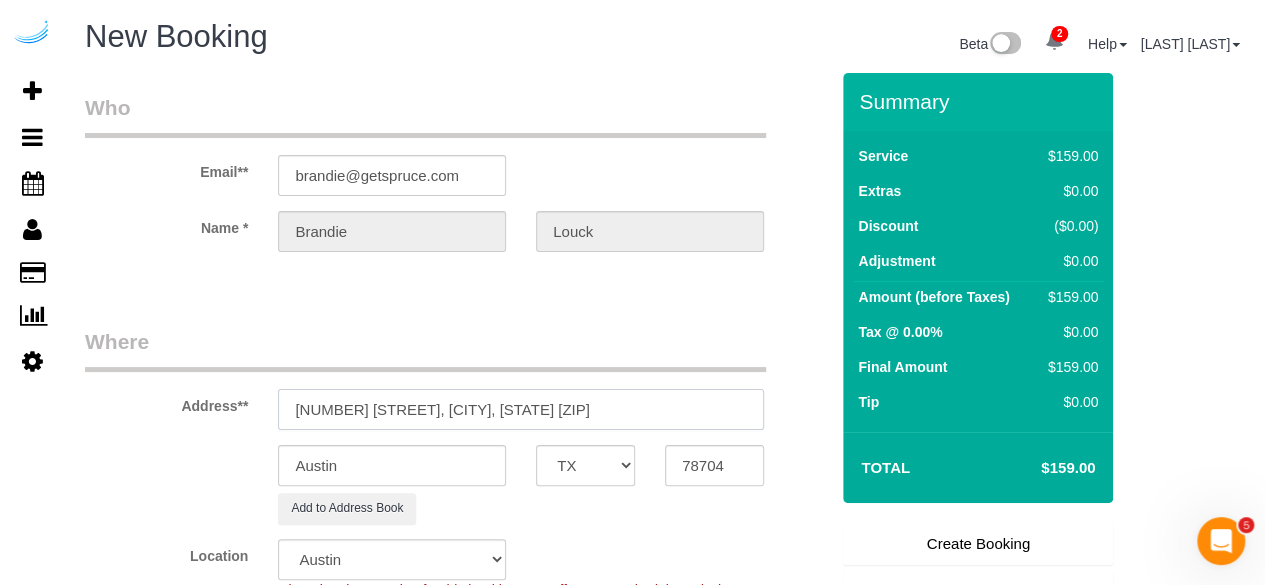 drag, startPoint x: 544, startPoint y: 411, endPoint x: 646, endPoint y: 411, distance: 102 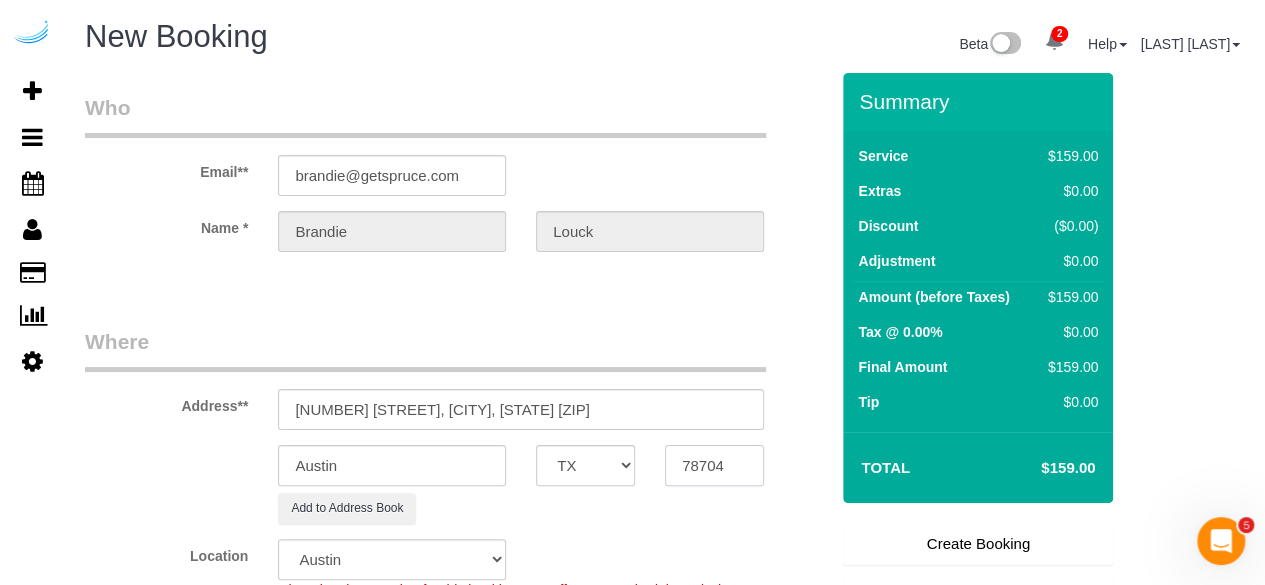 click on "78704" at bounding box center [714, 465] 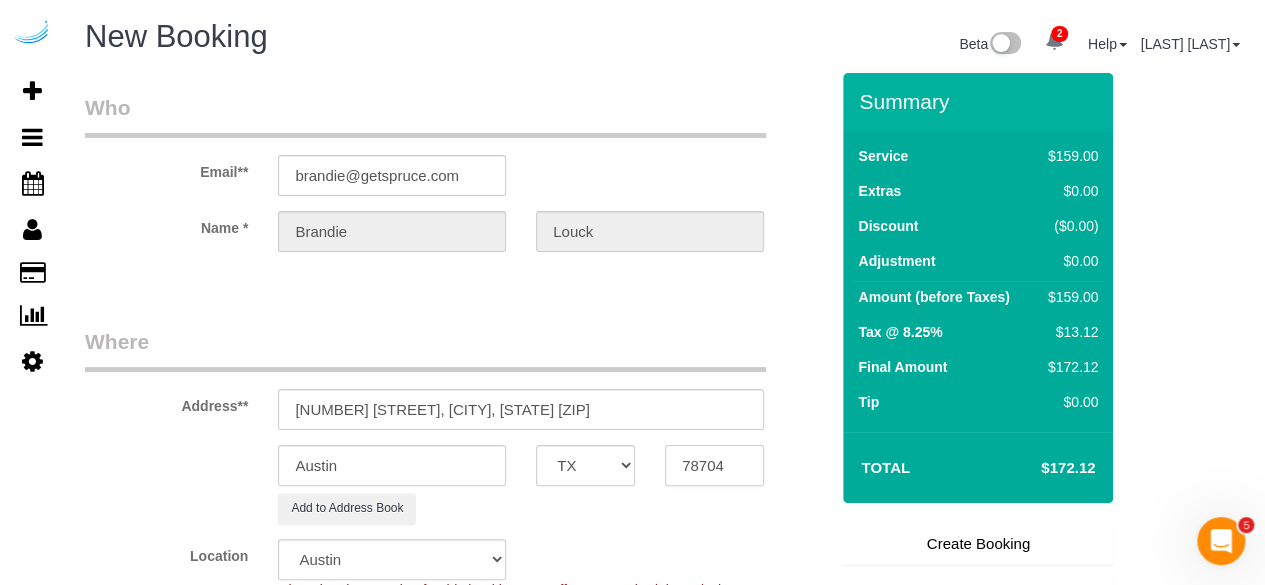 paste on "35" 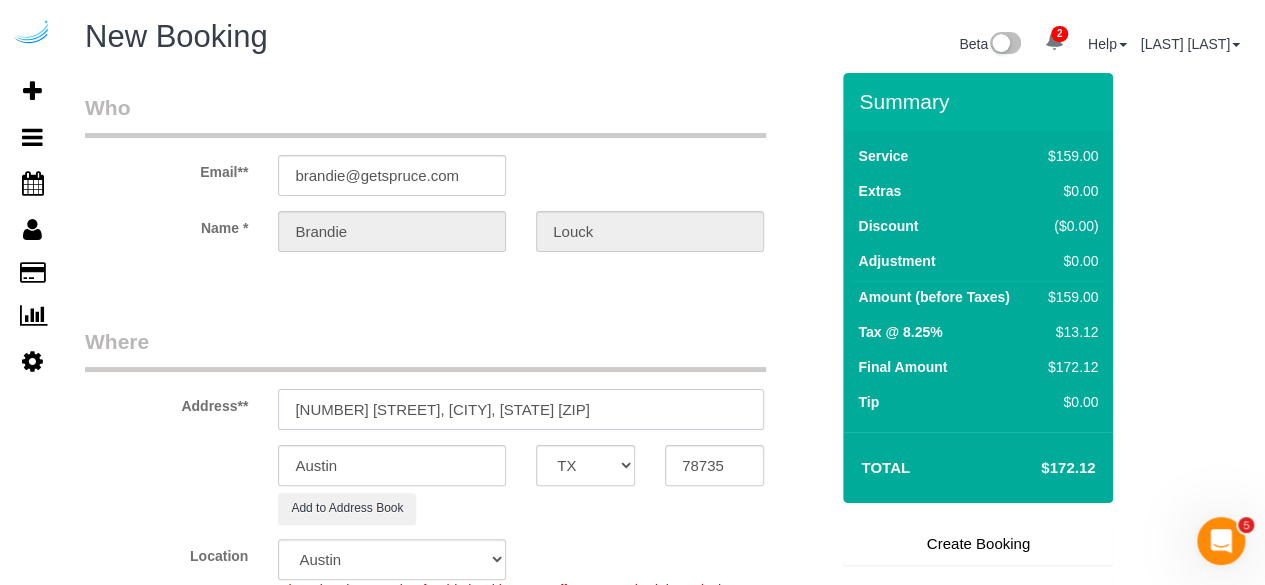 drag, startPoint x: 618, startPoint y: 409, endPoint x: 728, endPoint y: 400, distance: 110.36757 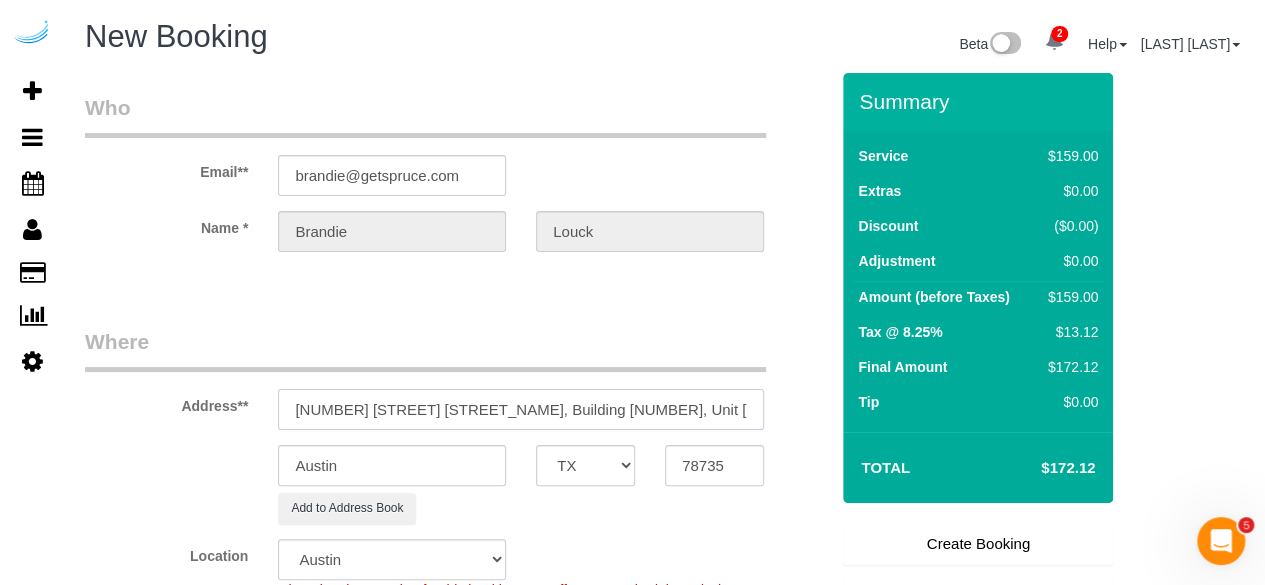 paste on "[FIRST] [LAST]" 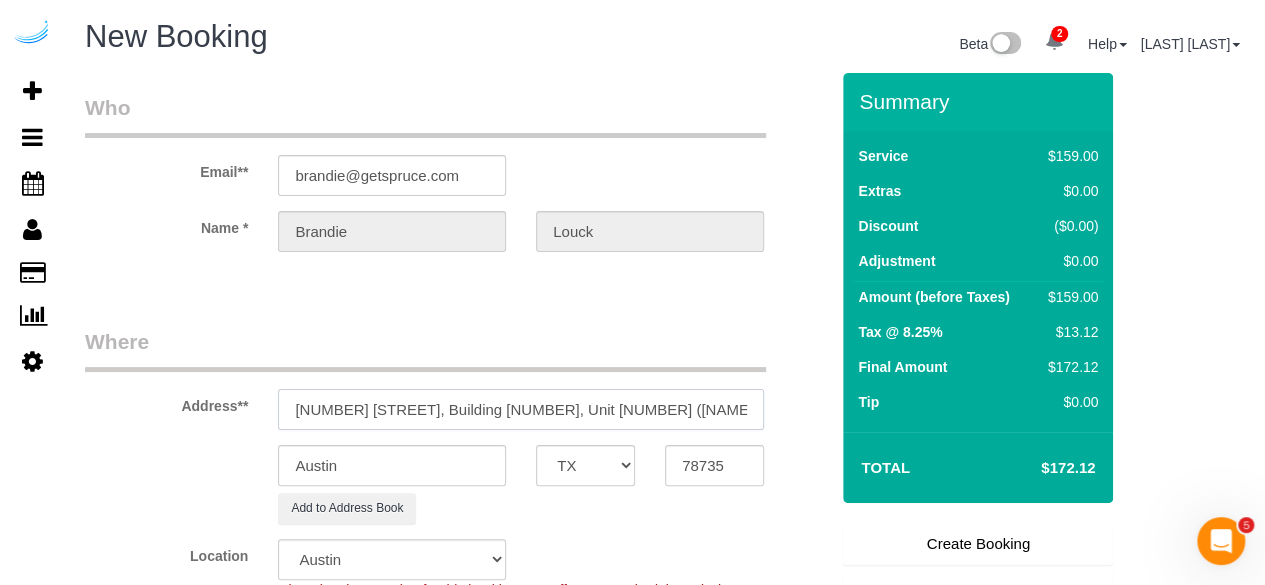 paste on "SchedulerView Checklists [COMPANY_NAME] [STREET_NAME]" 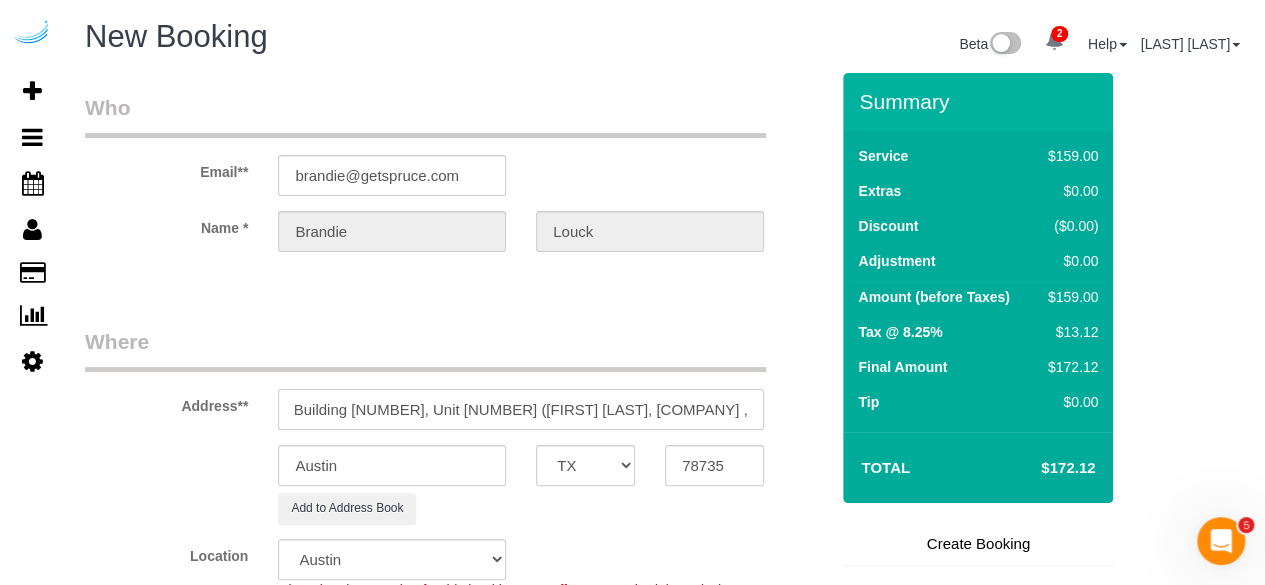 scroll, scrollTop: 0, scrollLeft: 327, axis: horizontal 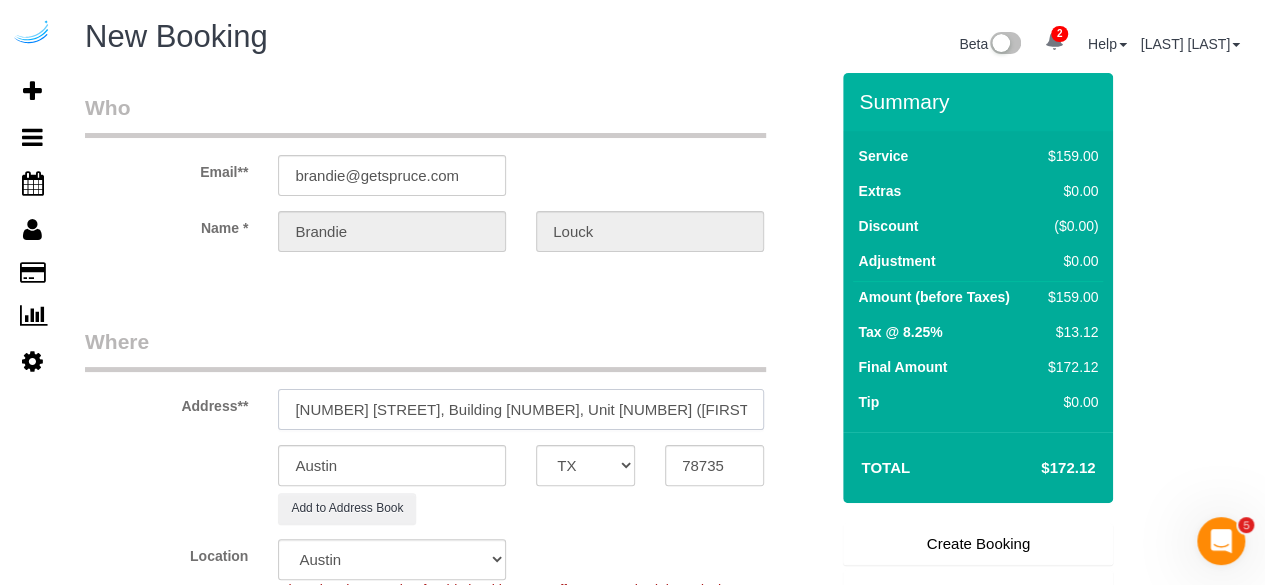 paste on "1440873" 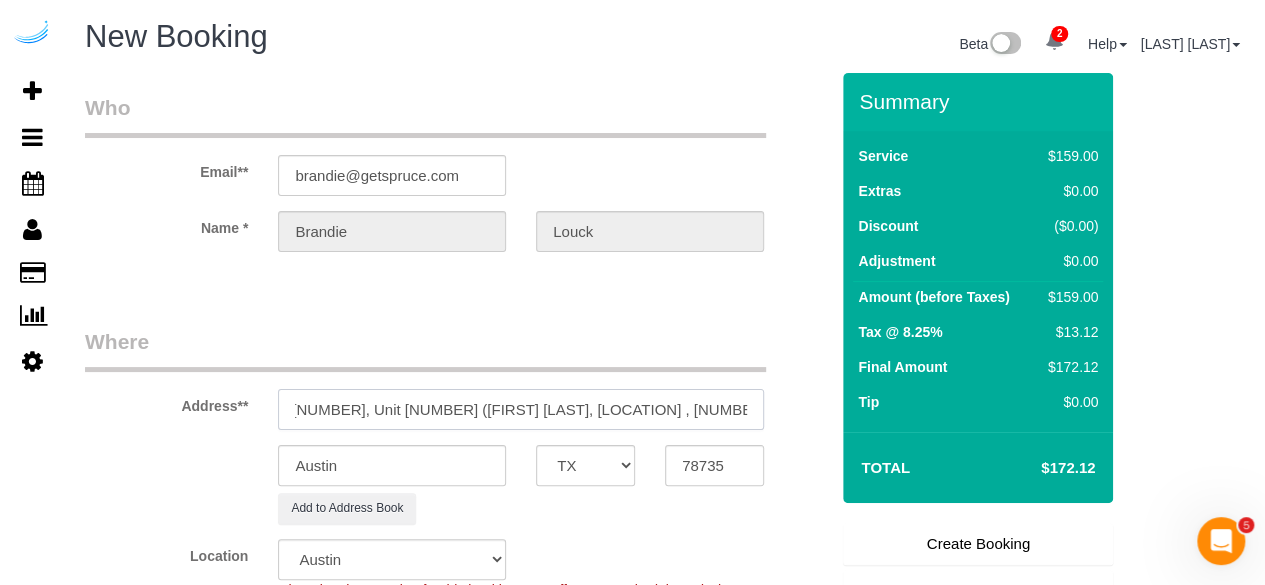 scroll, scrollTop: 0, scrollLeft: 220, axis: horizontal 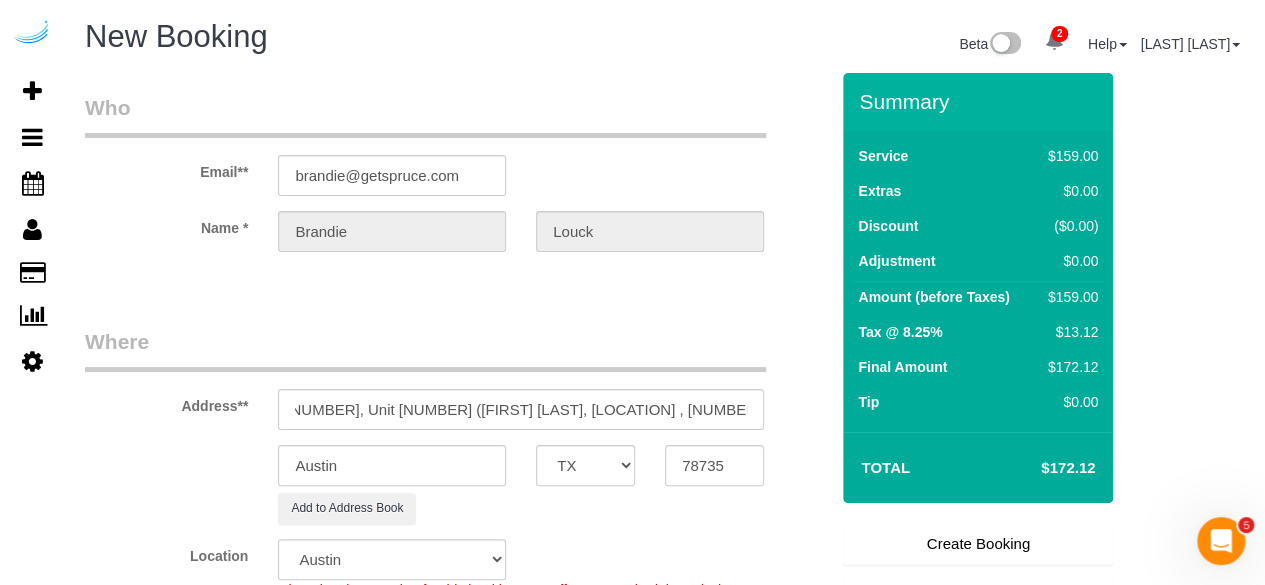 click on "Who
Email**
[EMAIL]
Name *
[FIRST]
[LAST]
Where
Address**
[NUMBER] [STREET], Building [NUMBER], Unit [NUMBER] ([FIRST] [LAST], [LOCATION] , [NUMBER]	)
[CITY]
AK
AL
AR
AZ
CA
CO
CT
DC
DE
FL
GA
HI
IA
ID
IL
IN
KS
KY
LA
MA
MD
ME
MI
MN
MO
MS
MT" at bounding box center [456, 2223] 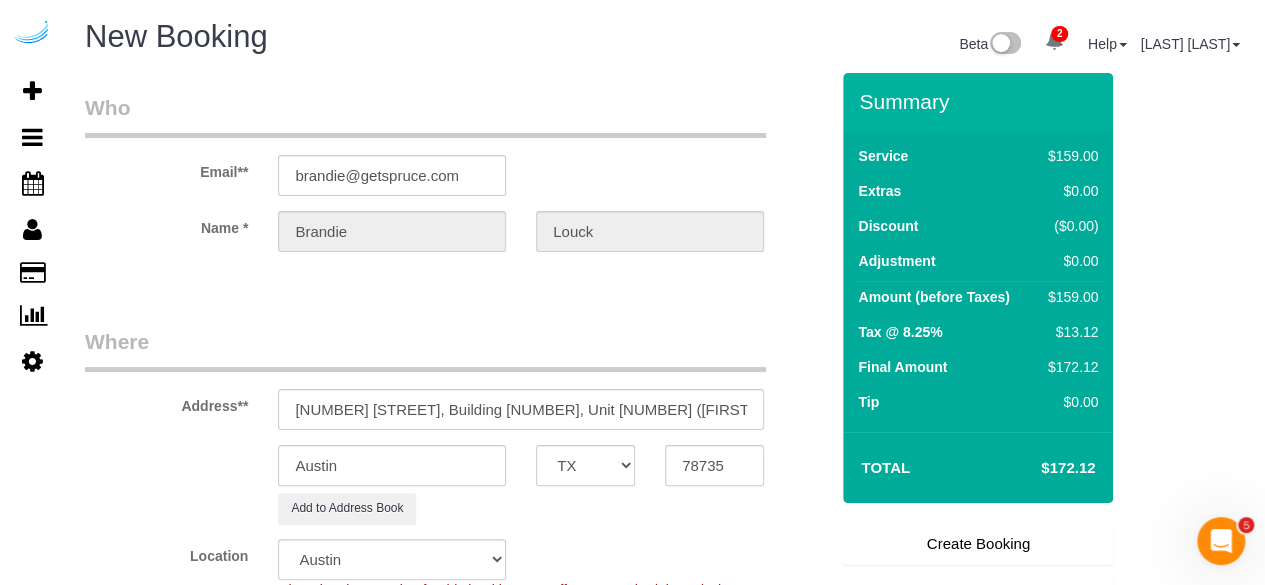 scroll, scrollTop: 300, scrollLeft: 0, axis: vertical 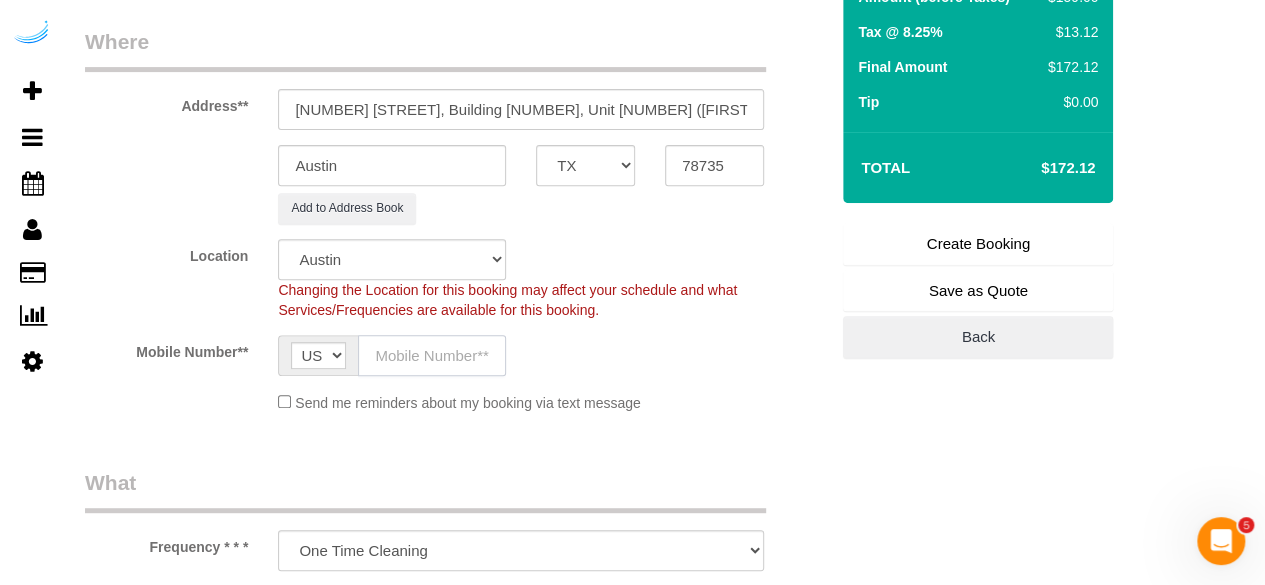 click 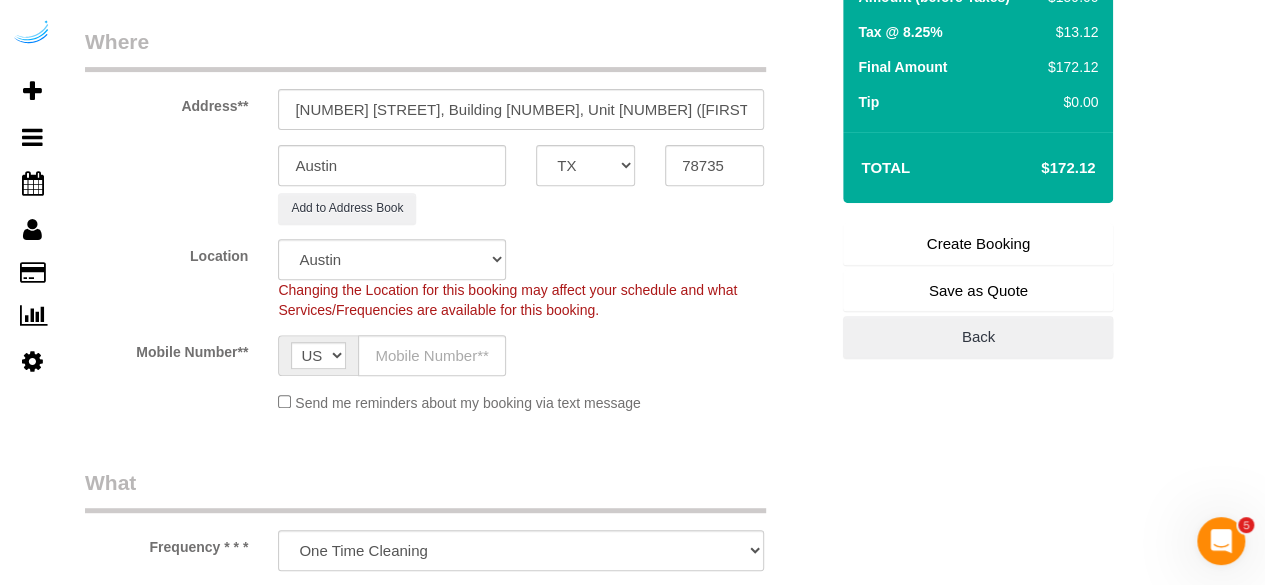 click on "Send me reminders about my booking via text message" 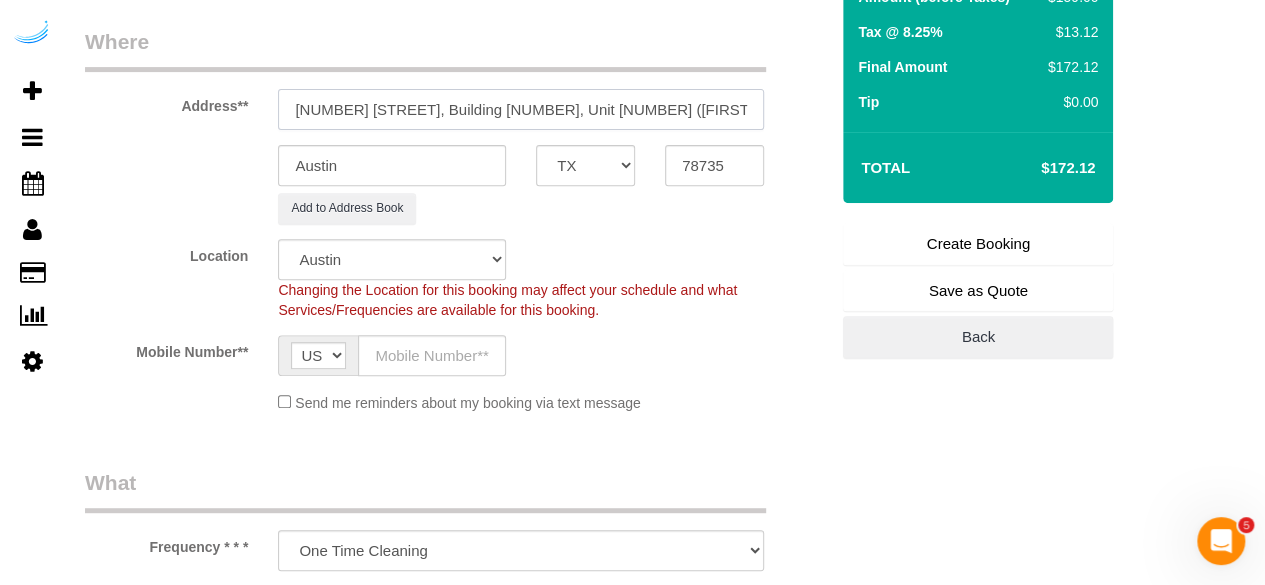 click on "[NUMBER] [STREET], Building [NUMBER], Unit [NUMBER] ([FIRST] [LAST], [LOCATION] , [NUMBER]	)" at bounding box center (521, 109) 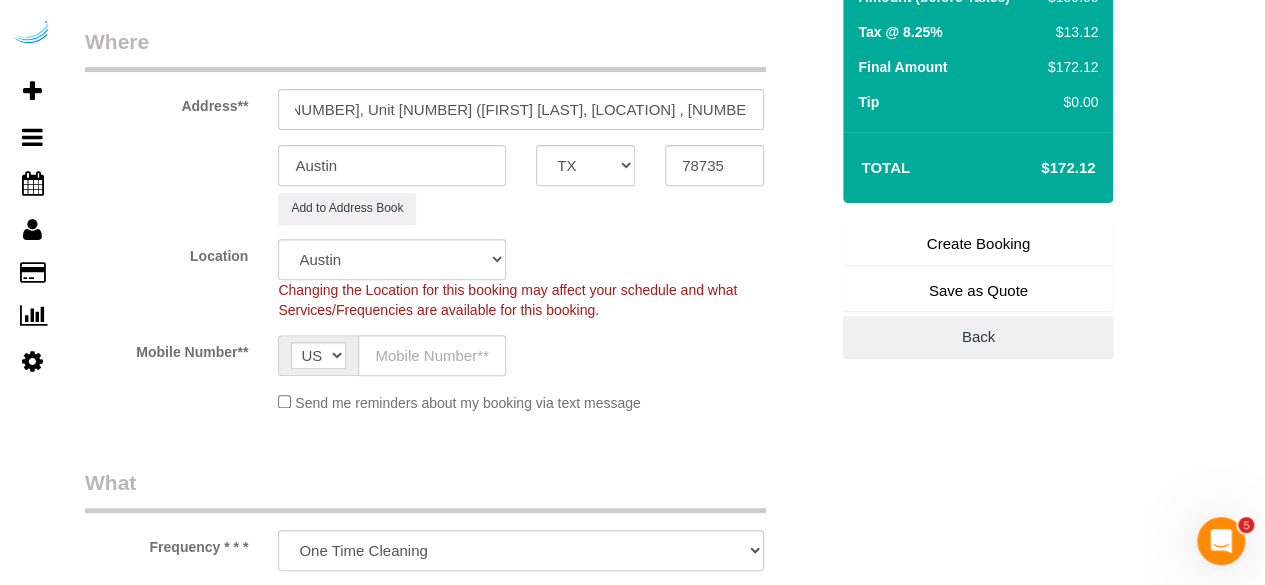 scroll, scrollTop: 0, scrollLeft: 0, axis: both 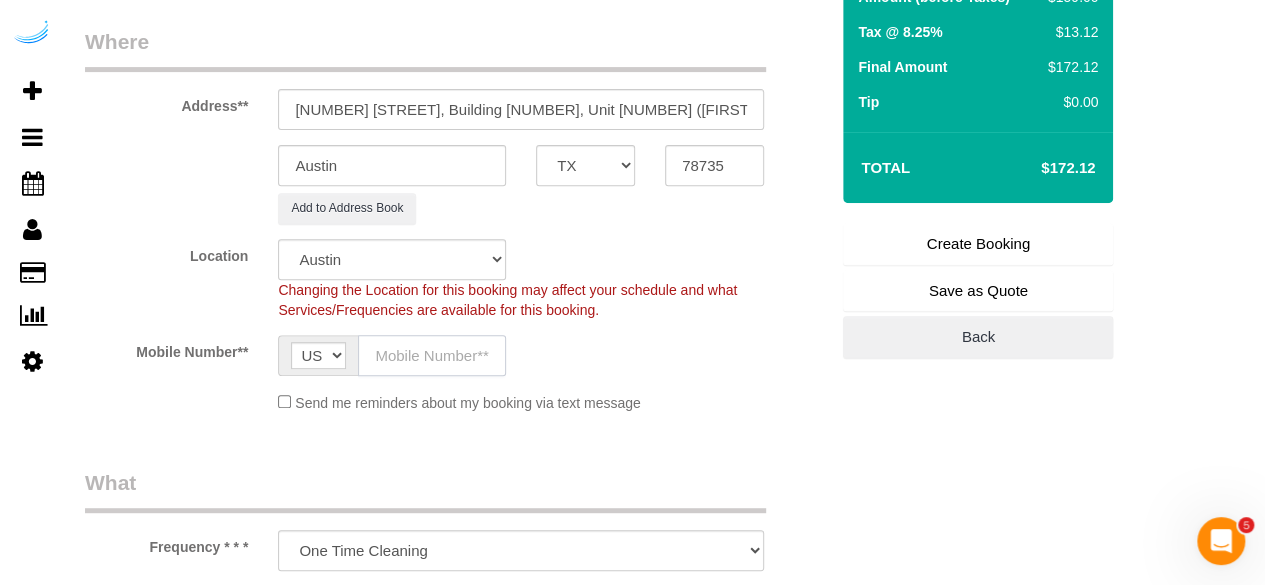 click 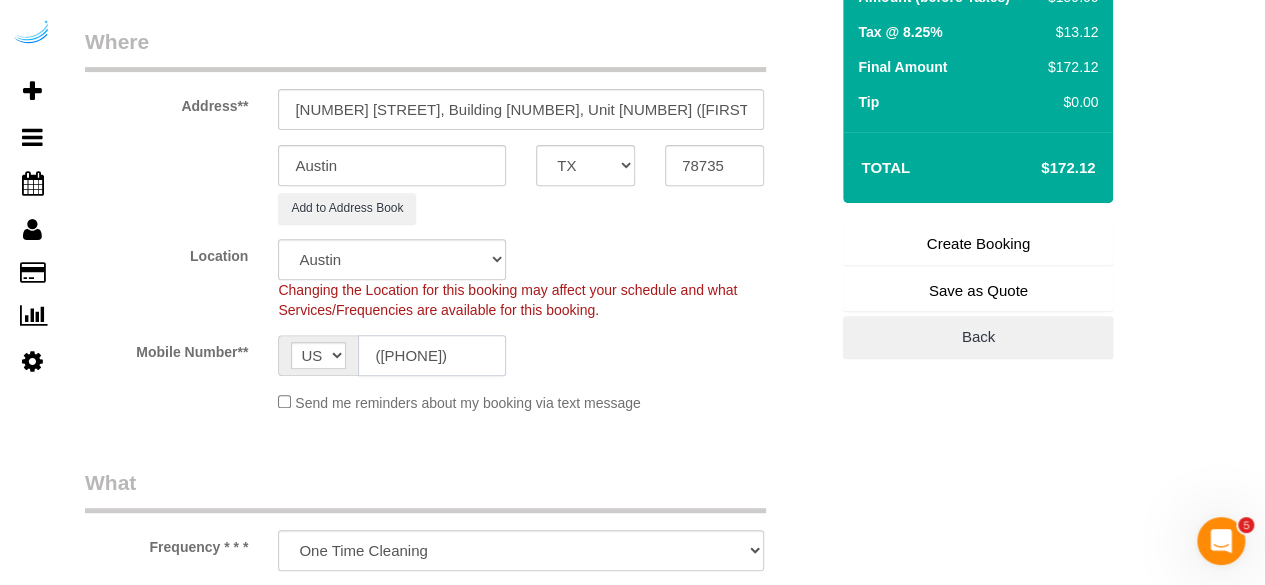scroll, scrollTop: 600, scrollLeft: 0, axis: vertical 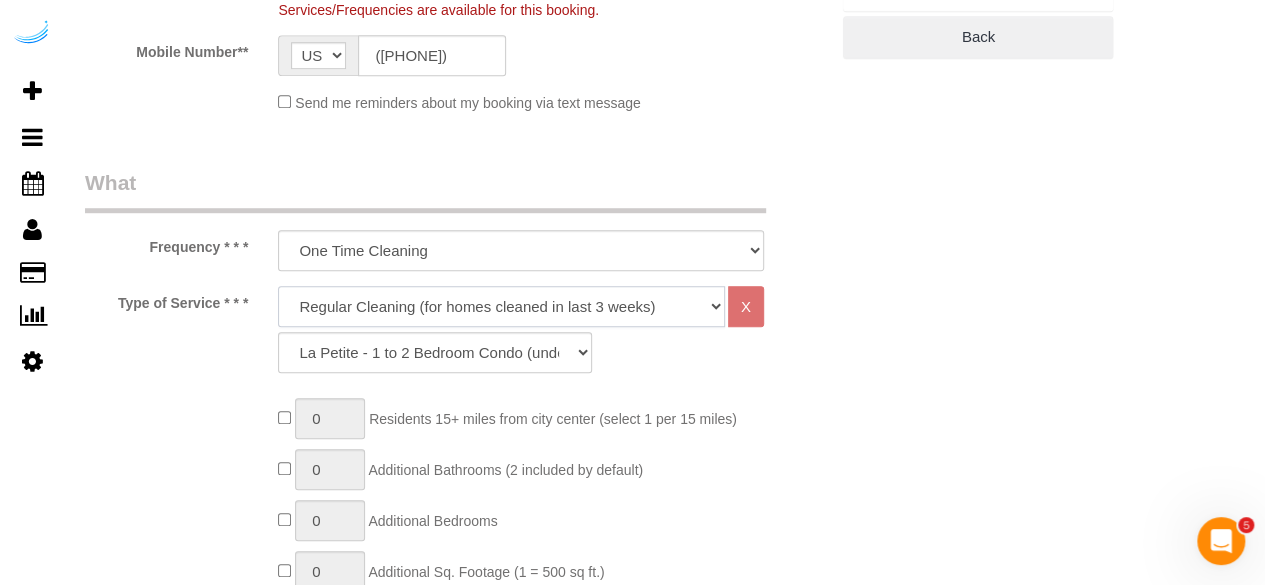 click on "Deep Cleaning (for homes that have not been cleaned in 3+ weeks) Spruce Regular Cleaning (for homes cleaned in last 3 weeks) Moving Cleanup (to clean home for new tenants) Post Construction Cleaning Vacation Rental Cleaning Hourly" 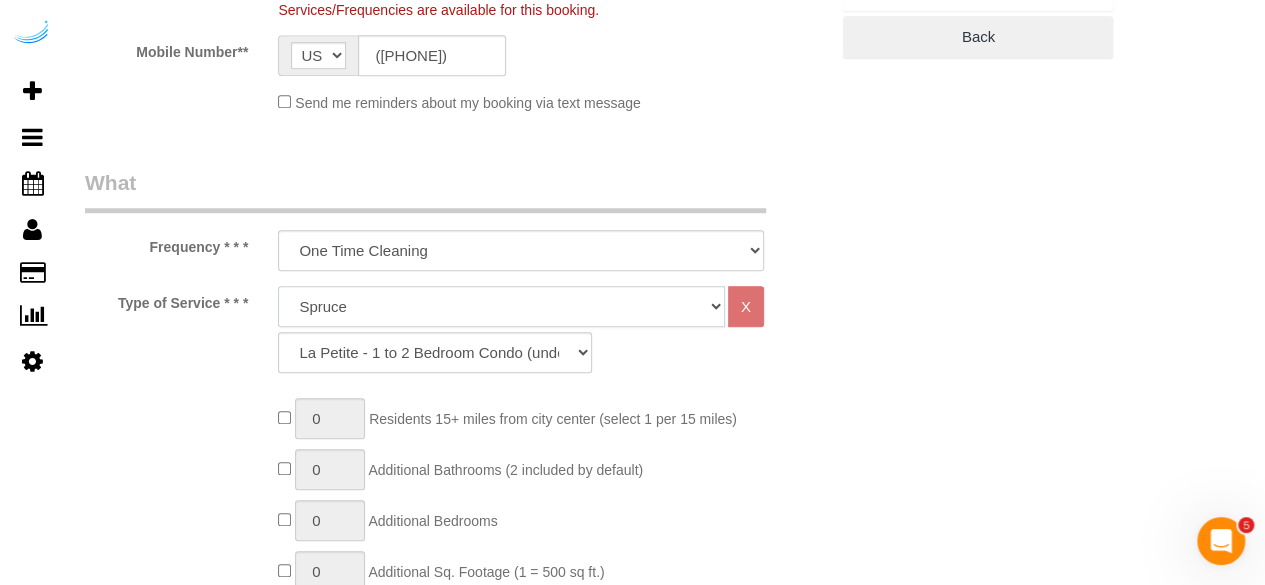 click on "Deep Cleaning (for homes that have not been cleaned in 3+ weeks) Spruce Regular Cleaning (for homes cleaned in last 3 weeks) Moving Cleanup (to clean home for new tenants) Post Construction Cleaning Vacation Rental Cleaning Hourly" 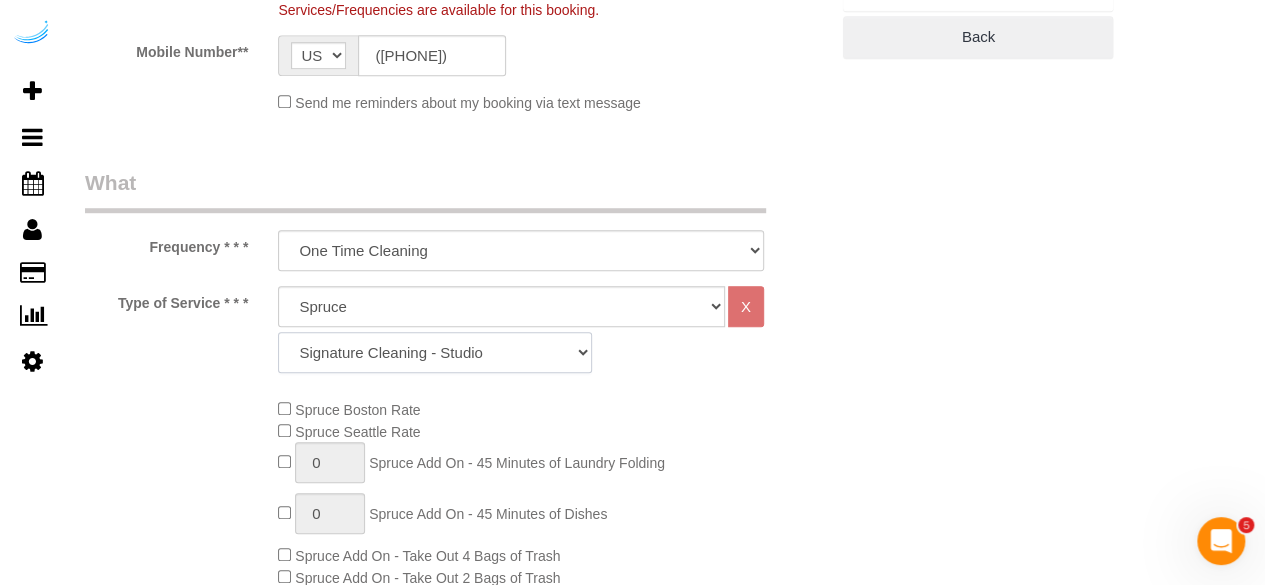 click on "Signature Cleaning - Studio Signature Cleaning - 1 Bed 1 Bath Signature Cleaning - 1 Bed 1.5 Bath Signature Cleaning - 1 Bed 1 Bath + Study Signature Cleaning - 1 Bed 2 Bath Signature Cleaning - 2 Bed 1 Bath Signature Cleaning - 2 Bed 2 Bath Signature Cleaning - 2 Bed 2.5 Bath Signature Cleaning - 2 Bed 2 Bath + Study Signature Cleaning - 3 Bed 2 Bath Signature Cleaning - 3 Bed 3 Bath Signature Cleaning - 4 Bed 2 Bath Signature Cleaning - 4 Bed 4 Bath Signature Cleaning - 5 Bed 4 Bath Signature Cleaning - 5 Bed 5 Bath Signature Cleaning - 6 Bed 6 Bath Premium Cleaning - Studio Premium Cleaning - 1 Bed 1 Bath Premium Cleaning - 1 Bed 1.5 Bath Premium Cleaning - 1 Bed 1 Bath + Study Premium Cleaning - 1 Bed 2 Bath Premium Cleaning - 2 Bed 1 Bath Premium Cleaning - 2 Bed 2 Bath Premium Cleaning - 2 Bed 2.5 Bath Premium Cleaning - 2 Bed 2 Bath + Study Premium Cleaning - 3 Bed 2 Bath Premium Cleaning - 3 Bed 3 Bath Premium Cleaning - 4 Bed 2 Bath Premium Cleaning - 4 Bed 4 Bath Premium Cleaning - 5 Bed 4 Bath" 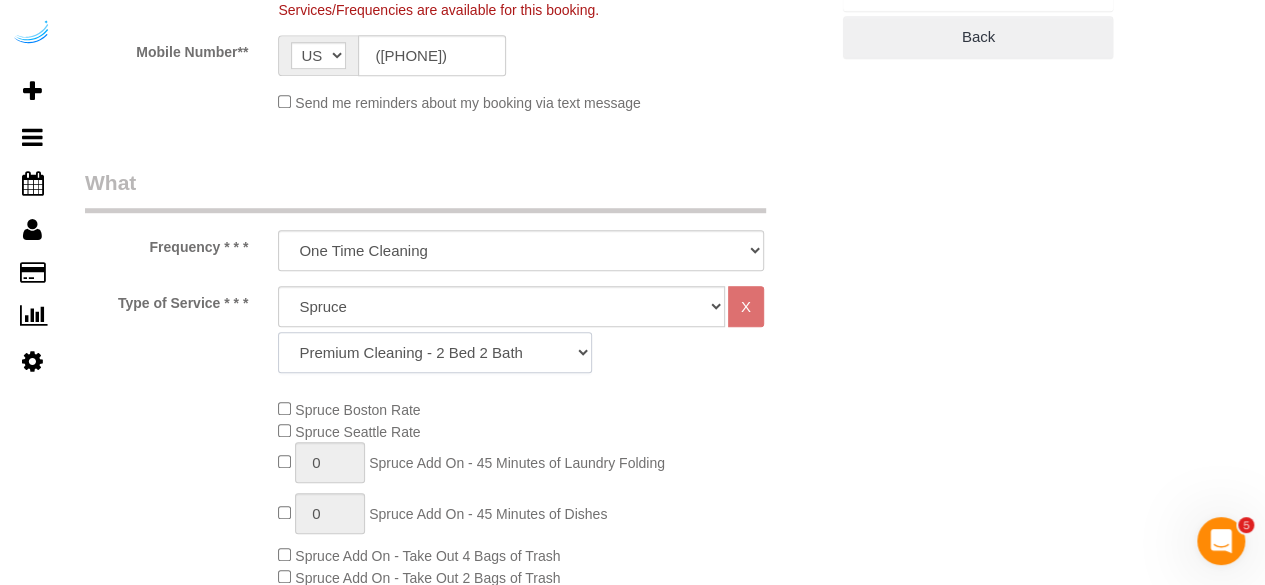 click on "Signature Cleaning - Studio Signature Cleaning - 1 Bed 1 Bath Signature Cleaning - 1 Bed 1.5 Bath Signature Cleaning - 1 Bed 1 Bath + Study Signature Cleaning - 1 Bed 2 Bath Signature Cleaning - 2 Bed 1 Bath Signature Cleaning - 2 Bed 2 Bath Signature Cleaning - 2 Bed 2.5 Bath Signature Cleaning - 2 Bed 2 Bath + Study Signature Cleaning - 3 Bed 2 Bath Signature Cleaning - 3 Bed 3 Bath Signature Cleaning - 4 Bed 2 Bath Signature Cleaning - 4 Bed 4 Bath Signature Cleaning - 5 Bed 4 Bath Signature Cleaning - 5 Bed 5 Bath Signature Cleaning - 6 Bed 6 Bath Premium Cleaning - Studio Premium Cleaning - 1 Bed 1 Bath Premium Cleaning - 1 Bed 1.5 Bath Premium Cleaning - 1 Bed 1 Bath + Study Premium Cleaning - 1 Bed 2 Bath Premium Cleaning - 2 Bed 1 Bath Premium Cleaning - 2 Bed 2 Bath Premium Cleaning - 2 Bed 2.5 Bath Premium Cleaning - 2 Bed 2 Bath + Study Premium Cleaning - 3 Bed 2 Bath Premium Cleaning - 3 Bed 3 Bath Premium Cleaning - 4 Bed 2 Bath Premium Cleaning - 4 Bed 4 Bath Premium Cleaning - 5 Bed 4 Bath" 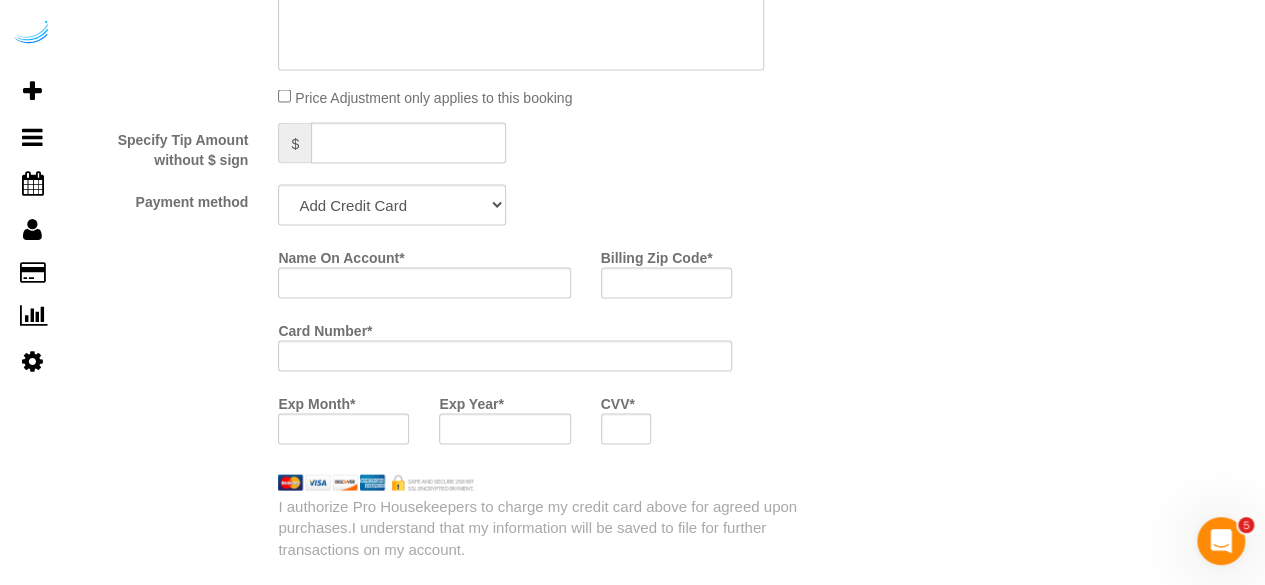 scroll, scrollTop: 1900, scrollLeft: 0, axis: vertical 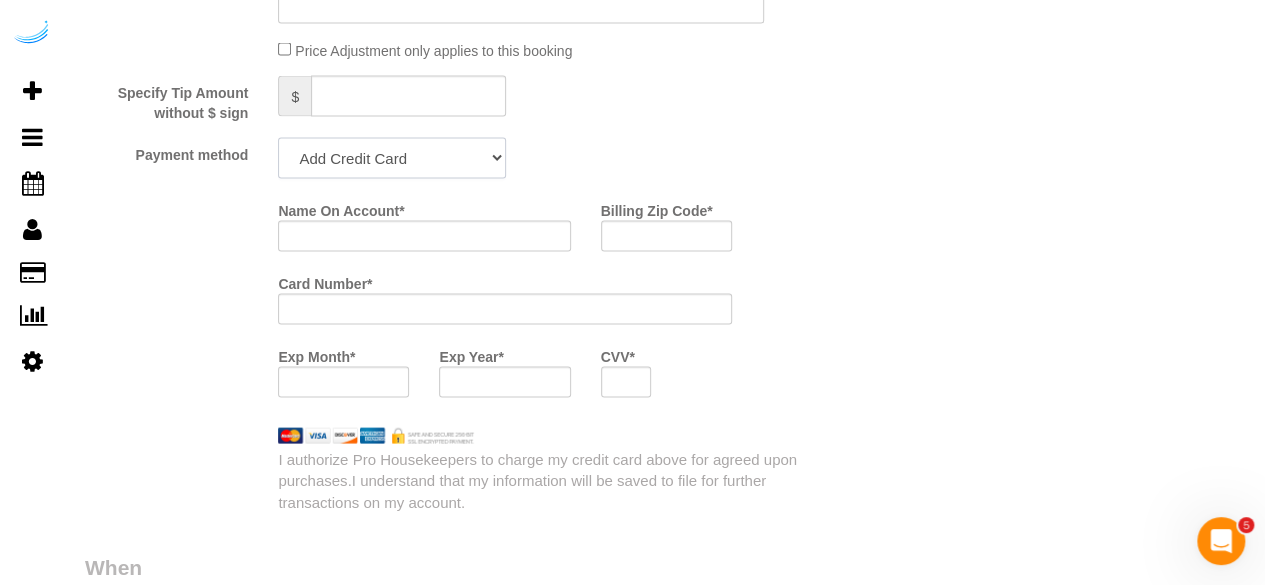 drag, startPoint x: 421, startPoint y: 155, endPoint x: 408, endPoint y: 173, distance: 22.203604 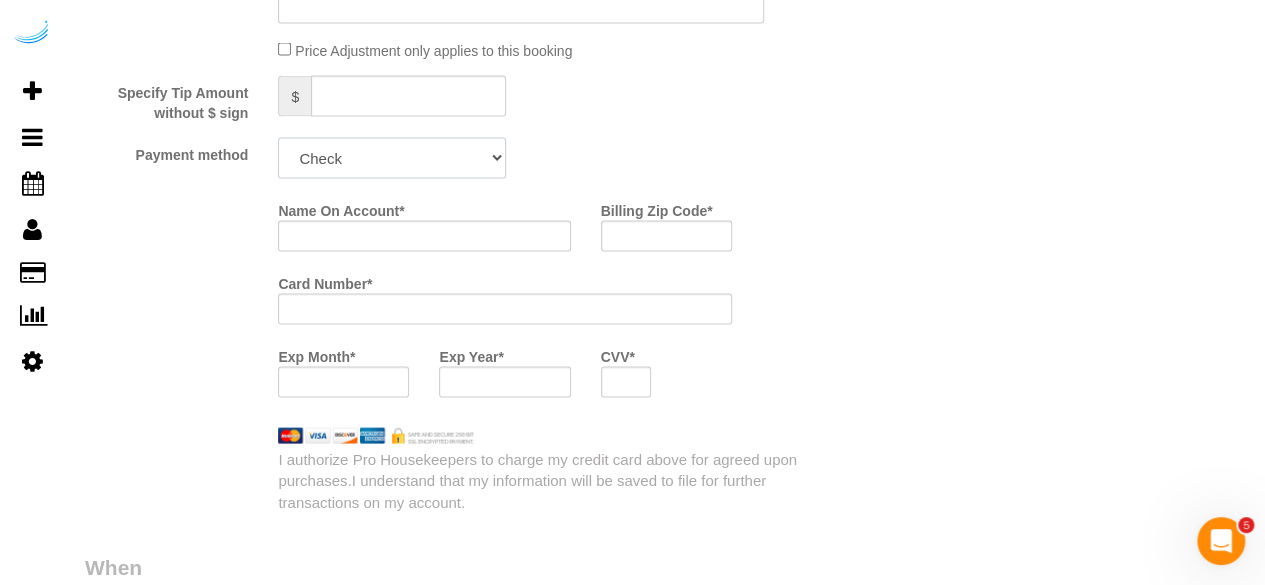 click on "Add Credit Card Cash Check Paypal" 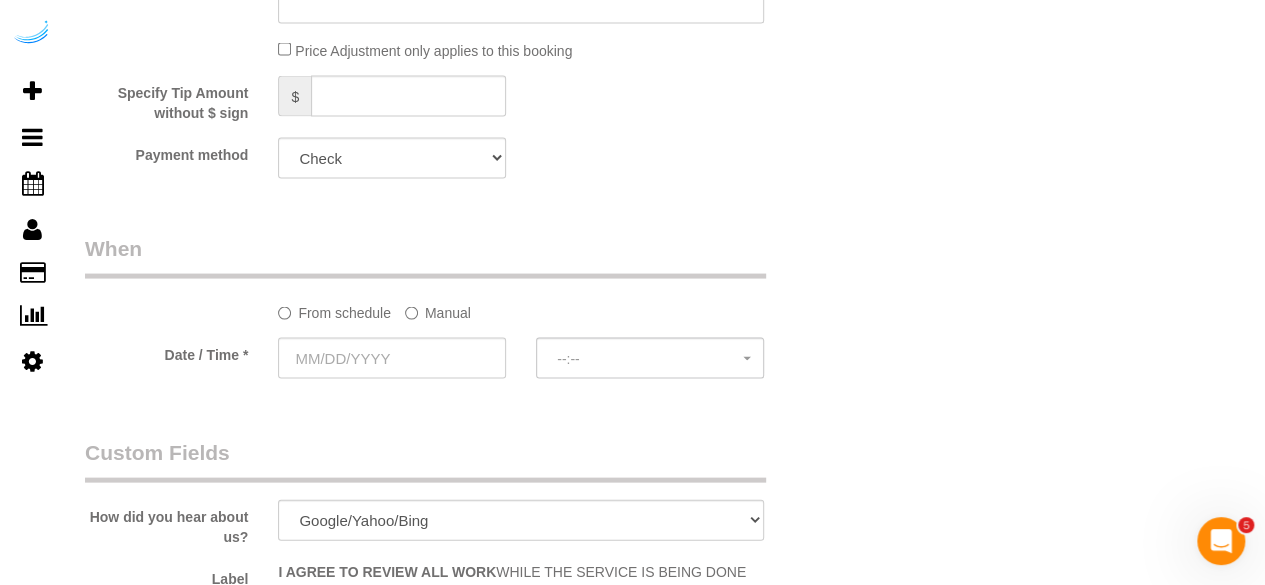 click on "Manual" 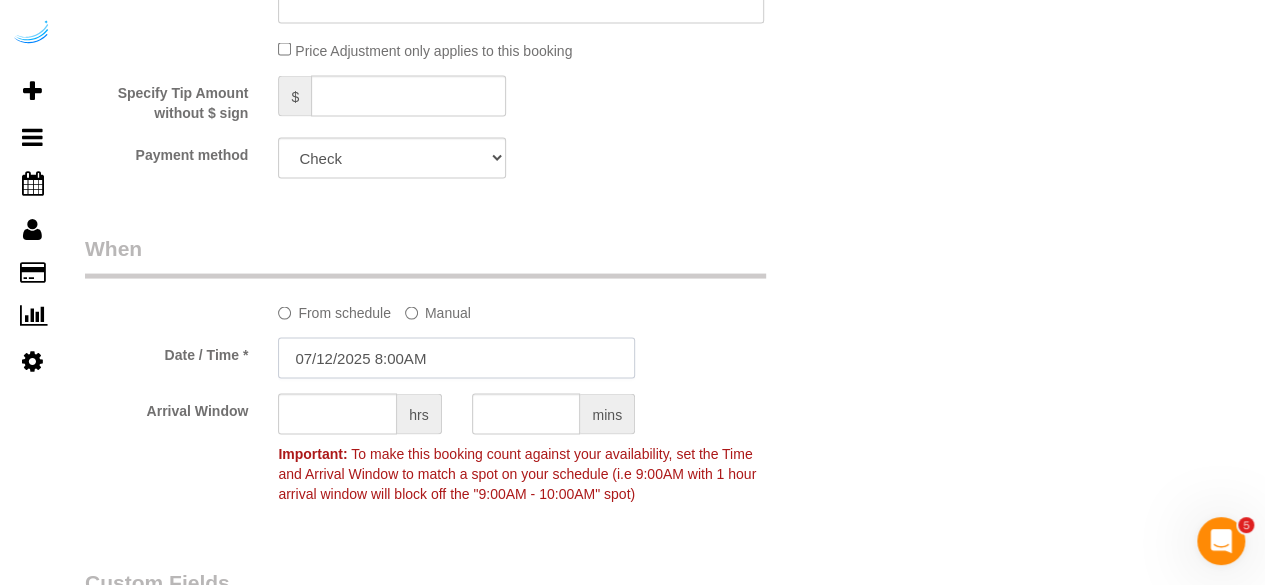 click on "07/12/2025 8:00AM" at bounding box center [456, 358] 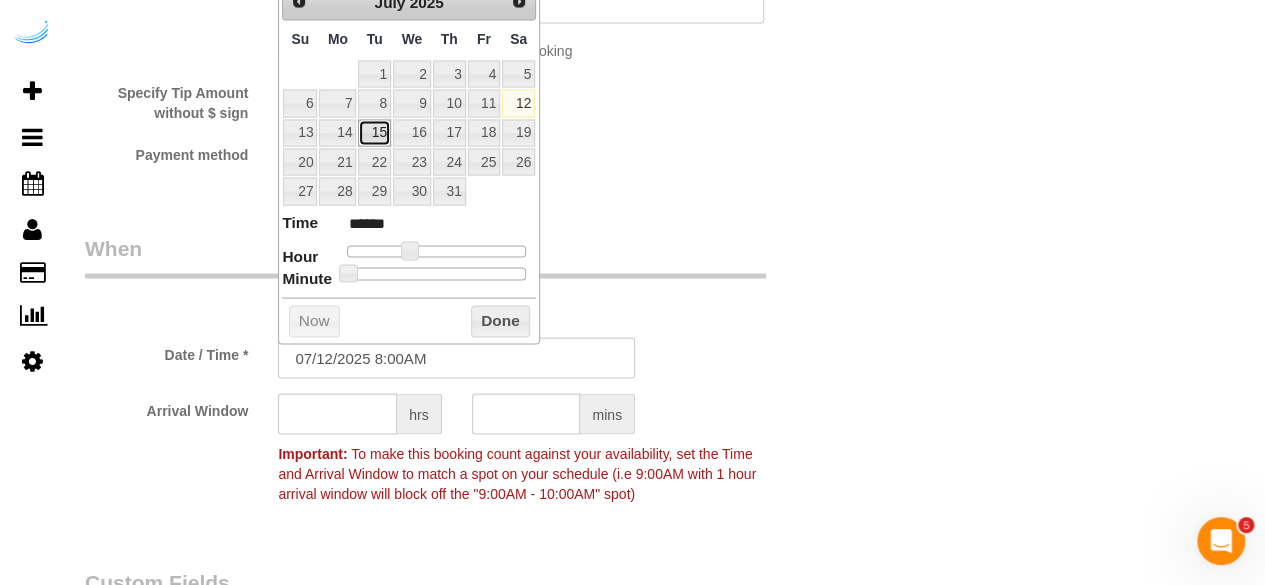 click on "15" at bounding box center (374, 133) 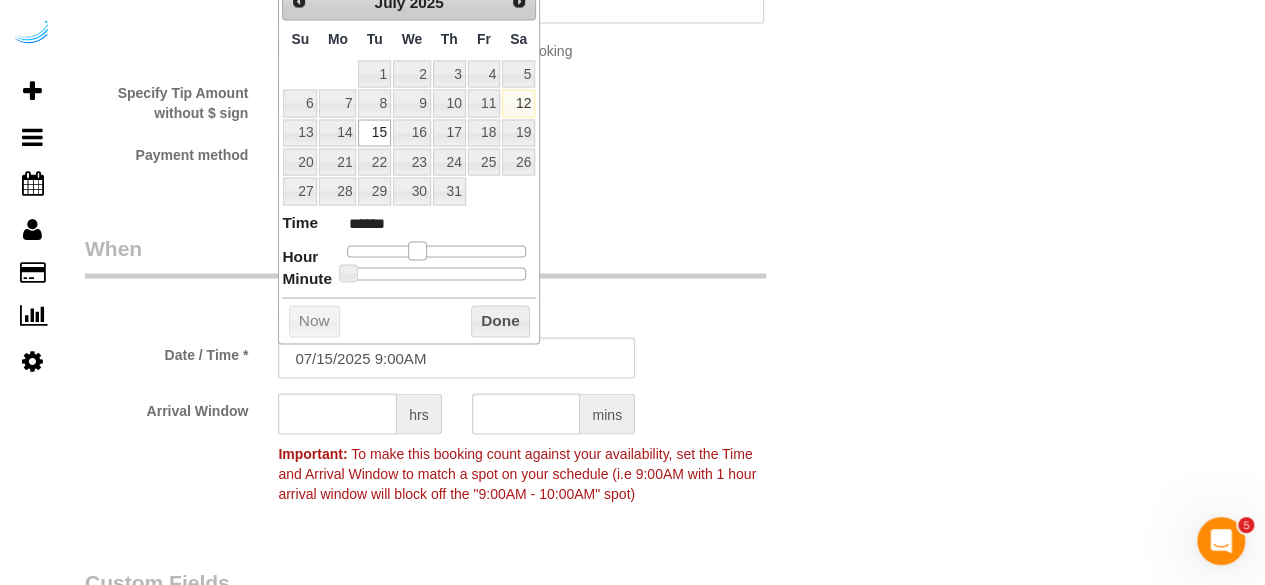 click at bounding box center [417, 251] 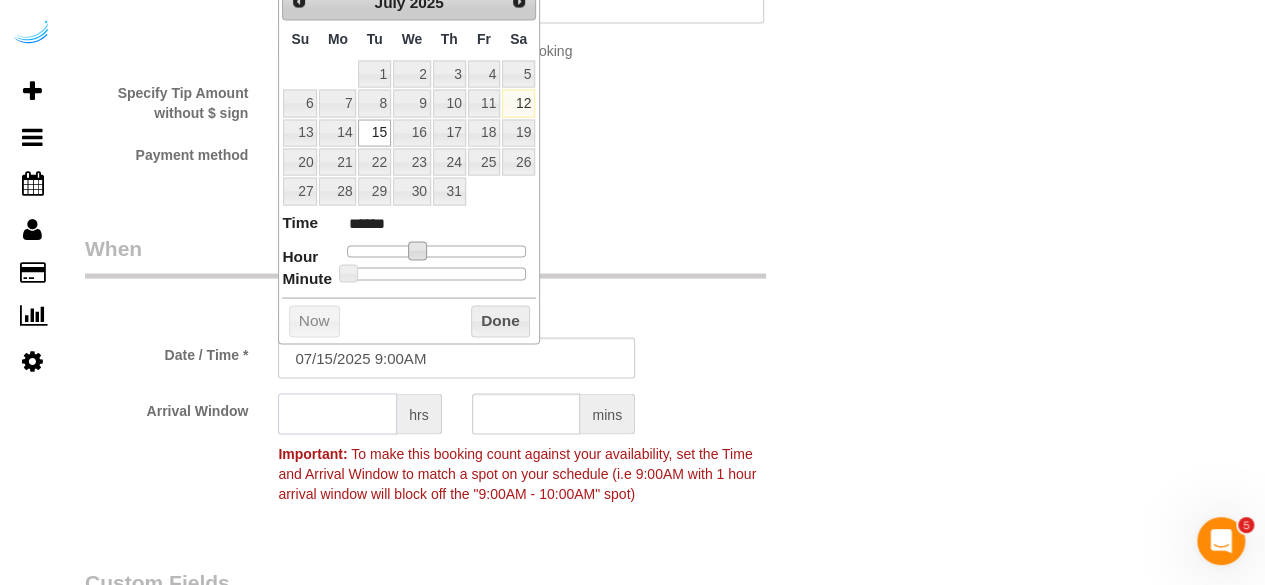 click 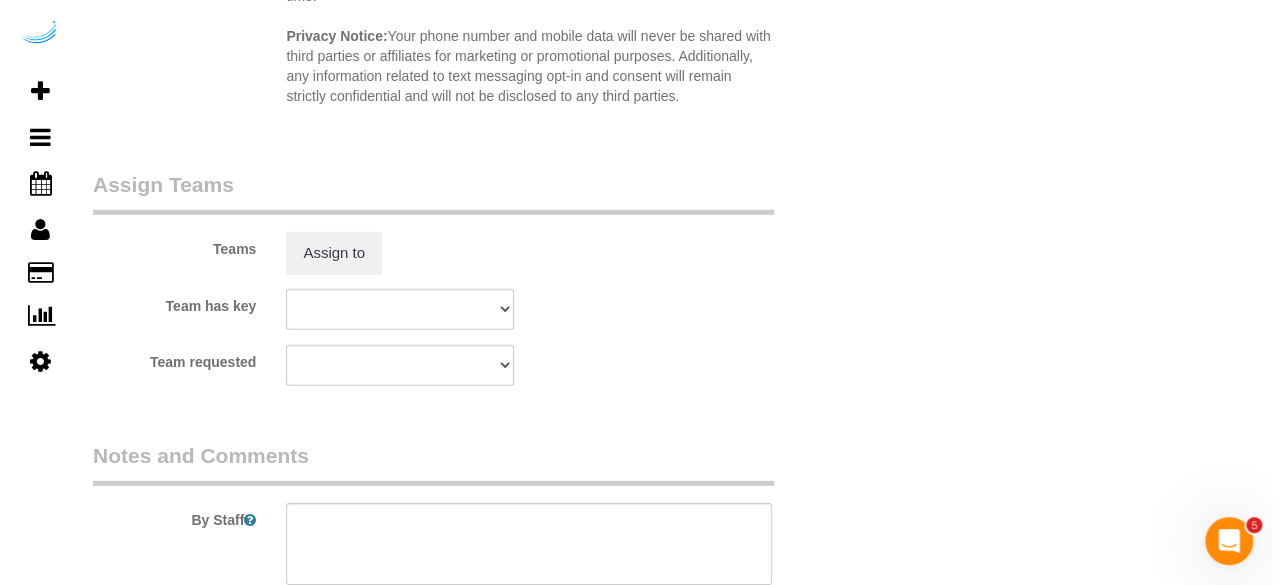 scroll, scrollTop: 3000, scrollLeft: 0, axis: vertical 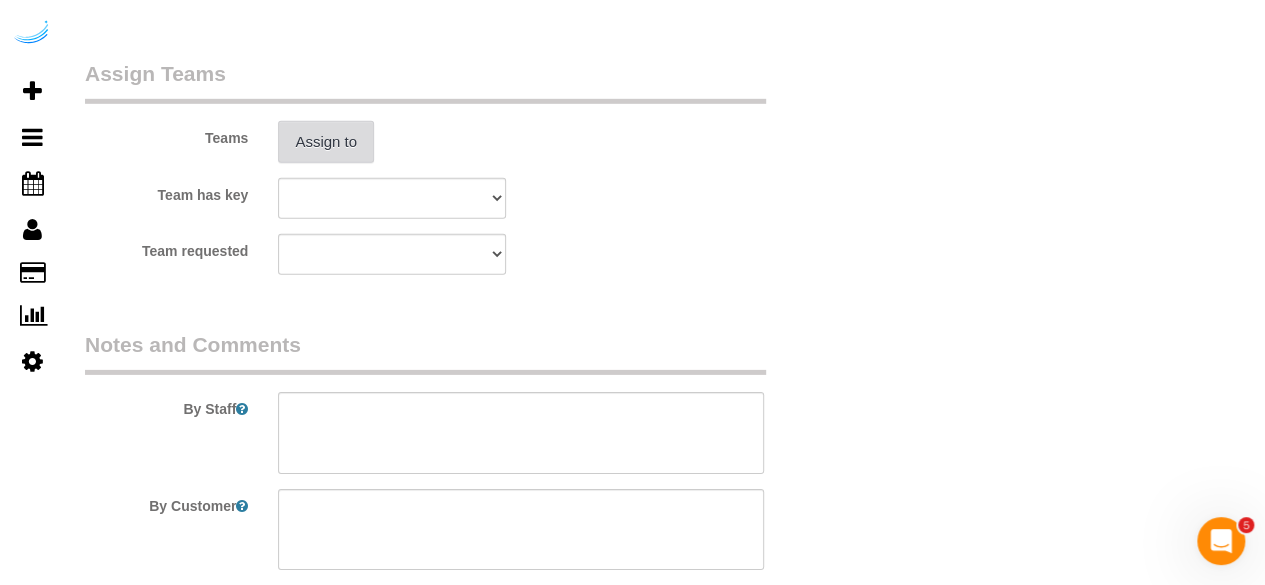click on "Assign to" at bounding box center (326, 142) 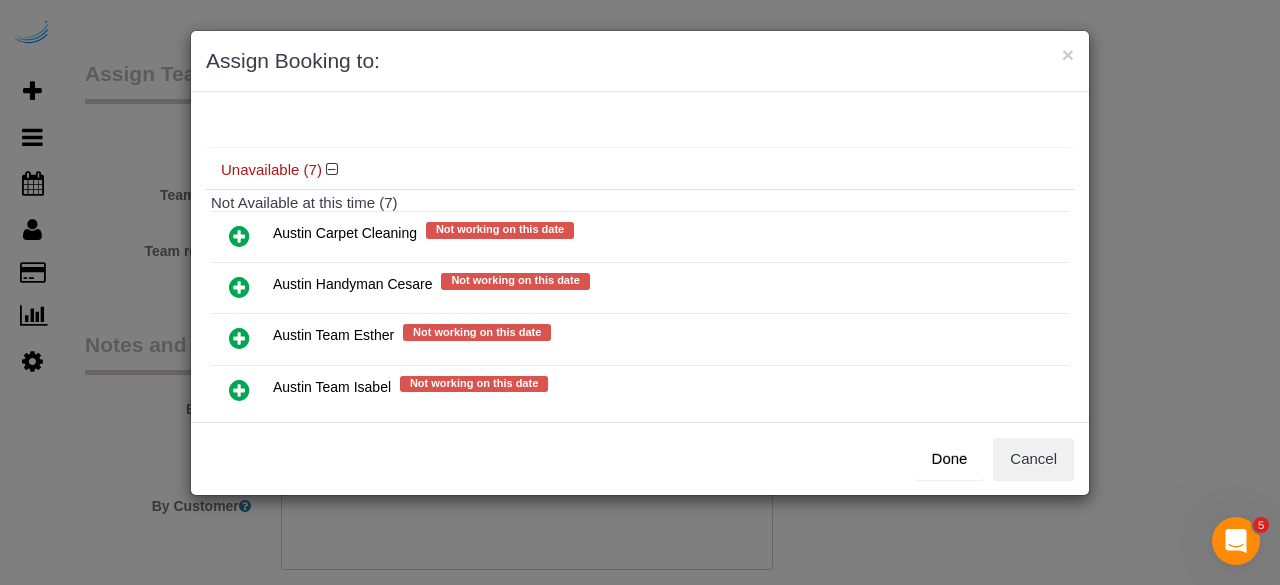 scroll, scrollTop: 338, scrollLeft: 0, axis: vertical 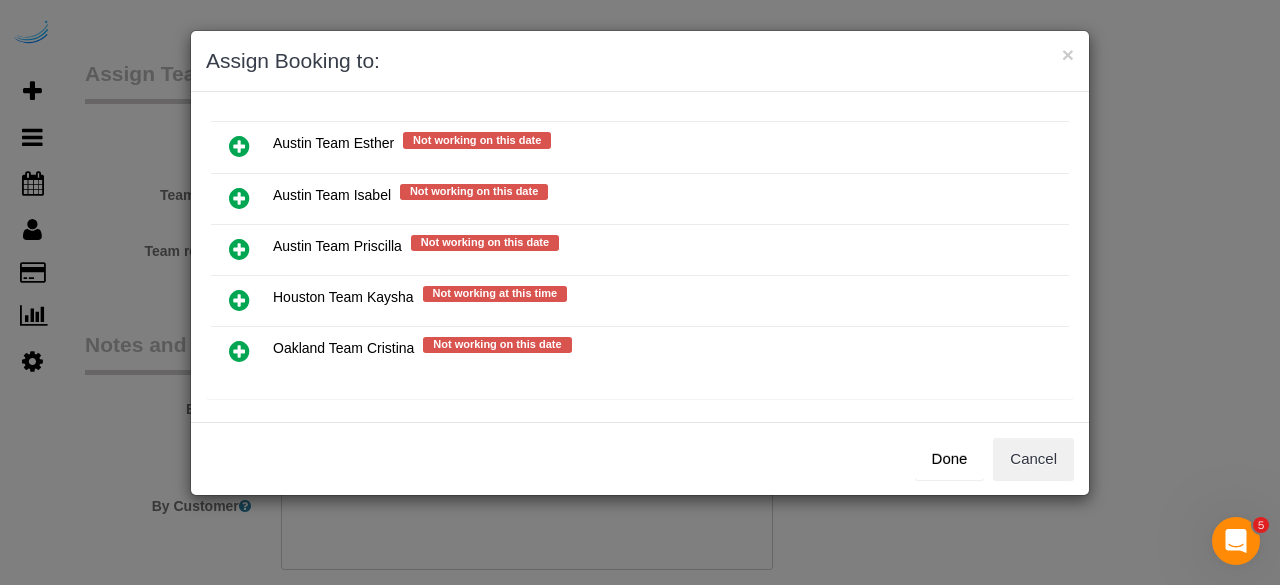 click at bounding box center (239, 198) 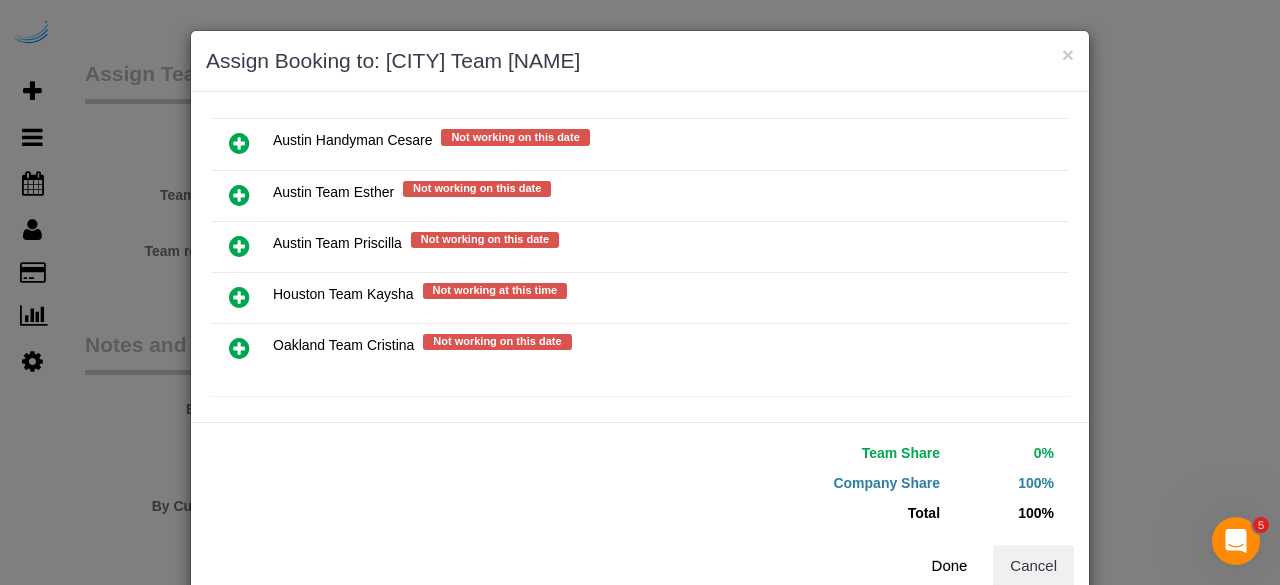 scroll, scrollTop: 335, scrollLeft: 0, axis: vertical 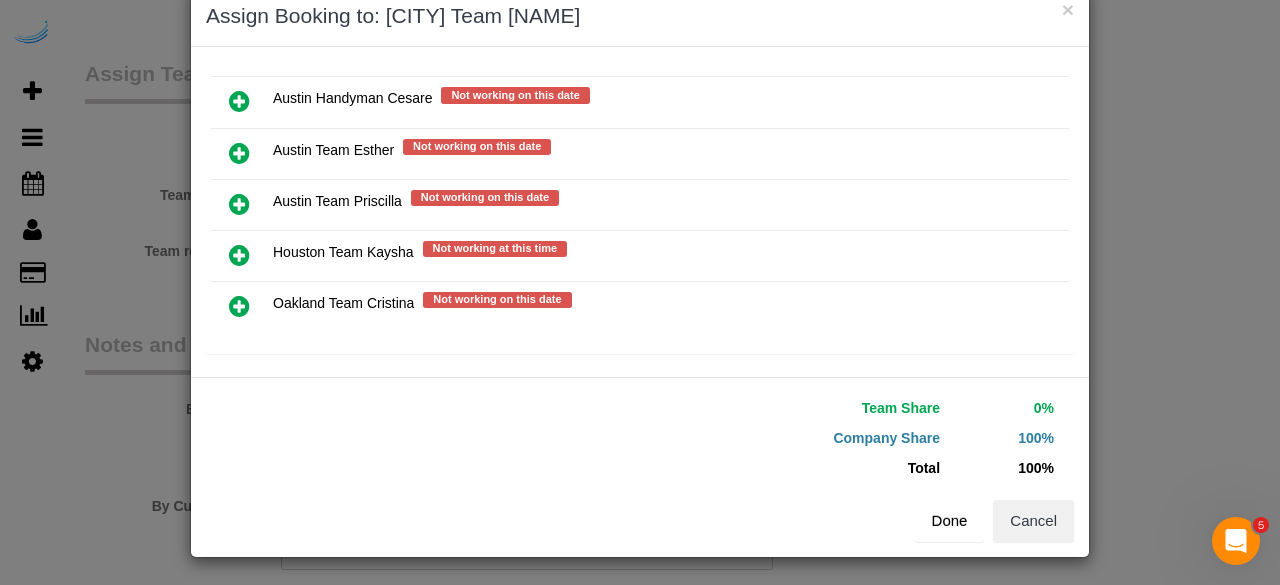 click on "Done" at bounding box center [950, 521] 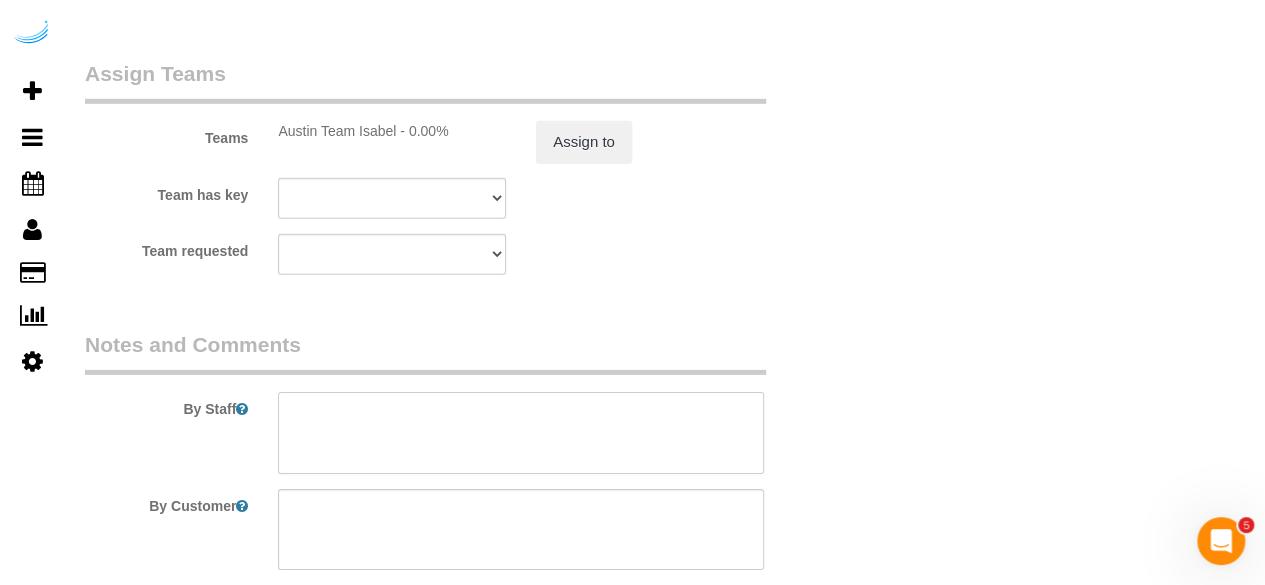 click at bounding box center (521, 433) 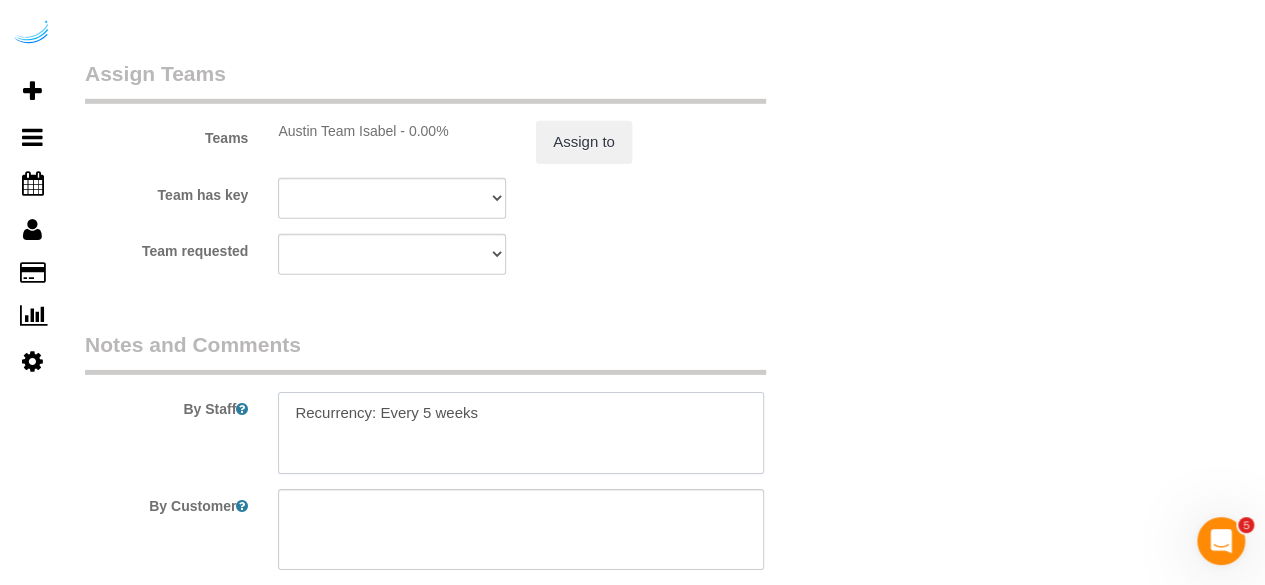 paste on "Permanent Notes:No notes from this customer.Today's Notes:No notes from this service.
Entry Method: Someone will be home
Details:
Call when here if the gate isn’t open. Once through the gate we are third building on the right. Middle staircase, go all the way up to unit [NUMBER]. We will let you in.
Additional Notes:
Park anywhere!
Housekeeping Notes:" 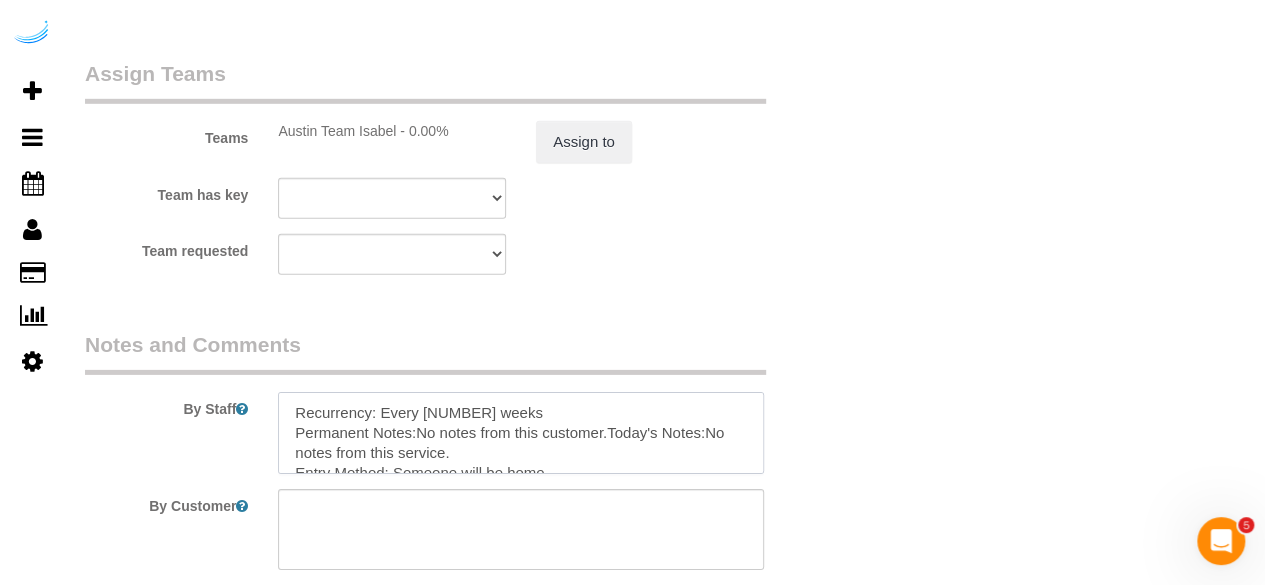 scroll, scrollTop: 188, scrollLeft: 0, axis: vertical 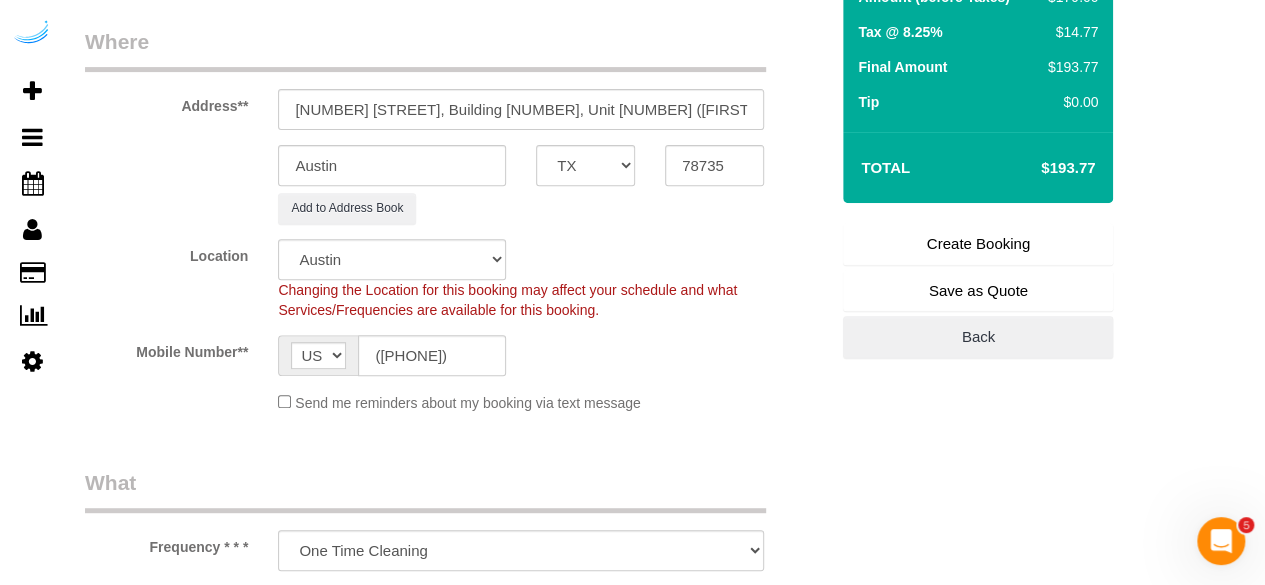 click on "Create Booking" at bounding box center [978, 244] 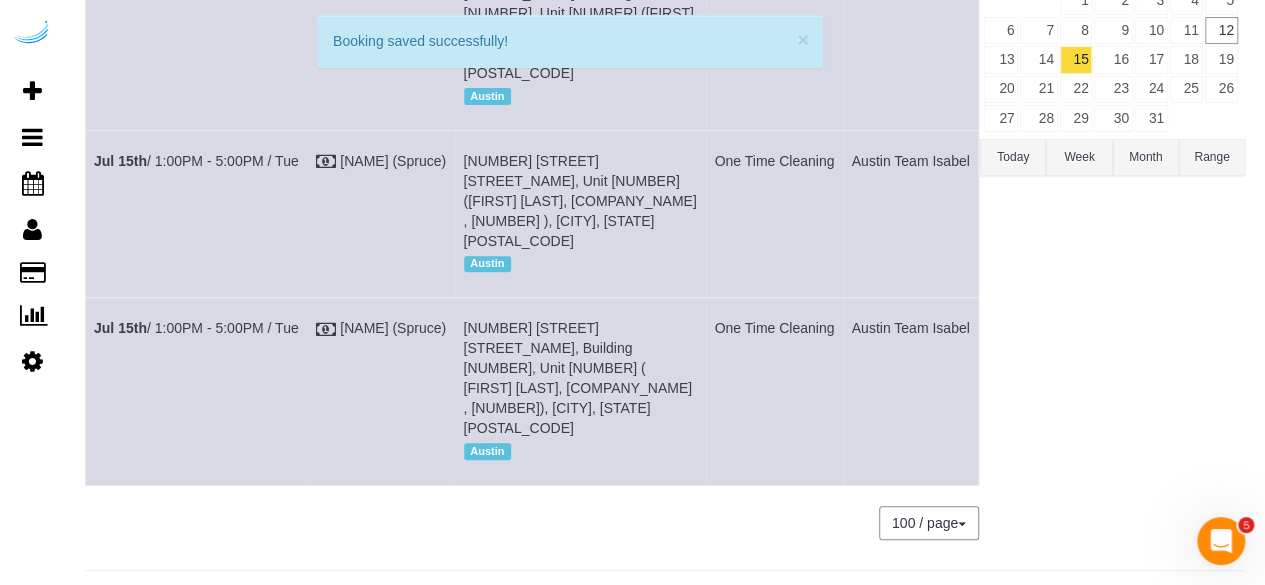 scroll, scrollTop: 0, scrollLeft: 0, axis: both 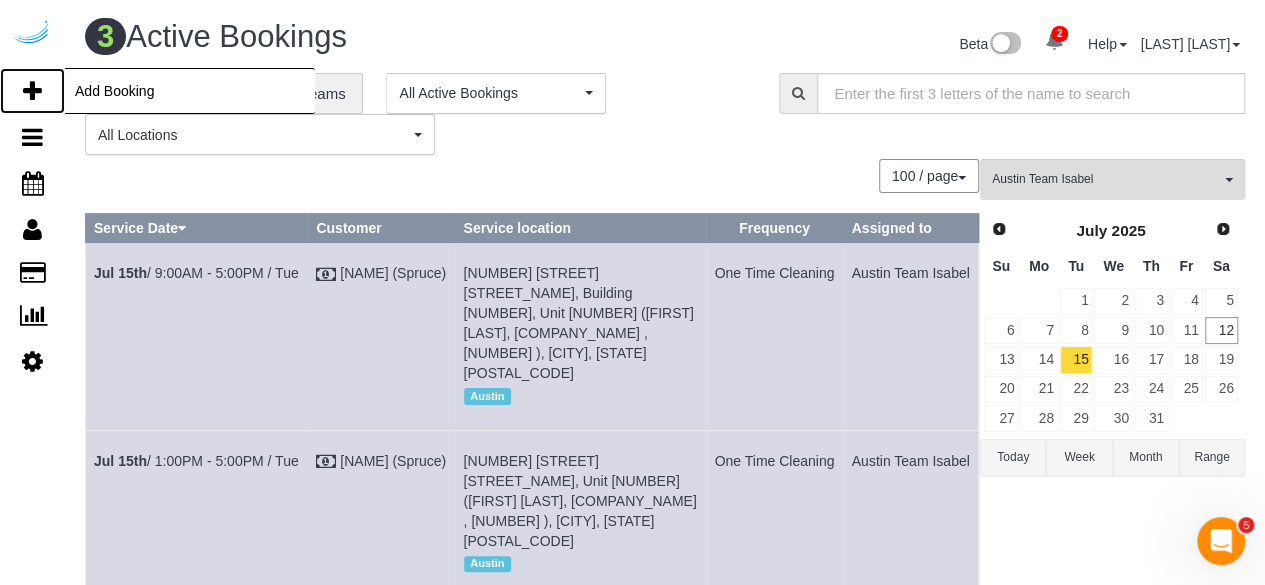 click at bounding box center (32, 91) 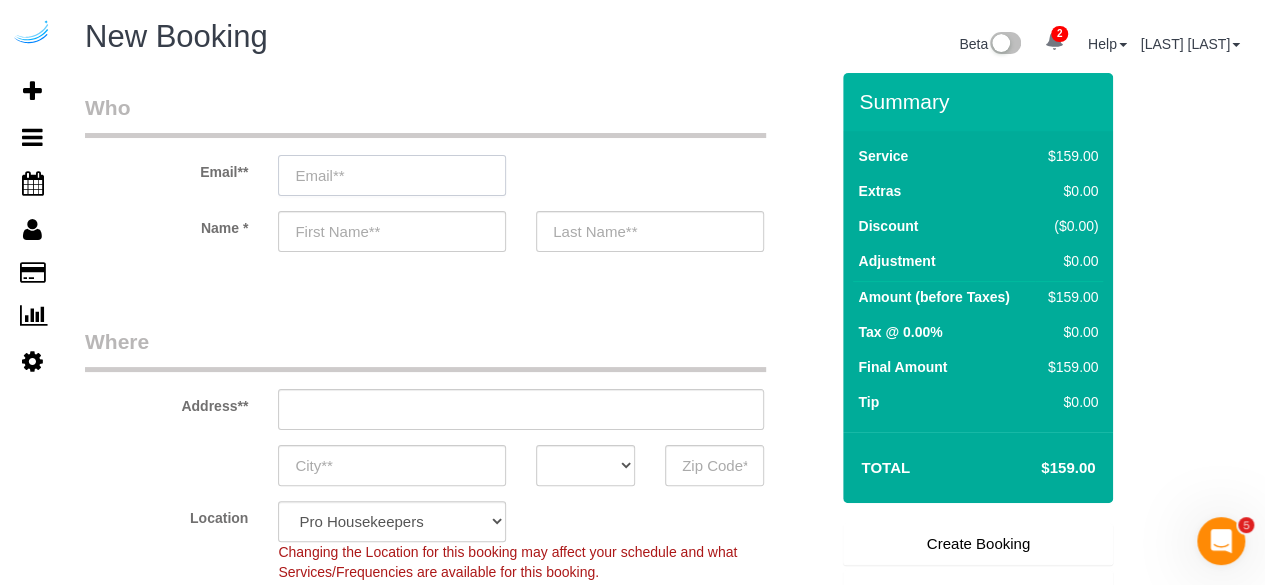 click at bounding box center [392, 175] 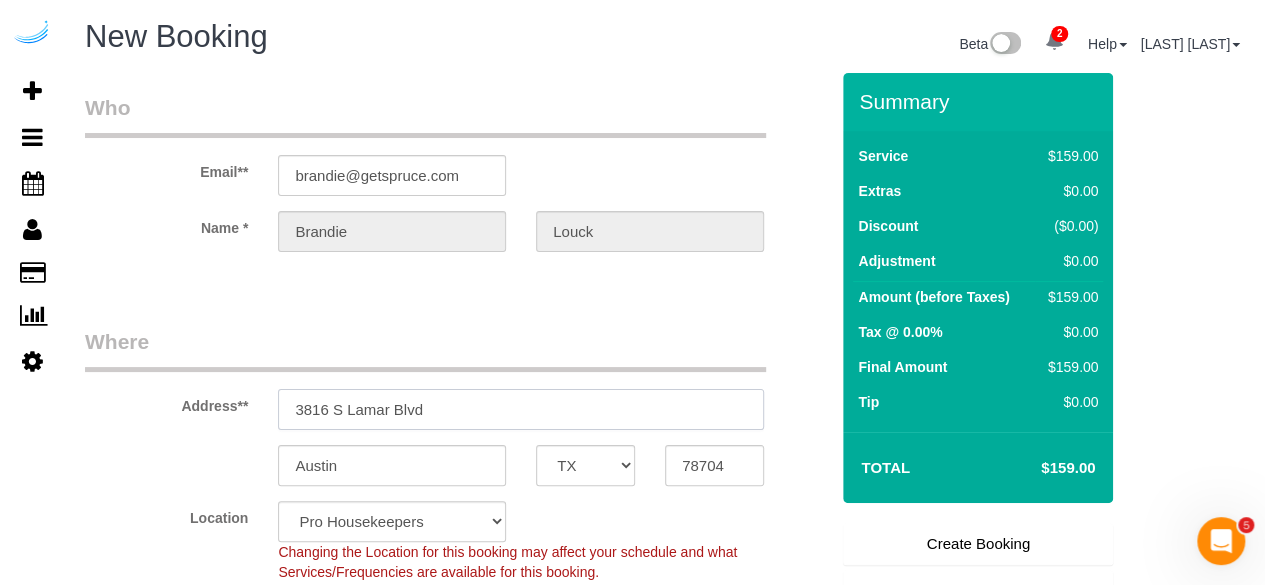 click on "3816 S Lamar Blvd" at bounding box center (521, 409) 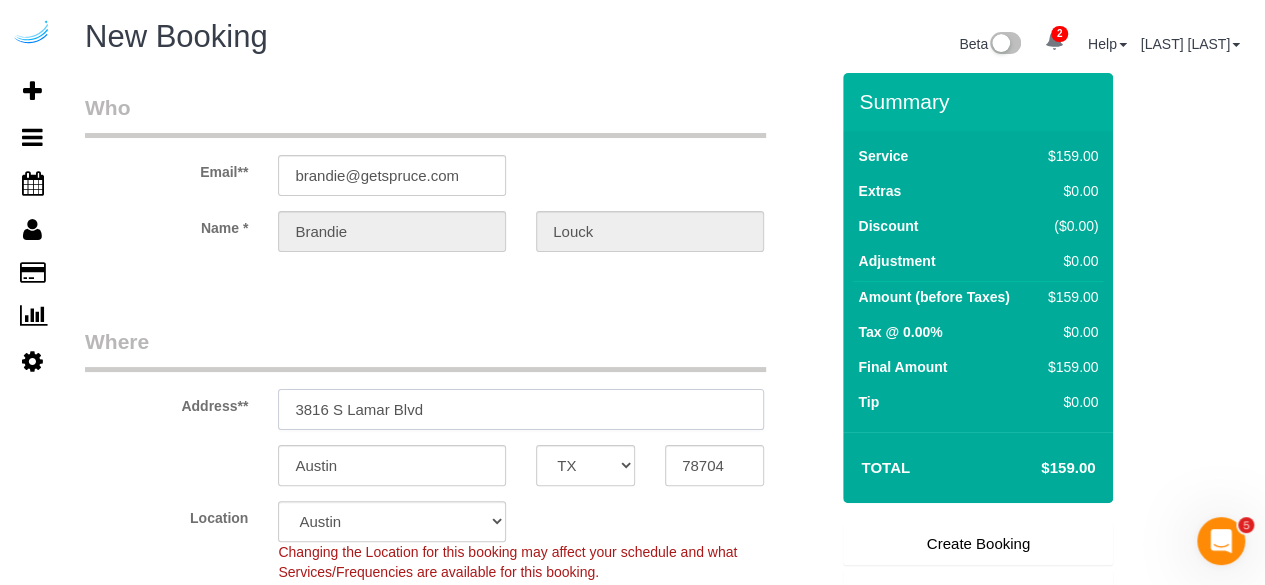 paste on "[NUMBER] [STREET] [STREET_NAME], [CITY], [STATE] [POSTAL_CODE]" 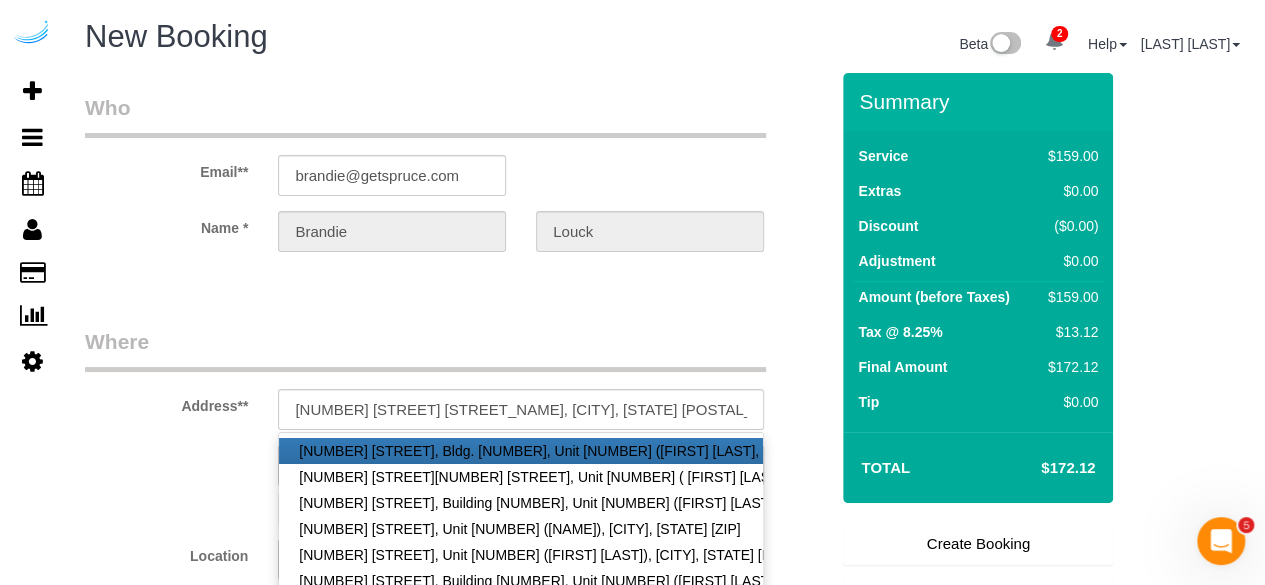 click on "Where" at bounding box center (425, 349) 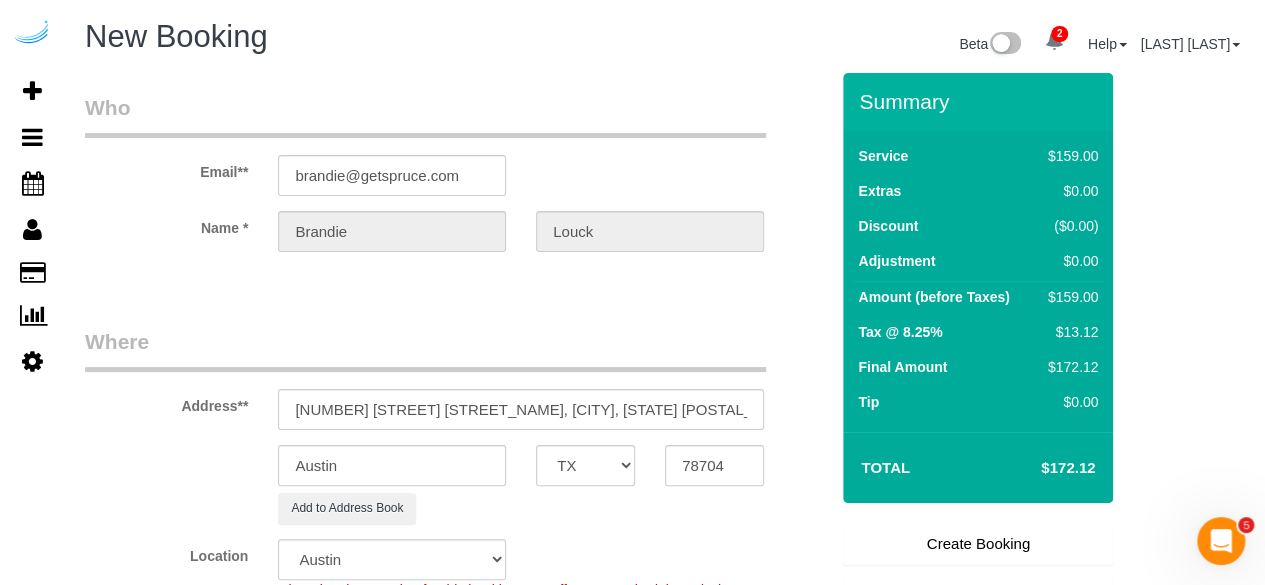 scroll, scrollTop: 100, scrollLeft: 0, axis: vertical 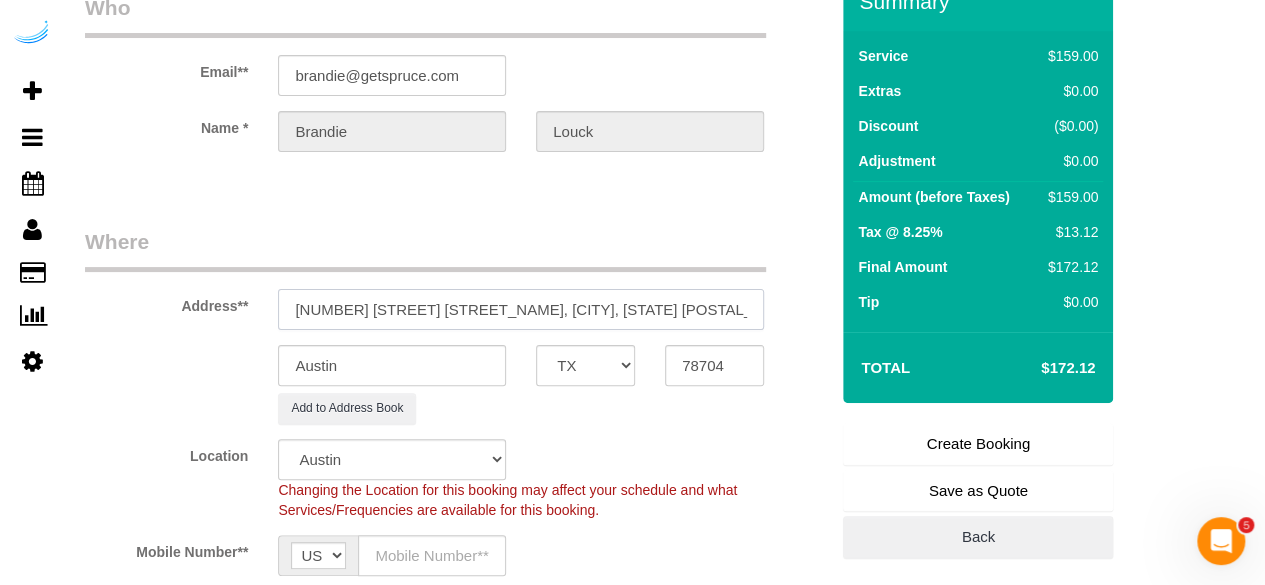 drag, startPoint x: 502, startPoint y: 311, endPoint x: 714, endPoint y: 315, distance: 212.03773 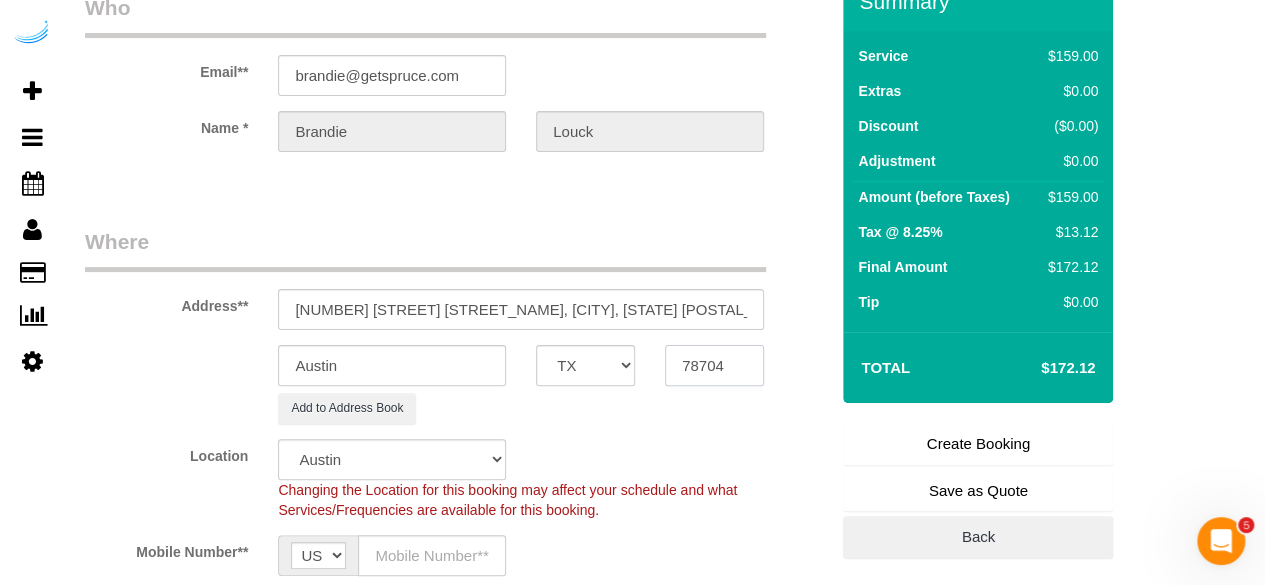 click on "78704" at bounding box center [714, 365] 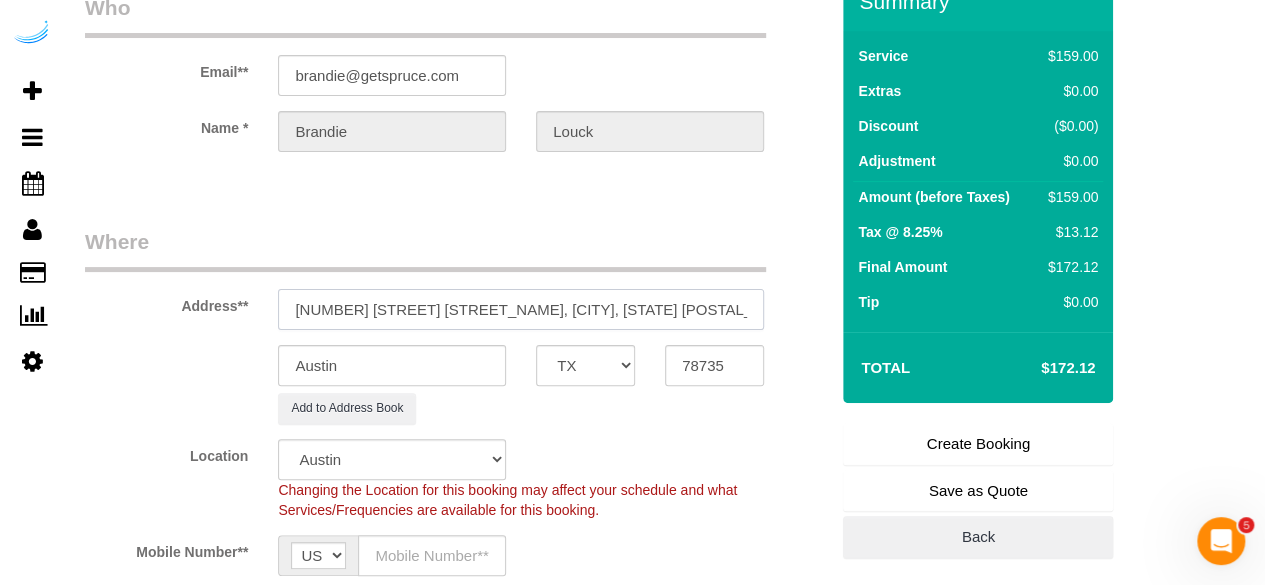 drag, startPoint x: 433, startPoint y: 313, endPoint x: 626, endPoint y: 311, distance: 193.01036 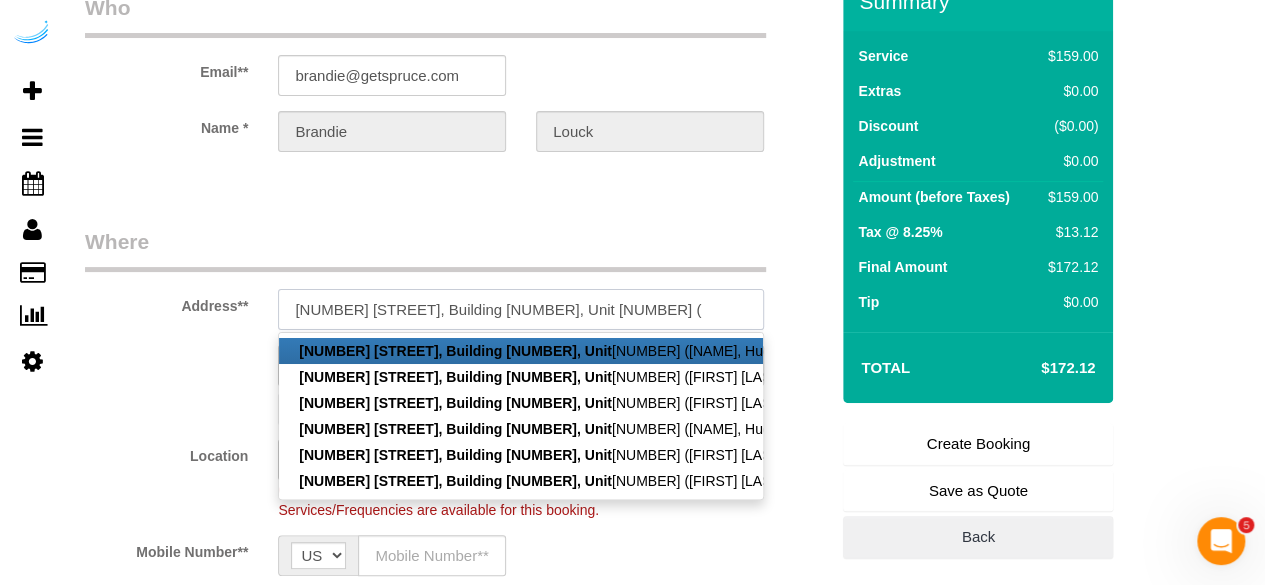 paste on "[FIRST] [LAST]" 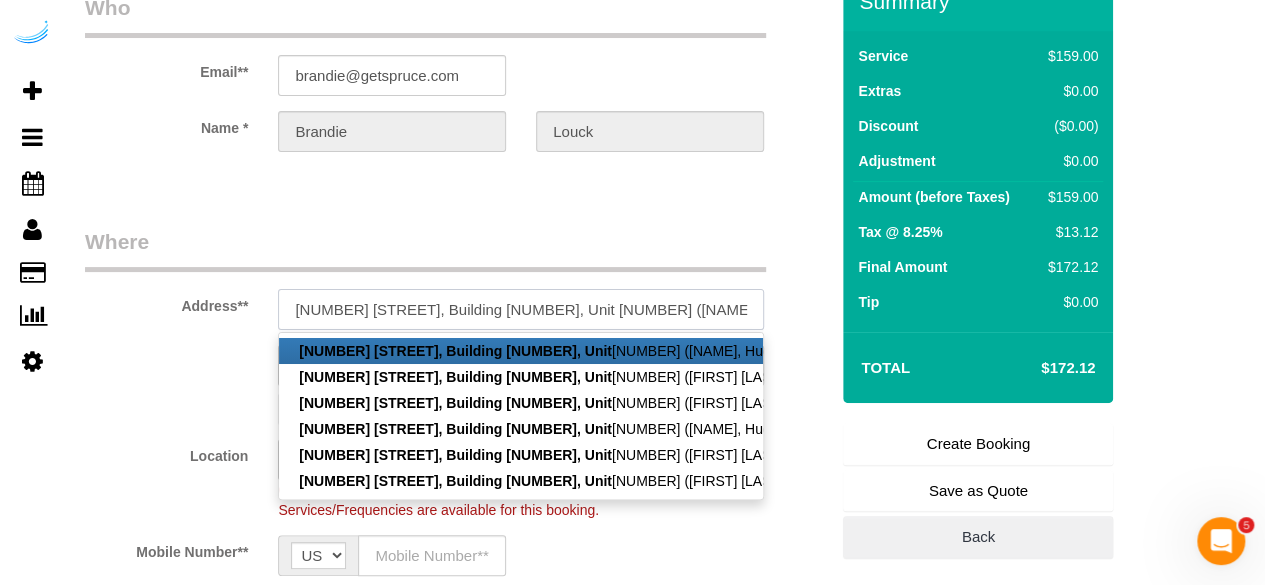 paste on "Hudson Miramont" 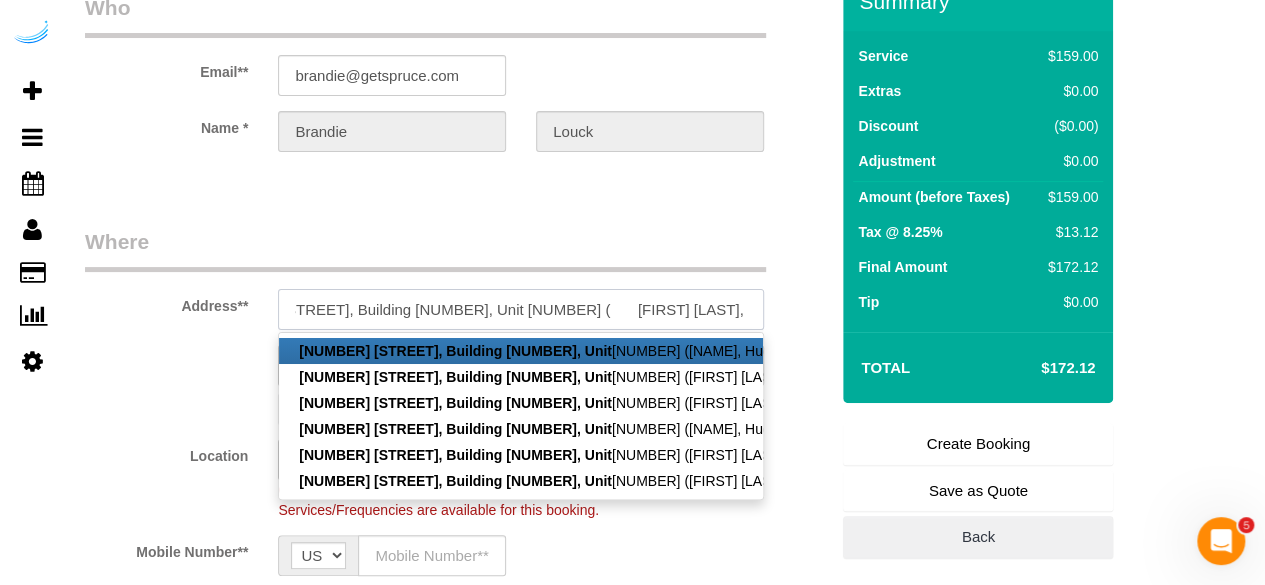 scroll, scrollTop: 0, scrollLeft: 99, axis: horizontal 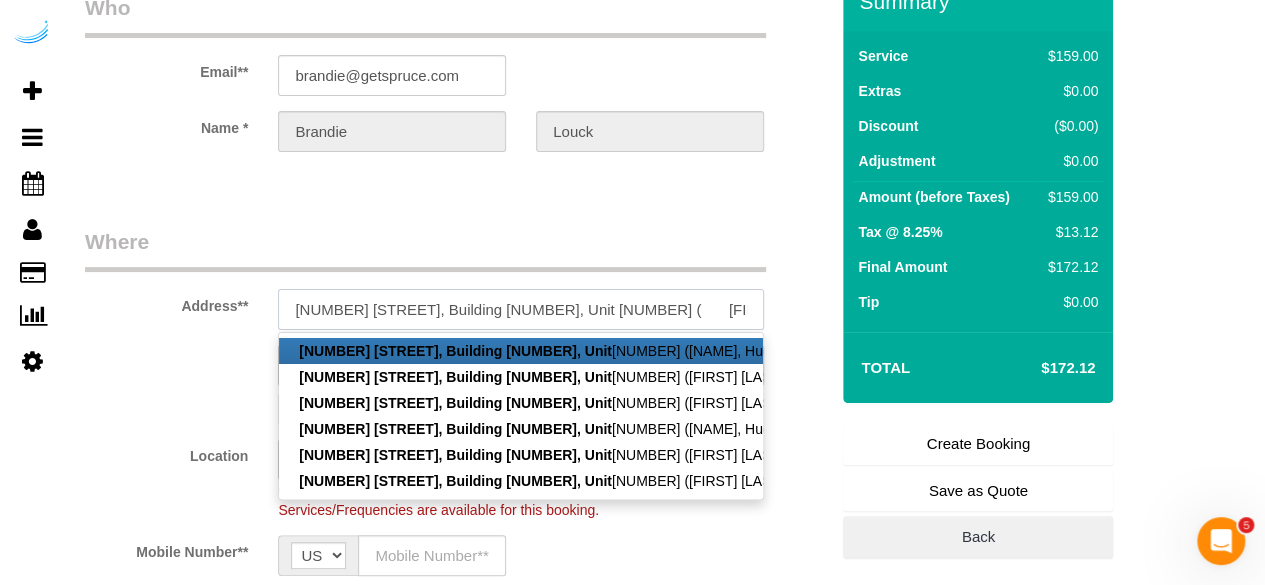 paste on "[NUMBER]" 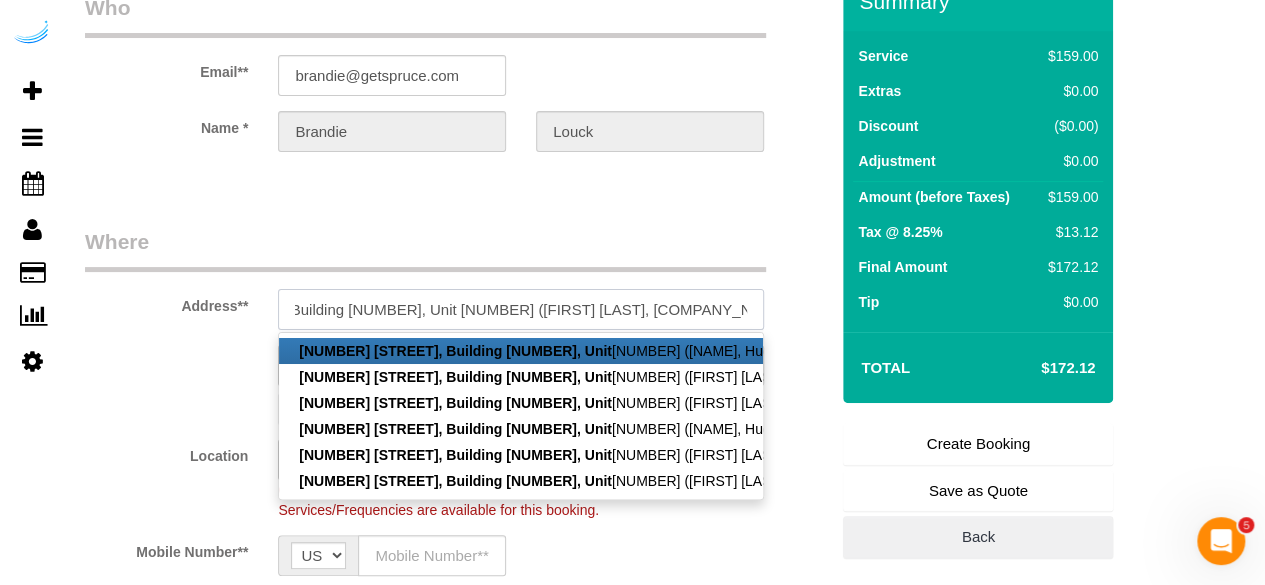 scroll, scrollTop: 0, scrollLeft: 162, axis: horizontal 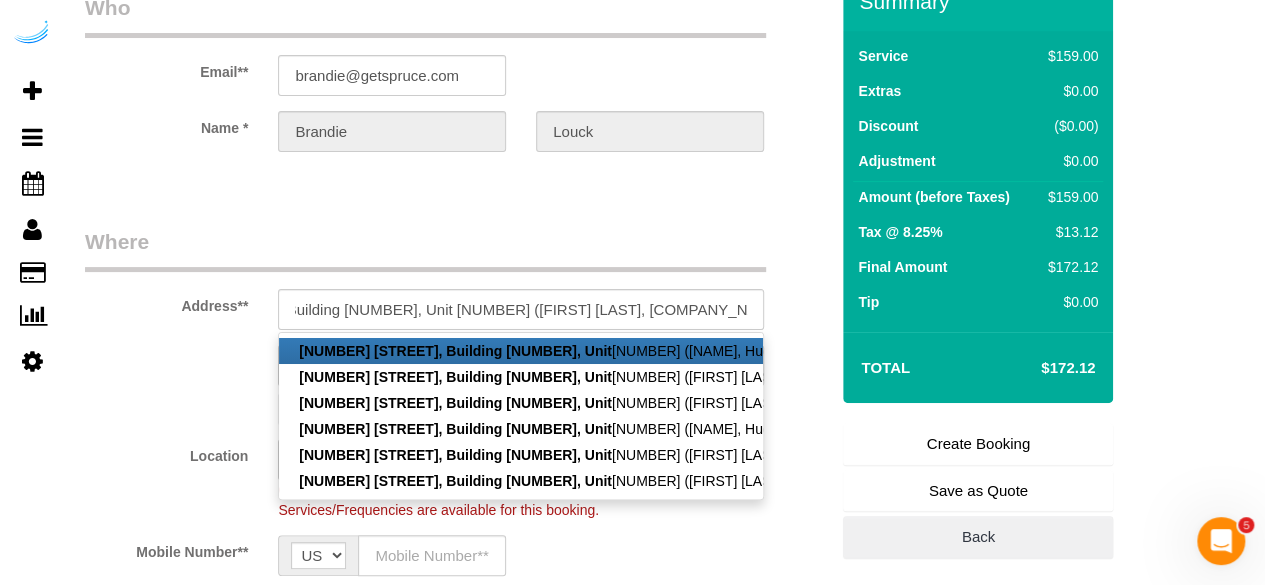 click on "Who
Email**
[EMAIL]
Name *
[FIRST]
[LAST]
Where
Address**
[NUMBER] [STREET], Building [NUMBER], Unit [NUMBER] ([FIRST] [LAST], [COMPANY_NAME], [NUMBER])
[NUMBER] [STREET], Building [NUMBER], Unit [NUMBER] ([FIRST] [LAST], [COMPANY_NAME], [NUMBER]), [CITY], [STATE] [POSTAL_CODE]
[NUMBER] [STREET], Building [NUMBER], Unit [NUMBER] ([FIRST] [LAST], [COMPANY_NAME], [NUMBER]), [CITY], [STATE] [POSTAL_CODE]
[NUMBER] [STREET], Building [NUMBER], Unit [NUMBER] ([FIRST] [LAST], [COMPANY_NAME], [NUMBER]), [CITY], [STATE] [POSTAL_CODE]
[NUMBER] [STREET], Building [NUMBER], Unit [NUMBER] ([FIRST] [LAST], [COMPANY_NAME], [NUMBER]), [CITY], [STATE] [POSTAL_CODE]
[NUMBER] [STREET], Building [NUMBER], Unit [NUMBER]" at bounding box center [456, 2123] 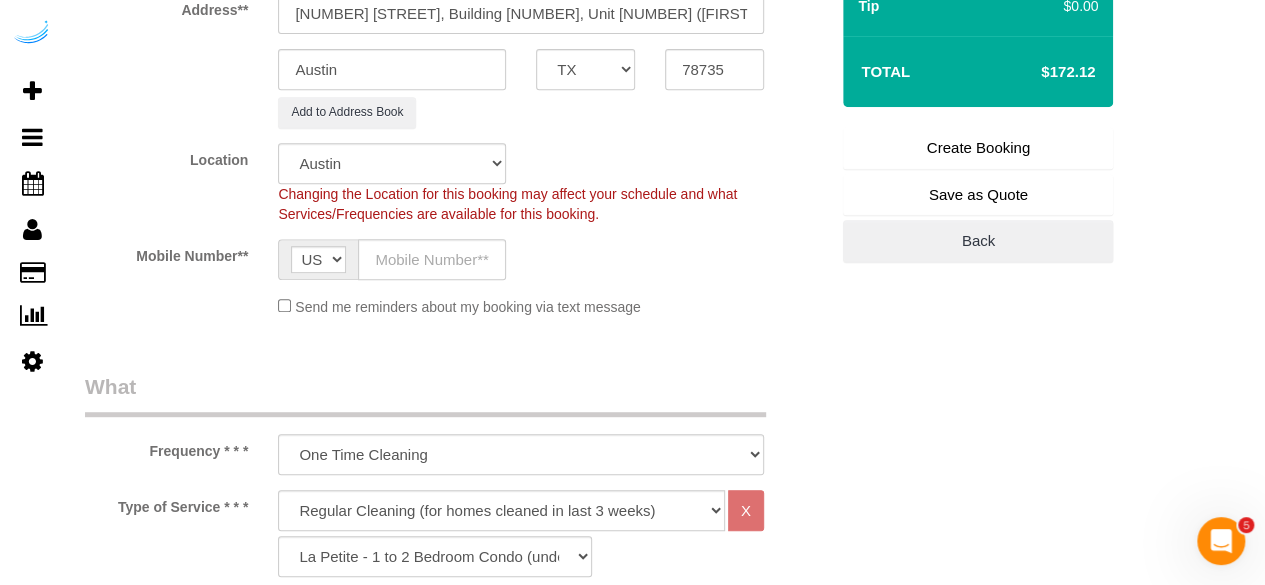 scroll, scrollTop: 400, scrollLeft: 0, axis: vertical 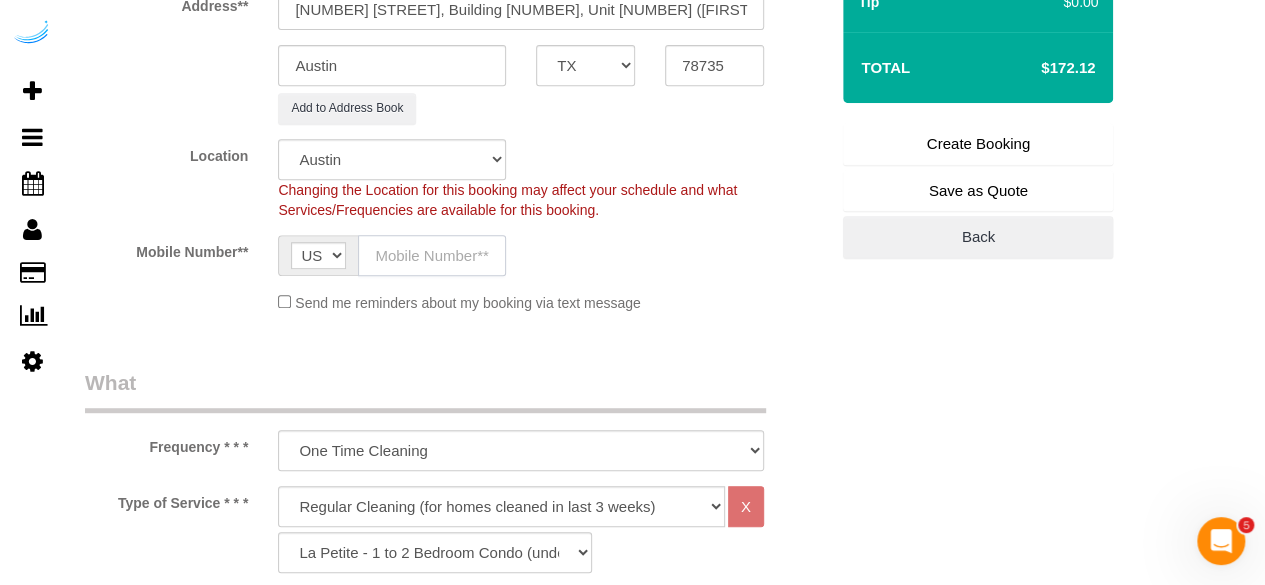 click 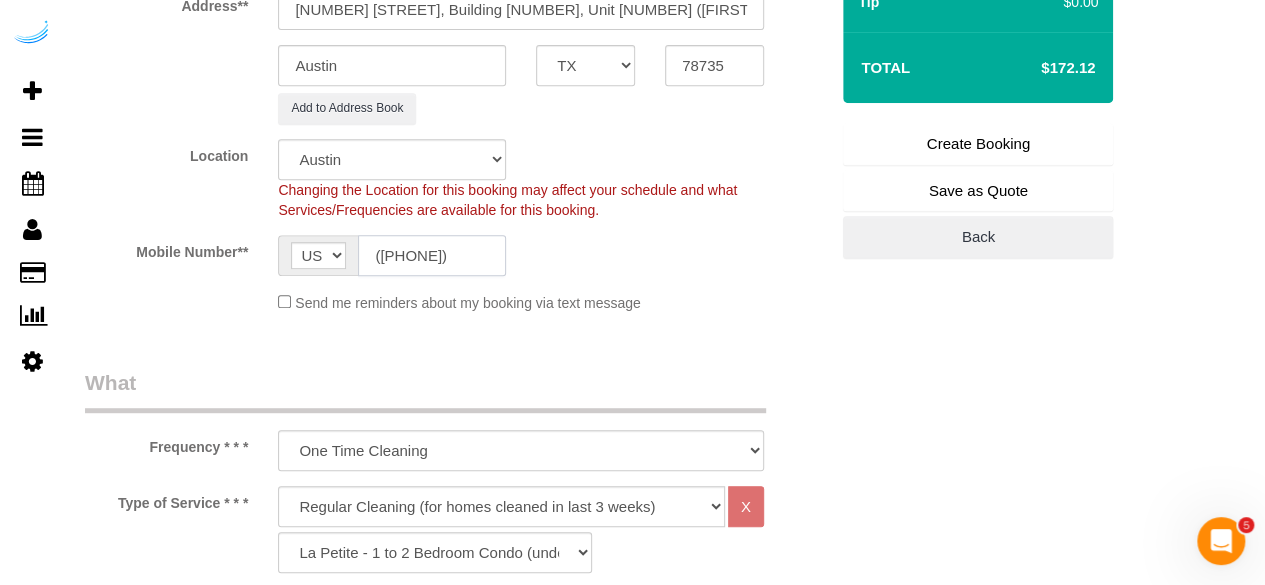 scroll, scrollTop: 700, scrollLeft: 0, axis: vertical 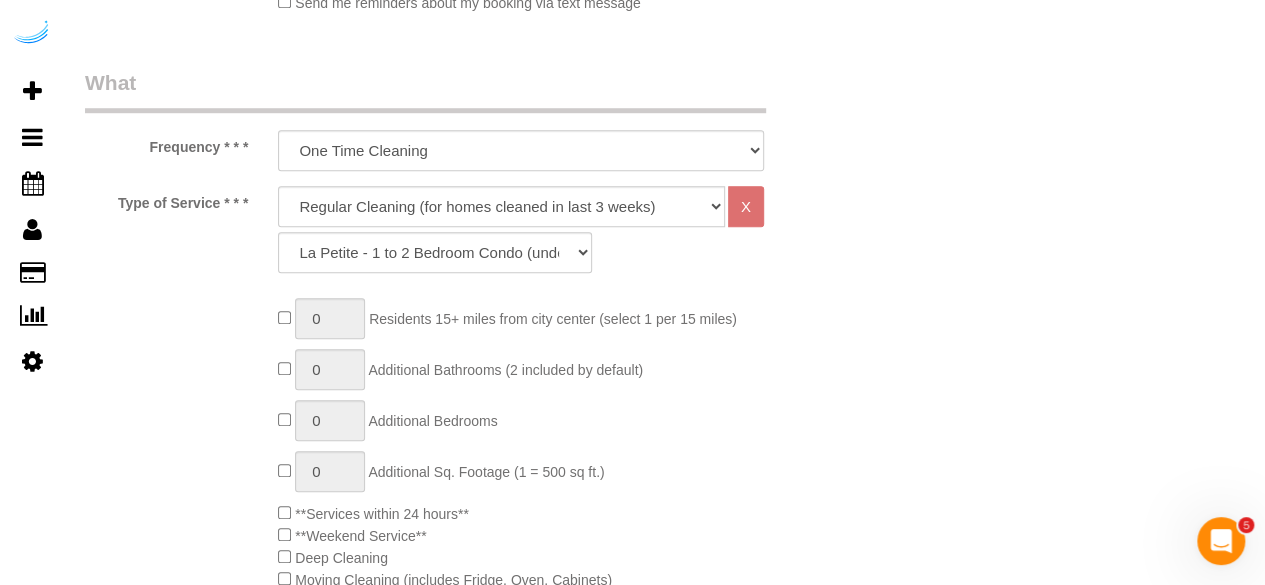 click on "What
Frequency * * *
One Time Cleaning Weekly Cleaning (20%) - 20.00% (0% for the First Booking) Every 2 Weeks (15%) - 15.00% (0% for the First Booking) Every 3 Weeks (10%) - 10.00% (0% for the First Booking) Every 4 Weeks (5%) - 5.00% (0% for the First Booking) Every 6 Weeks (2.5%) - 2.50% (0% for the First Booking) Every 8 Weeks ($5 off) - $5.00 (0% for the First Booking)
Type of Service * * *
Deep Cleaning (for homes that have not been cleaned in 3+ weeks) Spruce Regular Cleaning (for homes cleaned in last 3 weeks) Moving Cleanup (to clean home for new tenants) Post Construction Cleaning Vacation Rental Cleaning Hourly
X
La Petite - 1 to 2 Bedroom Condo (under 1000 sq. ft.)" at bounding box center (456, 1139) 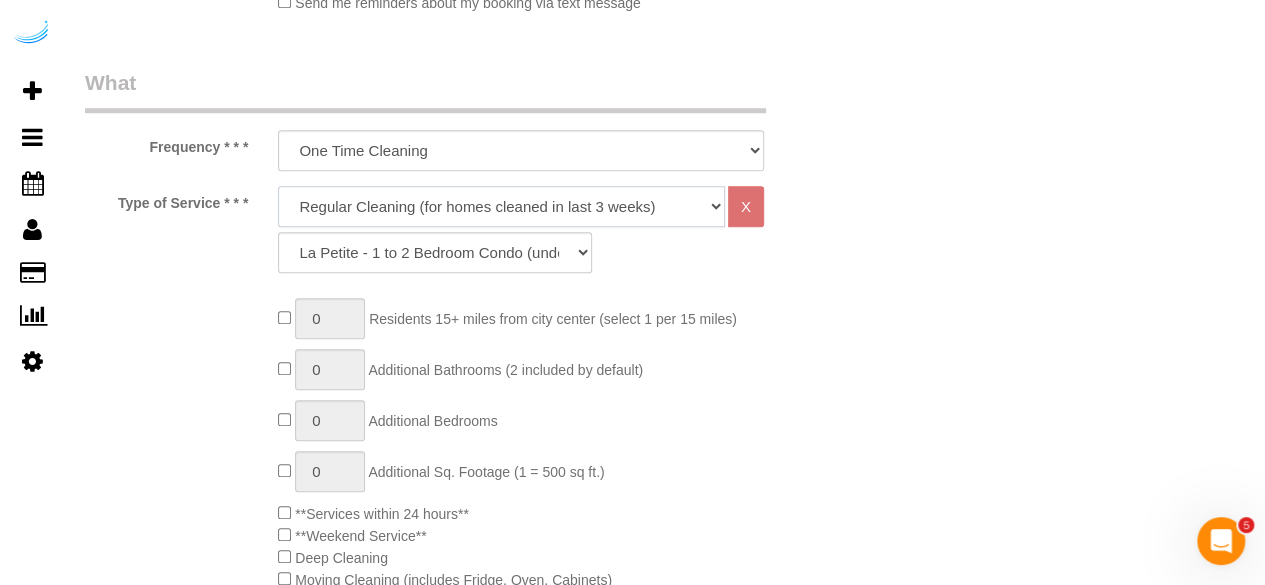 click on "Deep Cleaning (for homes that have not been cleaned in 3+ weeks) Spruce Regular Cleaning (for homes cleaned in last 3 weeks) Moving Cleanup (to clean home for new tenants) Post Construction Cleaning Vacation Rental Cleaning Hourly" 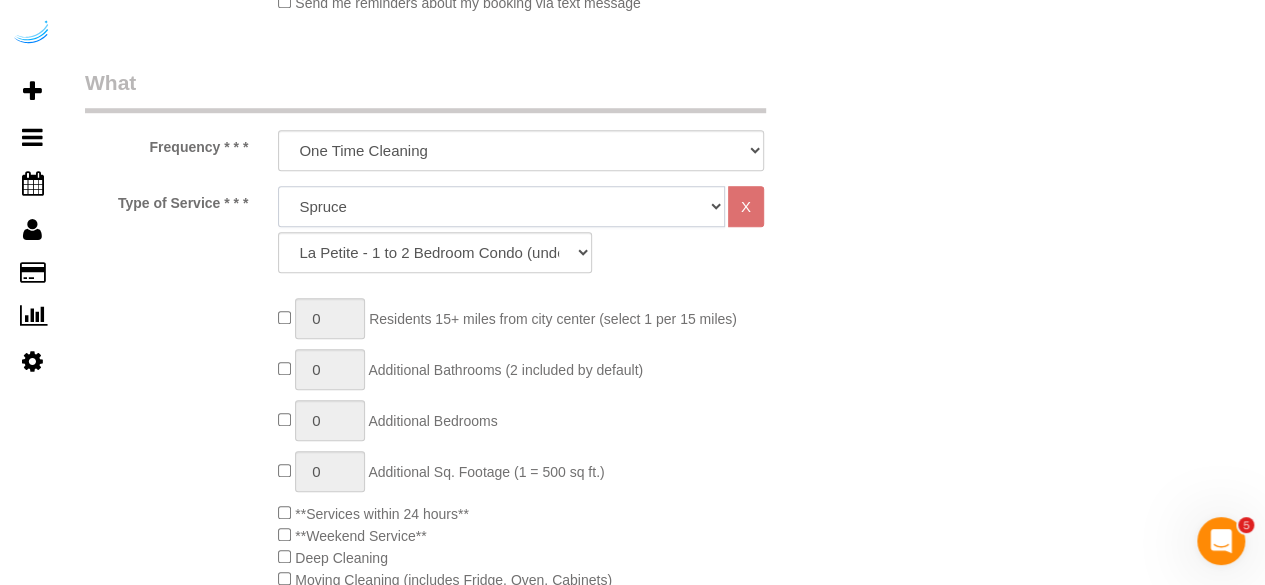 click on "Deep Cleaning (for homes that have not been cleaned in 3+ weeks) Spruce Regular Cleaning (for homes cleaned in last 3 weeks) Moving Cleanup (to clean home for new tenants) Post Construction Cleaning Vacation Rental Cleaning Hourly" 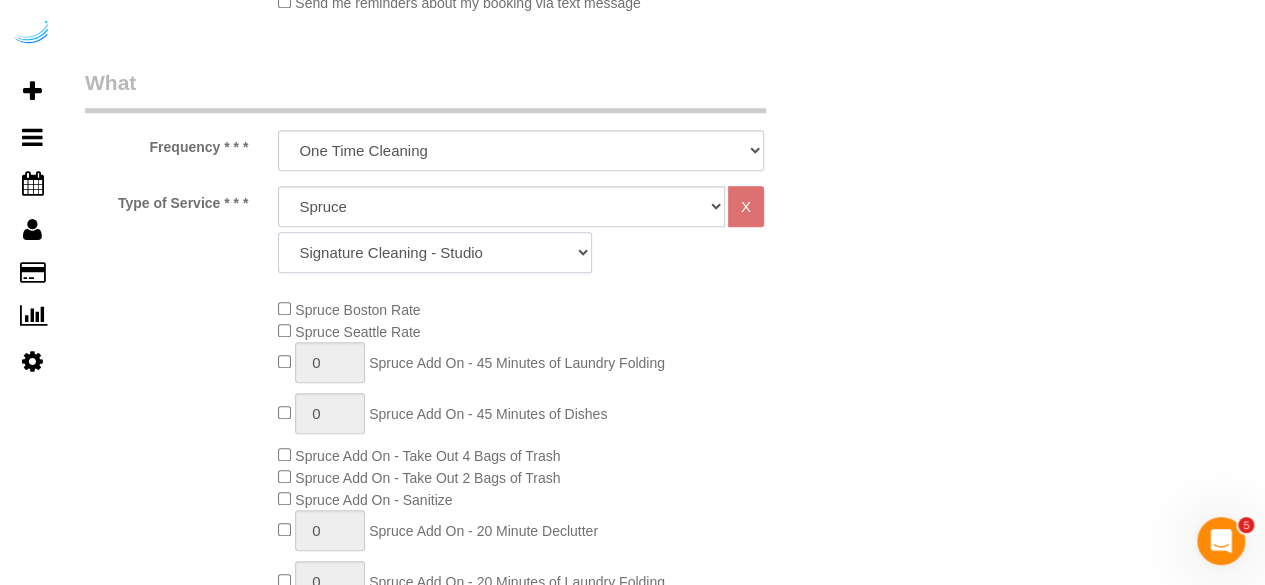 click on "Signature Cleaning - Studio Signature Cleaning - 1 Bed 1 Bath Signature Cleaning - 1 Bed 1.5 Bath Signature Cleaning - 1 Bed 1 Bath + Study Signature Cleaning - 1 Bed 2 Bath Signature Cleaning - 2 Bed 1 Bath Signature Cleaning - 2 Bed 2 Bath Signature Cleaning - 2 Bed 2.5 Bath Signature Cleaning - 2 Bed 2 Bath + Study Signature Cleaning - 3 Bed 2 Bath Signature Cleaning - 3 Bed 3 Bath Signature Cleaning - 4 Bed 2 Bath Signature Cleaning - 4 Bed 4 Bath Signature Cleaning - 5 Bed 4 Bath Signature Cleaning - 5 Bed 5 Bath Signature Cleaning - 6 Bed 6 Bath Premium Cleaning - Studio Premium Cleaning - 1 Bed 1 Bath Premium Cleaning - 1 Bed 1.5 Bath Premium Cleaning - 1 Bed 1 Bath + Study Premium Cleaning - 1 Bed 2 Bath Premium Cleaning - 2 Bed 1 Bath Premium Cleaning - 2 Bed 2 Bath Premium Cleaning - 2 Bed 2.5 Bath Premium Cleaning - 2 Bed 2 Bath + Study Premium Cleaning - 3 Bed 2 Bath Premium Cleaning - 3 Bed 3 Bath Premium Cleaning - 4 Bed 2 Bath Premium Cleaning - 4 Bed 4 Bath Premium Cleaning - 5 Bed 4 Bath" 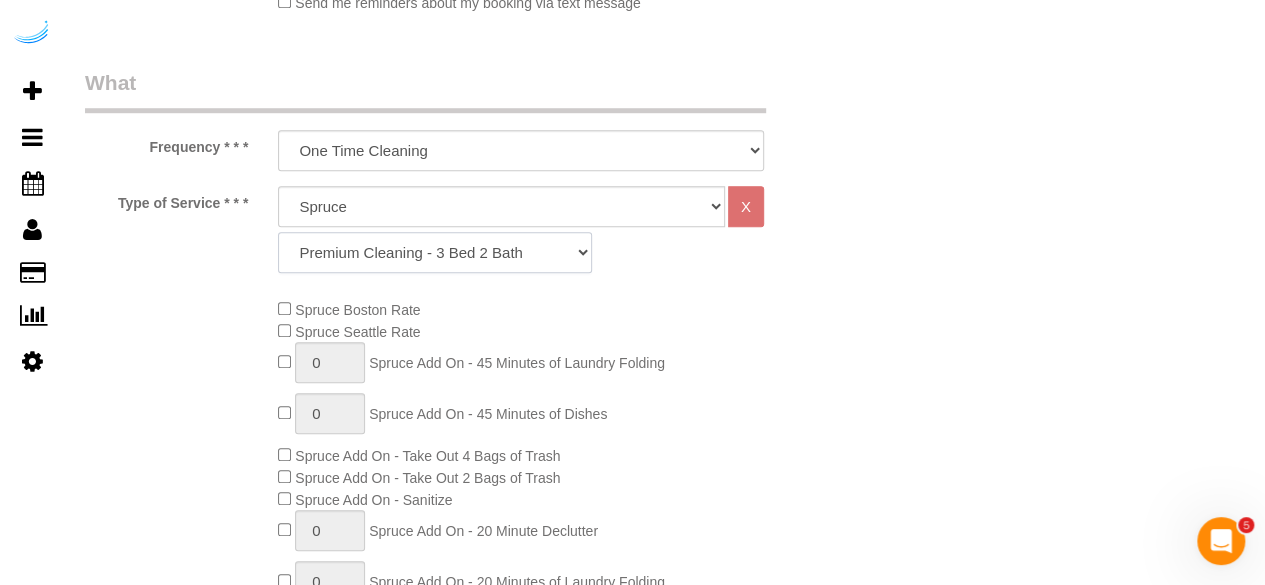 click on "Signature Cleaning - Studio Signature Cleaning - 1 Bed 1 Bath Signature Cleaning - 1 Bed 1.5 Bath Signature Cleaning - 1 Bed 1 Bath + Study Signature Cleaning - 1 Bed 2 Bath Signature Cleaning - 2 Bed 1 Bath Signature Cleaning - 2 Bed 2 Bath Signature Cleaning - 2 Bed 2.5 Bath Signature Cleaning - 2 Bed 2 Bath + Study Signature Cleaning - 3 Bed 2 Bath Signature Cleaning - 3 Bed 3 Bath Signature Cleaning - 4 Bed 2 Bath Signature Cleaning - 4 Bed 4 Bath Signature Cleaning - 5 Bed 4 Bath Signature Cleaning - 5 Bed 5 Bath Signature Cleaning - 6 Bed 6 Bath Premium Cleaning - Studio Premium Cleaning - 1 Bed 1 Bath Premium Cleaning - 1 Bed 1.5 Bath Premium Cleaning - 1 Bed 1 Bath + Study Premium Cleaning - 1 Bed 2 Bath Premium Cleaning - 2 Bed 1 Bath Premium Cleaning - 2 Bed 2 Bath Premium Cleaning - 2 Bed 2.5 Bath Premium Cleaning - 2 Bed 2 Bath + Study Premium Cleaning - 3 Bed 2 Bath Premium Cleaning - 3 Bed 3 Bath Premium Cleaning - 4 Bed 2 Bath Premium Cleaning - 4 Bed 4 Bath Premium Cleaning - 5 Bed 4 Bath" 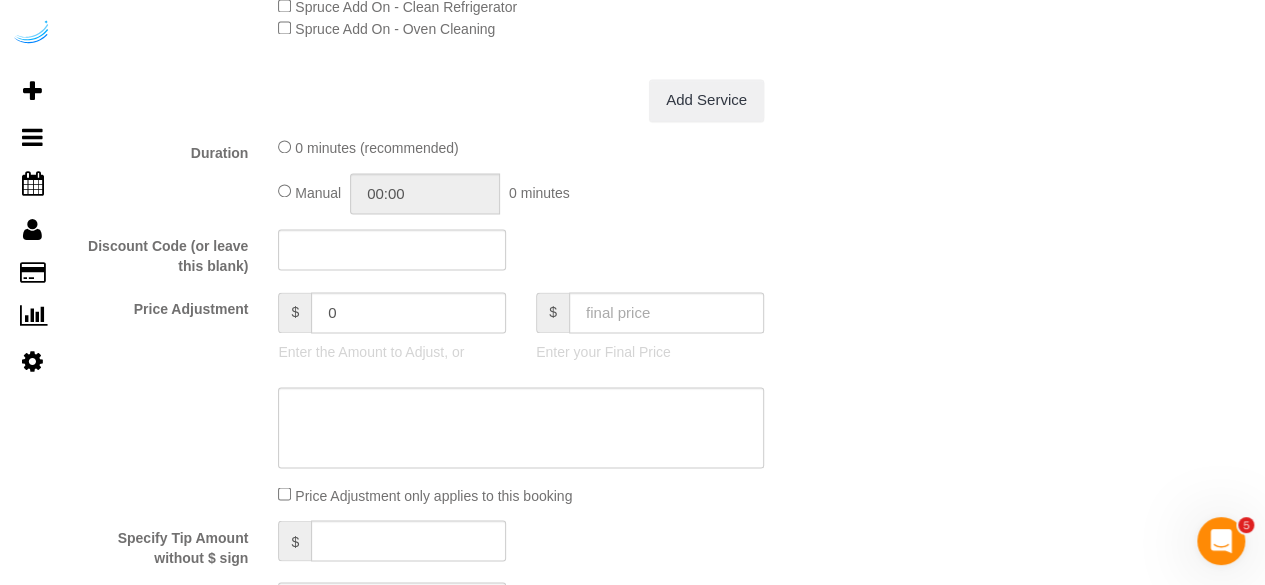 scroll, scrollTop: 1700, scrollLeft: 0, axis: vertical 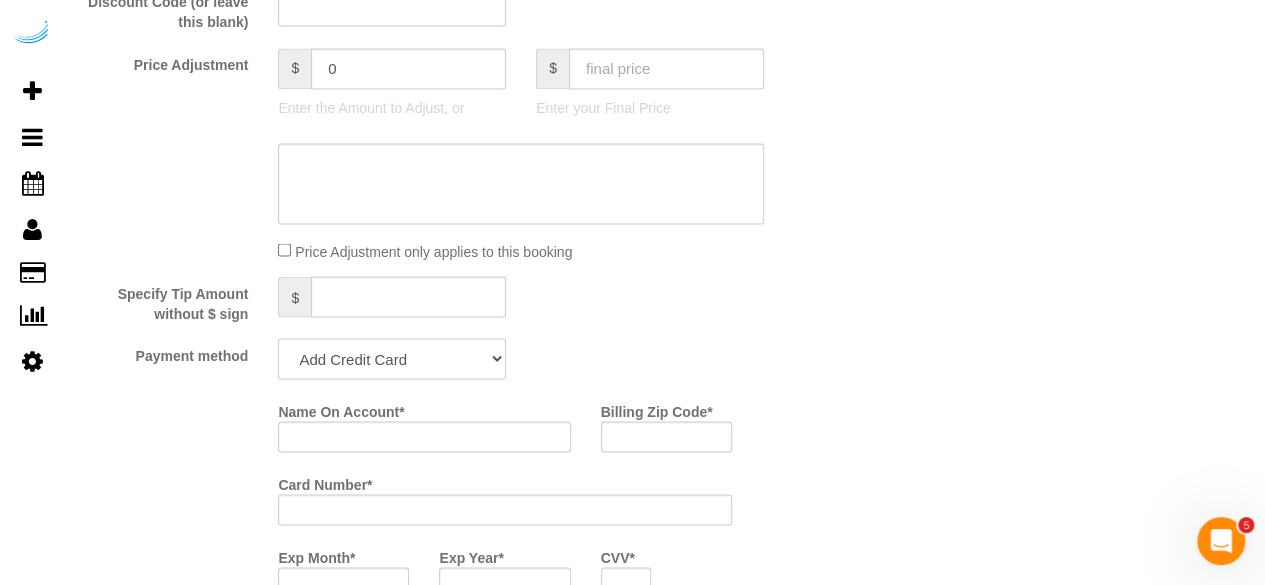 click on "Add Credit Card Cash Check Paypal" 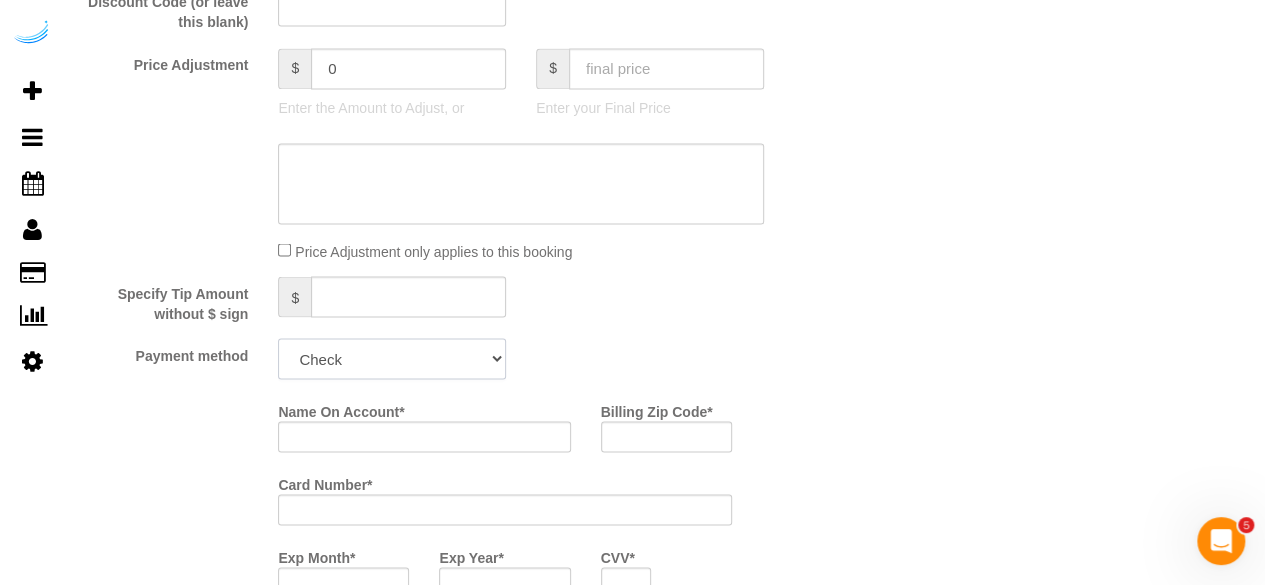 click on "Add Credit Card Cash Check Paypal" 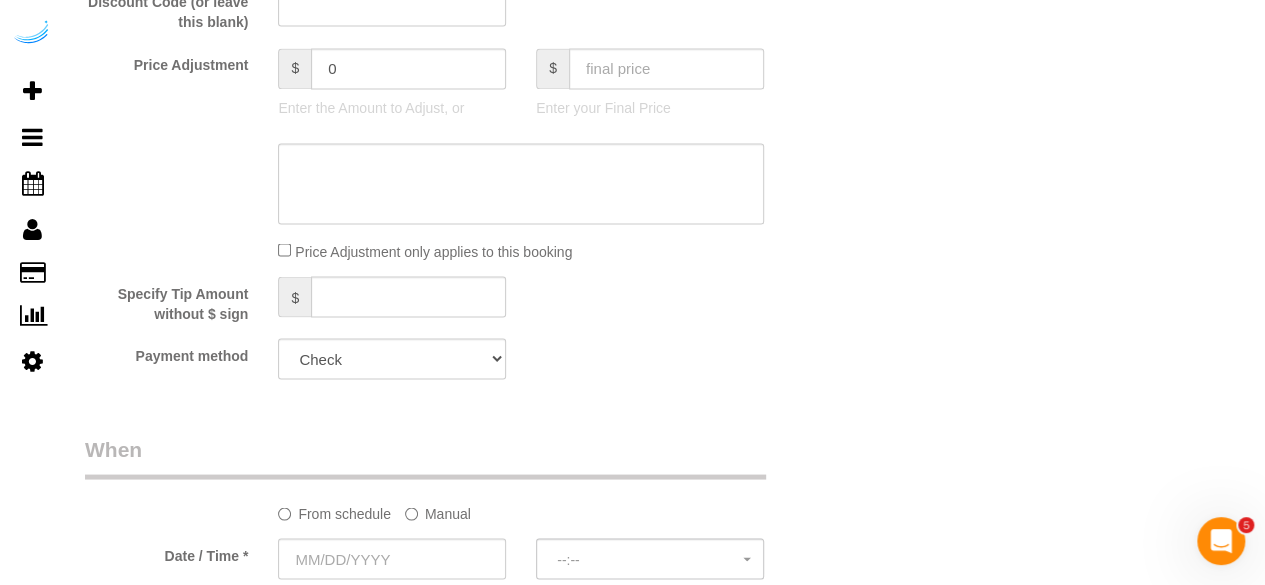 click on "Manual" 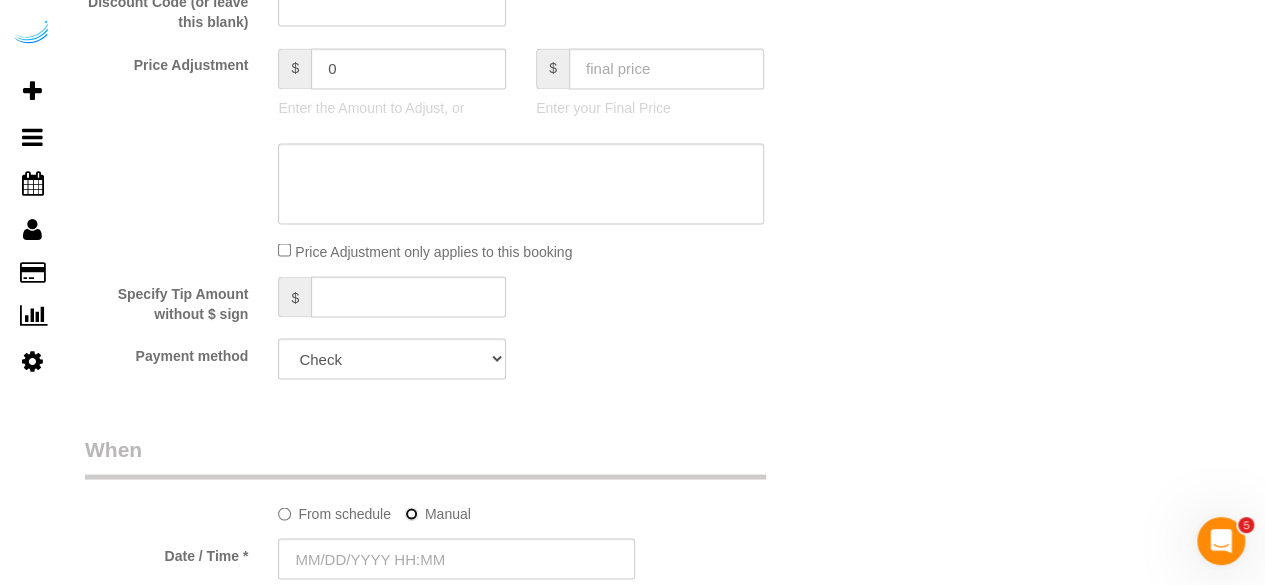 scroll, scrollTop: 1900, scrollLeft: 0, axis: vertical 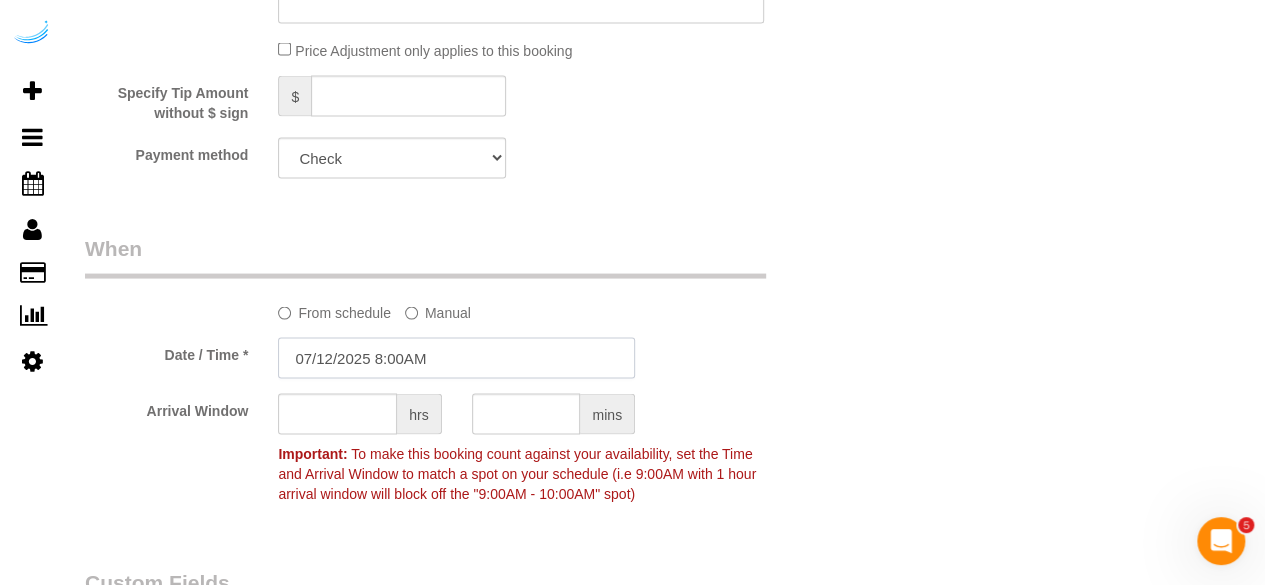 click on "07/12/2025 8:00AM" at bounding box center (456, 358) 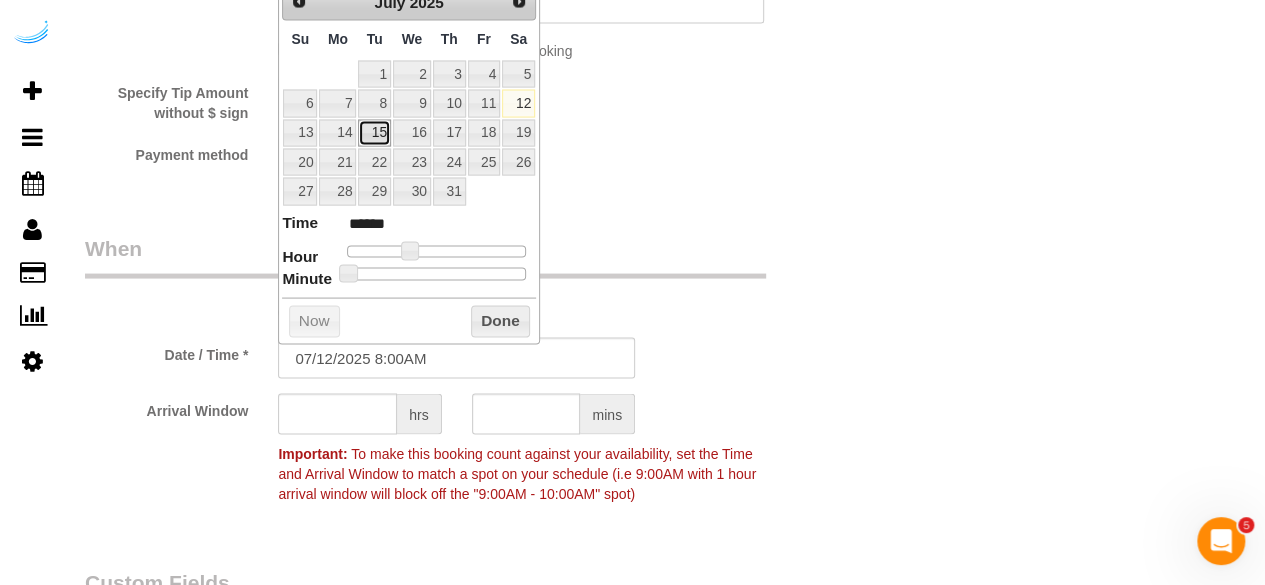 click on "15" at bounding box center [374, 133] 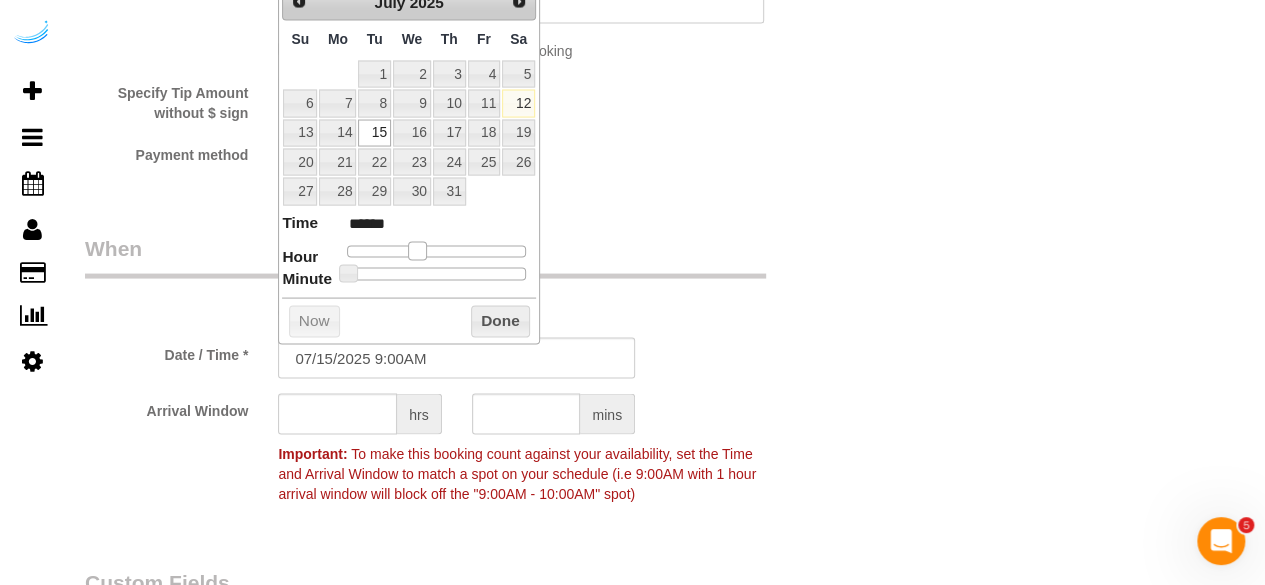 click at bounding box center (417, 251) 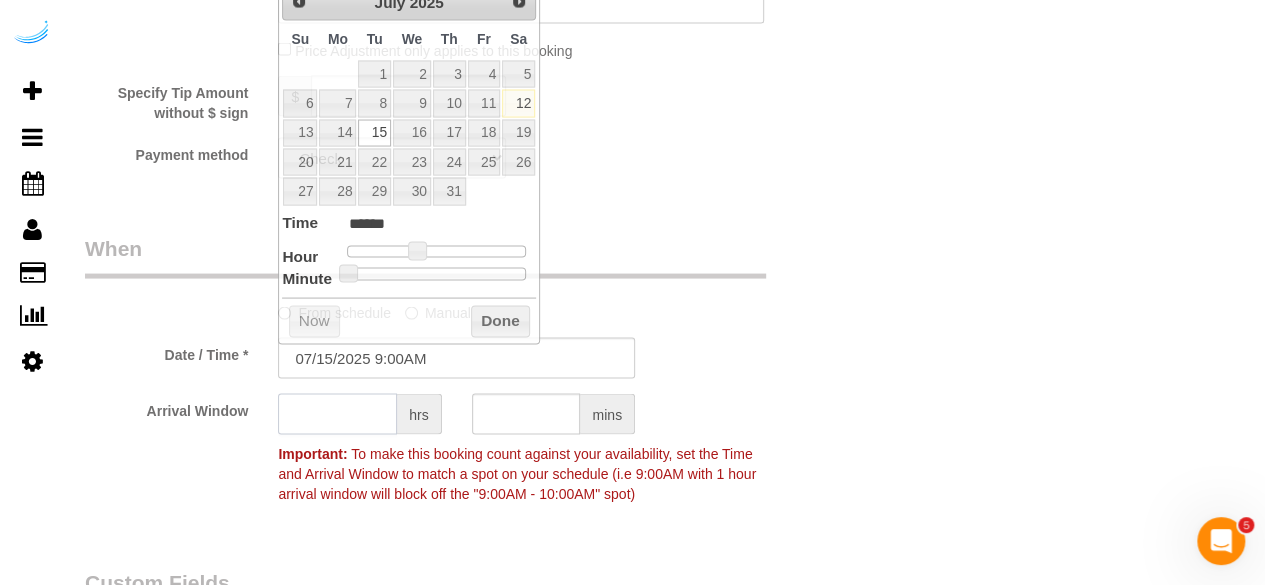 click 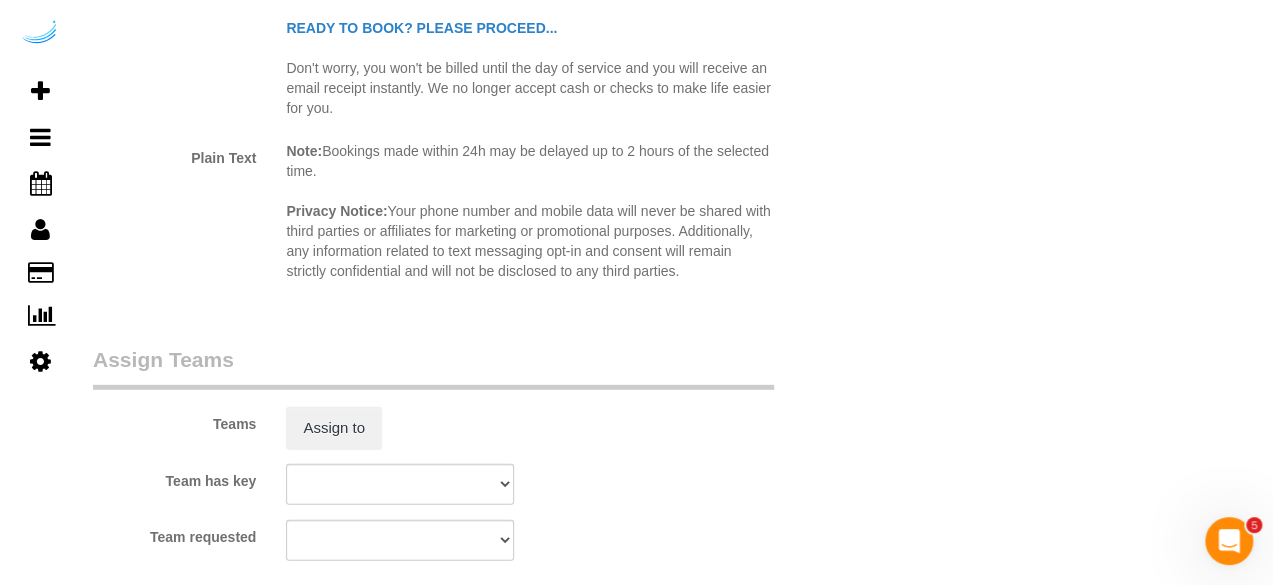 scroll, scrollTop: 2800, scrollLeft: 0, axis: vertical 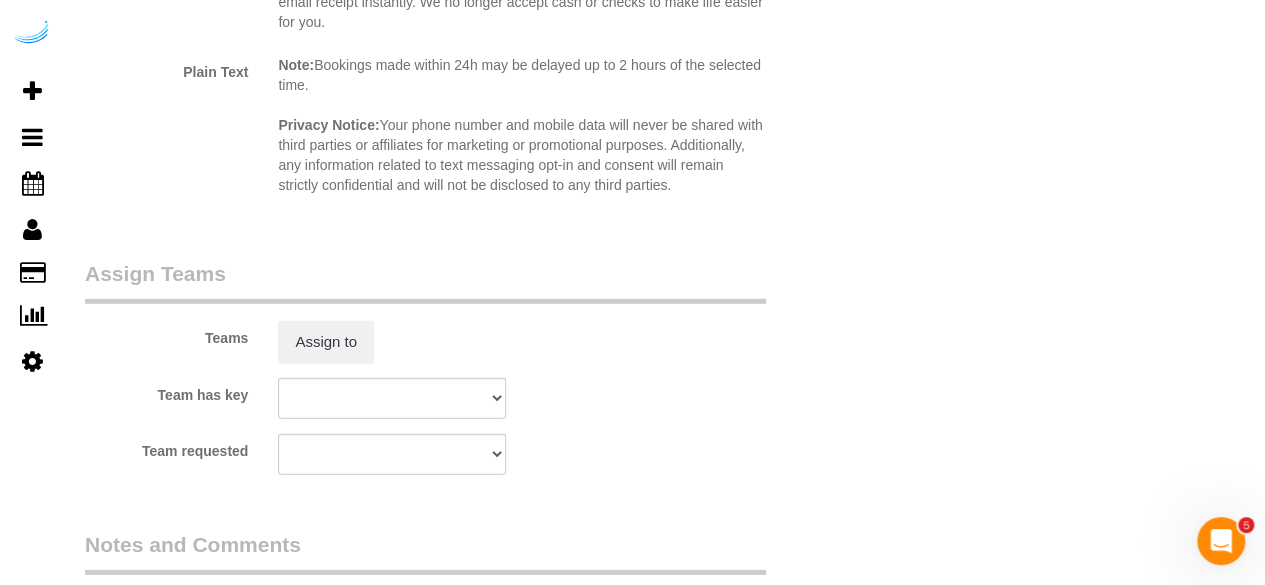 click on "Teams
Assign to" at bounding box center (456, 311) 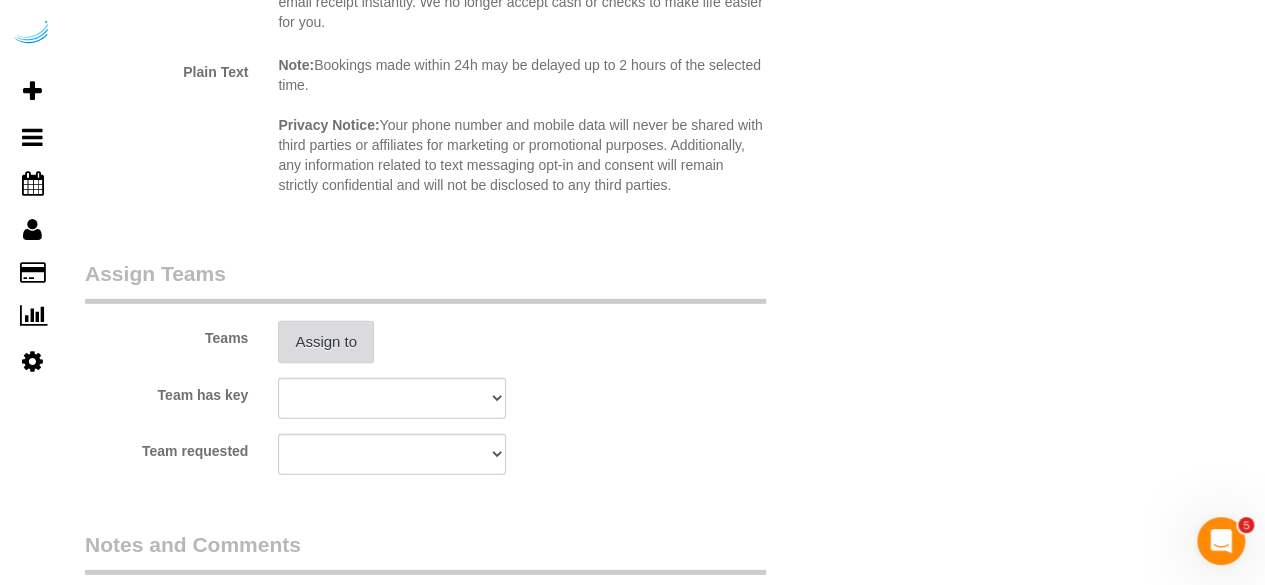 click on "Assign to" at bounding box center (326, 342) 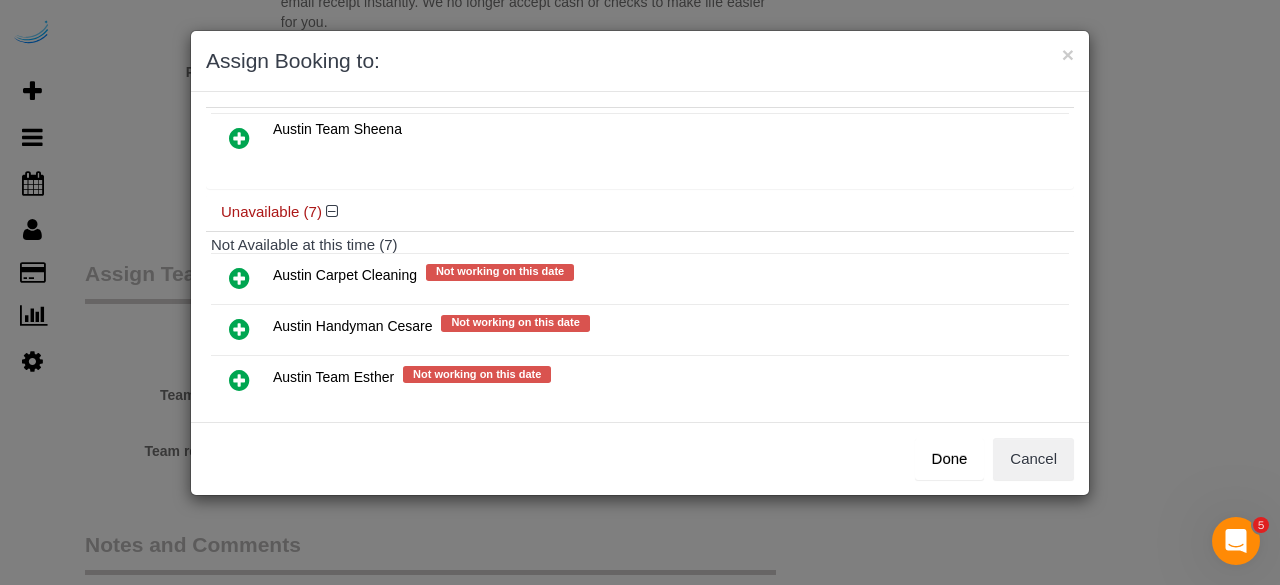 scroll, scrollTop: 200, scrollLeft: 0, axis: vertical 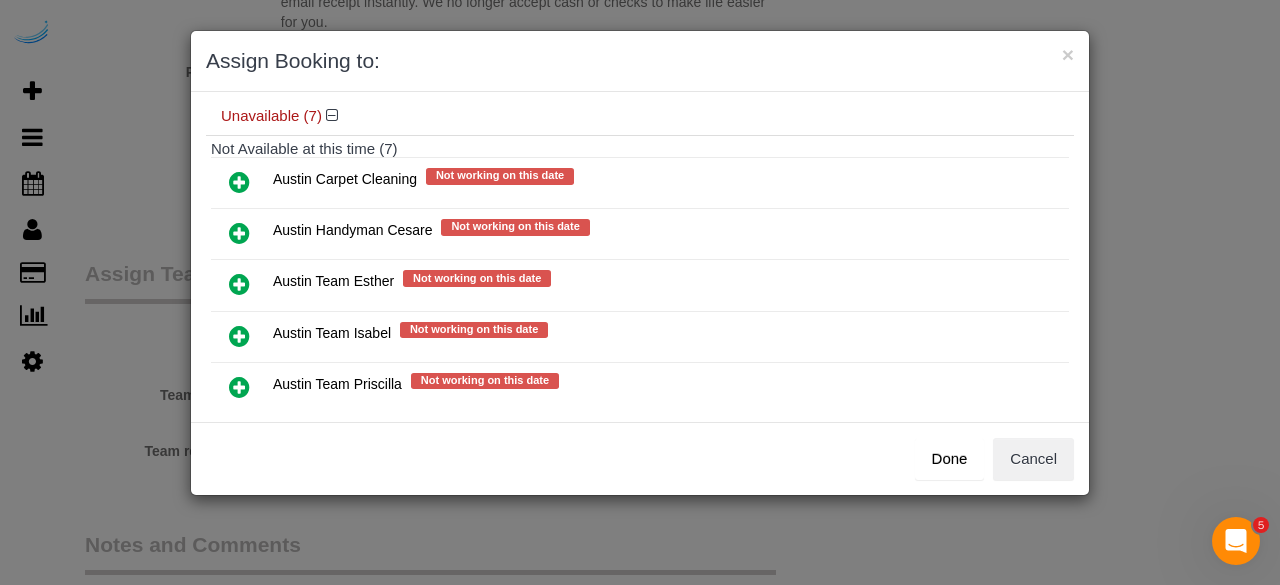 click at bounding box center (239, 336) 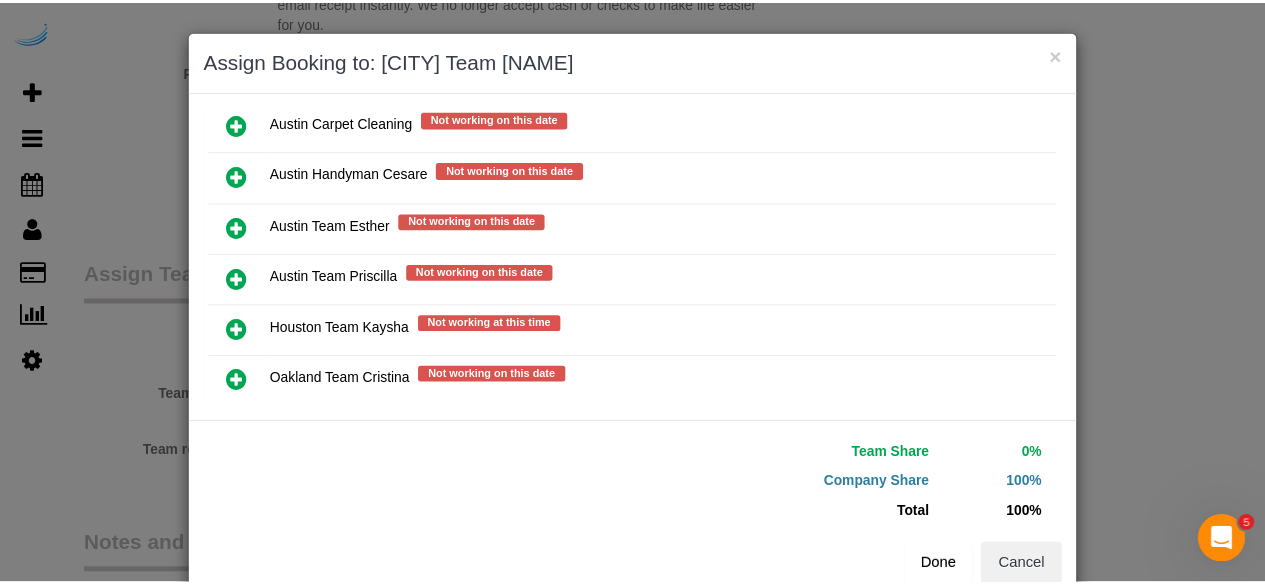 scroll, scrollTop: 335, scrollLeft: 0, axis: vertical 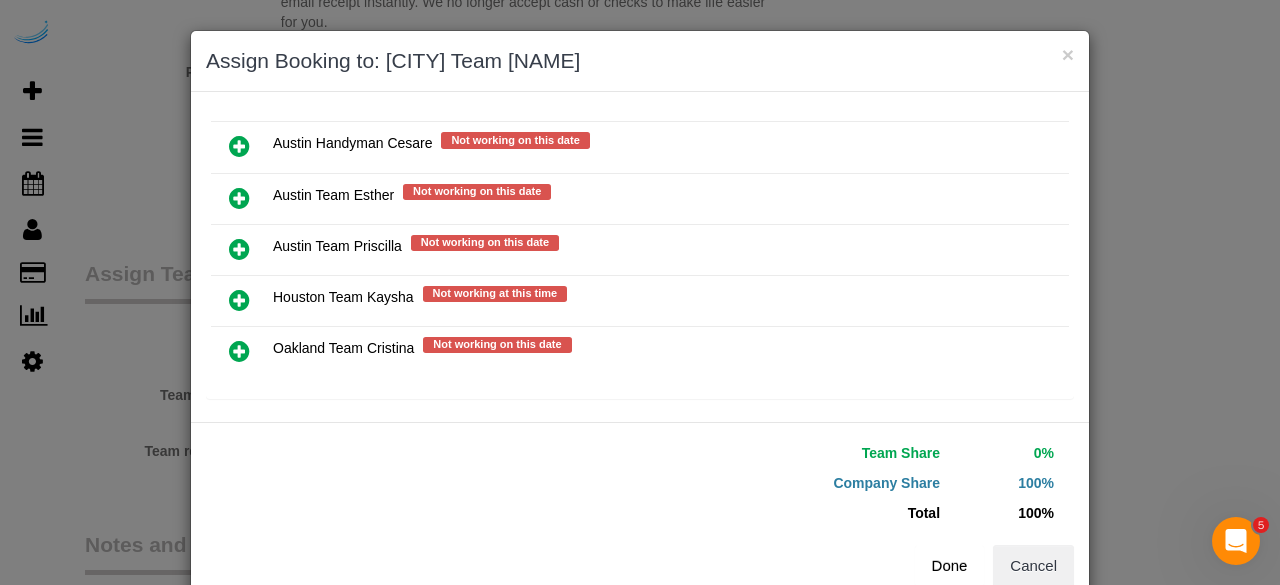 click on "Done" at bounding box center (950, 566) 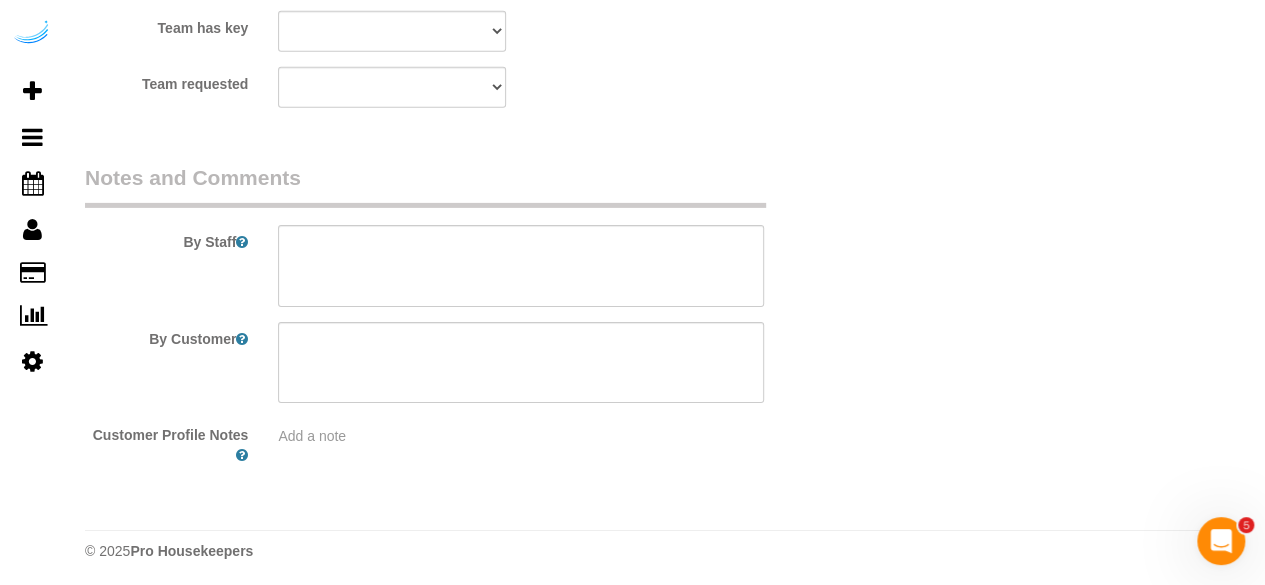 scroll, scrollTop: 3170, scrollLeft: 0, axis: vertical 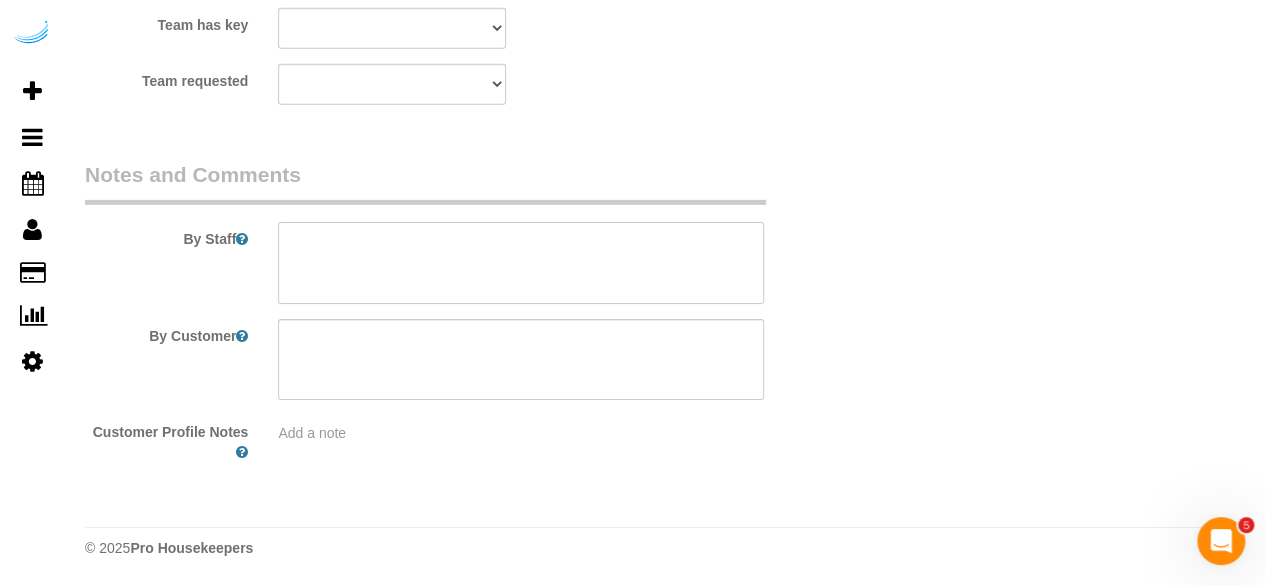 click at bounding box center (521, 263) 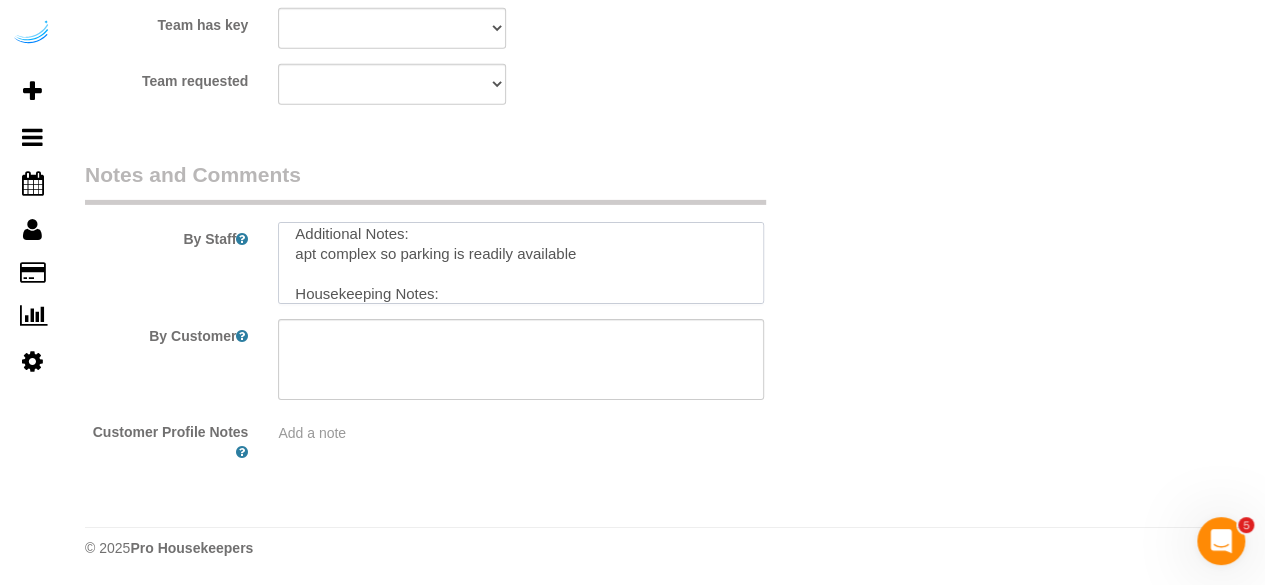 scroll, scrollTop: 0, scrollLeft: 0, axis: both 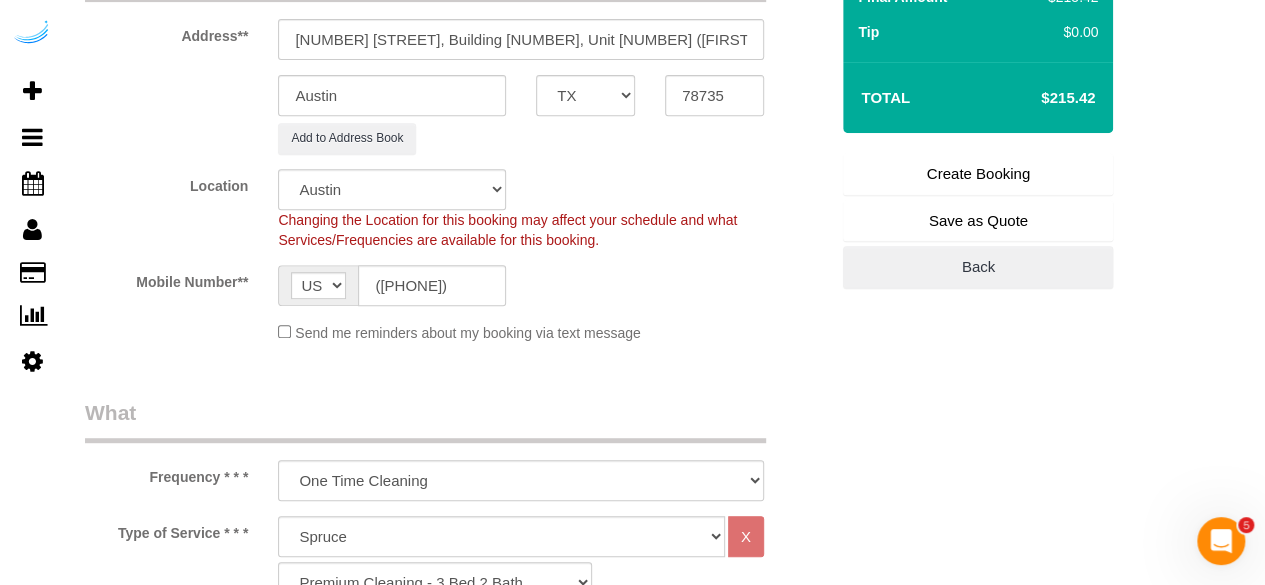 click on "Create Booking" at bounding box center (978, 174) 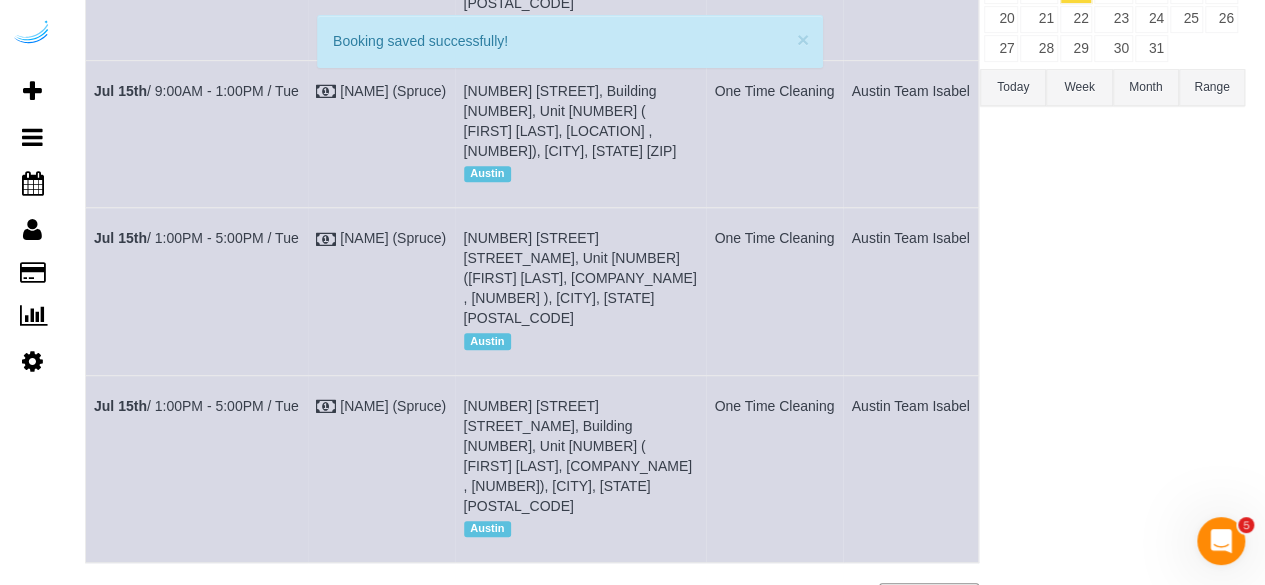 scroll, scrollTop: 0, scrollLeft: 0, axis: both 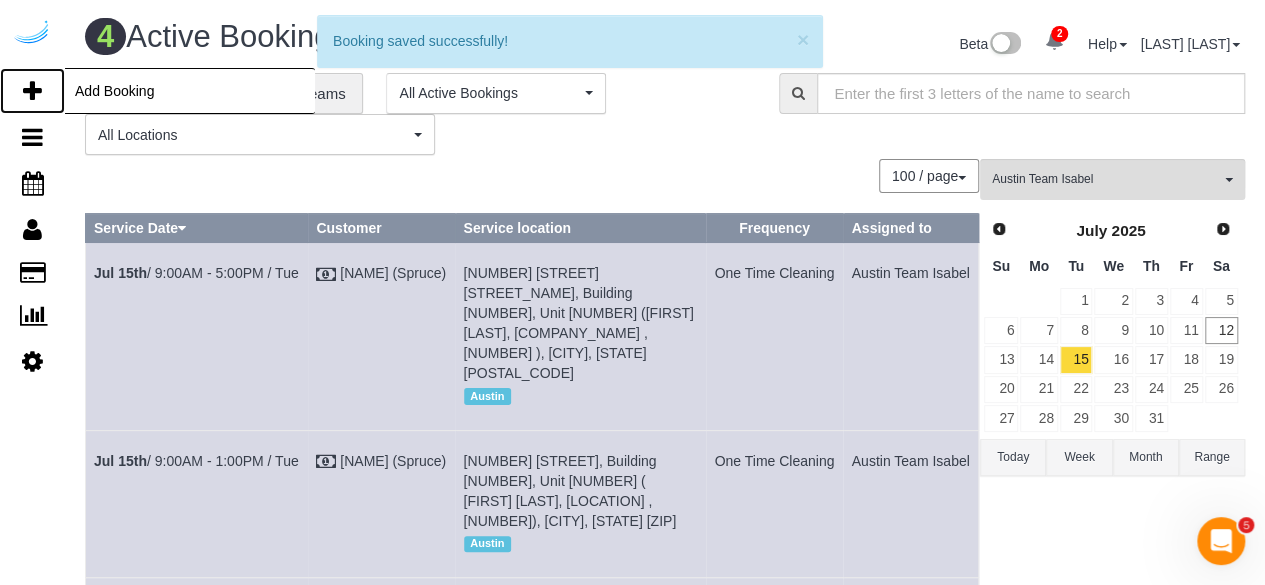 click at bounding box center (32, 91) 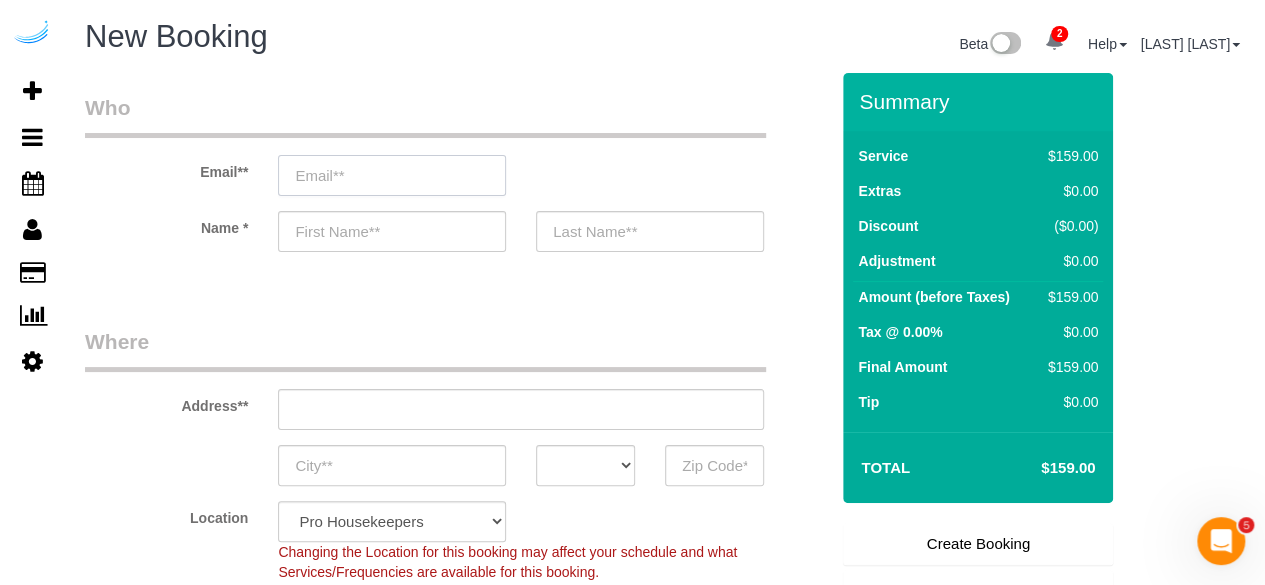 click at bounding box center [392, 175] 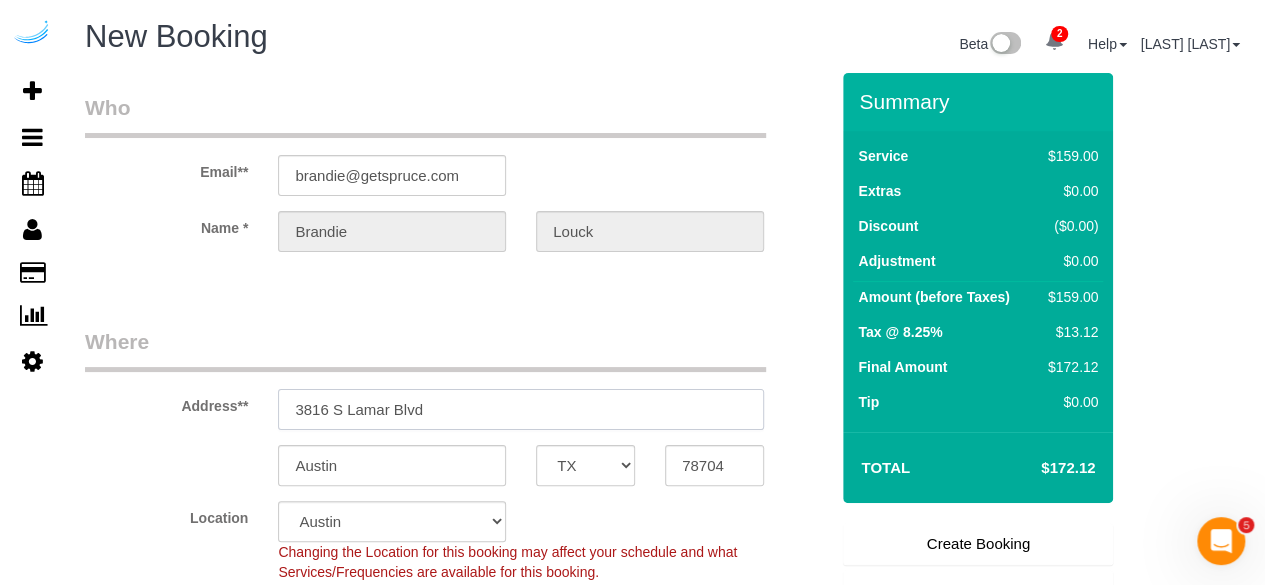 click on "3816 S Lamar Blvd" at bounding box center [521, 409] 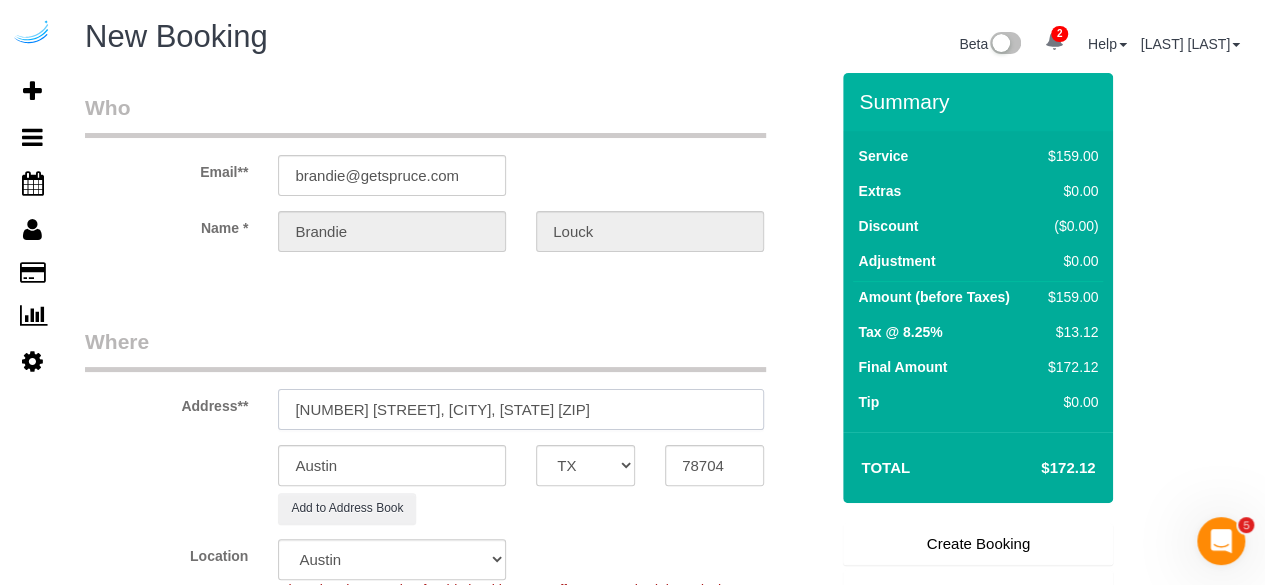 drag, startPoint x: 550, startPoint y: 419, endPoint x: 570, endPoint y: 419, distance: 20 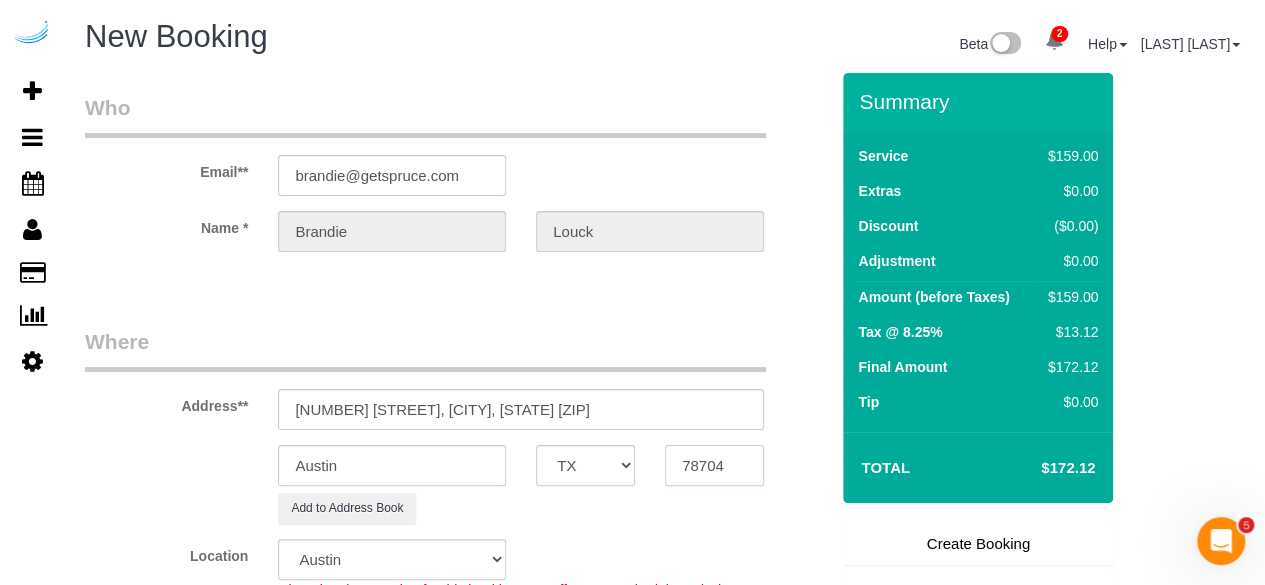 click on "78704" at bounding box center [714, 465] 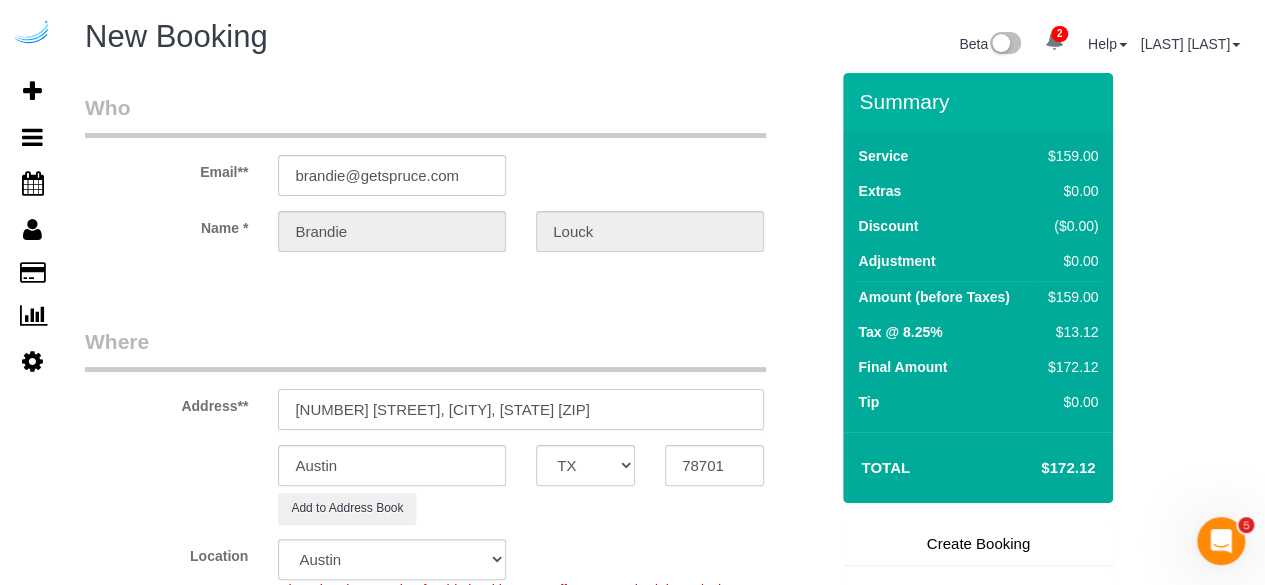 drag, startPoint x: 400, startPoint y: 401, endPoint x: 641, endPoint y: 431, distance: 242.86005 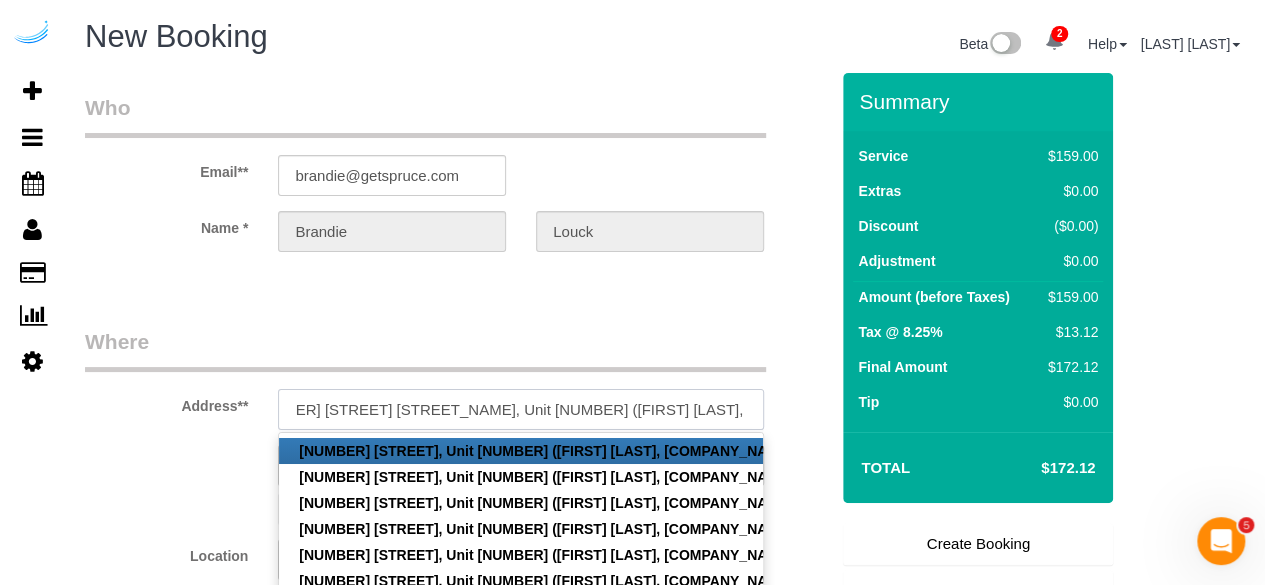 scroll, scrollTop: 0, scrollLeft: 53, axis: horizontal 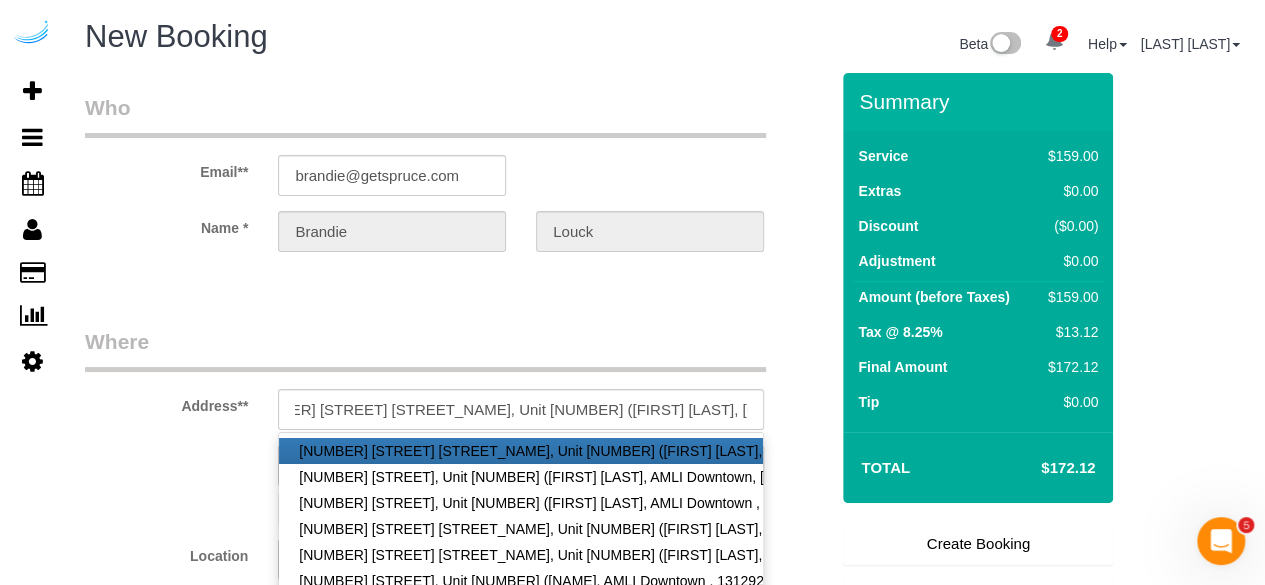 click on "Who
Email**
[EMAIL]
Name *
[FIRST]
[LAST]
Where
Address**
[NUMBER] [STREET] [STREET_NAME], Unit [NUMBER] (	[FIRST] [LAST], [COMPANY_NAME] , [NUMBER])
[NUMBER] [STREET] [STREET_NAME], Unit [NUMBER] ([FIRST] [LAST], [COMPANY_NAME] , [NUMBER]), [CITY], [STATE] [POSTAL_CODE]
[NUMBER] [STREET] [STREET_NAME], Unit [NUMBER] ([FIRST] [LAST], [COMPANY_NAME], [NUMBER]), [CITY], [STATE] [POSTAL_CODE]
[NUMBER] [STREET] [STREET_NAME], Unit [NUMBER] ([FIRST] [LAST], [COMPANY_NAME] , [NUMBER]), [CITY], [STATE] [POSTAL_CODE]
[NUMBER] [STREET] [STREET_NAME], Unit [NUMBER] ([FIRST] [LAST], [COMPANY_NAME] , [NUMBER]), [CITY], [STATE] [POSTAL_CODE]
[NUMBER] [STREET] [STREET_NAME], Unit [NUMBER] (	[FIRST] [LAST], [COMPANY_NAME] , [NUMBER]	), [CITY], [STATE] [POSTAL_CODE]
[CITY]" at bounding box center [456, 2223] 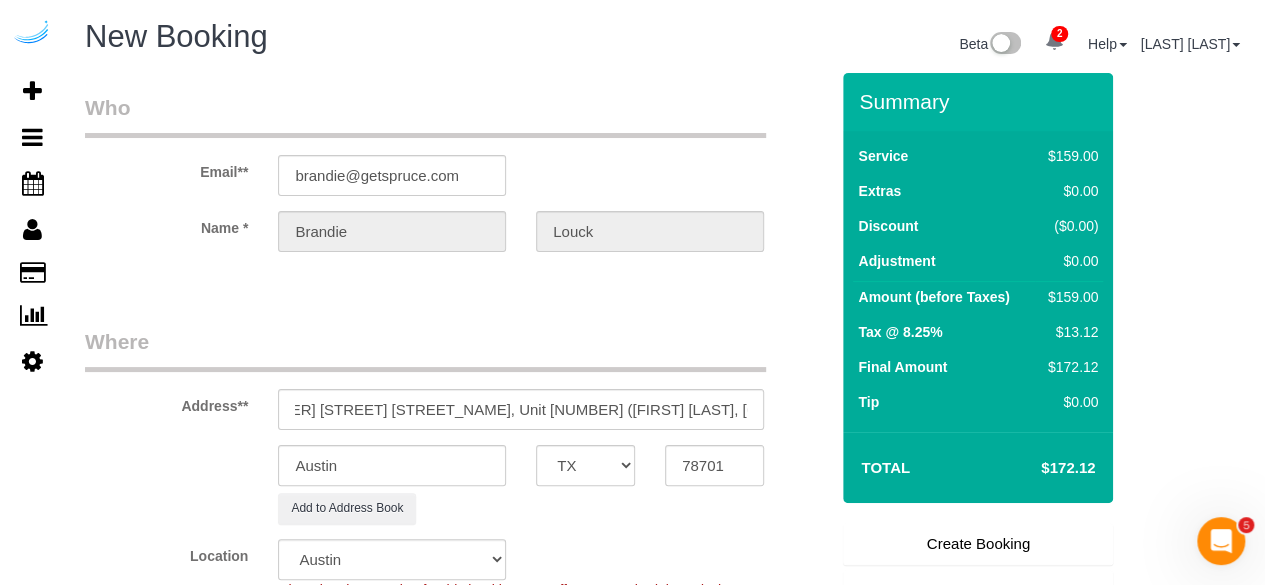 scroll, scrollTop: 0, scrollLeft: 0, axis: both 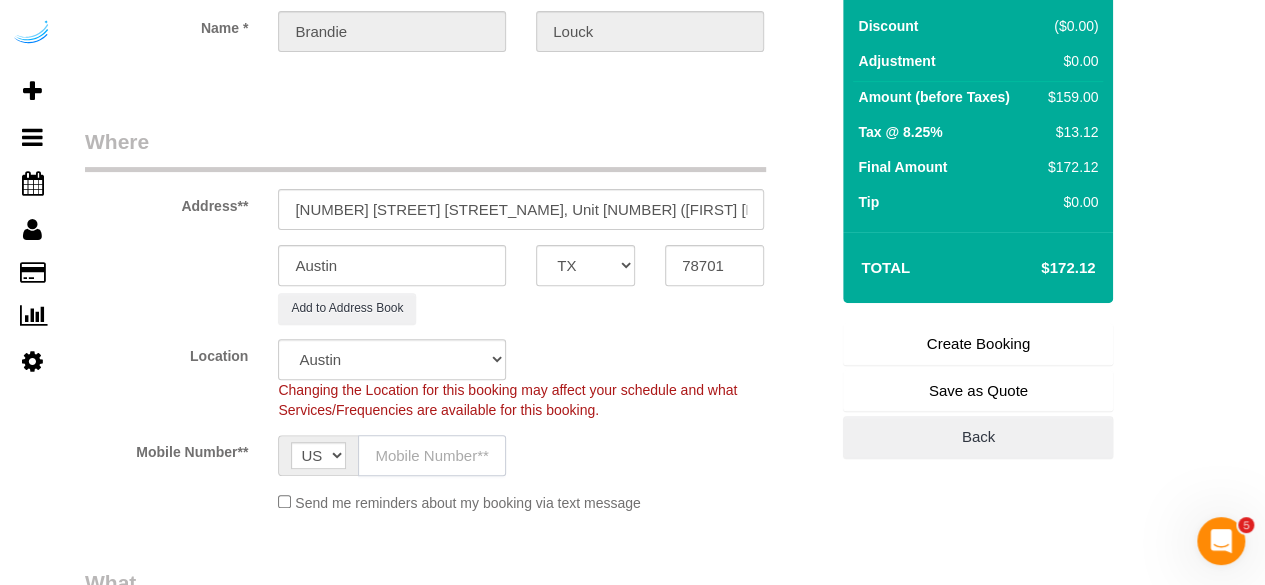 click 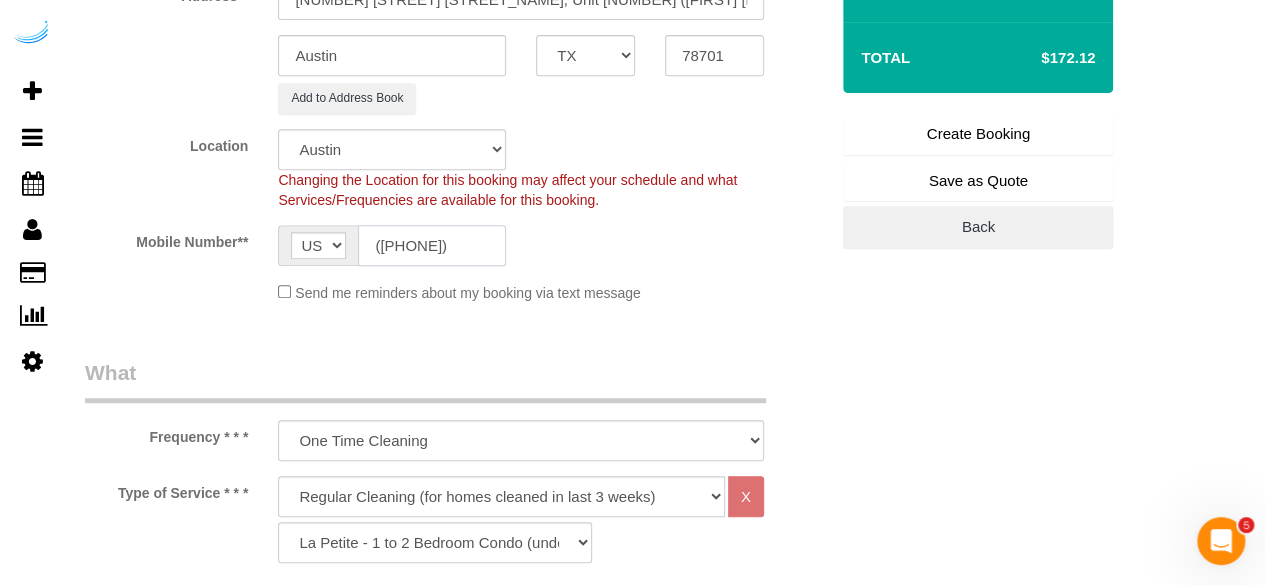 scroll, scrollTop: 600, scrollLeft: 0, axis: vertical 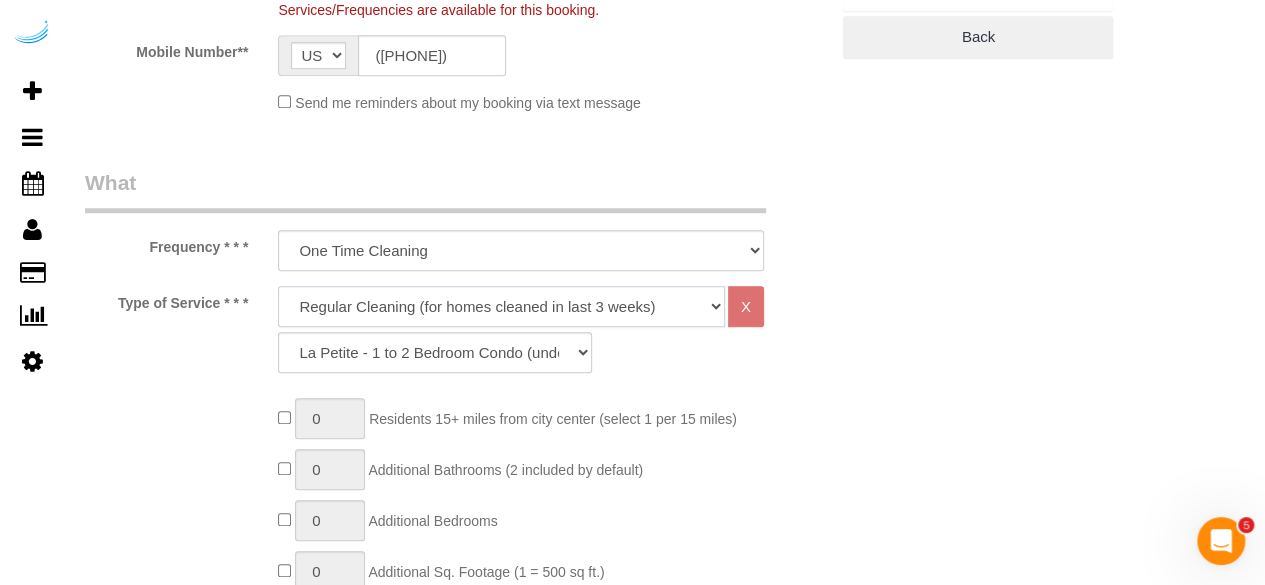 drag, startPoint x: 452, startPoint y: 306, endPoint x: 442, endPoint y: 316, distance: 14.142136 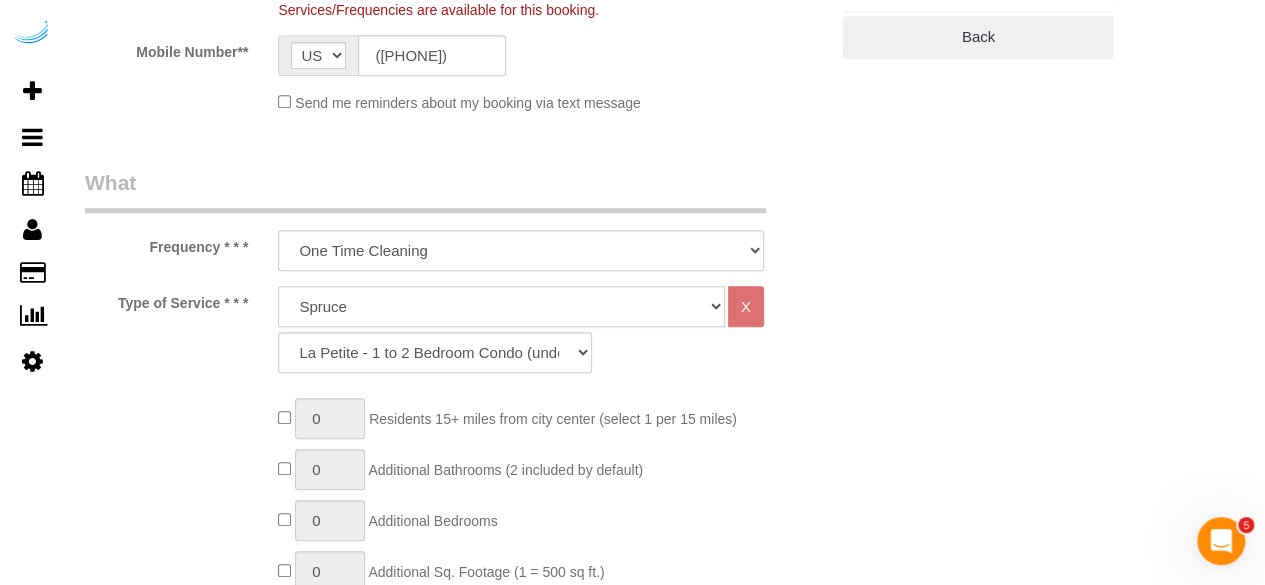 click on "Deep Cleaning (for homes that have not been cleaned in 3+ weeks) Spruce Regular Cleaning (for homes cleaned in last 3 weeks) Moving Cleanup (to clean home for new tenants) Post Construction Cleaning Vacation Rental Cleaning Hourly" 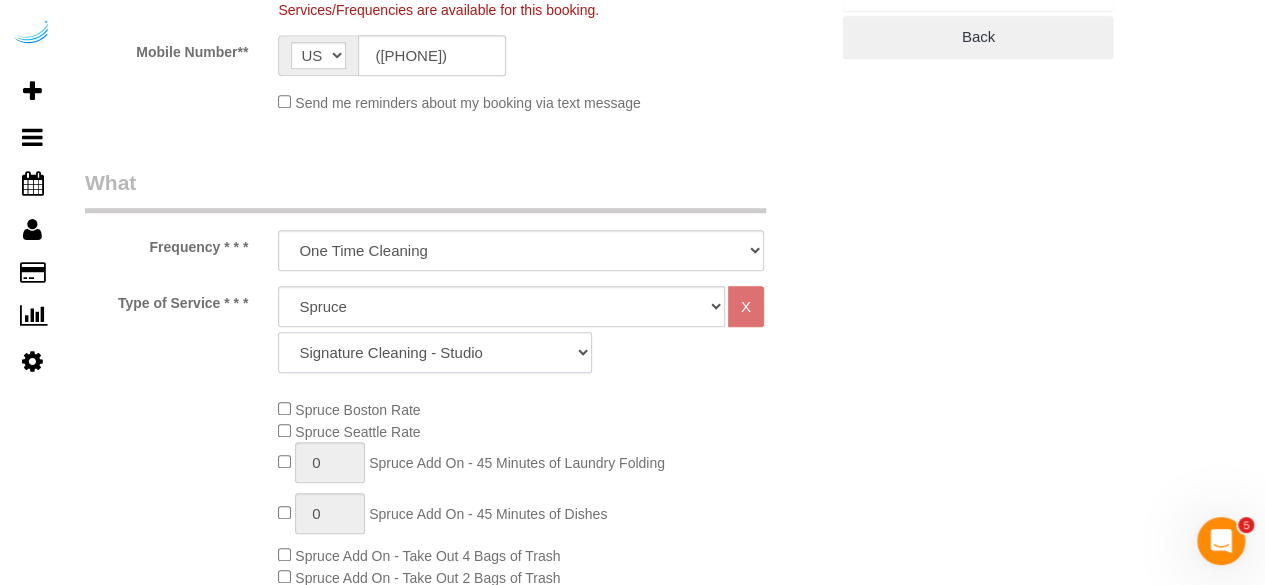 click on "Signature Cleaning - Studio Signature Cleaning - 1 Bed 1 Bath Signature Cleaning - 1 Bed 1.5 Bath Signature Cleaning - 1 Bed 1 Bath + Study Signature Cleaning - 1 Bed 2 Bath Signature Cleaning - 2 Bed 1 Bath Signature Cleaning - 2 Bed 2 Bath Signature Cleaning - 2 Bed 2.5 Bath Signature Cleaning - 2 Bed 2 Bath + Study Signature Cleaning - 3 Bed 2 Bath Signature Cleaning - 3 Bed 3 Bath Signature Cleaning - 4 Bed 2 Bath Signature Cleaning - 4 Bed 4 Bath Signature Cleaning - 5 Bed 4 Bath Signature Cleaning - 5 Bed 5 Bath Signature Cleaning - 6 Bed 6 Bath Premium Cleaning - Studio Premium Cleaning - 1 Bed 1 Bath Premium Cleaning - 1 Bed 1.5 Bath Premium Cleaning - 1 Bed 1 Bath + Study Premium Cleaning - 1 Bed 2 Bath Premium Cleaning - 2 Bed 1 Bath Premium Cleaning - 2 Bed 2 Bath Premium Cleaning - 2 Bed 2.5 Bath Premium Cleaning - 2 Bed 2 Bath + Study Premium Cleaning - 3 Bed 2 Bath Premium Cleaning - 3 Bed 3 Bath Premium Cleaning - 4 Bed 2 Bath Premium Cleaning - 4 Bed 4 Bath Premium Cleaning - 5 Bed 4 Bath" 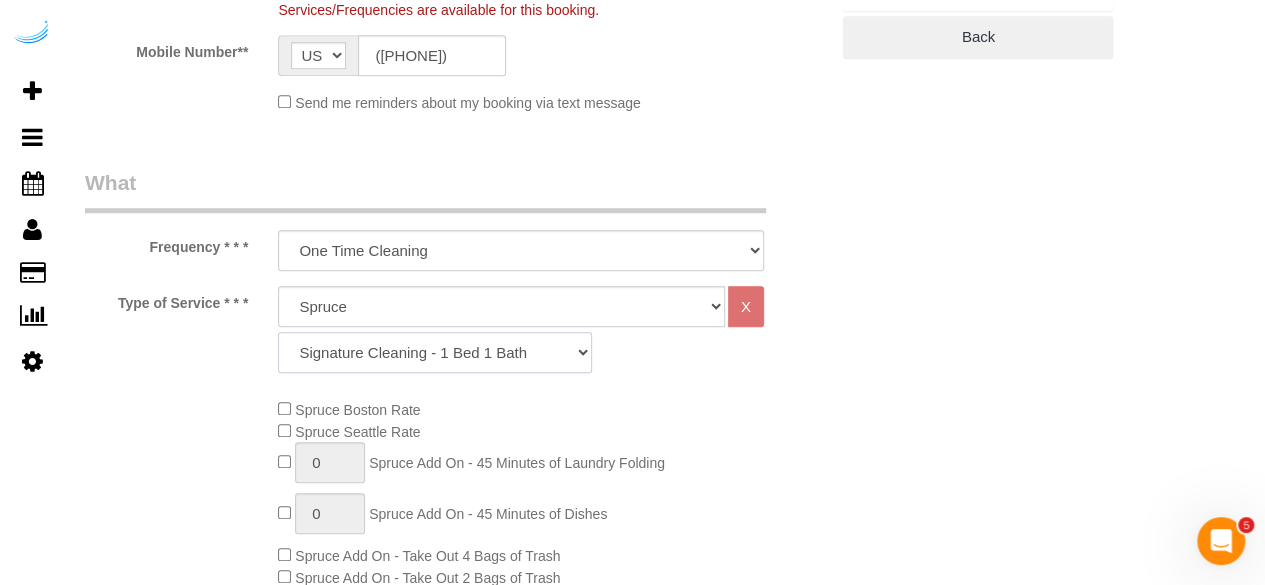 click on "Signature Cleaning - Studio Signature Cleaning - 1 Bed 1 Bath Signature Cleaning - 1 Bed 1.5 Bath Signature Cleaning - 1 Bed 1 Bath + Study Signature Cleaning - 1 Bed 2 Bath Signature Cleaning - 2 Bed 1 Bath Signature Cleaning - 2 Bed 2 Bath Signature Cleaning - 2 Bed 2.5 Bath Signature Cleaning - 2 Bed 2 Bath + Study Signature Cleaning - 3 Bed 2 Bath Signature Cleaning - 3 Bed 3 Bath Signature Cleaning - 4 Bed 2 Bath Signature Cleaning - 4 Bed 4 Bath Signature Cleaning - 5 Bed 4 Bath Signature Cleaning - 5 Bed 5 Bath Signature Cleaning - 6 Bed 6 Bath Premium Cleaning - Studio Premium Cleaning - 1 Bed 1 Bath Premium Cleaning - 1 Bed 1.5 Bath Premium Cleaning - 1 Bed 1 Bath + Study Premium Cleaning - 1 Bed 2 Bath Premium Cleaning - 2 Bed 1 Bath Premium Cleaning - 2 Bed 2 Bath Premium Cleaning - 2 Bed 2.5 Bath Premium Cleaning - 2 Bed 2 Bath + Study Premium Cleaning - 3 Bed 2 Bath Premium Cleaning - 3 Bed 3 Bath Premium Cleaning - 4 Bed 2 Bath Premium Cleaning - 4 Bed 4 Bath Premium Cleaning - 5 Bed 4 Bath" 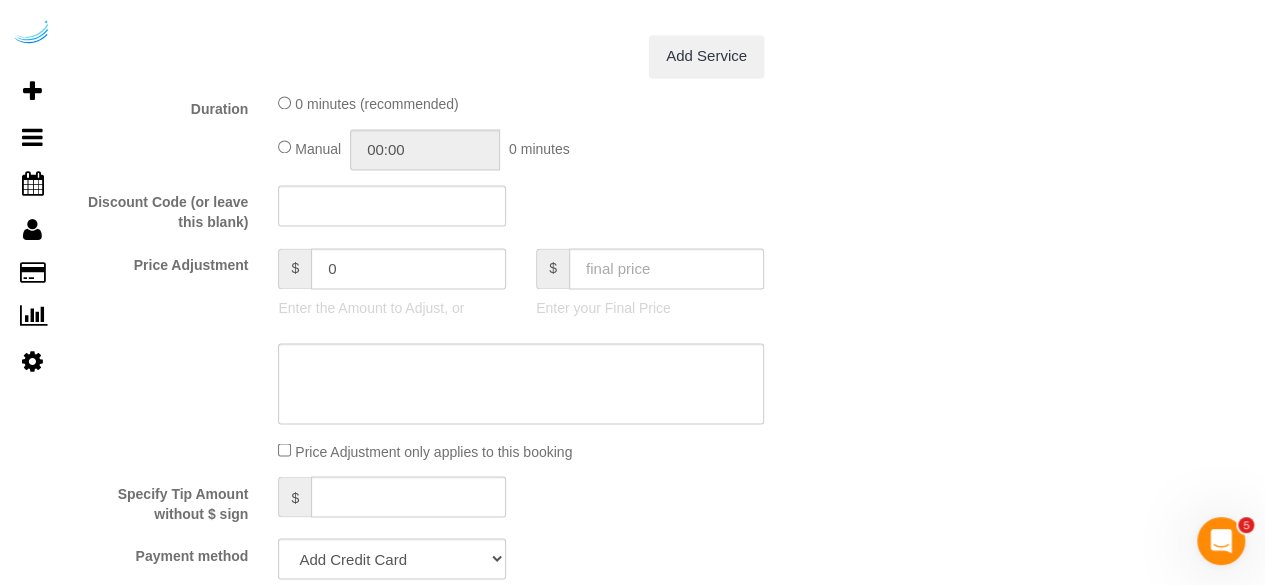 scroll, scrollTop: 1800, scrollLeft: 0, axis: vertical 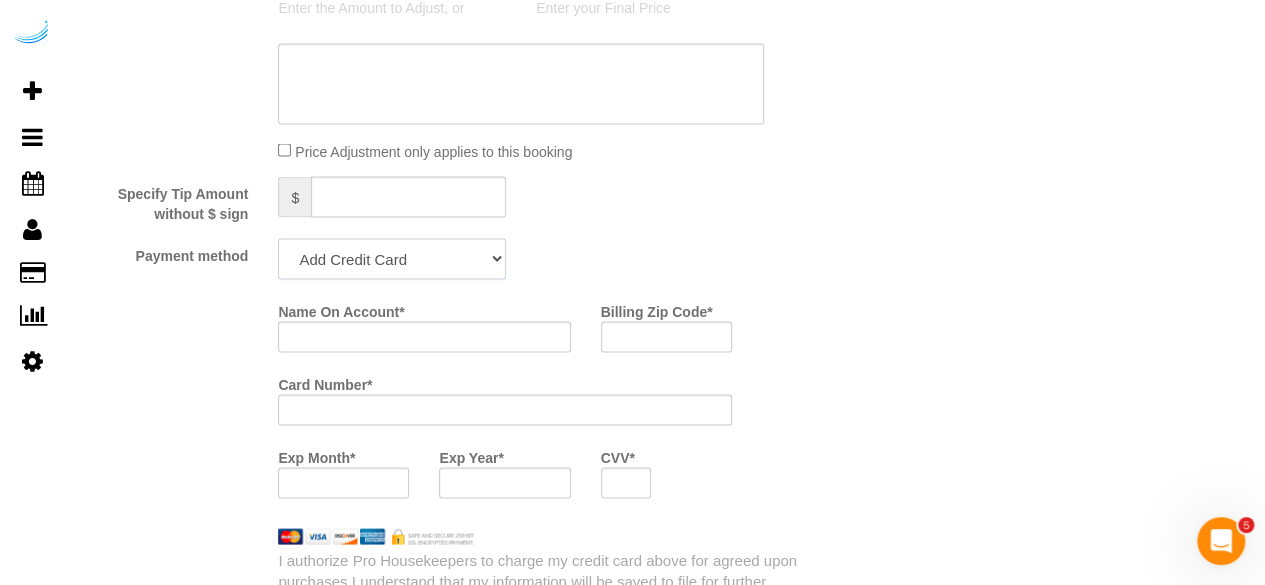 click on "Add Credit Card Cash Check Paypal" 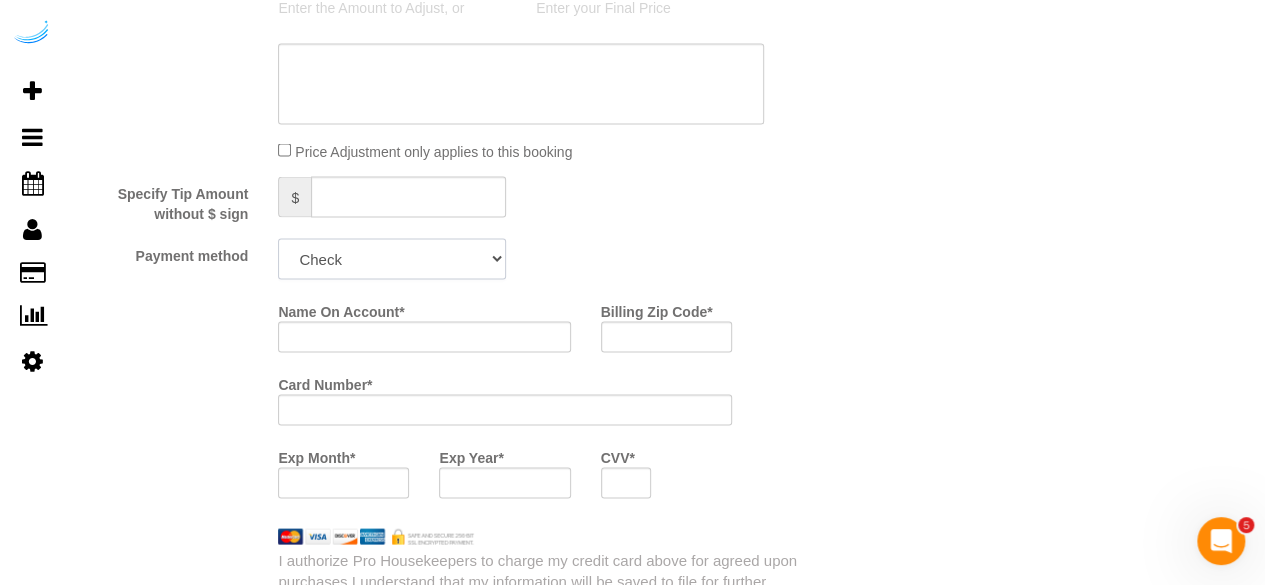 click on "Add Credit Card Cash Check Paypal" 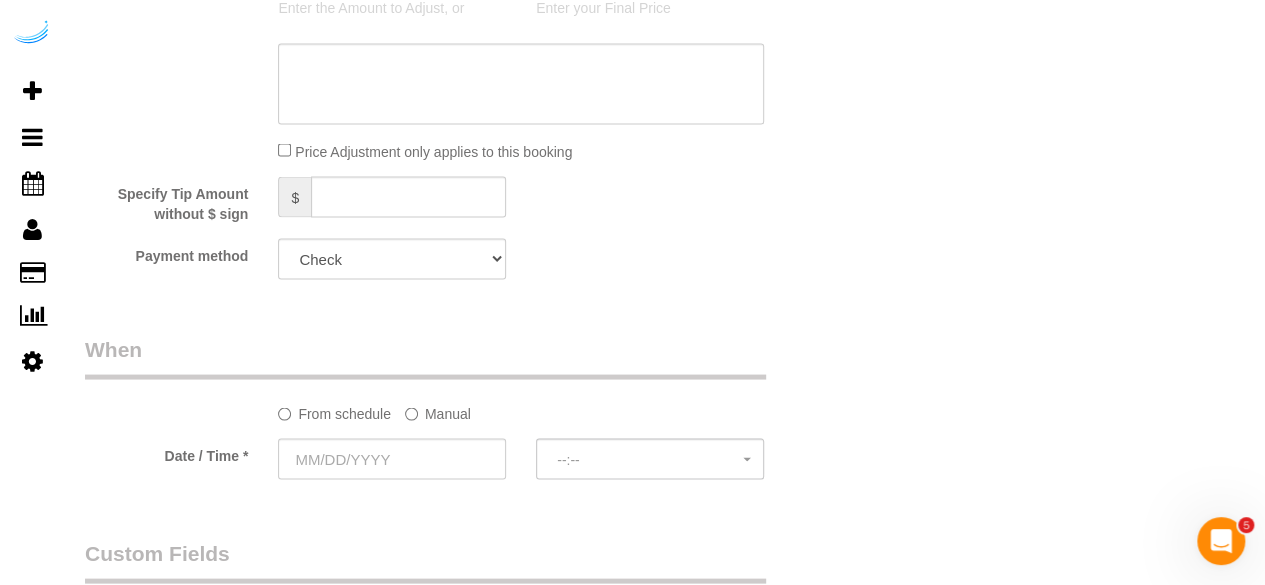 click on "Manual" 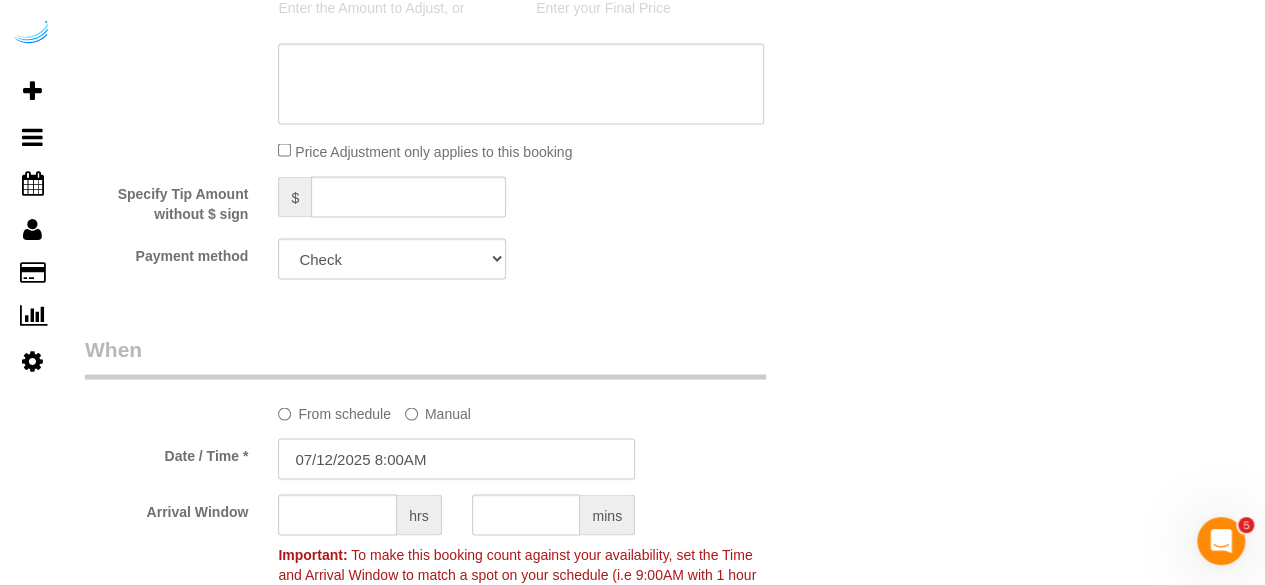 click on "07/12/2025 8:00AM" at bounding box center (456, 458) 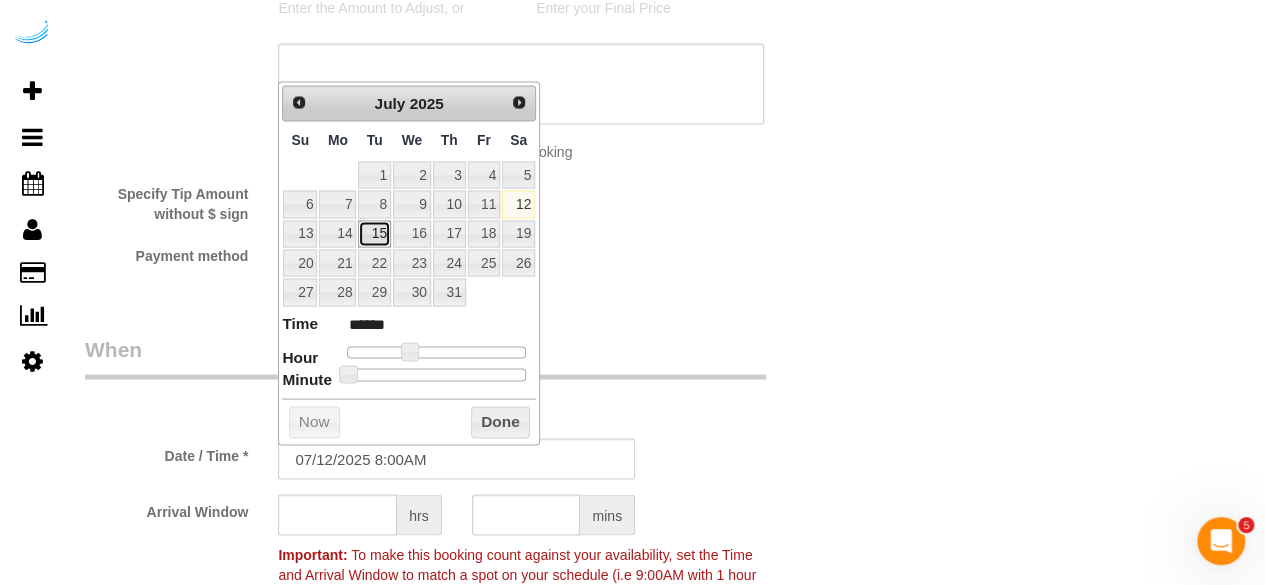 click on "15" at bounding box center [374, 233] 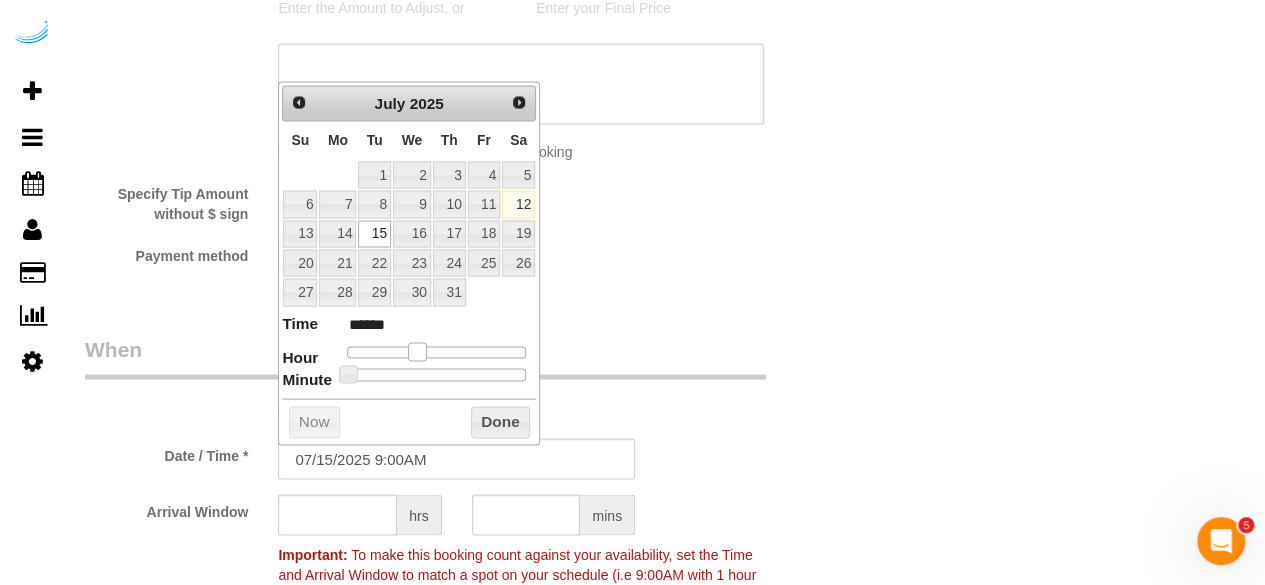 drag, startPoint x: 400, startPoint y: 345, endPoint x: 412, endPoint y: 345, distance: 12 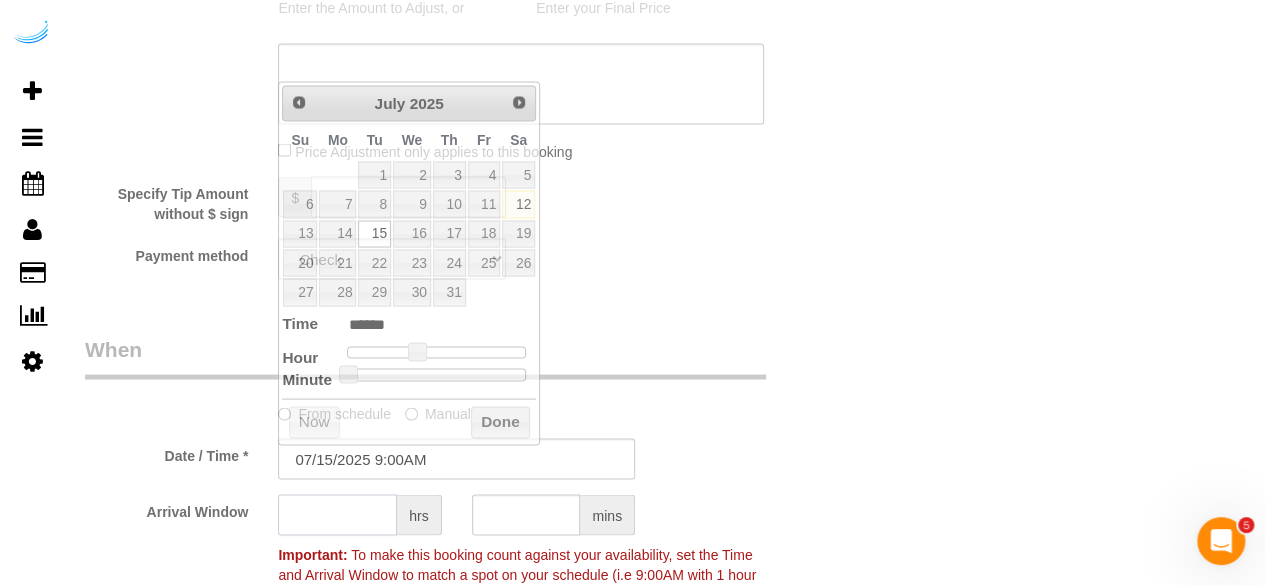 click 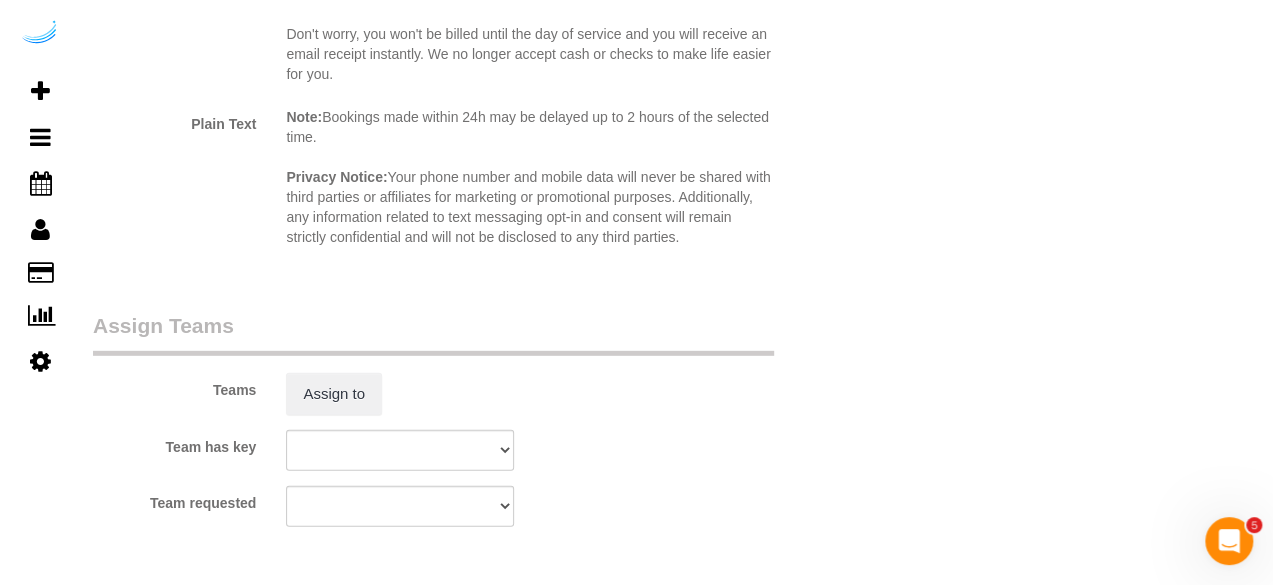 scroll, scrollTop: 2900, scrollLeft: 0, axis: vertical 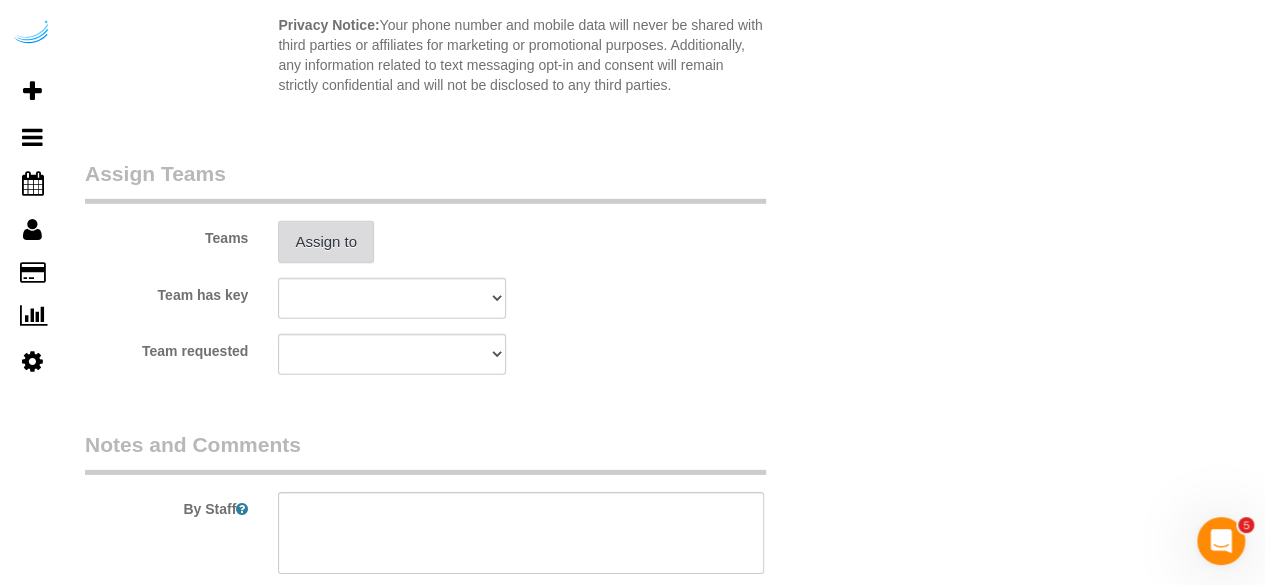 click on "Assign to" at bounding box center (326, 242) 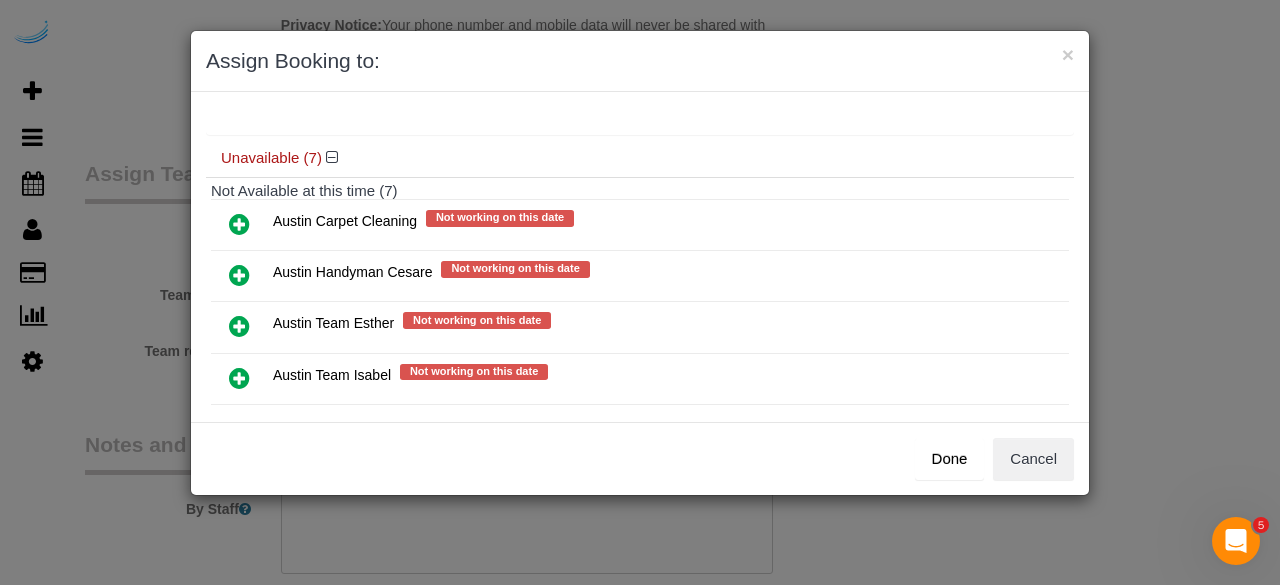 scroll, scrollTop: 300, scrollLeft: 0, axis: vertical 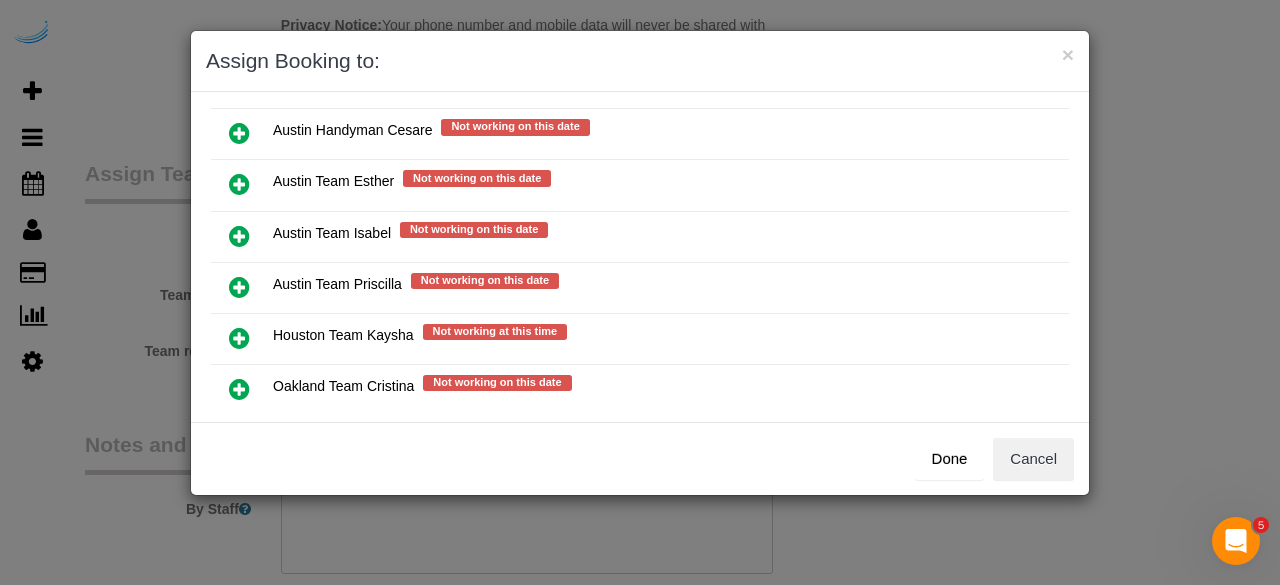 click at bounding box center [239, 236] 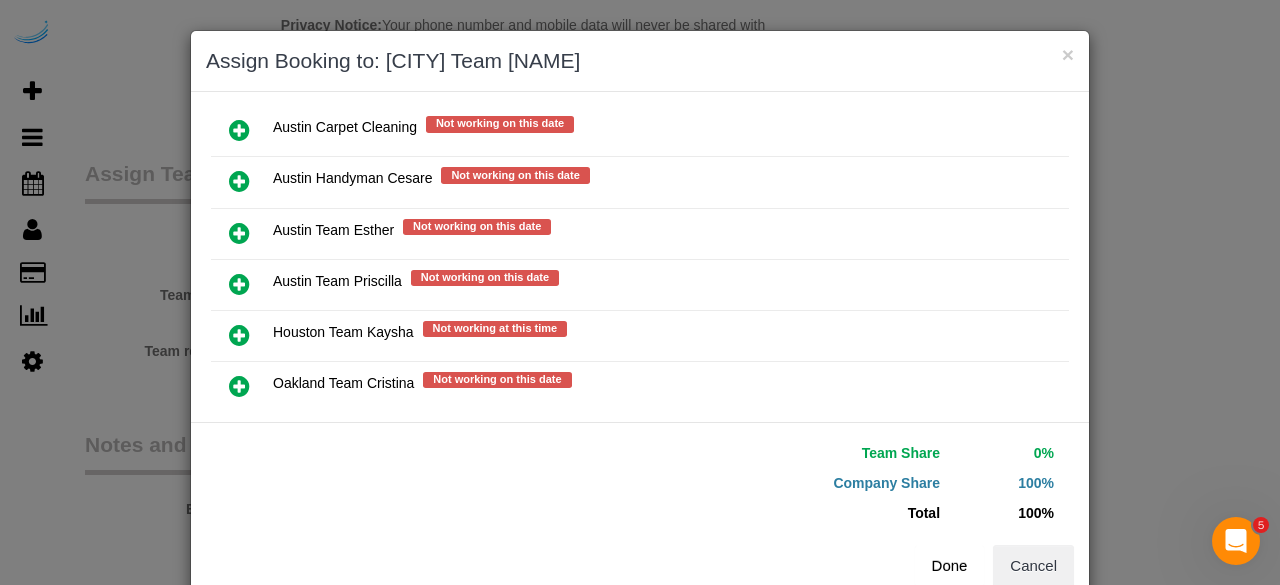 scroll, scrollTop: 335, scrollLeft: 0, axis: vertical 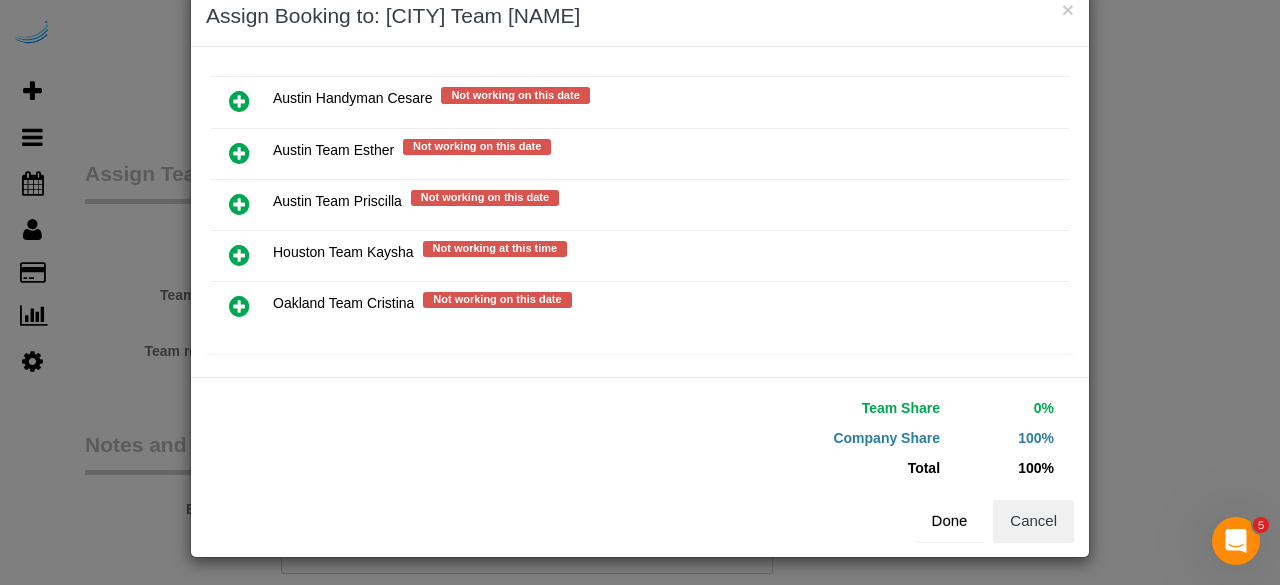 click on "Done" at bounding box center (950, 521) 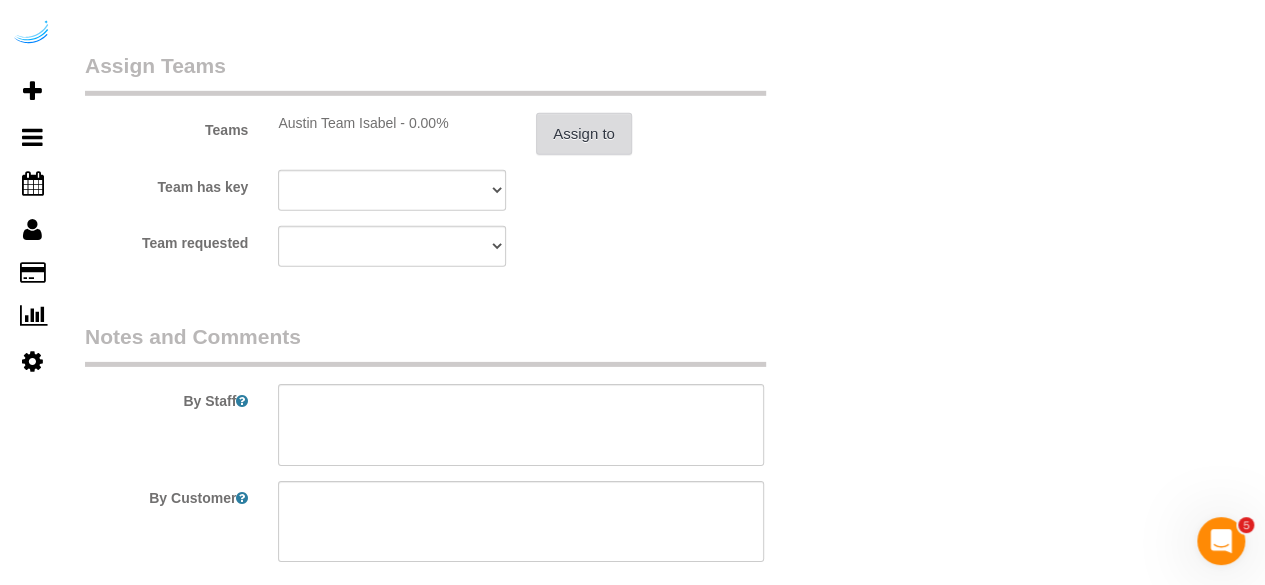 scroll, scrollTop: 3100, scrollLeft: 0, axis: vertical 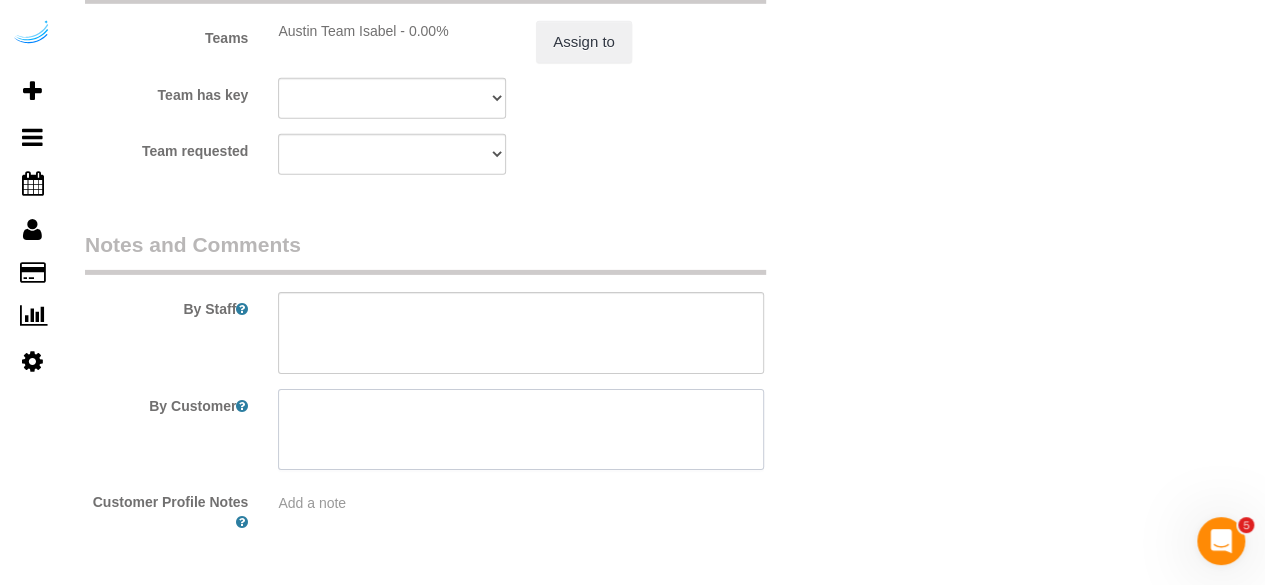 click at bounding box center (521, 430) 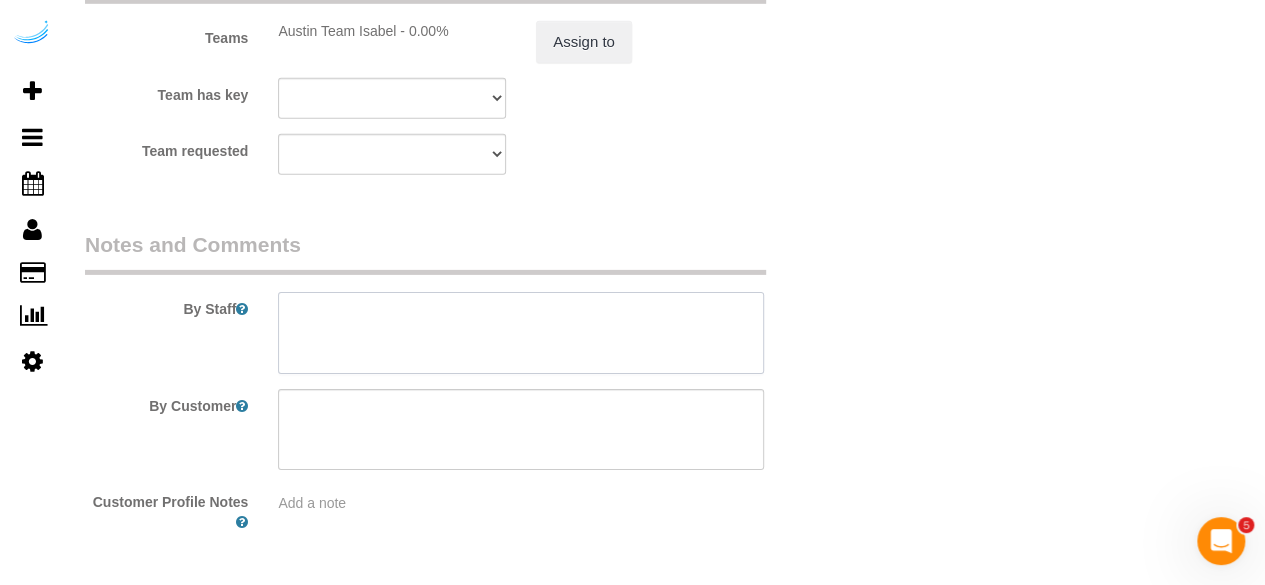 click at bounding box center [521, 333] 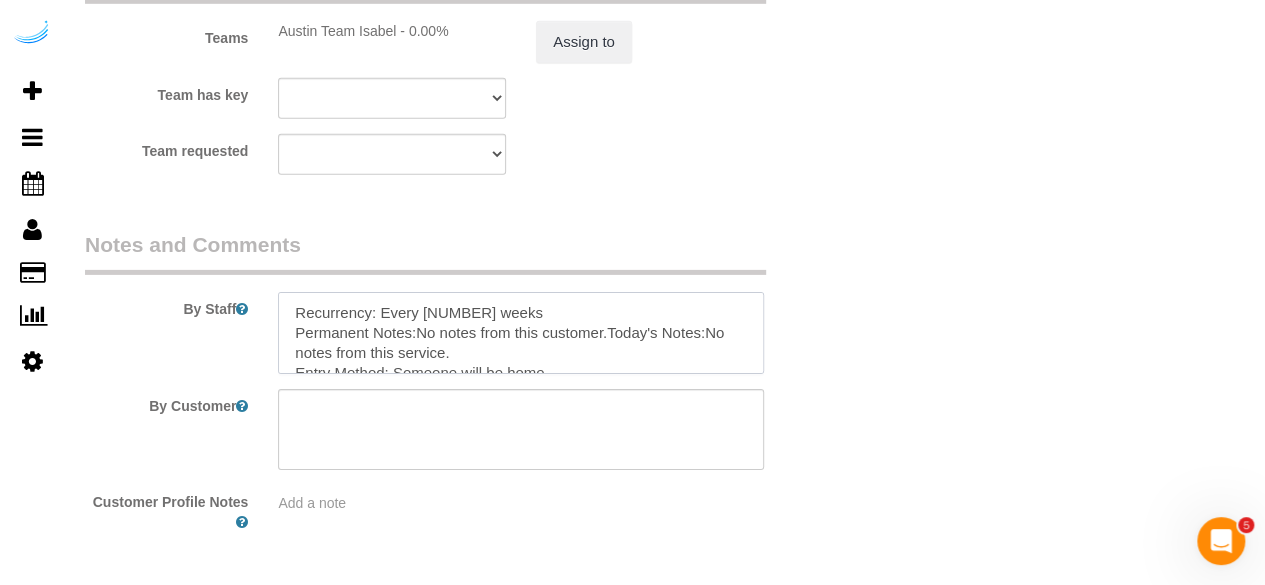 scroll, scrollTop: 208, scrollLeft: 0, axis: vertical 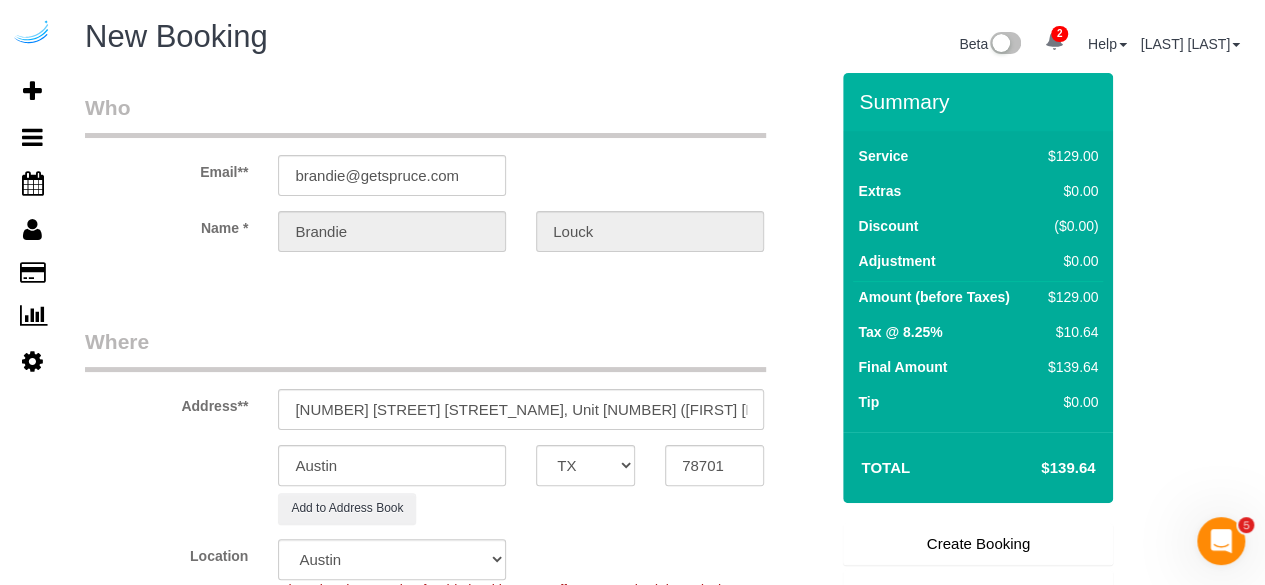 click on "Create Booking" at bounding box center [978, 544] 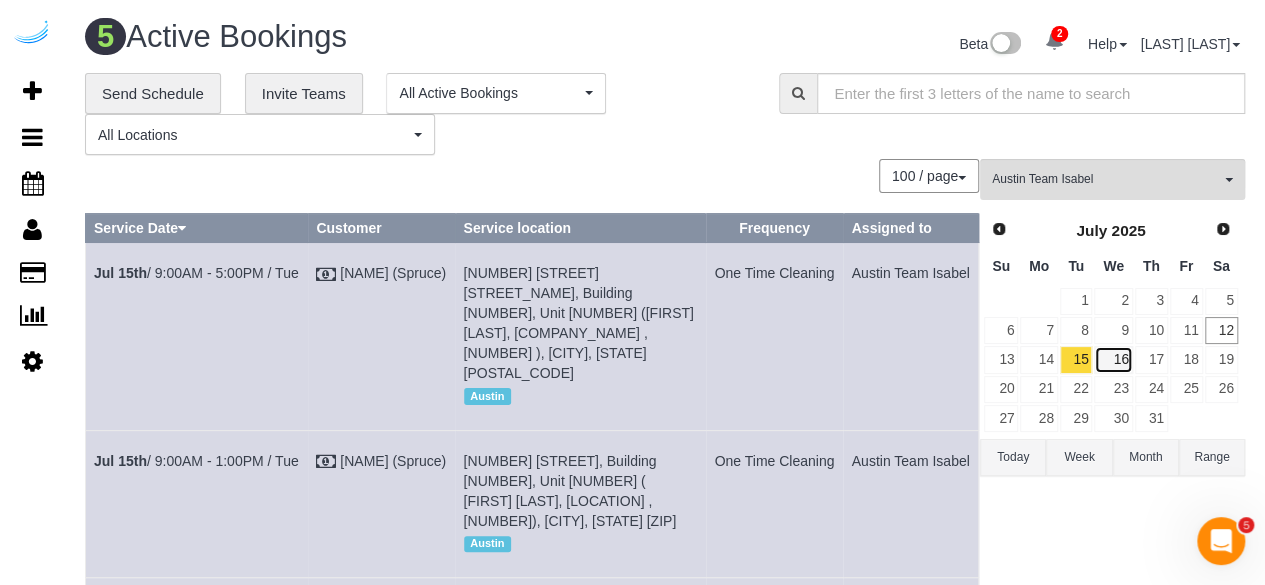 click on "16" at bounding box center [1113, 359] 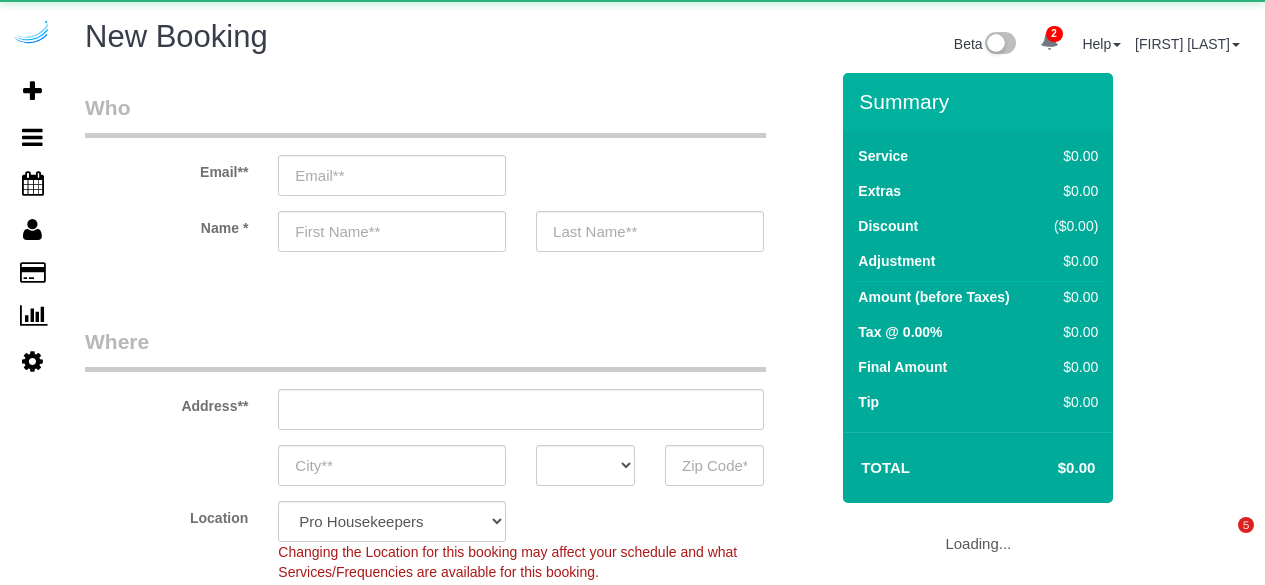 select on "4" 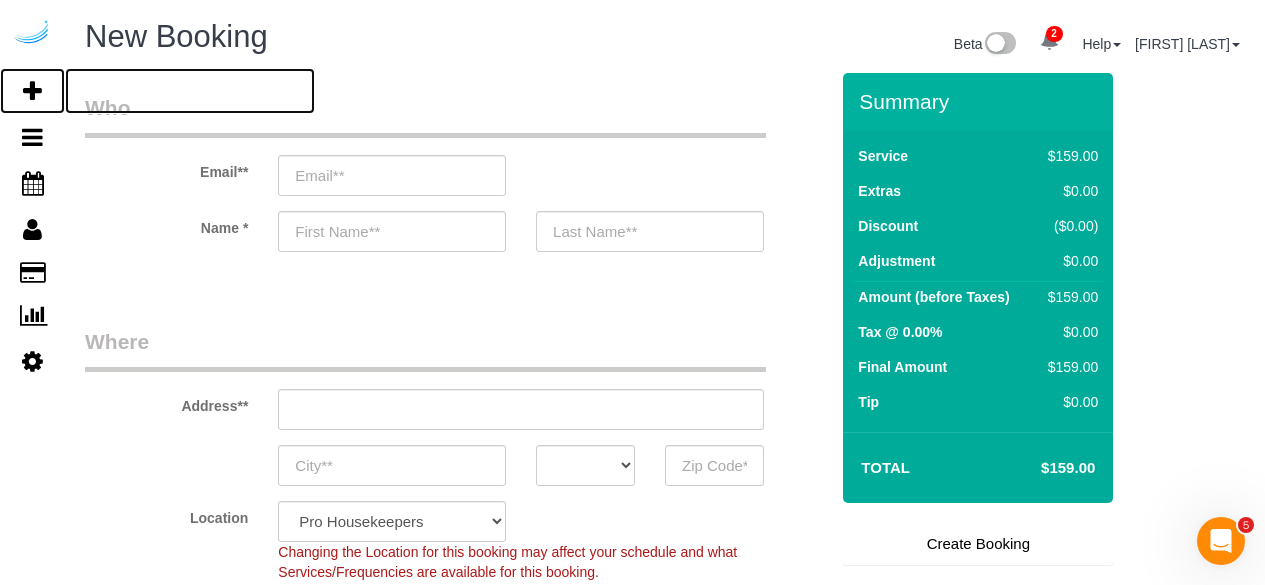 scroll, scrollTop: 0, scrollLeft: 0, axis: both 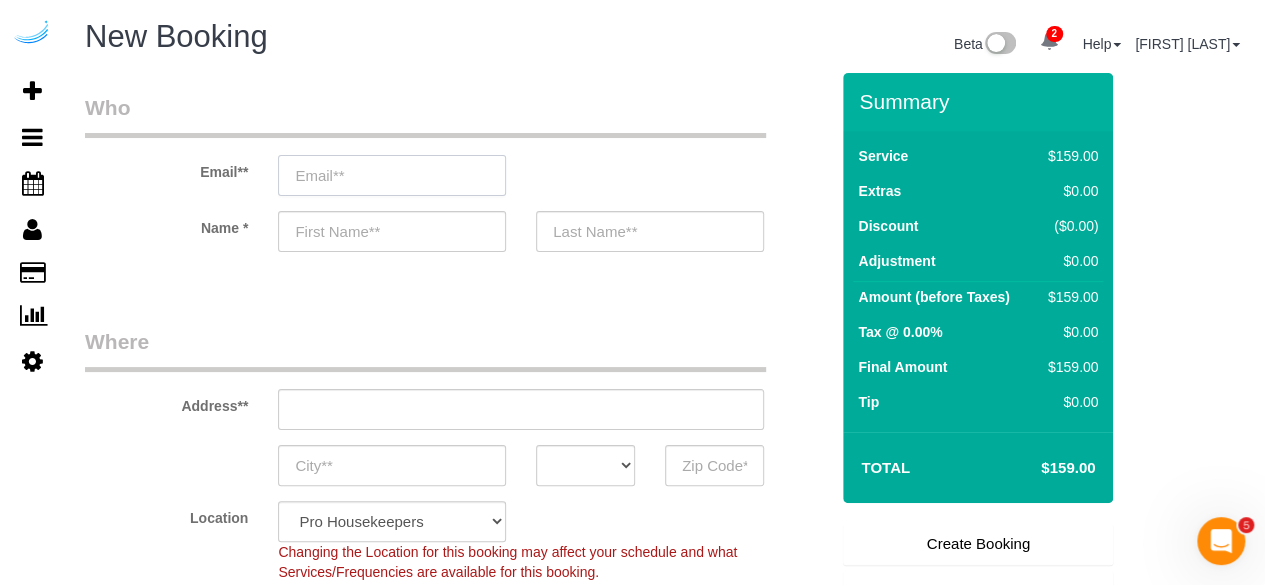 click at bounding box center (392, 175) 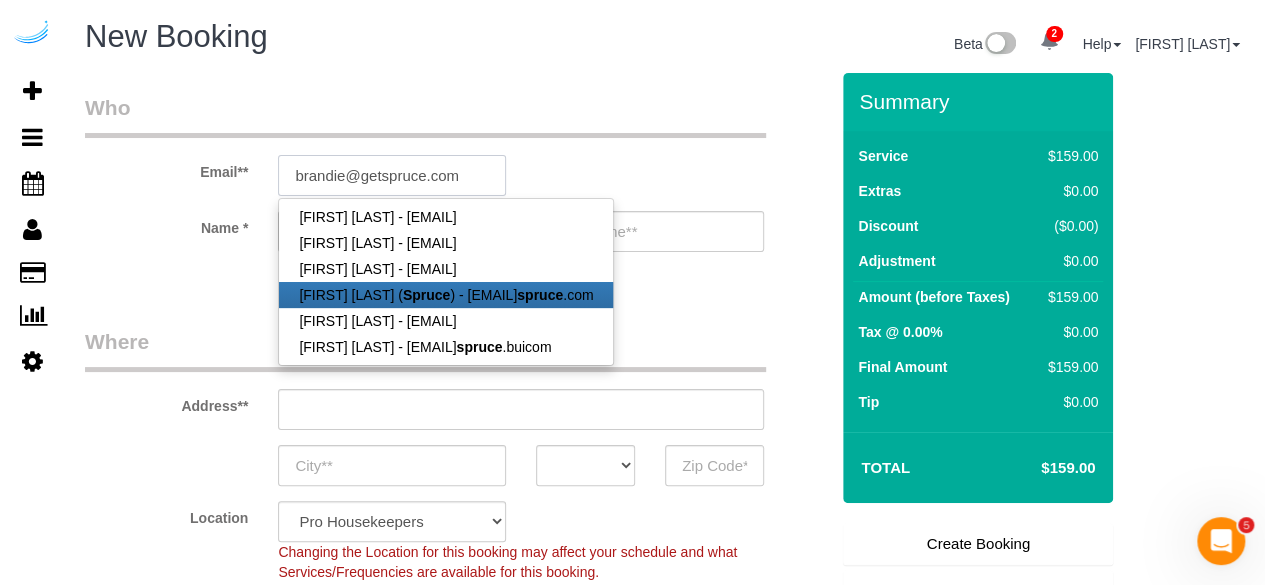 type on "[EMAIL]\" 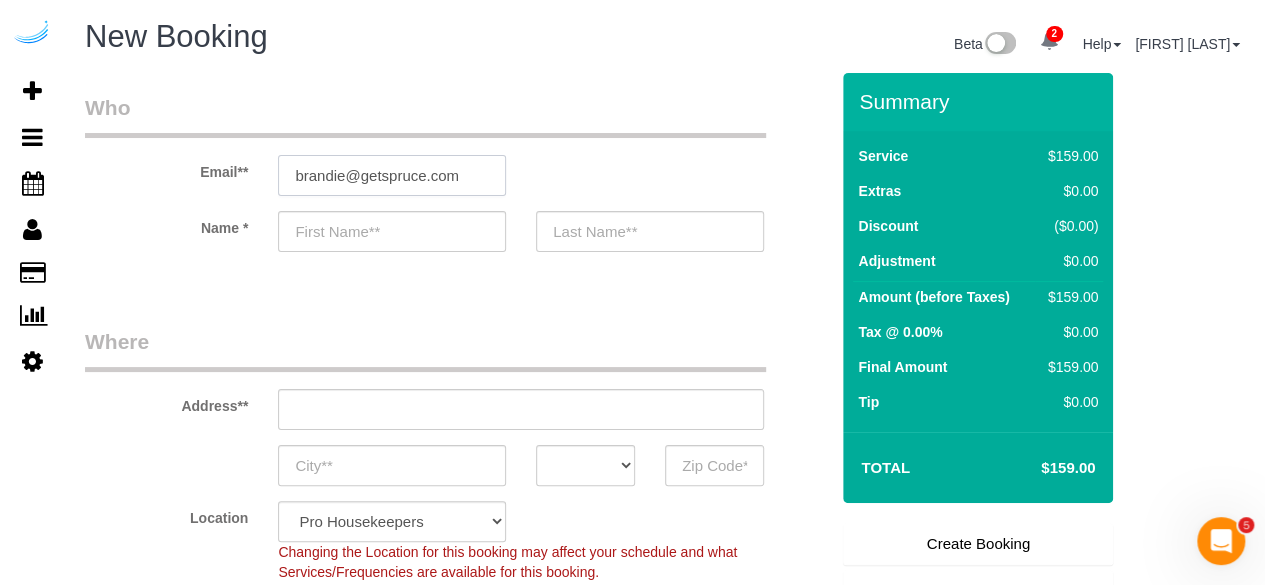 type on "Brandie" 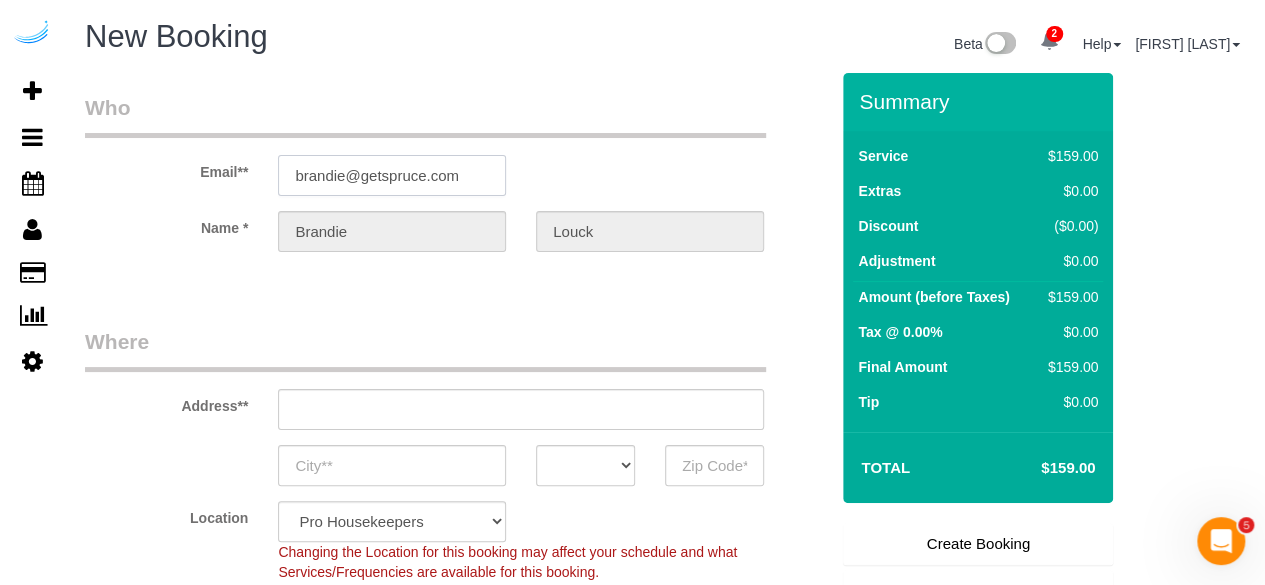 type on "3816 S Lamar Blvd" 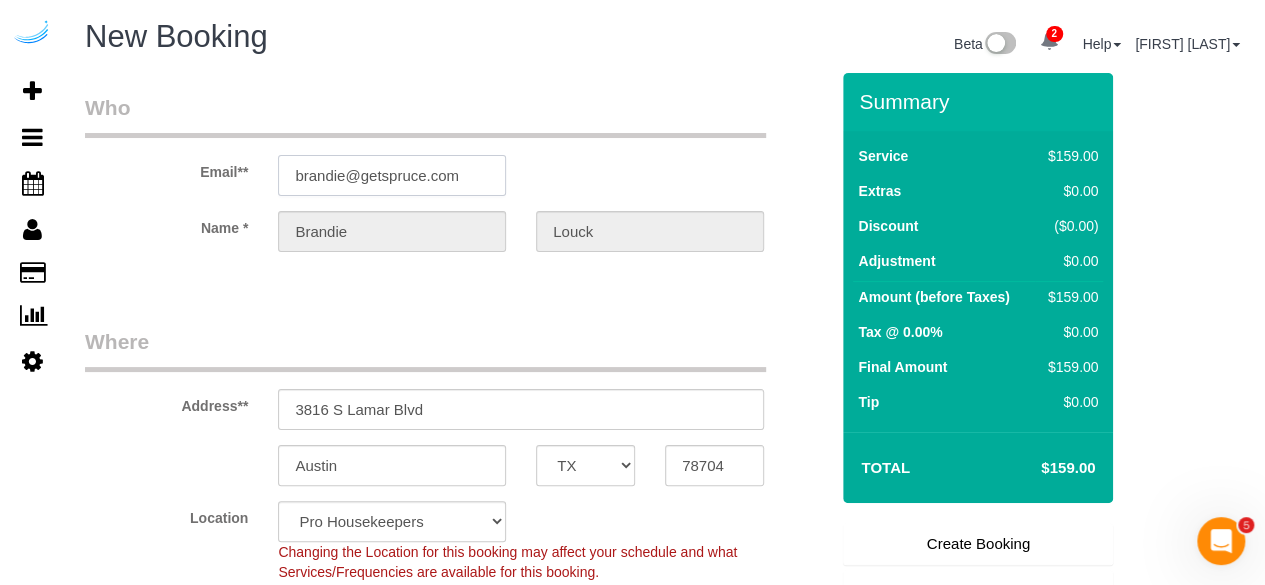 select on "9" 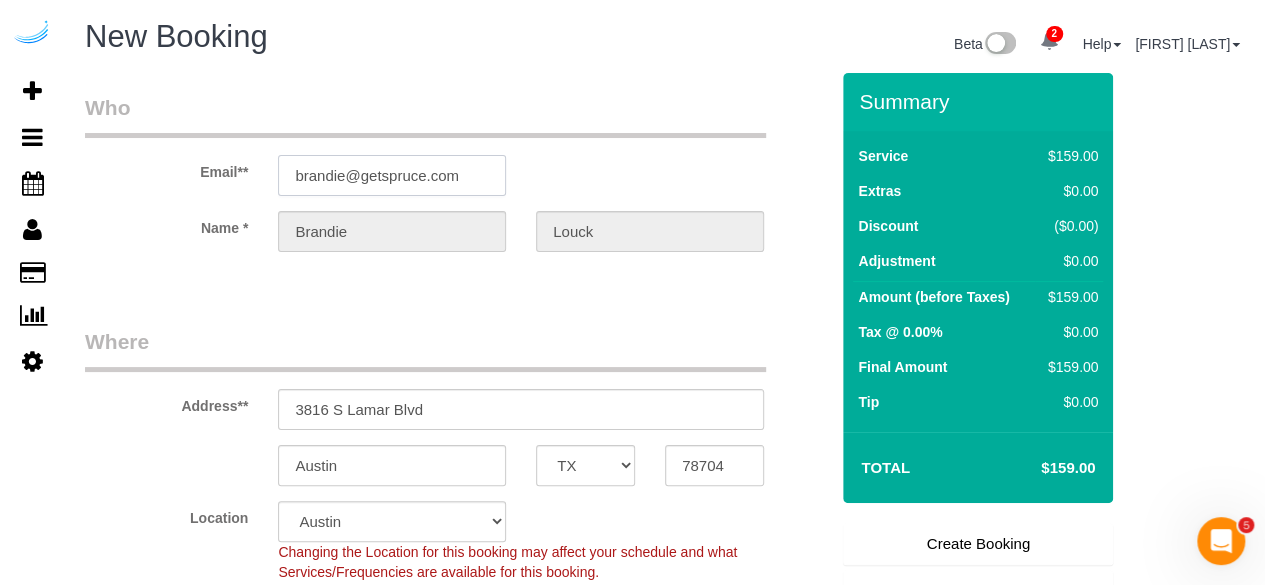 select on "object:33475" 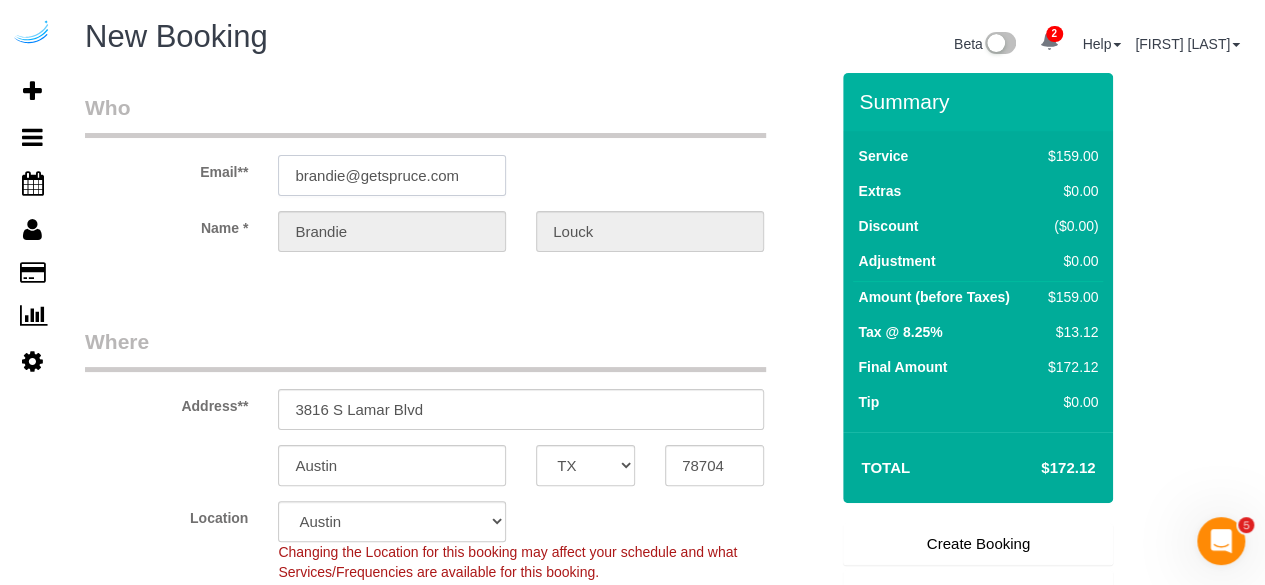 click on "[EMAIL]\" at bounding box center (392, 175) 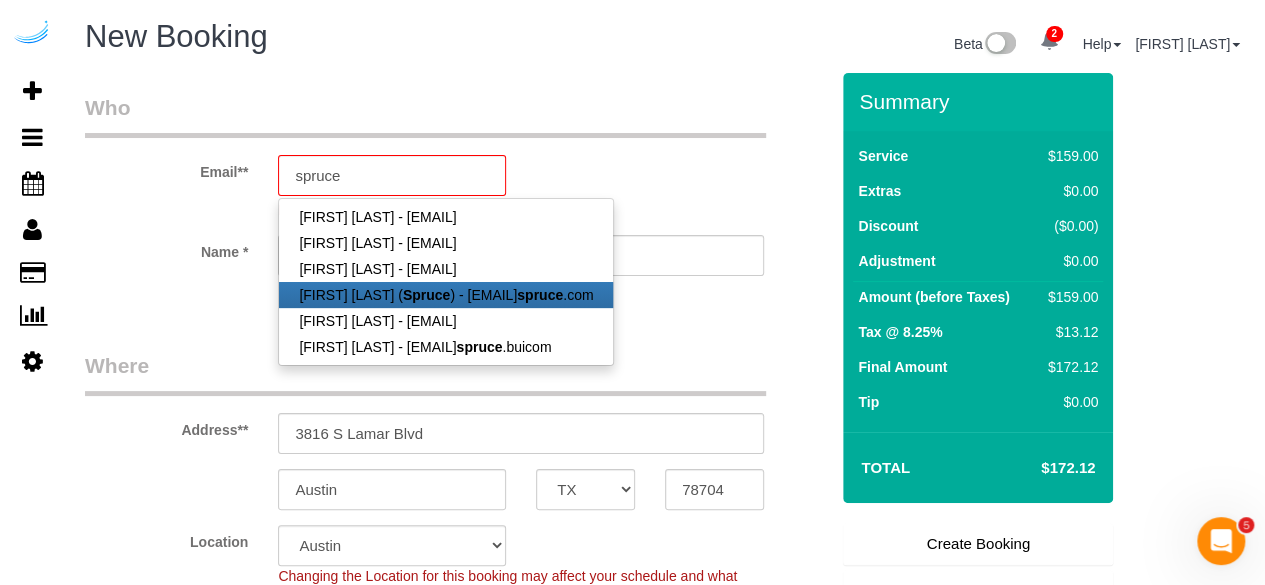 click on "[FIRST] [LAST] ( Spruce ) - [EMAIL]" at bounding box center (446, 295) 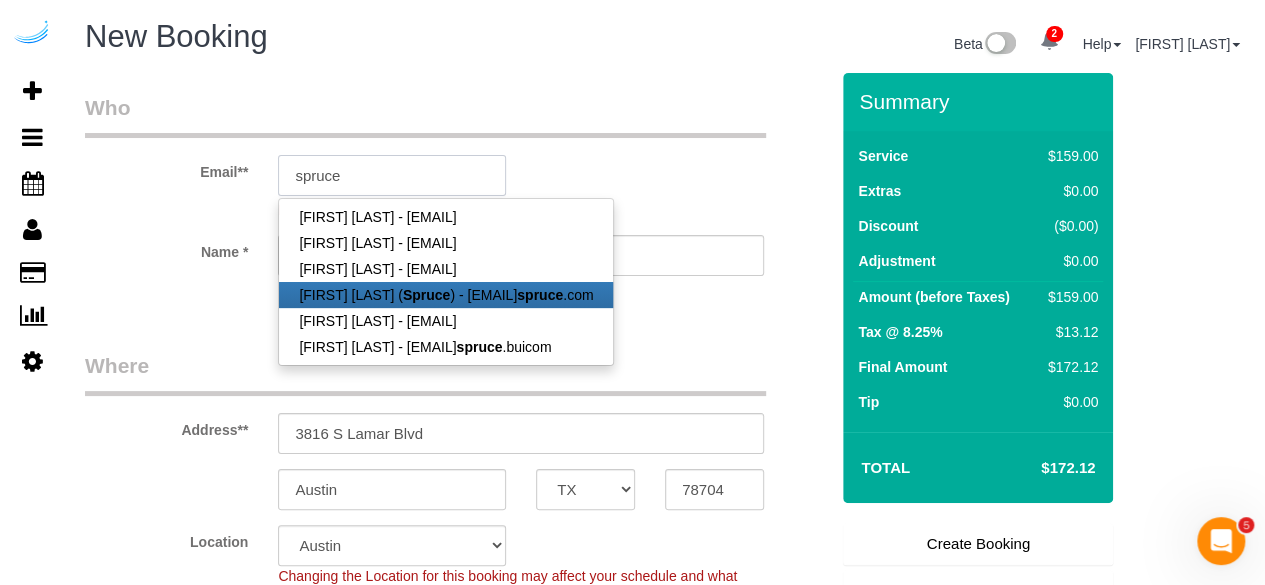 type on "brandie@getspruce.com" 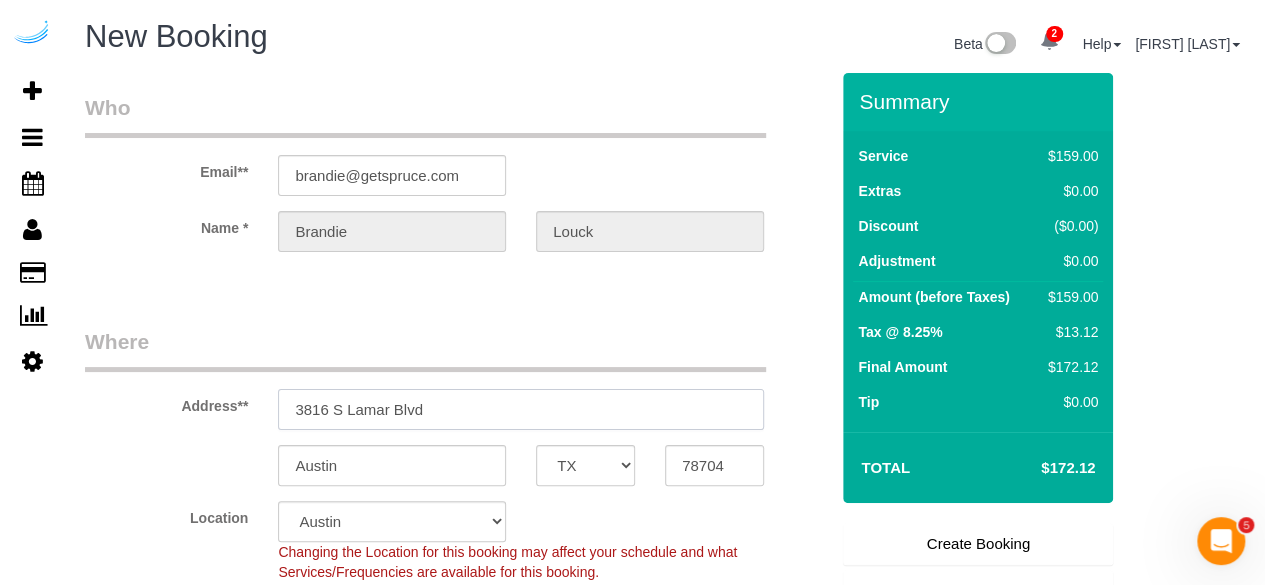 click on "3816 S Lamar Blvd" at bounding box center (521, 409) 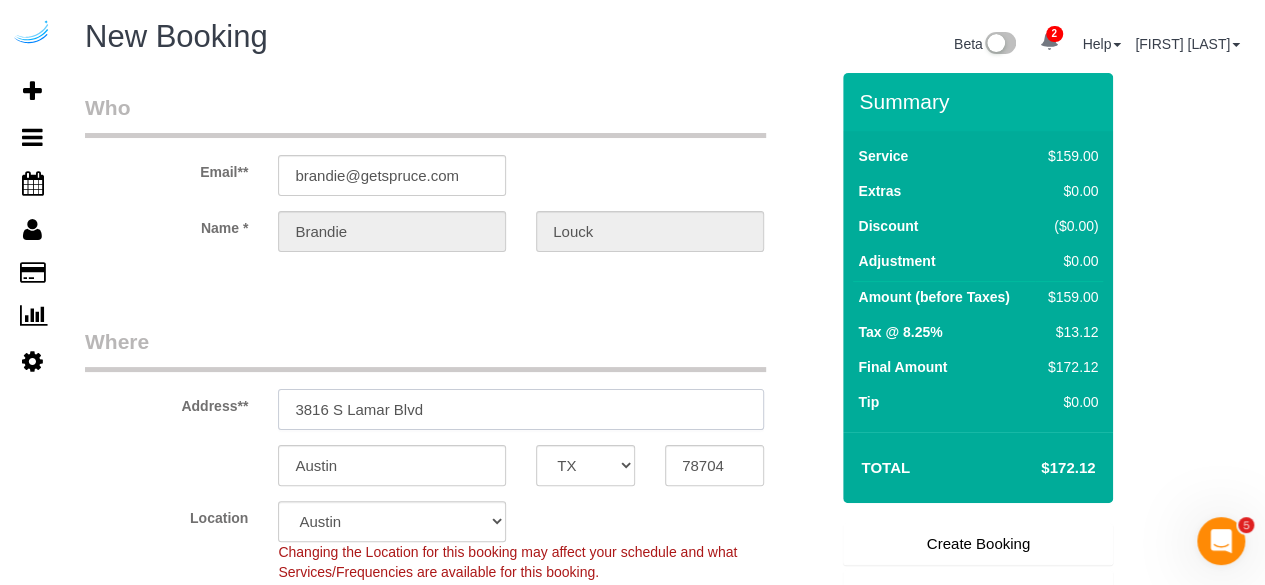 click on "3816 S Lamar Blvd" at bounding box center [521, 409] 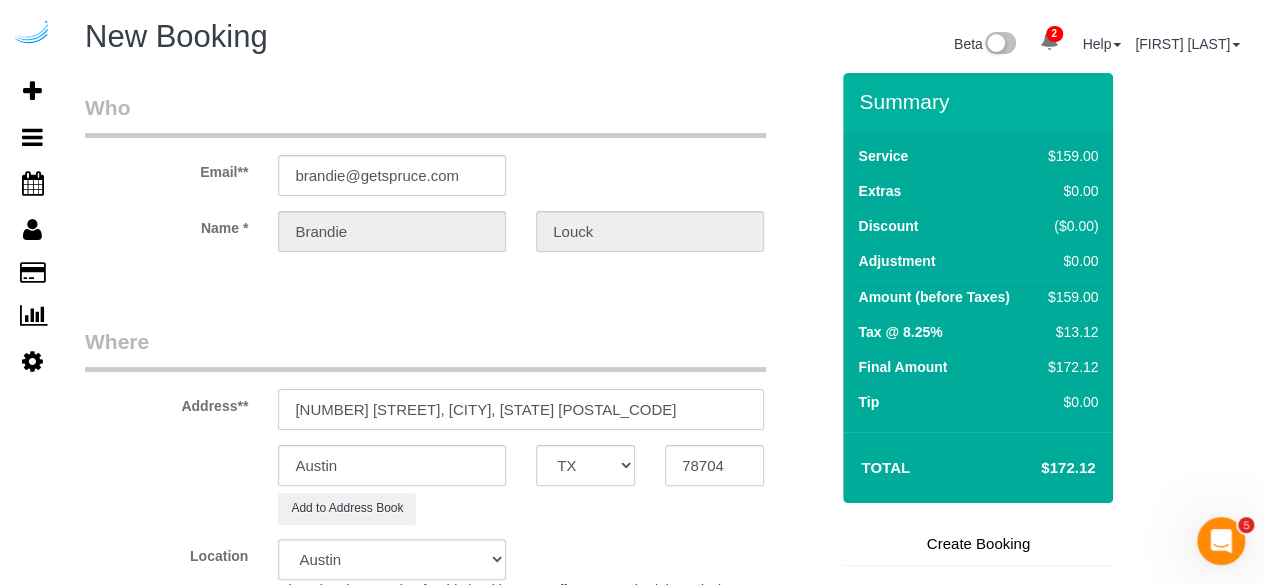 drag, startPoint x: 536, startPoint y: 405, endPoint x: 642, endPoint y: 400, distance: 106.11786 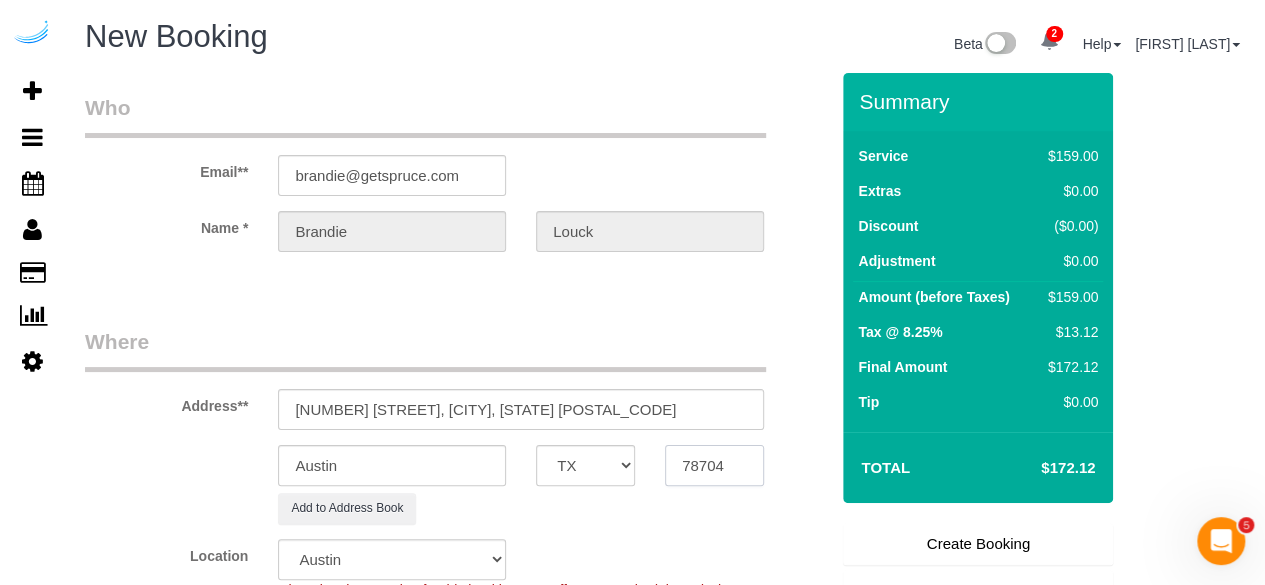 click on "78704" at bounding box center [714, 465] 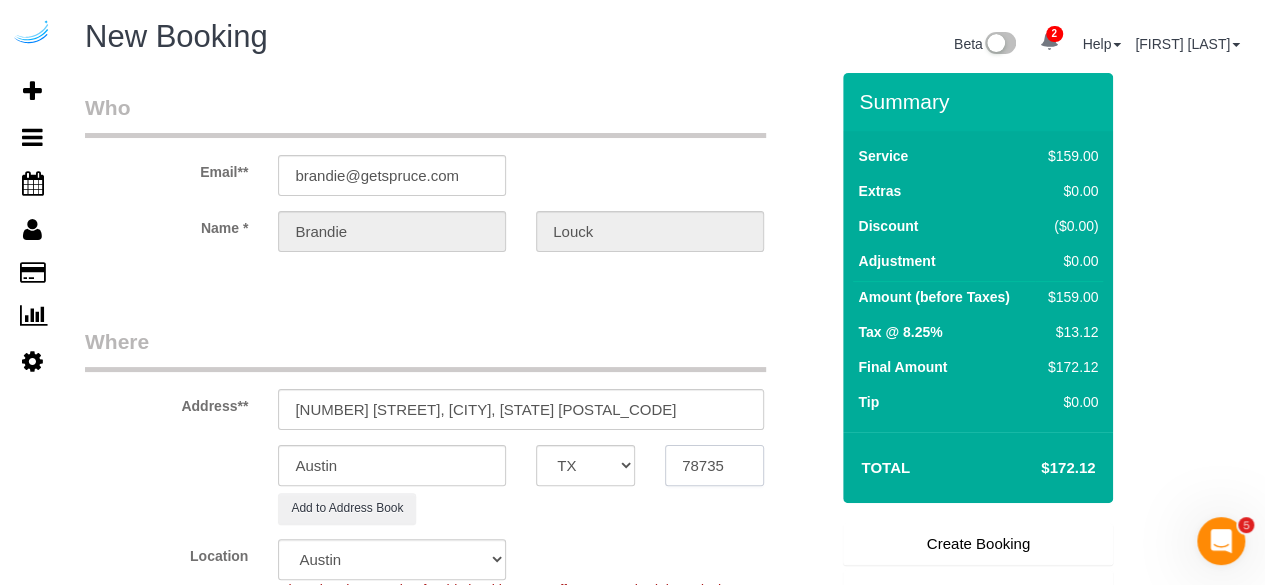 type on "78735" 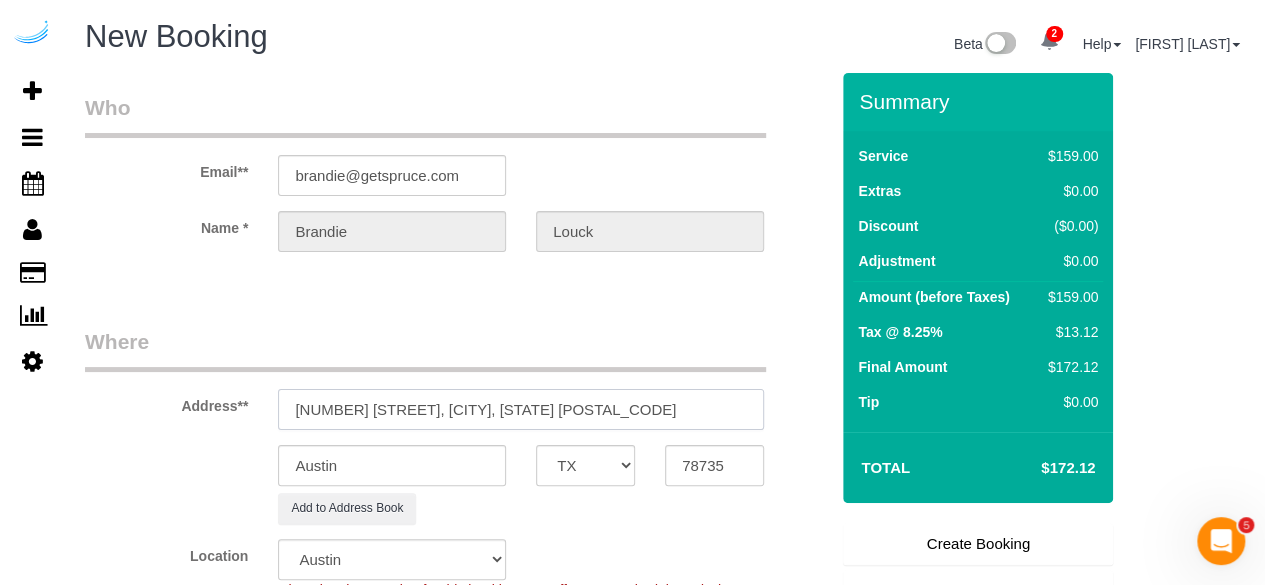 drag, startPoint x: 460, startPoint y: 412, endPoint x: 686, endPoint y: 403, distance: 226.17914 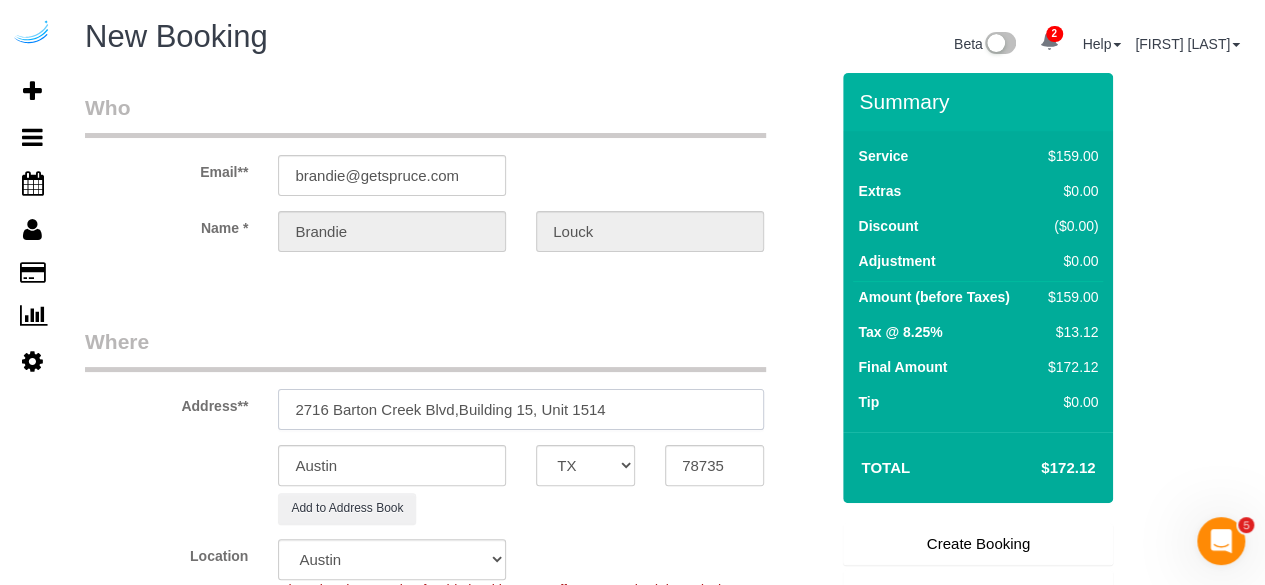 click on "2716 Barton Creek Blvd,Building 15, Unit 1514" at bounding box center [521, 409] 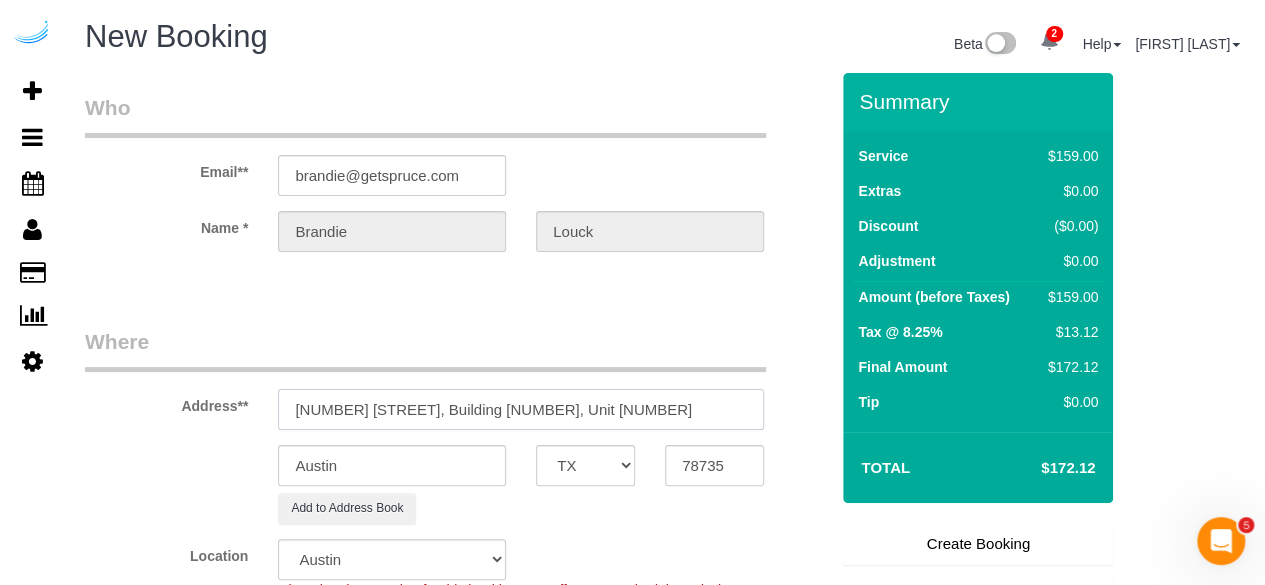 click on "[NUMBER] [STREET], Building [NUMBER], Unit [NUMBER]" at bounding box center (521, 409) 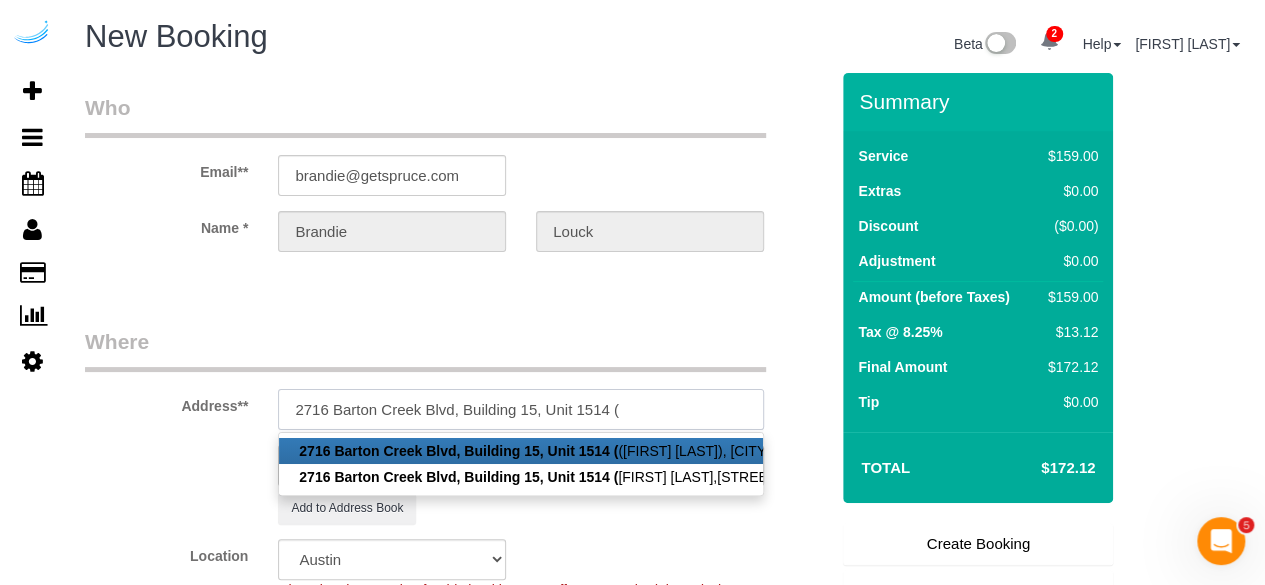 paste on "[FIRST] [LAST]" 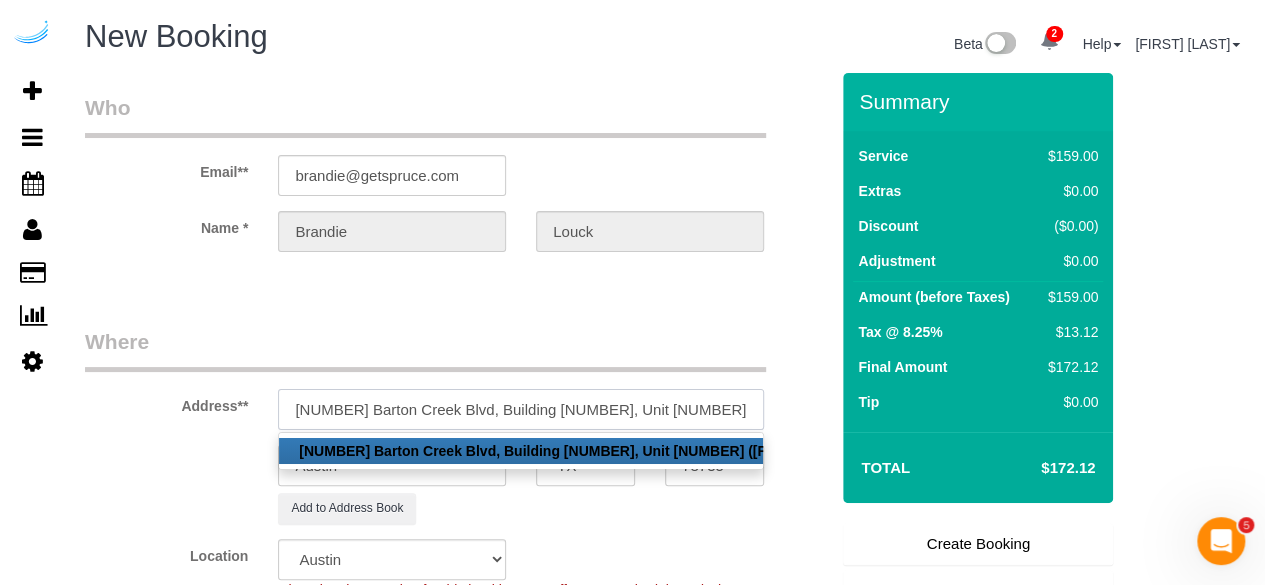 paste on "Barton Creek Villas" 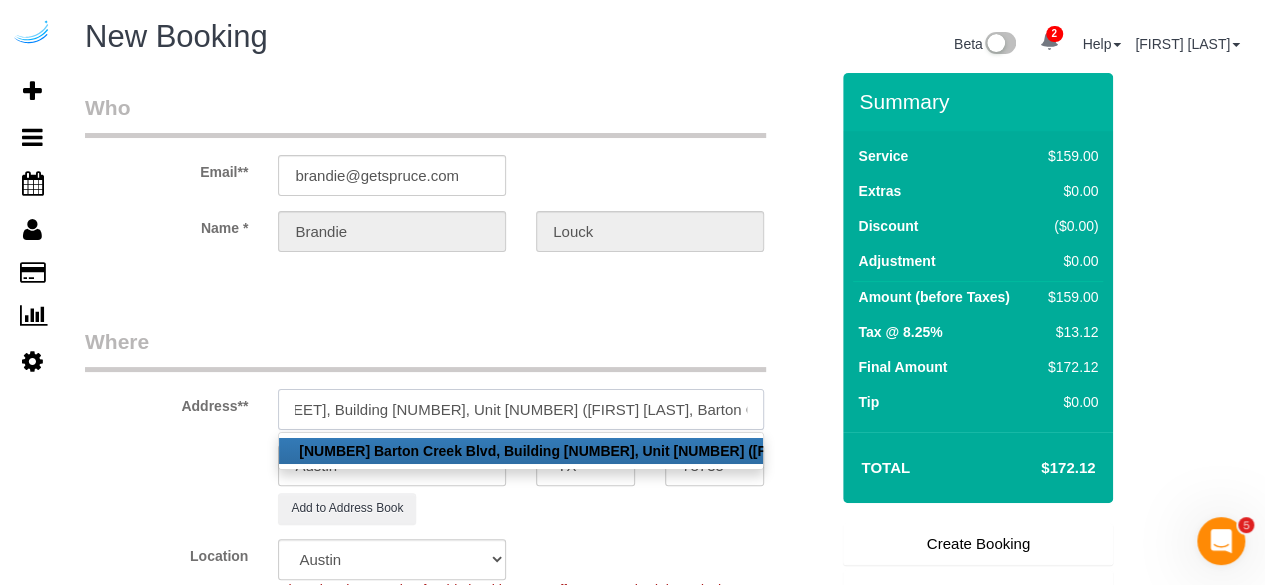 scroll, scrollTop: 0, scrollLeft: 122, axis: horizontal 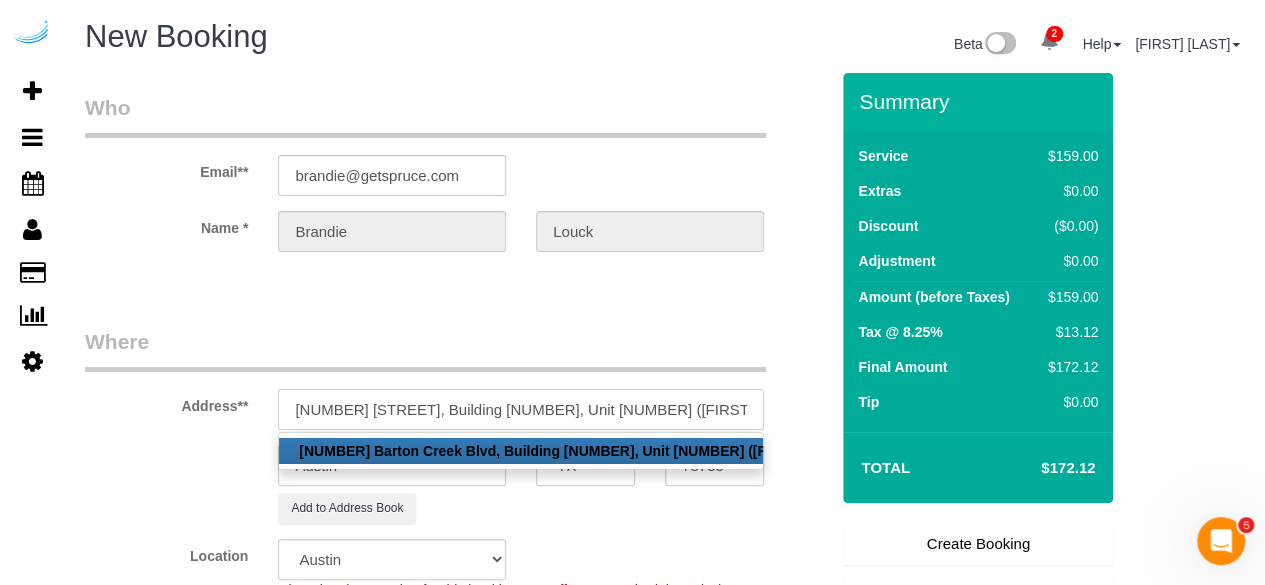 paste on "1439260" 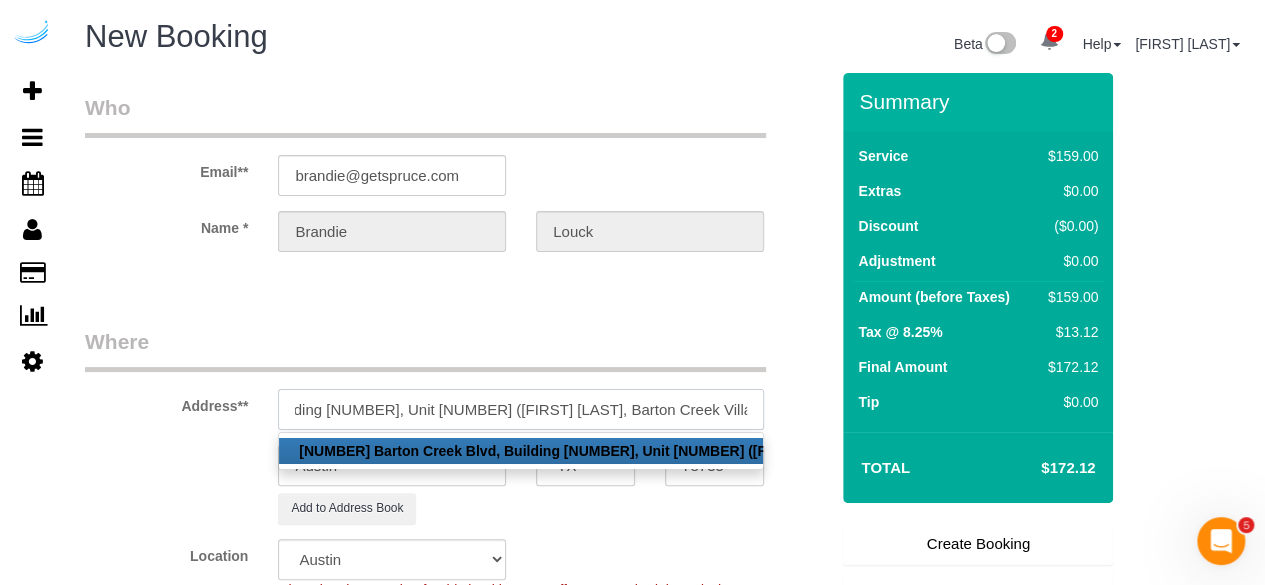 scroll, scrollTop: 0, scrollLeft: 185, axis: horizontal 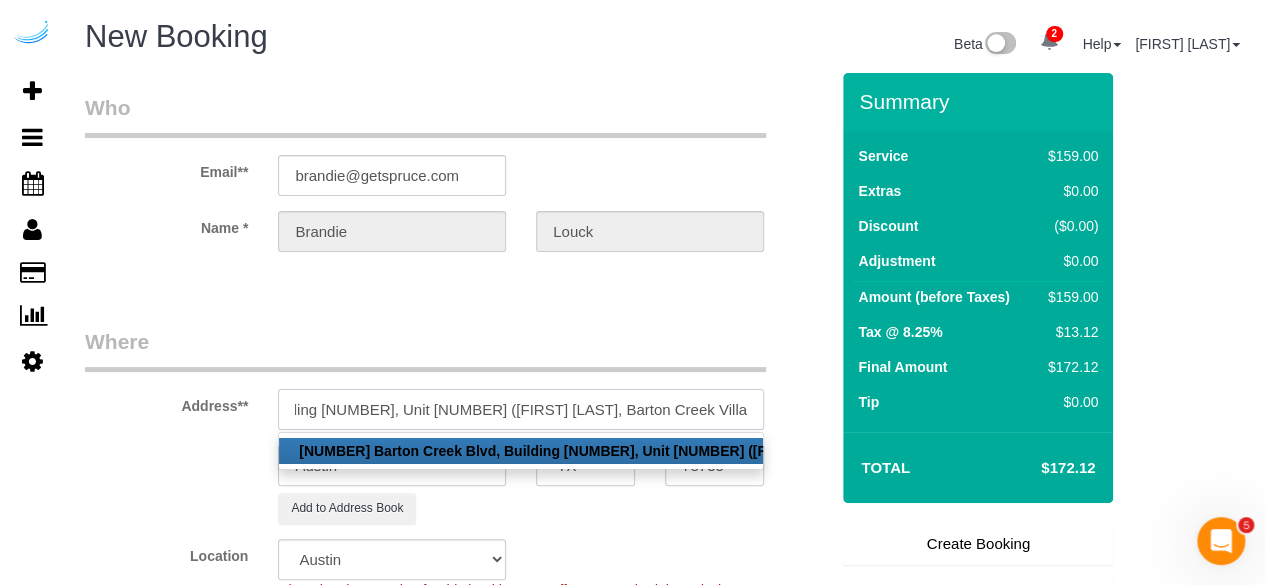 type on "2716 Barton Creek Blvd, Building 15, Unit 1514 (abbey laudadio, Barton Creek Villas , 1439260)" 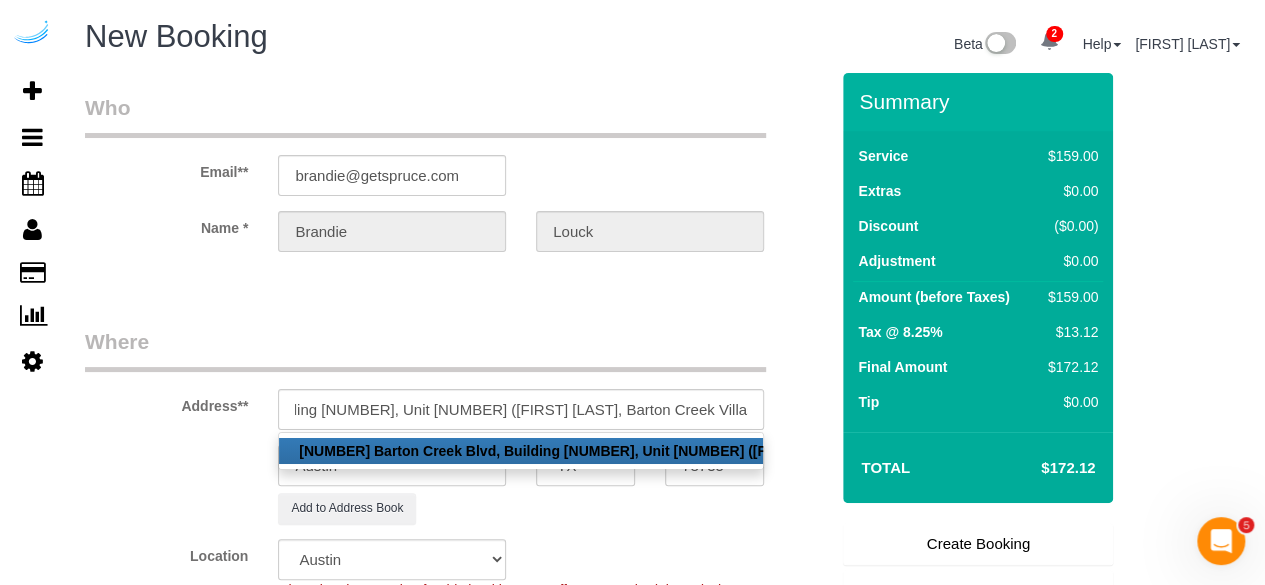 click on "Where" at bounding box center [425, 349] 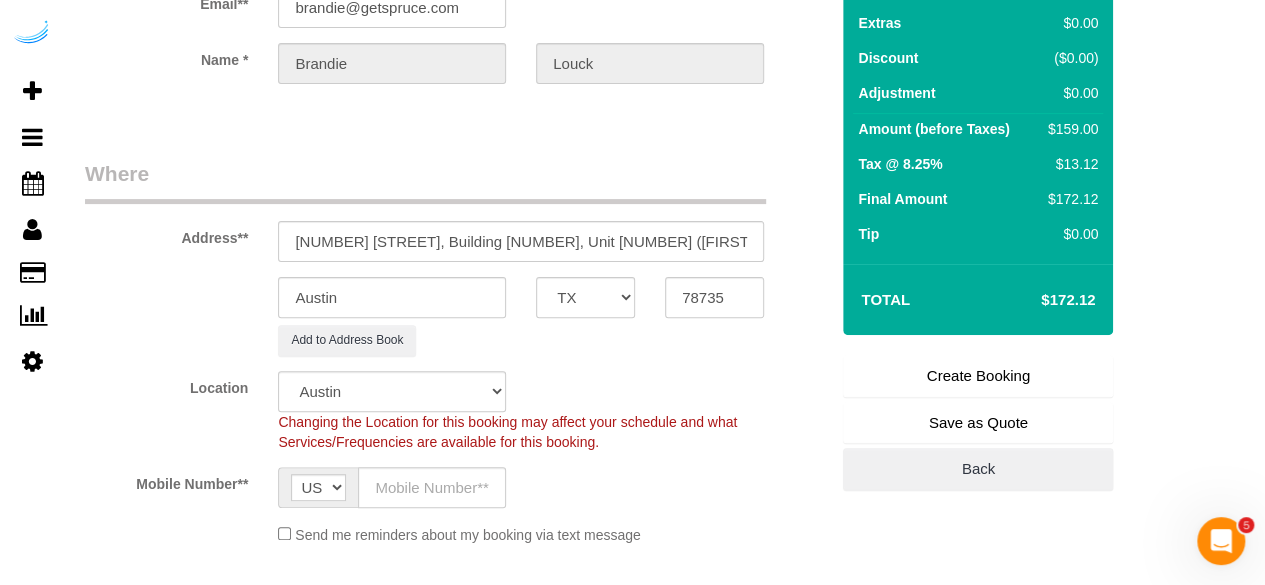 scroll, scrollTop: 200, scrollLeft: 0, axis: vertical 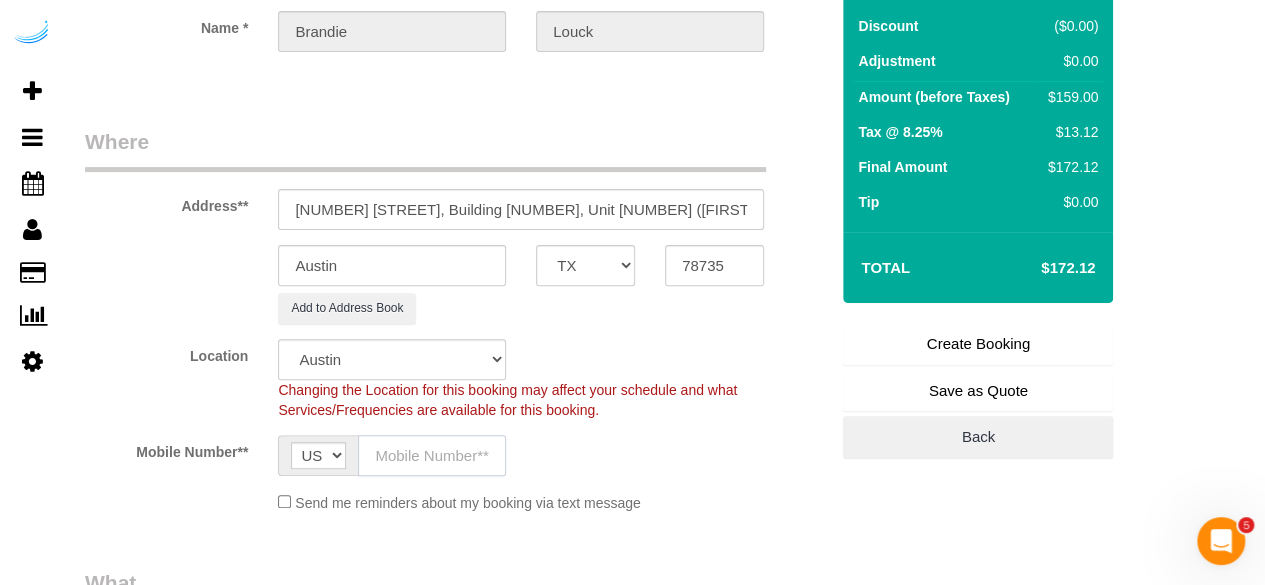 click 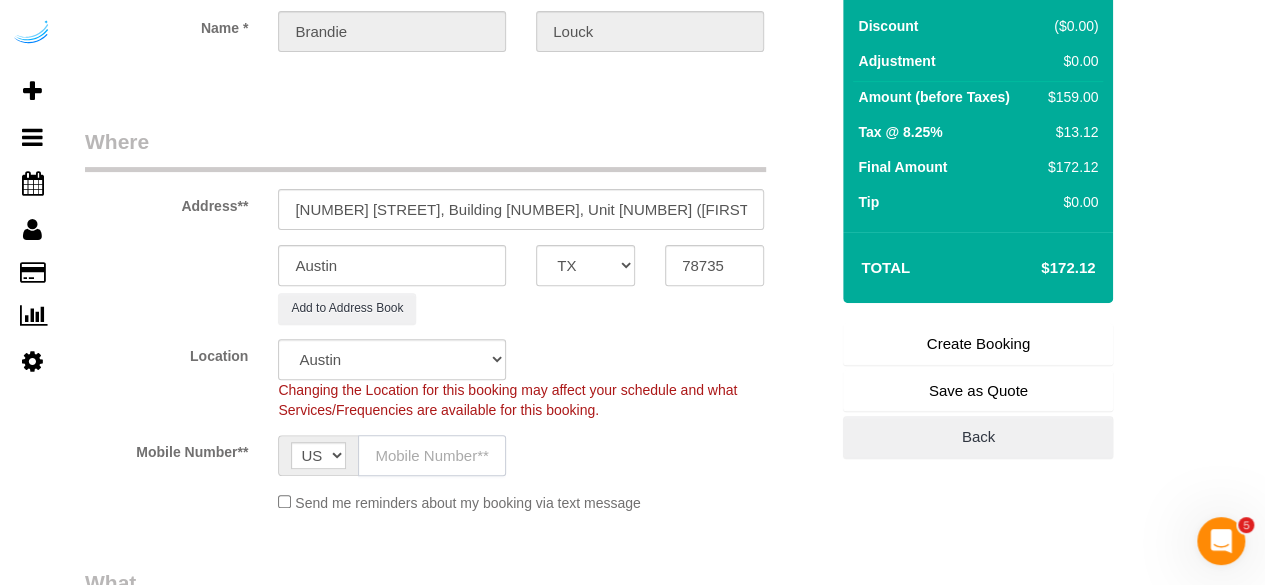 click 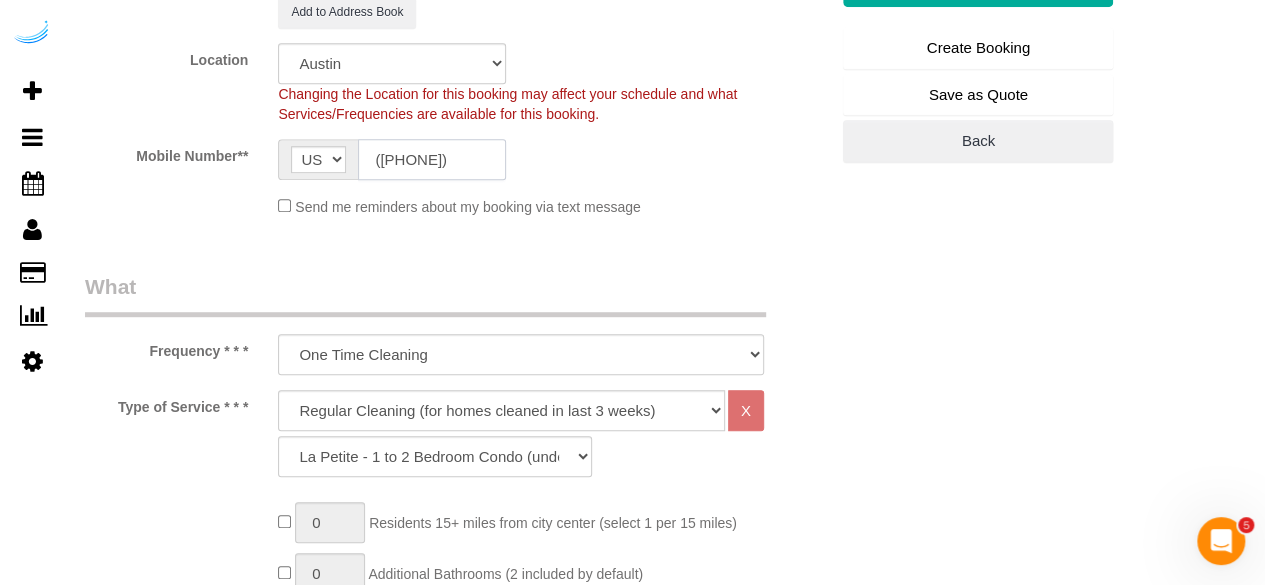 scroll, scrollTop: 500, scrollLeft: 0, axis: vertical 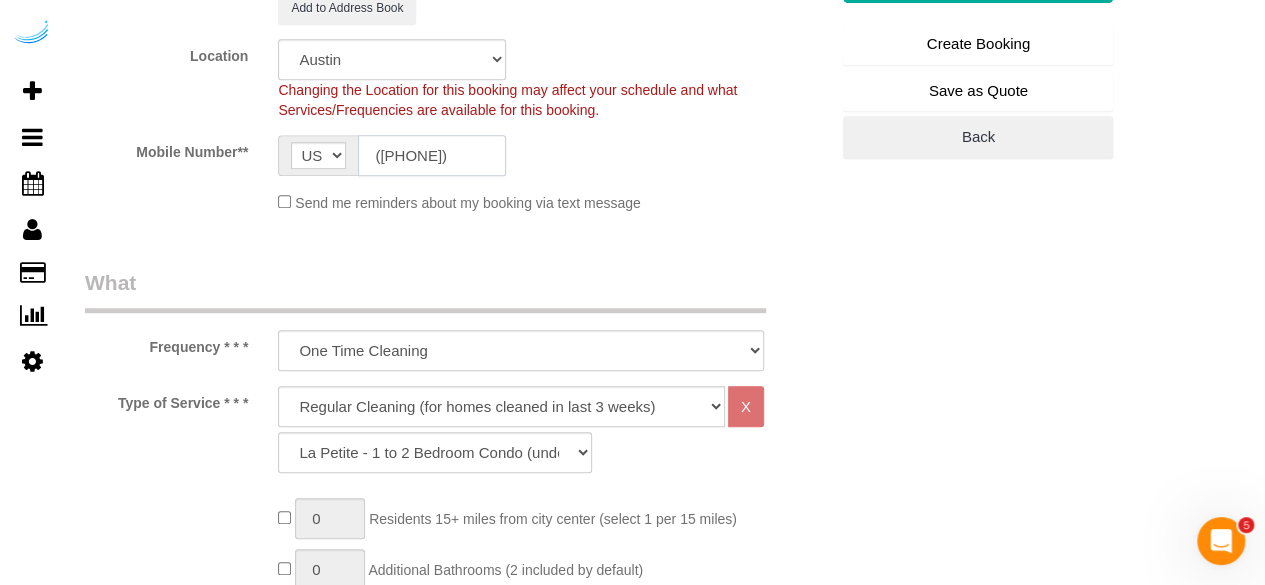 type on "([PHONE])" 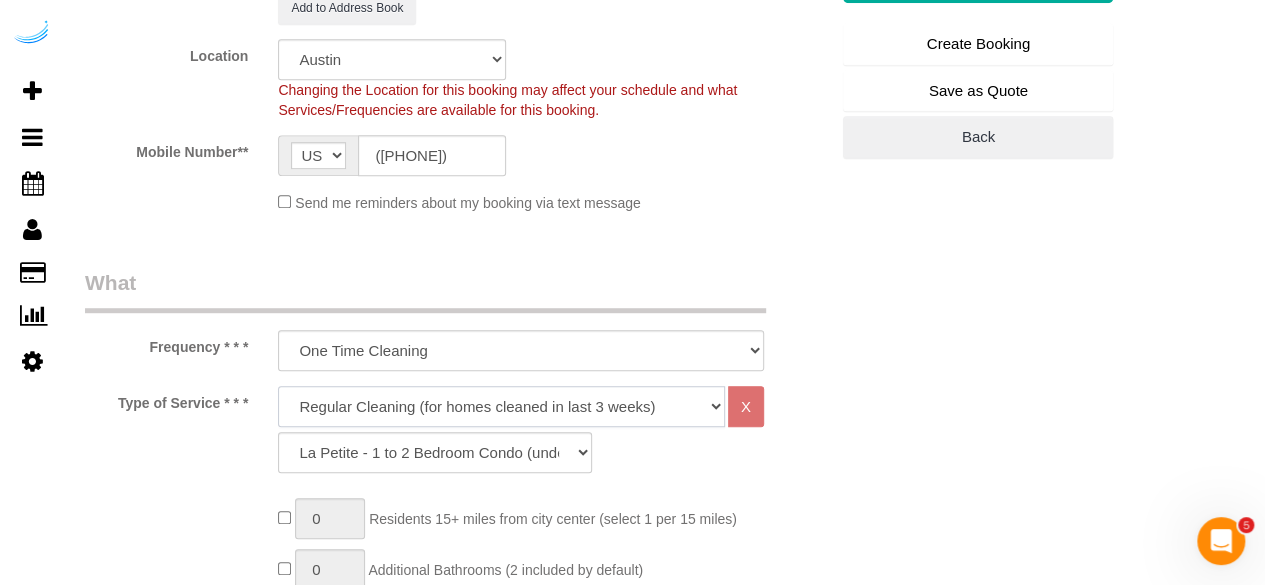 click on "Deep Cleaning (for homes that have not been cleaned in 3+ weeks) Spruce Regular Cleaning (for homes cleaned in last 3 weeks) Moving Cleanup (to clean home for new tenants) Post Construction Cleaning Vacation Rental Cleaning Hourly" 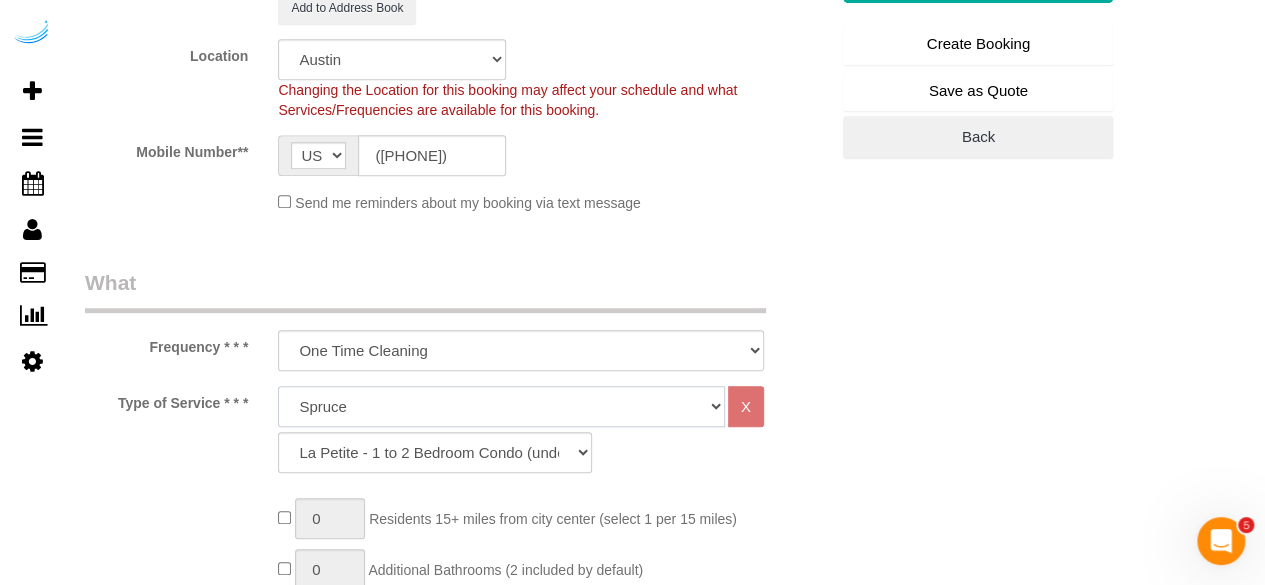 click on "Deep Cleaning (for homes that have not been cleaned in 3+ weeks) Spruce Regular Cleaning (for homes cleaned in last 3 weeks) Moving Cleanup (to clean home for new tenants) Post Construction Cleaning Vacation Rental Cleaning Hourly" 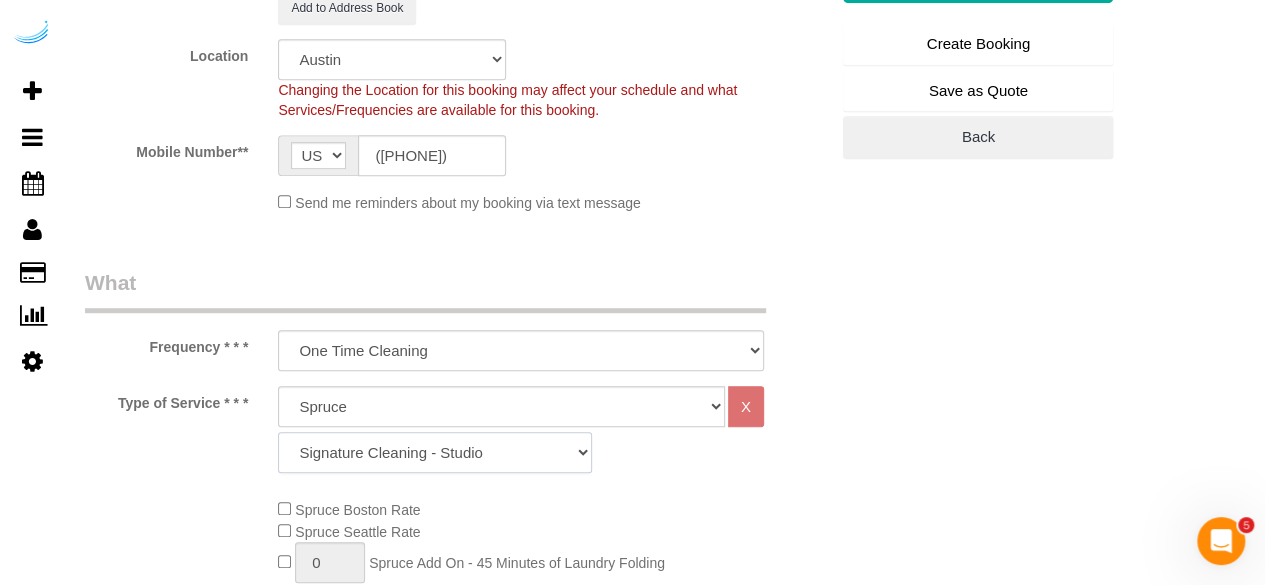 click on "Signature Cleaning - Studio Signature Cleaning - 1 Bed 1 Bath Signature Cleaning - 1 Bed 1.5 Bath Signature Cleaning - 1 Bed 1 Bath + Study Signature Cleaning - 1 Bed 2 Bath Signature Cleaning - 2 Bed 1 Bath Signature Cleaning - 2 Bed 2 Bath Signature Cleaning - 2 Bed 2.5 Bath Signature Cleaning - 2 Bed 2 Bath + Study Signature Cleaning - 3 Bed 2 Bath Signature Cleaning - 3 Bed 3 Bath Signature Cleaning - 4 Bed 2 Bath Signature Cleaning - 4 Bed 4 Bath Signature Cleaning - 5 Bed 4 Bath Signature Cleaning - 5 Bed 5 Bath Signature Cleaning - 6 Bed 6 Bath Premium Cleaning - Studio Premium Cleaning - 1 Bed 1 Bath Premium Cleaning - 1 Bed 1.5 Bath Premium Cleaning - 1 Bed 1 Bath + Study Premium Cleaning - 1 Bed 2 Bath Premium Cleaning - 2 Bed 1 Bath Premium Cleaning - 2 Bed 2 Bath Premium Cleaning - 2 Bed 2.5 Bath Premium Cleaning - 2 Bed 2 Bath + Study Premium Cleaning - 3 Bed 2 Bath Premium Cleaning - 3 Bed 3 Bath Premium Cleaning - 4 Bed 2 Bath Premium Cleaning - 4 Bed 4 Bath Premium Cleaning - 5 Bed 4 Bath" 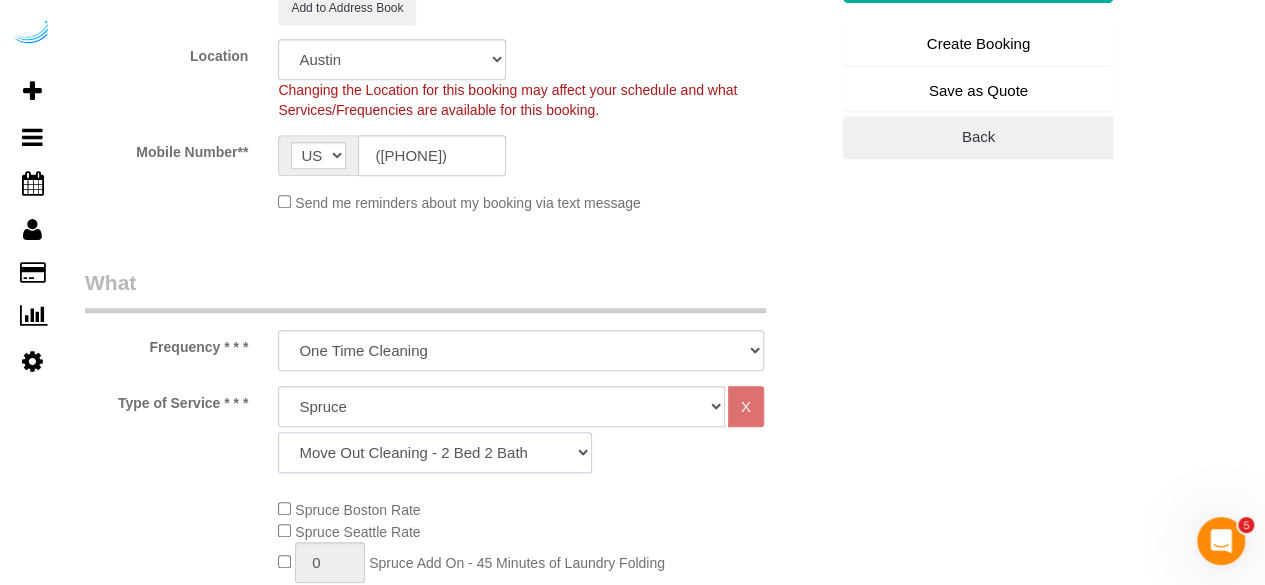 click on "Signature Cleaning - Studio Signature Cleaning - 1 Bed 1 Bath Signature Cleaning - 1 Bed 1.5 Bath Signature Cleaning - 1 Bed 1 Bath + Study Signature Cleaning - 1 Bed 2 Bath Signature Cleaning - 2 Bed 1 Bath Signature Cleaning - 2 Bed 2 Bath Signature Cleaning - 2 Bed 2.5 Bath Signature Cleaning - 2 Bed 2 Bath + Study Signature Cleaning - 3 Bed 2 Bath Signature Cleaning - 3 Bed 3 Bath Signature Cleaning - 4 Bed 2 Bath Signature Cleaning - 4 Bed 4 Bath Signature Cleaning - 5 Bed 4 Bath Signature Cleaning - 5 Bed 5 Bath Signature Cleaning - 6 Bed 6 Bath Premium Cleaning - Studio Premium Cleaning - 1 Bed 1 Bath Premium Cleaning - 1 Bed 1.5 Bath Premium Cleaning - 1 Bed 1 Bath + Study Premium Cleaning - 1 Bed 2 Bath Premium Cleaning - 2 Bed 1 Bath Premium Cleaning - 2 Bed 2 Bath Premium Cleaning - 2 Bed 2.5 Bath Premium Cleaning - 2 Bed 2 Bath + Study Premium Cleaning - 3 Bed 2 Bath Premium Cleaning - 3 Bed 3 Bath Premium Cleaning - 4 Bed 2 Bath Premium Cleaning - 4 Bed 4 Bath Premium Cleaning - 5 Bed 4 Bath" 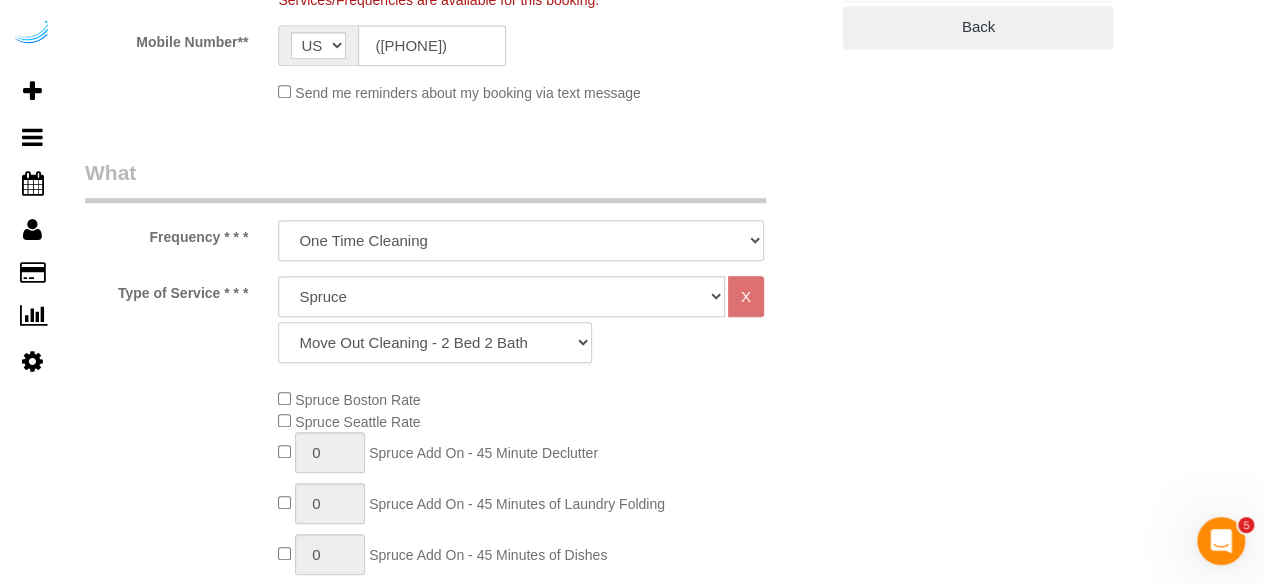 scroll, scrollTop: 700, scrollLeft: 0, axis: vertical 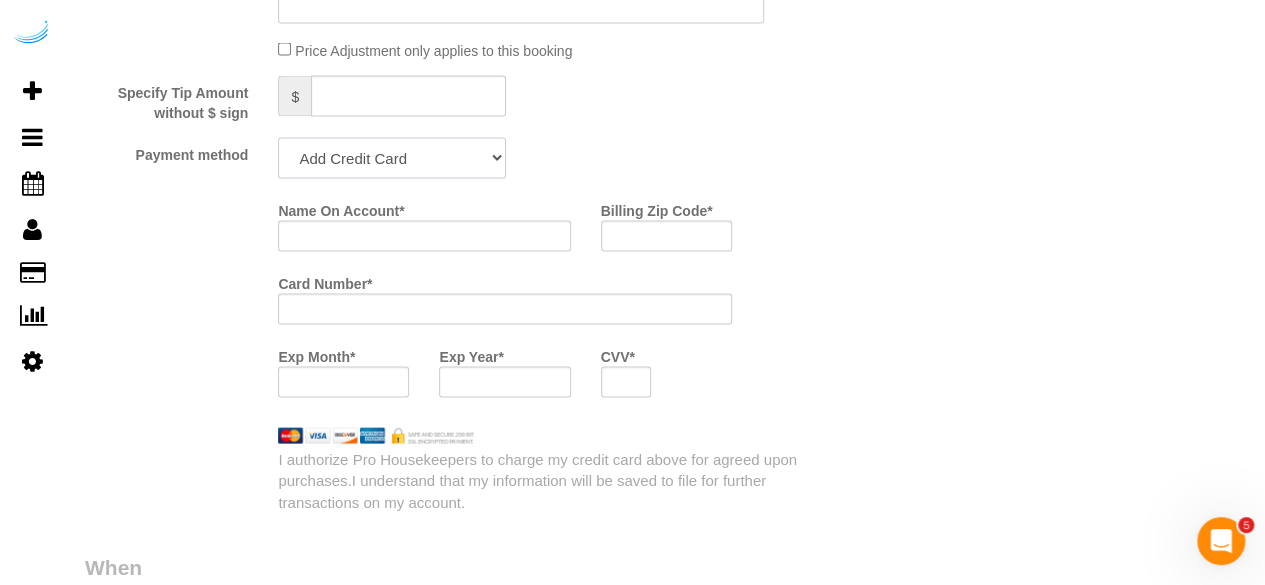 click on "Add Credit Card Cash Check Paypal" 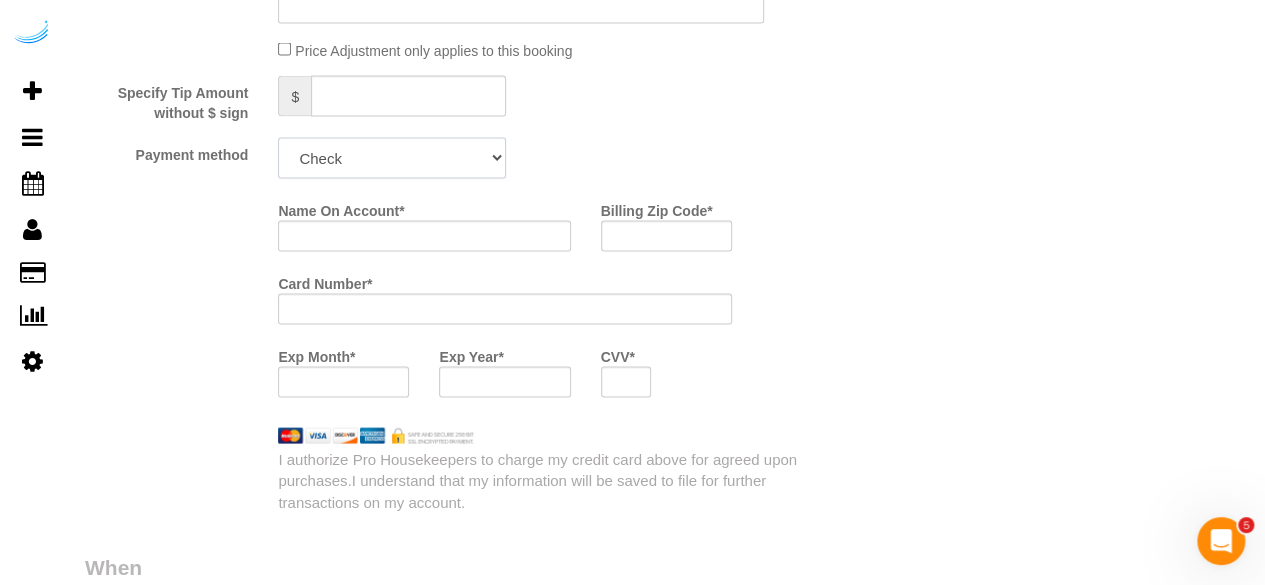 click on "Add Credit Card Cash Check Paypal" 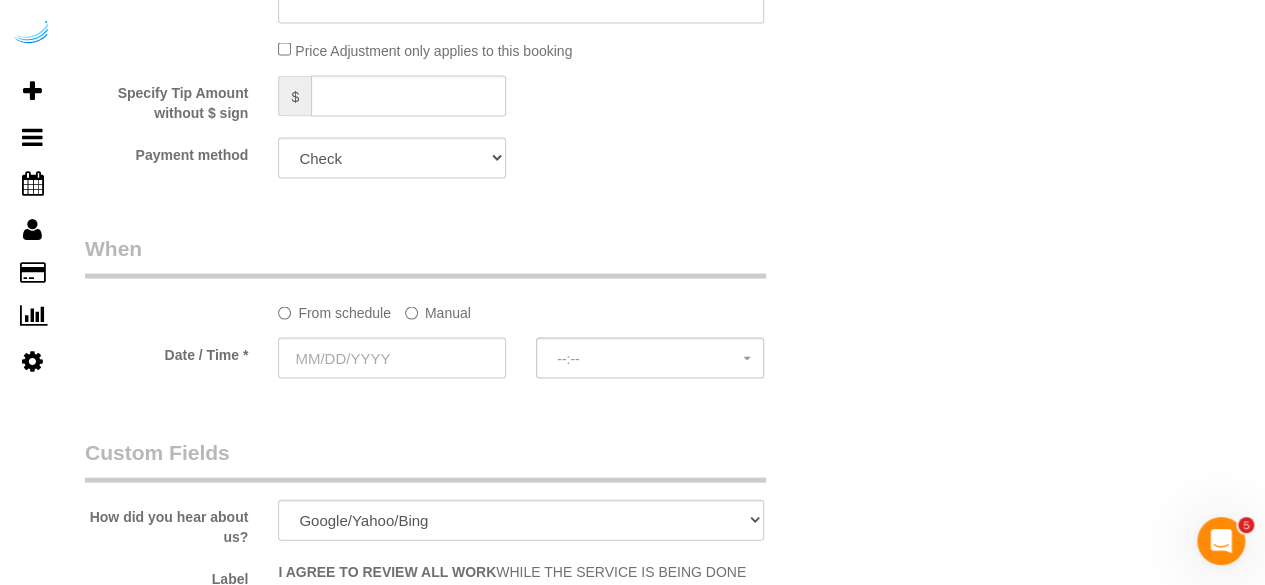 click on "Manual" 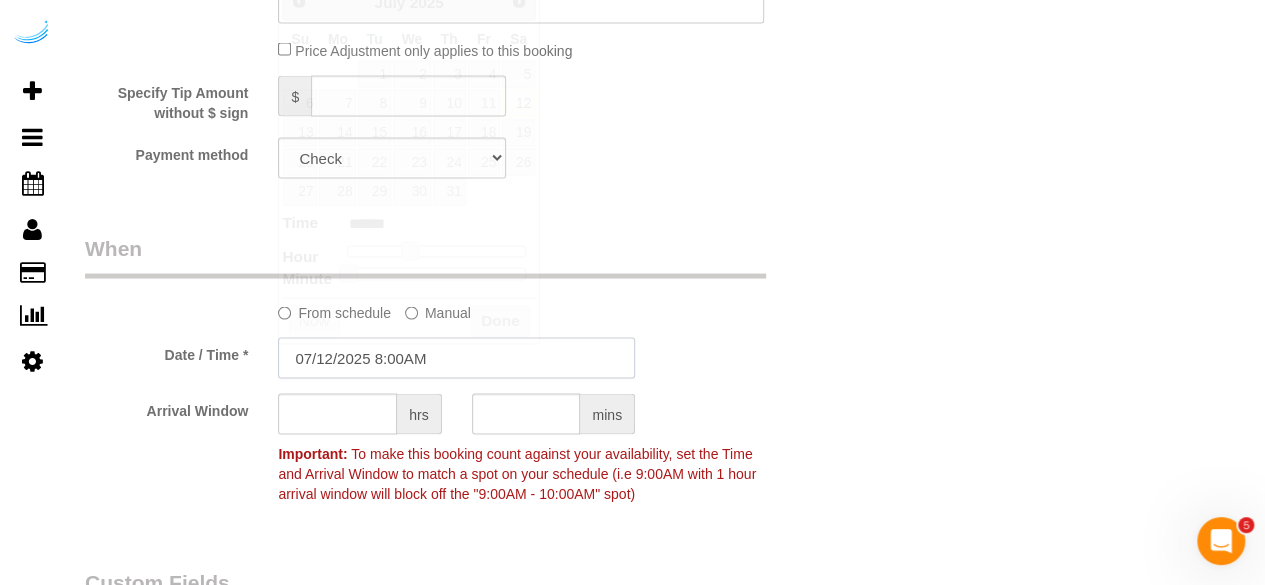 click on "07/12/2025 8:00AM" at bounding box center (456, 358) 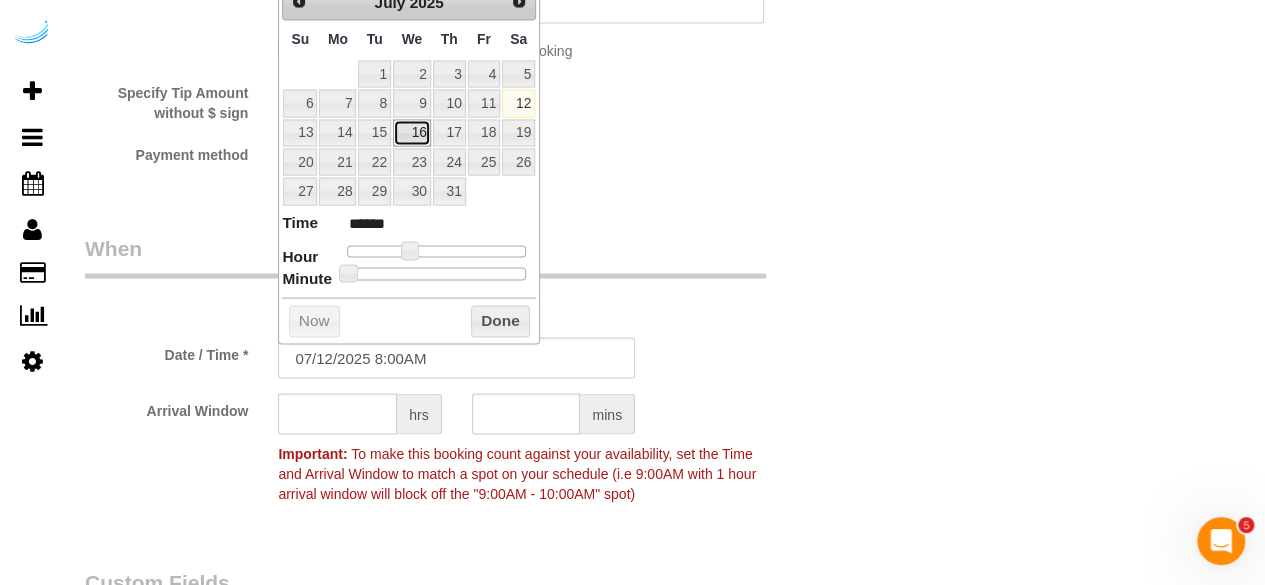 click on "16" at bounding box center [412, 133] 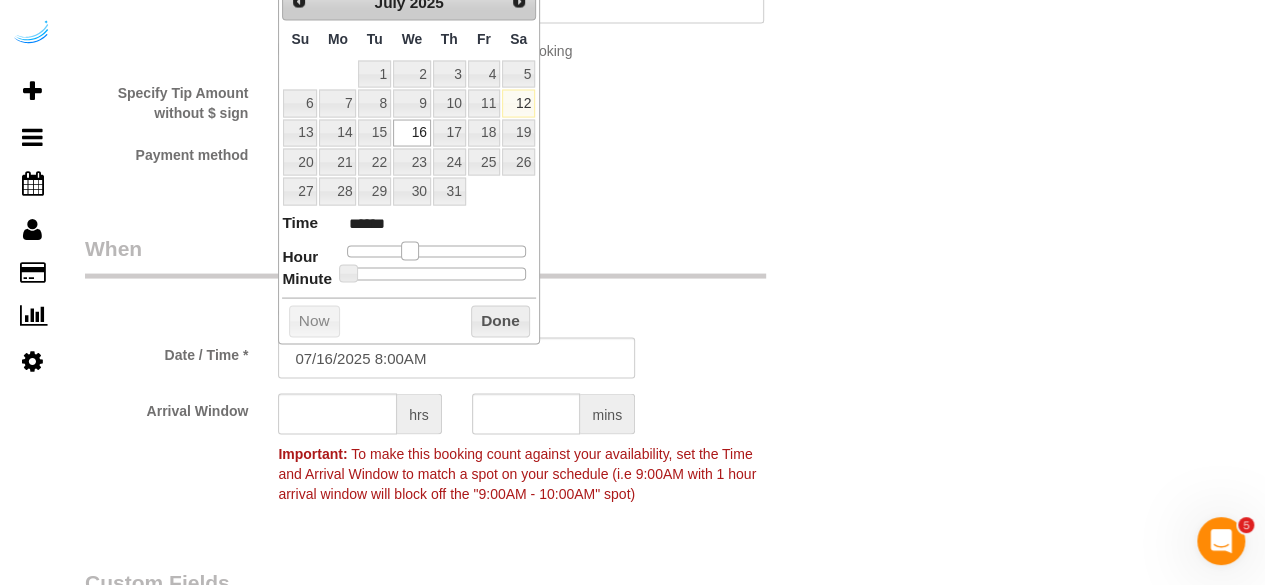 type on "07/16/2025 9:00AM" 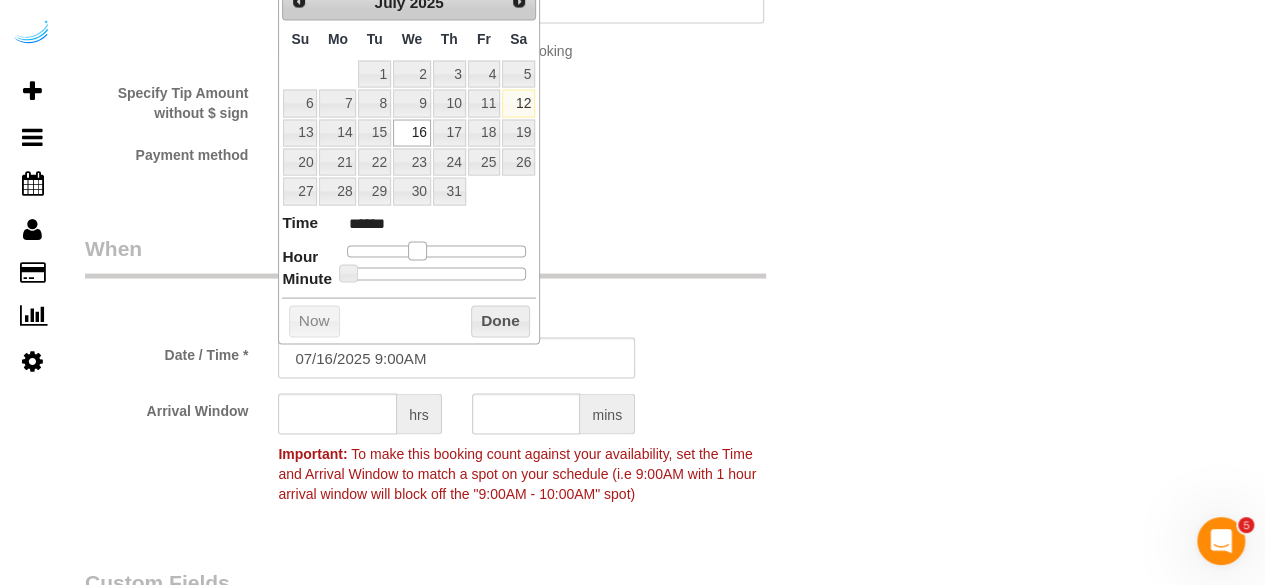 type on "07/16/2025 10:00AM" 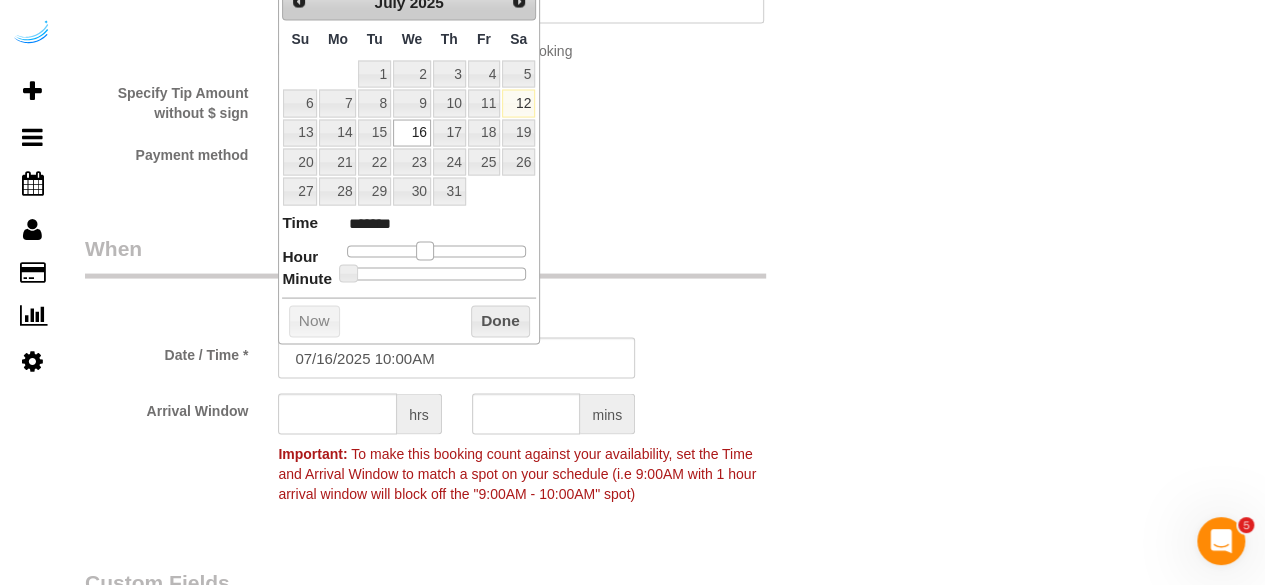 drag, startPoint x: 416, startPoint y: 247, endPoint x: 430, endPoint y: 251, distance: 14.56022 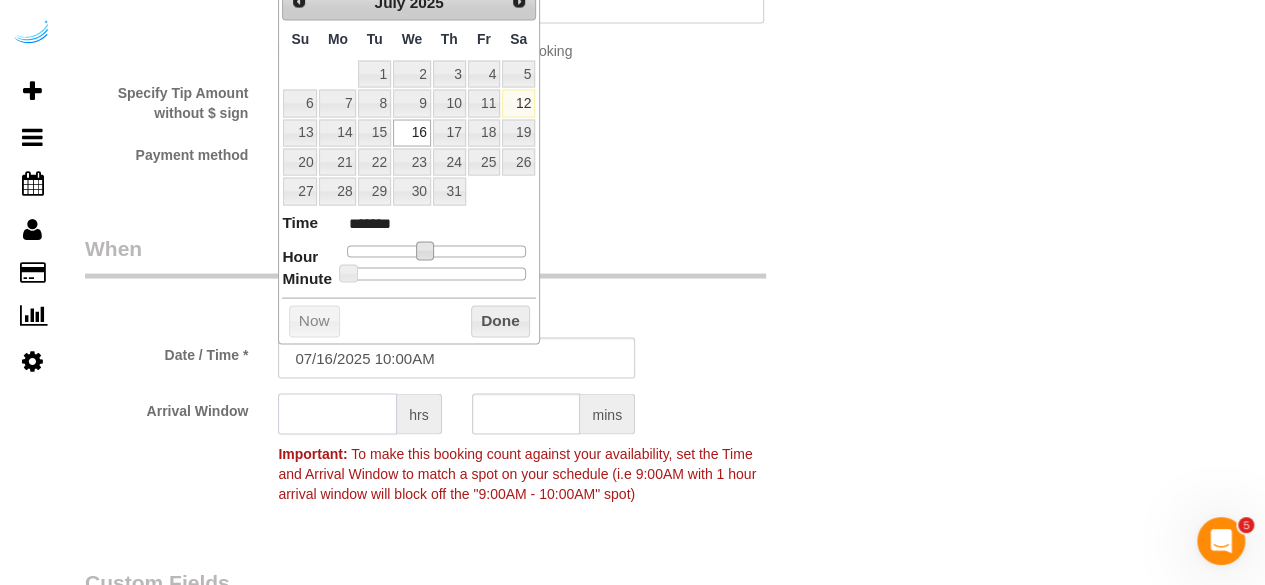 click 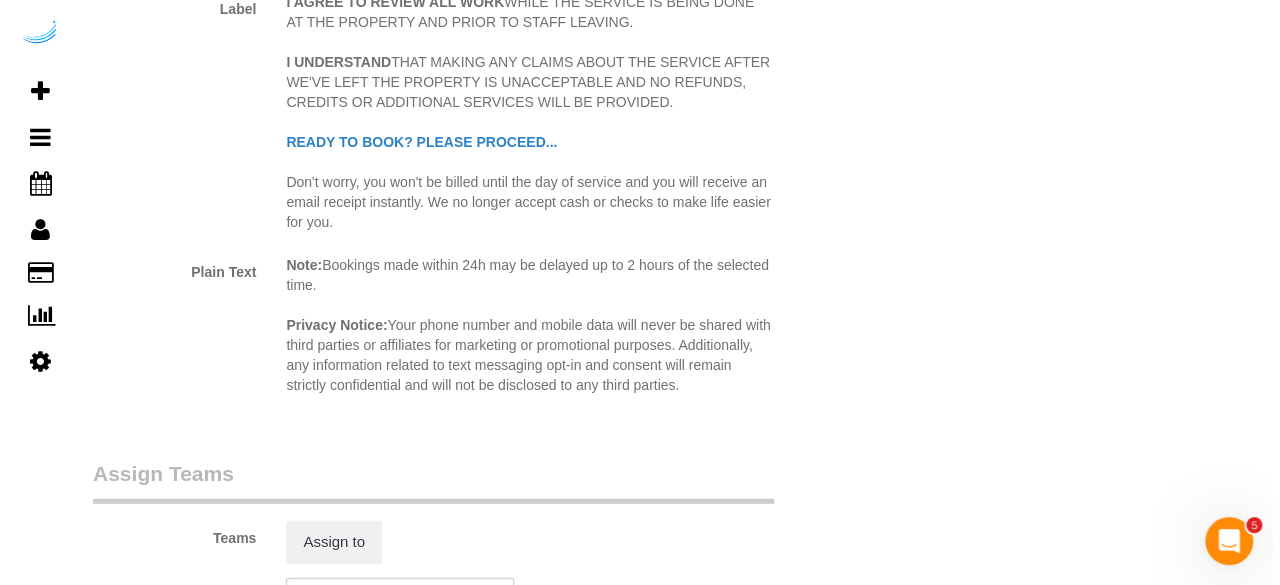 scroll, scrollTop: 2800, scrollLeft: 0, axis: vertical 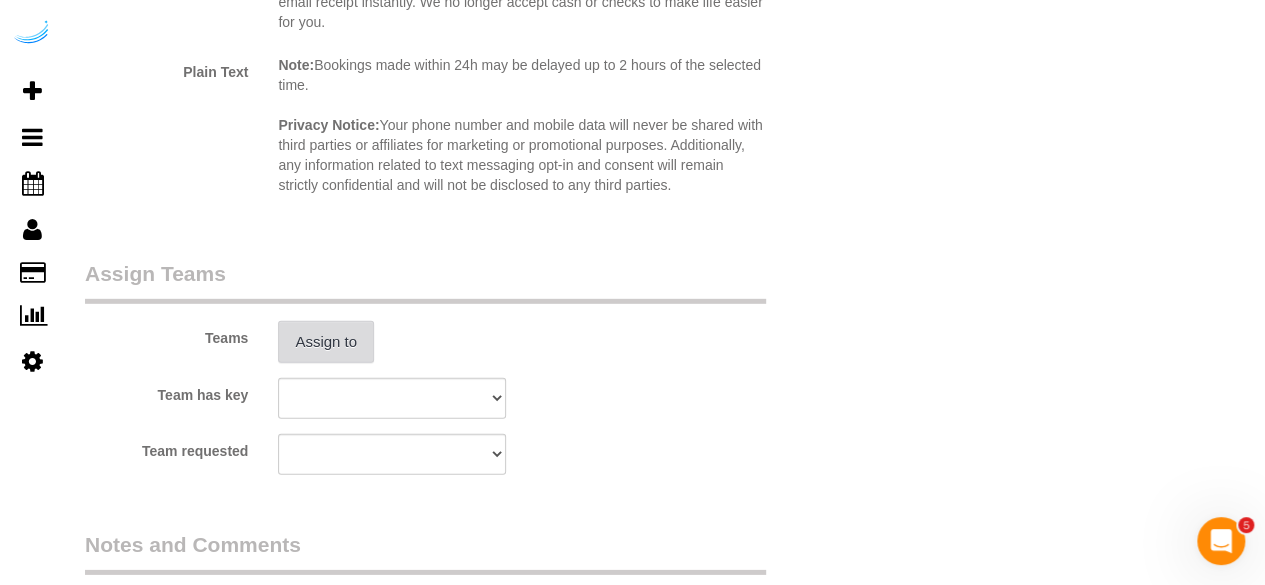 type on "7" 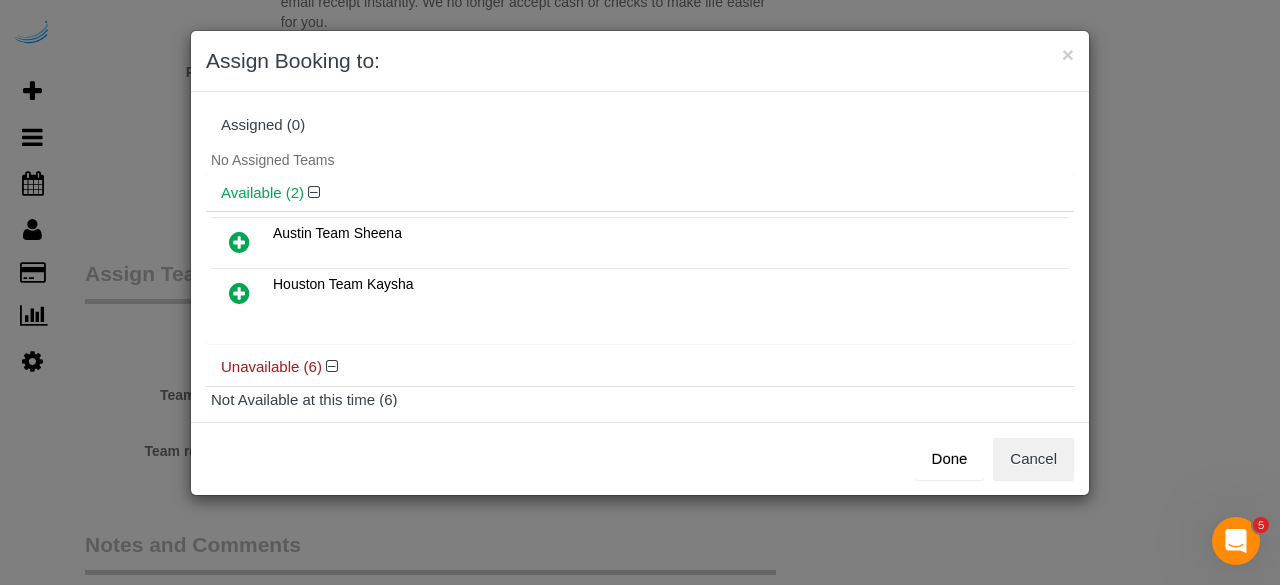 scroll, scrollTop: 200, scrollLeft: 0, axis: vertical 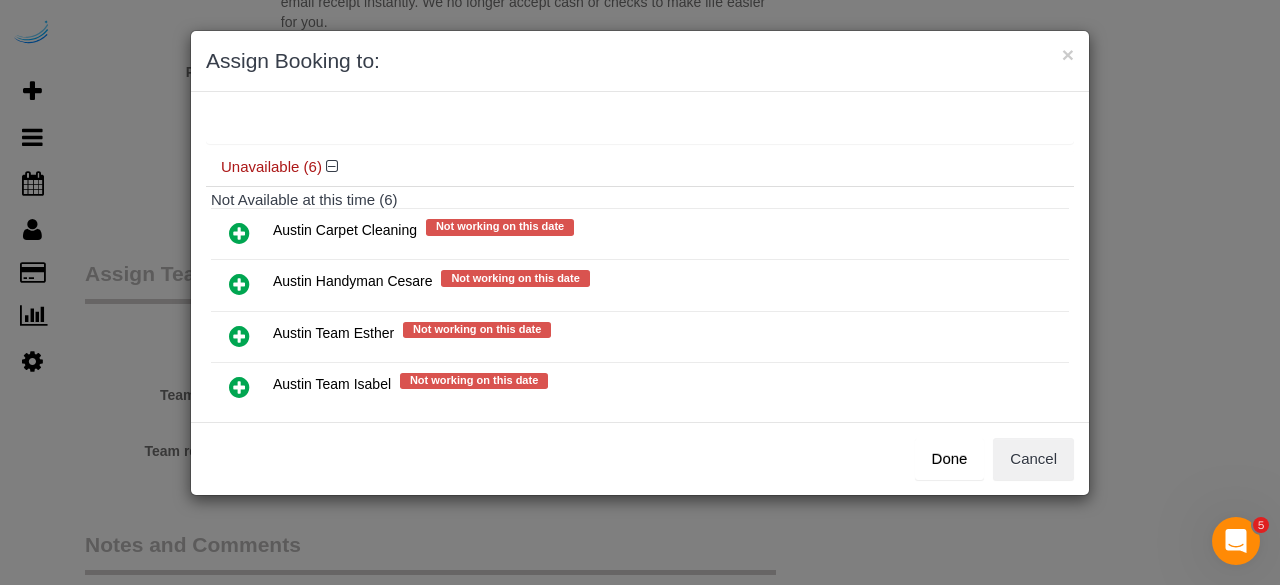 click at bounding box center [239, 387] 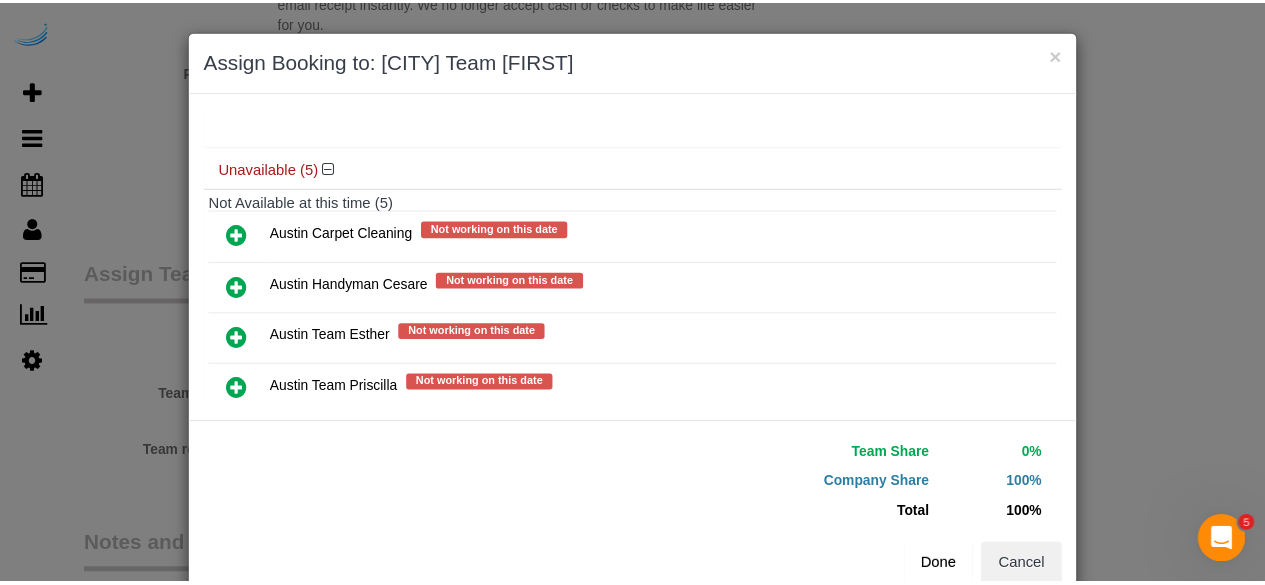 scroll, scrollTop: 335, scrollLeft: 0, axis: vertical 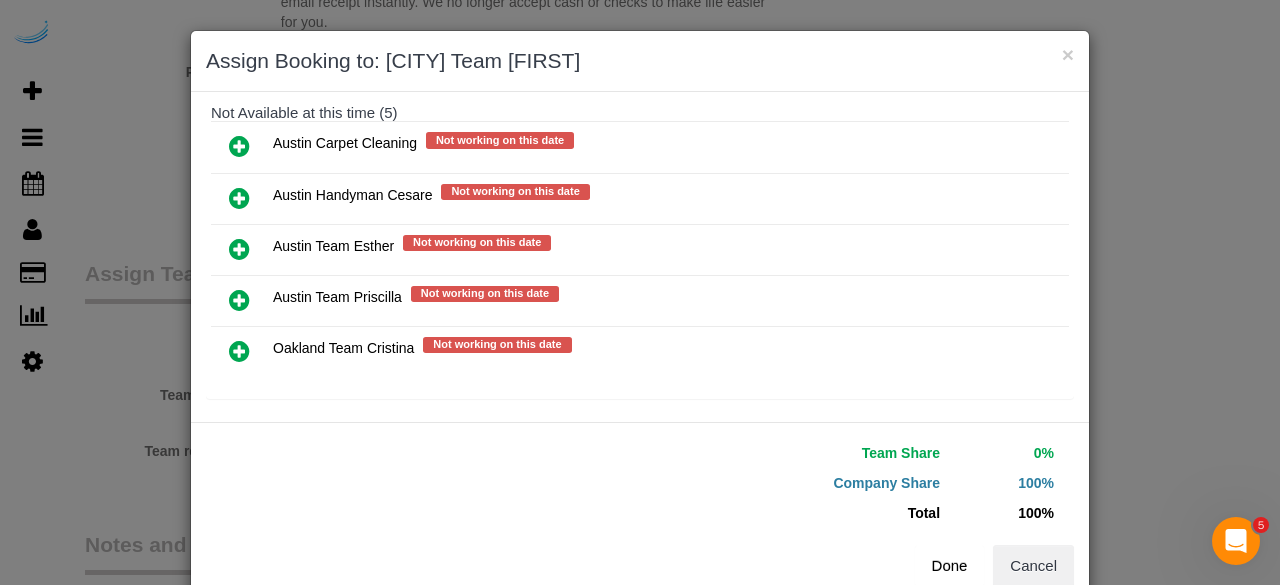 click on "Done" at bounding box center [950, 566] 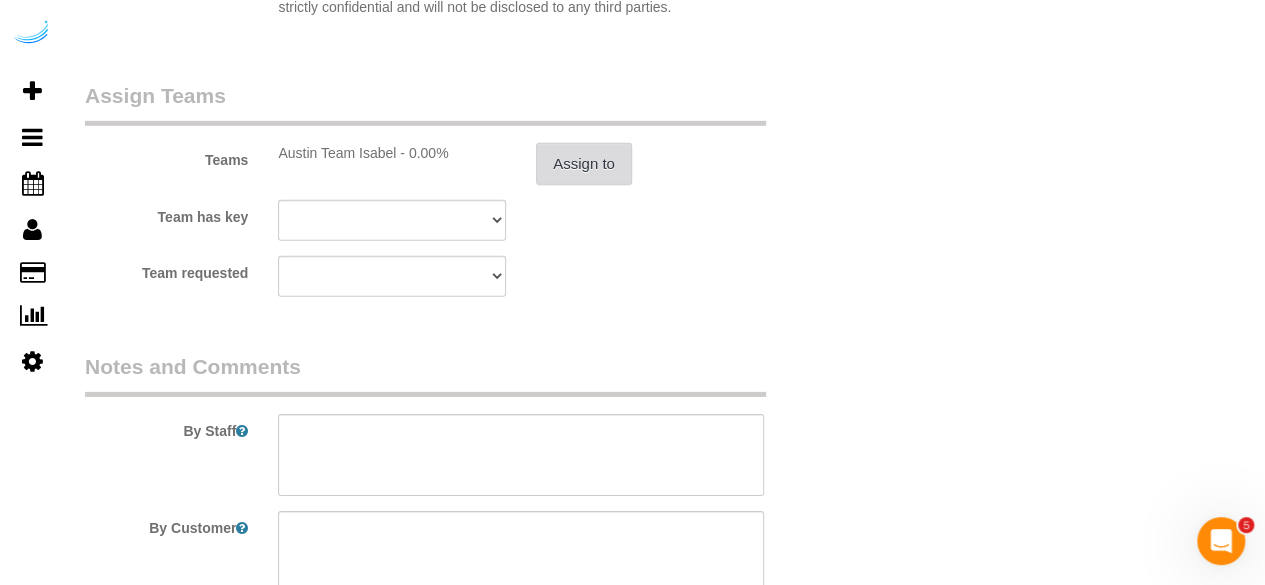 scroll, scrollTop: 3170, scrollLeft: 0, axis: vertical 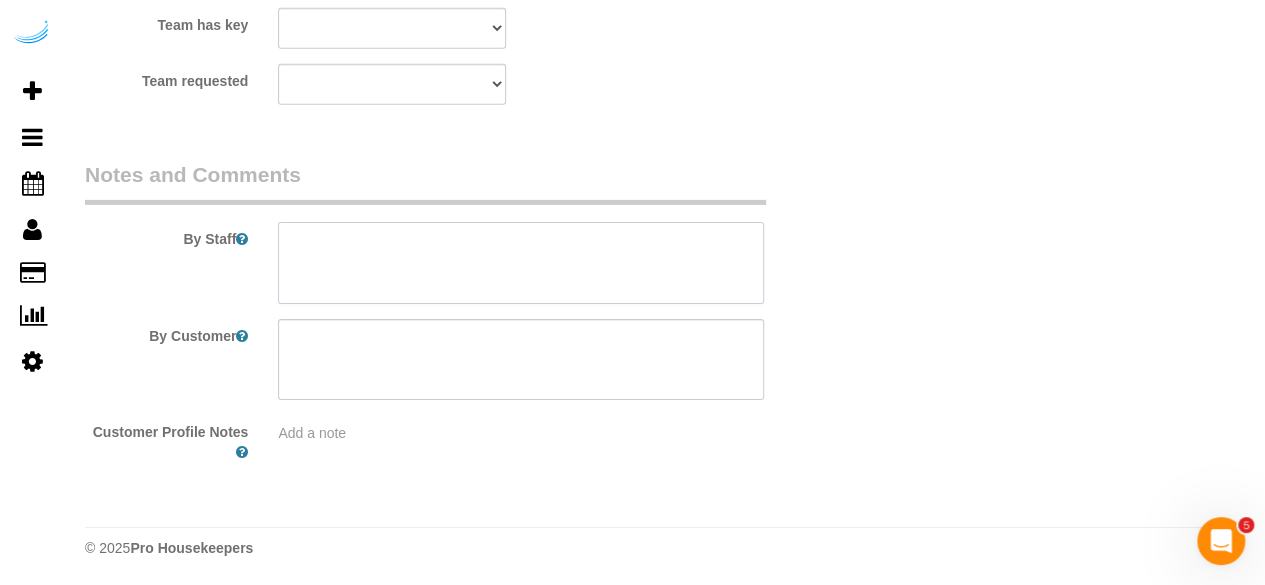click at bounding box center (521, 263) 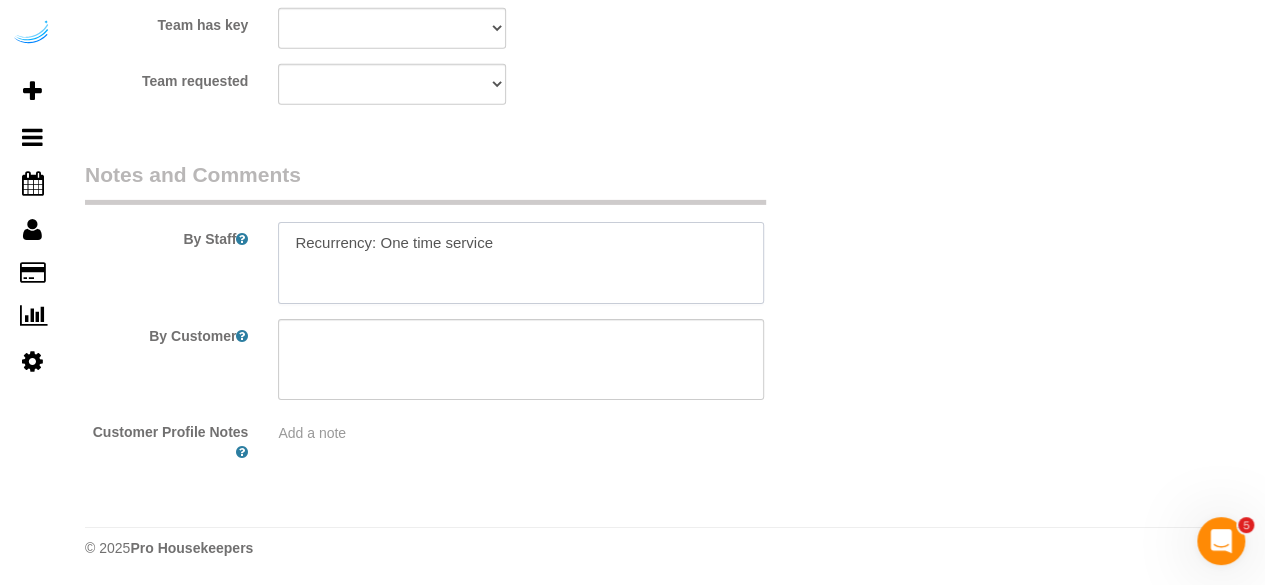 paste on "Permanent Notes:No notes from this customer.Today's Notes:No notes from this service.
Entry Method: Someone will be home
Details:
Additional Notes:
Code Type: Gate
Access Code: 1884
Details:
From entrance gate, make your 2nd left. As you drive down, you will start to see units in the 15 block. The units are not in numbered order and my unit is recessed, so keep an eye out for the units that have their front door further back.
Housekeeping Notes:" 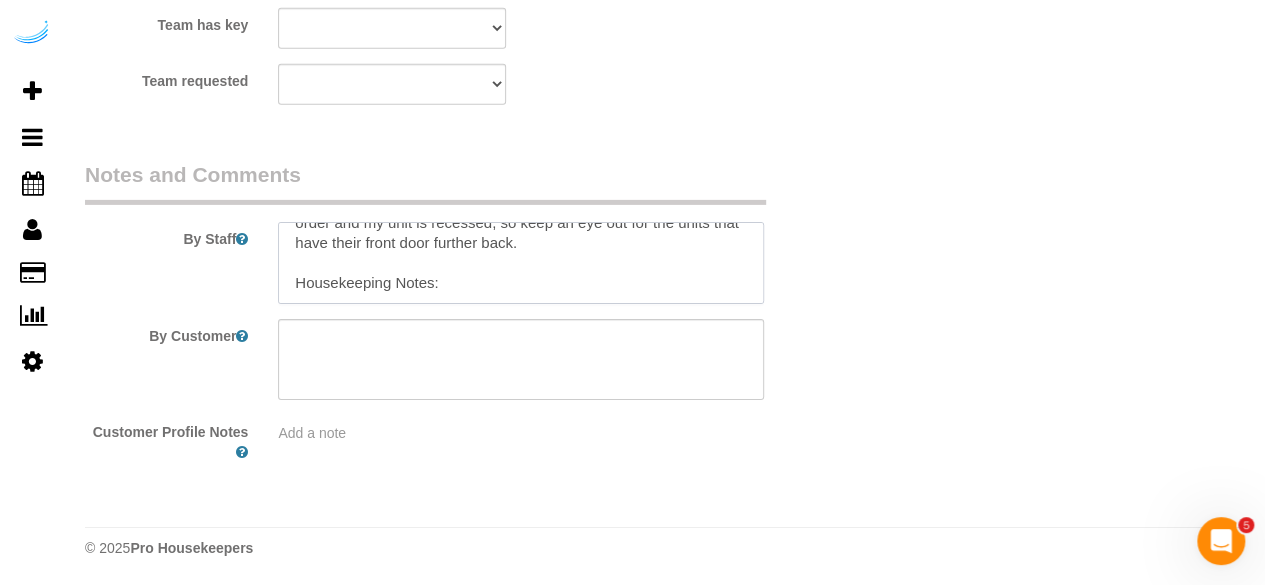 scroll, scrollTop: 307, scrollLeft: 0, axis: vertical 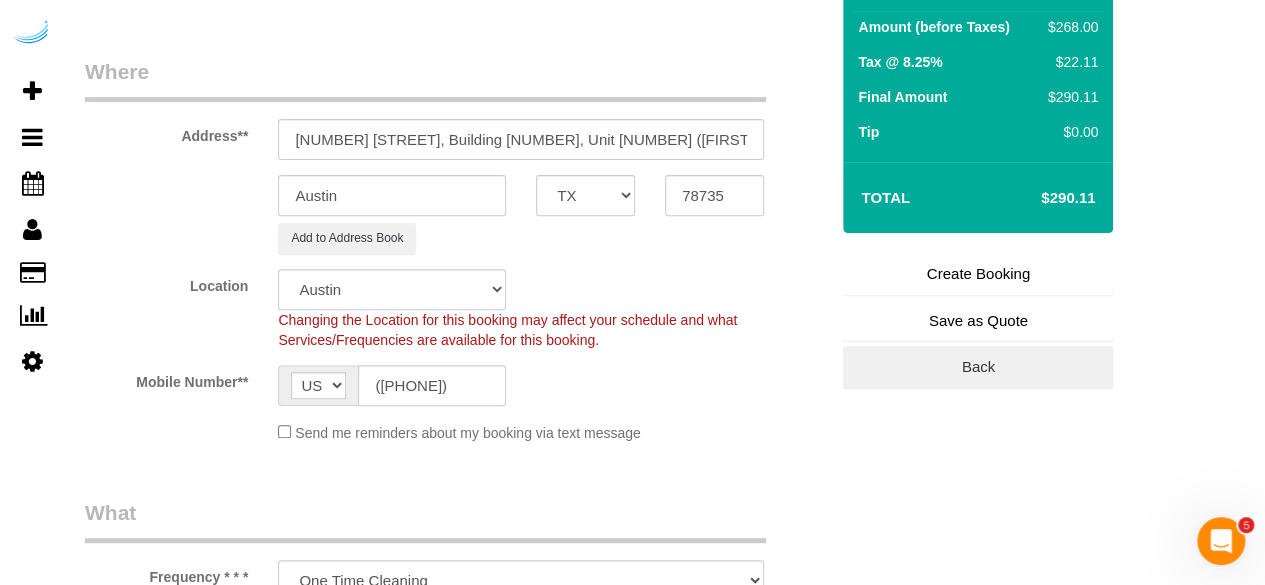 type on "Recurrency: One time service
Permanent Notes:No notes from this customer.Today's Notes:No notes from this service.
Entry Method: Someone will be home
Details:
Additional Notes:
Code Type: Gate
Access Code: 1884
Details:
From entrance gate, make your 2nd left. As you drive down, you will start to see units in the 15 block. The units are not in numbered order and my unit is recessed, so keep an eye out for the units that have their front door further back.
Housekeeping Notes:
CST confirmed that maintenance is in your unit; if possible, please go to this booking in the afternoon." 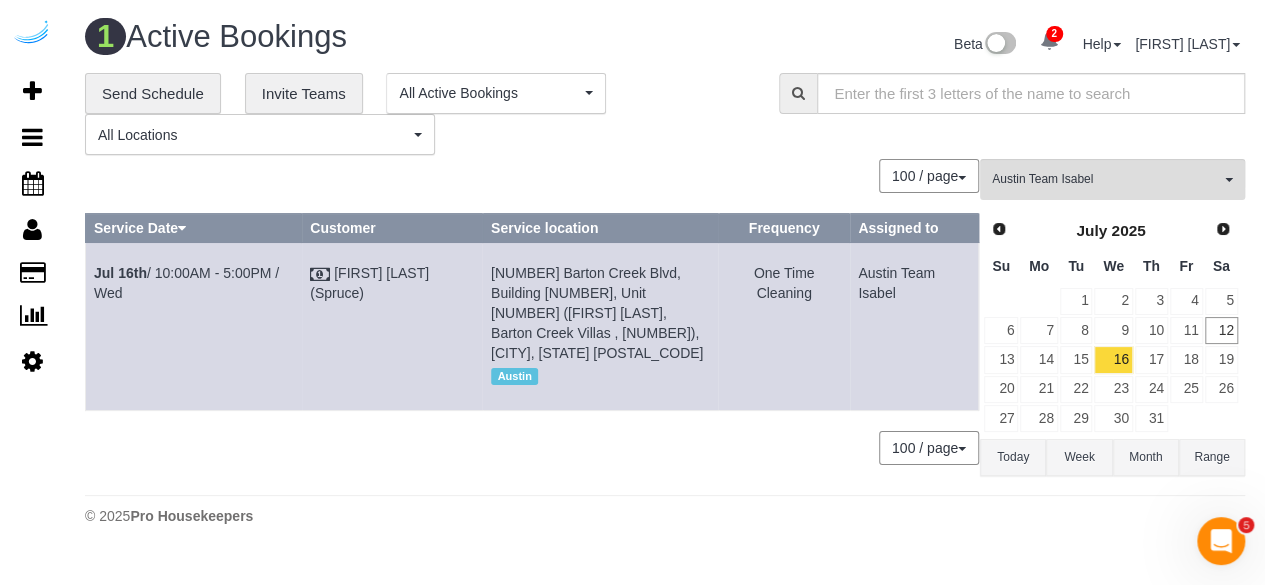 scroll, scrollTop: 0, scrollLeft: 0, axis: both 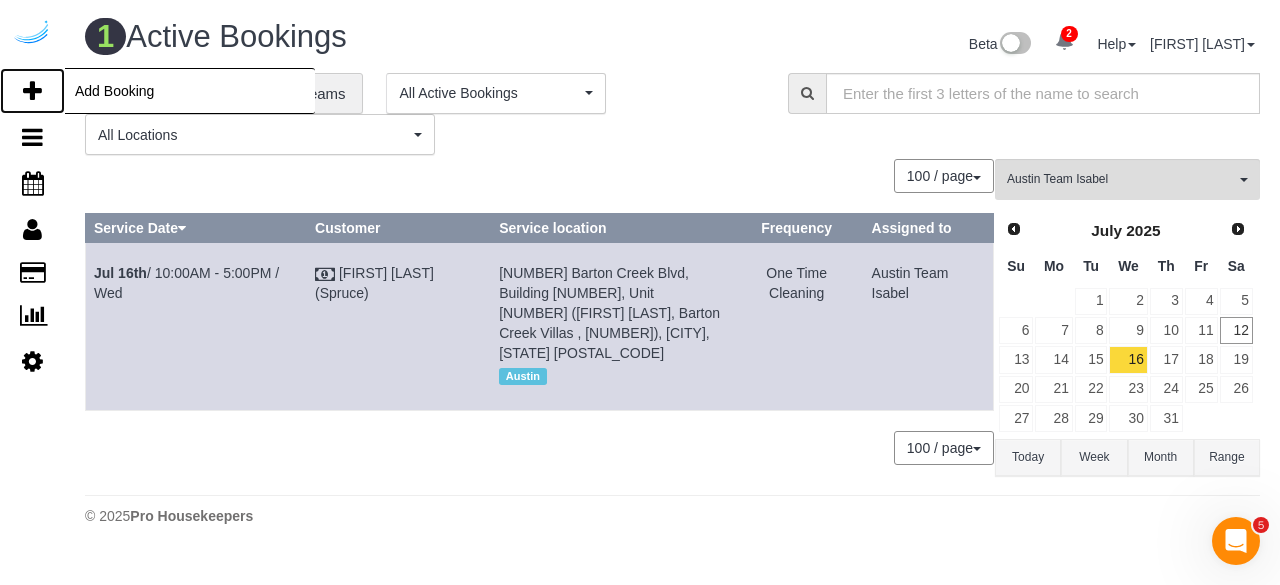 click on "Add Booking" at bounding box center (32, 91) 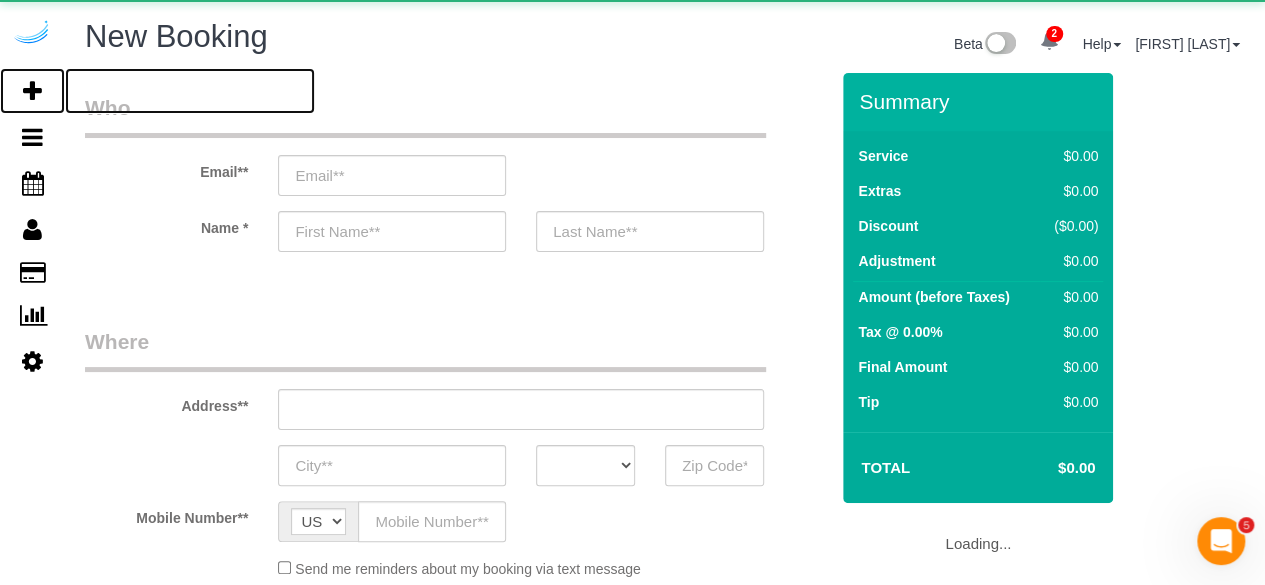 select on "number:9" 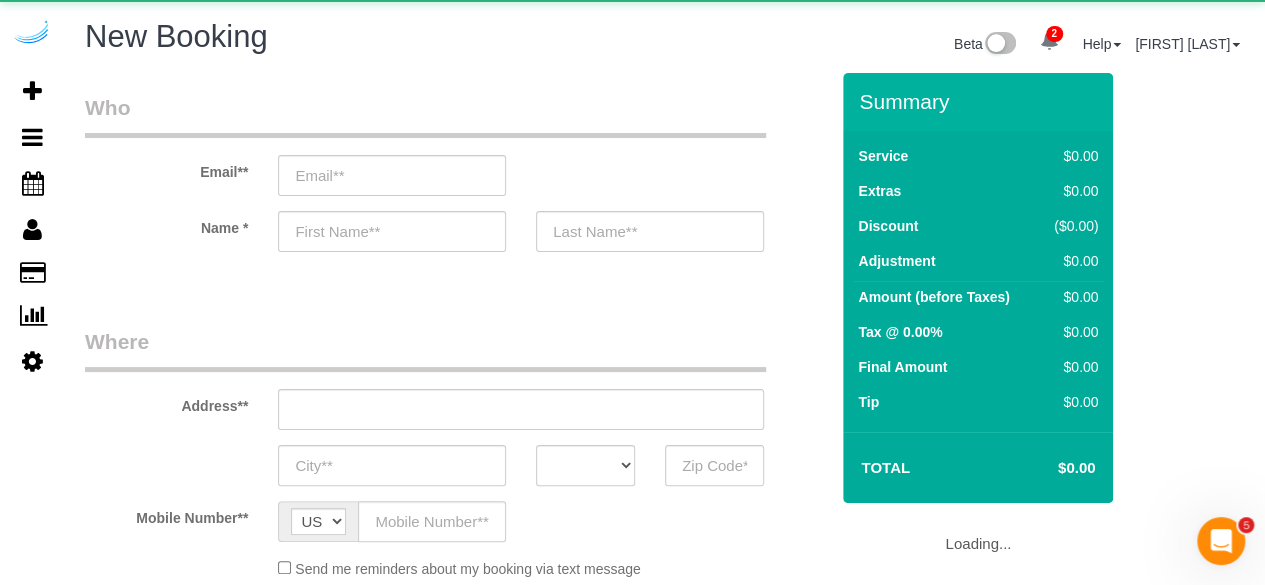 select on "object:34578" 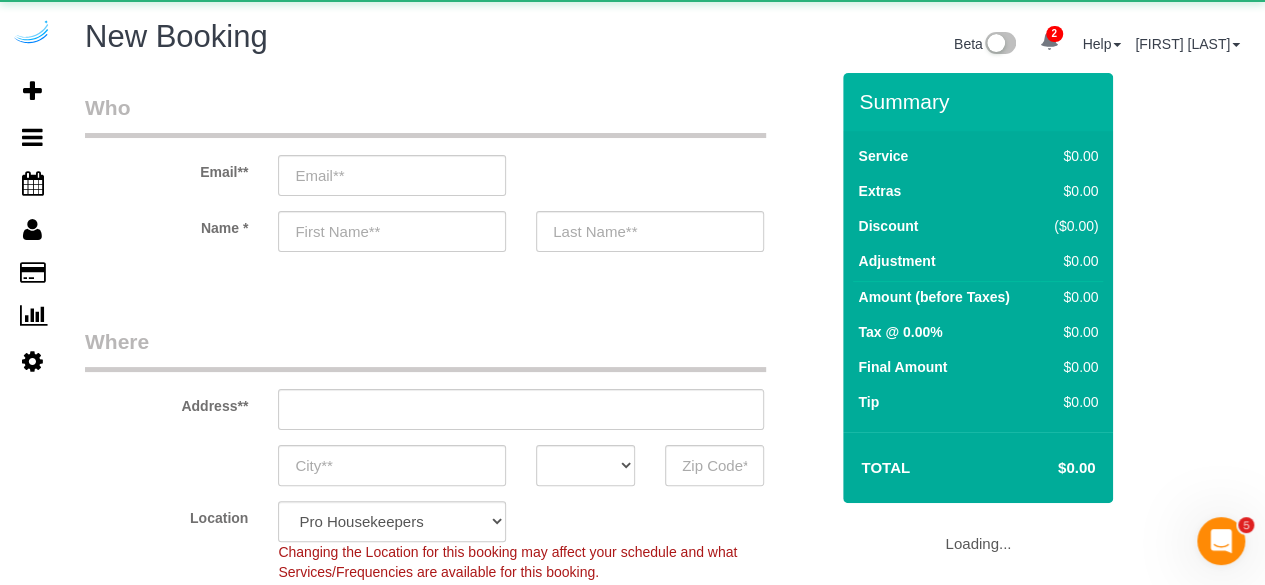 select on "4" 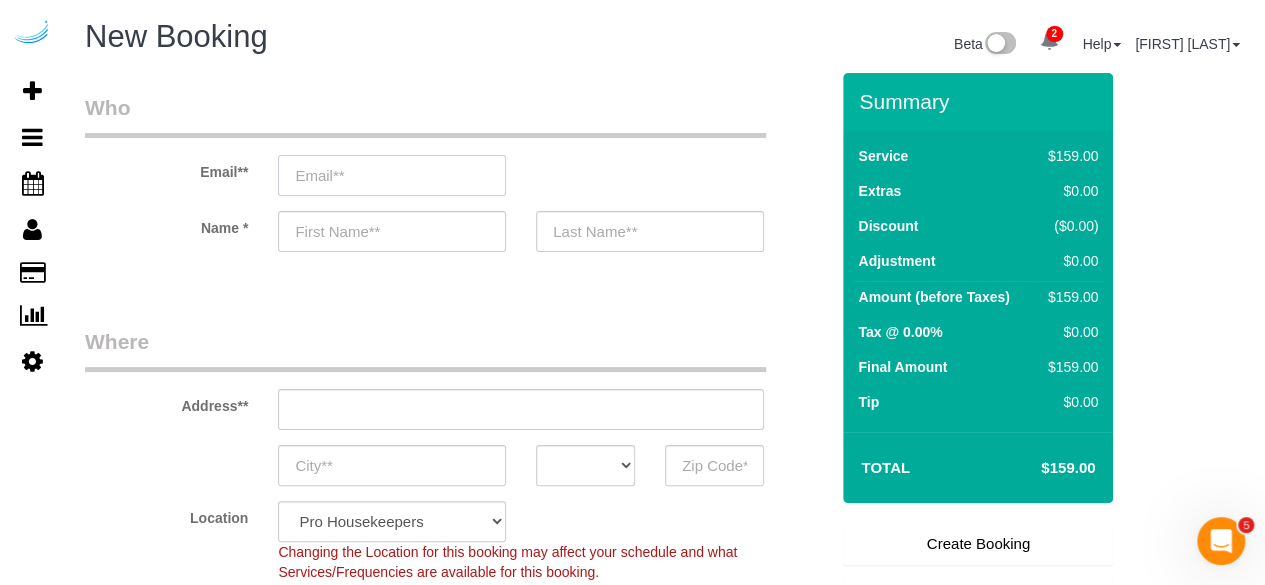 click at bounding box center (392, 175) 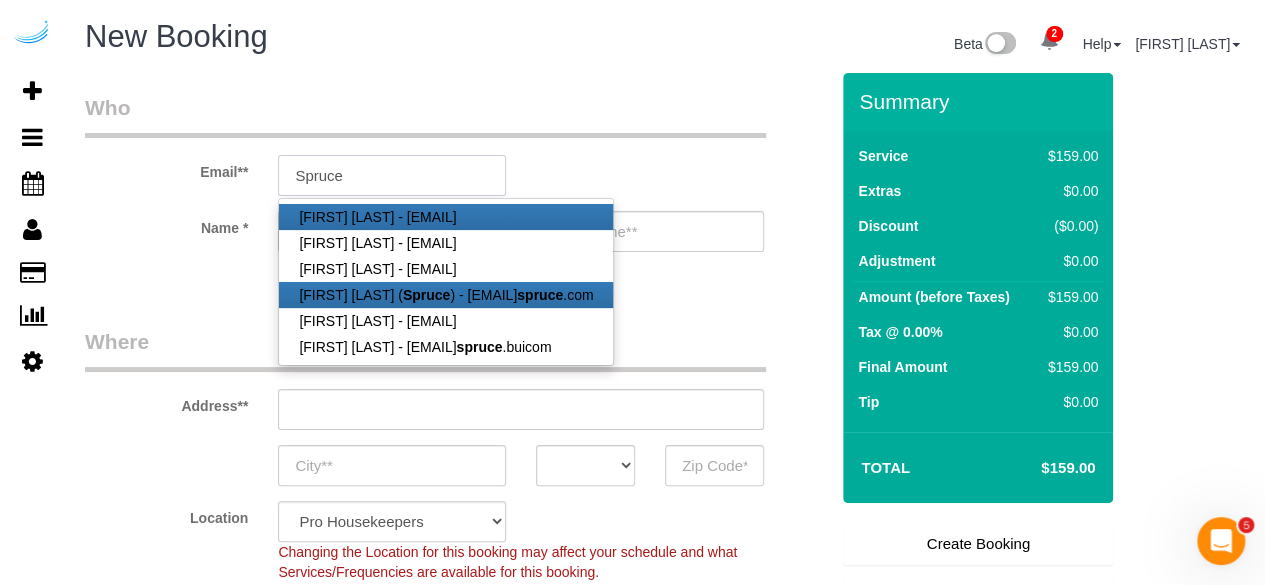 type on "brandie@getspruce.com" 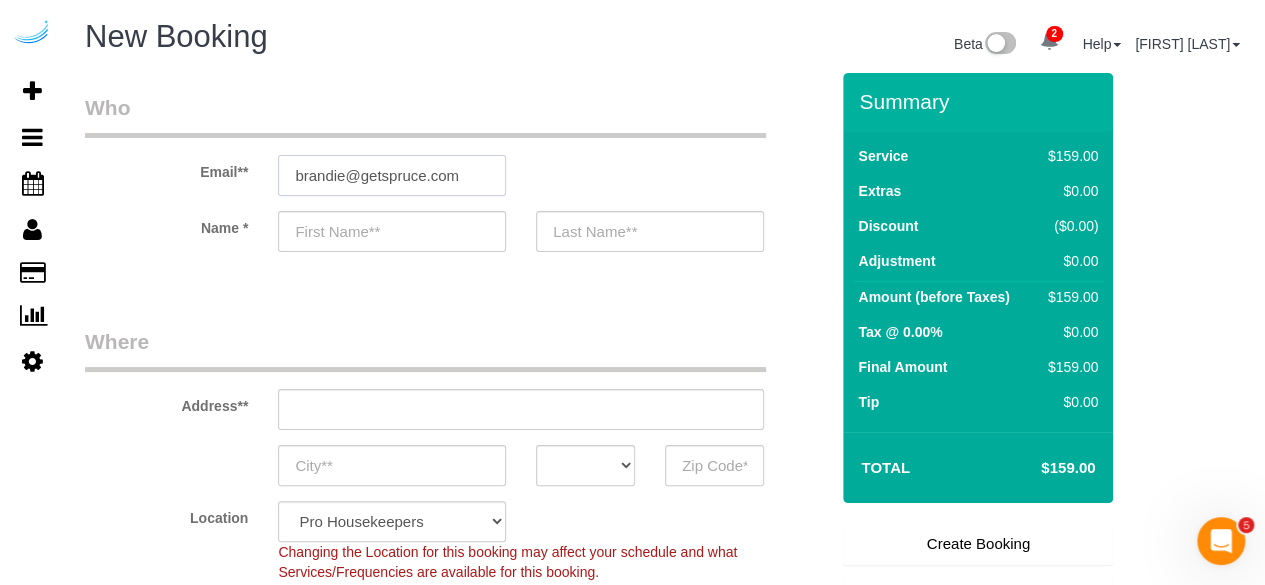 type on "Brandie" 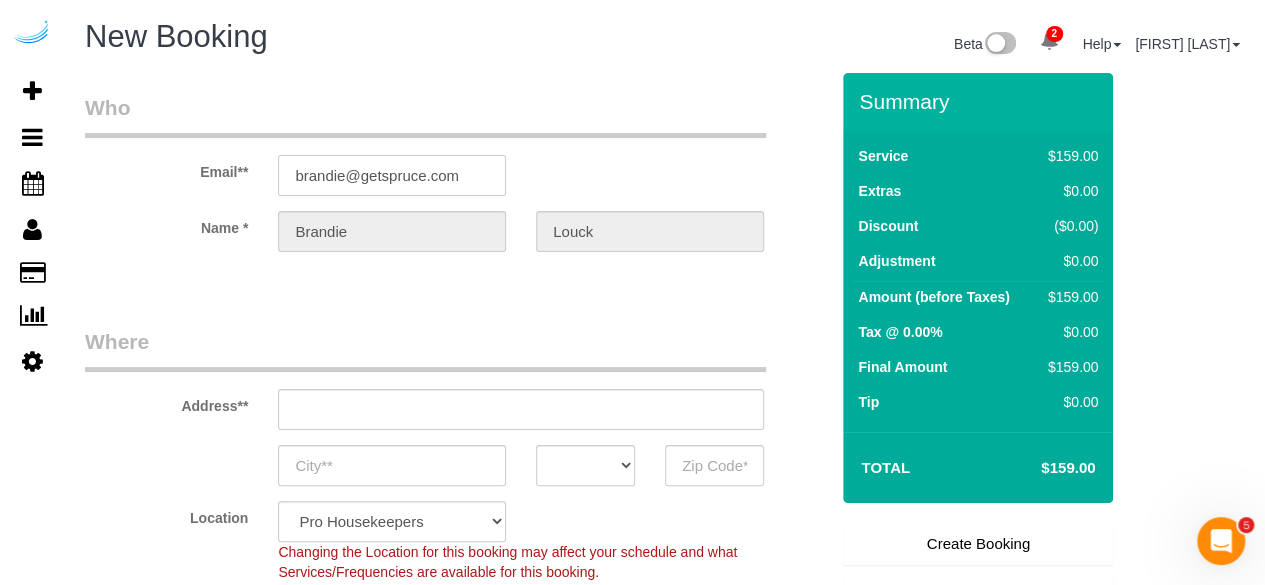type on "3816 S Lamar Blvd" 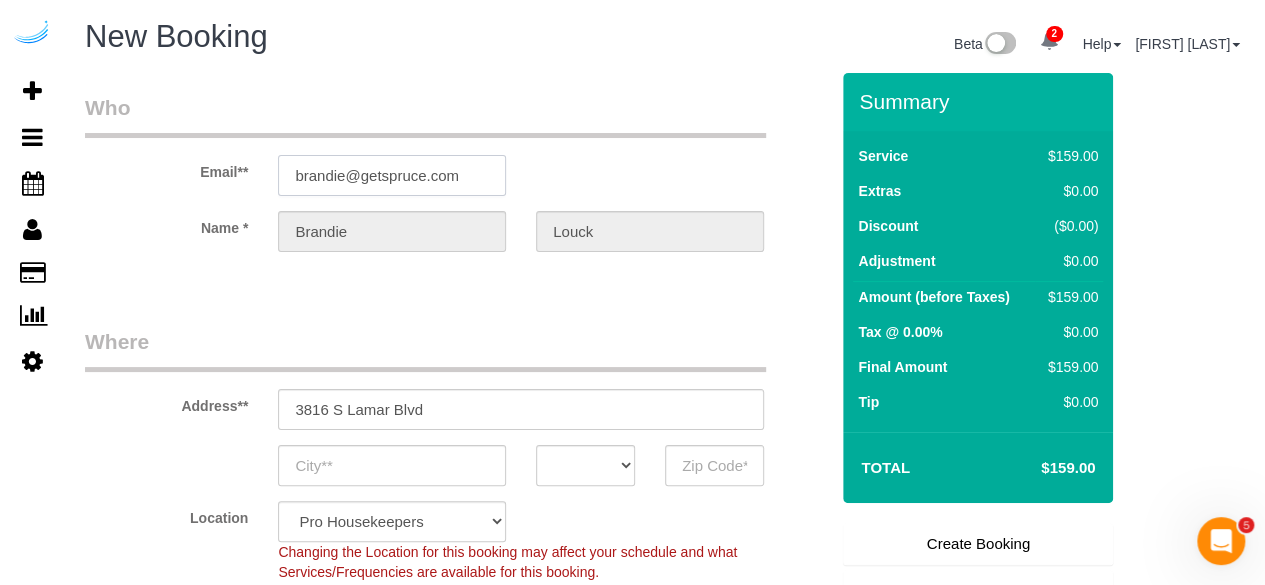 type on "Austin" 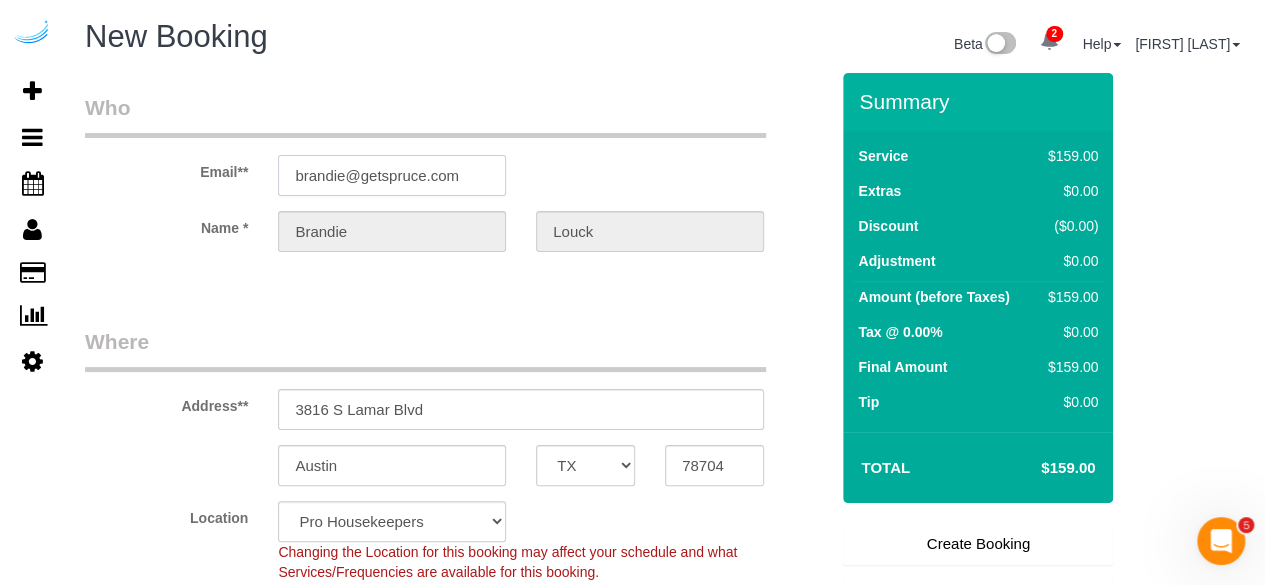 type on "brandie@getspruce.com" 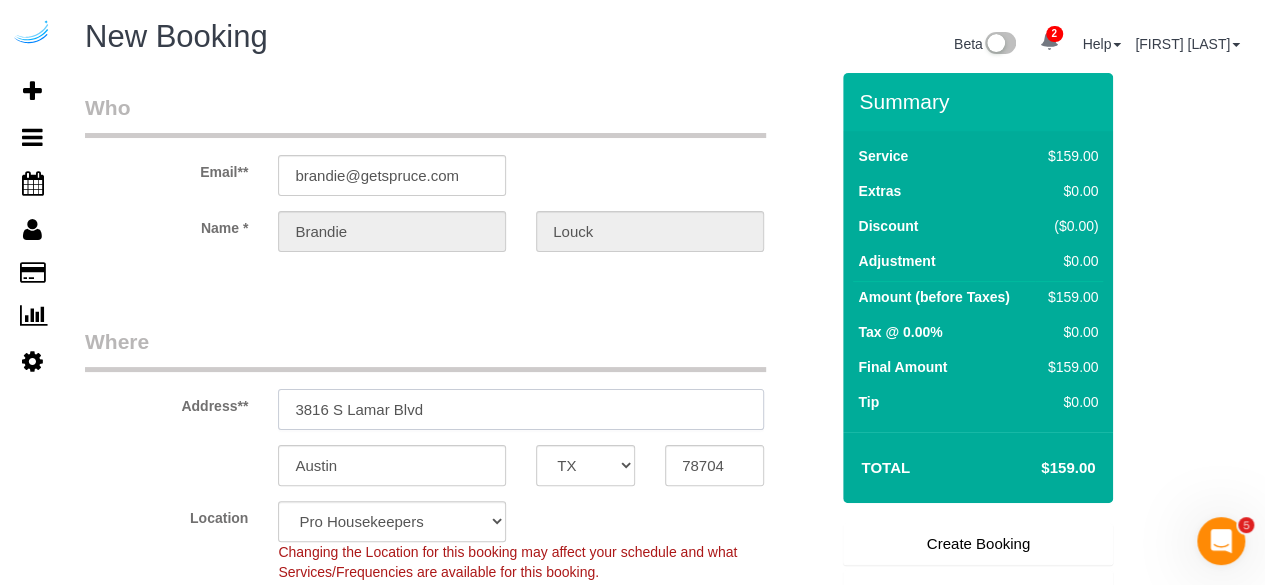 click on "3816 S Lamar Blvd" at bounding box center (521, 409) 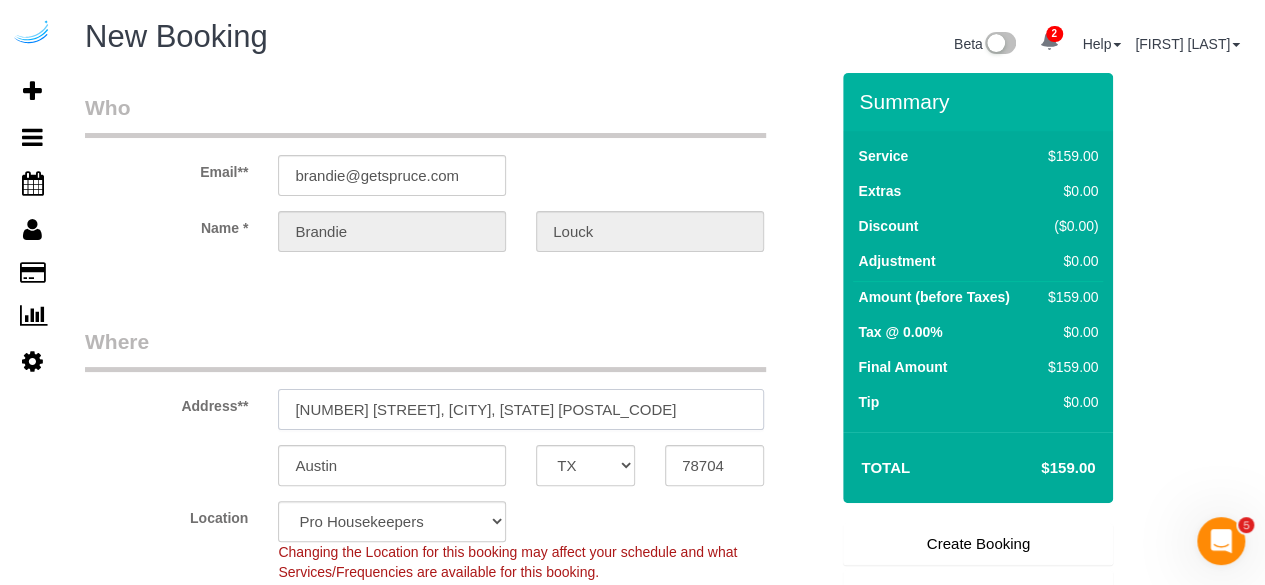 select on "9" 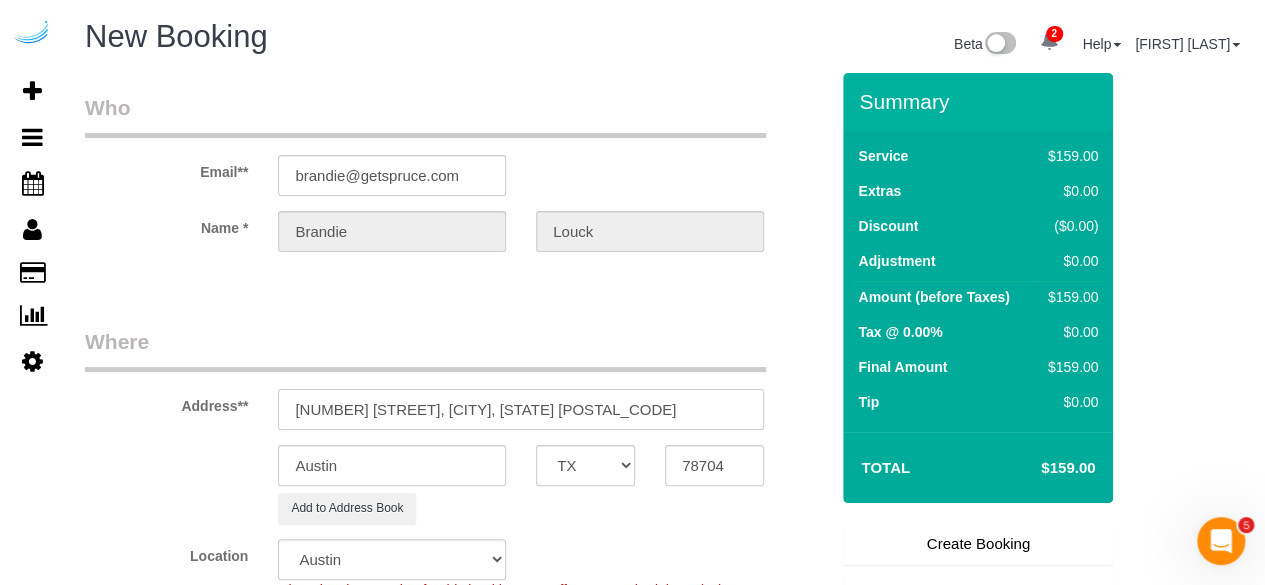 select on "object:35184" 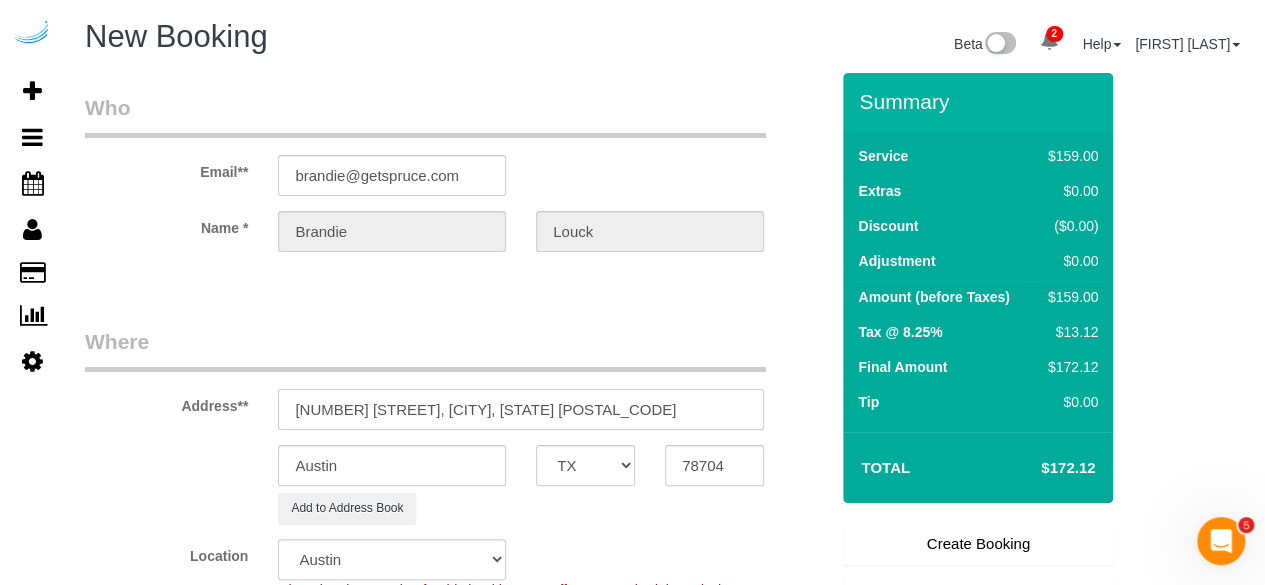 type on "[NUMBER] [STREET], [CITY], [STATE] [ZIP]" 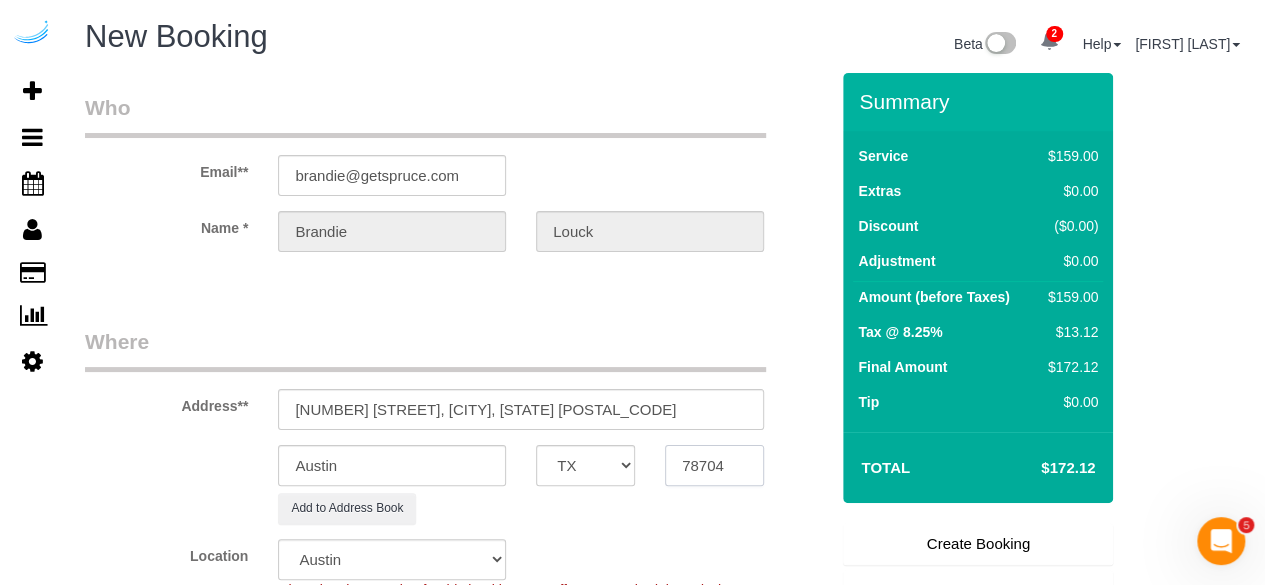 click on "78704" at bounding box center (714, 465) 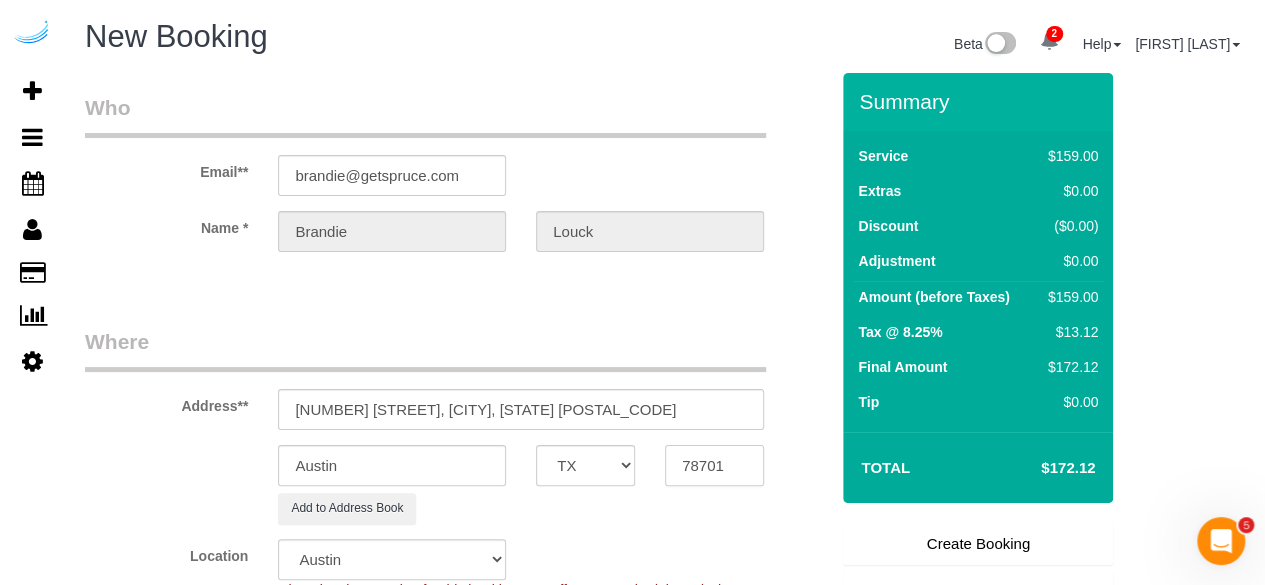 type on "78701" 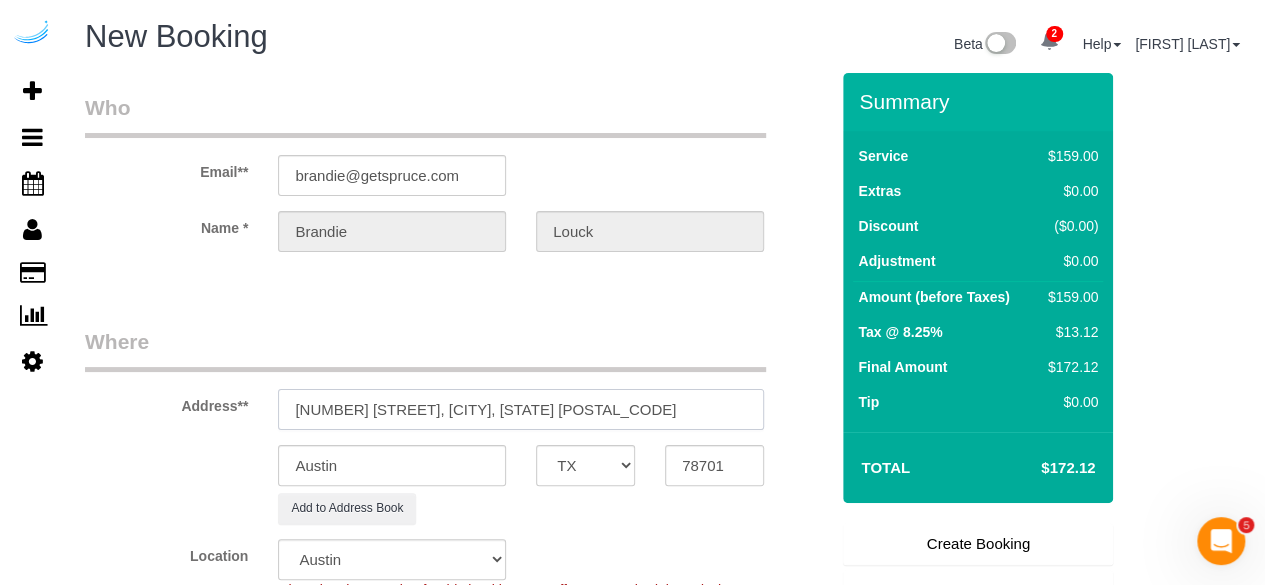 drag, startPoint x: 397, startPoint y: 403, endPoint x: 555, endPoint y: 373, distance: 160.82289 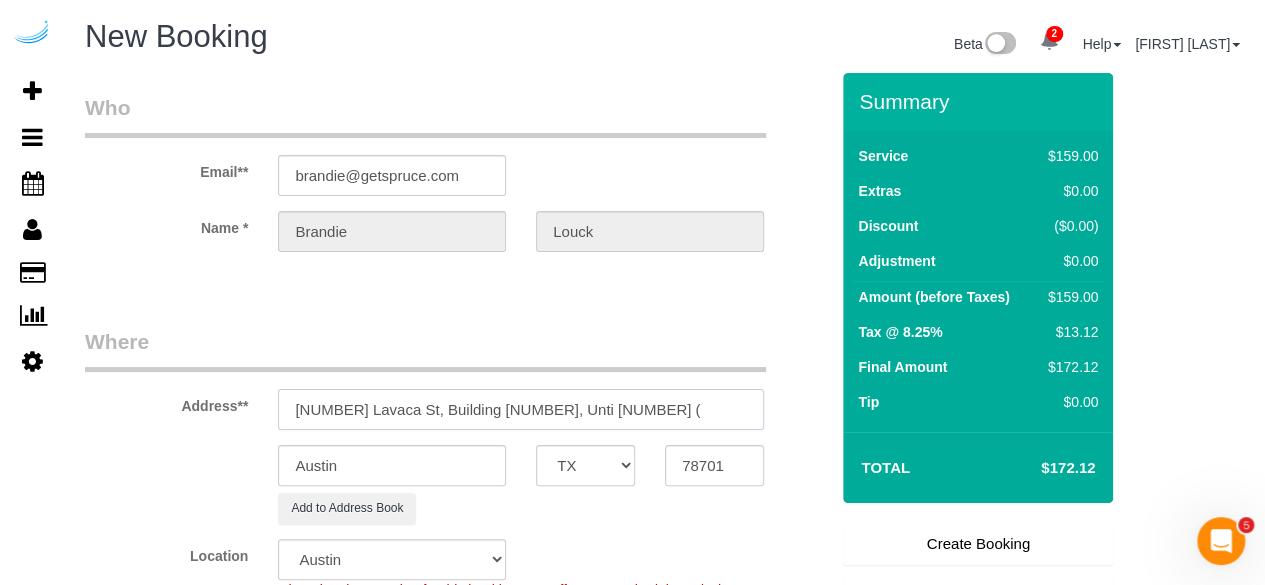 paste on "Tanner Slead" 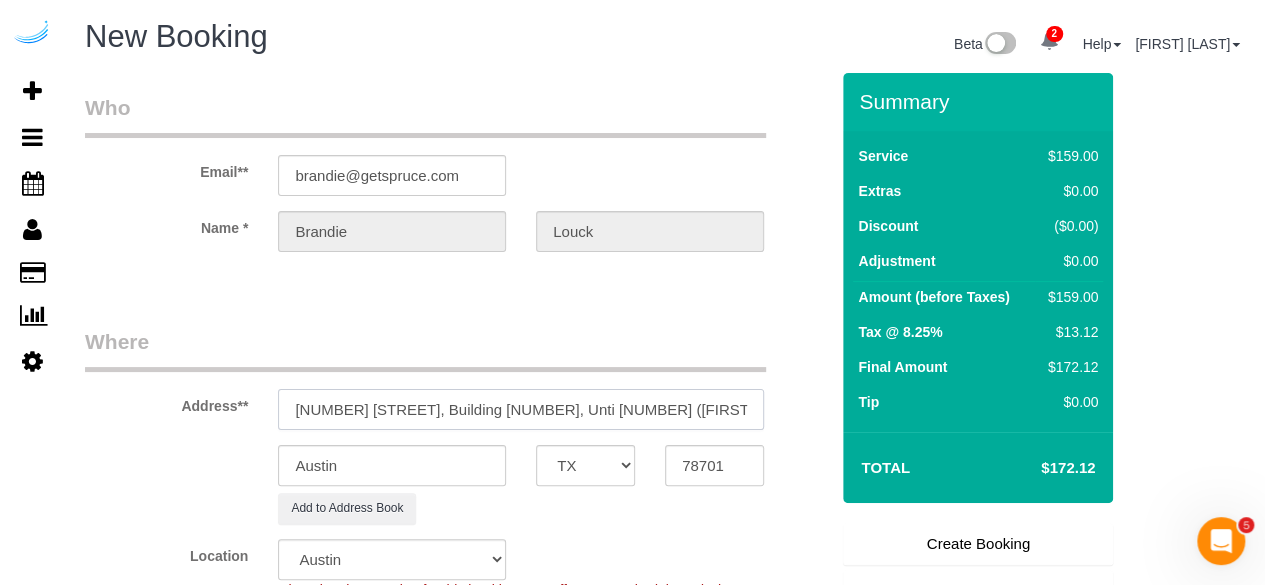 click on "201 Lavaca St, Building 0324, Unti 0324 (Tanner Slead," at bounding box center (521, 409) 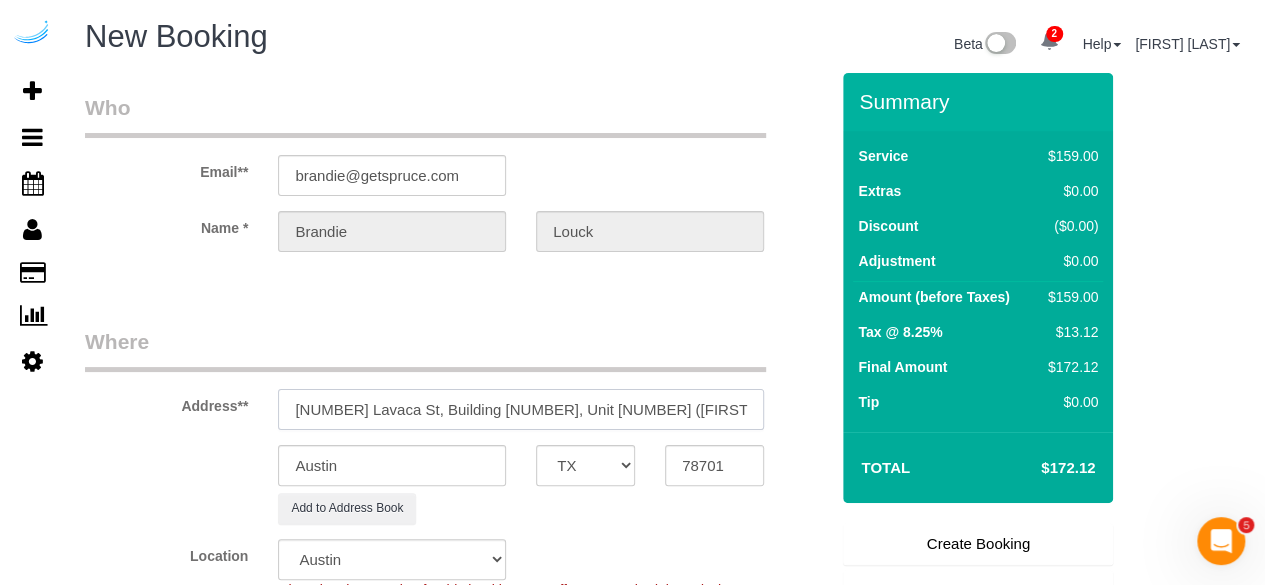 click on "201 Lavaca St, Building 0324, Unit 0324 (Tanner Slead," at bounding box center (521, 409) 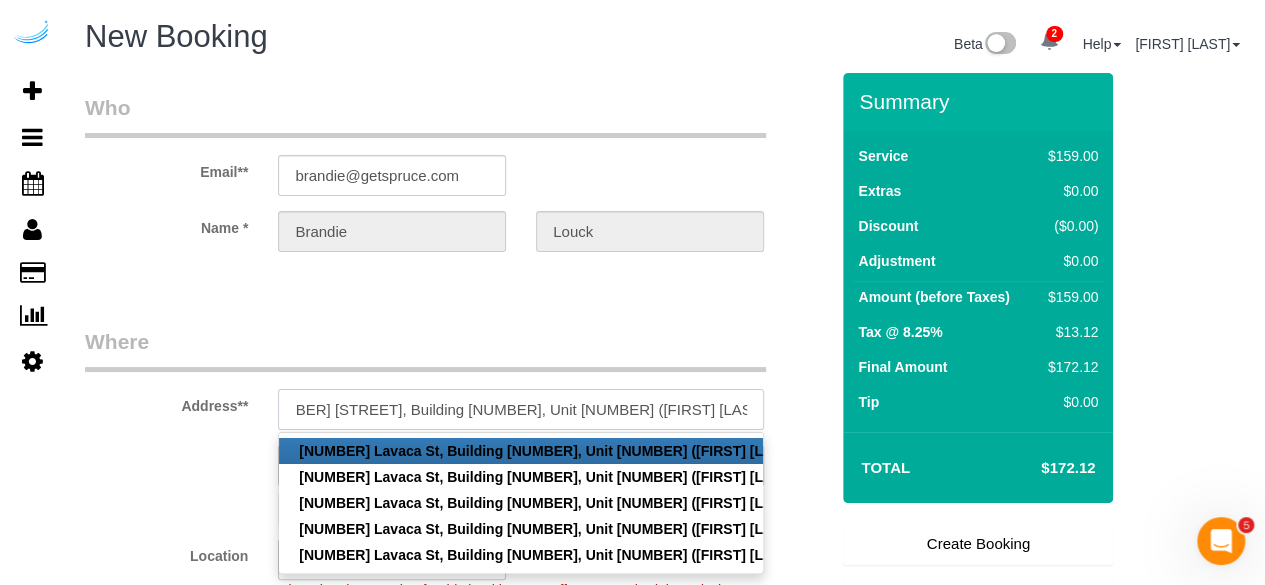 paste on "1386575" 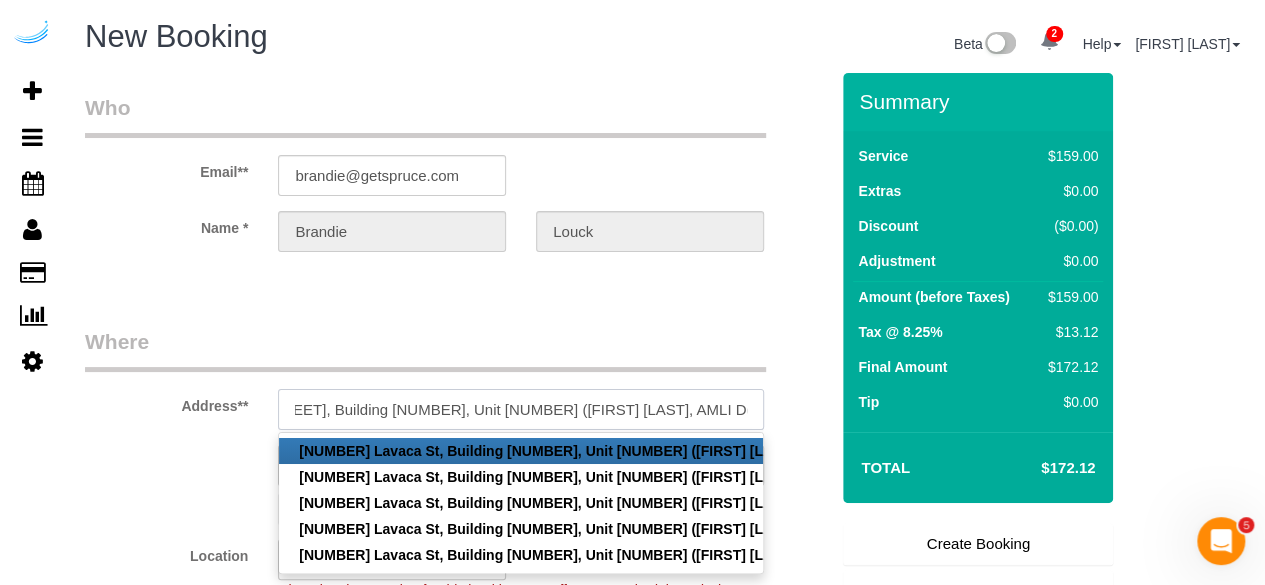 scroll, scrollTop: 0, scrollLeft: 120, axis: horizontal 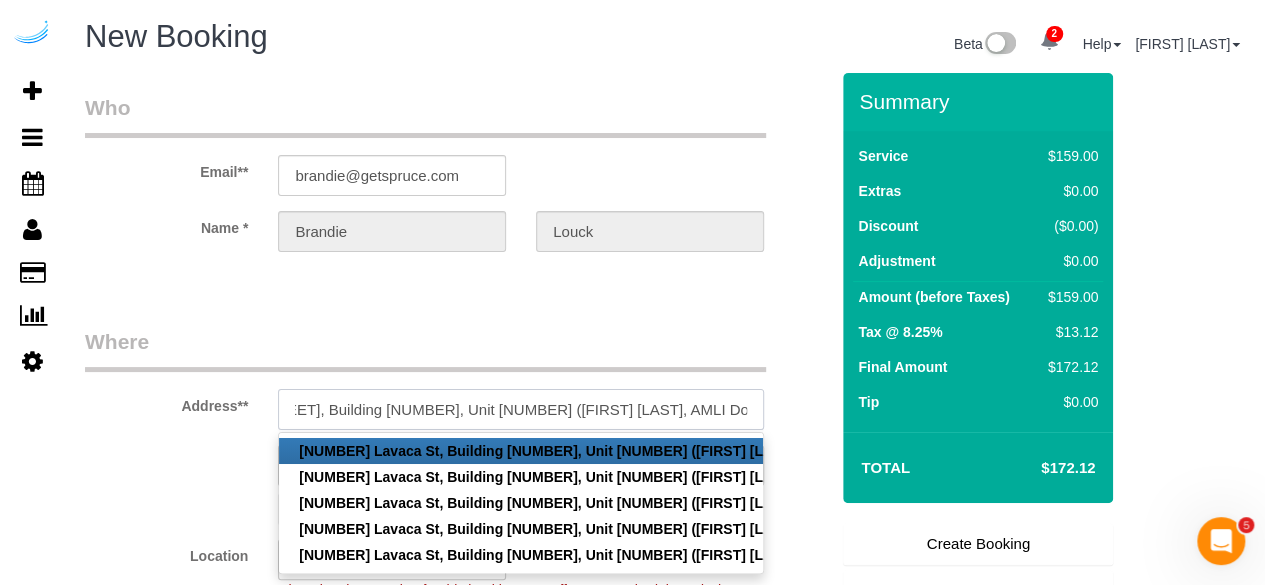 type on "201 Lavaca St, Building 0324, Unit 0324 (Tanner Slead, AMLI Downtown, 1386575	)" 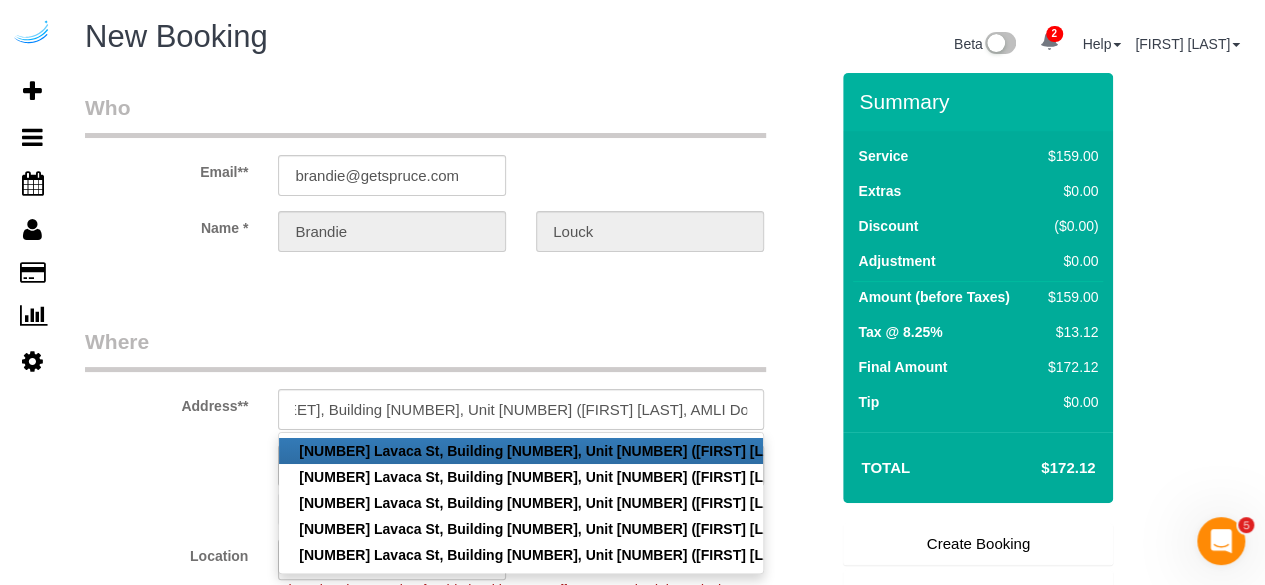 click on "Who
Email**
brandie@getspruce.com
Name *
Brandie
Louck
Where
Address**
201 Lavaca St, Building 0324, Unit 0324 (Tanner Slead, AMLI Downtown, 1386575	)
201 Lavaca St, Building 0324, Unit 0324 (Tanner Slead,  AMLI Downtown , 1318074	), Austin, TX 78701
201 Lavaca St, Building 0324, Unit 0324 (Tanner Slead,  AMLI Downtown , 1299412	), Austin, TX 78701
201 Lavaca St, Building 0324, Unit 0324 (Tanner Slead,  AMLI Downtown, 1286888	), Austin, TX 78701
201 Lavaca St, Building 0324, Unit 0324 (Tanner Slead,   AMLI Downtown, 1286887), Austin, TX 78701
201 Lavaca St, Building 0324, Unit 0324 (Tanner Slead, AMLI Downtown,1339223), Austin, TX 78701" at bounding box center [456, 2223] 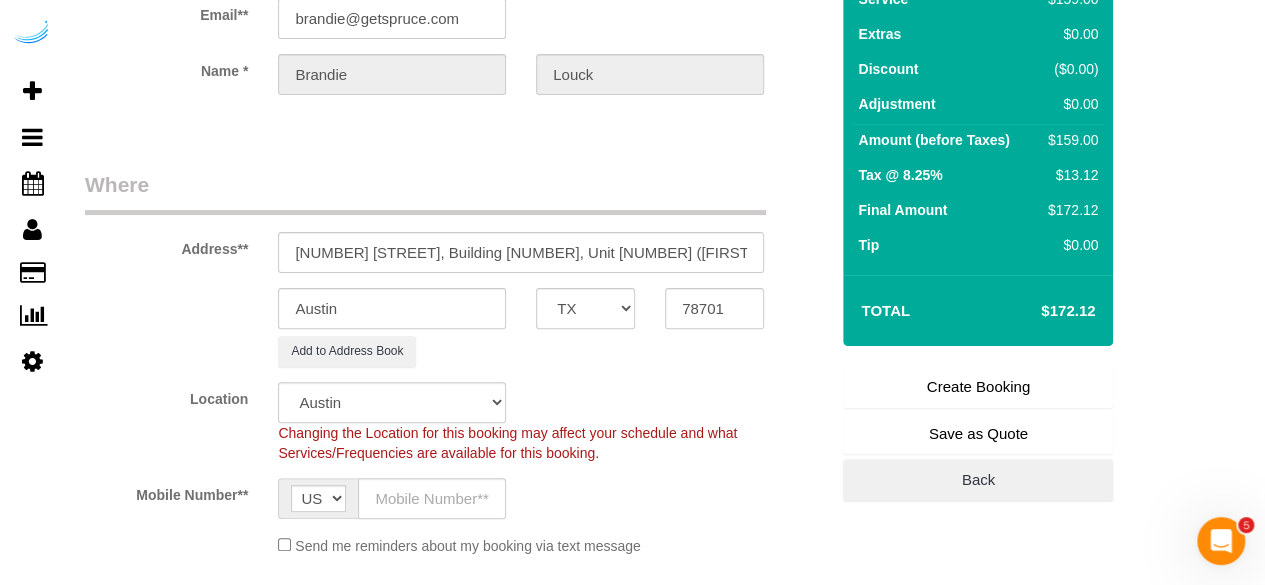scroll, scrollTop: 200, scrollLeft: 0, axis: vertical 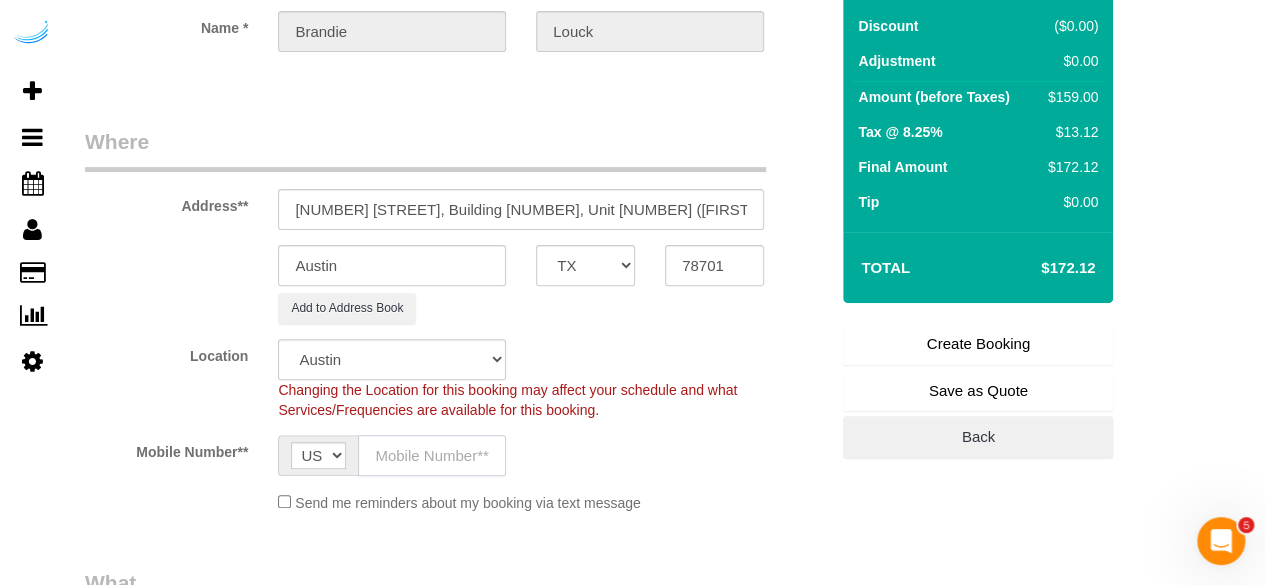 click 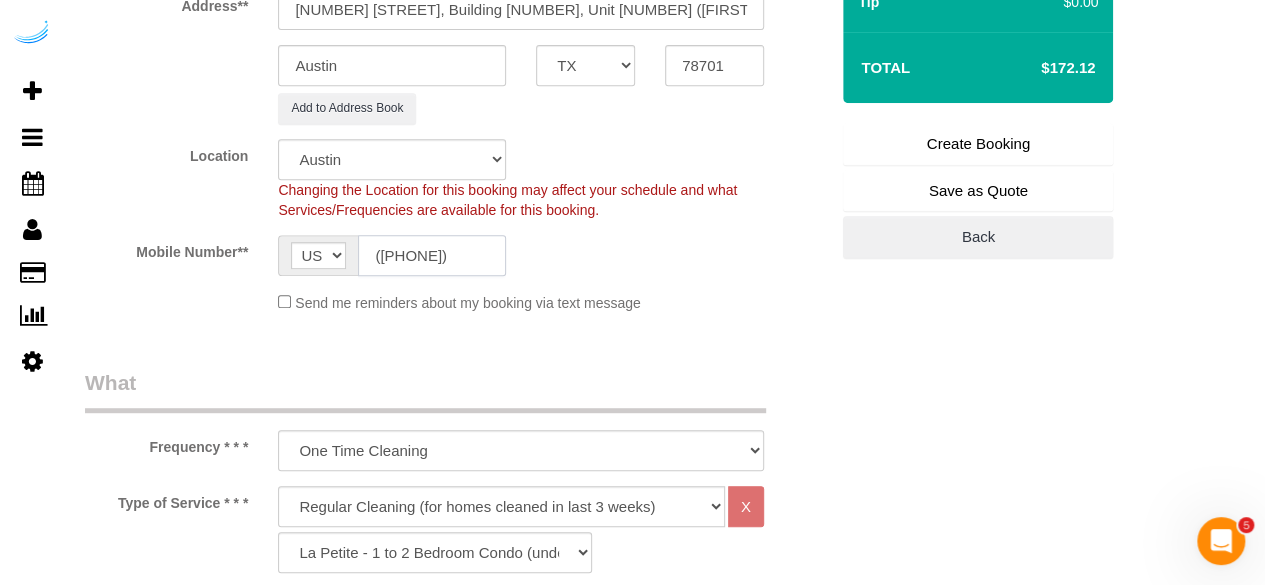 scroll, scrollTop: 600, scrollLeft: 0, axis: vertical 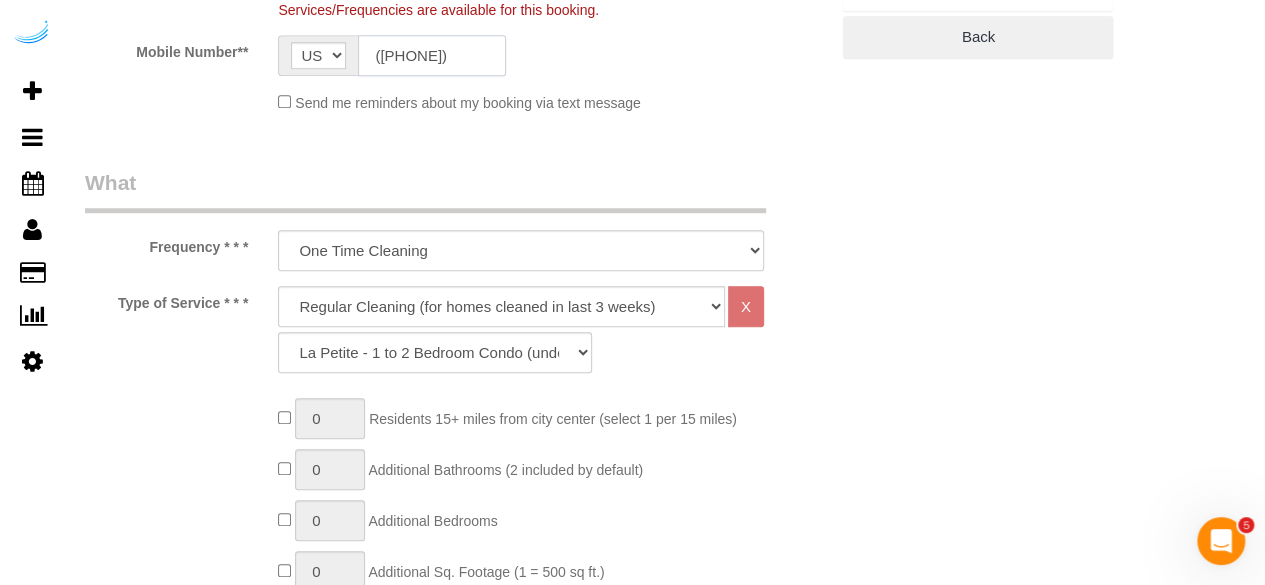 type on "([PHONE])" 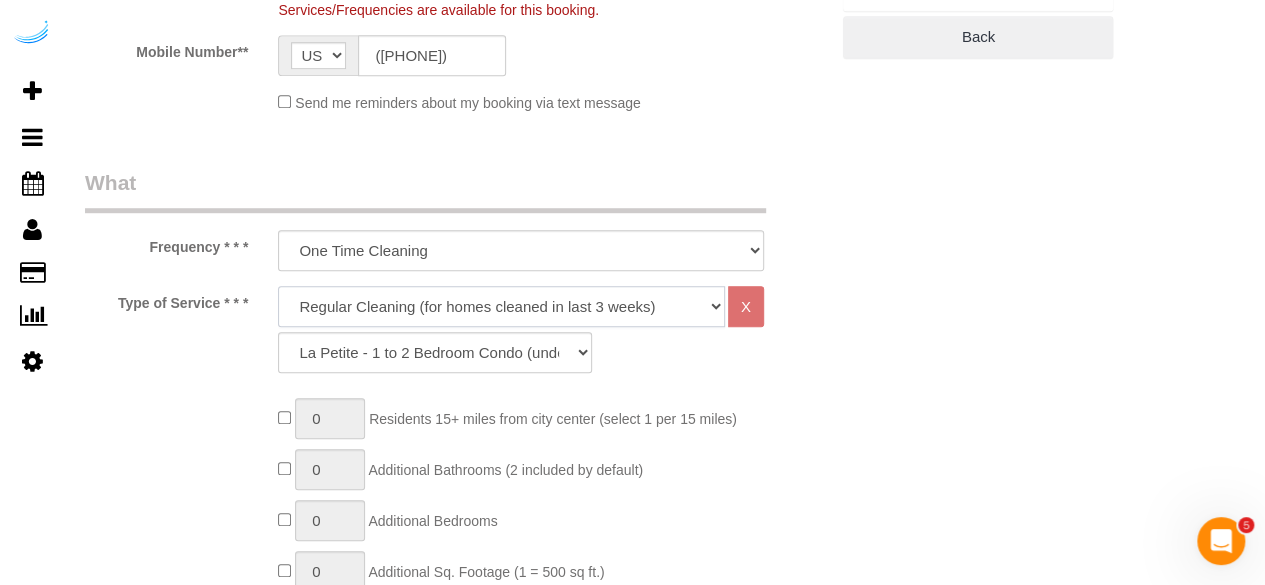 click on "Deep Cleaning (for homes that have not been cleaned in 3+ weeks) Spruce Regular Cleaning (for homes cleaned in last 3 weeks) Moving Cleanup (to clean home for new tenants) Post Construction Cleaning Vacation Rental Cleaning Hourly" 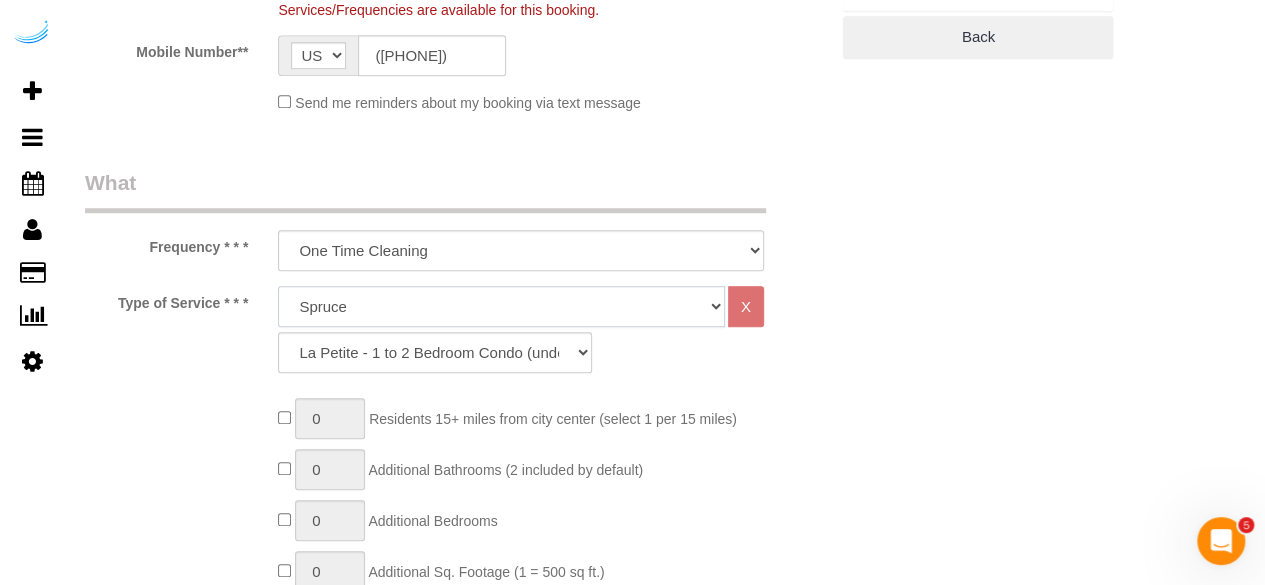click on "Deep Cleaning (for homes that have not been cleaned in 3+ weeks) Spruce Regular Cleaning (for homes cleaned in last 3 weeks) Moving Cleanup (to clean home for new tenants) Post Construction Cleaning Vacation Rental Cleaning Hourly" 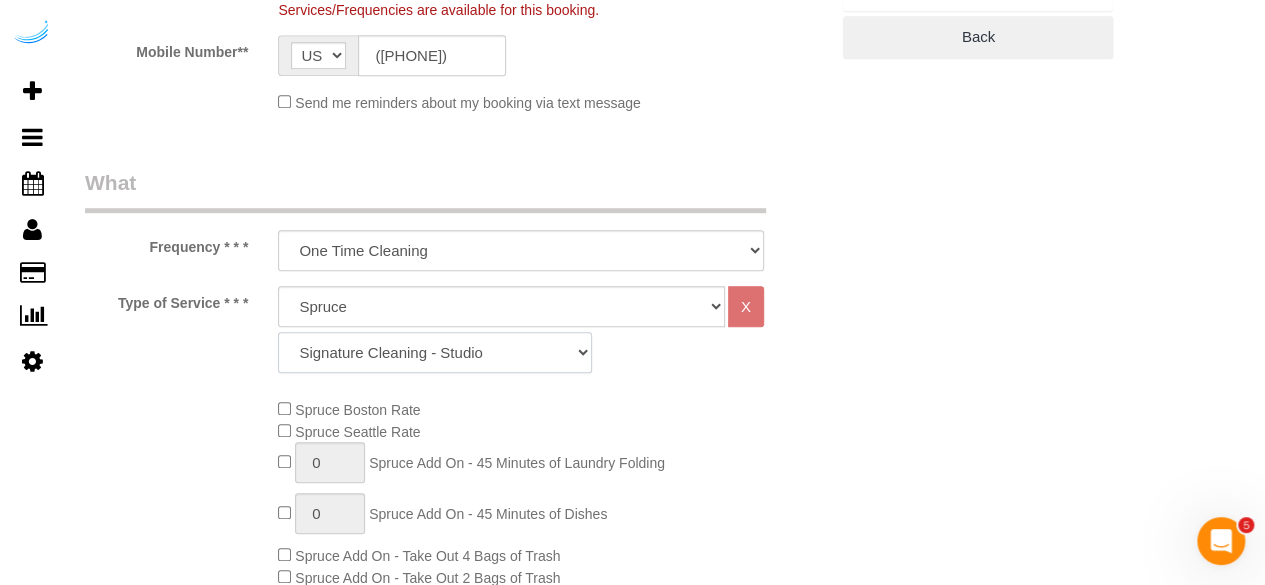 click on "Signature Cleaning - Studio Signature Cleaning - 1 Bed 1 Bath Signature Cleaning - 1 Bed 1.5 Bath Signature Cleaning - 1 Bed 1 Bath + Study Signature Cleaning - 1 Bed 2 Bath Signature Cleaning - 2 Bed 1 Bath Signature Cleaning - 2 Bed 2 Bath Signature Cleaning - 2 Bed 2.5 Bath Signature Cleaning - 2 Bed 2 Bath + Study Signature Cleaning - 3 Bed 2 Bath Signature Cleaning - 3 Bed 3 Bath Signature Cleaning - 4 Bed 2 Bath Signature Cleaning - 4 Bed 4 Bath Signature Cleaning - 5 Bed 4 Bath Signature Cleaning - 5 Bed 5 Bath Signature Cleaning - 6 Bed 6 Bath Premium Cleaning - Studio Premium Cleaning - 1 Bed 1 Bath Premium Cleaning - 1 Bed 1.5 Bath Premium Cleaning - 1 Bed 1 Bath + Study Premium Cleaning - 1 Bed 2 Bath Premium Cleaning - 2 Bed 1 Bath Premium Cleaning - 2 Bed 2 Bath Premium Cleaning - 2 Bed 2.5 Bath Premium Cleaning - 2 Bed 2 Bath + Study Premium Cleaning - 3 Bed 2 Bath Premium Cleaning - 3 Bed 3 Bath Premium Cleaning - 4 Bed 2 Bath Premium Cleaning - 4 Bed 4 Bath Premium Cleaning - 5 Bed 4 Bath" 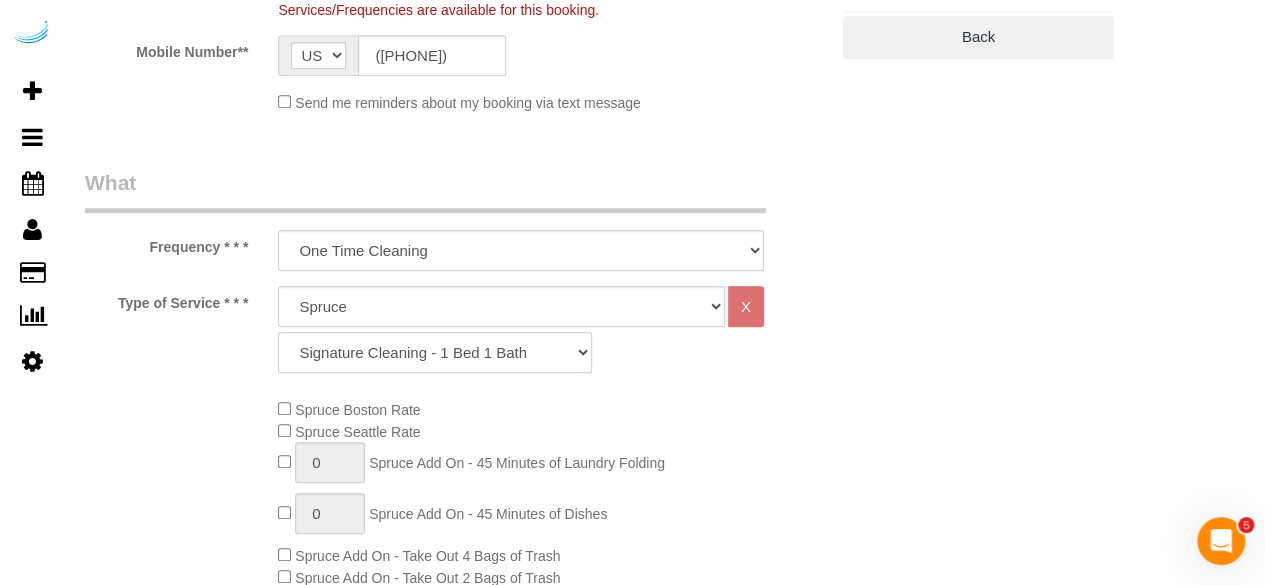 click on "Signature Cleaning - Studio Signature Cleaning - 1 Bed 1 Bath Signature Cleaning - 1 Bed 1.5 Bath Signature Cleaning - 1 Bed 1 Bath + Study Signature Cleaning - 1 Bed 2 Bath Signature Cleaning - 2 Bed 1 Bath Signature Cleaning - 2 Bed 2 Bath Signature Cleaning - 2 Bed 2.5 Bath Signature Cleaning - 2 Bed 2 Bath + Study Signature Cleaning - 3 Bed 2 Bath Signature Cleaning - 3 Bed 3 Bath Signature Cleaning - 4 Bed 2 Bath Signature Cleaning - 4 Bed 4 Bath Signature Cleaning - 5 Bed 4 Bath Signature Cleaning - 5 Bed 5 Bath Signature Cleaning - 6 Bed 6 Bath Premium Cleaning - Studio Premium Cleaning - 1 Bed 1 Bath Premium Cleaning - 1 Bed 1.5 Bath Premium Cleaning - 1 Bed 1 Bath + Study Premium Cleaning - 1 Bed 2 Bath Premium Cleaning - 2 Bed 1 Bath Premium Cleaning - 2 Bed 2 Bath Premium Cleaning - 2 Bed 2.5 Bath Premium Cleaning - 2 Bed 2 Bath + Study Premium Cleaning - 3 Bed 2 Bath Premium Cleaning - 3 Bed 3 Bath Premium Cleaning - 4 Bed 2 Bath Premium Cleaning - 4 Bed 4 Bath Premium Cleaning - 5 Bed 4 Bath" 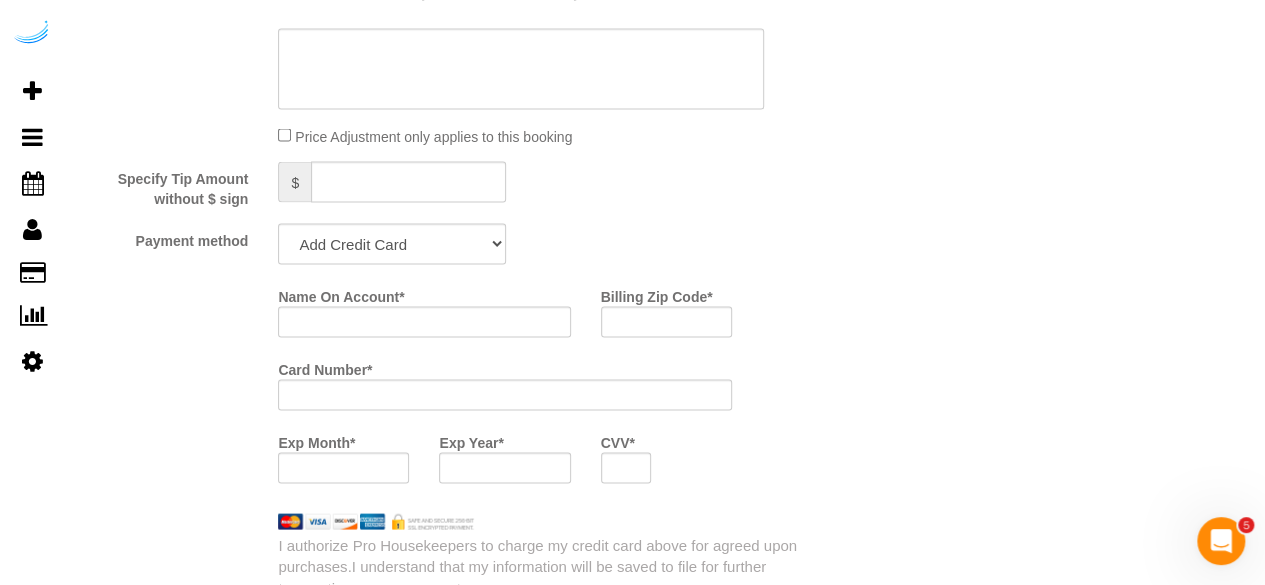 scroll, scrollTop: 1900, scrollLeft: 0, axis: vertical 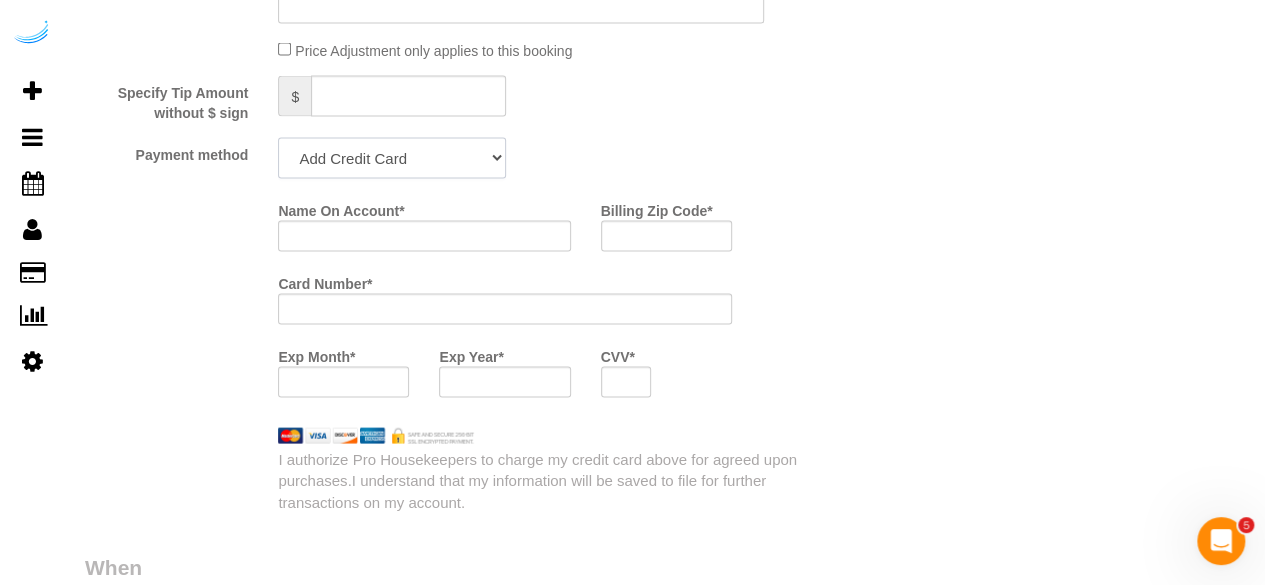 drag, startPoint x: 417, startPoint y: 163, endPoint x: 416, endPoint y: 174, distance: 11.045361 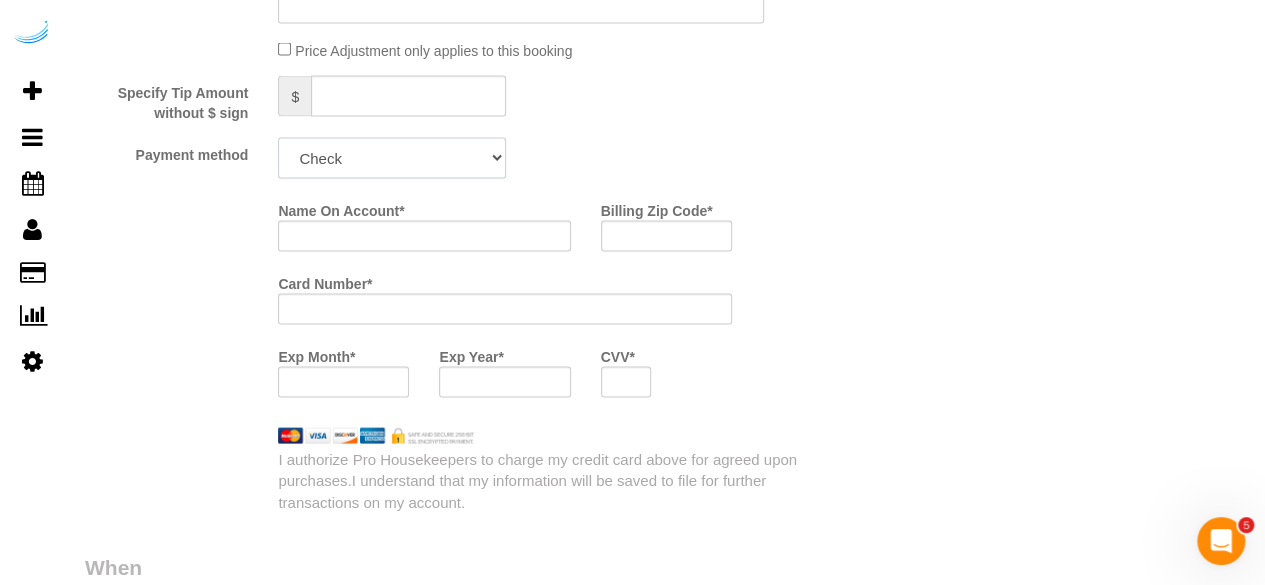 click on "Add Credit Card Cash Check Paypal" 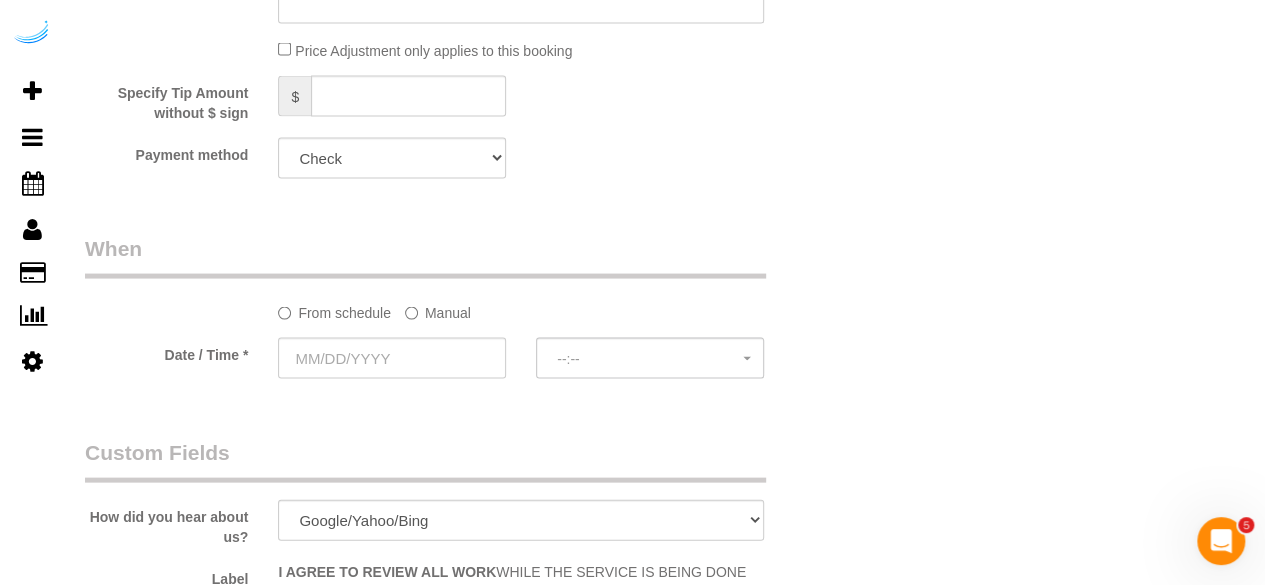 click on "Manual" 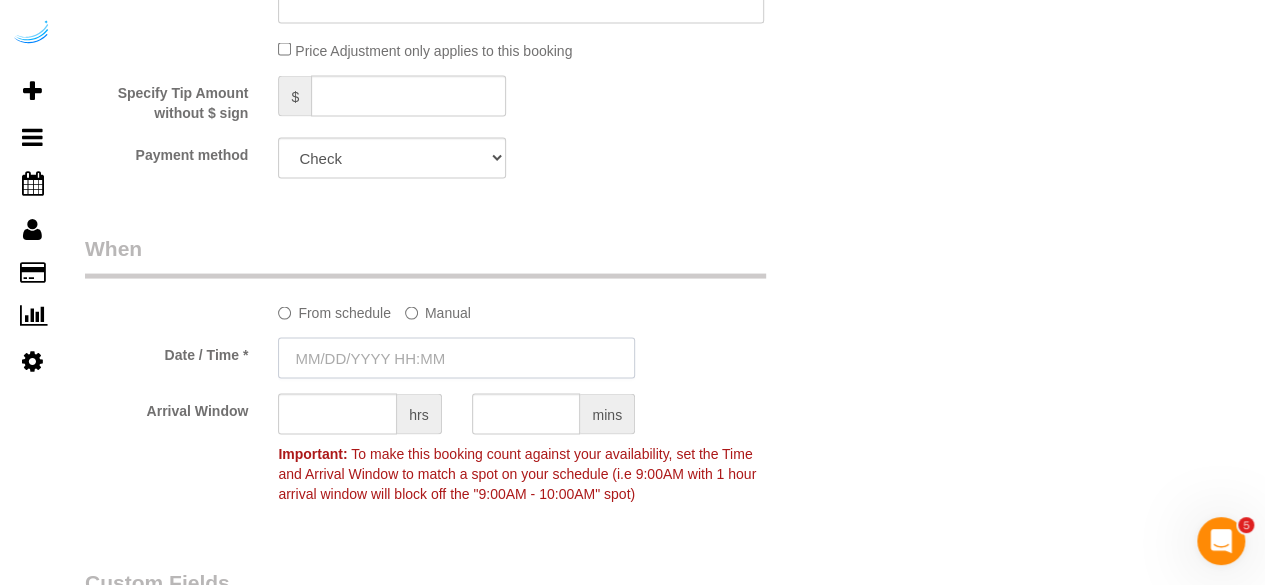 click at bounding box center (456, 358) 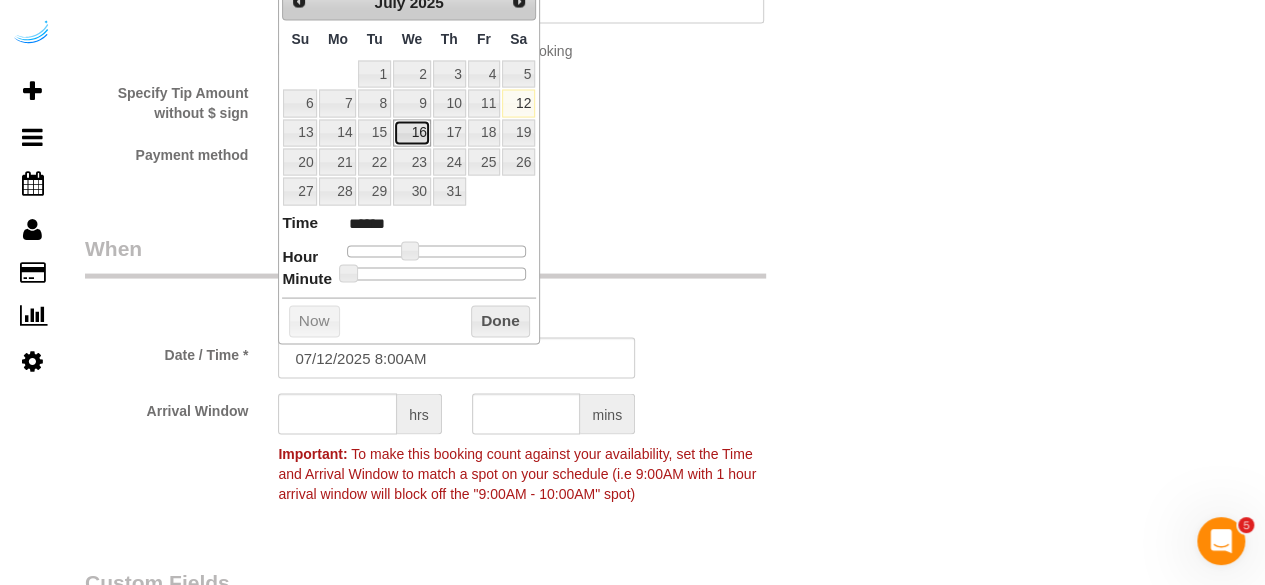 click on "16" at bounding box center (412, 133) 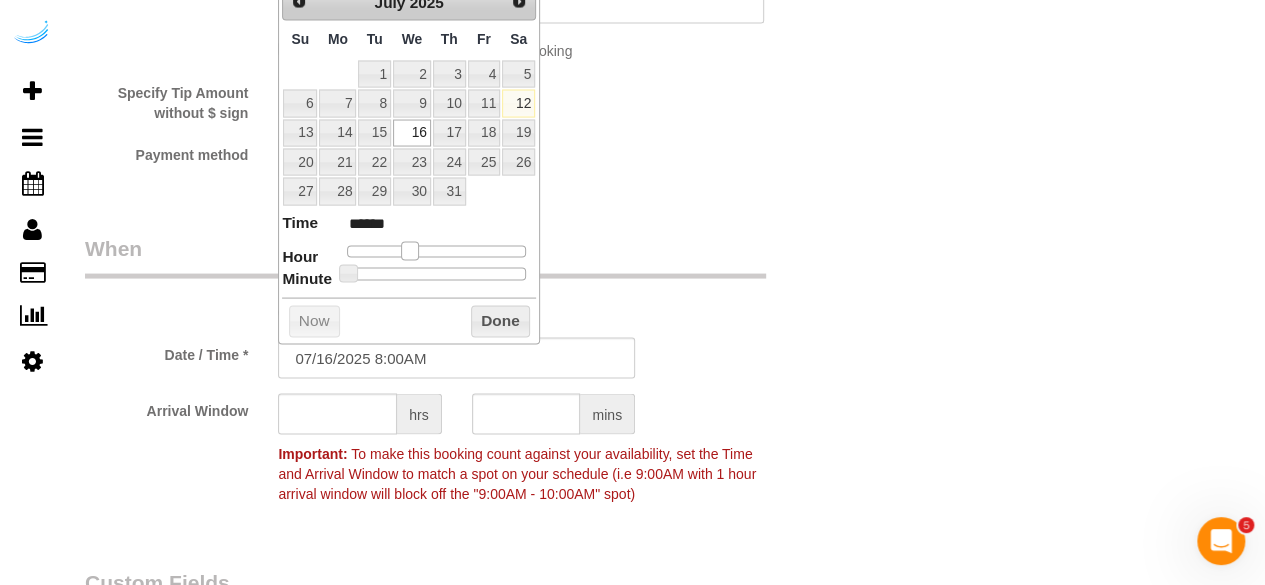 type on "07/16/2025 9:00AM" 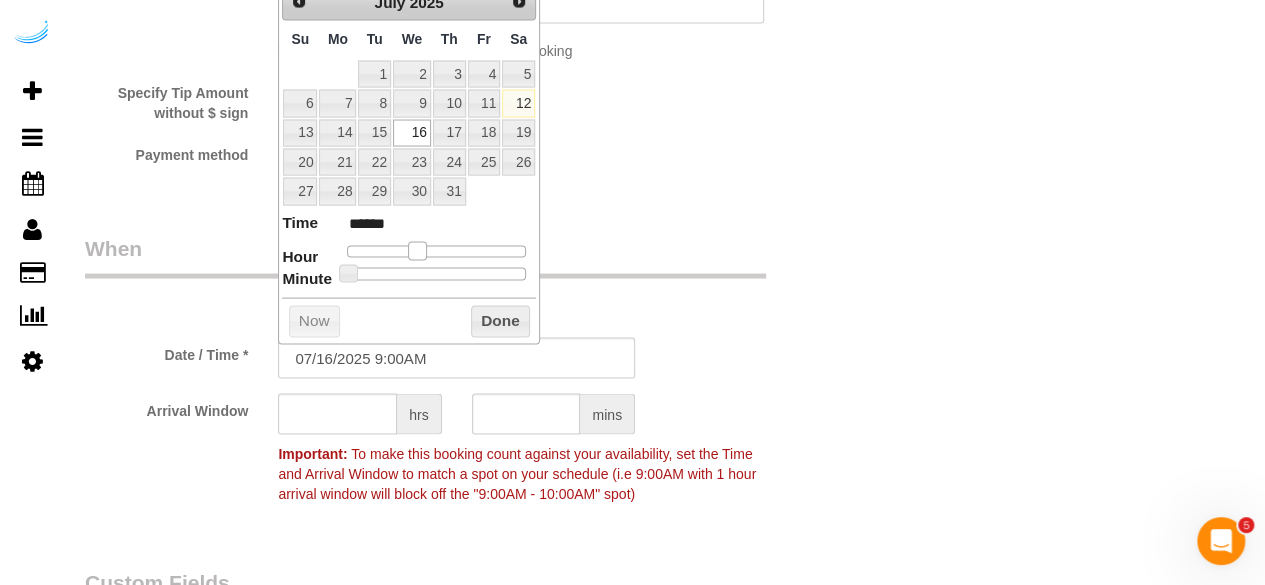 drag, startPoint x: 405, startPoint y: 255, endPoint x: 417, endPoint y: 255, distance: 12 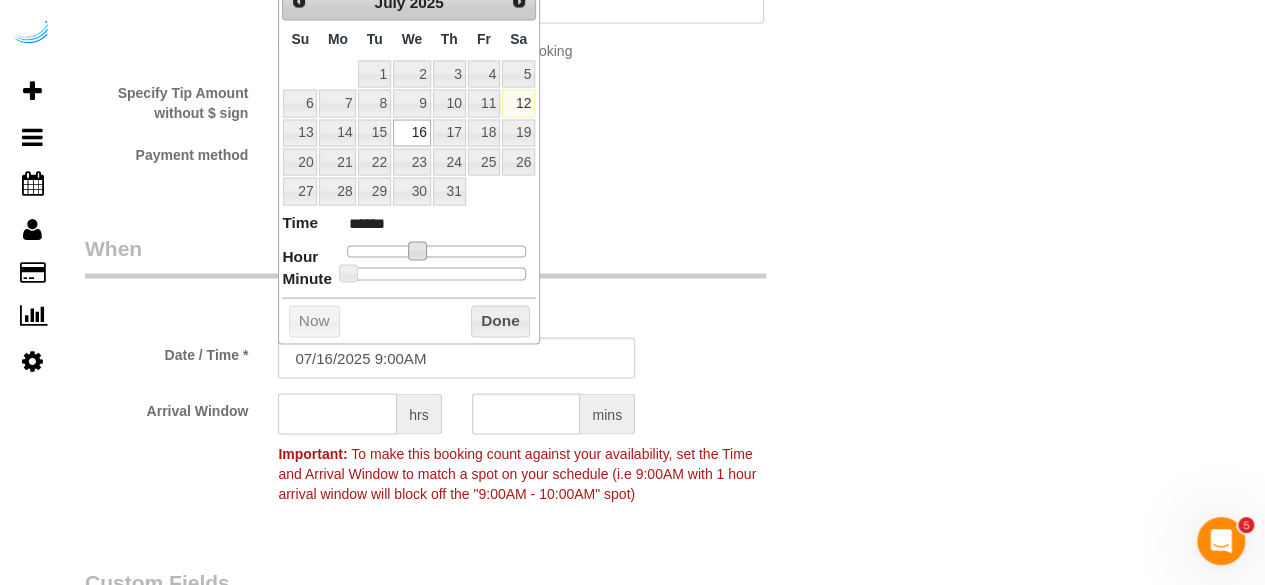 click 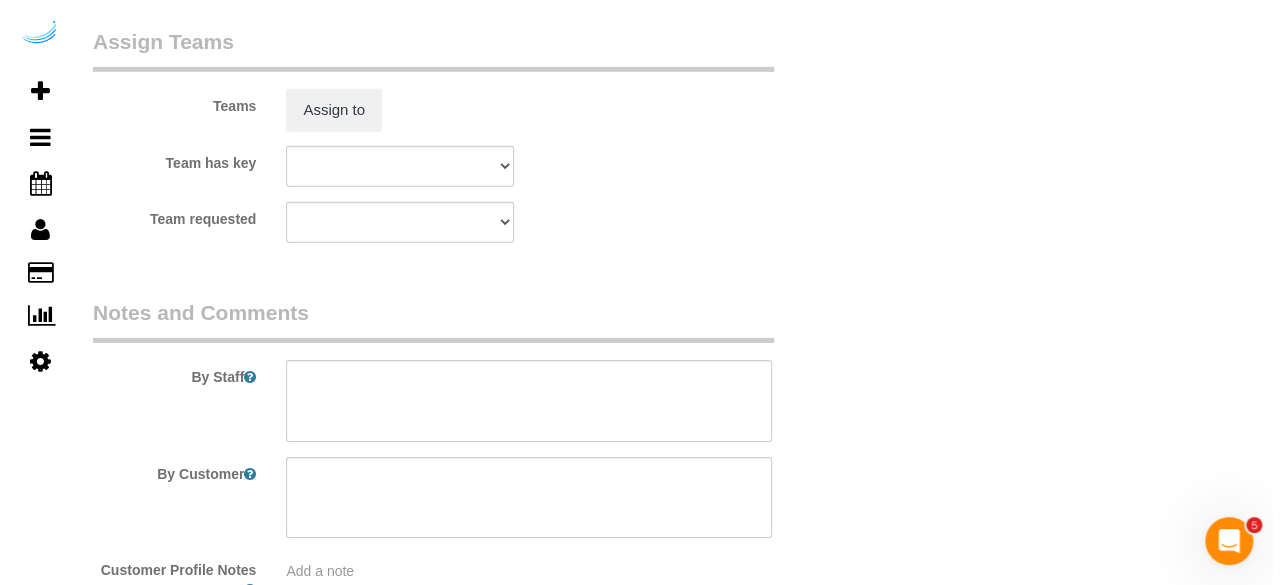 scroll, scrollTop: 3000, scrollLeft: 0, axis: vertical 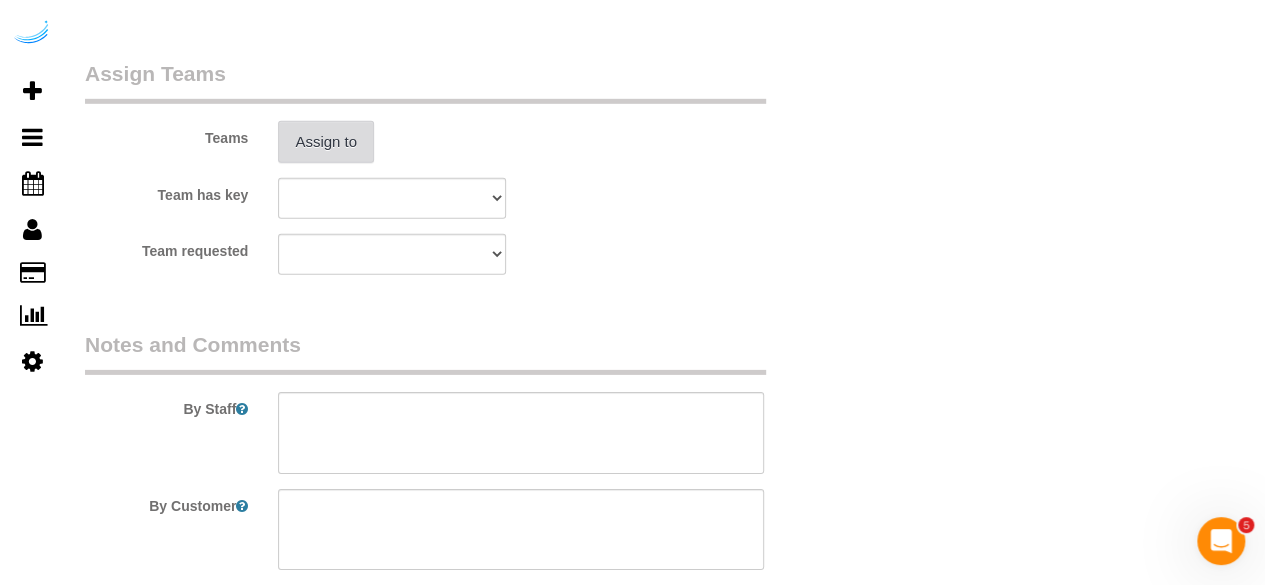 type on "4" 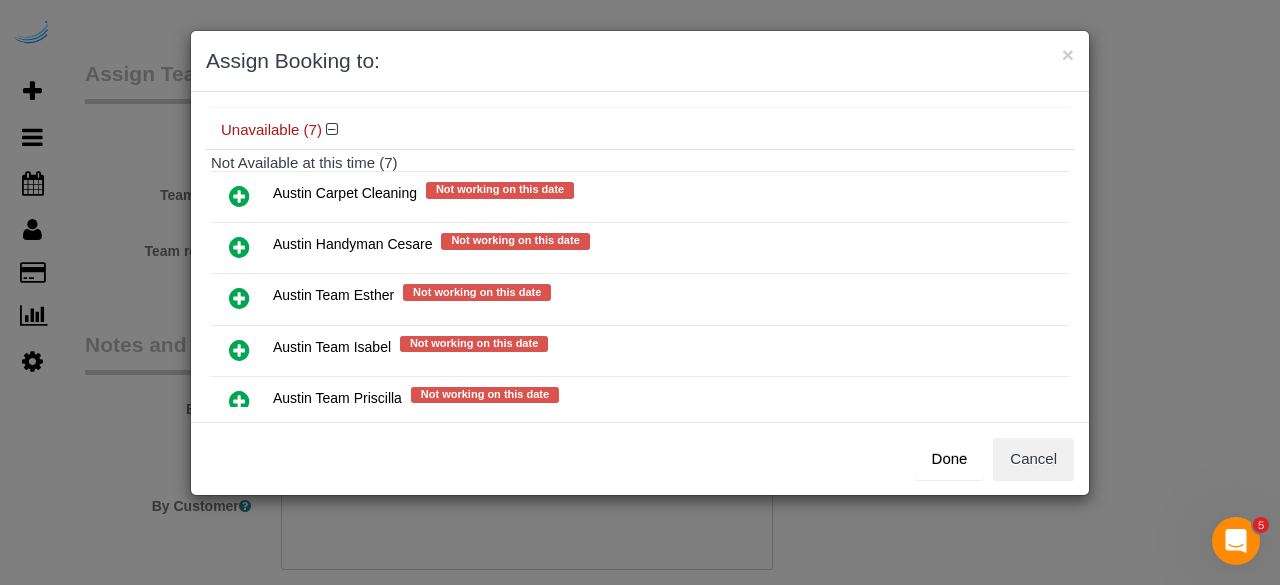 scroll, scrollTop: 200, scrollLeft: 0, axis: vertical 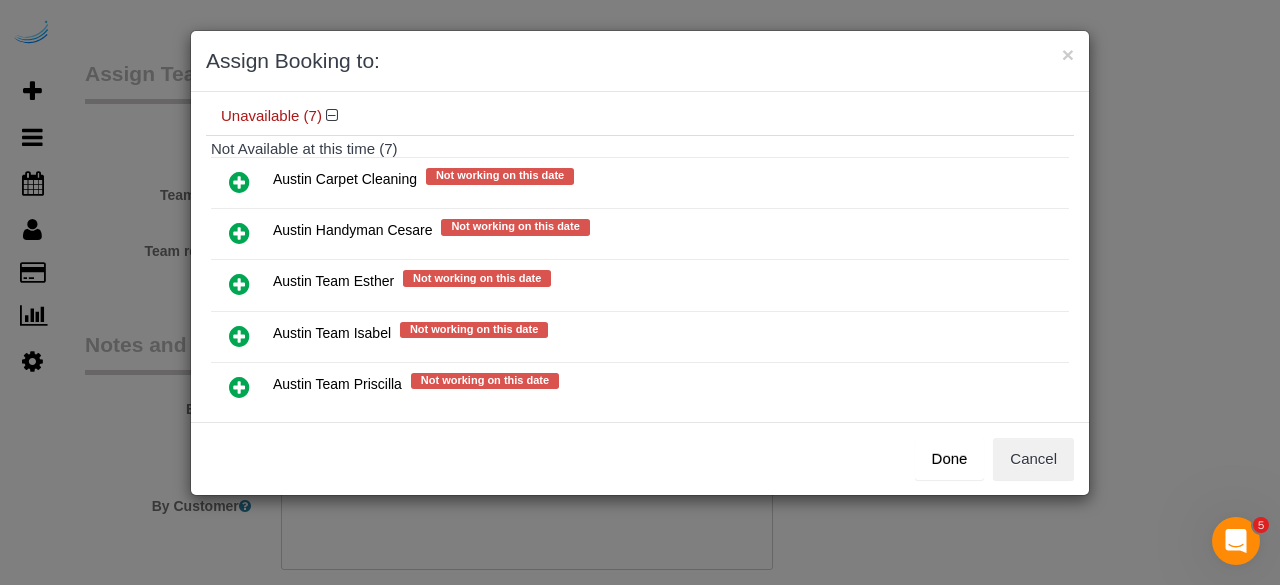 click at bounding box center [239, 336] 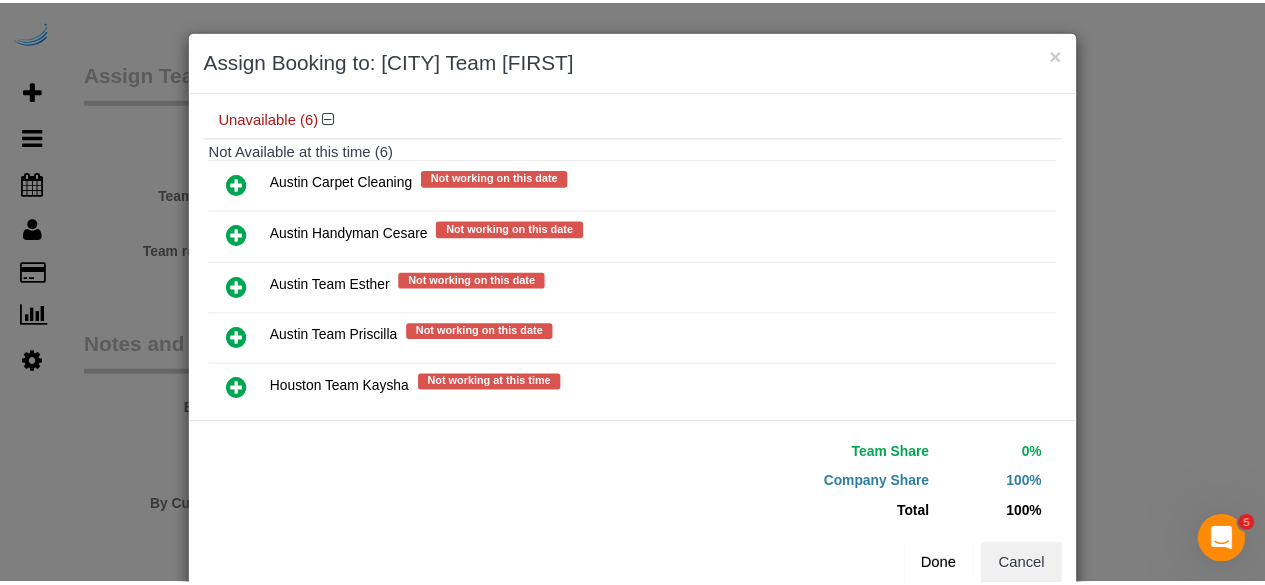 scroll, scrollTop: 45, scrollLeft: 0, axis: vertical 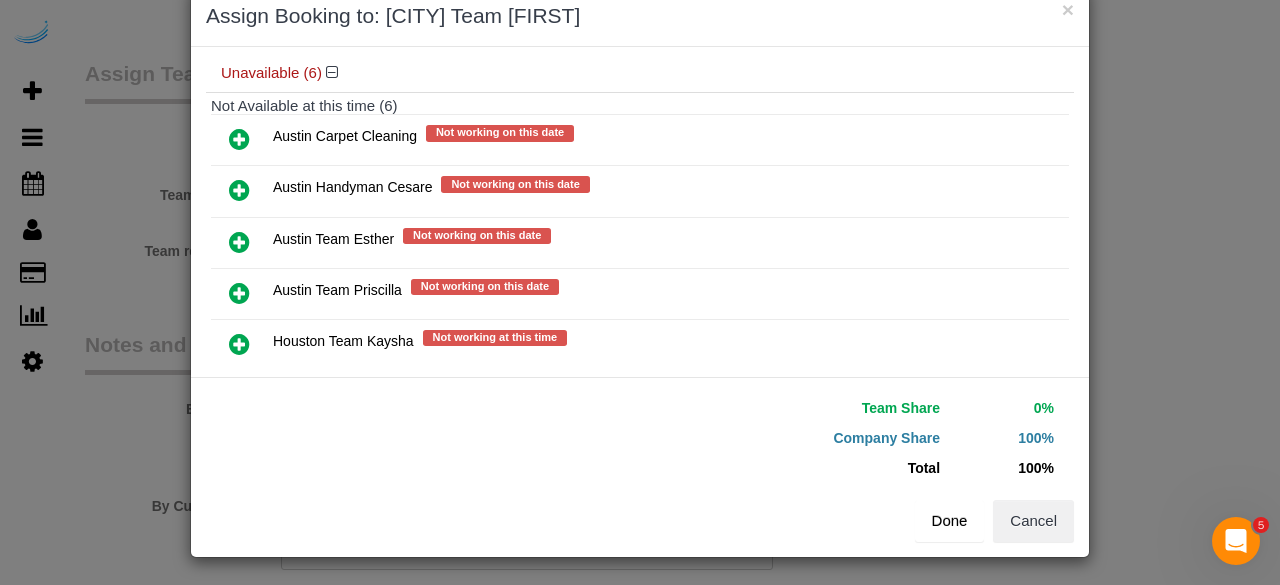 click on "Team Share
0%
Company Share
100%
Total
100%
Warning: The Company share is 0%. If this is correct, please click Save.
Change your Team shares so that the Total Share does not exceed 100%.
Done
Cancel" at bounding box center [640, 467] 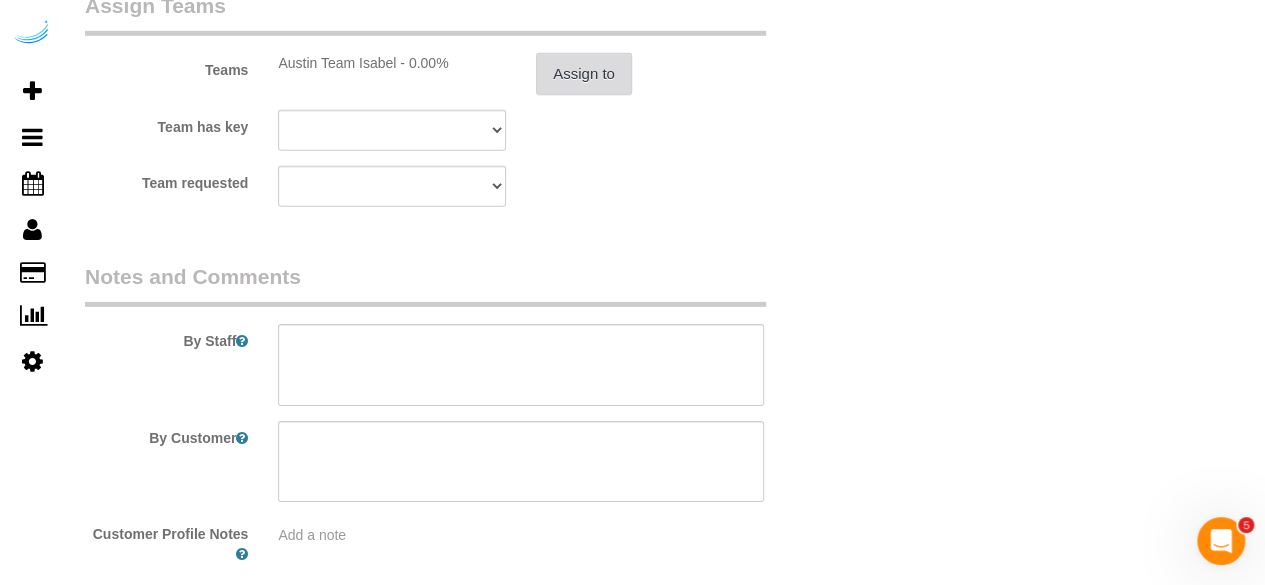 scroll, scrollTop: 3170, scrollLeft: 0, axis: vertical 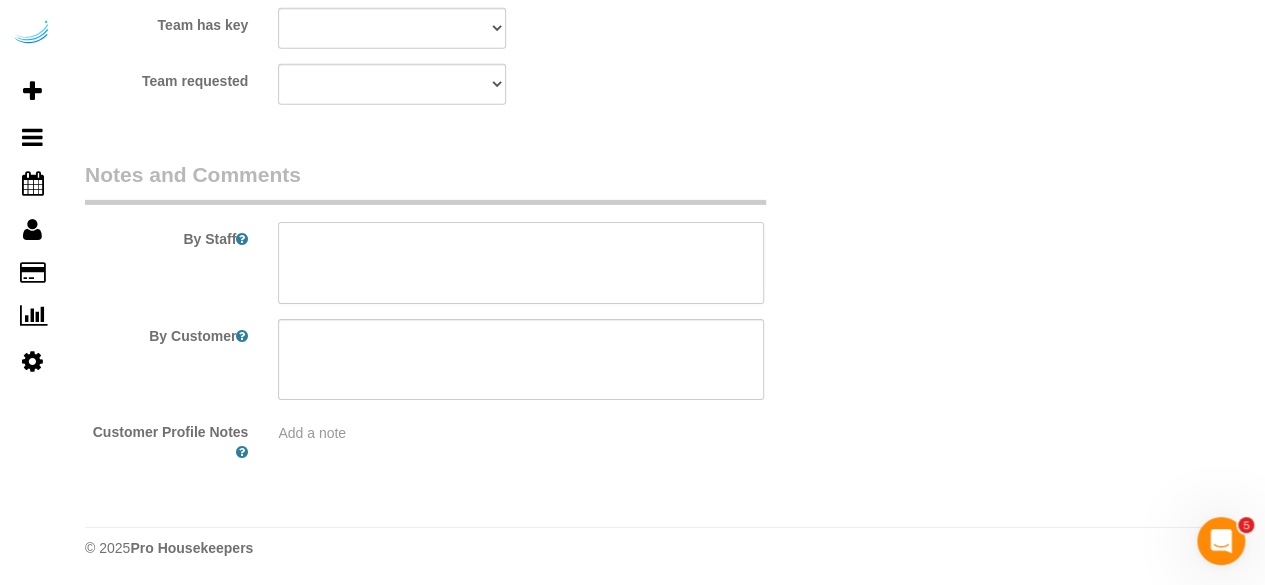 click at bounding box center (521, 263) 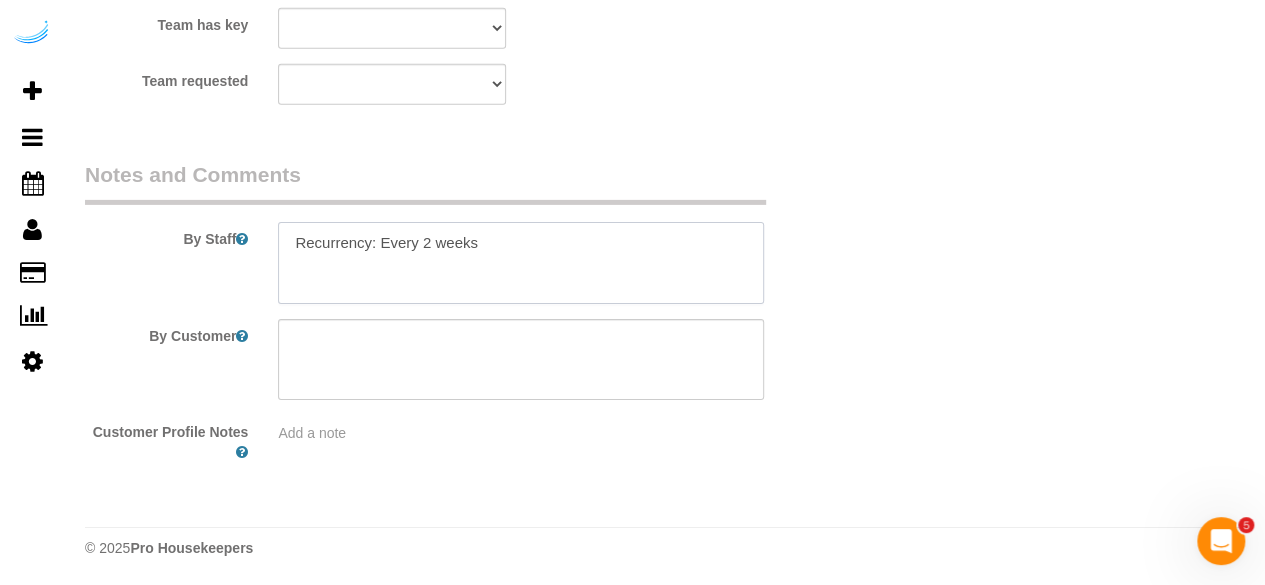 paste on "Permanent Notes:No notes from this customer.Today's Notes:No notes from this service.
Entry Method: Door Code
Code: Apt 324 entry: 783 45 47
Details:
3rd street NW stair entrance: 0280969 OR Elevator 1: 040 65 24
Additional Notes:
Housekeeping Notes:" 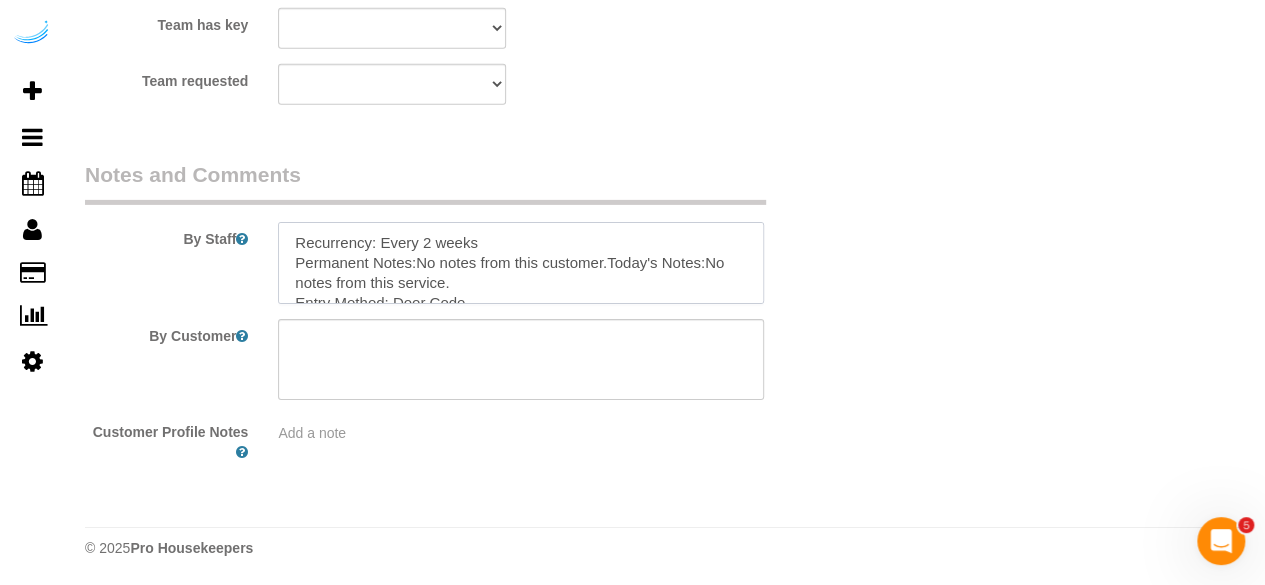 scroll, scrollTop: 148, scrollLeft: 0, axis: vertical 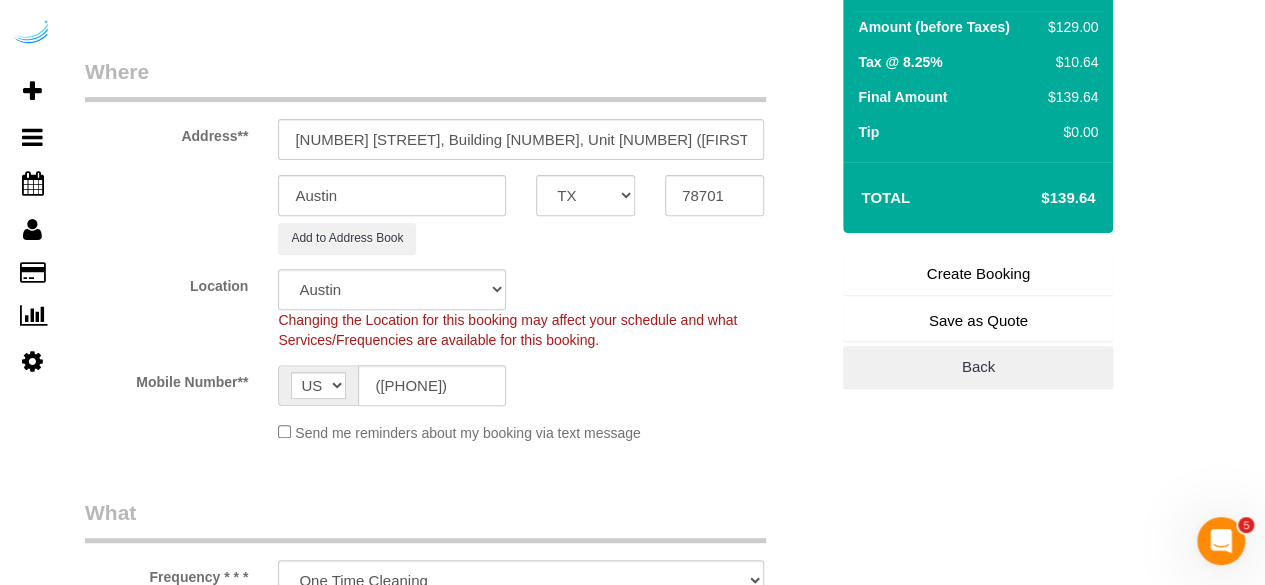 type on "Recurrency: Every 2 weeks
Permanent Notes:No notes from this customer.Today's Notes:No notes from this service.
Entry Method: Door Code
Code: Apt 324 entry: 783 45 47
Details:
3rd street NW stair entrance: 0280969 OR Elevator 1: 040 65 24
Additional Notes:
Housekeeping Notes:" 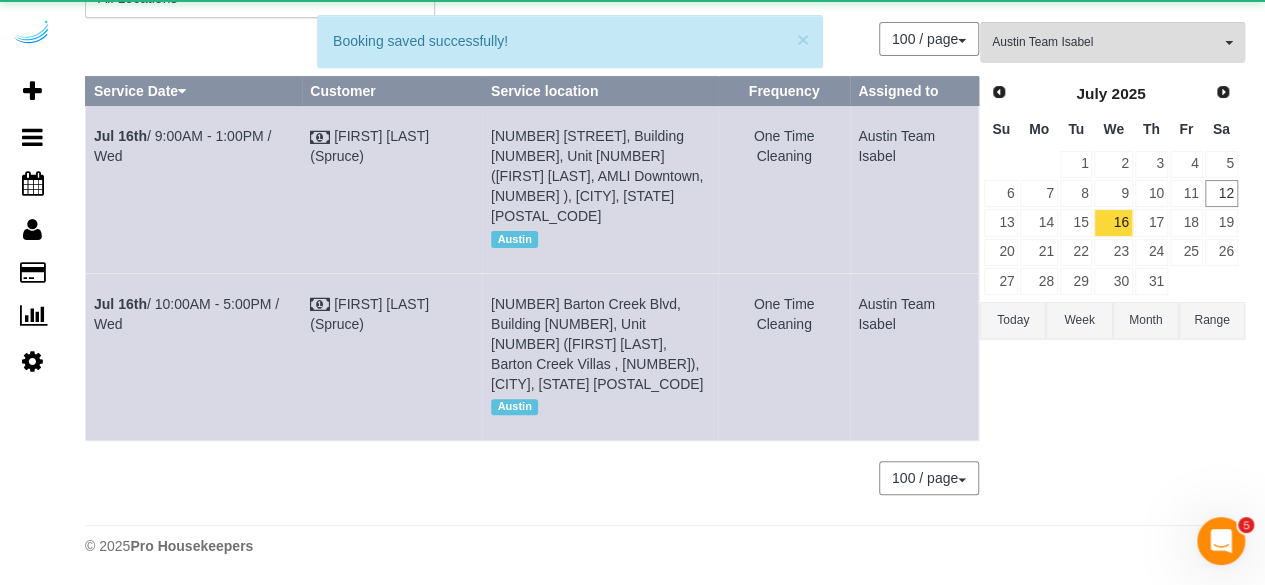 scroll, scrollTop: 0, scrollLeft: 0, axis: both 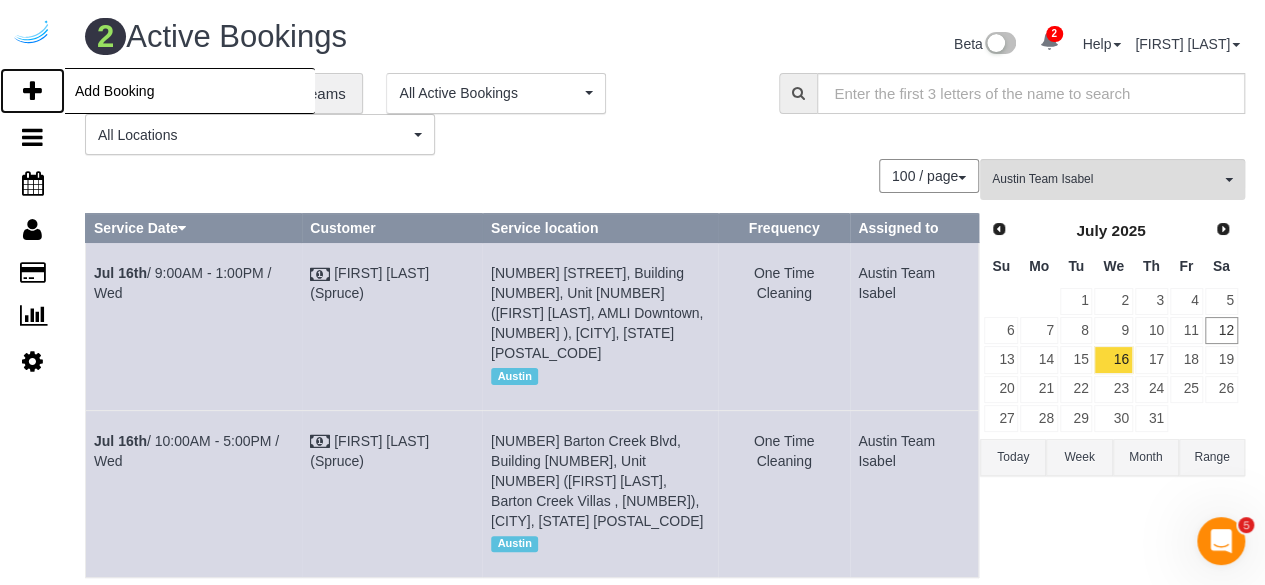 click at bounding box center (32, 91) 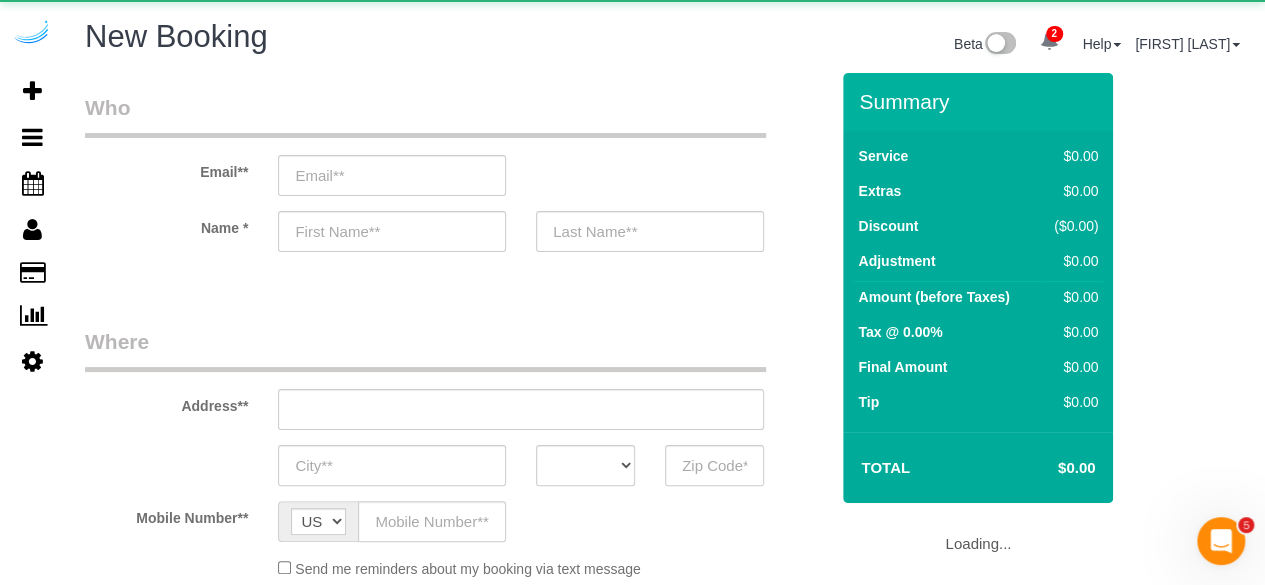 select on "object:36801" 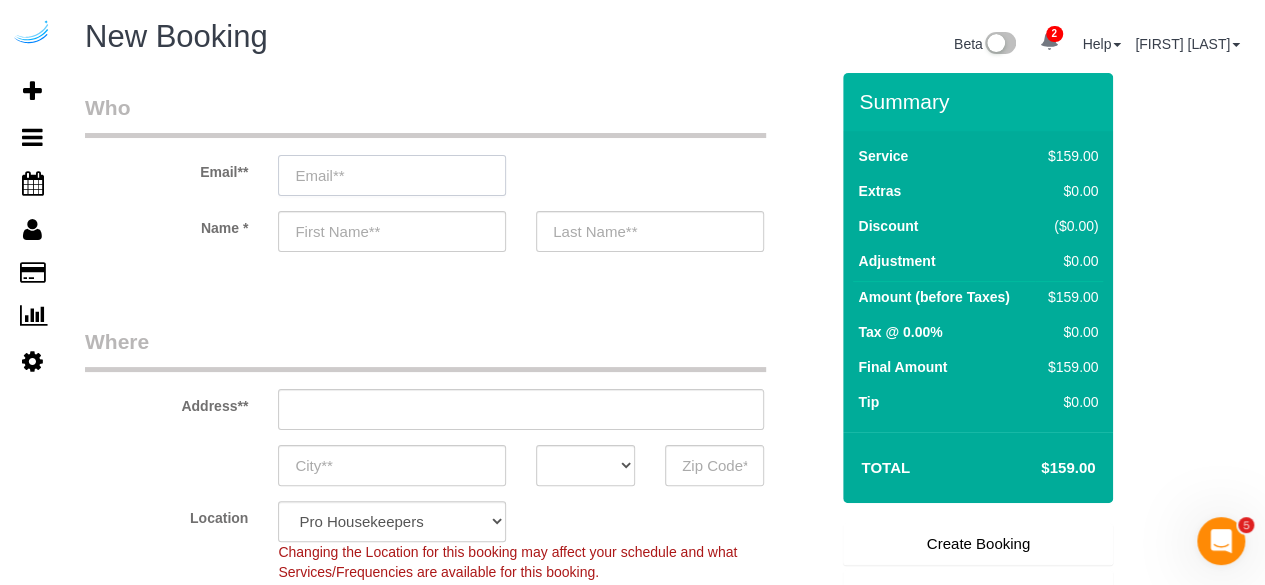 click at bounding box center (392, 175) 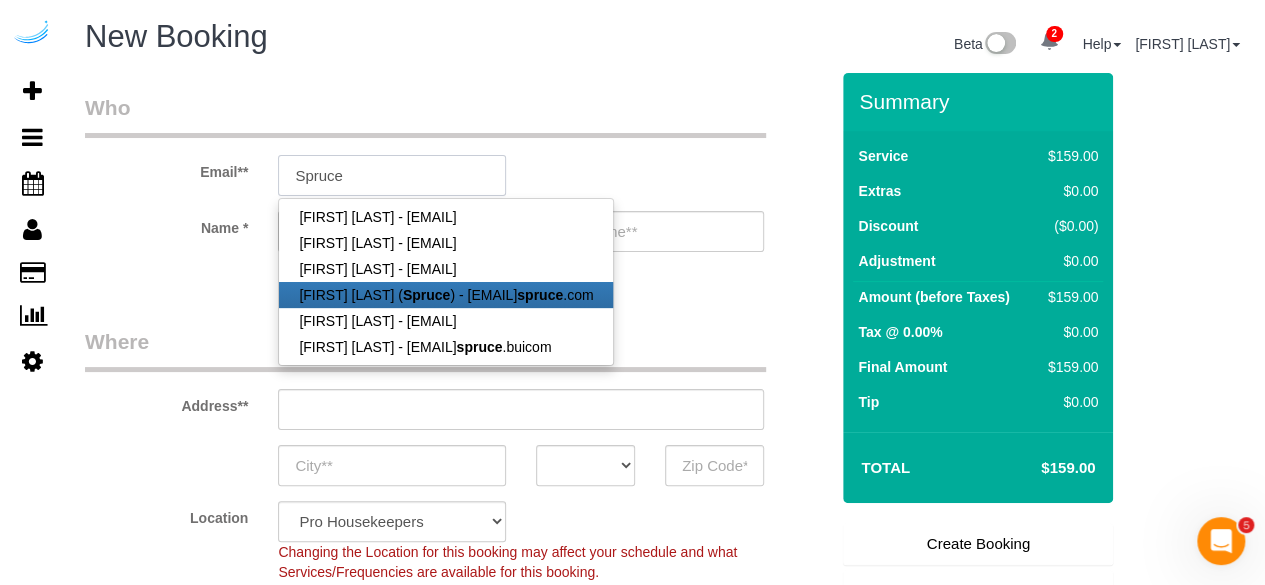 type on "brandie@getspruce.com" 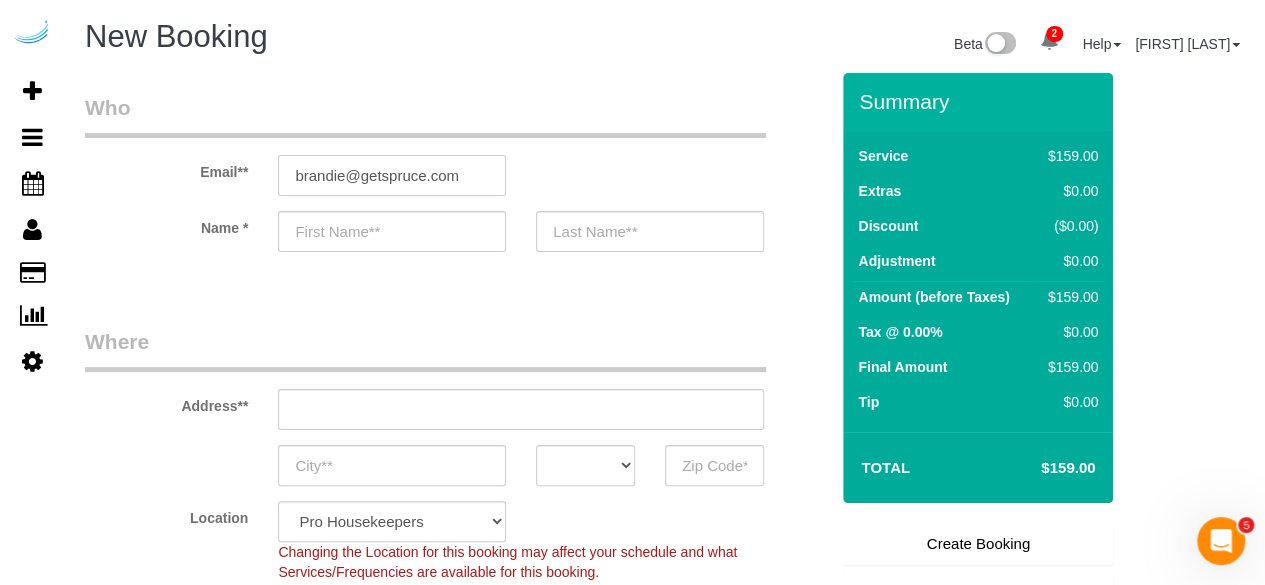 type on "Brandie" 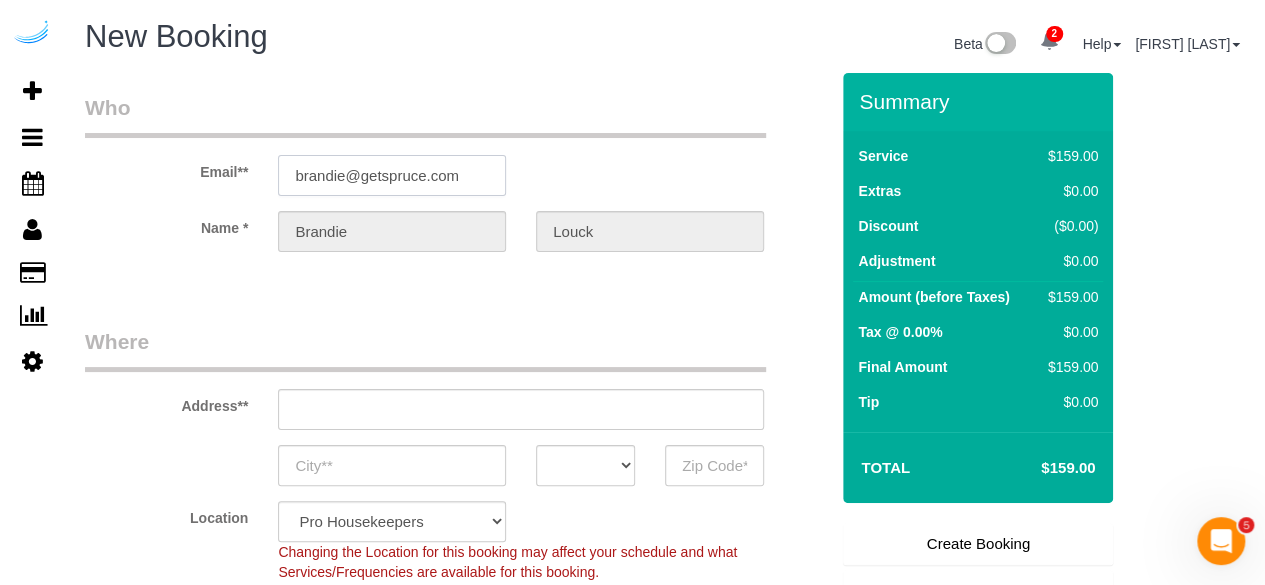 type on "3816 S Lamar Blvd" 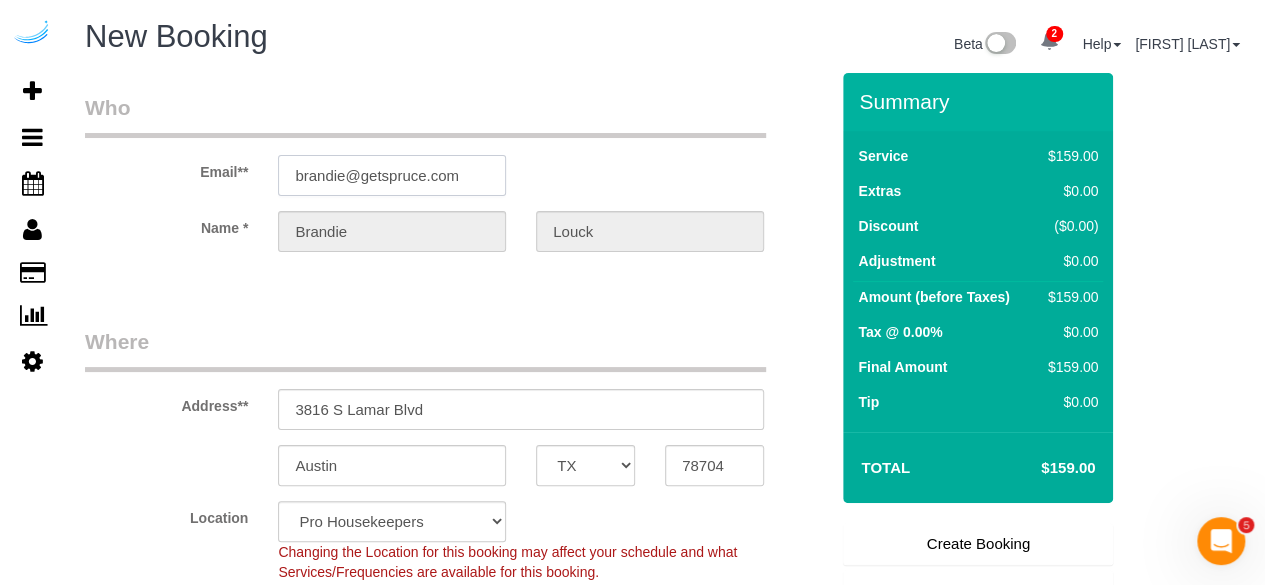 type on "brandie@getspruce.com" 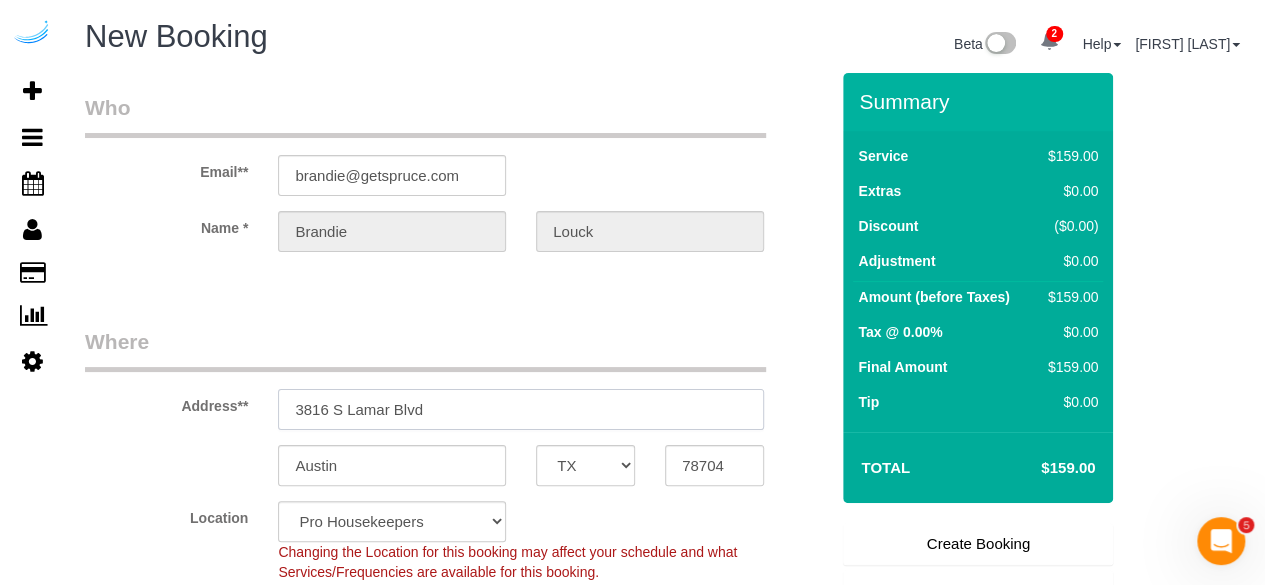 click on "3816 S Lamar Blvd" at bounding box center [521, 409] 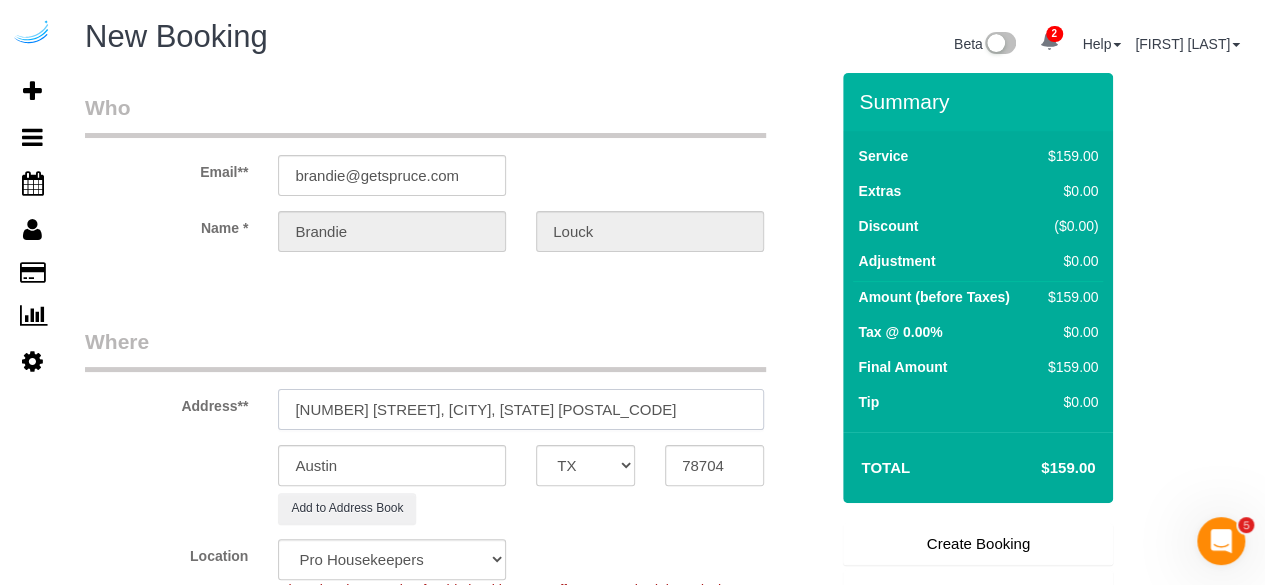 select on "9" 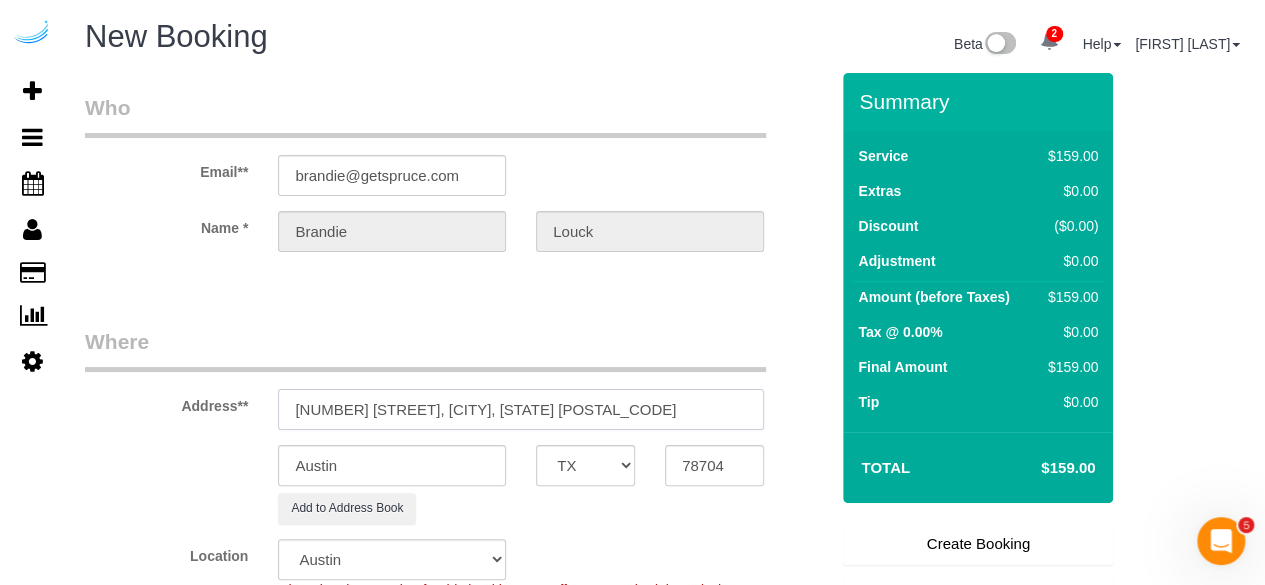 select on "object:36843" 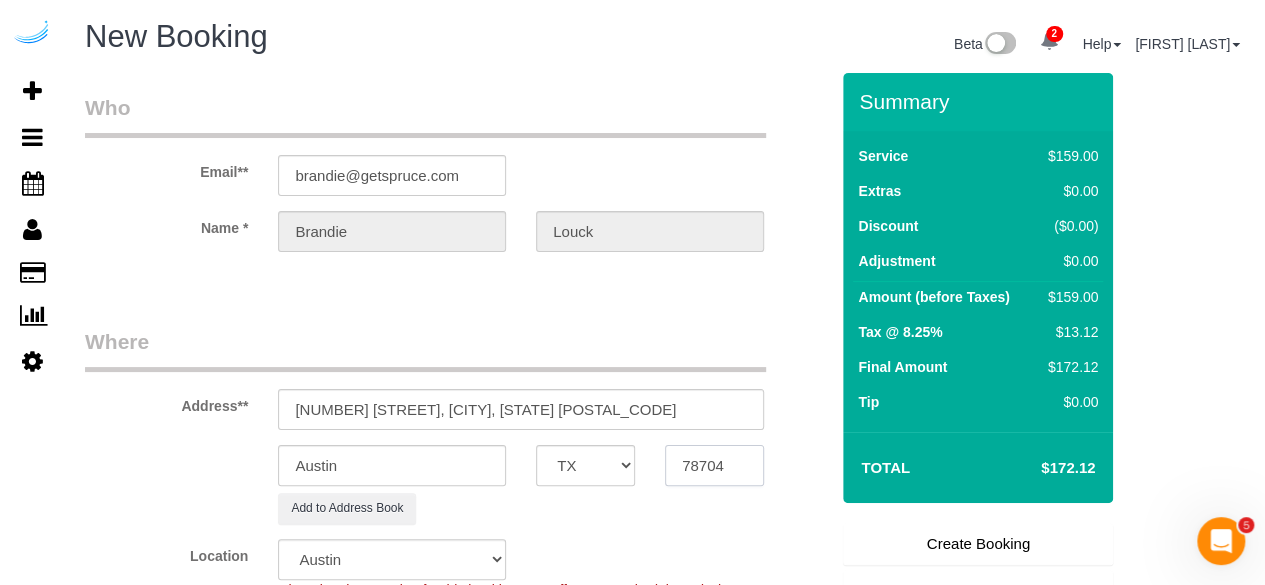 click on "78704" at bounding box center [714, 465] 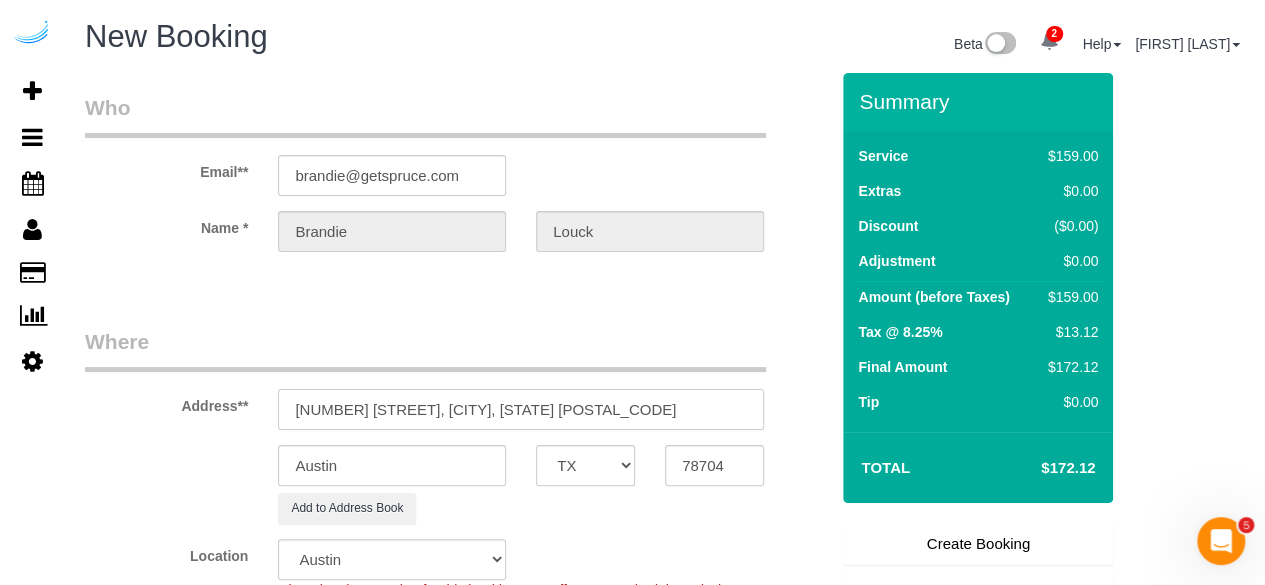 drag, startPoint x: 443, startPoint y: 400, endPoint x: 643, endPoint y: 412, distance: 200.35968 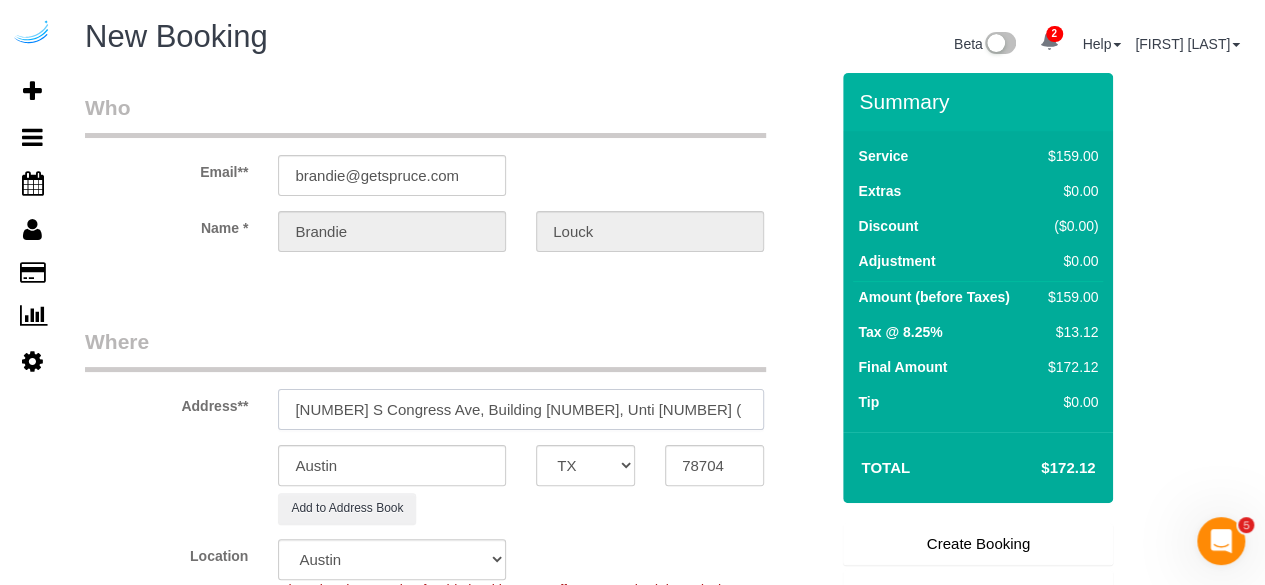 paste on "Bjorn Axelsson" 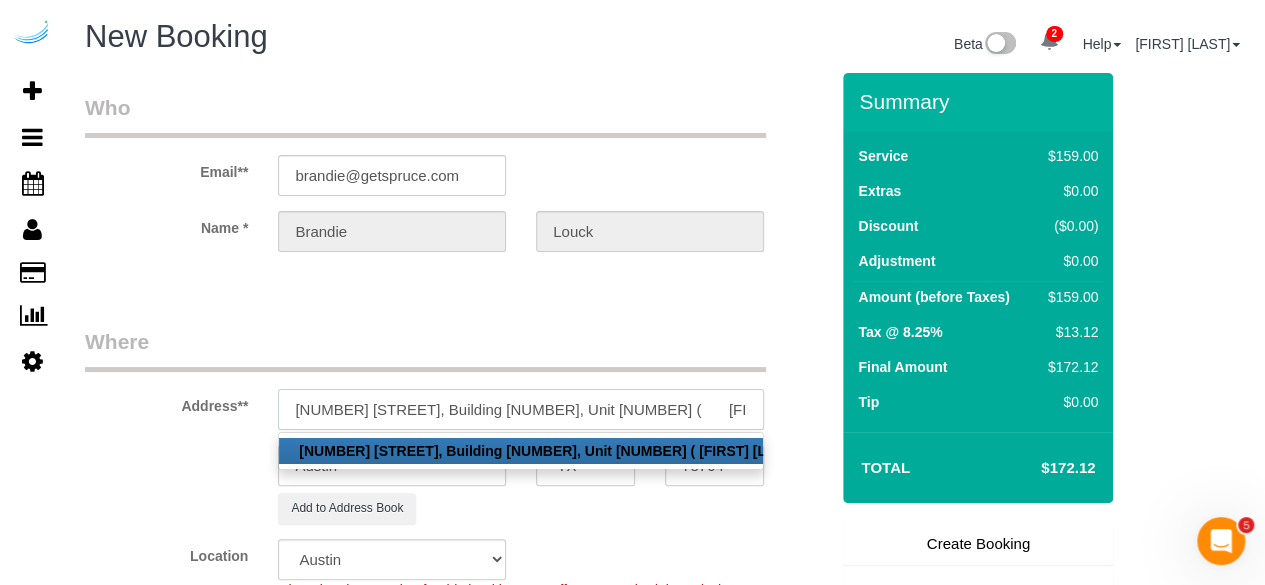 click on "1221 S Congress Ave, Building 12, Unit 1235 (	Bjorn Axelsson," at bounding box center (521, 409) 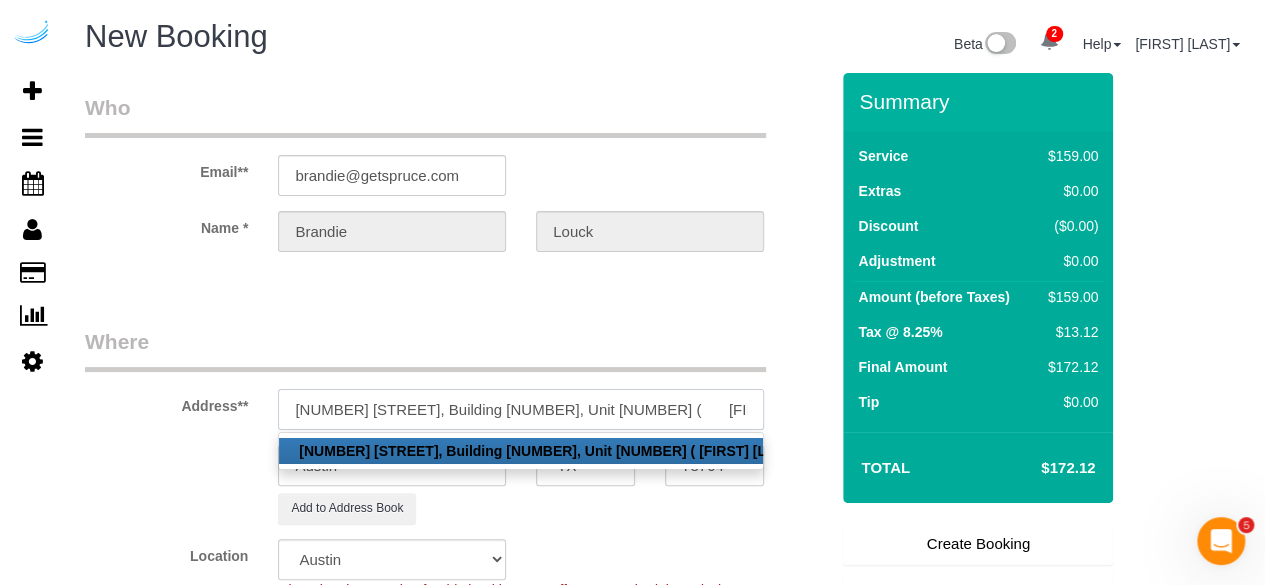 paste on "The Lola South Congress" 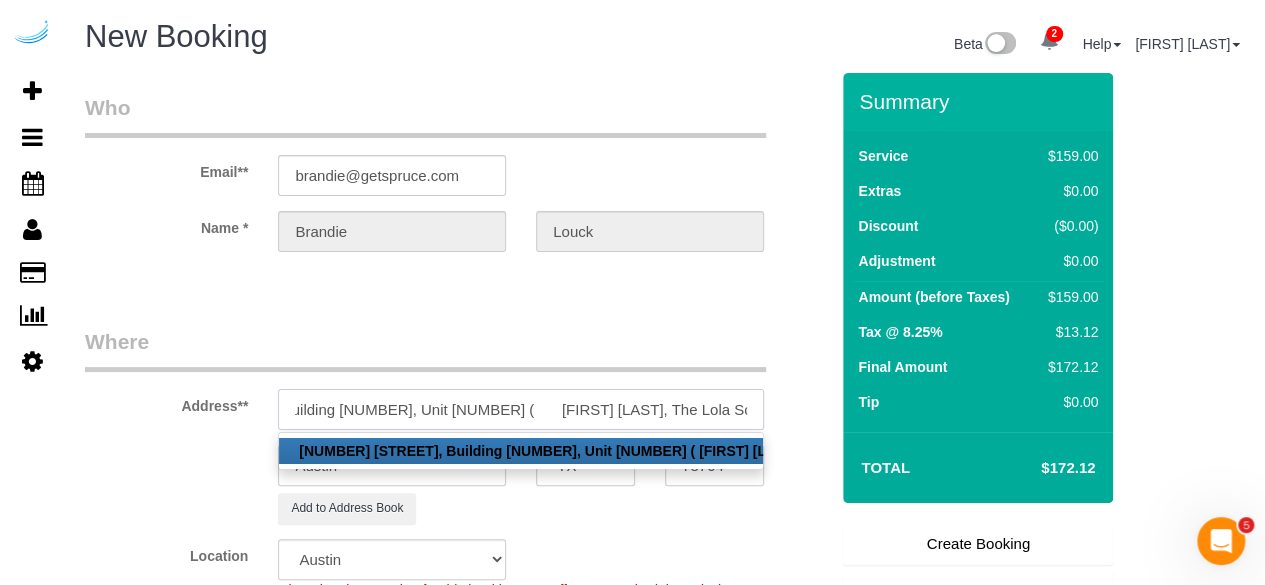 scroll, scrollTop: 0, scrollLeft: 171, axis: horizontal 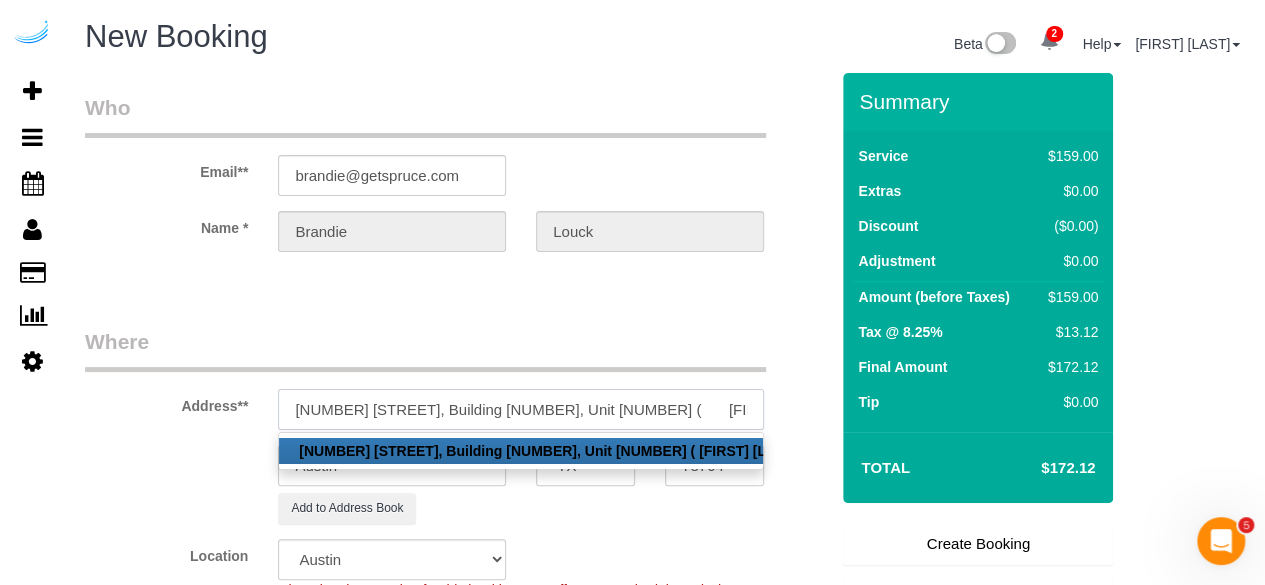paste on "1385687" 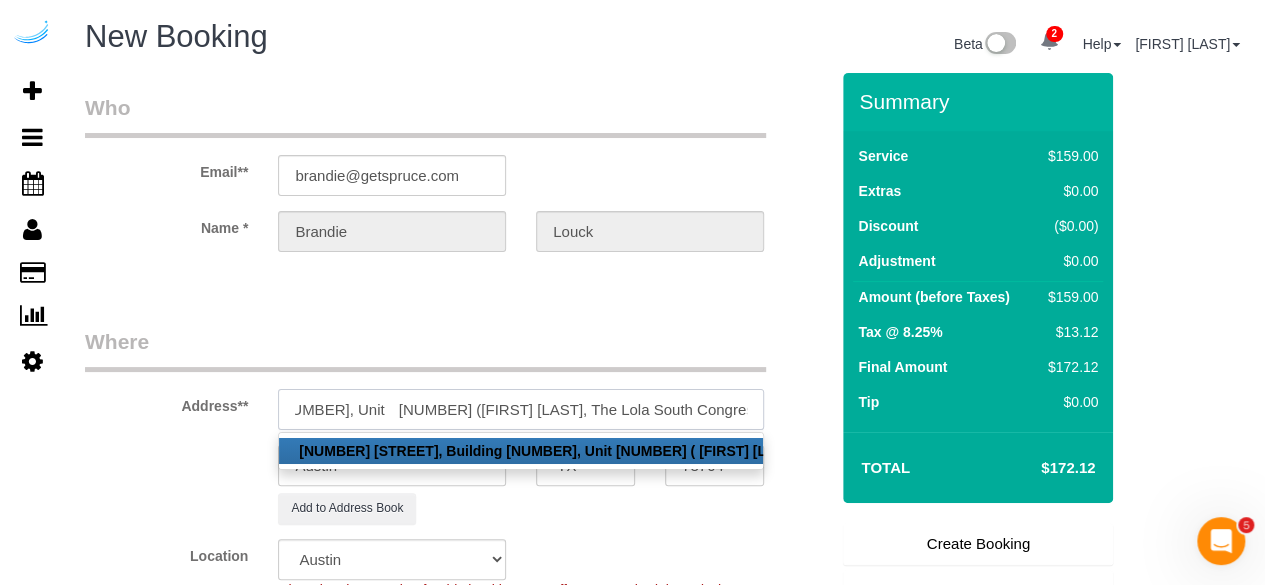 scroll, scrollTop: 0, scrollLeft: 234, axis: horizontal 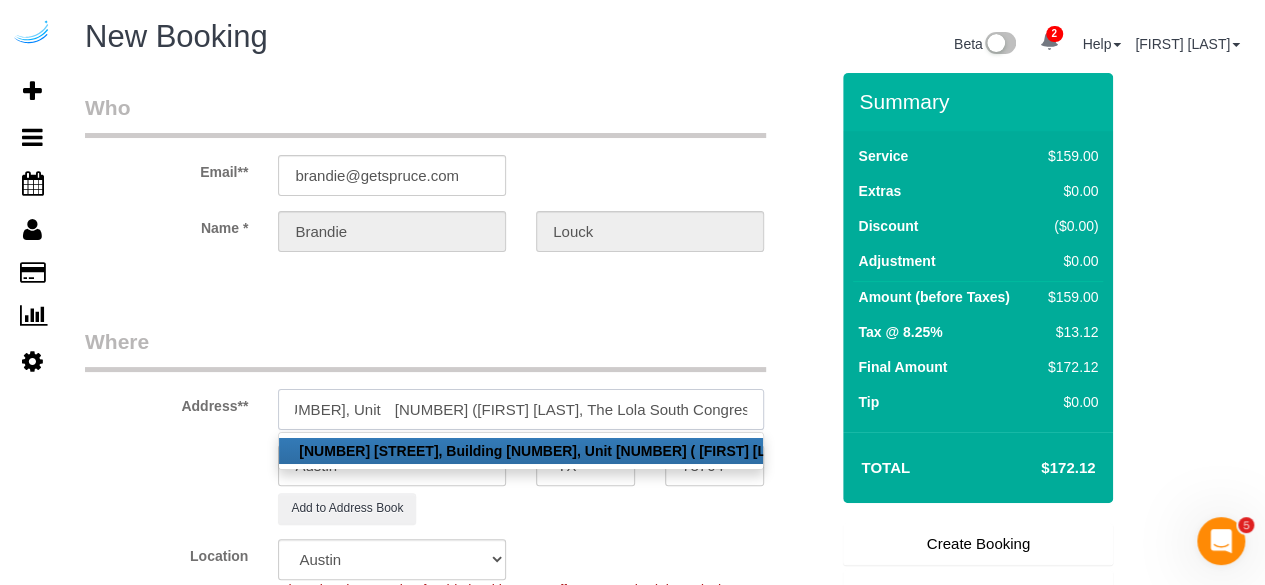 type on "1221 S Congress Ave, Building 12, Unit 1235 (	Bjorn Axelsson, The Lola South Congress , 1385687)" 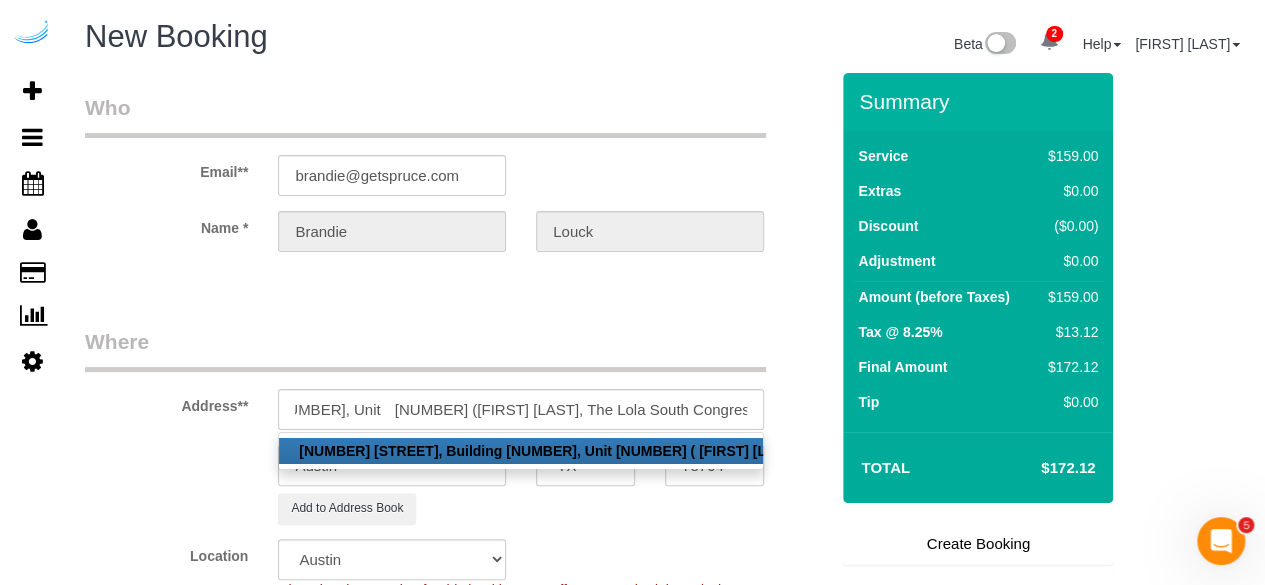 click on "Where" at bounding box center [425, 349] 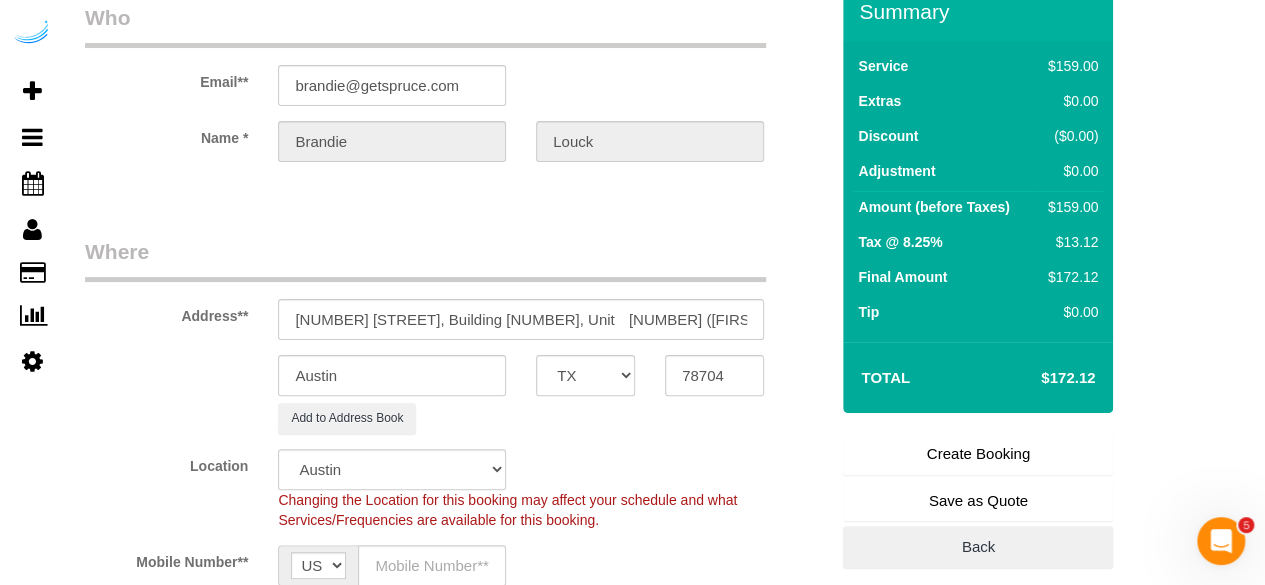 scroll, scrollTop: 200, scrollLeft: 0, axis: vertical 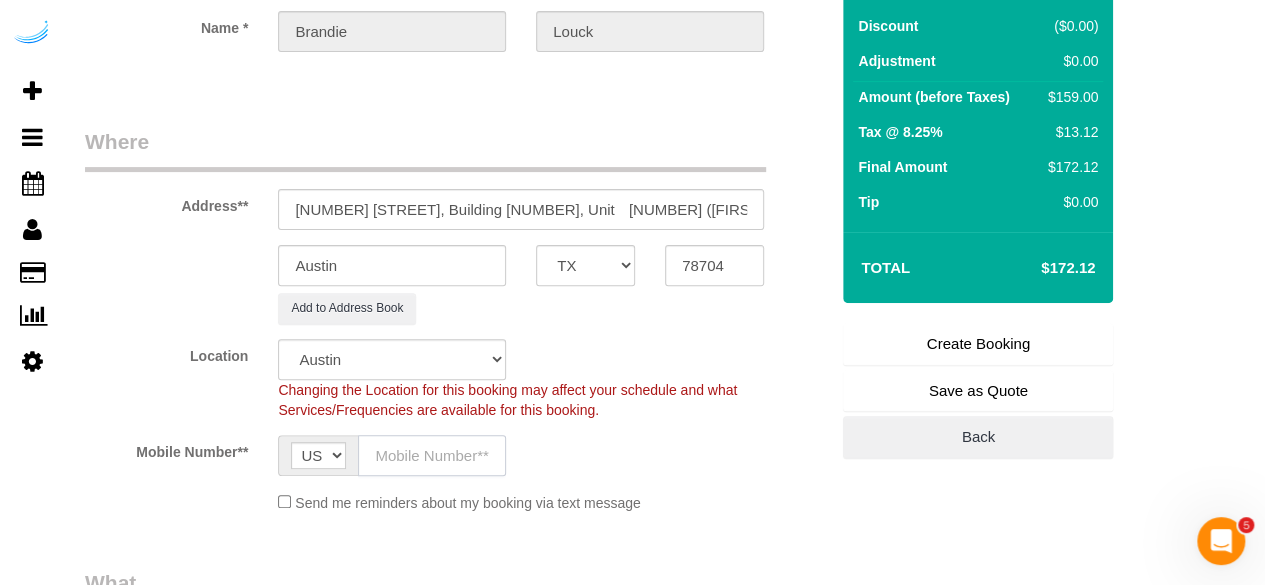 click 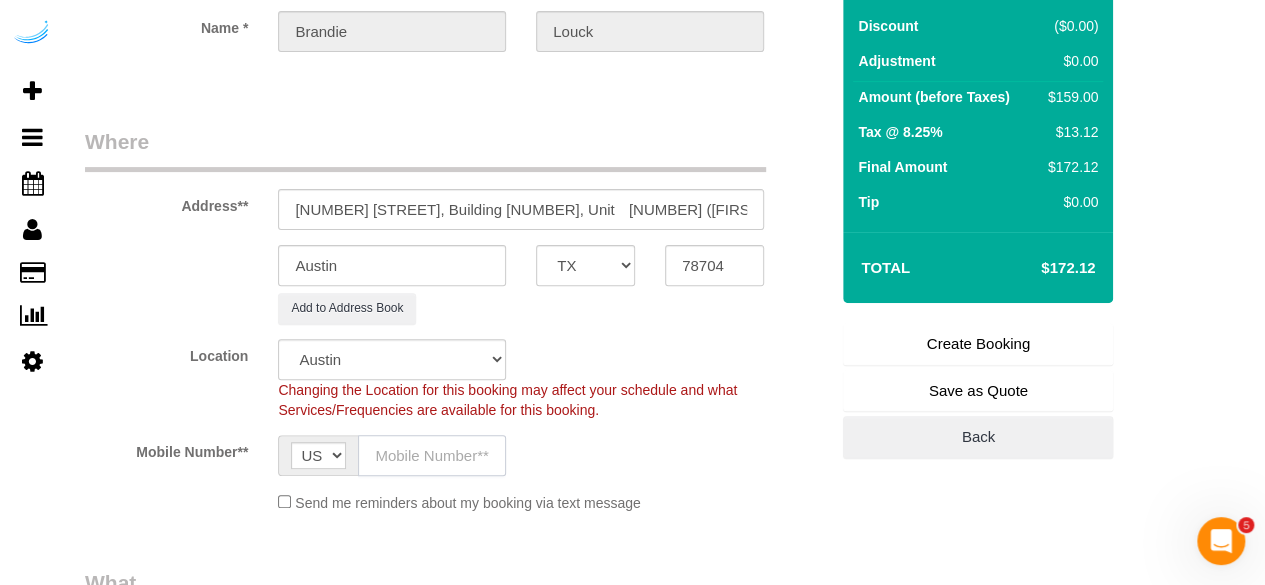 click 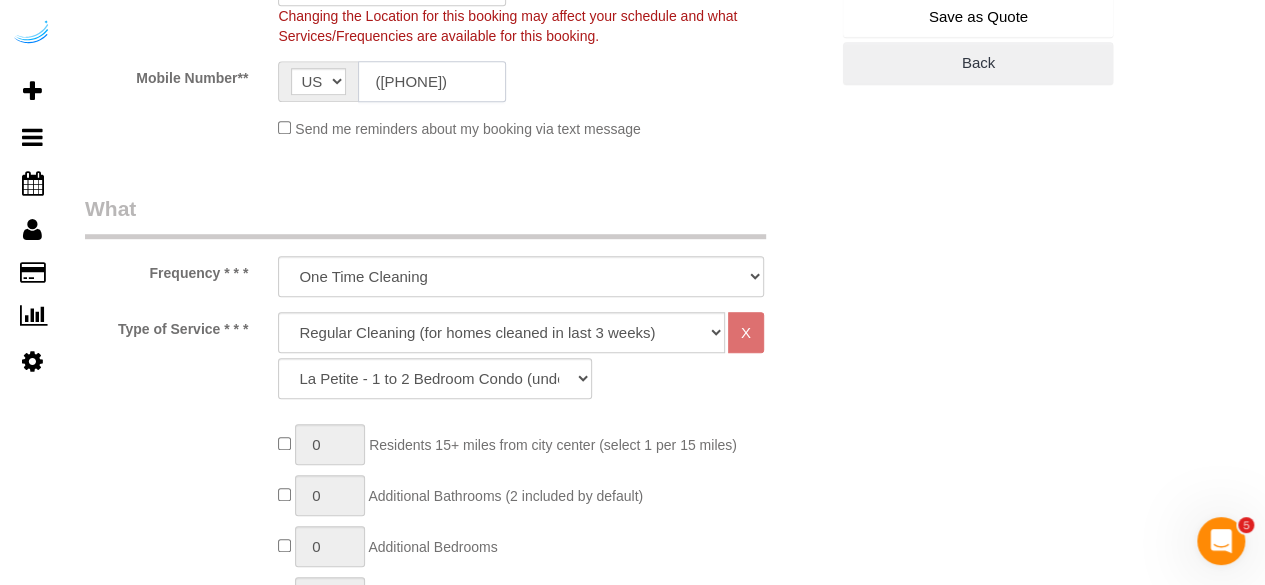 scroll, scrollTop: 600, scrollLeft: 0, axis: vertical 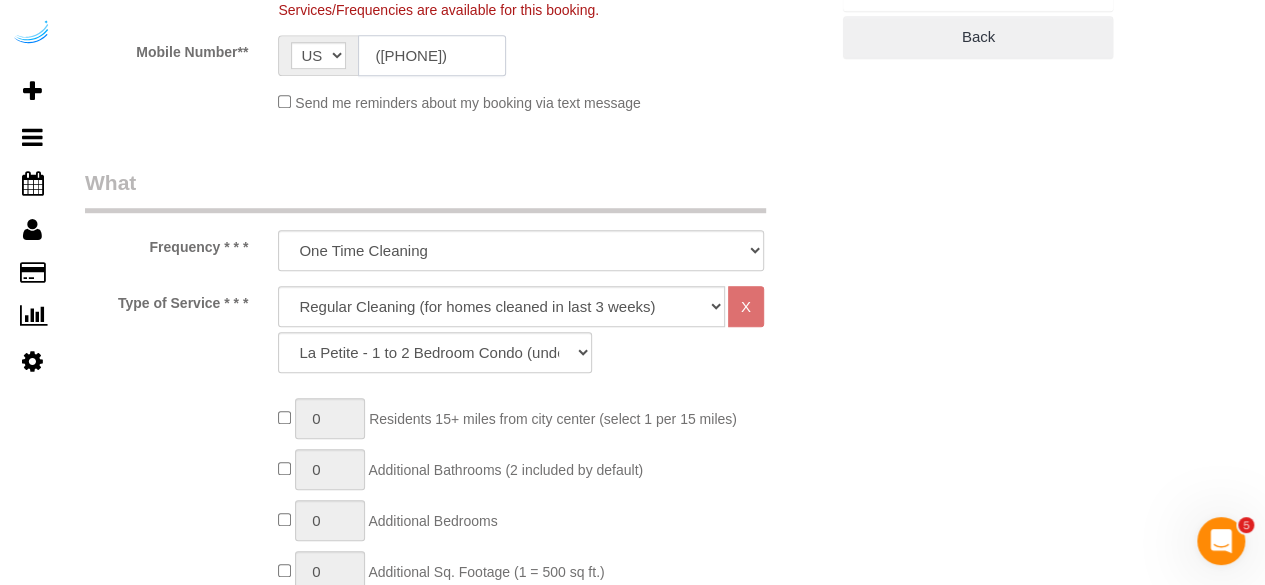 type on "([PHONE])" 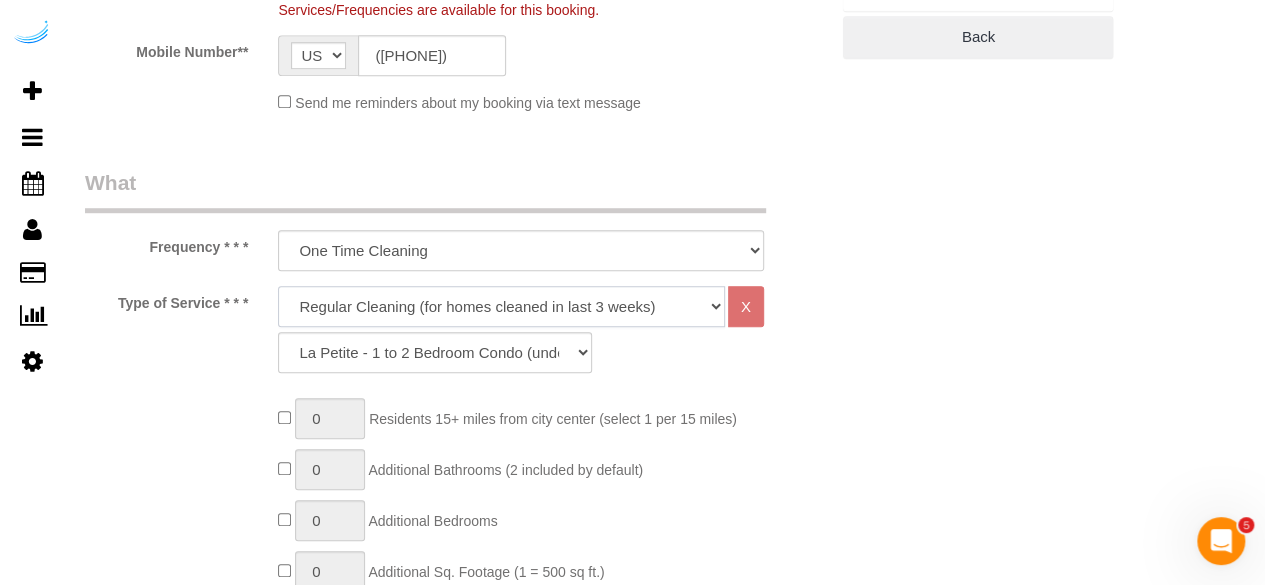 click on "Deep Cleaning (for homes that have not been cleaned in 3+ weeks) Spruce Regular Cleaning (for homes cleaned in last 3 weeks) Moving Cleanup (to clean home for new tenants) Post Construction Cleaning Vacation Rental Cleaning Hourly" 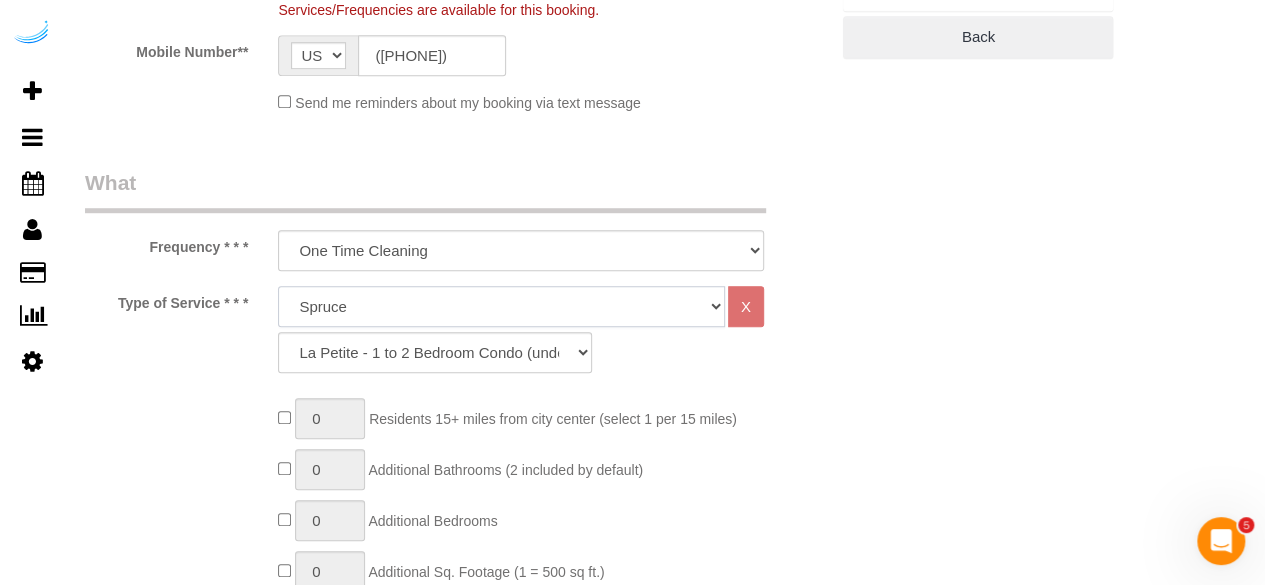 click on "Deep Cleaning (for homes that have not been cleaned in 3+ weeks) Spruce Regular Cleaning (for homes cleaned in last 3 weeks) Moving Cleanup (to clean home for new tenants) Post Construction Cleaning Vacation Rental Cleaning Hourly" 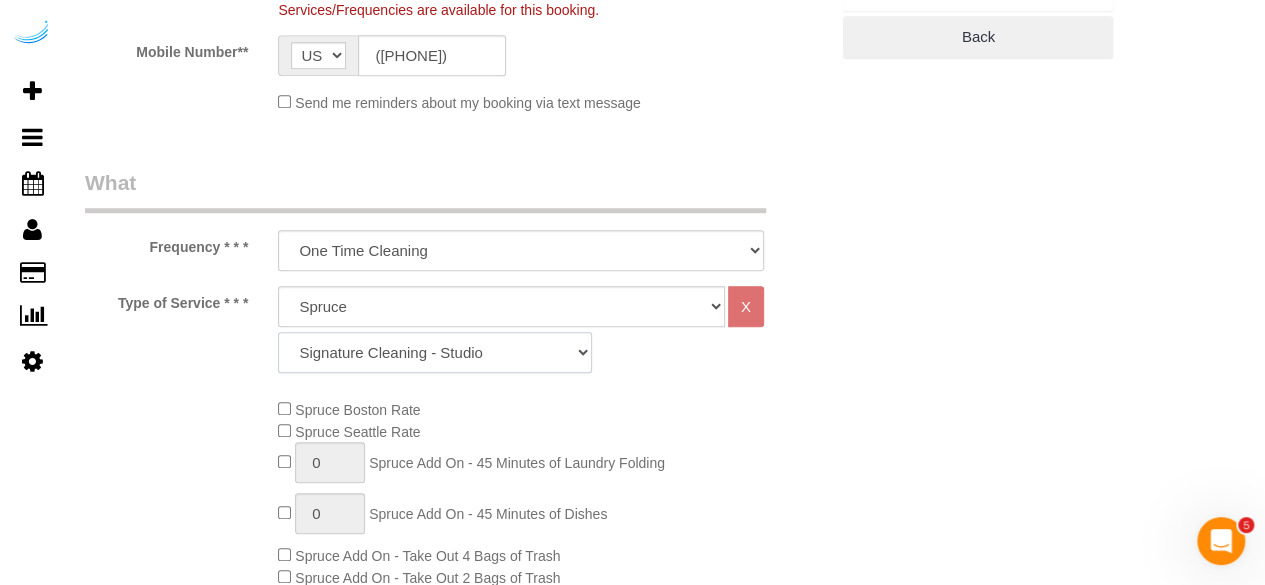 drag, startPoint x: 512, startPoint y: 355, endPoint x: 506, endPoint y: 331, distance: 24.738634 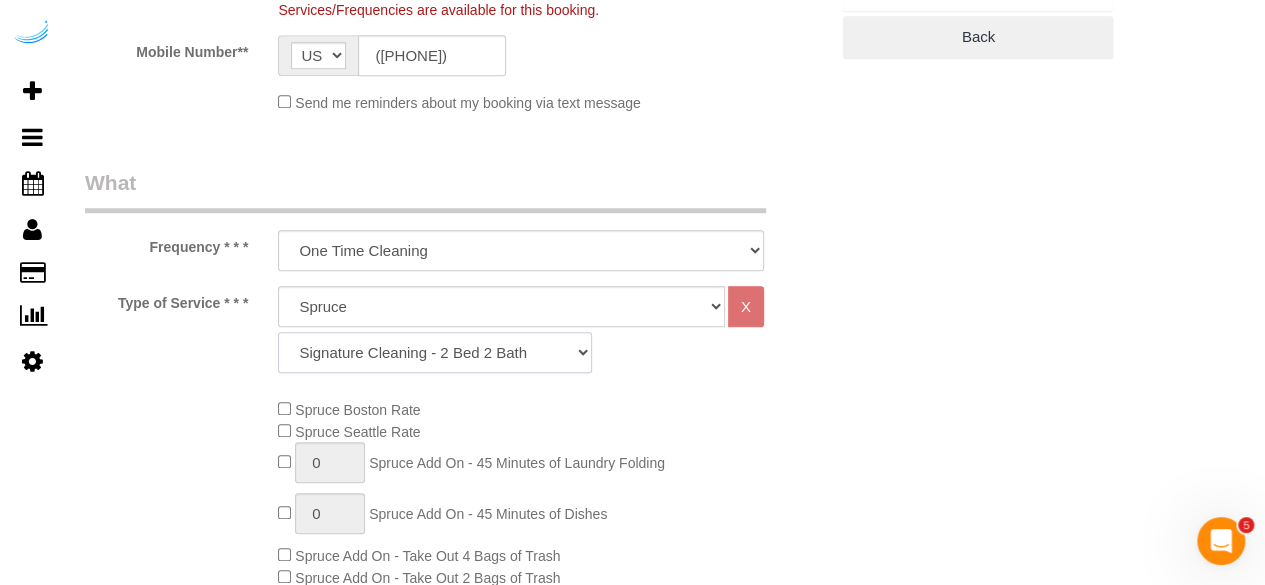 click on "Signature Cleaning - Studio Signature Cleaning - 1 Bed 1 Bath Signature Cleaning - 1 Bed 1.5 Bath Signature Cleaning - 1 Bed 1 Bath + Study Signature Cleaning - 1 Bed 2 Bath Signature Cleaning - 2 Bed 1 Bath Signature Cleaning - 2 Bed 2 Bath Signature Cleaning - 2 Bed 2.5 Bath Signature Cleaning - 2 Bed 2 Bath + Study Signature Cleaning - 3 Bed 2 Bath Signature Cleaning - 3 Bed 3 Bath Signature Cleaning - 4 Bed 2 Bath Signature Cleaning - 4 Bed 4 Bath Signature Cleaning - 5 Bed 4 Bath Signature Cleaning - 5 Bed 5 Bath Signature Cleaning - 6 Bed 6 Bath Premium Cleaning - Studio Premium Cleaning - 1 Bed 1 Bath Premium Cleaning - 1 Bed 1.5 Bath Premium Cleaning - 1 Bed 1 Bath + Study Premium Cleaning - 1 Bed 2 Bath Premium Cleaning - 2 Bed 1 Bath Premium Cleaning - 2 Bed 2 Bath Premium Cleaning - 2 Bed 2.5 Bath Premium Cleaning - 2 Bed 2 Bath + Study Premium Cleaning - 3 Bed 2 Bath Premium Cleaning - 3 Bed 3 Bath Premium Cleaning - 4 Bed 2 Bath Premium Cleaning - 4 Bed 4 Bath Premium Cleaning - 5 Bed 4 Bath" 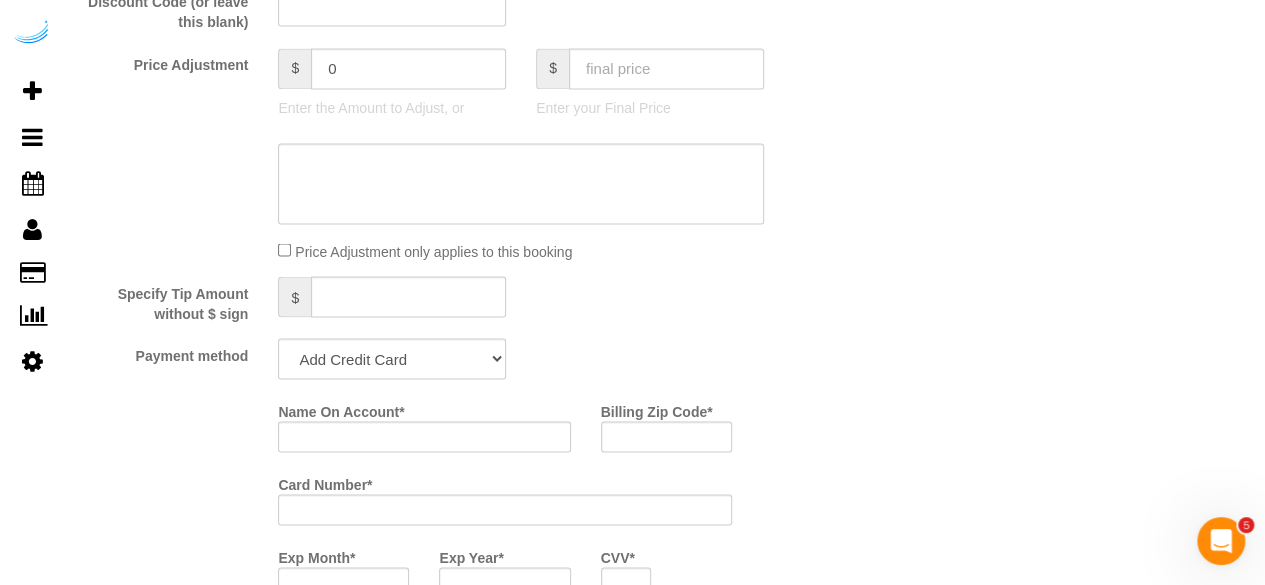 scroll, scrollTop: 1800, scrollLeft: 0, axis: vertical 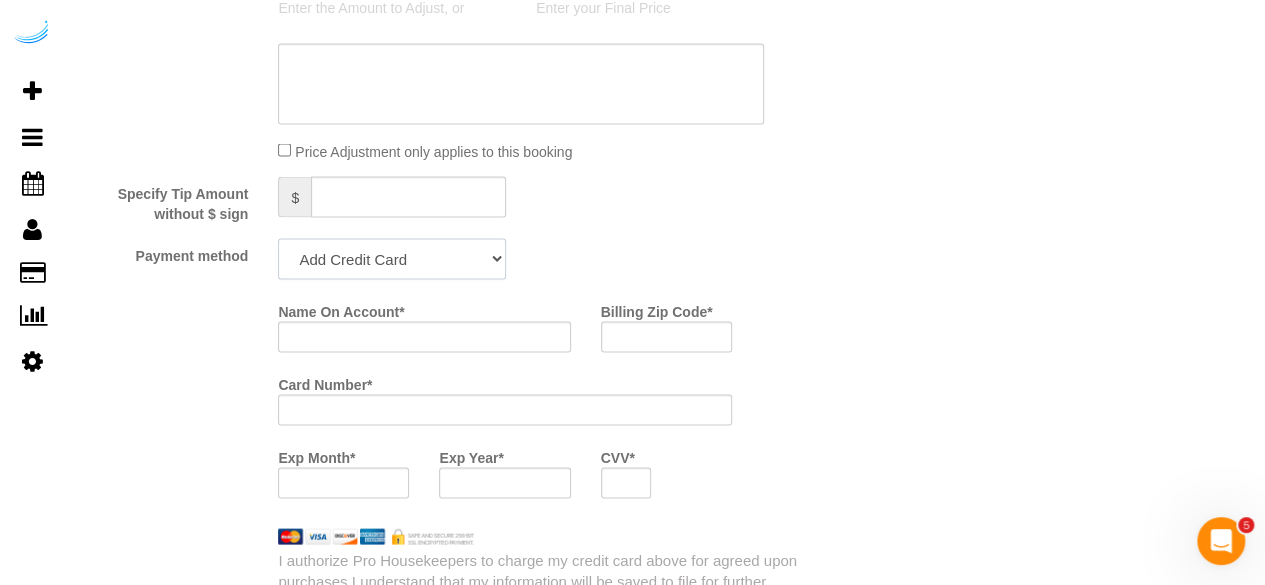 drag, startPoint x: 400, startPoint y: 243, endPoint x: 398, endPoint y: 263, distance: 20.09975 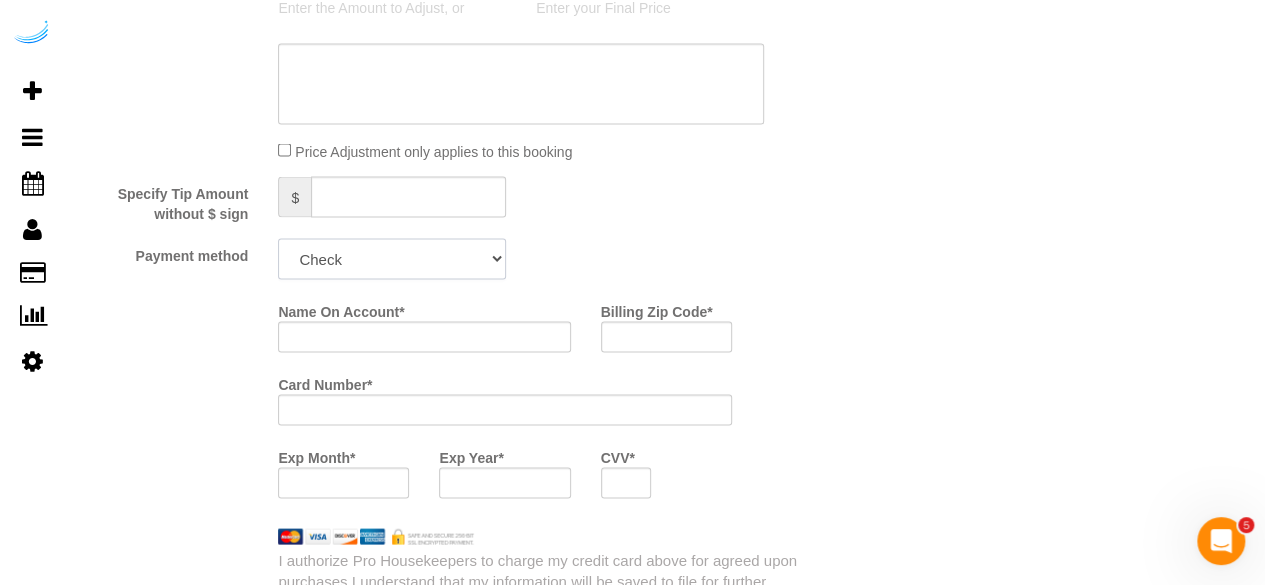 click on "Add Credit Card Cash Check Paypal" 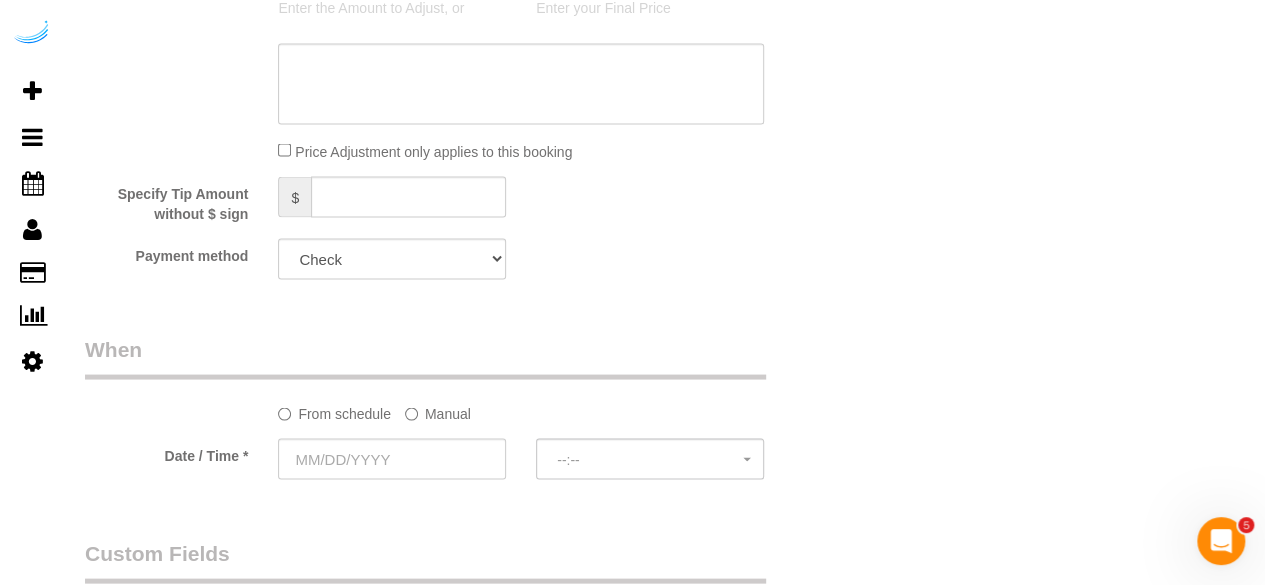 click on "Manual" 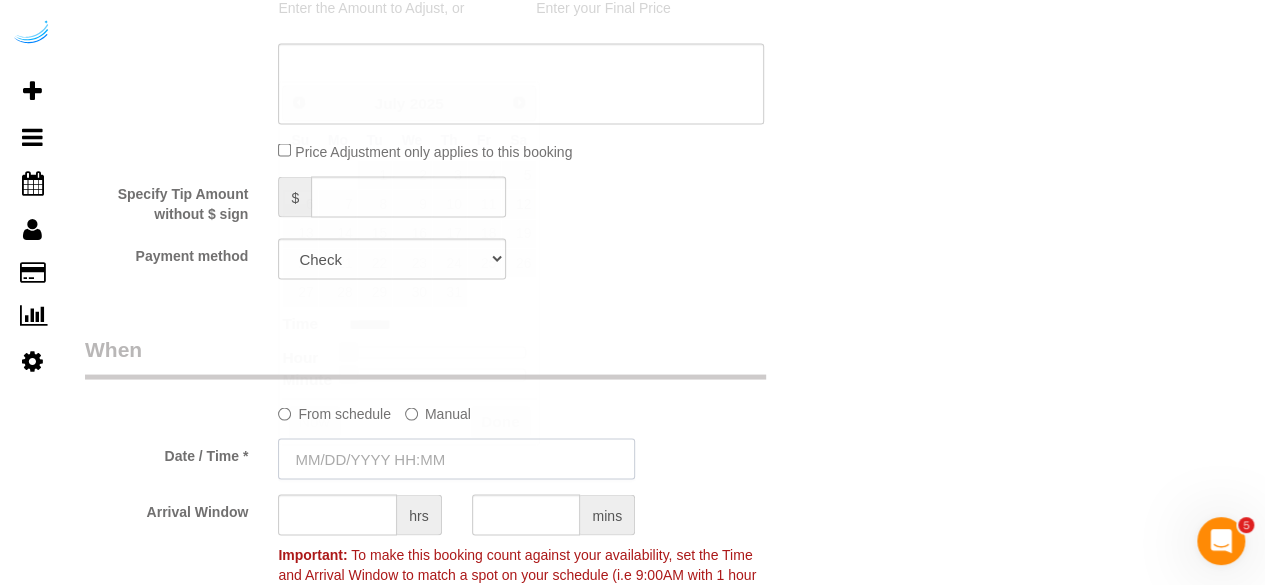 click at bounding box center (456, 458) 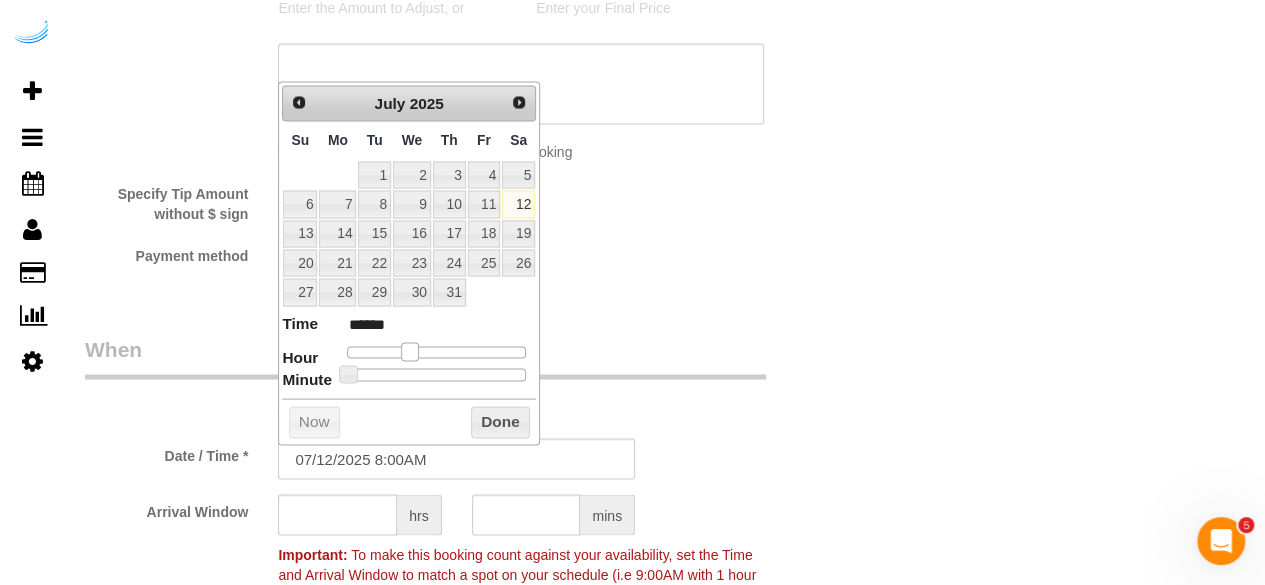 type on "07/12/2025 9:00AM" 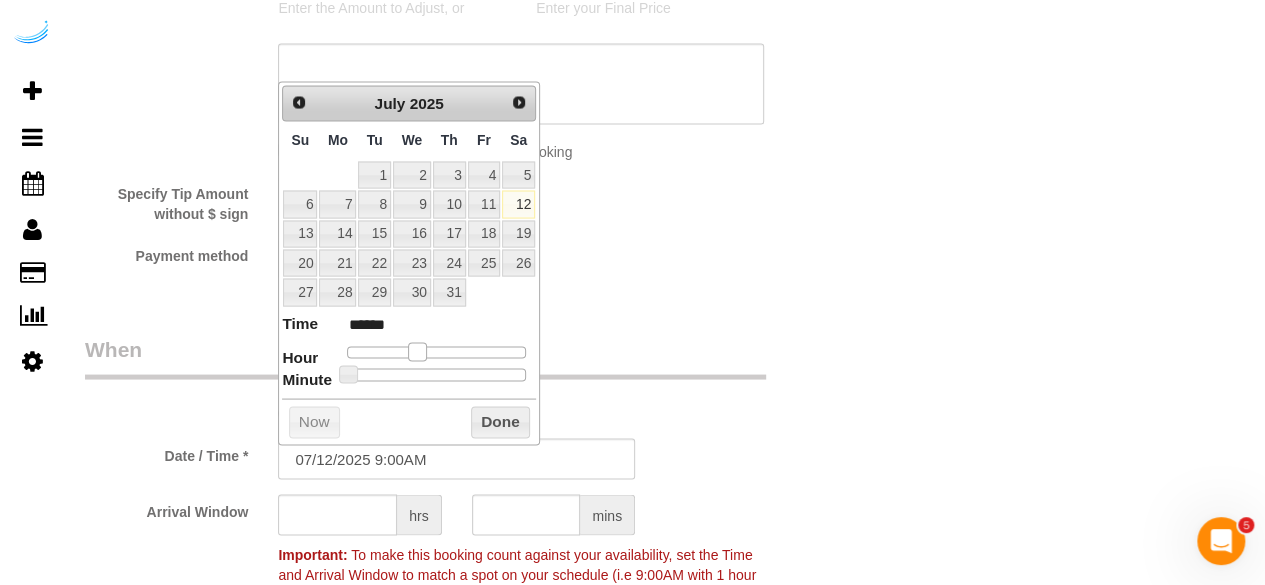 drag, startPoint x: 410, startPoint y: 353, endPoint x: 420, endPoint y: 346, distance: 12.206555 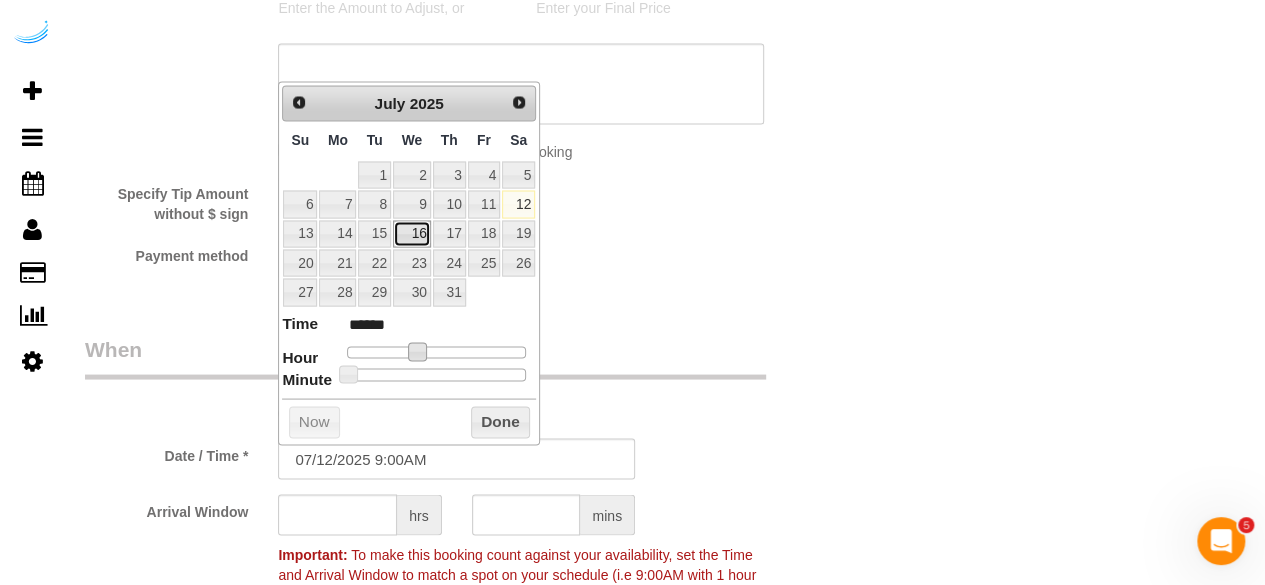 click on "16" at bounding box center [412, 233] 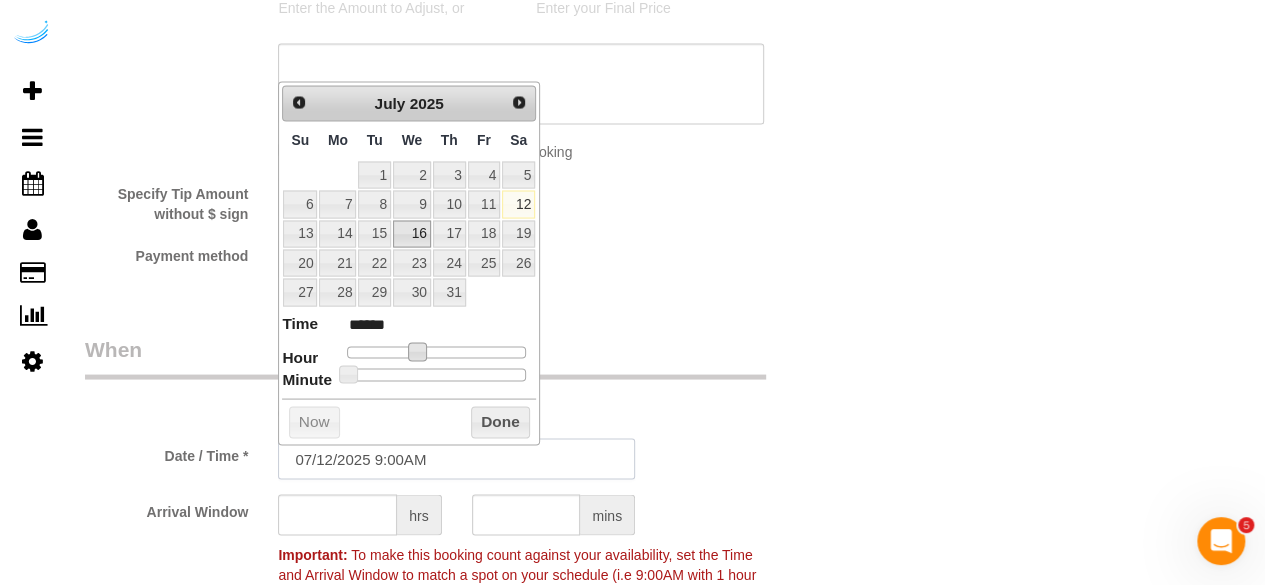 type on "07/16/2025 9:00AM" 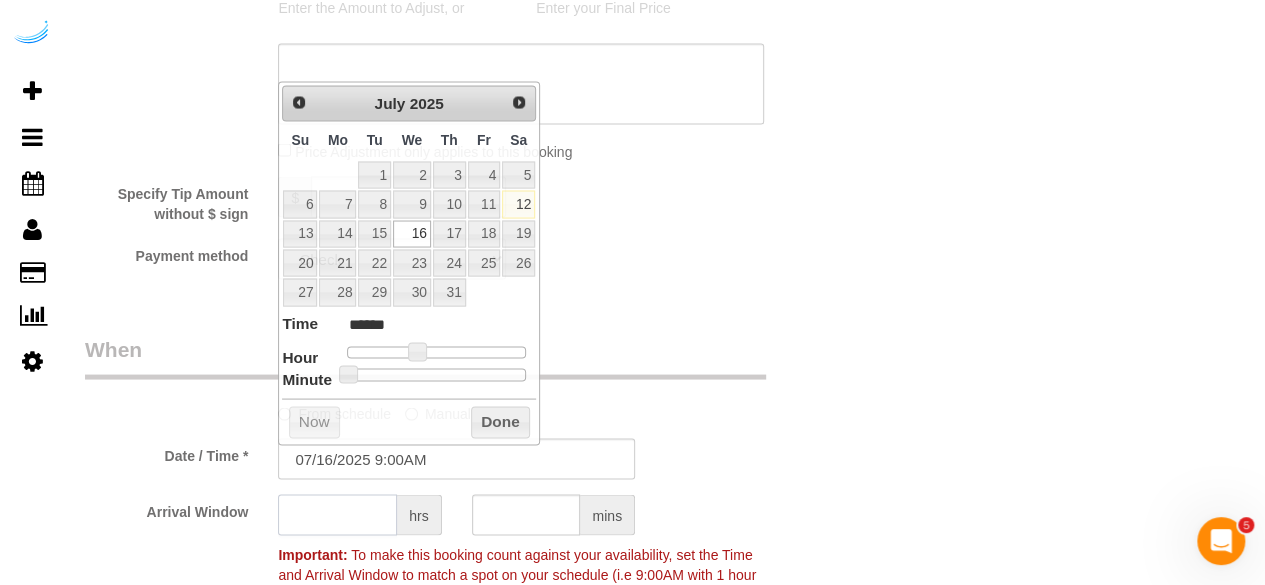 click 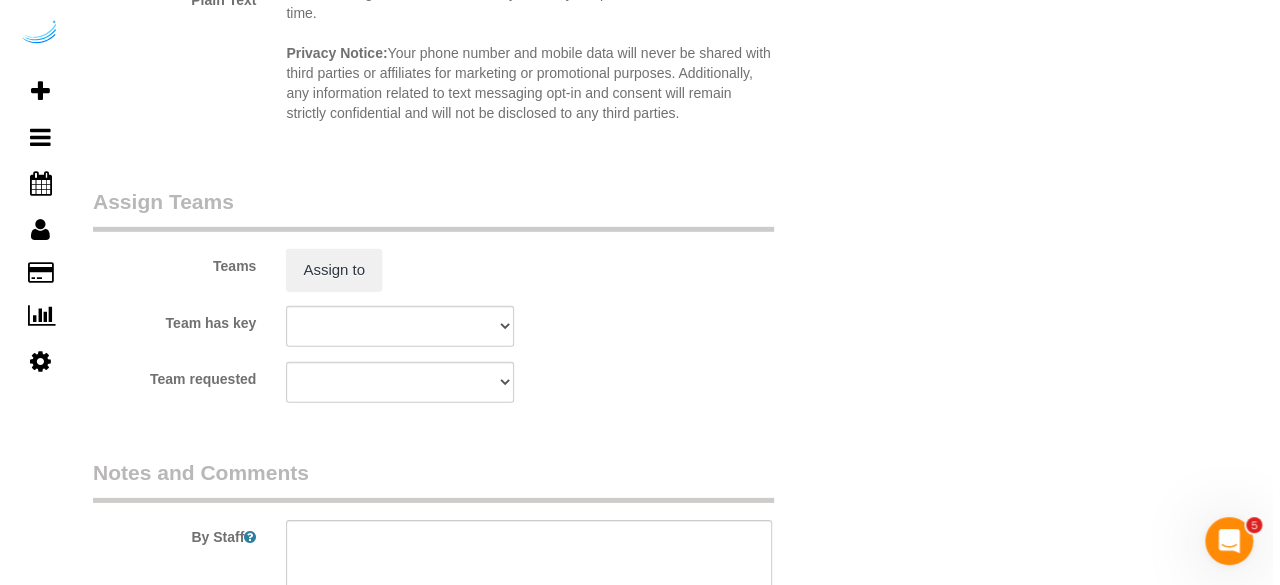 scroll, scrollTop: 3000, scrollLeft: 0, axis: vertical 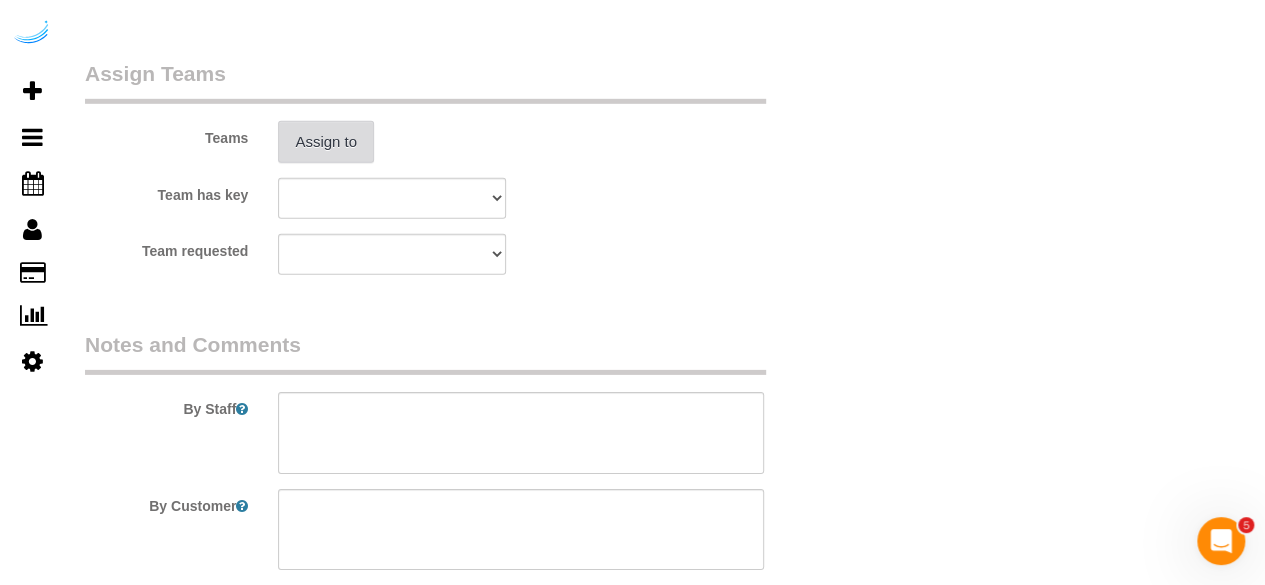 type on "4" 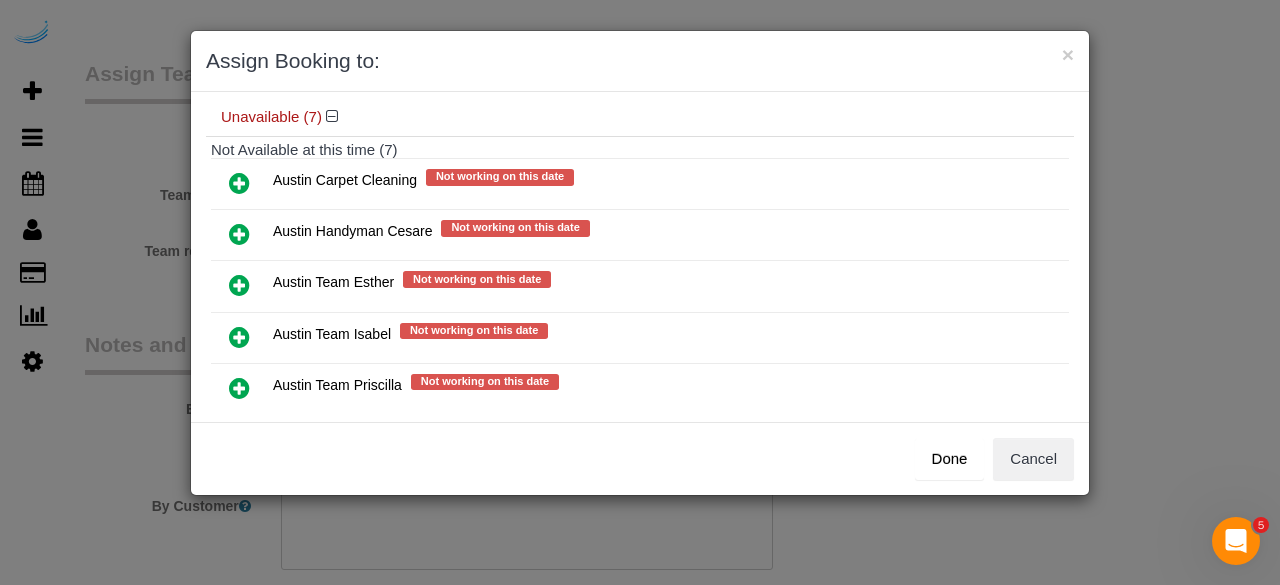 scroll, scrollTop: 338, scrollLeft: 0, axis: vertical 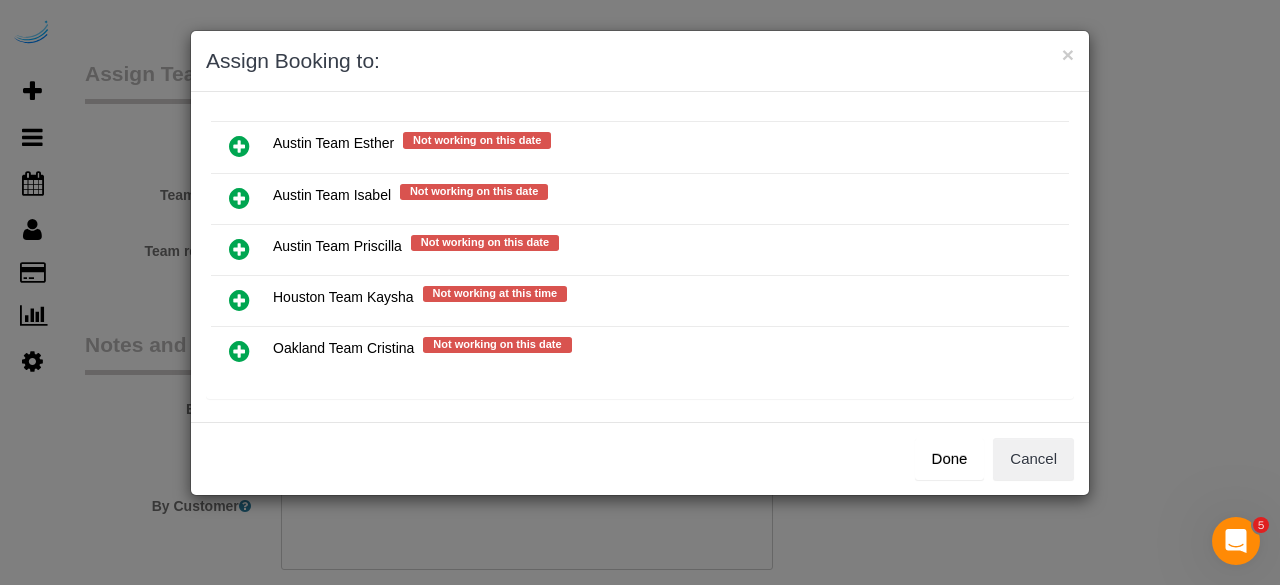 click at bounding box center [239, 198] 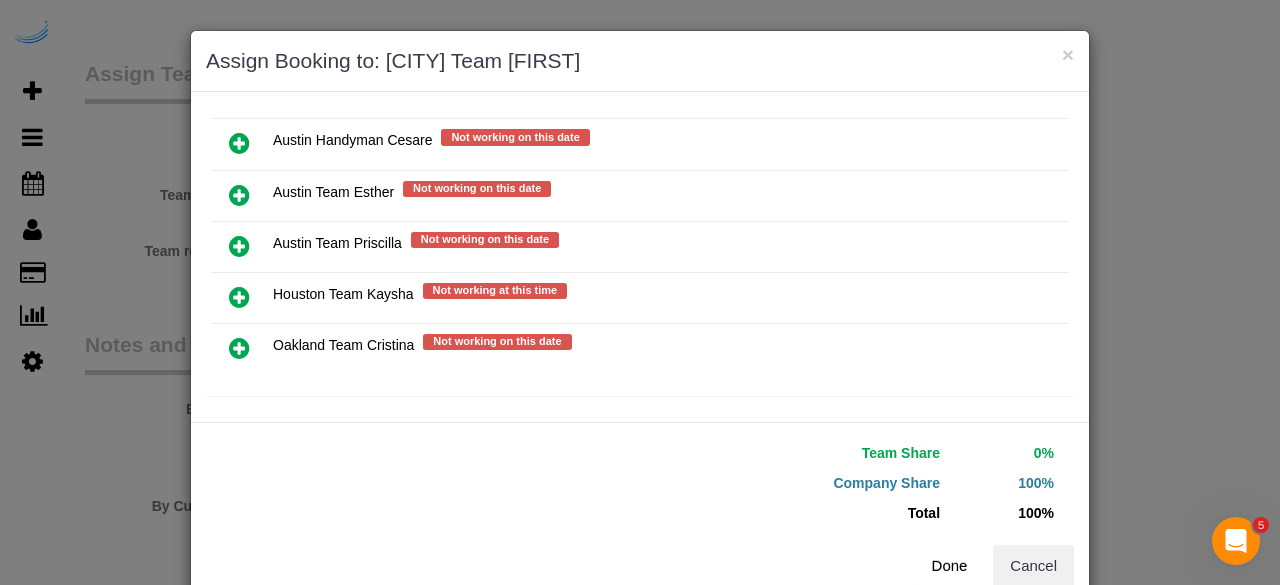 scroll, scrollTop: 335, scrollLeft: 0, axis: vertical 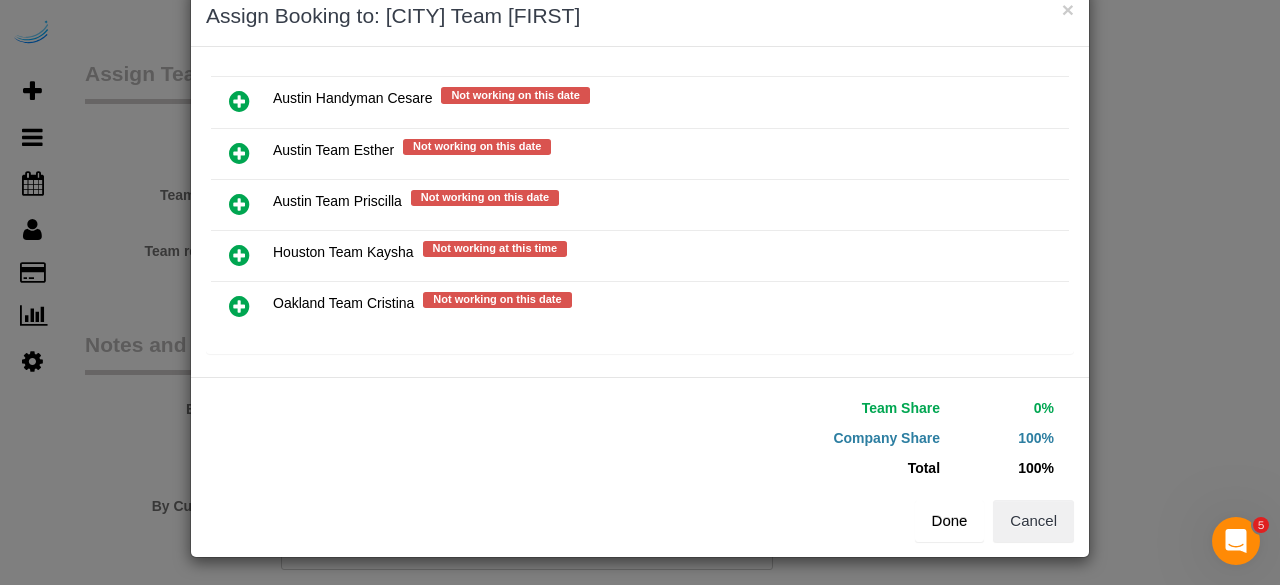 click on "Done" at bounding box center [950, 521] 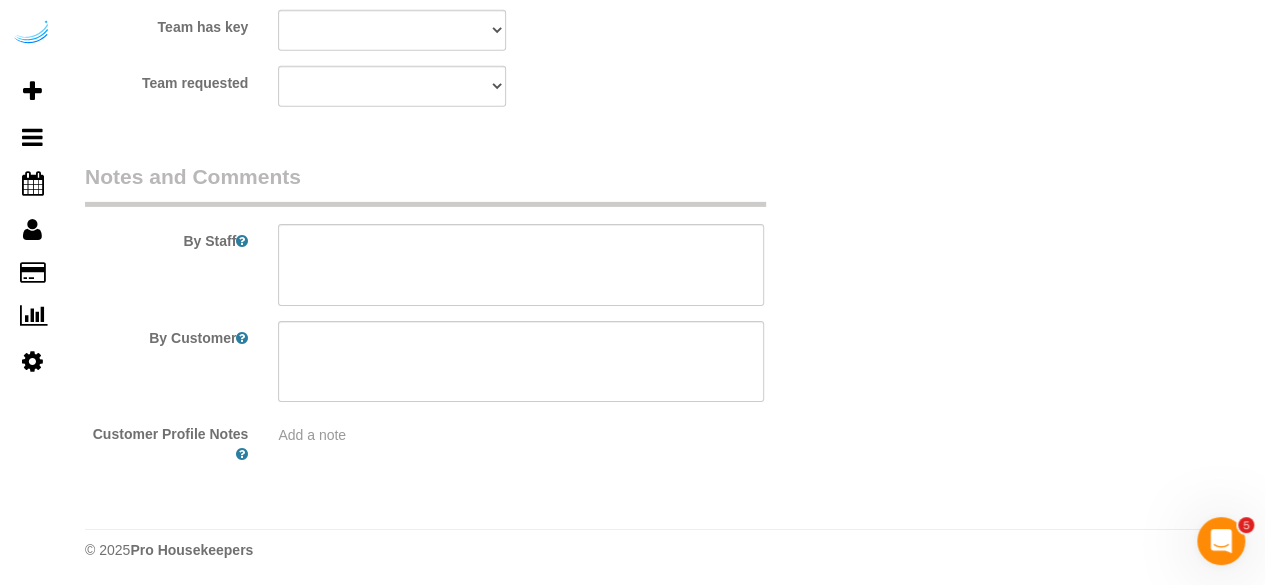 scroll, scrollTop: 3170, scrollLeft: 0, axis: vertical 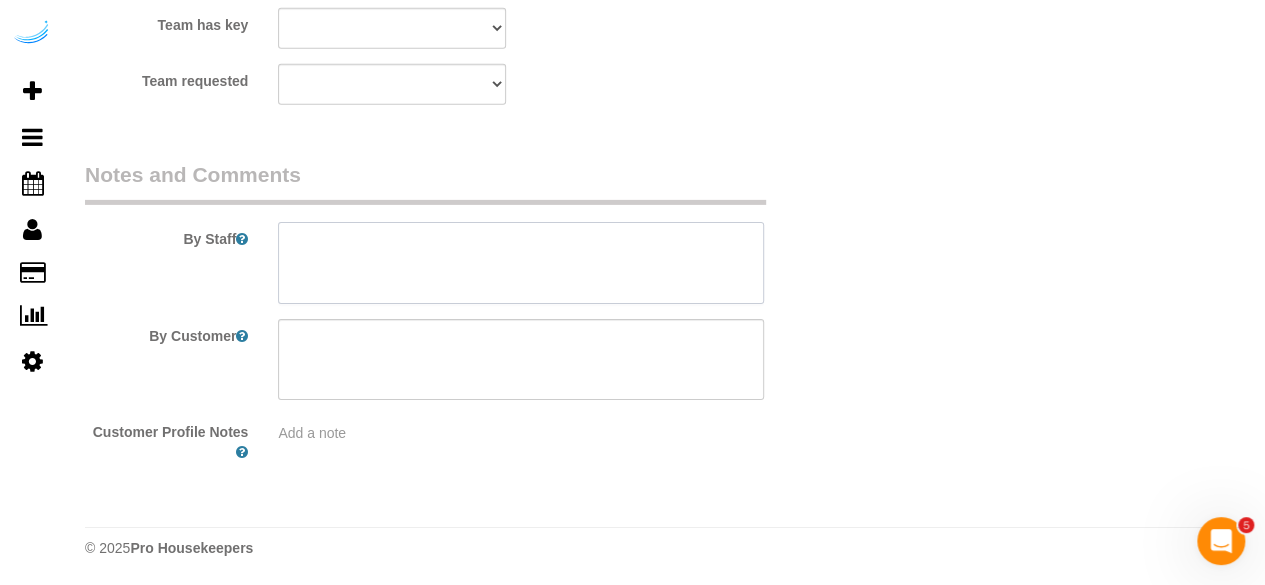drag, startPoint x: 582, startPoint y: 266, endPoint x: 595, endPoint y: 201, distance: 66.287254 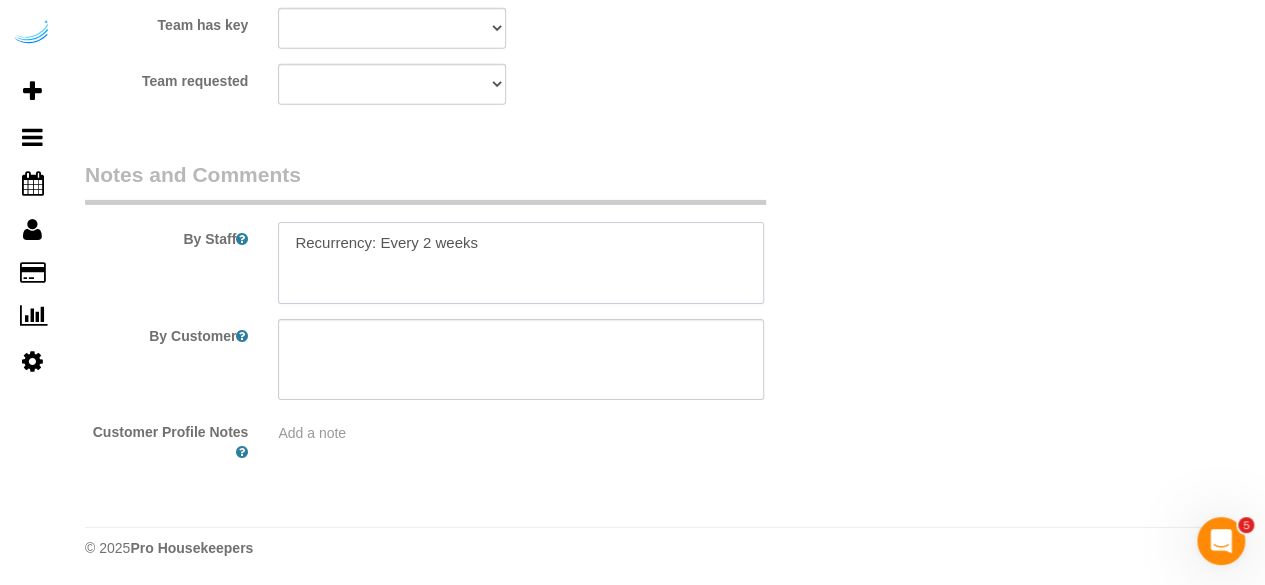 paste on "Permanent Notes:No notes from this customer.Today's Notes:No notes from this service.
Entry Method: Key with main office
Details:
Front desk
Additional Notes:
Housekeeping Notes:" 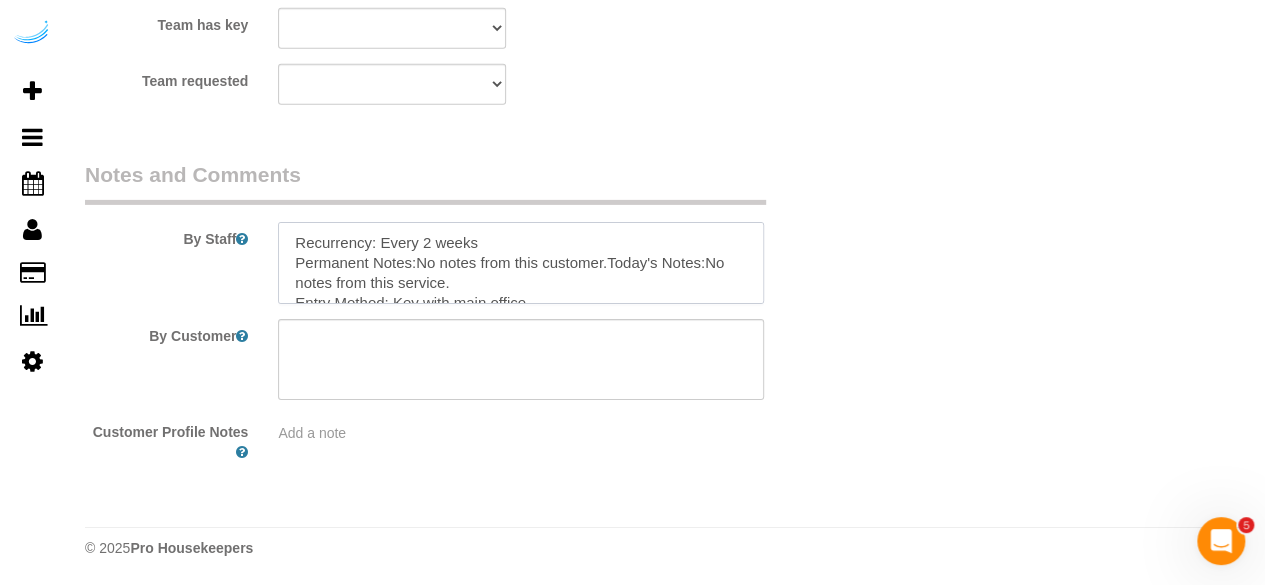 scroll, scrollTop: 128, scrollLeft: 0, axis: vertical 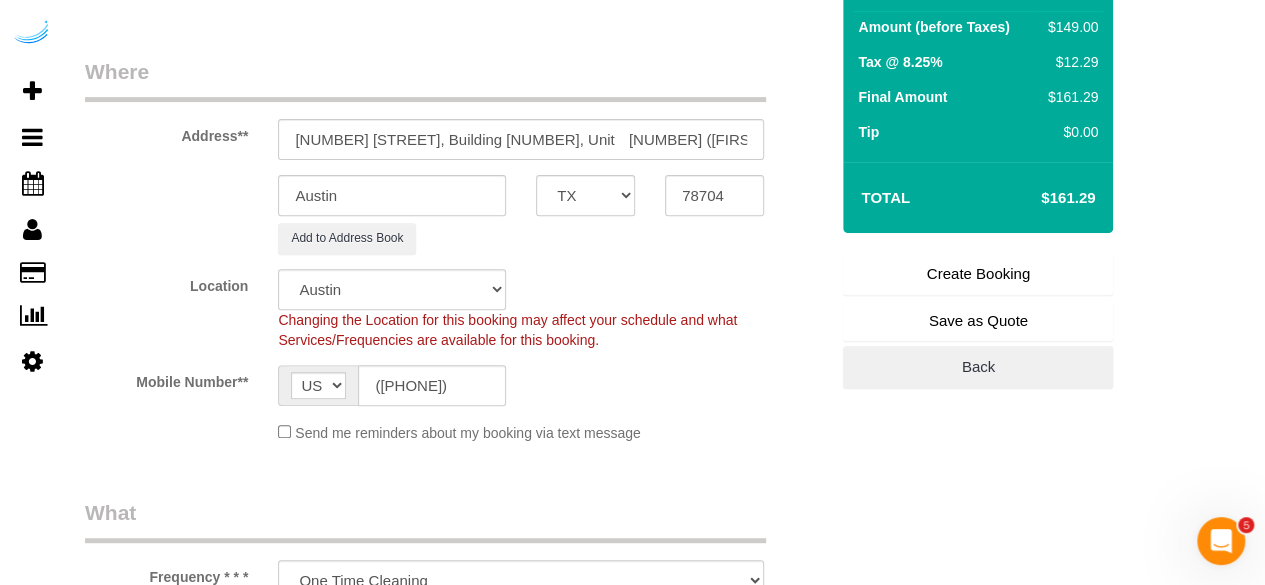 type on "Recurrency: Every 2 weeks
Permanent Notes:No notes from this customer.Today's Notes:No notes from this service.
Entry Method: Key with main office
Details:
Front desk
Additional Notes:
Housekeeping Notes:" 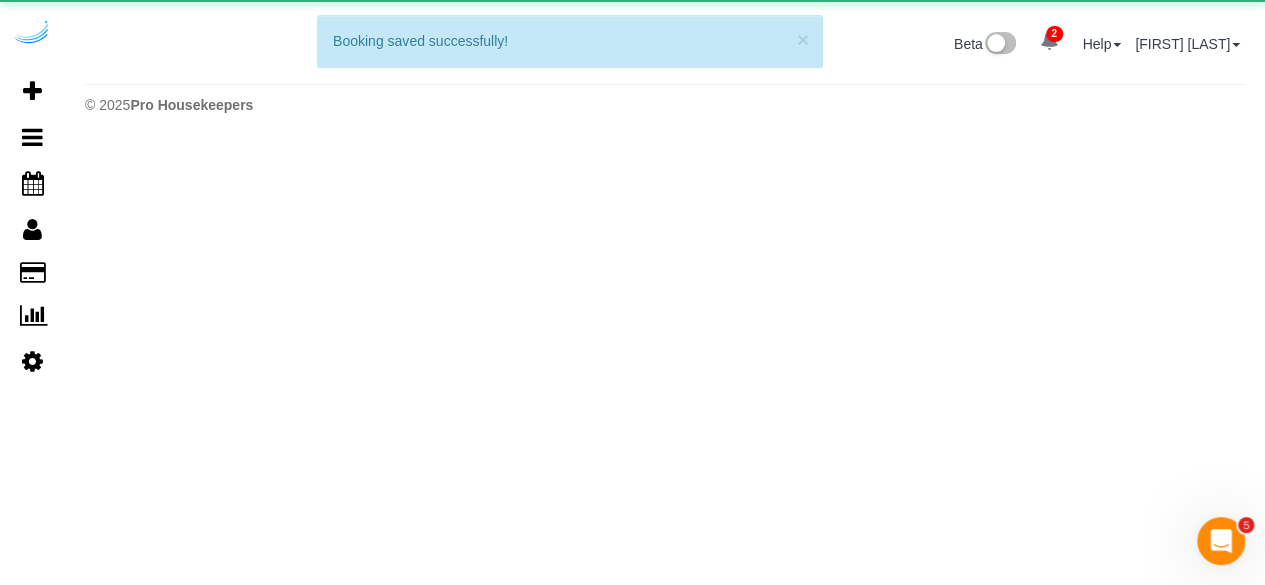 scroll, scrollTop: 0, scrollLeft: 0, axis: both 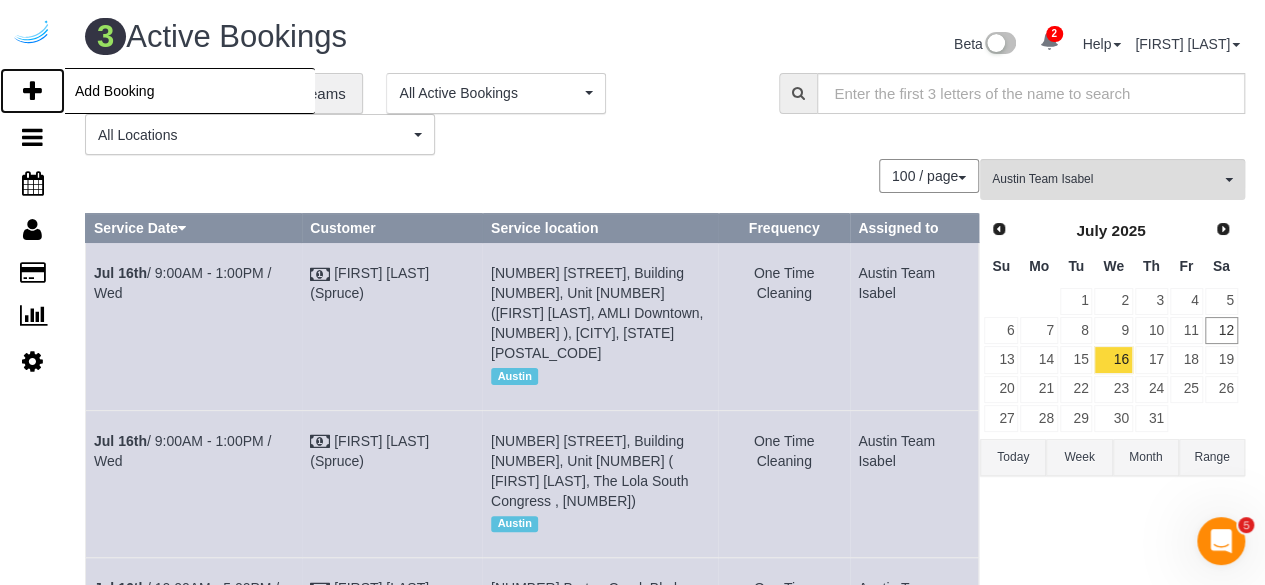 click at bounding box center [32, 91] 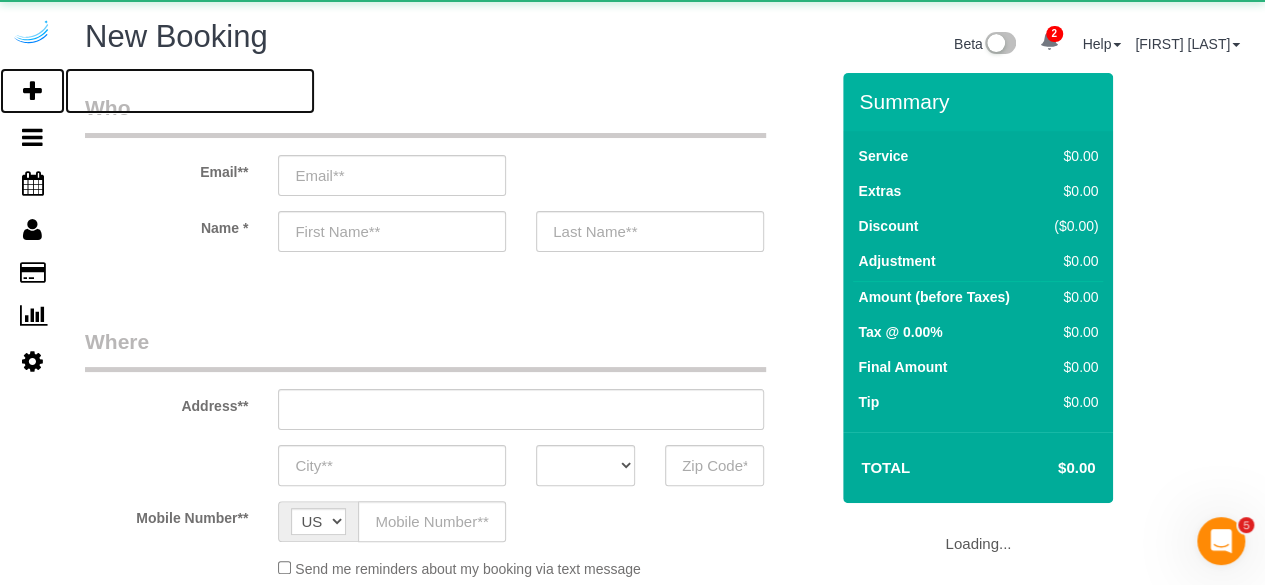 select on "object:37938" 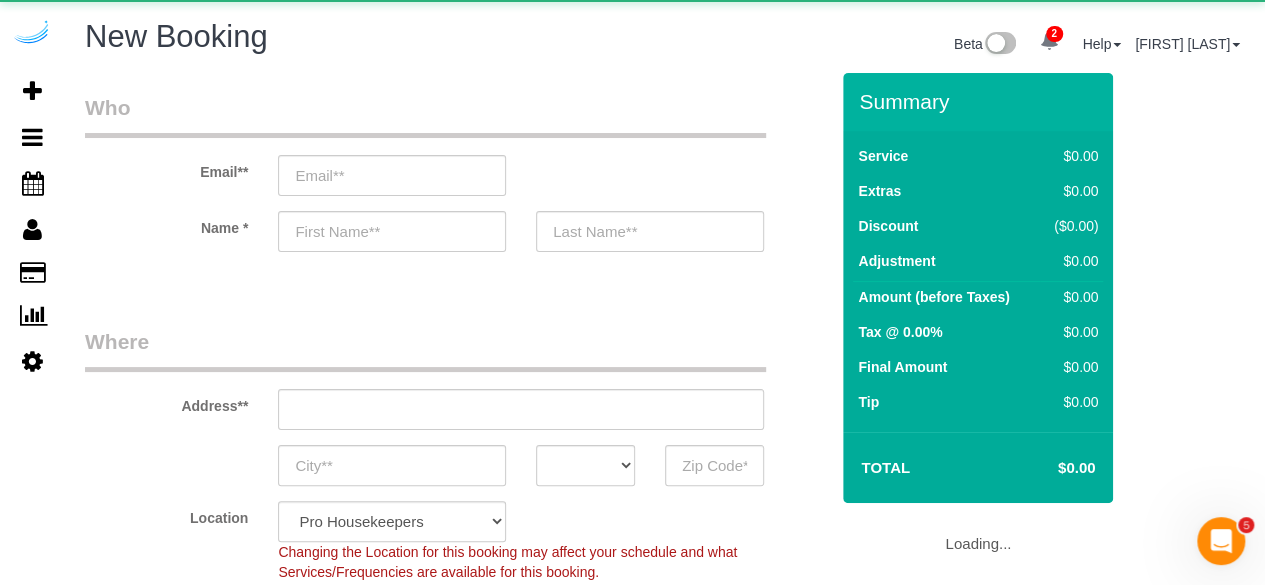 select on "4" 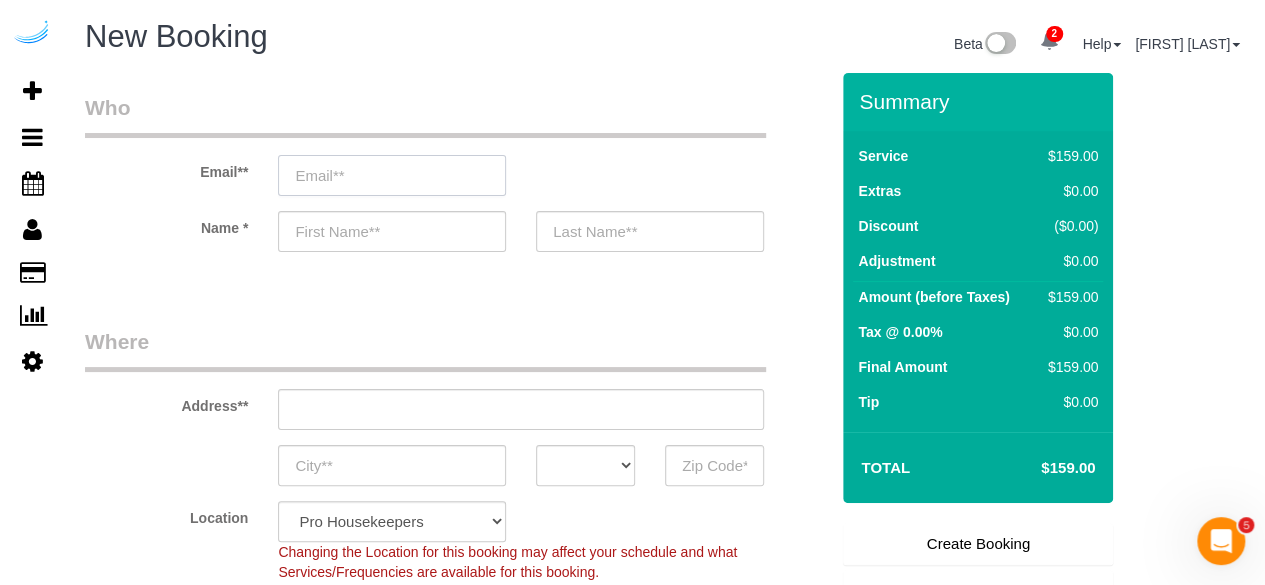 click at bounding box center [392, 175] 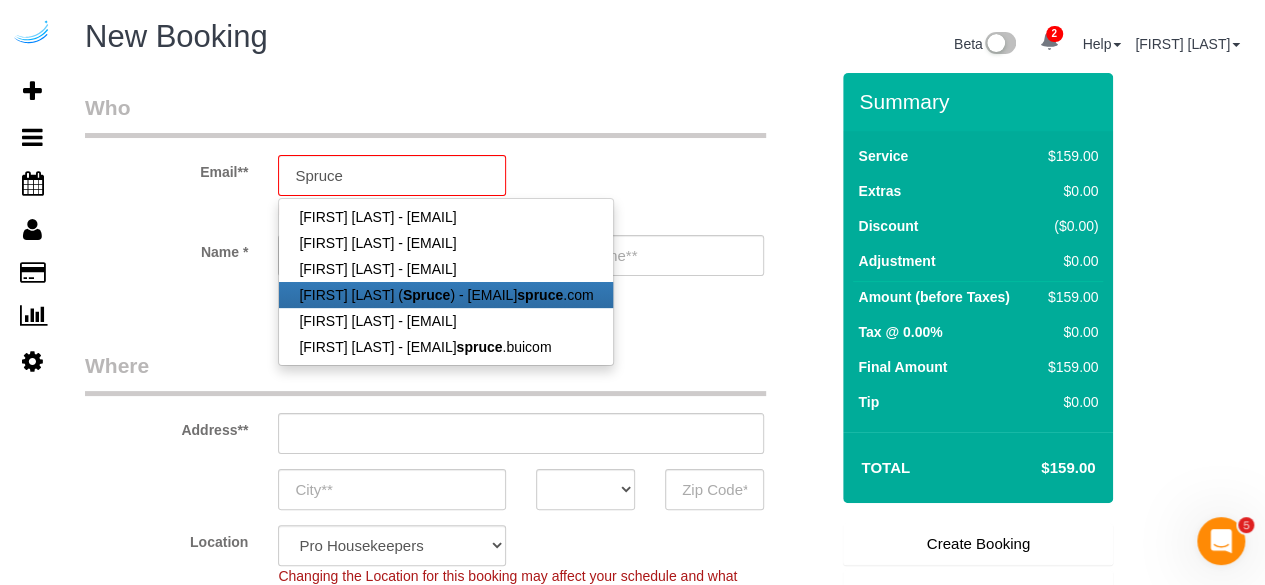click on "Brandie Louck ( Spruce ) - brandie@get spruce .com" at bounding box center (446, 295) 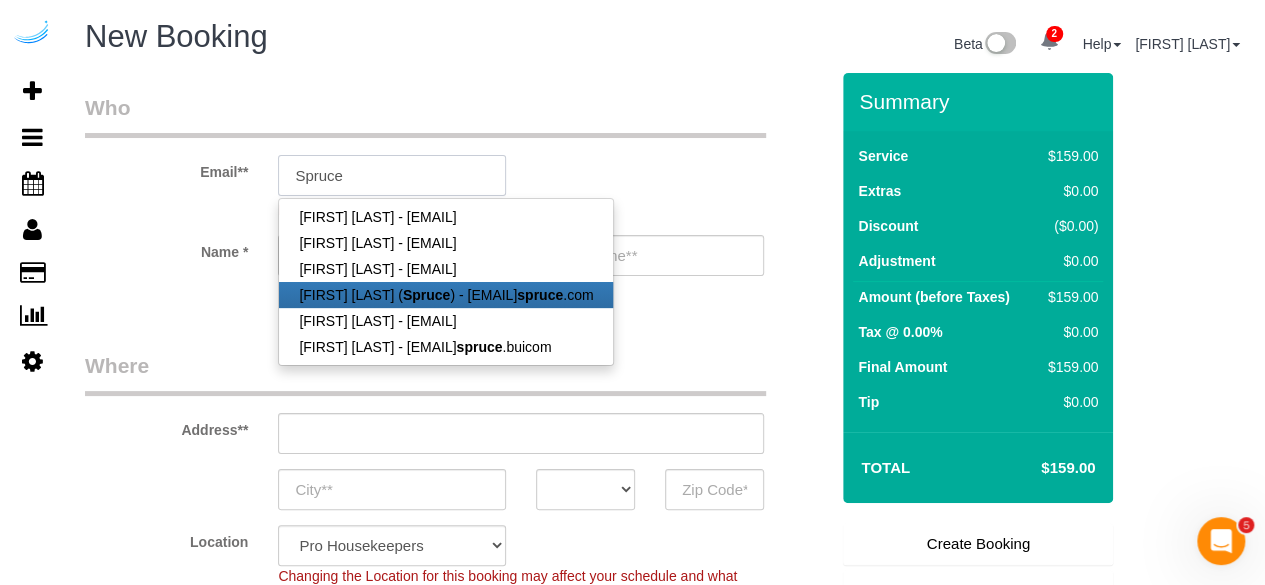 type on "brandie@getspruce.com" 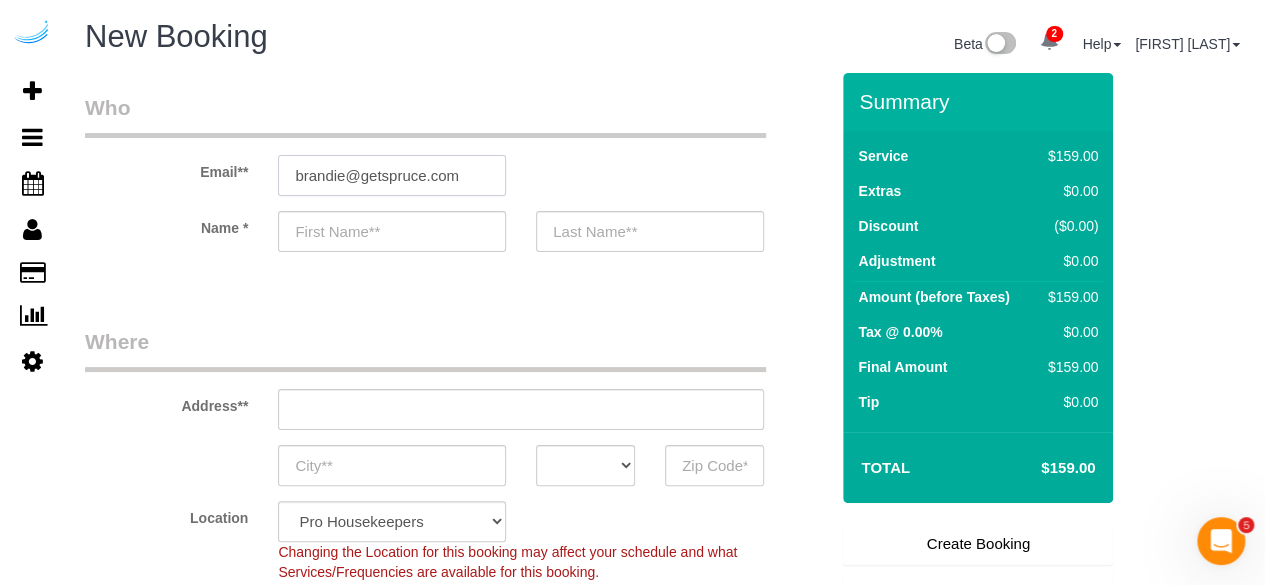type on "Brandie" 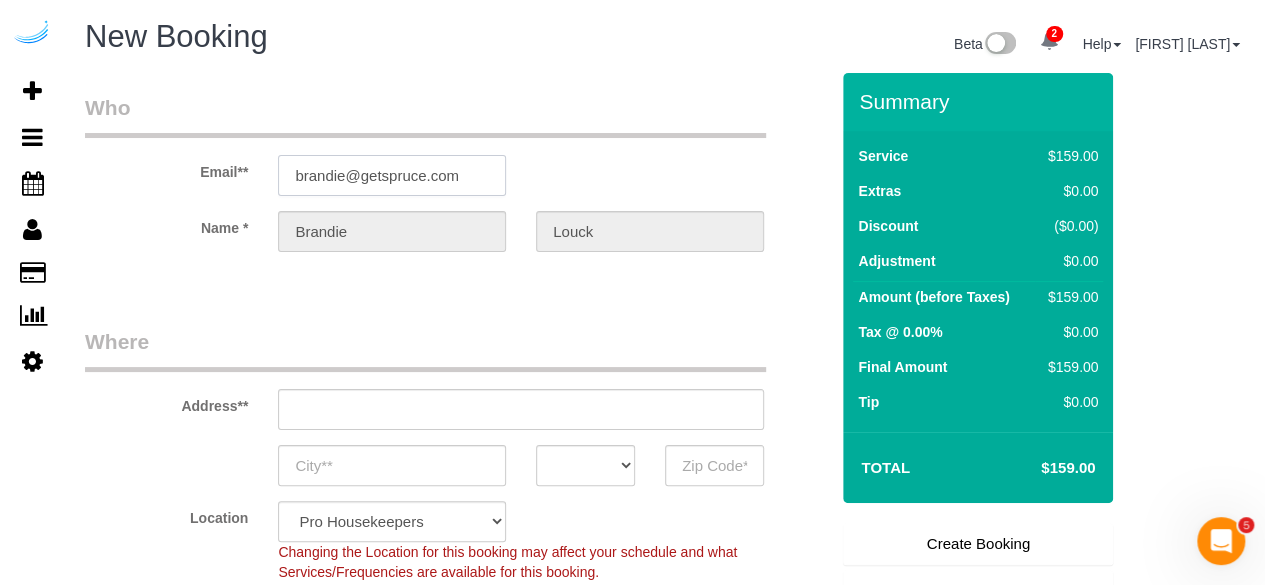 type on "3816 S Lamar Blvd" 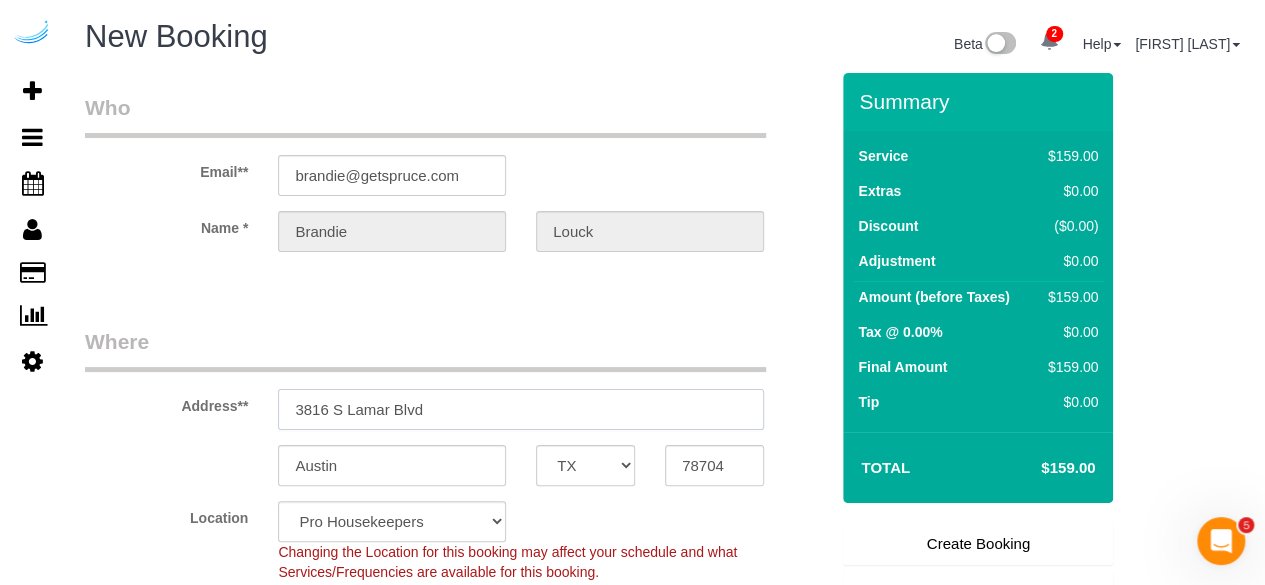click on "3816 S Lamar Blvd" at bounding box center [521, 409] 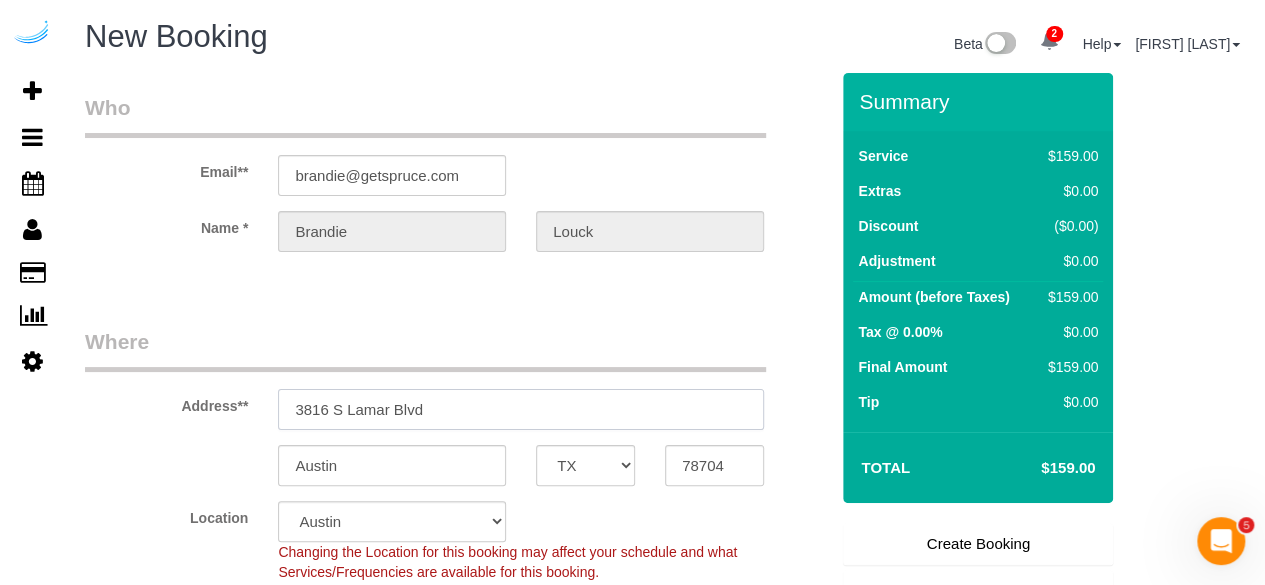 select on "object:38539" 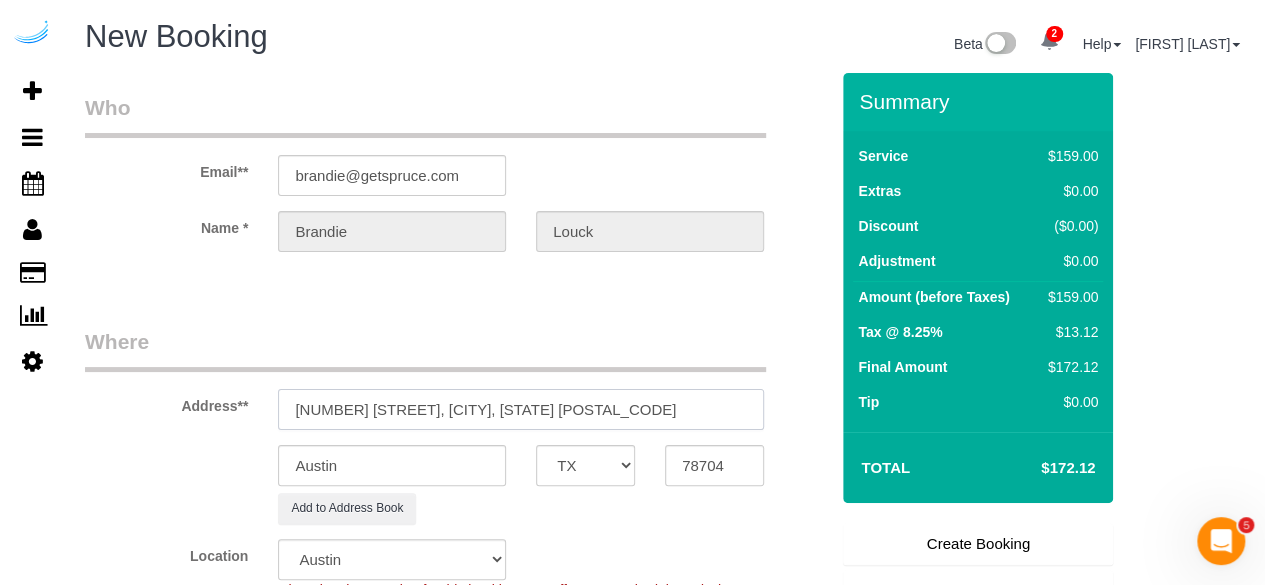 drag, startPoint x: 520, startPoint y: 407, endPoint x: 668, endPoint y: 389, distance: 149.09058 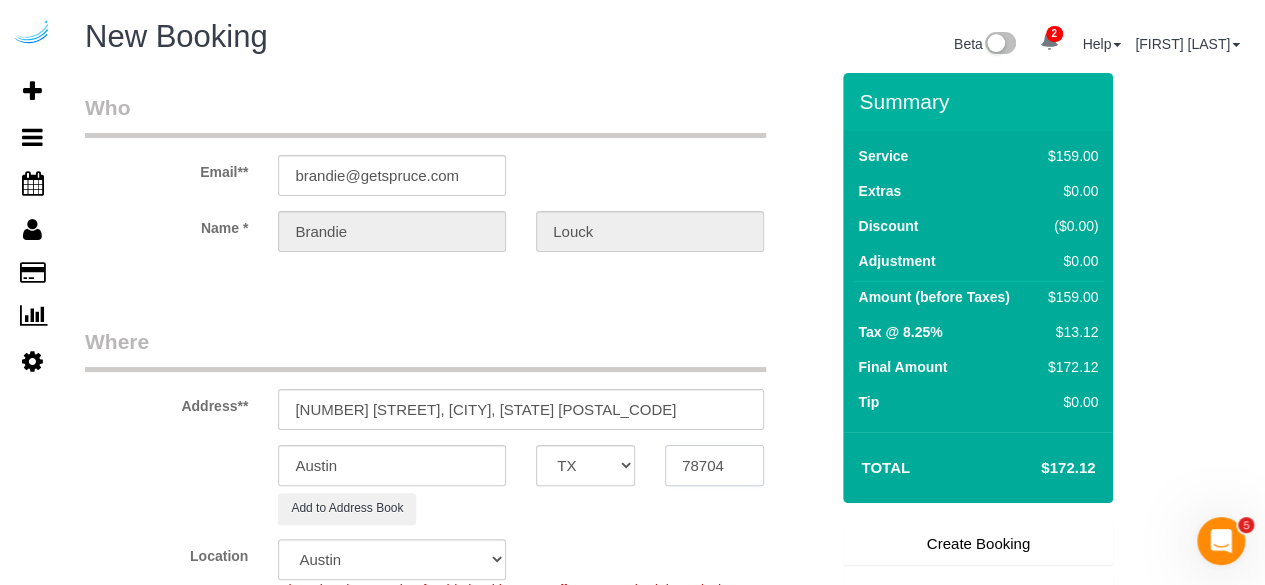 click on "78704" at bounding box center [714, 465] 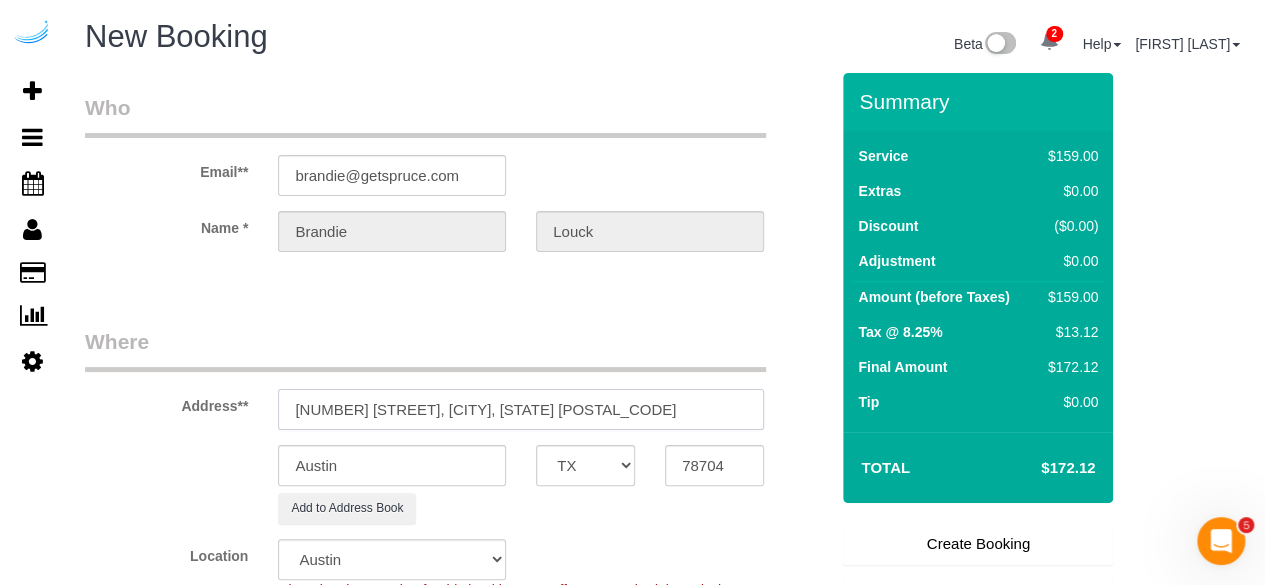 drag, startPoint x: 450, startPoint y: 409, endPoint x: 638, endPoint y: 404, distance: 188.06648 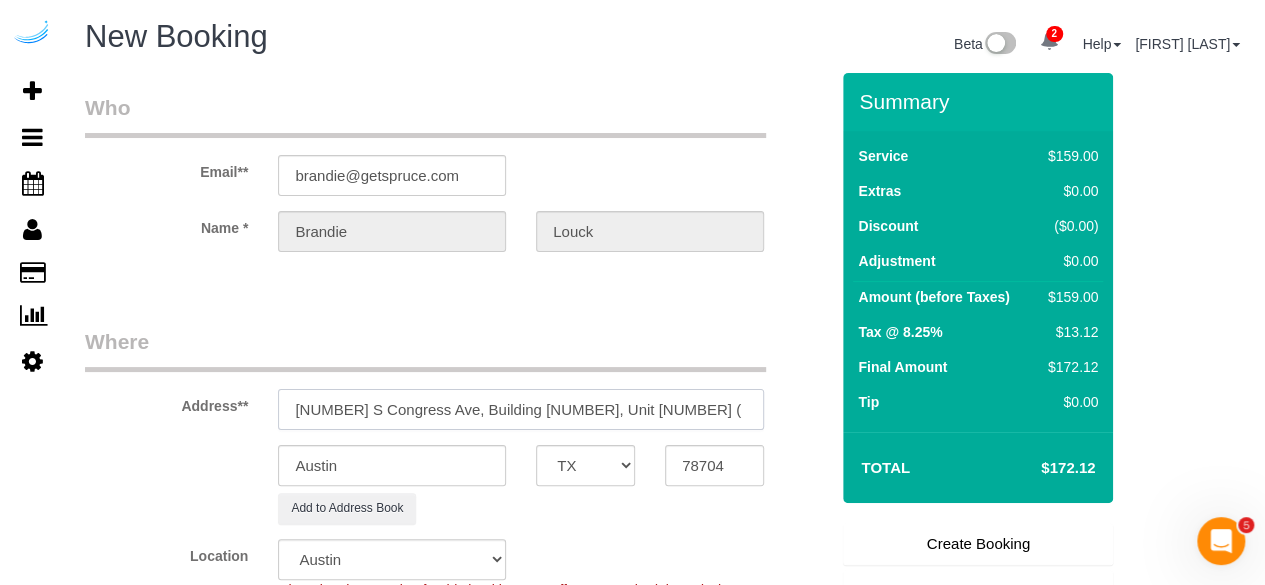 paste on "Kevin OKeefe" 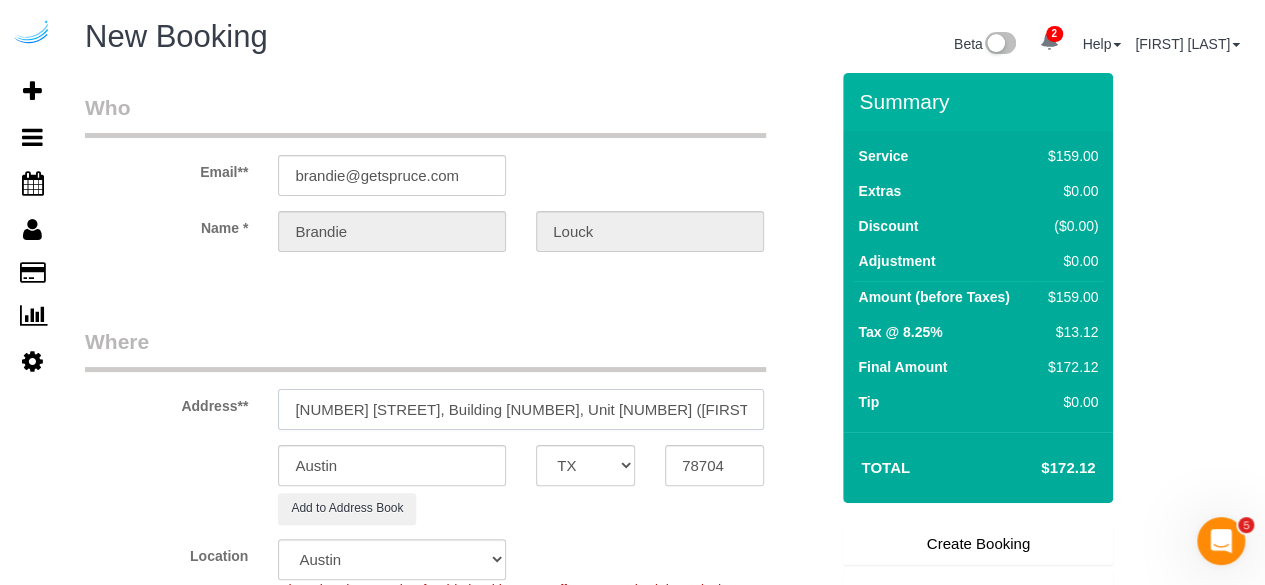 paste on "The Muse at SoCo" 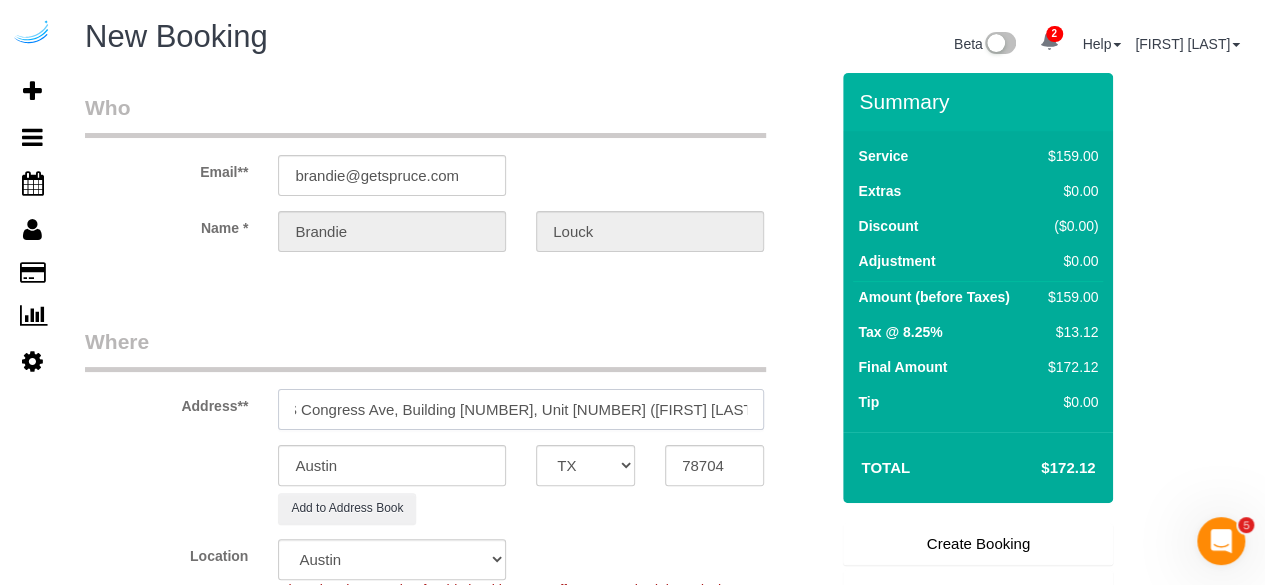 scroll, scrollTop: 0, scrollLeft: 95, axis: horizontal 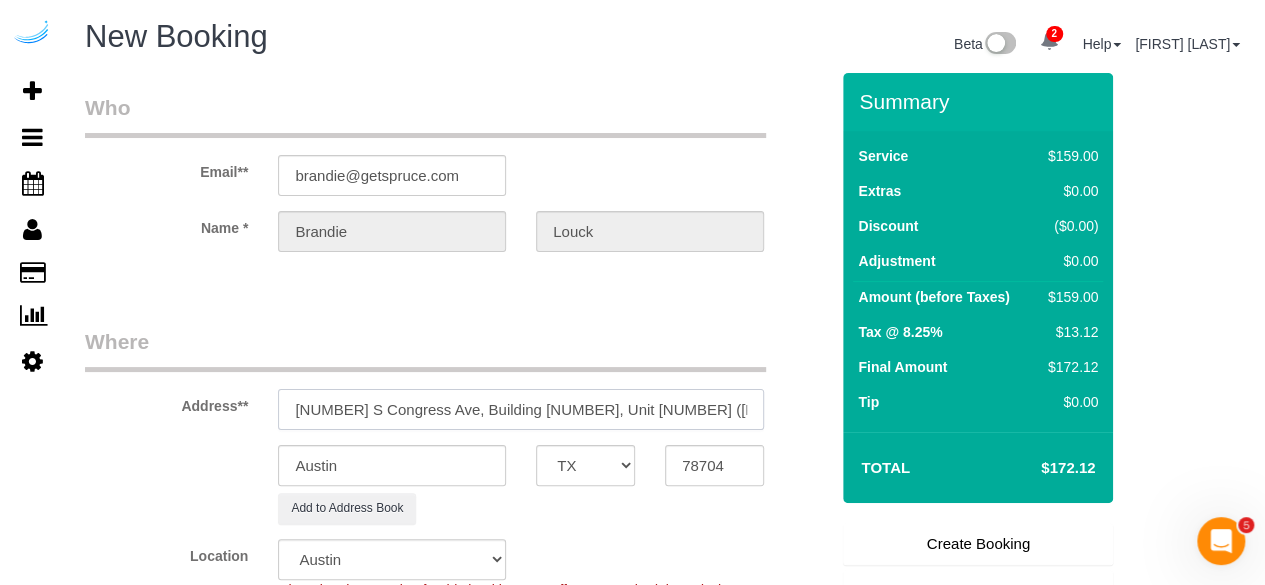 paste on "1384438" 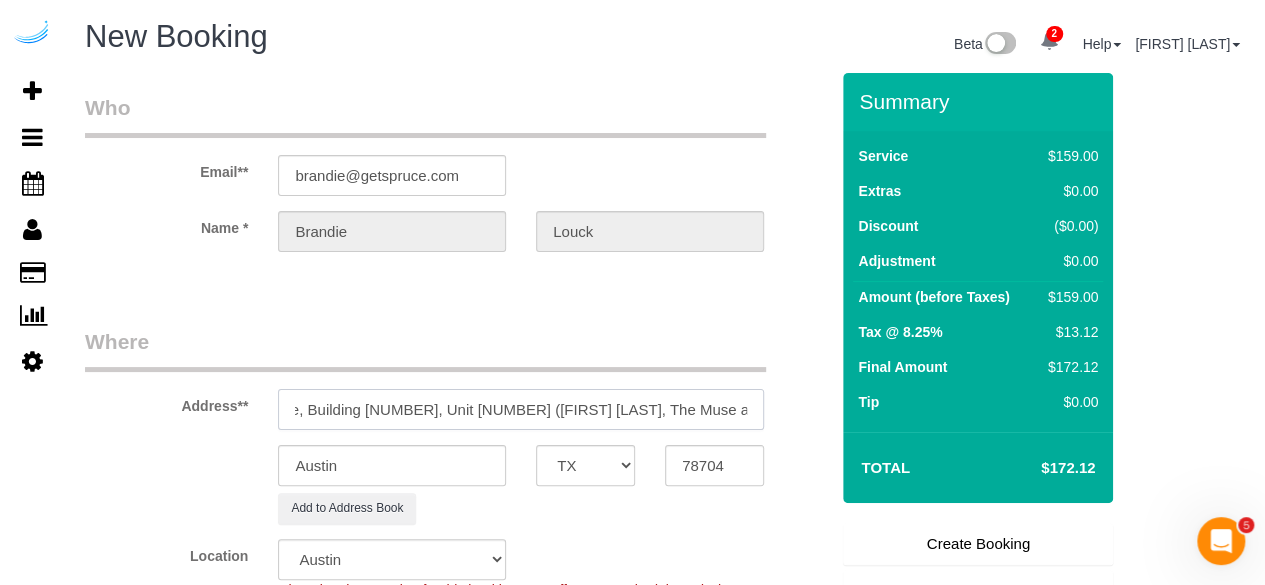 scroll, scrollTop: 0, scrollLeft: 186, axis: horizontal 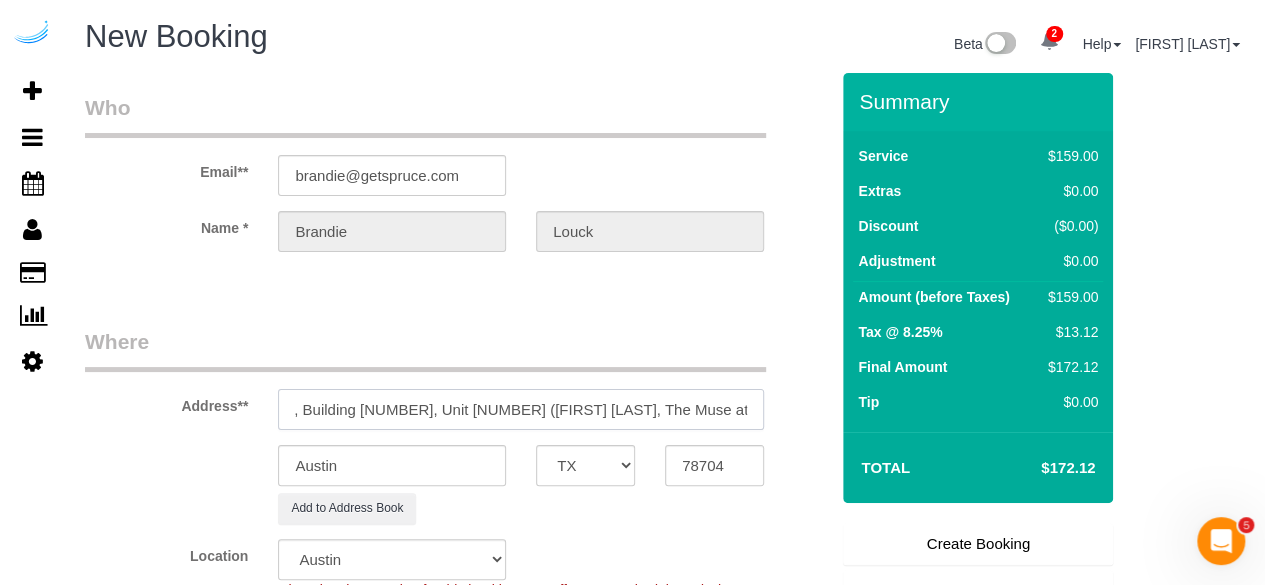 type on "1007 S Congress Ave, Building 215, Unit 215 (Kevin OKeefe, The Muse at SoCo , 1384438	)" 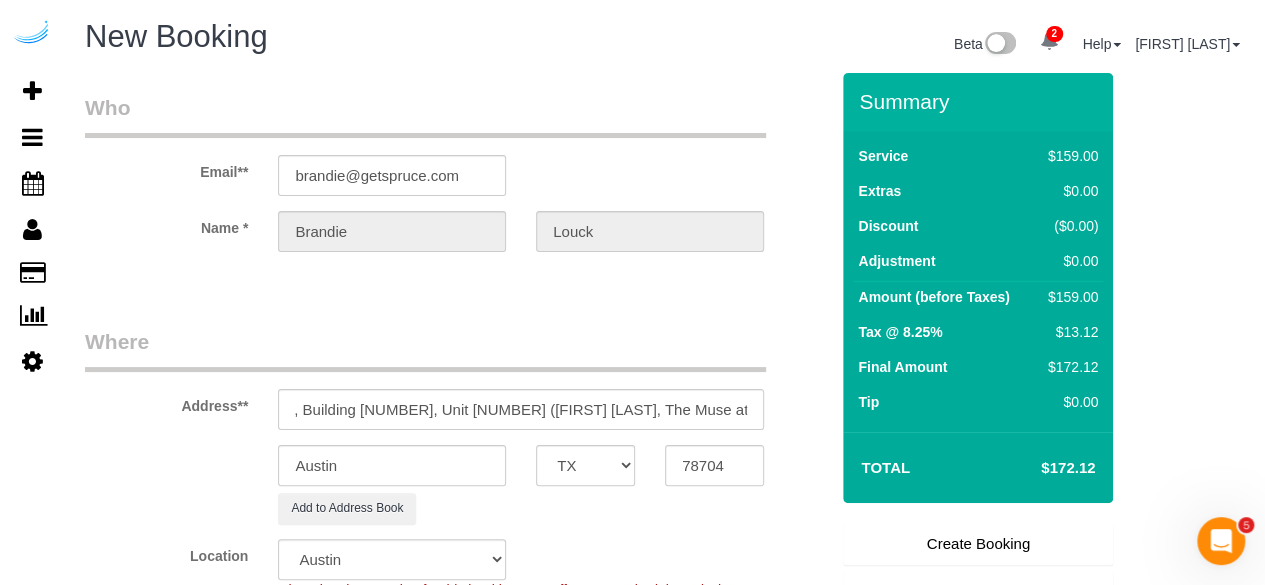 scroll, scrollTop: 0, scrollLeft: 0, axis: both 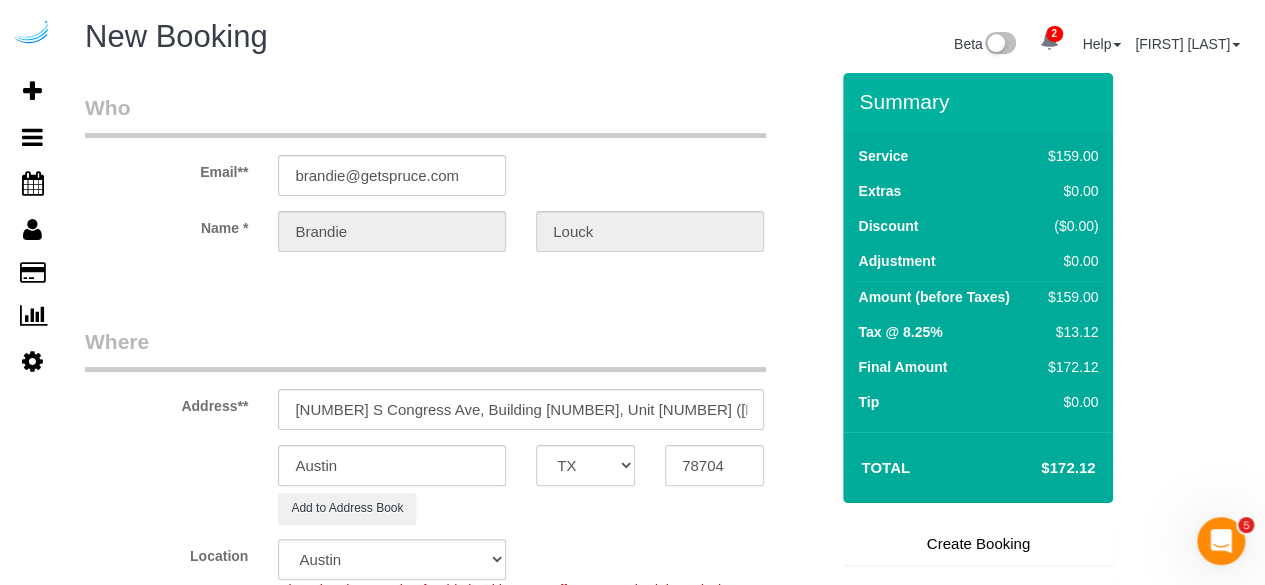 click on "Who
Email**
brandie@getspruce.com
Name *
Brandie
Louck
Where
Address**
1007 S Congress Ave, Building 215, Unit 215 (Kevin OKeefe, The Muse at SoCo , 1384438	)
Austin
AK
AL
AR
AZ
CA
CO
CT
DC
DE
FL
GA
HI
IA
ID
IL
IN
KS
KY
LA
MA
MD
ME
MI
MN
MO
MS
MT" at bounding box center (456, 2223) 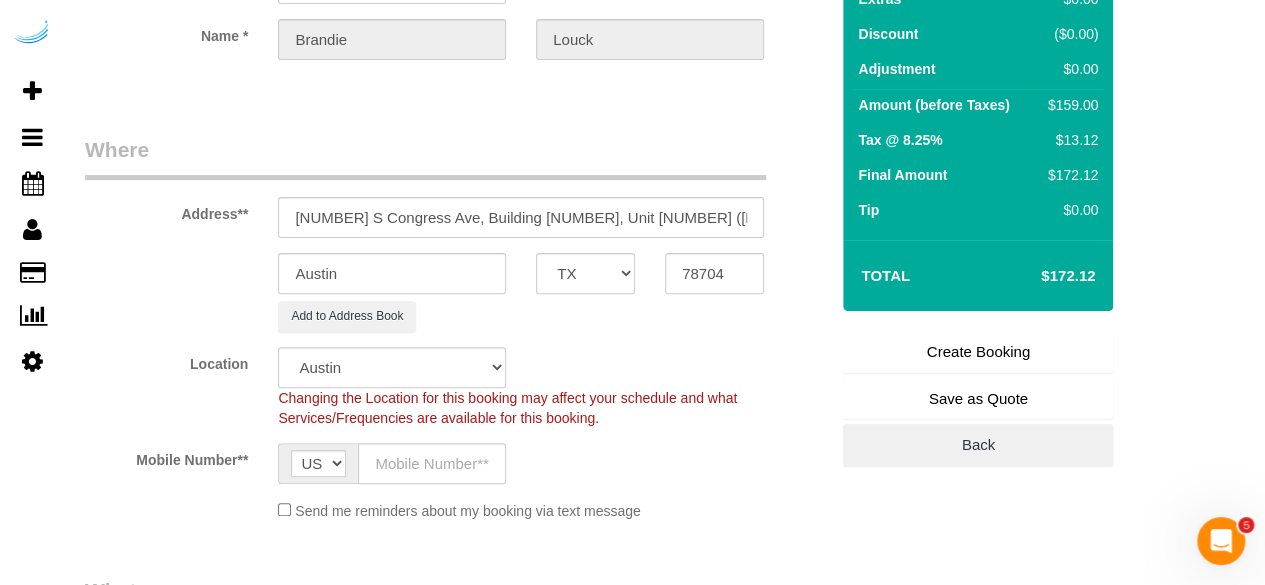 scroll, scrollTop: 200, scrollLeft: 0, axis: vertical 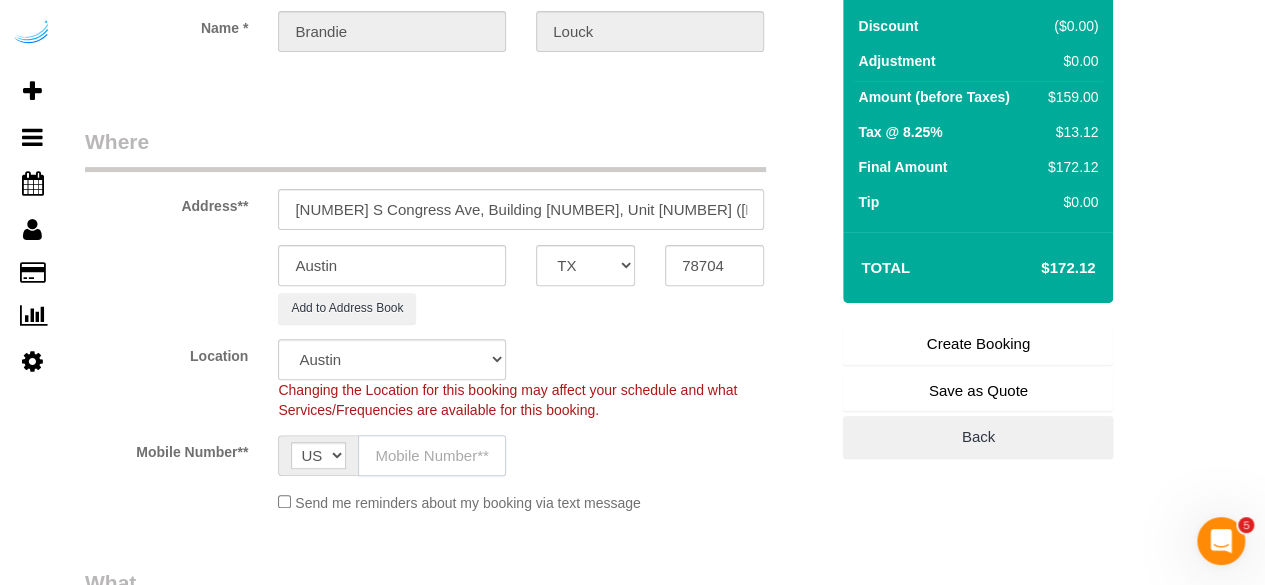 click 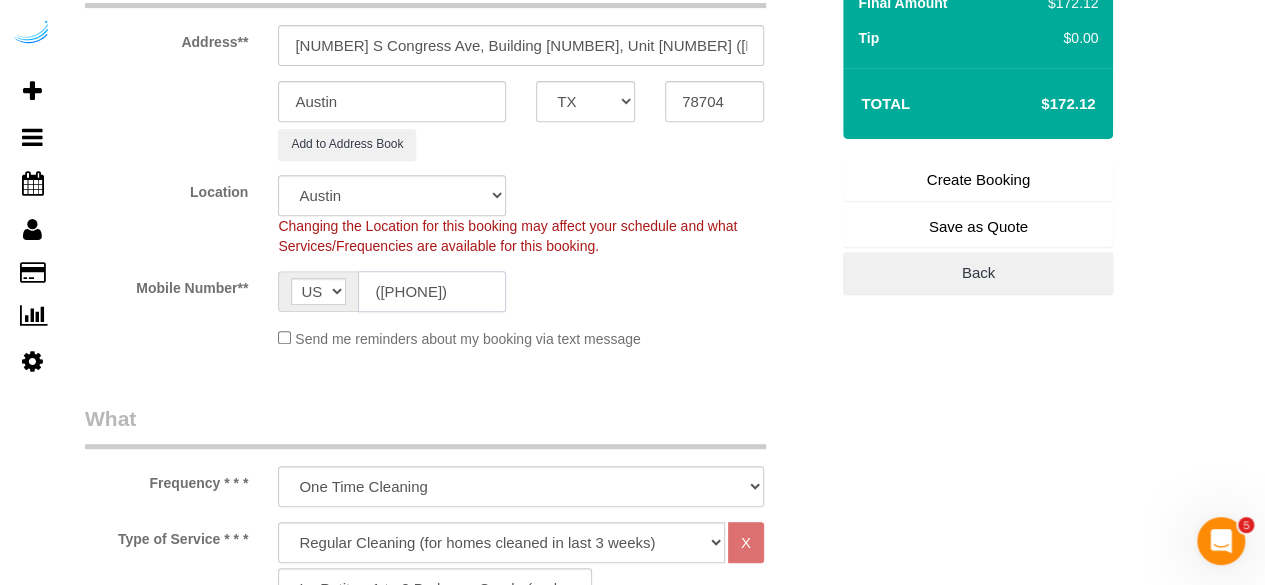 scroll, scrollTop: 500, scrollLeft: 0, axis: vertical 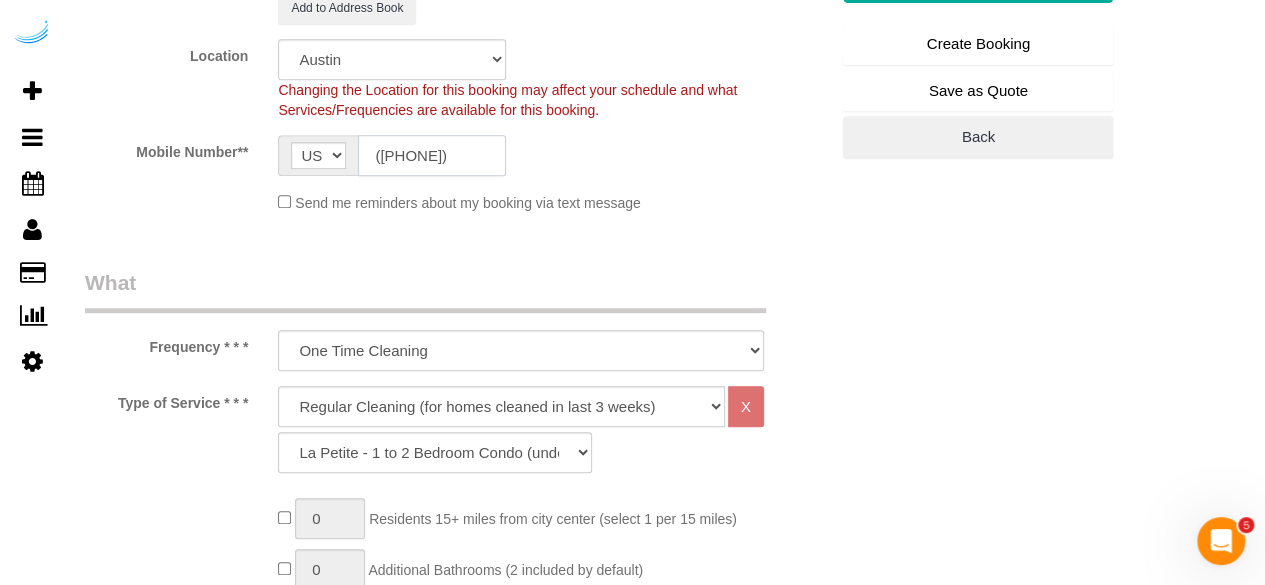 type on "([PHONE])" 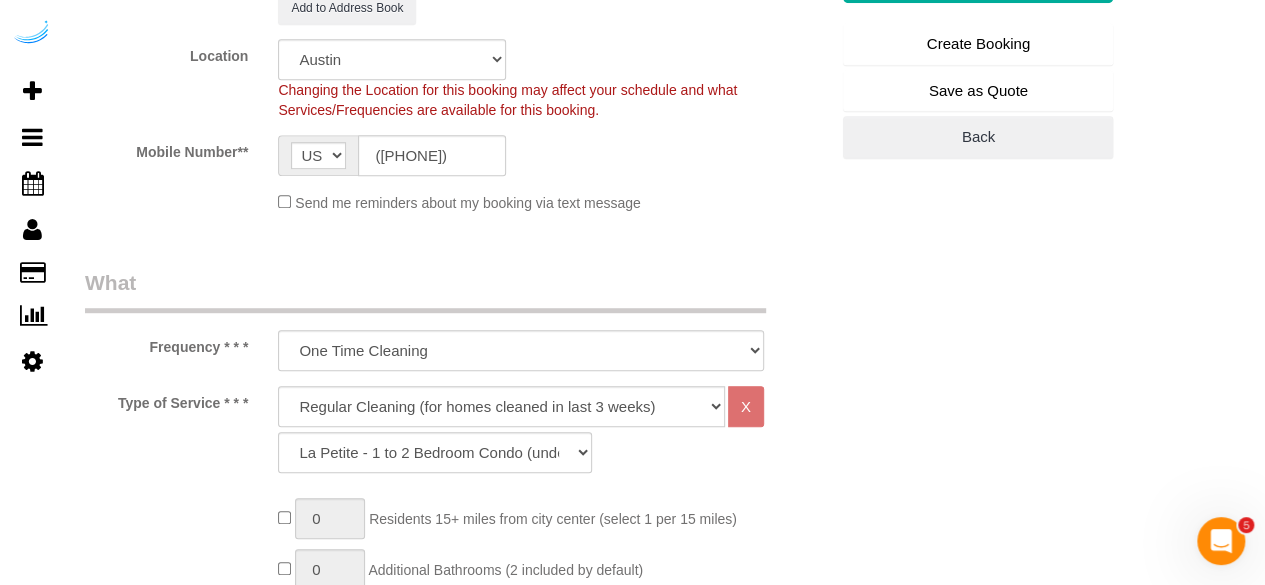 click on "What
Frequency * * *
One Time Cleaning Weekly Cleaning (20%) - 20.00% (0% for the First Booking) Every 2 Weeks (15%) - 15.00% (0% for the First Booking) Every 3 Weeks (10%) - 10.00% (0% for the First Booking) Every 4 Weeks (5%) - 5.00% (0% for the First Booking) Every 6 Weeks (2.5%) - 2.50% (0% for the First Booking) Every 8 Weeks ($5 off) - $5.00 (0% for the First Booking)
Type of Service * * *
Deep Cleaning (for homes that have not been cleaned in 3+ weeks) Spruce Regular Cleaning (for homes cleaned in last 3 weeks) Moving Cleanup (to clean home for new tenants) Post Construction Cleaning Vacation Rental Cleaning Hourly
X
La Petite - 1 to 2 Bedroom Condo (under 1000 sq. ft.)" at bounding box center [456, 1339] 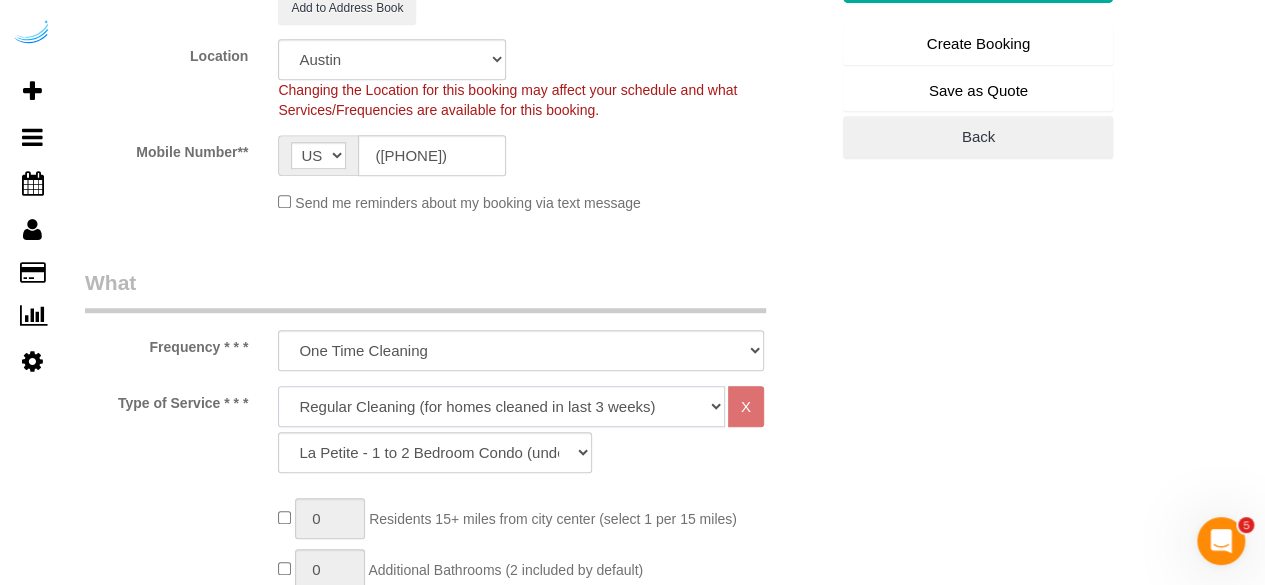 click on "Deep Cleaning (for homes that have not been cleaned in 3+ weeks) Spruce Regular Cleaning (for homes cleaned in last 3 weeks) Moving Cleanup (to clean home for new tenants) Post Construction Cleaning Vacation Rental Cleaning Hourly" 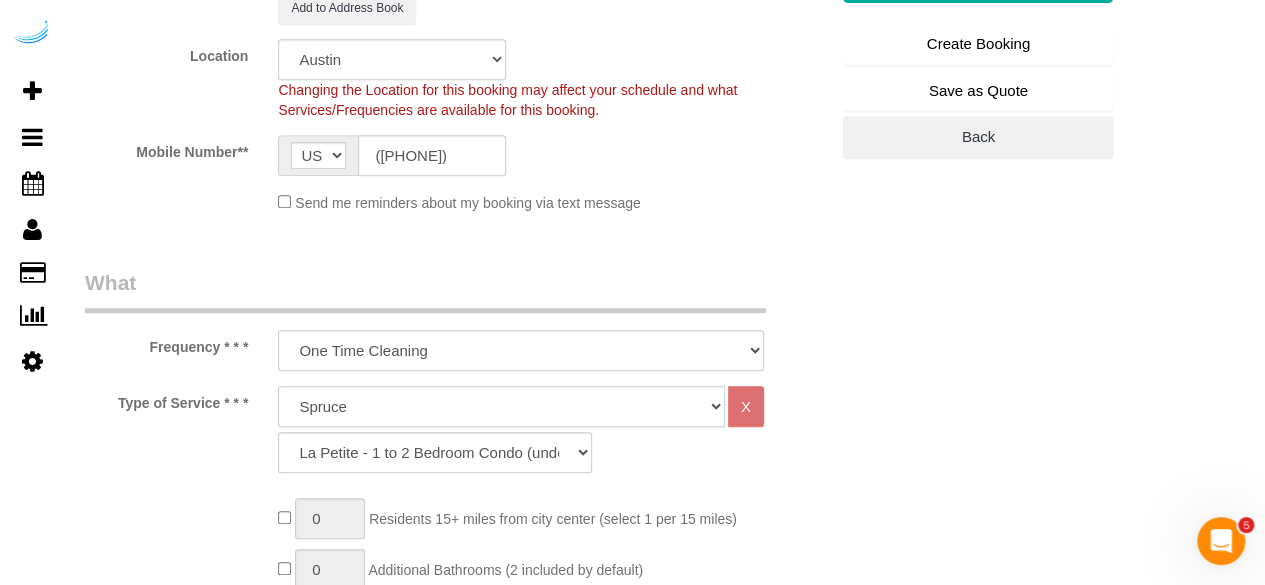 click on "Deep Cleaning (for homes that have not been cleaned in 3+ weeks) Spruce Regular Cleaning (for homes cleaned in last 3 weeks) Moving Cleanup (to clean home for new tenants) Post Construction Cleaning Vacation Rental Cleaning Hourly" 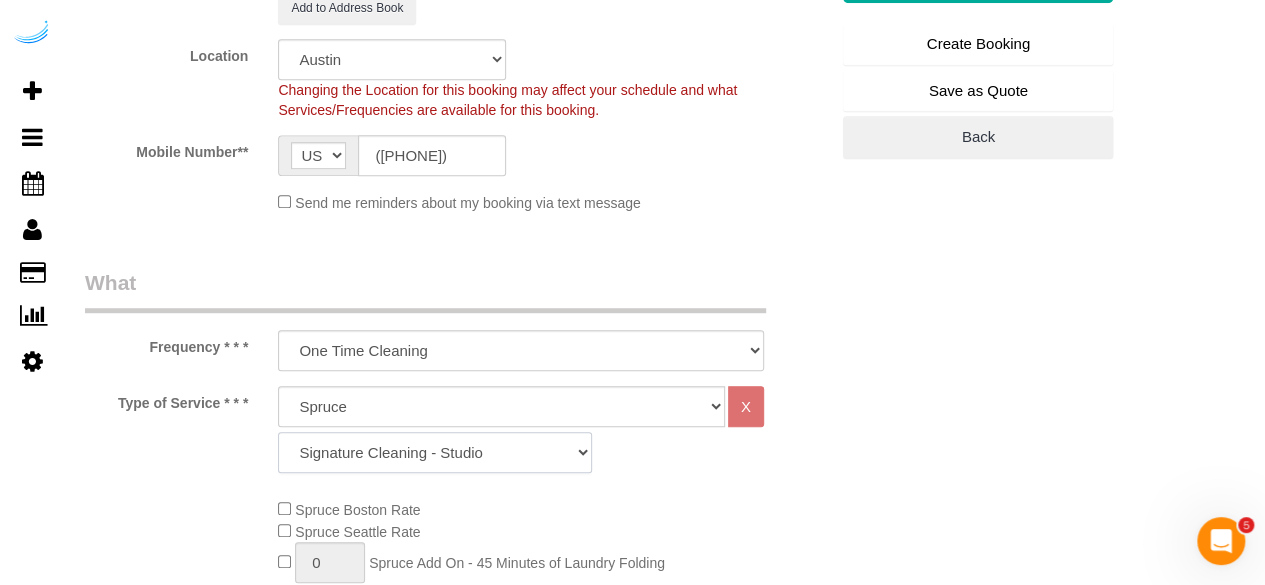 drag, startPoint x: 472, startPoint y: 457, endPoint x: 472, endPoint y: 443, distance: 14 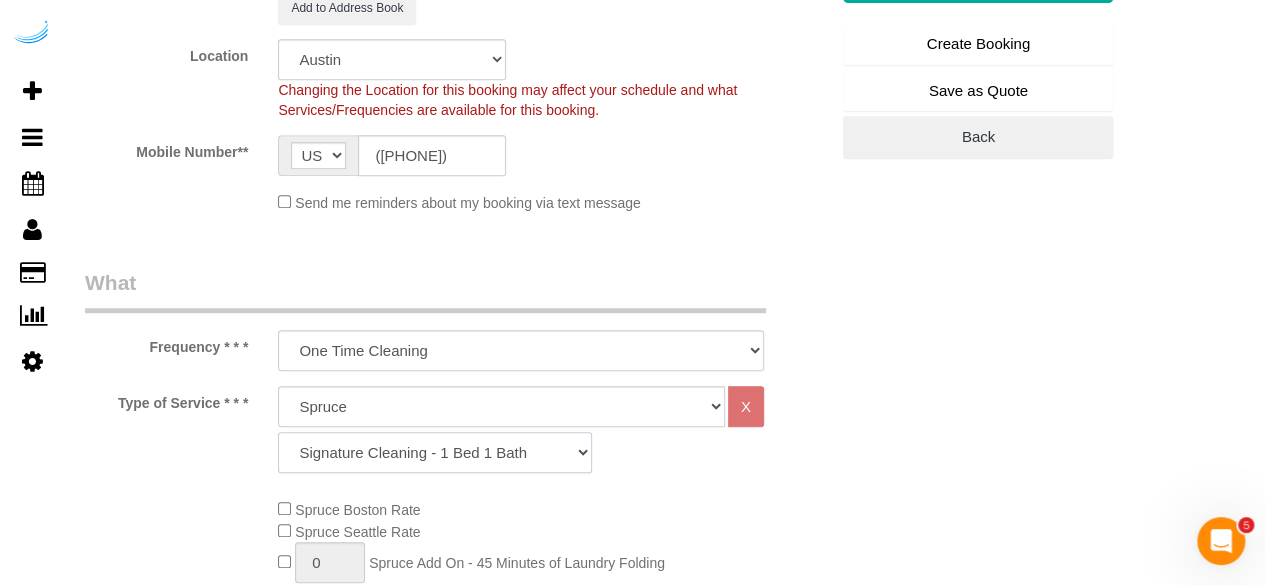 click on "Signature Cleaning - Studio Signature Cleaning - 1 Bed 1 Bath Signature Cleaning - 1 Bed 1.5 Bath Signature Cleaning - 1 Bed 1 Bath + Study Signature Cleaning - 1 Bed 2 Bath Signature Cleaning - 2 Bed 1 Bath Signature Cleaning - 2 Bed 2 Bath Signature Cleaning - 2 Bed 2.5 Bath Signature Cleaning - 2 Bed 2 Bath + Study Signature Cleaning - 3 Bed 2 Bath Signature Cleaning - 3 Bed 3 Bath Signature Cleaning - 4 Bed 2 Bath Signature Cleaning - 4 Bed 4 Bath Signature Cleaning - 5 Bed 4 Bath Signature Cleaning - 5 Bed 5 Bath Signature Cleaning - 6 Bed 6 Bath Premium Cleaning - Studio Premium Cleaning - 1 Bed 1 Bath Premium Cleaning - 1 Bed 1.5 Bath Premium Cleaning - 1 Bed 1 Bath + Study Premium Cleaning - 1 Bed 2 Bath Premium Cleaning - 2 Bed 1 Bath Premium Cleaning - 2 Bed 2 Bath Premium Cleaning - 2 Bed 2.5 Bath Premium Cleaning - 2 Bed 2 Bath + Study Premium Cleaning - 3 Bed 2 Bath Premium Cleaning - 3 Bed 3 Bath Premium Cleaning - 4 Bed 2 Bath Premium Cleaning - 4 Bed 4 Bath Premium Cleaning - 5 Bed 4 Bath" 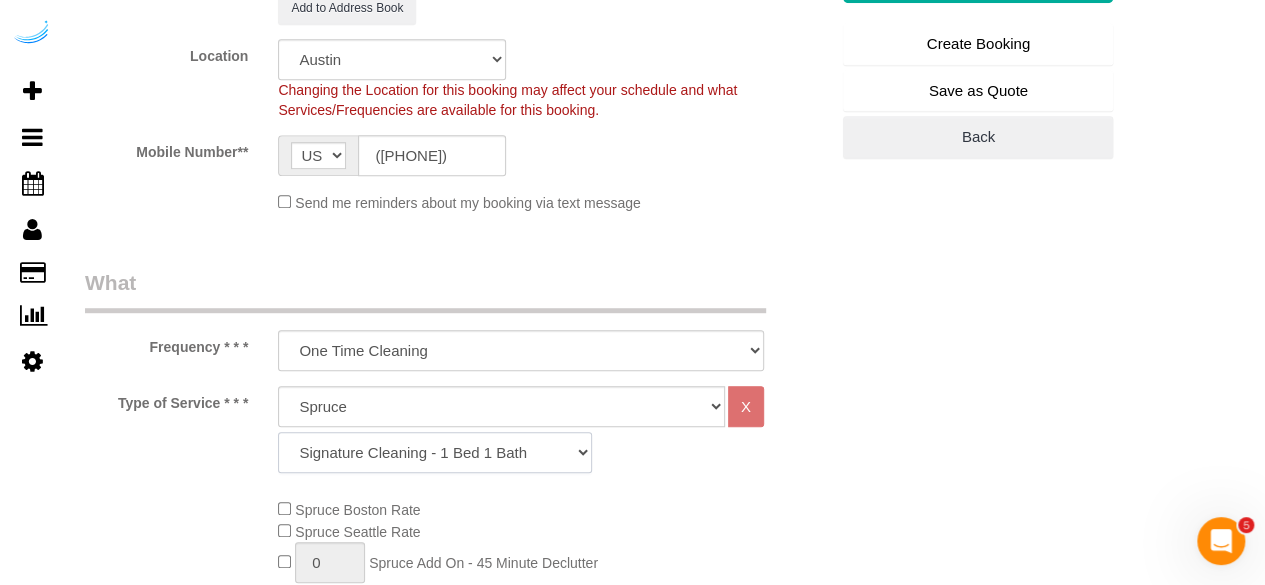scroll, scrollTop: 600, scrollLeft: 0, axis: vertical 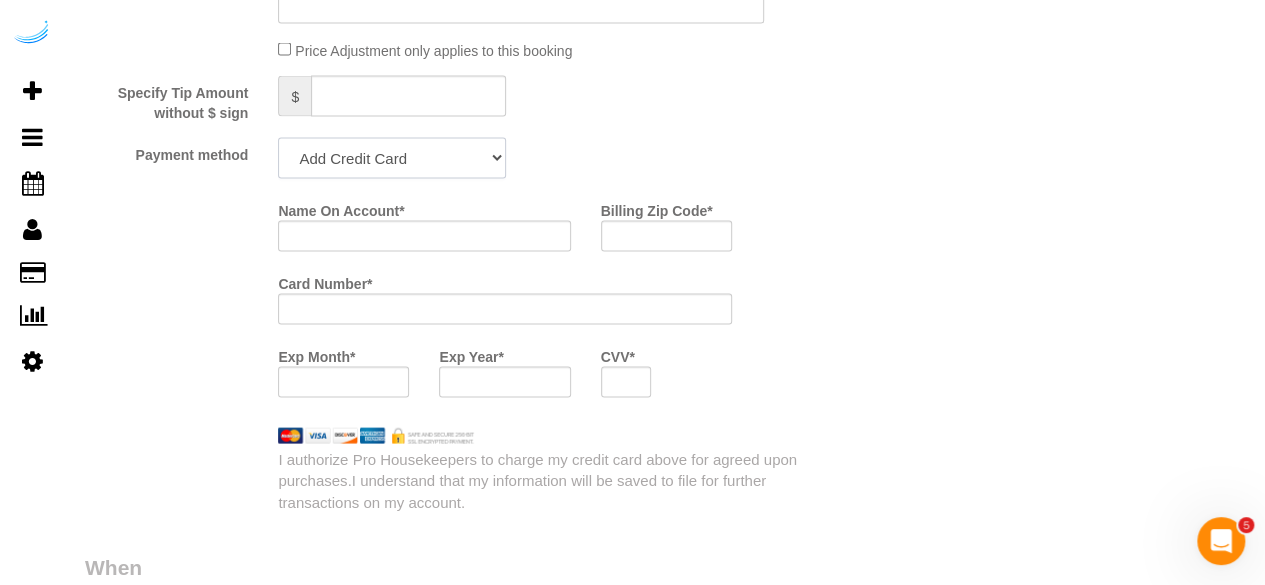 drag, startPoint x: 413, startPoint y: 158, endPoint x: 409, endPoint y: 178, distance: 20.396078 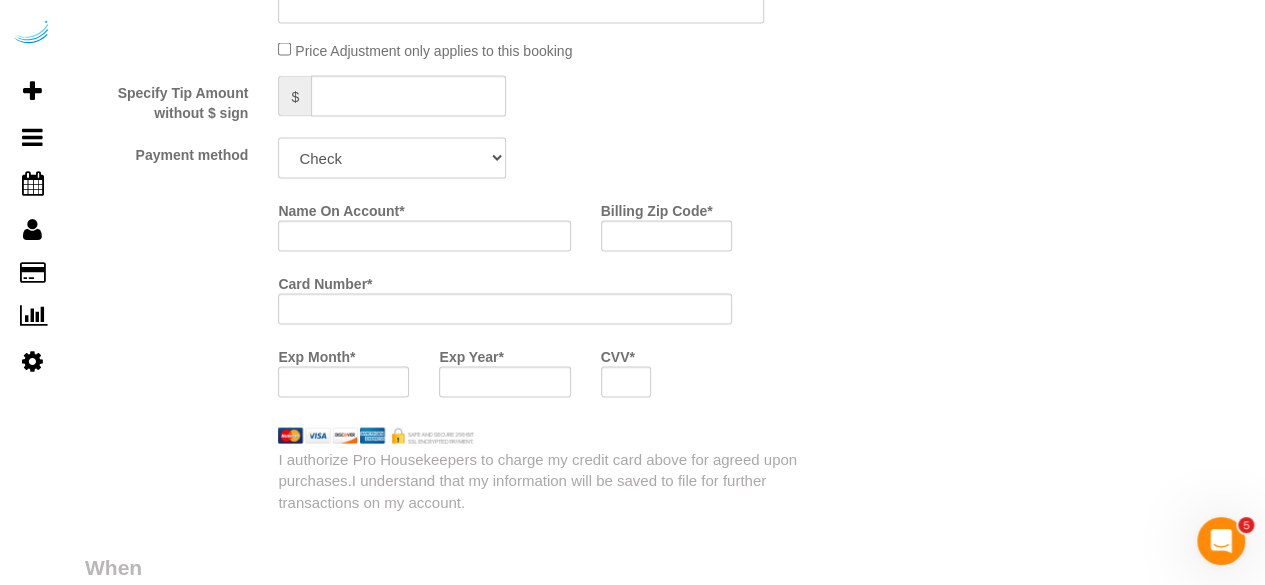 click on "Add Credit Card Cash Check Paypal" 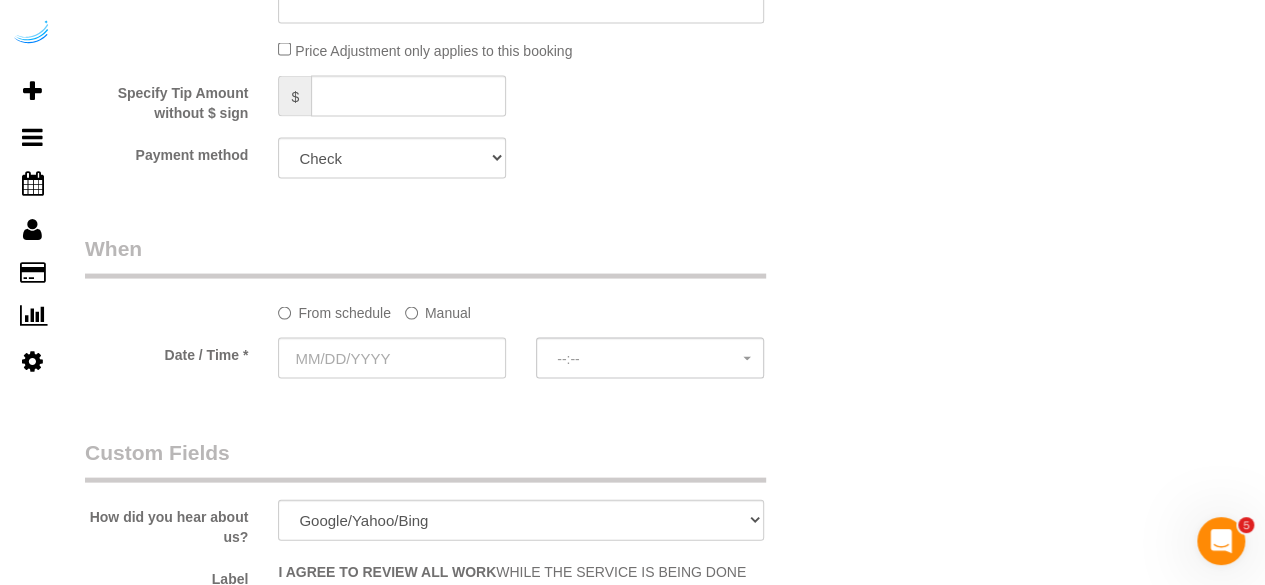 click on "Manual" 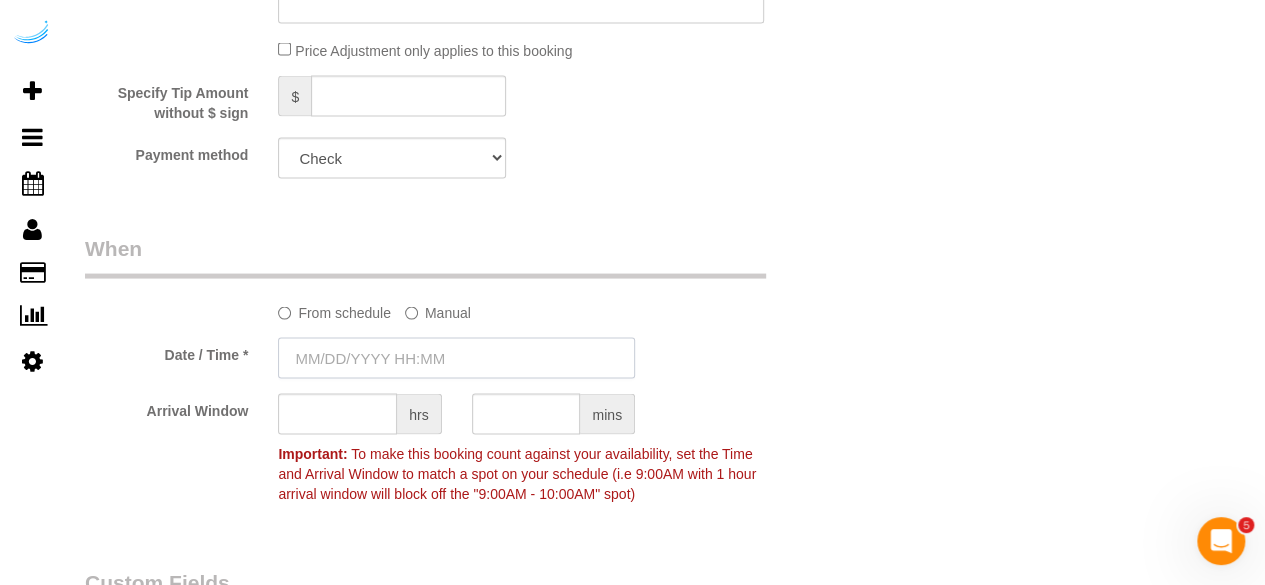 click at bounding box center [456, 358] 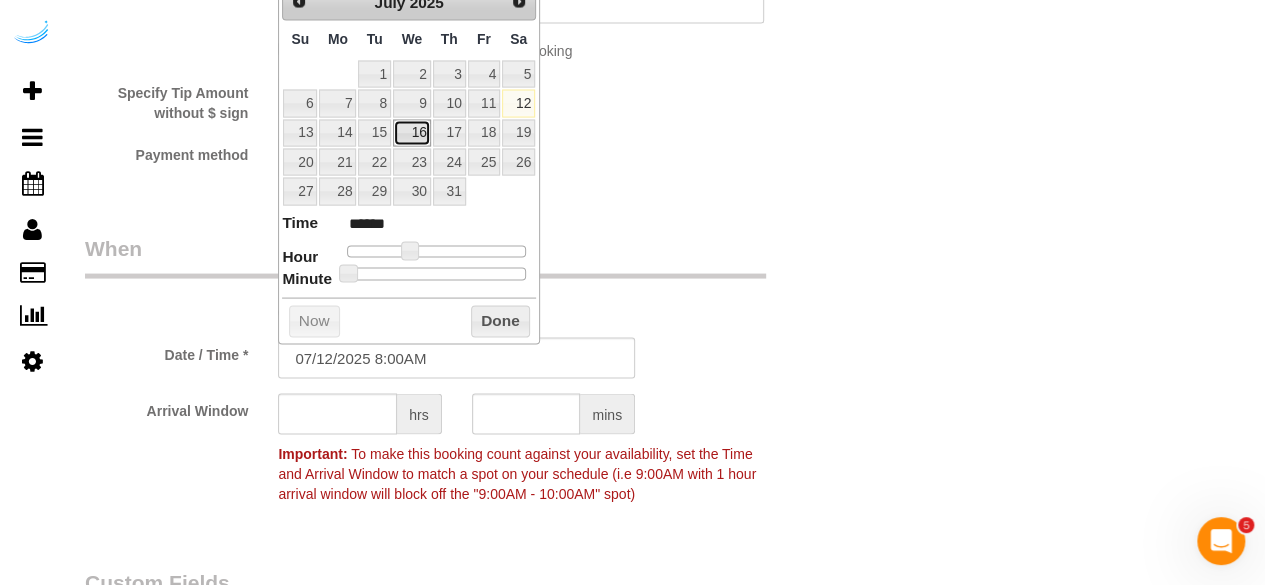 click on "16" at bounding box center [412, 133] 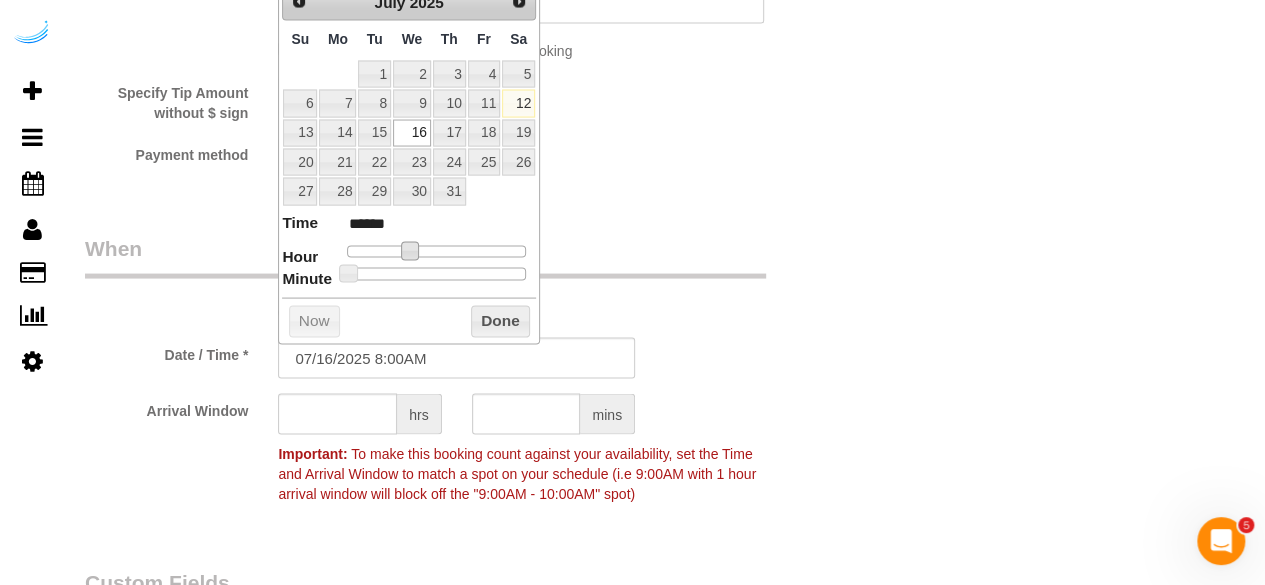 type on "07/16/2025 9:00AM" 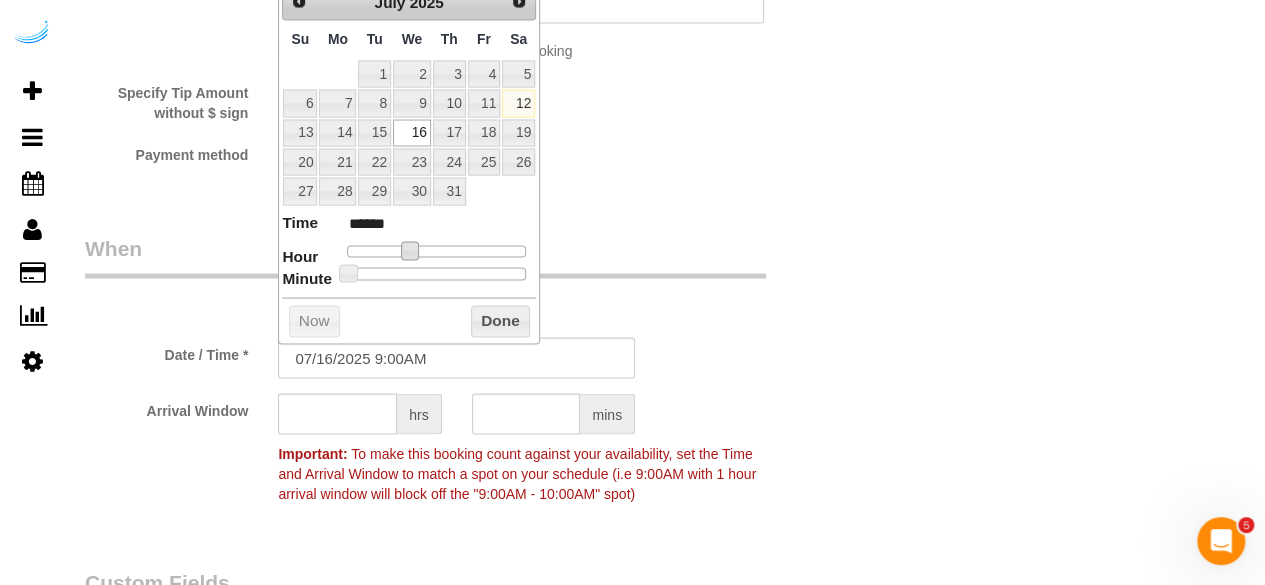 type on "07/16/2025 10:00AM" 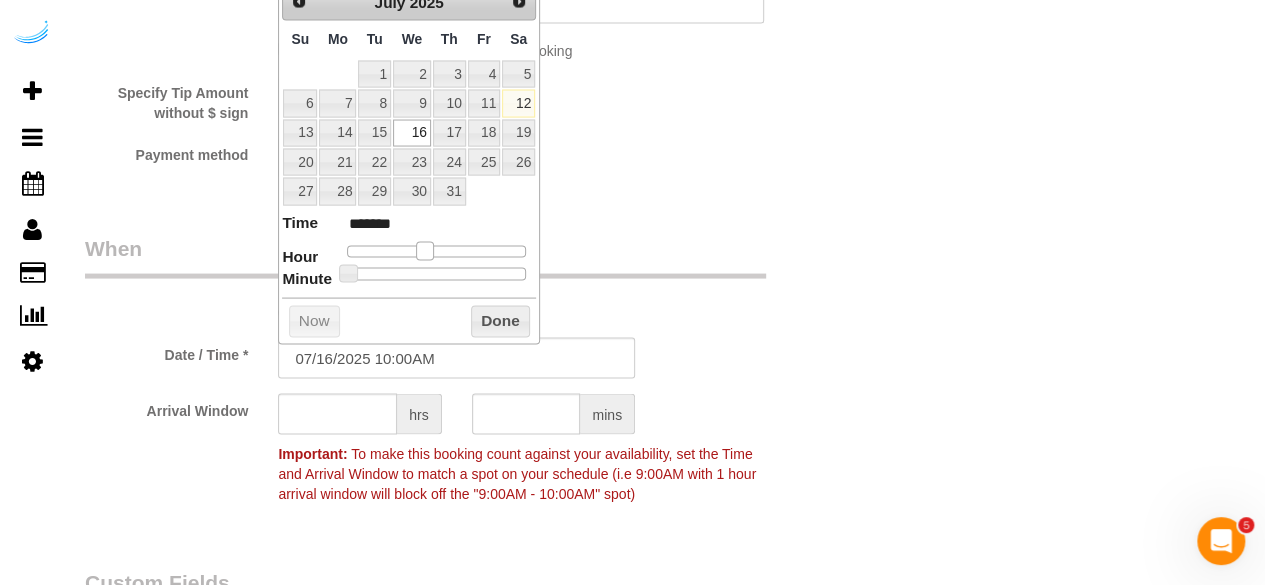 type on "07/16/2025 9:00AM" 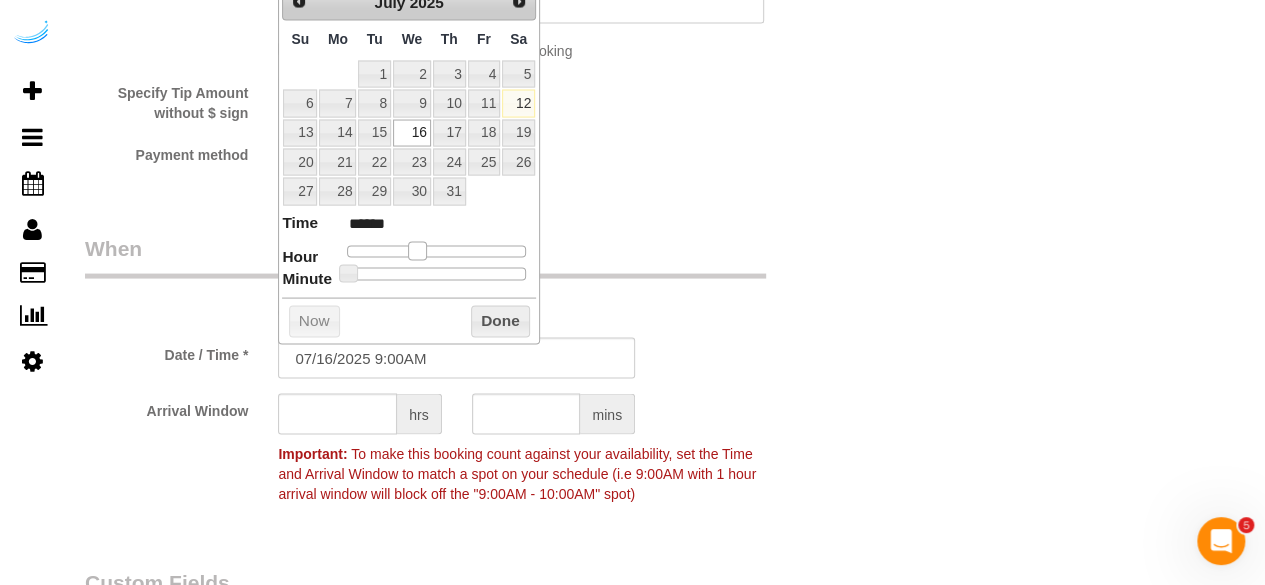 click on "Time ****** Hour Minute Second Millisecond Microsecond Time Zone ***** ***** ***** ***** ***** ***** ***** ***** ***** ***** ***** ***** ***** ***** ***** ***** ***** ***** ***** ***** ***** ***** ***** ***** ***** ***** ***** ***** ***** ***** ***** ***** ***** ***** ***** ***** ***** ***** ***** *****" at bounding box center (409, 246) 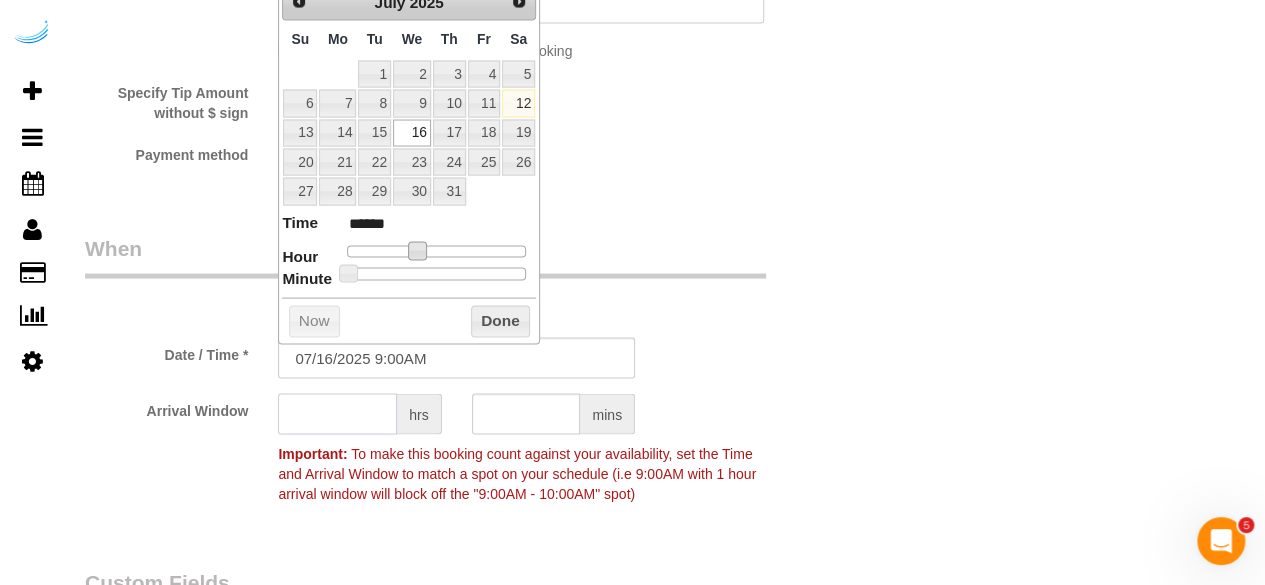 click 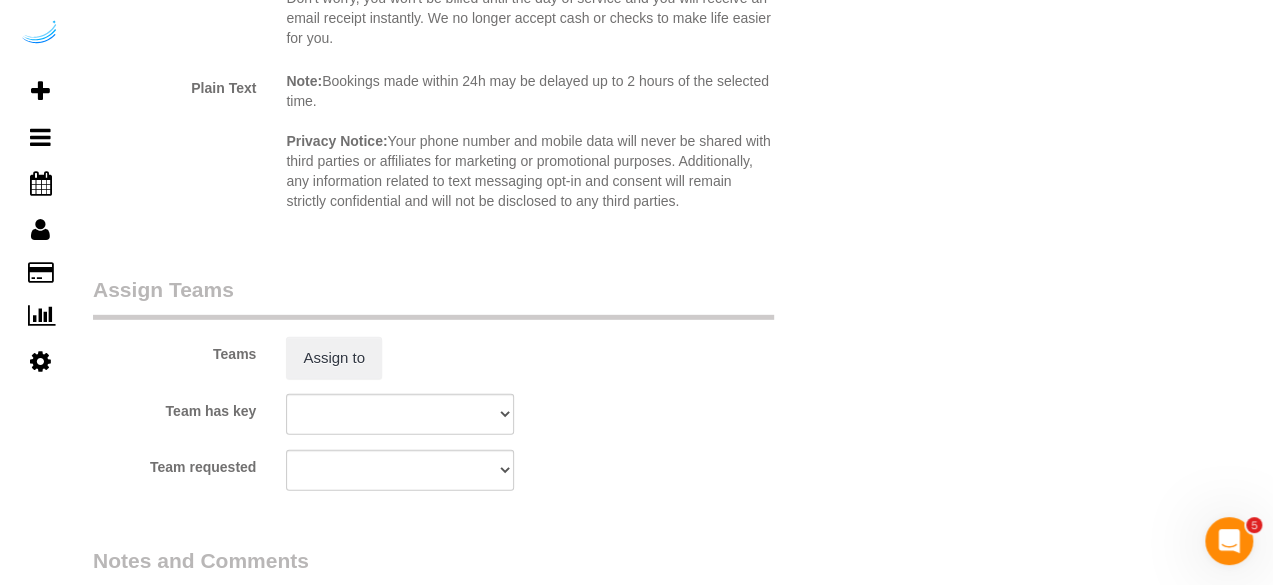 scroll, scrollTop: 2900, scrollLeft: 0, axis: vertical 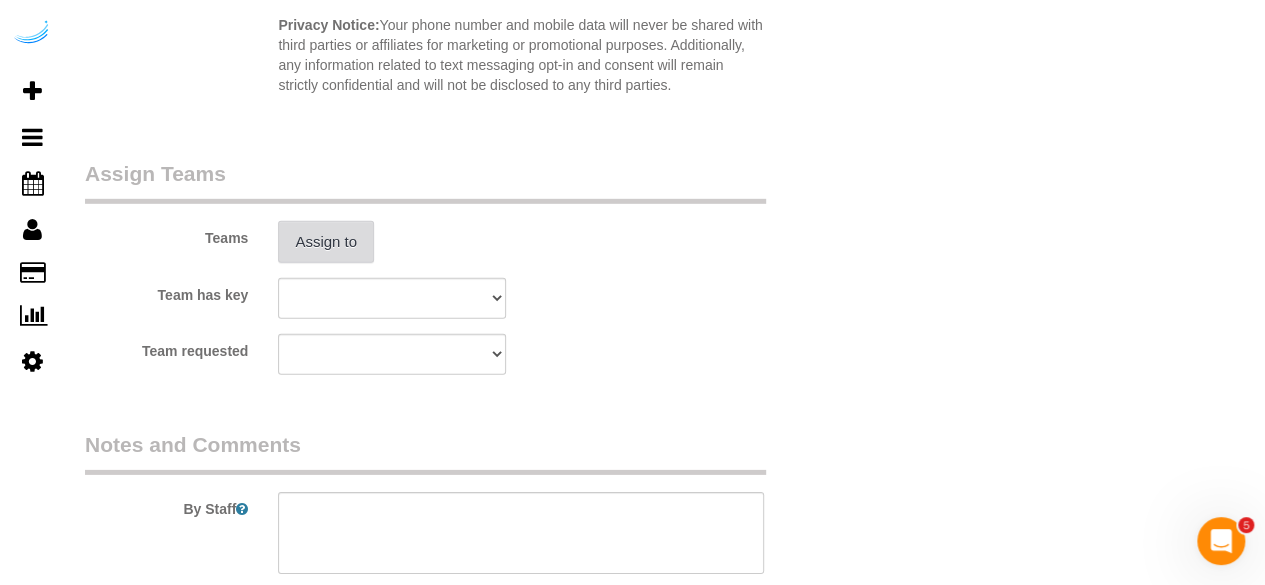 type on "8" 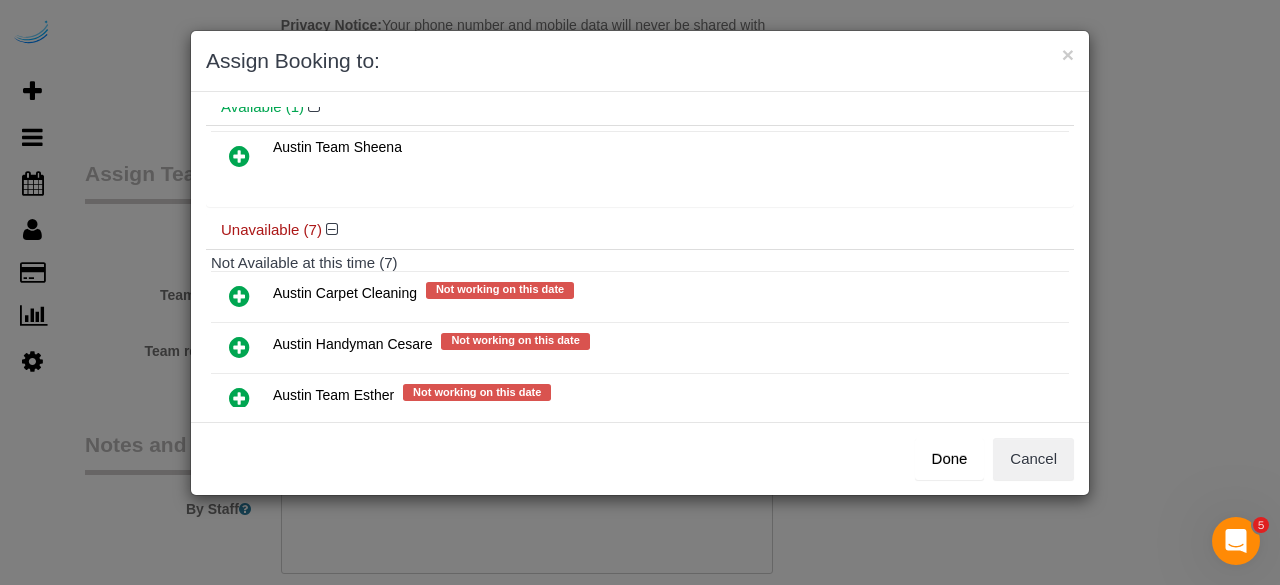scroll, scrollTop: 200, scrollLeft: 0, axis: vertical 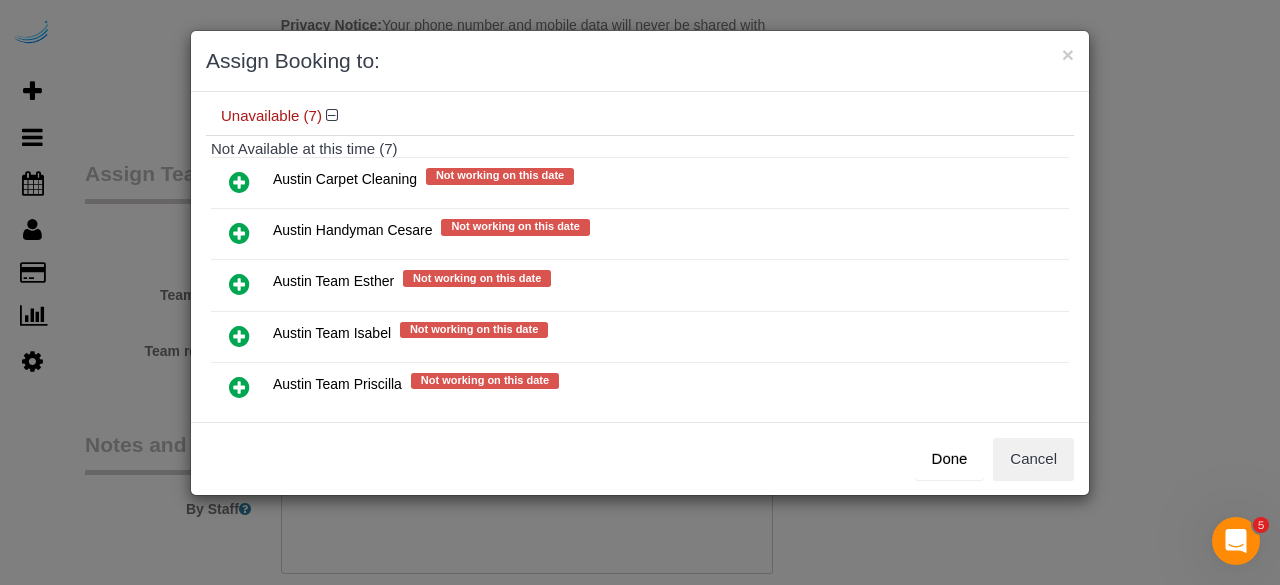 click at bounding box center [239, 336] 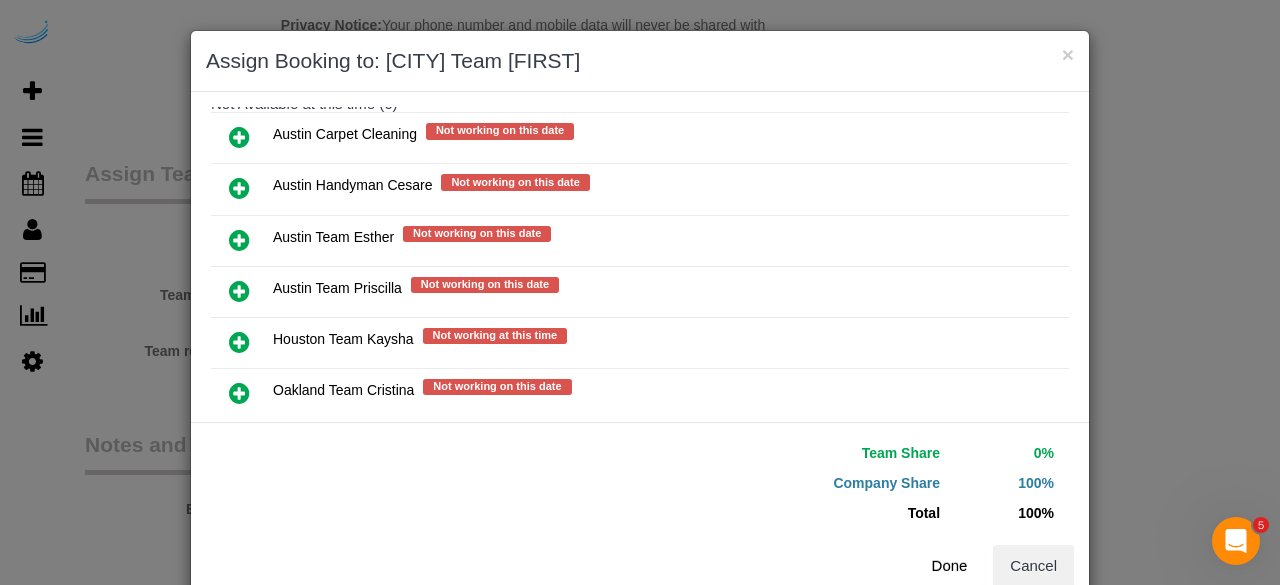scroll, scrollTop: 335, scrollLeft: 0, axis: vertical 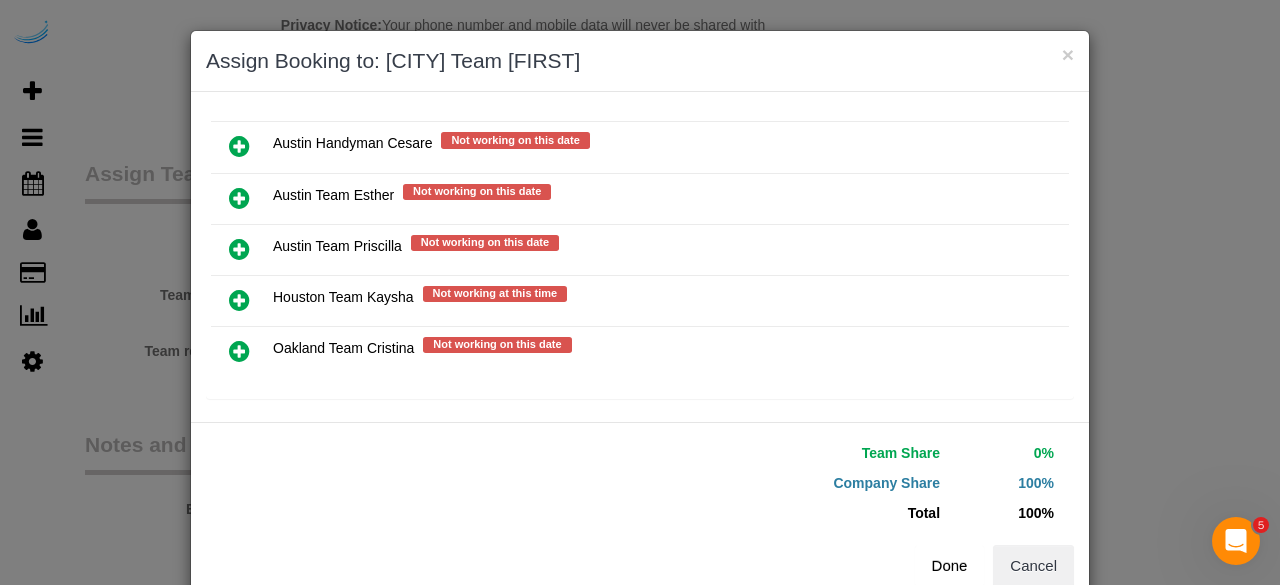 click on "Done" at bounding box center [950, 566] 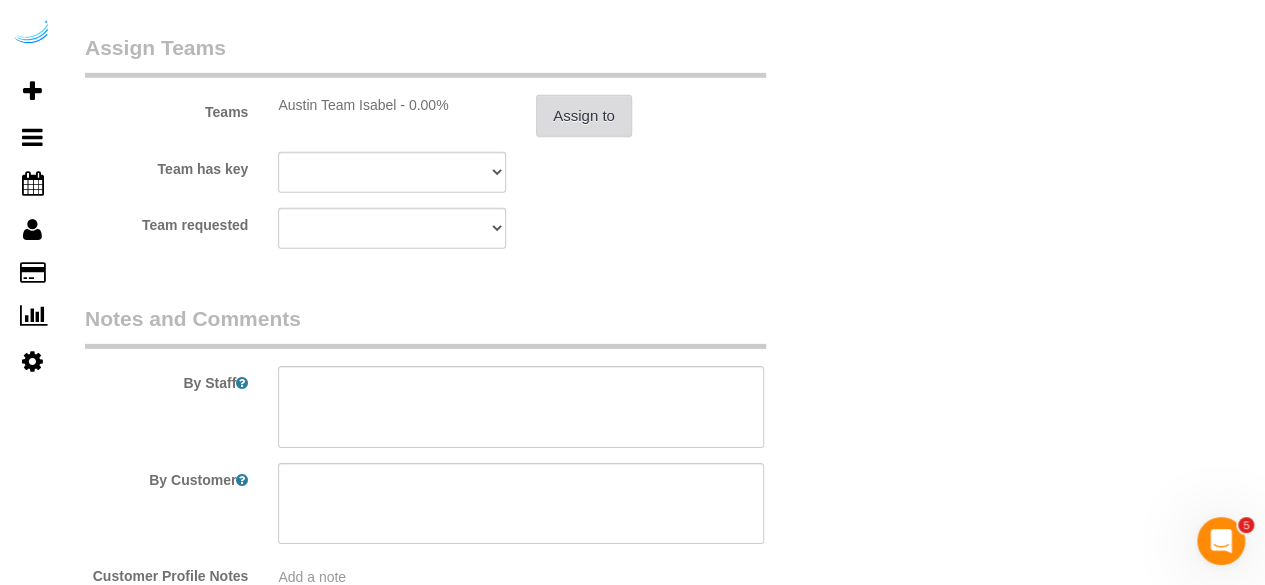 scroll, scrollTop: 3170, scrollLeft: 0, axis: vertical 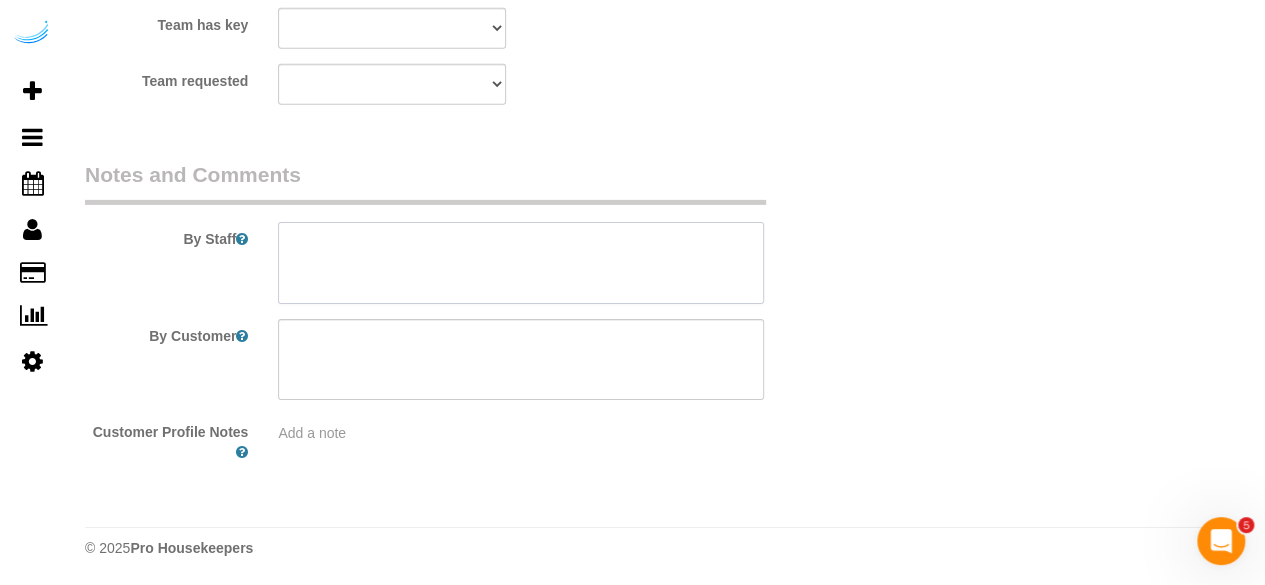 click at bounding box center (521, 263) 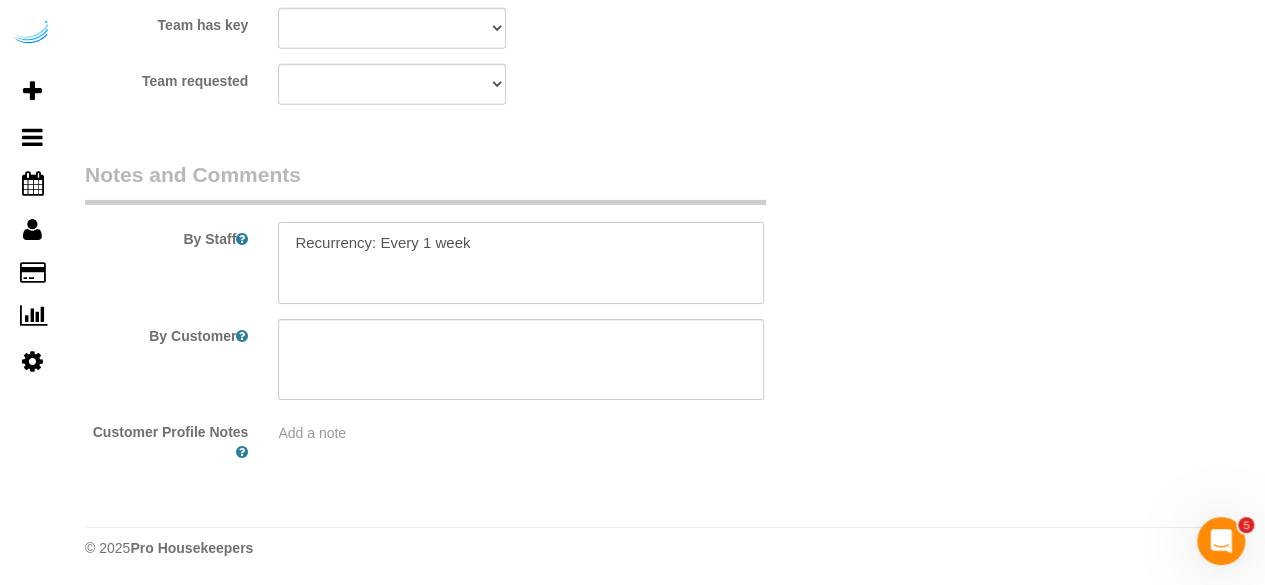paste on "Permanent Notes:No notes from this customer.Today's Notes:No notes from this service.
Entry Method: Hidden Key
Details:
Under doormat
Additional Notes:
Building 2 - closest to leasing office and pool. Ask front desk for help
Housekeeping Notes:" 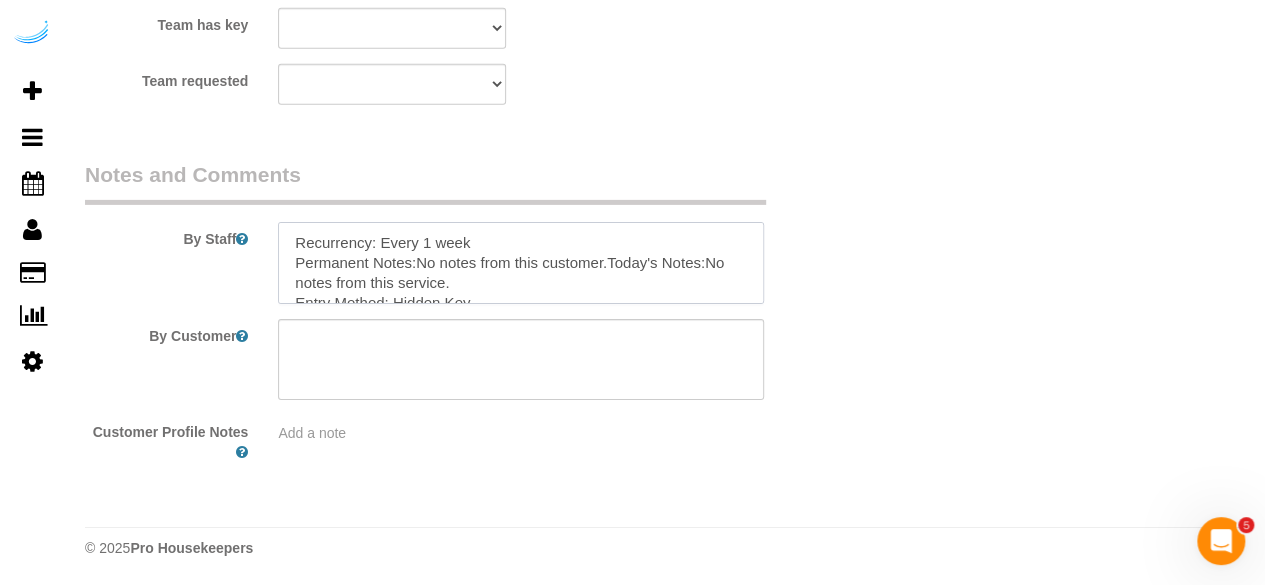 scroll, scrollTop: 168, scrollLeft: 0, axis: vertical 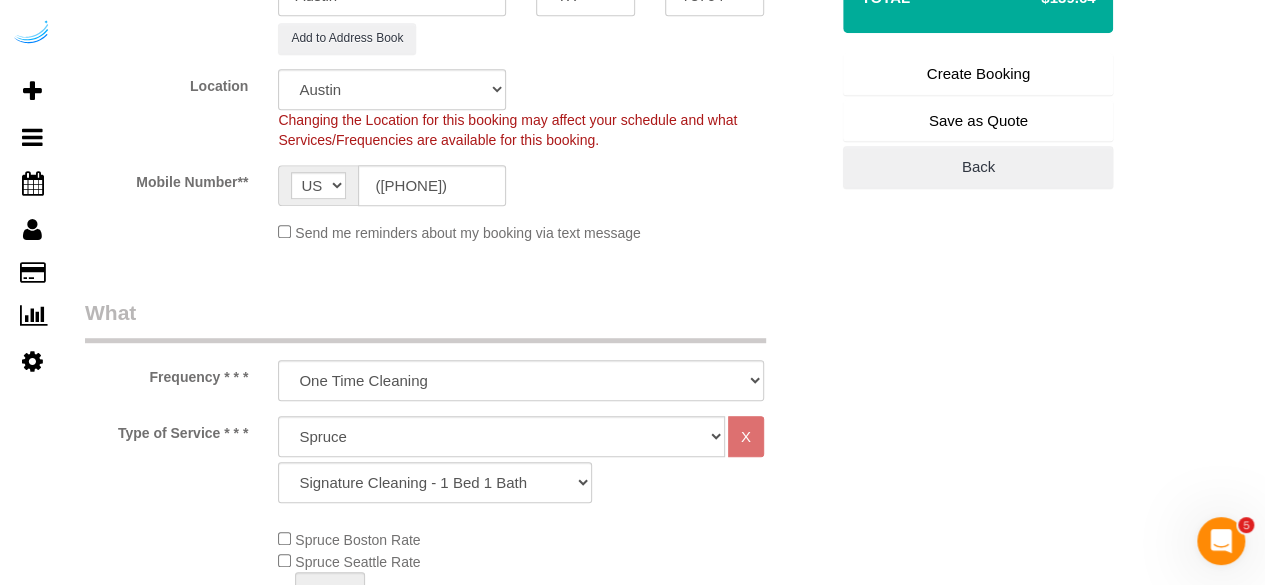 type on "Recurrency: Every 1 week
Permanent Notes:No notes from this customer.Today's Notes:No notes from this service.
Entry Method: Hidden Key
Details:
Under doormat
Additional Notes:
Building 2 - closest to leasing office and pool. Ask front desk for help
Housekeeping Notes:" 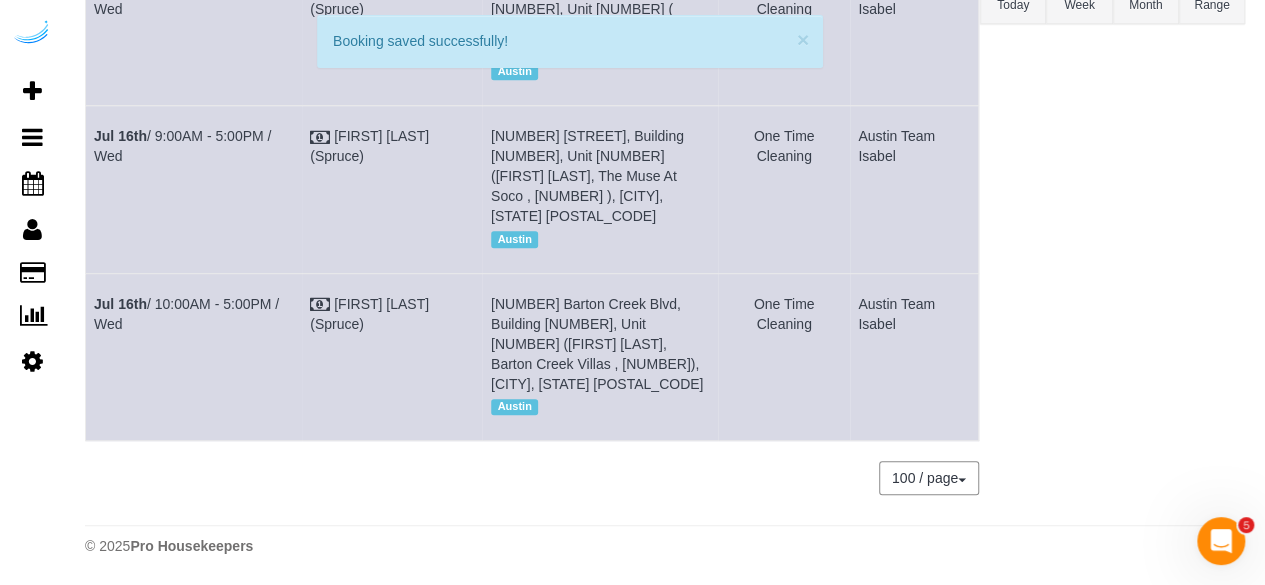 scroll, scrollTop: 0, scrollLeft: 0, axis: both 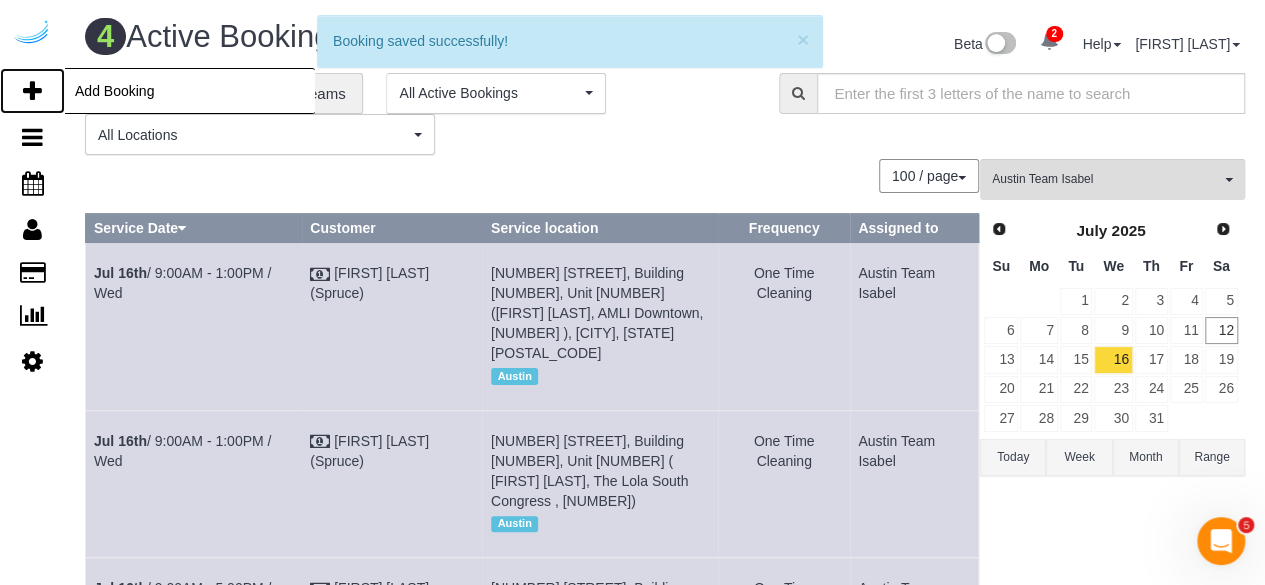 click on "Add Booking" at bounding box center (32, 91) 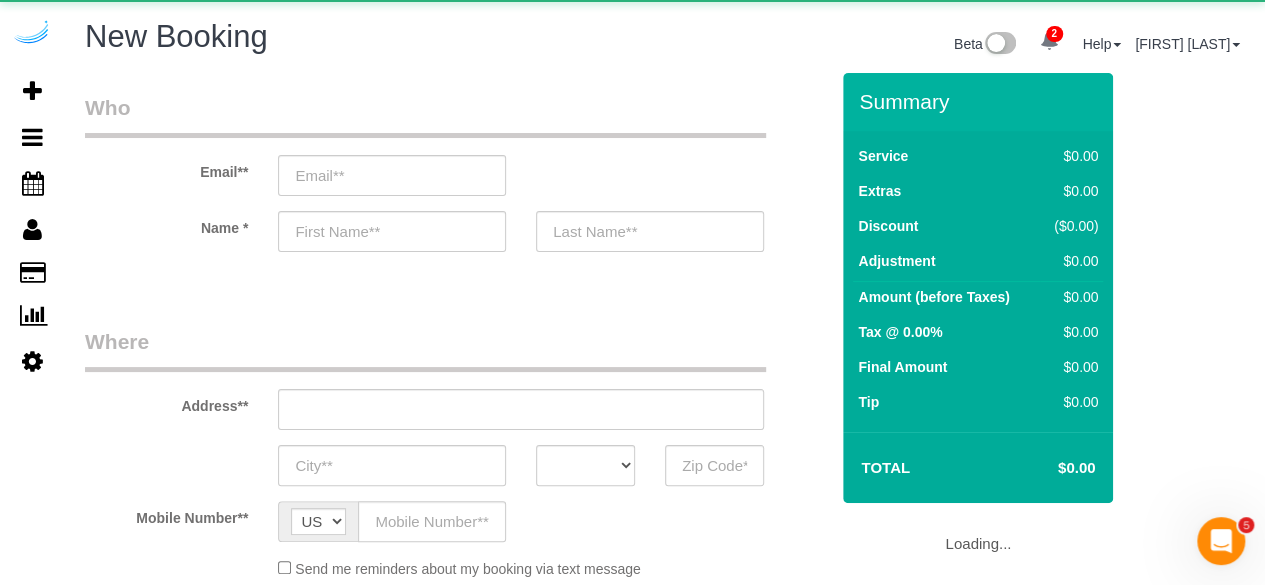 select on "object:40121" 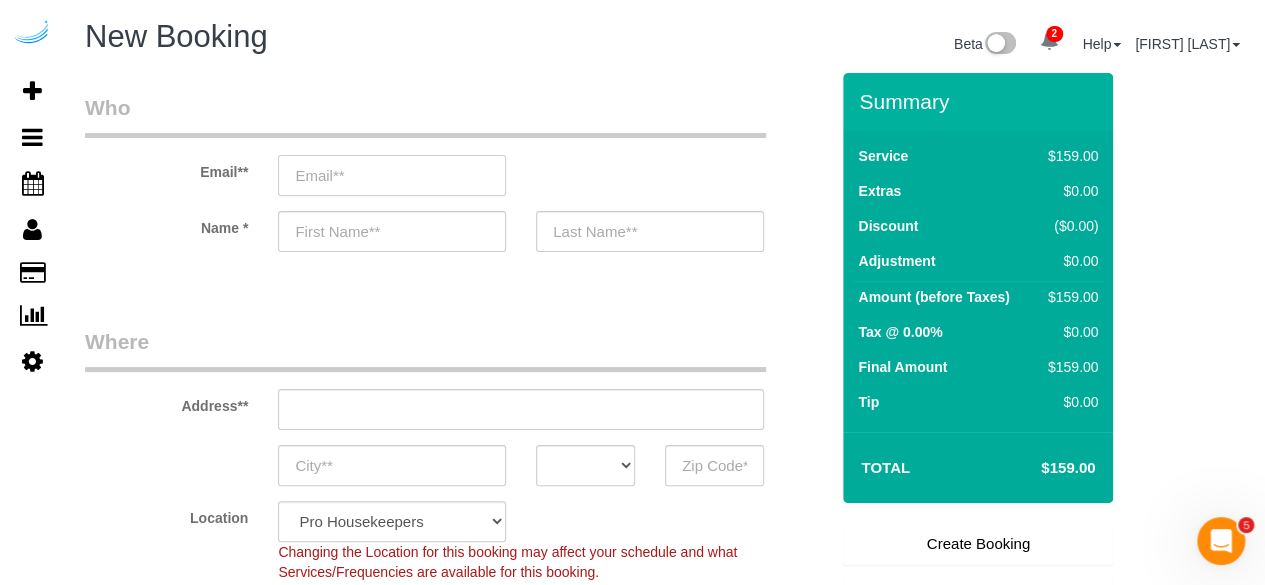 click at bounding box center (392, 175) 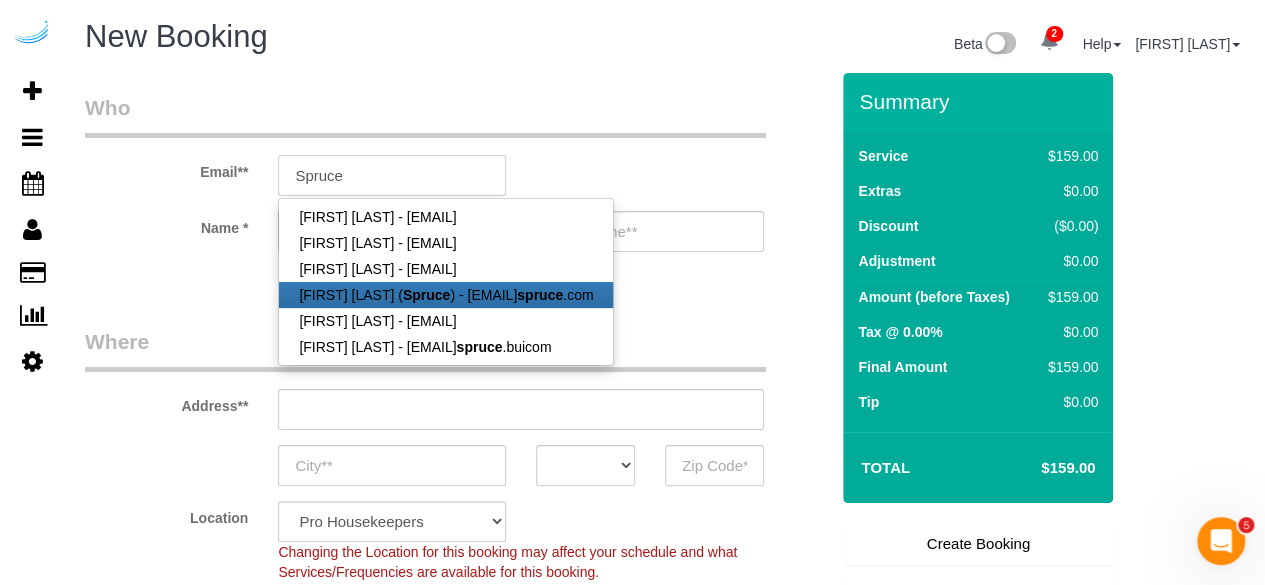 type on "brandie@getspruce.com" 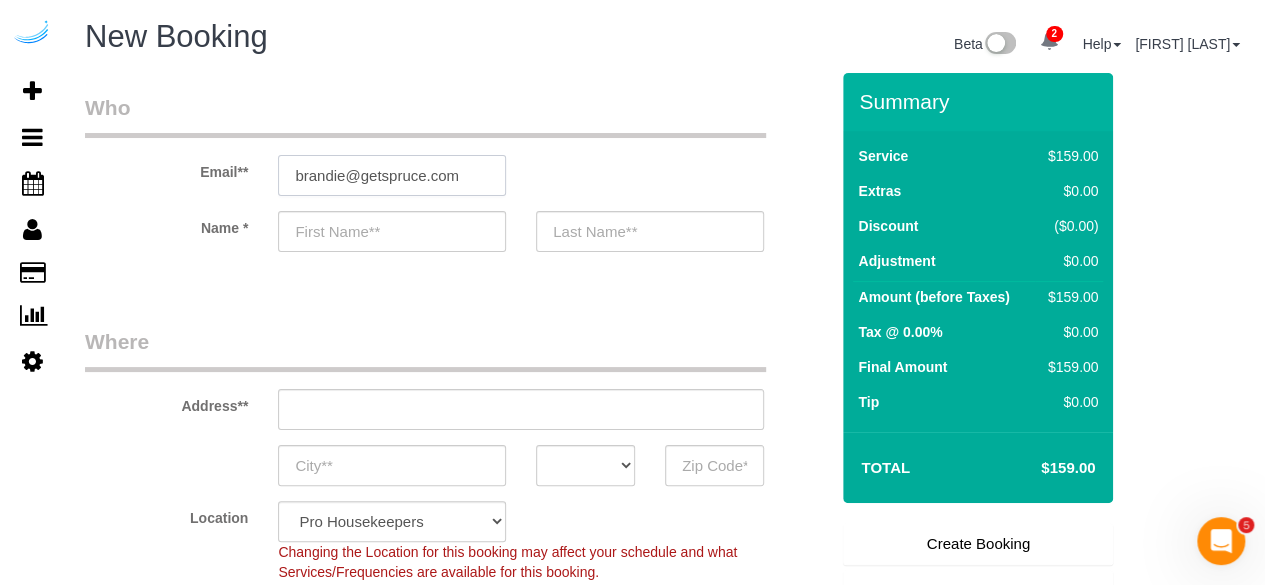 type on "Brandie" 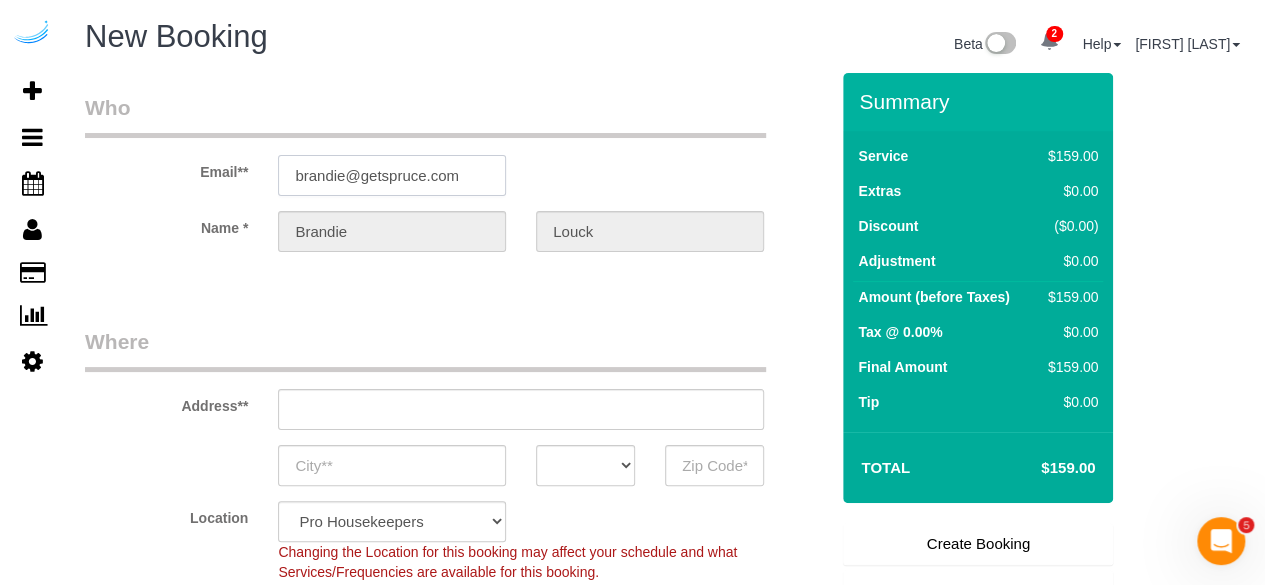 type on "3816 S Lamar Blvd" 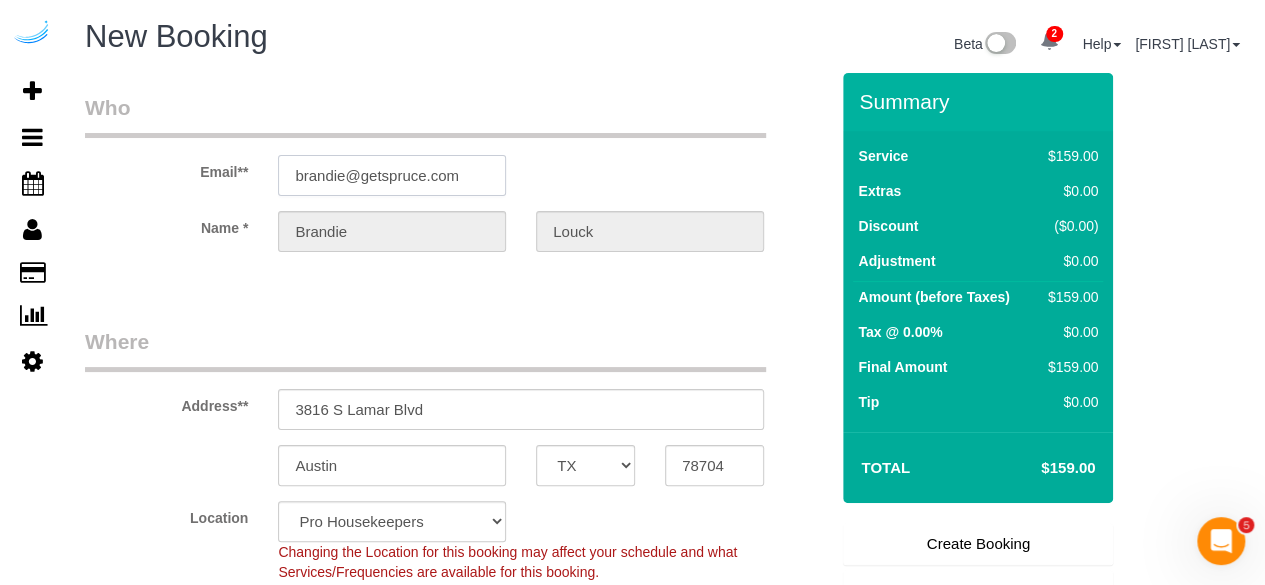 select on "9" 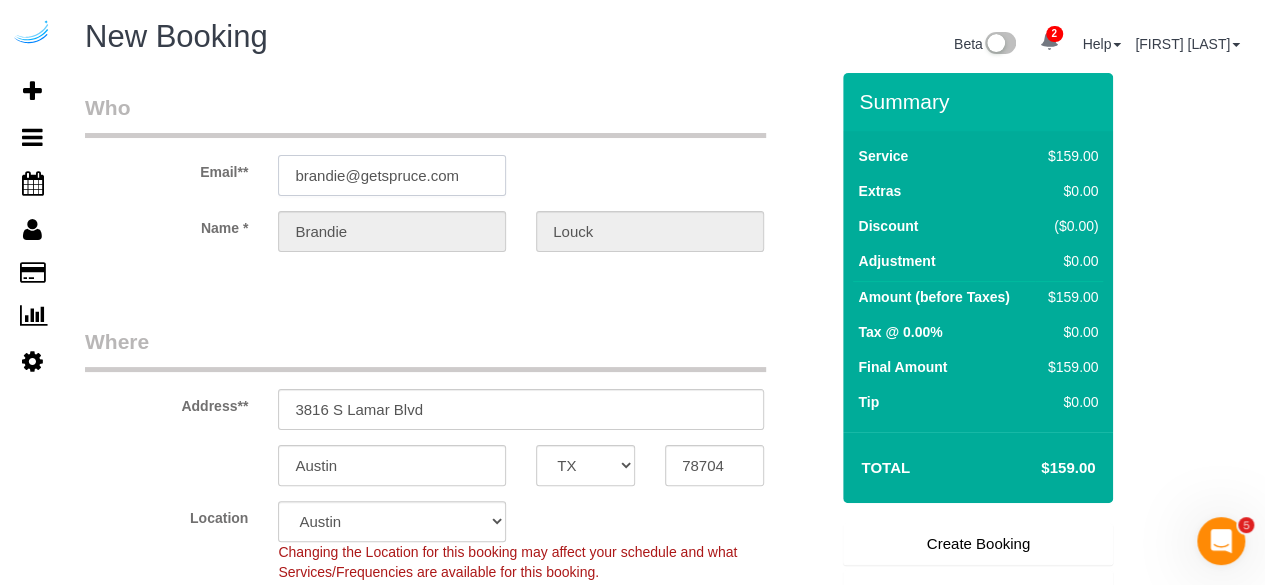 type on "brandie@getspruce.com" 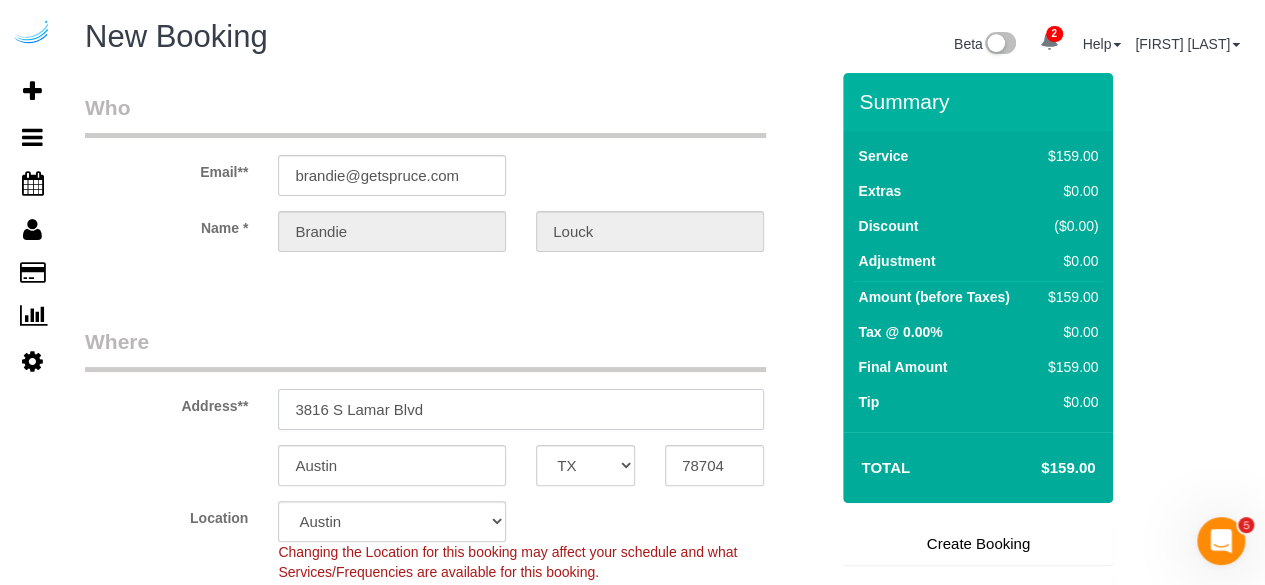 click on "3816 S Lamar Blvd" at bounding box center [521, 409] 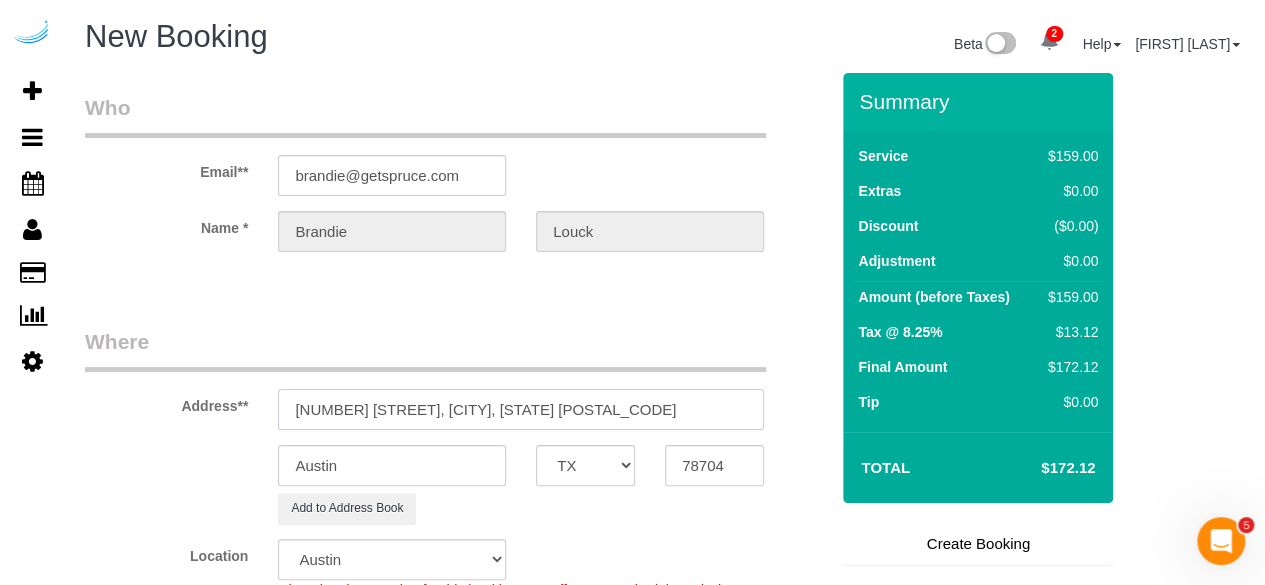drag, startPoint x: 632, startPoint y: 404, endPoint x: 668, endPoint y: 399, distance: 36.345562 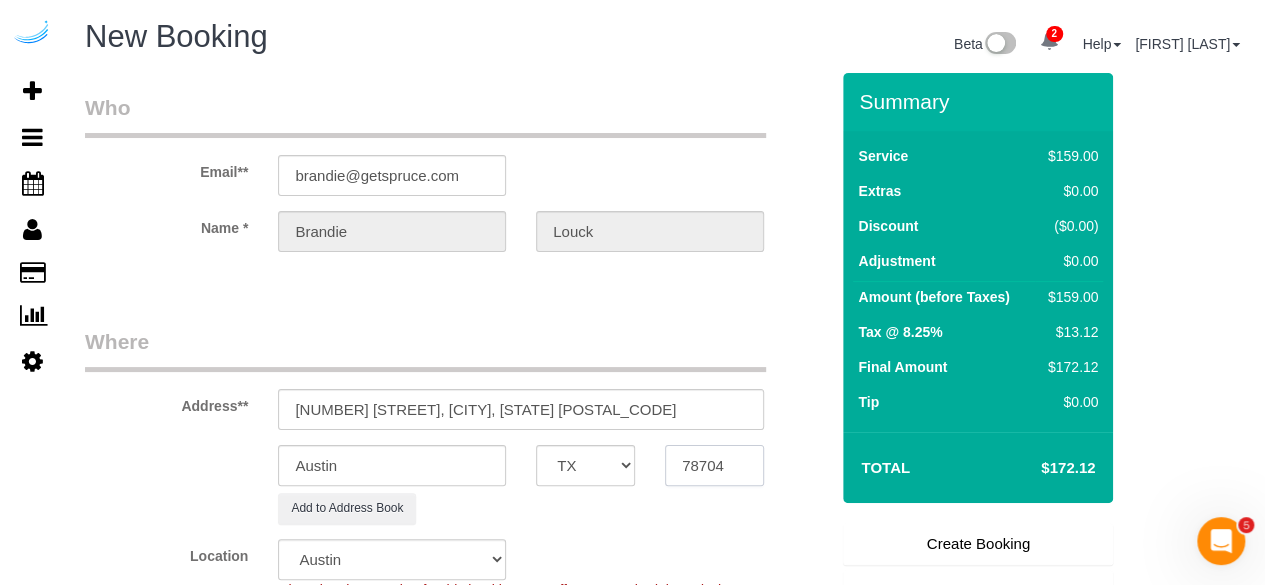 click on "78704" at bounding box center [714, 465] 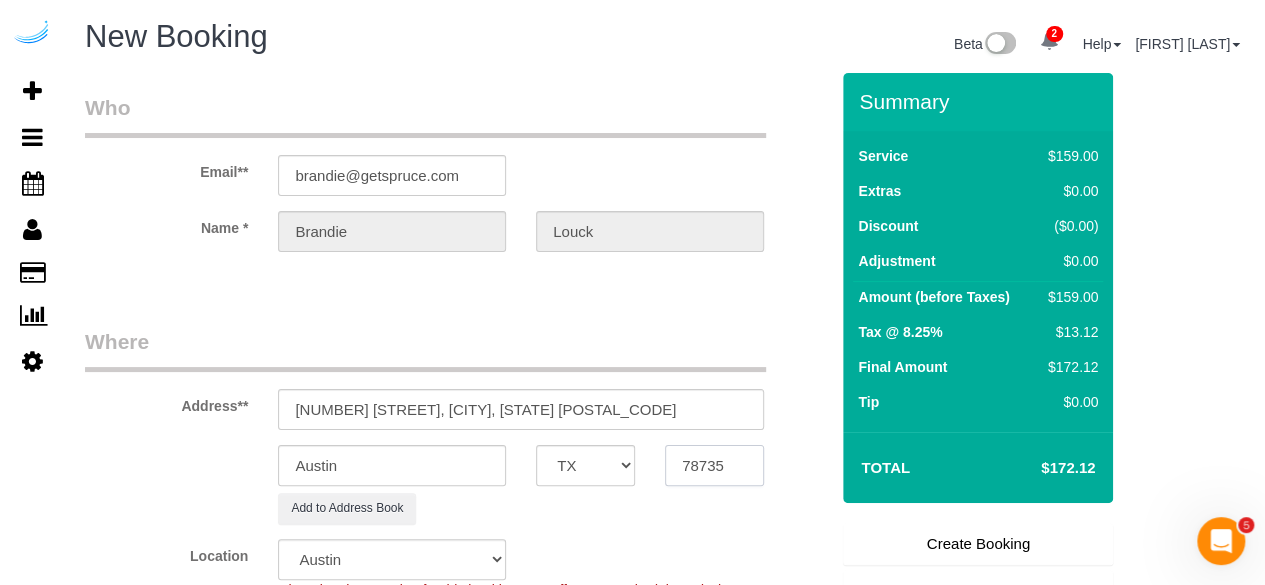 type on "78735" 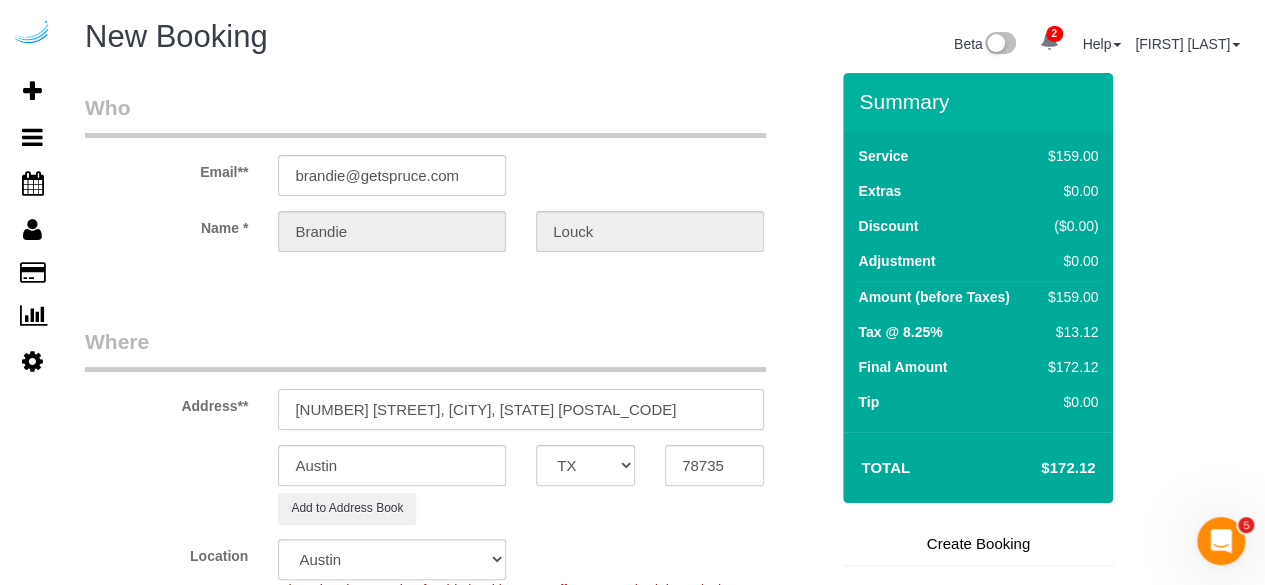 drag, startPoint x: 476, startPoint y: 409, endPoint x: 636, endPoint y: 401, distance: 160.19987 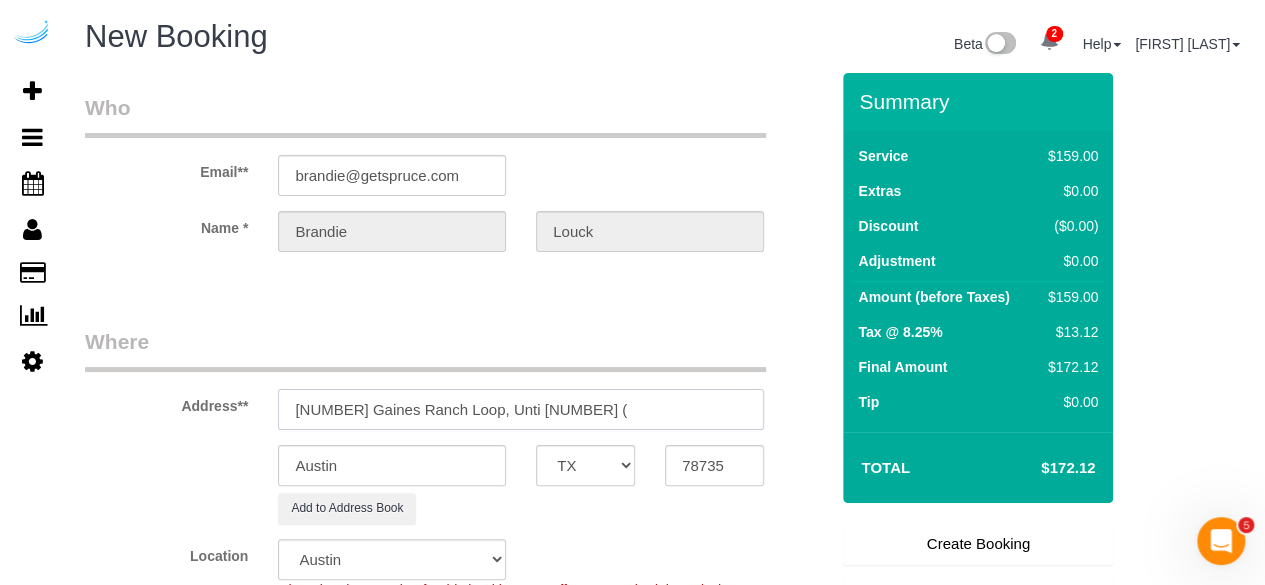 paste on "Natalie Yingling" 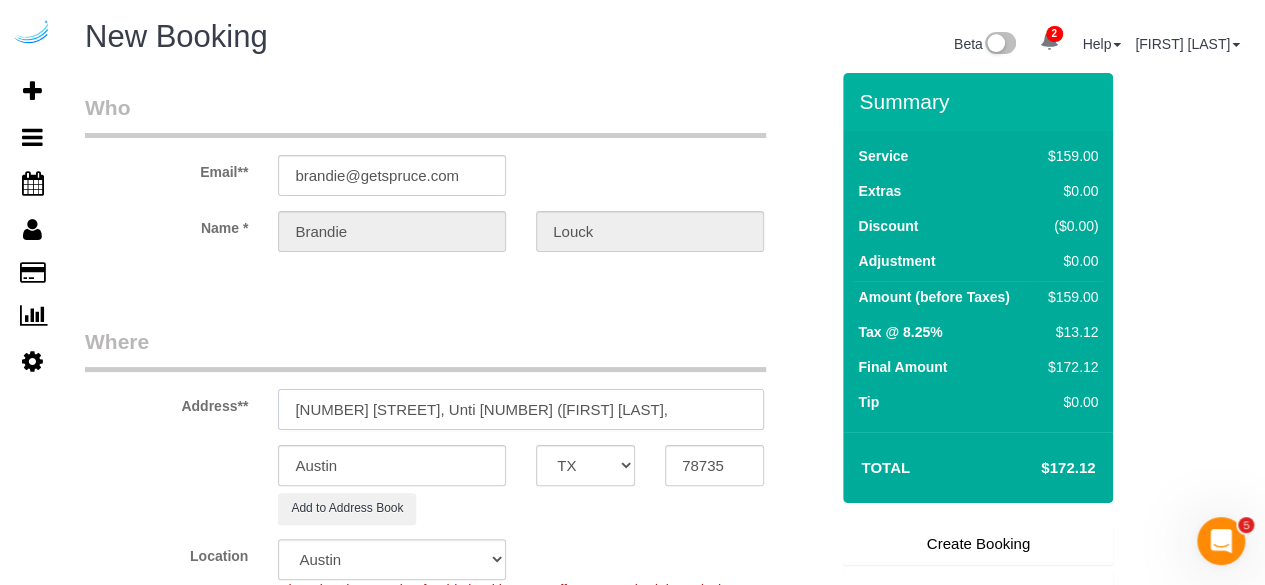 click on "4424 Gaines Ranch Loop, Unti 1614 (Natalie Yingling," at bounding box center [521, 409] 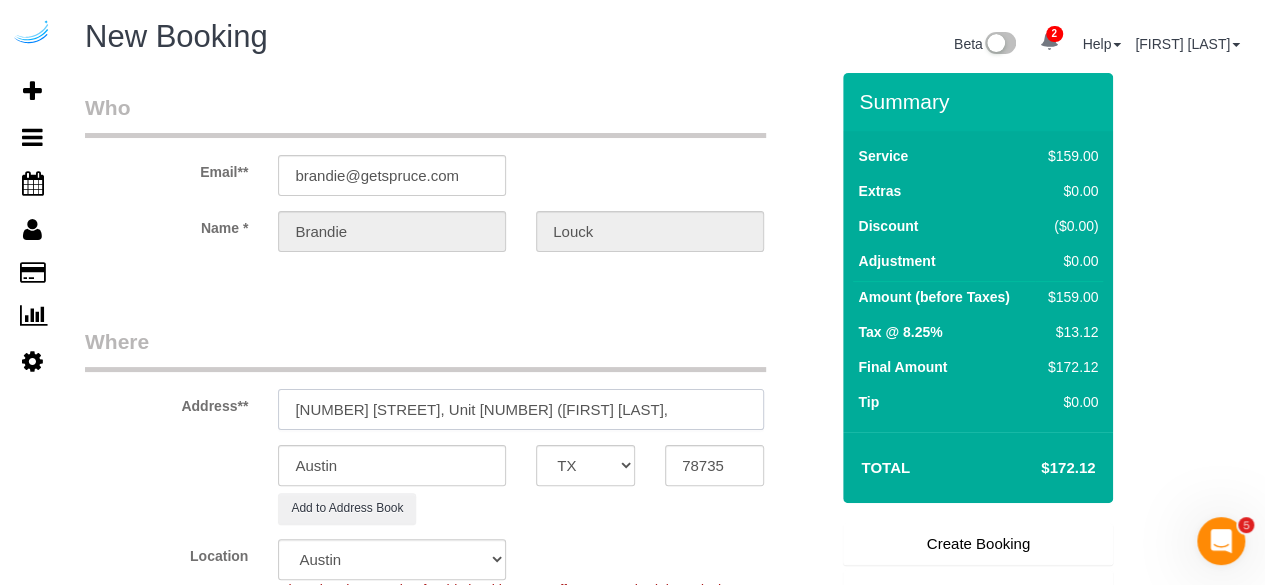 click on "4424 Gaines Ranch Loop, Unit 1614 (Natalie Yingling," at bounding box center (521, 409) 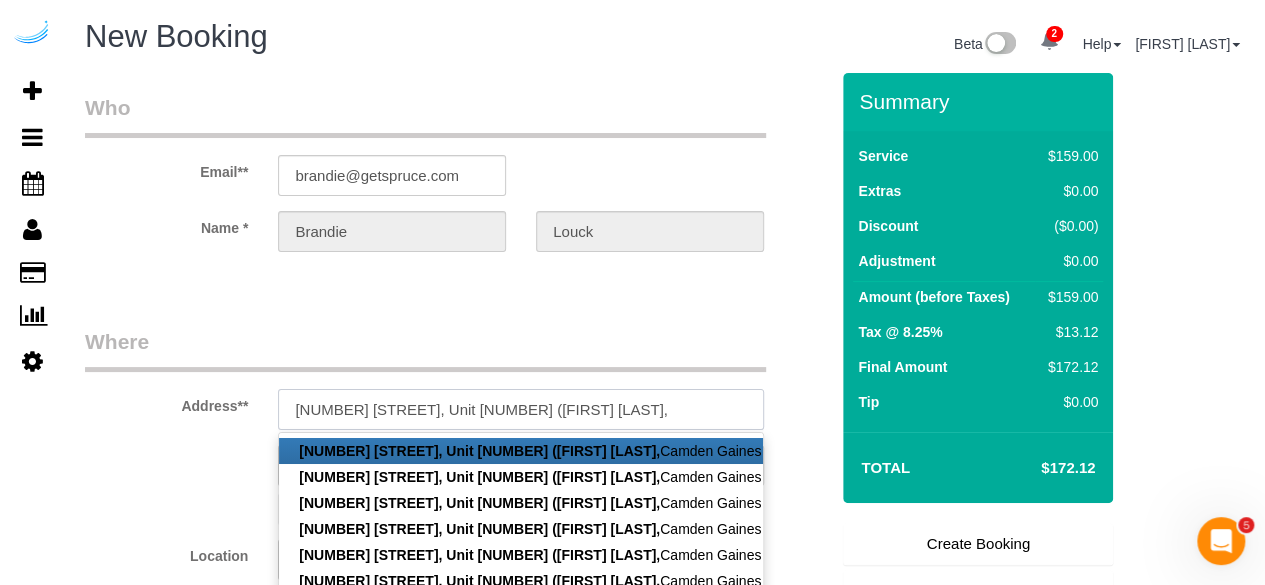 paste on "Camden Gaines Ranch" 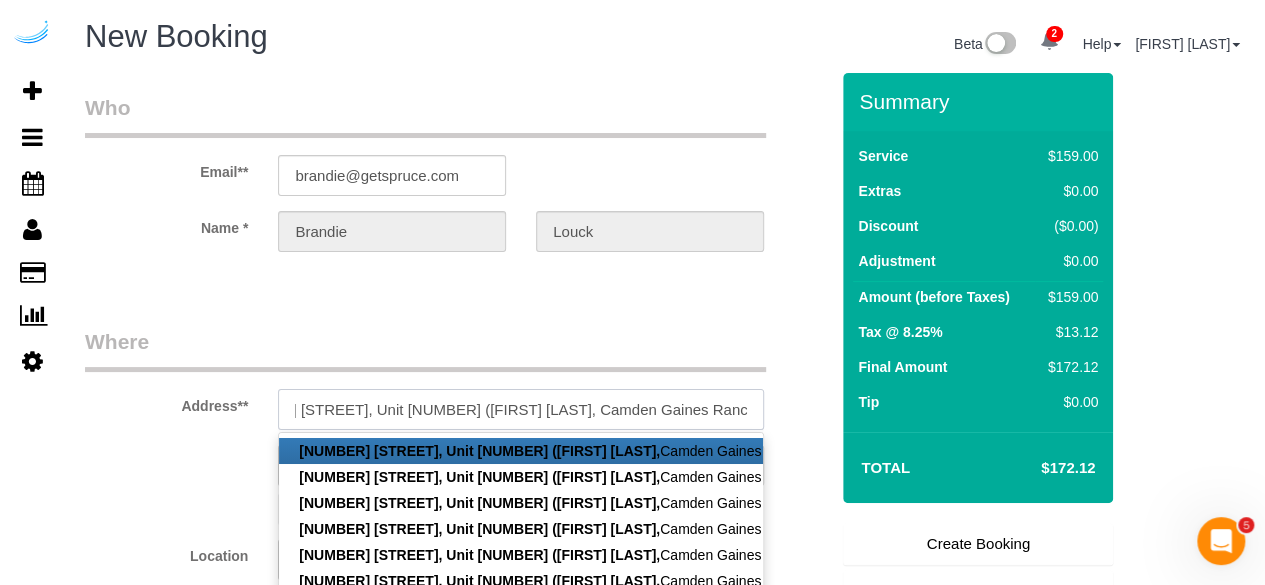 scroll, scrollTop: 0, scrollLeft: 80, axis: horizontal 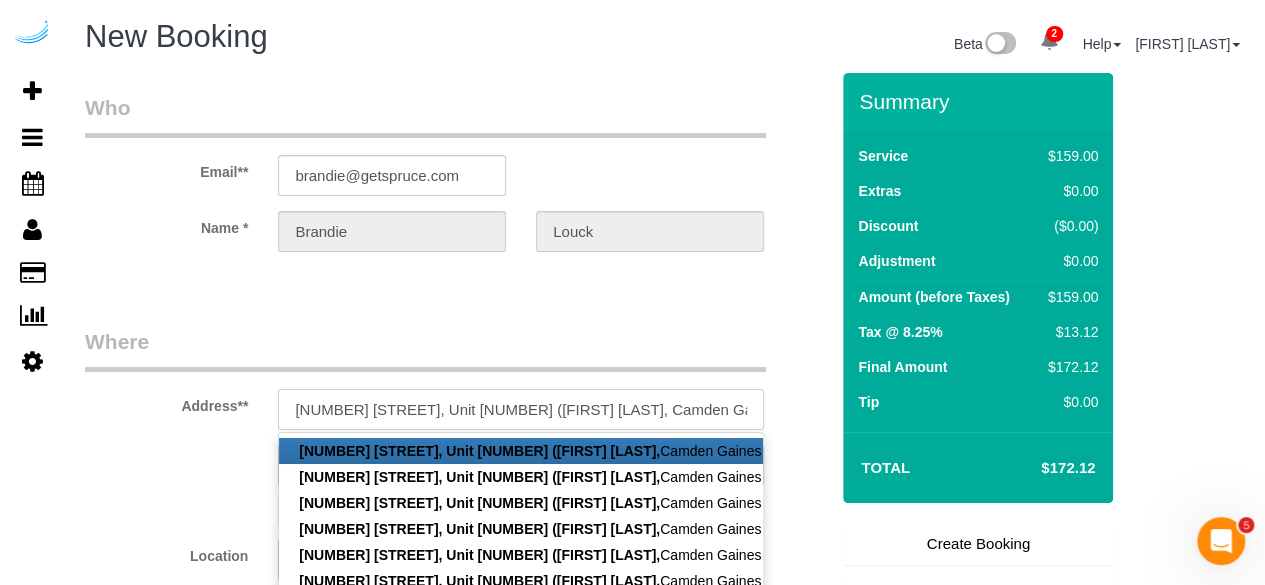 paste on "1384272" 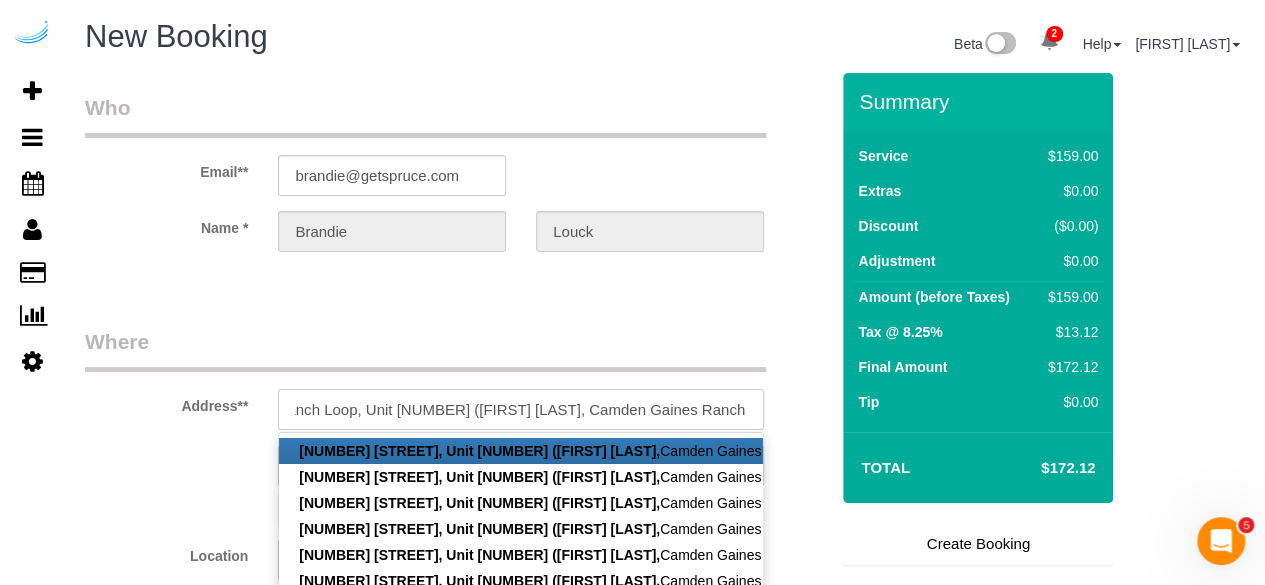 scroll, scrollTop: 0, scrollLeft: 153, axis: horizontal 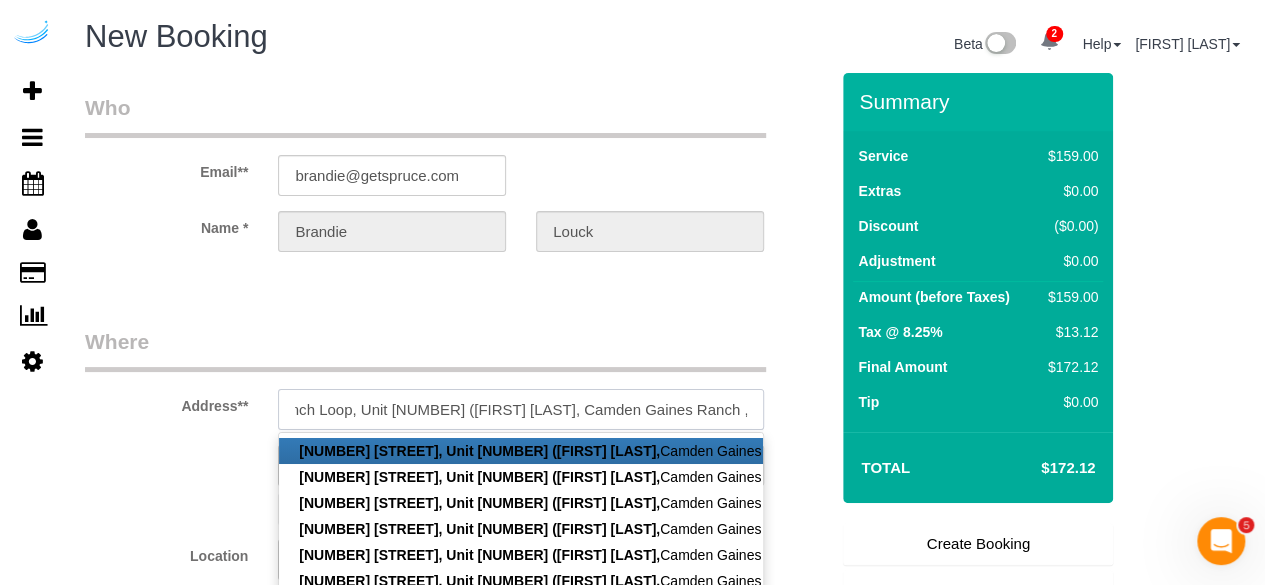 type on "4424 Gaines Ranch Loop, Unit 1614 (Natalie Yingling, Camden Gaines Ranch , 1384272	)" 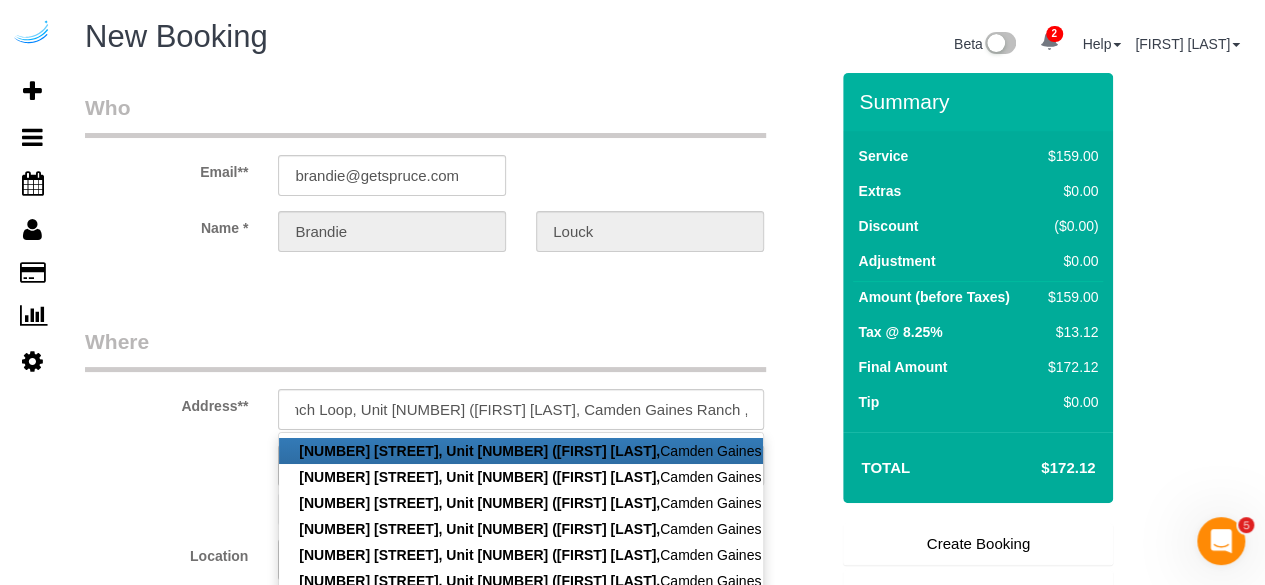 scroll, scrollTop: 0, scrollLeft: 0, axis: both 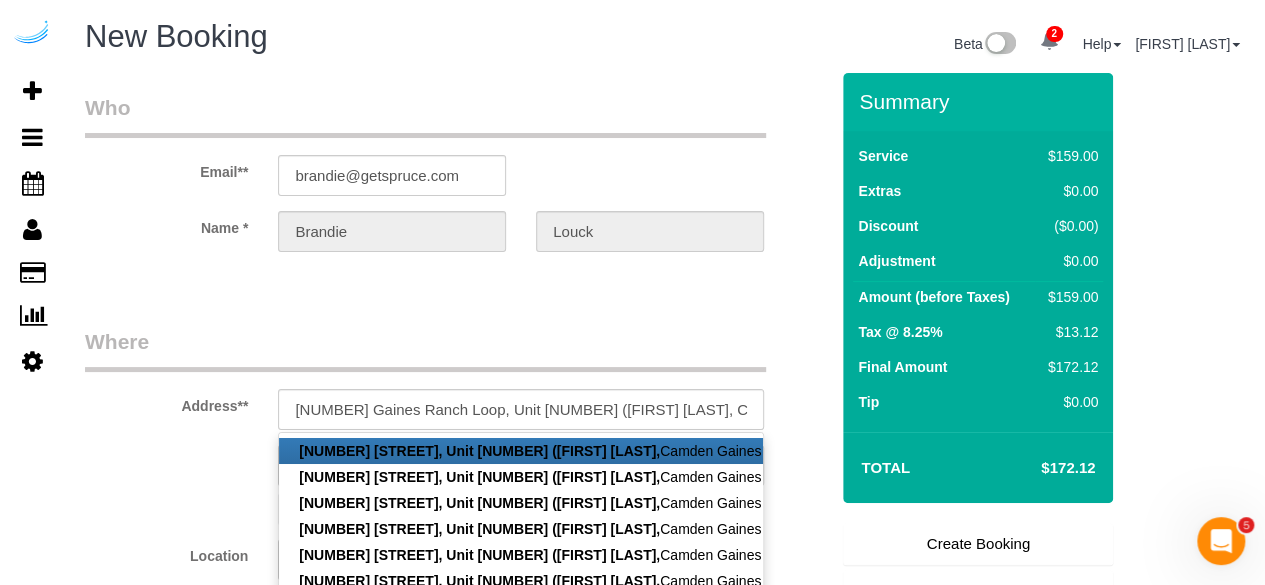 click on "Who
Email**
brandie@getspruce.com
Name *
Brandie
Louck
Where
Address**
4424 Gaines Ranch Loop, Unit 1614 (Natalie Yingling, Camden Gaines Ranch , 1384272	)
4424 Gaines Ranch Loop, Unit 1614 (Natalie Yingling,  Camden Gaines Ranch , 1384271), Austin, TX 78735
4424 Gaines Ranch Loop, Unit 1614 (Natalie Yingling,  Camden Gaines Ranch , 1384271	), Austin, TX 78735
4424 Gaines Ranch Loop, Unit 1614 (Natalie Yingling,  Camden Gaines Ranch, 1361722), Austin, TX 78735
4424 Gaines Ranch Loop, Unit 1614 (Natalie Yingling,  Camden Gaines Ranch , 1413023), Austin, TX 78735
4424 Gaines Ranch Loop, Unit 1614 (Natalie Yingling," at bounding box center [456, 2223] 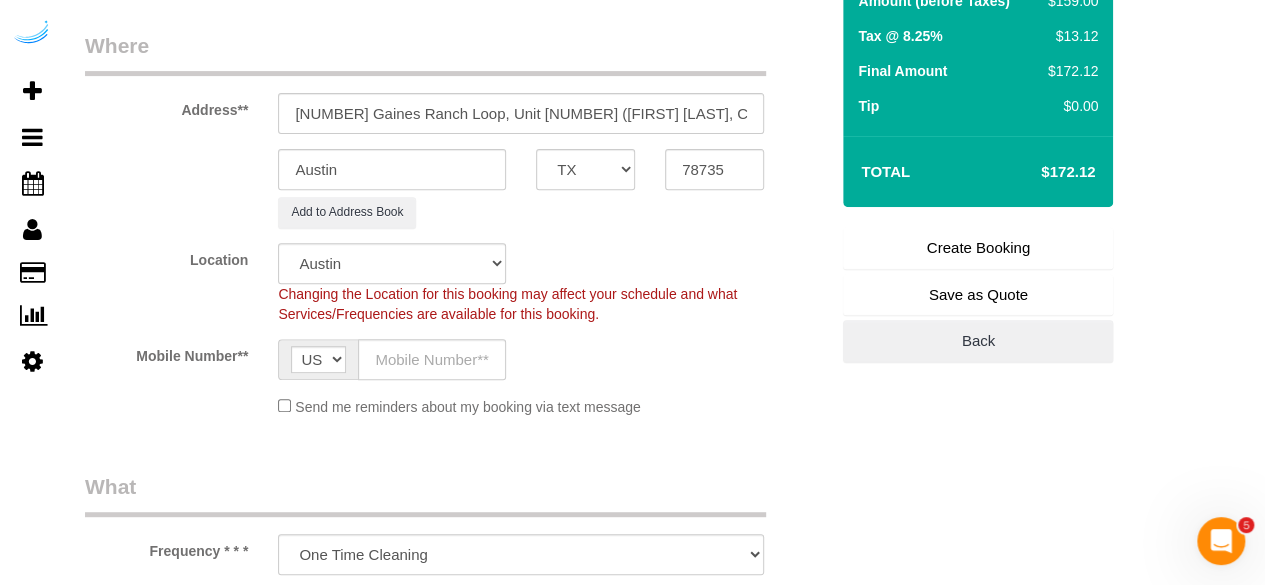 scroll, scrollTop: 300, scrollLeft: 0, axis: vertical 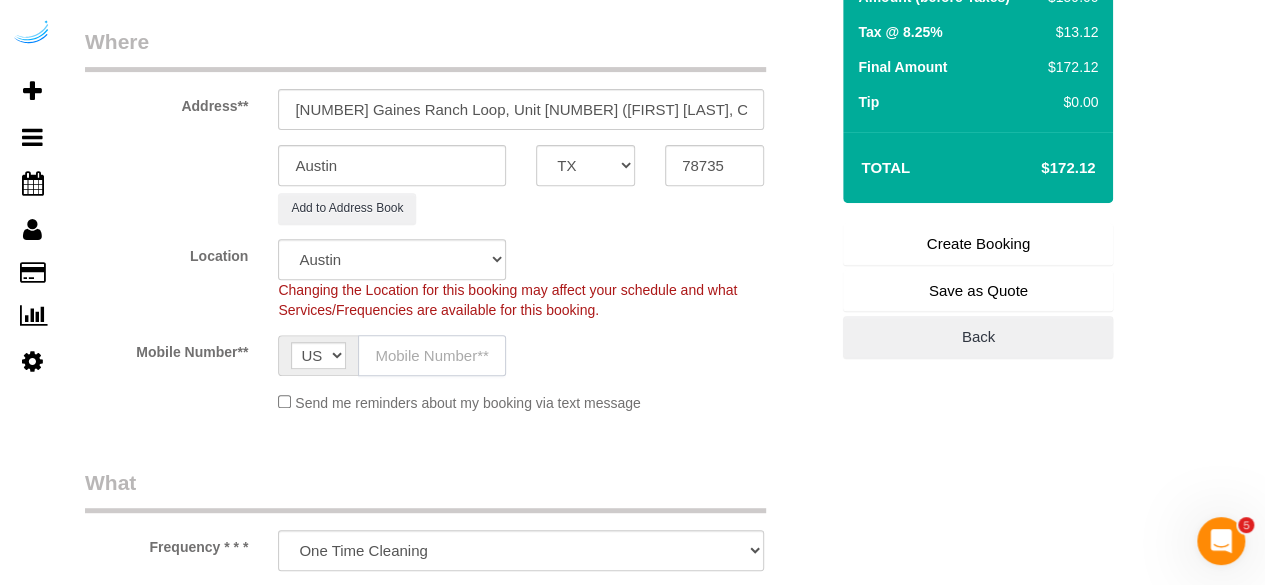 click 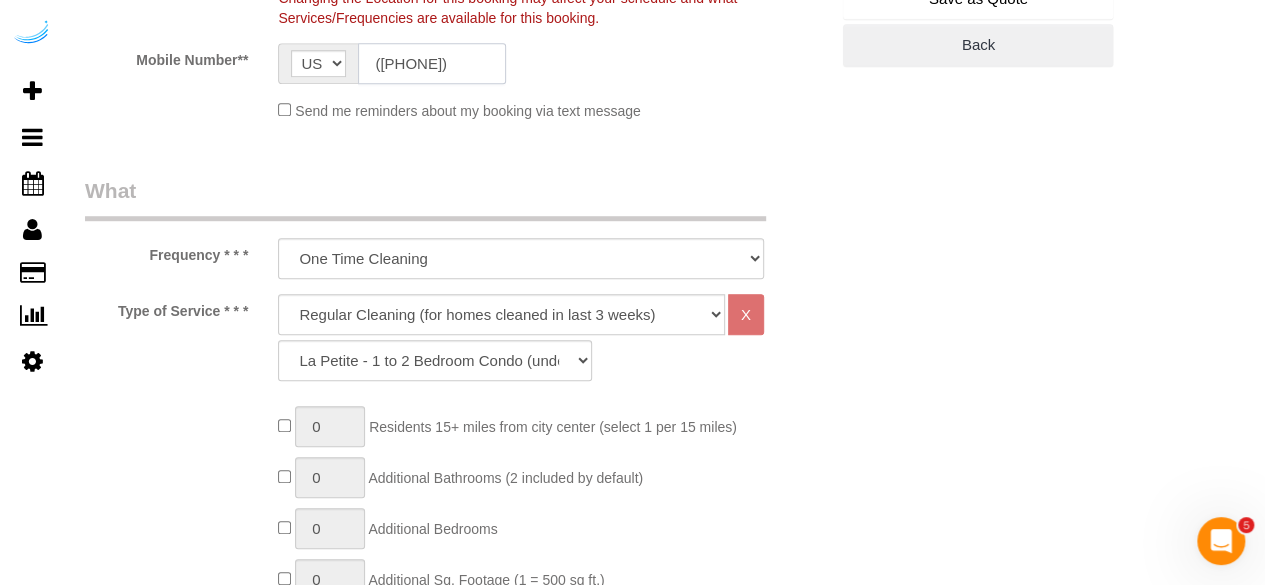 scroll, scrollTop: 600, scrollLeft: 0, axis: vertical 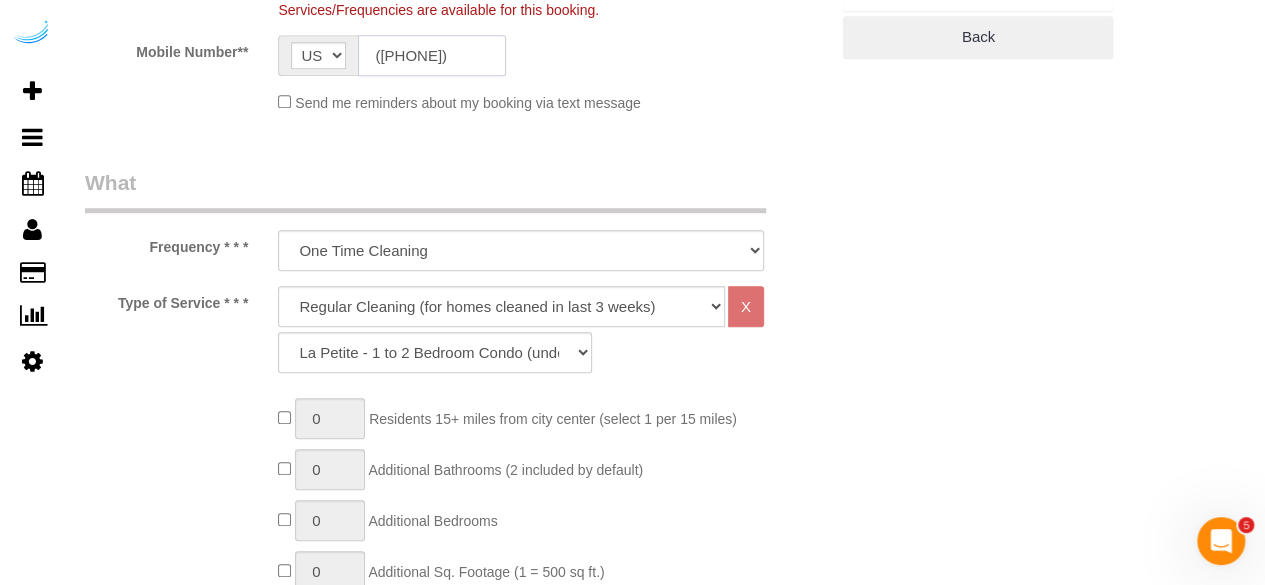 type on "([PHONE])" 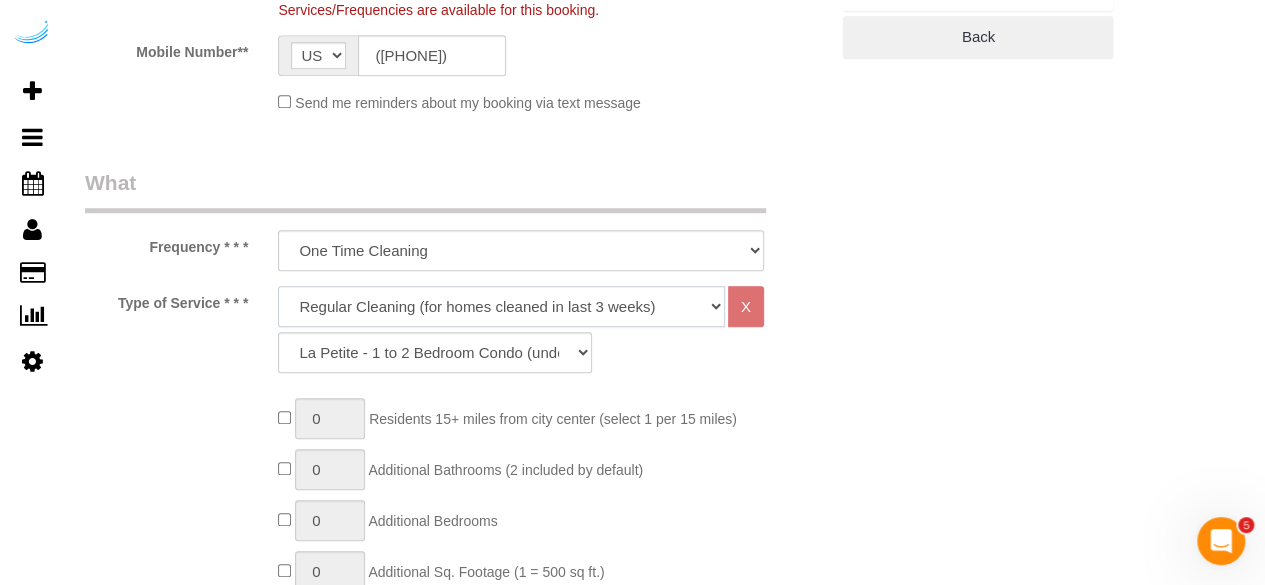 click on "Deep Cleaning (for homes that have not been cleaned in 3+ weeks) Spruce Regular Cleaning (for homes cleaned in last 3 weeks) Moving Cleanup (to clean home for new tenants) Post Construction Cleaning Vacation Rental Cleaning Hourly" 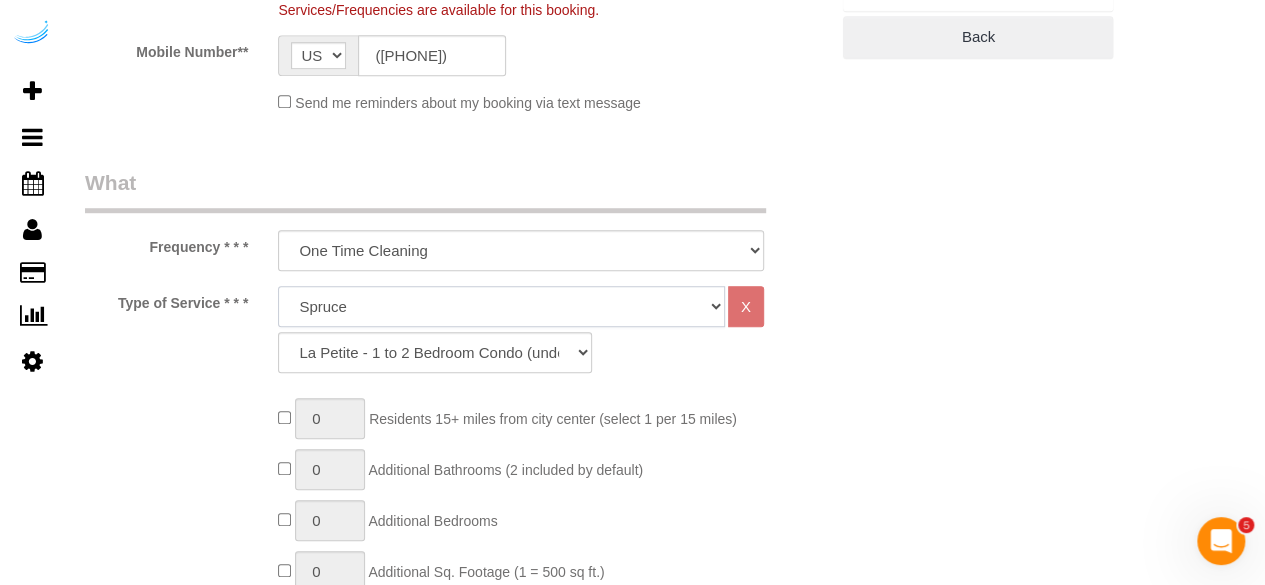 click on "Deep Cleaning (for homes that have not been cleaned in 3+ weeks) Spruce Regular Cleaning (for homes cleaned in last 3 weeks) Moving Cleanup (to clean home for new tenants) Post Construction Cleaning Vacation Rental Cleaning Hourly" 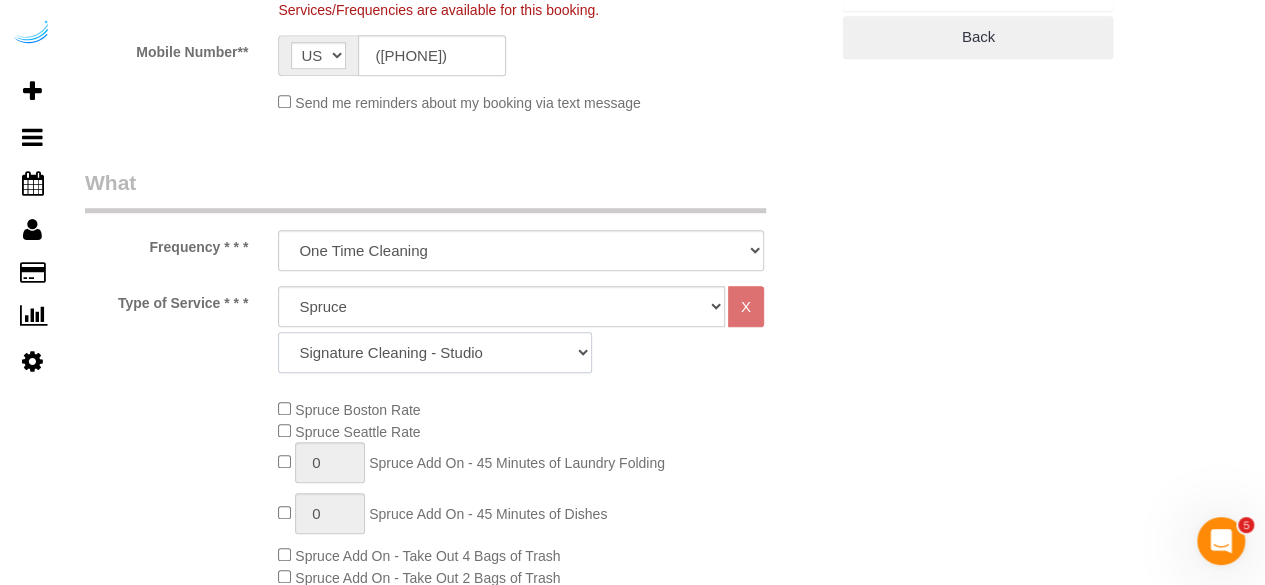 click on "Signature Cleaning - Studio Signature Cleaning - 1 Bed 1 Bath Signature Cleaning - 1 Bed 1.5 Bath Signature Cleaning - 1 Bed 1 Bath + Study Signature Cleaning - 1 Bed 2 Bath Signature Cleaning - 2 Bed 1 Bath Signature Cleaning - 2 Bed 2 Bath Signature Cleaning - 2 Bed 2.5 Bath Signature Cleaning - 2 Bed 2 Bath + Study Signature Cleaning - 3 Bed 2 Bath Signature Cleaning - 3 Bed 3 Bath Signature Cleaning - 4 Bed 2 Bath Signature Cleaning - 4 Bed 4 Bath Signature Cleaning - 5 Bed 4 Bath Signature Cleaning - 5 Bed 5 Bath Signature Cleaning - 6 Bed 6 Bath Premium Cleaning - Studio Premium Cleaning - 1 Bed 1 Bath Premium Cleaning - 1 Bed 1.5 Bath Premium Cleaning - 1 Bed 1 Bath + Study Premium Cleaning - 1 Bed 2 Bath Premium Cleaning - 2 Bed 1 Bath Premium Cleaning - 2 Bed 2 Bath Premium Cleaning - 2 Bed 2.5 Bath Premium Cleaning - 2 Bed 2 Bath + Study Premium Cleaning - 3 Bed 2 Bath Premium Cleaning - 3 Bed 3 Bath Premium Cleaning - 4 Bed 2 Bath Premium Cleaning - 4 Bed 4 Bath Premium Cleaning - 5 Bed 4 Bath" 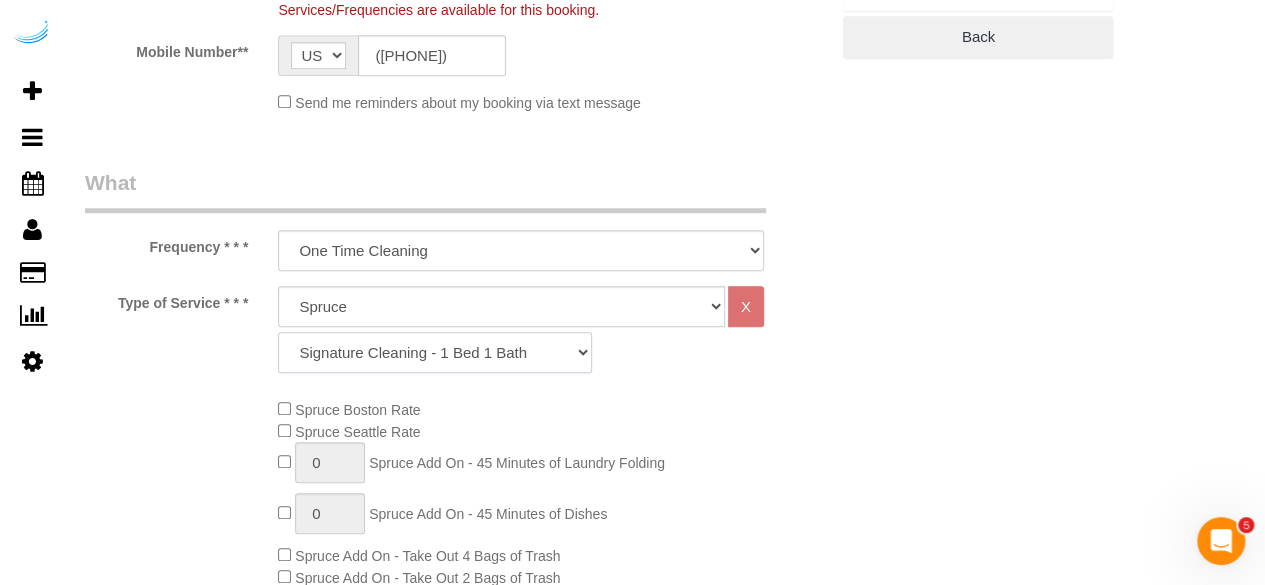 click on "Signature Cleaning - Studio Signature Cleaning - 1 Bed 1 Bath Signature Cleaning - 1 Bed 1.5 Bath Signature Cleaning - 1 Bed 1 Bath + Study Signature Cleaning - 1 Bed 2 Bath Signature Cleaning - 2 Bed 1 Bath Signature Cleaning - 2 Bed 2 Bath Signature Cleaning - 2 Bed 2.5 Bath Signature Cleaning - 2 Bed 2 Bath + Study Signature Cleaning - 3 Bed 2 Bath Signature Cleaning - 3 Bed 3 Bath Signature Cleaning - 4 Bed 2 Bath Signature Cleaning - 4 Bed 4 Bath Signature Cleaning - 5 Bed 4 Bath Signature Cleaning - 5 Bed 5 Bath Signature Cleaning - 6 Bed 6 Bath Premium Cleaning - Studio Premium Cleaning - 1 Bed 1 Bath Premium Cleaning - 1 Bed 1.5 Bath Premium Cleaning - 1 Bed 1 Bath + Study Premium Cleaning - 1 Bed 2 Bath Premium Cleaning - 2 Bed 1 Bath Premium Cleaning - 2 Bed 2 Bath Premium Cleaning - 2 Bed 2.5 Bath Premium Cleaning - 2 Bed 2 Bath + Study Premium Cleaning - 3 Bed 2 Bath Premium Cleaning - 3 Bed 3 Bath Premium Cleaning - 4 Bed 2 Bath Premium Cleaning - 4 Bed 4 Bath Premium Cleaning - 5 Bed 4 Bath" 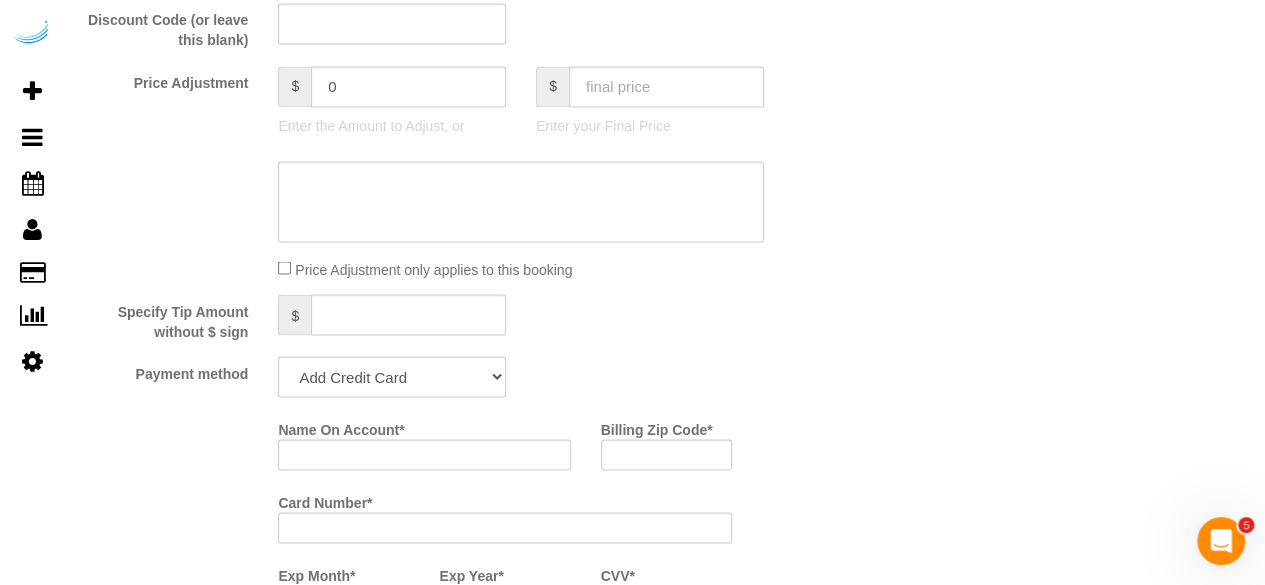scroll, scrollTop: 1900, scrollLeft: 0, axis: vertical 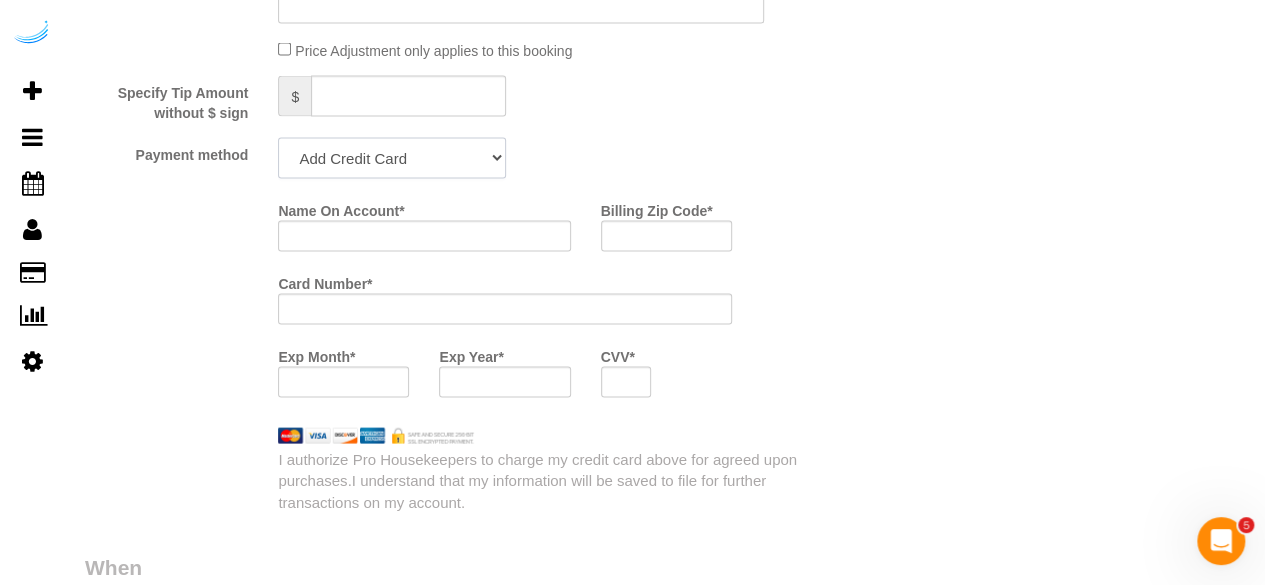 click on "Add Credit Card Cash Check Paypal" 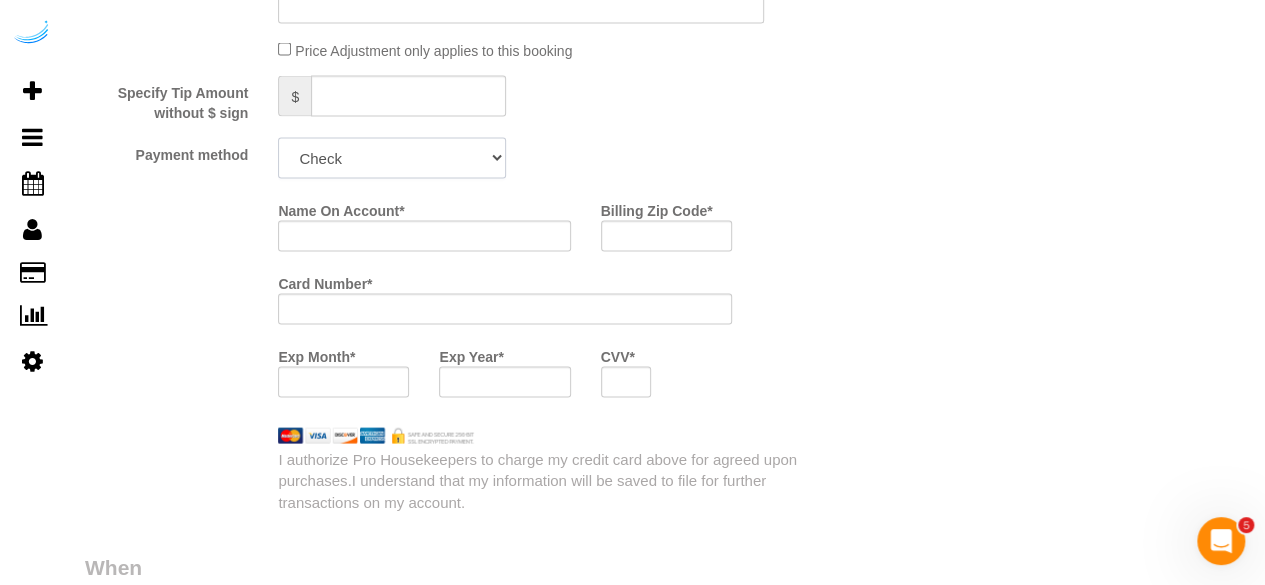 click on "Add Credit Card Cash Check Paypal" 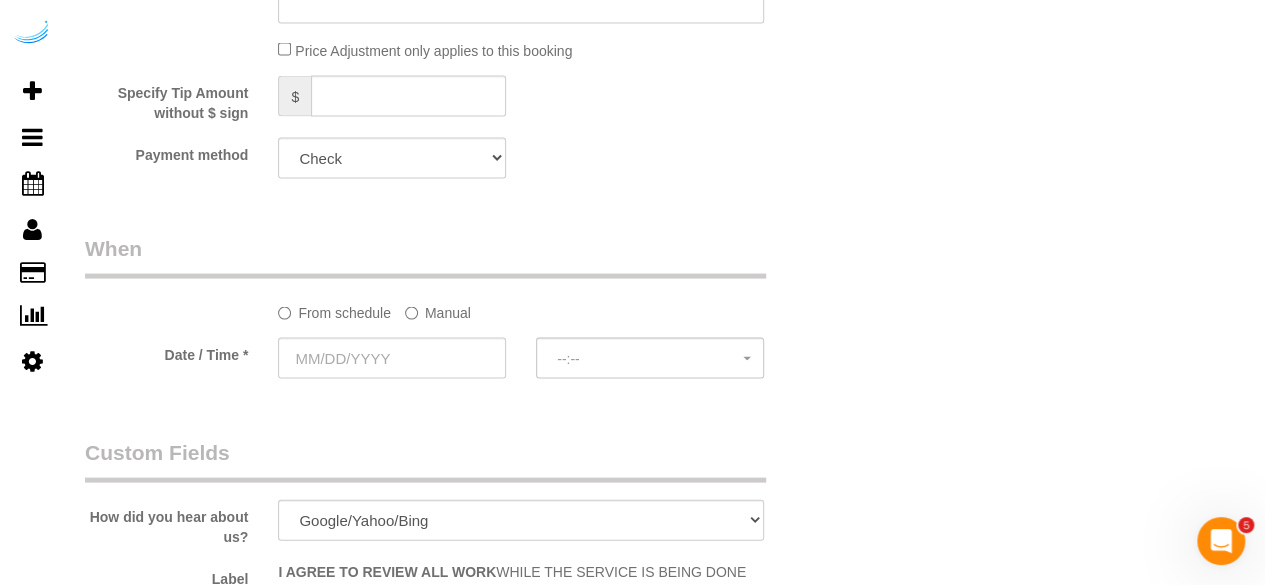 click on "Manual" 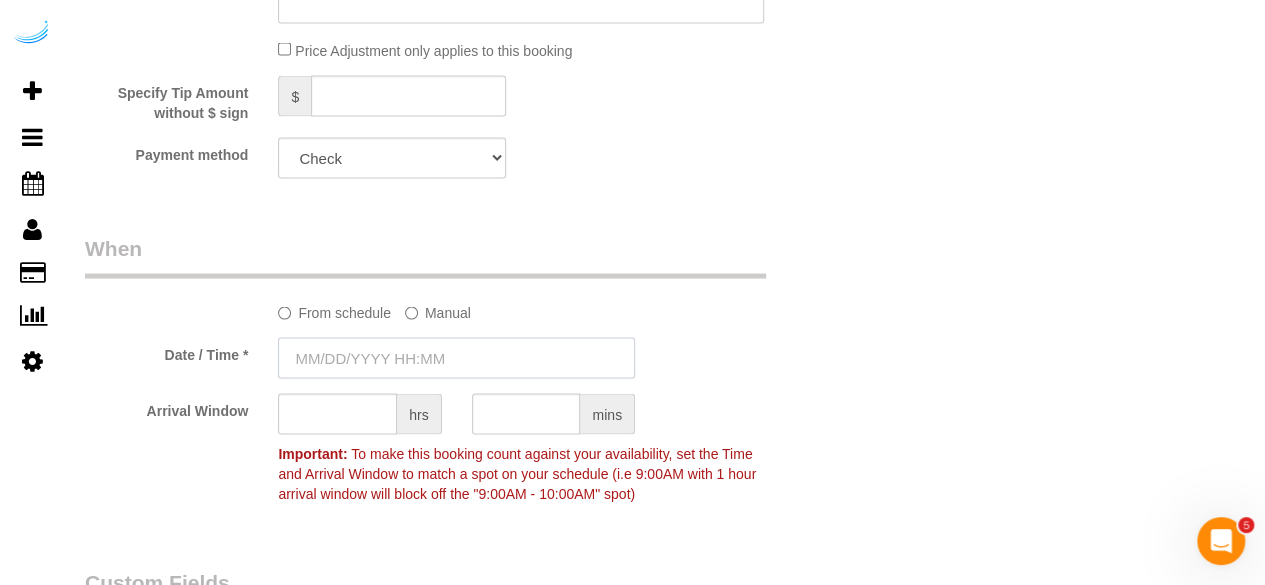 click at bounding box center (456, 358) 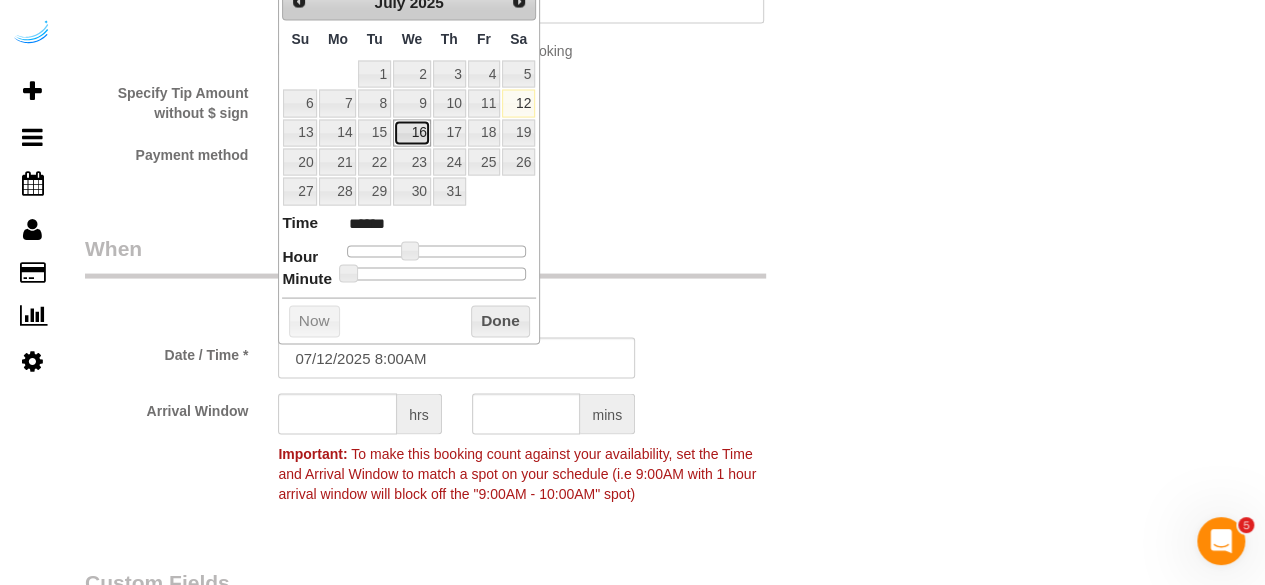 click on "16" at bounding box center (412, 133) 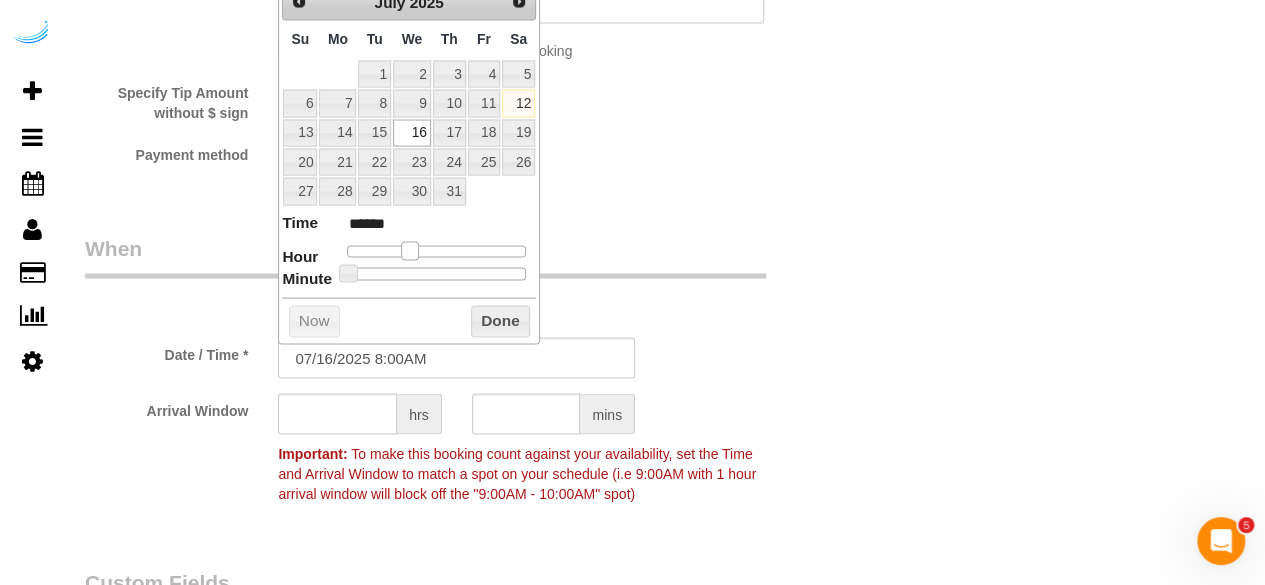 type on "07/16/2025 9:00AM" 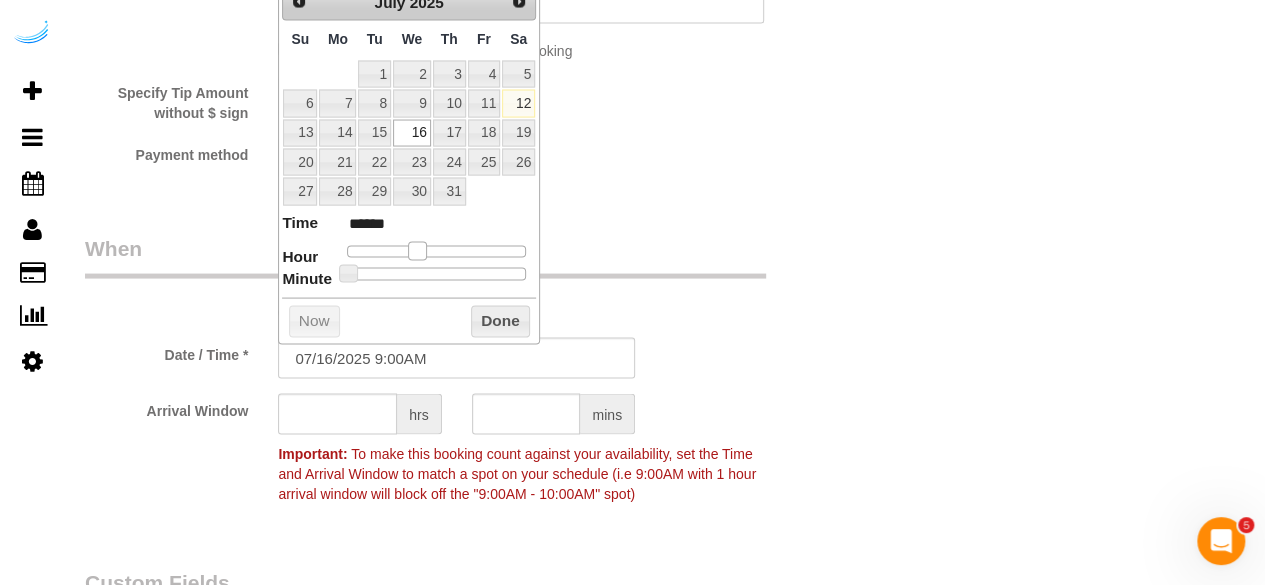 click at bounding box center [417, 251] 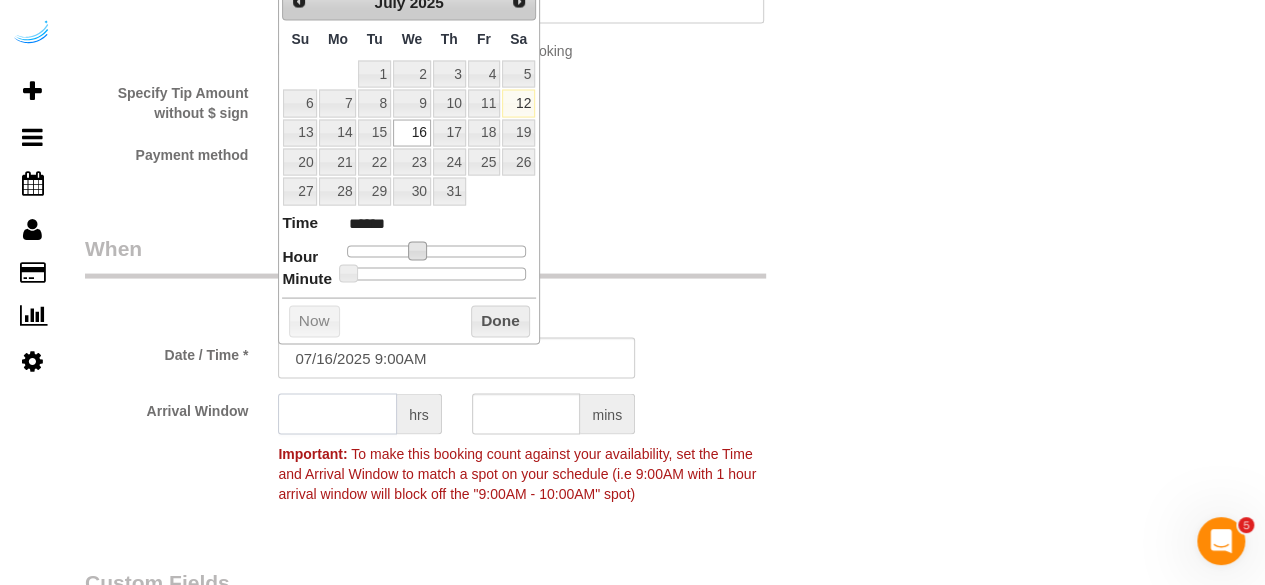 click 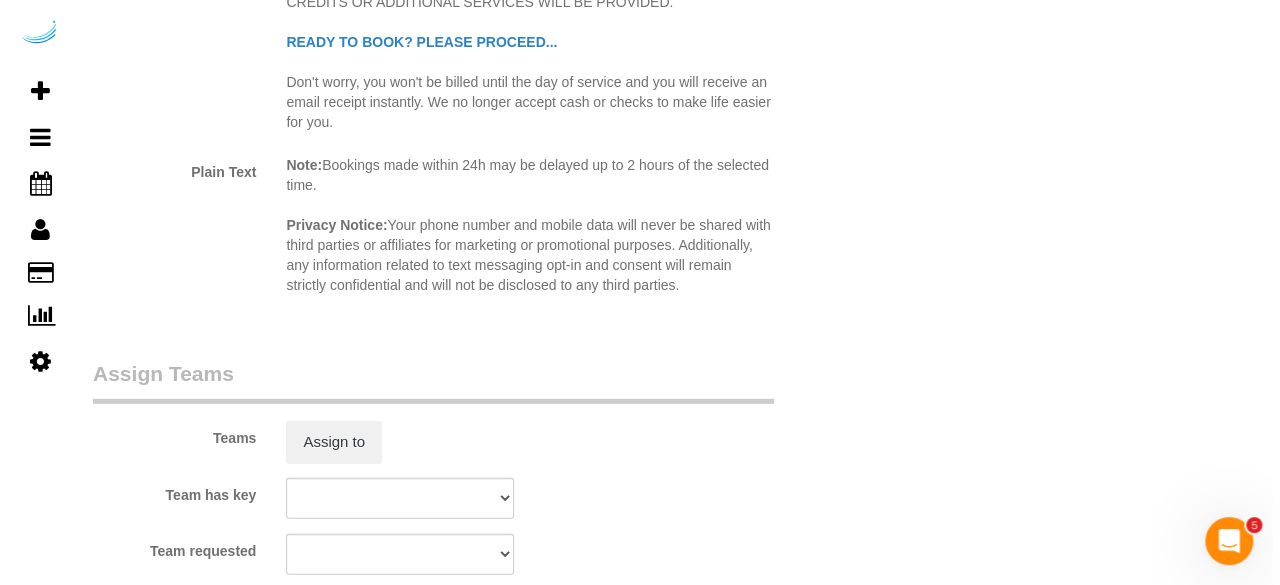 scroll, scrollTop: 3000, scrollLeft: 0, axis: vertical 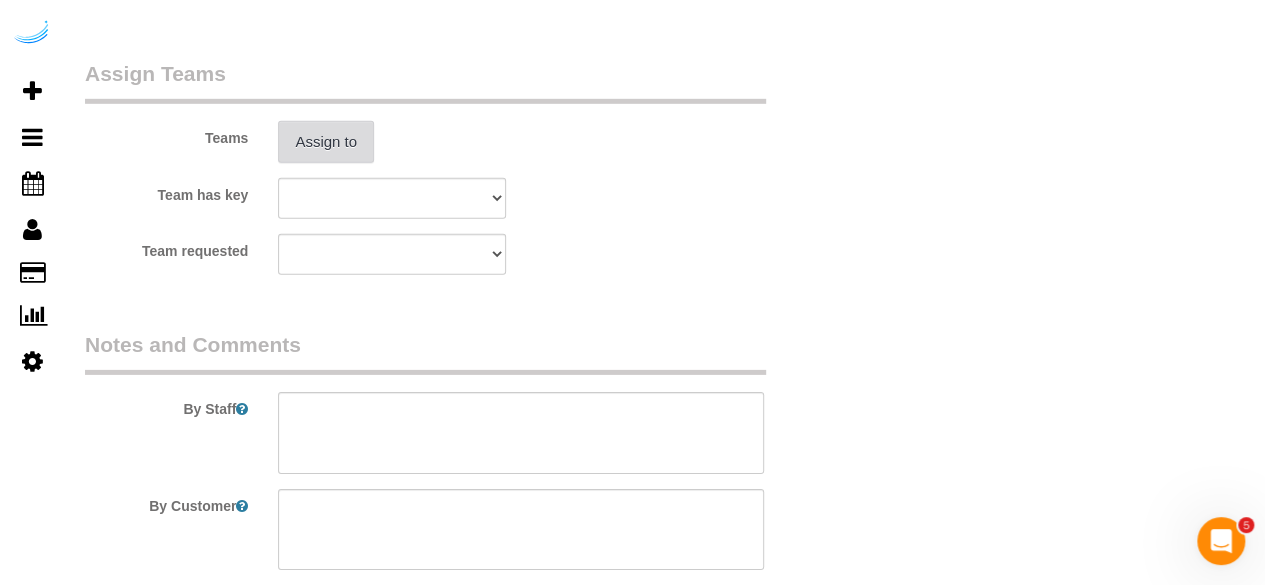 type on "4" 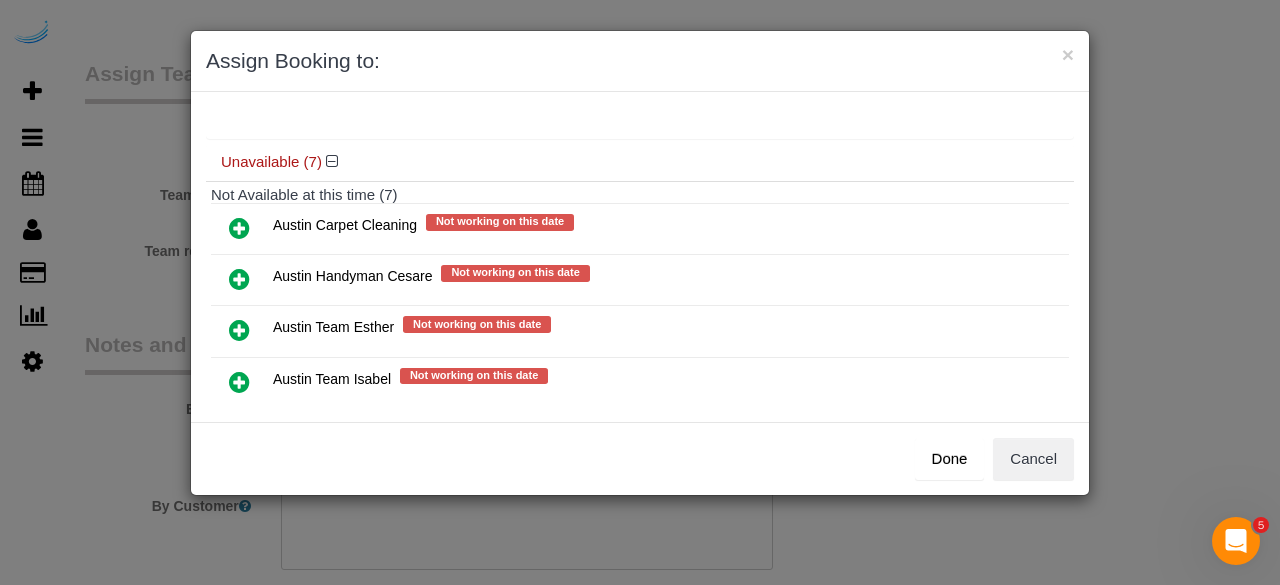 scroll, scrollTop: 338, scrollLeft: 0, axis: vertical 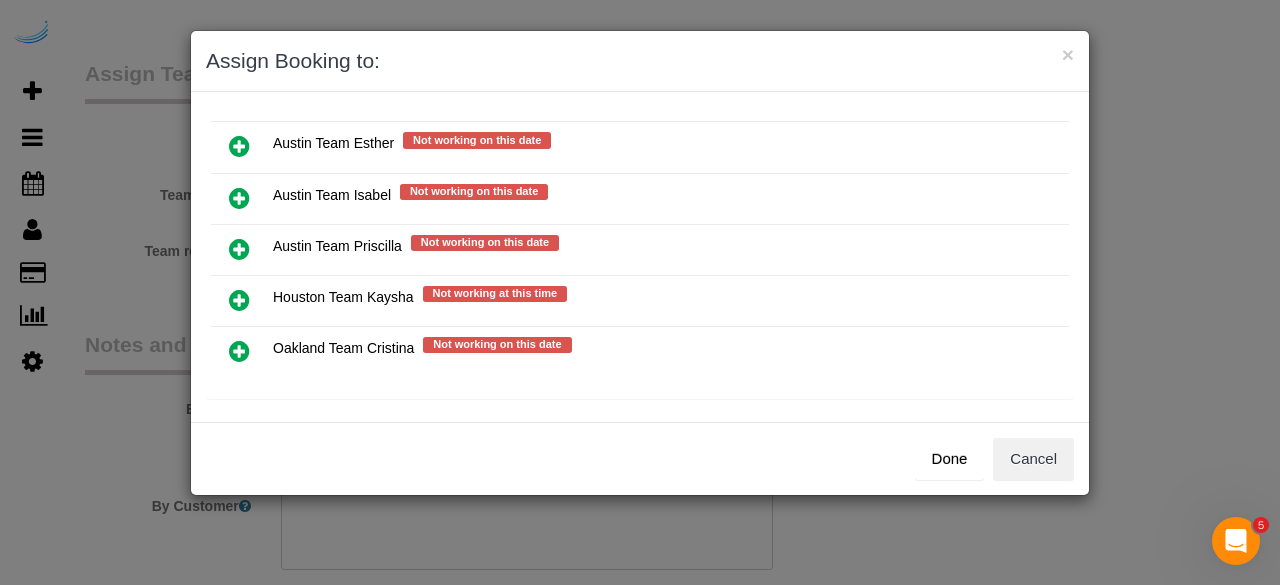 click at bounding box center [239, 198] 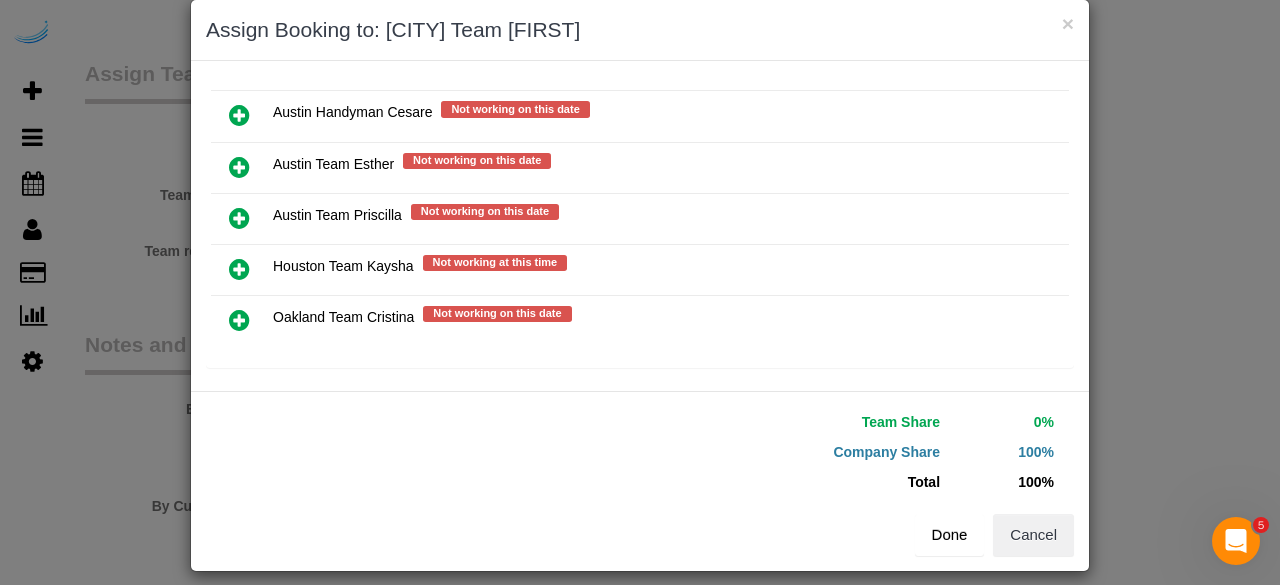 scroll, scrollTop: 45, scrollLeft: 0, axis: vertical 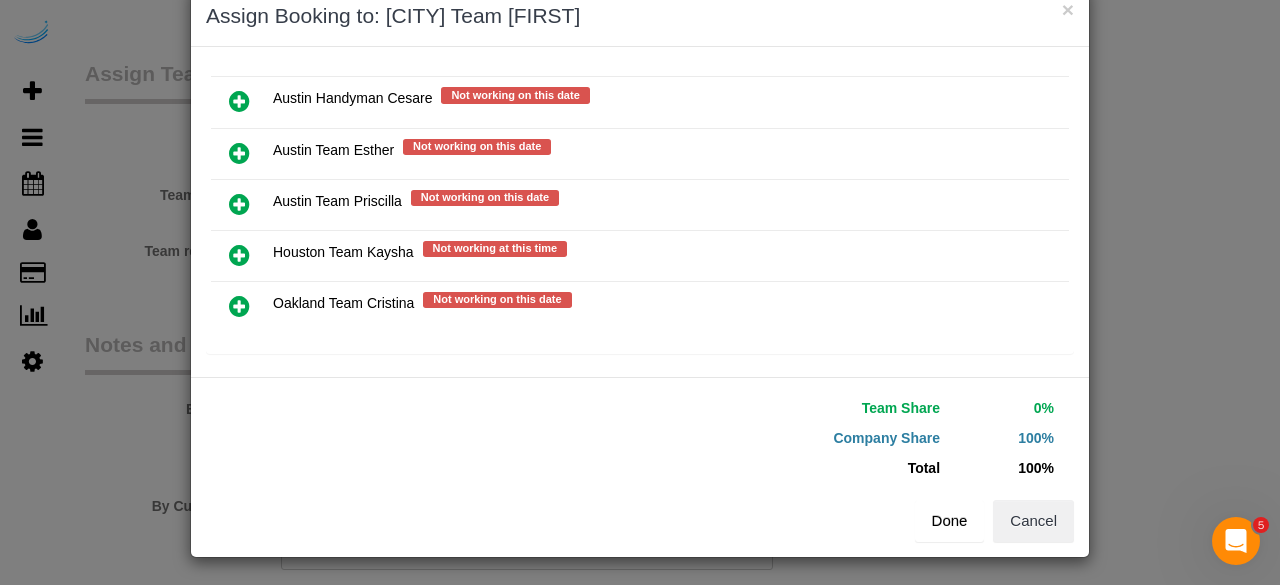 click on "Done" at bounding box center (950, 521) 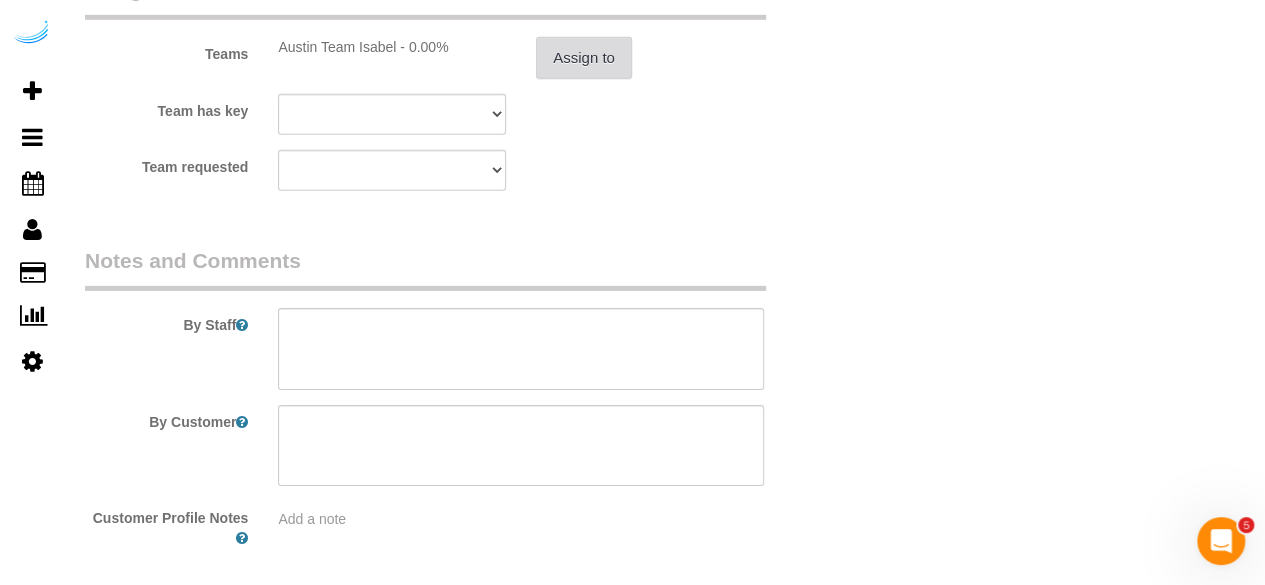 scroll, scrollTop: 3170, scrollLeft: 0, axis: vertical 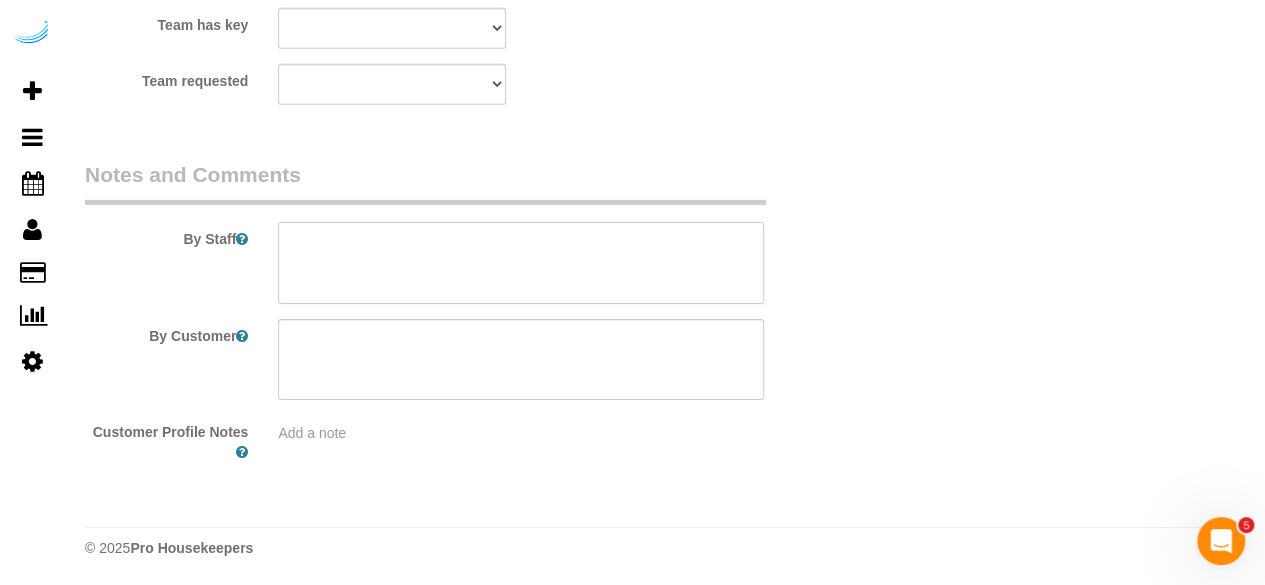 click at bounding box center (521, 263) 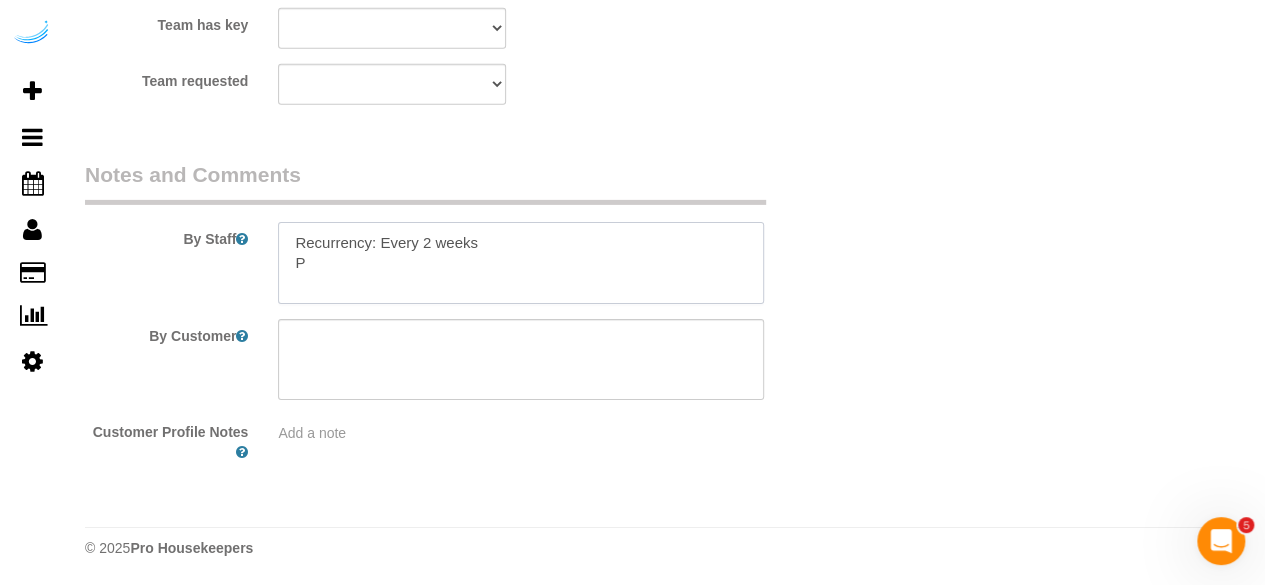 paste on "ermanent Notes:No notes from this customer.Today's Notes:Please cleanse the base boards and floors. Thank you!
Entry Method: Door Code
Code: At frost desk
Details:
Ask the front desk
Additional Notes:
Housekeeping Notes:" 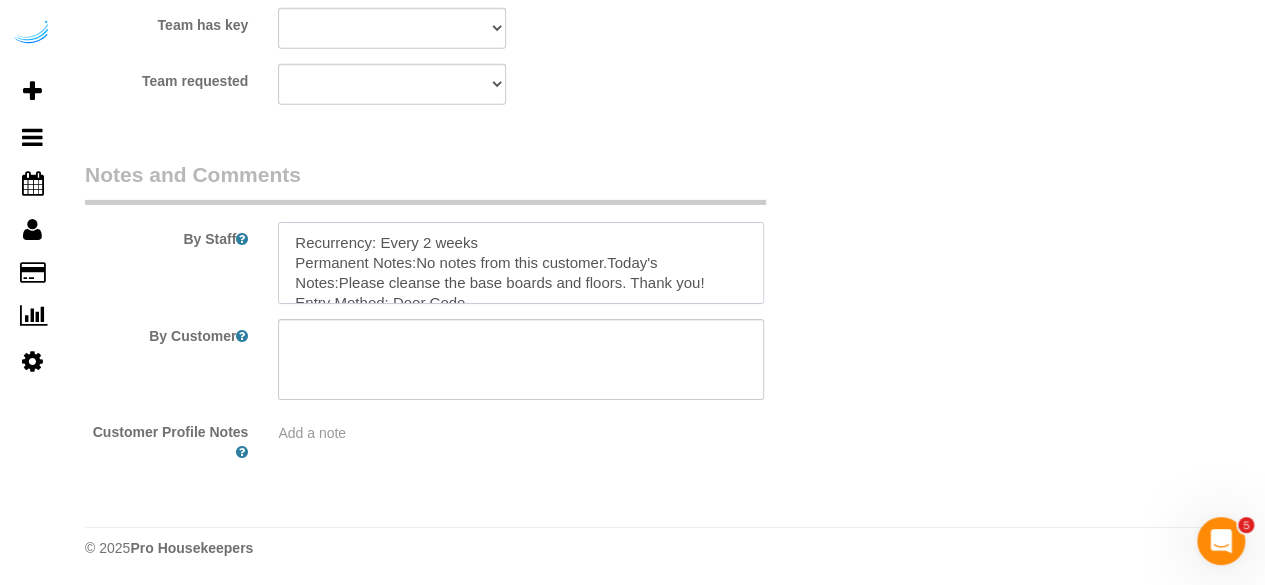 scroll, scrollTop: 148, scrollLeft: 0, axis: vertical 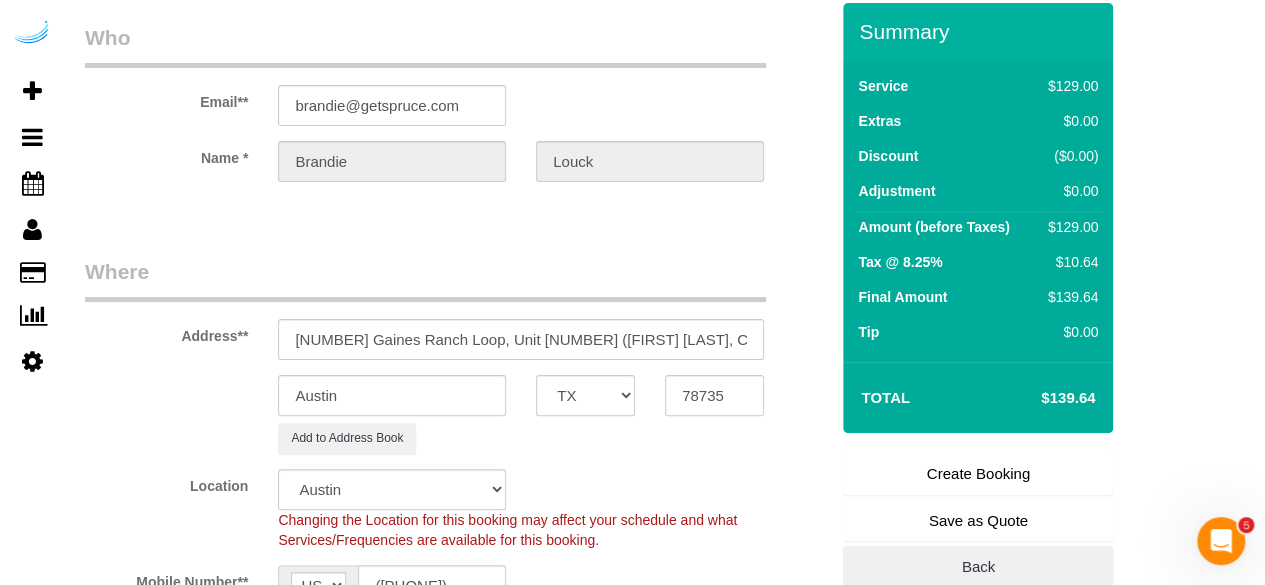 type on "Recurrency: Every 2 weeks
Permanent Notes:No notes from this customer.Today's Notes:Please cleanse the base boards and floors. Thank you!
Entry Method: Door Code
Code: At frost desk
Details:
Ask the front desk
Additional Notes:
Housekeeping Notes:" 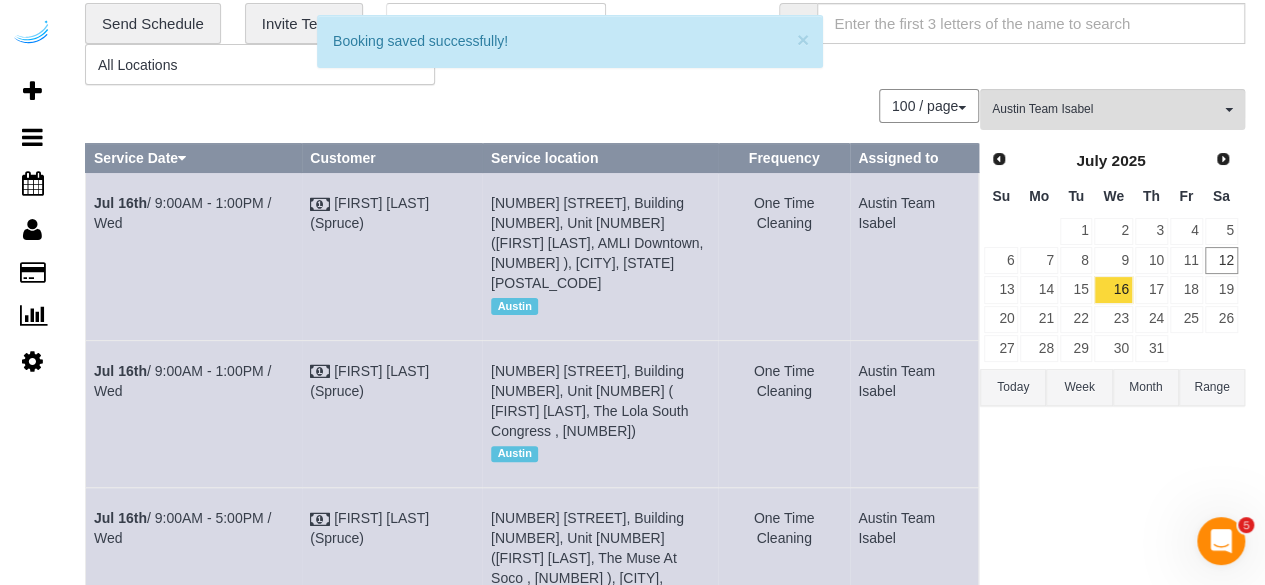 scroll, scrollTop: 0, scrollLeft: 0, axis: both 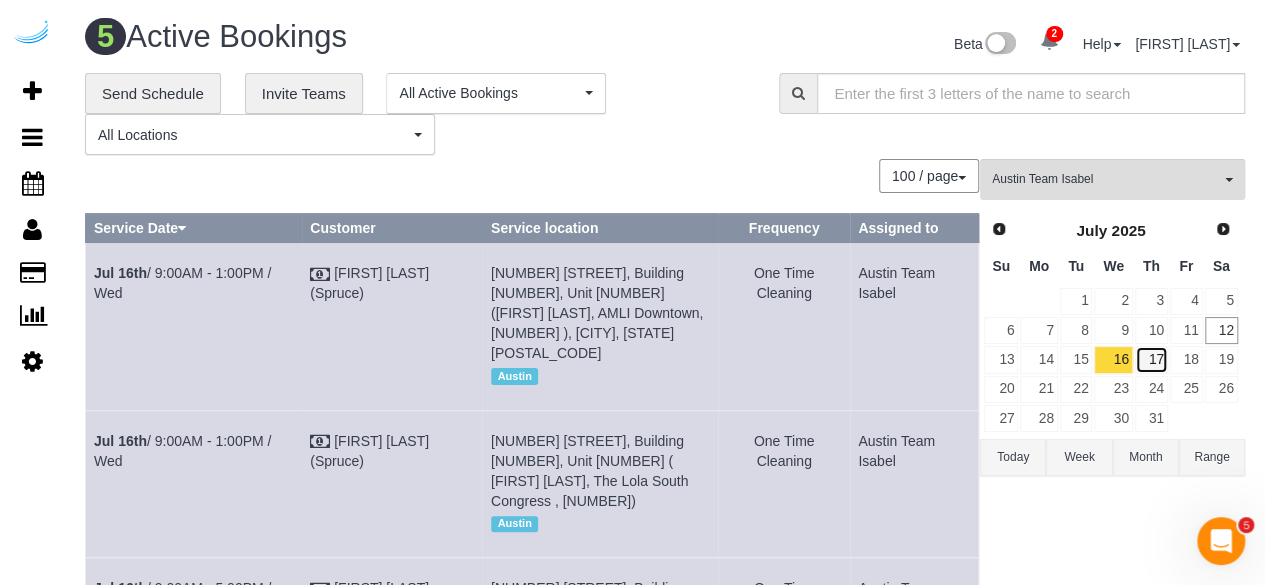 click on "17" at bounding box center (1151, 359) 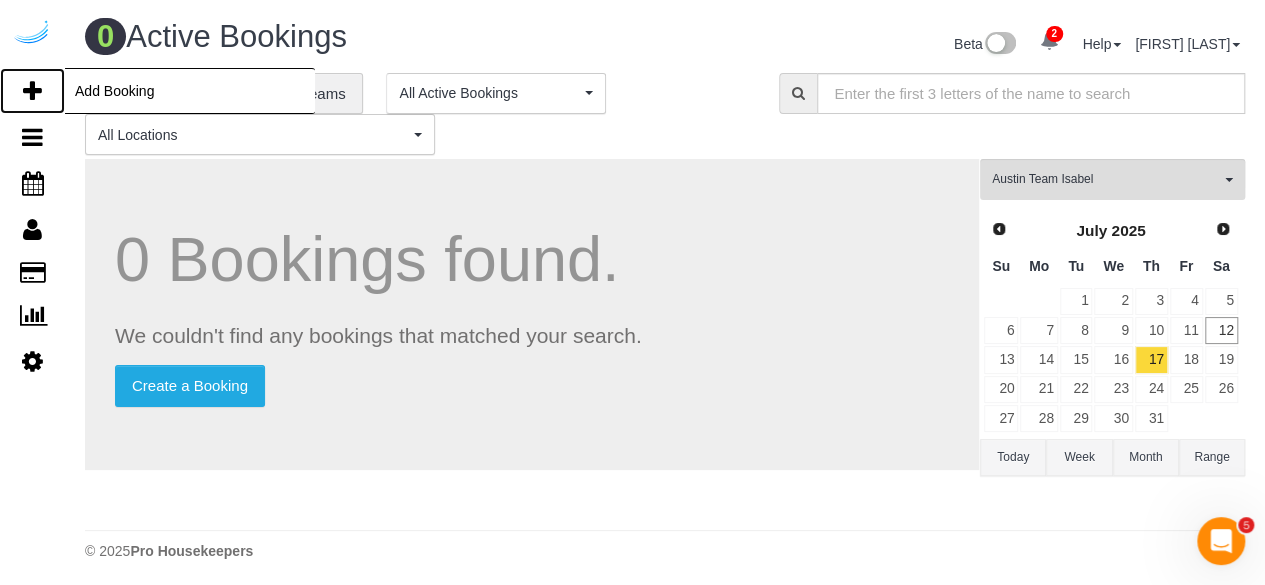click at bounding box center (32, 91) 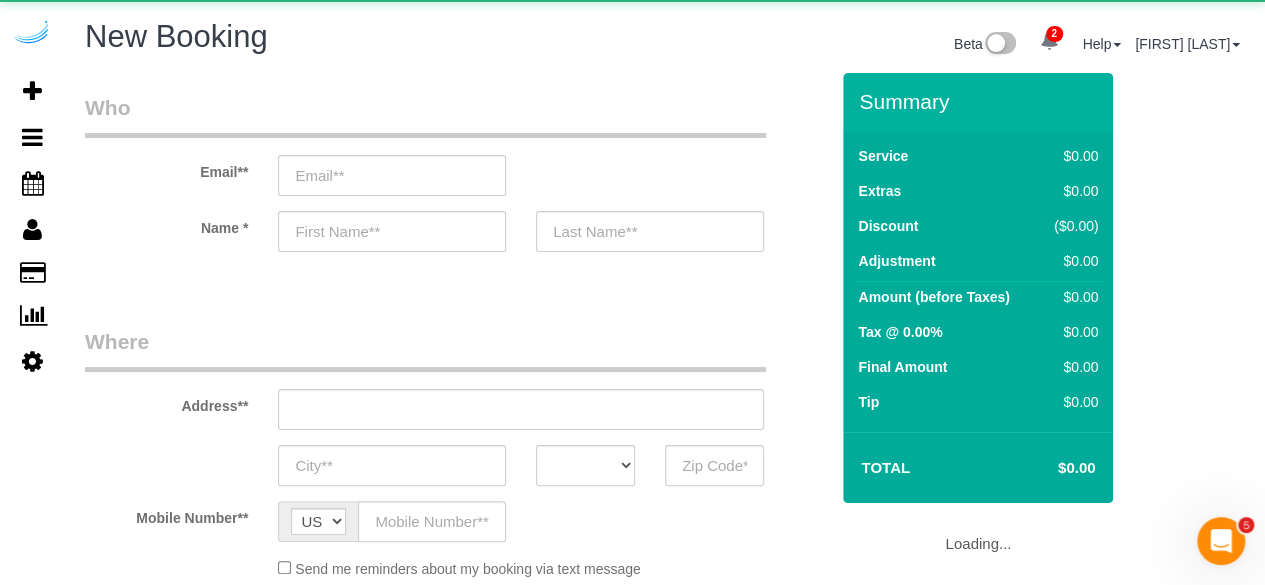 select on "object:42007" 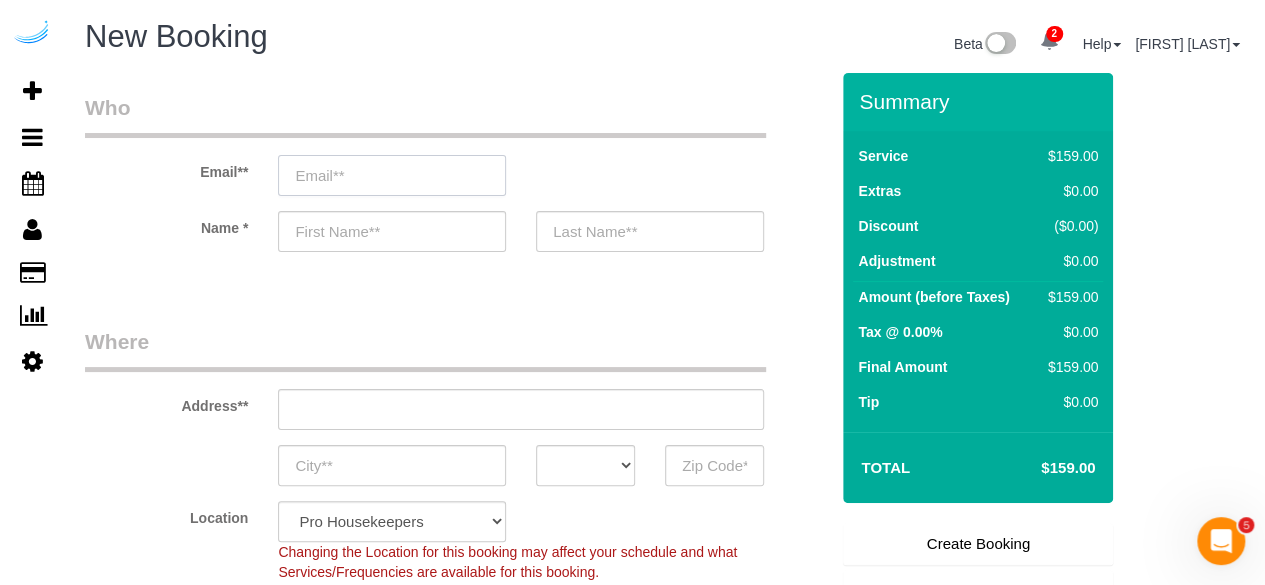click at bounding box center [392, 175] 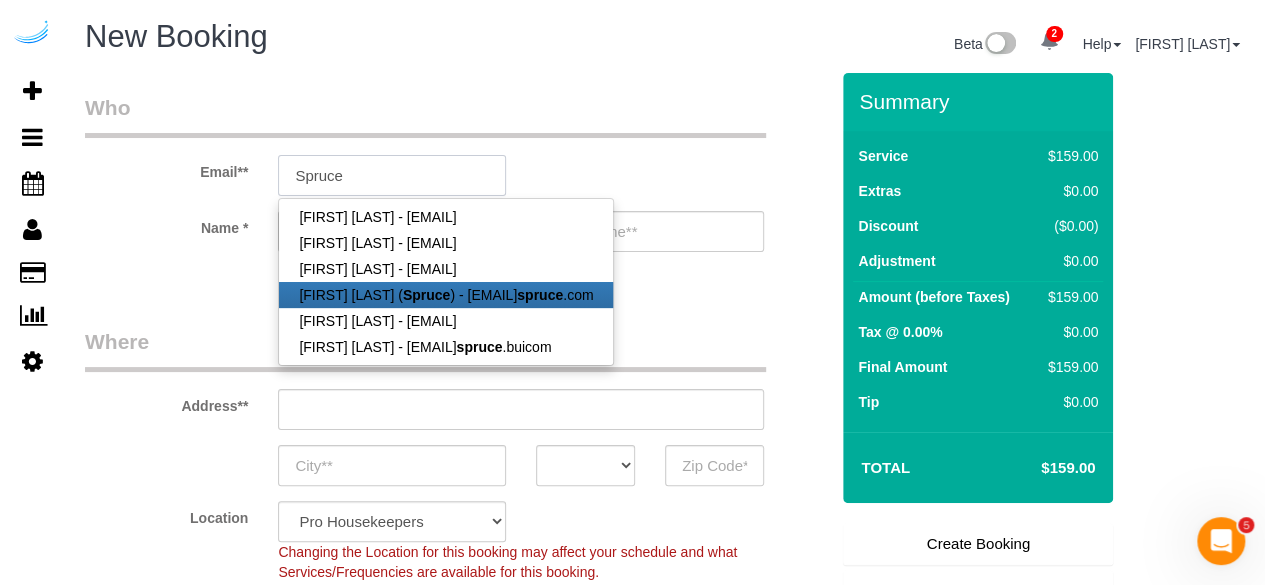 type on "brandie@getspruce.com" 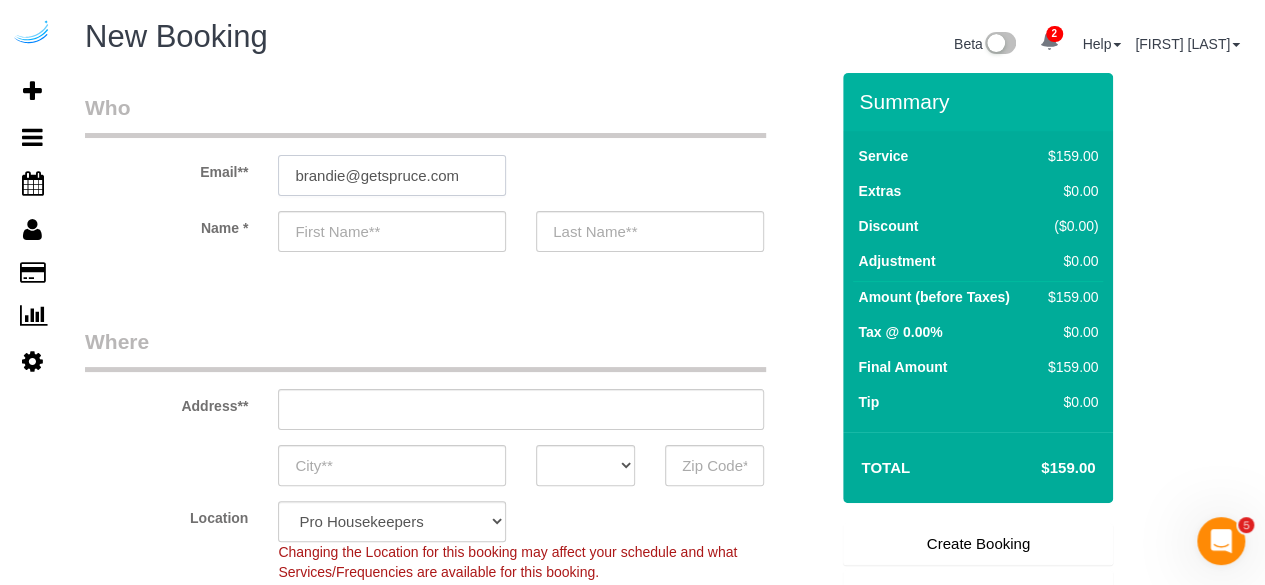 type on "Brandie" 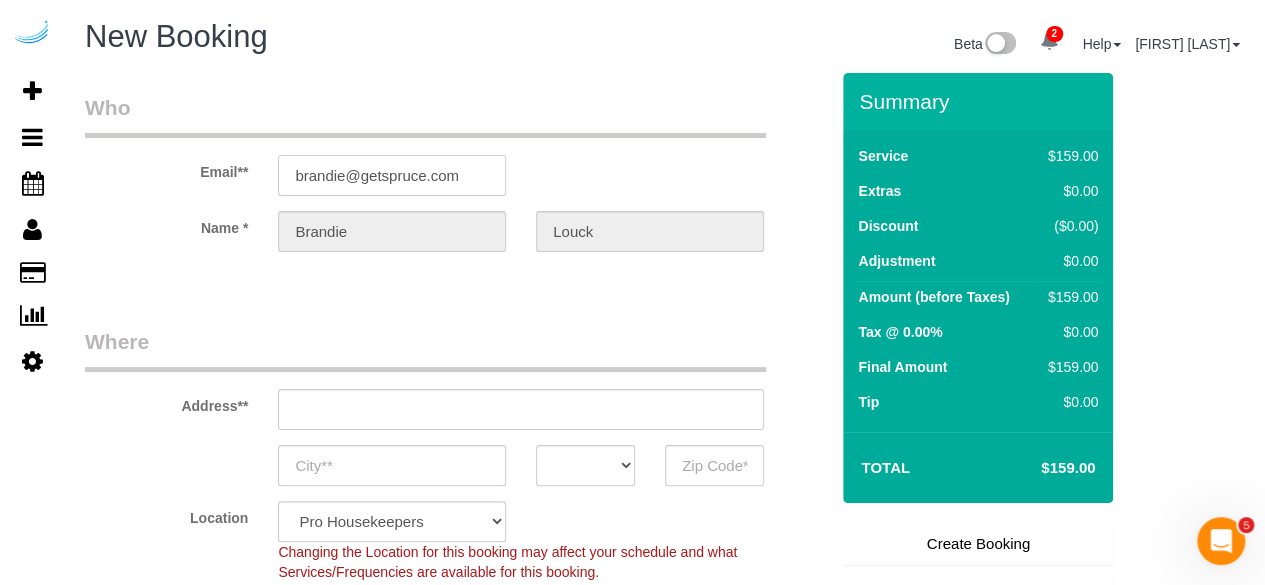 type on "3816 S Lamar Blvd" 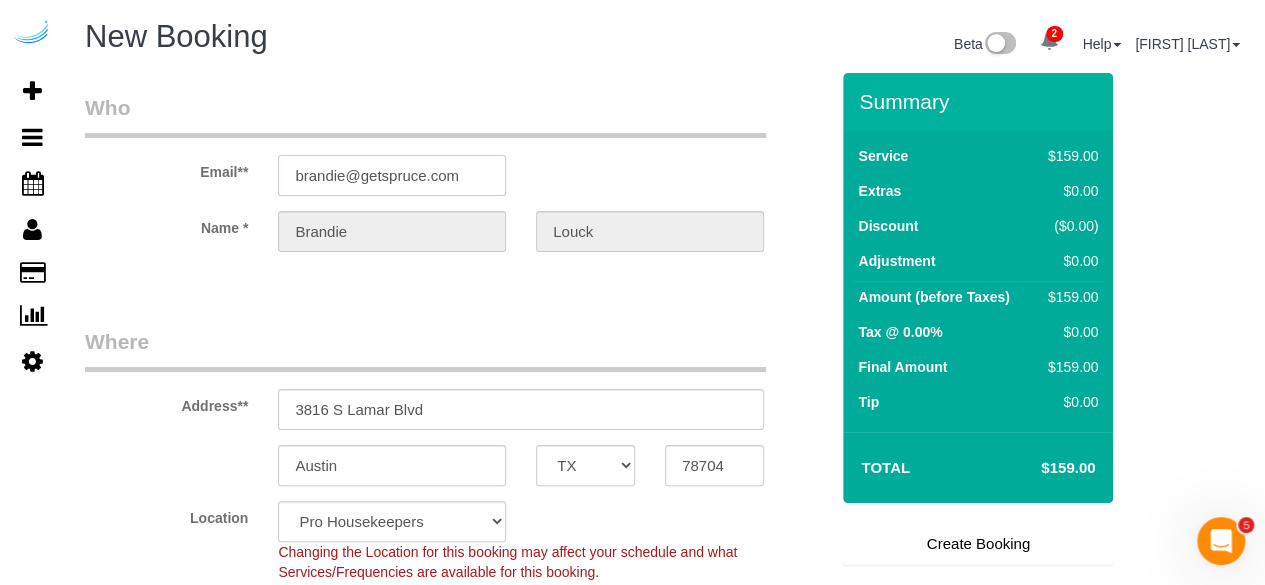 type on "brandie@getspruce.com" 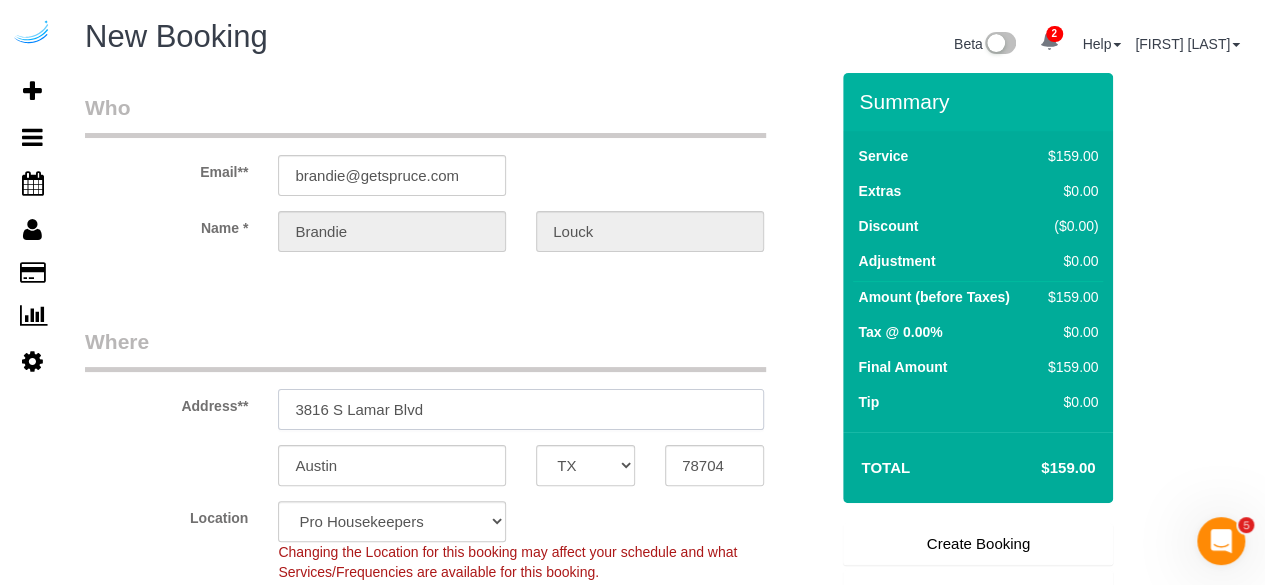 click on "3816 S Lamar Blvd" at bounding box center (521, 409) 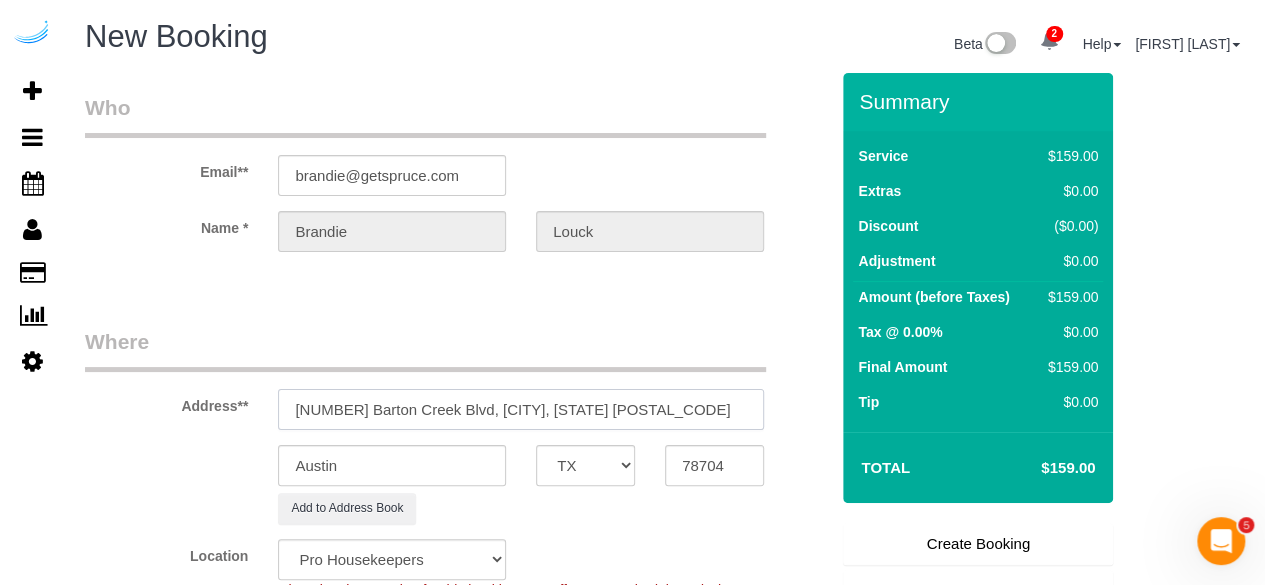 select on "9" 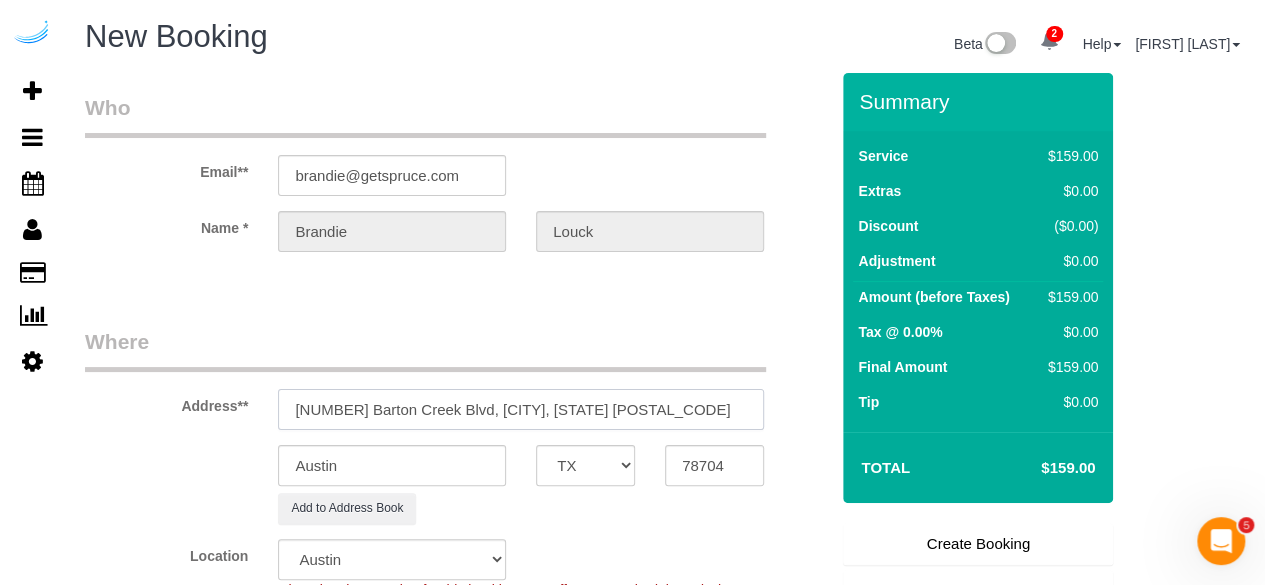 select on "object:42049" 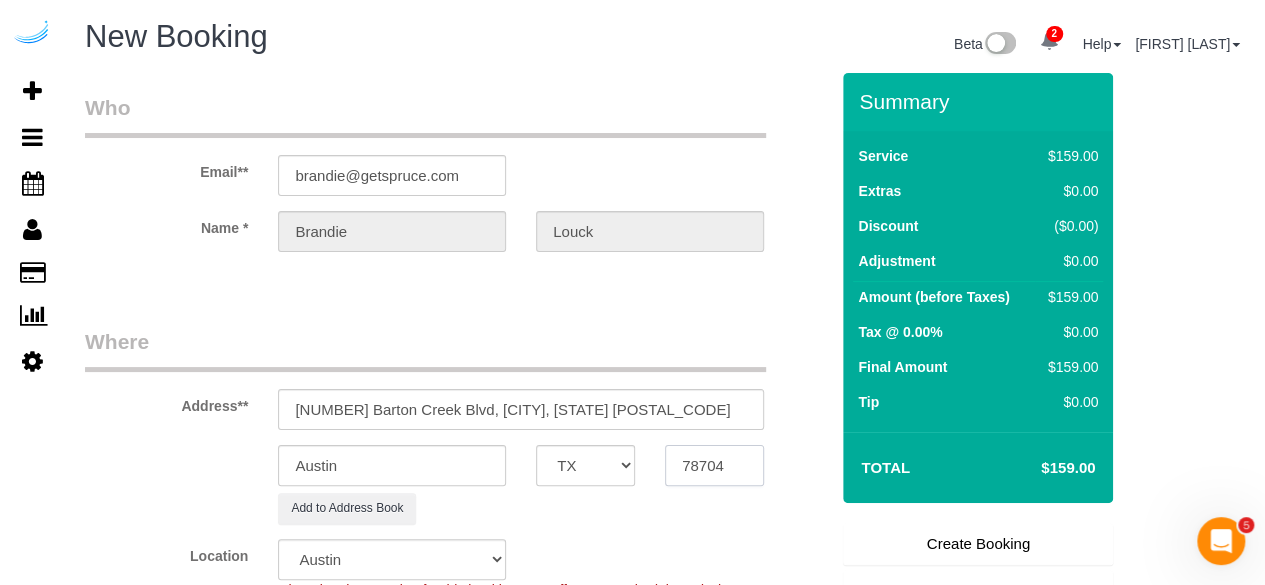 click on "78704" at bounding box center [714, 465] 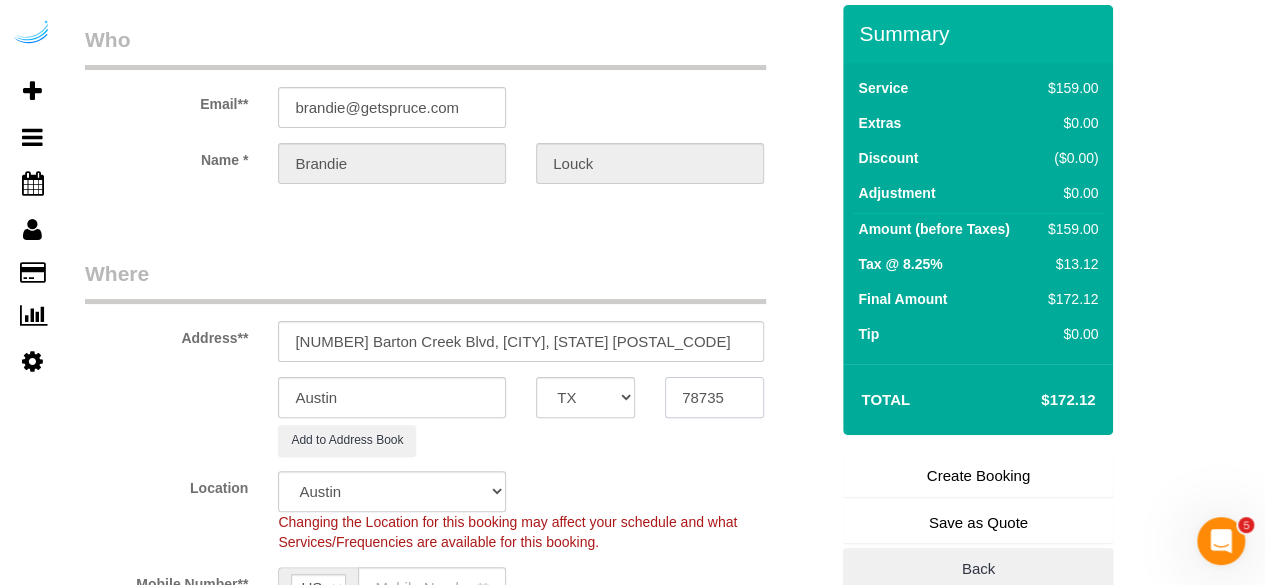 scroll, scrollTop: 100, scrollLeft: 0, axis: vertical 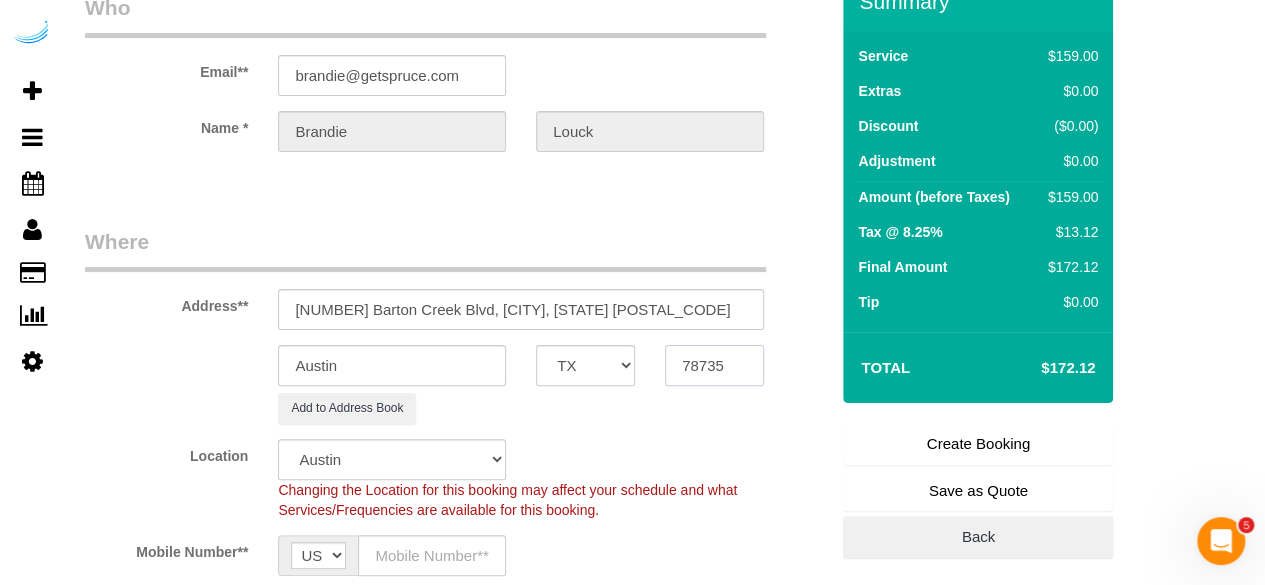 type on "78735" 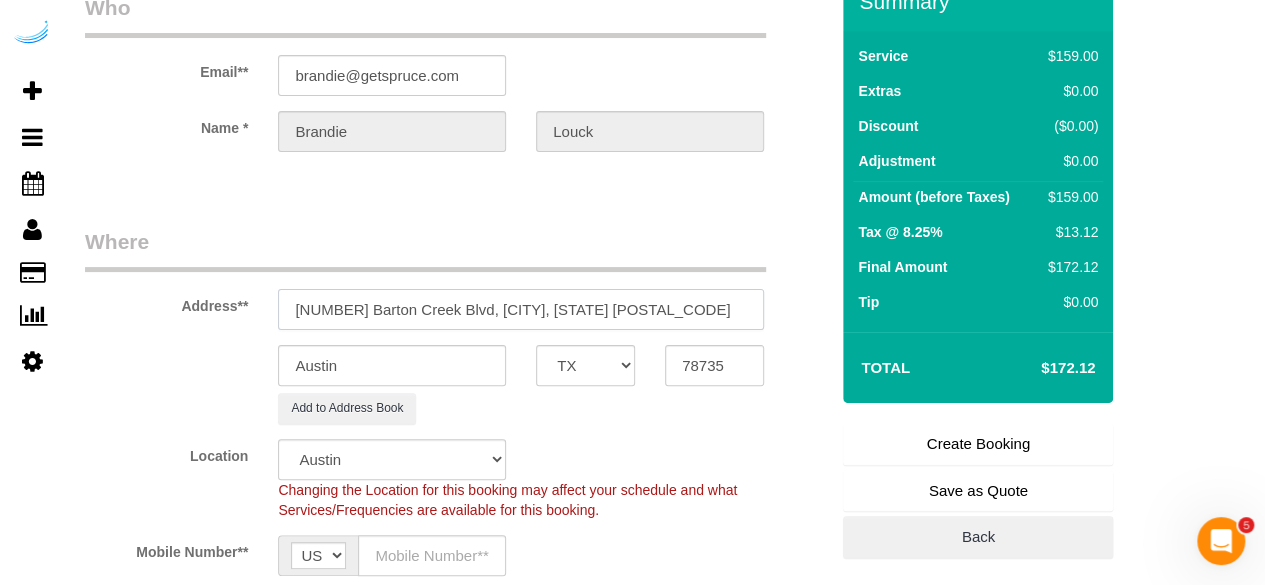 drag, startPoint x: 460, startPoint y: 311, endPoint x: 660, endPoint y: 318, distance: 200.12247 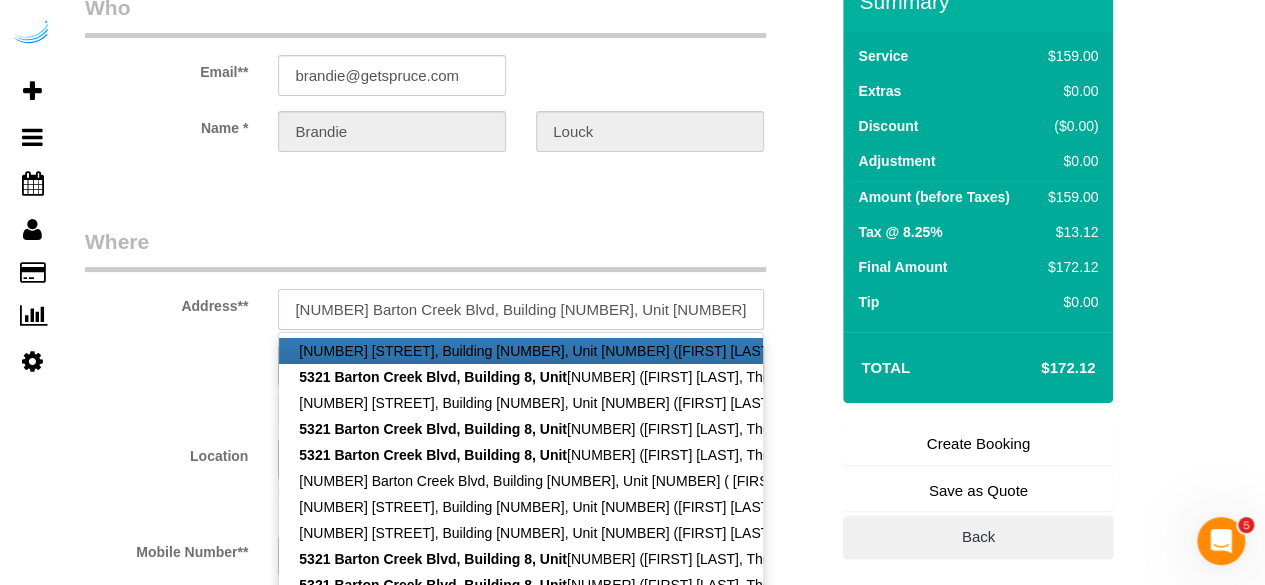 paste on "Christopher Jackson" 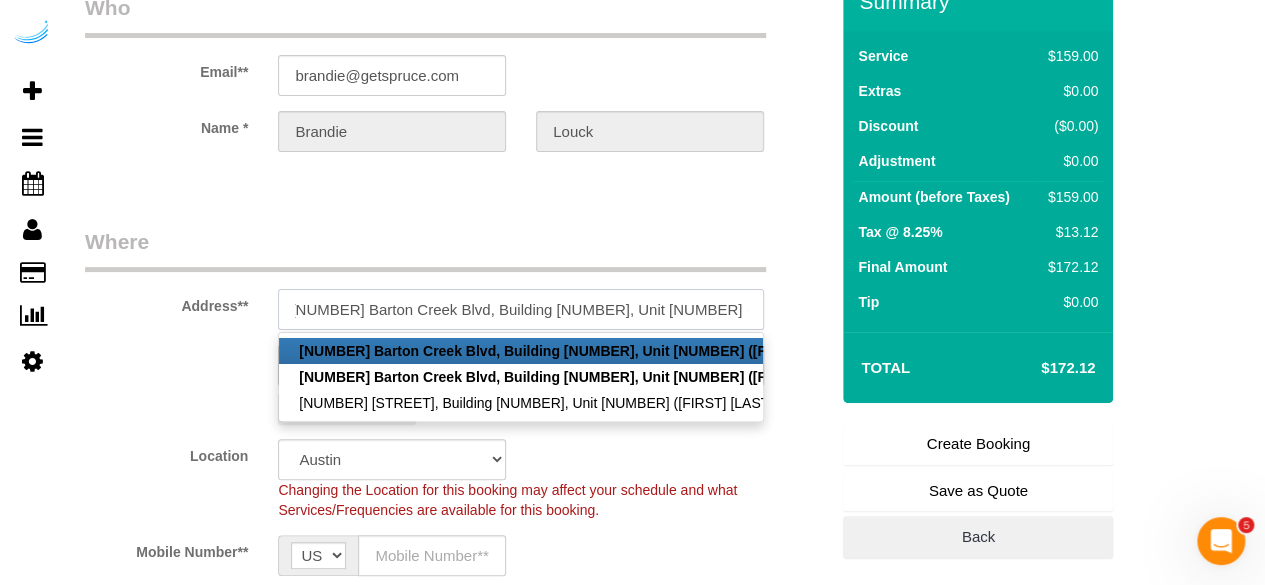 scroll, scrollTop: 0, scrollLeft: 8, axis: horizontal 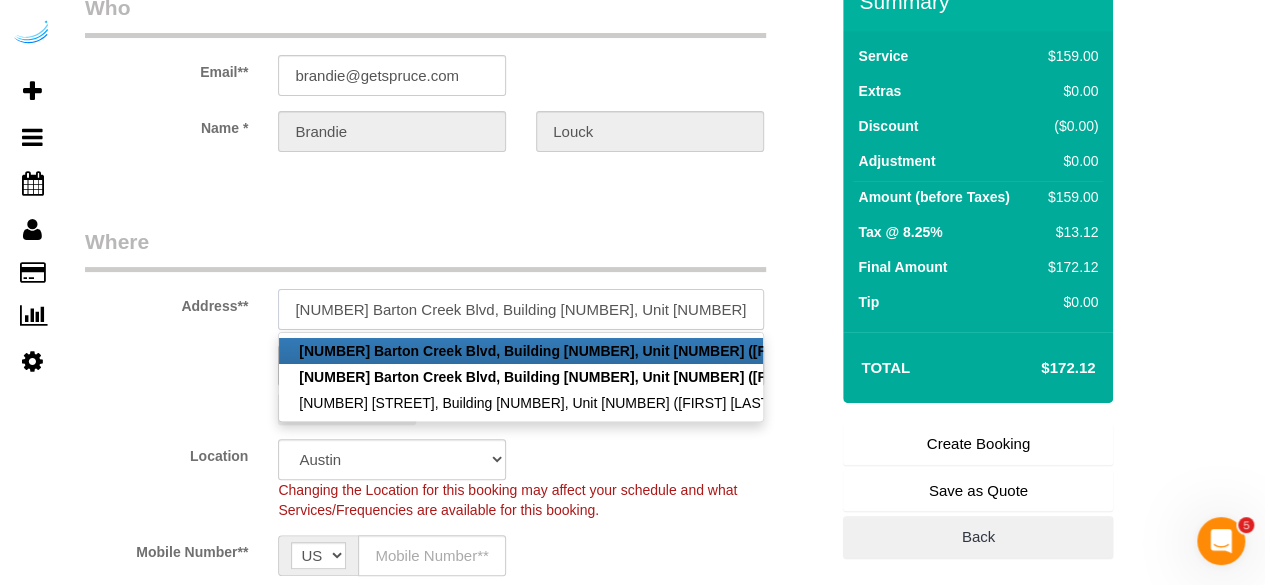 paste on "The Saint June" 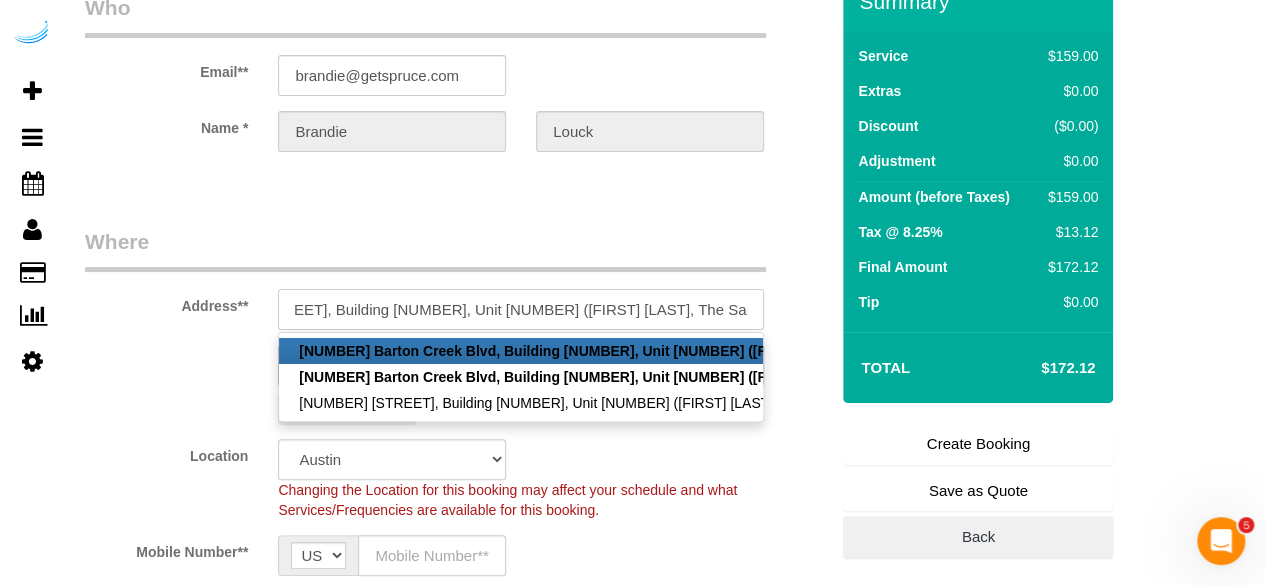 scroll, scrollTop: 0, scrollLeft: 121, axis: horizontal 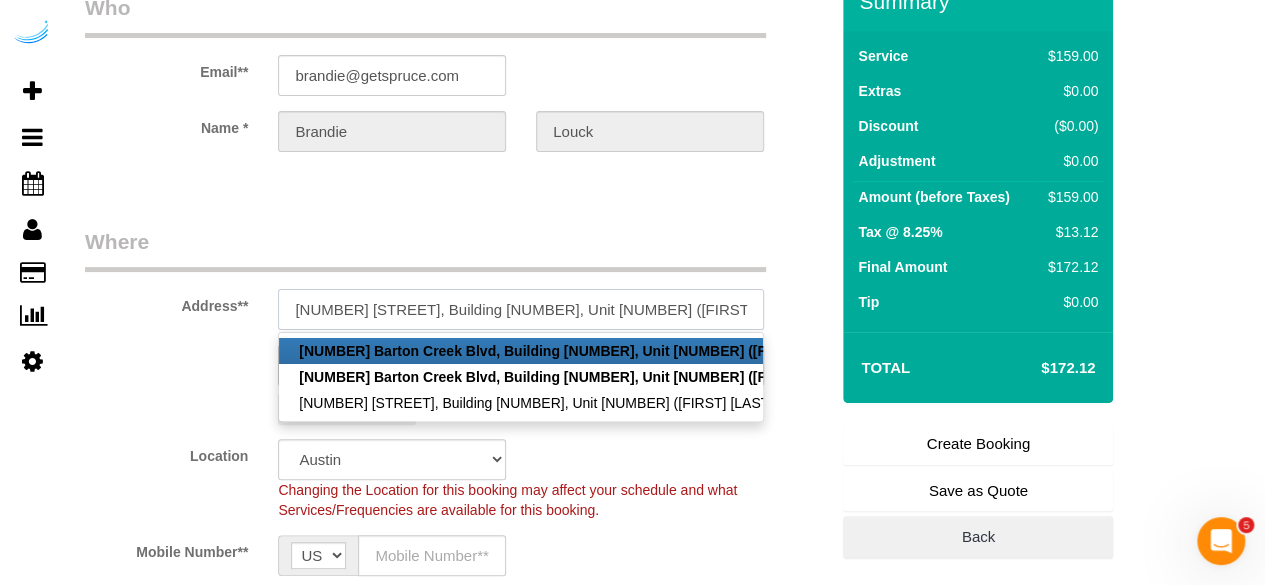 paste on "1387937" 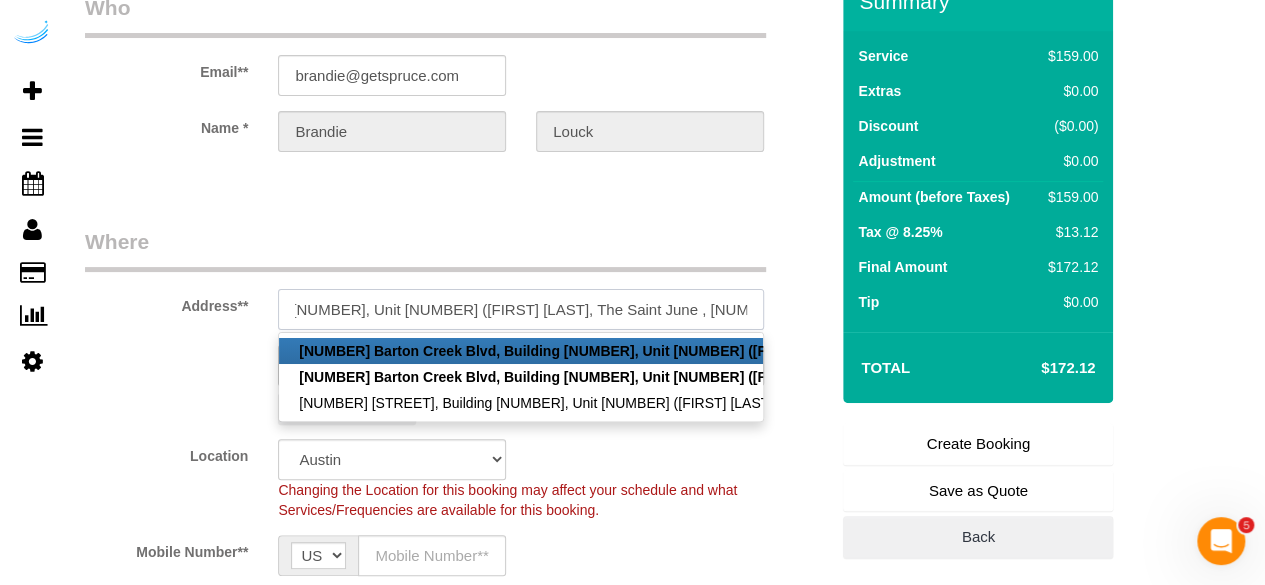 scroll, scrollTop: 0, scrollLeft: 220, axis: horizontal 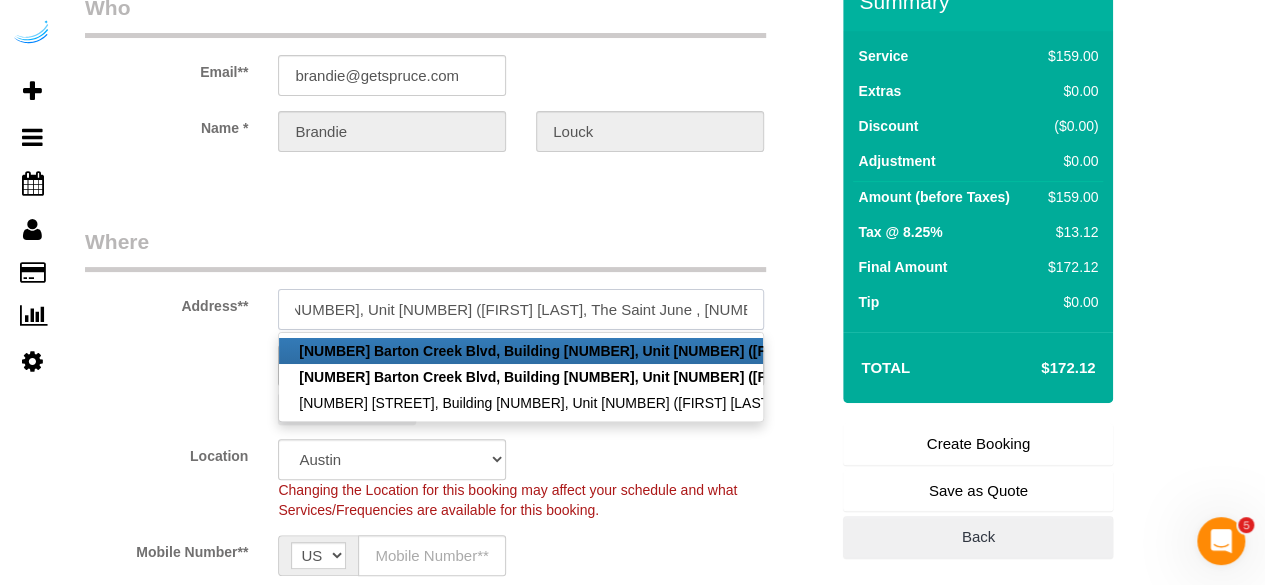 type on "5321 Barton Creek Blvd, Building 8, Unit 8207 (Christopher Jackson, The Saint June , 1387937	)" 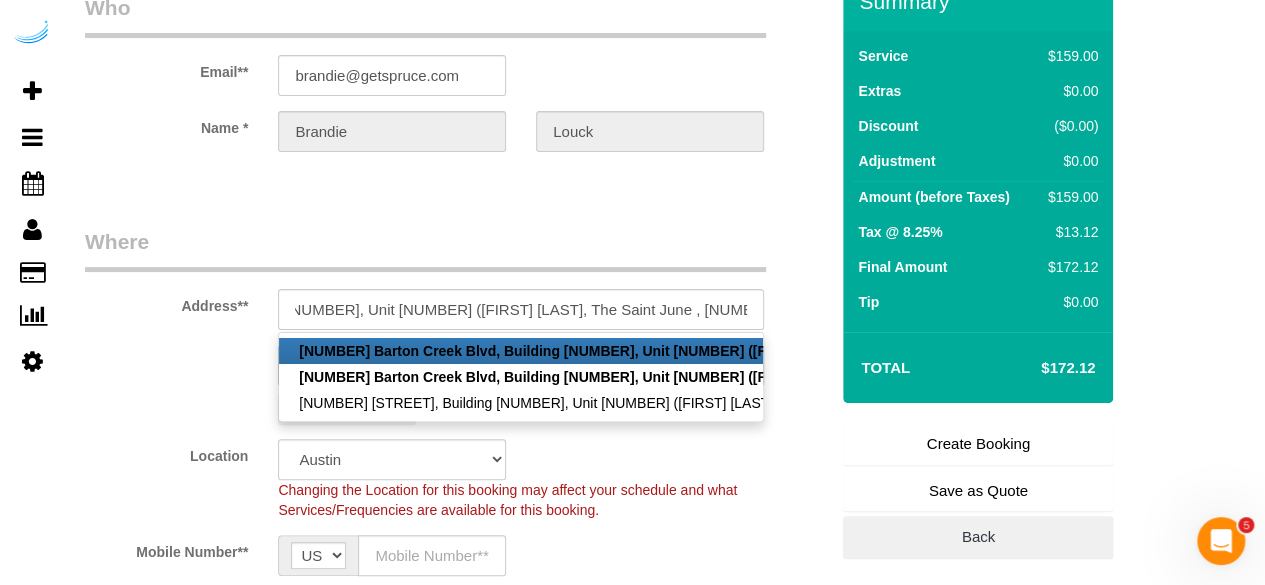 click on "Who
Email**
brandie@getspruce.com
Name *
Brandie
Louck
Where
Address**
5321 Barton Creek Blvd, Building 8, Unit 8207 (Christopher Jackson, The Saint June , 1387937	)
5321 Barton Creek Blvd, Building 8, Unit 8207 (Christopher Jackson,  The Saint June , 1329024), Austin, TX 78735
5321 Barton Creek Blvd, Building 8, Unit 8207 (Christopher Jackson,  The Saint June , 1329023), Austin, TX 78735
5321 Barton Creek Blvd, Building 8, Unit 8207 (Christopher Jackson), Austin, TX 78735
Austin
AK
AL
AR
AZ
CA
CO
CT
DC" at bounding box center [456, 2123] 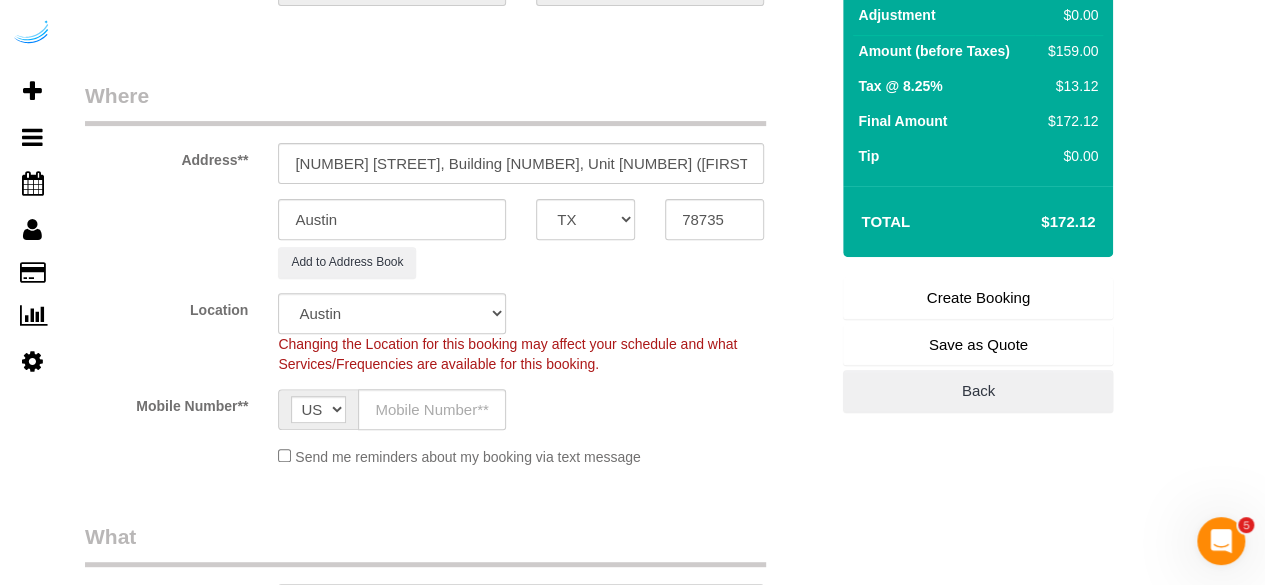 scroll, scrollTop: 400, scrollLeft: 0, axis: vertical 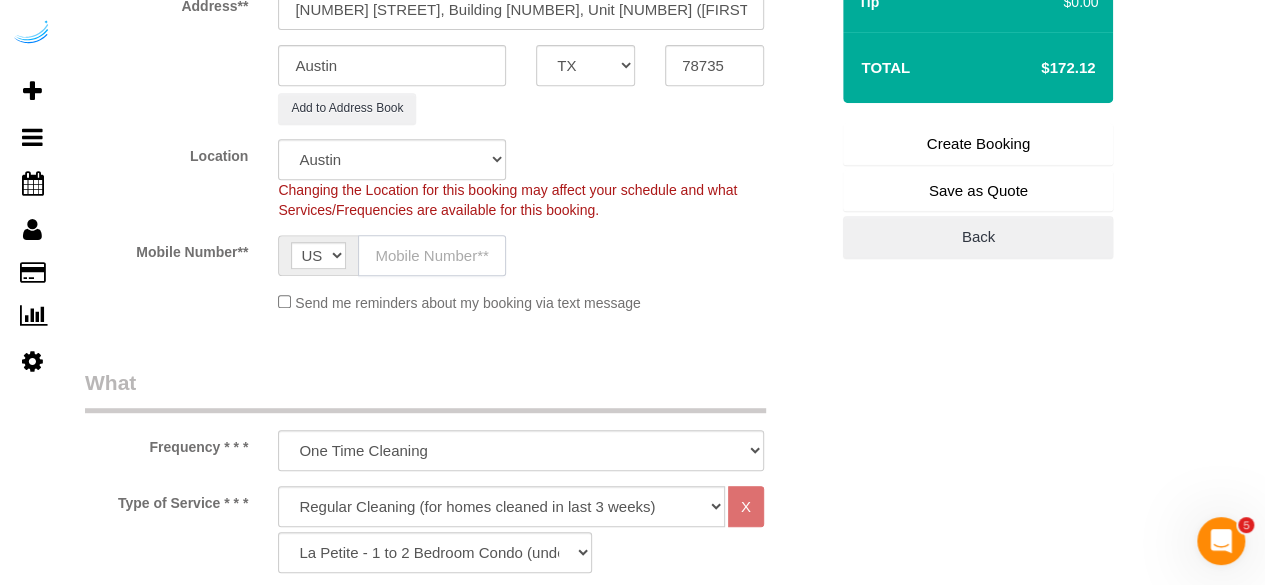 click 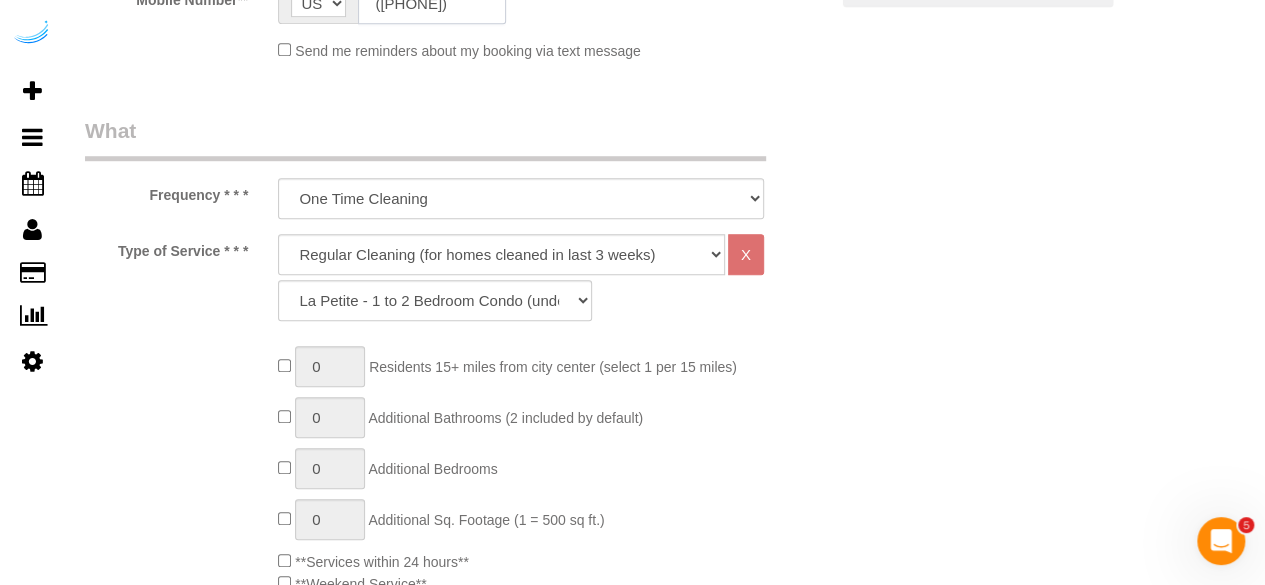scroll, scrollTop: 700, scrollLeft: 0, axis: vertical 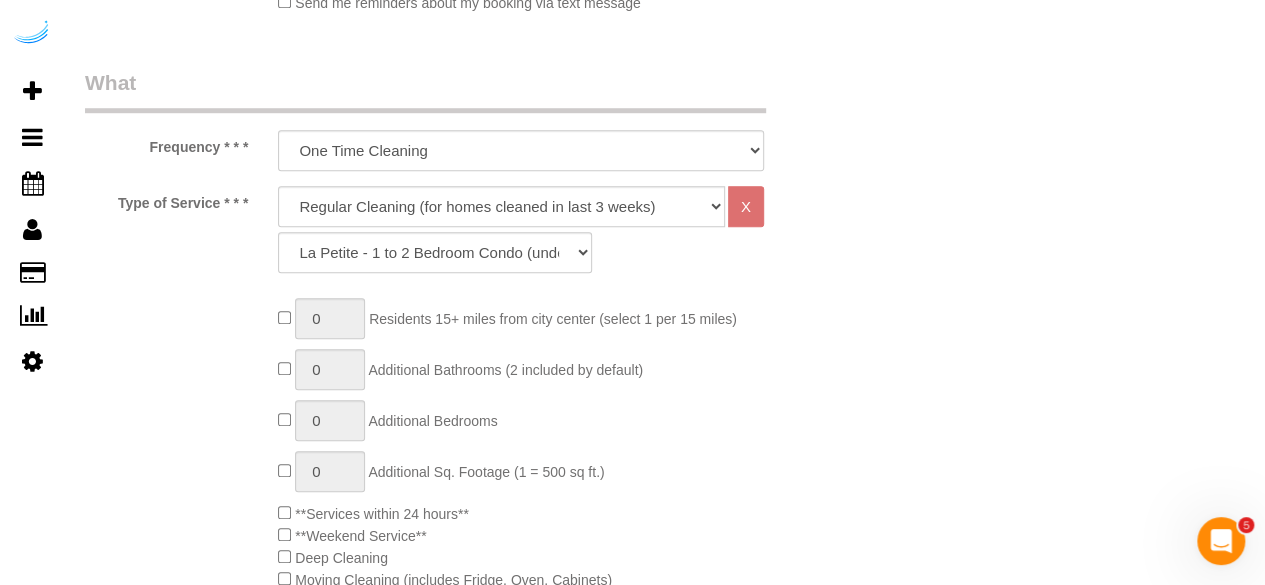 type on "([PHONE])" 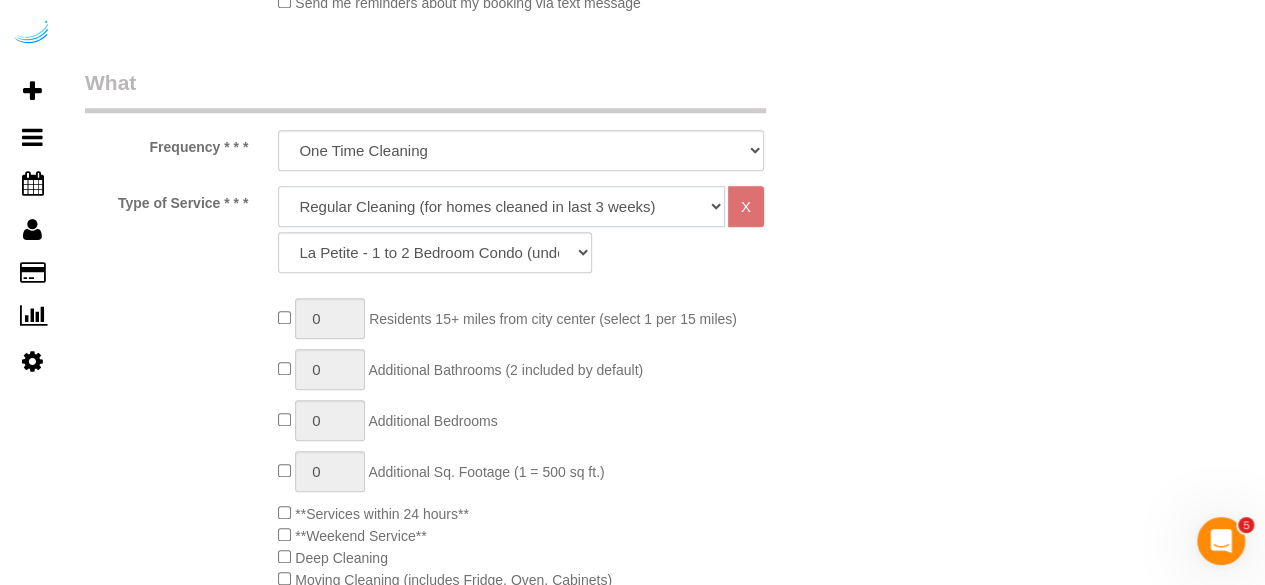 click on "Deep Cleaning (for homes that have not been cleaned in 3+ weeks) Spruce Regular Cleaning (for homes cleaned in last 3 weeks) Moving Cleanup (to clean home for new tenants) Post Construction Cleaning Vacation Rental Cleaning Hourly" 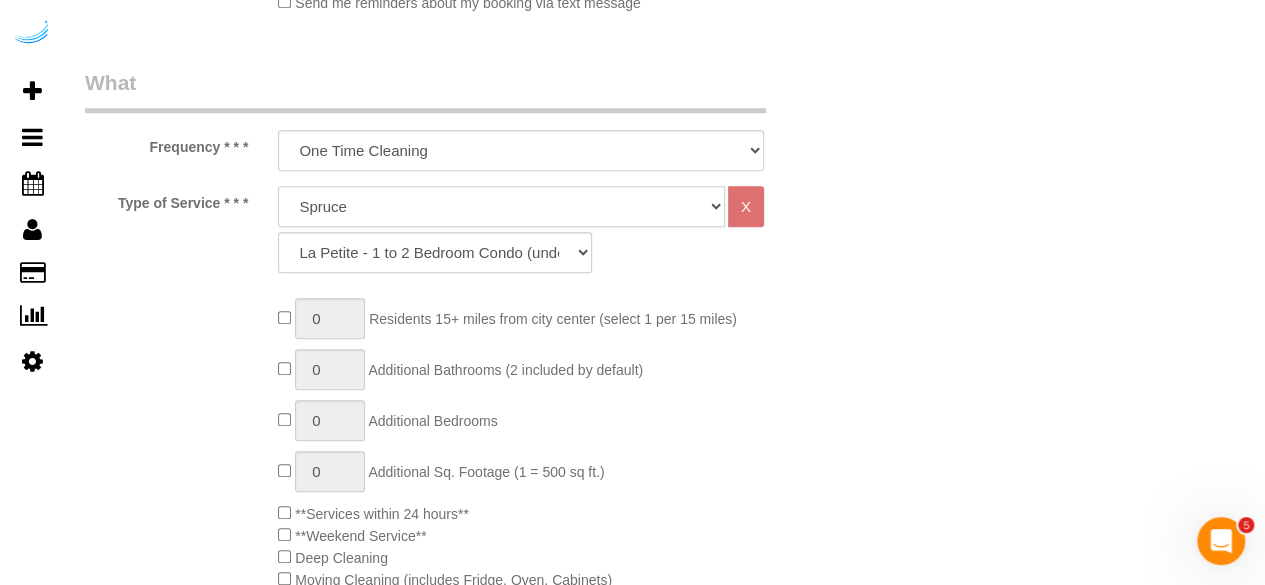click on "Deep Cleaning (for homes that have not been cleaned in 3+ weeks) Spruce Regular Cleaning (for homes cleaned in last 3 weeks) Moving Cleanup (to clean home for new tenants) Post Construction Cleaning Vacation Rental Cleaning Hourly" 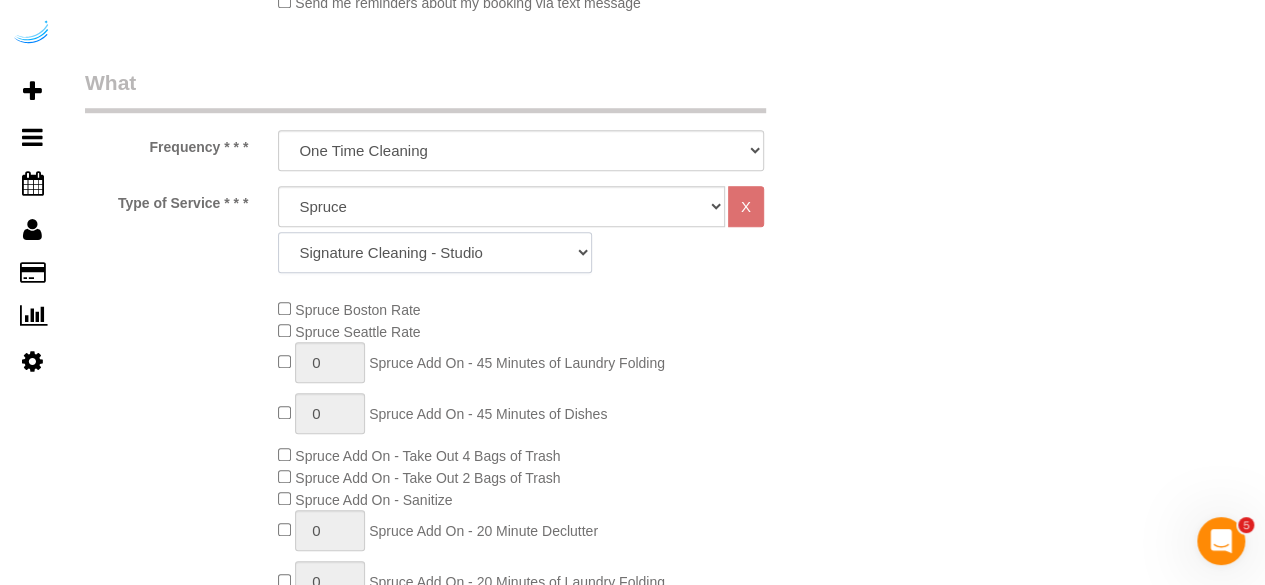 click on "Signature Cleaning - Studio Signature Cleaning - 1 Bed 1 Bath Signature Cleaning - 1 Bed 1.5 Bath Signature Cleaning - 1 Bed 1 Bath + Study Signature Cleaning - 1 Bed 2 Bath Signature Cleaning - 2 Bed 1 Bath Signature Cleaning - 2 Bed 2 Bath Signature Cleaning - 2 Bed 2.5 Bath Signature Cleaning - 2 Bed 2 Bath + Study Signature Cleaning - 3 Bed 2 Bath Signature Cleaning - 3 Bed 3 Bath Signature Cleaning - 4 Bed 2 Bath Signature Cleaning - 4 Bed 4 Bath Signature Cleaning - 5 Bed 4 Bath Signature Cleaning - 5 Bed 5 Bath Signature Cleaning - 6 Bed 6 Bath Premium Cleaning - Studio Premium Cleaning - 1 Bed 1 Bath Premium Cleaning - 1 Bed 1.5 Bath Premium Cleaning - 1 Bed 1 Bath + Study Premium Cleaning - 1 Bed 2 Bath Premium Cleaning - 2 Bed 1 Bath Premium Cleaning - 2 Bed 2 Bath Premium Cleaning - 2 Bed 2.5 Bath Premium Cleaning - 2 Bed 2 Bath + Study Premium Cleaning - 3 Bed 2 Bath Premium Cleaning - 3 Bed 3 Bath Premium Cleaning - 4 Bed 2 Bath Premium Cleaning - 4 Bed 4 Bath Premium Cleaning - 5 Bed 4 Bath" 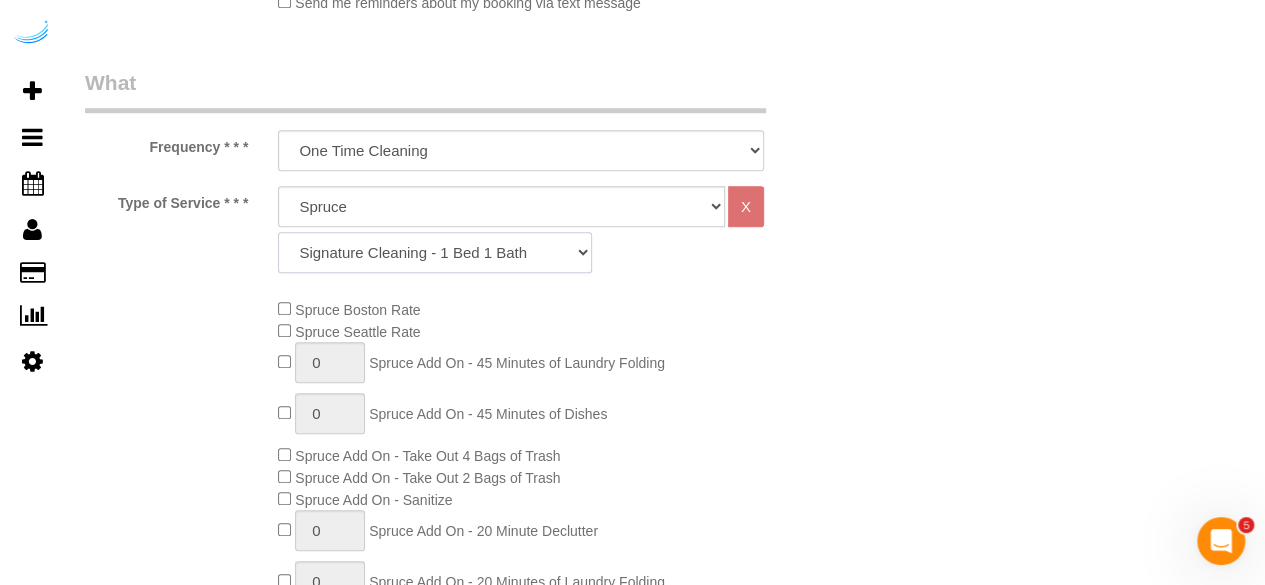 click on "Signature Cleaning - Studio Signature Cleaning - 1 Bed 1 Bath Signature Cleaning - 1 Bed 1.5 Bath Signature Cleaning - 1 Bed 1 Bath + Study Signature Cleaning - 1 Bed 2 Bath Signature Cleaning - 2 Bed 1 Bath Signature Cleaning - 2 Bed 2 Bath Signature Cleaning - 2 Bed 2.5 Bath Signature Cleaning - 2 Bed 2 Bath + Study Signature Cleaning - 3 Bed 2 Bath Signature Cleaning - 3 Bed 3 Bath Signature Cleaning - 4 Bed 2 Bath Signature Cleaning - 4 Bed 4 Bath Signature Cleaning - 5 Bed 4 Bath Signature Cleaning - 5 Bed 5 Bath Signature Cleaning - 6 Bed 6 Bath Premium Cleaning - Studio Premium Cleaning - 1 Bed 1 Bath Premium Cleaning - 1 Bed 1.5 Bath Premium Cleaning - 1 Bed 1 Bath + Study Premium Cleaning - 1 Bed 2 Bath Premium Cleaning - 2 Bed 1 Bath Premium Cleaning - 2 Bed 2 Bath Premium Cleaning - 2 Bed 2.5 Bath Premium Cleaning - 2 Bed 2 Bath + Study Premium Cleaning - 3 Bed 2 Bath Premium Cleaning - 3 Bed 3 Bath Premium Cleaning - 4 Bed 2 Bath Premium Cleaning - 4 Bed 4 Bath Premium Cleaning - 5 Bed 4 Bath" 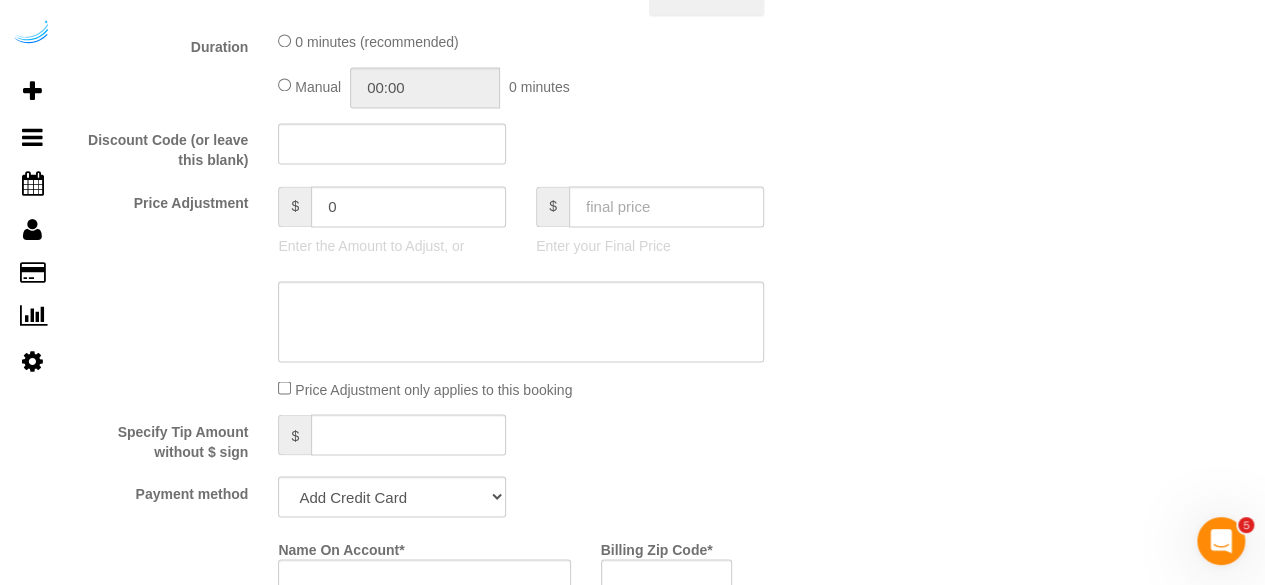 scroll, scrollTop: 1700, scrollLeft: 0, axis: vertical 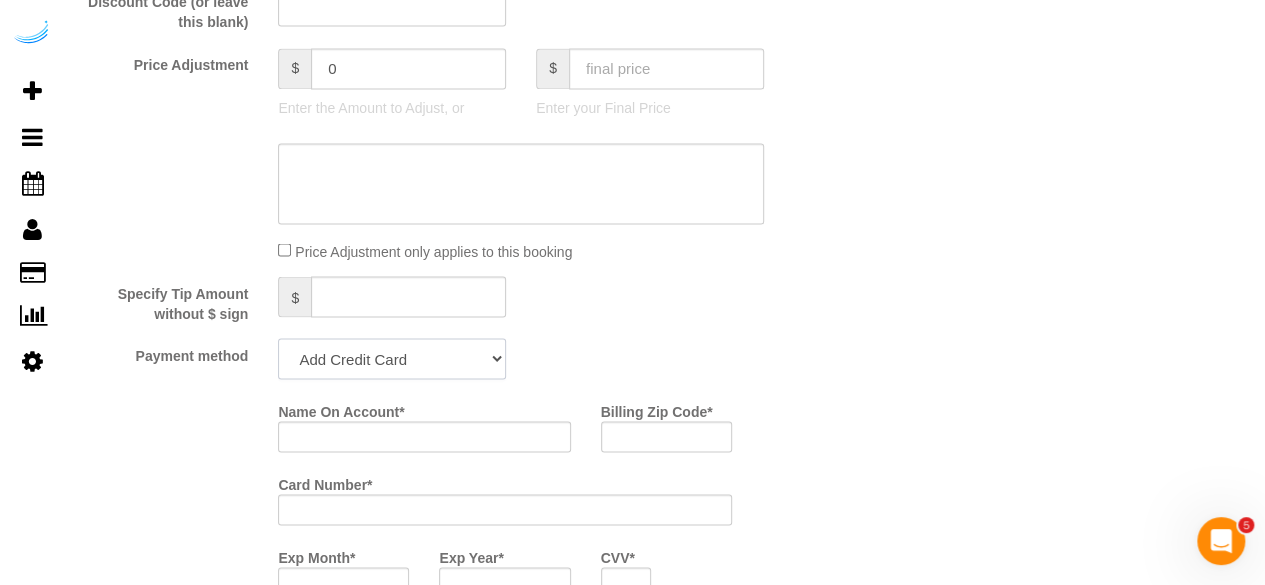 click on "Add Credit Card Cash Check Paypal" 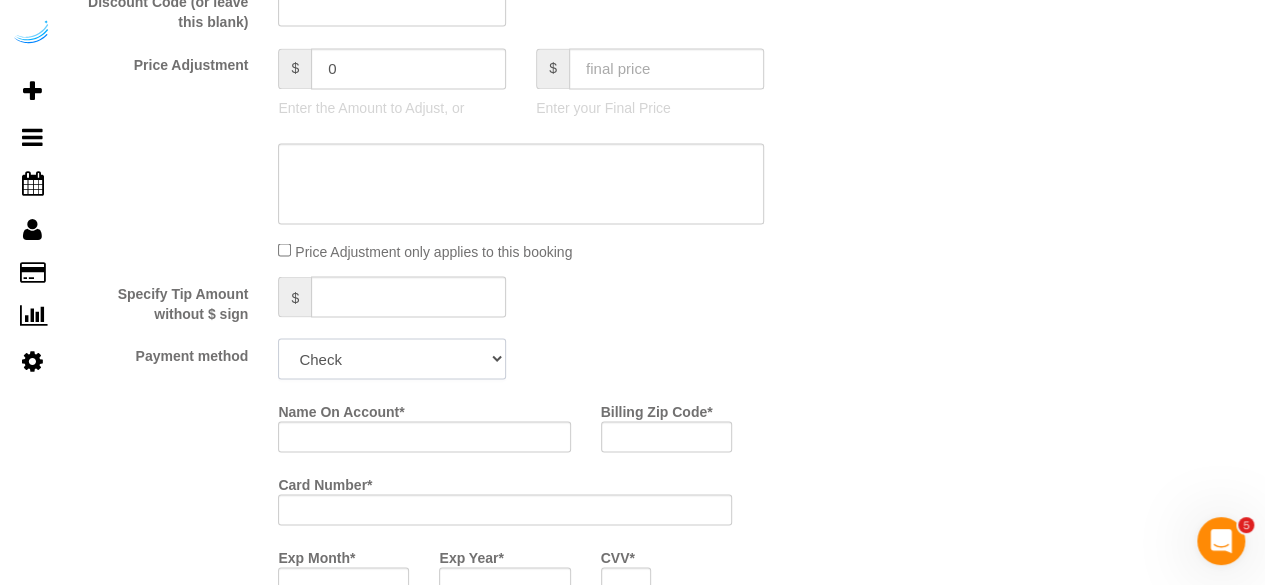 click on "Add Credit Card Cash Check Paypal" 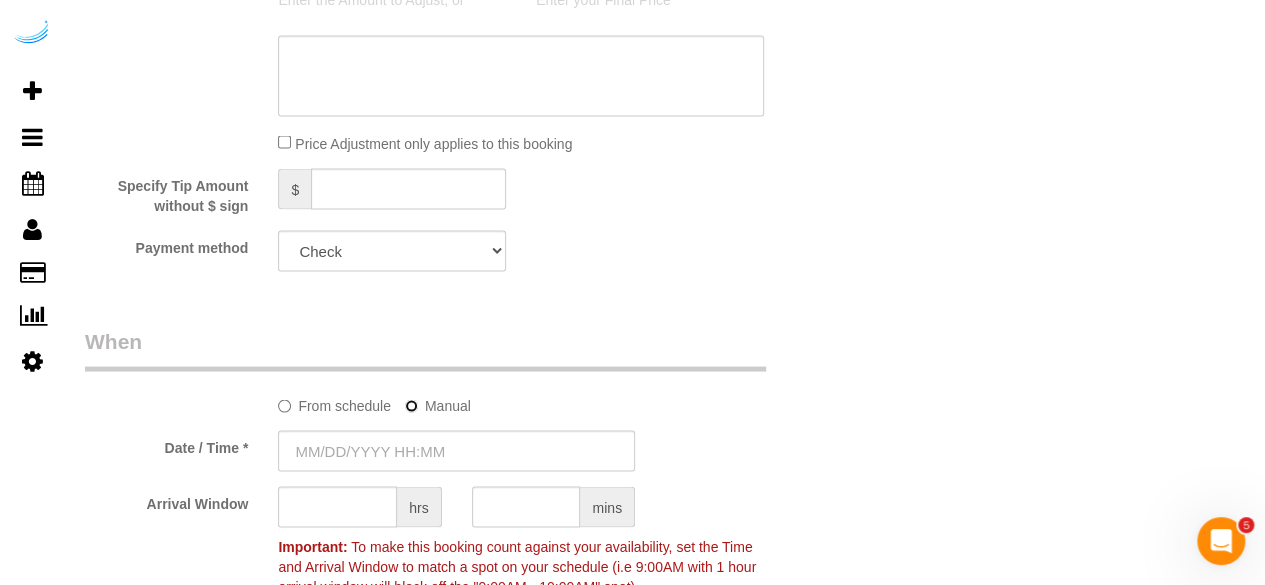 scroll, scrollTop: 1900, scrollLeft: 0, axis: vertical 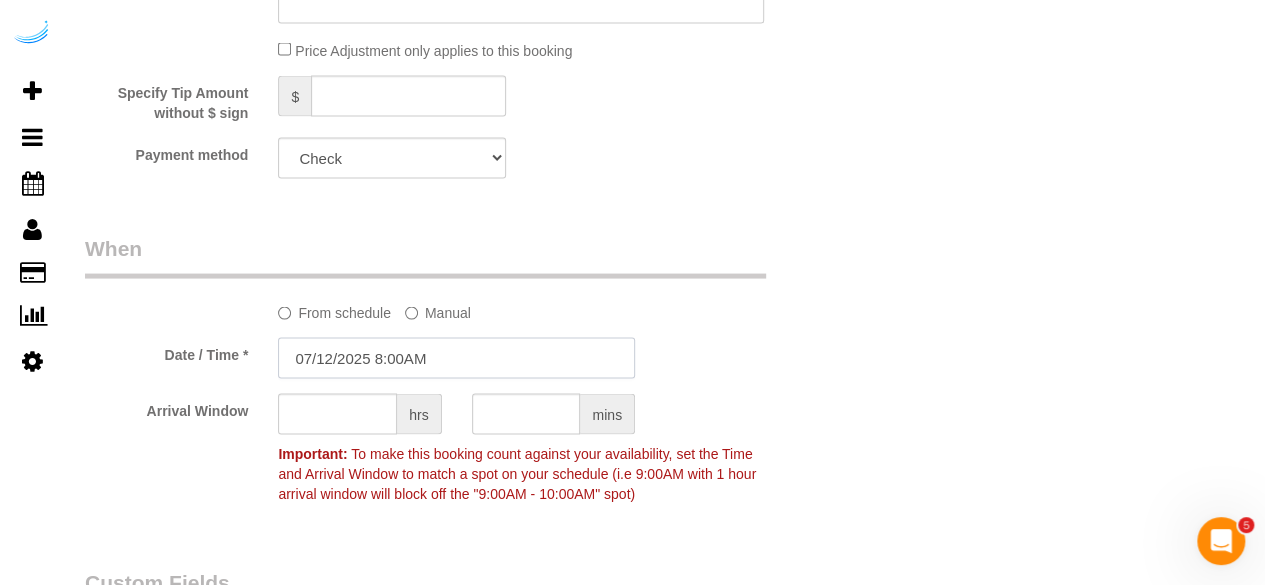click on "07/12/2025 8:00AM" at bounding box center [456, 358] 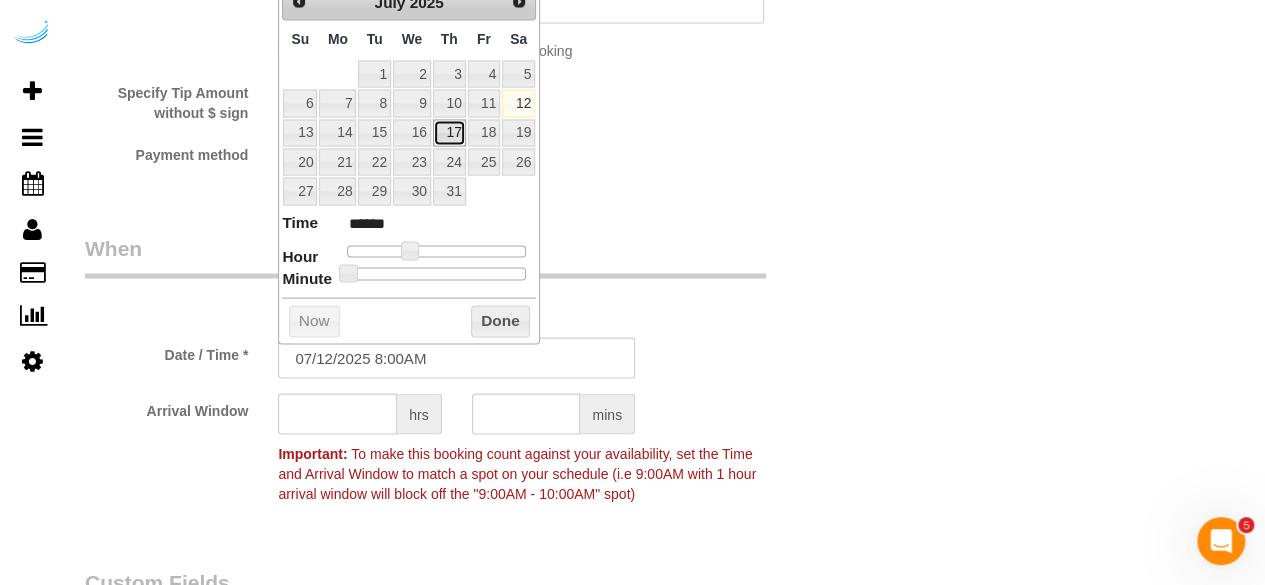 click on "17" at bounding box center (449, 133) 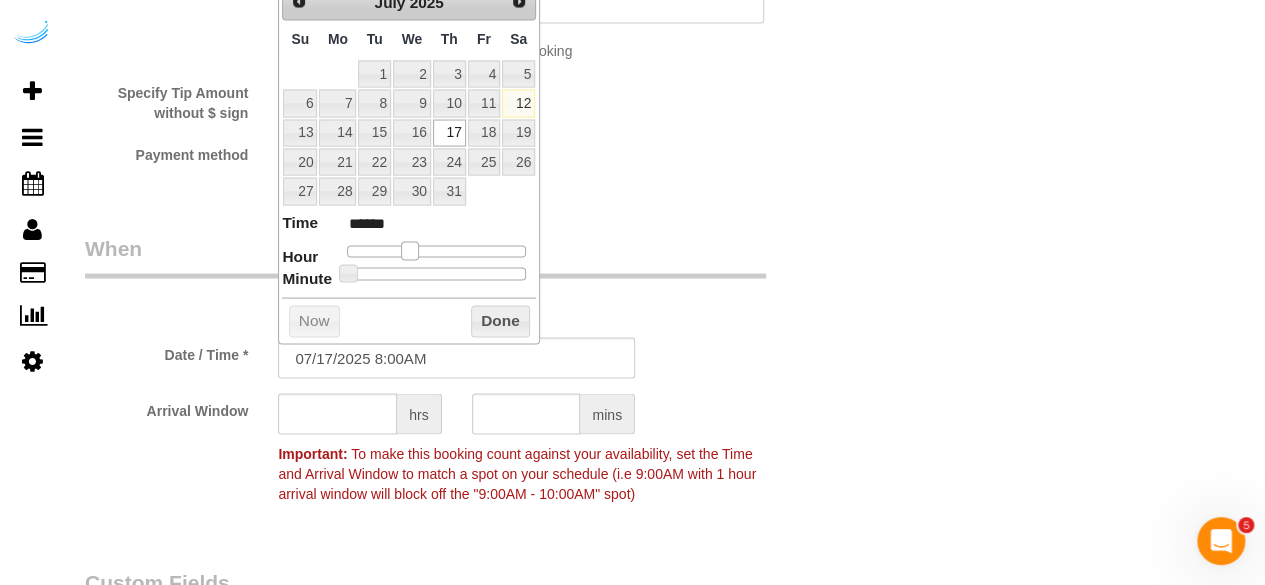 type on "07/17/2025 9:00AM" 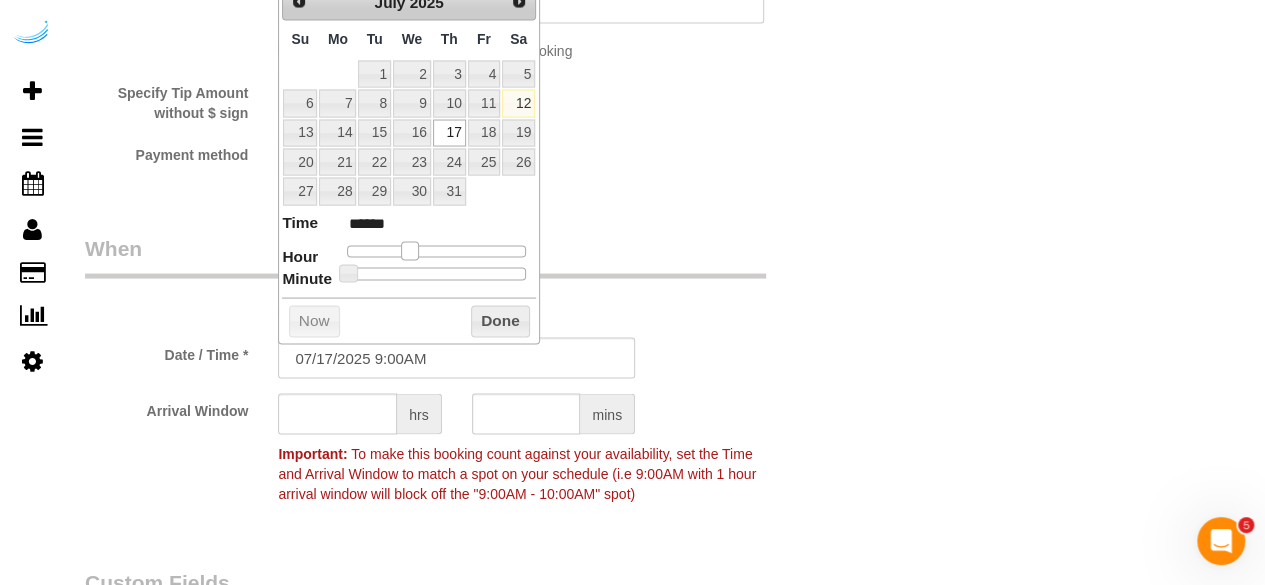 type on "07/17/2025 10:00AM" 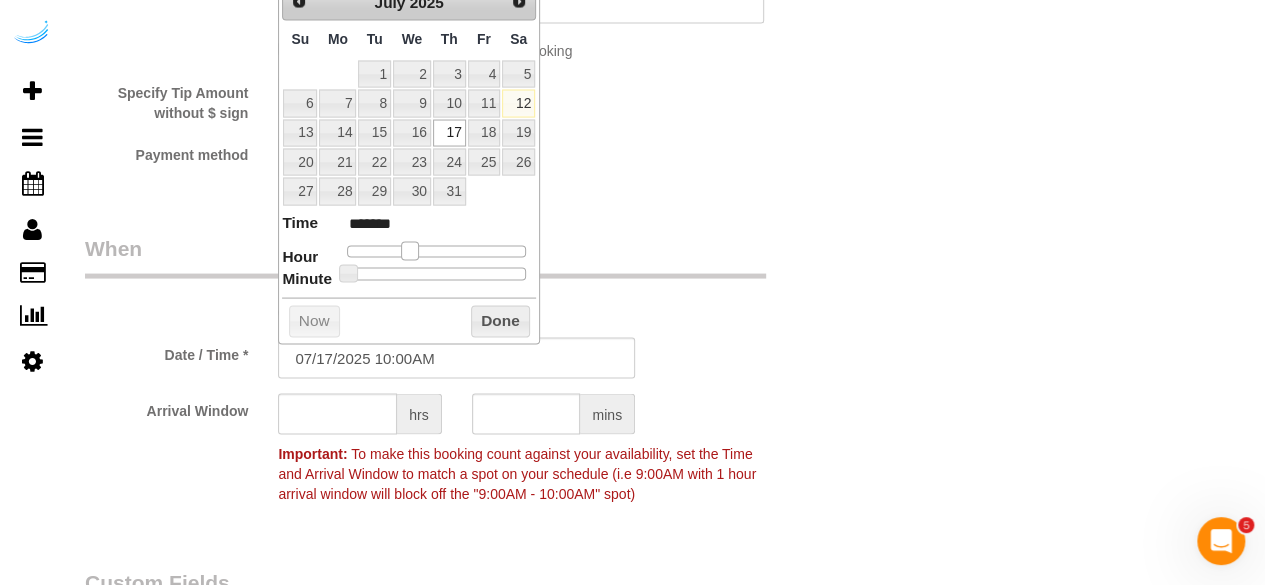 type on "07/17/2025 11:00AM" 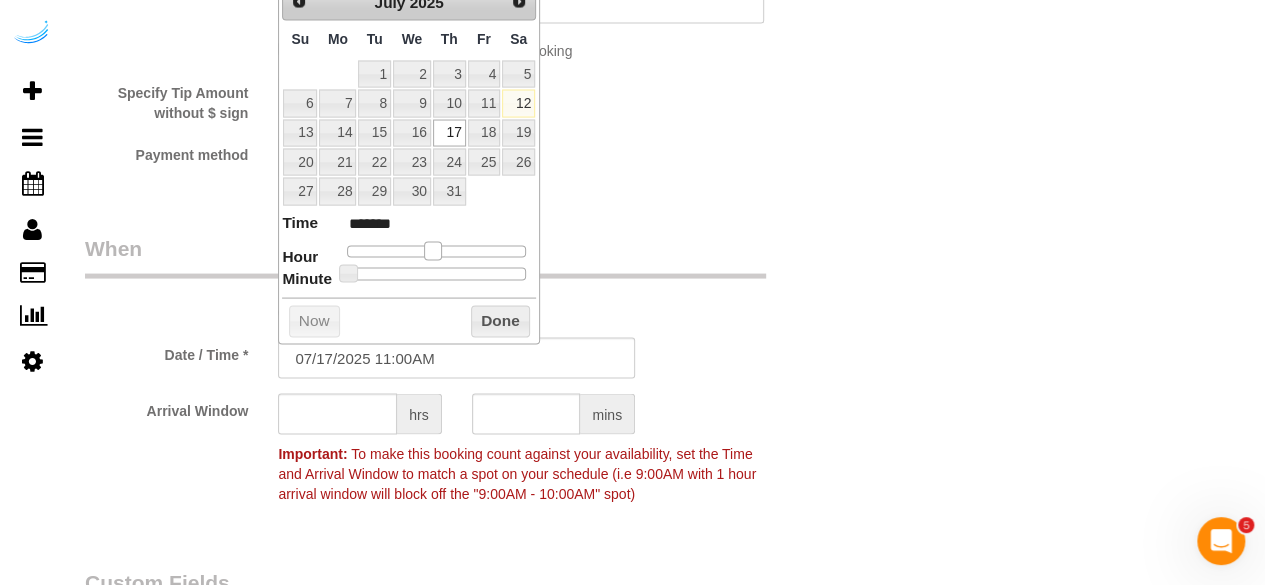 type on "07/17/2025 12:00PM" 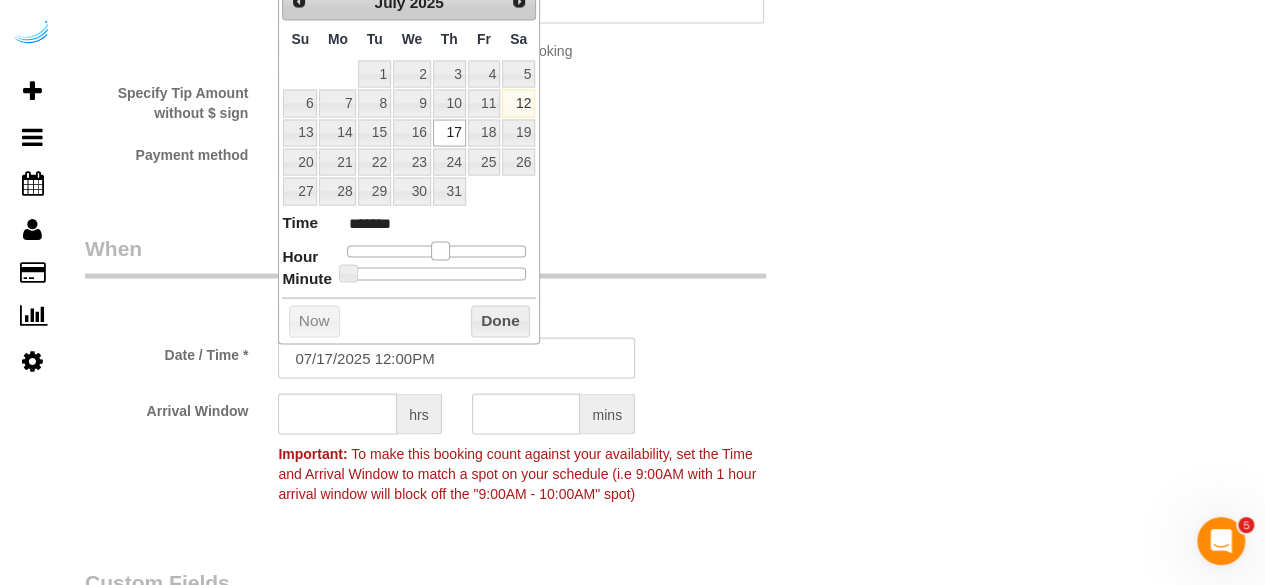 type on "07/17/2025 1:00PM" 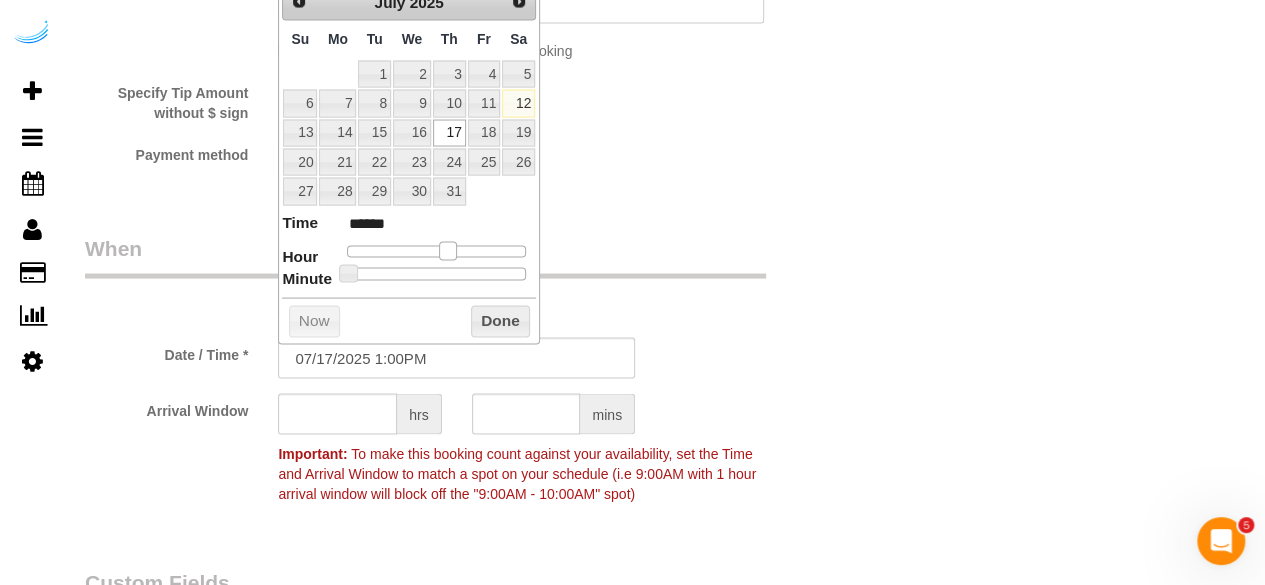 drag, startPoint x: 409, startPoint y: 248, endPoint x: 451, endPoint y: 251, distance: 42.107006 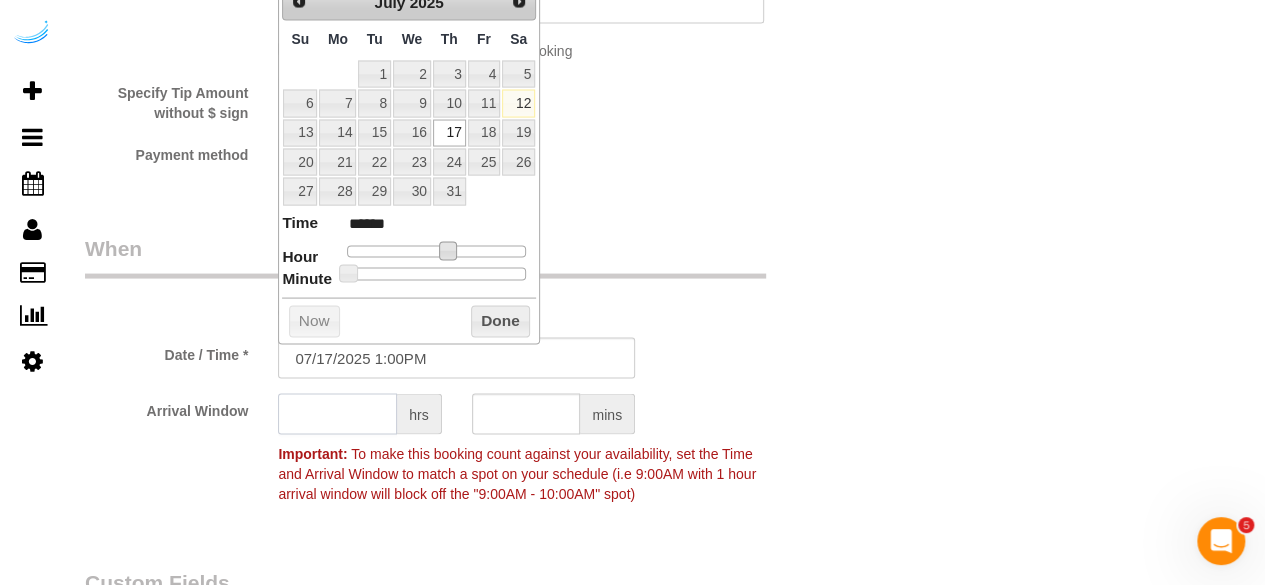 click 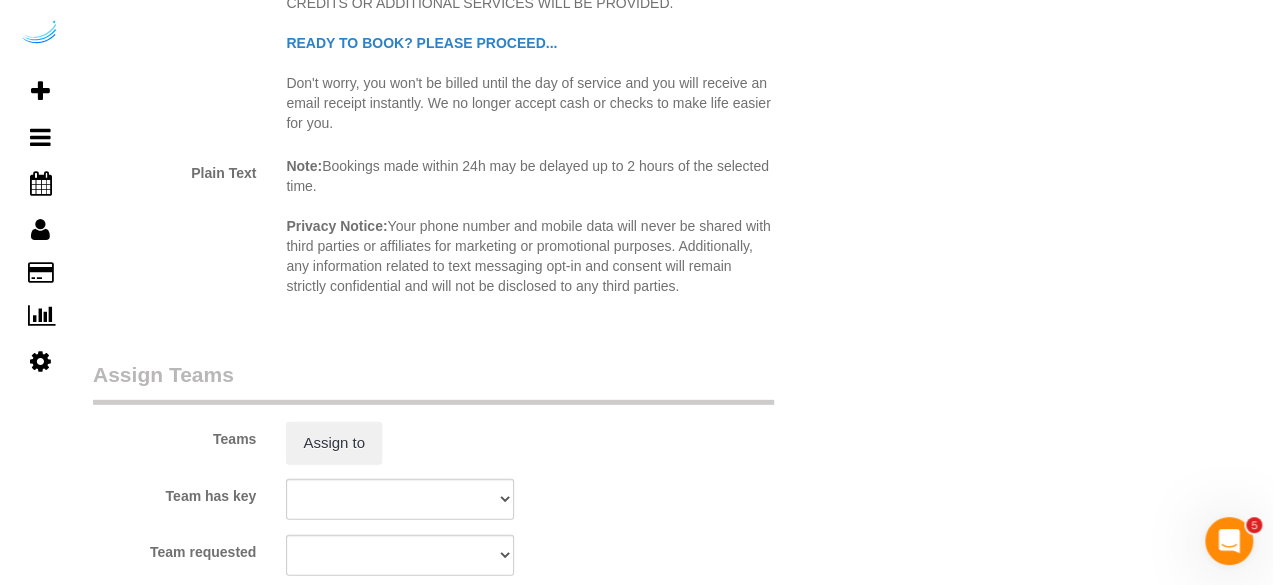 scroll, scrollTop: 2700, scrollLeft: 0, axis: vertical 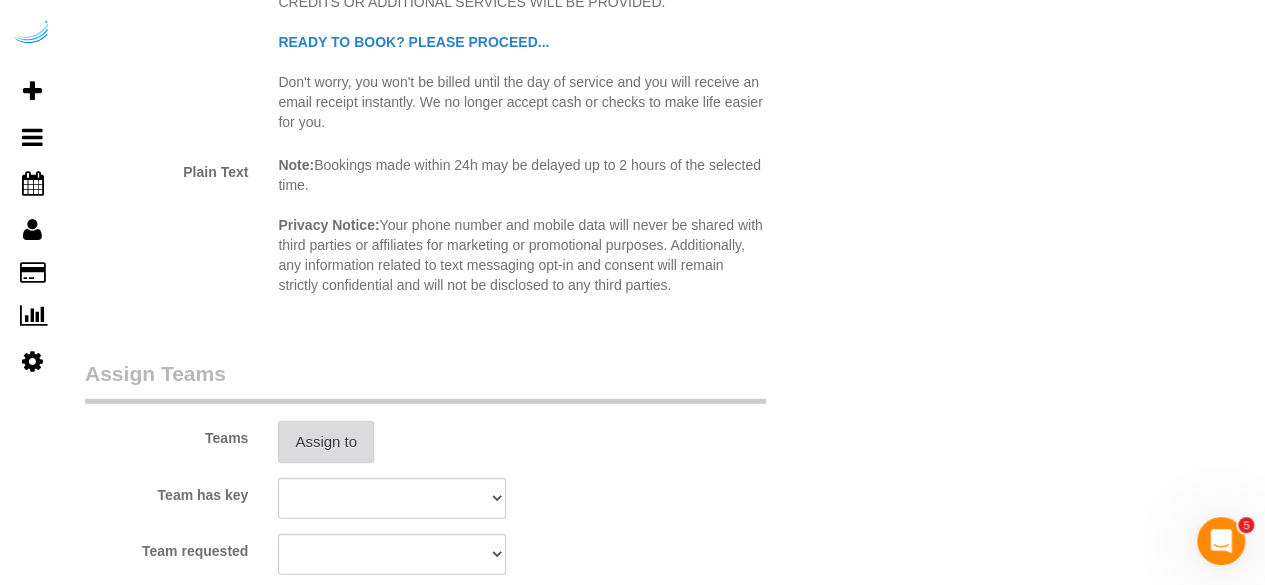 type on "4" 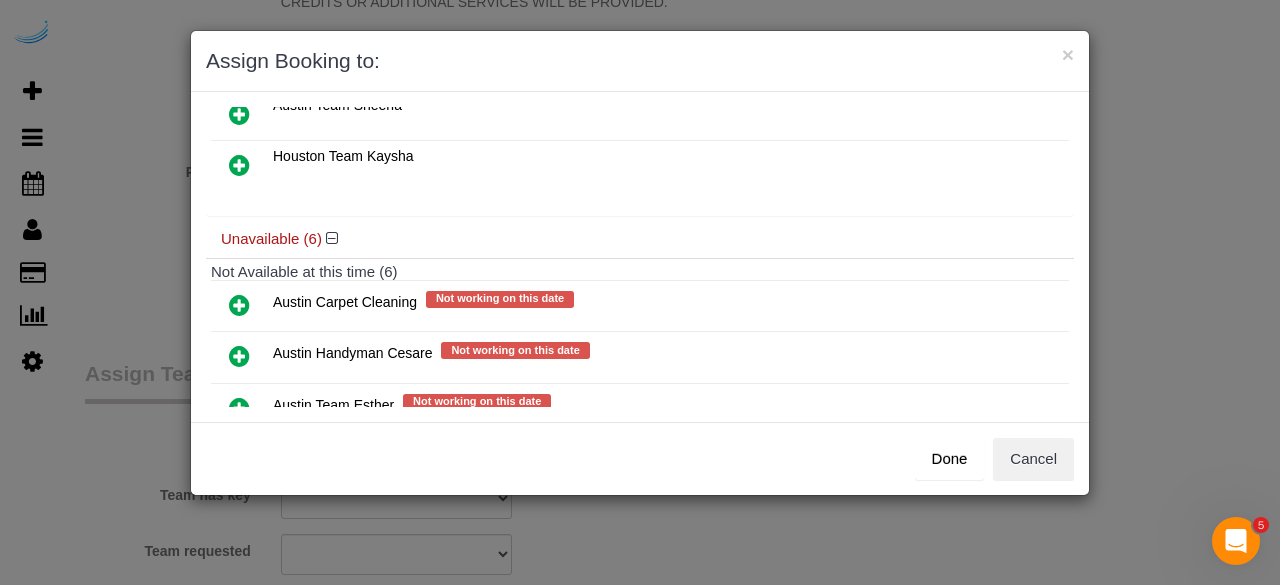 scroll, scrollTop: 200, scrollLeft: 0, axis: vertical 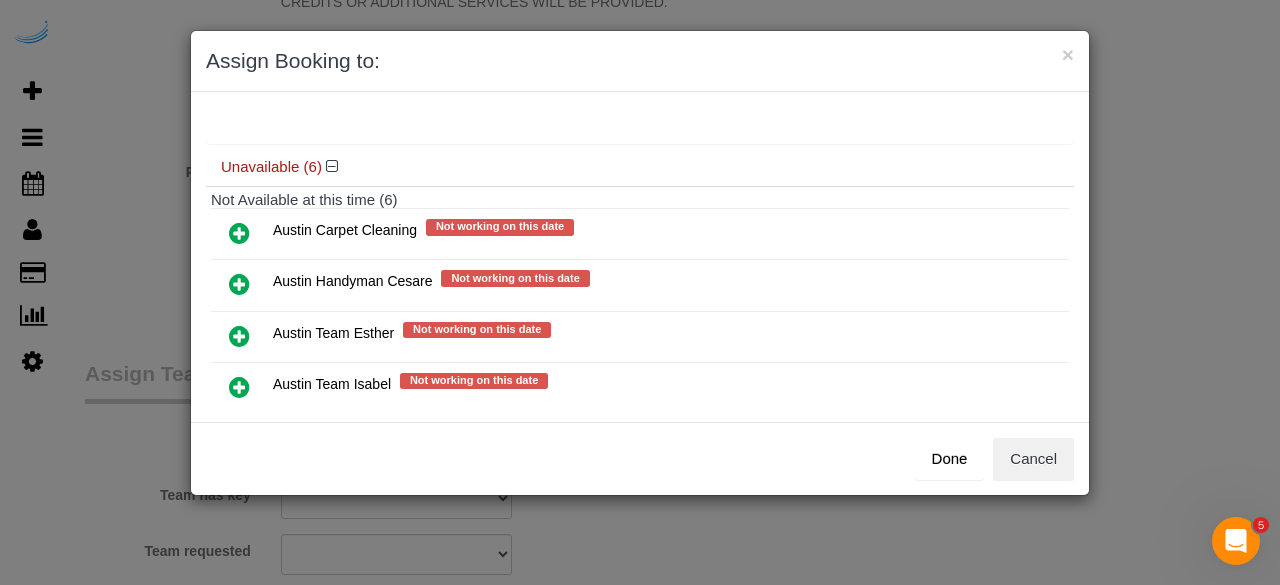 click at bounding box center (239, 387) 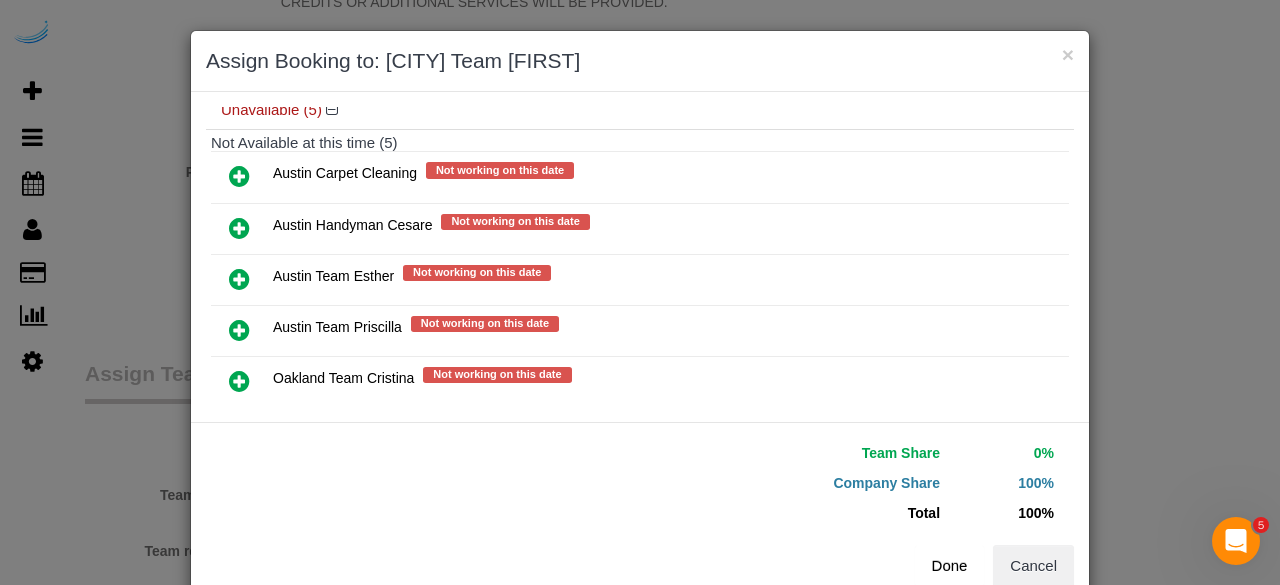scroll, scrollTop: 335, scrollLeft: 0, axis: vertical 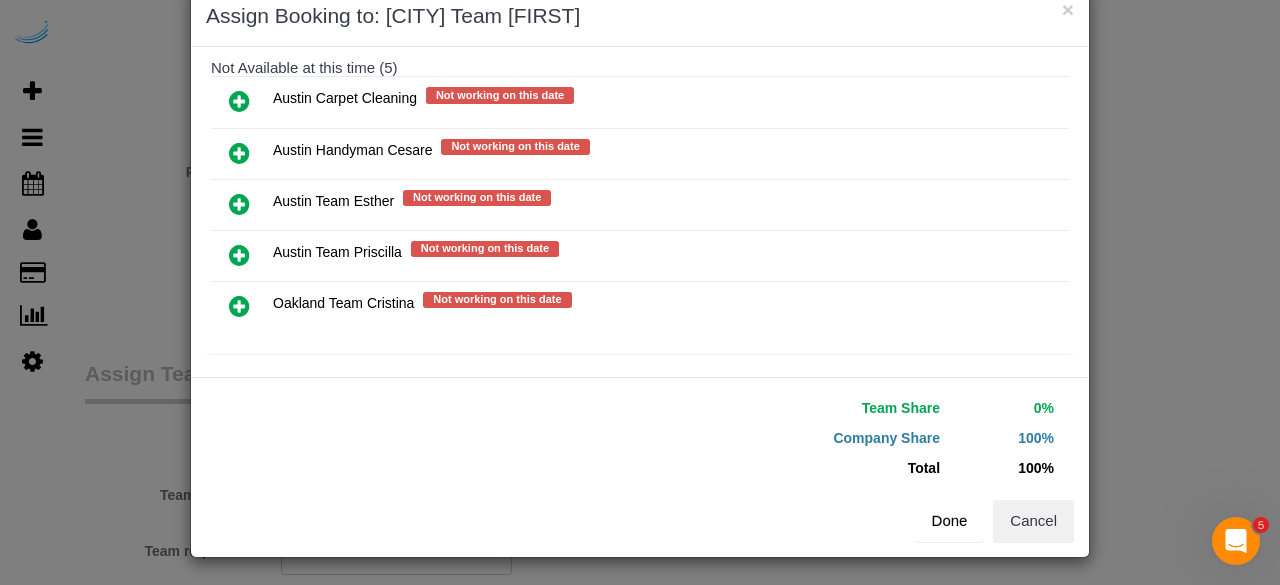 drag, startPoint x: 964, startPoint y: 524, endPoint x: 942, endPoint y: 513, distance: 24.596748 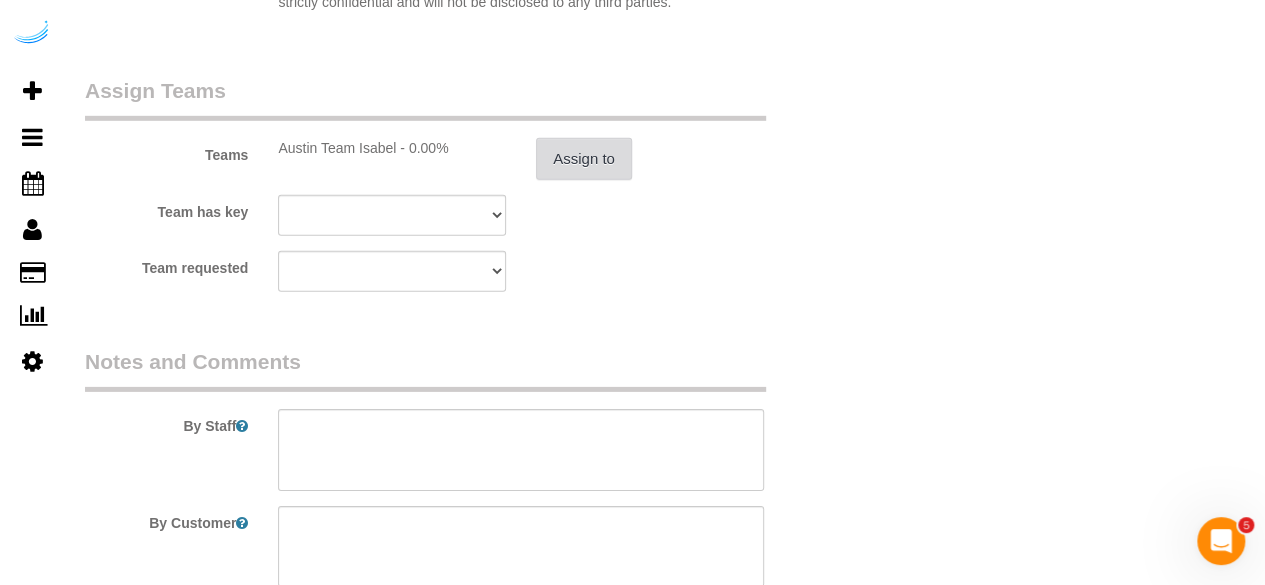 scroll, scrollTop: 3100, scrollLeft: 0, axis: vertical 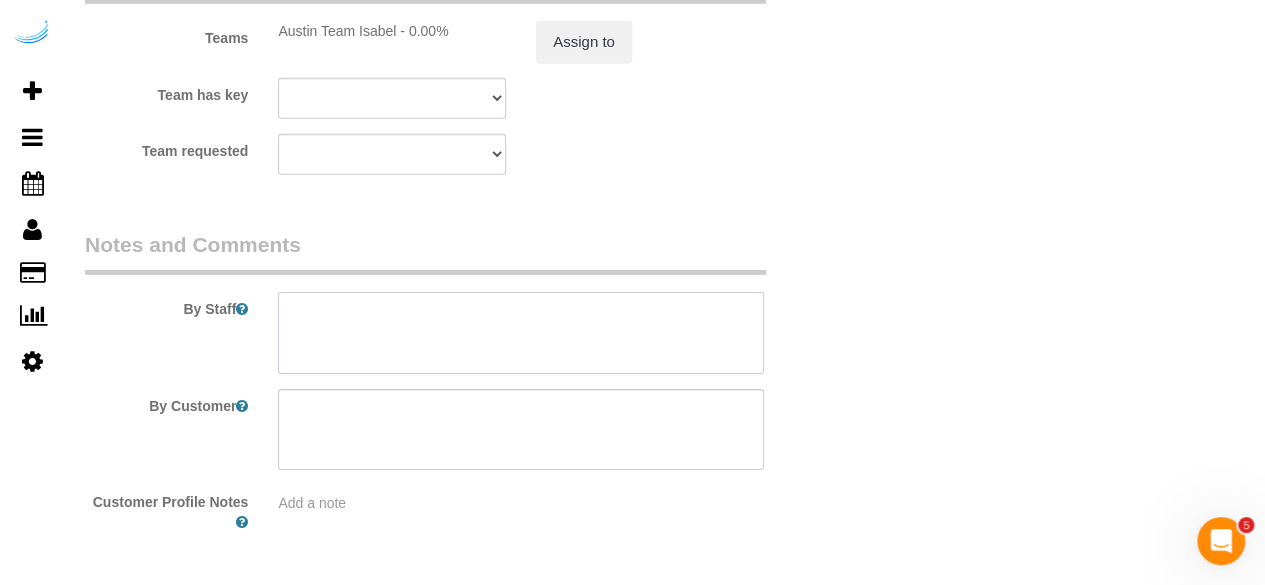 click at bounding box center (521, 333) 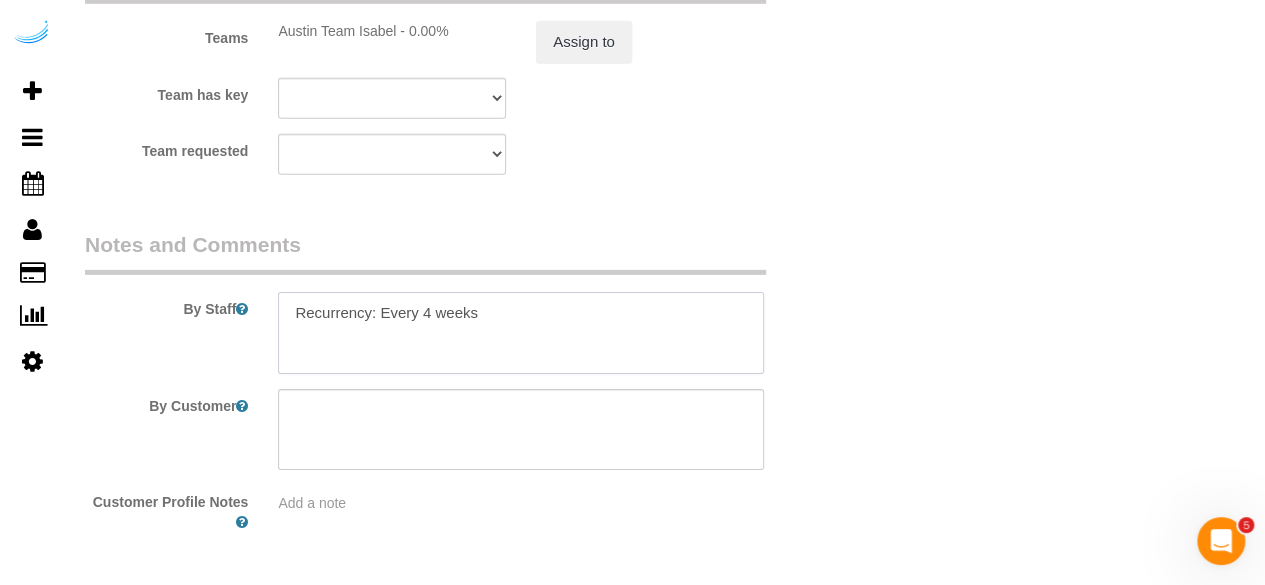 paste on "Permanent Notes:customer homeToday's Notes:No notes from this service.
Entry Method: Key with main office
Details:
Main Entrance off Lyndhurst Street
Additional Notes:
Housekeeping Notes:" 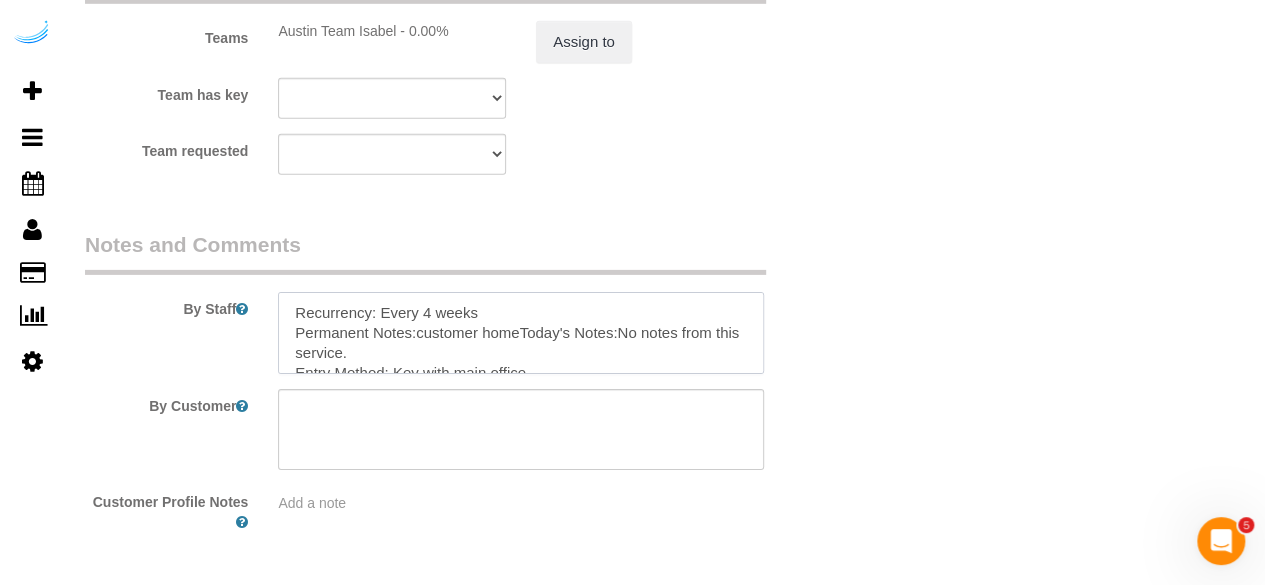 scroll, scrollTop: 128, scrollLeft: 0, axis: vertical 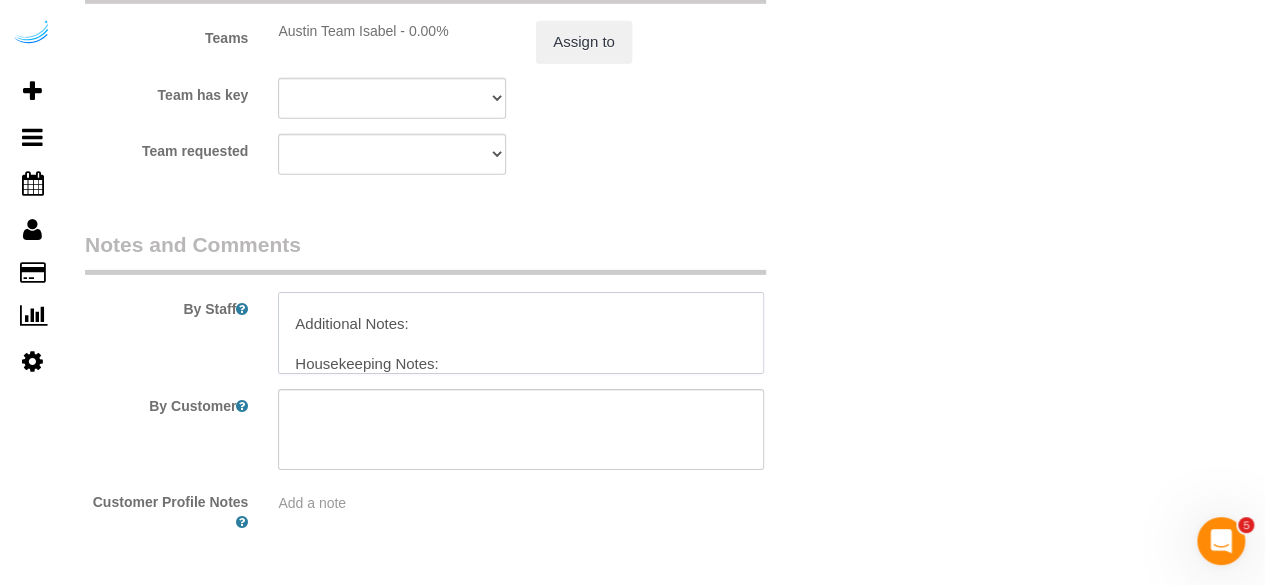 type on "Recurrency: Every 4 weeks
Permanent Notes:customer homeToday's Notes:No notes from this service.
Entry Method: Key with main office
Details:
Main Entrance off Lyndhurst Street
Additional Notes:
Housekeeping Notes:" 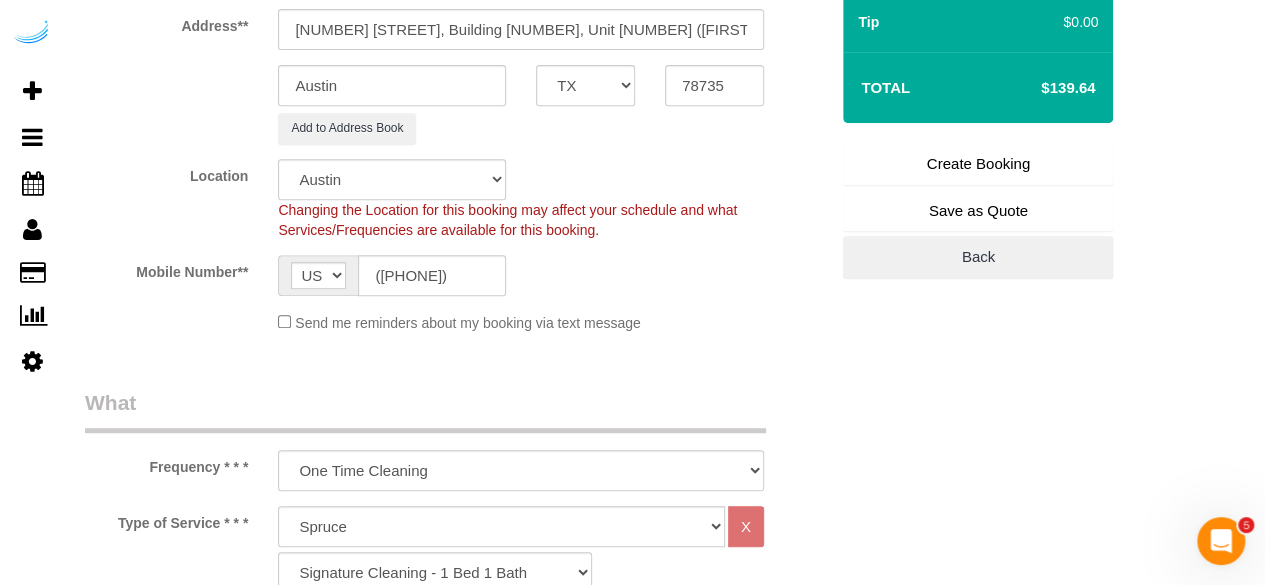 scroll, scrollTop: 200, scrollLeft: 0, axis: vertical 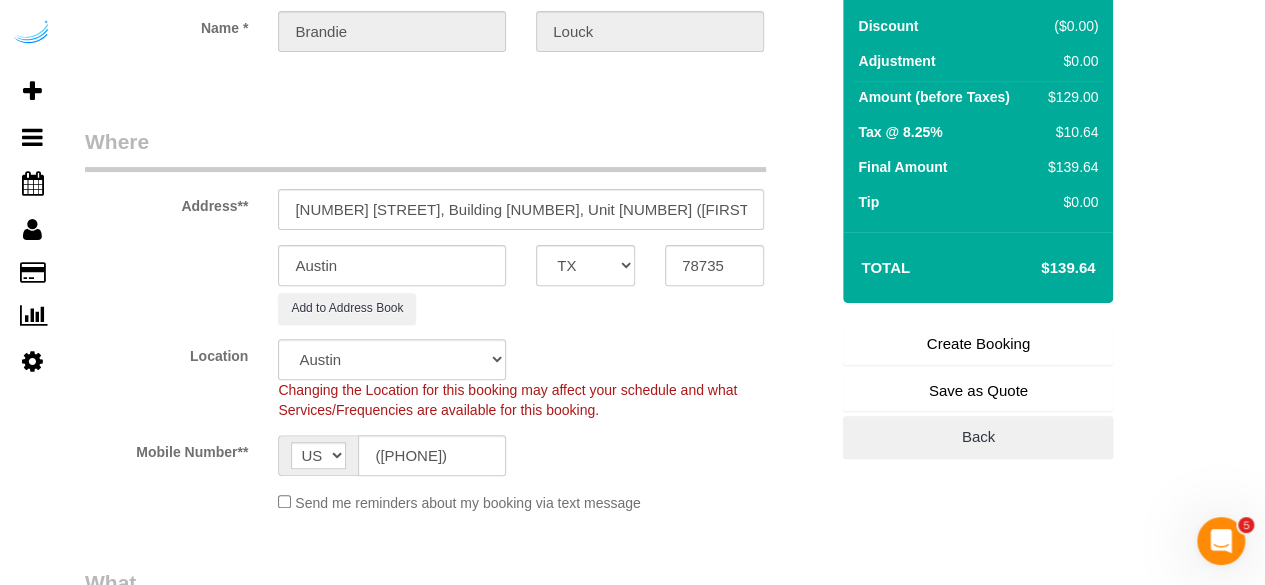 click on "Create Booking" at bounding box center (978, 344) 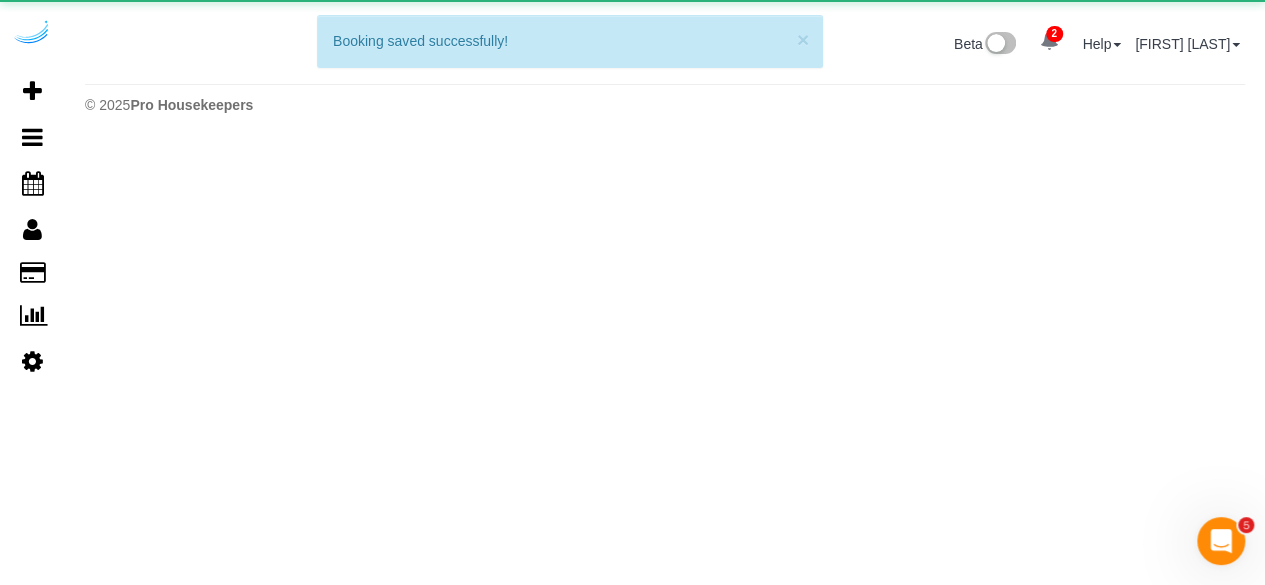 scroll, scrollTop: 0, scrollLeft: 0, axis: both 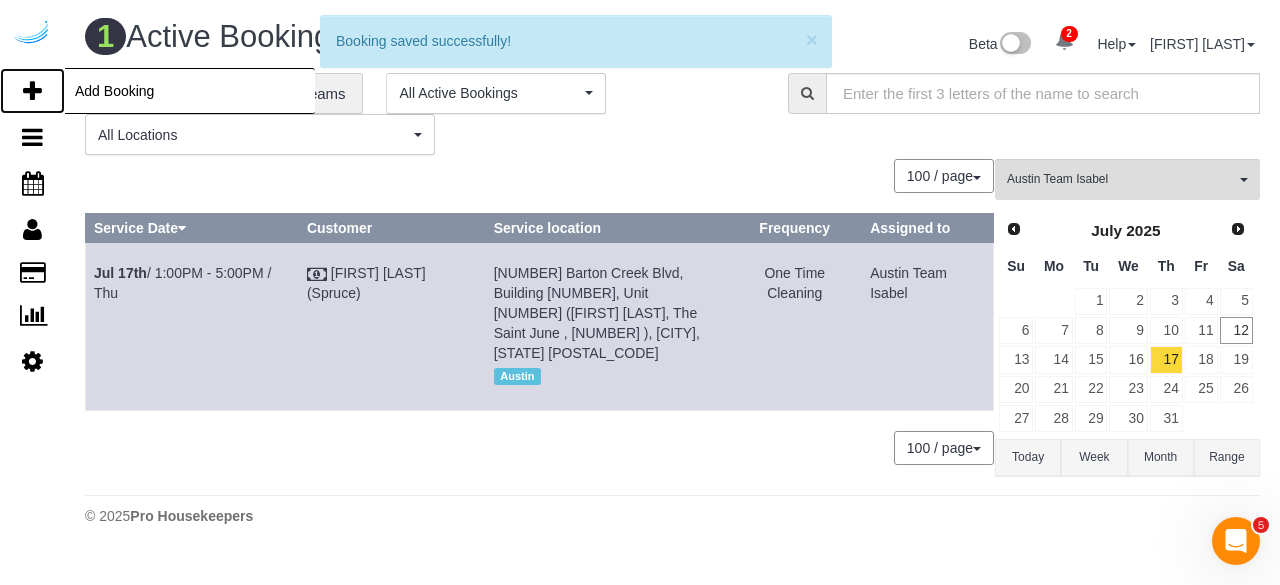 click at bounding box center (32, 91) 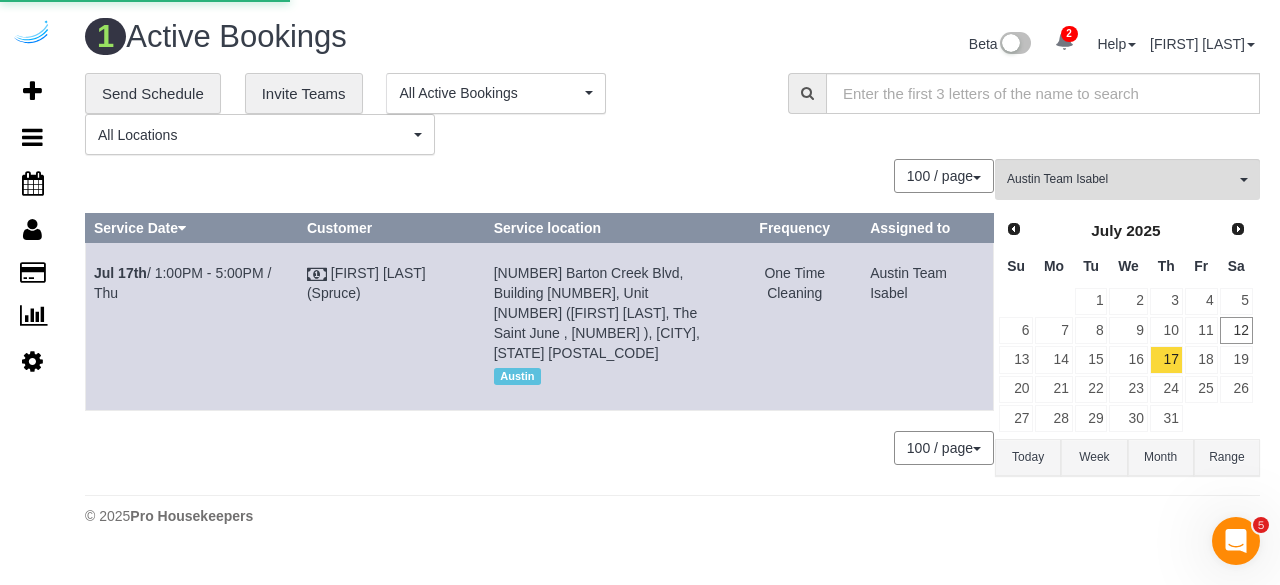 select on "number:9" 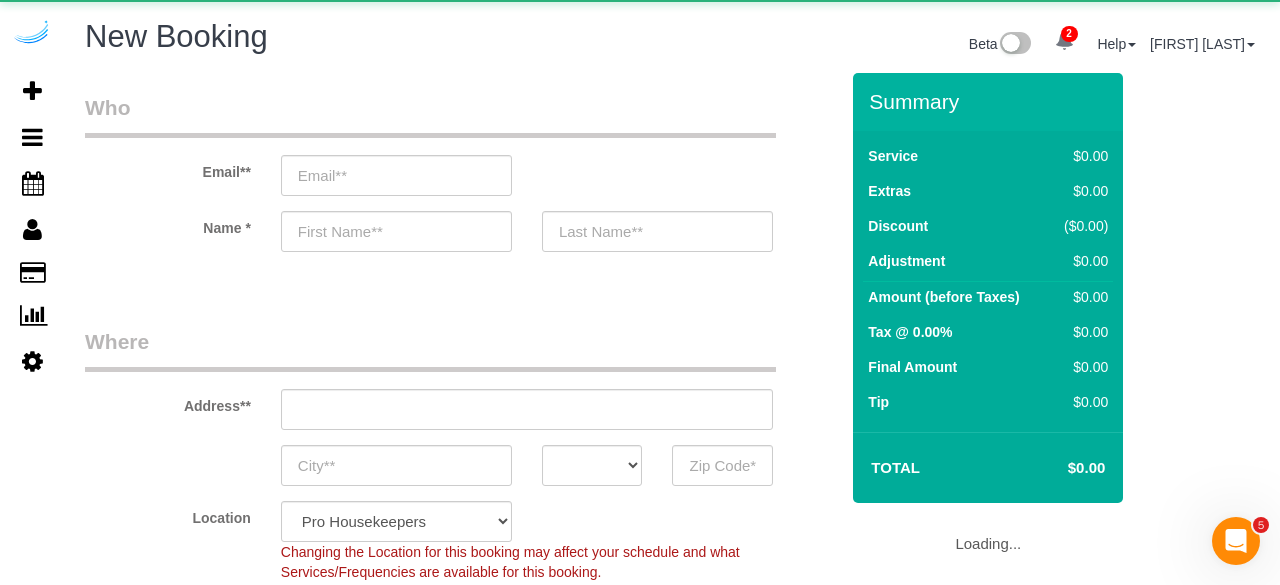 select on "object:43785" 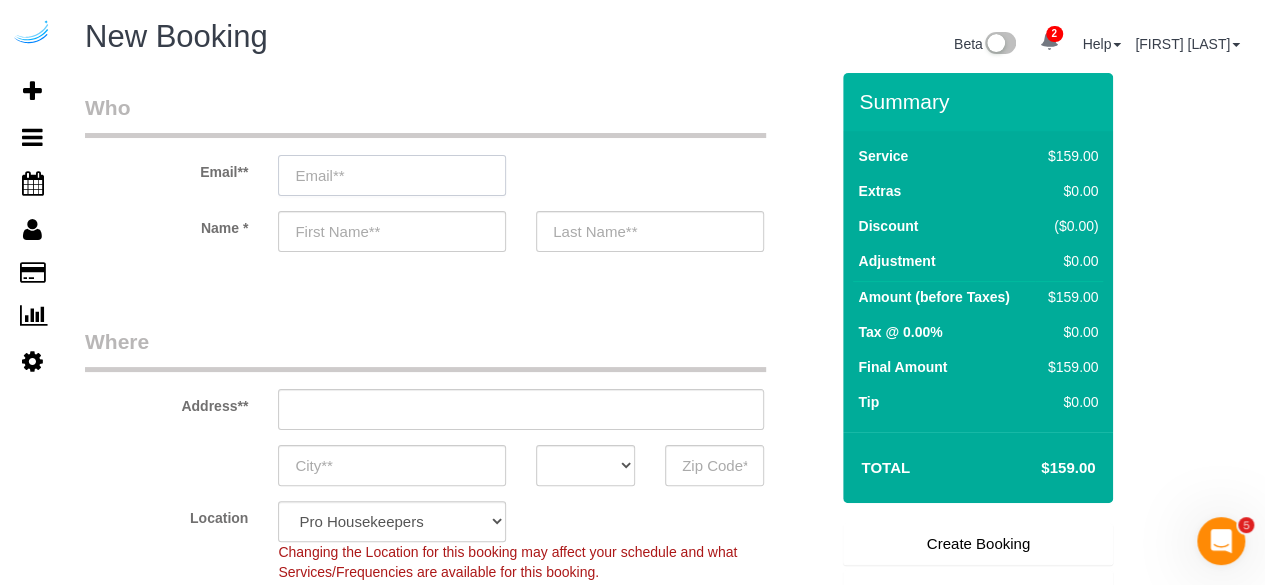 click at bounding box center [392, 175] 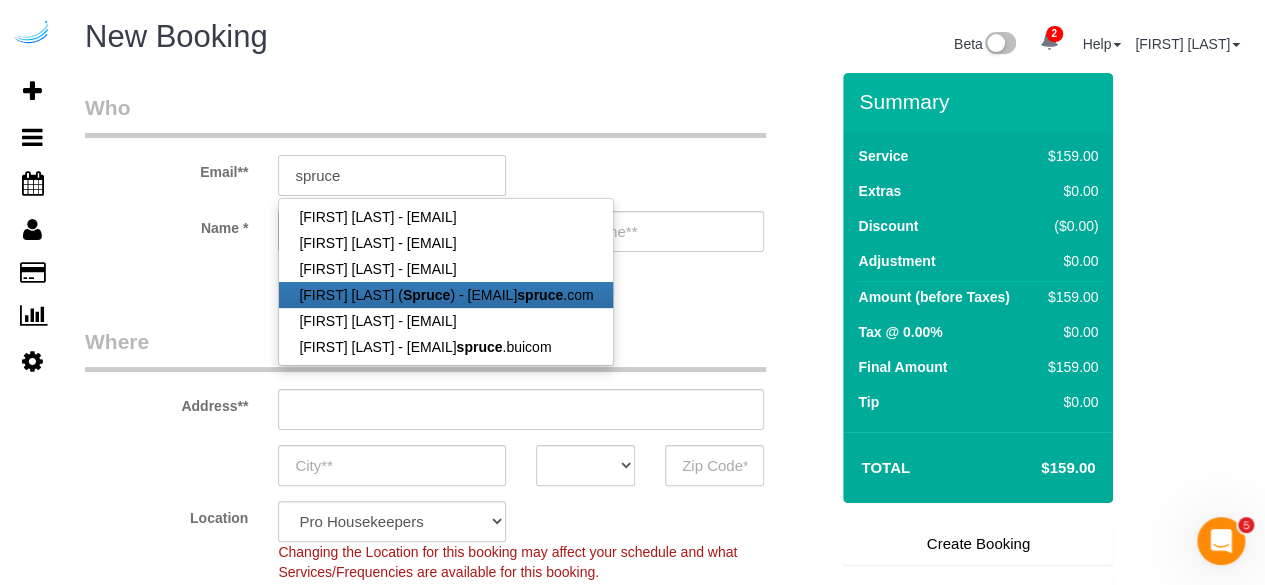 type on "brandie@getspruce.com" 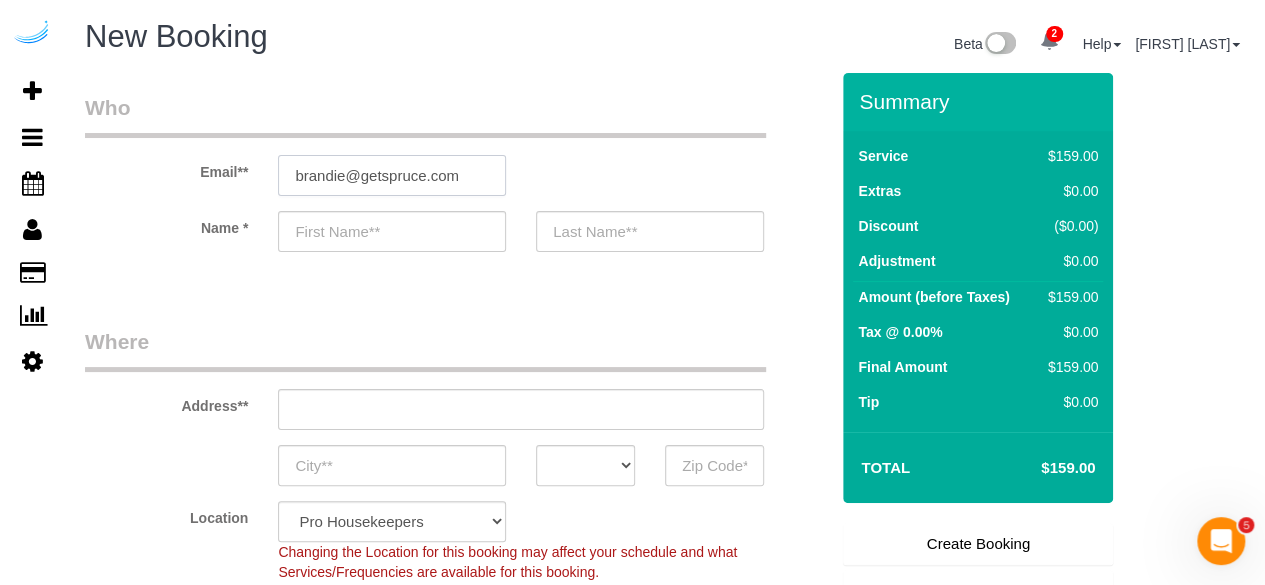 type on "Brandie" 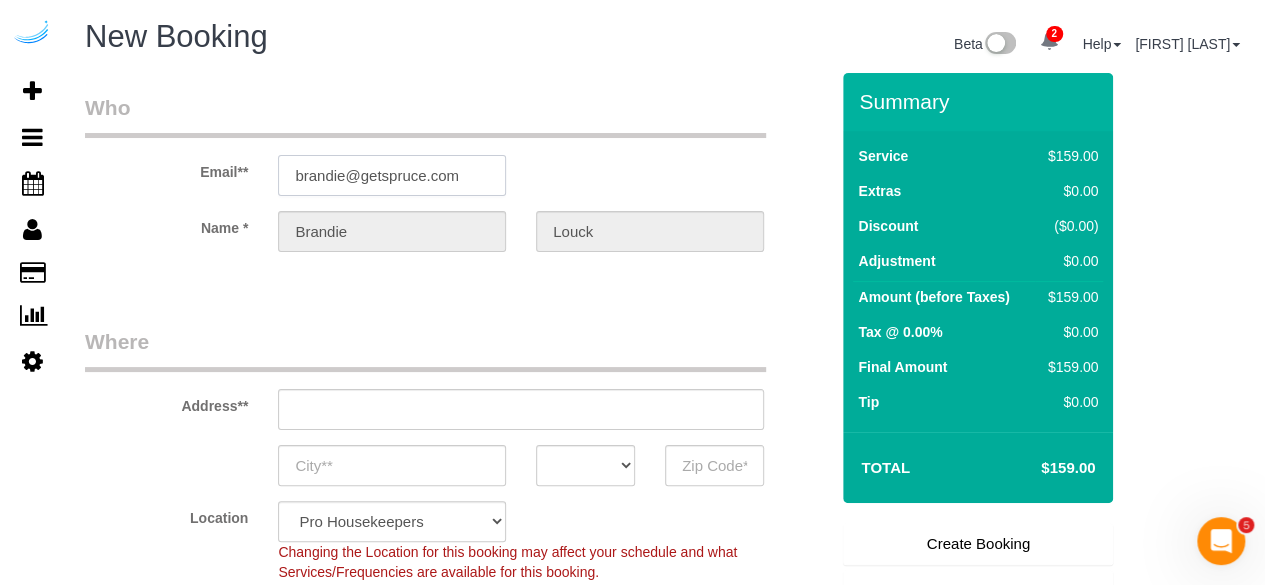 type on "3816 S Lamar Blvd" 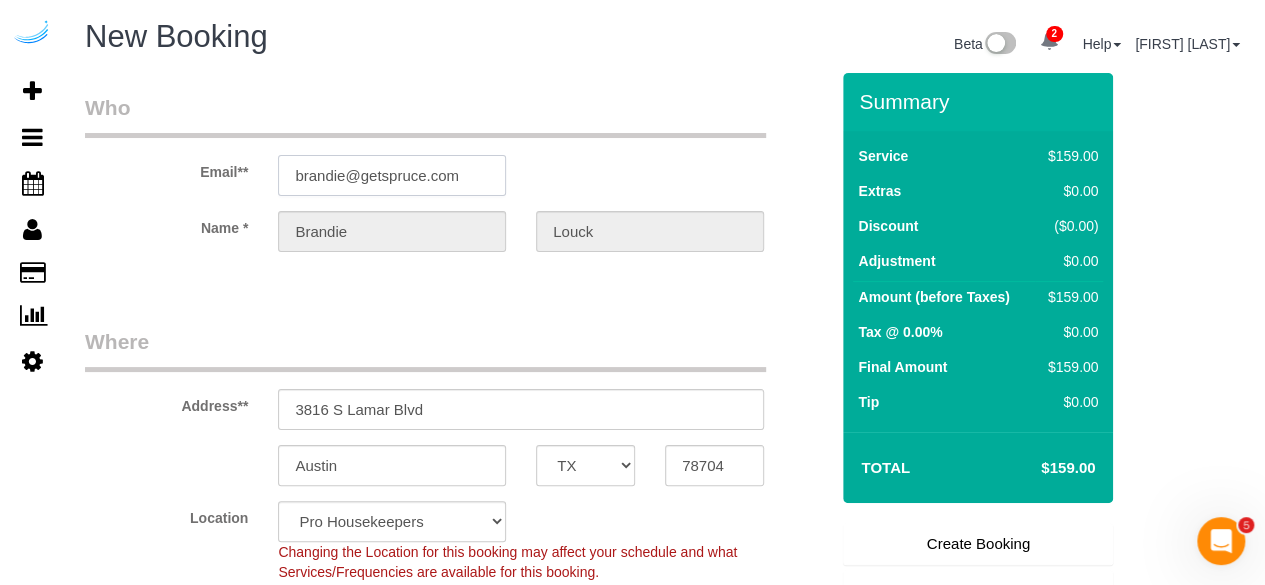 select on "9" 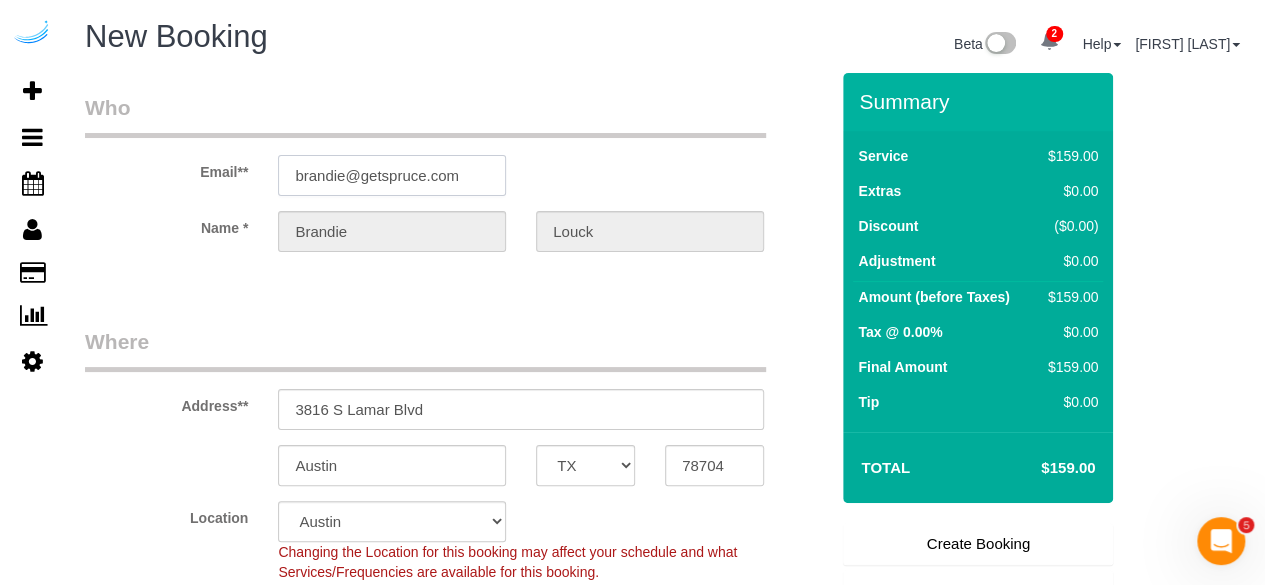 type on "brandie@getspruce.com" 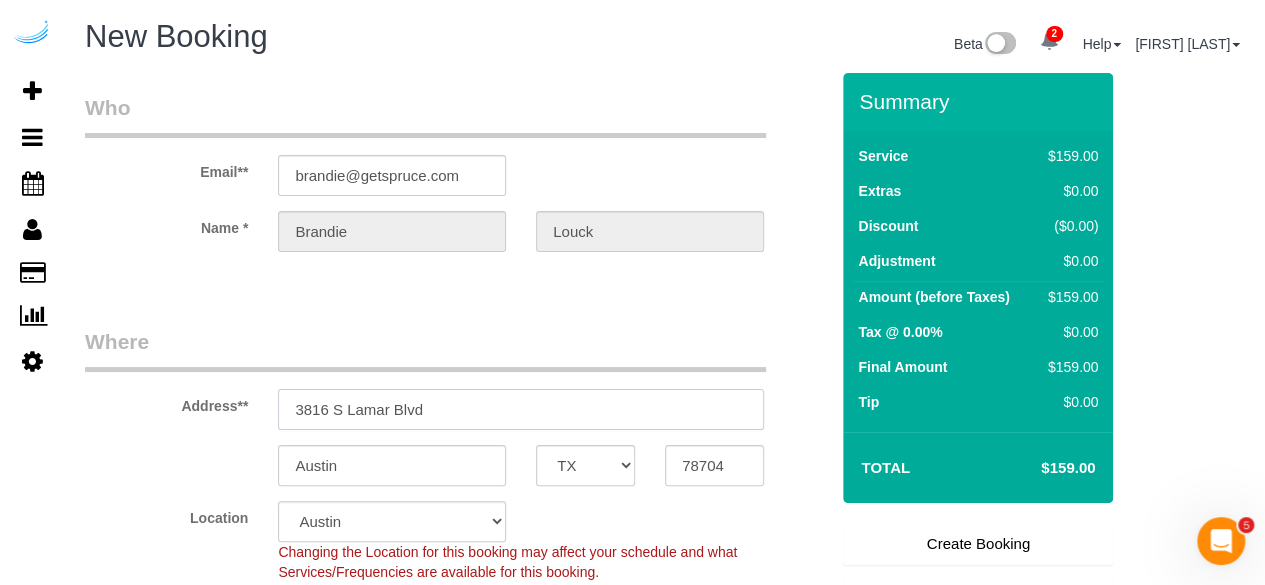 click on "3816 S Lamar Blvd" at bounding box center (521, 409) 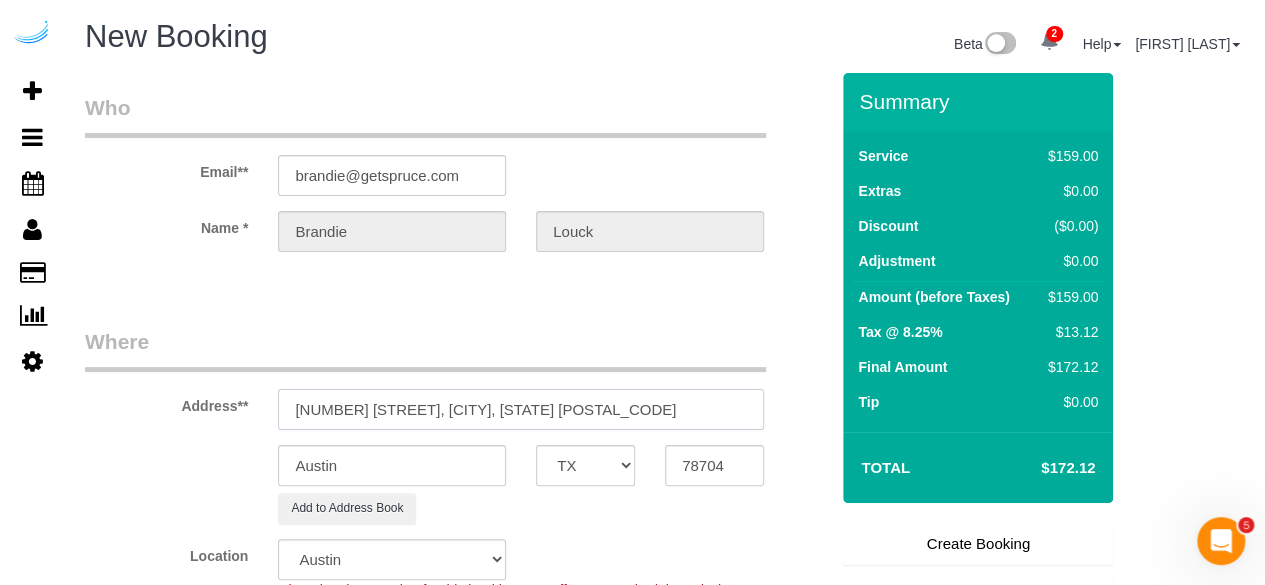drag, startPoint x: 514, startPoint y: 405, endPoint x: 650, endPoint y: 406, distance: 136.00368 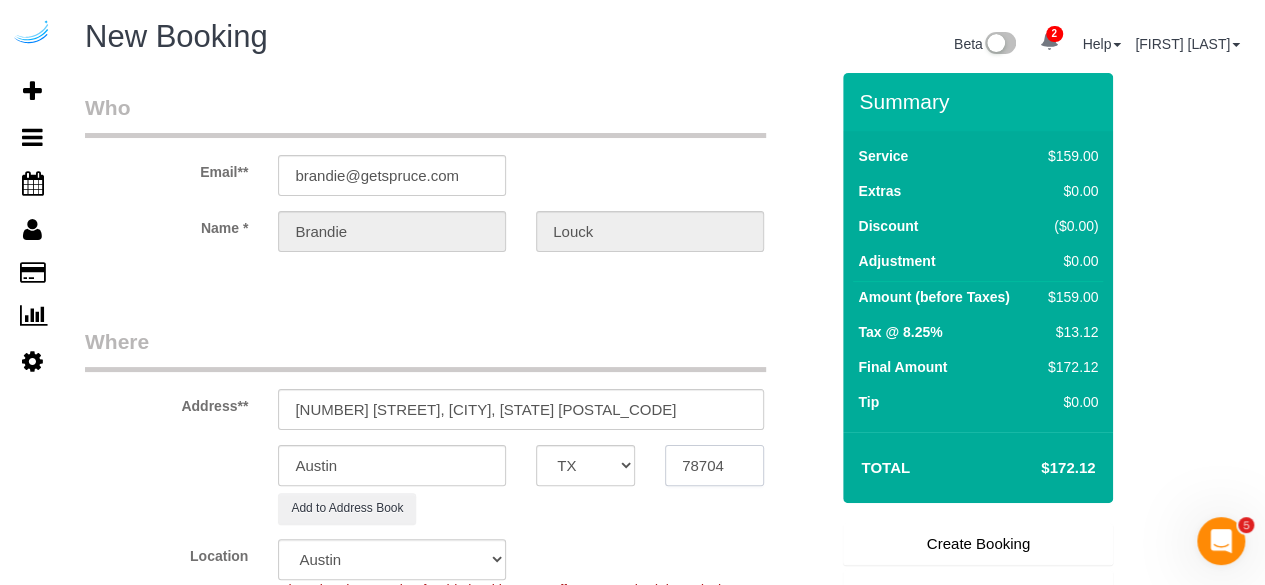 click on "78704" at bounding box center [714, 465] 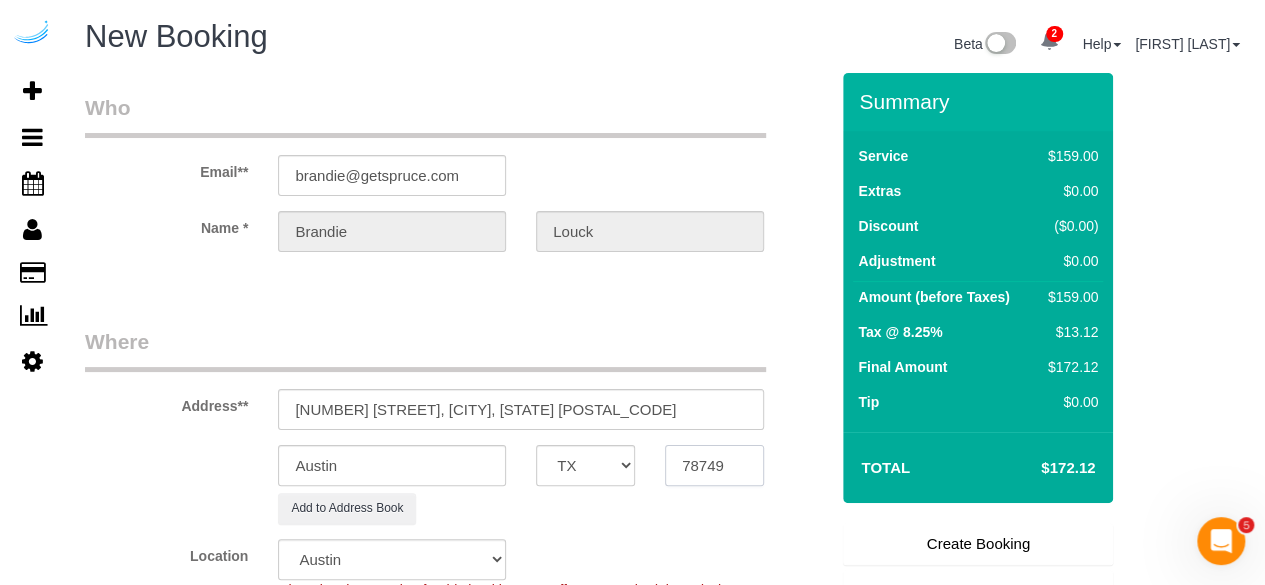 type on "78749" 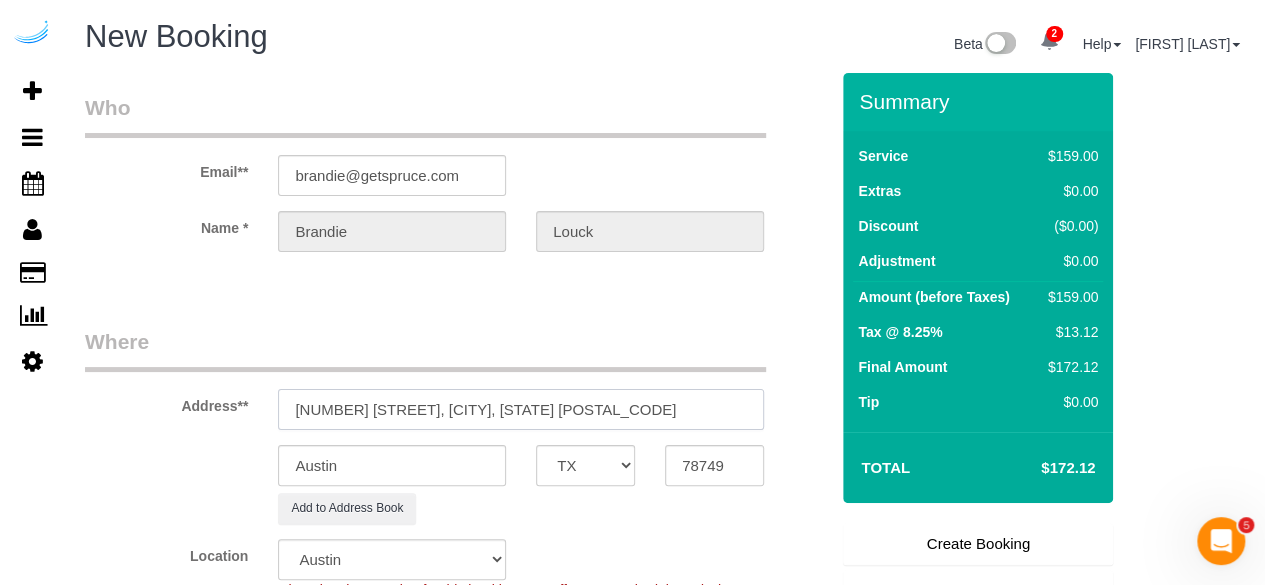 drag, startPoint x: 588, startPoint y: 411, endPoint x: 639, endPoint y: 424, distance: 52.63079 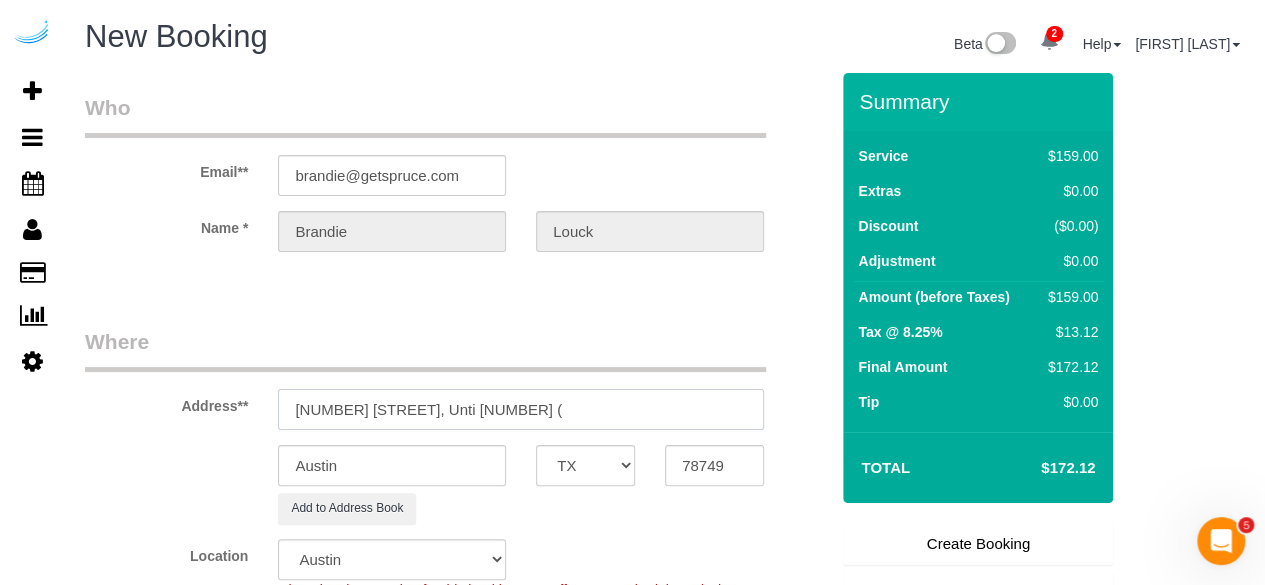paste on "Richard Burgess" 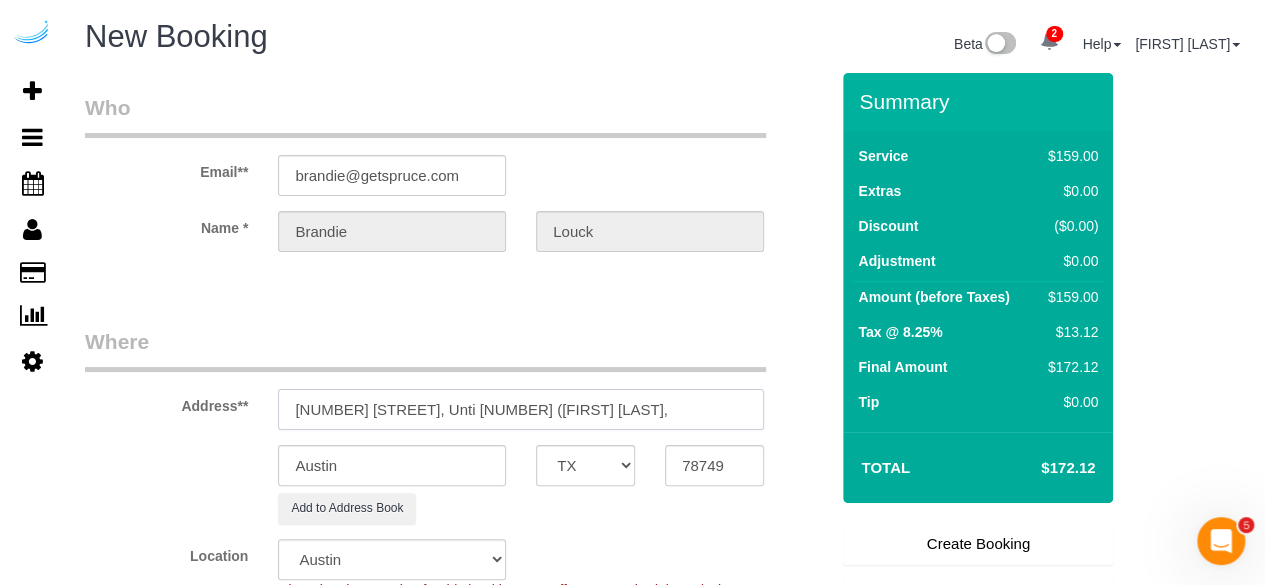 click on "7500 W Slaughter Ln, Unti 3201 (Richard Burgess," at bounding box center [521, 409] 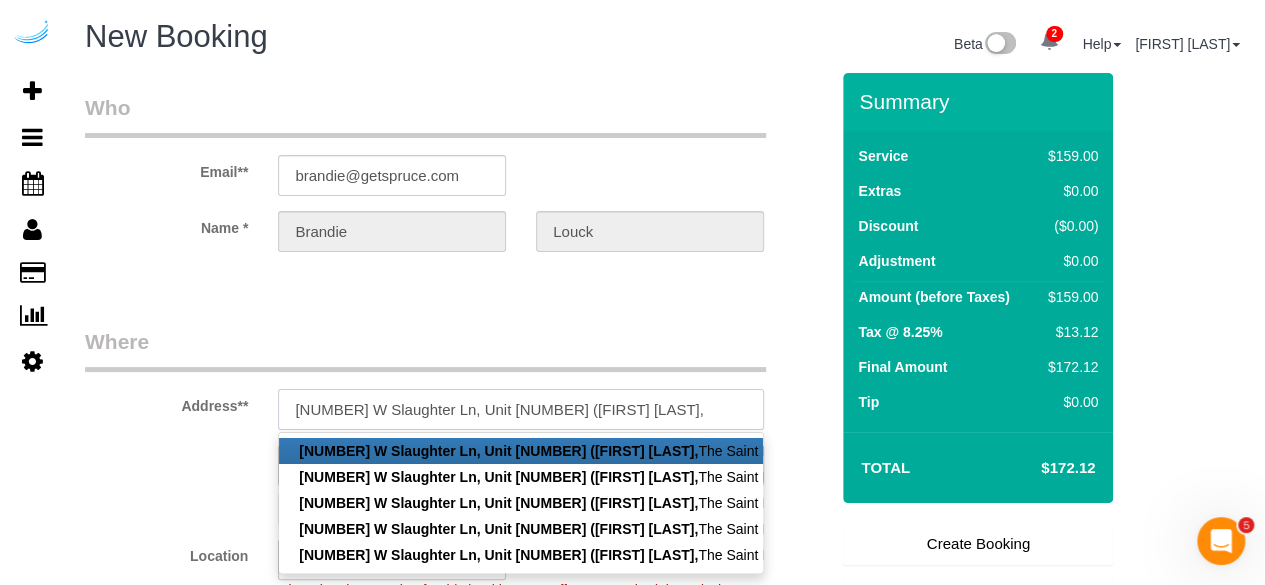 paste on "The Saint Mary" 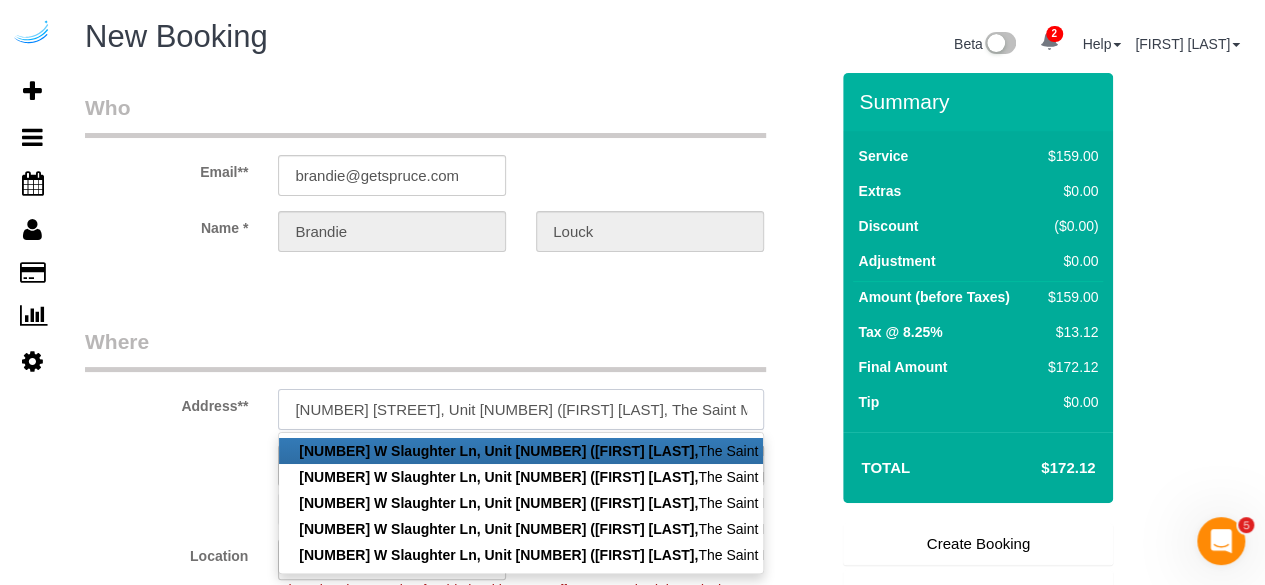 scroll, scrollTop: 0, scrollLeft: 4, axis: horizontal 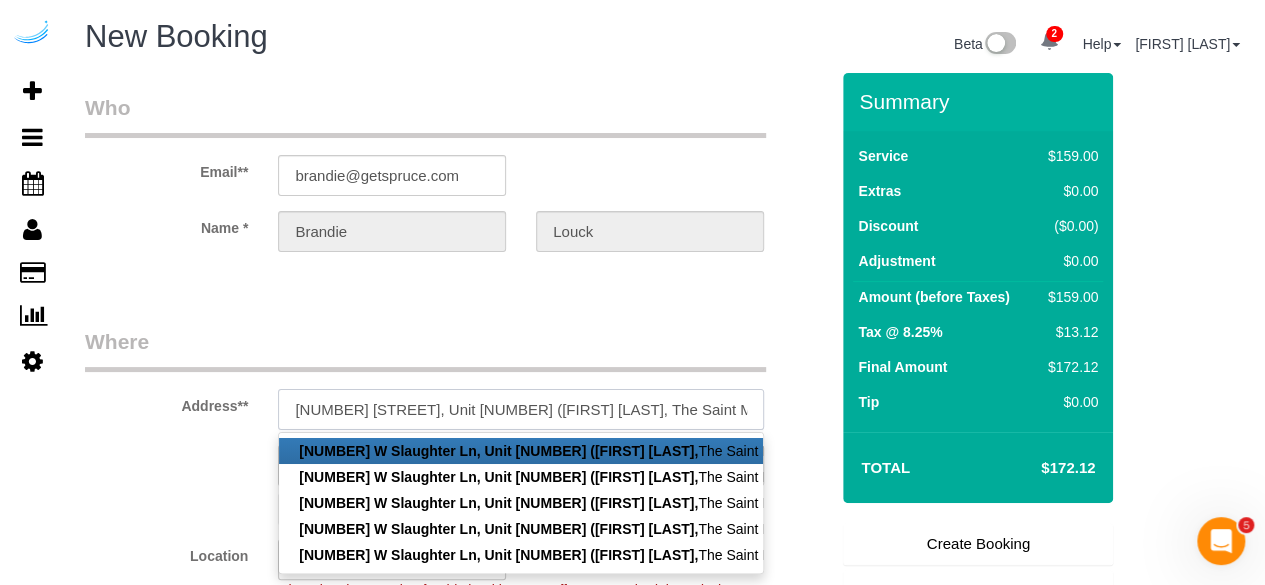 paste on "1383028" 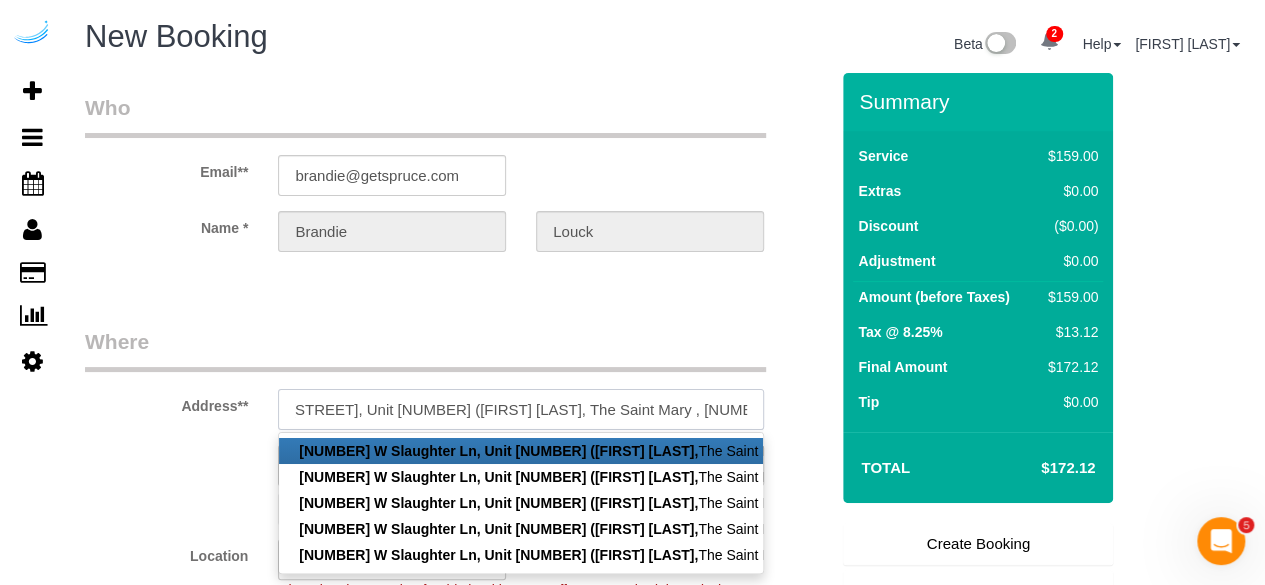 scroll, scrollTop: 0, scrollLeft: 87, axis: horizontal 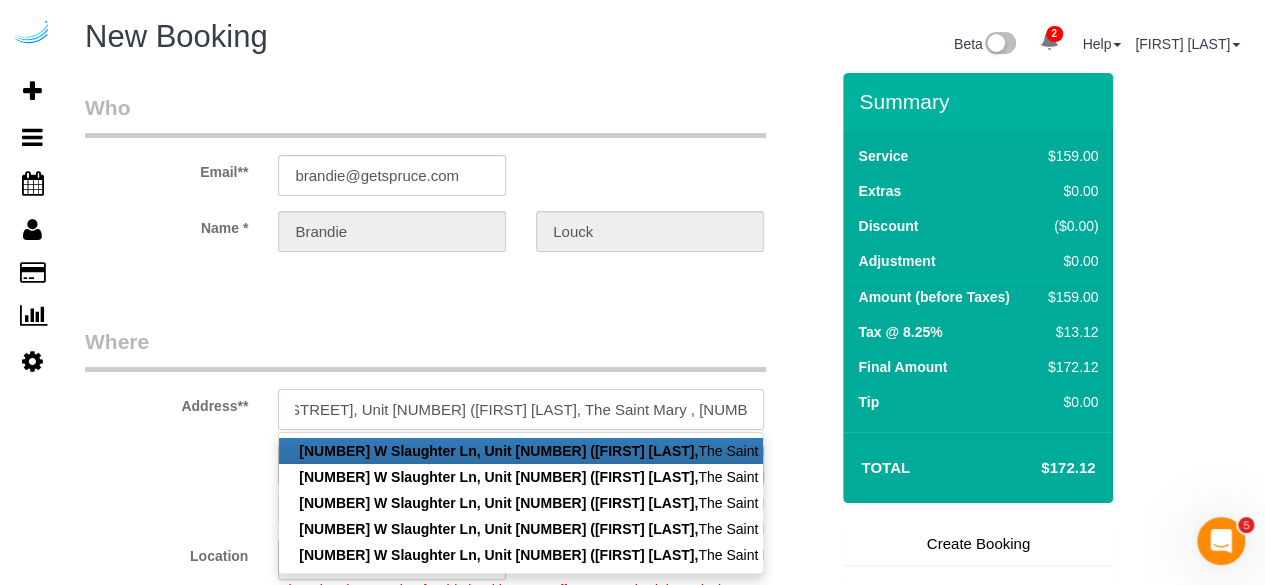 type on "7500 W Slaughter Ln, Unit 3201 (Richard Burgess, The Saint Mary , 1383028	)" 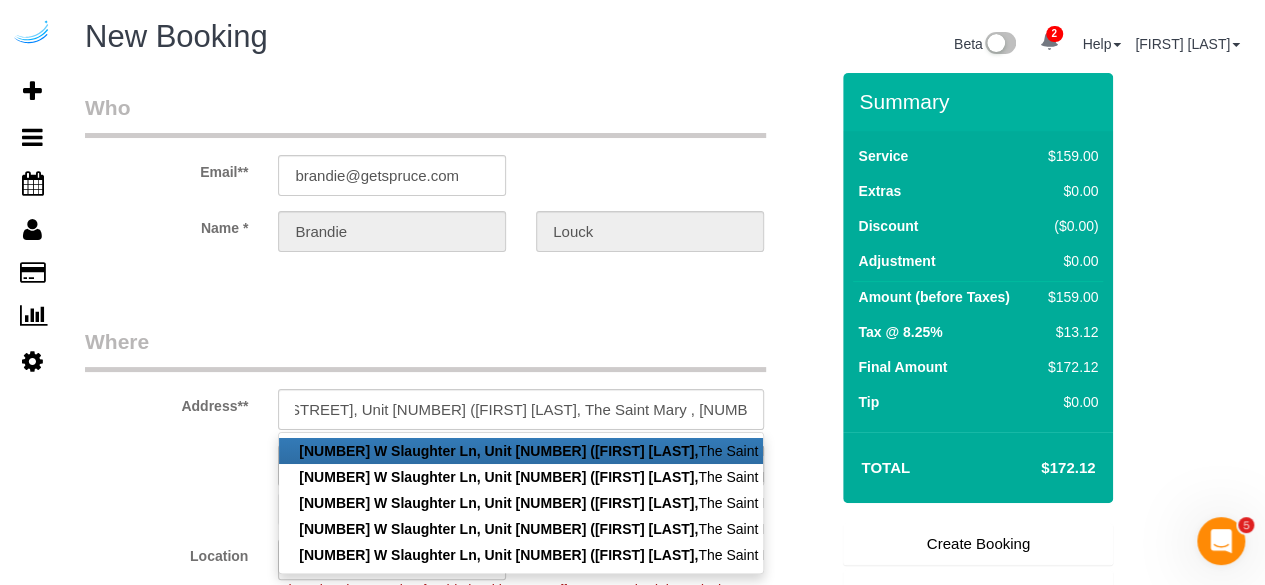click on "Where" at bounding box center [425, 349] 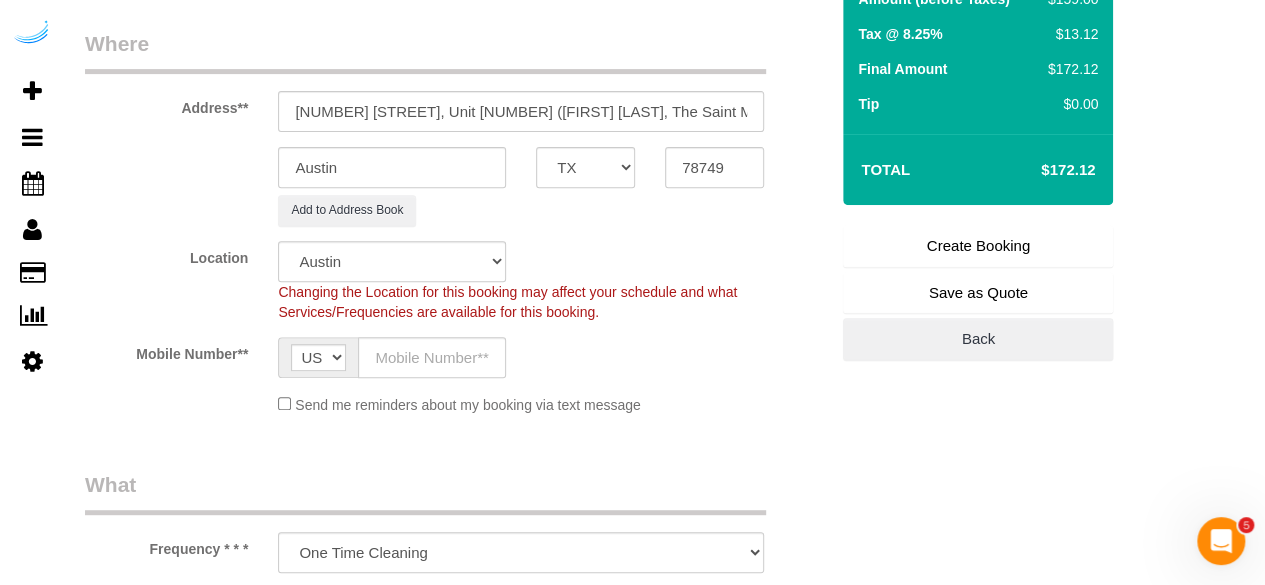 scroll, scrollTop: 300, scrollLeft: 0, axis: vertical 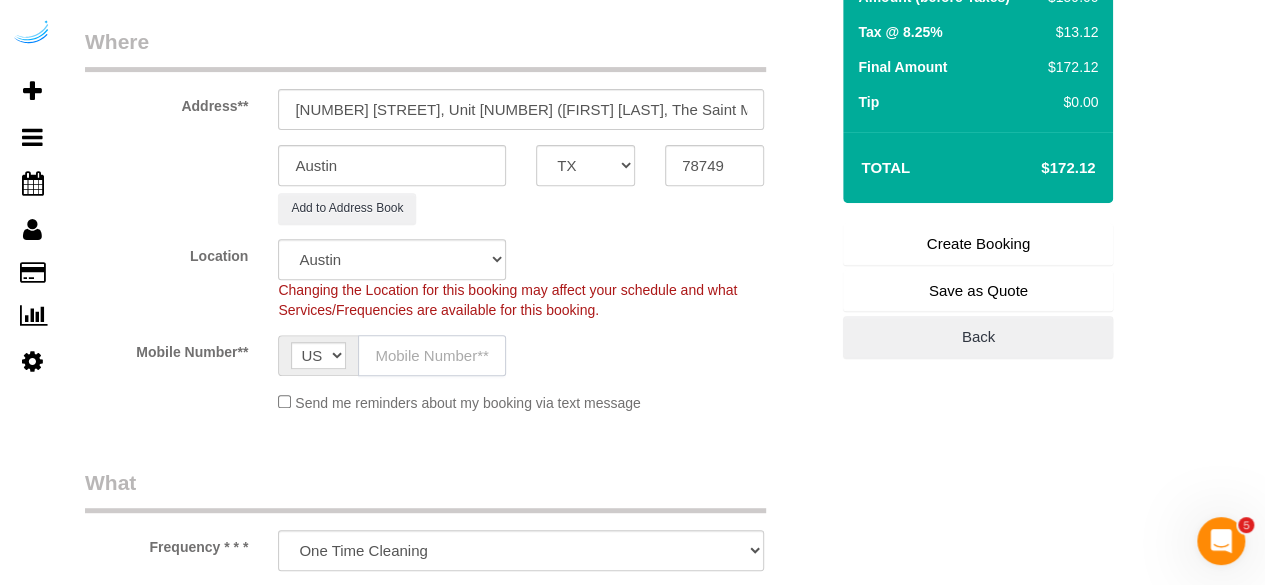 click 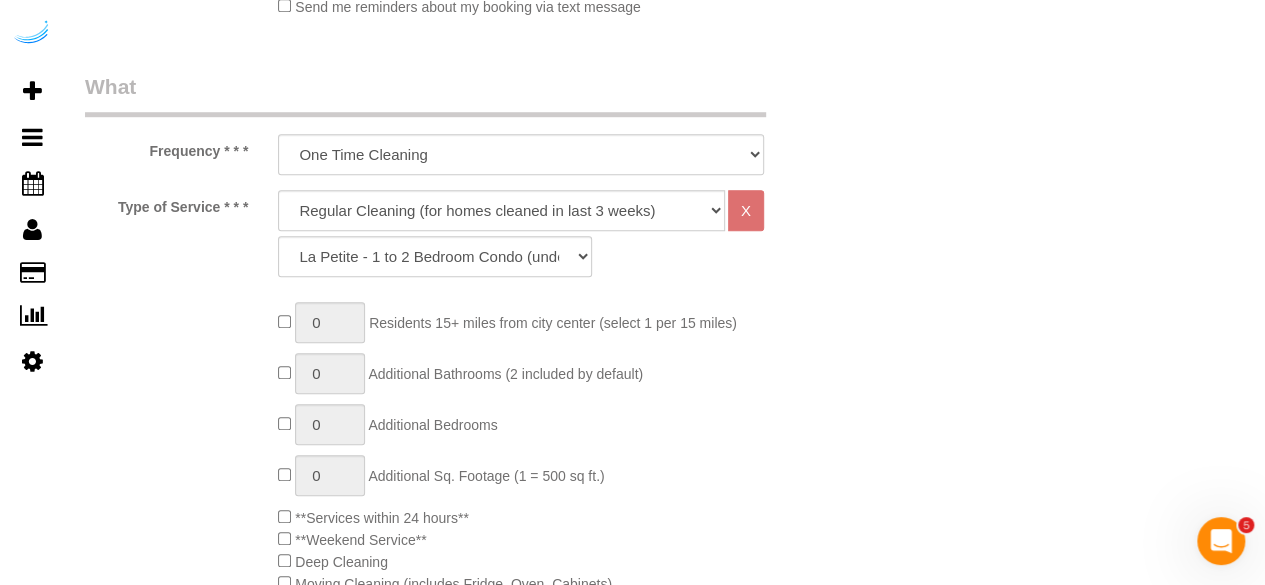 scroll, scrollTop: 700, scrollLeft: 0, axis: vertical 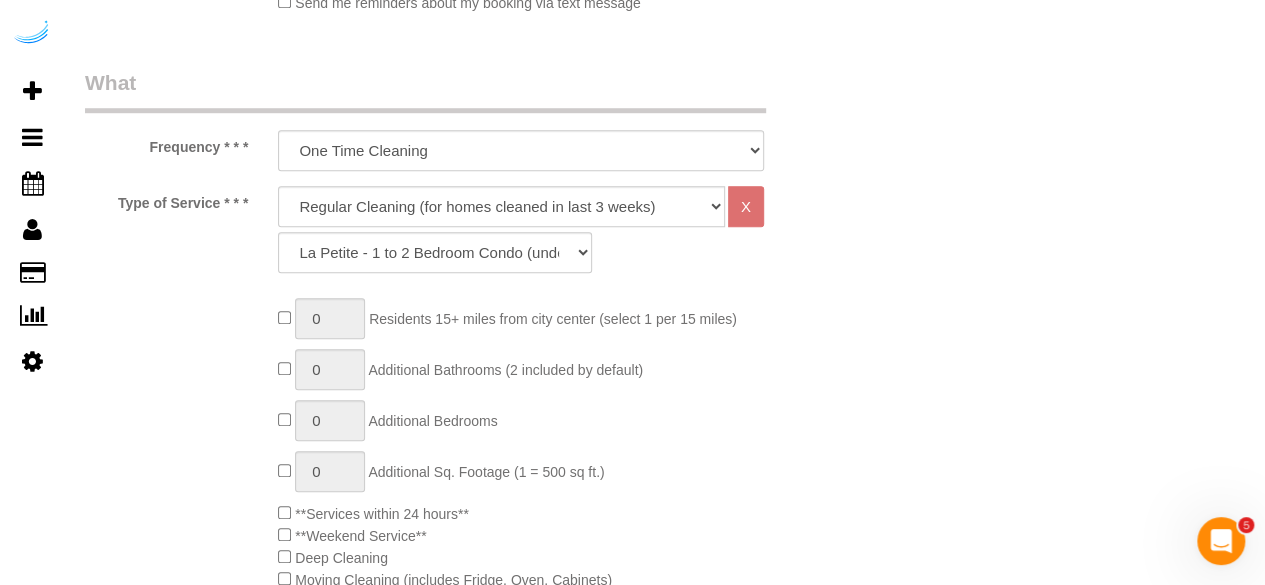 type on "([PHONE])" 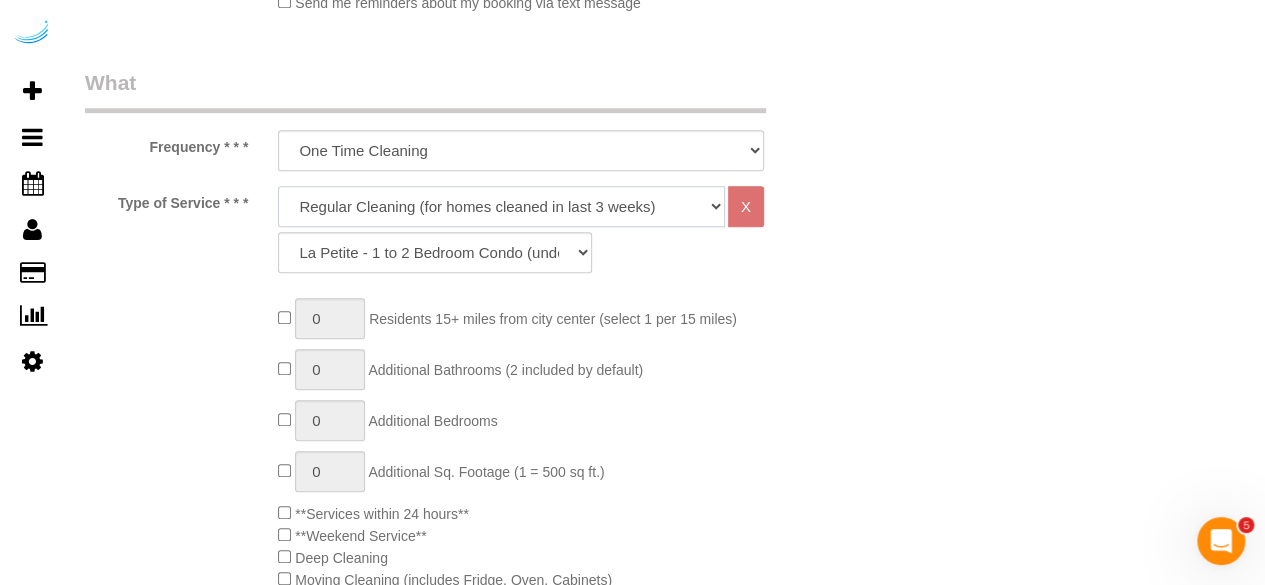 click on "Deep Cleaning (for homes that have not been cleaned in 3+ weeks) Spruce Regular Cleaning (for homes cleaned in last 3 weeks) Moving Cleanup (to clean home for new tenants) Post Construction Cleaning Vacation Rental Cleaning Hourly" 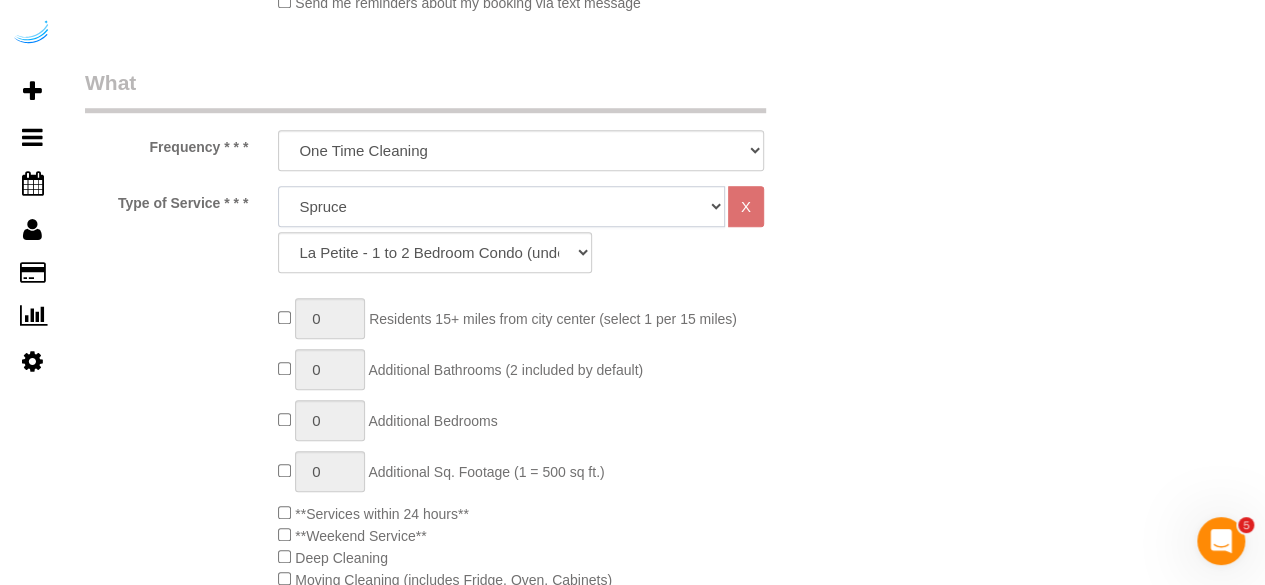 click on "Deep Cleaning (for homes that have not been cleaned in 3+ weeks) Spruce Regular Cleaning (for homes cleaned in last 3 weeks) Moving Cleanup (to clean home for new tenants) Post Construction Cleaning Vacation Rental Cleaning Hourly" 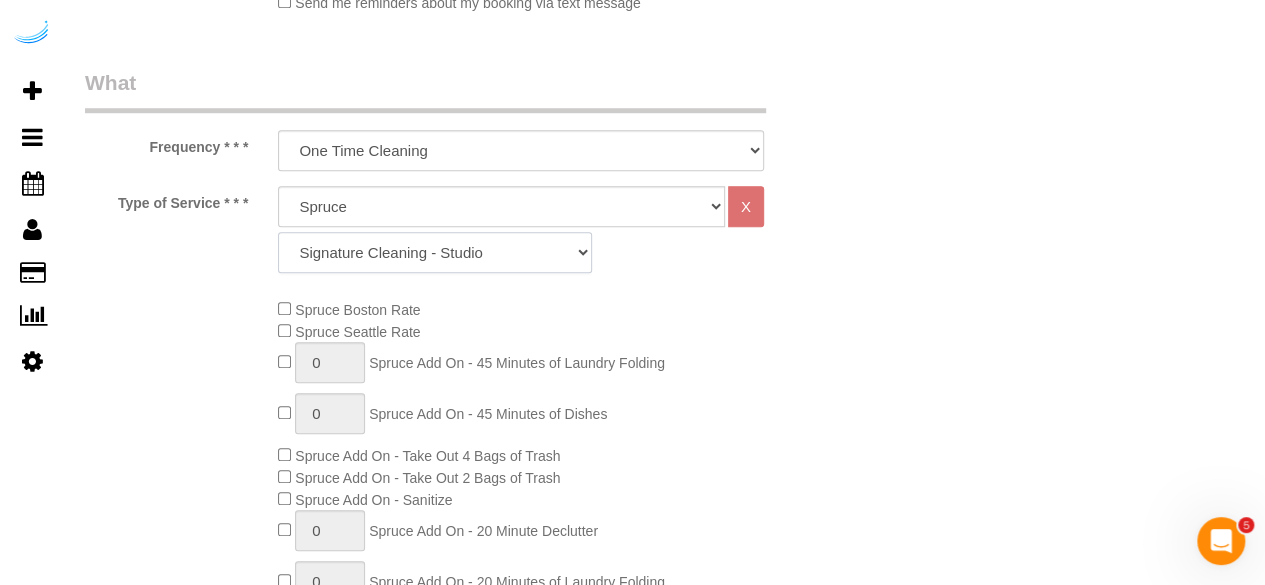click on "Signature Cleaning - Studio Signature Cleaning - 1 Bed 1 Bath Signature Cleaning - 1 Bed 1.5 Bath Signature Cleaning - 1 Bed 1 Bath + Study Signature Cleaning - 1 Bed 2 Bath Signature Cleaning - 2 Bed 1 Bath Signature Cleaning - 2 Bed 2 Bath Signature Cleaning - 2 Bed 2.5 Bath Signature Cleaning - 2 Bed 2 Bath + Study Signature Cleaning - 3 Bed 2 Bath Signature Cleaning - 3 Bed 3 Bath Signature Cleaning - 4 Bed 2 Bath Signature Cleaning - 4 Bed 4 Bath Signature Cleaning - 5 Bed 4 Bath Signature Cleaning - 5 Bed 5 Bath Signature Cleaning - 6 Bed 6 Bath Premium Cleaning - Studio Premium Cleaning - 1 Bed 1 Bath Premium Cleaning - 1 Bed 1.5 Bath Premium Cleaning - 1 Bed 1 Bath + Study Premium Cleaning - 1 Bed 2 Bath Premium Cleaning - 2 Bed 1 Bath Premium Cleaning - 2 Bed 2 Bath Premium Cleaning - 2 Bed 2.5 Bath Premium Cleaning - 2 Bed 2 Bath + Study Premium Cleaning - 3 Bed 2 Bath Premium Cleaning - 3 Bed 3 Bath Premium Cleaning - 4 Bed 2 Bath Premium Cleaning - 4 Bed 4 Bath Premium Cleaning - 5 Bed 4 Bath" 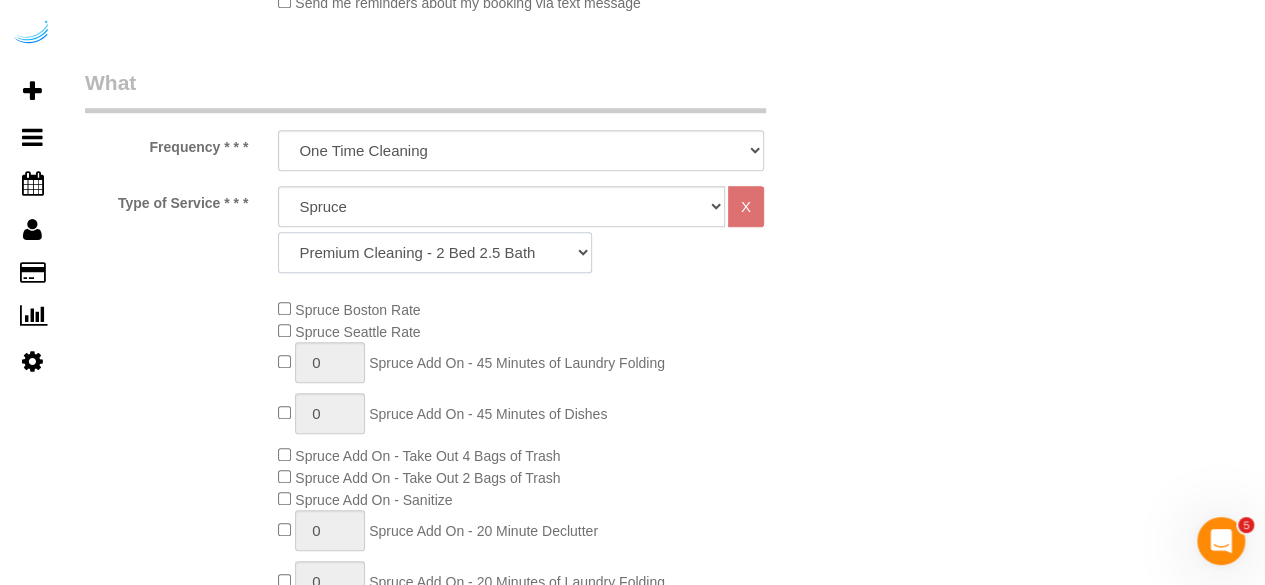 click on "Signature Cleaning - Studio Signature Cleaning - 1 Bed 1 Bath Signature Cleaning - 1 Bed 1.5 Bath Signature Cleaning - 1 Bed 1 Bath + Study Signature Cleaning - 1 Bed 2 Bath Signature Cleaning - 2 Bed 1 Bath Signature Cleaning - 2 Bed 2 Bath Signature Cleaning - 2 Bed 2.5 Bath Signature Cleaning - 2 Bed 2 Bath + Study Signature Cleaning - 3 Bed 2 Bath Signature Cleaning - 3 Bed 3 Bath Signature Cleaning - 4 Bed 2 Bath Signature Cleaning - 4 Bed 4 Bath Signature Cleaning - 5 Bed 4 Bath Signature Cleaning - 5 Bed 5 Bath Signature Cleaning - 6 Bed 6 Bath Premium Cleaning - Studio Premium Cleaning - 1 Bed 1 Bath Premium Cleaning - 1 Bed 1.5 Bath Premium Cleaning - 1 Bed 1 Bath + Study Premium Cleaning - 1 Bed 2 Bath Premium Cleaning - 2 Bed 1 Bath Premium Cleaning - 2 Bed 2 Bath Premium Cleaning - 2 Bed 2.5 Bath Premium Cleaning - 2 Bed 2 Bath + Study Premium Cleaning - 3 Bed 2 Bath Premium Cleaning - 3 Bed 3 Bath Premium Cleaning - 4 Bed 2 Bath Premium Cleaning - 4 Bed 4 Bath Premium Cleaning - 5 Bed 4 Bath" 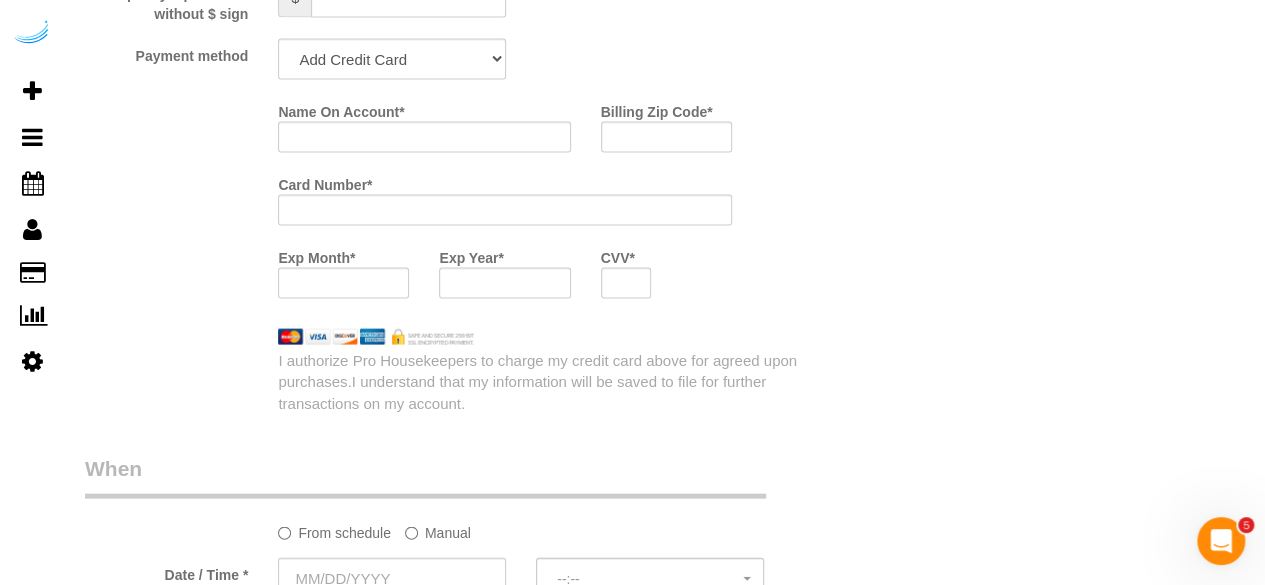scroll, scrollTop: 1900, scrollLeft: 0, axis: vertical 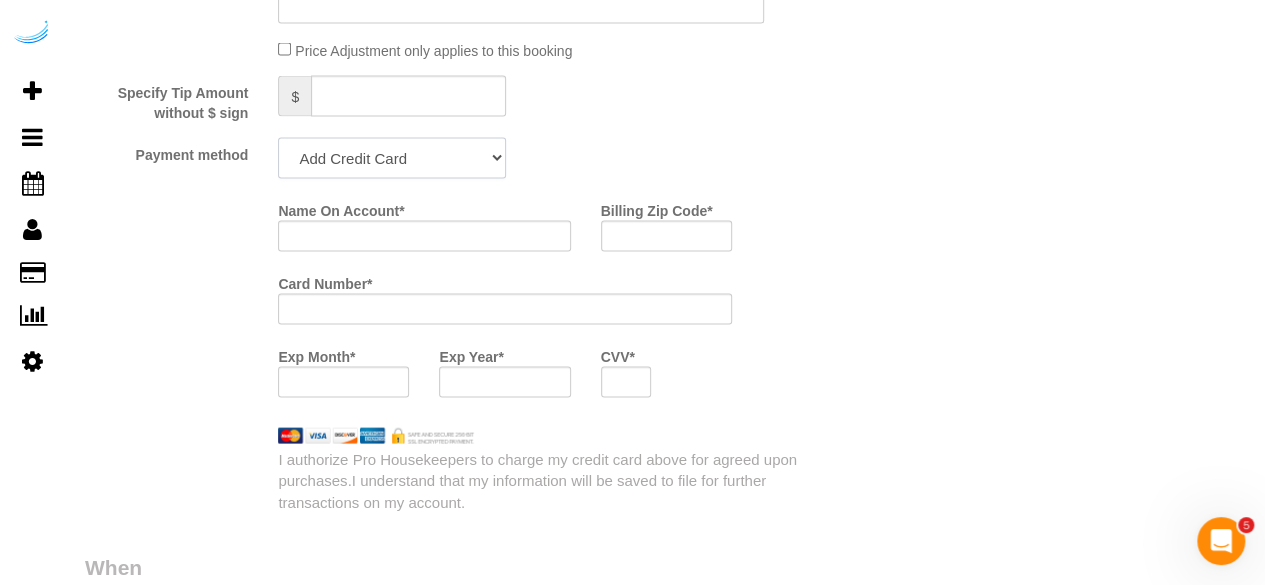 drag, startPoint x: 453, startPoint y: 160, endPoint x: 453, endPoint y: 171, distance: 11 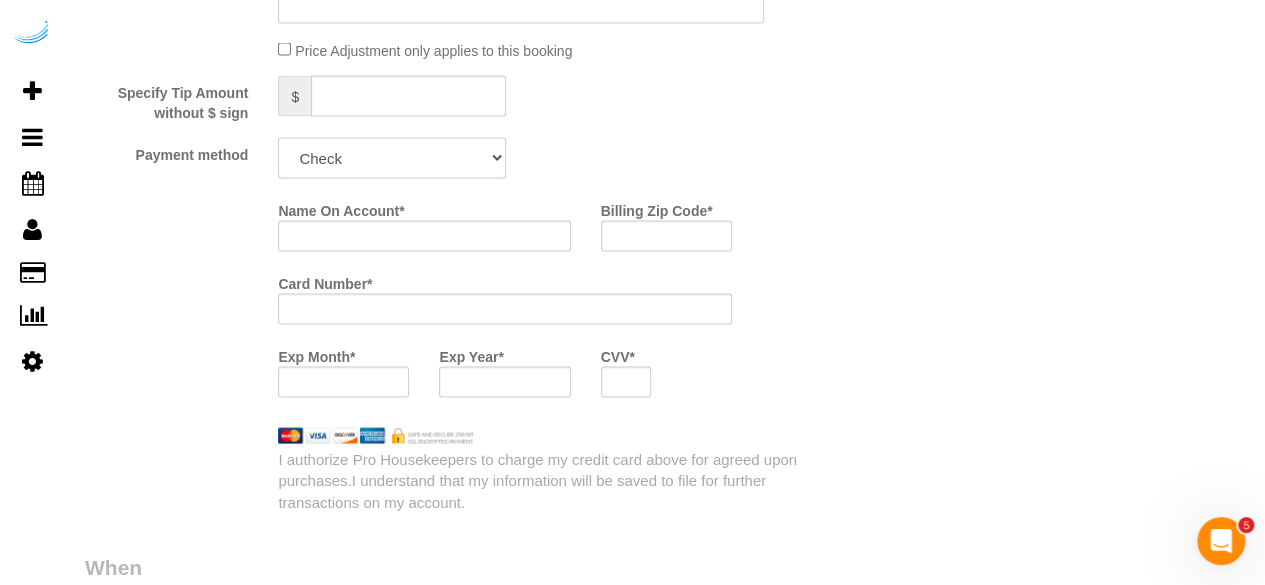 click on "Add Credit Card Cash Check Paypal" 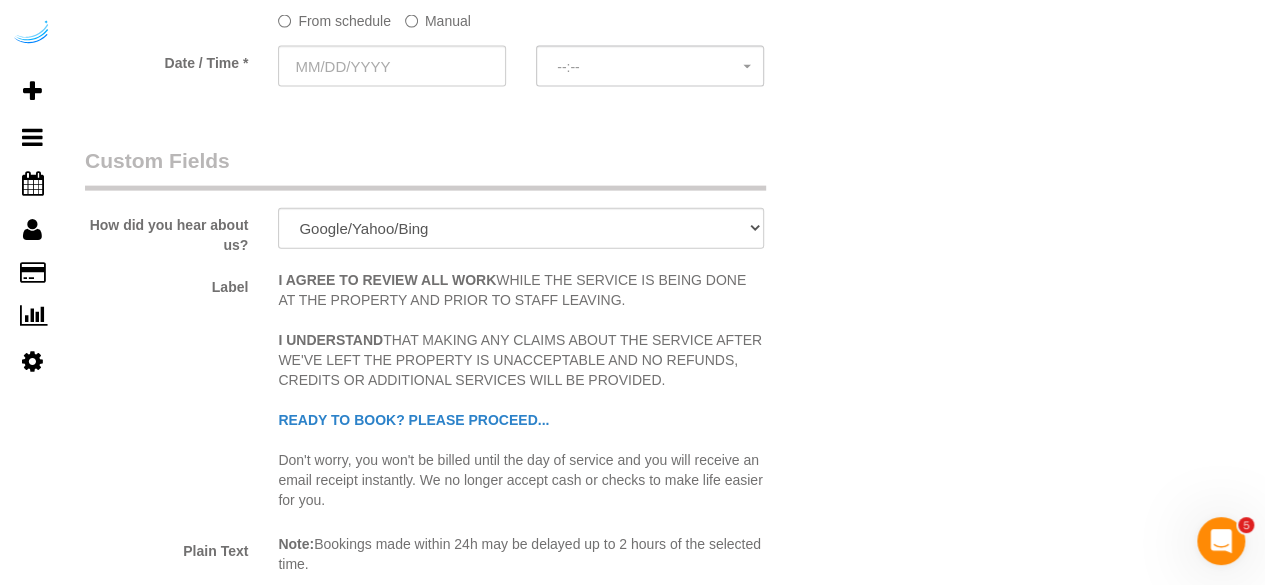 scroll, scrollTop: 2100, scrollLeft: 0, axis: vertical 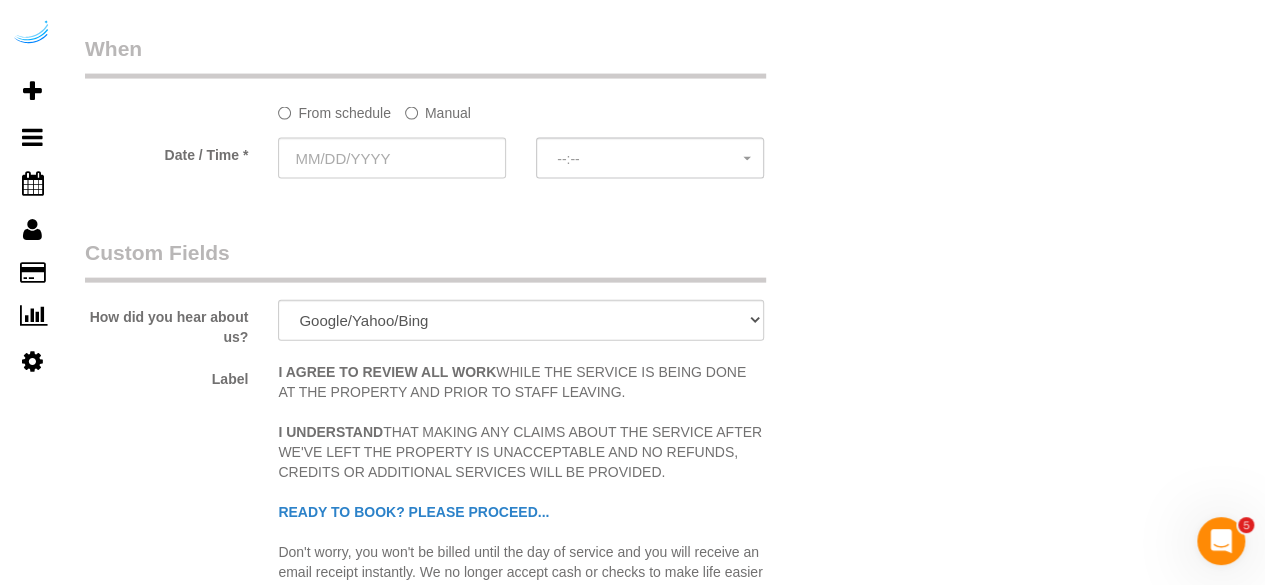 click on "Manual" 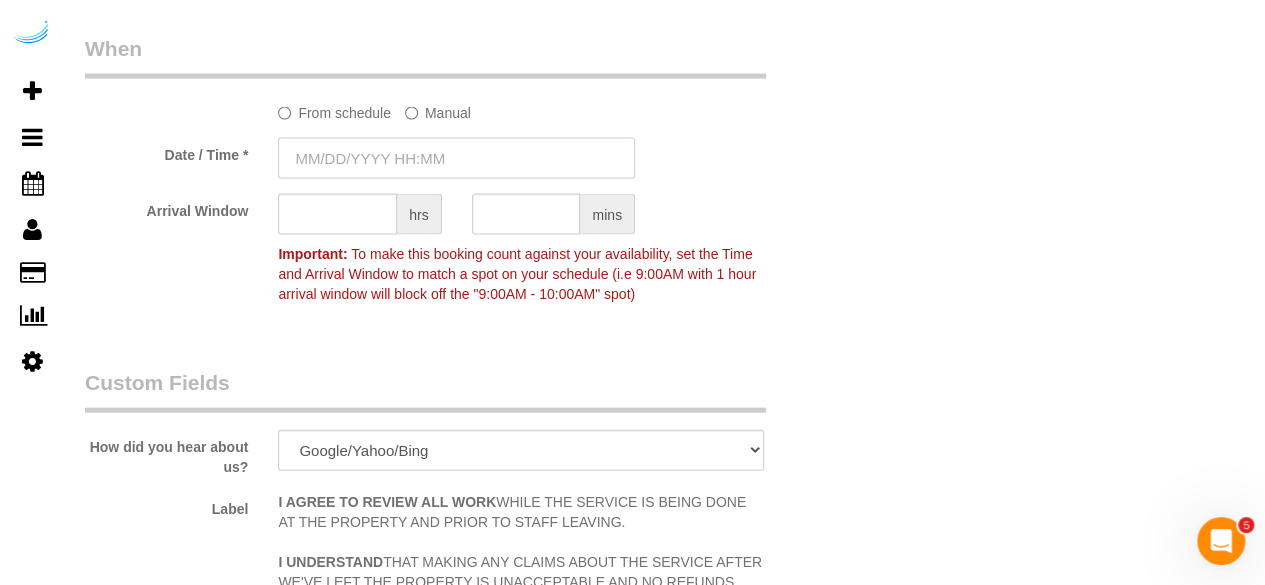 click at bounding box center [456, 158] 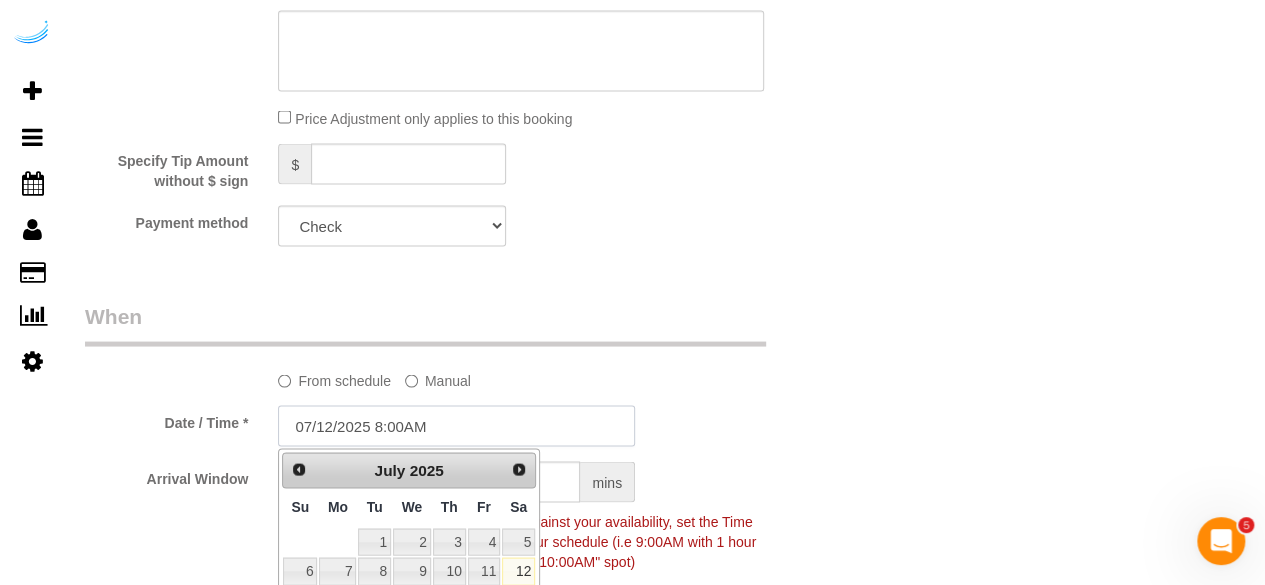 scroll, scrollTop: 1800, scrollLeft: 0, axis: vertical 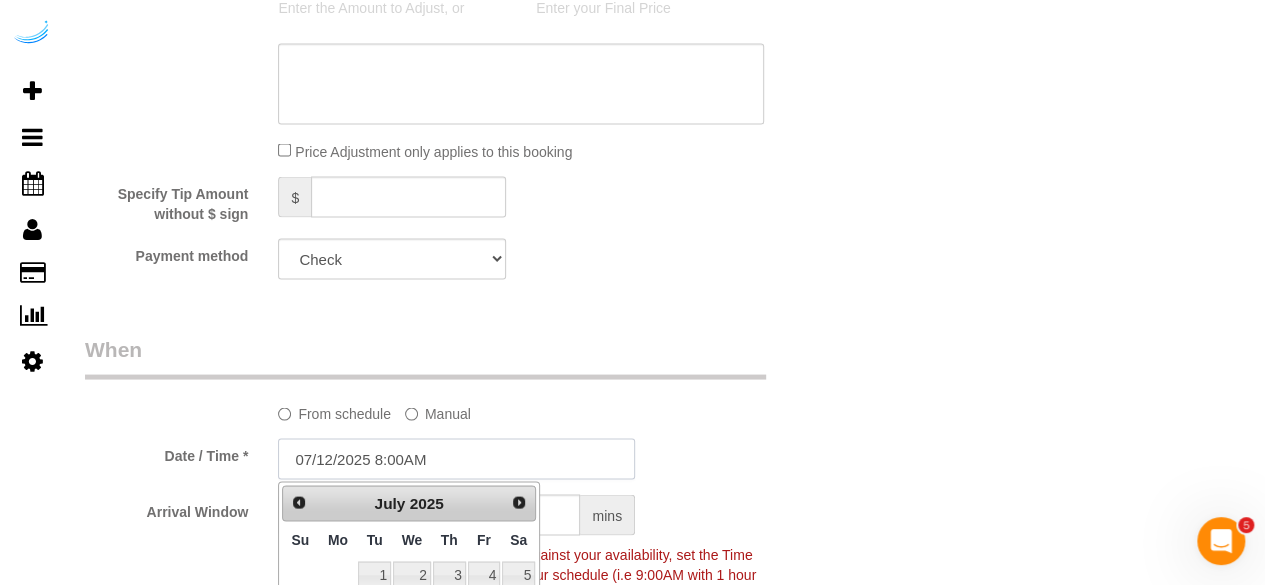click on "07/12/2025 8:00AM" at bounding box center (456, 458) 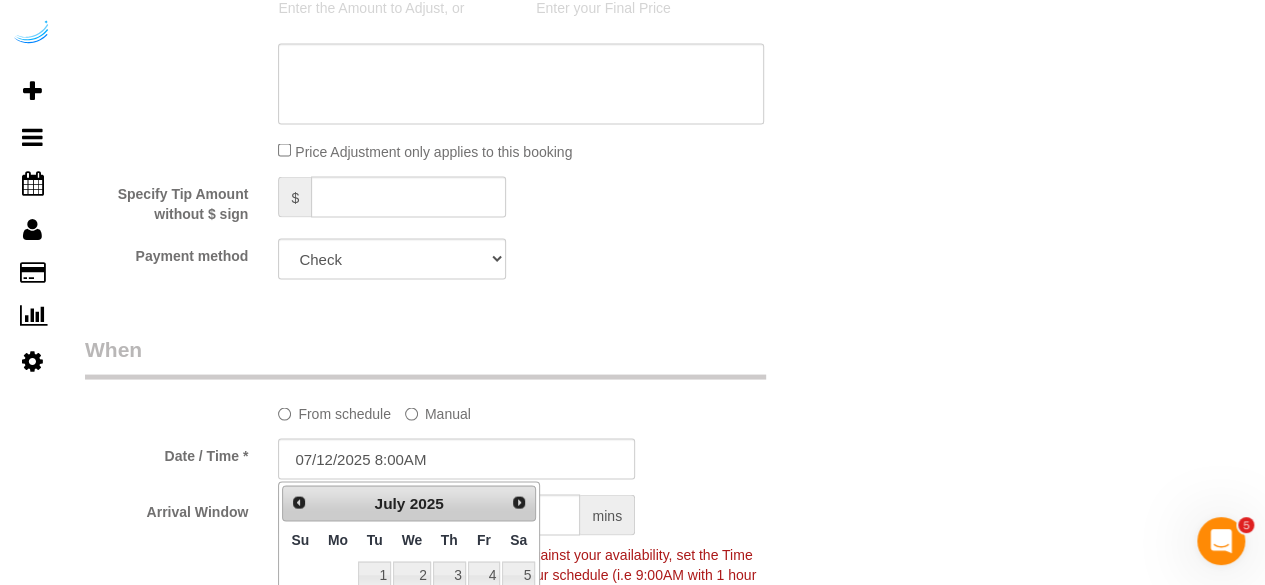 click on "When" at bounding box center (425, 356) 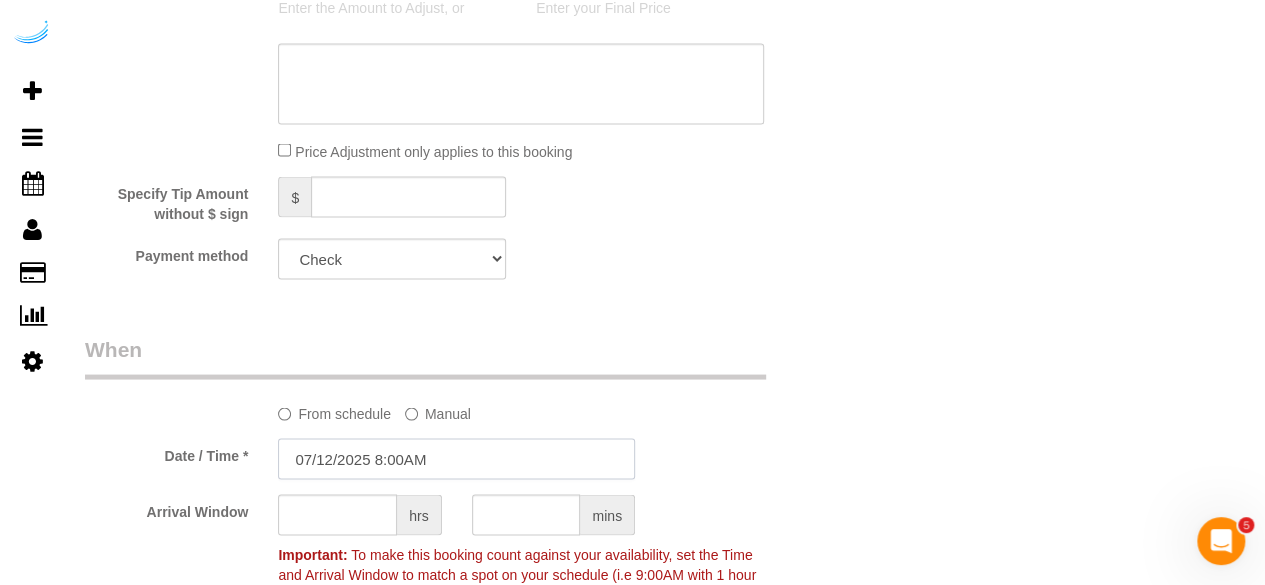 click on "07/12/2025 8:00AM" at bounding box center (456, 458) 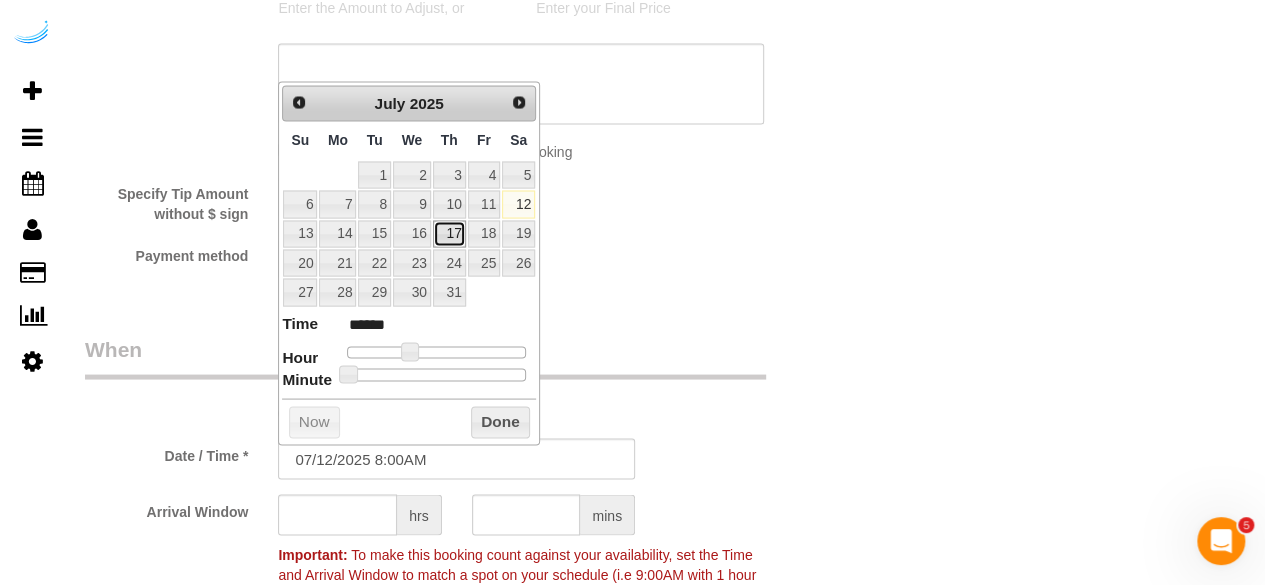 click on "17" at bounding box center (449, 233) 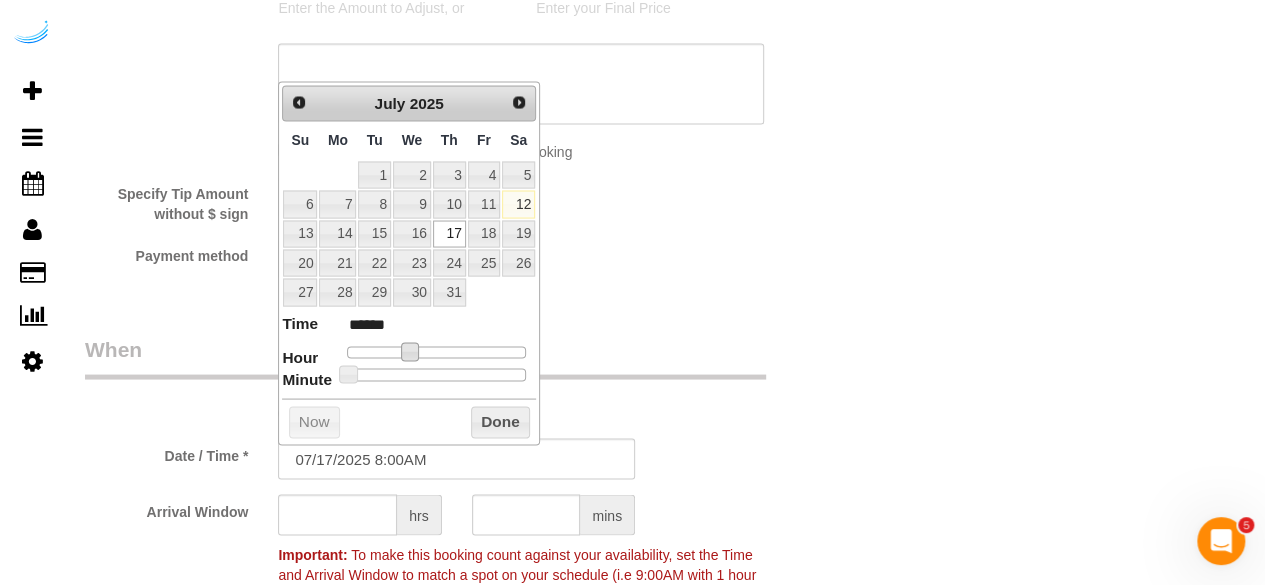 type on "07/17/2025 9:00AM" 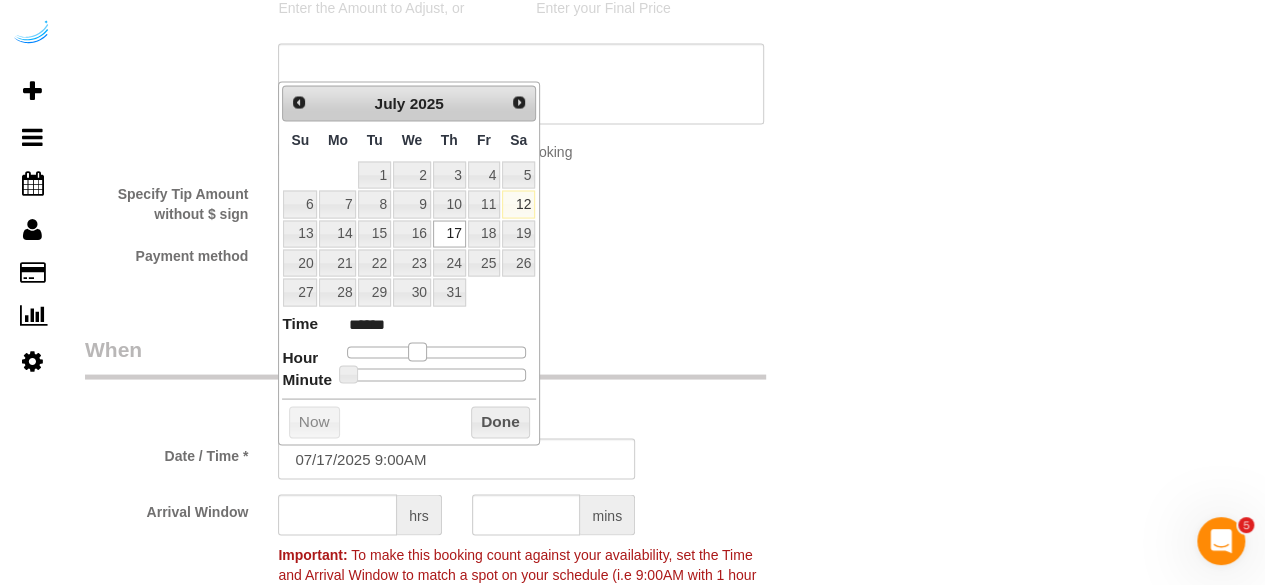click at bounding box center (417, 351) 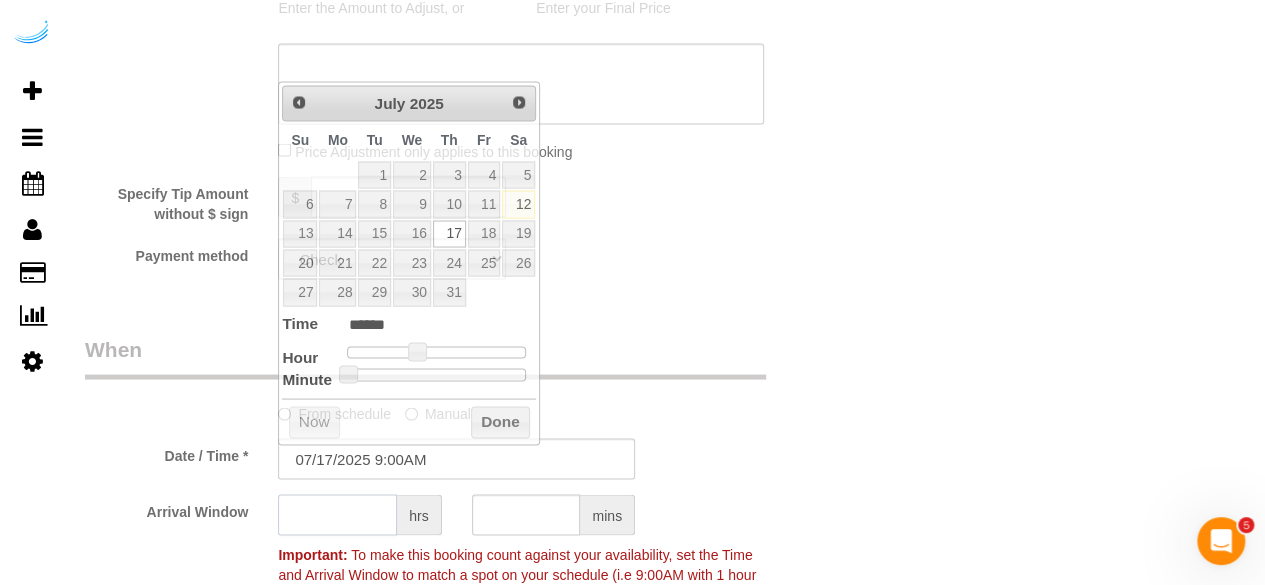 click 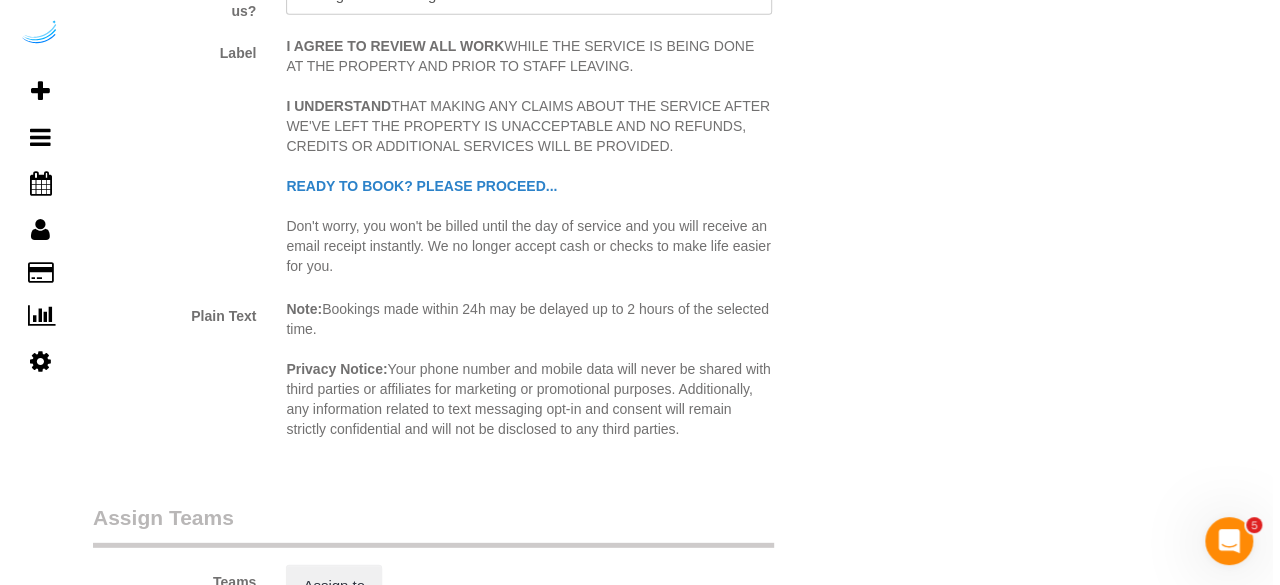 scroll, scrollTop: 2700, scrollLeft: 0, axis: vertical 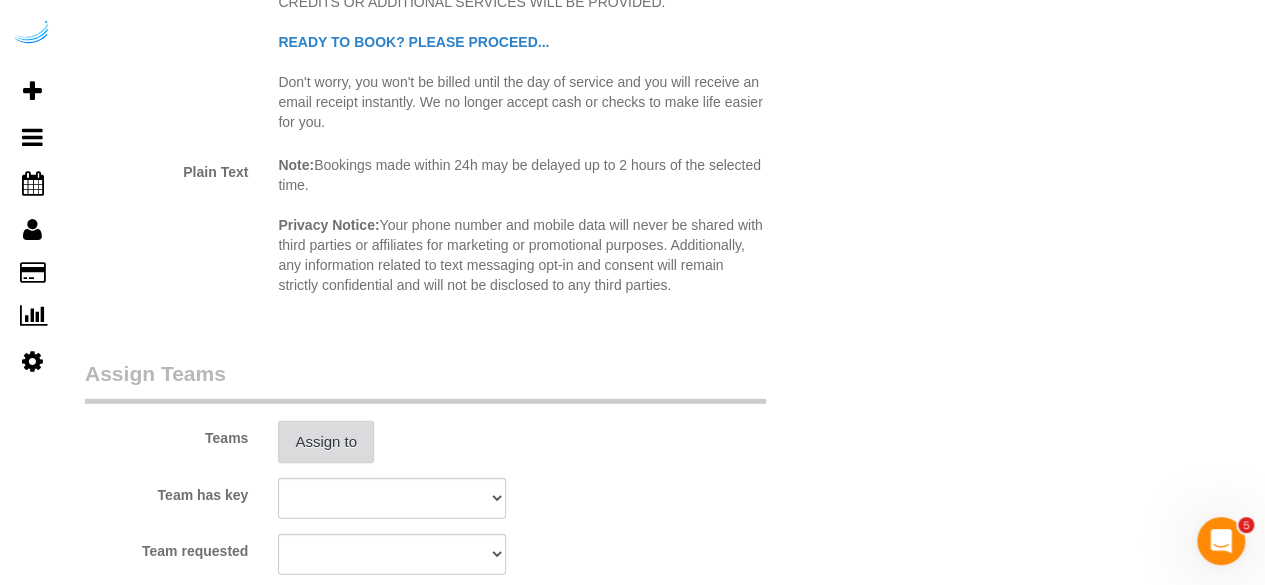 type on "4" 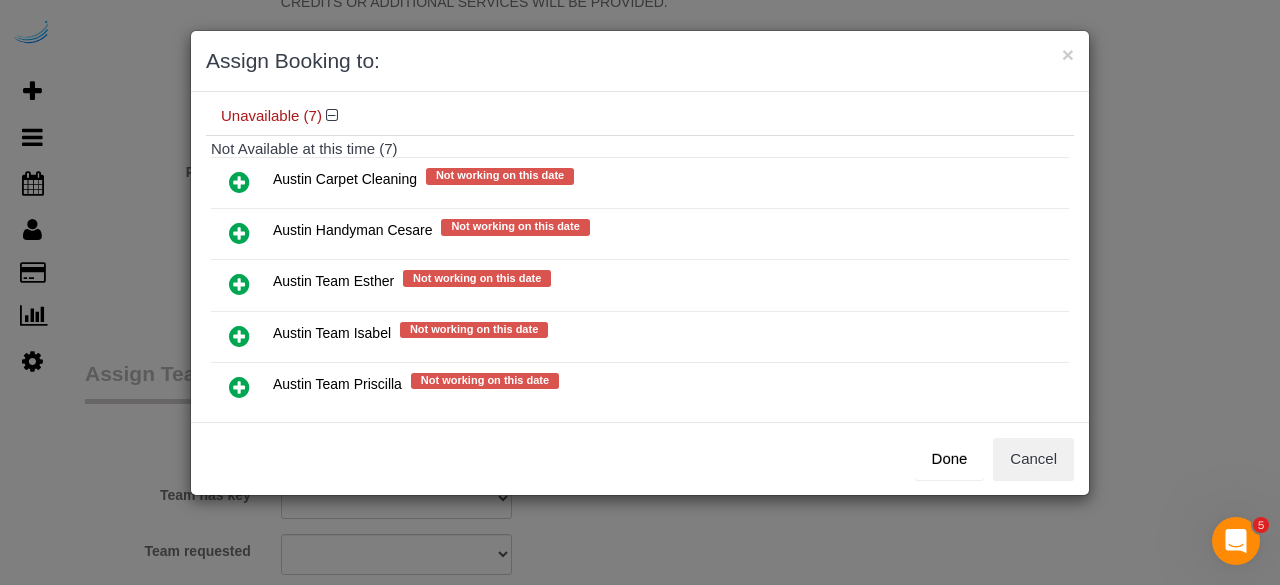 click at bounding box center (239, 336) 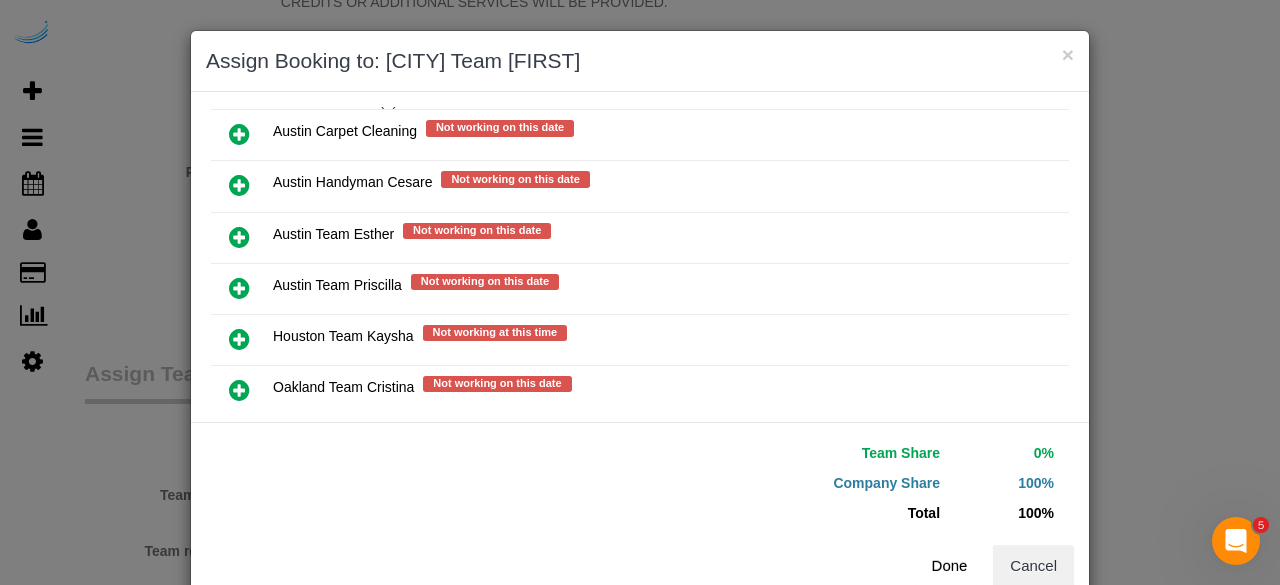 scroll, scrollTop: 335, scrollLeft: 0, axis: vertical 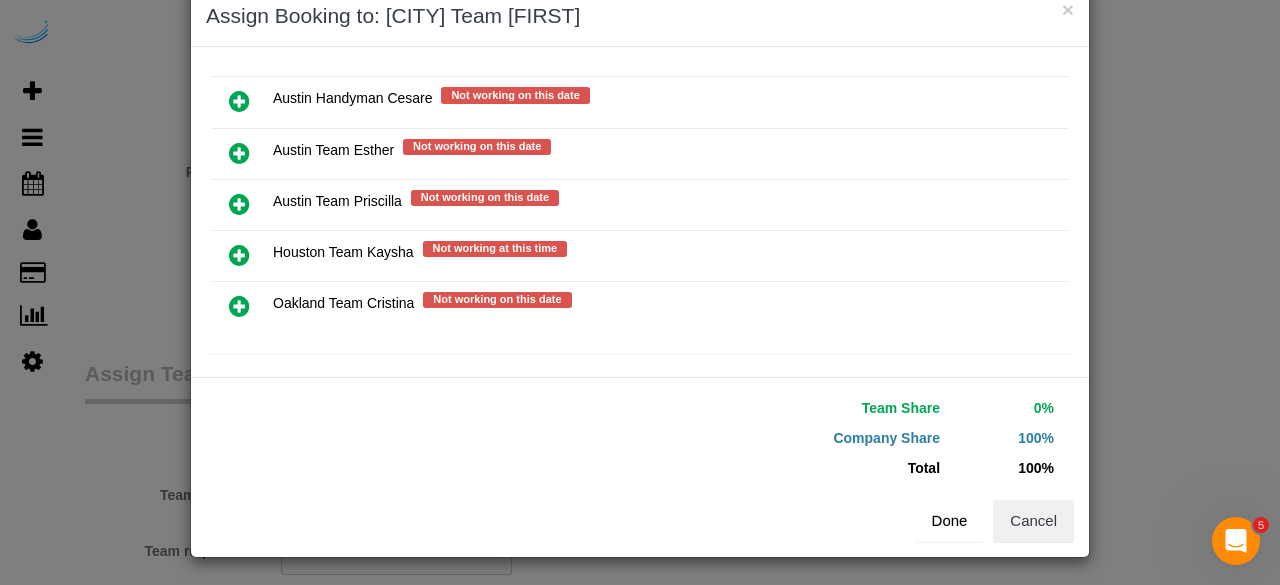 click on "Done" at bounding box center (950, 521) 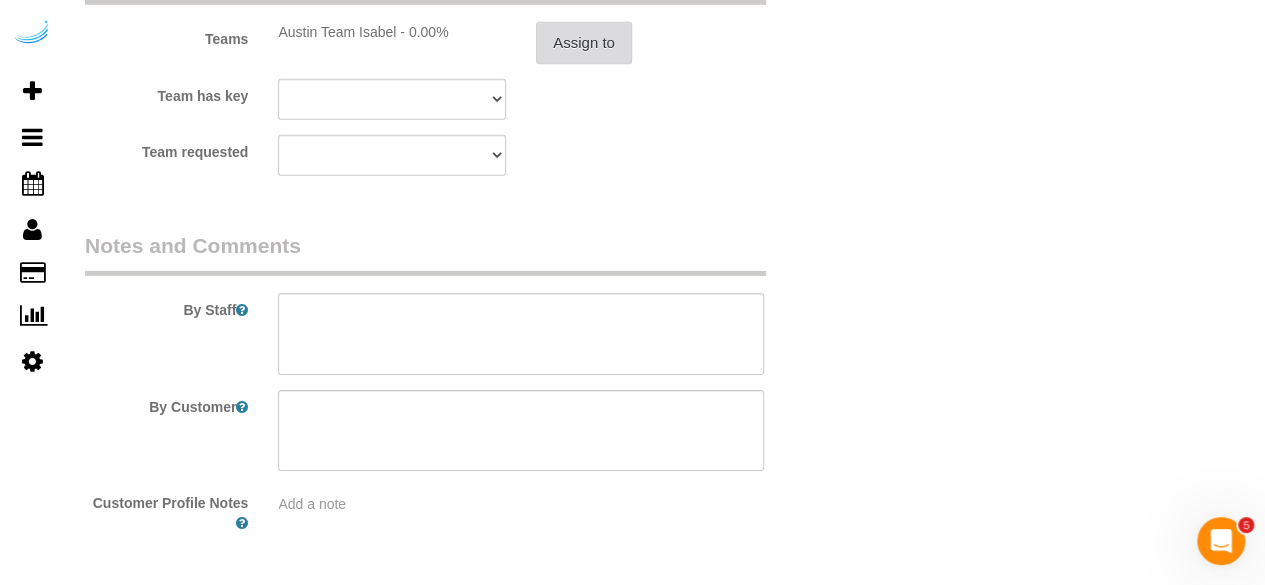 scroll, scrollTop: 3100, scrollLeft: 0, axis: vertical 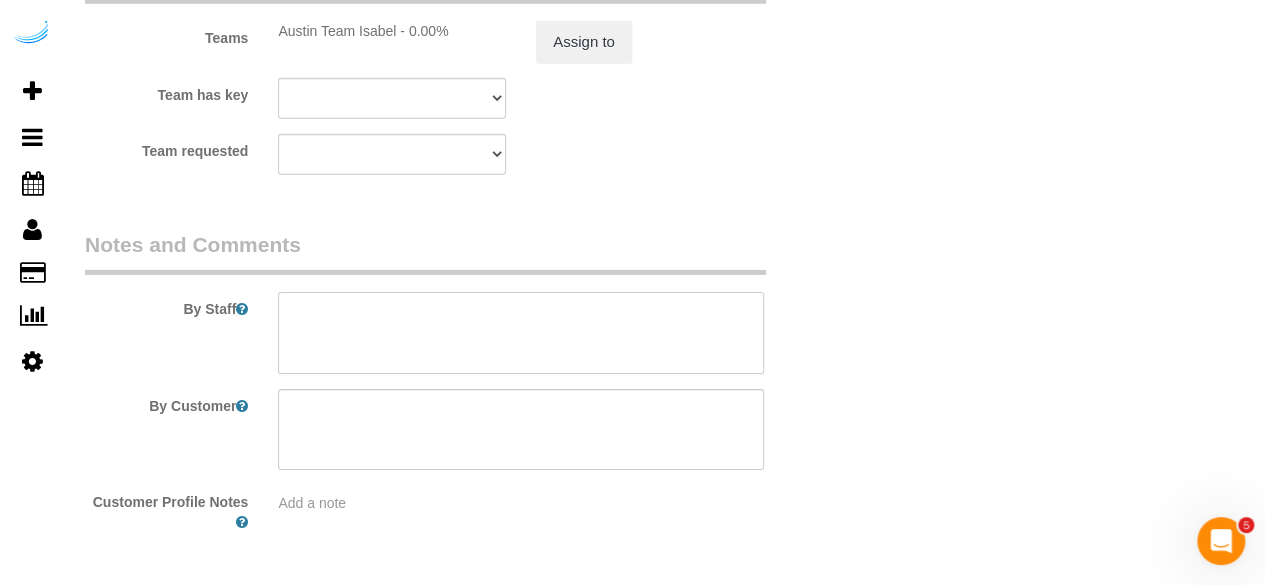 click at bounding box center (521, 333) 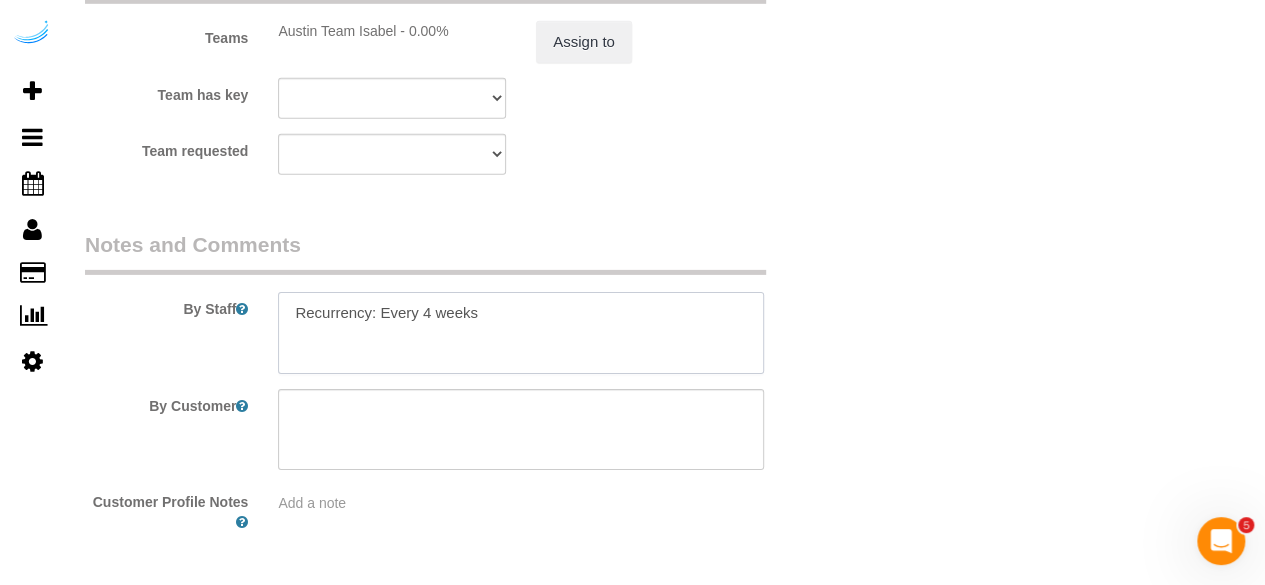 paste on "Permanent Notes:No notes from this customer.Today's Notes:No notes from this service.
Housekeeping Notes:" 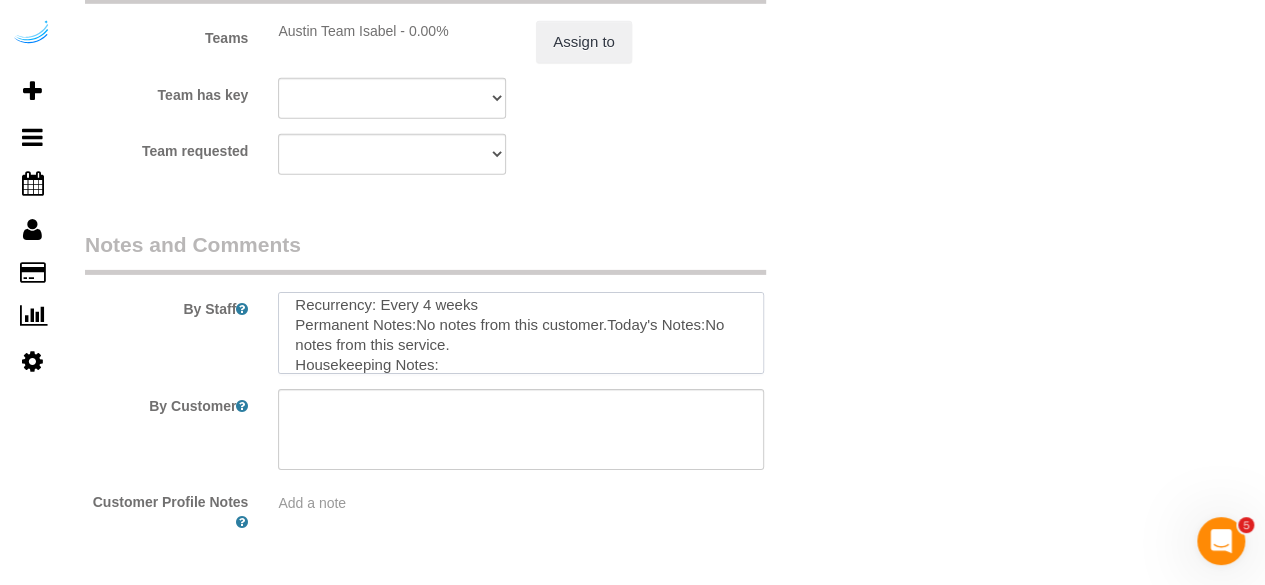 scroll, scrollTop: 28, scrollLeft: 0, axis: vertical 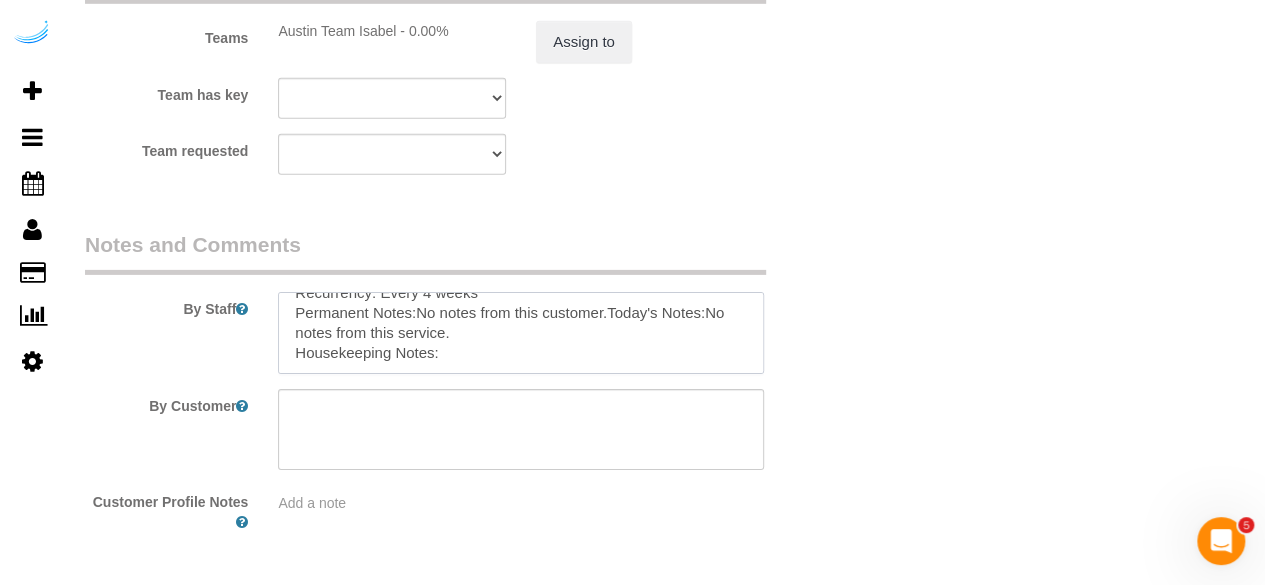paste on "+15126706396
Gate code is 05230, right gate. Building 3. Apartment 3201." 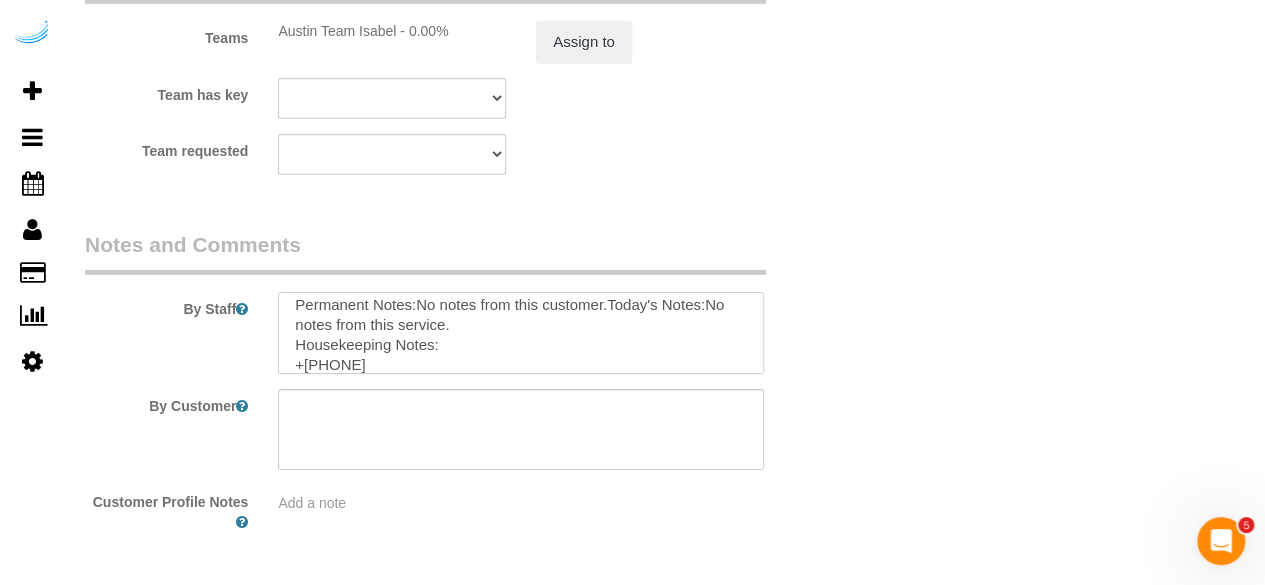 scroll, scrollTop: 48, scrollLeft: 0, axis: vertical 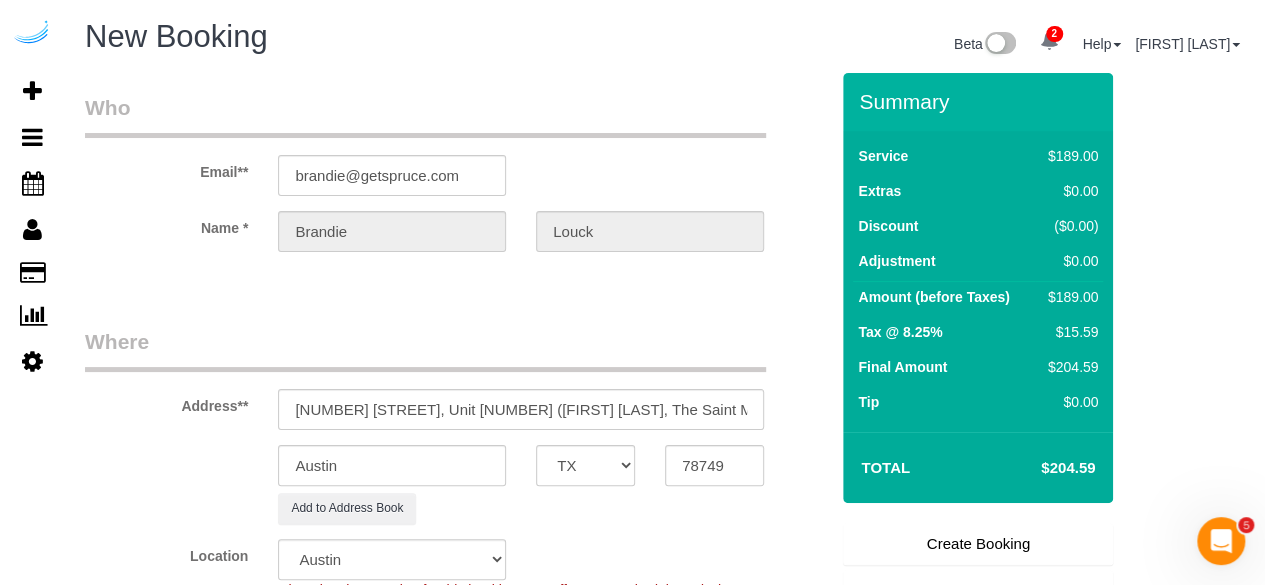 type on "Recurrency: Every 4 weeks
Permanent Notes:No notes from this customer.Today's Notes:No notes from this service.
Housekeeping Notes:
+15126706396
Gate code is 05230, right gate. Building 3. Apartment 3201." 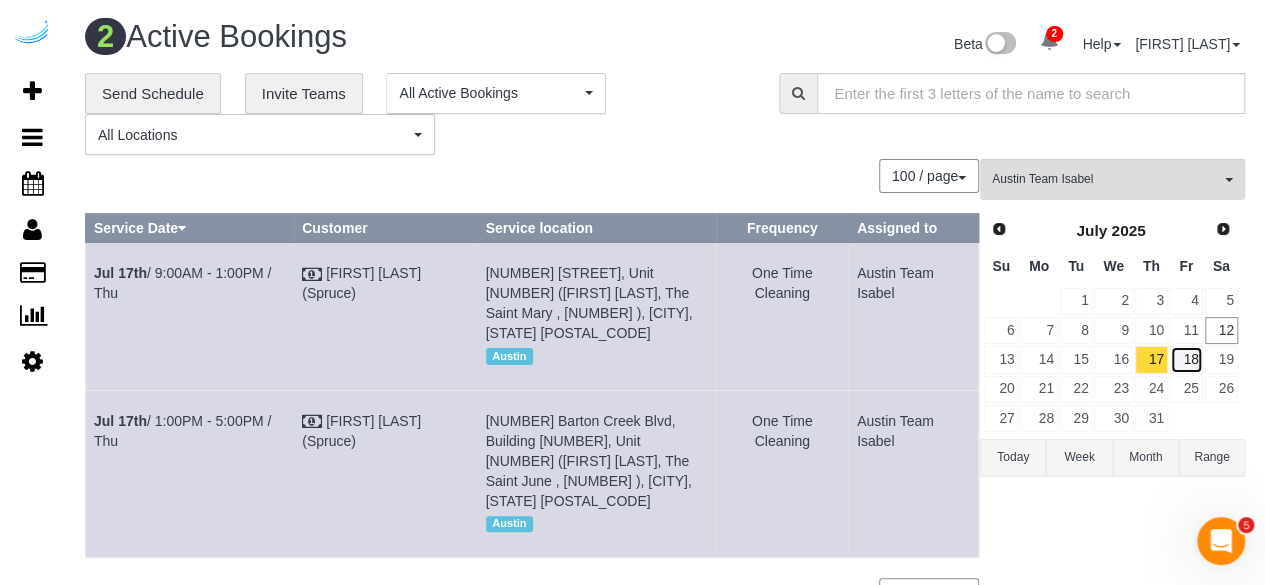 click on "18" at bounding box center (1186, 359) 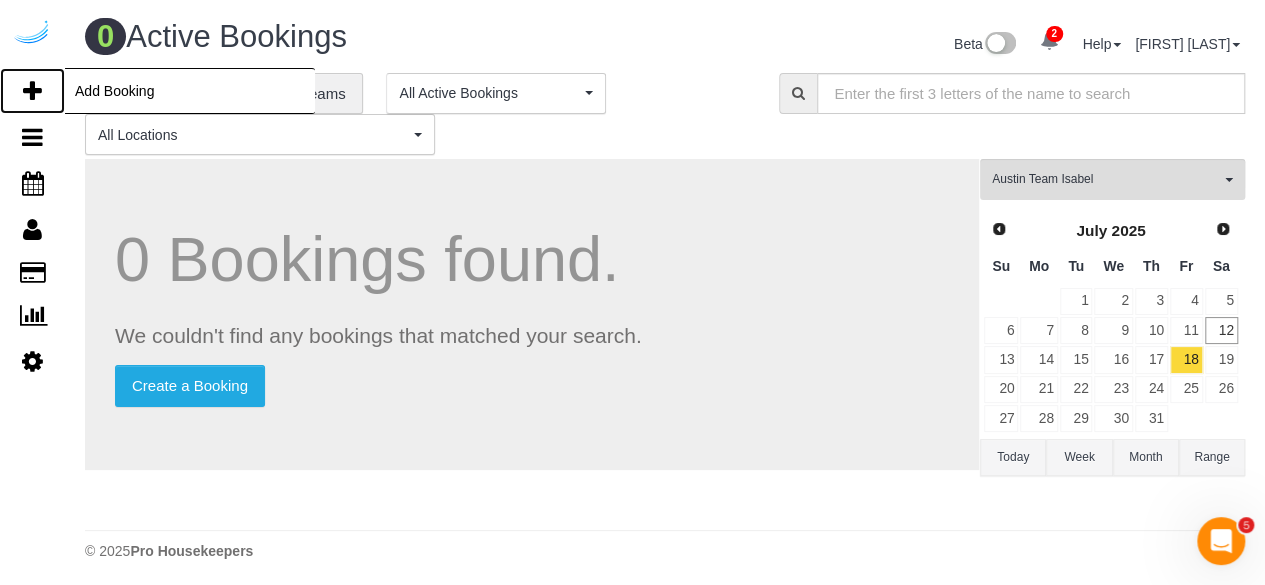 click at bounding box center [32, 91] 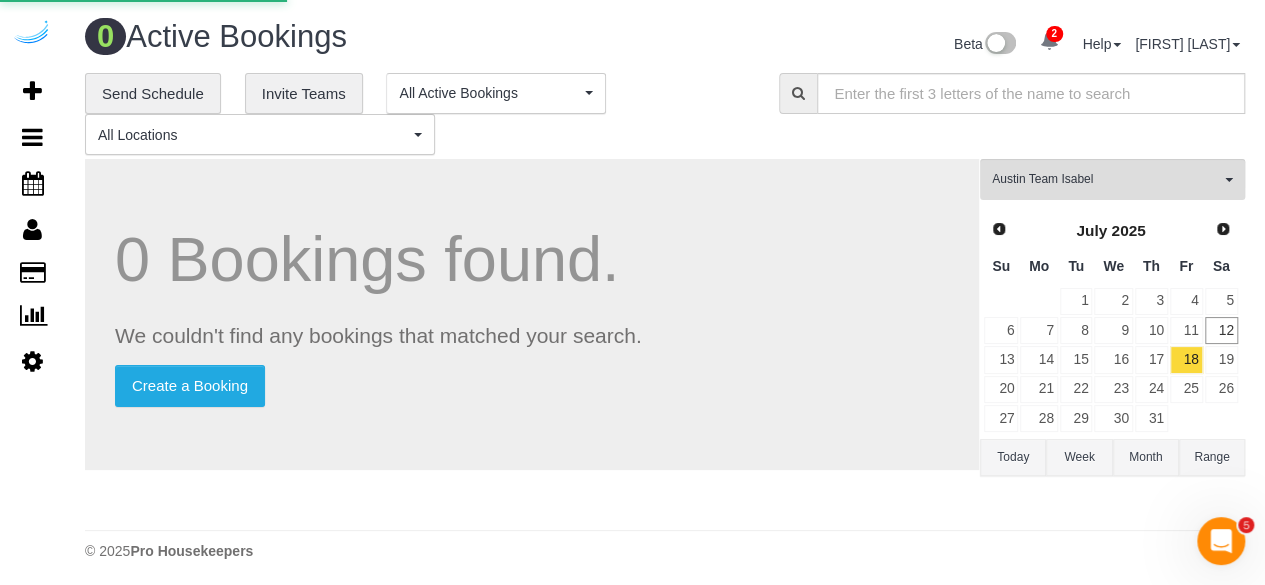 select on "4" 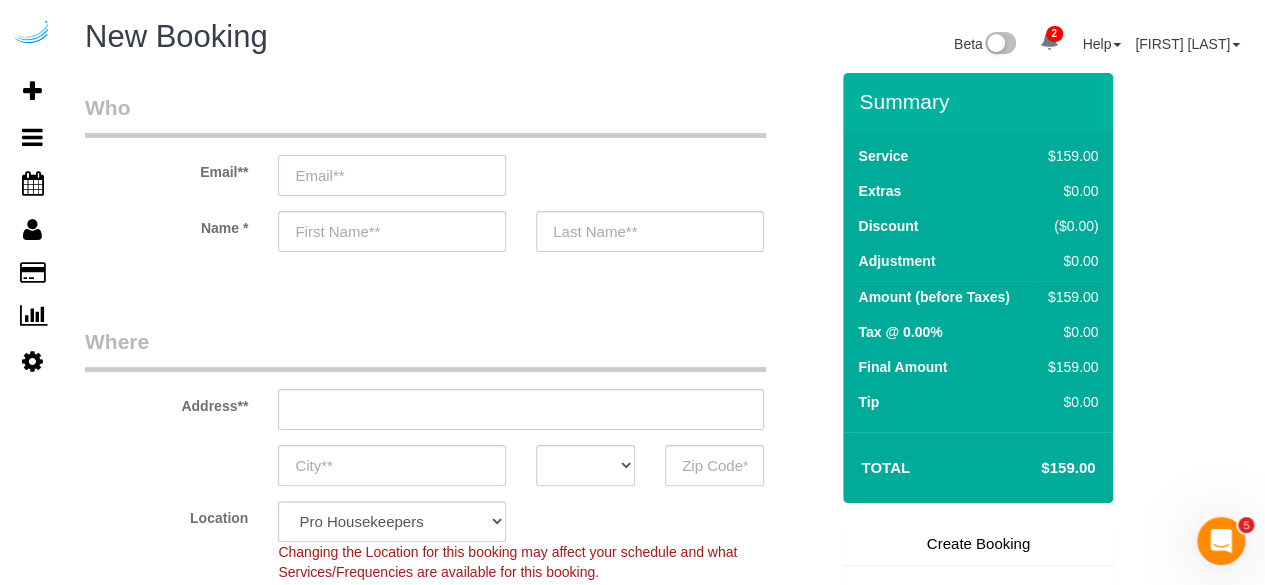 click at bounding box center [392, 175] 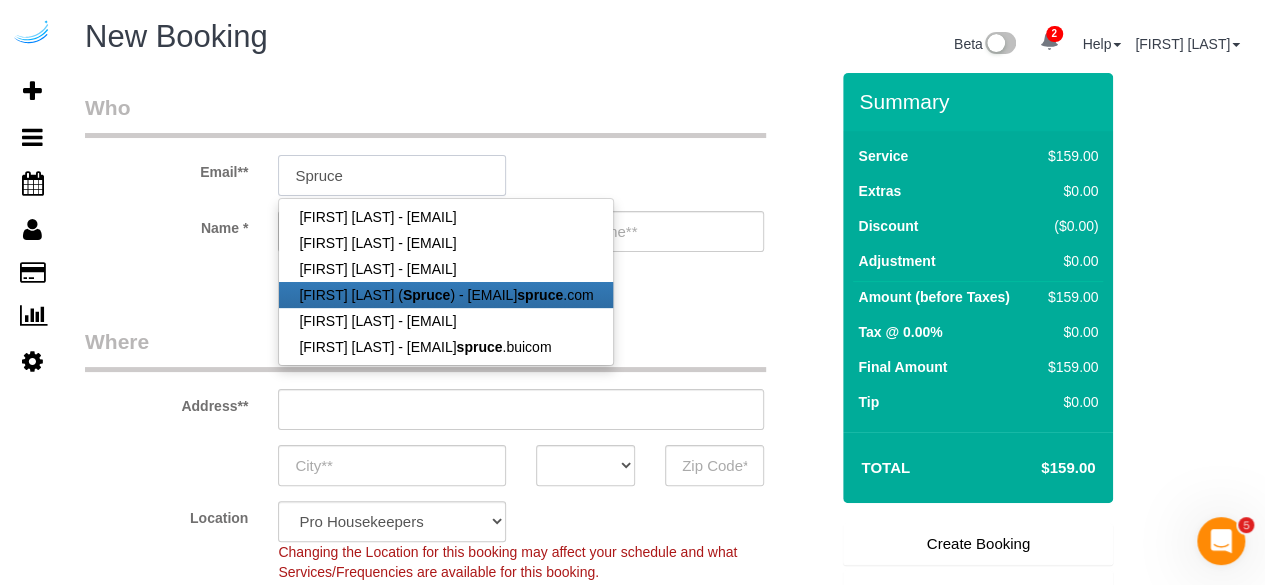 type on "brandie@getspruce.com" 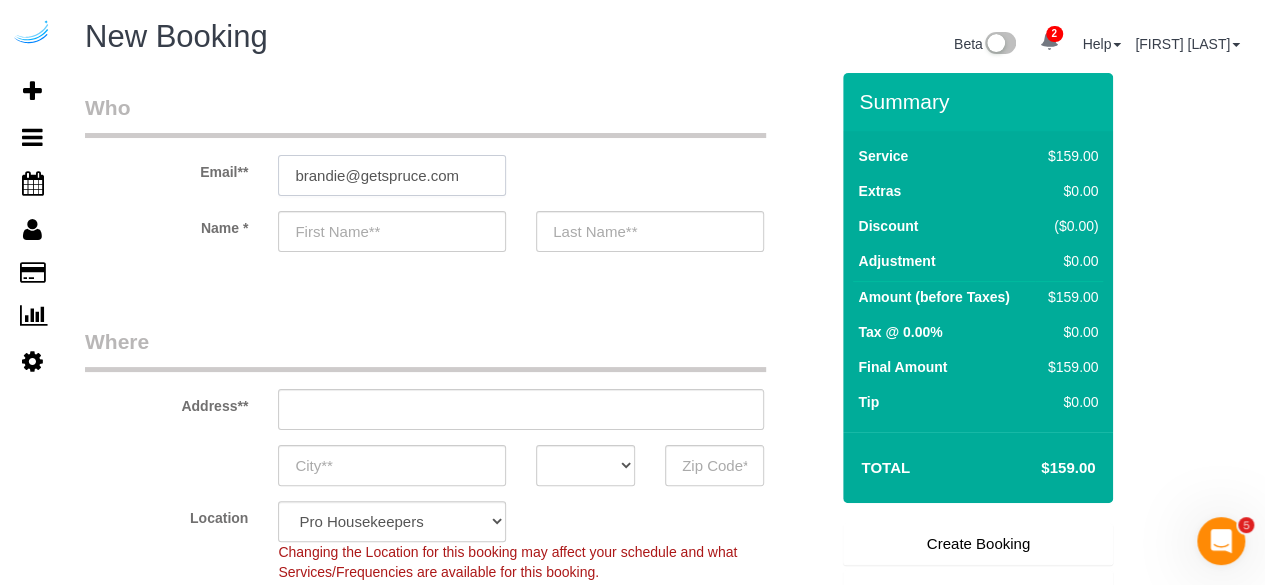 type on "Brandie" 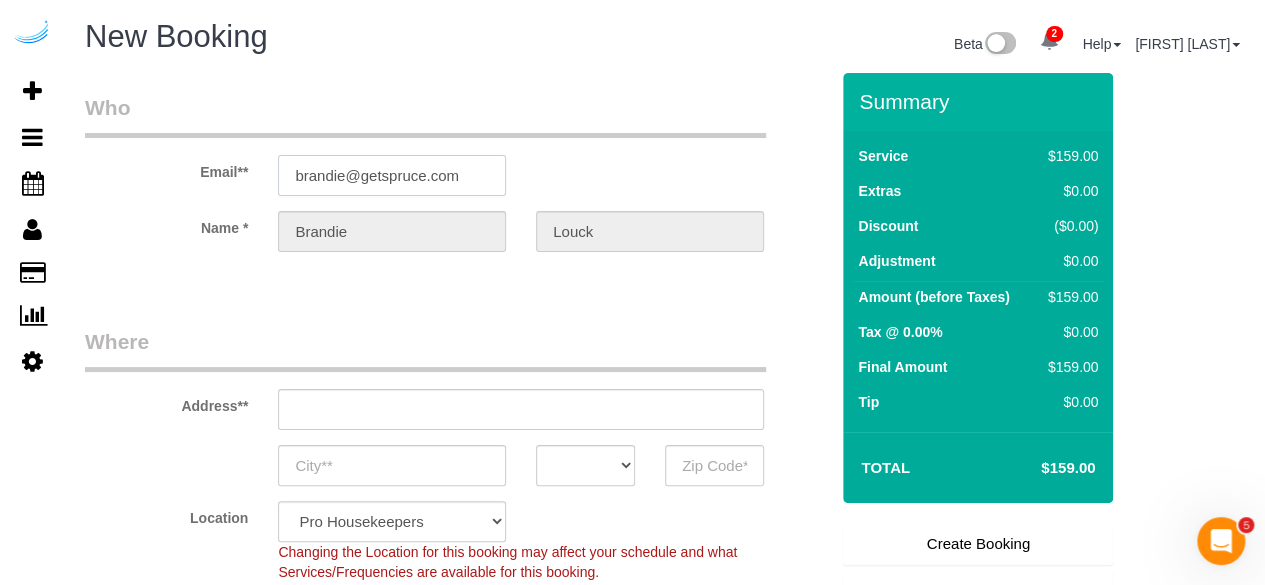 type on "3816 S Lamar Blvd" 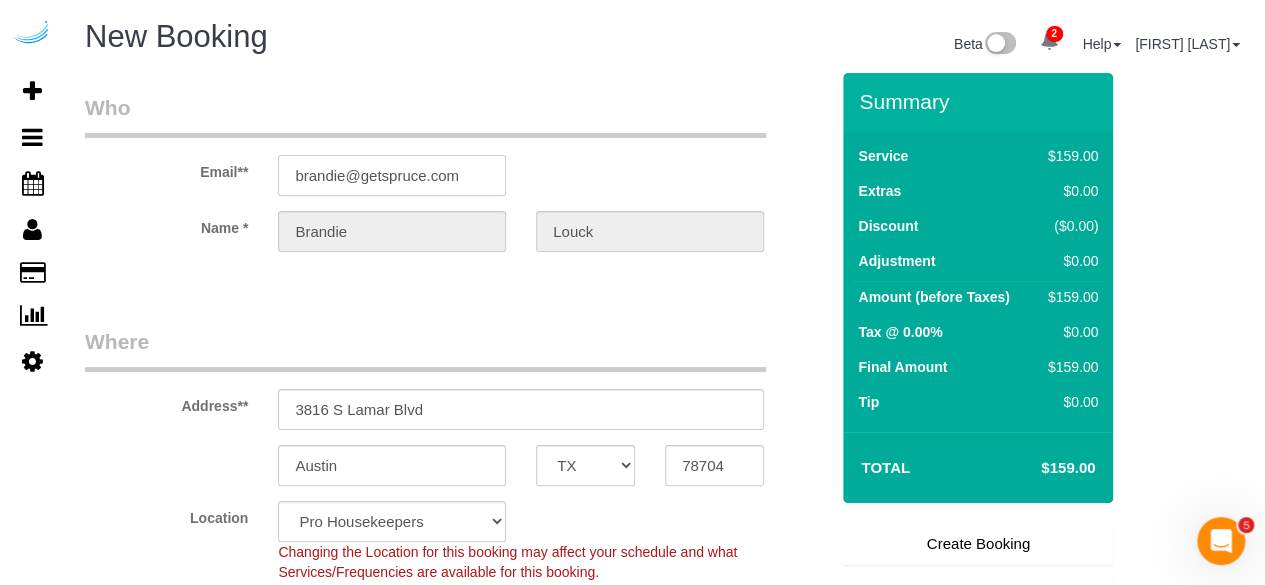 type on "brandie@getspruce.com" 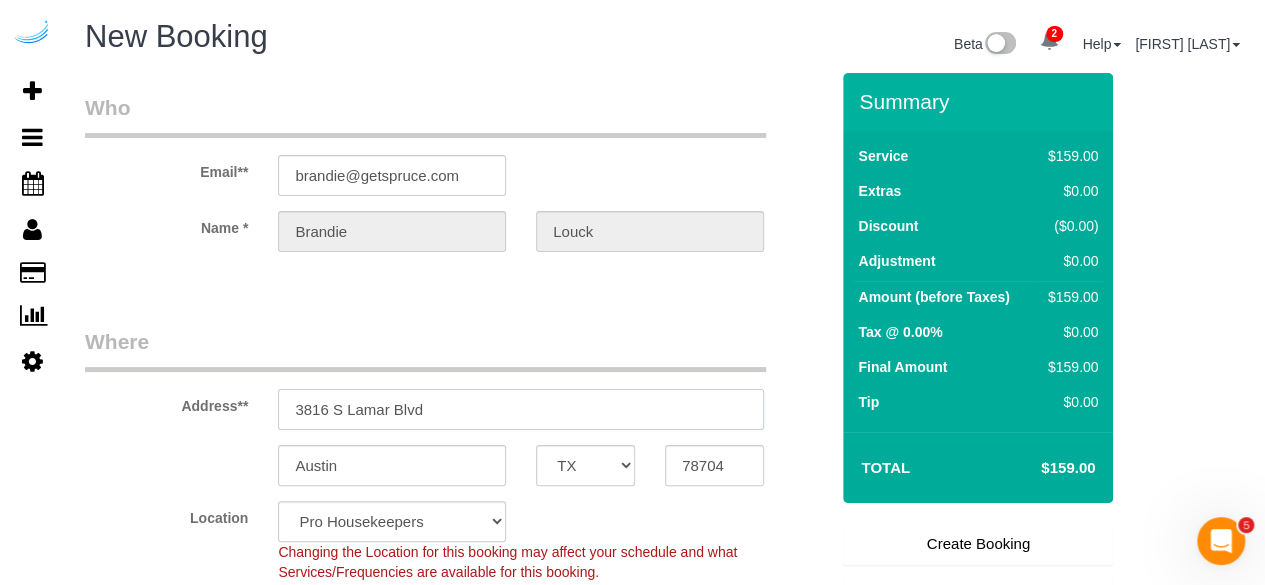 click on "3816 S Lamar Blvd" at bounding box center (521, 409) 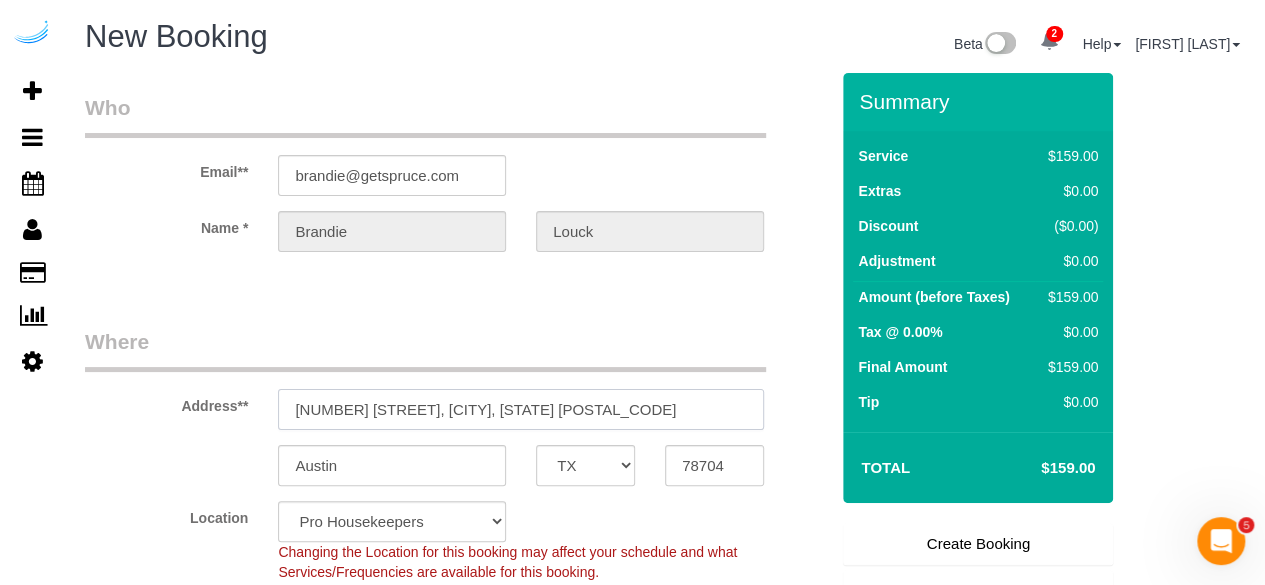 select on "9" 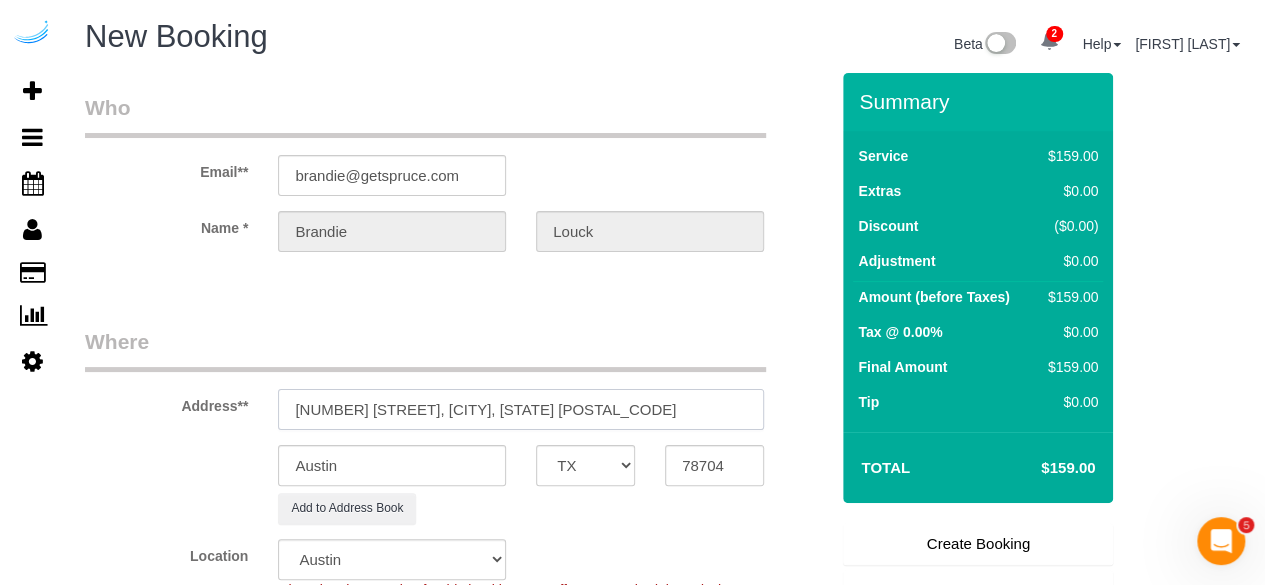 select on "object:45527" 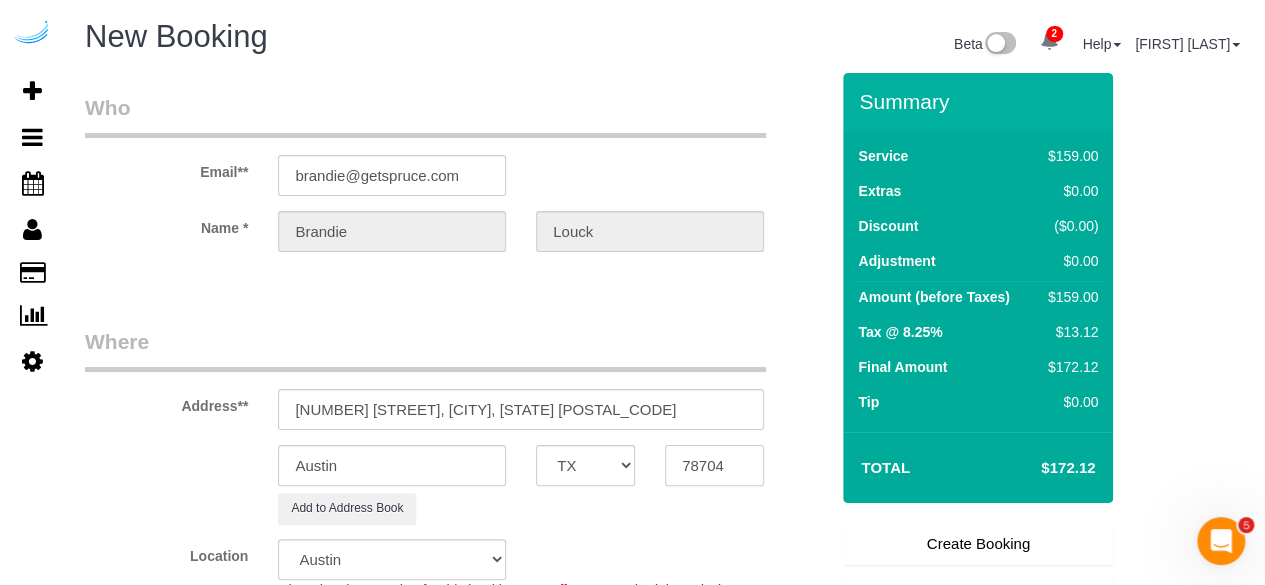 click on "78704" at bounding box center (714, 465) 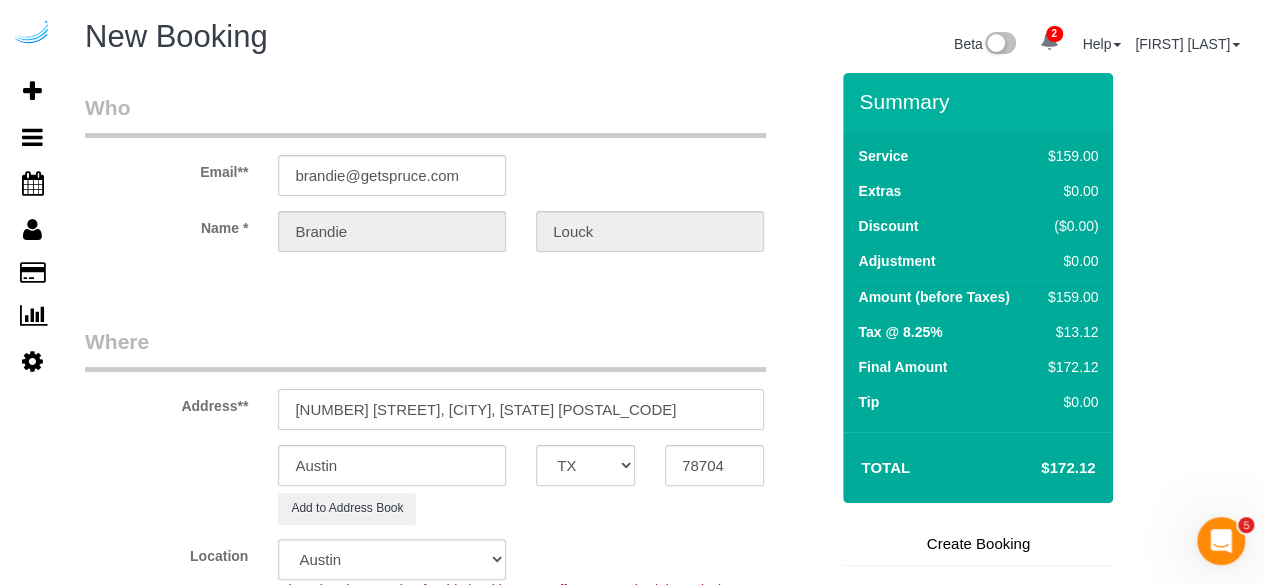 drag, startPoint x: 636, startPoint y: 405, endPoint x: 683, endPoint y: 408, distance: 47.095646 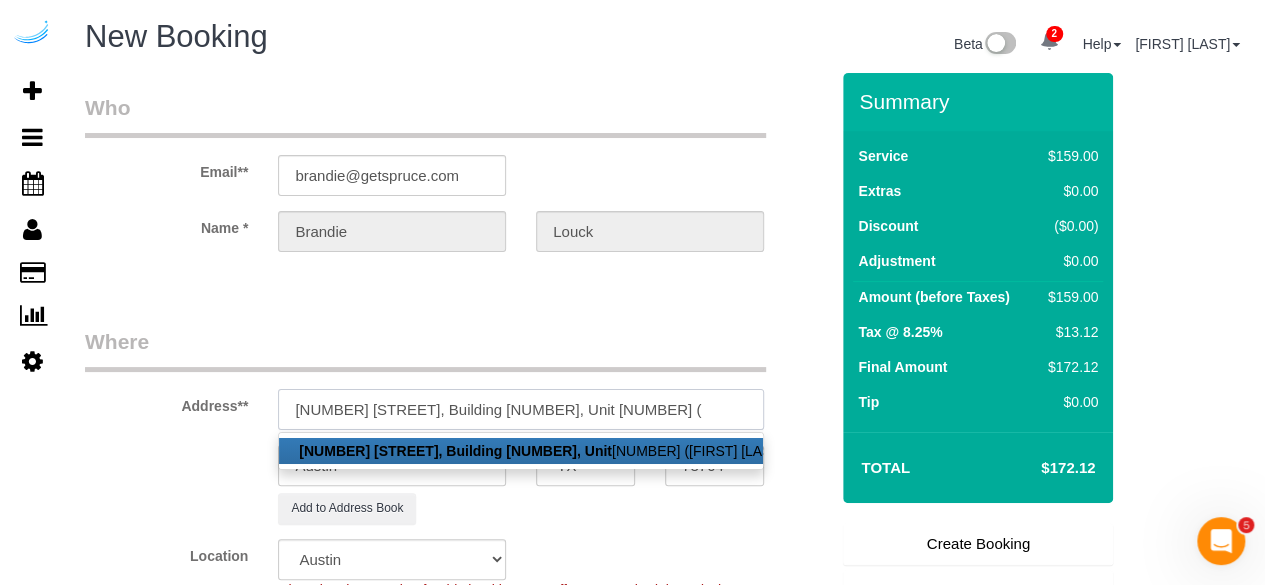 paste on "Eleanor Holmes" 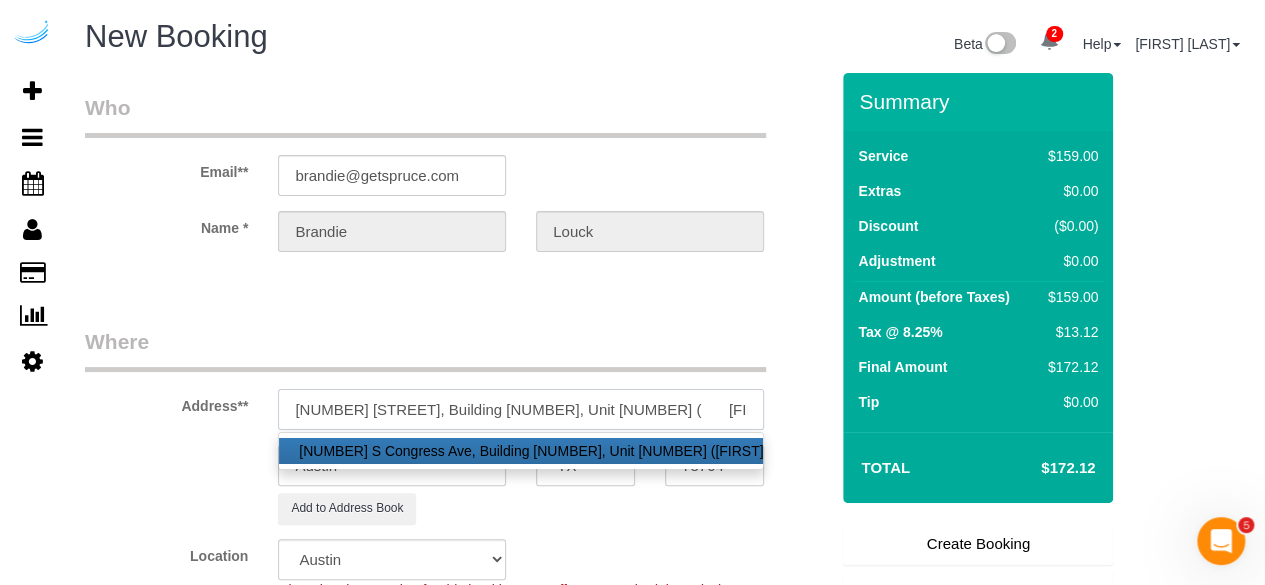 paste on "The Lola South Congress" 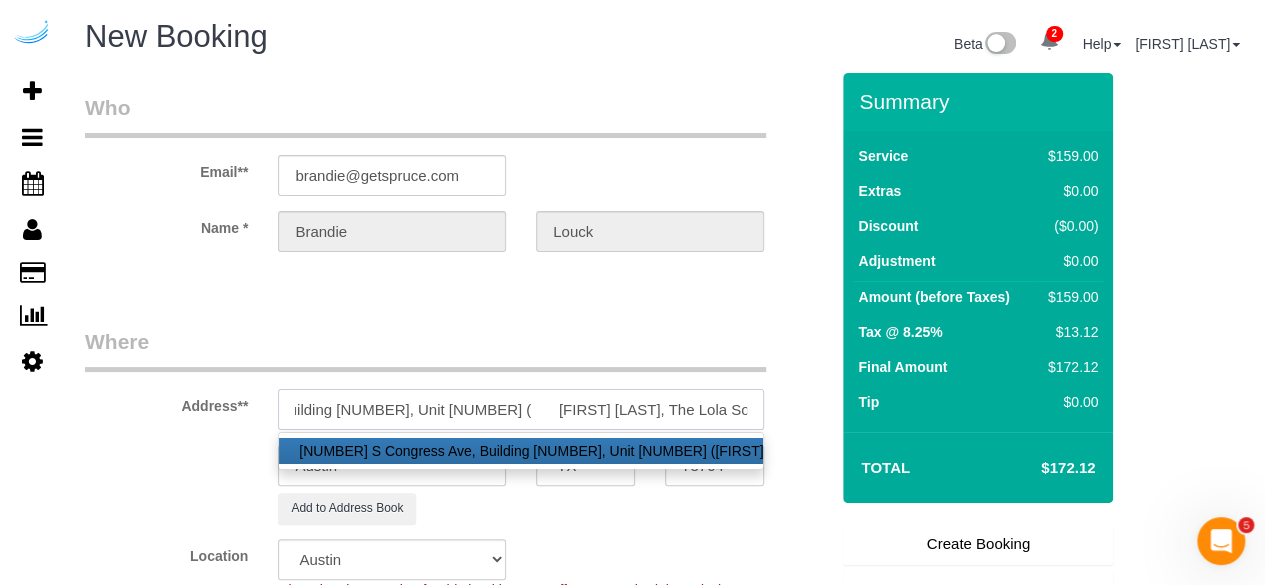 scroll, scrollTop: 0, scrollLeft: 178, axis: horizontal 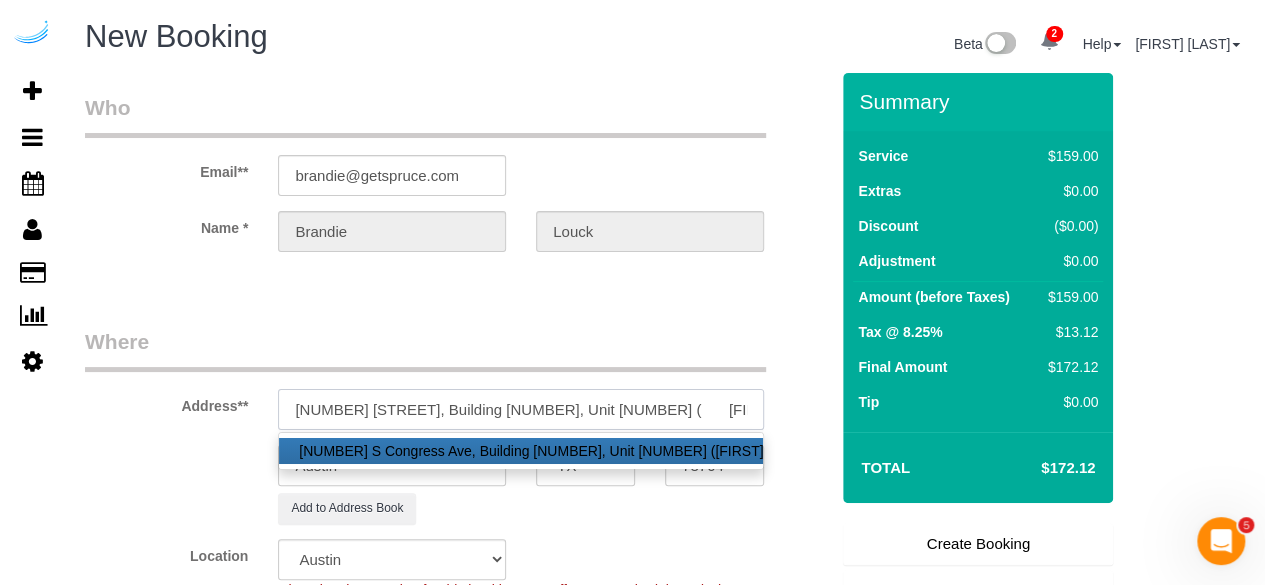 paste on "1418260" 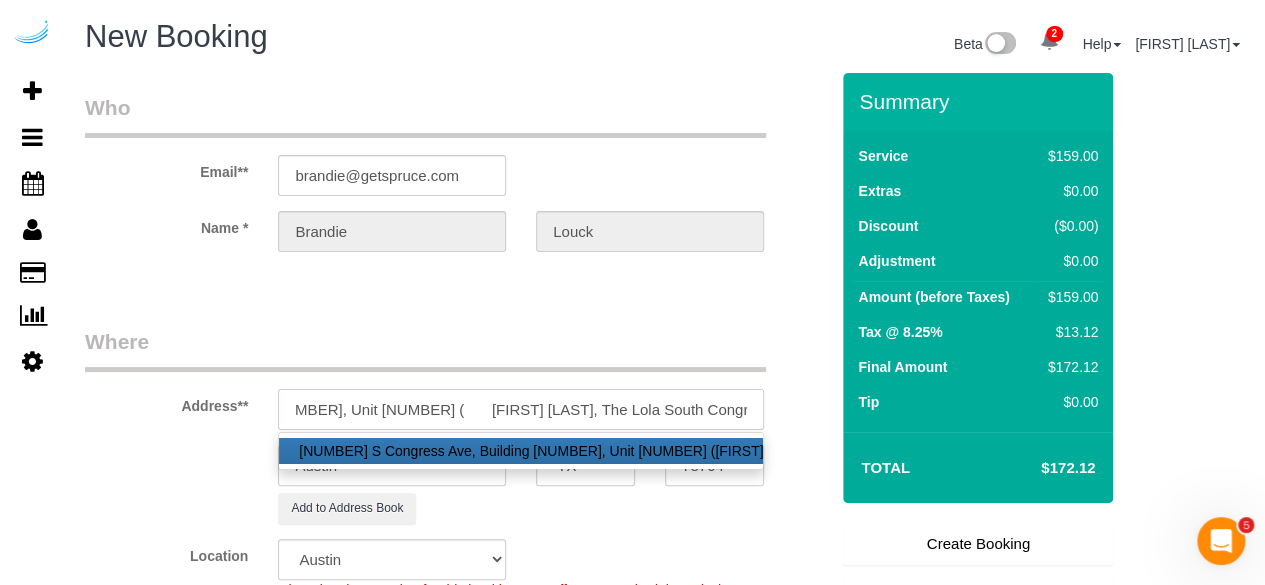 scroll, scrollTop: 0, scrollLeft: 242, axis: horizontal 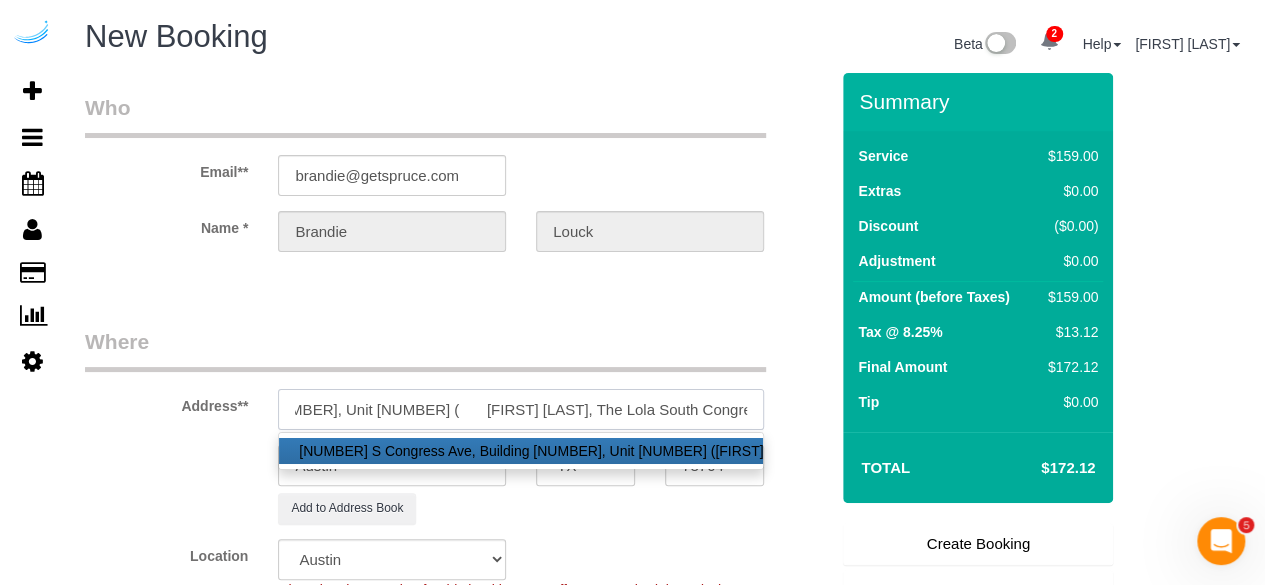 type on "1221 S Congress Ave, Building 0631, Unit 0631 (	Eleanor Holmes, The Lola South Congress , 1418260)" 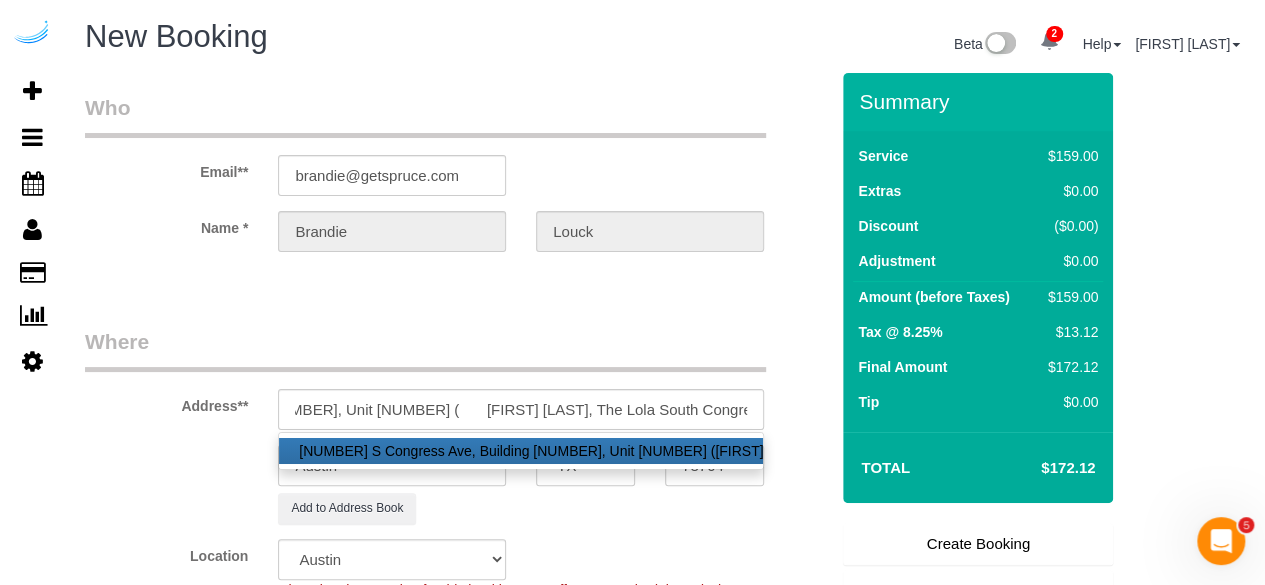 click on "Who
Email**
brandie@getspruce.com
Name *
Brandie
Louck
Where
Address**
1221 S Congress Ave, Building 0631, Unit 0631 (	Eleanor Holmes, The Lola South Congress , 1418260)
1221 S Congress Ave, Building 0631, Unit 0631 (Eleanor Holmes,The Lola South Congress,1418259), Austin, TX 78704
Austin
AK
AL
AR
AZ
CA
CO
CT
DC
DE
FL
GA
HI
IA
ID
IL
IN
KS
KY
LA
MA" at bounding box center (456, 2223) 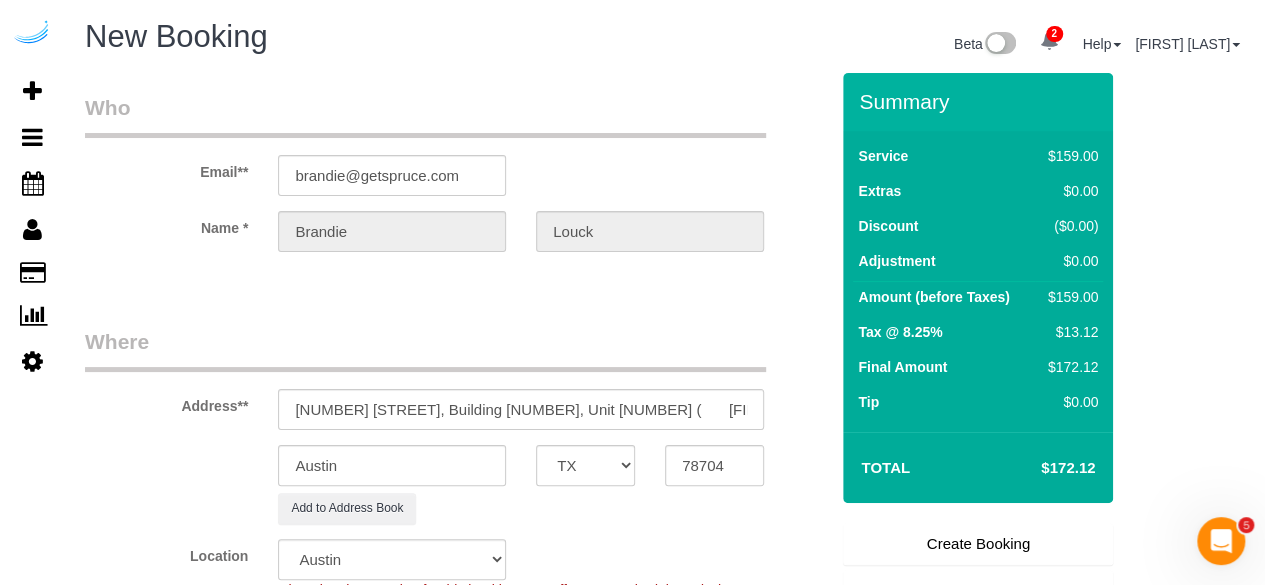 scroll, scrollTop: 200, scrollLeft: 0, axis: vertical 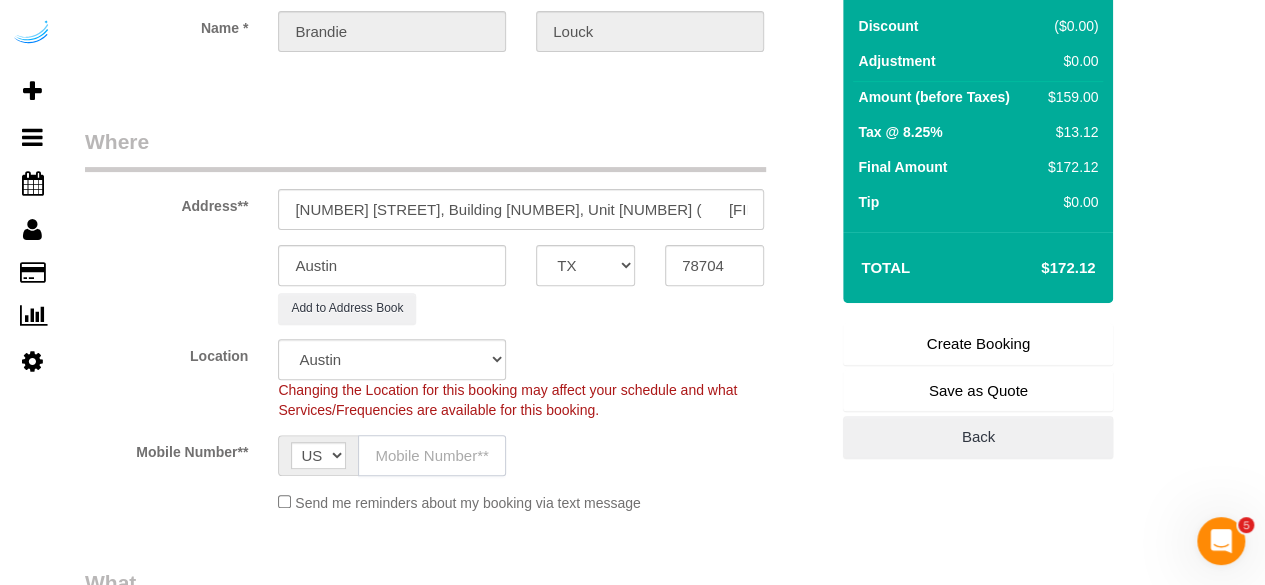click 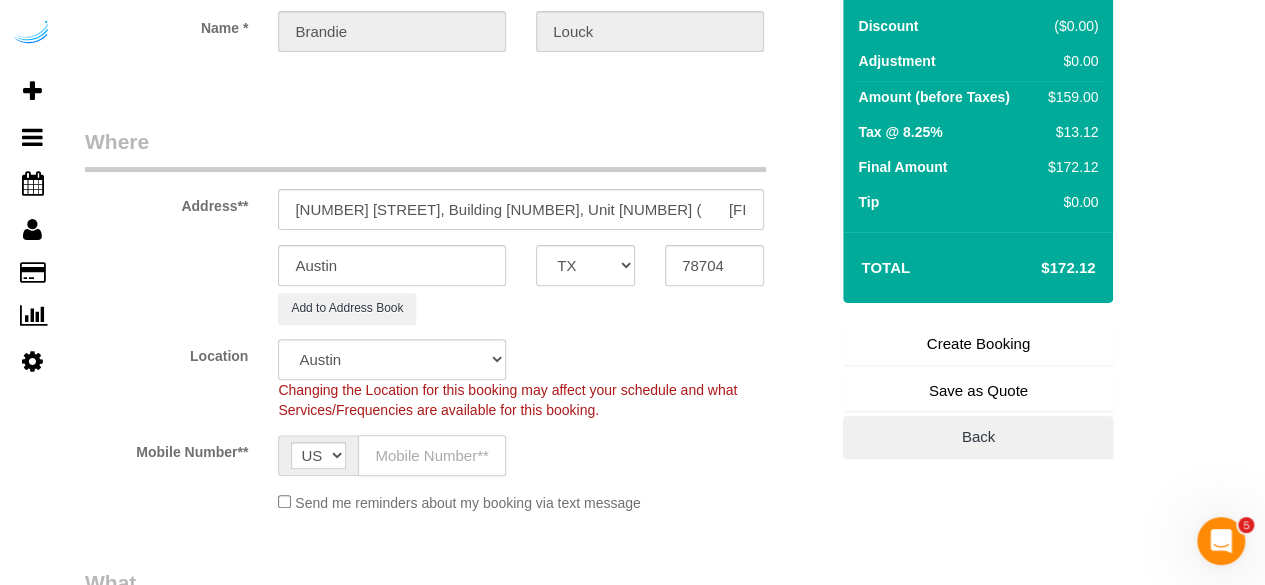 paste on "([PHONE])" 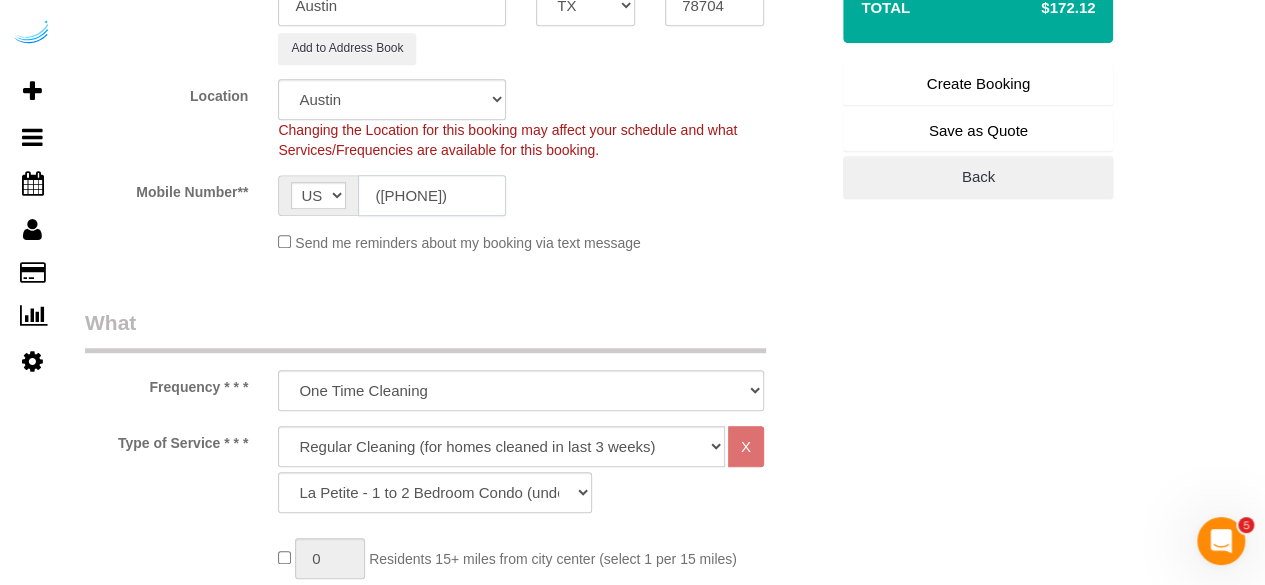 scroll, scrollTop: 500, scrollLeft: 0, axis: vertical 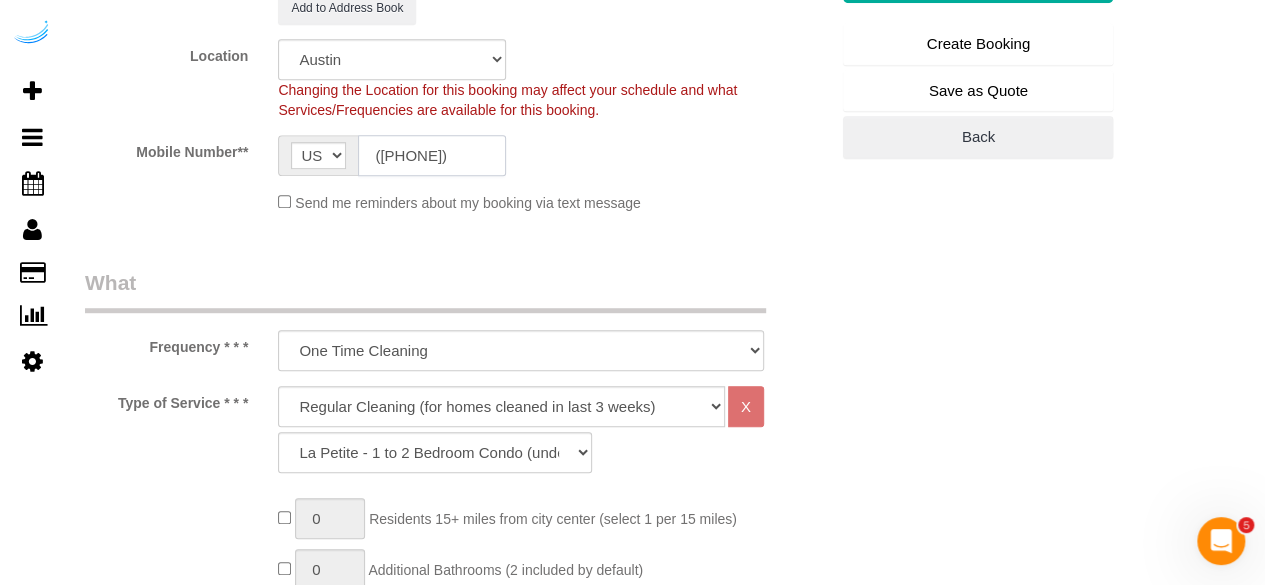 type on "([PHONE])" 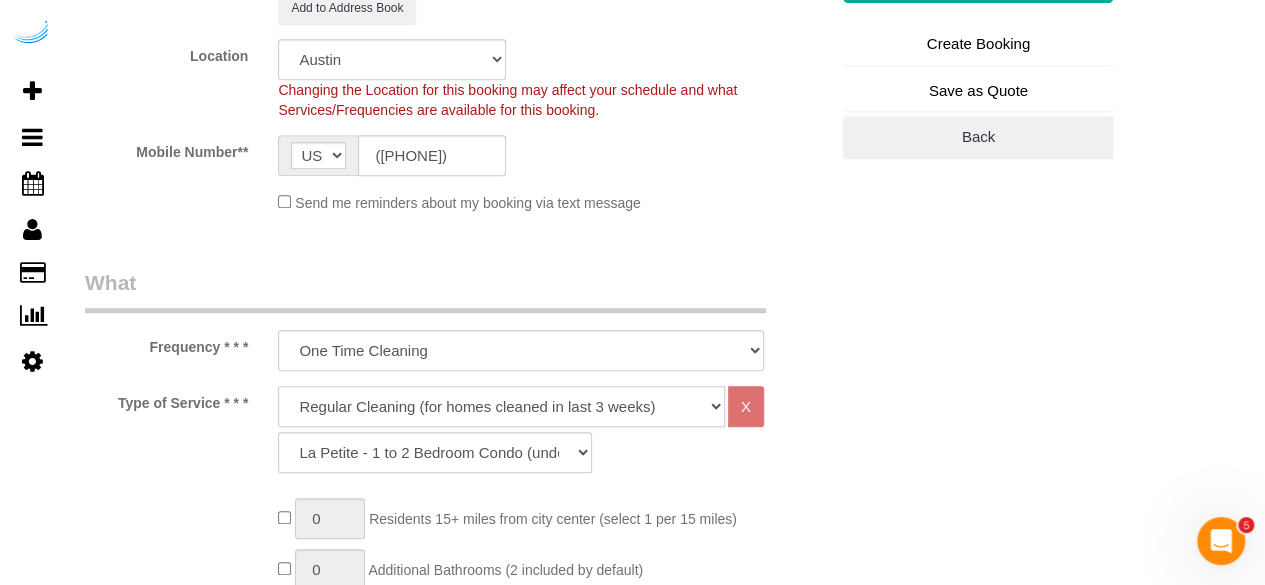 drag, startPoint x: 451, startPoint y: 397, endPoint x: 444, endPoint y: 388, distance: 11.401754 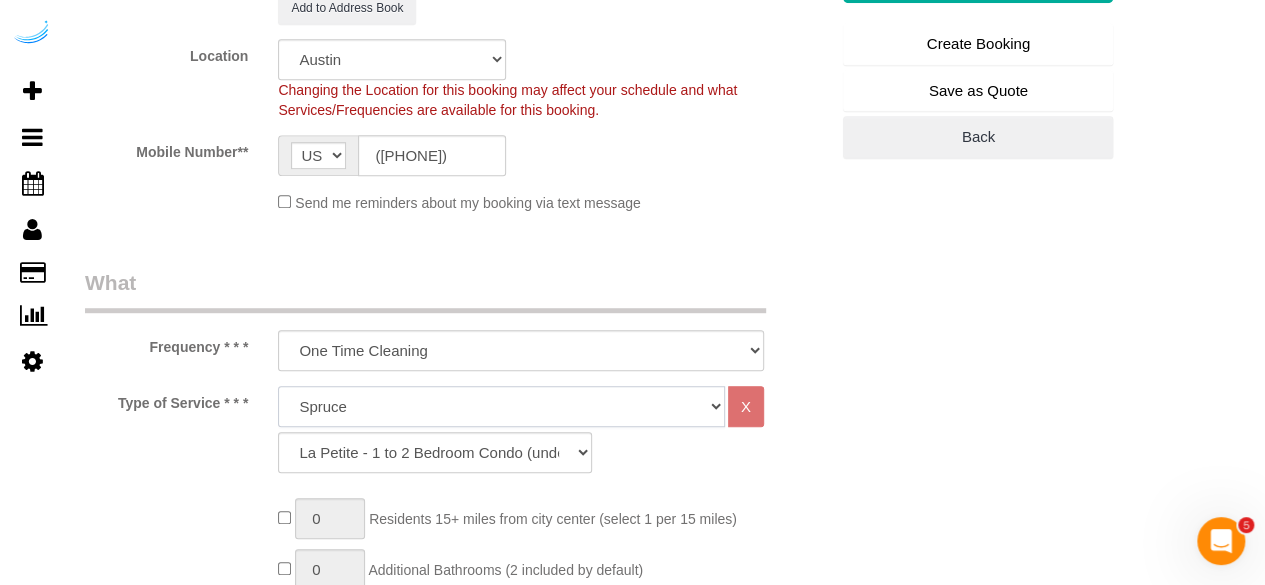 click on "Deep Cleaning (for homes that have not been cleaned in 3+ weeks) Spruce Regular Cleaning (for homes cleaned in last 3 weeks) Moving Cleanup (to clean home for new tenants) Post Construction Cleaning Vacation Rental Cleaning Hourly" 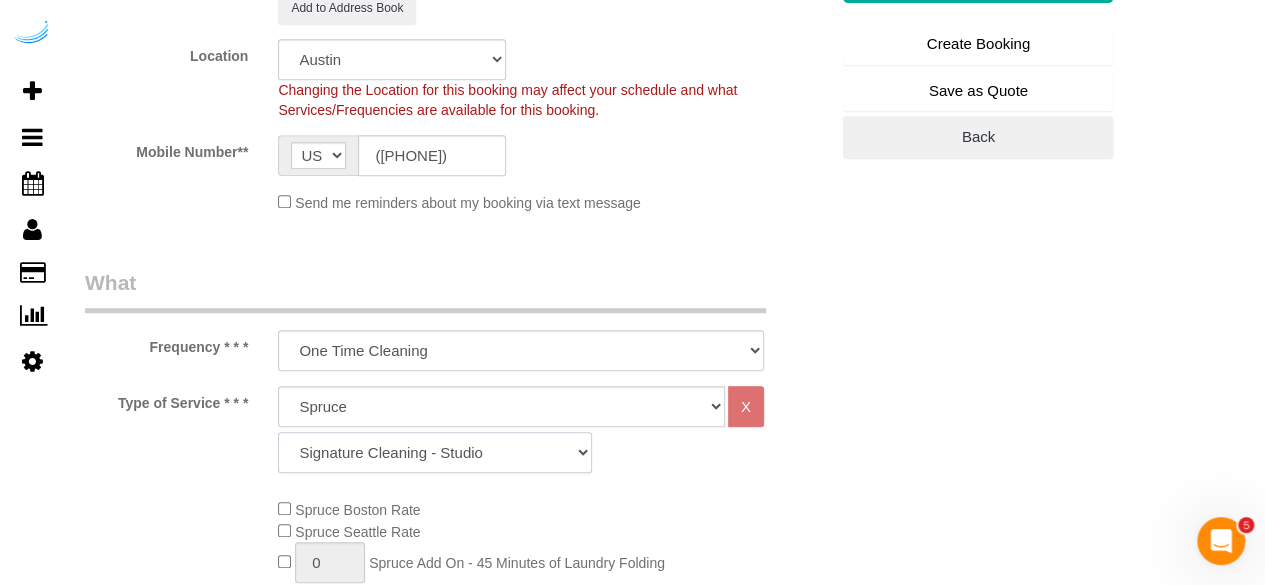 click on "Signature Cleaning - Studio Signature Cleaning - 1 Bed 1 Bath Signature Cleaning - 1 Bed 1.5 Bath Signature Cleaning - 1 Bed 1 Bath + Study Signature Cleaning - 1 Bed 2 Bath Signature Cleaning - 2 Bed 1 Bath Signature Cleaning - 2 Bed 2 Bath Signature Cleaning - 2 Bed 2.5 Bath Signature Cleaning - 2 Bed 2 Bath + Study Signature Cleaning - 3 Bed 2 Bath Signature Cleaning - 3 Bed 3 Bath Signature Cleaning - 4 Bed 2 Bath Signature Cleaning - 4 Bed 4 Bath Signature Cleaning - 5 Bed 4 Bath Signature Cleaning - 5 Bed 5 Bath Signature Cleaning - 6 Bed 6 Bath Premium Cleaning - Studio Premium Cleaning - 1 Bed 1 Bath Premium Cleaning - 1 Bed 1.5 Bath Premium Cleaning - 1 Bed 1 Bath + Study Premium Cleaning - 1 Bed 2 Bath Premium Cleaning - 2 Bed 1 Bath Premium Cleaning - 2 Bed 2 Bath Premium Cleaning - 2 Bed 2.5 Bath Premium Cleaning - 2 Bed 2 Bath + Study Premium Cleaning - 3 Bed 2 Bath Premium Cleaning - 3 Bed 3 Bath Premium Cleaning - 4 Bed 2 Bath Premium Cleaning - 4 Bed 4 Bath Premium Cleaning - 5 Bed 4 Bath" 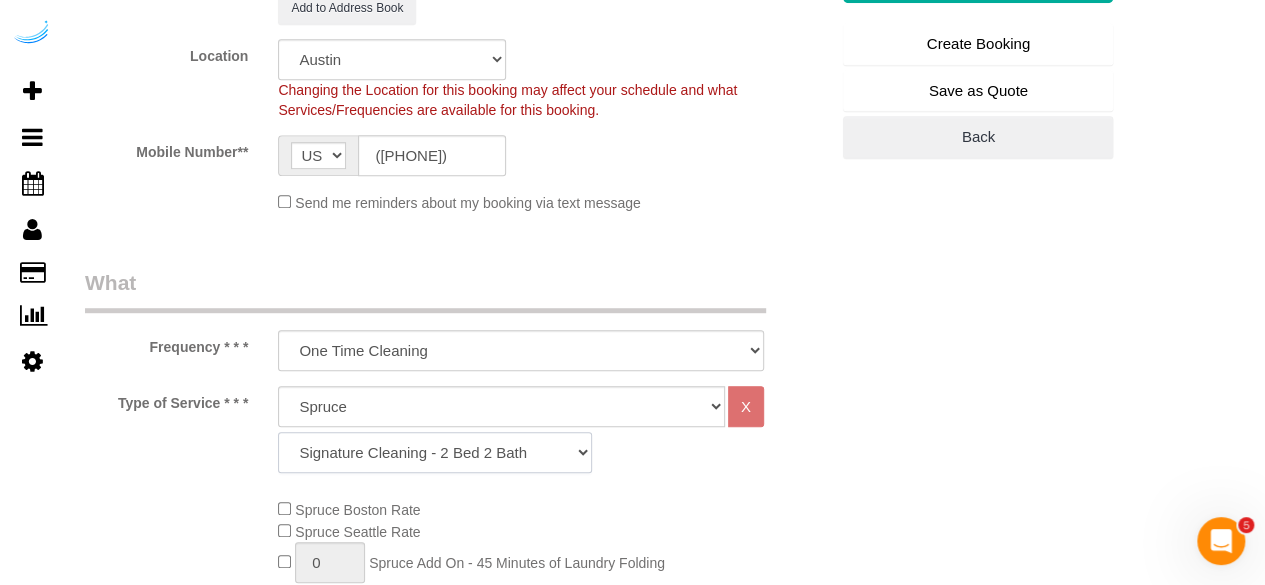 click on "Signature Cleaning - Studio Signature Cleaning - 1 Bed 1 Bath Signature Cleaning - 1 Bed 1.5 Bath Signature Cleaning - 1 Bed 1 Bath + Study Signature Cleaning - 1 Bed 2 Bath Signature Cleaning - 2 Bed 1 Bath Signature Cleaning - 2 Bed 2 Bath Signature Cleaning - 2 Bed 2.5 Bath Signature Cleaning - 2 Bed 2 Bath + Study Signature Cleaning - 3 Bed 2 Bath Signature Cleaning - 3 Bed 3 Bath Signature Cleaning - 4 Bed 2 Bath Signature Cleaning - 4 Bed 4 Bath Signature Cleaning - 5 Bed 4 Bath Signature Cleaning - 5 Bed 5 Bath Signature Cleaning - 6 Bed 6 Bath Premium Cleaning - Studio Premium Cleaning - 1 Bed 1 Bath Premium Cleaning - 1 Bed 1.5 Bath Premium Cleaning - 1 Bed 1 Bath + Study Premium Cleaning - 1 Bed 2 Bath Premium Cleaning - 2 Bed 1 Bath Premium Cleaning - 2 Bed 2 Bath Premium Cleaning - 2 Bed 2.5 Bath Premium Cleaning - 2 Bed 2 Bath + Study Premium Cleaning - 3 Bed 2 Bath Premium Cleaning - 3 Bed 3 Bath Premium Cleaning - 4 Bed 2 Bath Premium Cleaning - 4 Bed 4 Bath Premium Cleaning - 5 Bed 4 Bath" 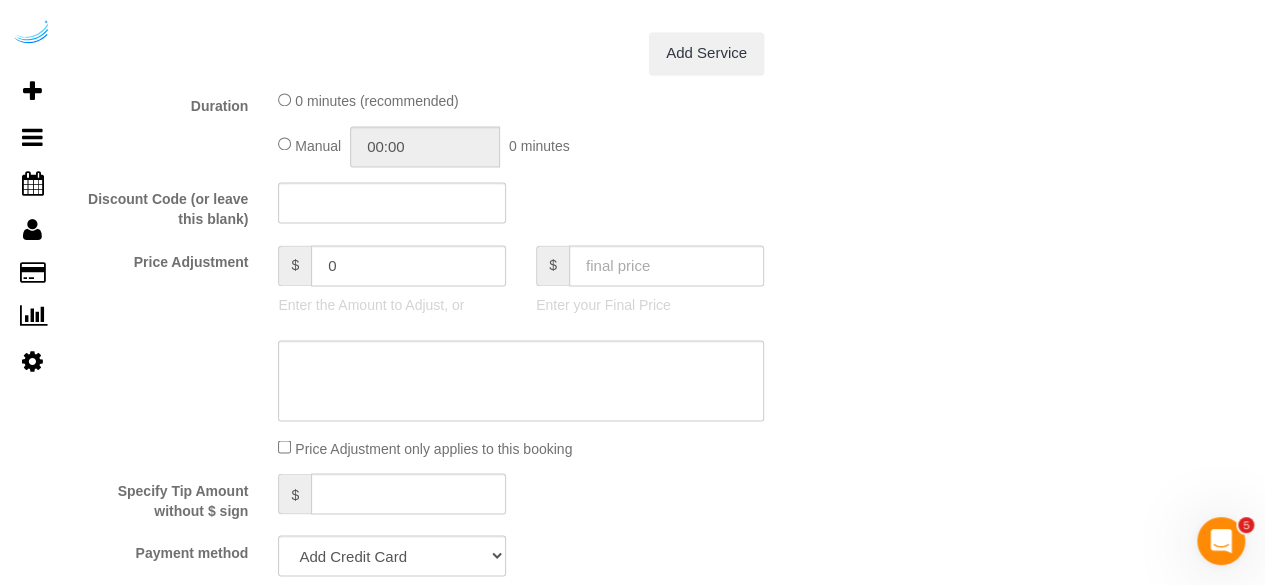 scroll, scrollTop: 1600, scrollLeft: 0, axis: vertical 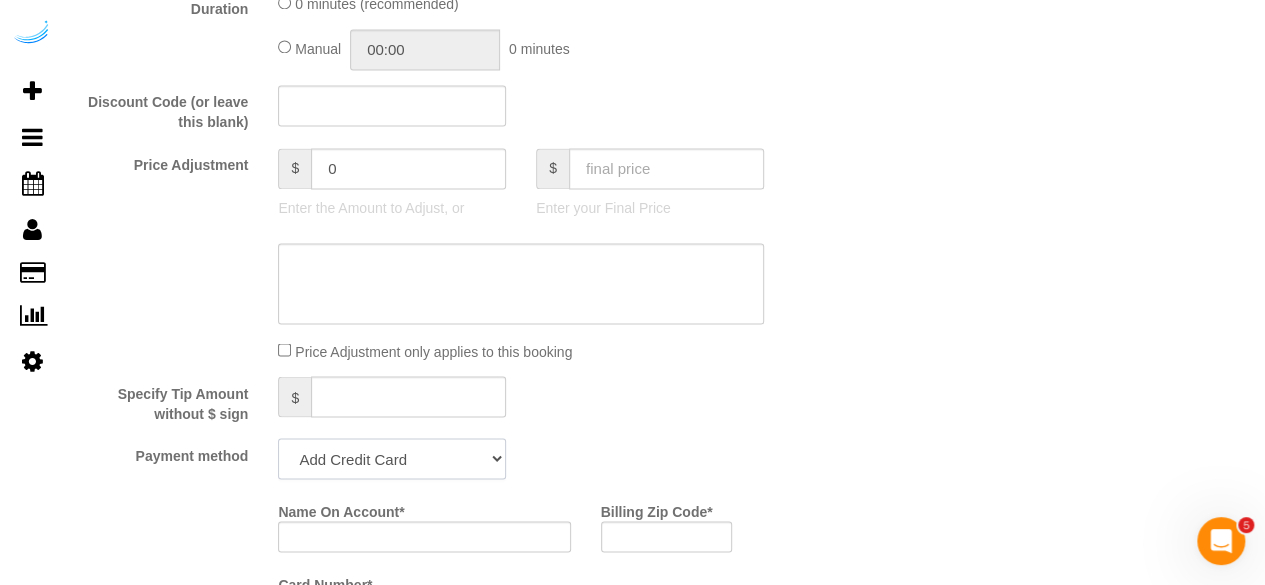 click on "Add Credit Card Cash Check Paypal" 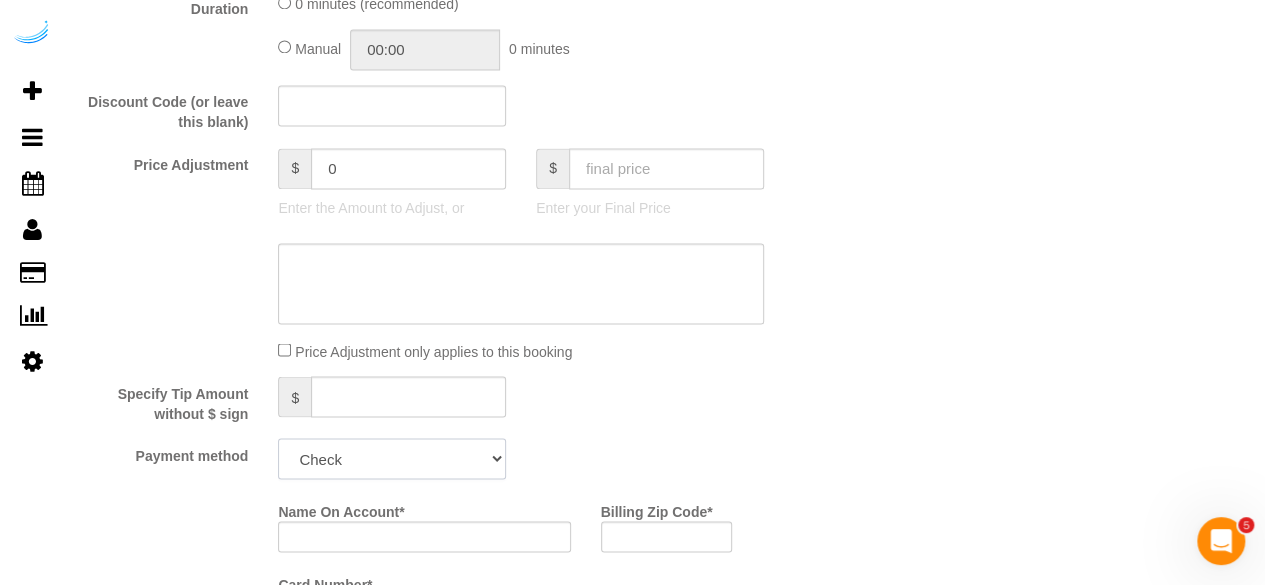 click on "Add Credit Card Cash Check Paypal" 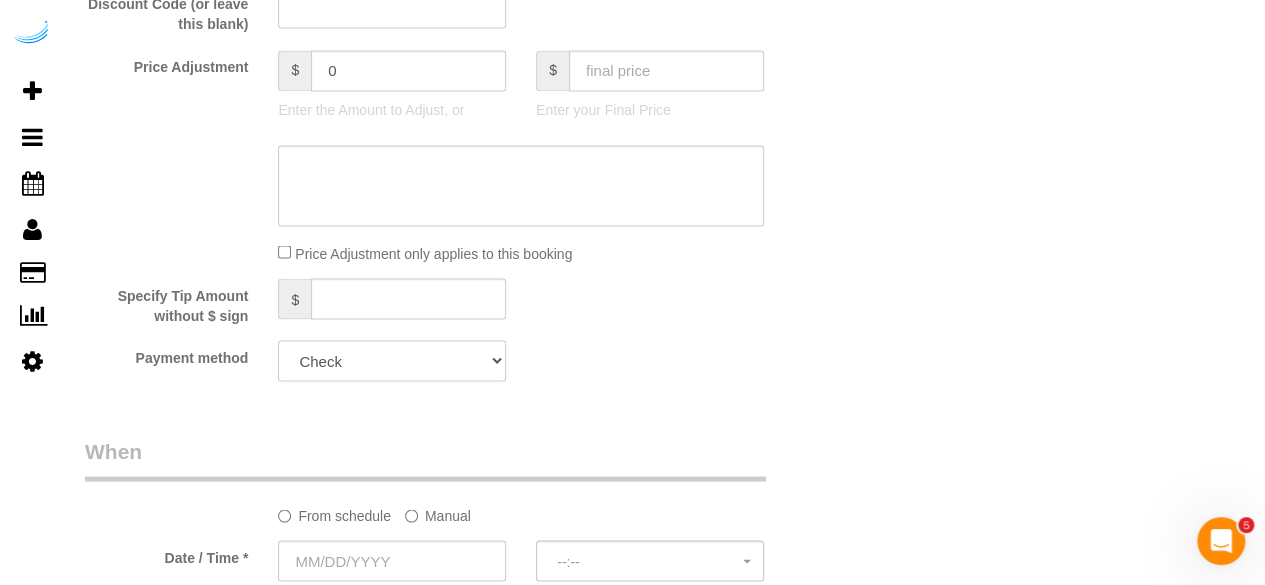 scroll, scrollTop: 1800, scrollLeft: 0, axis: vertical 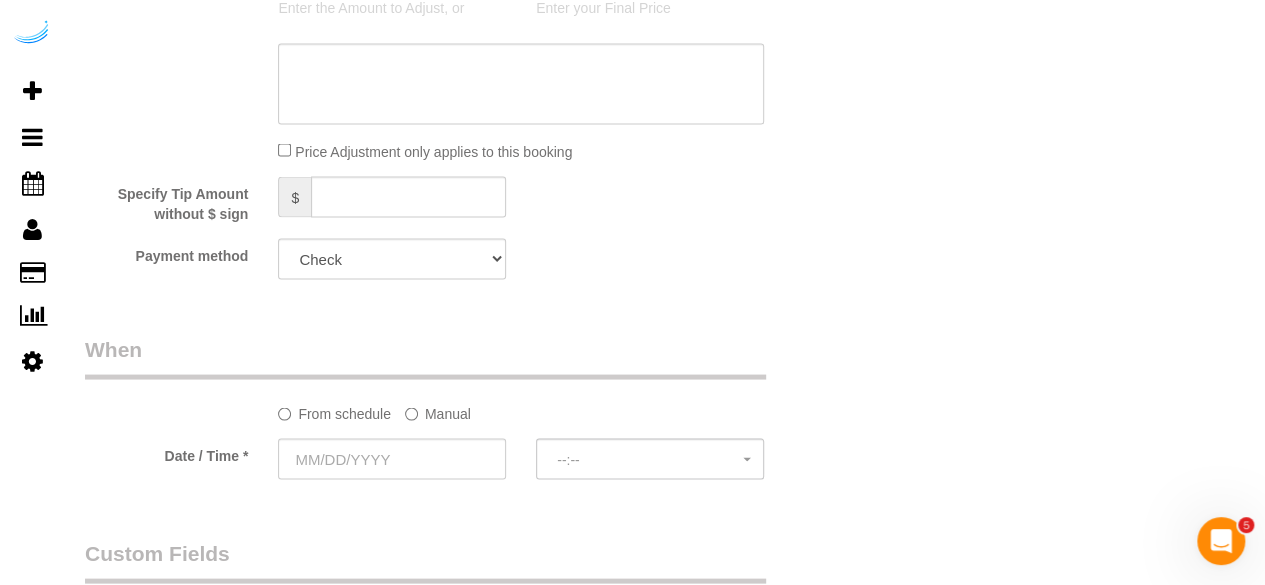 click on "Manual" 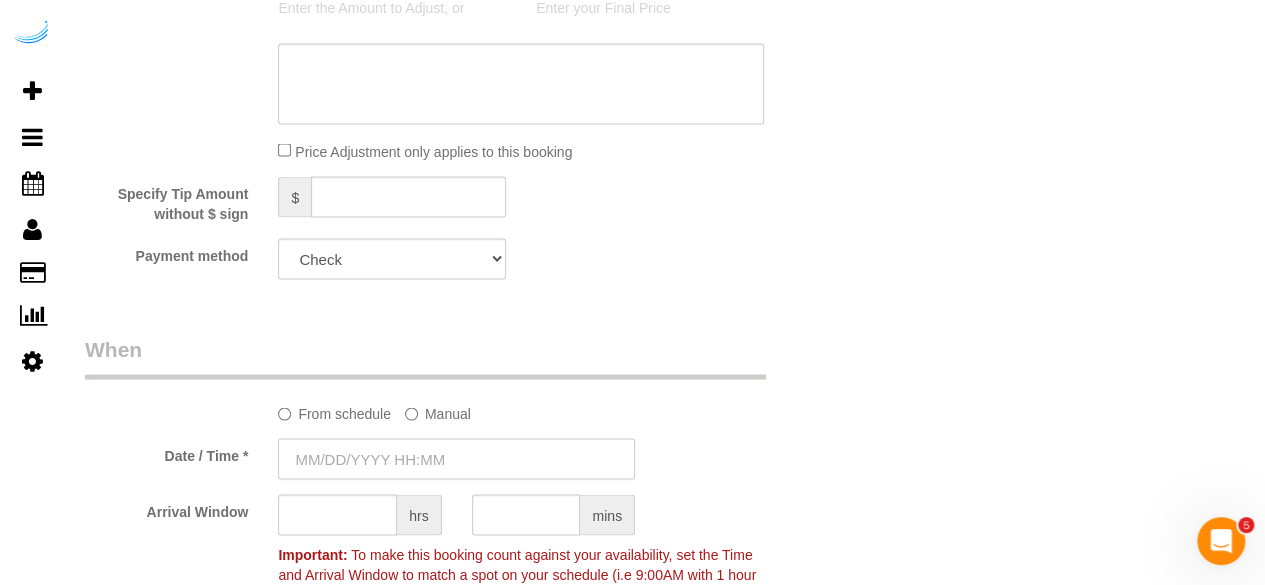 click at bounding box center (456, 458) 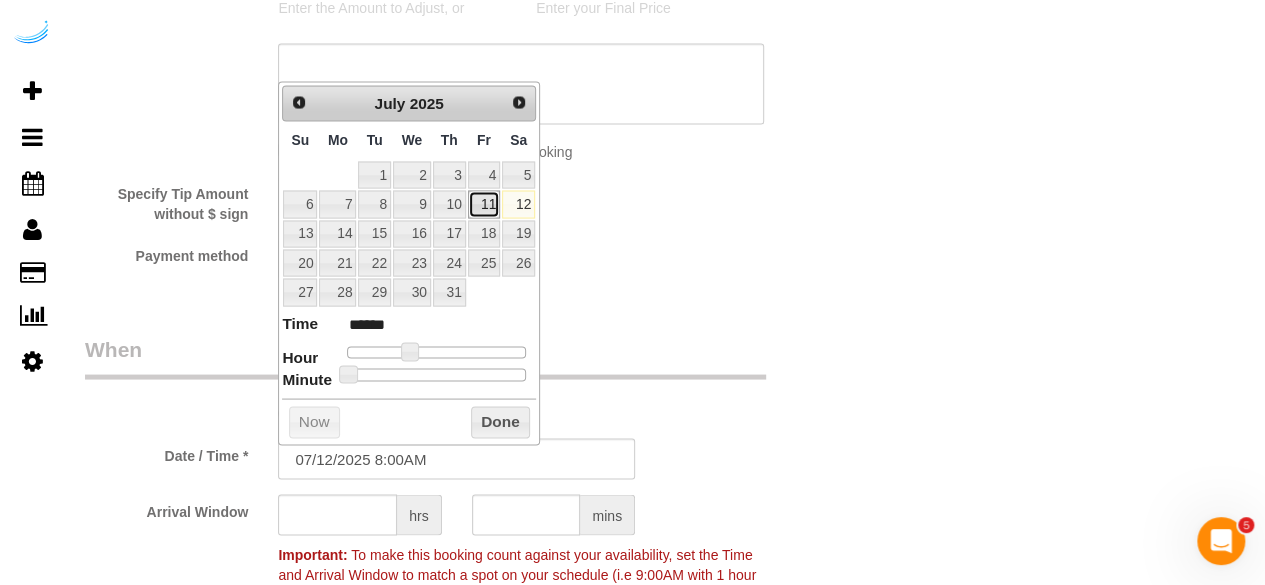 click on "11" at bounding box center (484, 203) 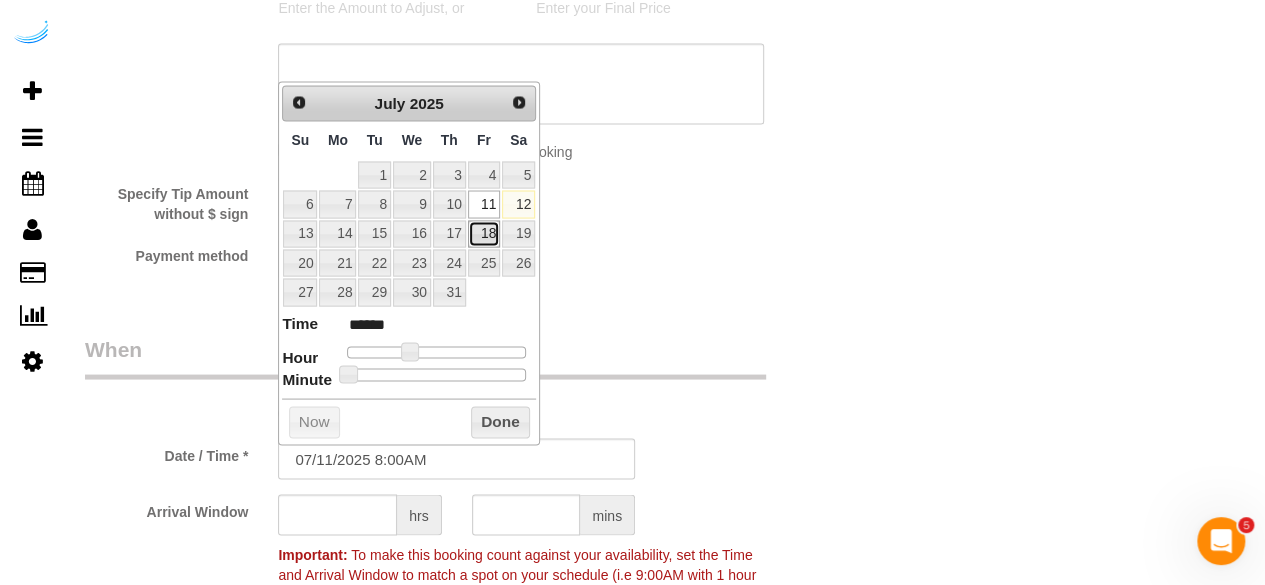 click on "18" at bounding box center (484, 233) 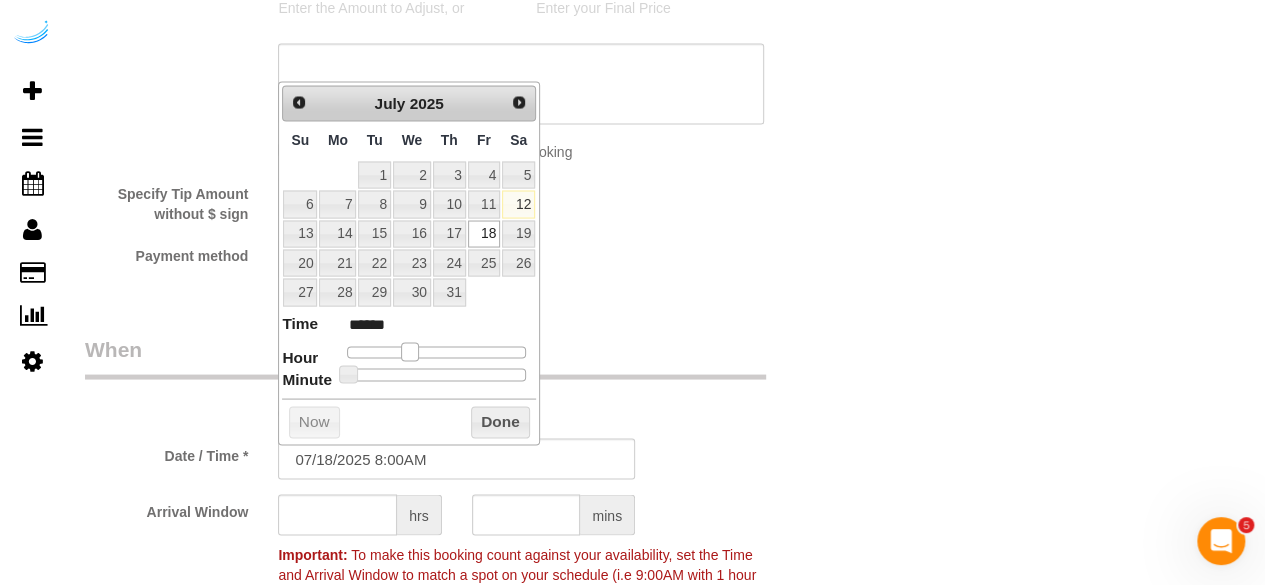 type on "07/18/2025 9:00AM" 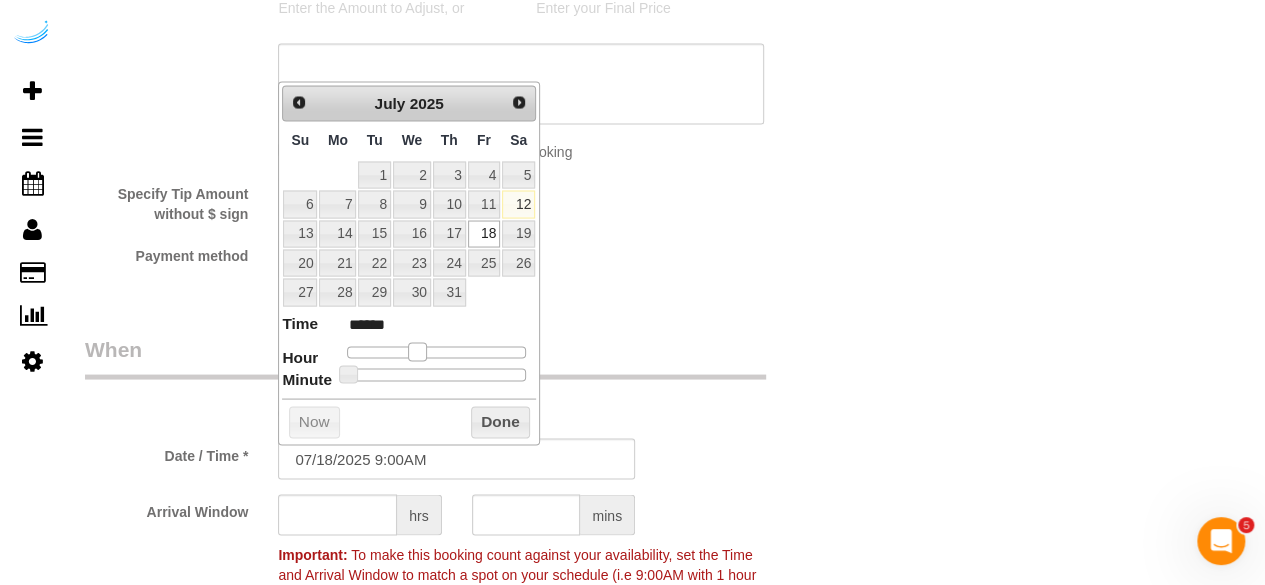 click at bounding box center (417, 351) 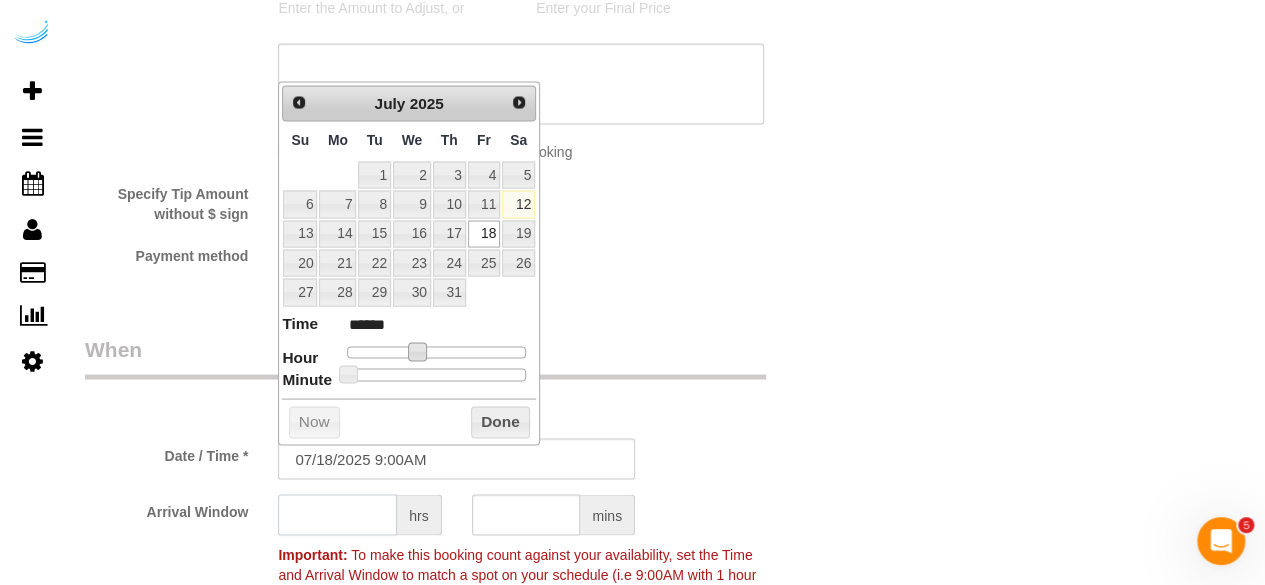 click 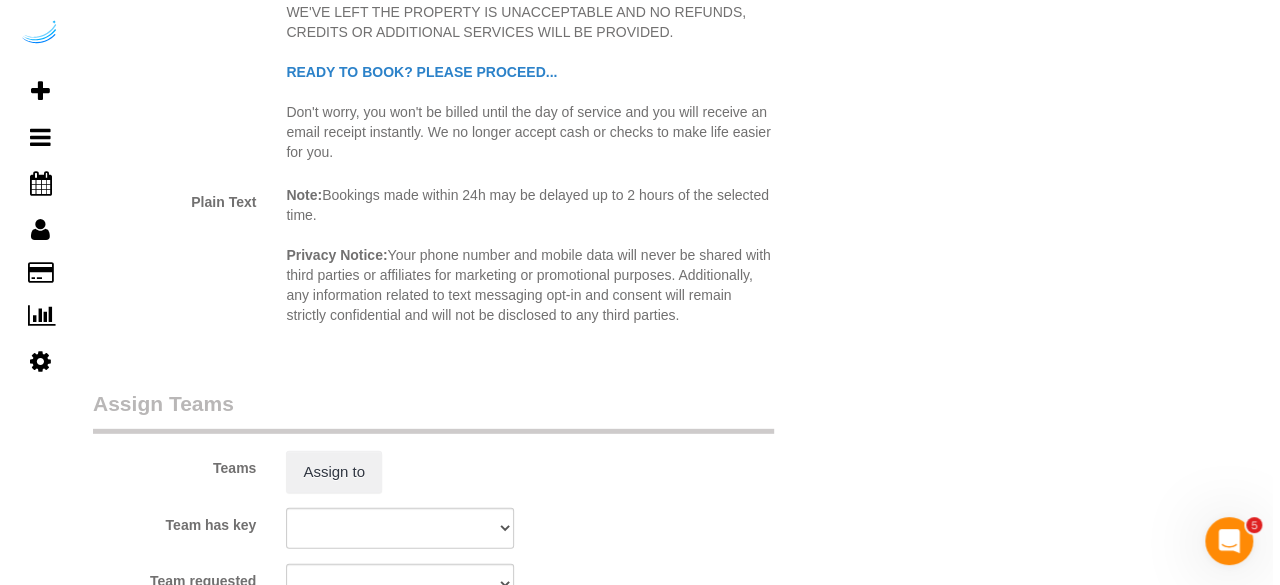 scroll, scrollTop: 2700, scrollLeft: 0, axis: vertical 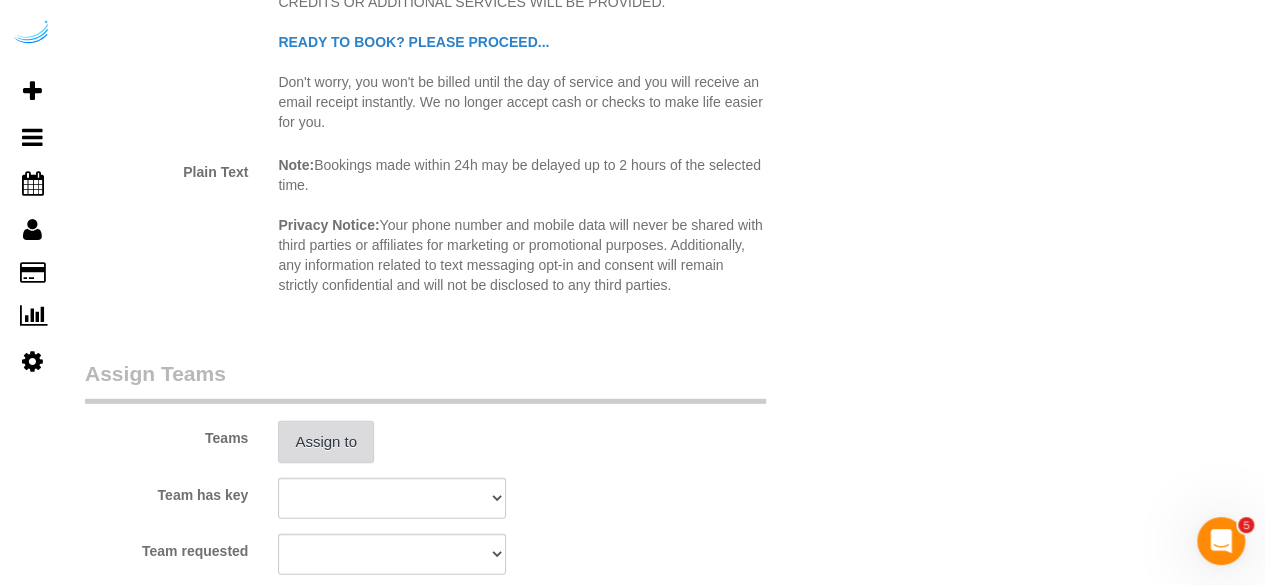 type 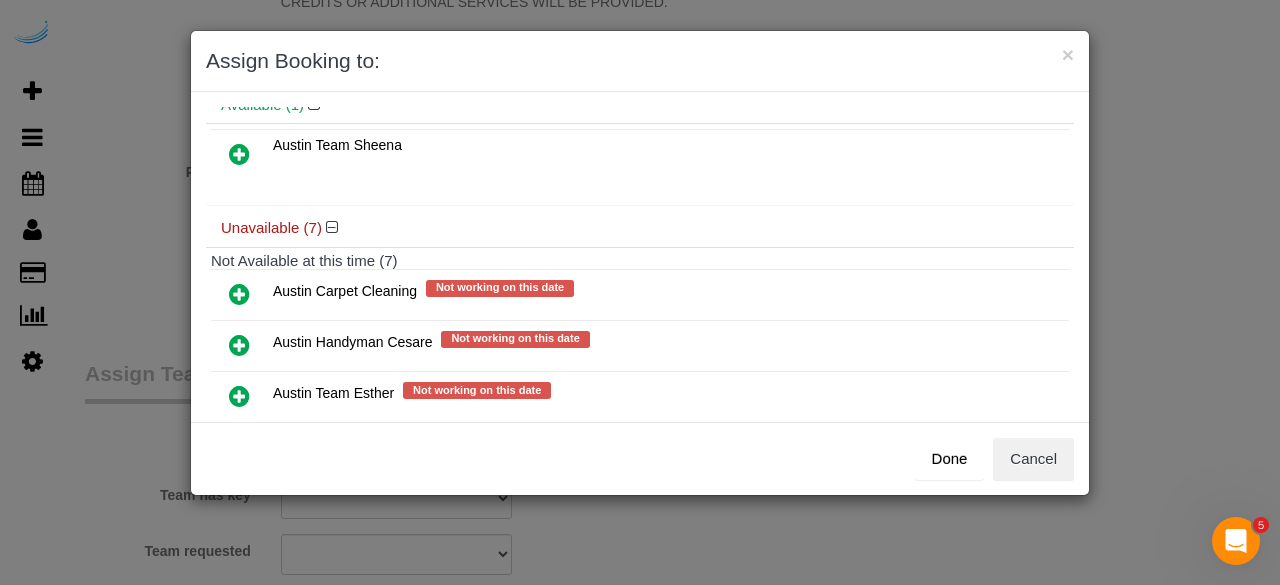 scroll, scrollTop: 300, scrollLeft: 0, axis: vertical 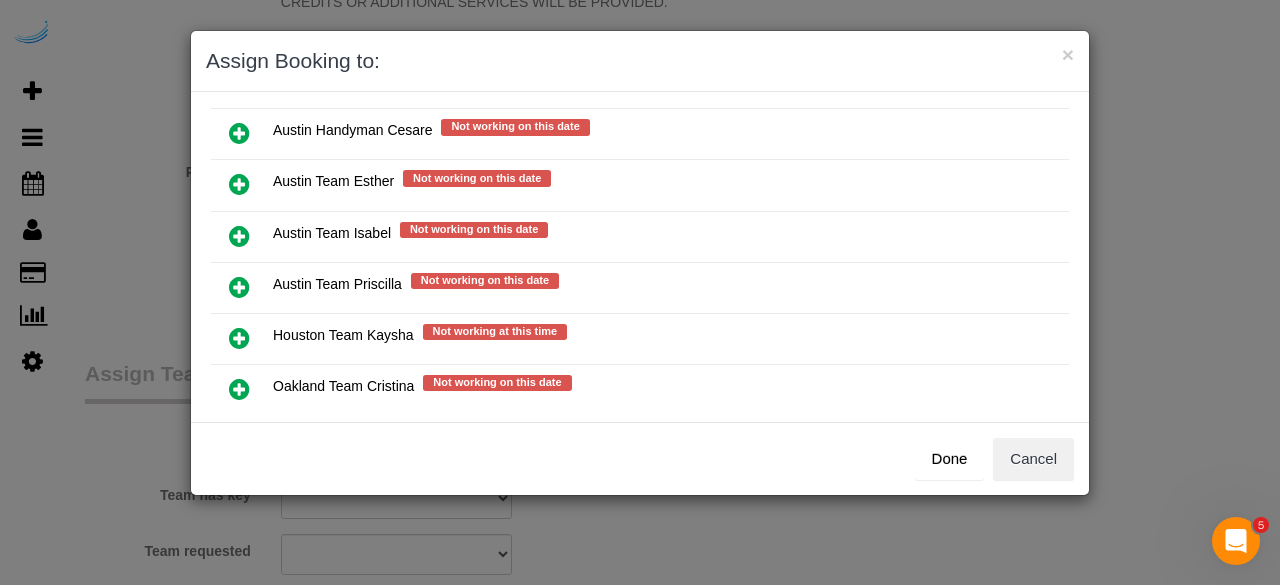 click at bounding box center (239, 236) 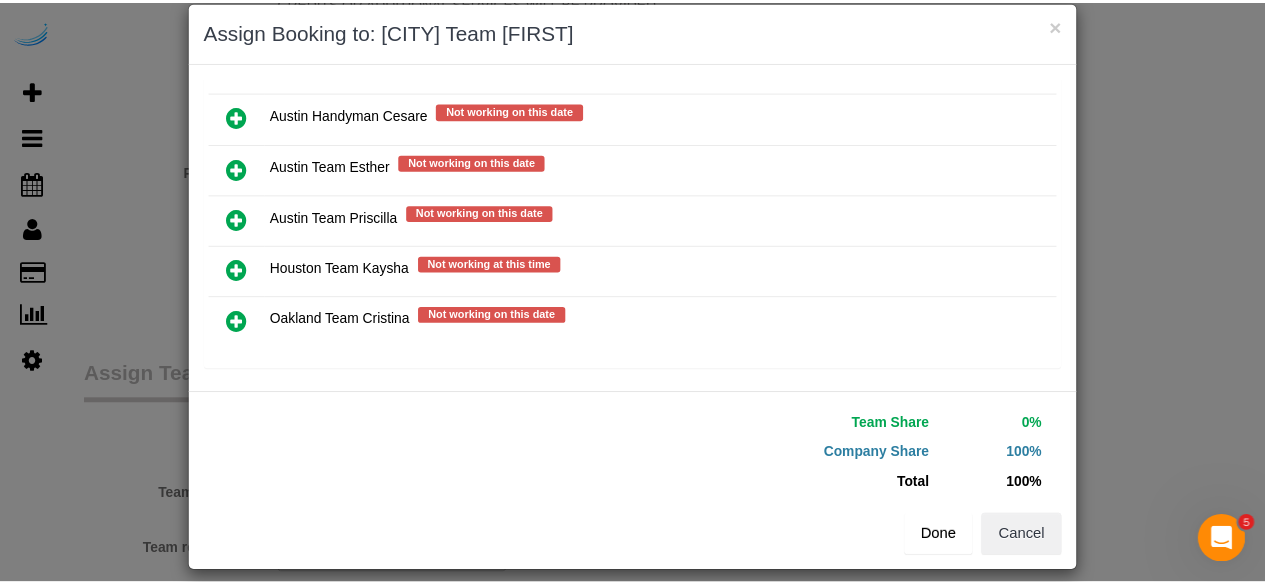 scroll, scrollTop: 45, scrollLeft: 0, axis: vertical 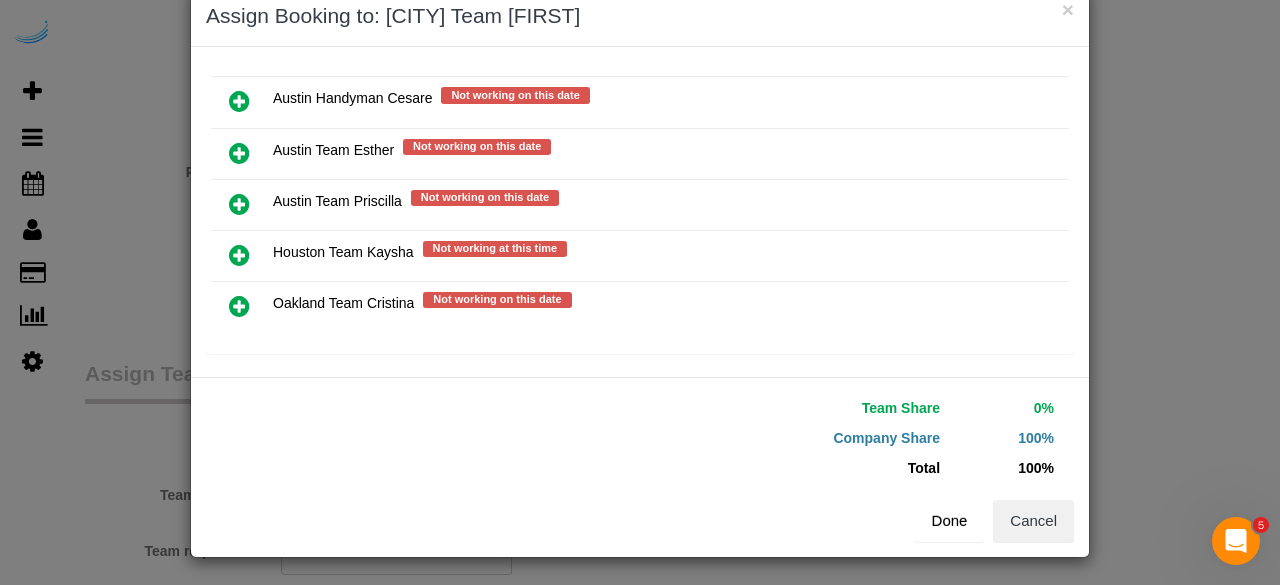 click on "Done" at bounding box center (950, 521) 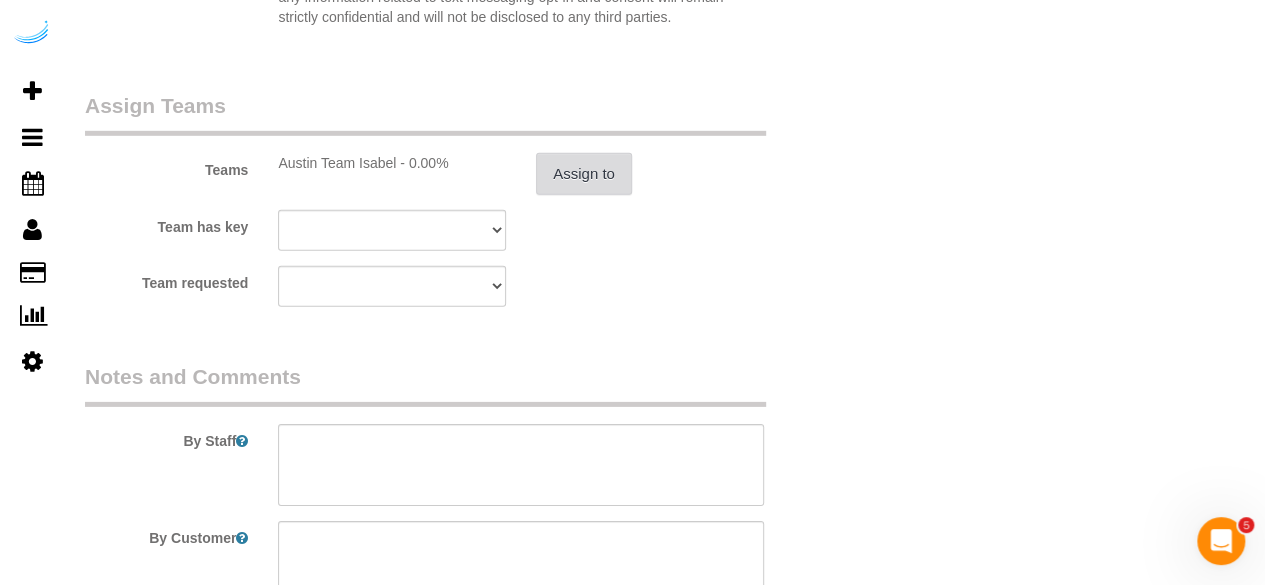 scroll, scrollTop: 3000, scrollLeft: 0, axis: vertical 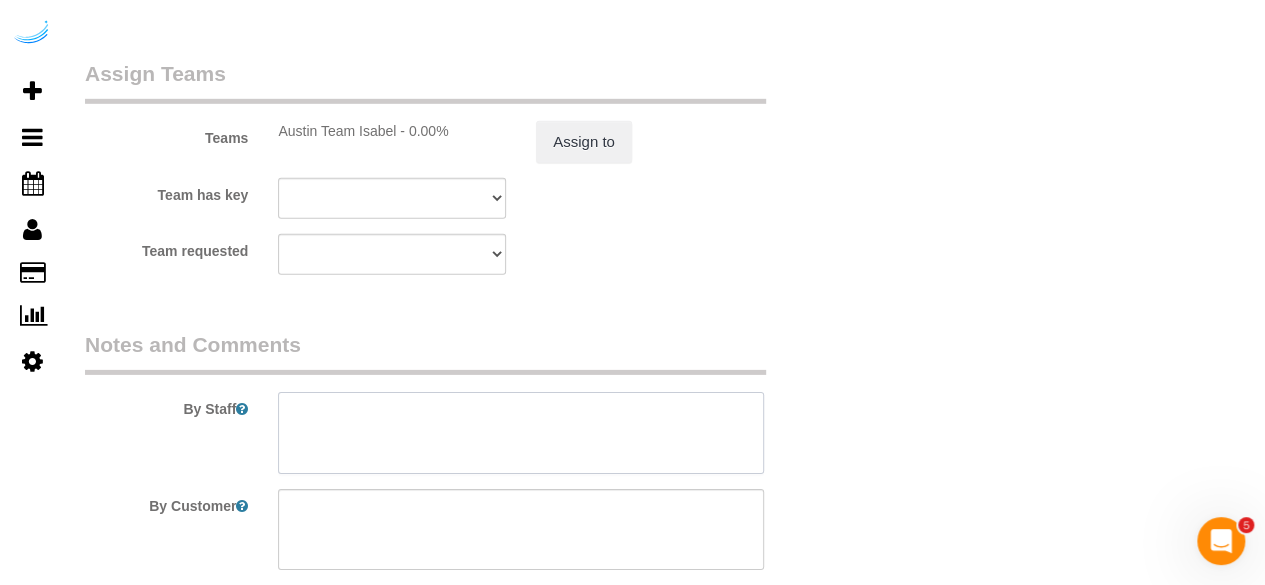 click at bounding box center [521, 433] 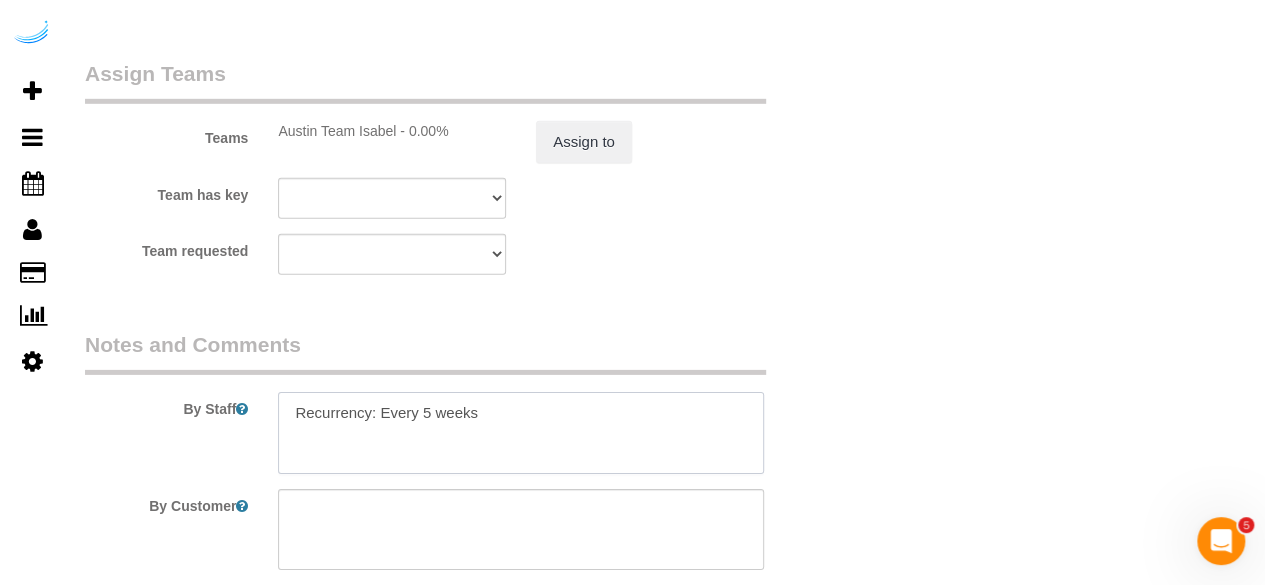 paste on "Permanent Notes:No notes from this customer.Today's Notes:No notes from this service.
Entry Method: Lockbox
Code: 1393
Details:
lock box on stairs near front door black and silver with colorful tassel
Additional Notes:
guest park, building is front building overlooking congress ave.. top floor, left corner over looking south congress
Housekeeping Notes:" 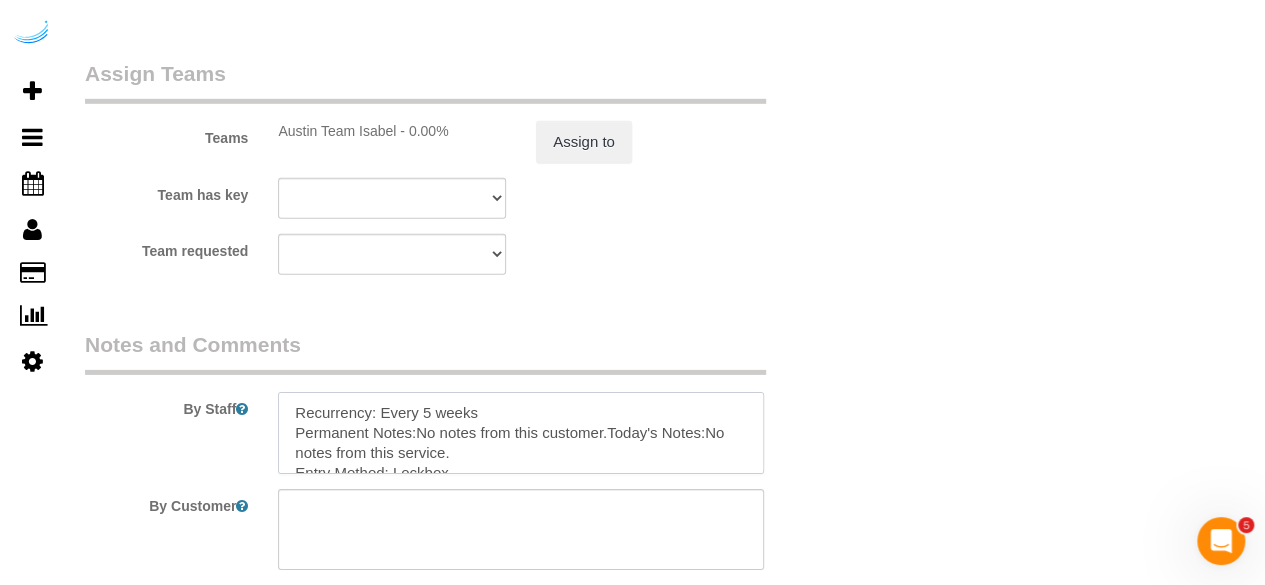 scroll, scrollTop: 208, scrollLeft: 0, axis: vertical 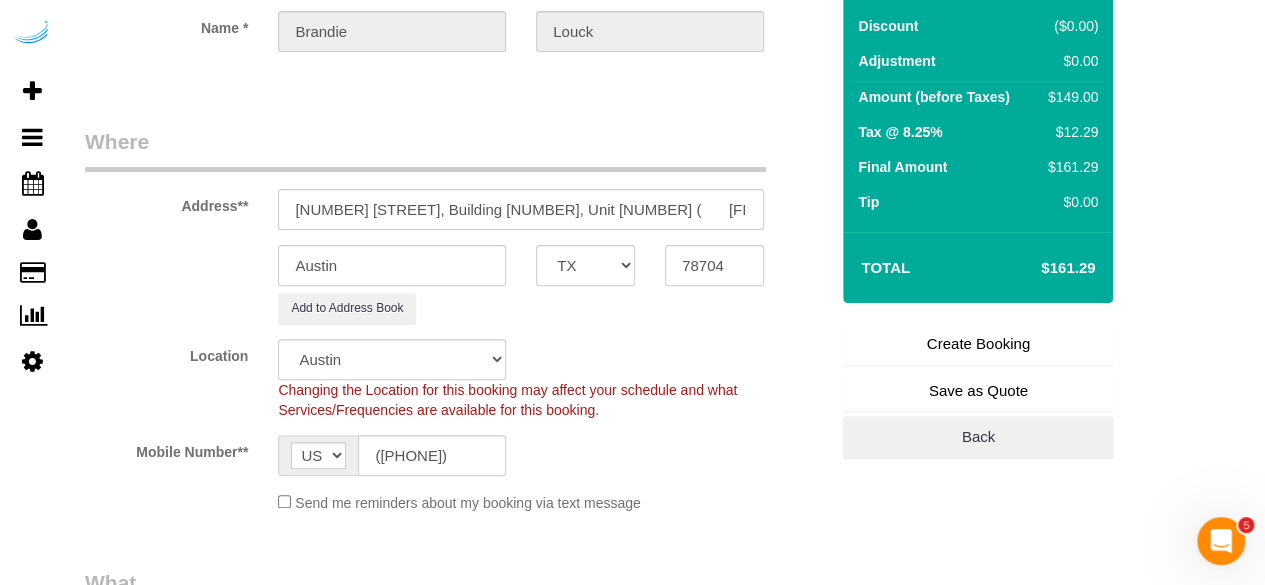 click on "Create Booking" at bounding box center [978, 344] 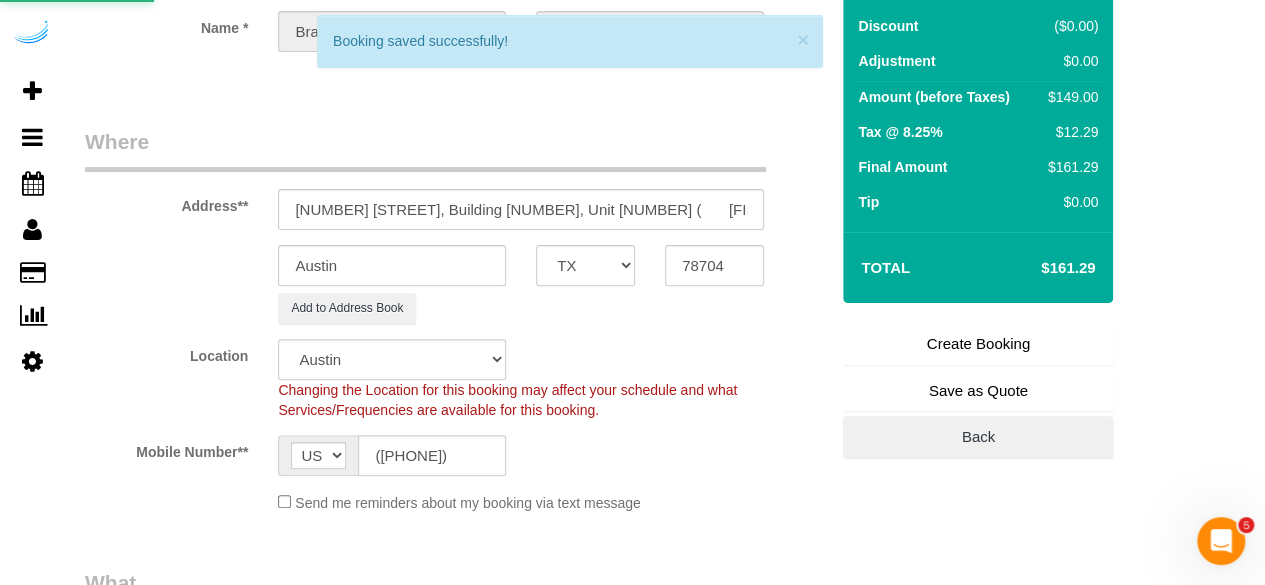 scroll, scrollTop: 0, scrollLeft: 0, axis: both 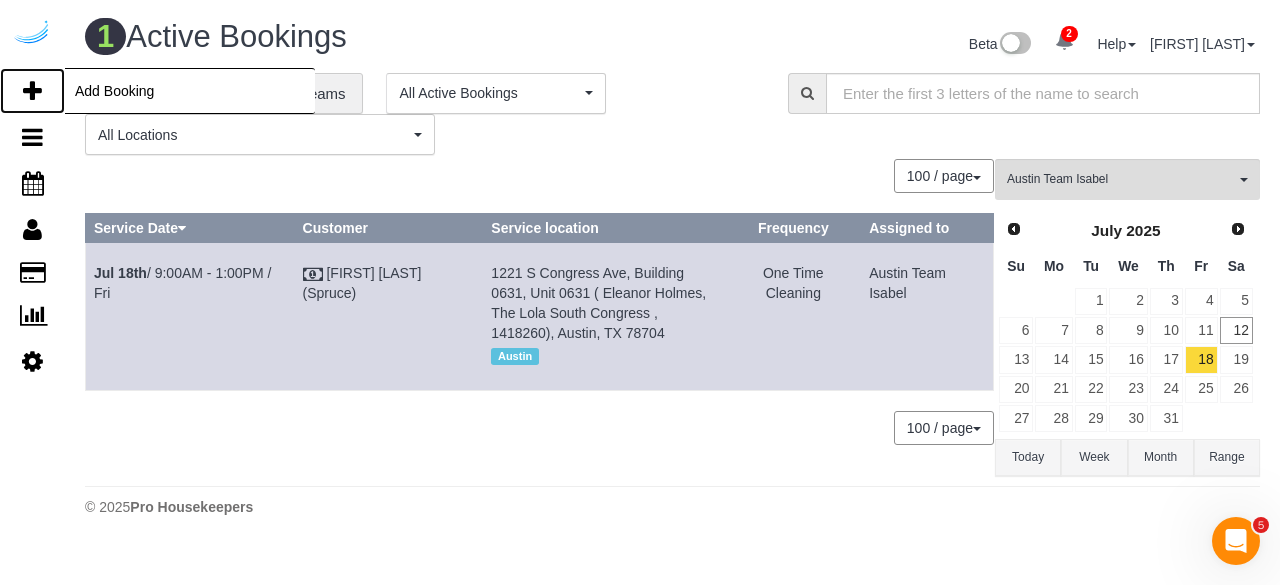 click at bounding box center [32, 91] 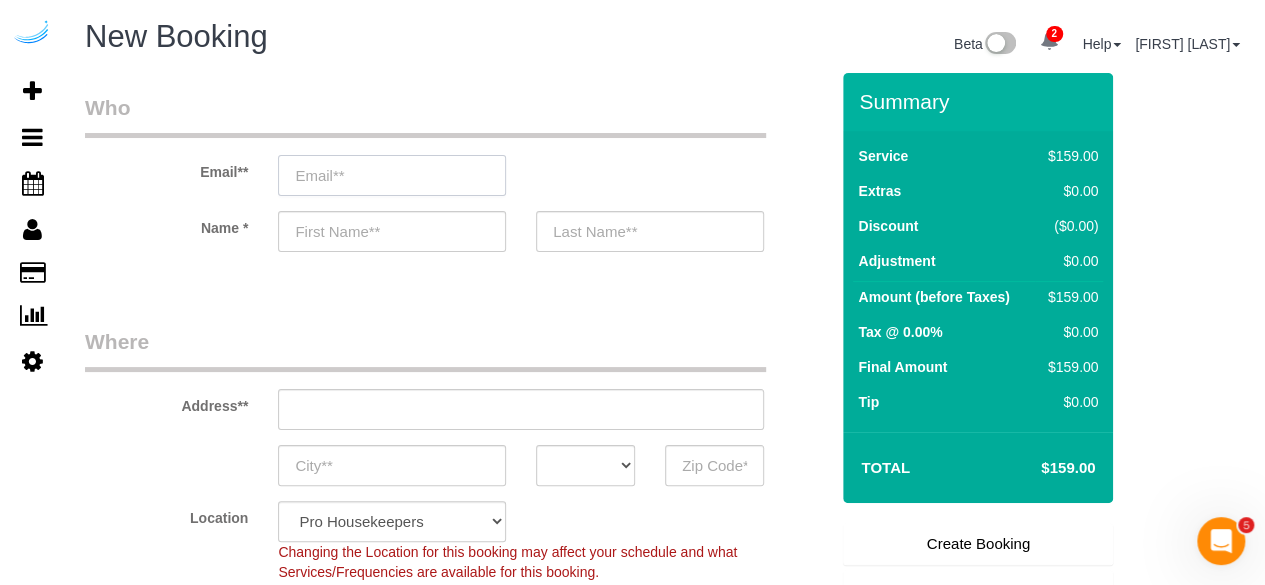 click at bounding box center (392, 175) 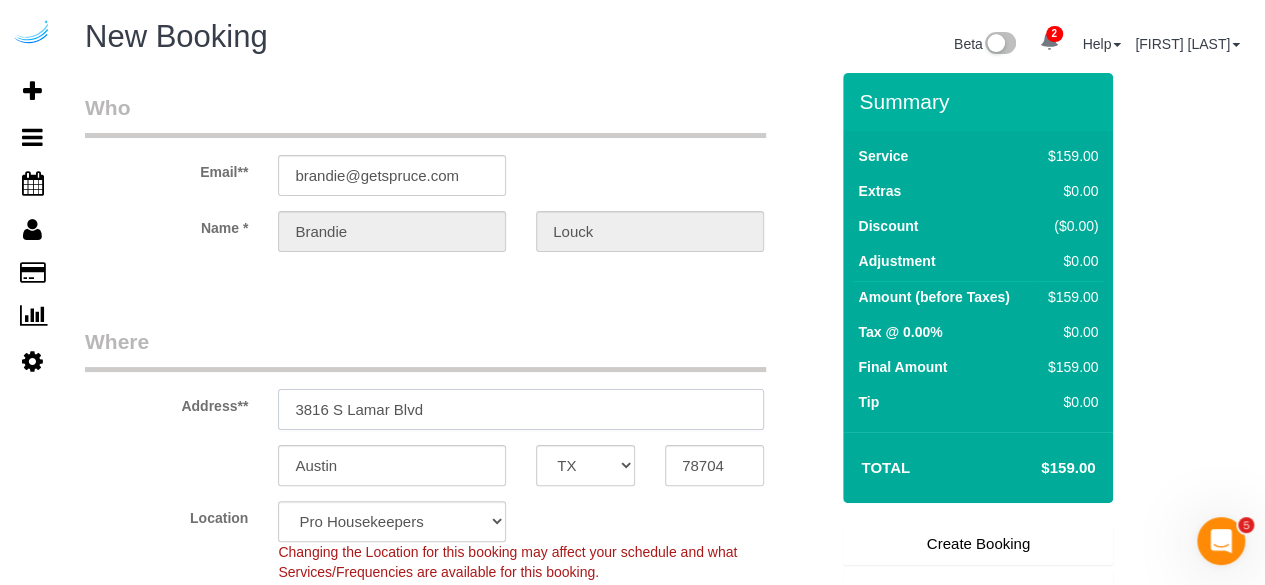 click on "3816 S Lamar Blvd" at bounding box center [521, 409] 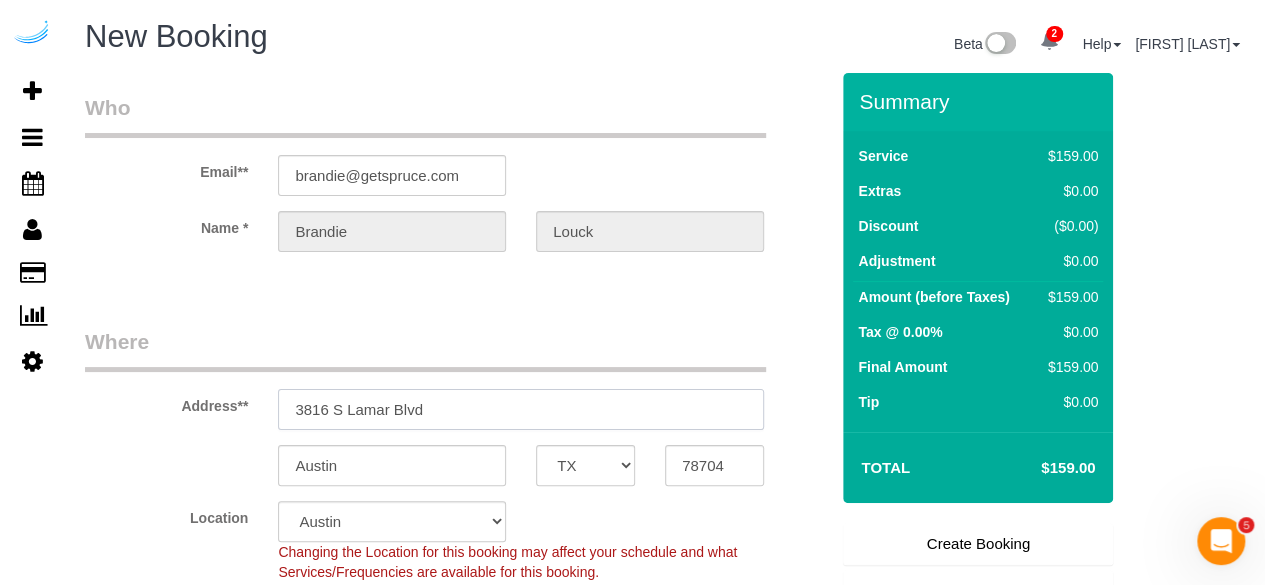 paste on "1100 S Lamar Blvd, Austin, TX 78704" 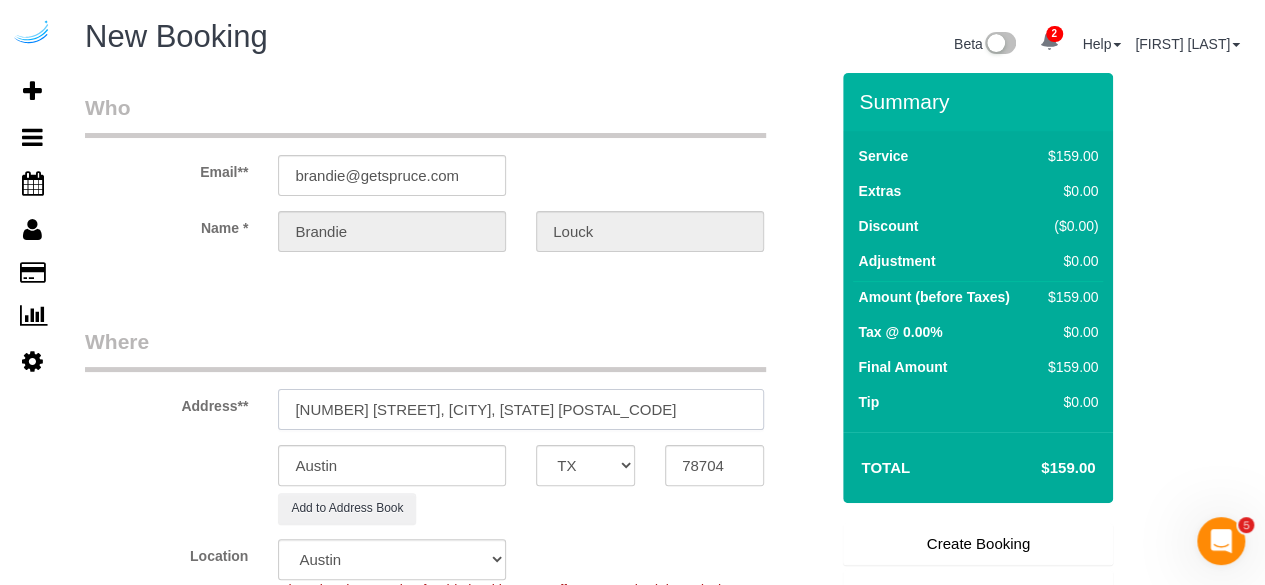 drag, startPoint x: 502, startPoint y: 411, endPoint x: 570, endPoint y: 410, distance: 68.007355 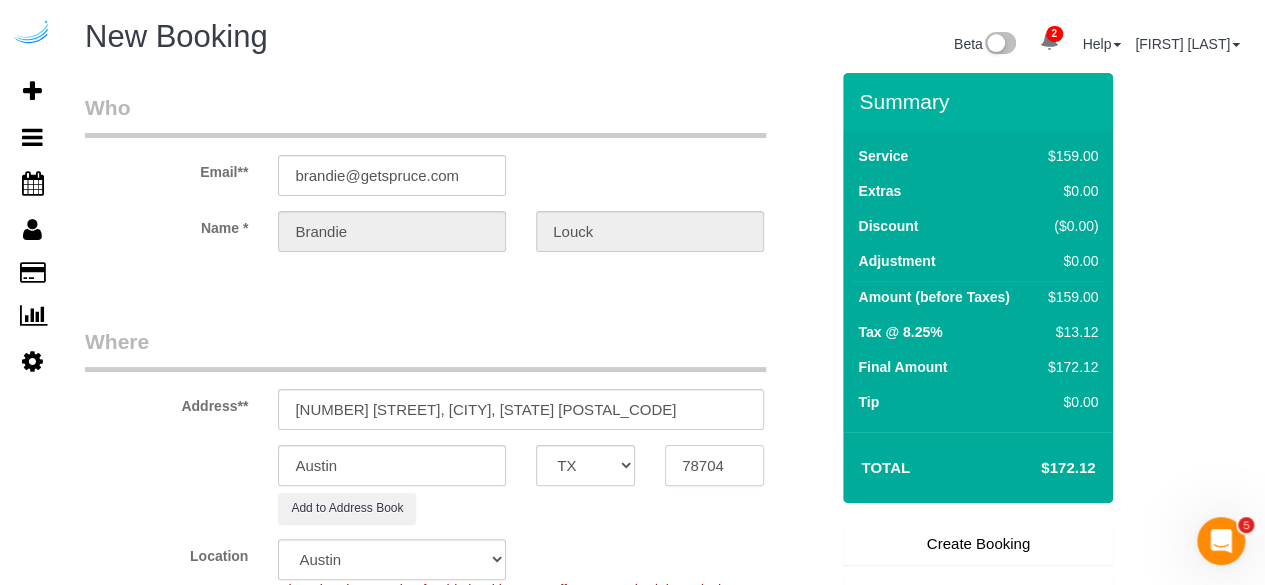 click on "78704" at bounding box center (714, 465) 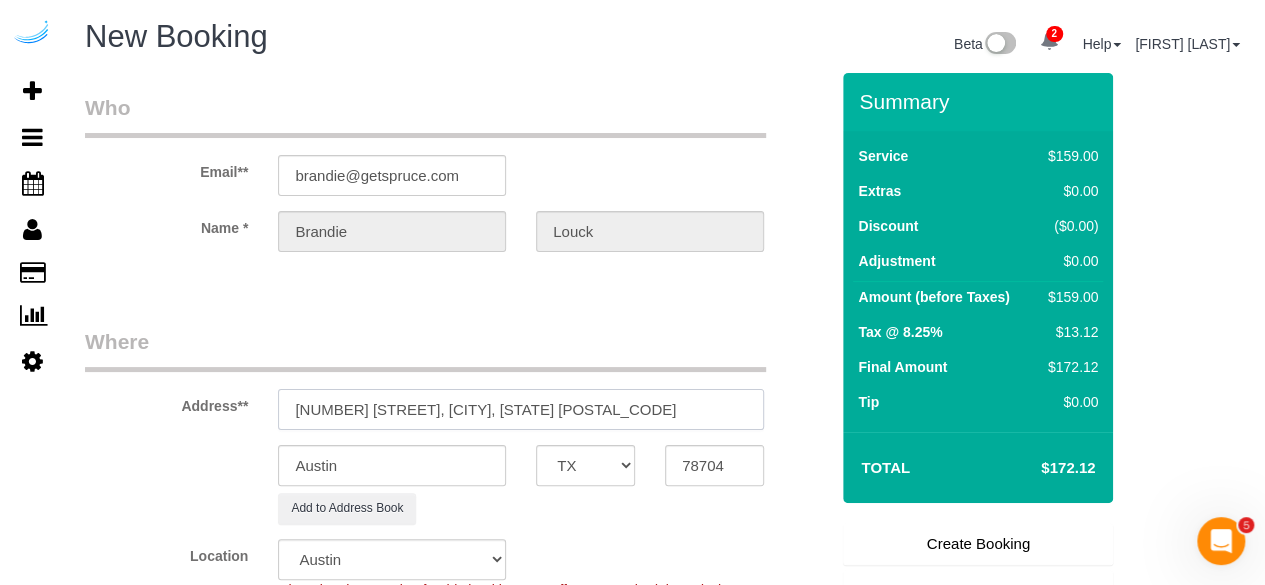 drag, startPoint x: 430, startPoint y: 409, endPoint x: 676, endPoint y: 409, distance: 246 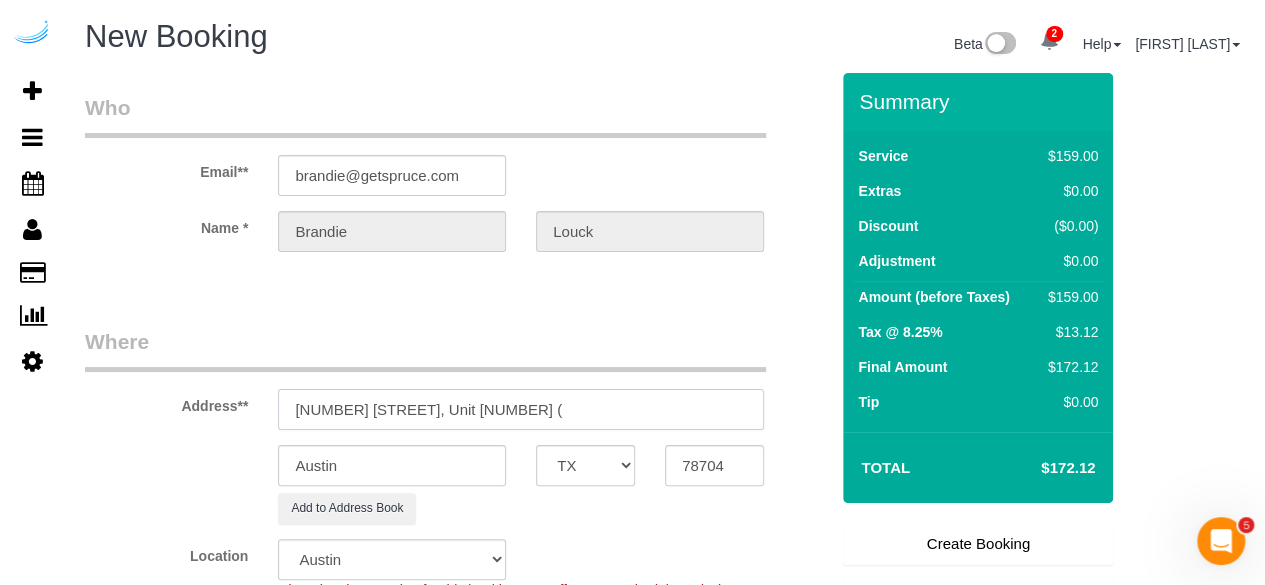 paste on "Jeff Tjan" 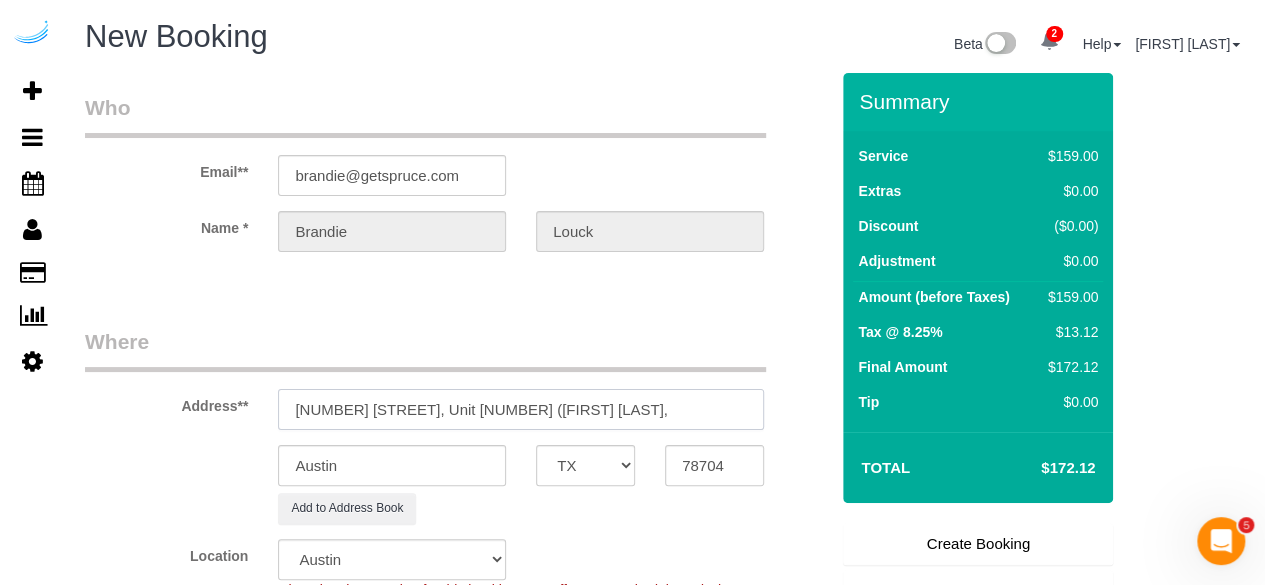 paste on "SchedulerView Checklists Lamar Union" 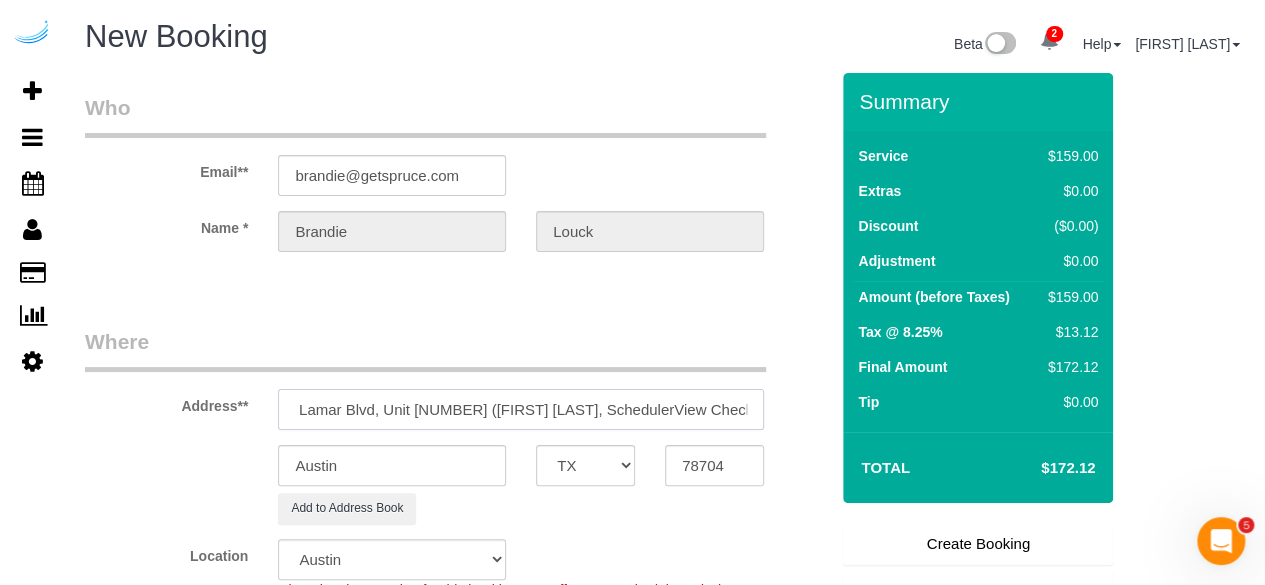 scroll, scrollTop: 0, scrollLeft: 96, axis: horizontal 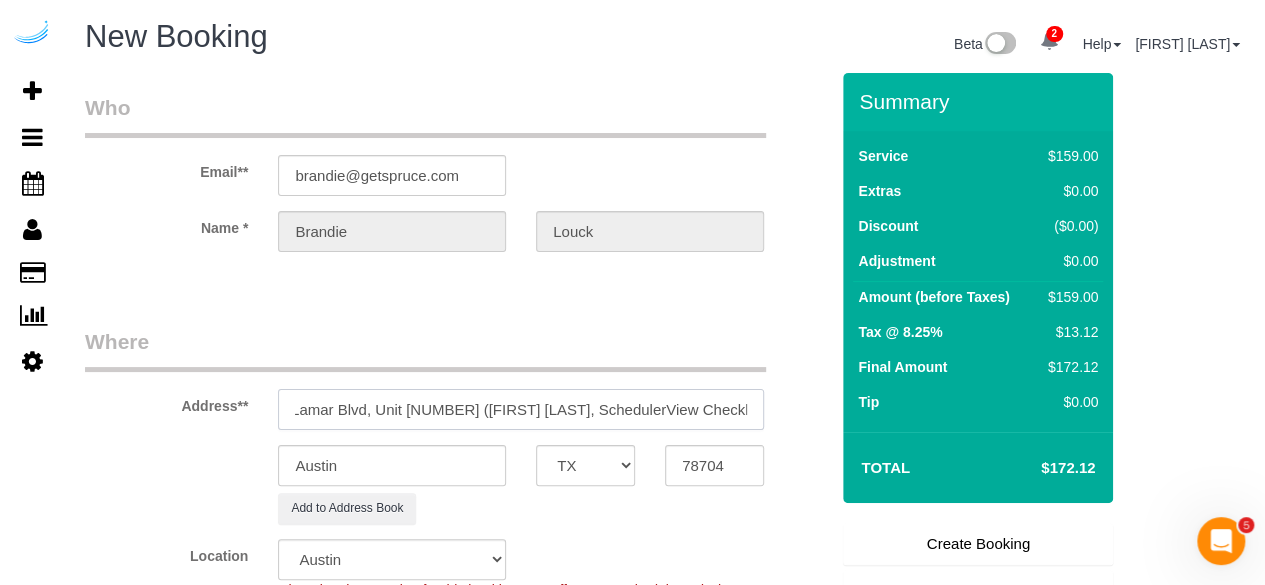 drag, startPoint x: 650, startPoint y: 417, endPoint x: 475, endPoint y: 408, distance: 175.23128 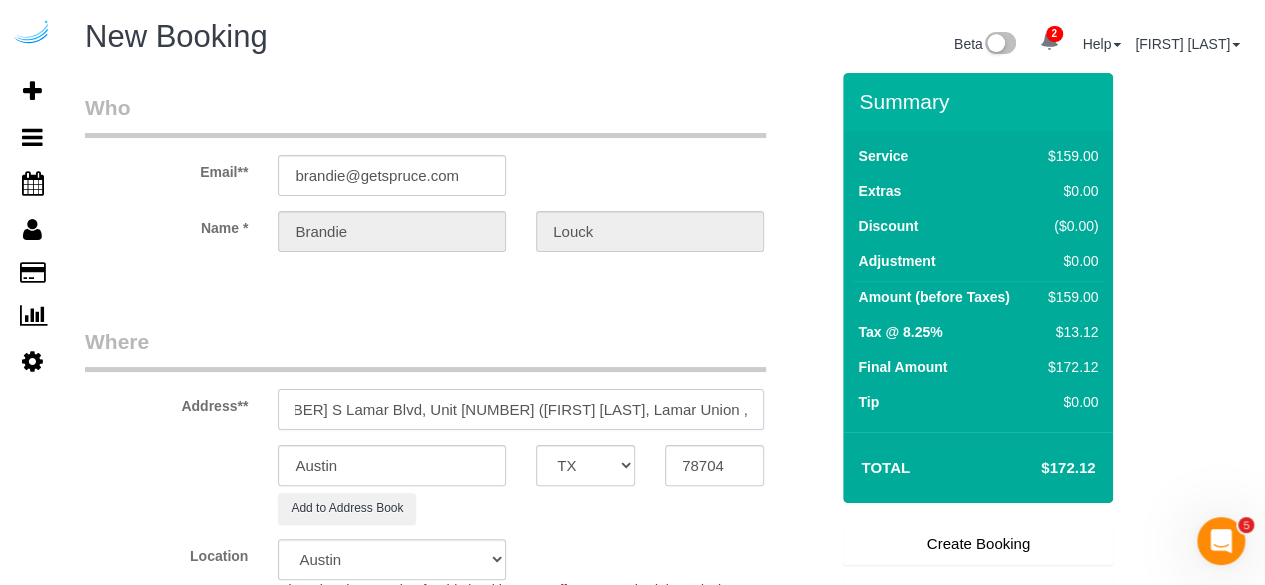 scroll, scrollTop: 0, scrollLeft: 0, axis: both 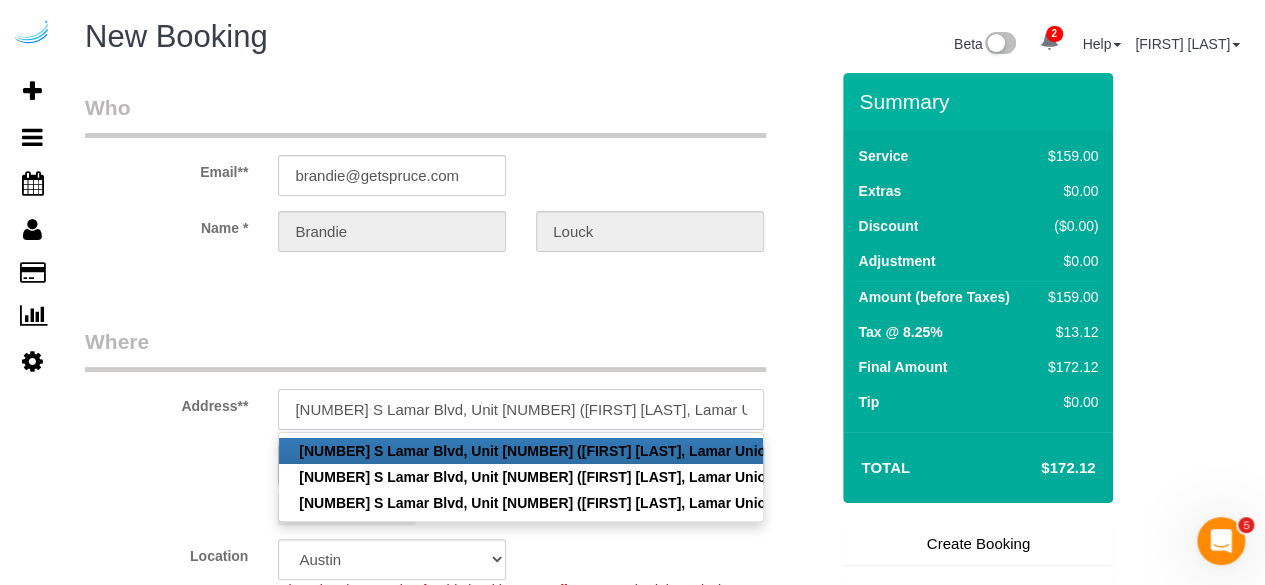 paste on "1384317" 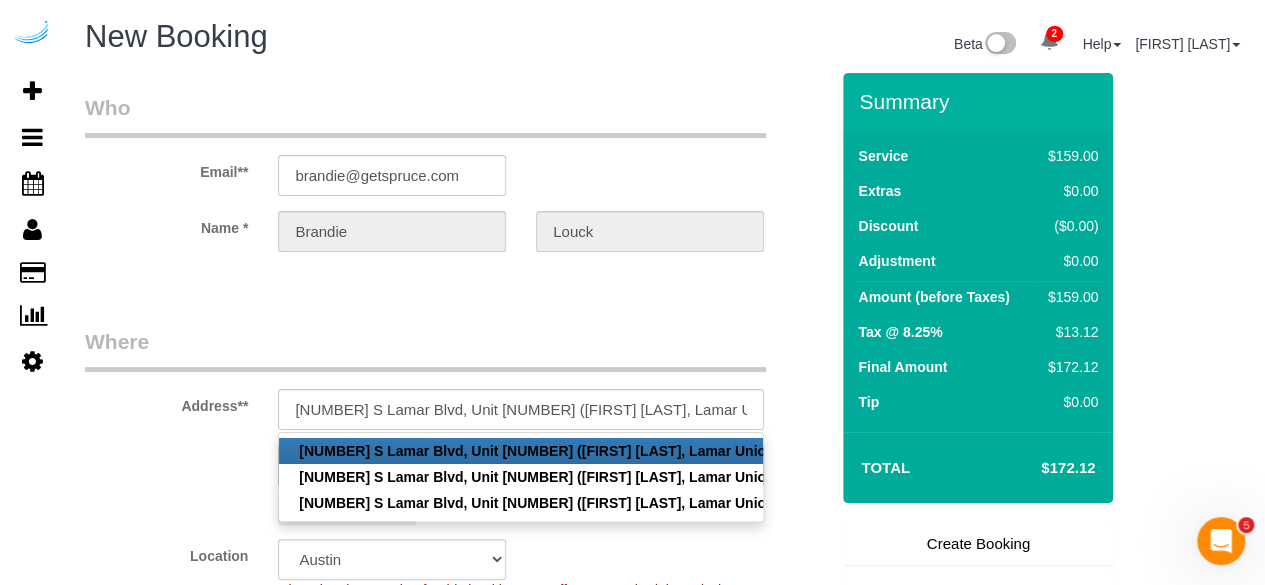 click at bounding box center [521, 269] 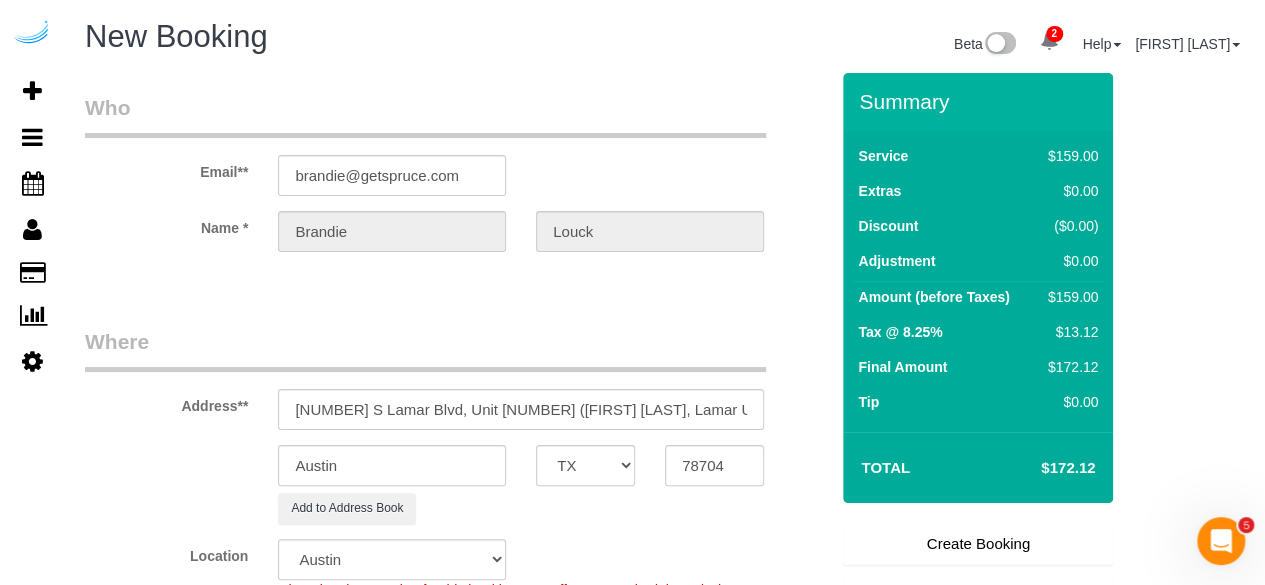 scroll, scrollTop: 200, scrollLeft: 0, axis: vertical 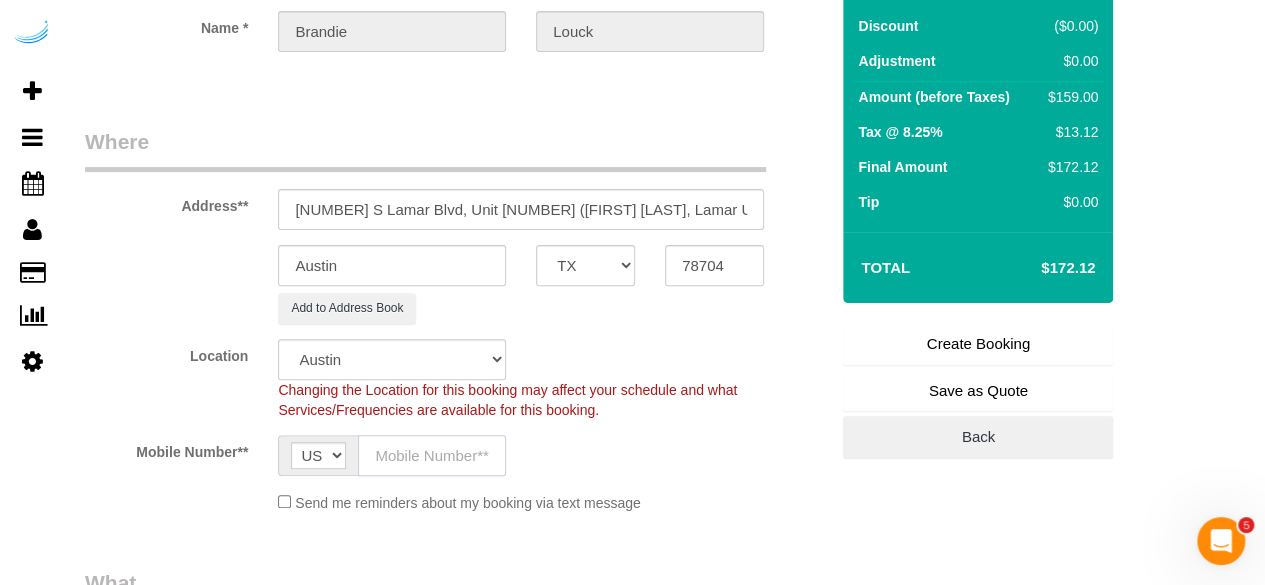 click 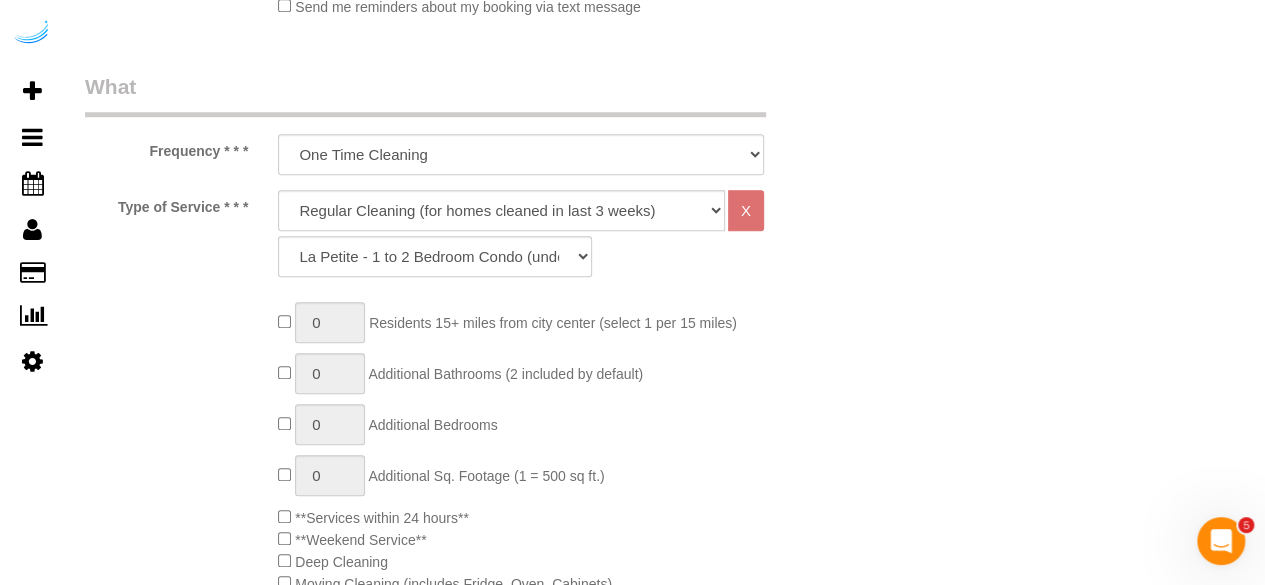 scroll, scrollTop: 700, scrollLeft: 0, axis: vertical 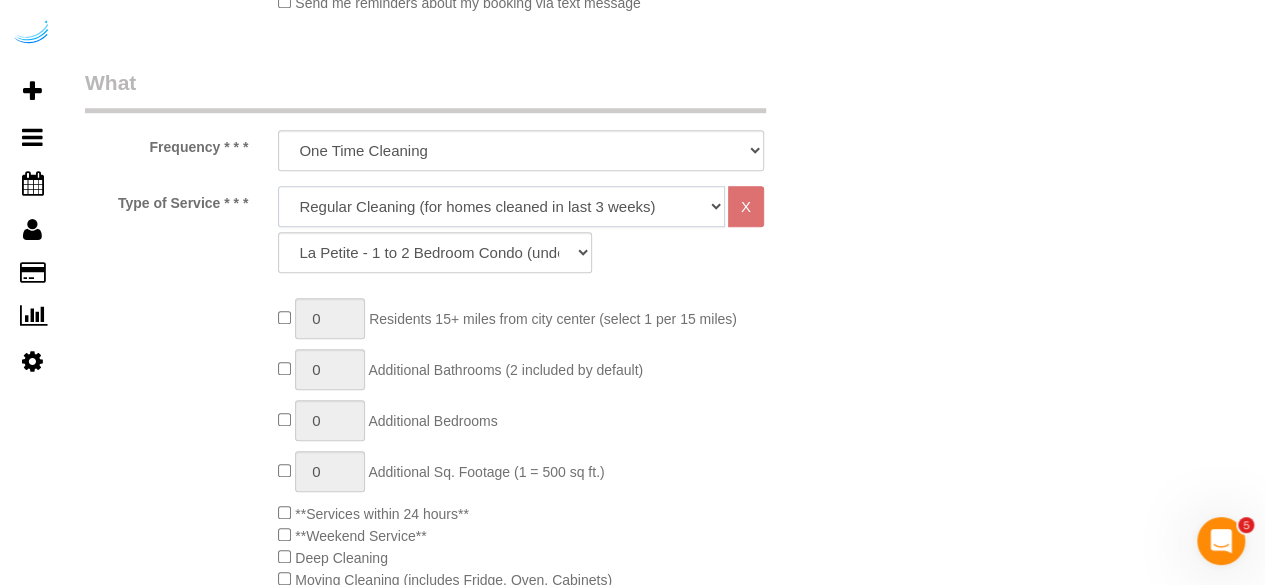 click on "Deep Cleaning (for homes that have not been cleaned in 3+ weeks) Spruce Regular Cleaning (for homes cleaned in last 3 weeks) Moving Cleanup (to clean home for new tenants) Post Construction Cleaning Vacation Rental Cleaning Hourly" 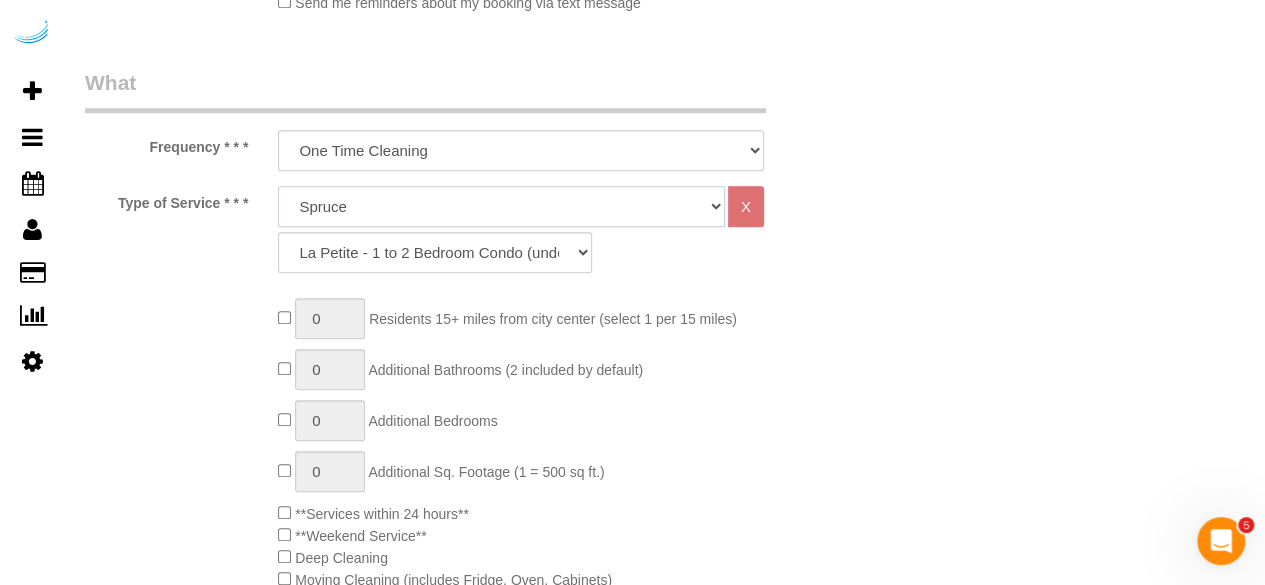 click on "Deep Cleaning (for homes that have not been cleaned in 3+ weeks) Spruce Regular Cleaning (for homes cleaned in last 3 weeks) Moving Cleanup (to clean home for new tenants) Post Construction Cleaning Vacation Rental Cleaning Hourly" 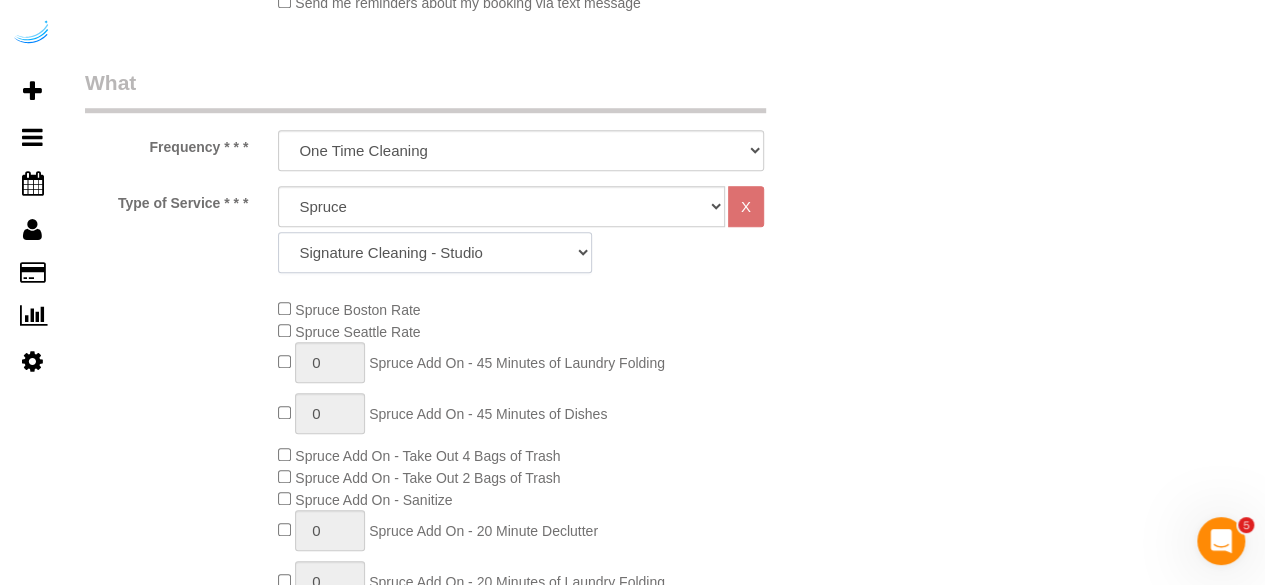 drag, startPoint x: 494, startPoint y: 243, endPoint x: 494, endPoint y: 231, distance: 12 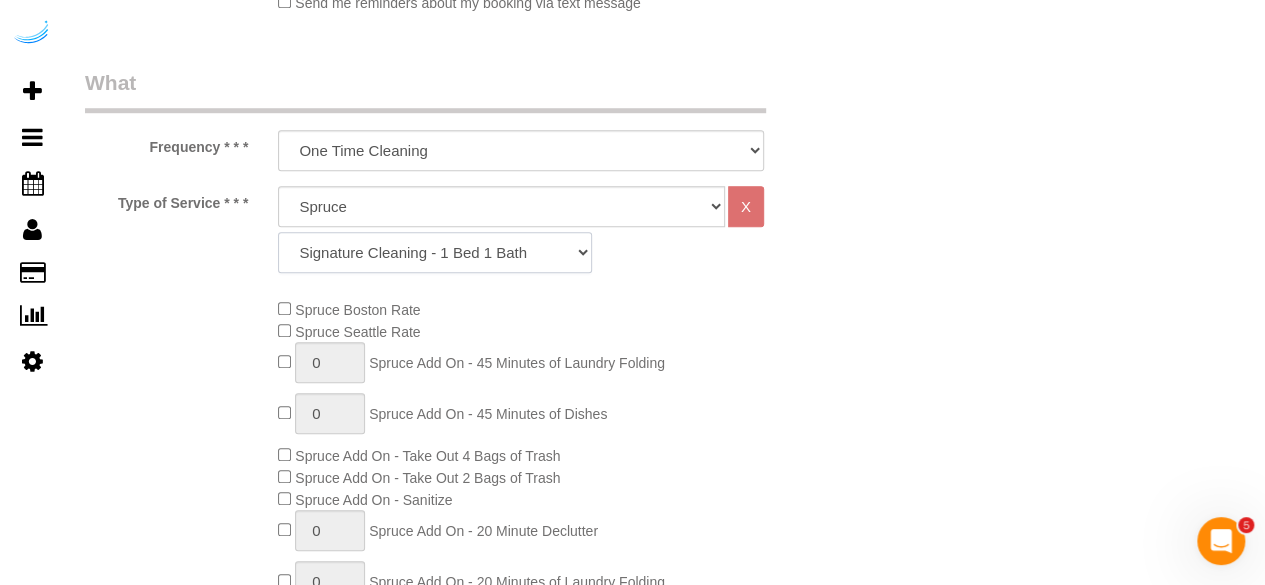 click on "Signature Cleaning - Studio Signature Cleaning - 1 Bed 1 Bath Signature Cleaning - 1 Bed 1.5 Bath Signature Cleaning - 1 Bed 1 Bath + Study Signature Cleaning - 1 Bed 2 Bath Signature Cleaning - 2 Bed 1 Bath Signature Cleaning - 2 Bed 2 Bath Signature Cleaning - 2 Bed 2.5 Bath Signature Cleaning - 2 Bed 2 Bath + Study Signature Cleaning - 3 Bed 2 Bath Signature Cleaning - 3 Bed 3 Bath Signature Cleaning - 4 Bed 2 Bath Signature Cleaning - 4 Bed 4 Bath Signature Cleaning - 5 Bed 4 Bath Signature Cleaning - 5 Bed 5 Bath Signature Cleaning - 6 Bed 6 Bath Premium Cleaning - Studio Premium Cleaning - 1 Bed 1 Bath Premium Cleaning - 1 Bed 1.5 Bath Premium Cleaning - 1 Bed 1 Bath + Study Premium Cleaning - 1 Bed 2 Bath Premium Cleaning - 2 Bed 1 Bath Premium Cleaning - 2 Bed 2 Bath Premium Cleaning - 2 Bed 2.5 Bath Premium Cleaning - 2 Bed 2 Bath + Study Premium Cleaning - 3 Bed 2 Bath Premium Cleaning - 3 Bed 3 Bath Premium Cleaning - 4 Bed 2 Bath Premium Cleaning - 4 Bed 4 Bath Premium Cleaning - 5 Bed 4 Bath" 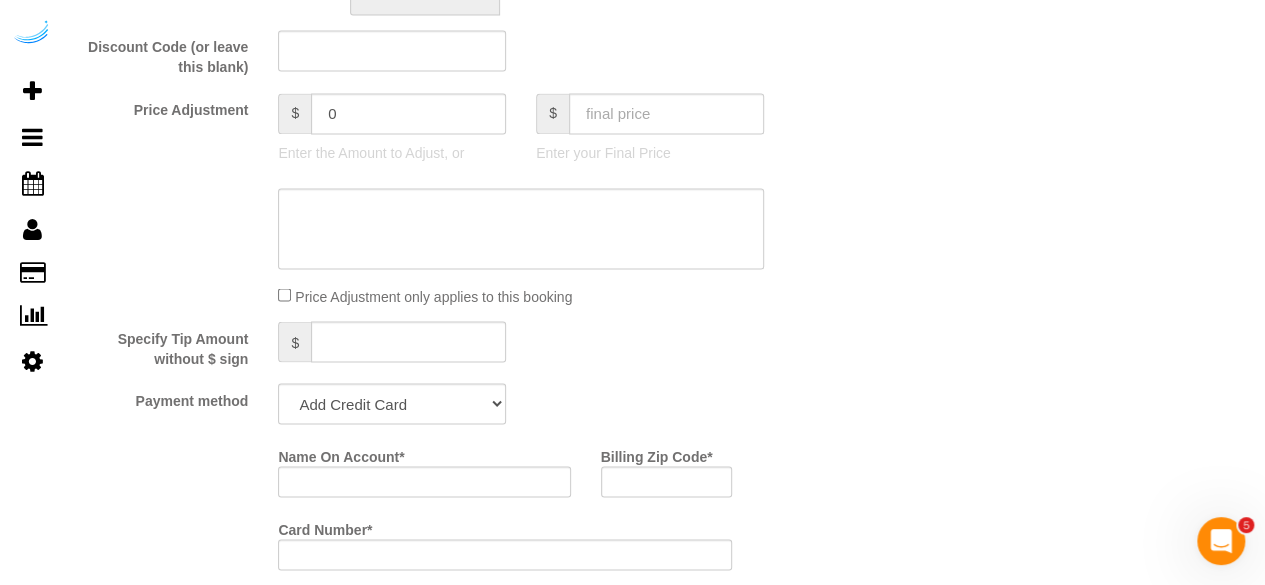 scroll, scrollTop: 1900, scrollLeft: 0, axis: vertical 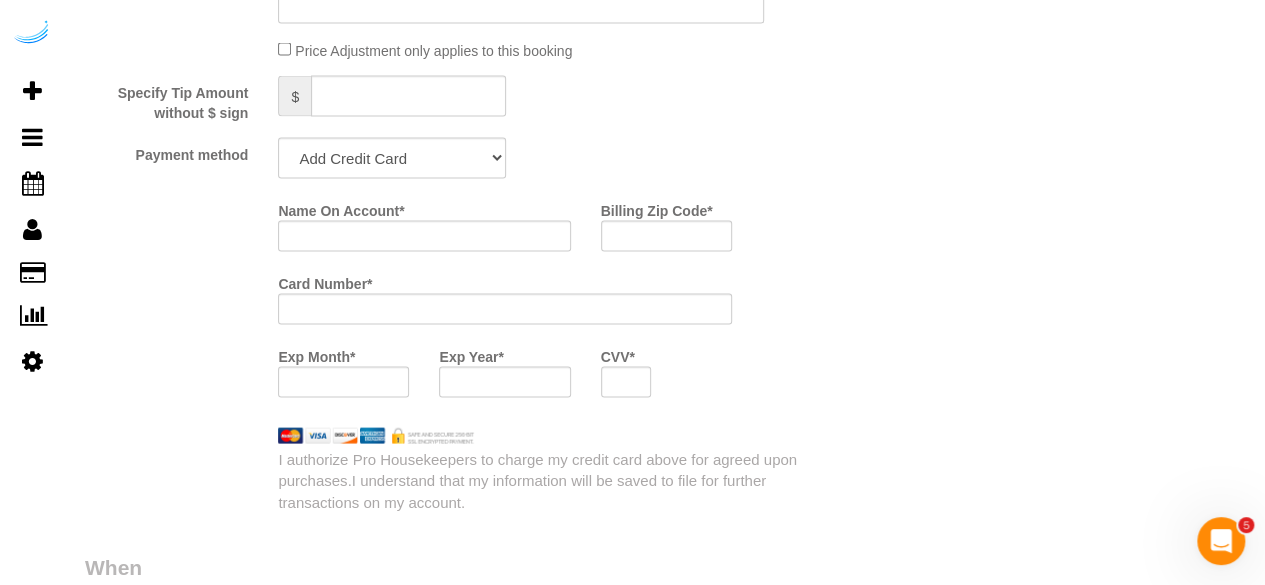 click on "What
Frequency * * *
One Time Cleaning Weekly Cleaning (20%) - 20.00% (0% for the First Booking) Every 2 Weeks (15%) - 15.00% (0% for the First Booking) Every 3 Weeks (10%) - 10.00% (0% for the First Booking) Every 4 Weeks (5%) - 5.00% (0% for the First Booking) Every 6 Weeks (2.5%) - 2.50% (0% for the First Booking) Every 8 Weeks ($5 off) - $5.00 (0% for the First Booking)
Type of Service * * *
Deep Cleaning (for homes that have not been cleaned in 3+ weeks) Spruce Regular Cleaning (for homes cleaned in last 3 weeks) Moving Cleanup (to clean home for new tenants) Post Construction Cleaning Vacation Rental Cleaning Hourly
X
Signature Cleaning - Studio Signature Cleaning - 1 Bed 1 Bath Mini Cleaning - Kitchen" at bounding box center (456, -309) 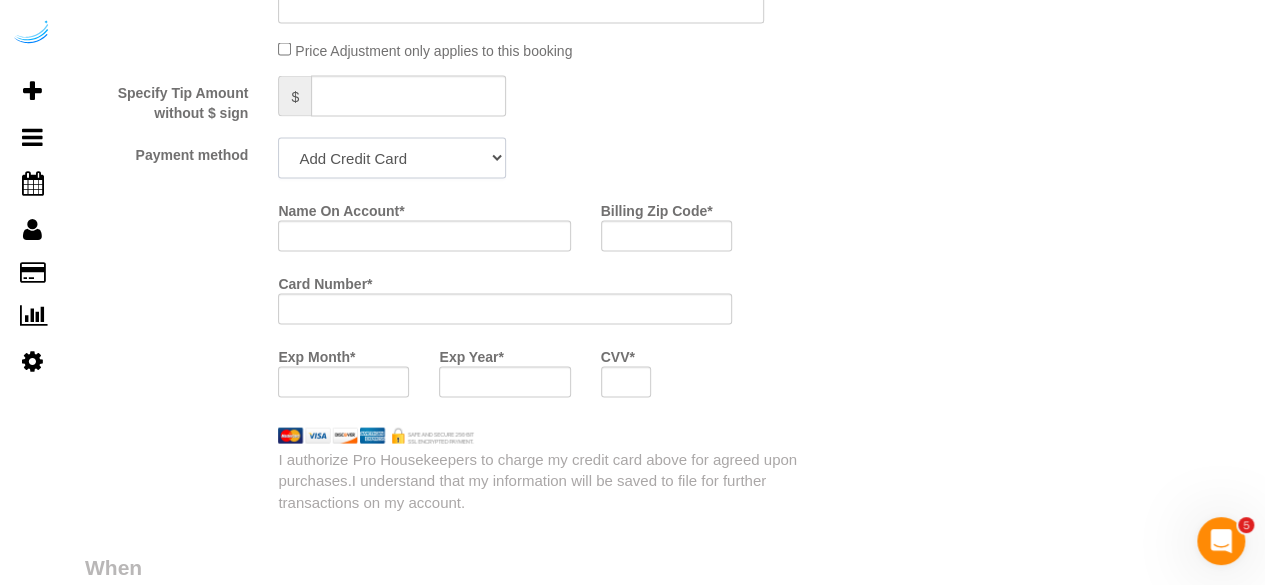 click on "Add Credit Card Cash Check Paypal" 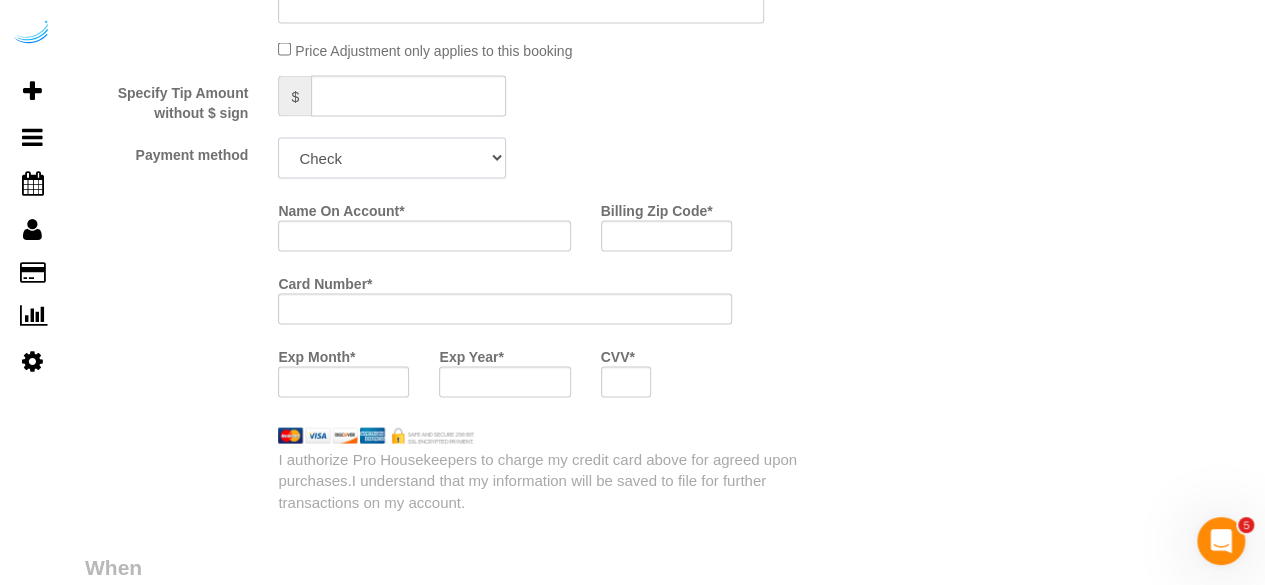 click on "Add Credit Card Cash Check Paypal" 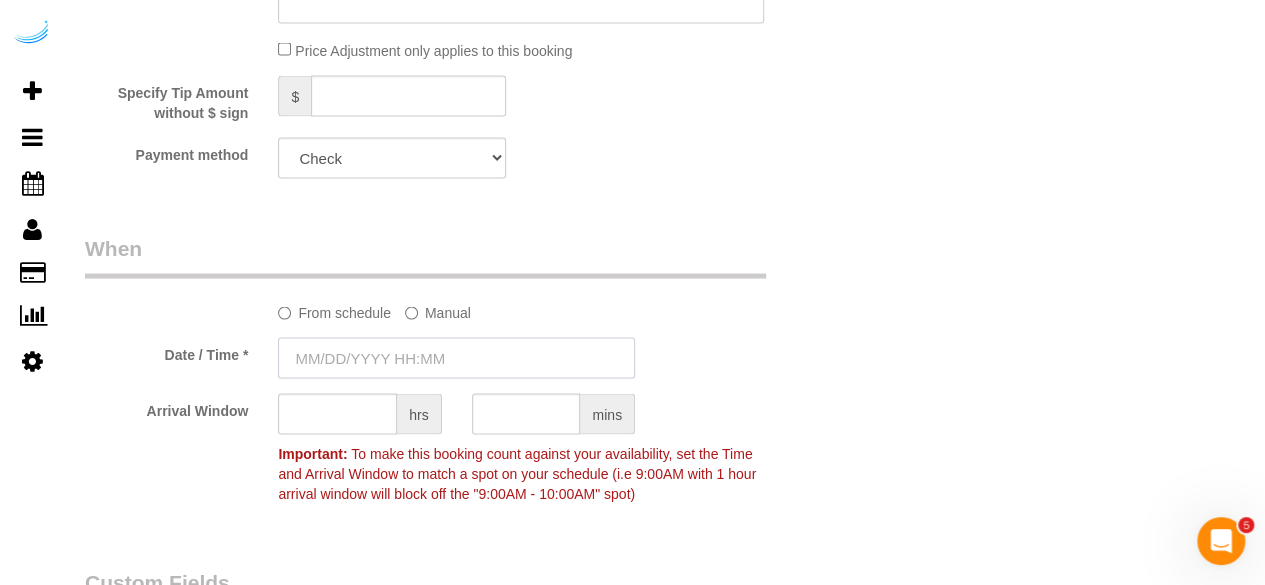 click at bounding box center [456, 358] 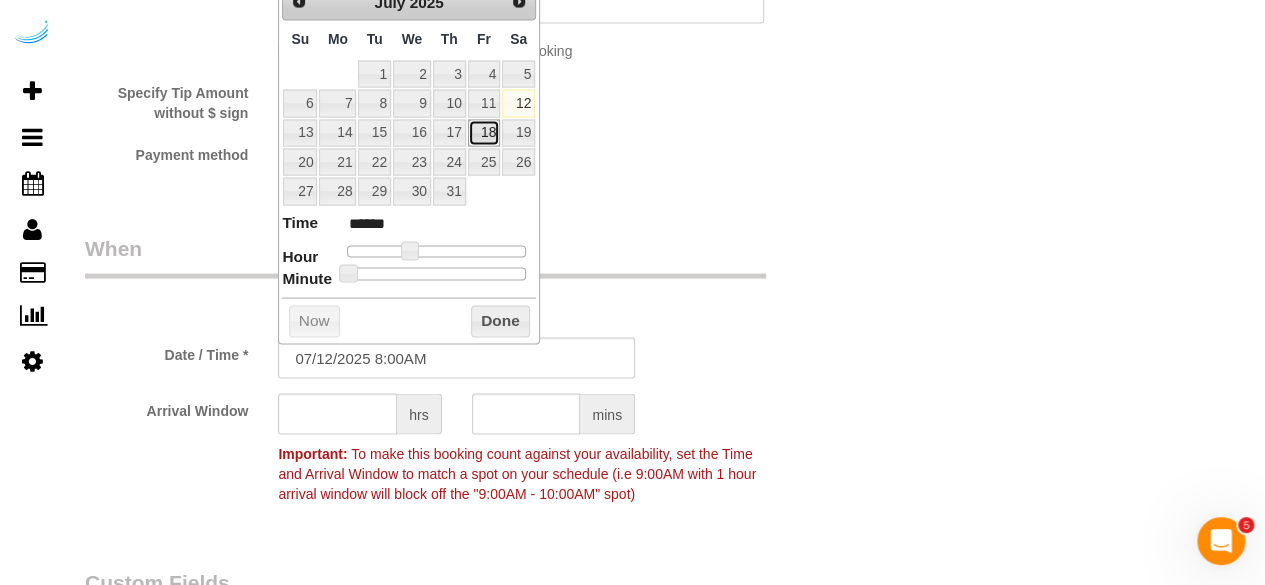 click on "18" at bounding box center [484, 133] 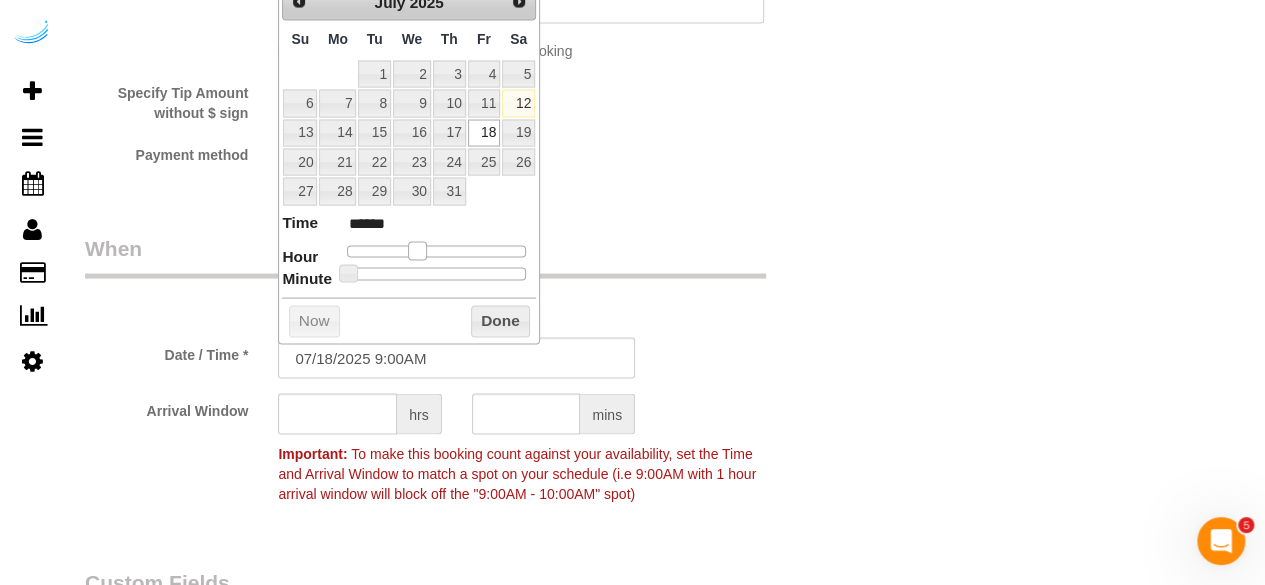 click at bounding box center (417, 251) 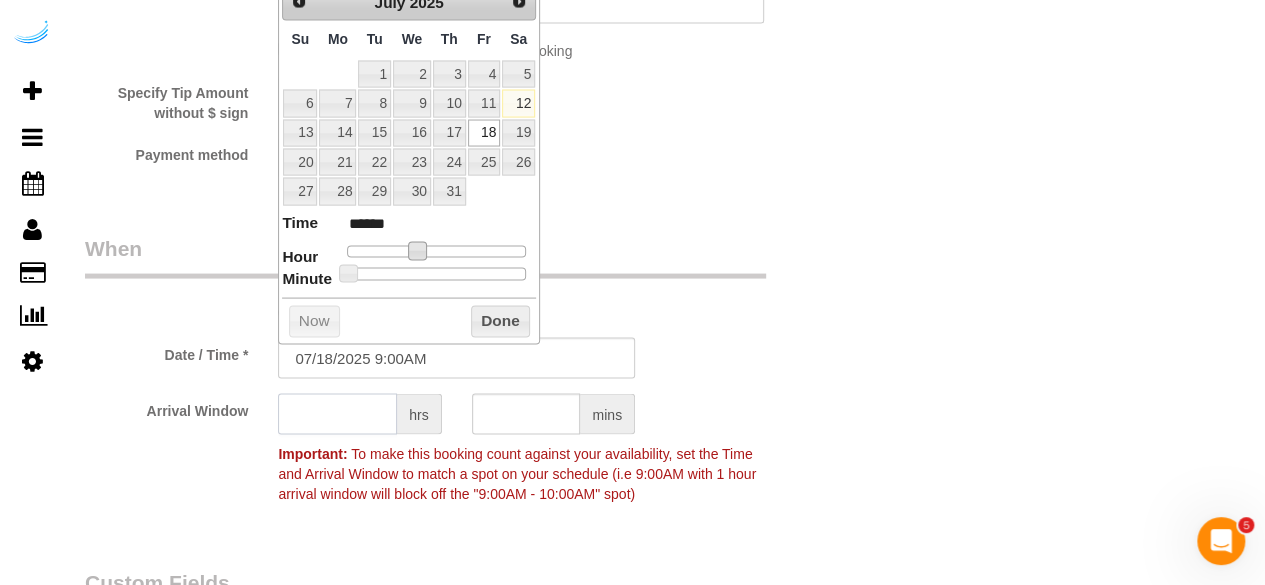 click 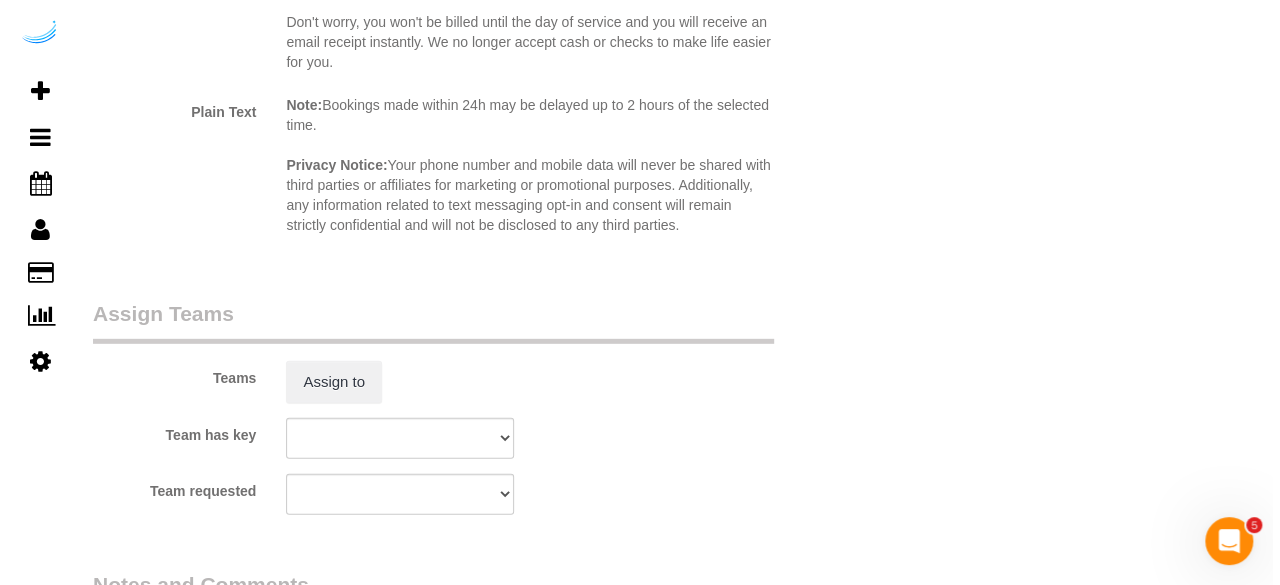 scroll, scrollTop: 2800, scrollLeft: 0, axis: vertical 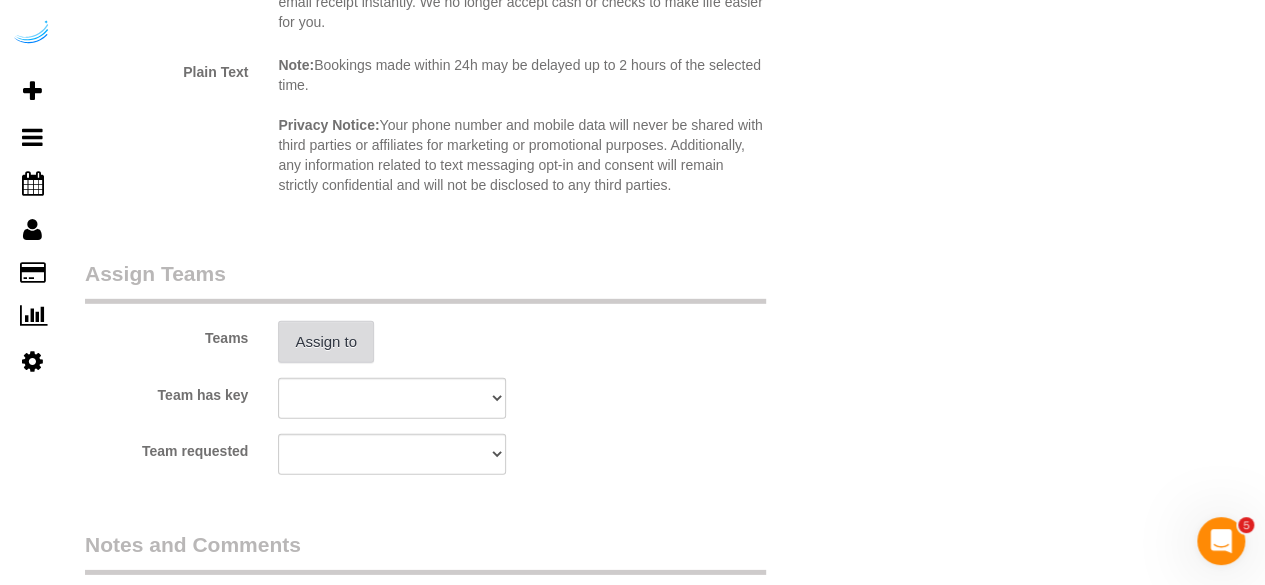 click on "Assign to" at bounding box center [326, 342] 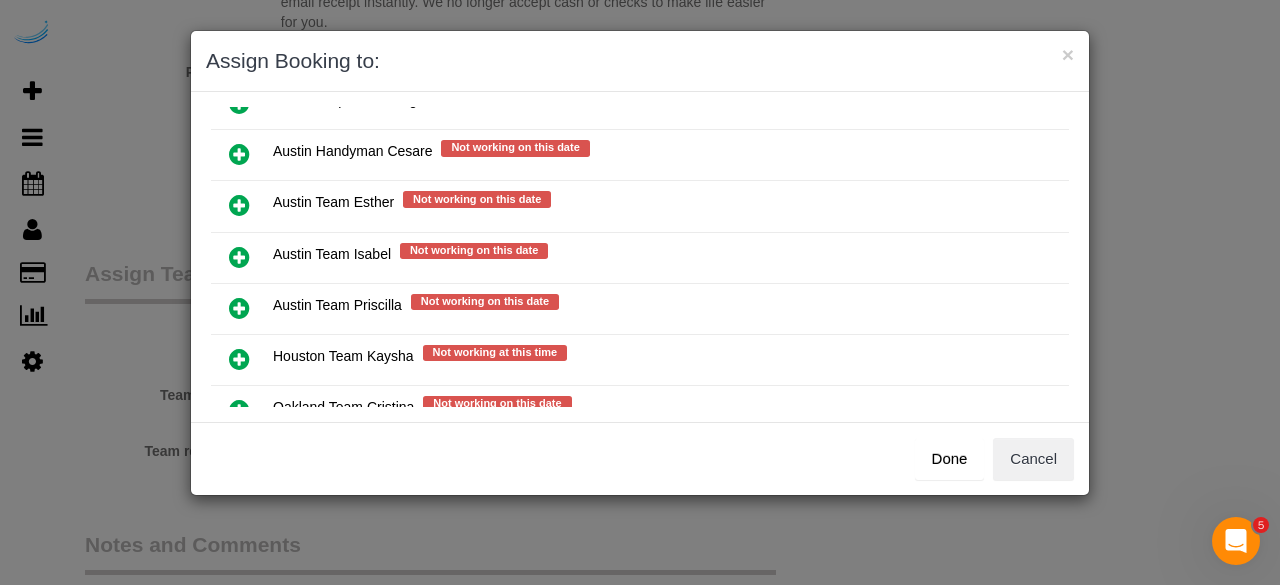 scroll, scrollTop: 338, scrollLeft: 0, axis: vertical 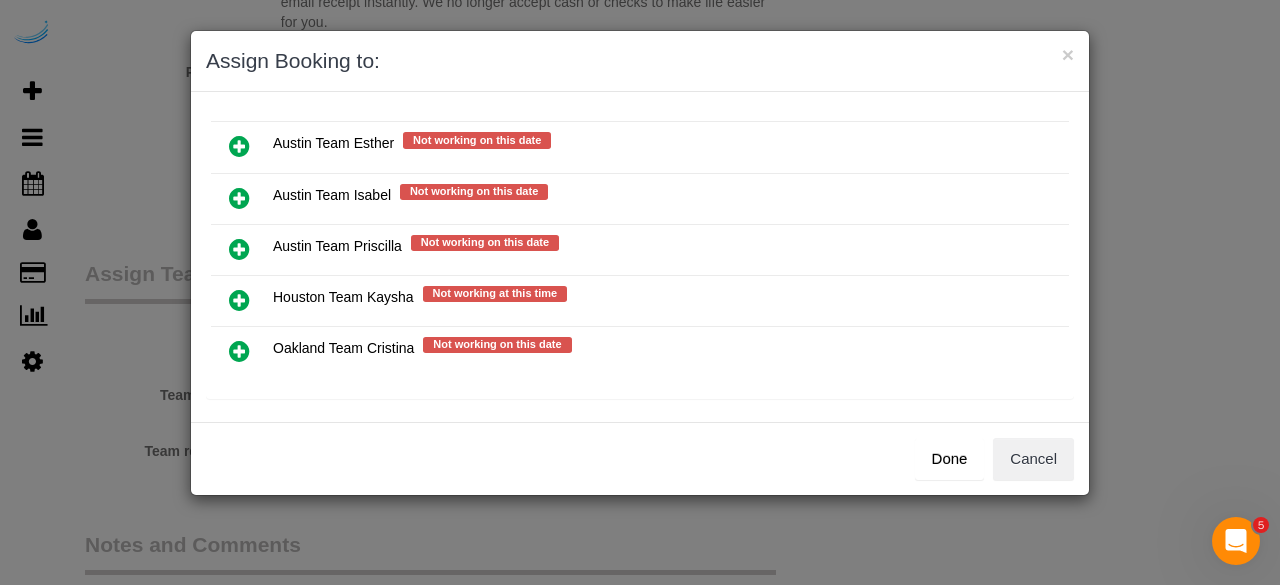 click at bounding box center (239, 198) 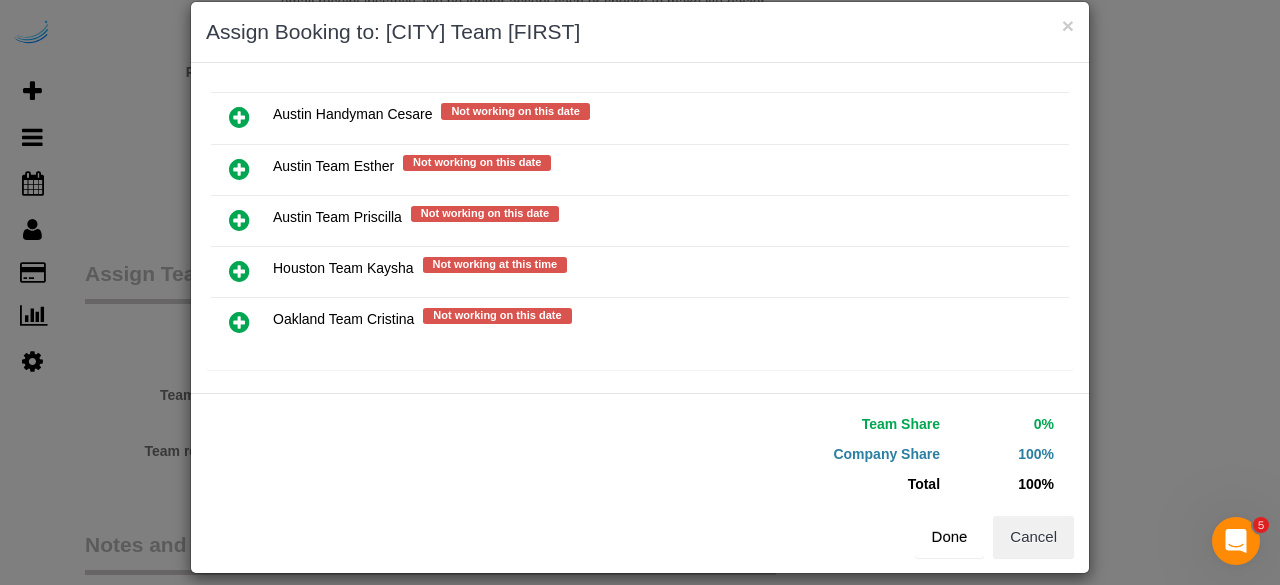 scroll, scrollTop: 45, scrollLeft: 0, axis: vertical 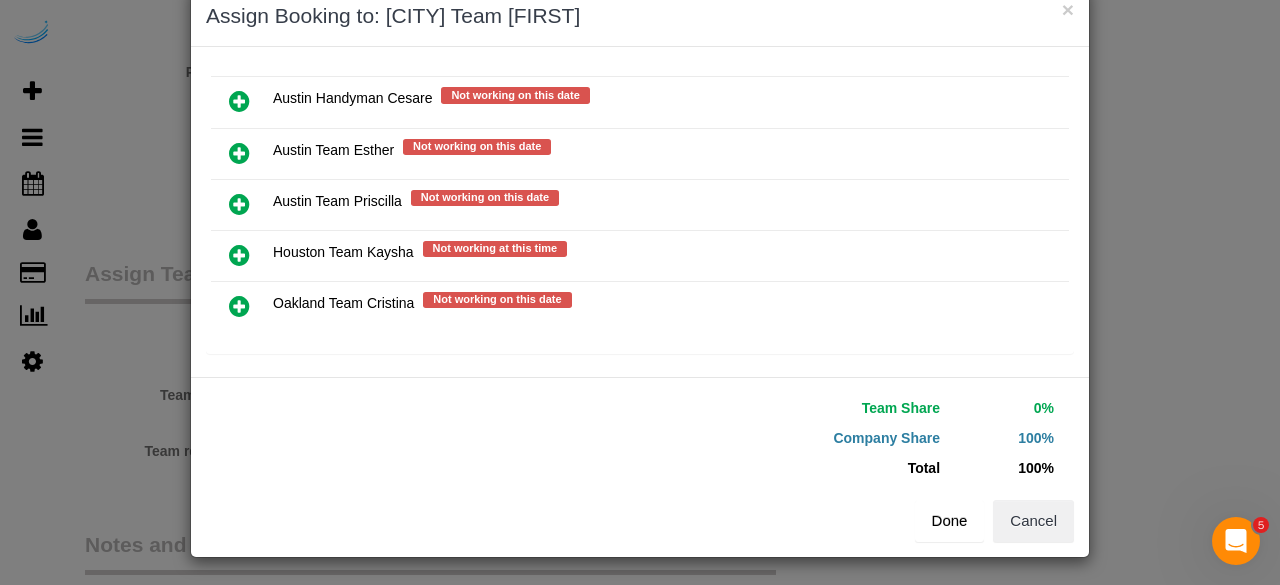 click on "Done" at bounding box center [950, 521] 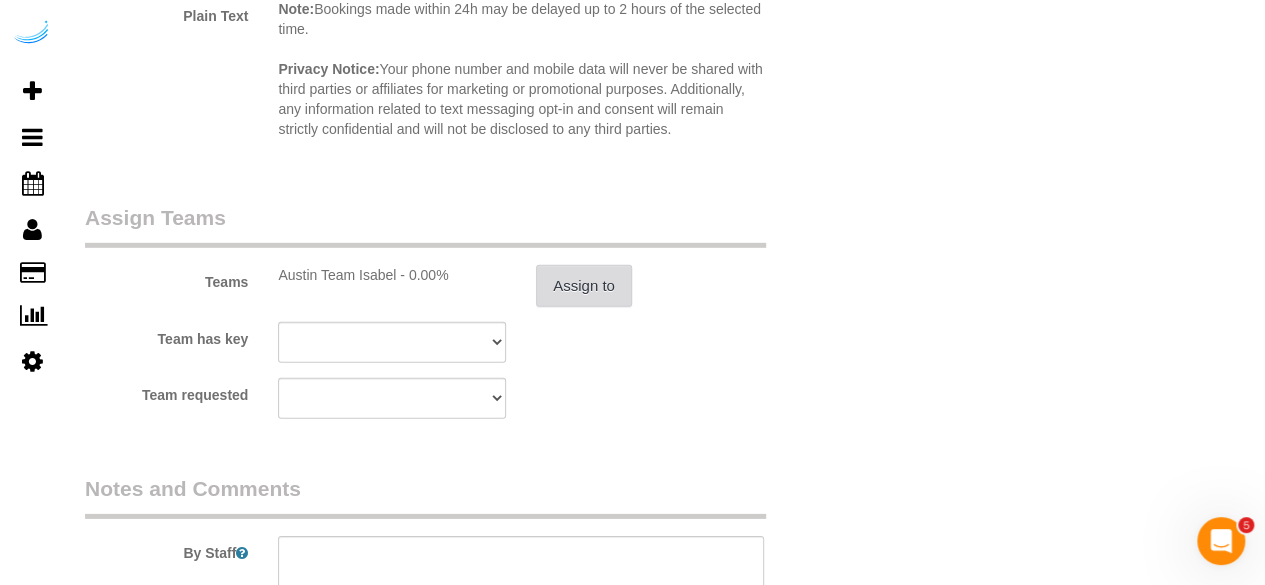 scroll, scrollTop: 3100, scrollLeft: 0, axis: vertical 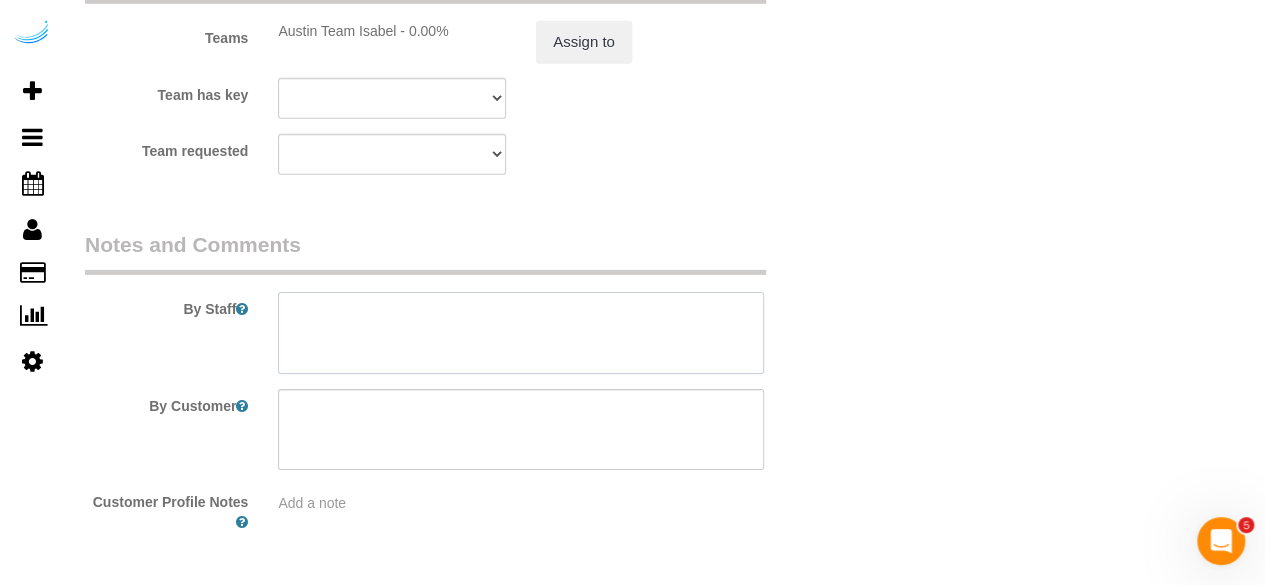 click at bounding box center (521, 333) 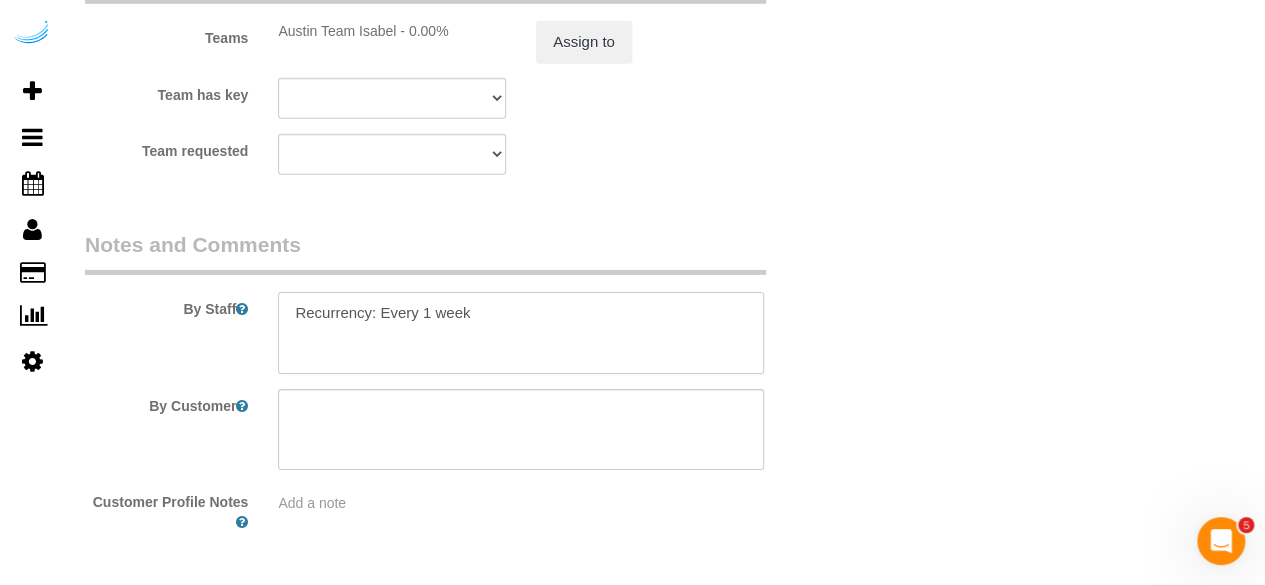 paste on "Permanent Notes:No notes from this customer.Today's Notes:No notes from this service.
Entry Method: Key with main office
Details:
It’s Lamar Union. Go to the main office which is Building 2
Additional Notes:
Housekeeping Notes:" 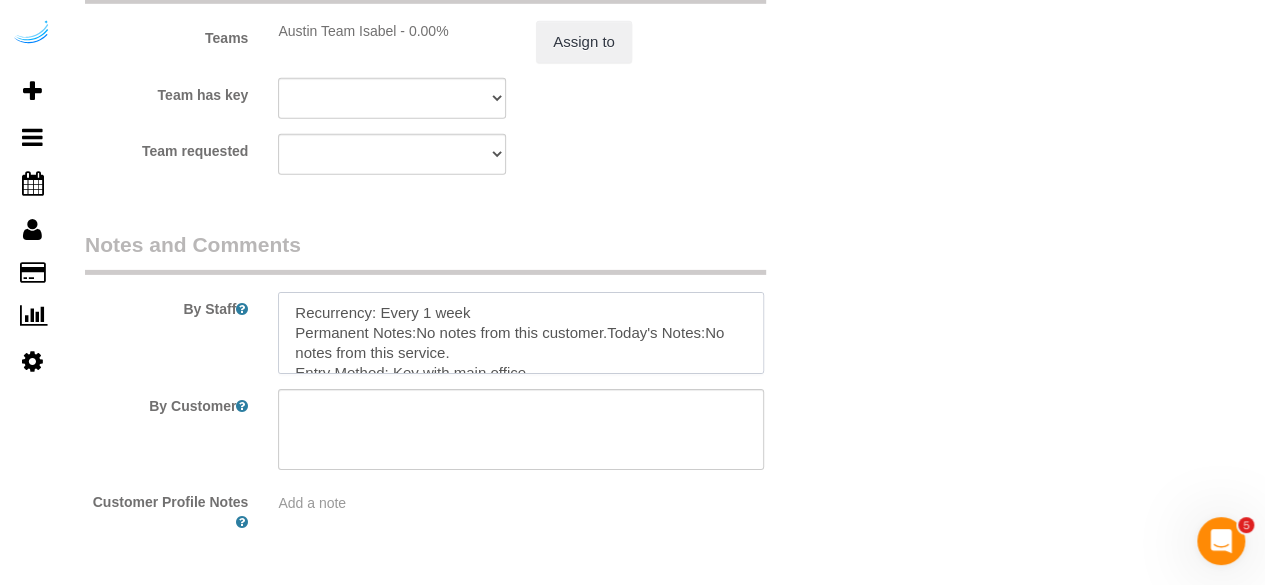 scroll, scrollTop: 128, scrollLeft: 0, axis: vertical 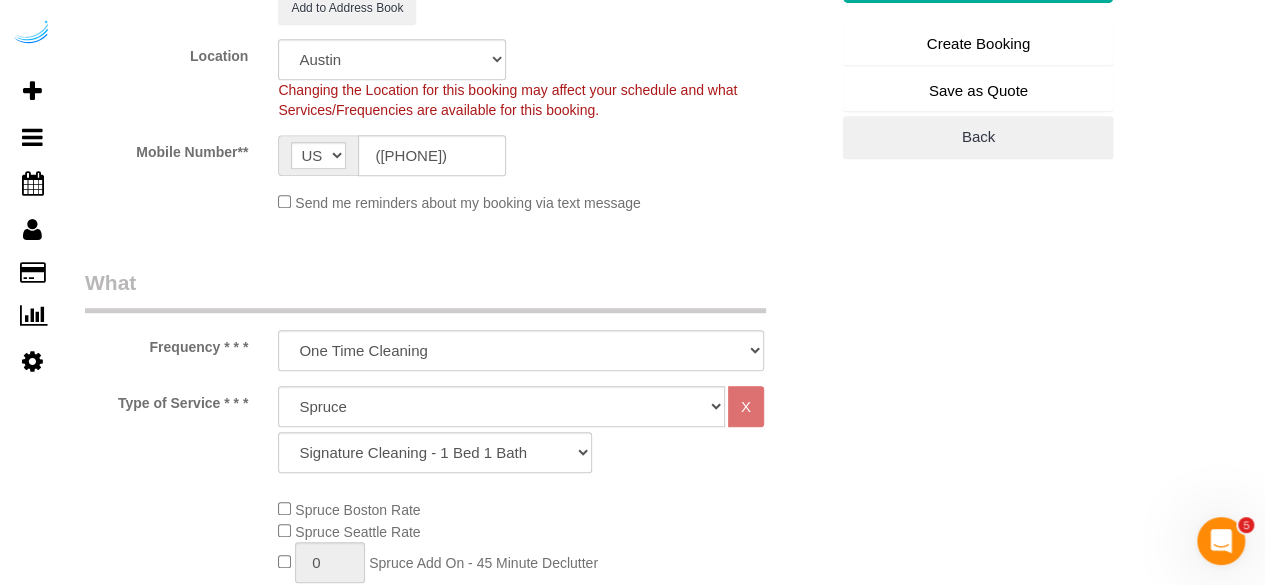 click on "Create Booking" at bounding box center [978, 44] 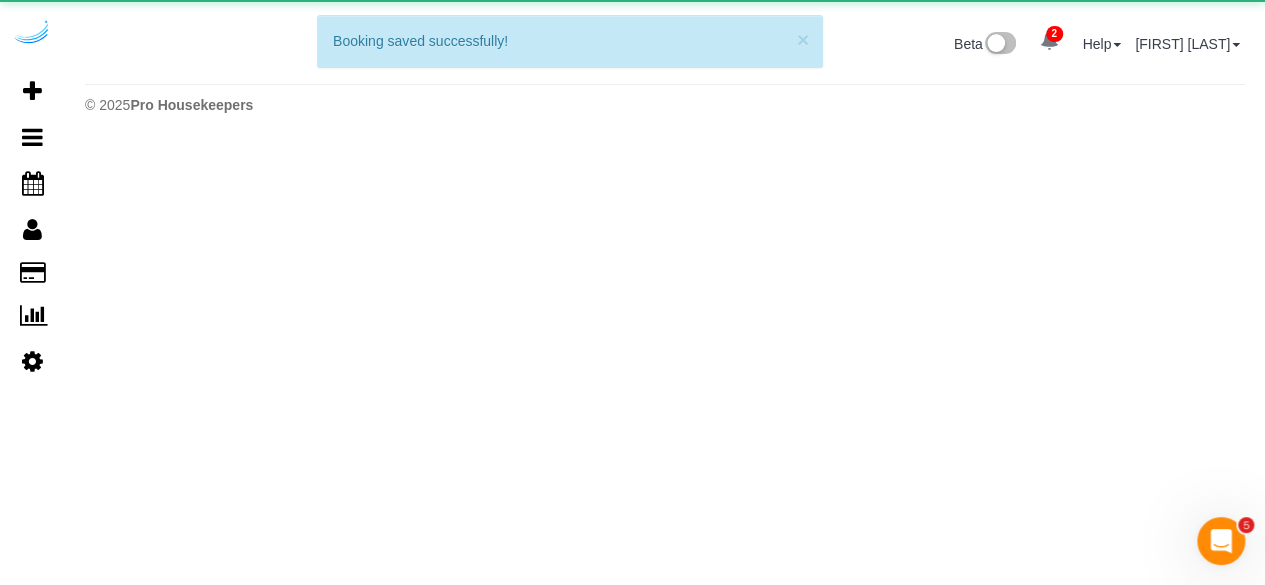 scroll, scrollTop: 0, scrollLeft: 0, axis: both 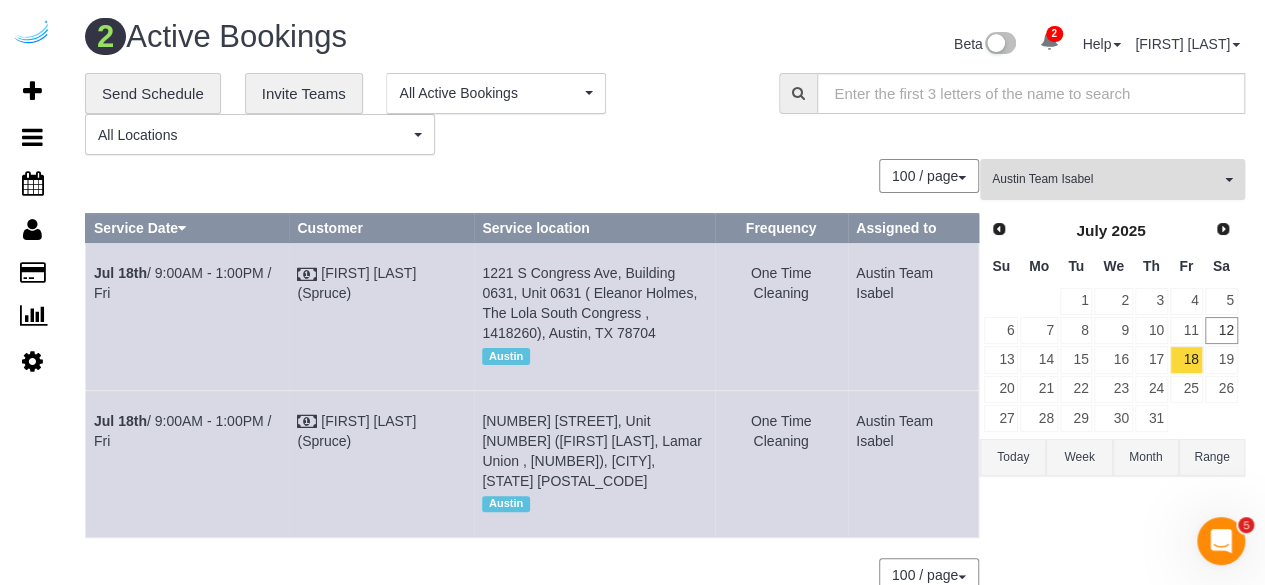 click on "Austin Team Isabel
All Teams" at bounding box center (1112, 179) 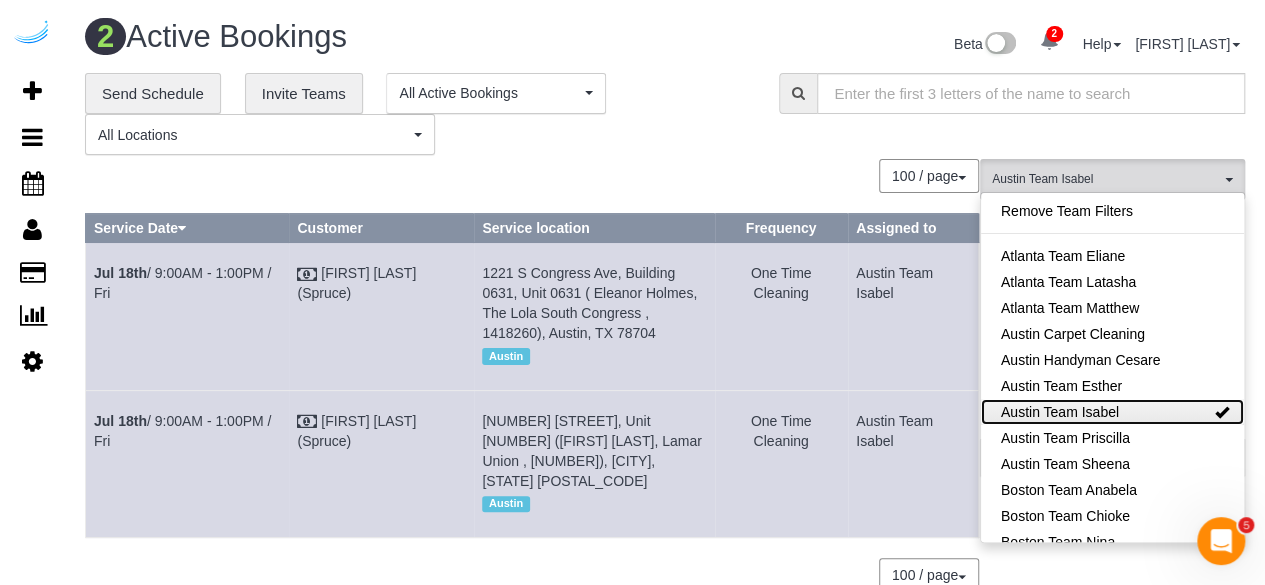 click on "Austin Team Isabel" at bounding box center (1112, 412) 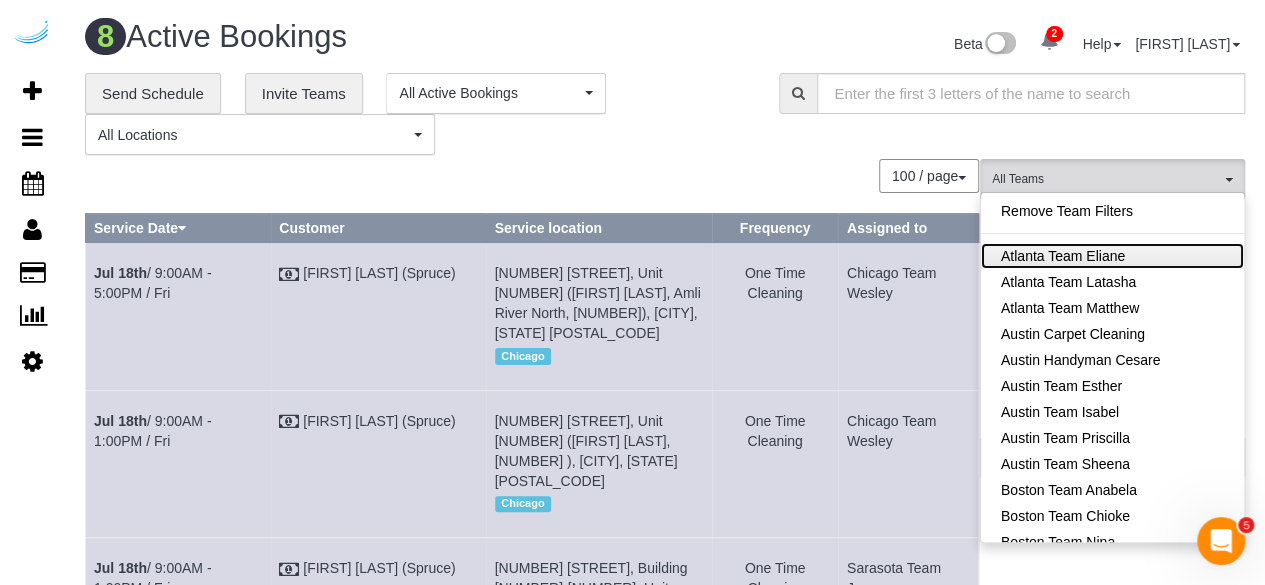click on "Atlanta Team Eliane" at bounding box center (1112, 256) 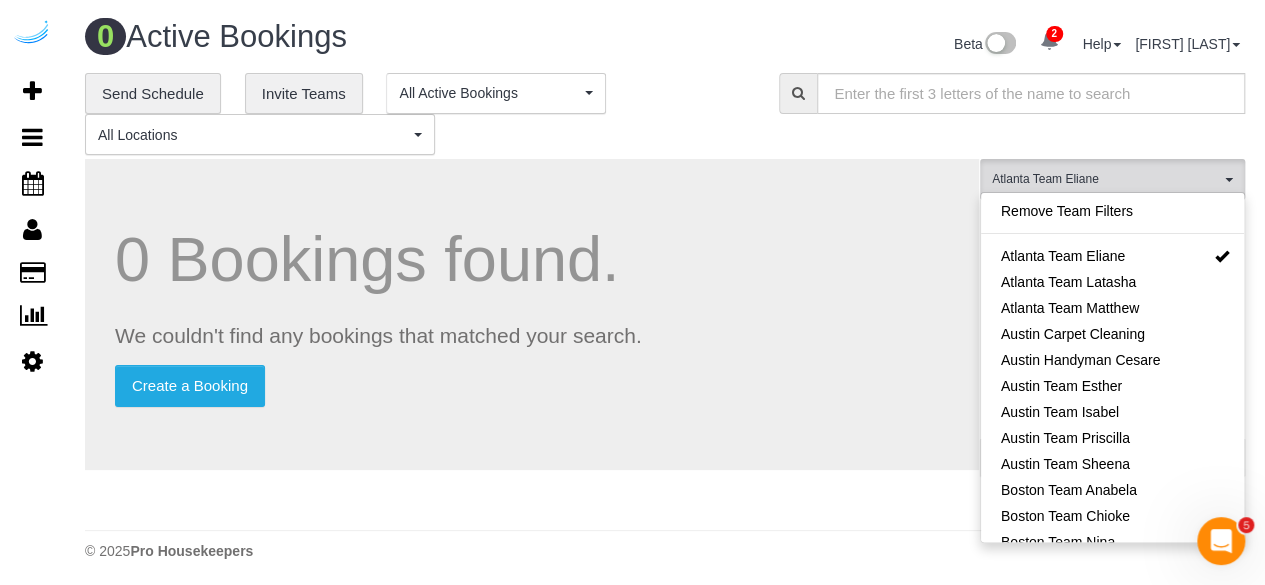 click on "**********" at bounding box center [417, 114] 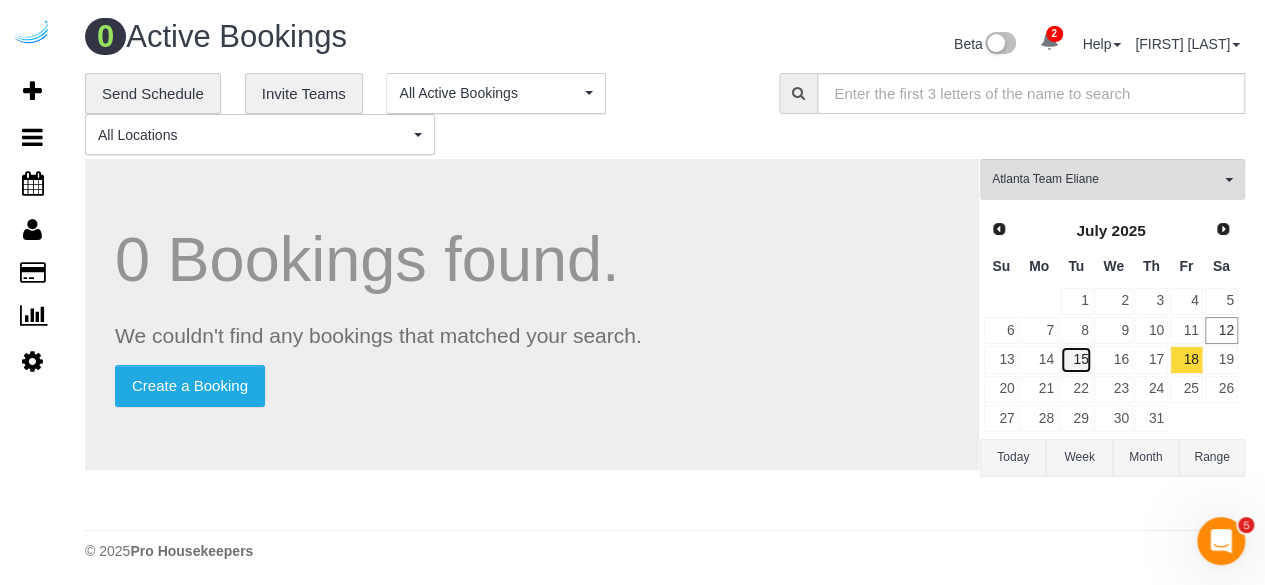 click on "15" at bounding box center (1076, 359) 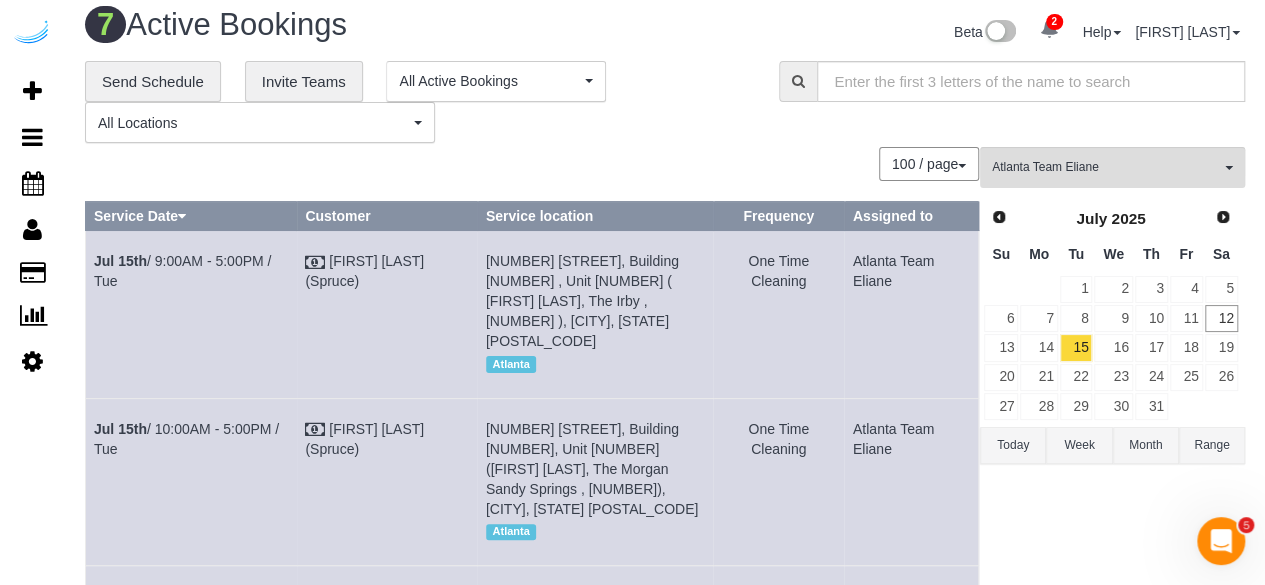 scroll, scrollTop: 0, scrollLeft: 0, axis: both 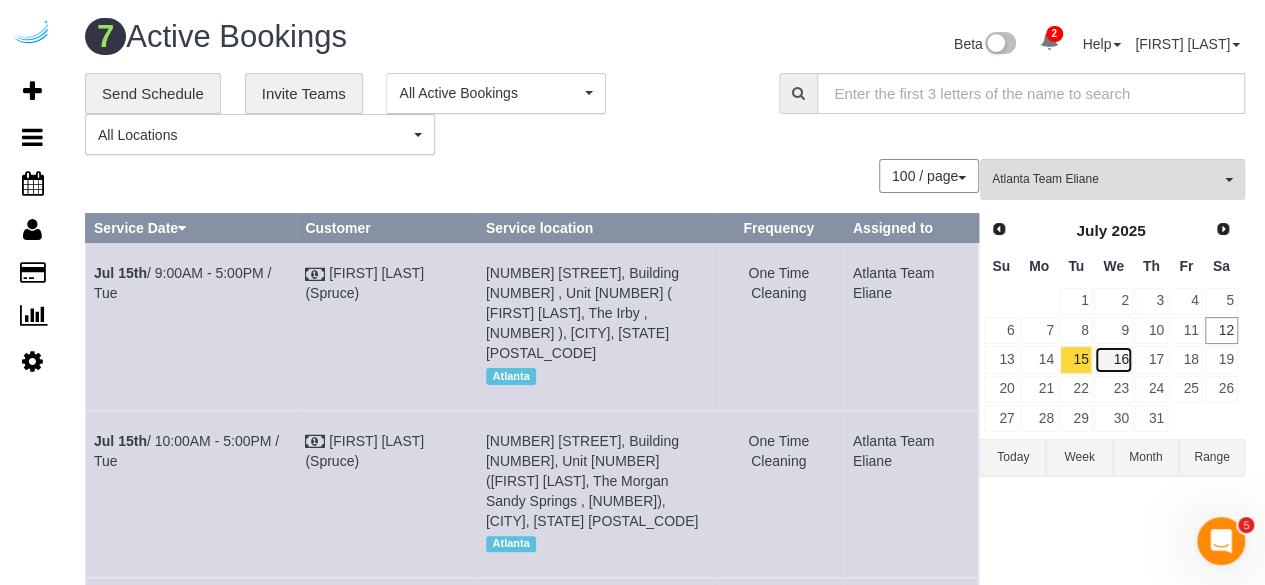 click on "16" at bounding box center [1113, 359] 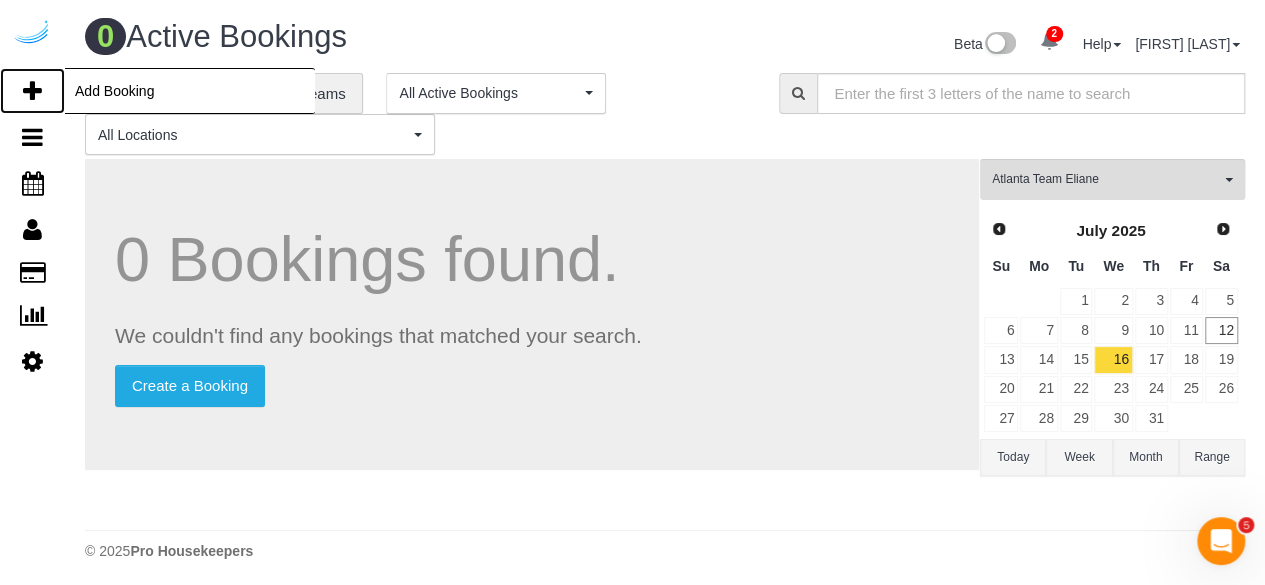 click at bounding box center [32, 91] 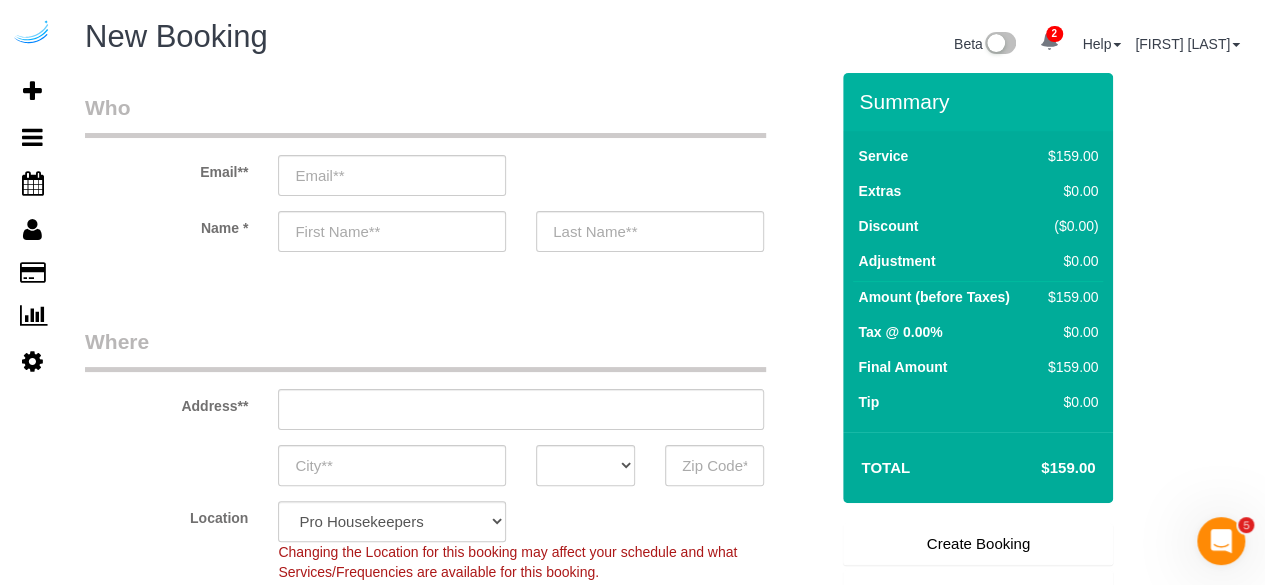 click on "Email**
Name *" at bounding box center (456, 182) 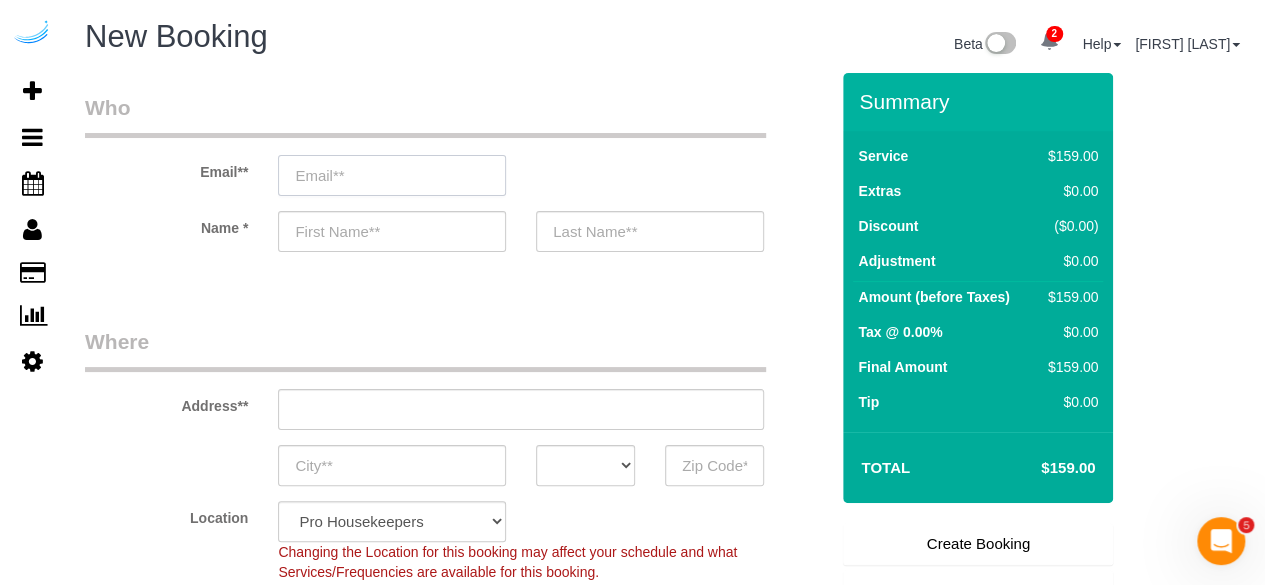 click at bounding box center (392, 175) 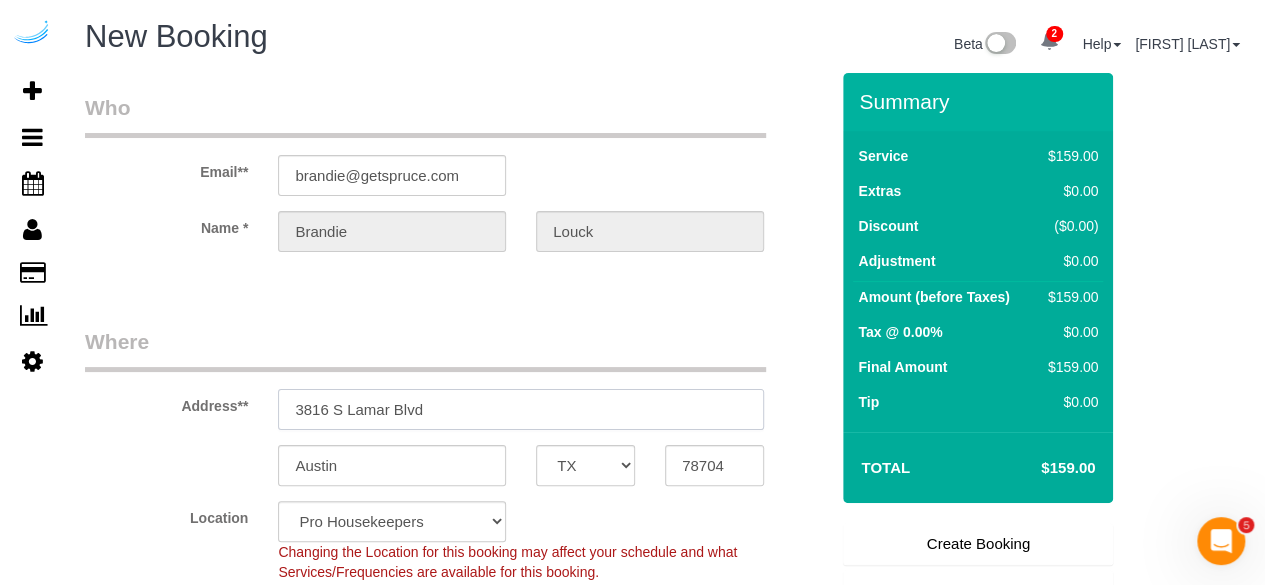 click on "3816 S Lamar Blvd" at bounding box center [521, 409] 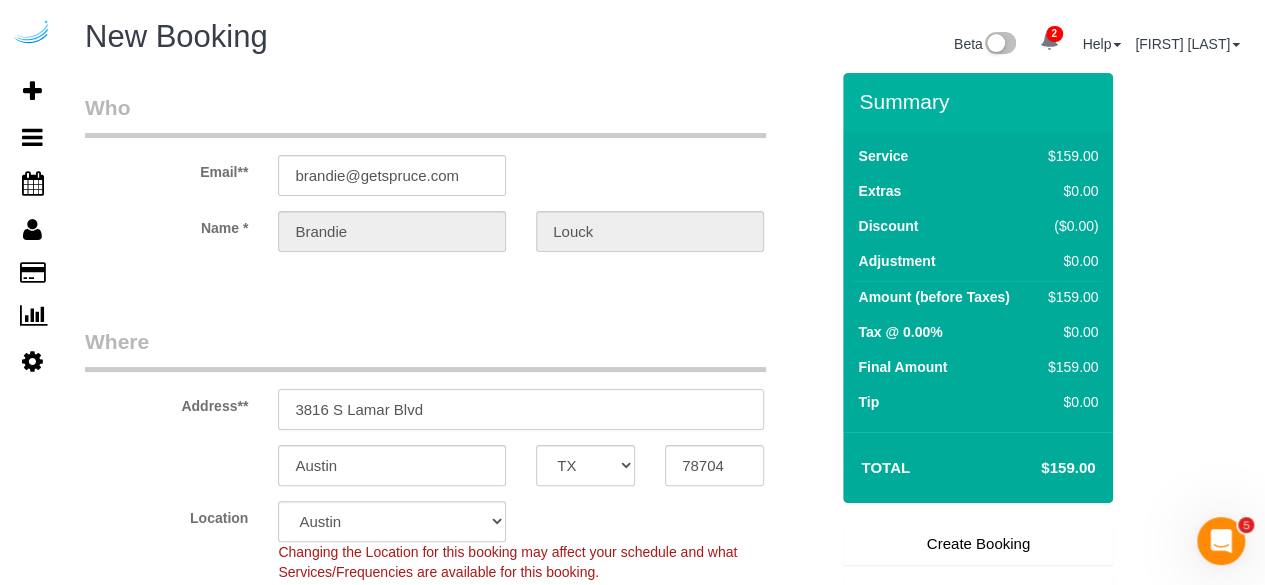 paste on "8085 Adair Ln, Sandy Springs, GA 30350" 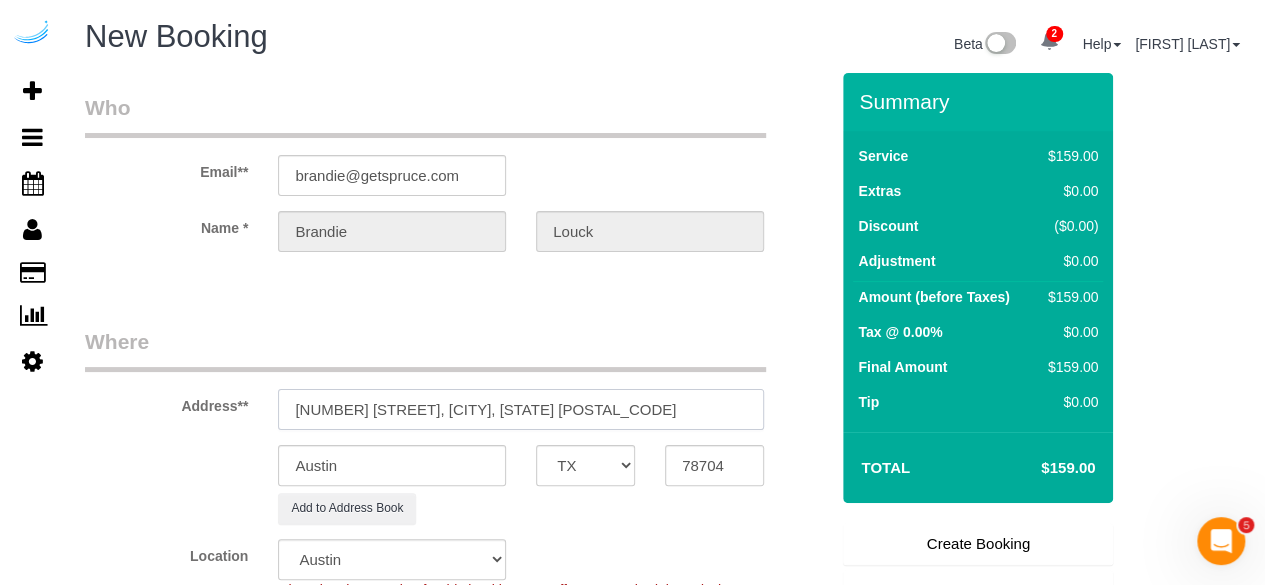 click on "8085 Adair Ln, Sandy Springs, GA 30350" at bounding box center [521, 409] 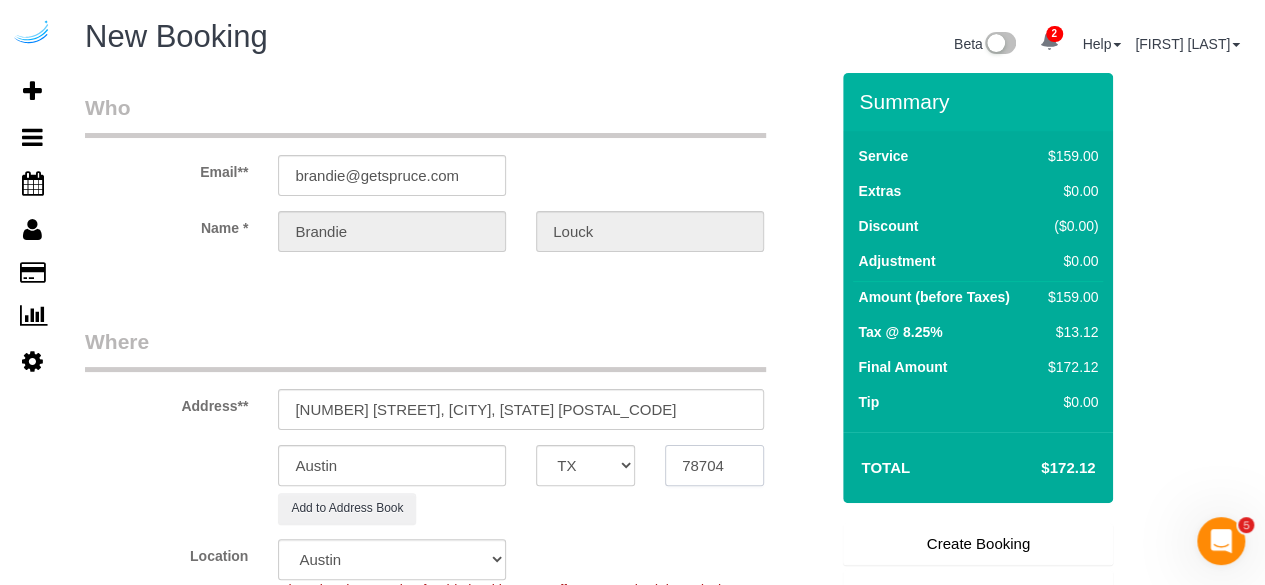 click on "78704" at bounding box center [714, 465] 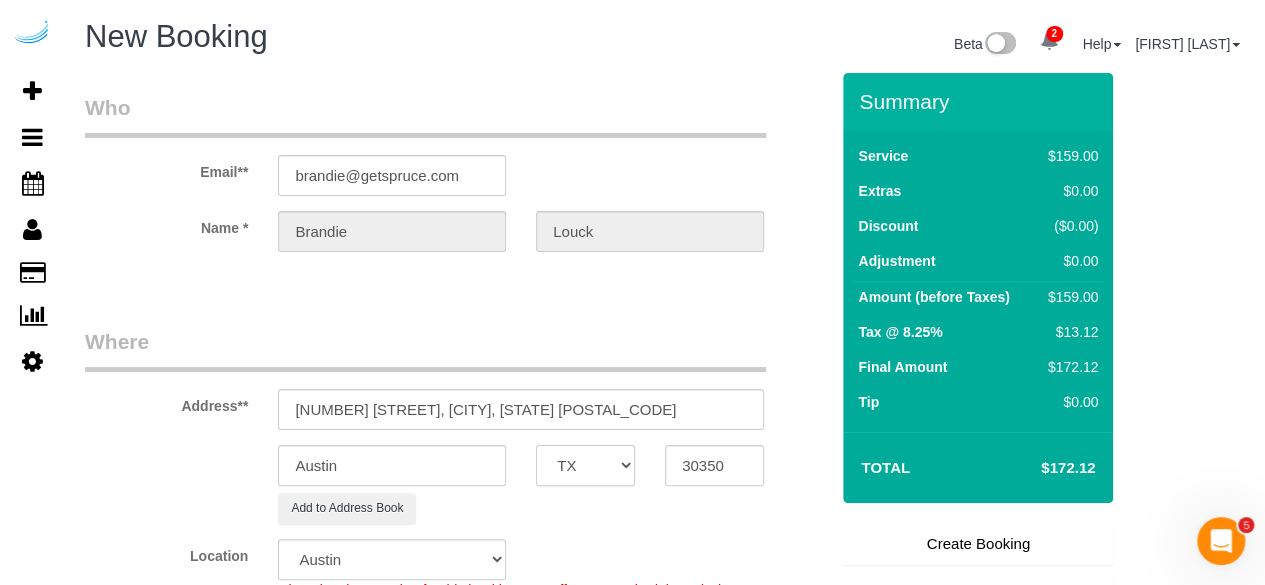click on "AK
AL
AR
AZ
CA
CO
CT
DC
DE
FL
GA
HI
IA
ID
IL
IN
KS
KY
LA
MA
MD
ME
MI
MN
MO
MS
MT
NC
ND
NE
NH
NJ
NM
NV
NY
OH
OK
OR
PA
RI
SC
SD
TN
TX
UT
VA
VT
WA
WI
WV
WY" at bounding box center [585, 465] 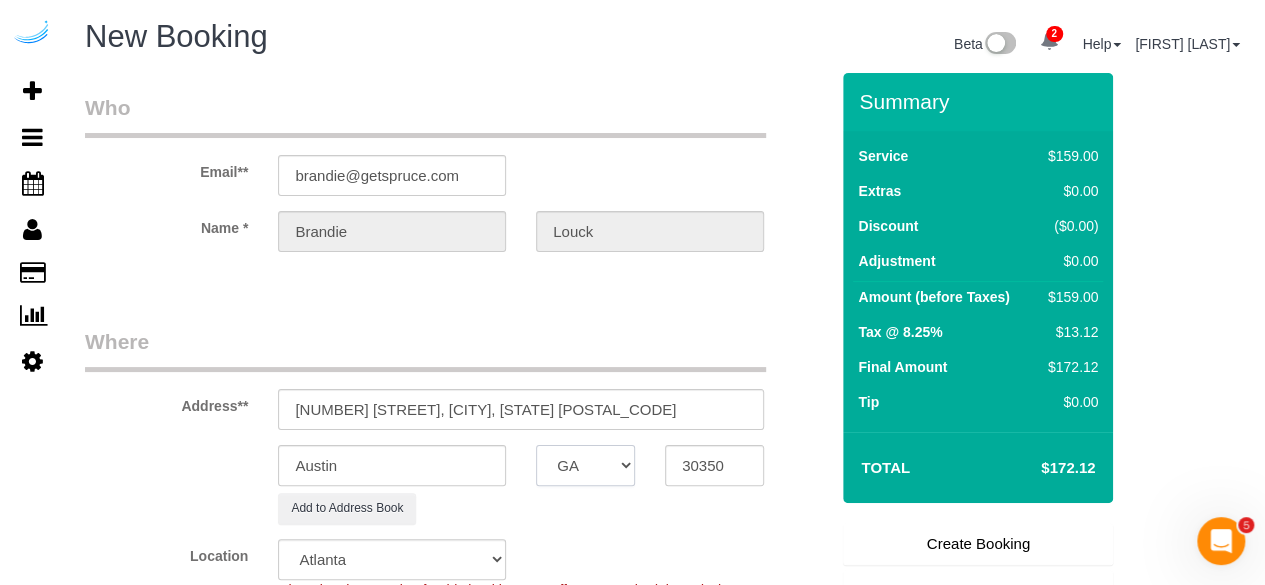 click on "AK
AL
AR
AZ
CA
CO
CT
DC
DE
FL
GA
HI
IA
ID
IL
IN
KS
KY
LA
MA
MD
ME
MI
MN
MO
MS
MT
NC
ND
NE
NH
NJ
NM
NV
NY
OH
OK
OR
PA
RI
SC
SD
TN
TX
UT
VA
VT
WA
WI
WV
WY" at bounding box center [585, 465] 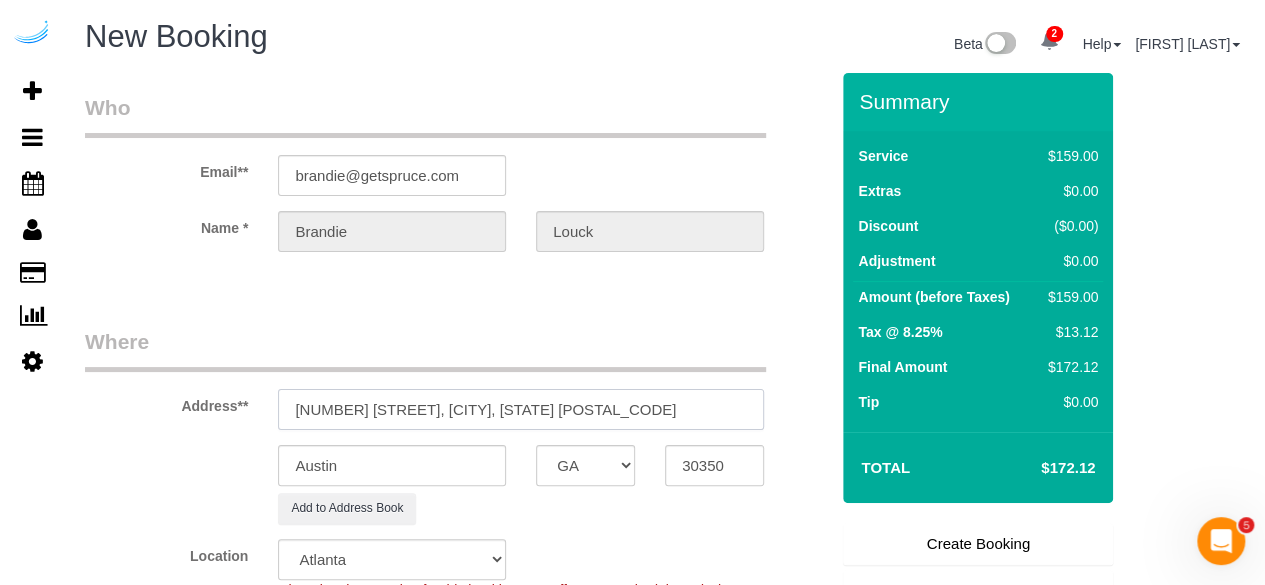 click on "8085 Adair Ln, Sandy Springs, GA 30350" at bounding box center [521, 409] 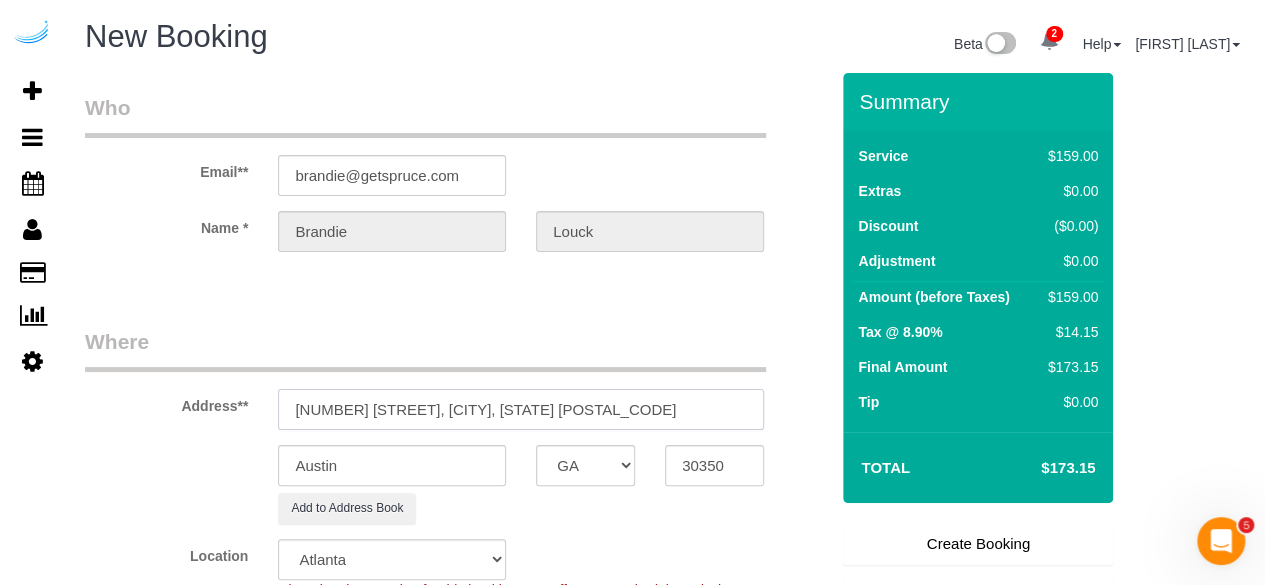 drag, startPoint x: 396, startPoint y: 403, endPoint x: 417, endPoint y: 406, distance: 21.213203 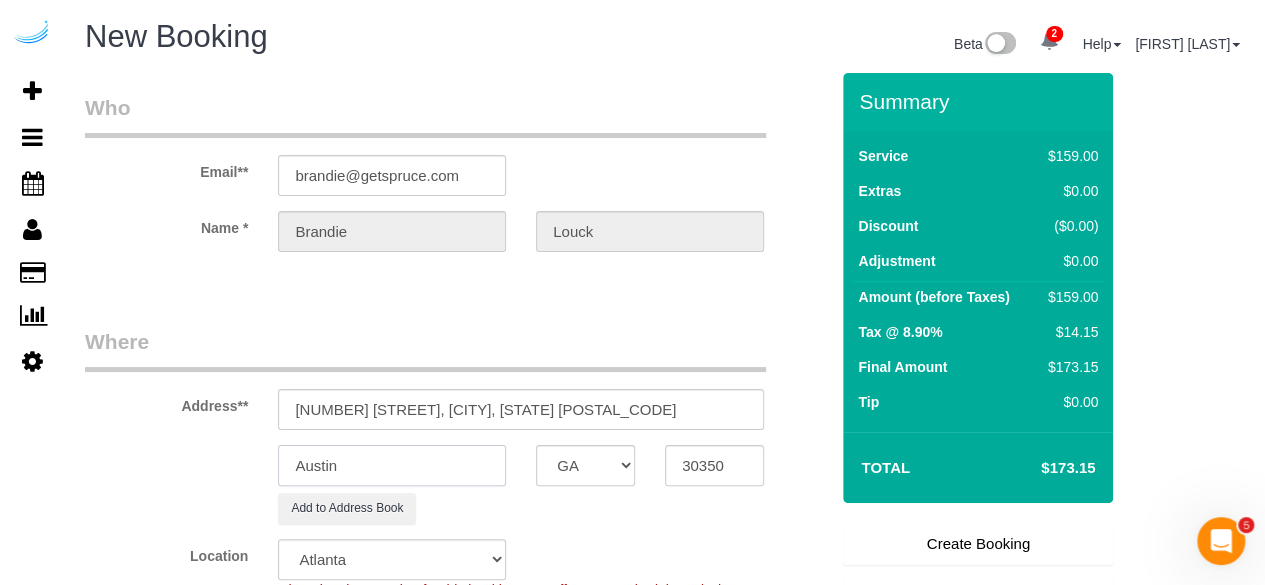 click on "Austin" at bounding box center (392, 465) 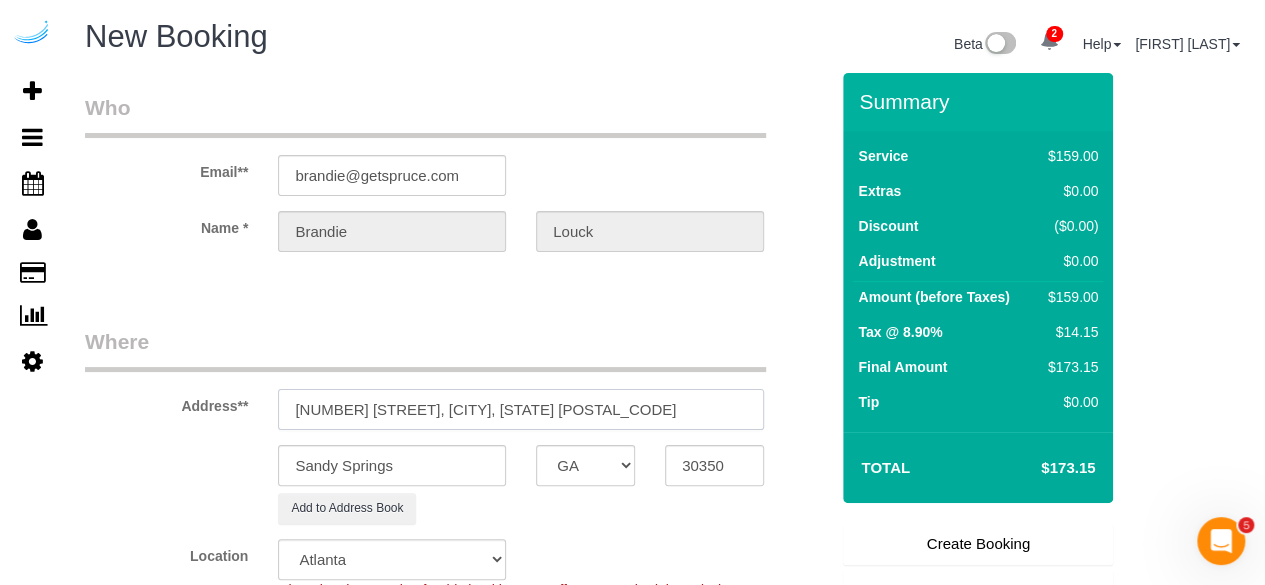 drag, startPoint x: 587, startPoint y: 416, endPoint x: 400, endPoint y: 413, distance: 187.02406 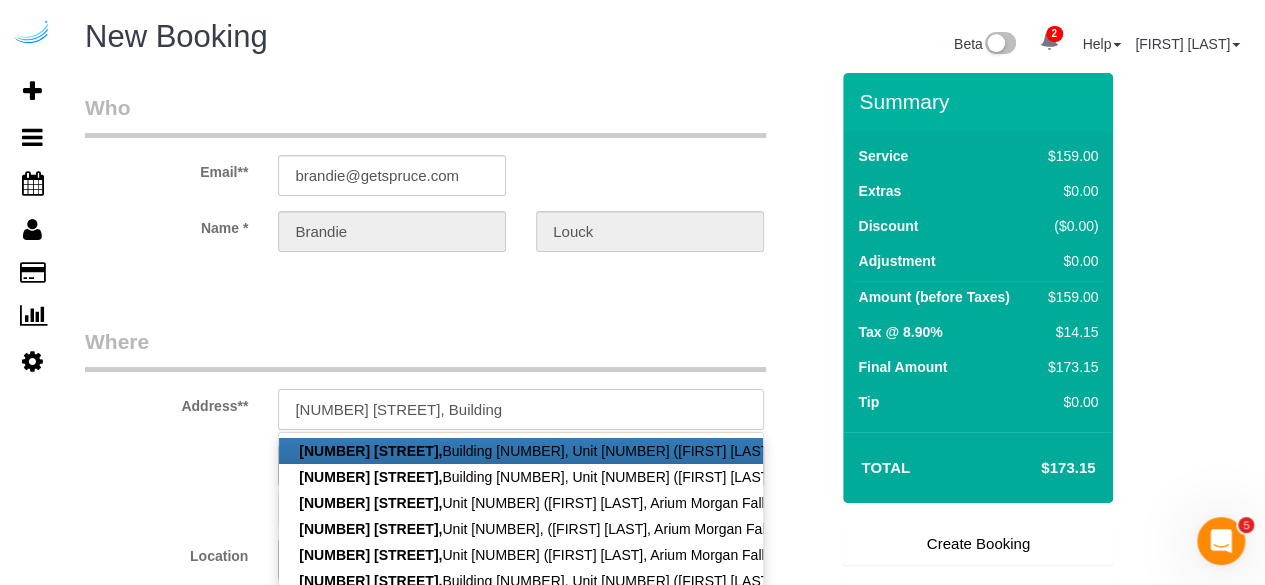 paste on "3100" 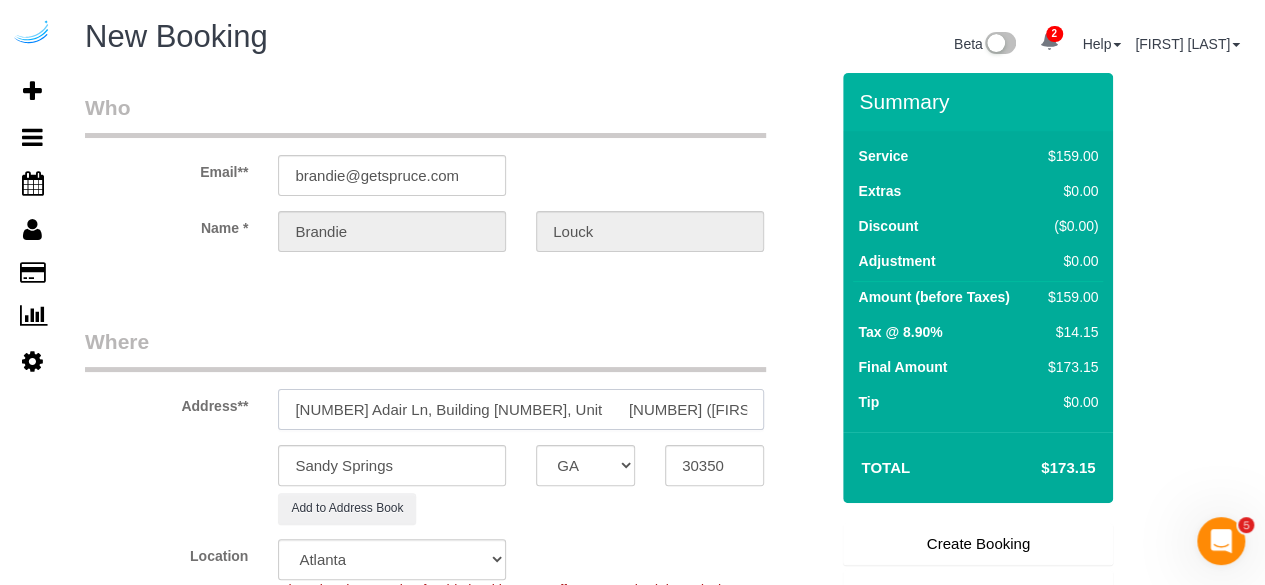 paste on "View Checklists Arium Morgan Falls" 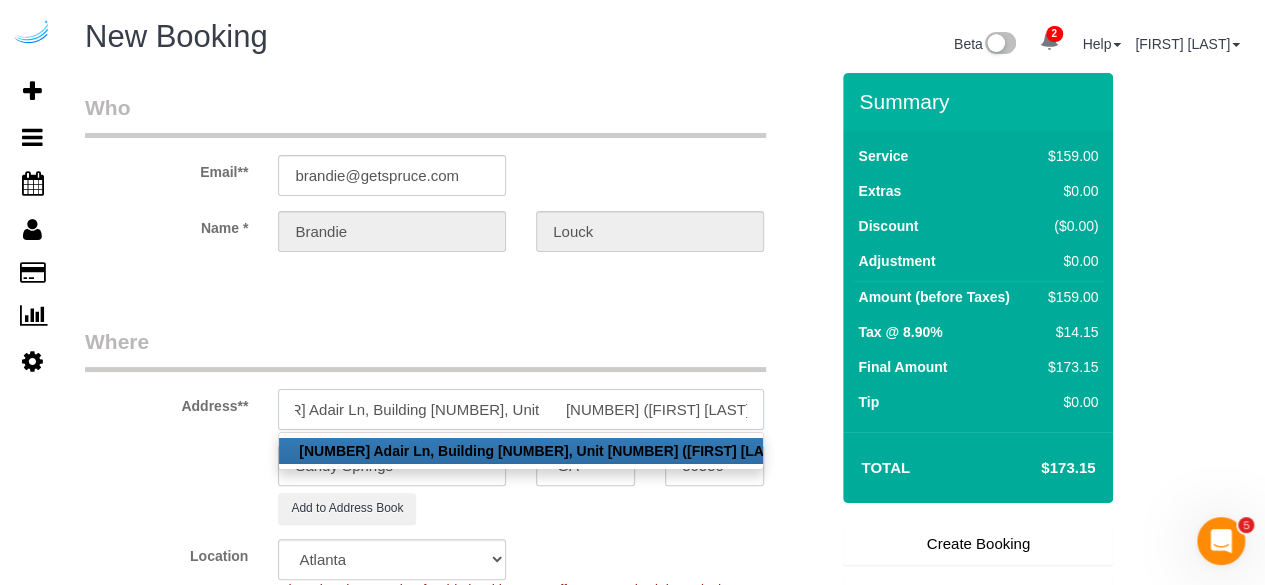 scroll, scrollTop: 0, scrollLeft: 59, axis: horizontal 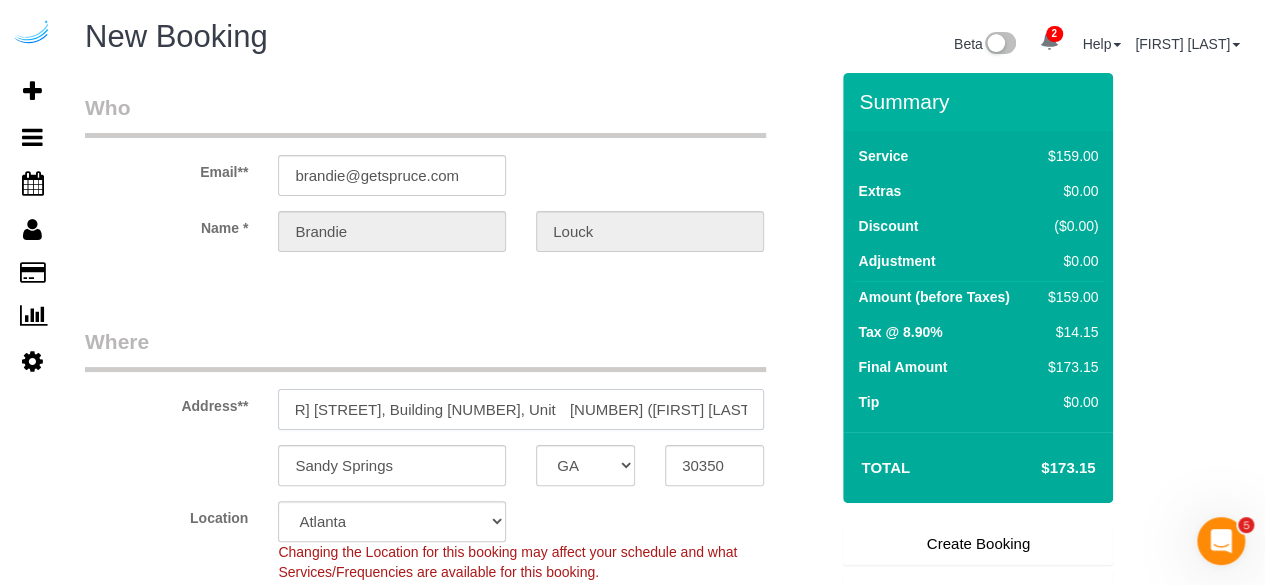 click on "8085 Adair Ln, Building 3100, Unit 	3111 (Elizabeth Small,Arium Morgan Falls,1373050)" at bounding box center (521, 409) 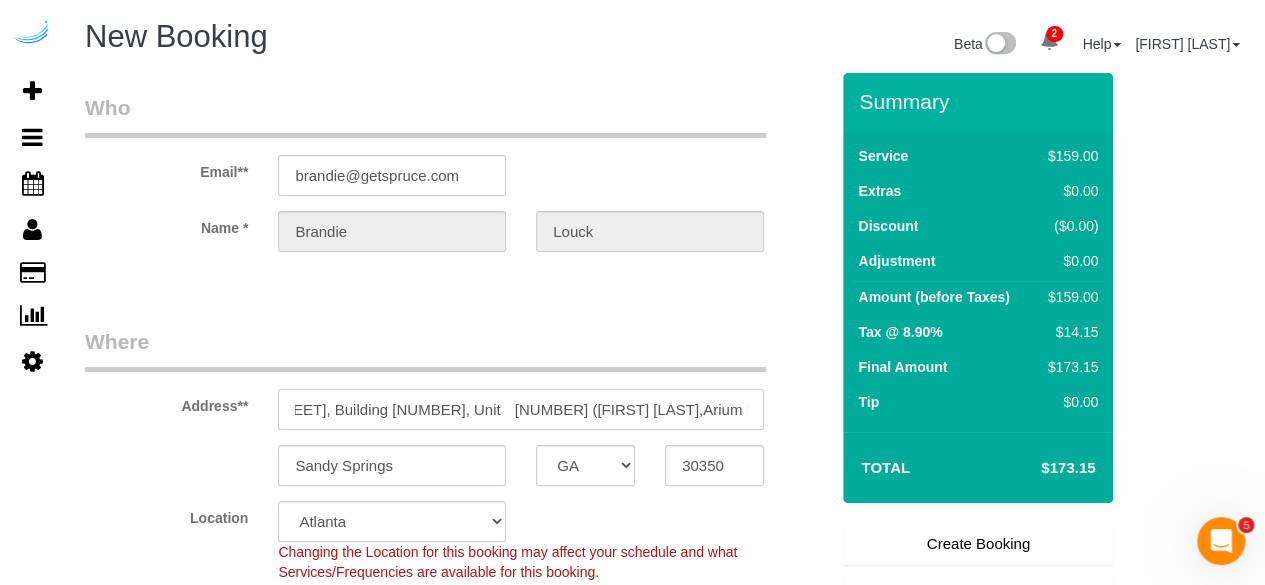 scroll, scrollTop: 0, scrollLeft: 126, axis: horizontal 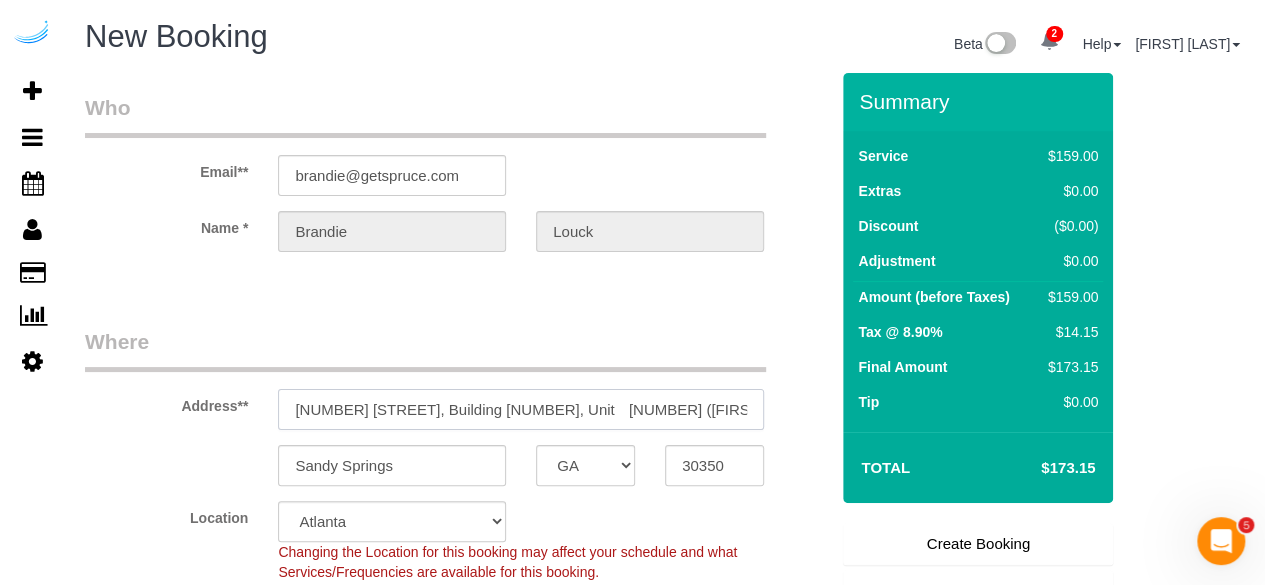 click on "8085 Adair Ln, Building 3100, Unit 	3111 (Elizabeth Small,Arium Morgan Falls,1373050)" at bounding box center (521, 409) 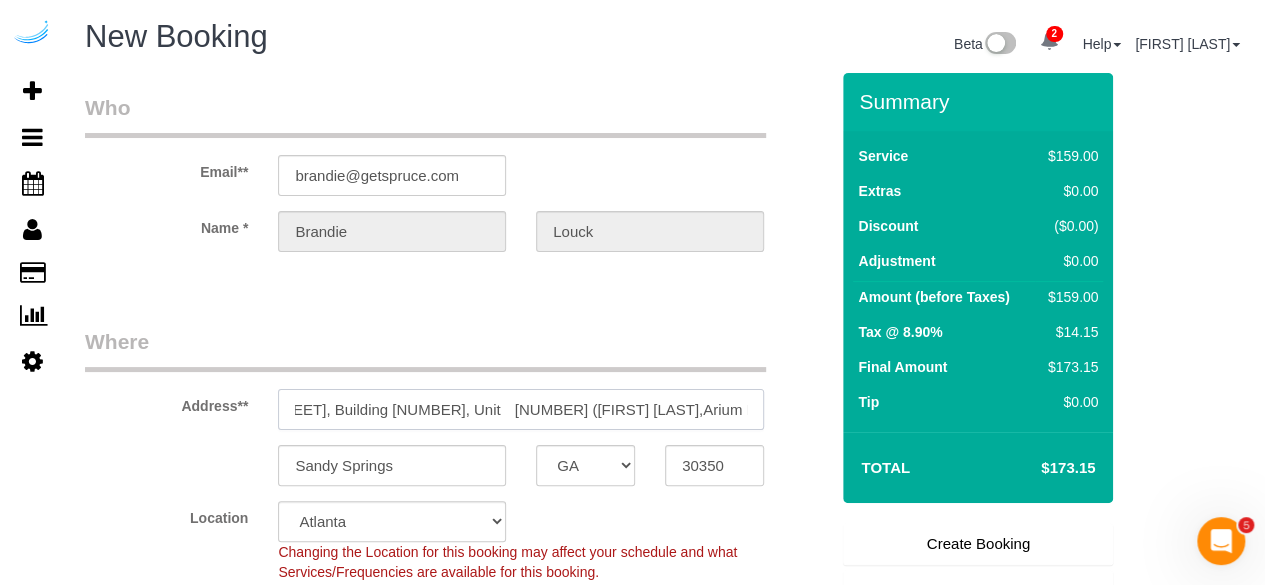 scroll, scrollTop: 0, scrollLeft: 126, axis: horizontal 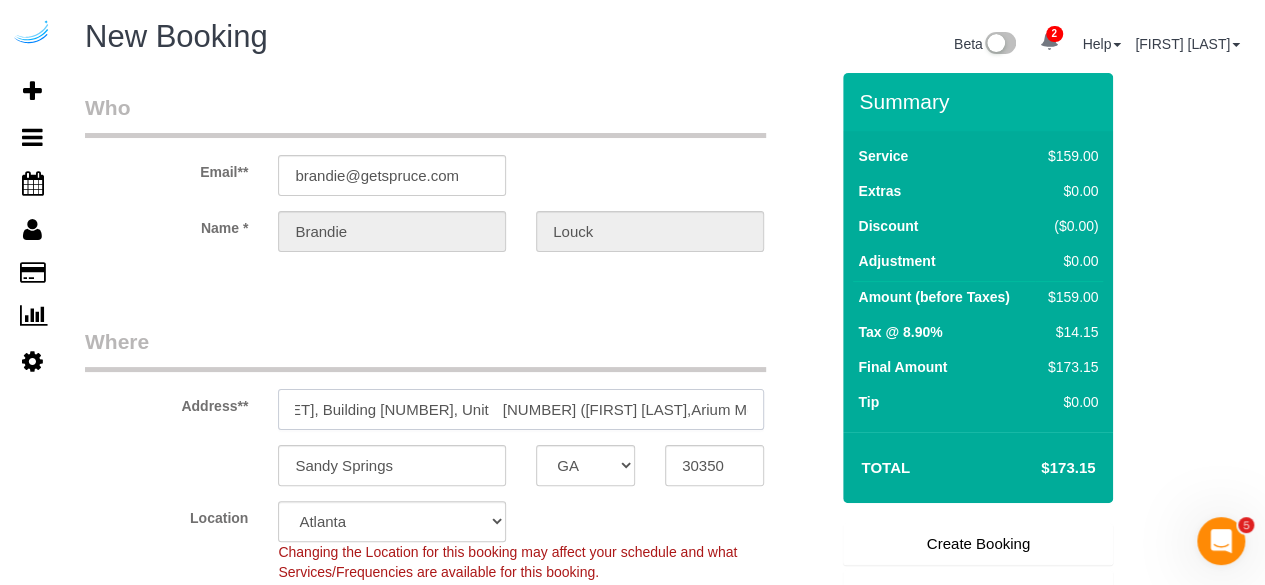 click on "8085 Adair Ln, Building 3100, Unit 	3111 (Elizabeth Small,Arium Morgan Falls,1373050)" at bounding box center [521, 409] 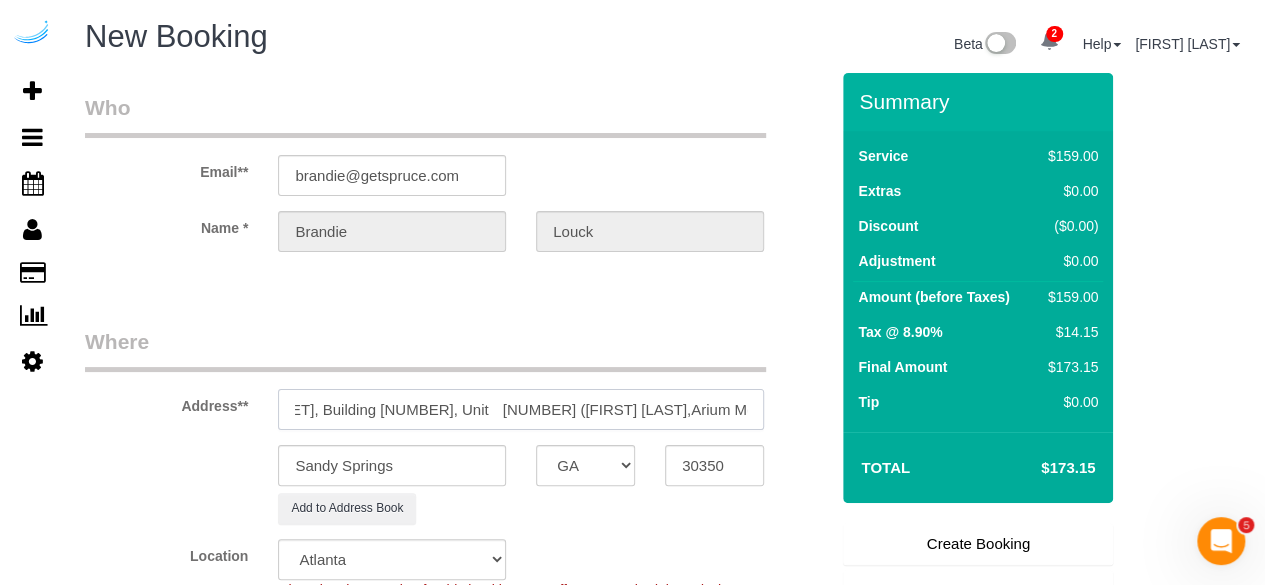 scroll, scrollTop: 100, scrollLeft: 0, axis: vertical 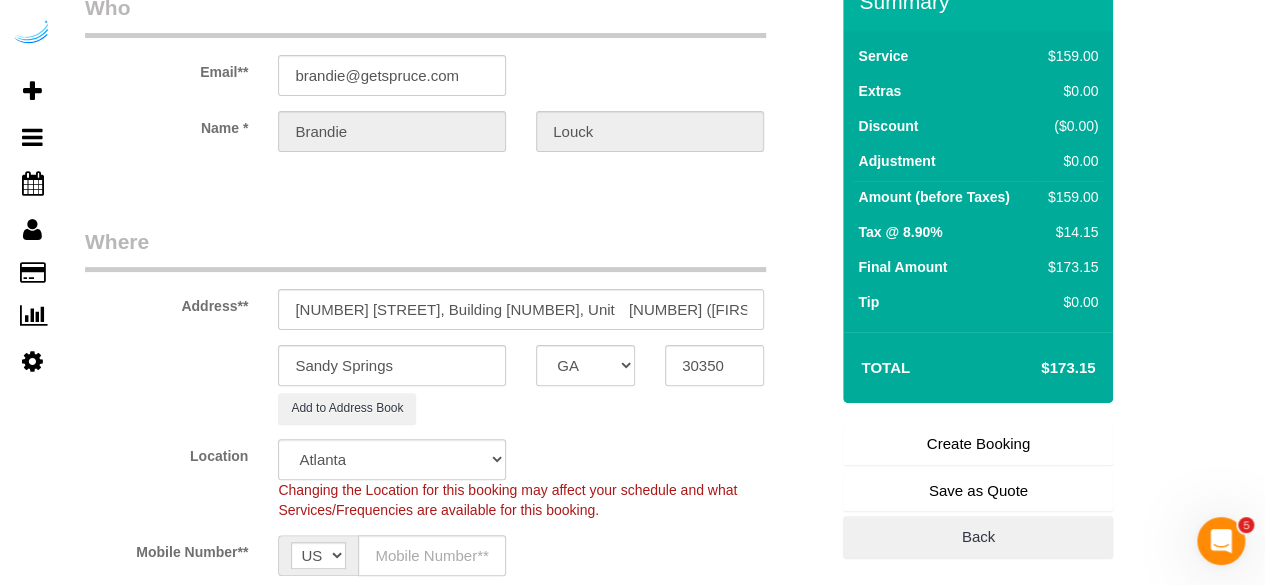 click on "Where" at bounding box center [425, 249] 